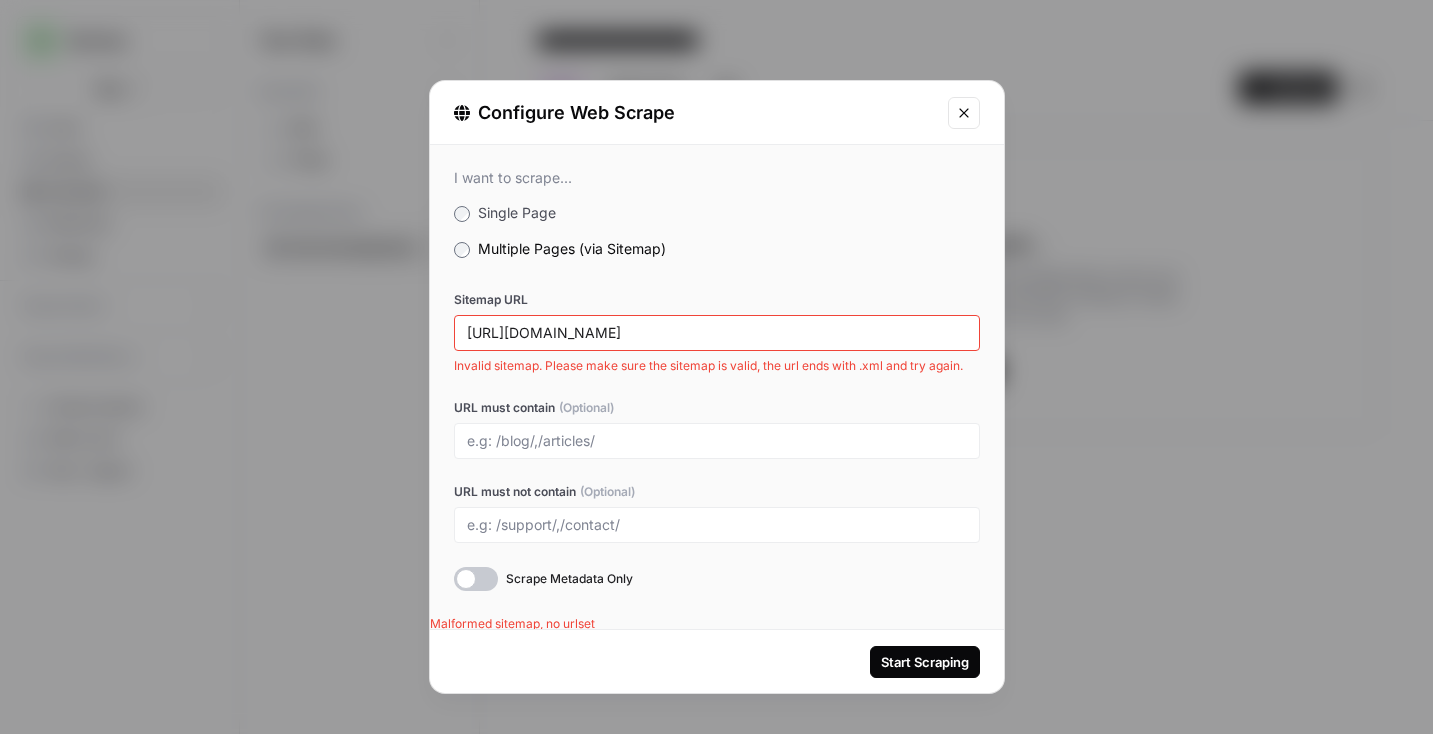 scroll, scrollTop: 0, scrollLeft: 0, axis: both 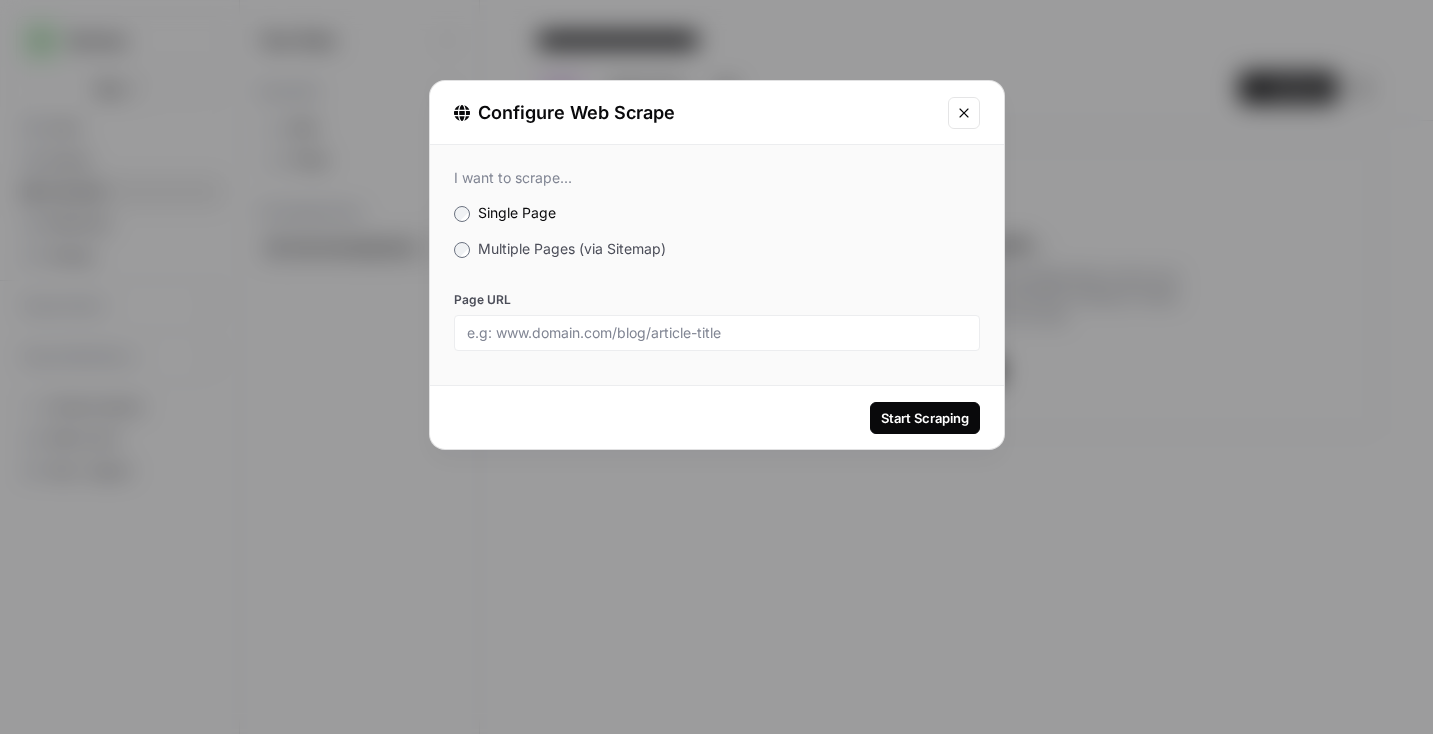 click on "Multiple Pages (via Sitemap)" at bounding box center (572, 248) 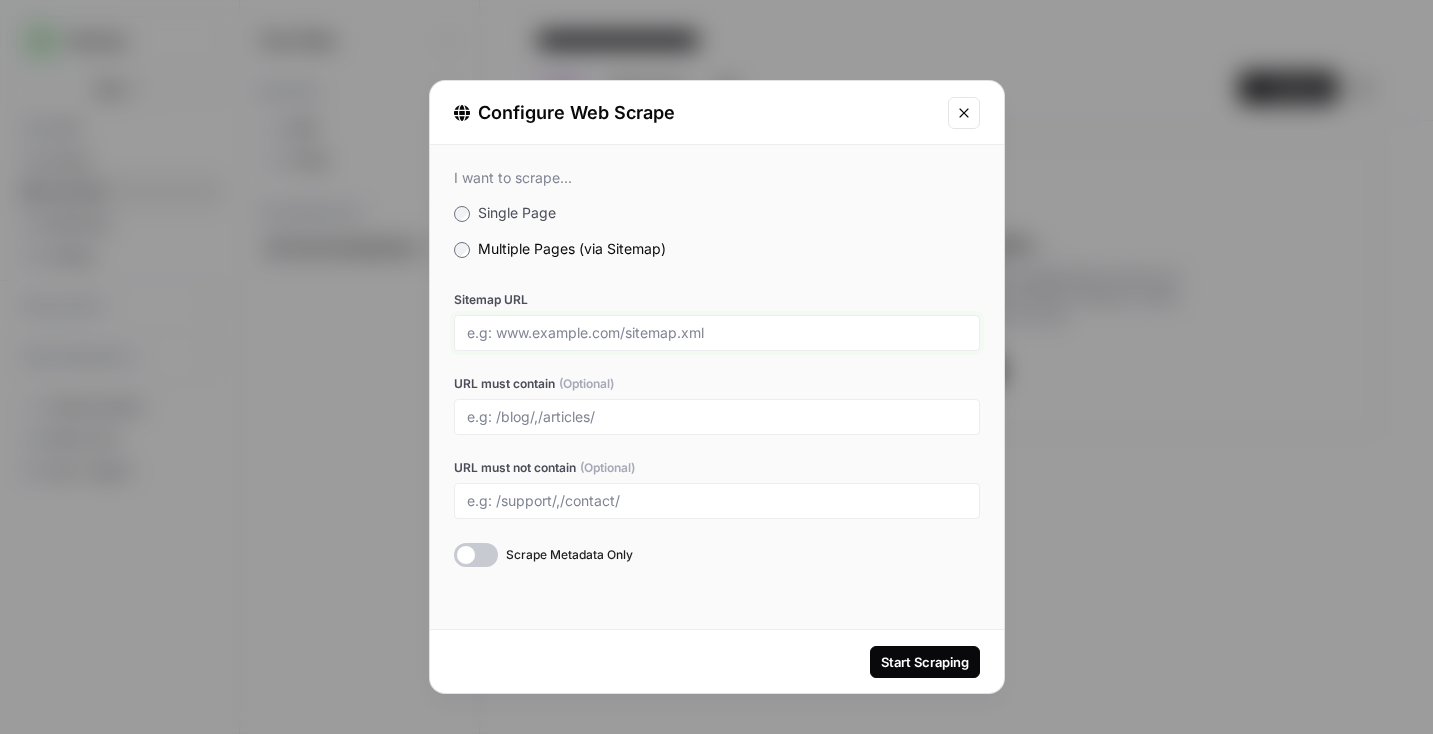 click on "Sitemap URL" at bounding box center [717, 333] 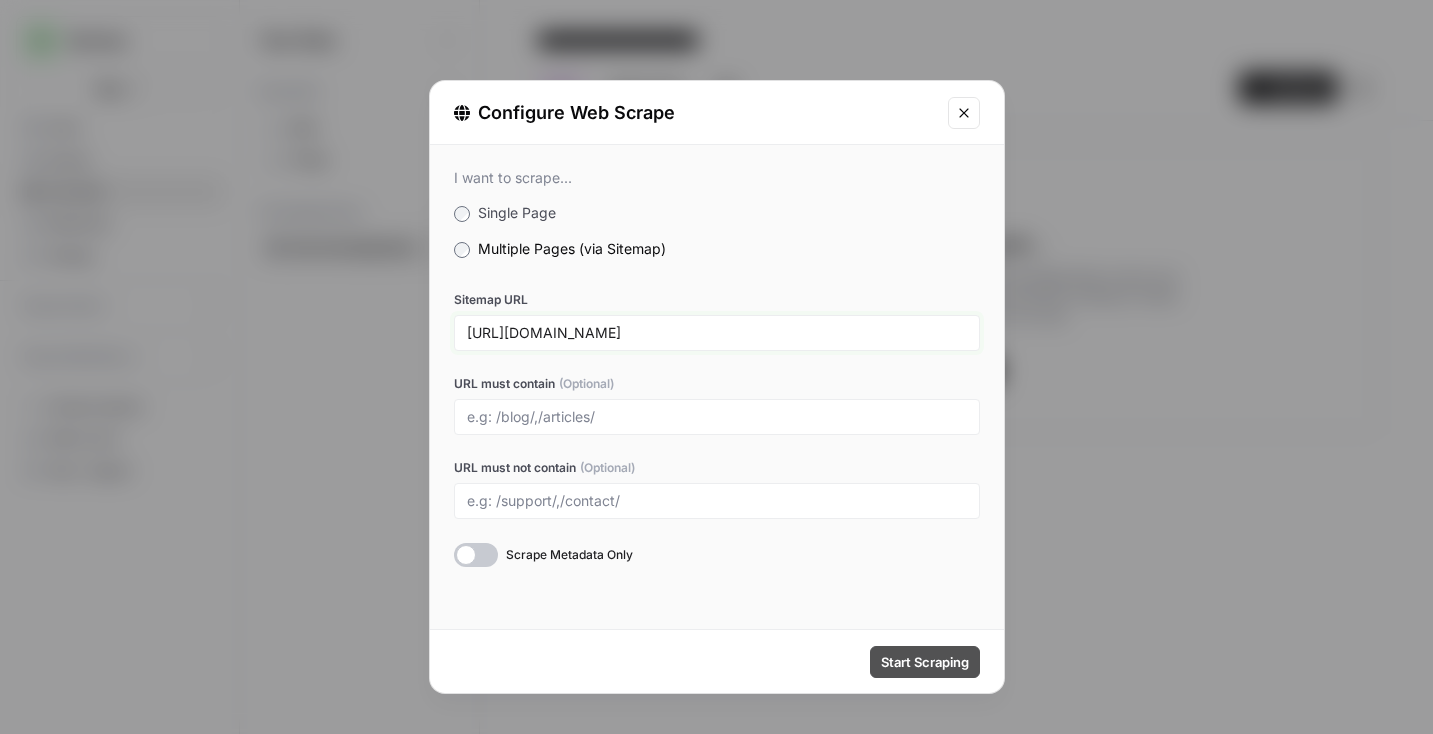 type on "[URL][DOMAIN_NAME]" 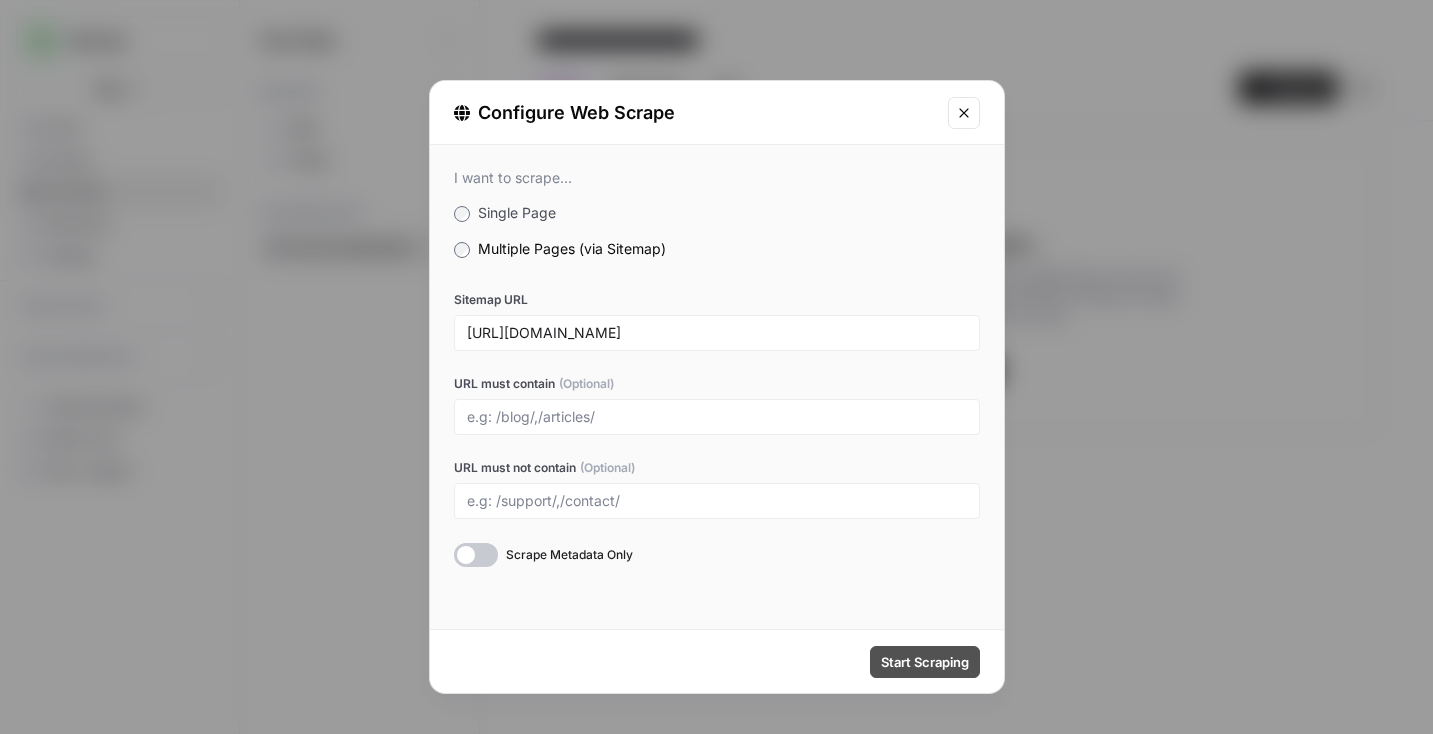 click on "Start Scraping" at bounding box center (925, 662) 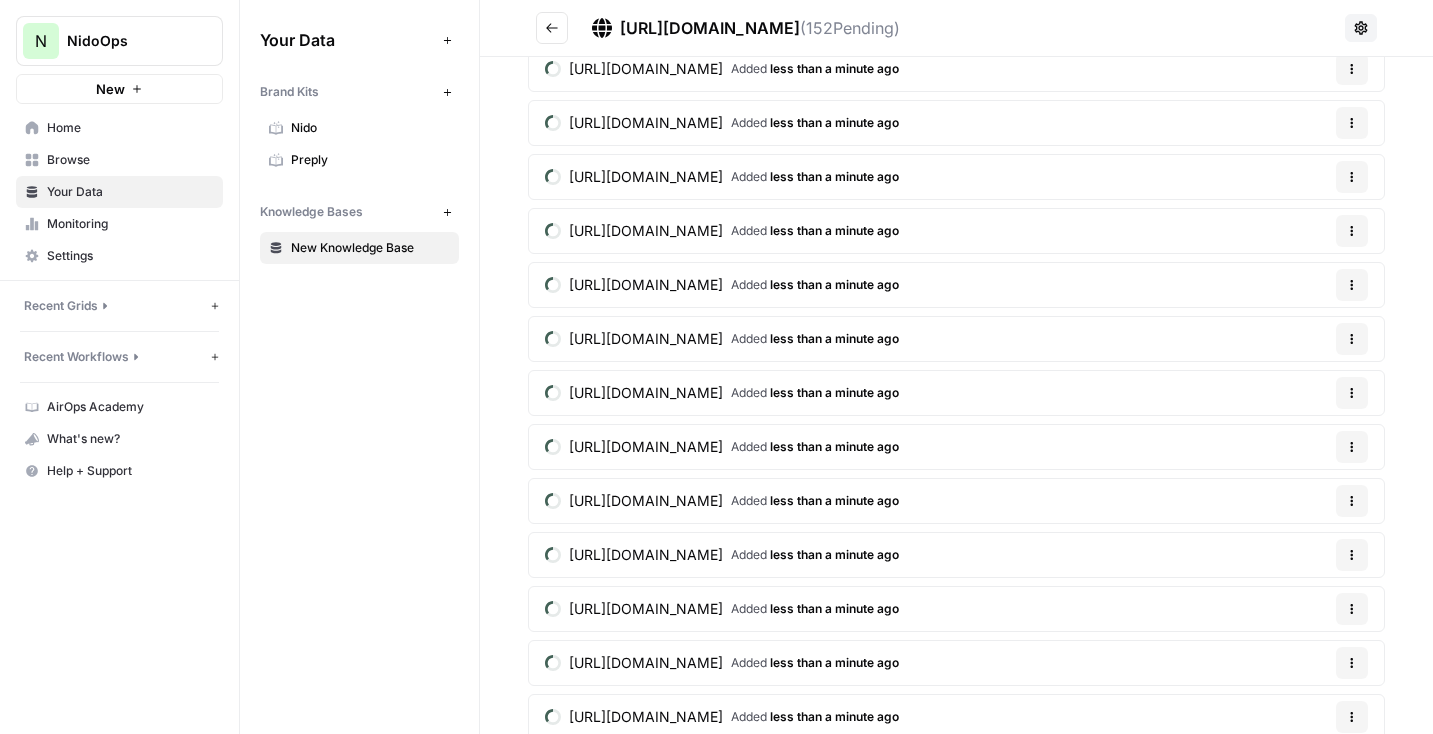 scroll, scrollTop: 0, scrollLeft: 0, axis: both 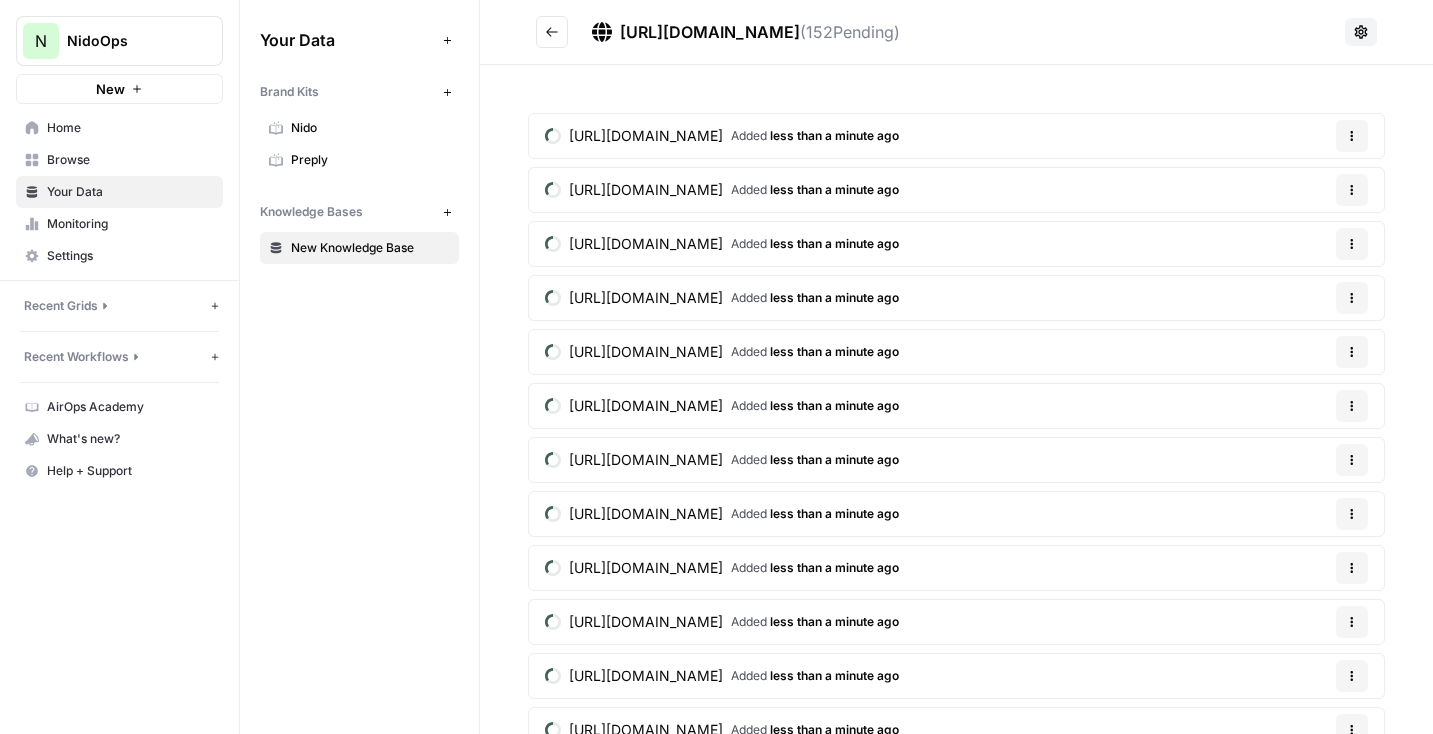 click on "https://preply.com/en/online/uzbek-tutors Added   less than a minute ago Options" at bounding box center [956, 136] 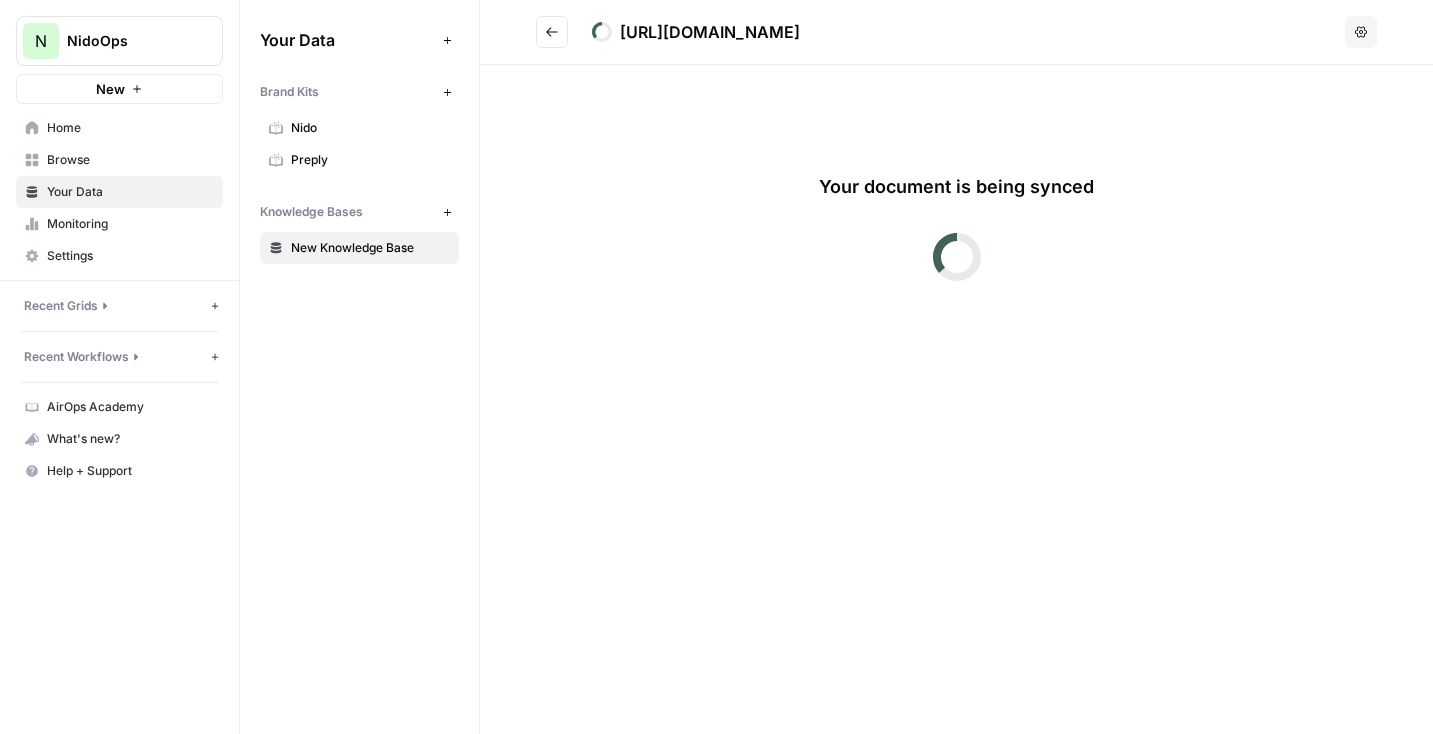 click on "https://preply.com/en/online/uzbek-tutors Options" at bounding box center [956, 32] 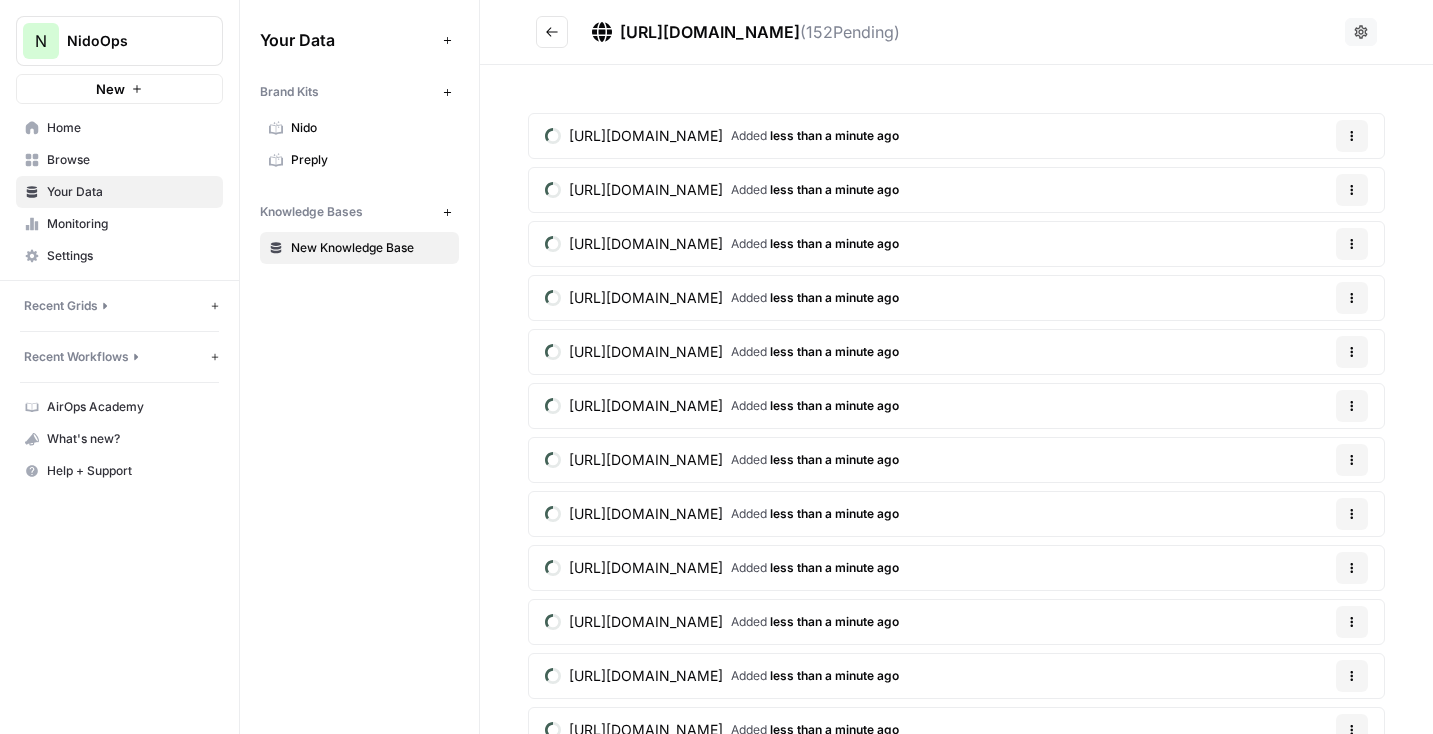 click 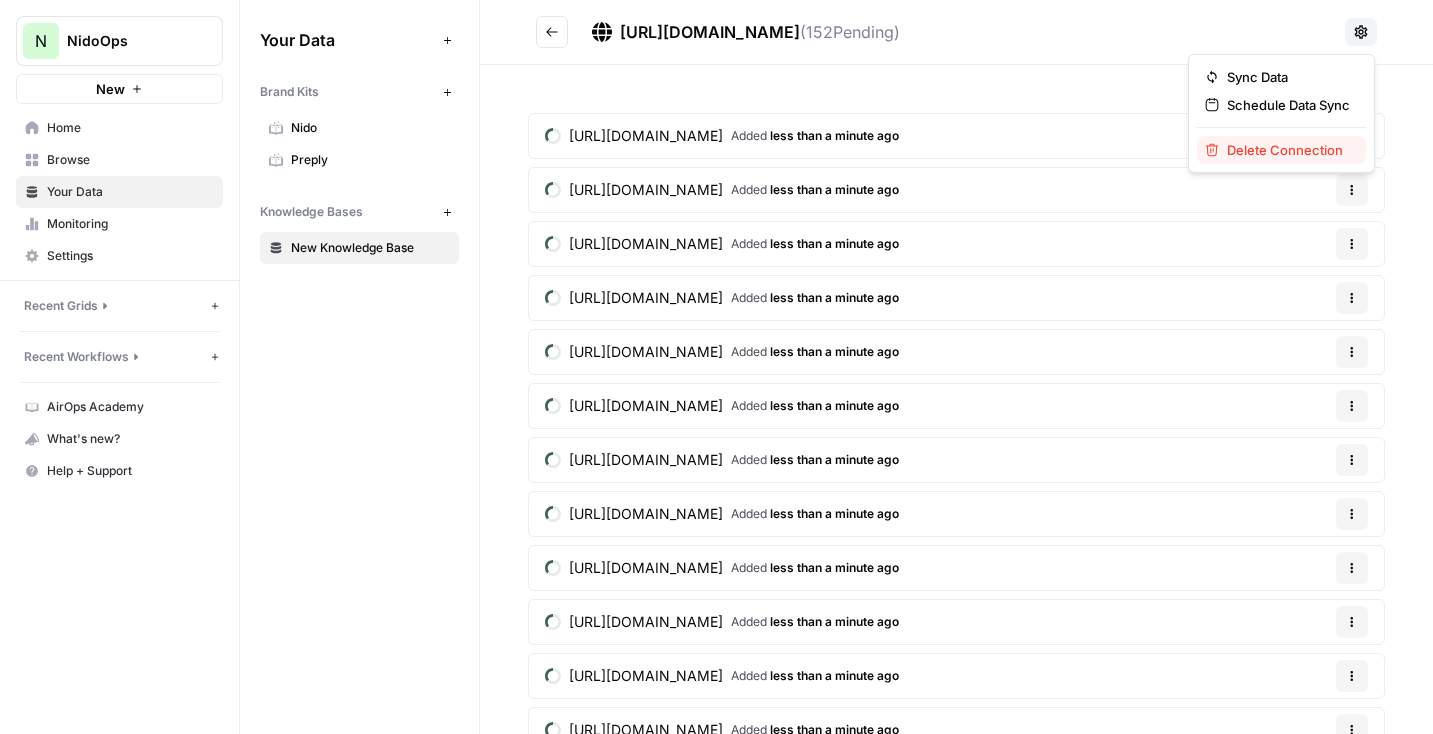 click on "Delete Connection" at bounding box center (1285, 150) 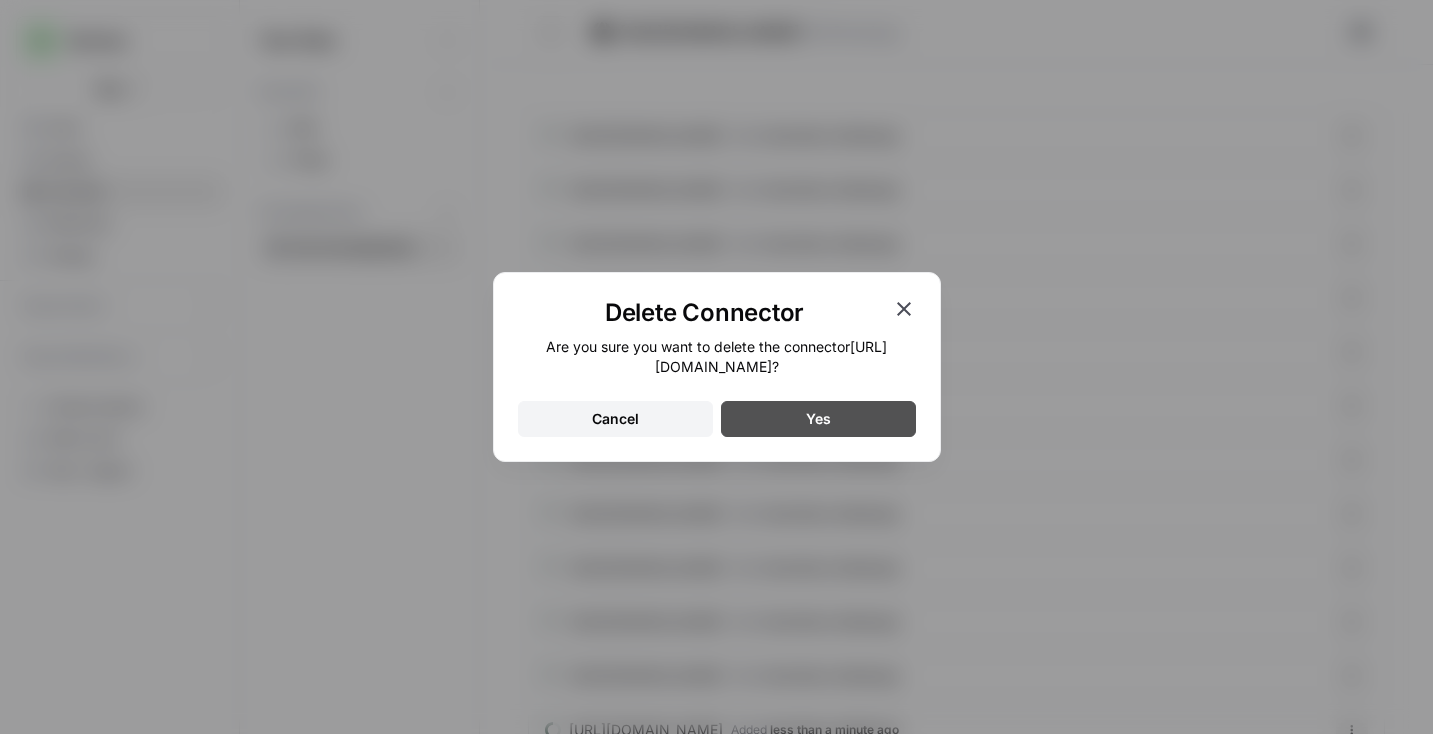 click on "Yes" at bounding box center [818, 419] 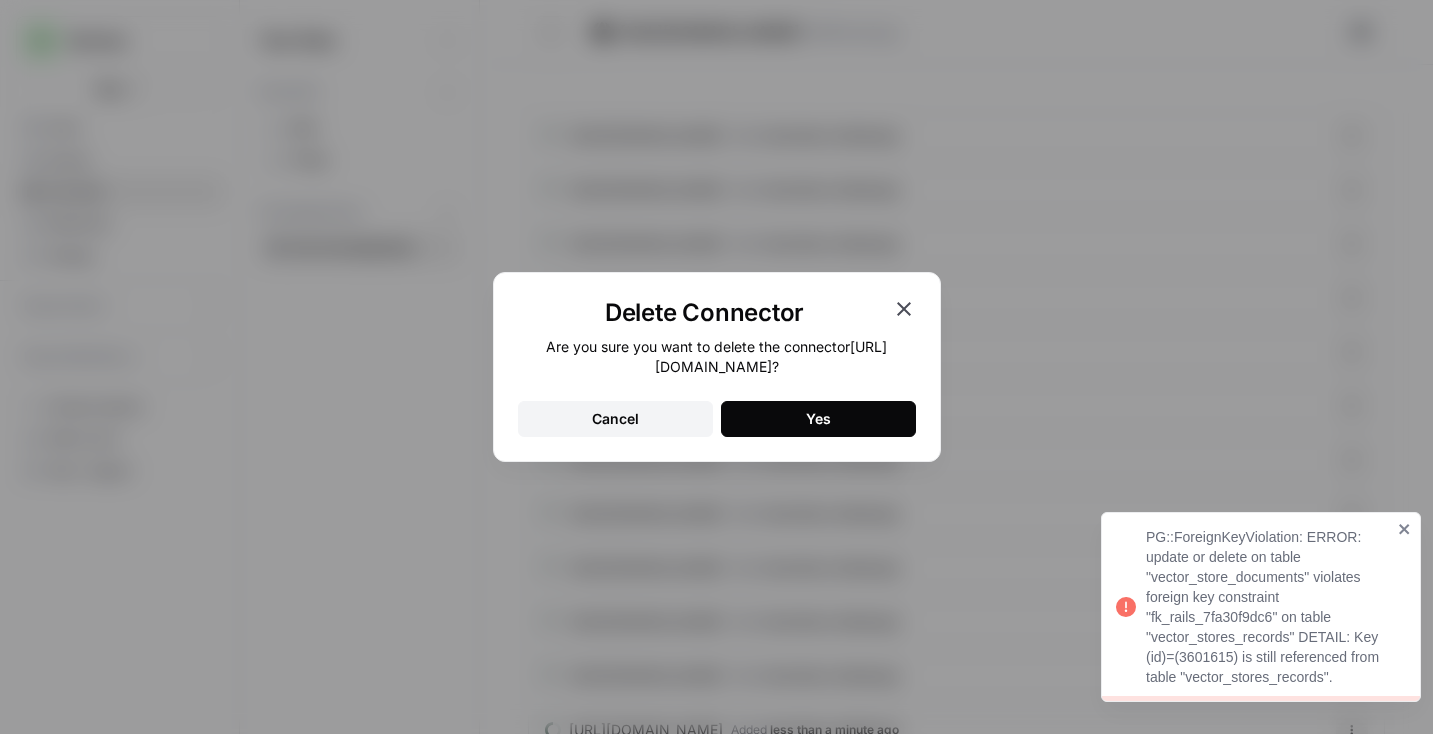 click 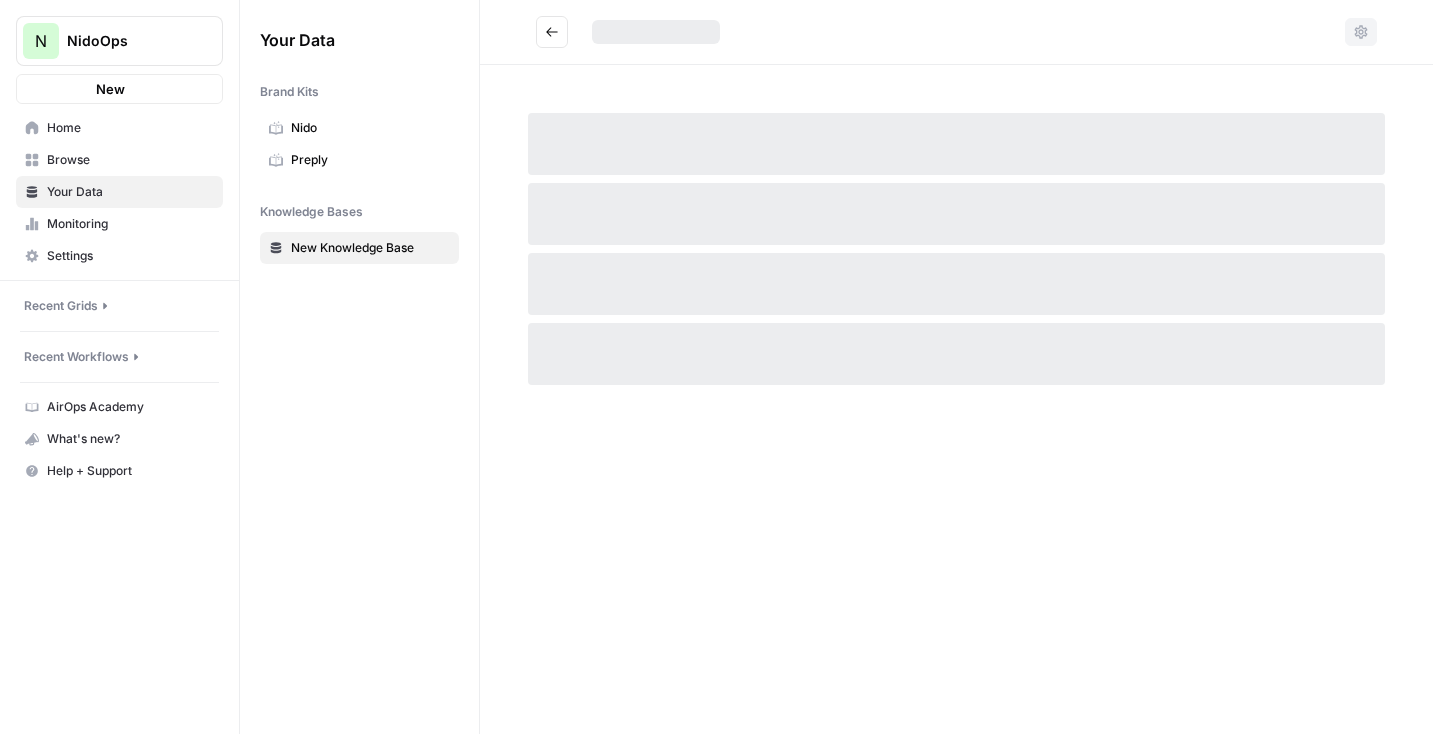 scroll, scrollTop: 0, scrollLeft: 0, axis: both 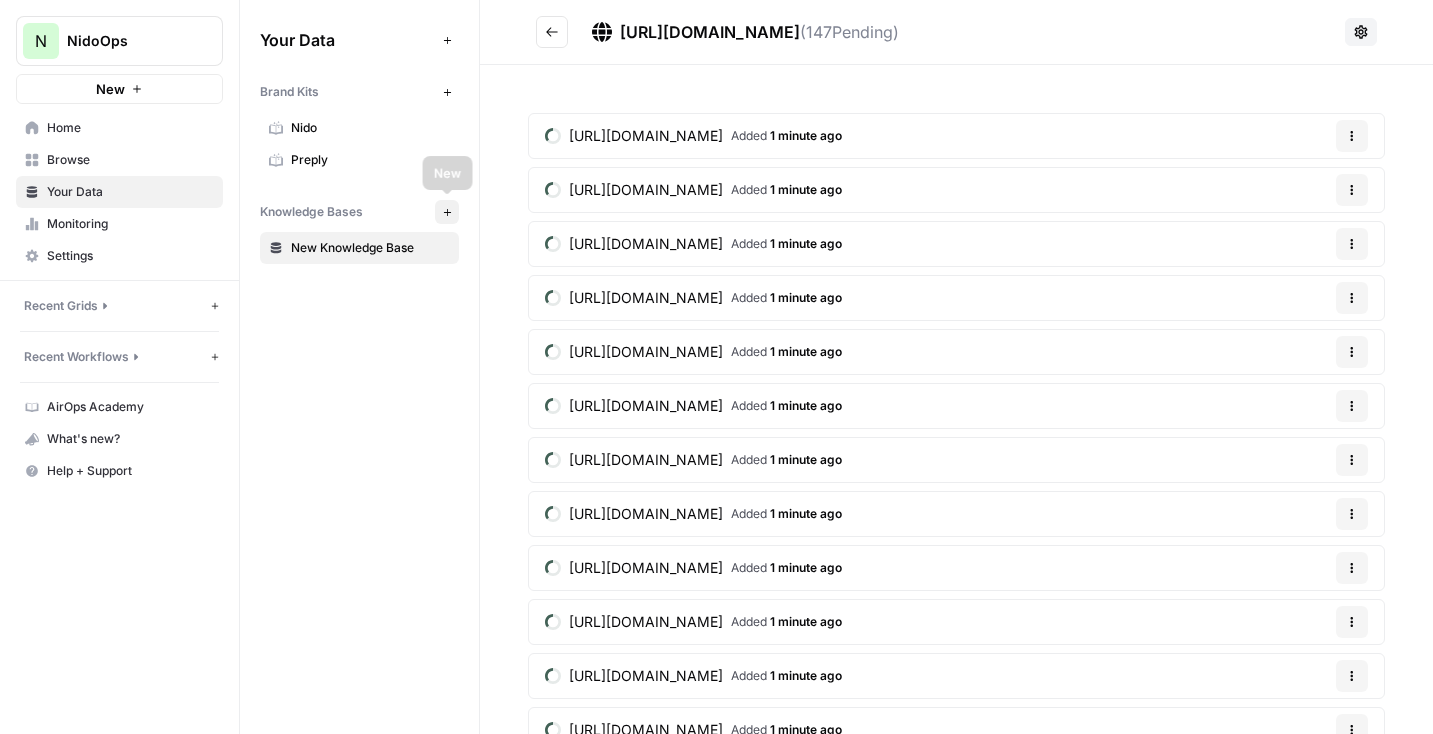click 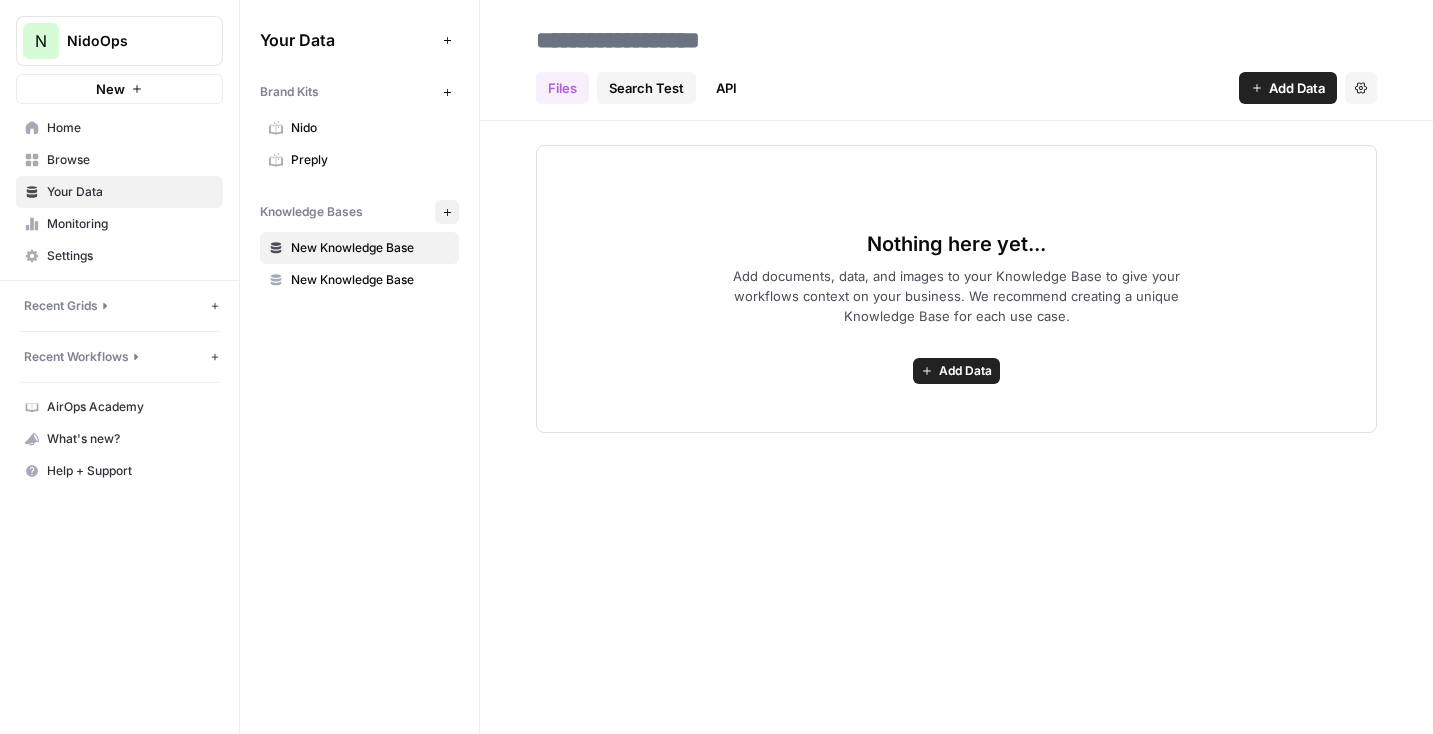 click on "Search Test" at bounding box center [646, 88] 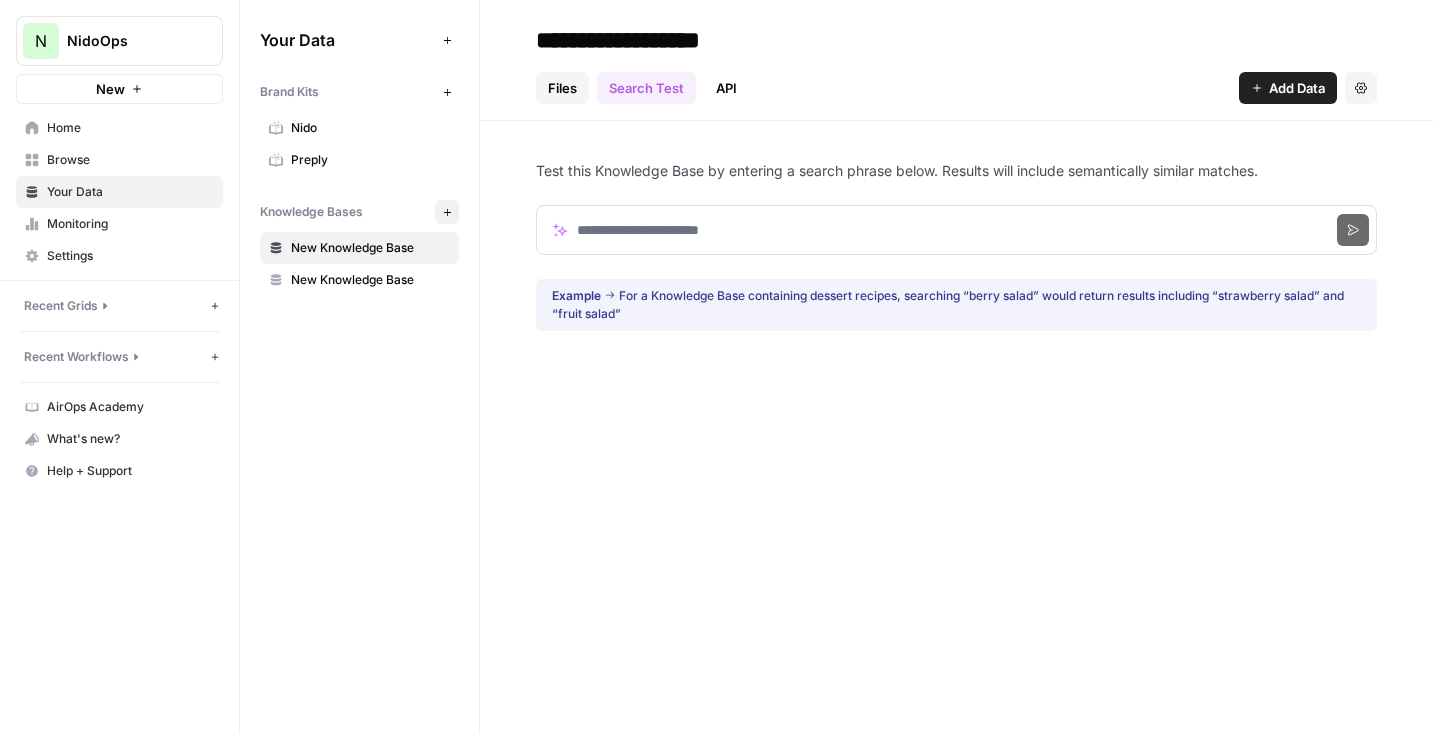 click on "Files" at bounding box center (562, 88) 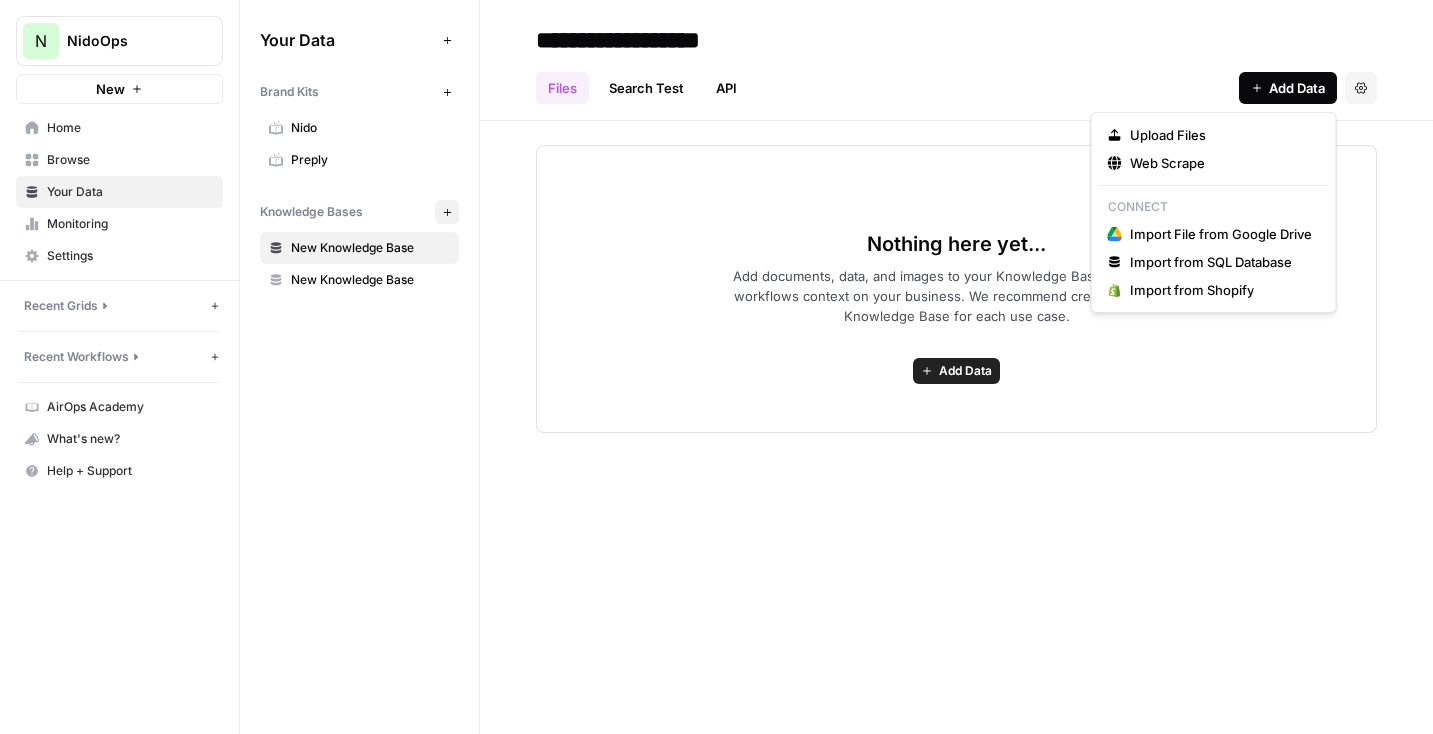 click on "Add Data" at bounding box center (1288, 88) 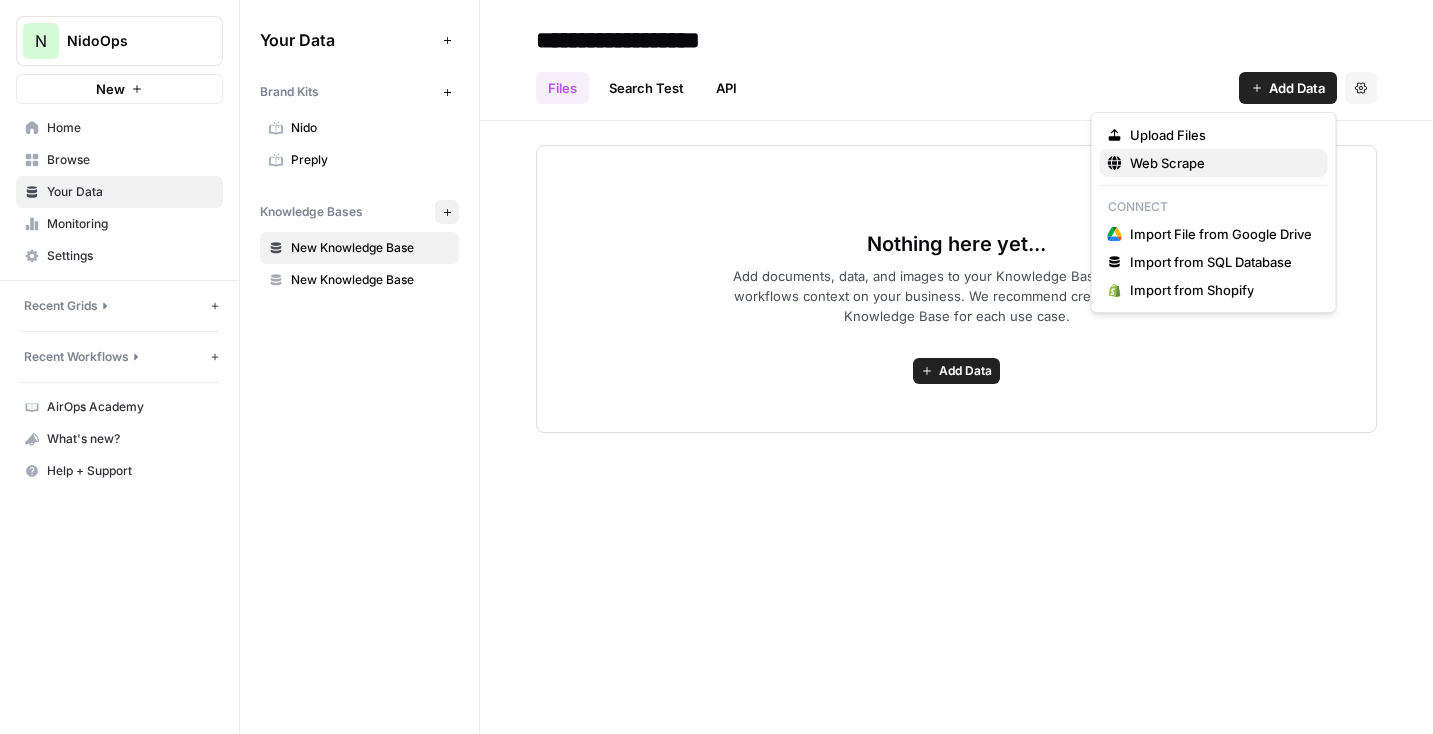 click on "Web Scrape" at bounding box center [1214, 163] 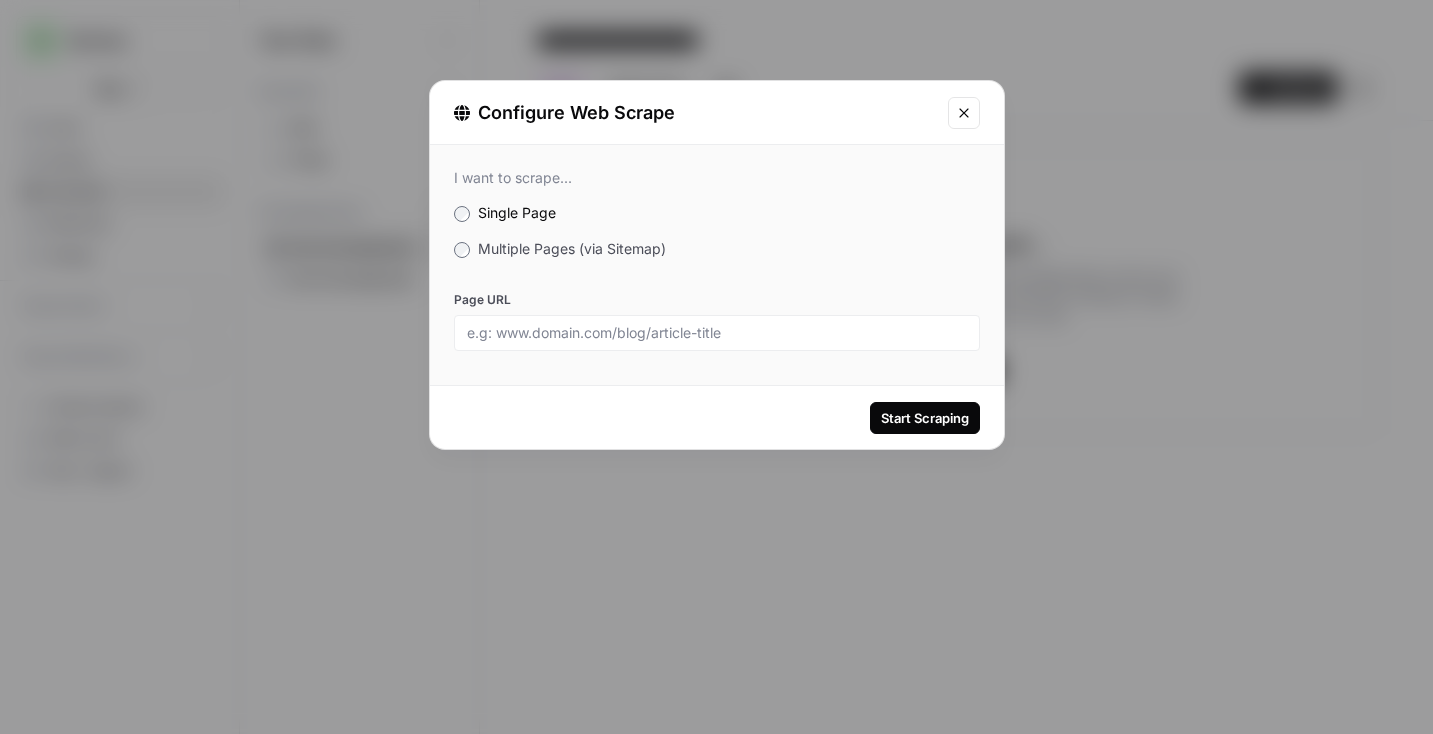 click on "Multiple Pages (via Sitemap)" at bounding box center [572, 248] 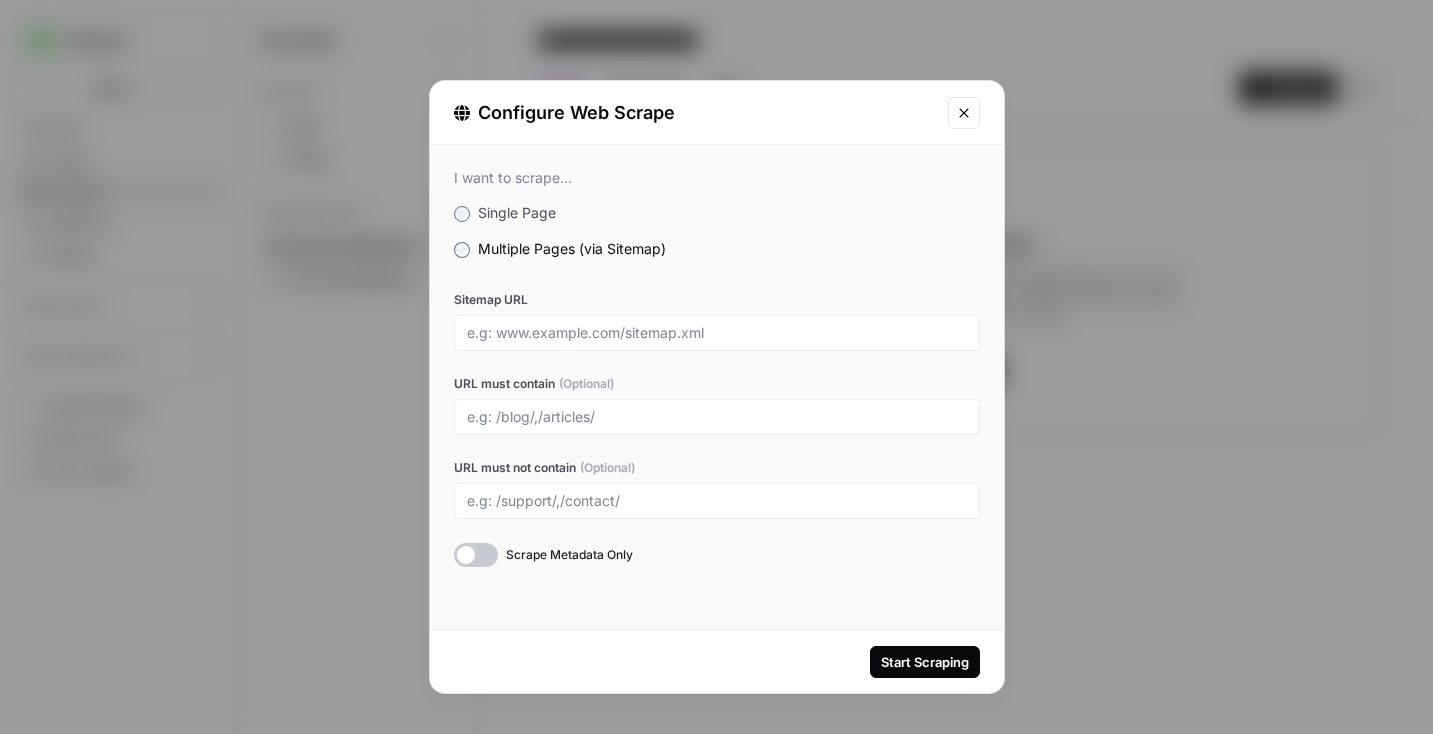 click at bounding box center [964, 113] 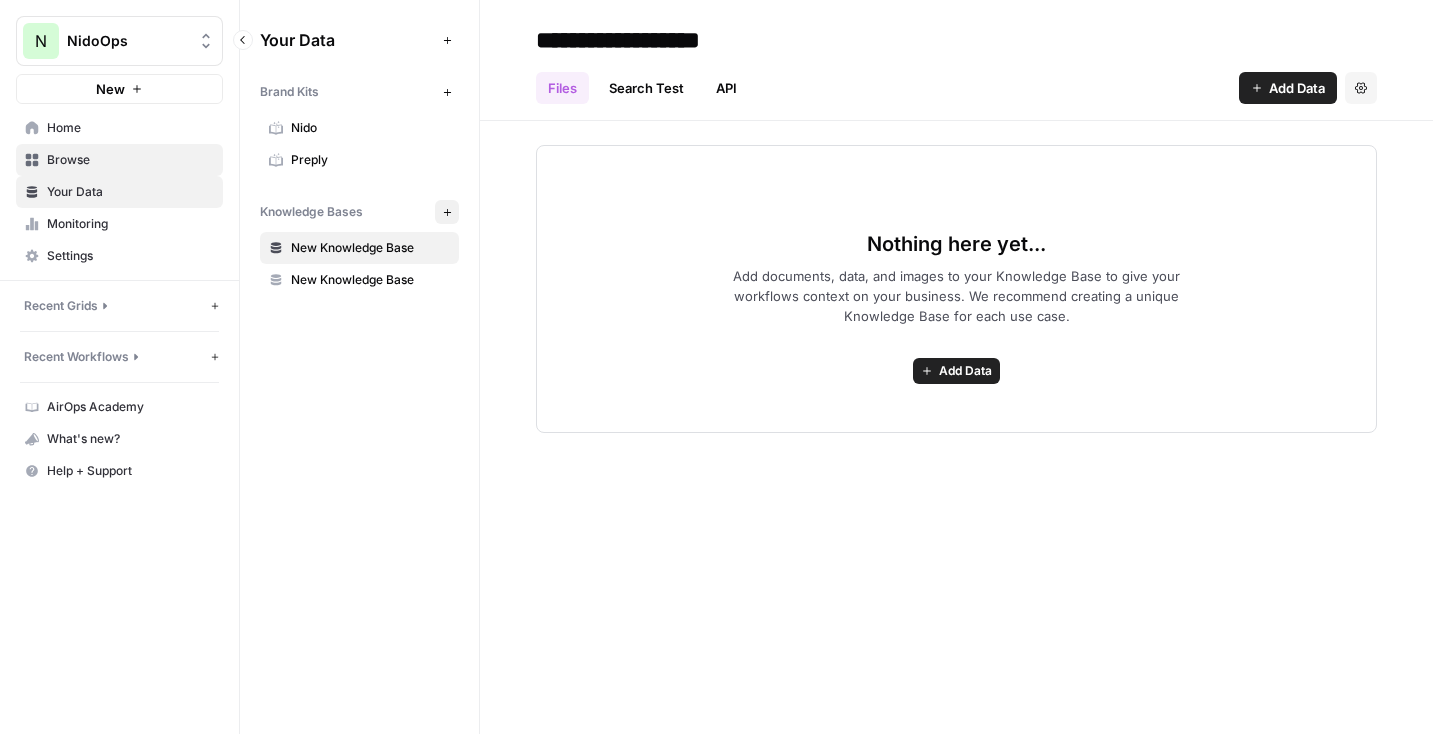 click on "Browse" at bounding box center (130, 160) 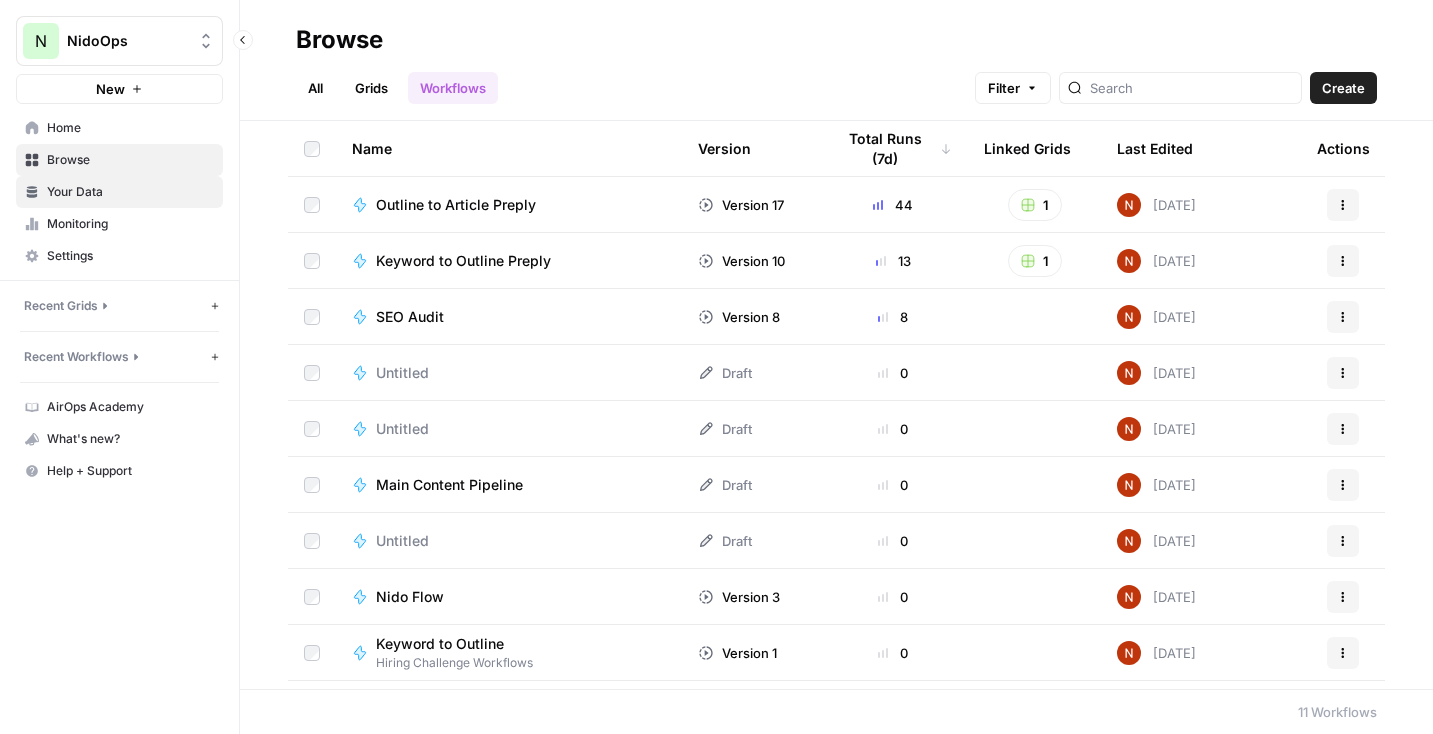 click on "Your Data" at bounding box center [130, 192] 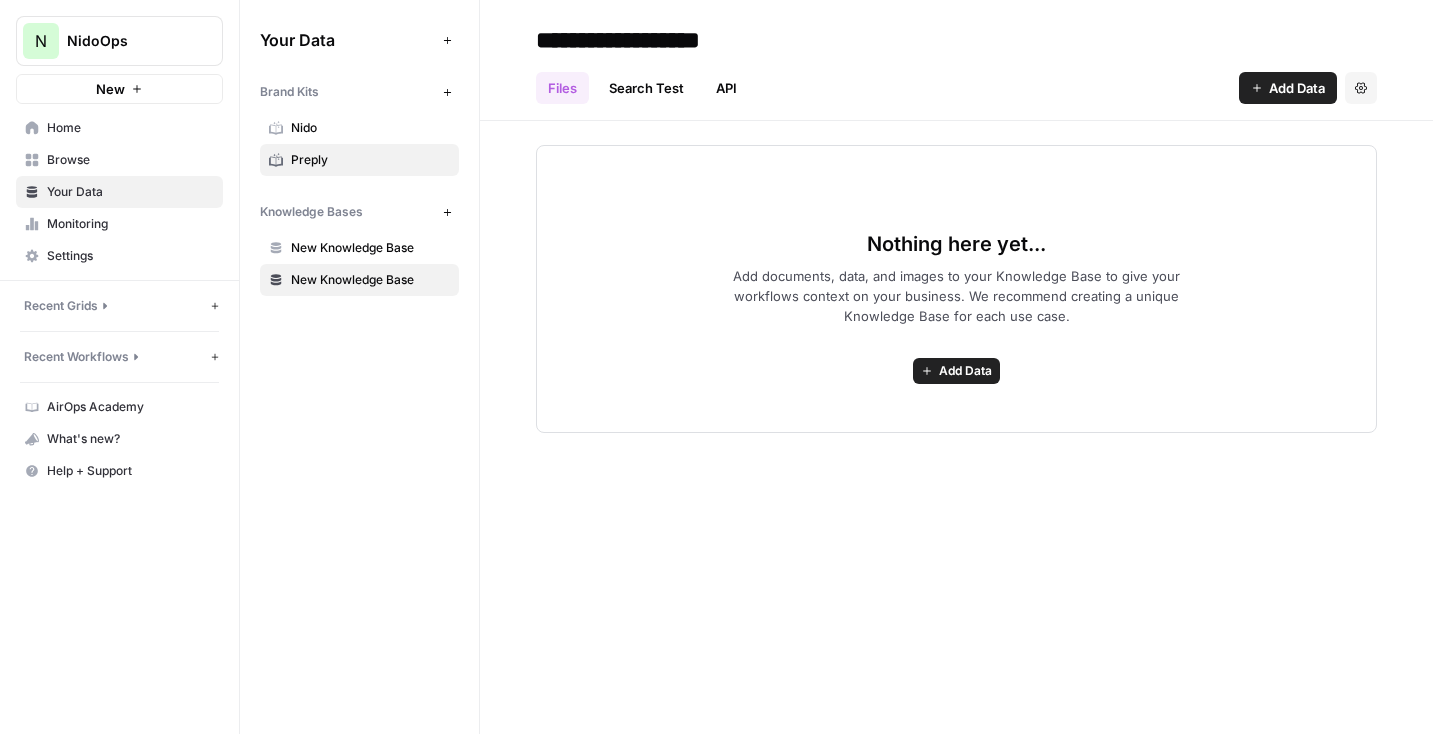 click on "Preply" at bounding box center (359, 160) 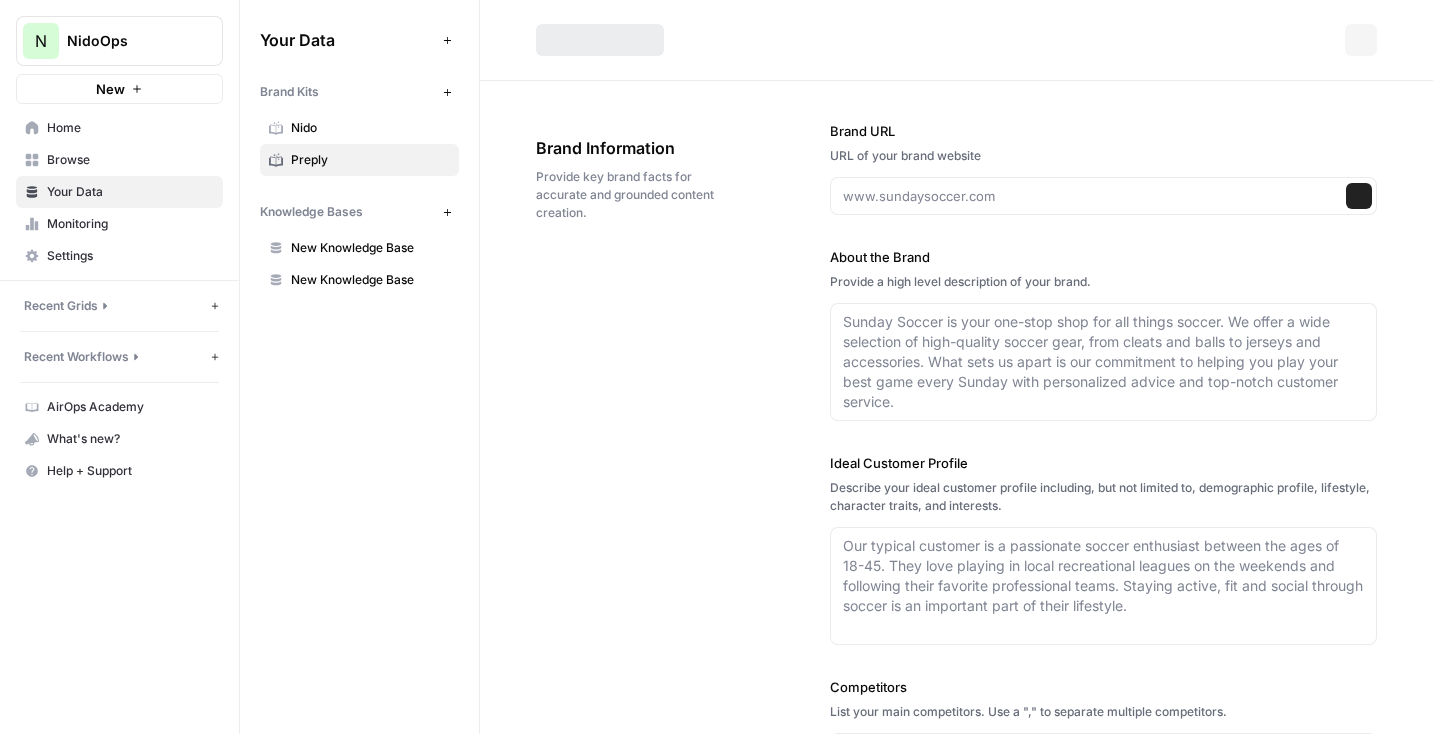 type on "https://preply.com/" 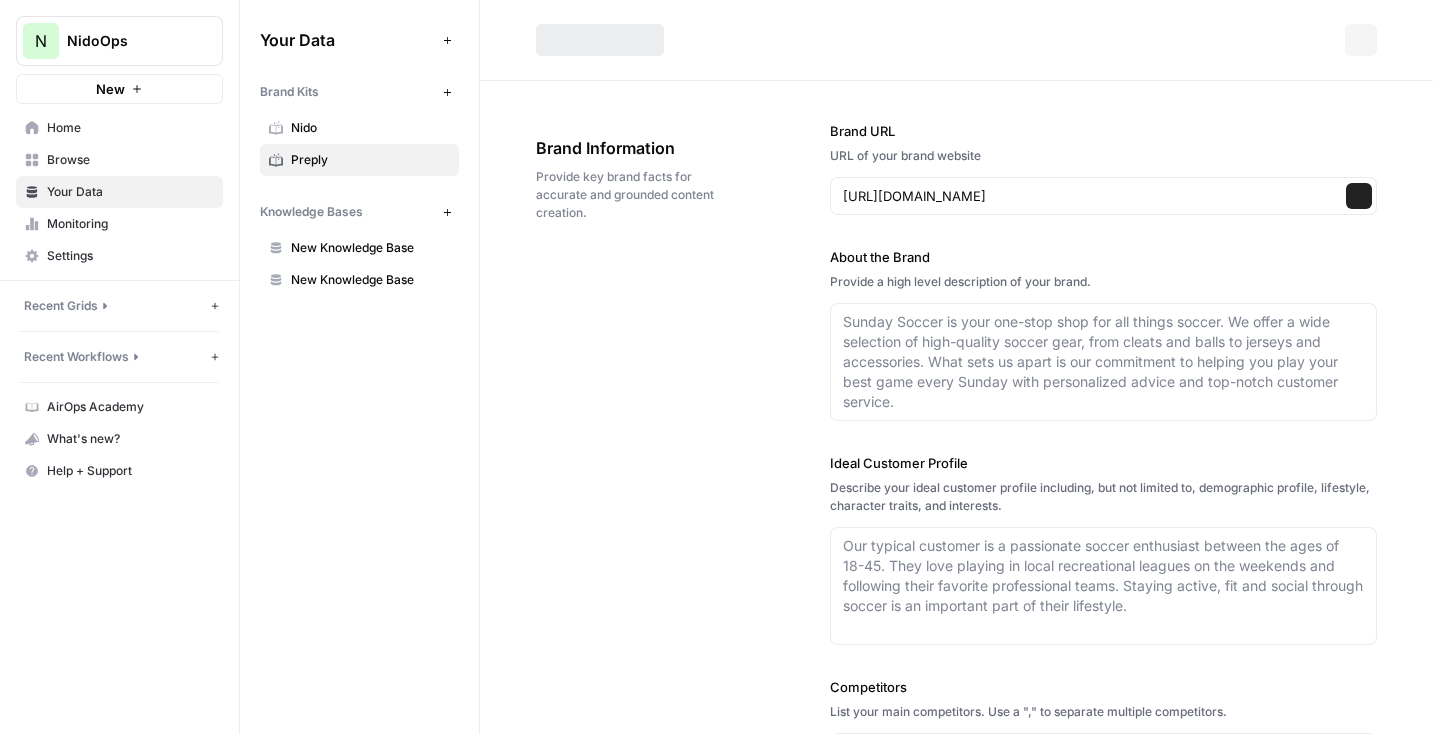 type on "Preply is an online platform that connects learners with experienced language tutors from around the world. With a network of over 50,000 tutors covering more than 120 subjects and representing 180+ nationalities, Preply offers personalized, one-on-one lessons tailored to each student's goals. The platform is designed to make language learning accessible, flexible, and effective, whether for personal, academic, or professional growth. Preply also provides solutions for businesses seeking language training for their teams, and offers a satisfaction guarantee to help learners find the right tutor for their needs." 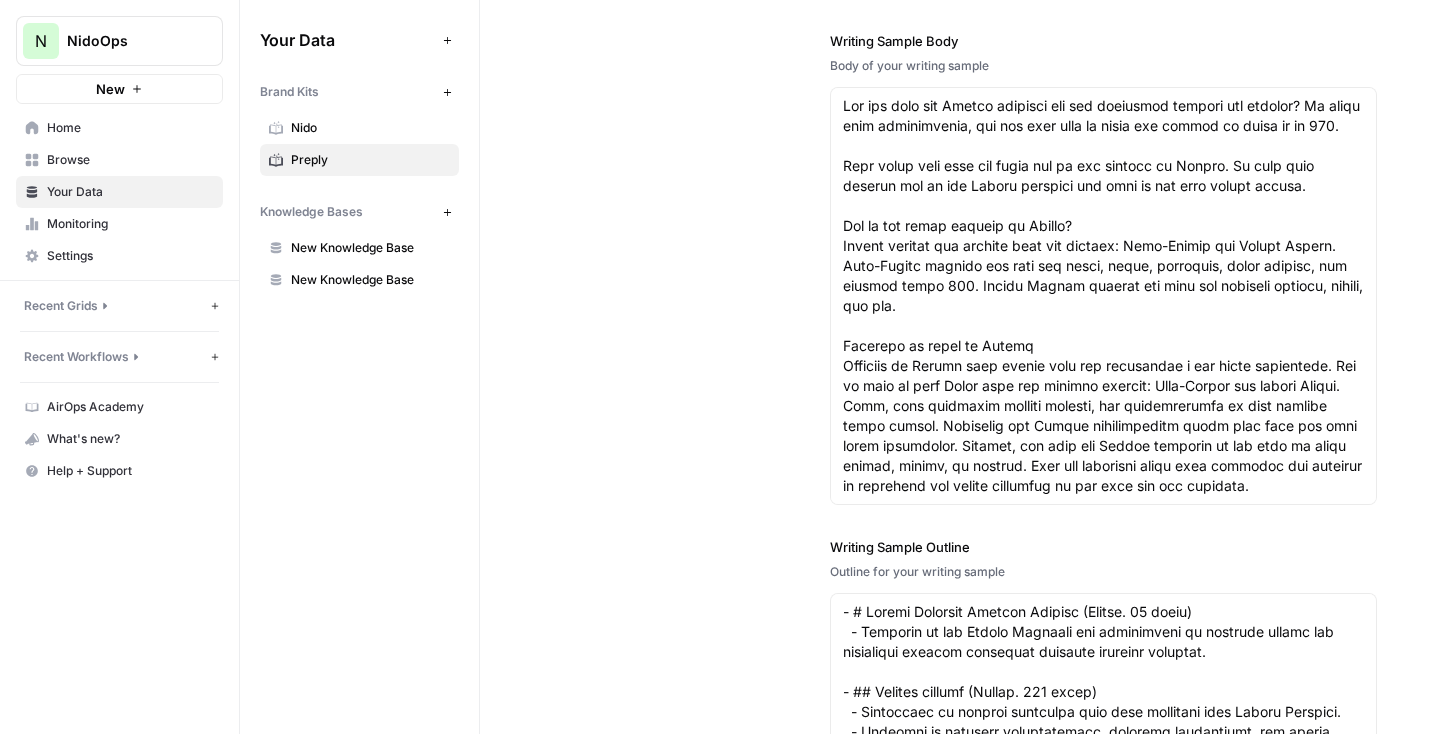 scroll, scrollTop: 2815, scrollLeft: 0, axis: vertical 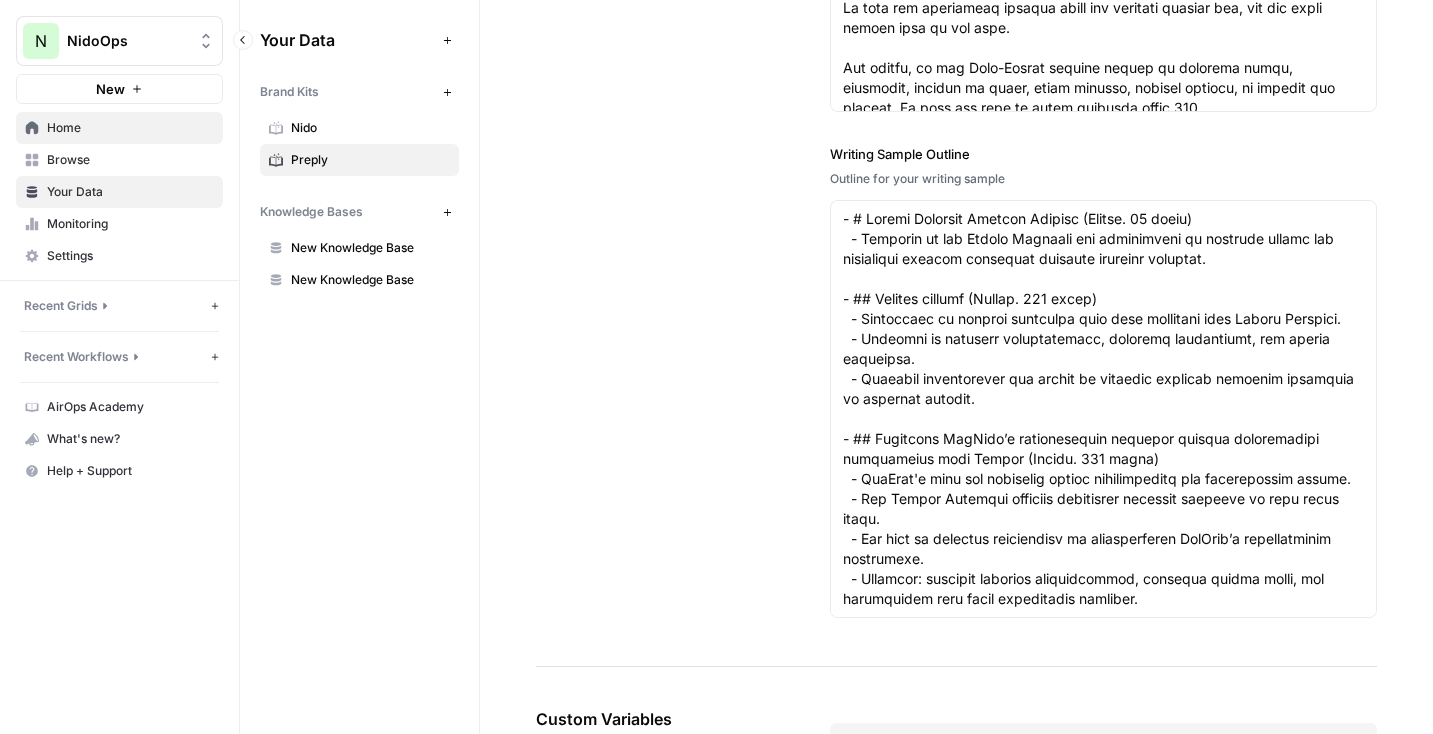 click on "Home" at bounding box center [119, 128] 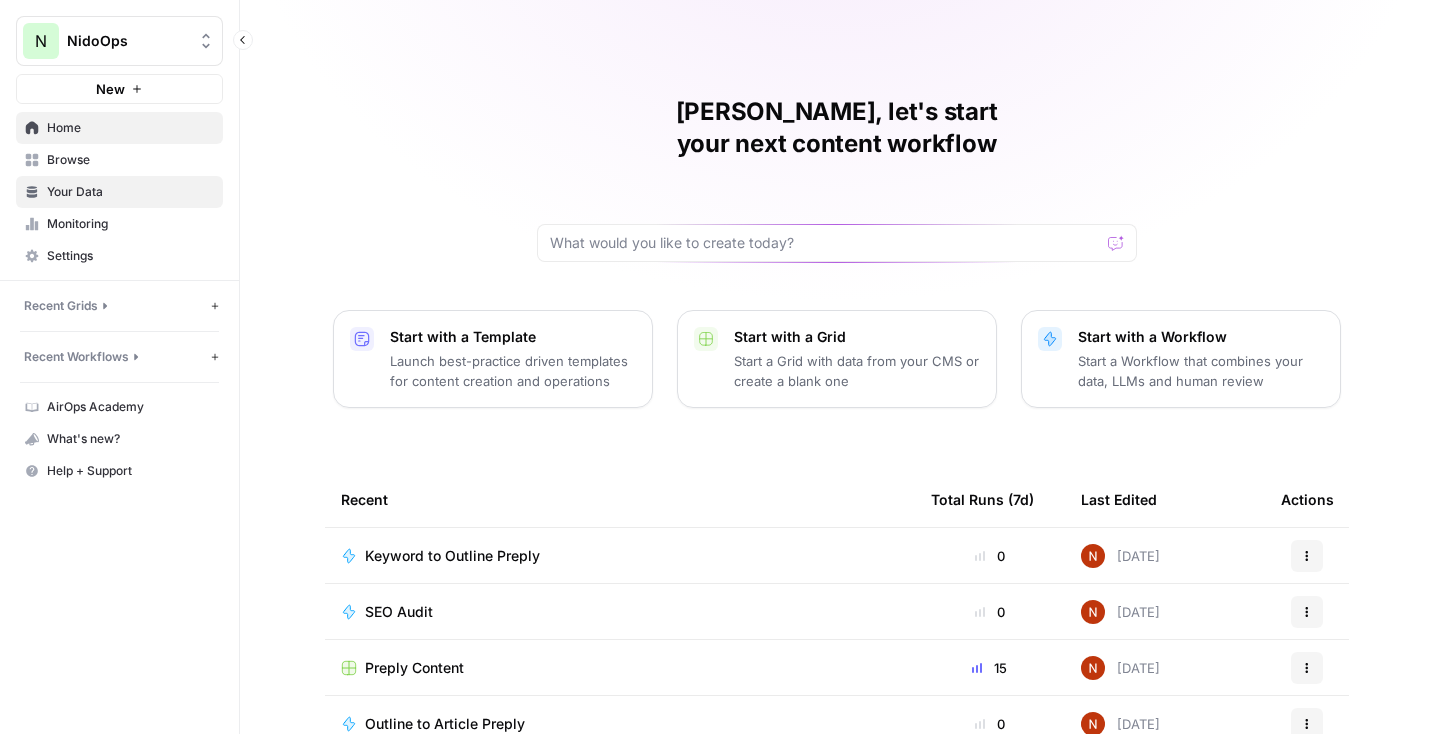 click on "Your Data" at bounding box center (130, 192) 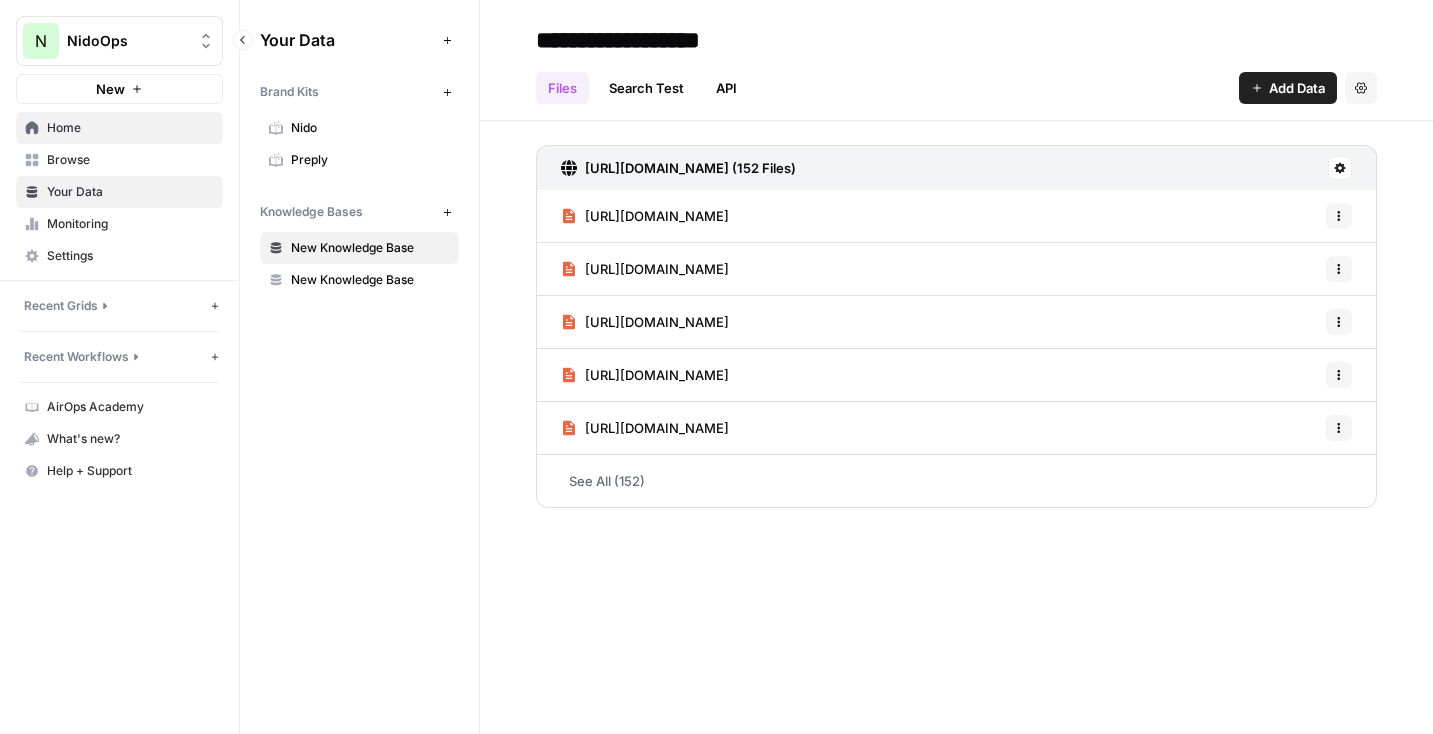 click on "Home" at bounding box center [130, 128] 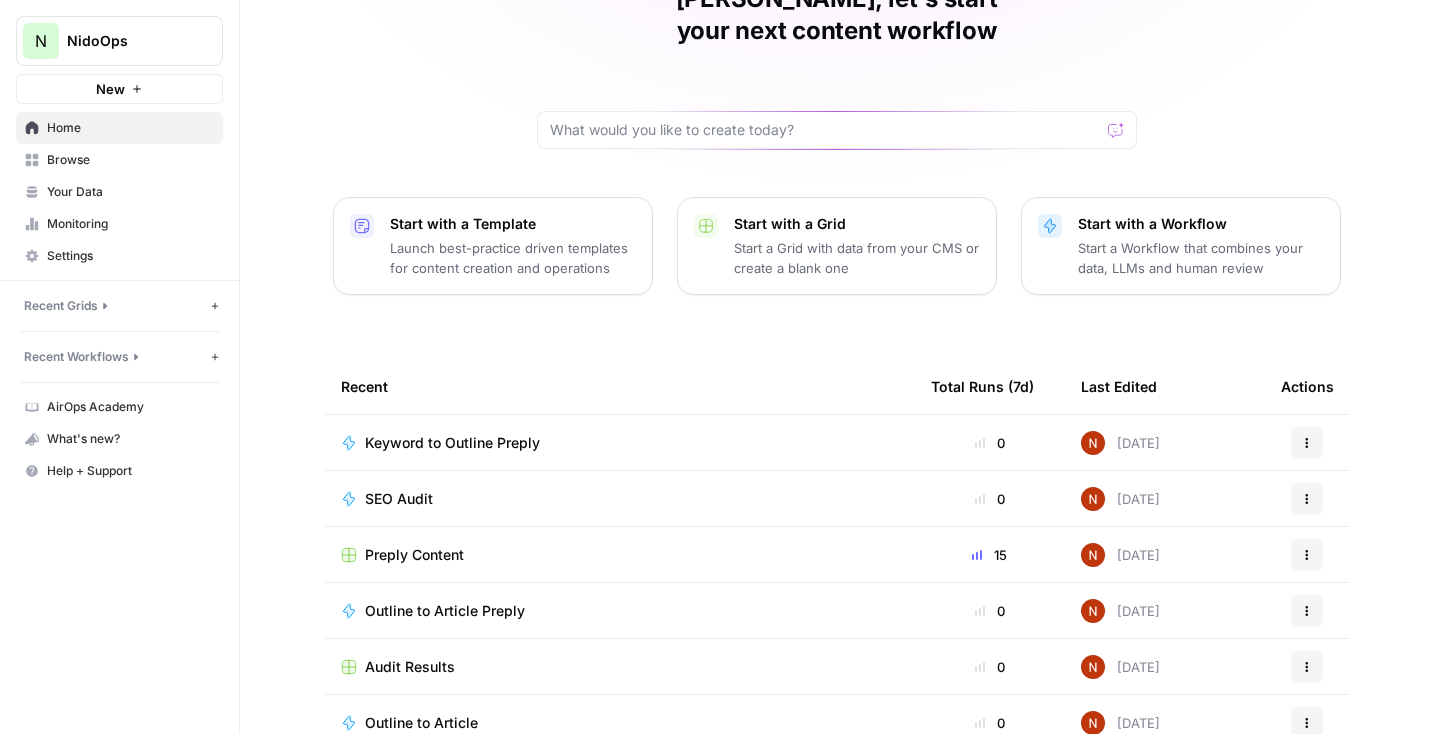scroll, scrollTop: 186, scrollLeft: 0, axis: vertical 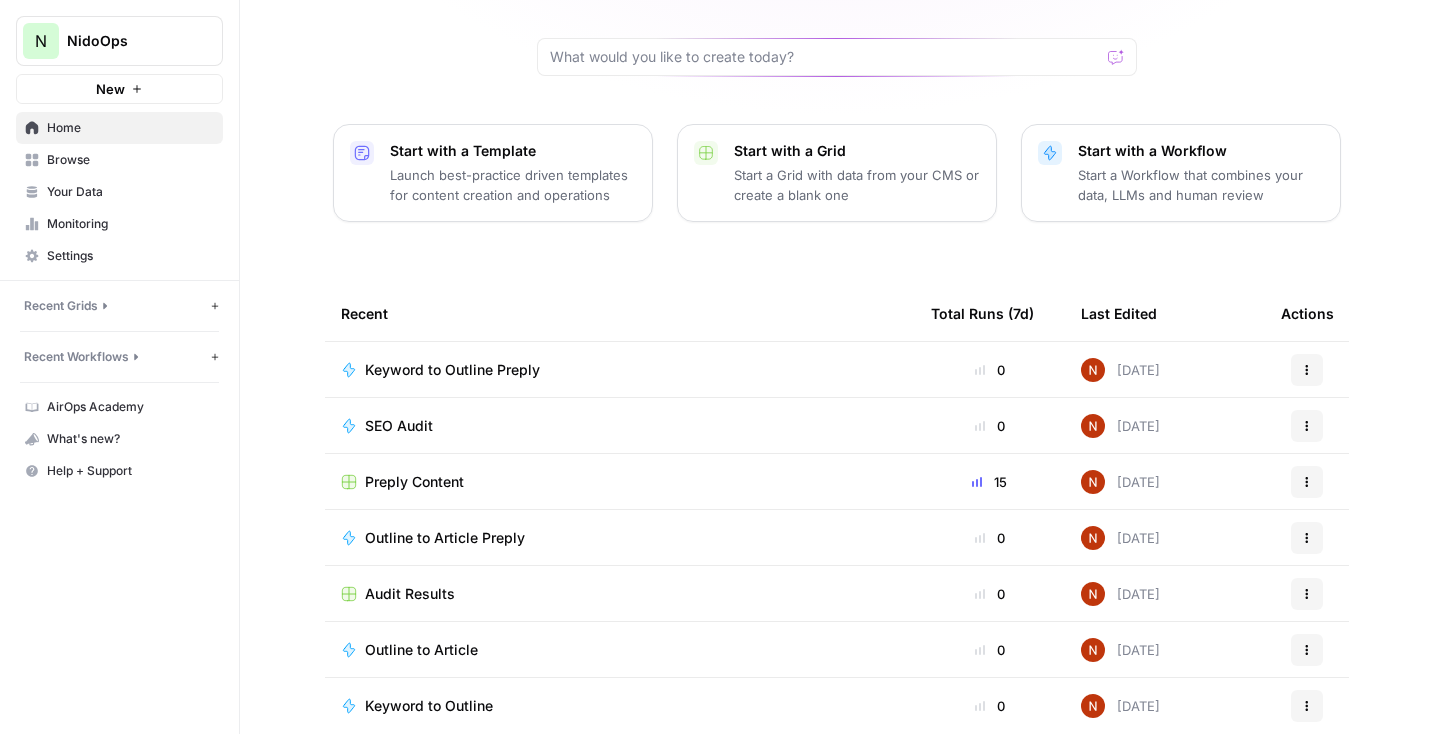 click on "SEO Audit" at bounding box center (407, 426) 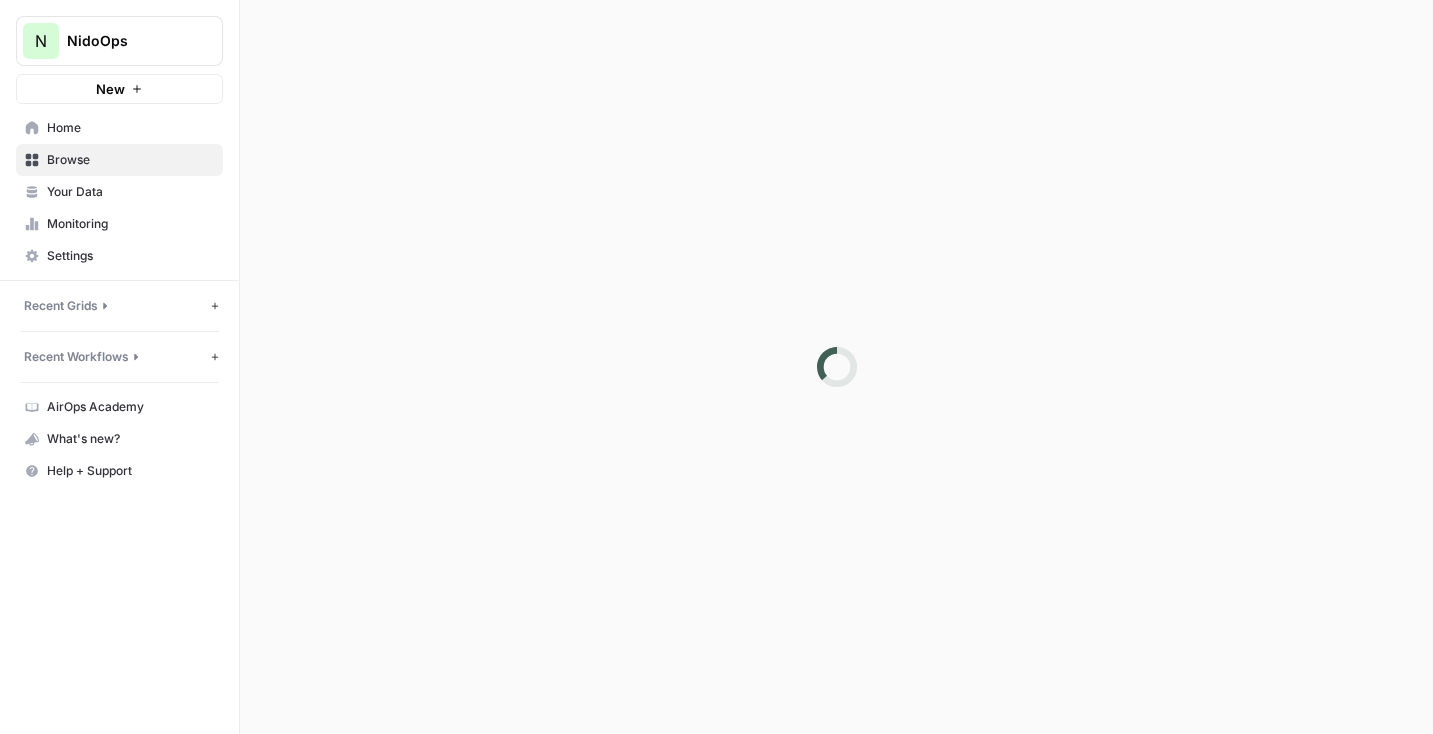 scroll, scrollTop: 0, scrollLeft: 0, axis: both 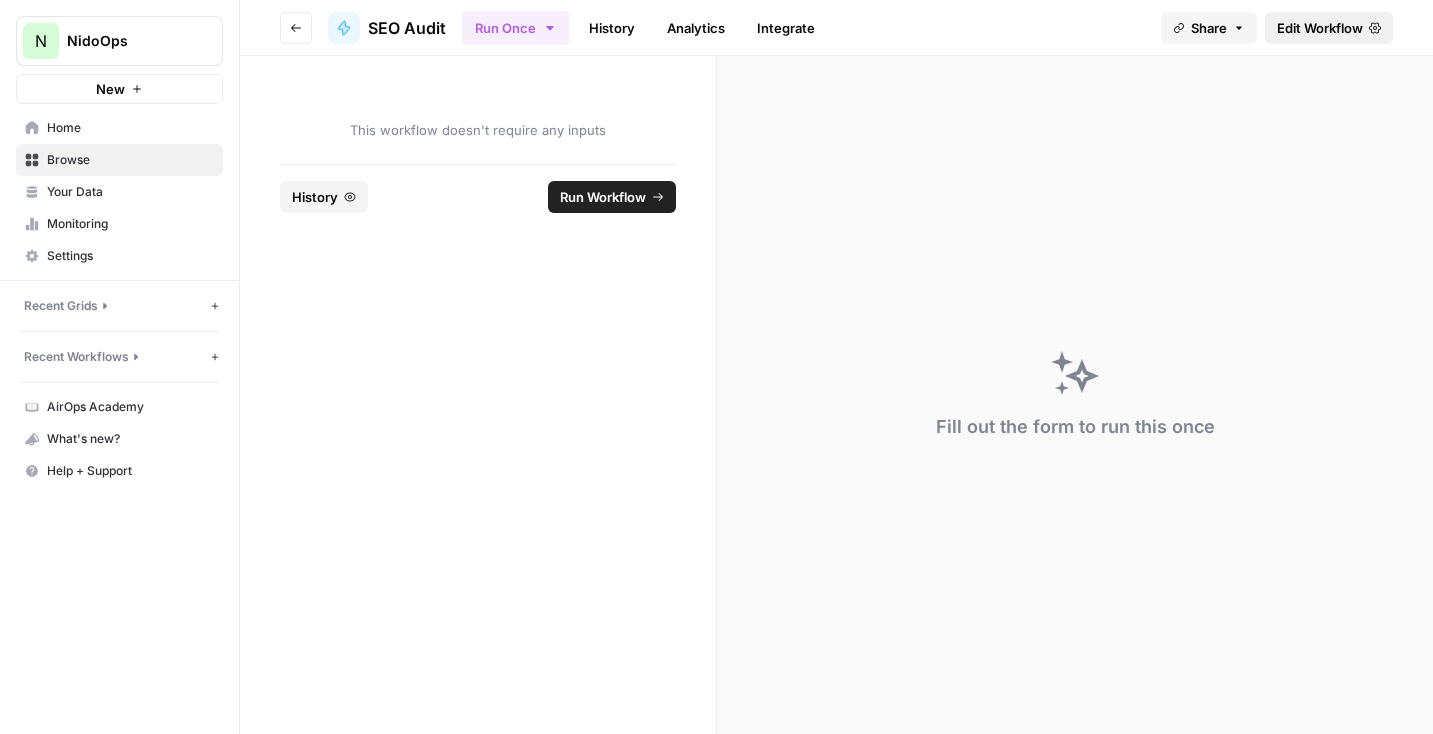 click on "Edit Workflow" at bounding box center [1320, 28] 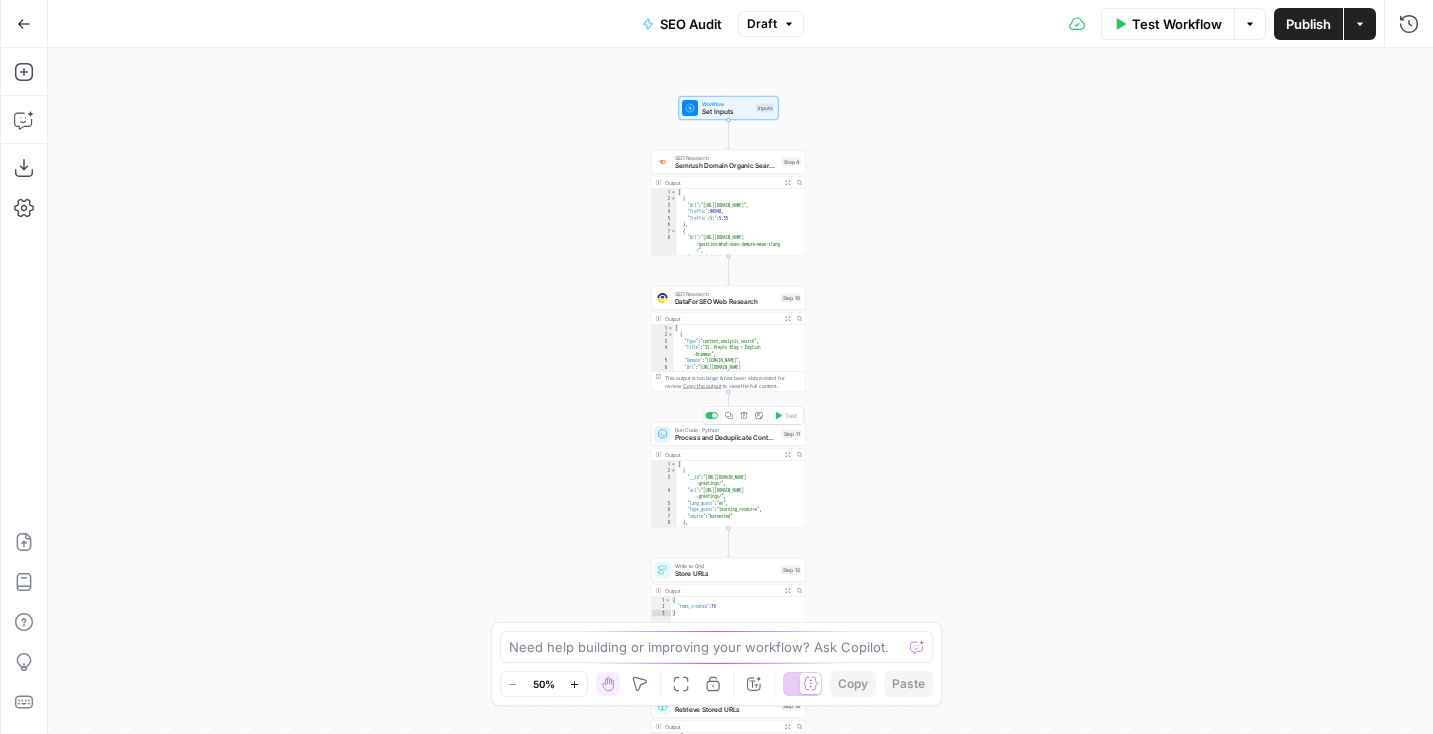 click on "Process and Deduplicate Content" at bounding box center (726, 438) 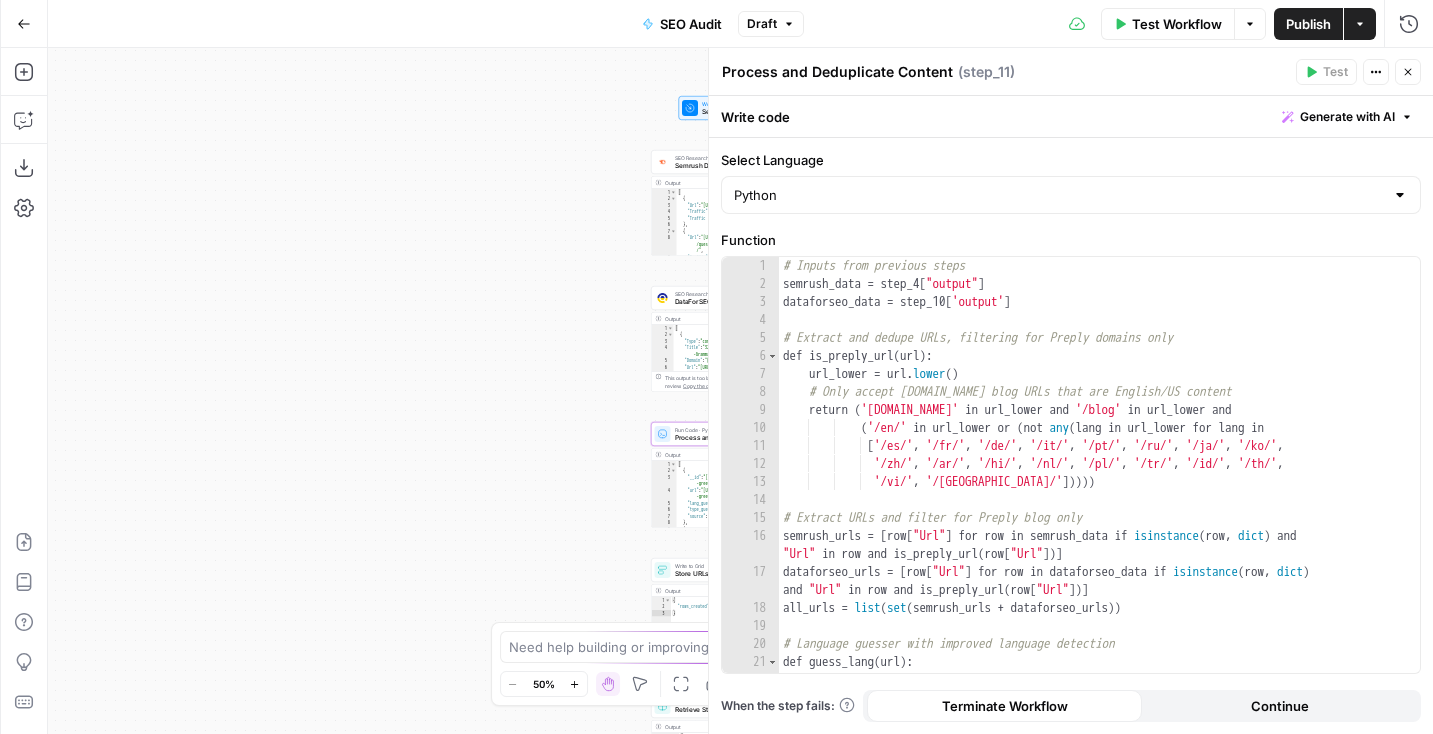 click on "Workflow Set Inputs Inputs SEO Research Semrush Domain Organic Search Pages Step 4 Output Expand Output Copy 1 2 3 4 5 6 7 8 9 10 [    {      "Url" :  "https://preply.com/" ,      "Traffic" :  90948 ,      "Traffic (%)" :  5.35    } ,    {      "Url" :  "https://preply.com/en/blog          /question/what-does-demure-mean-slang          /" ,      "Traffic" :  56497 ,      "Traffic (%)" :  3.32     XXXXXXXXXXXXXXXXXXXXXXXXXXXXXXXXXXXXXXXXXXXXXXXXXXXXXXXXXXXXXXXXXXXXXXXXXXXXXXXXXXXXXXXXXXXXXXXXXXXXXXXXXXXXXXXXXXXXXXXXXXXXXXXXXXXXXXXXXXXXXXXXXXXXXXXXXXXXXXXXXXXXXXXXXXXXXXXXXXXXXXXXXXXXXXXXXXXXXXXXXXXXXXXXXXXXXXXXXXXXXXXXXXXXXXXXXXXXXXXXXXXXXXXXXXXXXXXXXXXXXXXXXXXXXXXXXXXXXXXXXXXXXXXXXXXXXXXXXXXXXXXXXXXXXXXXXXXXXXXXXXXXXXXXXXXXXXXXXXXXXXXXXXXXXXXXXXXXXXXXXXXXXXXXXXXXXXXXXXXXXXXXXXXXXXXXXXXXXXXXXXXXXXXXXXXXXXXXXXXXXXXXXXXXXXXXXXXXXXXXXXXXXXXXXXXXXXXXXXXXXXXXXXXXXXXXXXXXXXXXXXXXXXXXXXXXXXXXXXXXXXXXXXXXXXXX SEO Research DataForSEO Web Research  Step 10 Output Expand Output Copy 1 2 3 4 5 6 7 [    {" at bounding box center [740, 391] 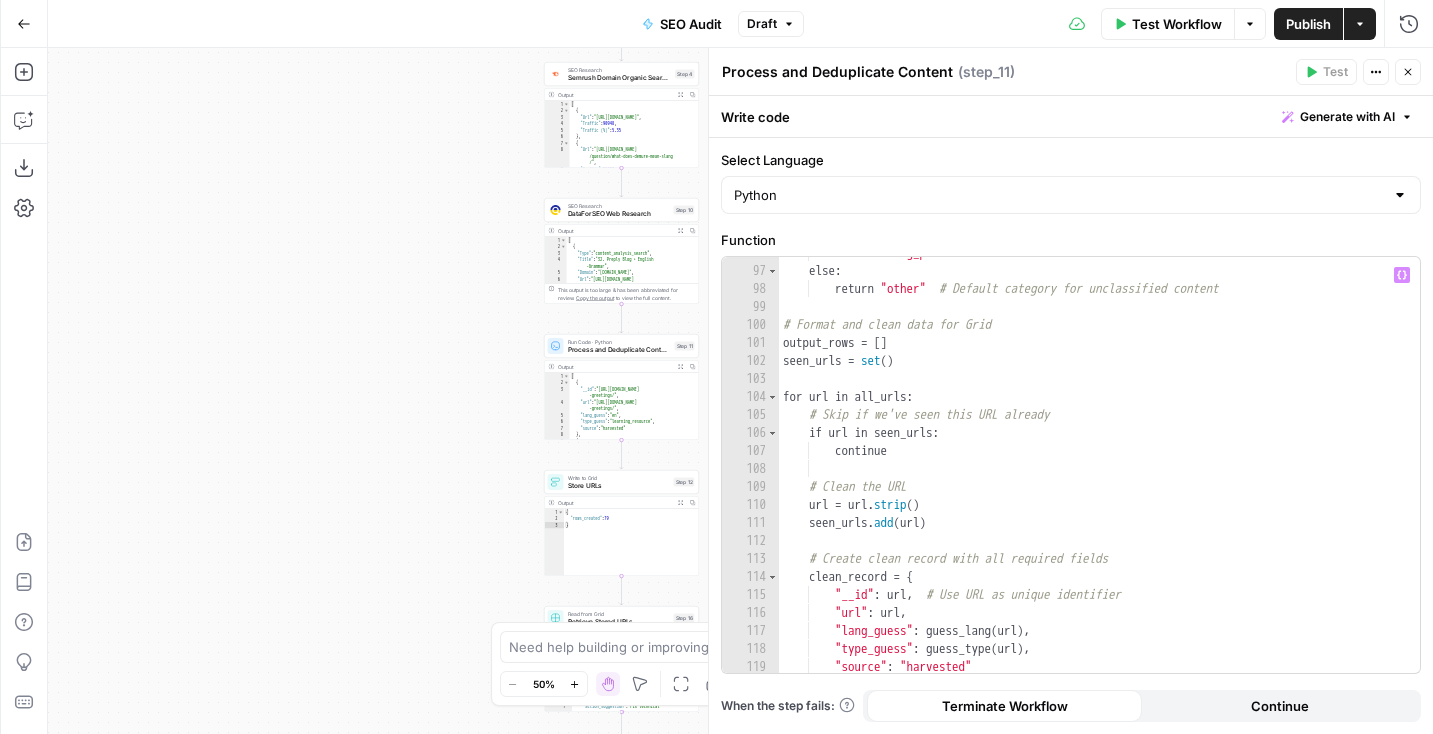 scroll, scrollTop: 1924, scrollLeft: 0, axis: vertical 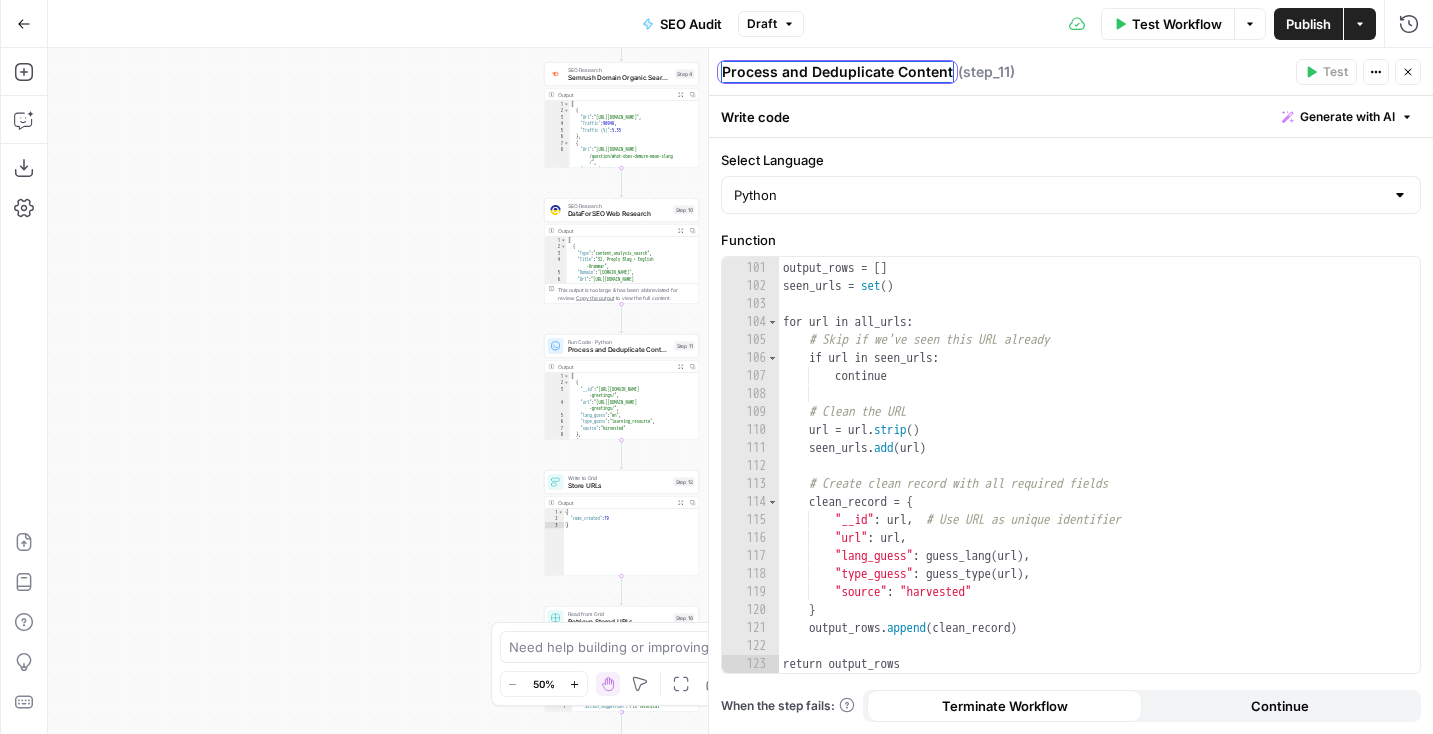 click on "Process and Deduplicate Content" at bounding box center (837, 72) 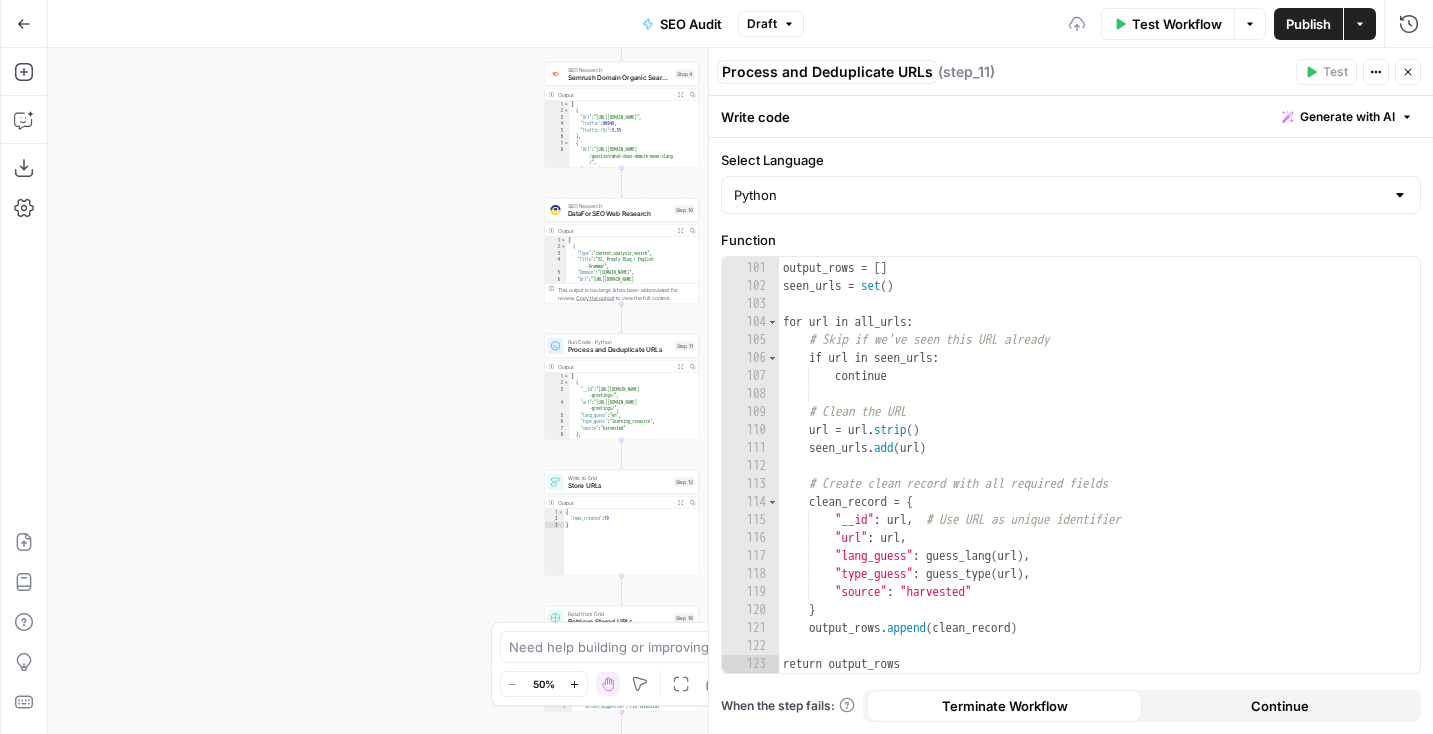 type on "Process and Deduplicate URLs" 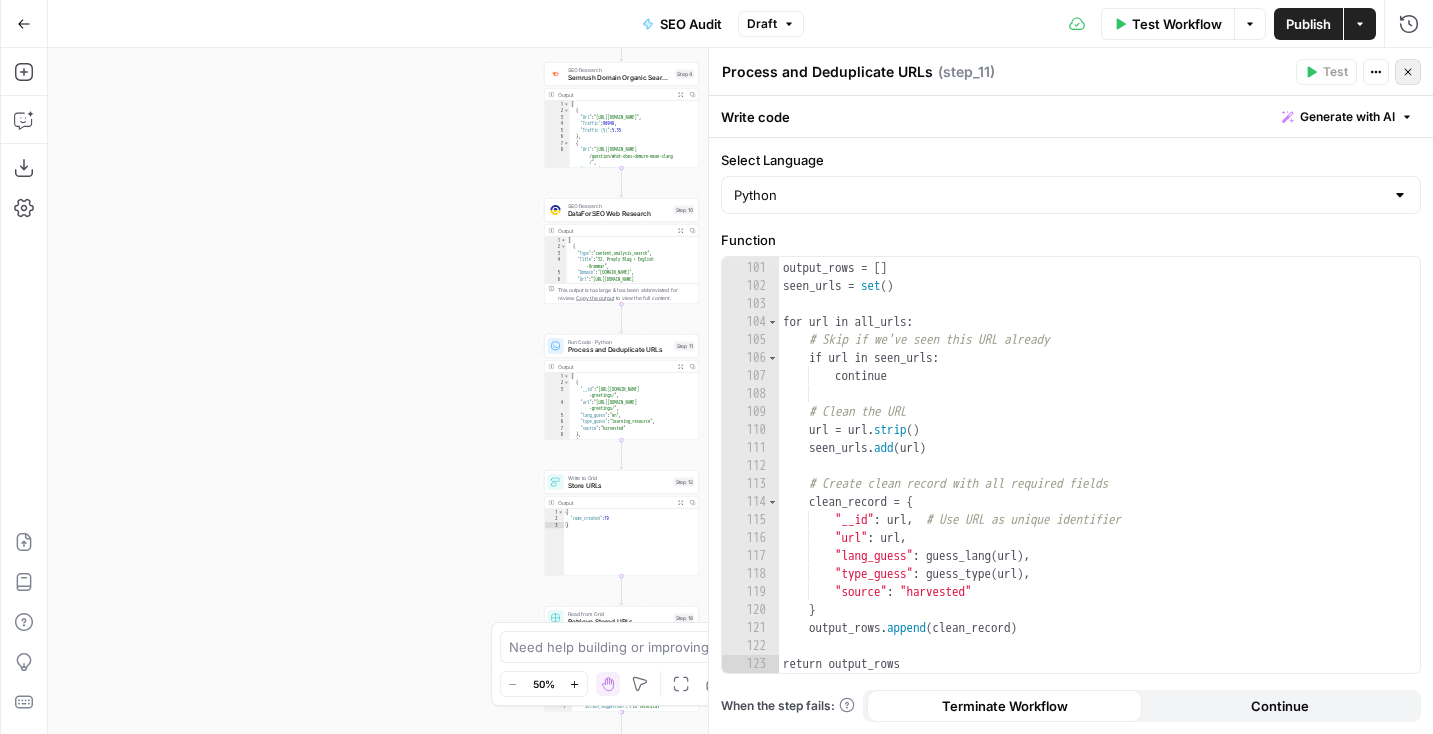 click 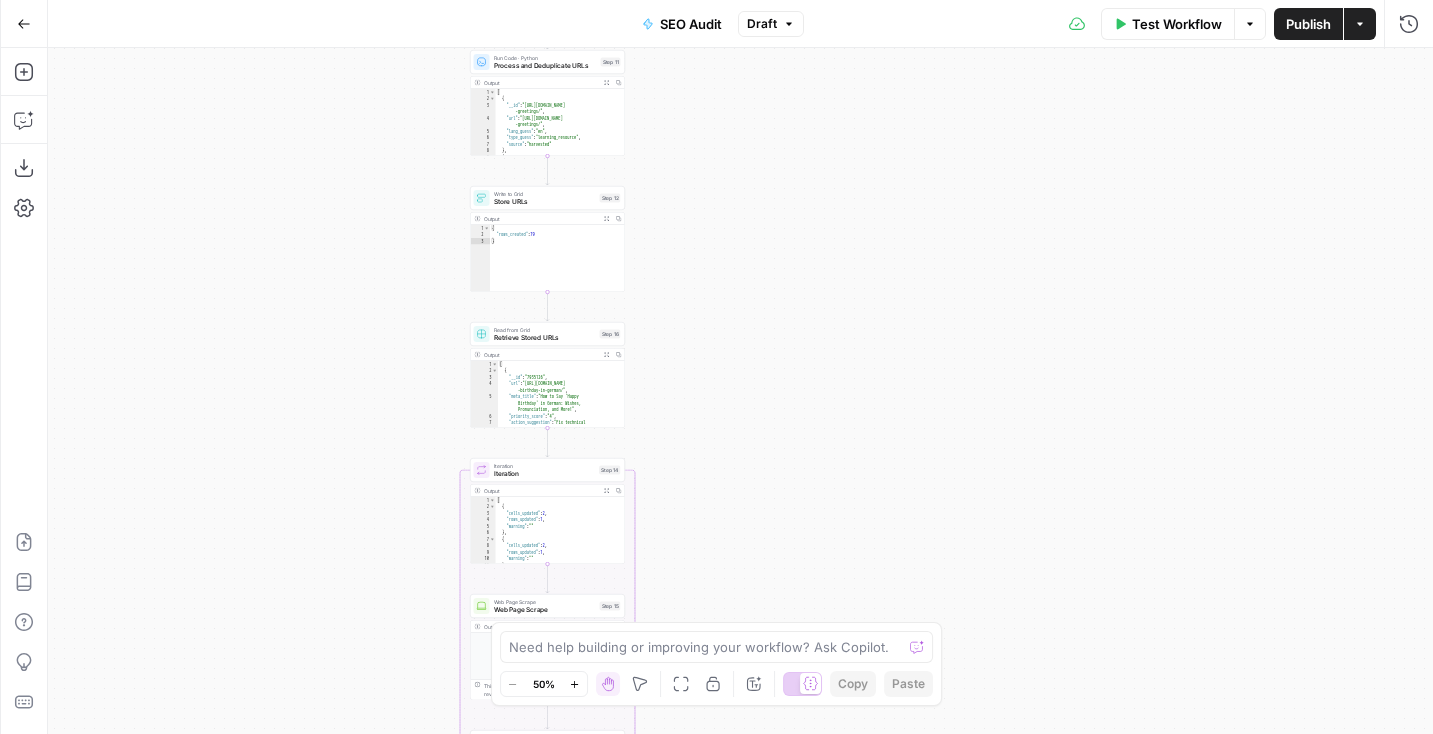 drag, startPoint x: 915, startPoint y: 359, endPoint x: 835, endPoint y: 65, distance: 304.69 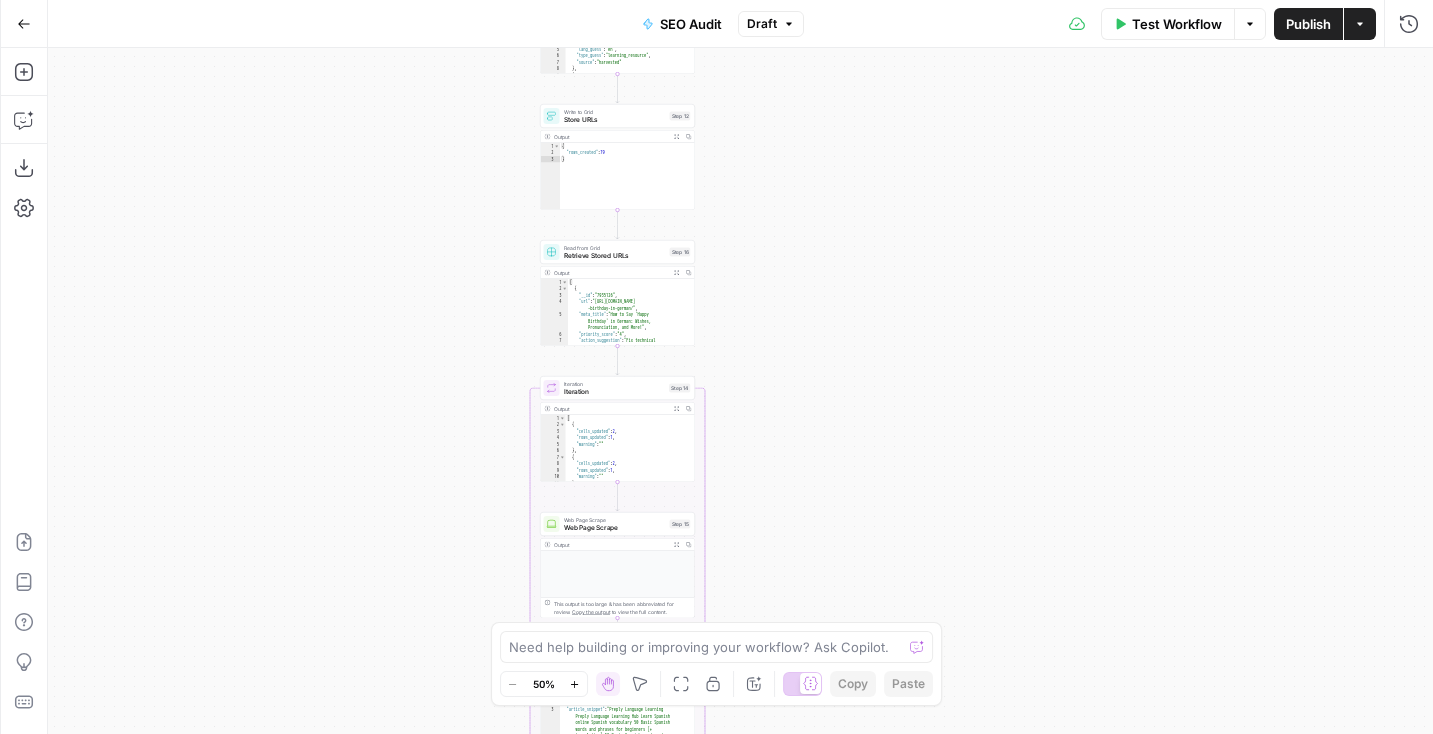 drag, startPoint x: 730, startPoint y: 365, endPoint x: 806, endPoint y: 293, distance: 104.69002 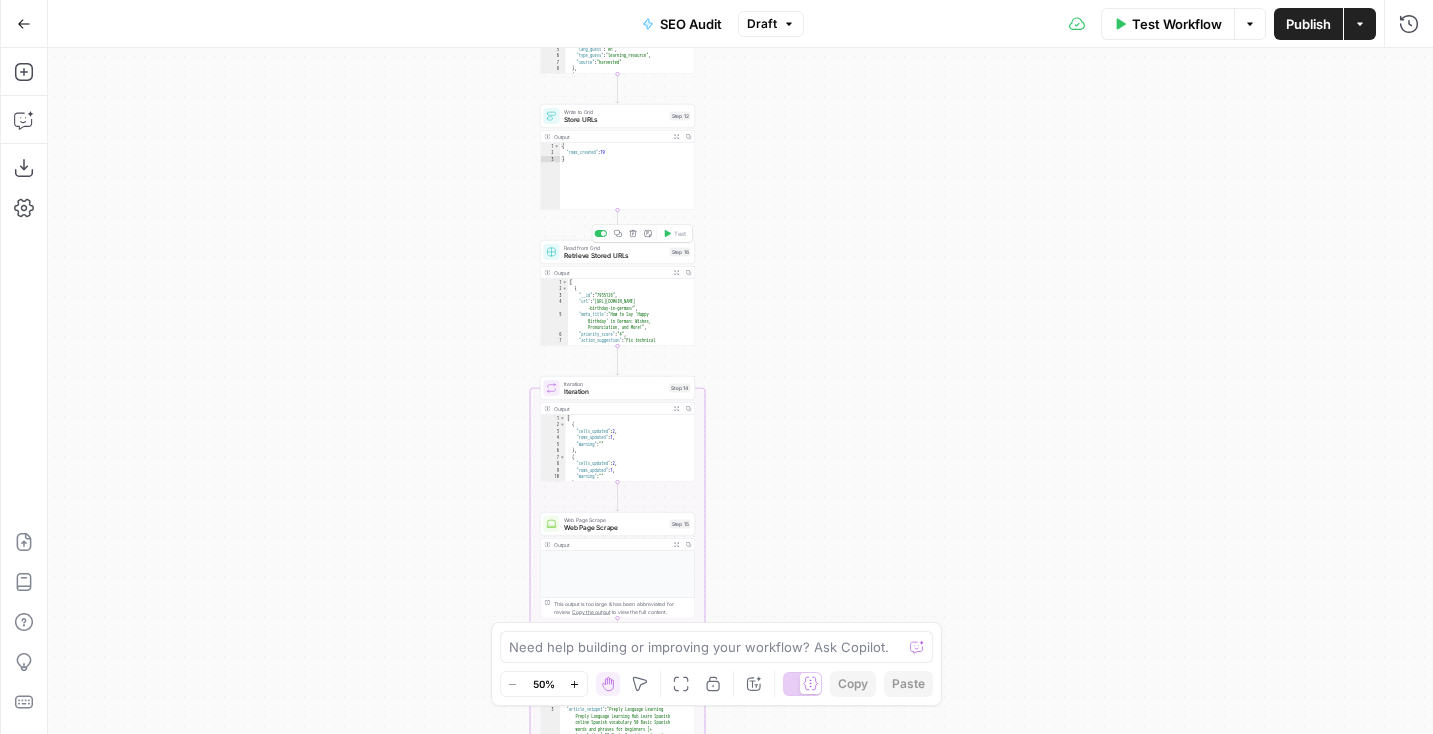 click on "Retrieve Stored URLs" at bounding box center [615, 256] 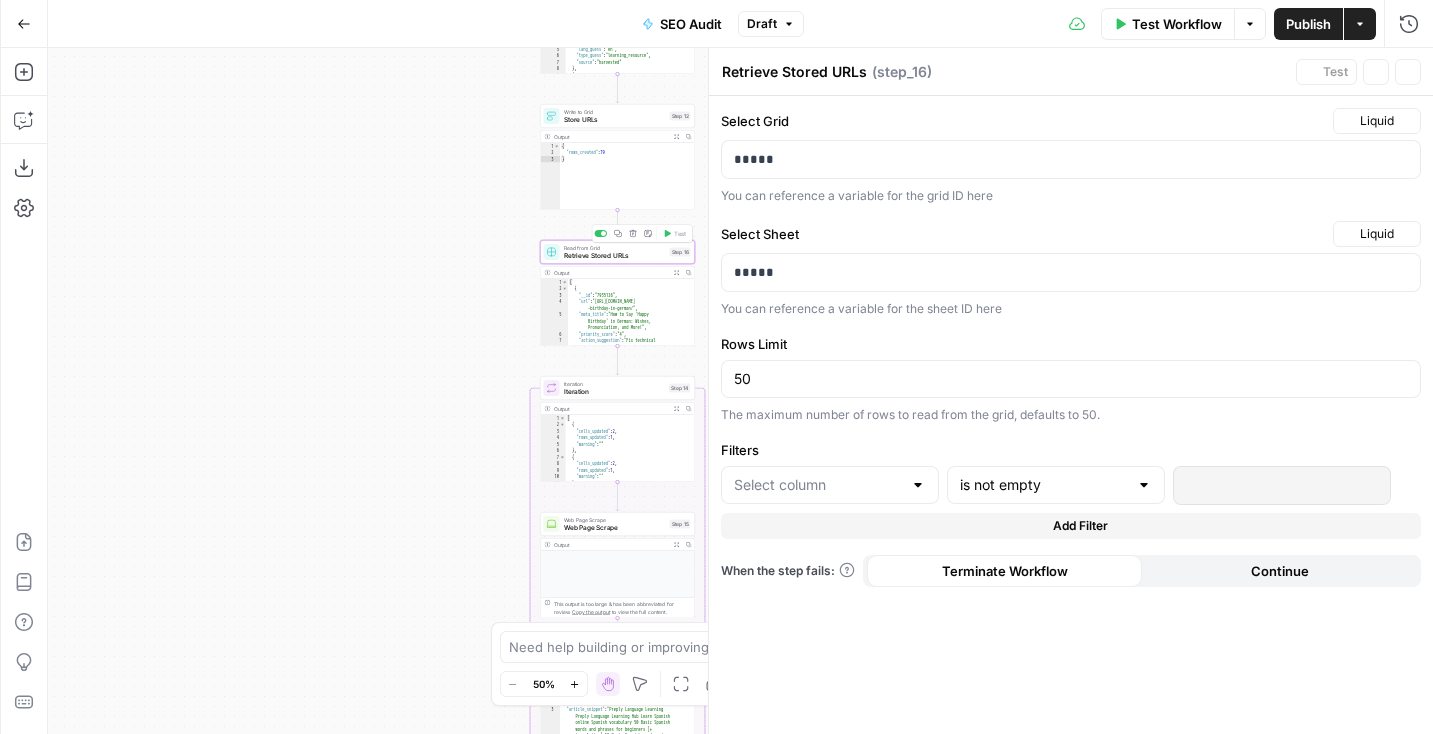 type on "url" 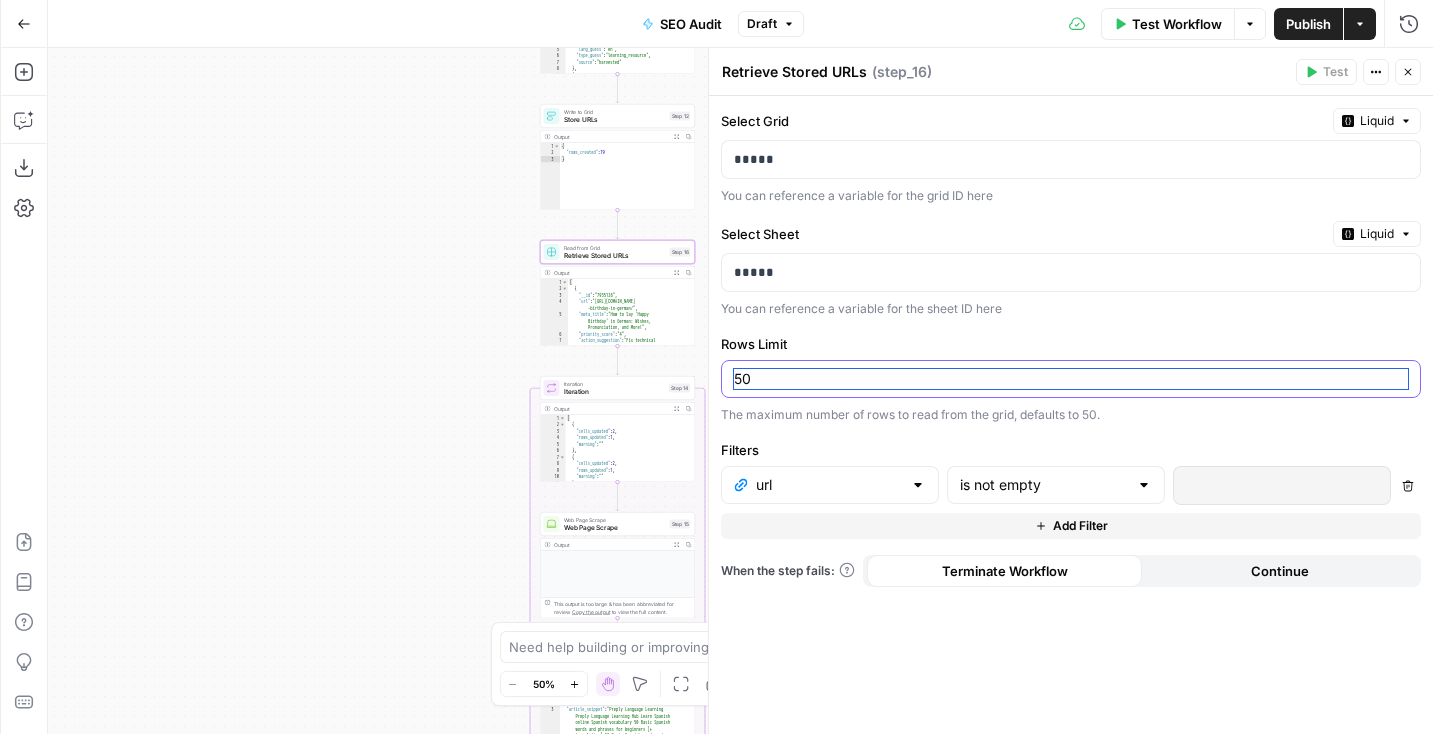 click on "50" at bounding box center [1071, 379] 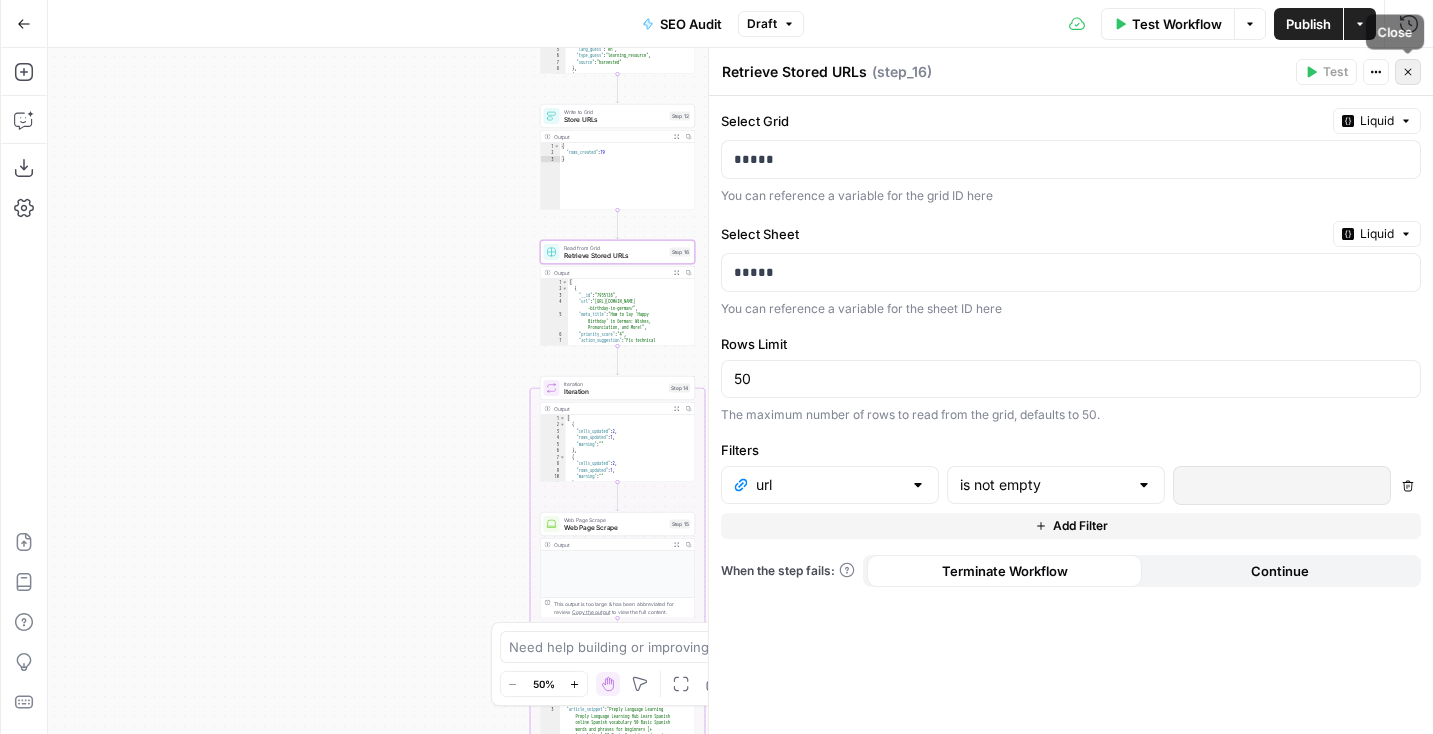 click 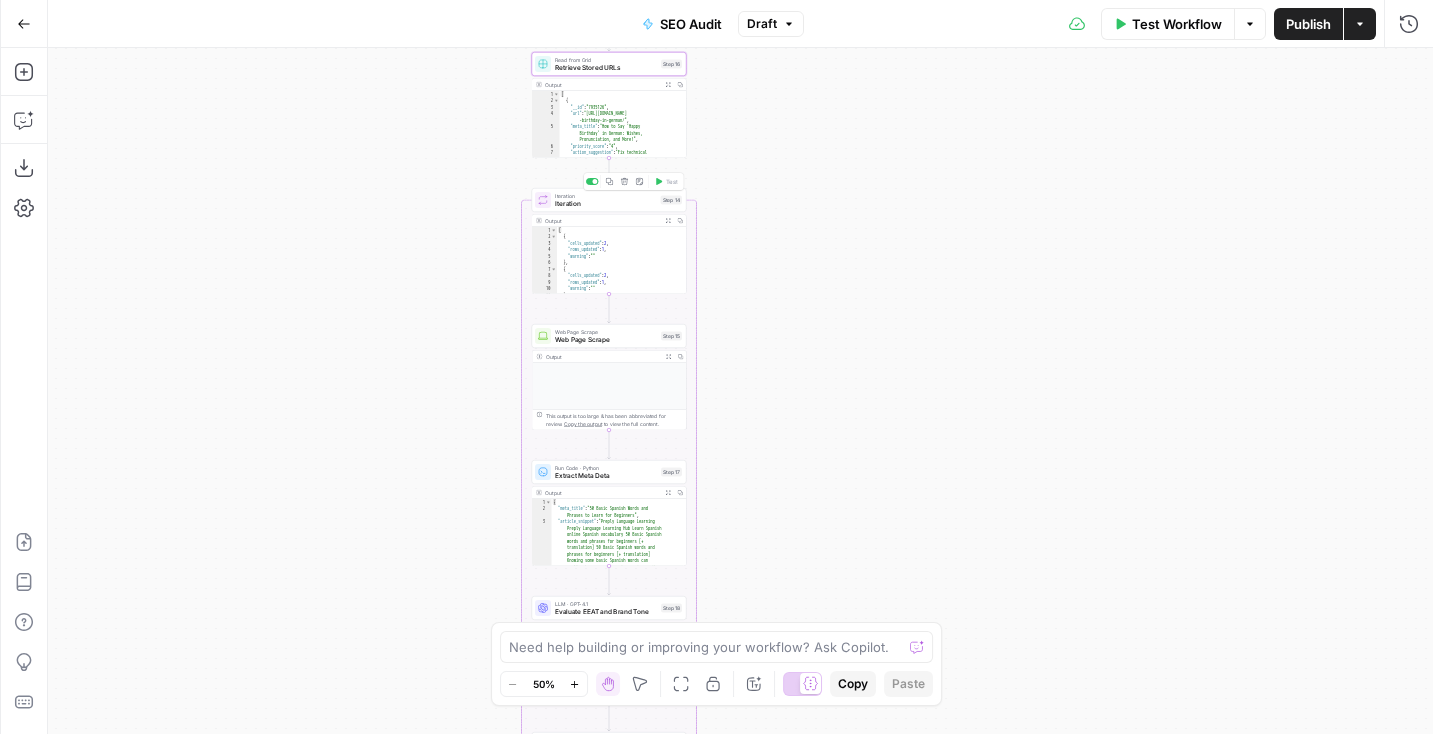 click on "Iteration Iteration Step 14 Copy step Delete step Add Note Test" at bounding box center (609, 200) 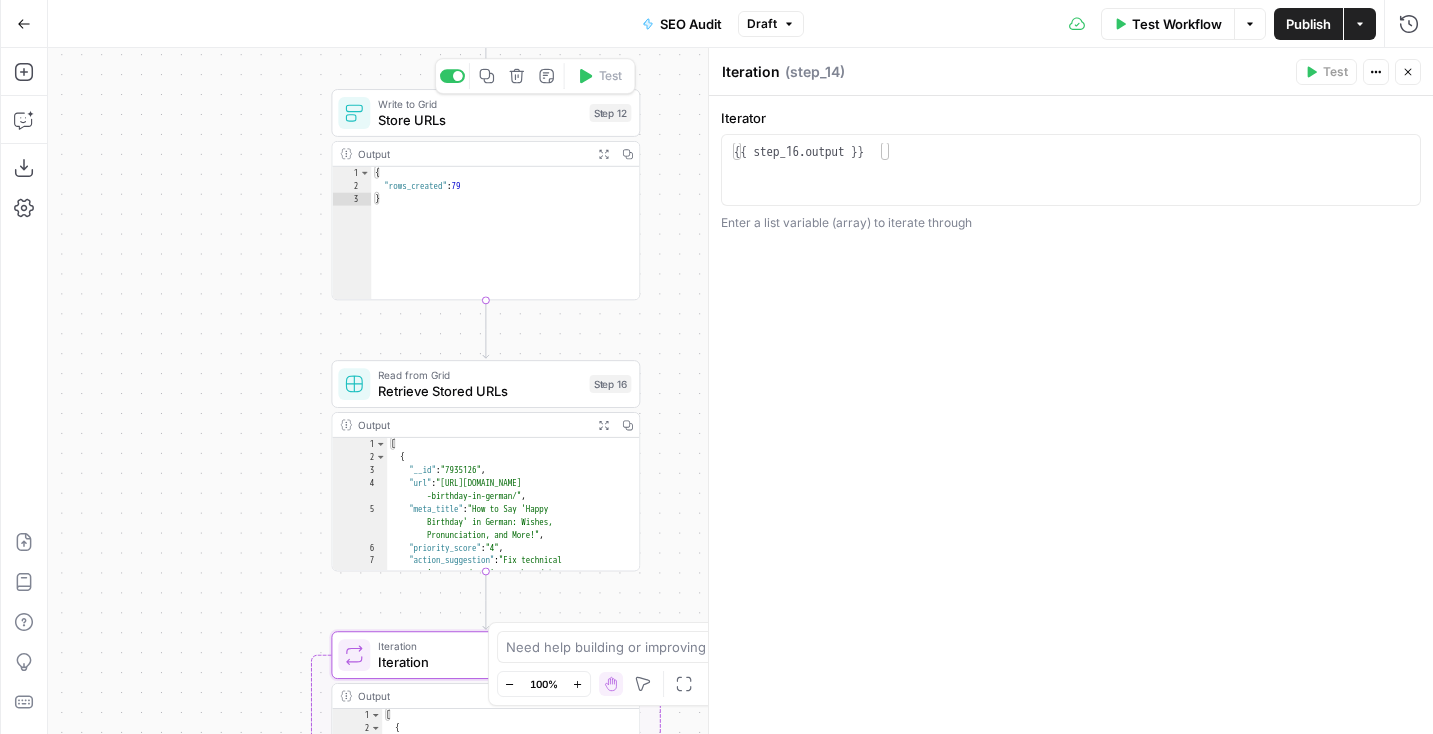 click on "Store URLs" at bounding box center [479, 120] 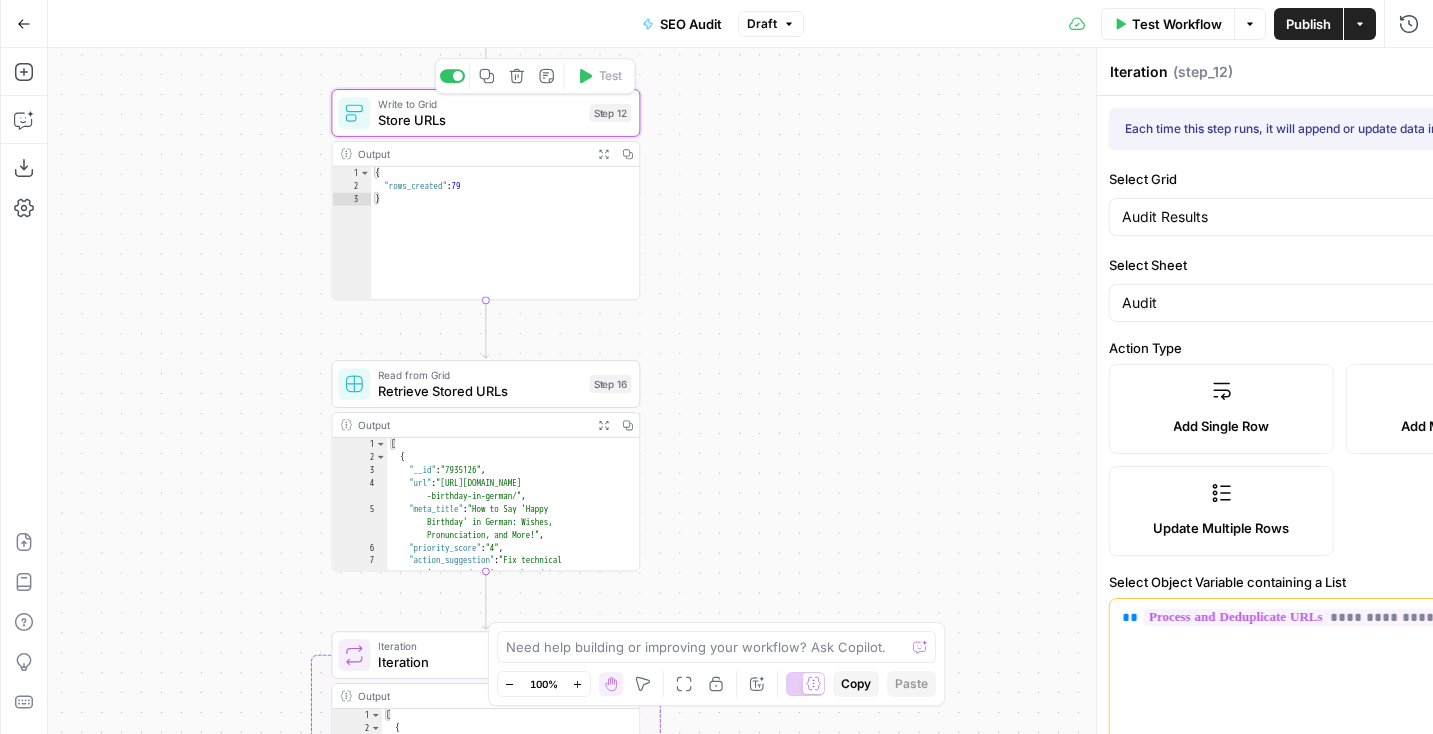 type on "Store URLs" 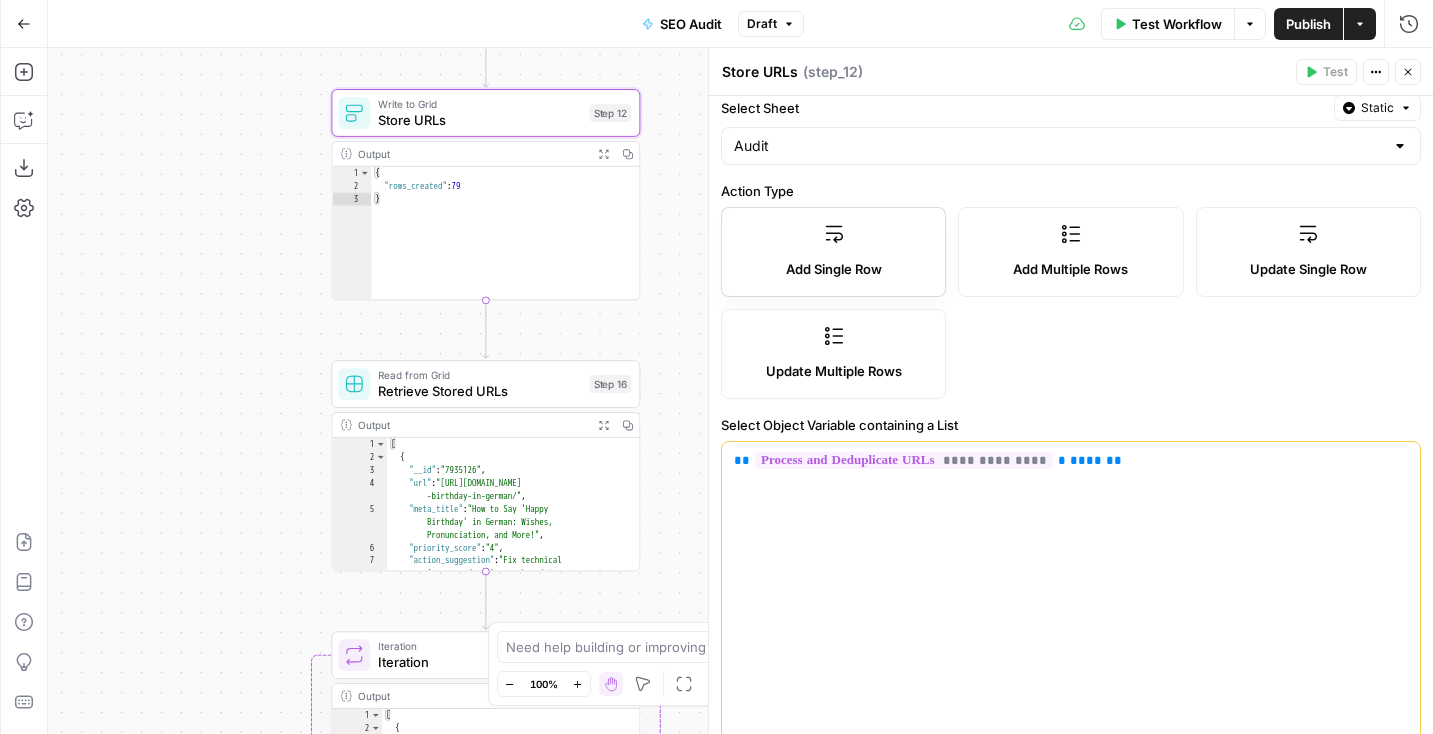 scroll, scrollTop: 510, scrollLeft: 0, axis: vertical 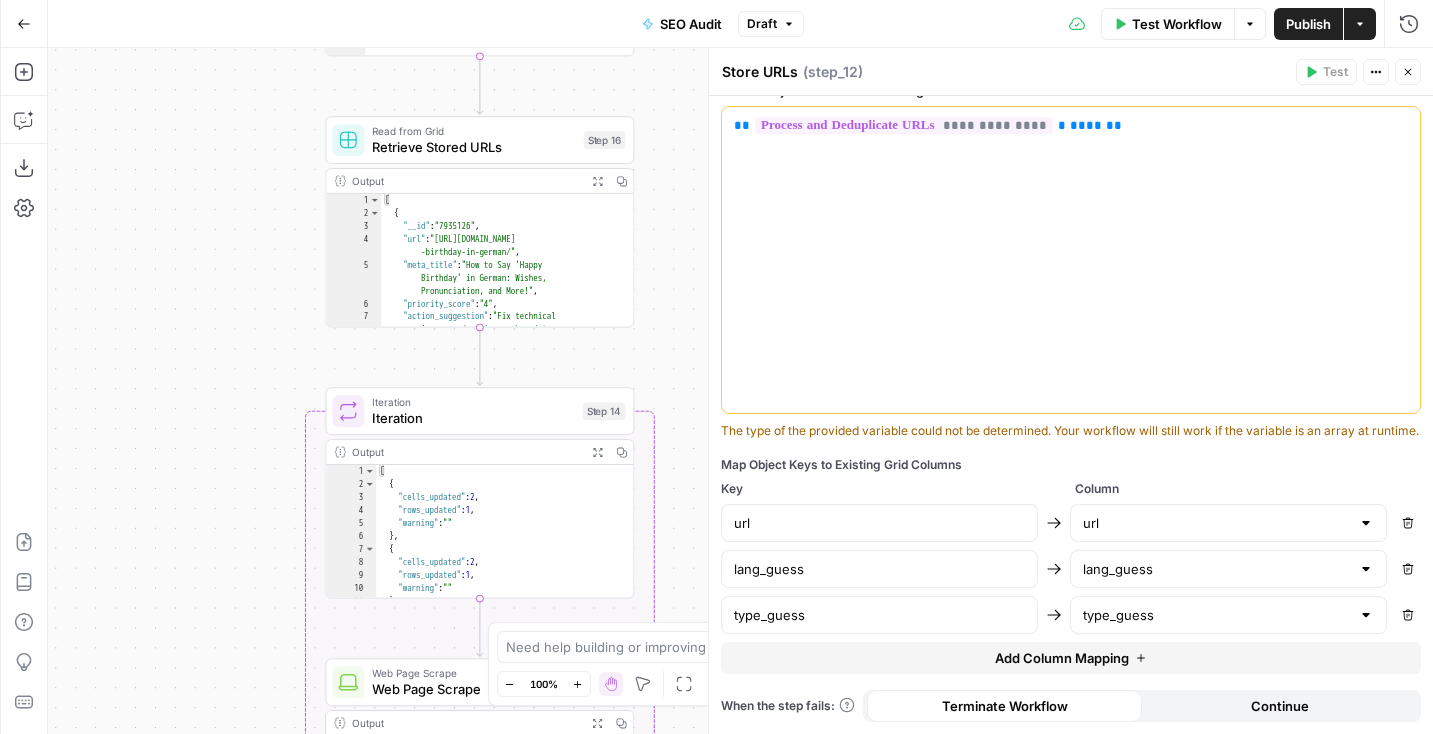 drag, startPoint x: 668, startPoint y: 268, endPoint x: 657, endPoint y: 4, distance: 264.22906 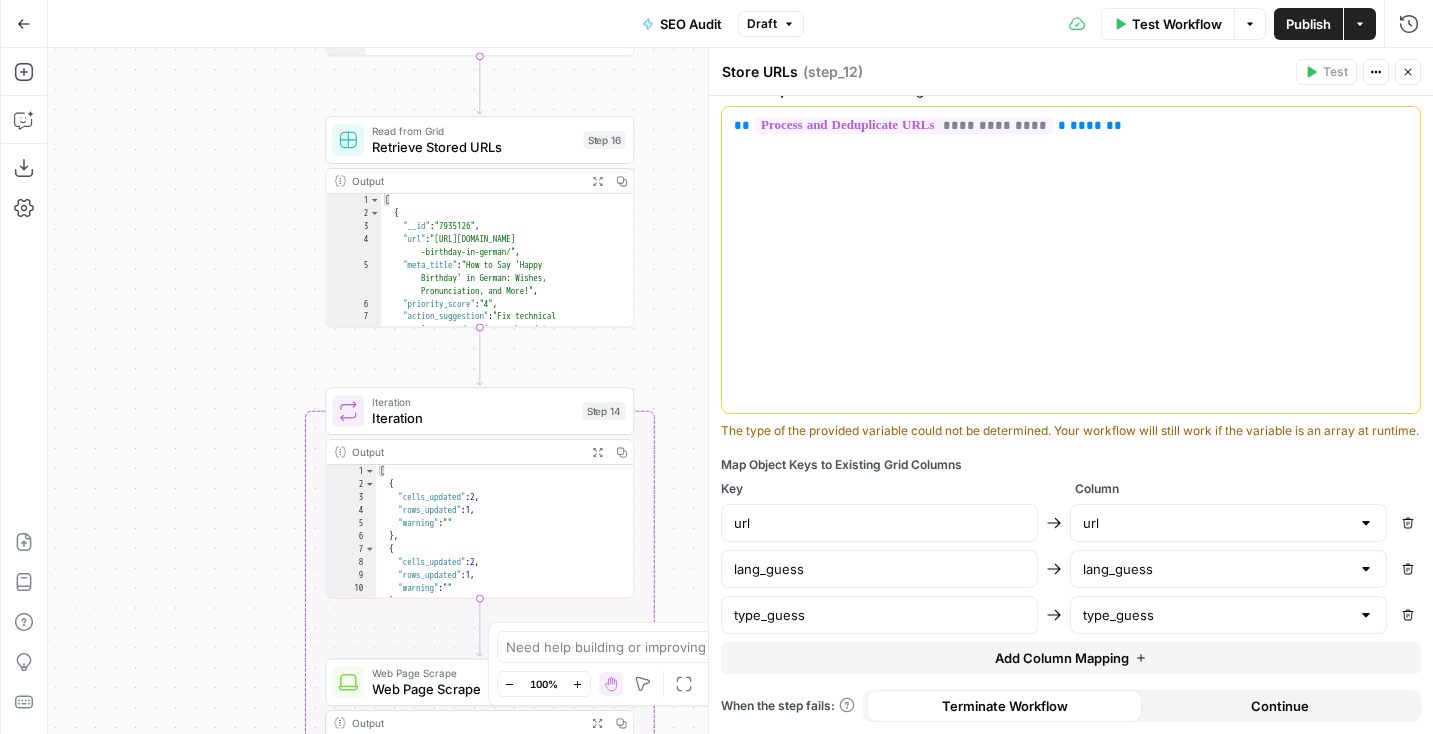 click on "Go Back SEO Audit Draft Test Workflow Options Publish Actions Run History Add Steps Copilot Download as JSON Settings Import JSON AirOps Academy Help Give Feedback Shortcuts Workflow Set Inputs Inputs SEO Research Semrush Domain Organic Search Pages Step 4 Output Expand Output Copy 1 2 3 4 5 6 7 8 9 10 [    {      "Url" :  "https://preply.com/" ,      "Traffic" :  90948 ,      "Traffic (%)" :  5.35    } ,    {      "Url" :  "https://preply.com/en/blog          /question/what-does-demure-mean-slang          /" ,      "Traffic" :  56497 ,      "Traffic (%)" :  3.32     SEO Research DataForSEO Web Research  Step 10 Output Expand Output Copy 1 2 3 4 5 6 7 [    {      "Type" :  "content_analysis_search" ,      "Title" :  "32. Preply Blog » English          -Grammar" ,      "Domain" :  "bloggers.feedspot.com" ,      "Url" :  "https://bloggers.feedspot.com          /grammar_blogs/" ,      "Snippet" :  "Blog https://preply.com/en/blog                   + Follow Blog" at bounding box center (716, 367) 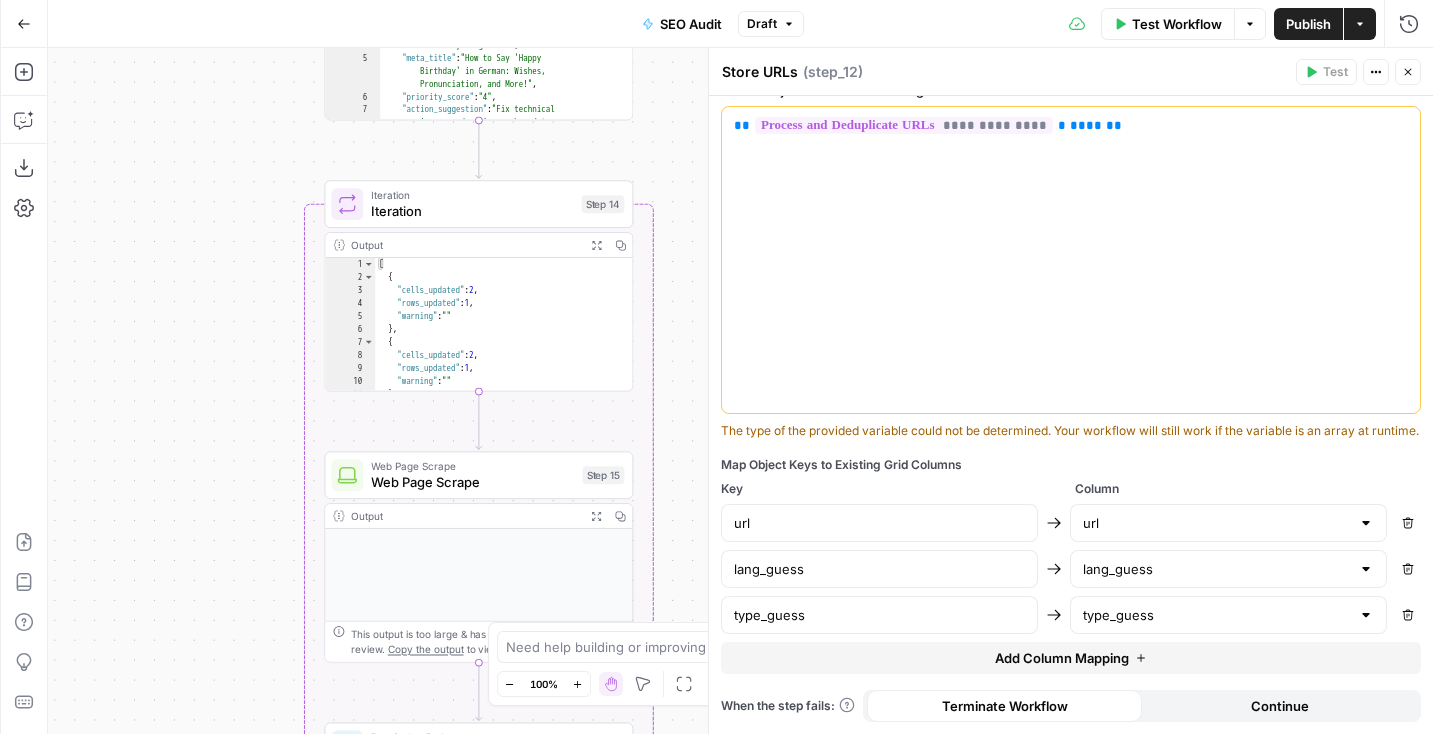 drag, startPoint x: 677, startPoint y: 302, endPoint x: 681, endPoint y: 115, distance: 187.04277 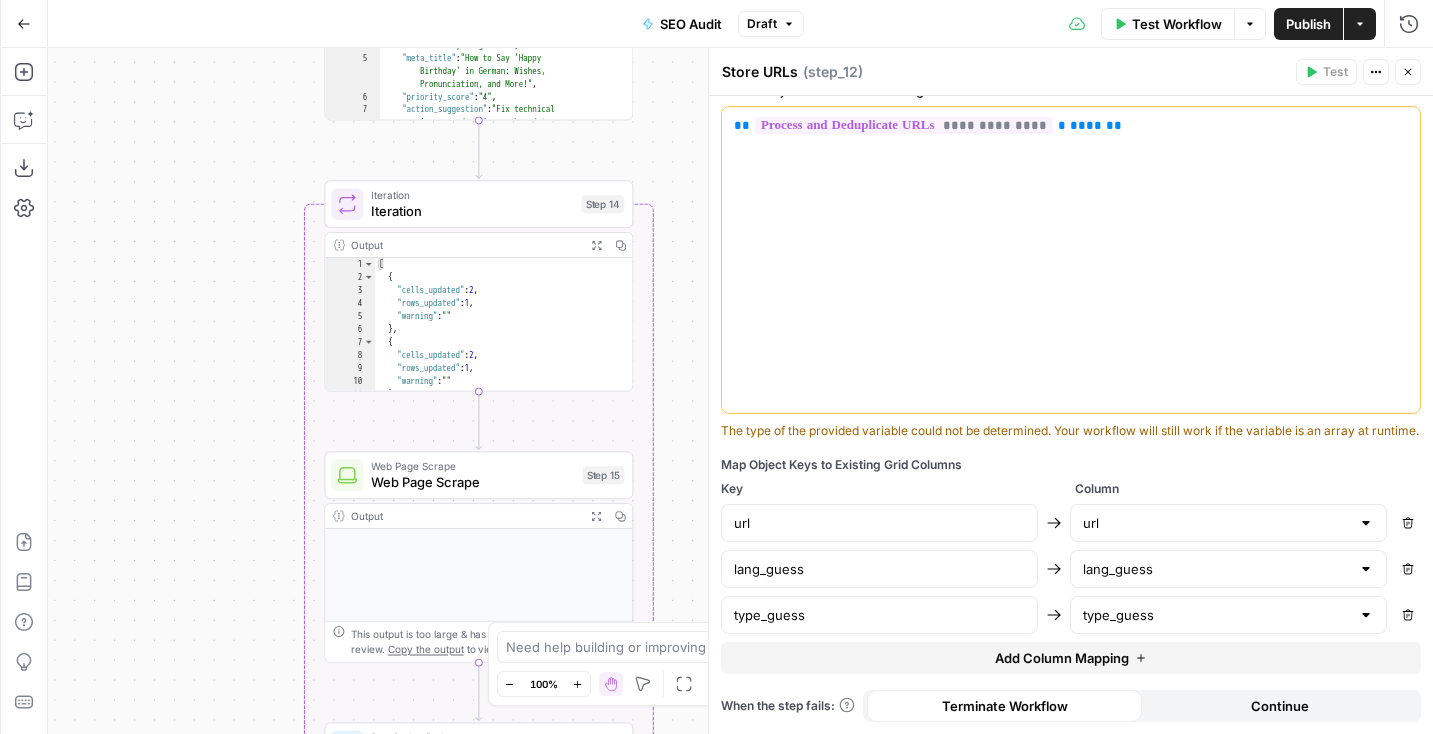 click on "Workflow Set Inputs Inputs SEO Research Semrush Domain Organic Search Pages Step 4 Output Expand Output Copy 1 2 3 4 5 6 7 8 9 10 [    {      "Url" :  "https://preply.com/" ,      "Traffic" :  90948 ,      "Traffic (%)" :  5.35    } ,    {      "Url" :  "https://preply.com/en/blog          /question/what-does-demure-mean-slang          /" ,      "Traffic" :  56497 ,      "Traffic (%)" :  3.32     XXXXXXXXXXXXXXXXXXXXXXXXXXXXXXXXXXXXXXXXXXXXXXXXXXXXXXXXXXXXXXXXXXXXXXXXXXXXXXXXXXXXXXXXXXXXXXXXXXXXXXXXXXXXXXXXXXXXXXXXXXXXXXXXXXXXXXXXXXXXXXXXXXXXXXXXXXXXXXXXXXXXXXXXXXXXXXXXXXXXXXXXXXXXXXXXXXXXXXXXXXXXXXXXXXXXXXXXXXXXXXXXXXXXXXXXXXXXXXXXXXXXXXXXXXXXXXXXXXXXXXXXXXXXXXXXXXXXXXXXXXXXXXXXXXXXXXXXXXXXXXXXXXXXXXXXXXXXXXXXXXXXXXXXXXXXXXXXXXXXXXXXXXXXXXXXXXXXXXXXXXXXXXXXXXXXXXXXXXXXXXXXXXXXXXXXXXXXXXXXXXXXXXXXXXXXXXXXXXXXXXXXXXXXXXXXXXXXXXXXXXXXXXXXXXXXXXXXXXXXXXXXXXXXXXXXXXXXXXXXXXXXXXXXXXXXXXXXXXXXXXXXXXXXXXXX SEO Research DataForSEO Web Research  Step 10 Output Expand Output Copy 1 2 3 4 5 6 7 [    {" at bounding box center (740, 391) 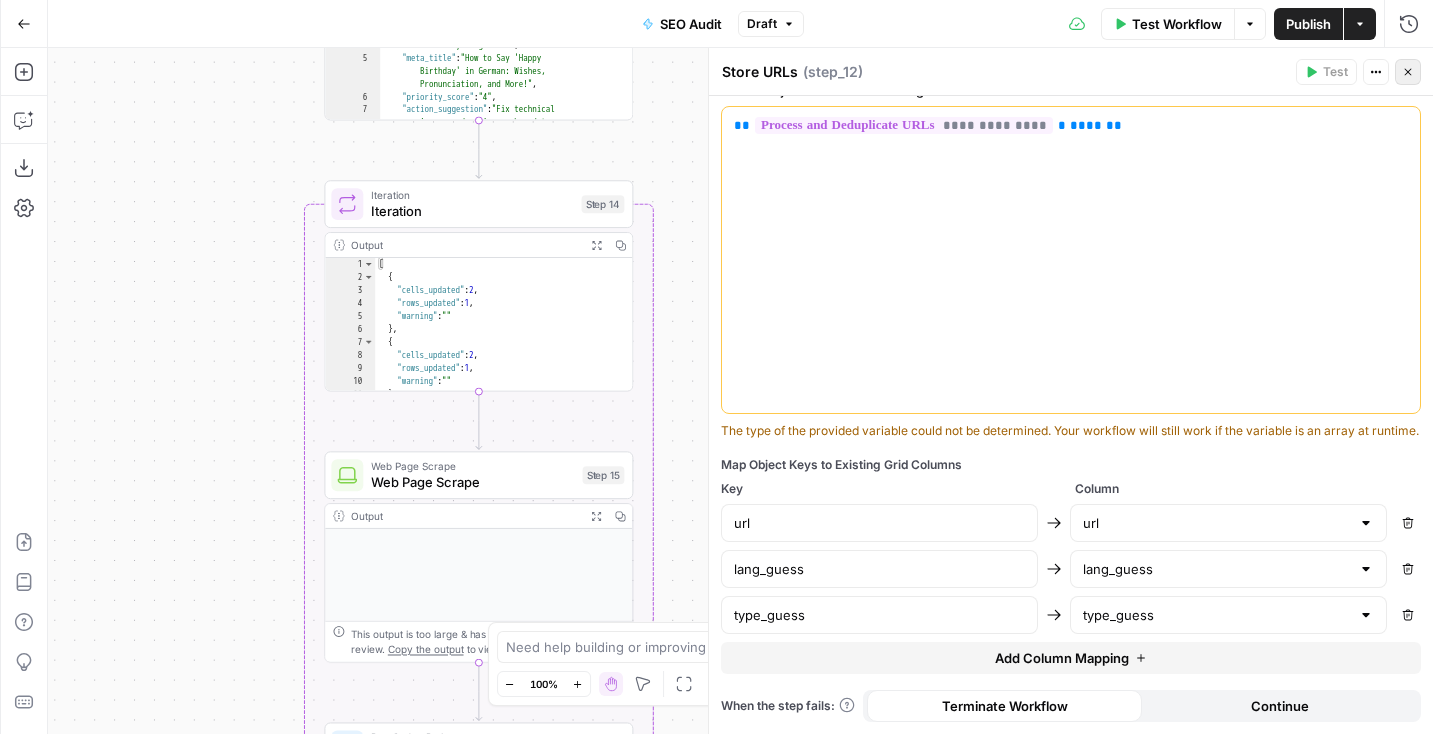 click on "Close" at bounding box center [1408, 72] 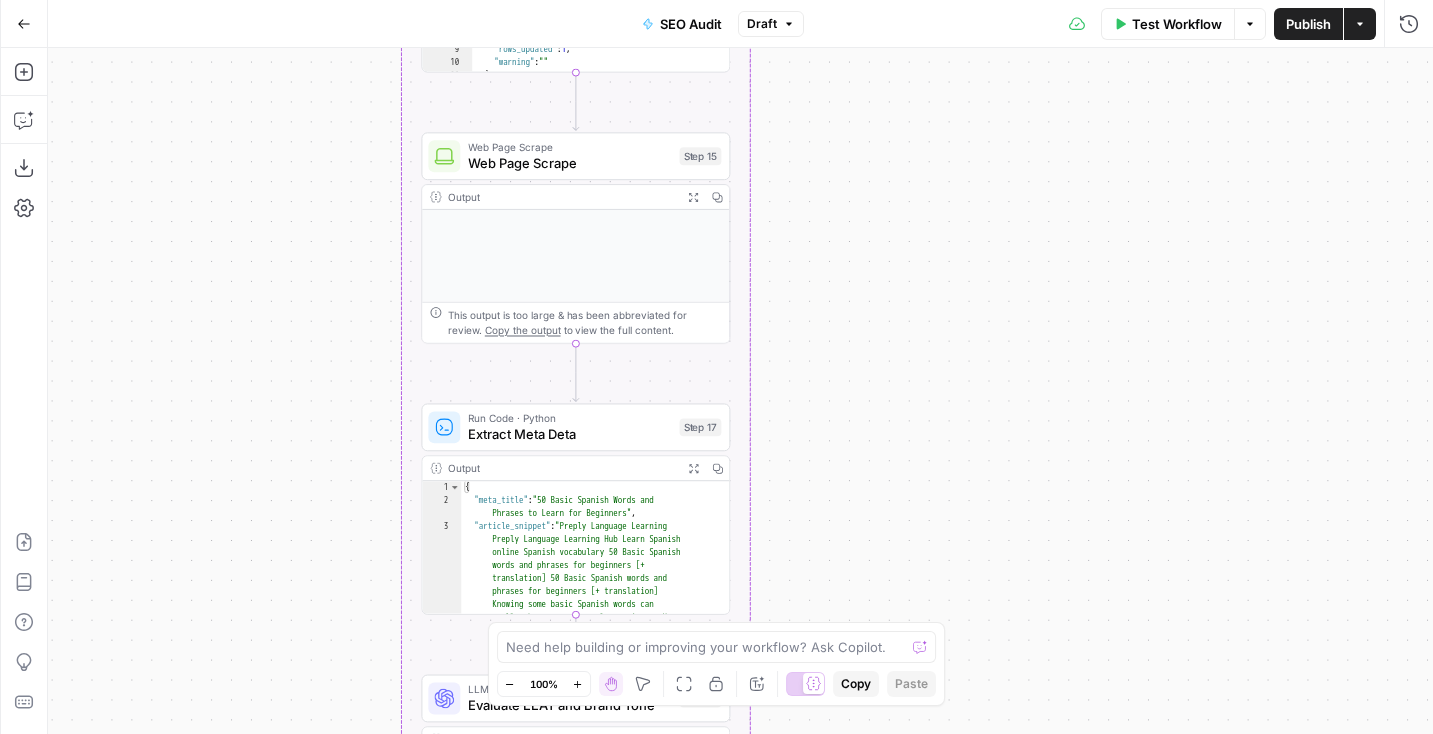 drag, startPoint x: 874, startPoint y: 383, endPoint x: 972, endPoint y: 63, distance: 334.66998 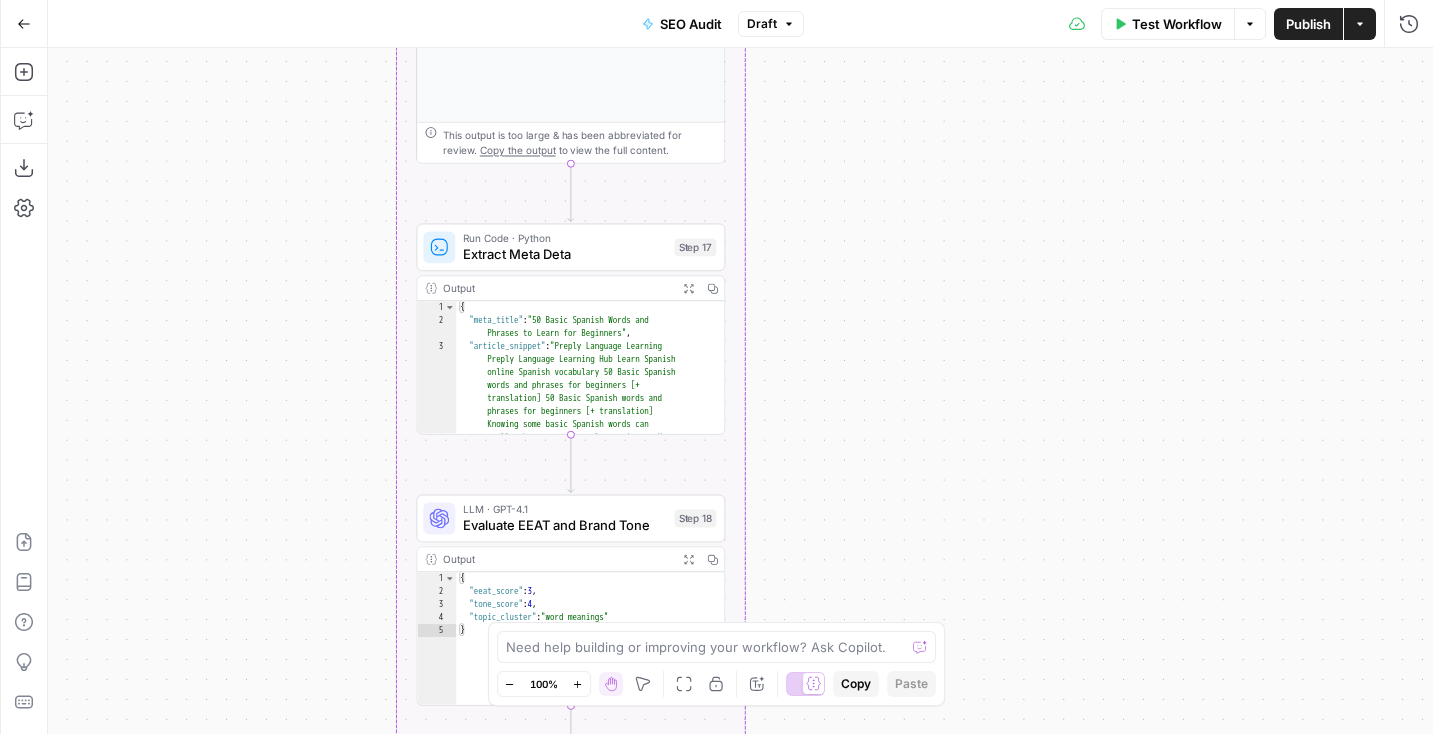 drag, startPoint x: 903, startPoint y: 430, endPoint x: 897, endPoint y: 254, distance: 176.10225 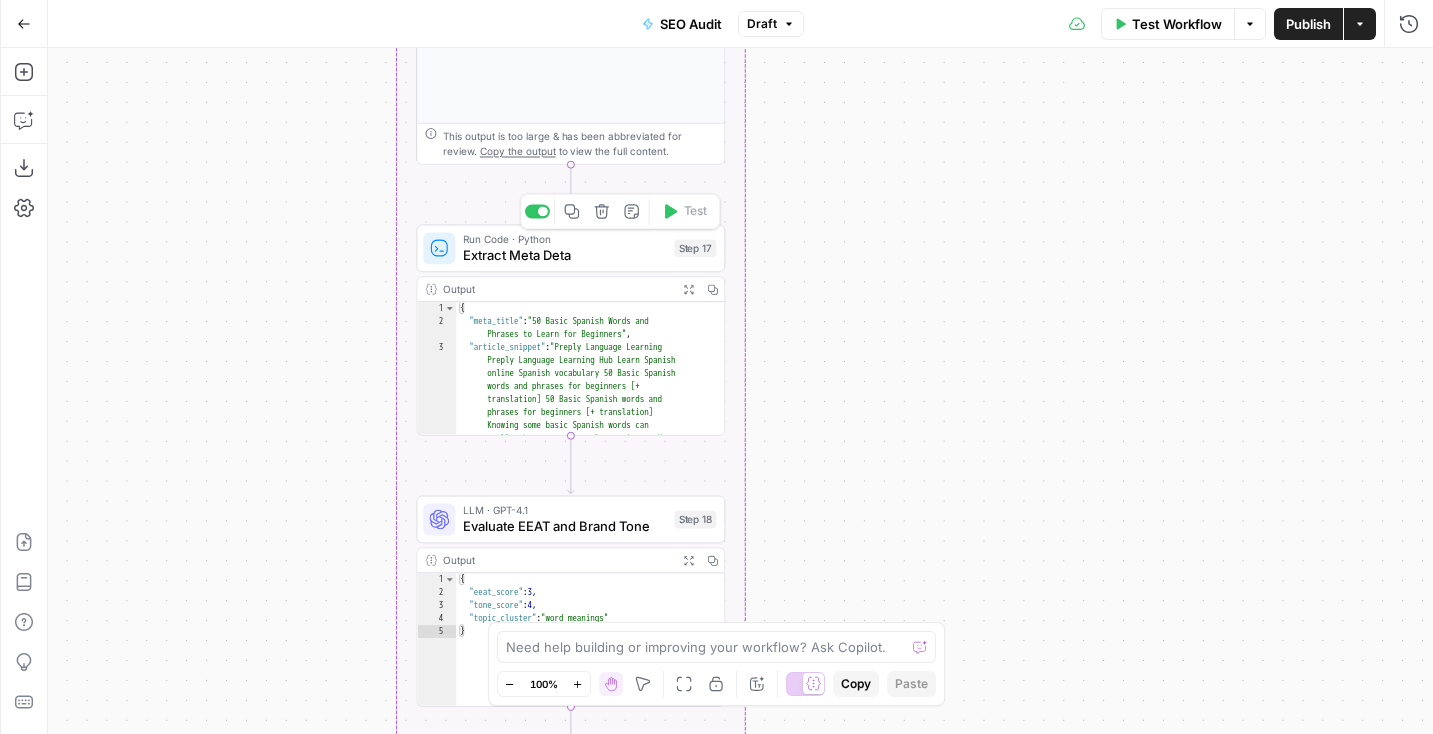 click on "Run Code · Python" at bounding box center [564, 239] 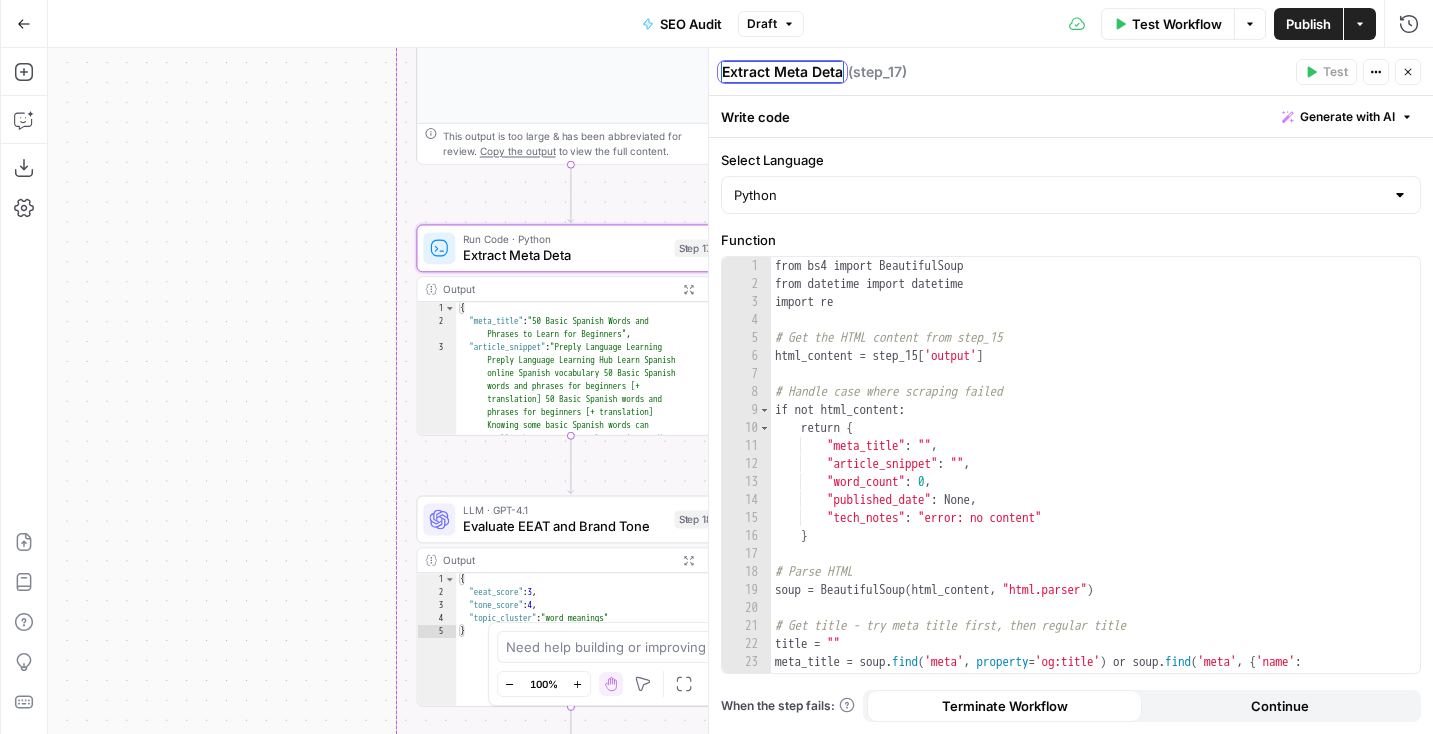 click on "Extract Meta Deta" at bounding box center [782, 72] 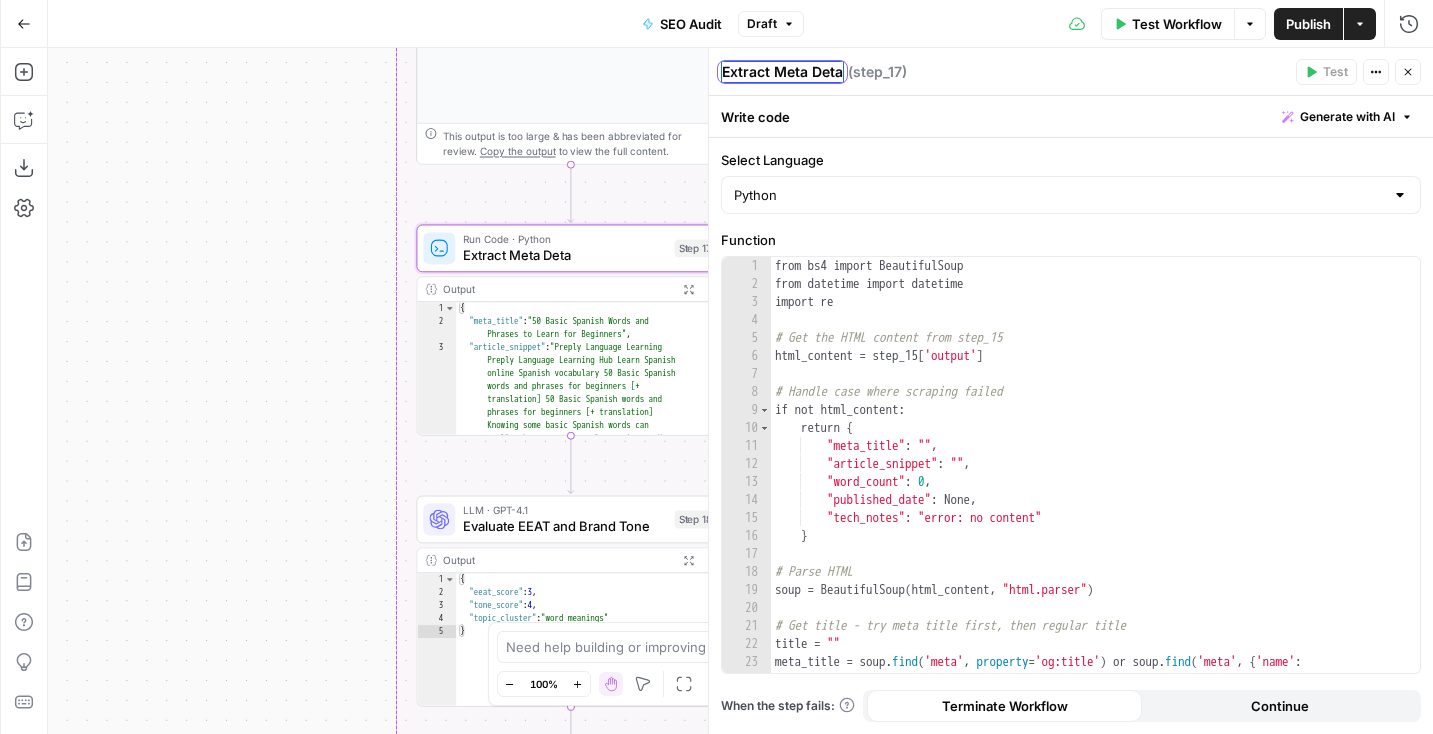 click on "Extract Meta Deta" at bounding box center [782, 72] 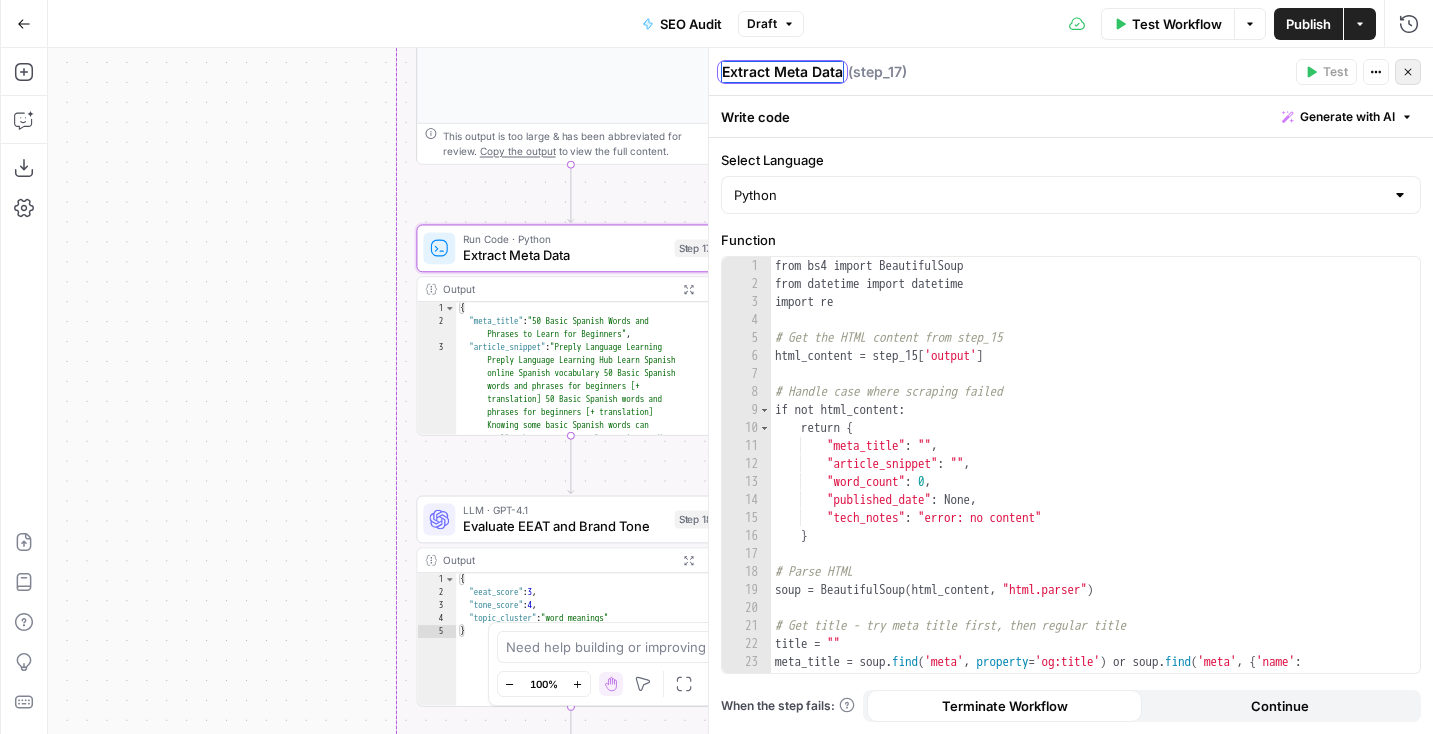 type on "Extract Meta Data" 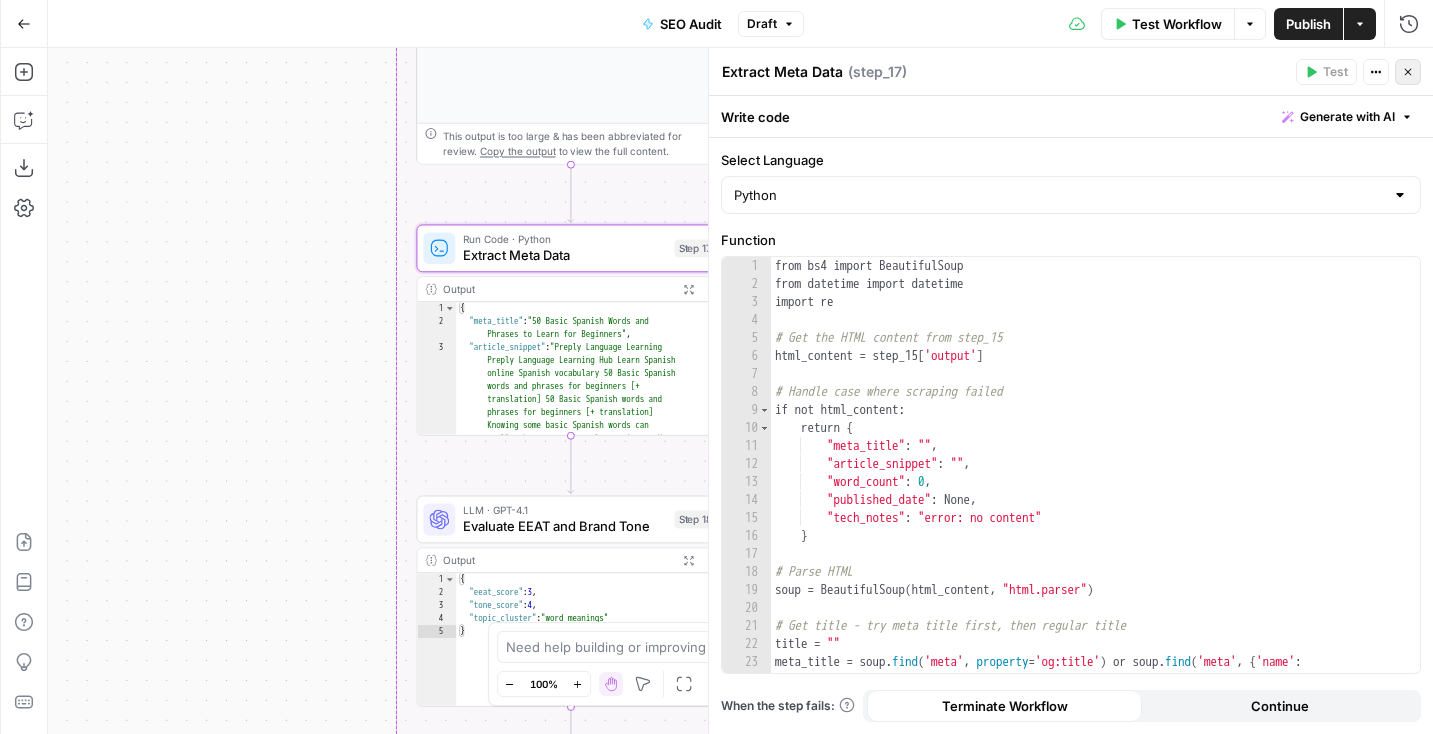 click 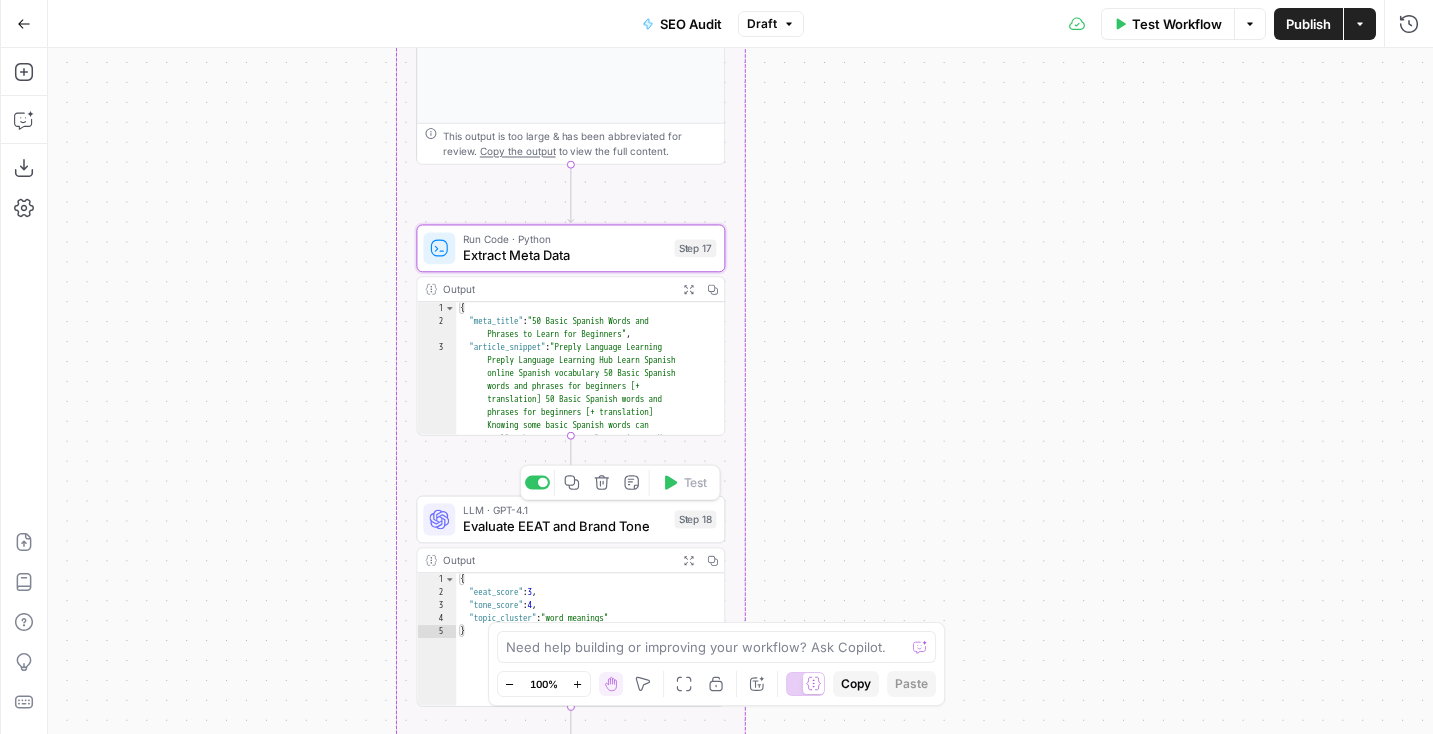 click on "Evaluate EEAT and Brand Tone" at bounding box center (564, 526) 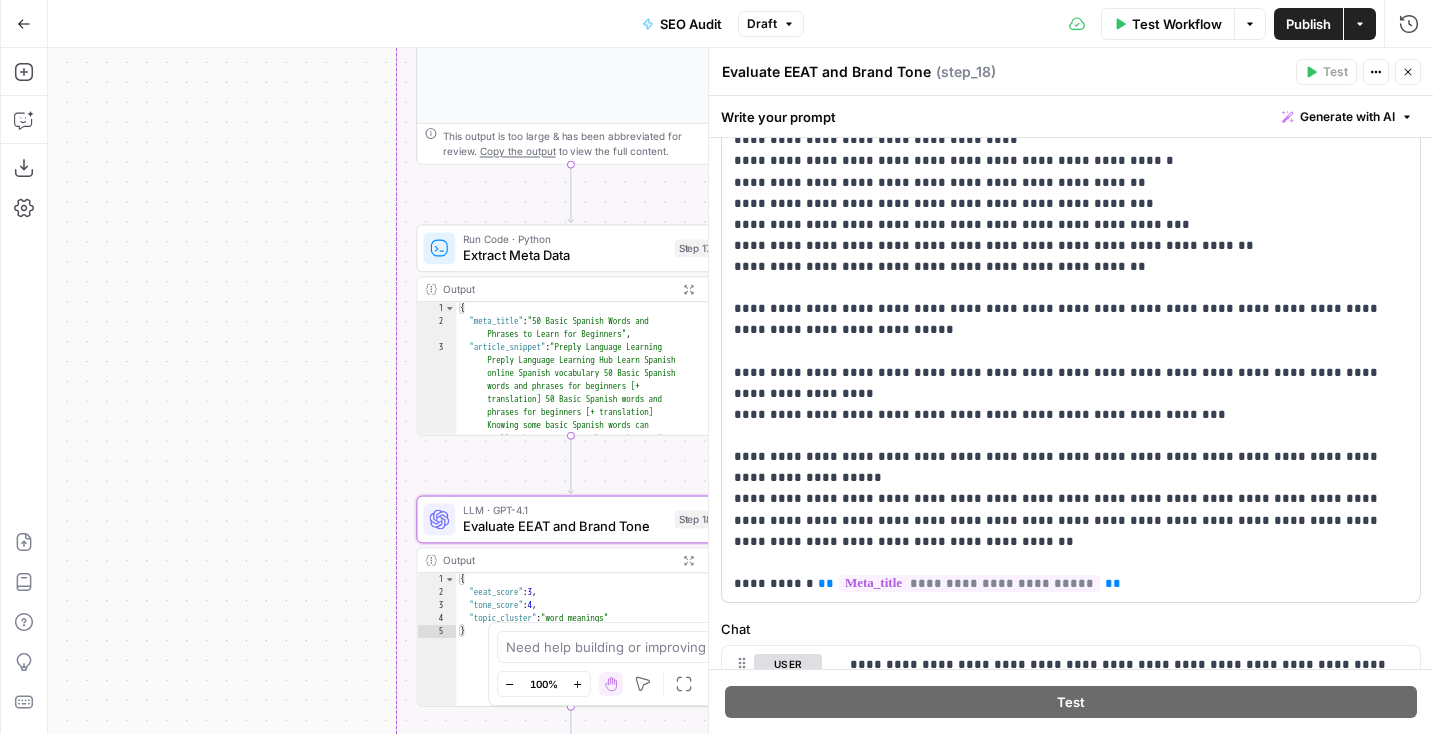 scroll, scrollTop: 678, scrollLeft: 0, axis: vertical 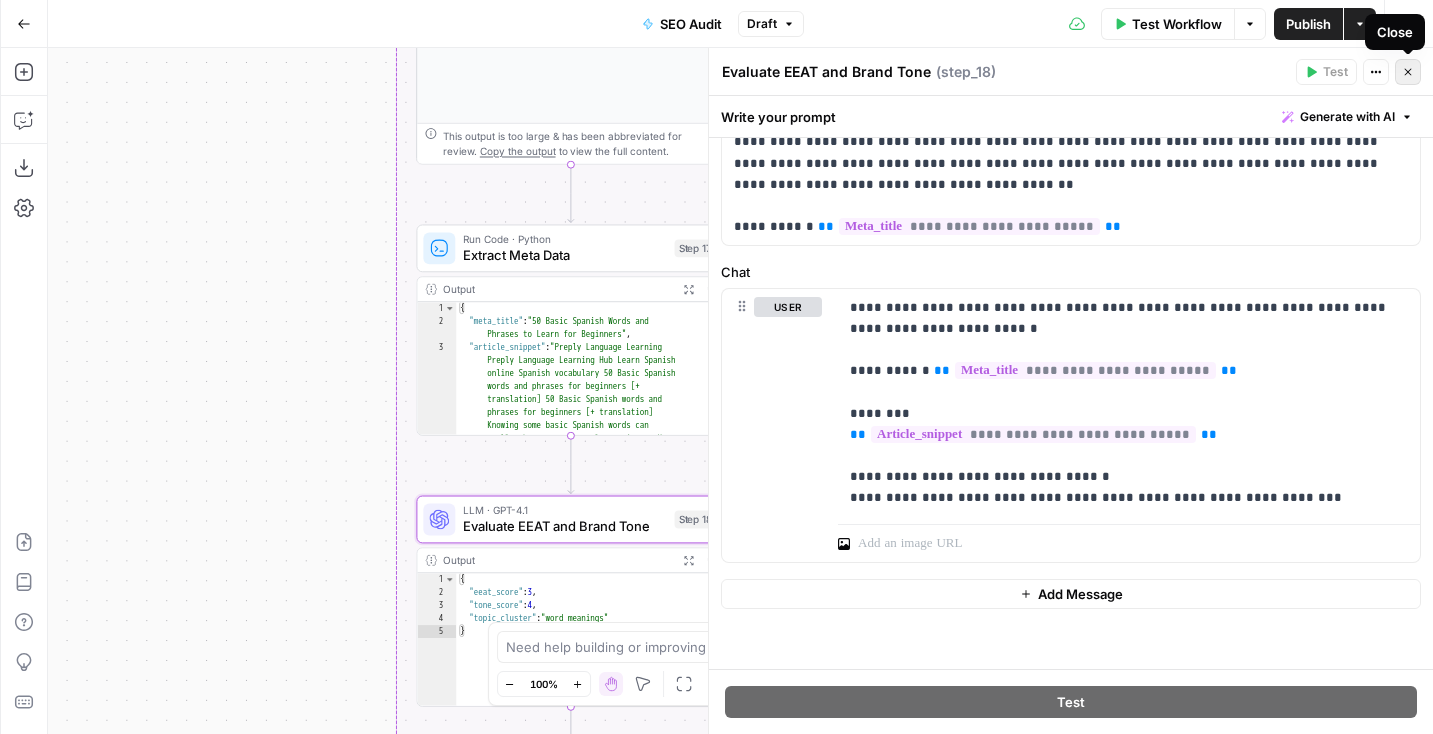 click on "Close" at bounding box center [1408, 72] 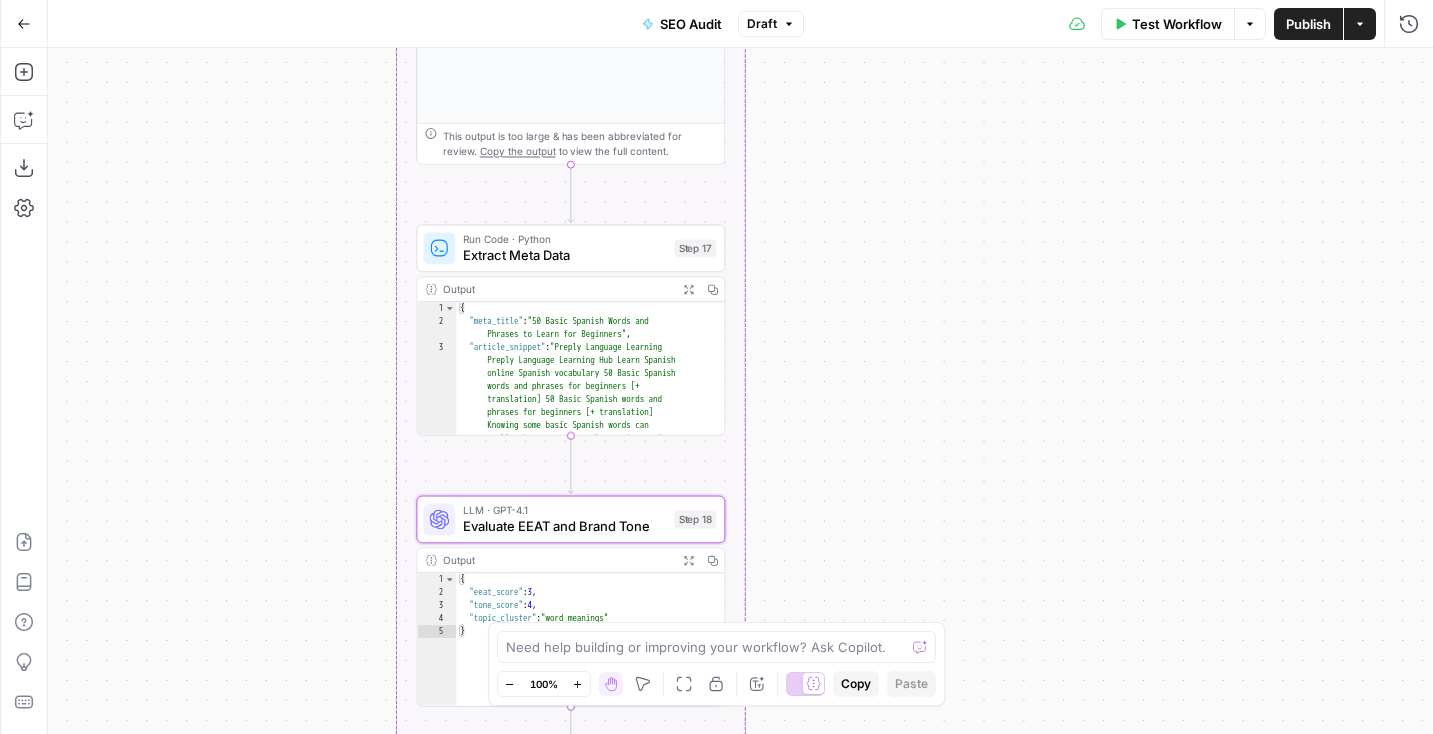 click on "Extract Meta Data" at bounding box center (564, 255) 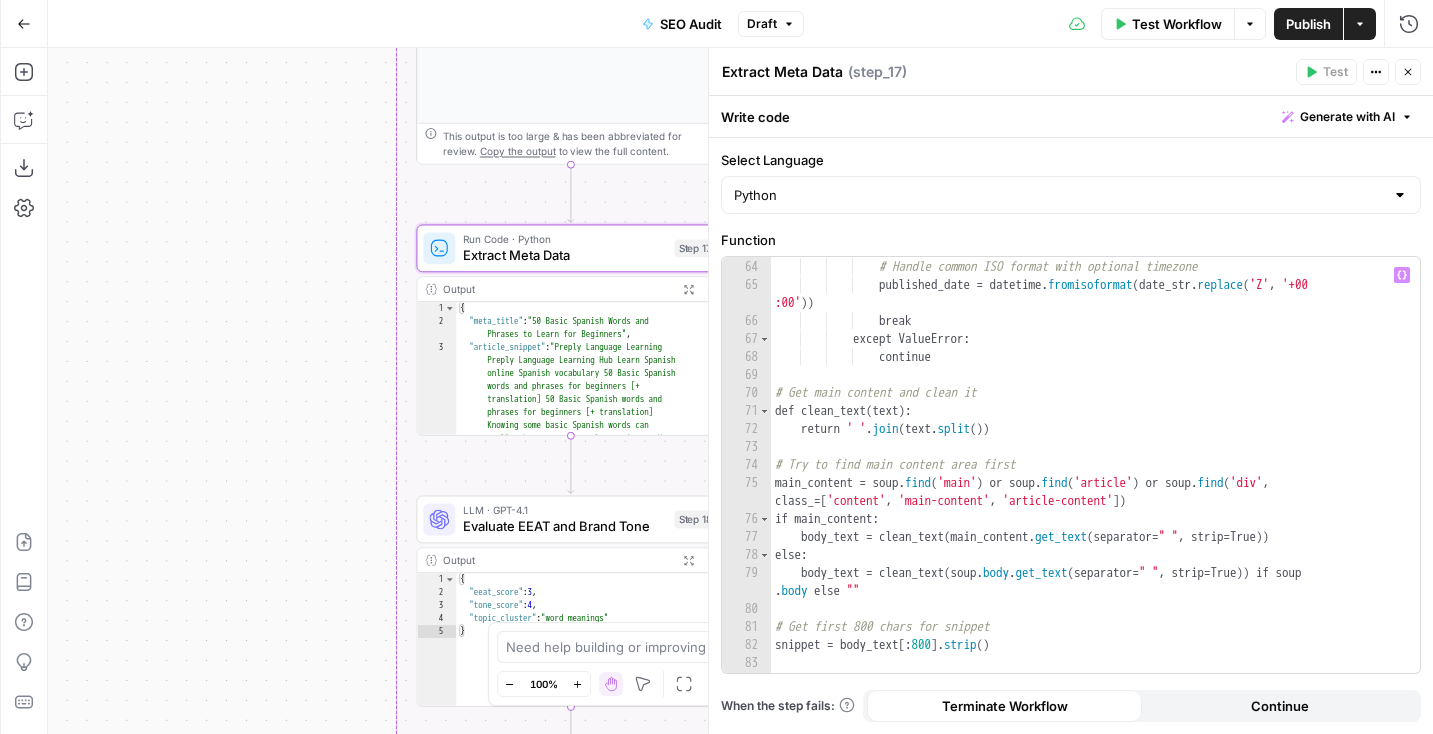 scroll, scrollTop: 1474, scrollLeft: 0, axis: vertical 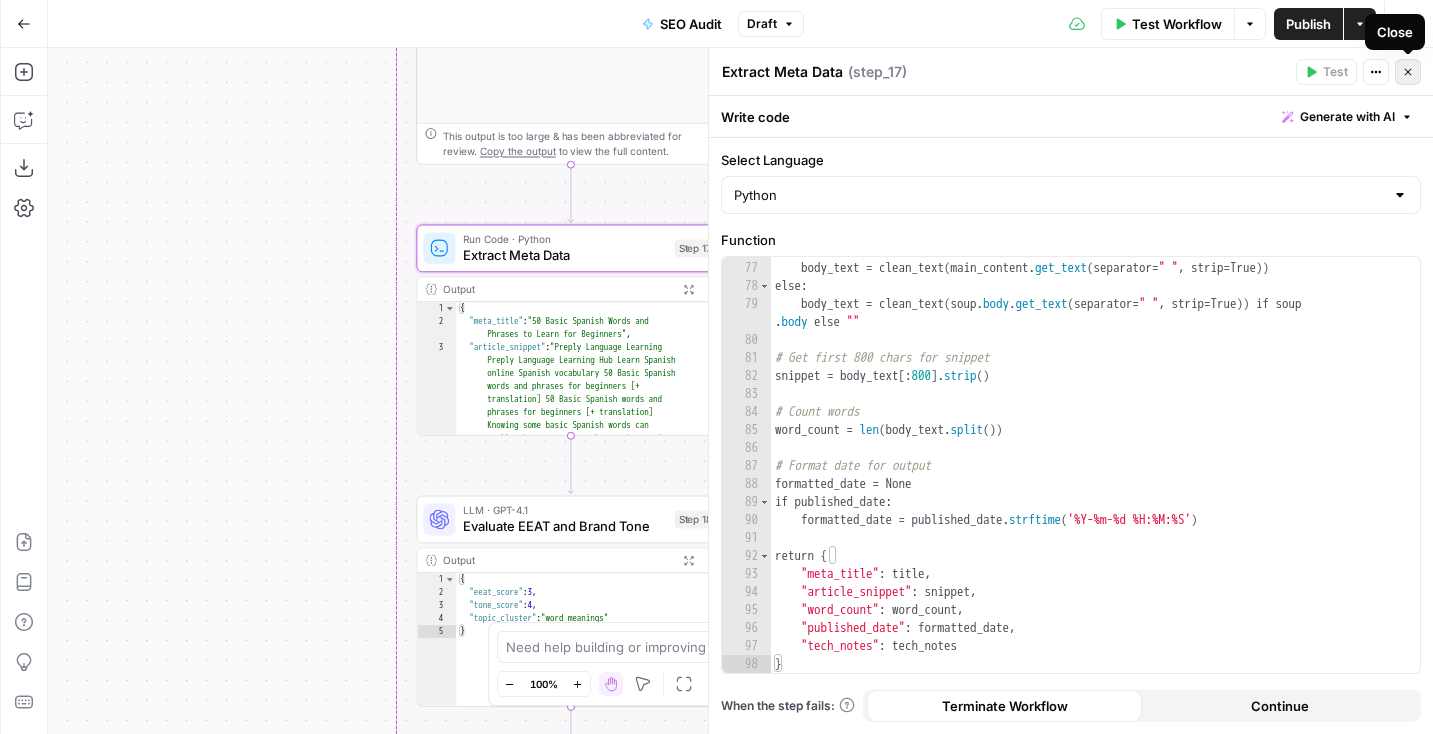 click 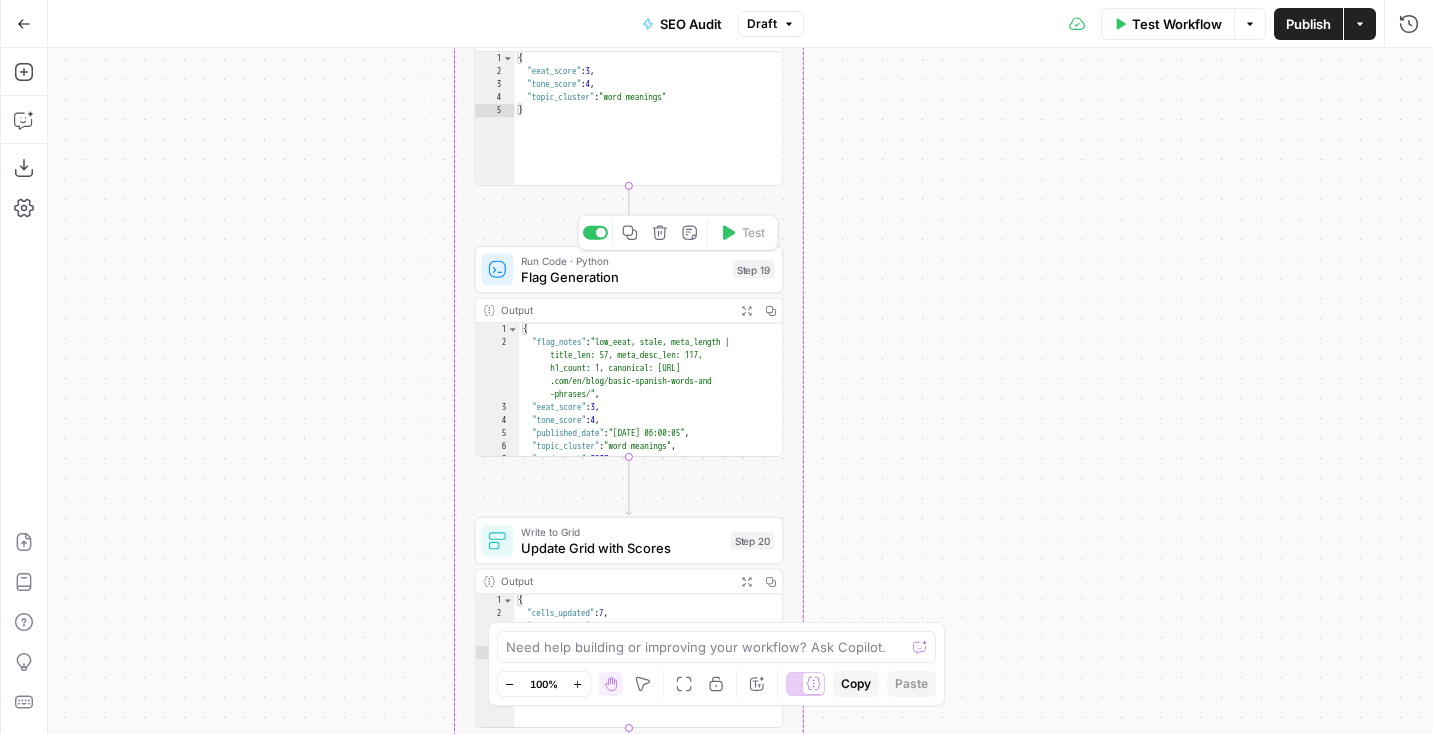 click on "Run Code · Python Flag Generation Step 19 Copy step Delete step Add Note Test" at bounding box center (628, 270) 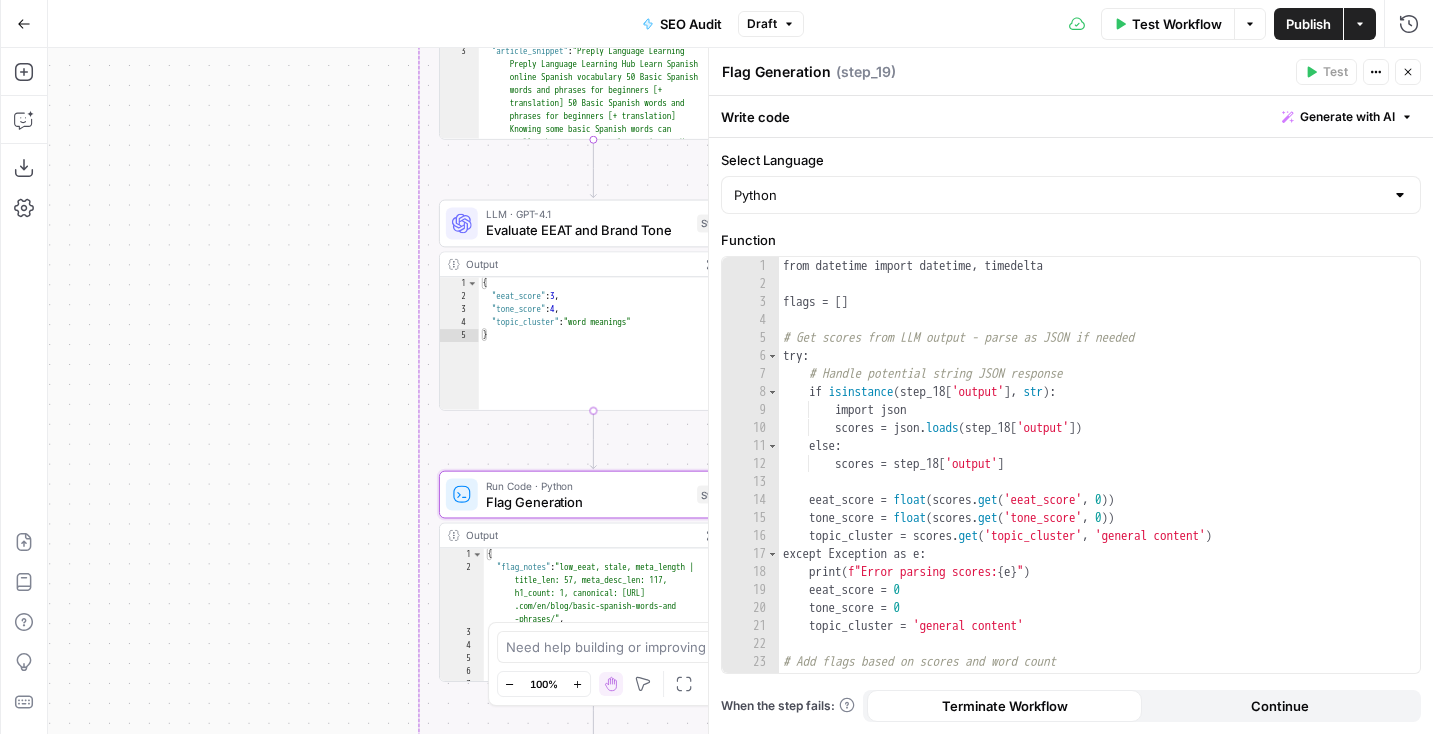 click on "Evaluate EEAT and Brand Tone" at bounding box center [587, 230] 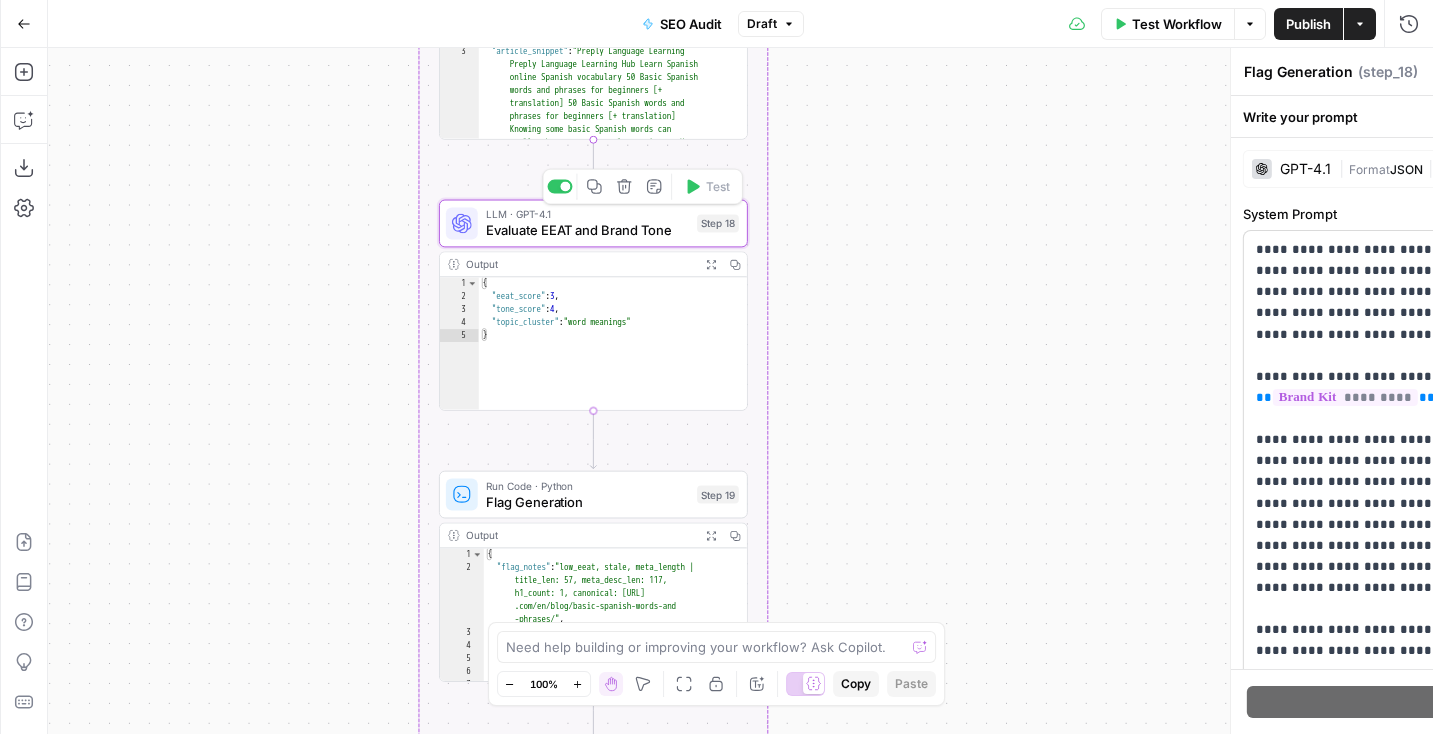 type on "Evaluate EEAT and Brand Tone" 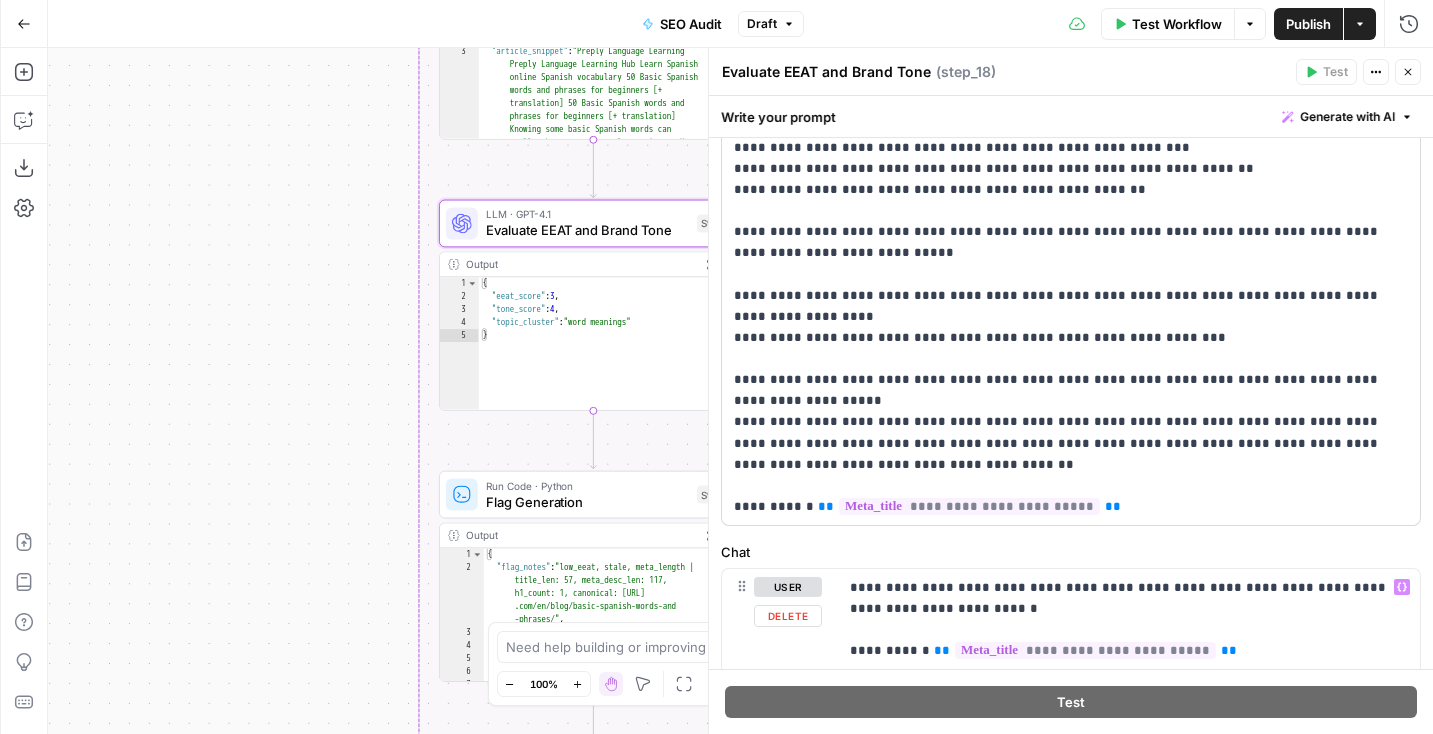 scroll, scrollTop: 397, scrollLeft: 0, axis: vertical 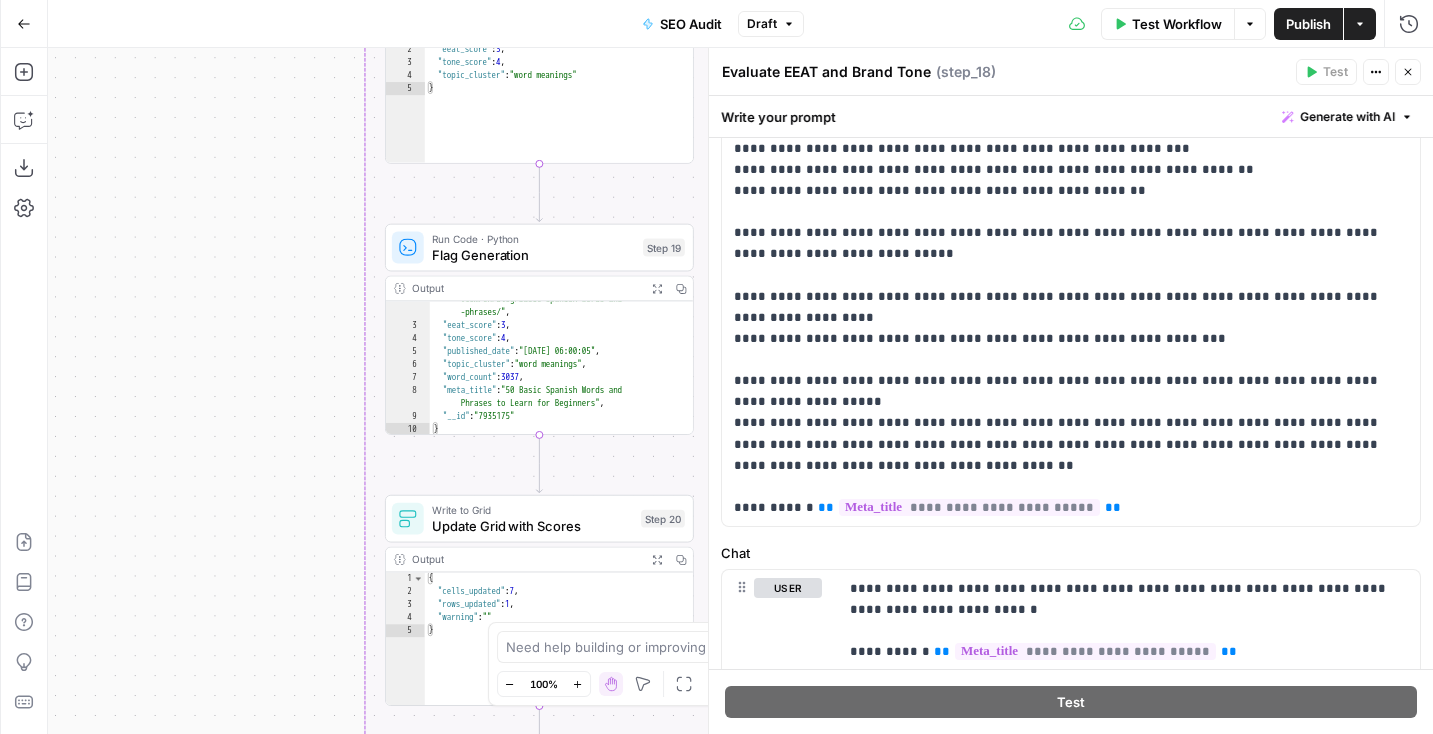 click on "Output Expand Output Copy 2 3 4 5 6 7 8 9 10    "flag_notes" :  "low_eeat, stale, meta_length |         title_len: 57, meta_desc_len: 117,         h1_count: 1, canonical: https://preply        .com/en/blog/basic-spanish-words-and        -phrases/" ,    "eeat_score" :  3 ,    "tone_score" :  4 ,    "published_date" :  "2021-02-05 06:00:05" ,    "topic_cluster" :  "word meanings" ,    "word_count" :  3037 ,    "meta_title" :  "50 Basic Spanish Words and         Phrases to Learn for Beginners" ,    "__id" :  "7935175" }" at bounding box center (539, 354) 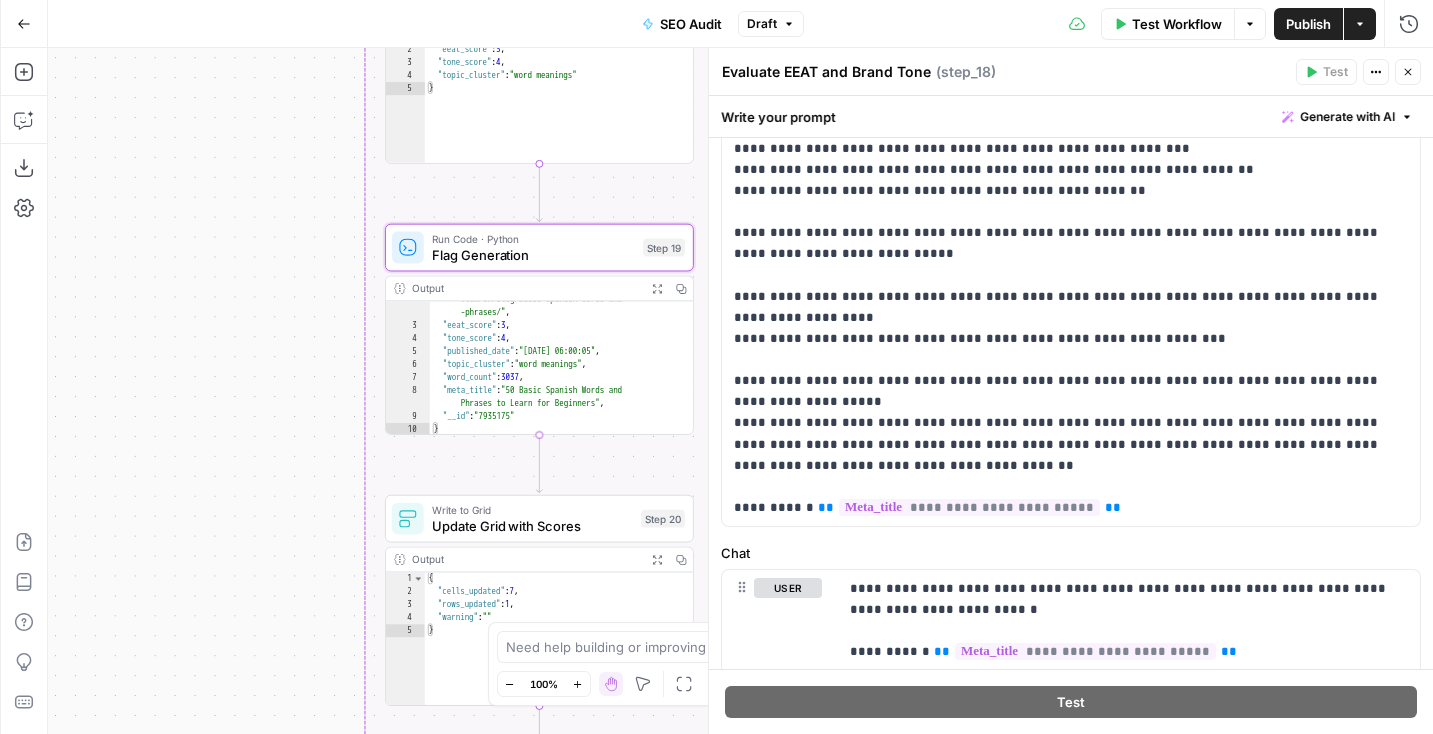 click on "Run Code · Python Flag Generation Step 19 Copy step Delete step Add Note Test" at bounding box center [539, 248] 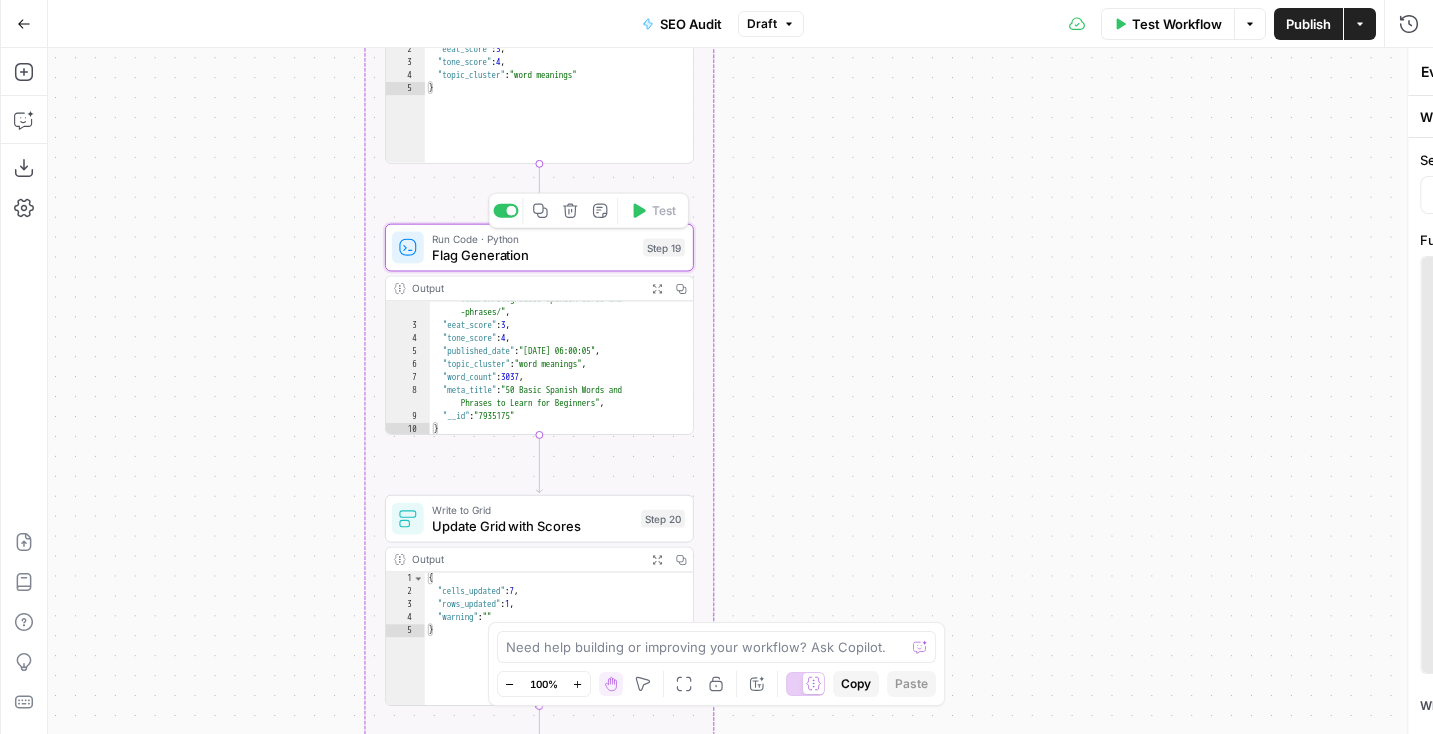 type on "Flag Generation" 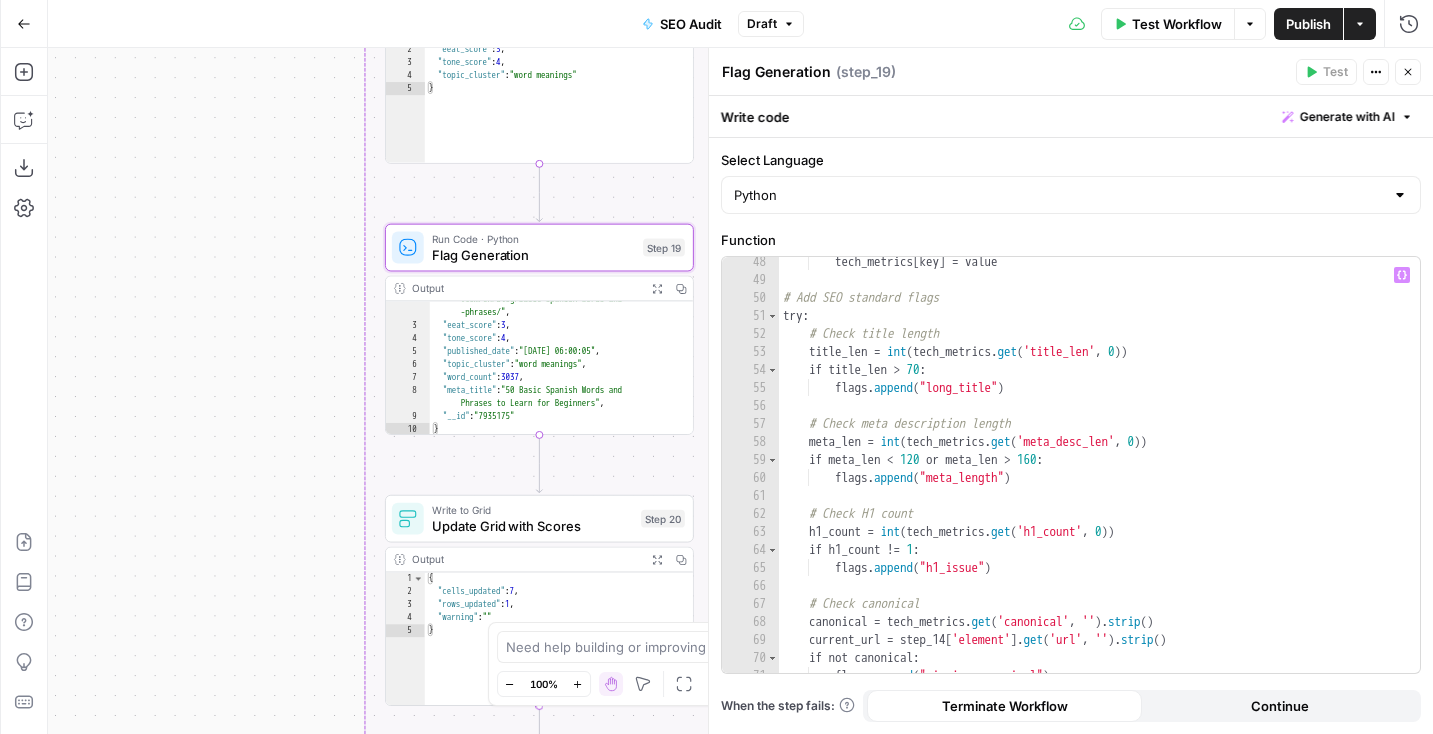 scroll, scrollTop: 929, scrollLeft: 0, axis: vertical 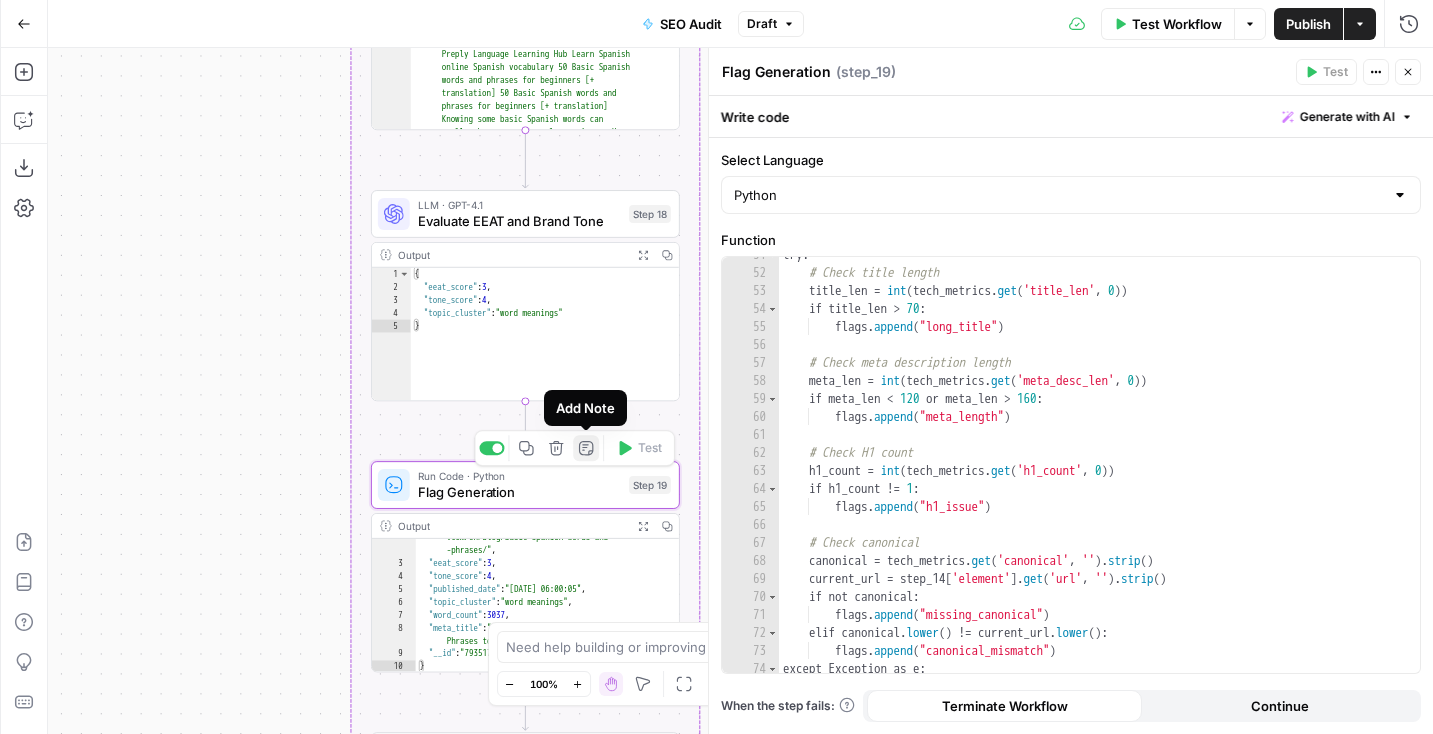 click 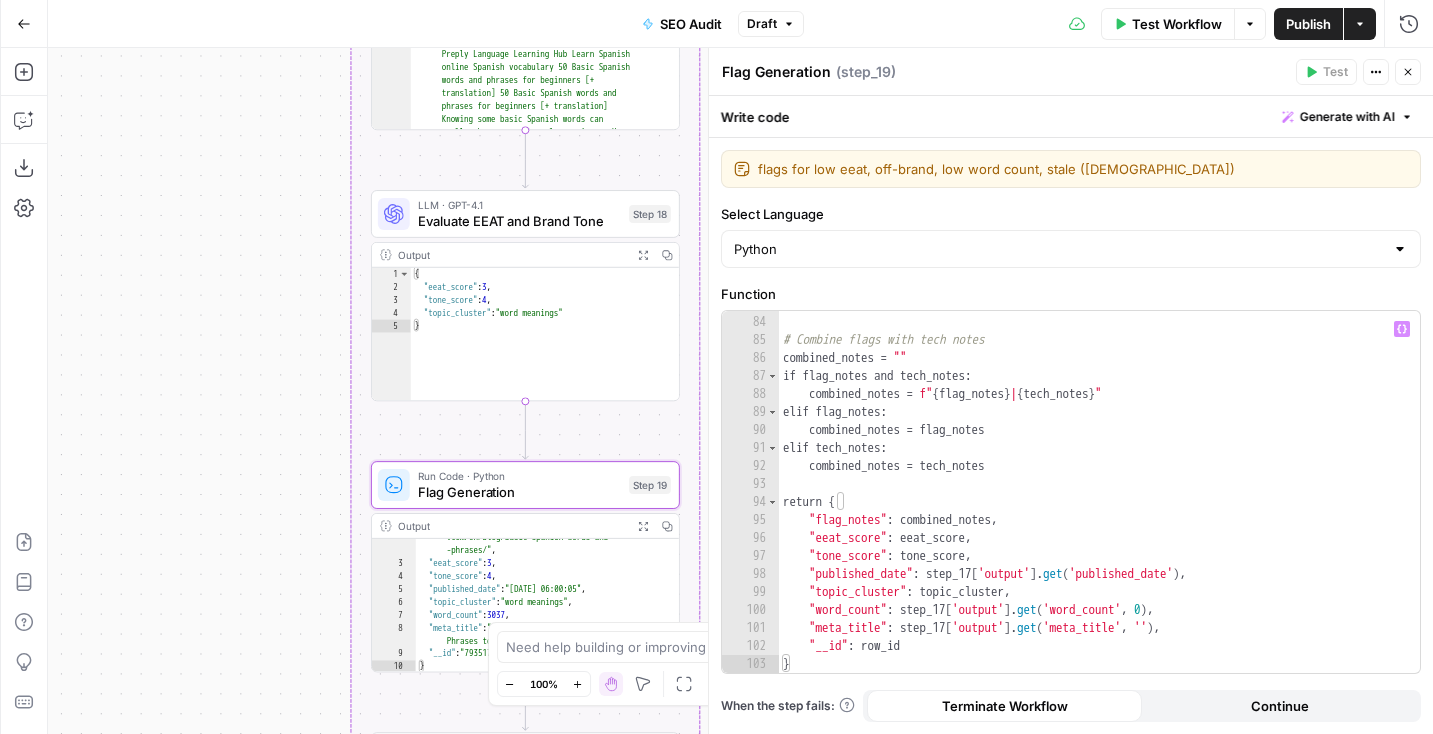 scroll, scrollTop: 1510, scrollLeft: 0, axis: vertical 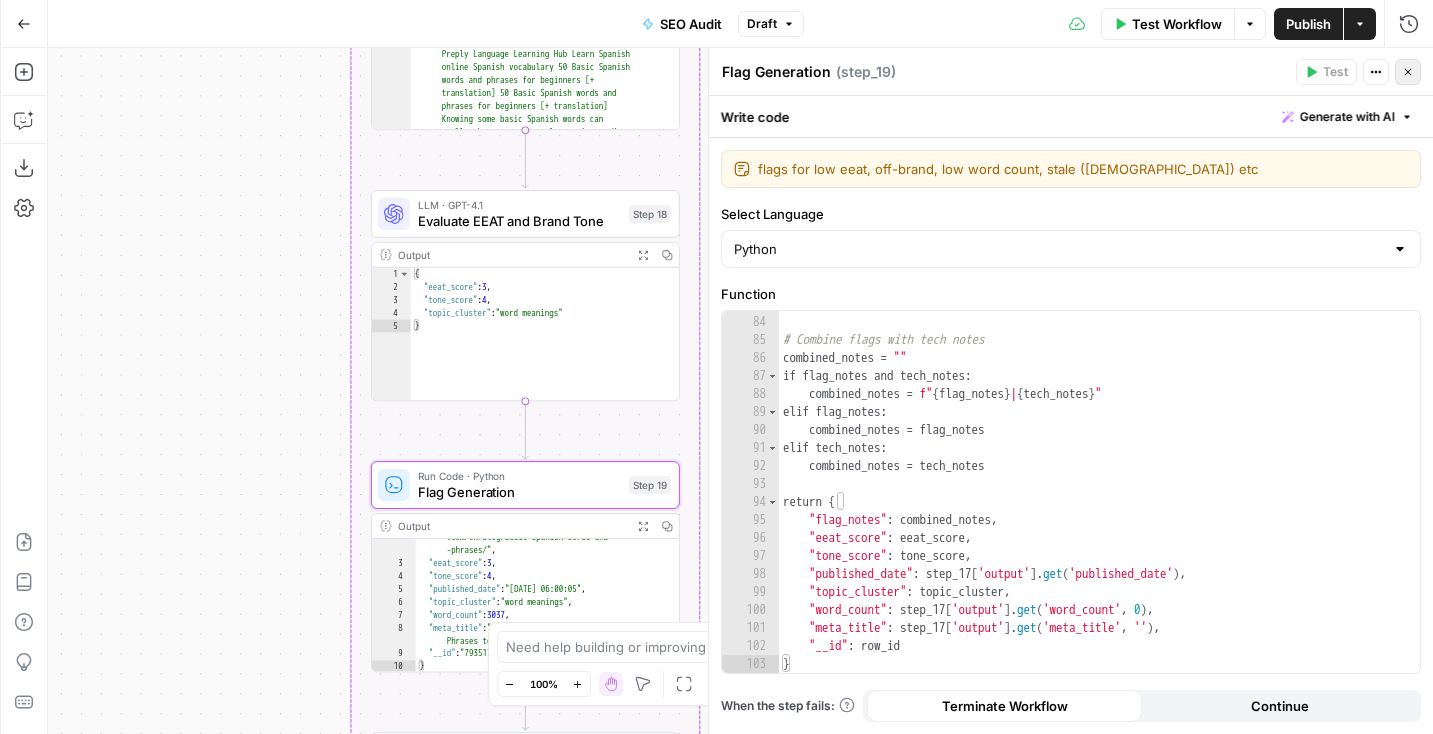 type on "flags for low eeat, off-brand, low word count, stale (18+ months old) etc" 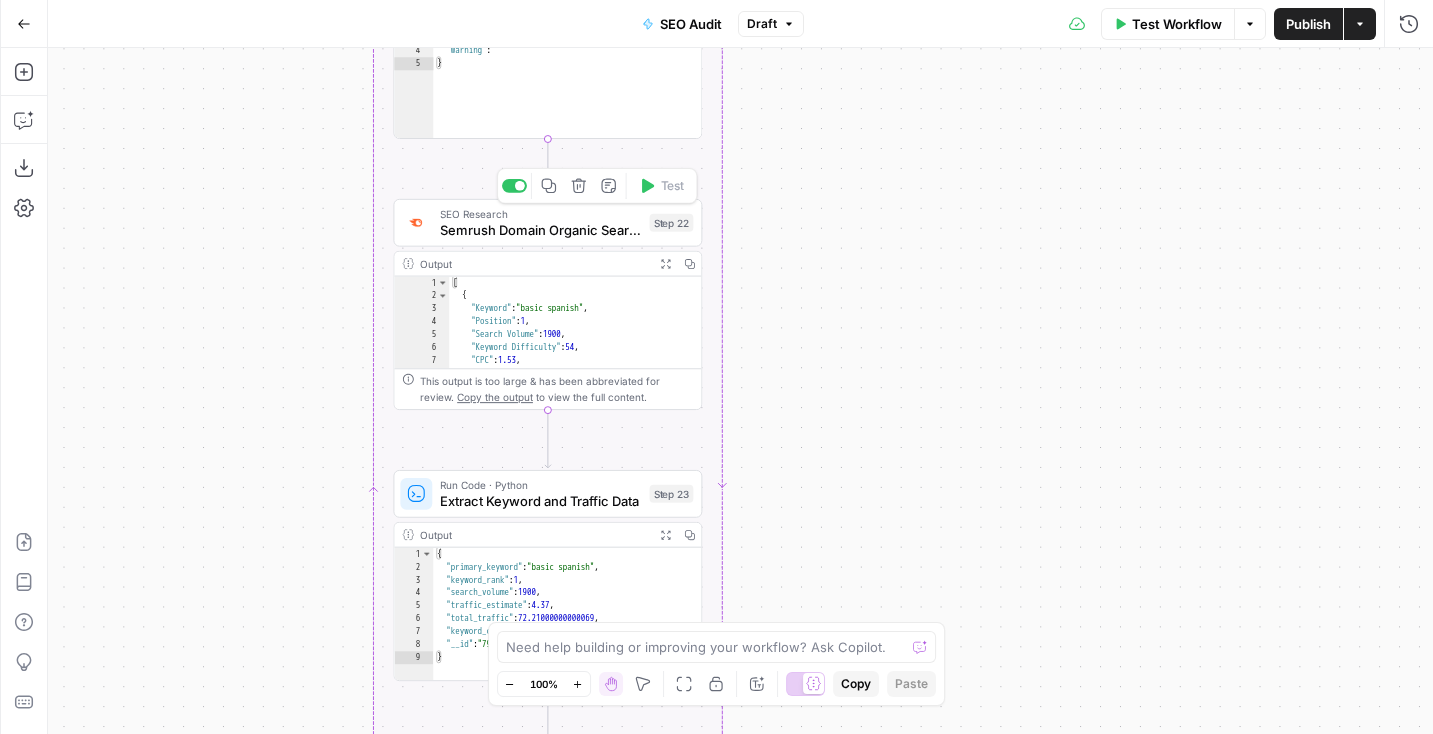 click on "Semrush Domain Organic Search Keywords" at bounding box center [540, 230] 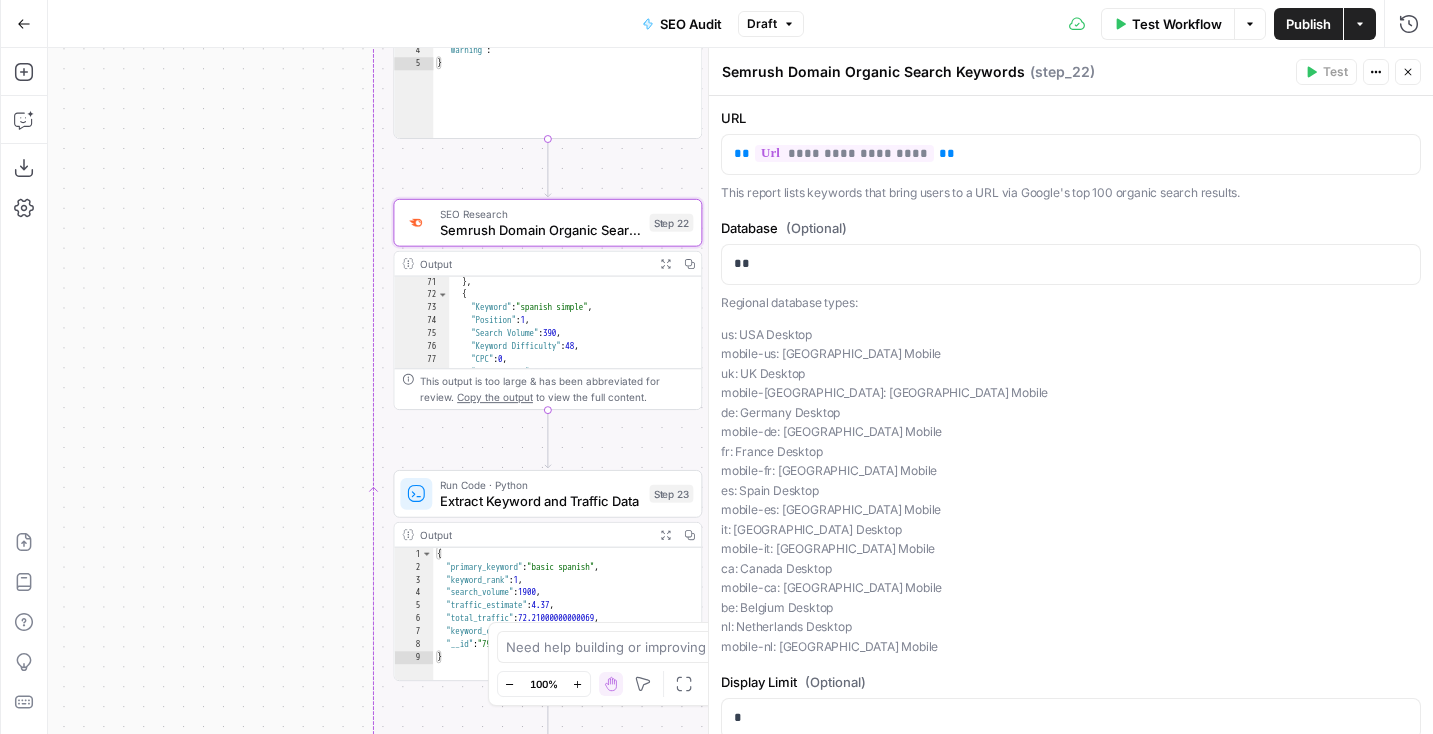 scroll, scrollTop: 926, scrollLeft: 0, axis: vertical 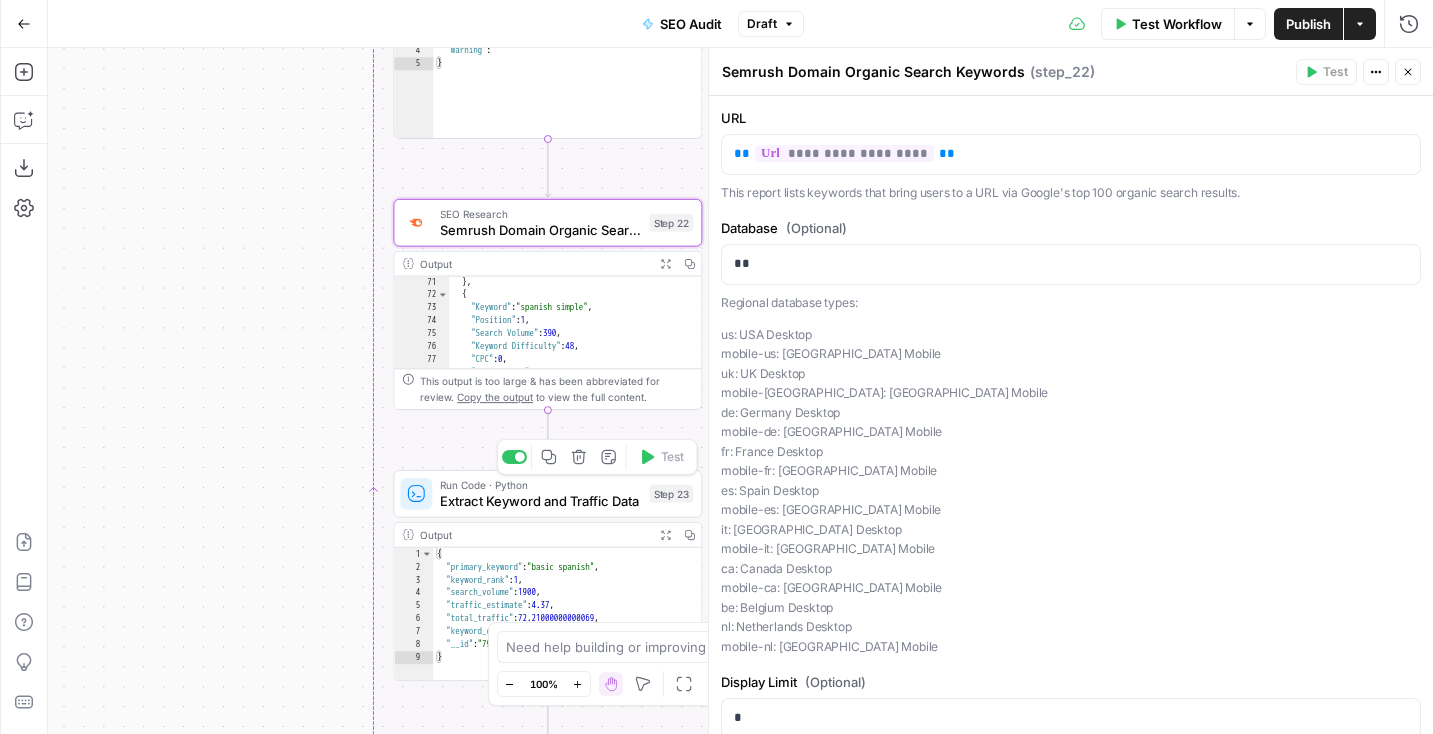 click on "Run Code · Python" at bounding box center (540, 485) 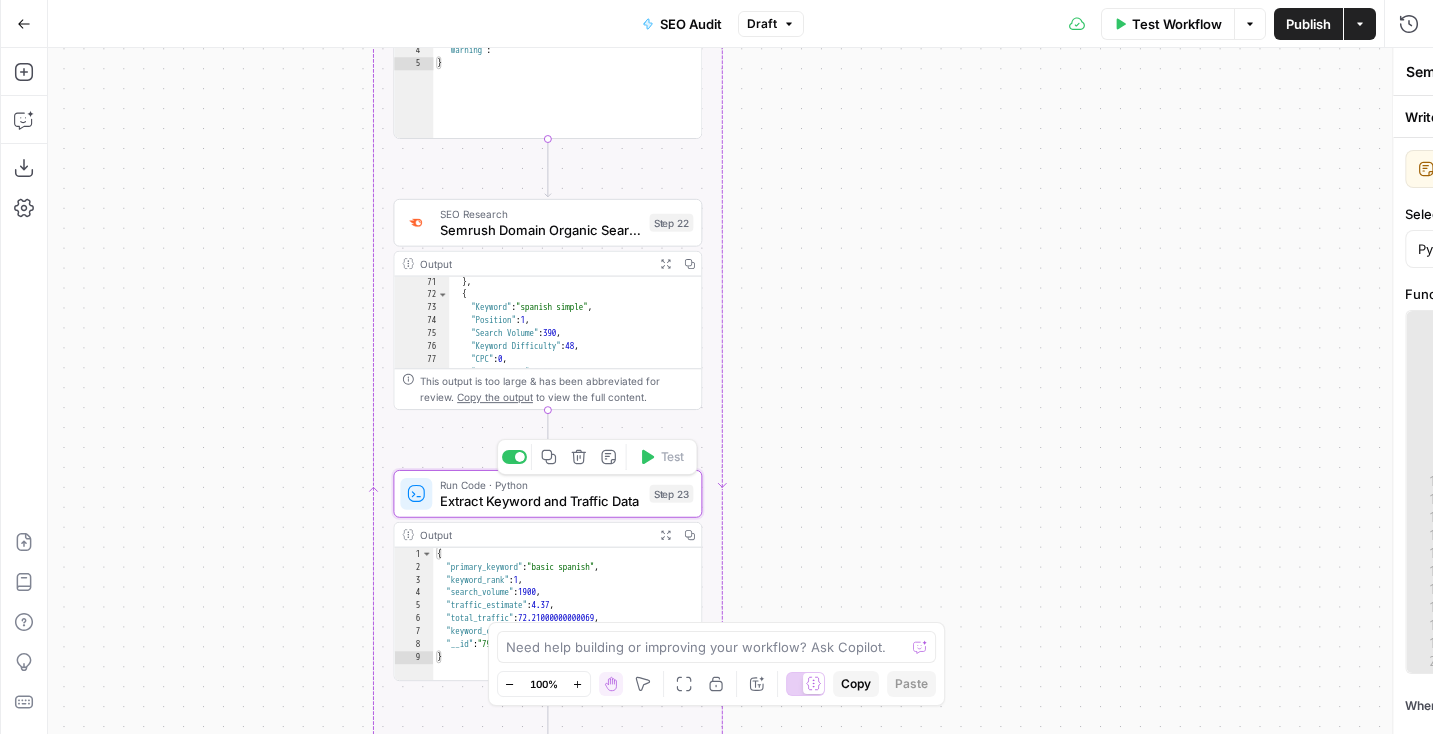 type on "Extract Keyword and Traffic Data" 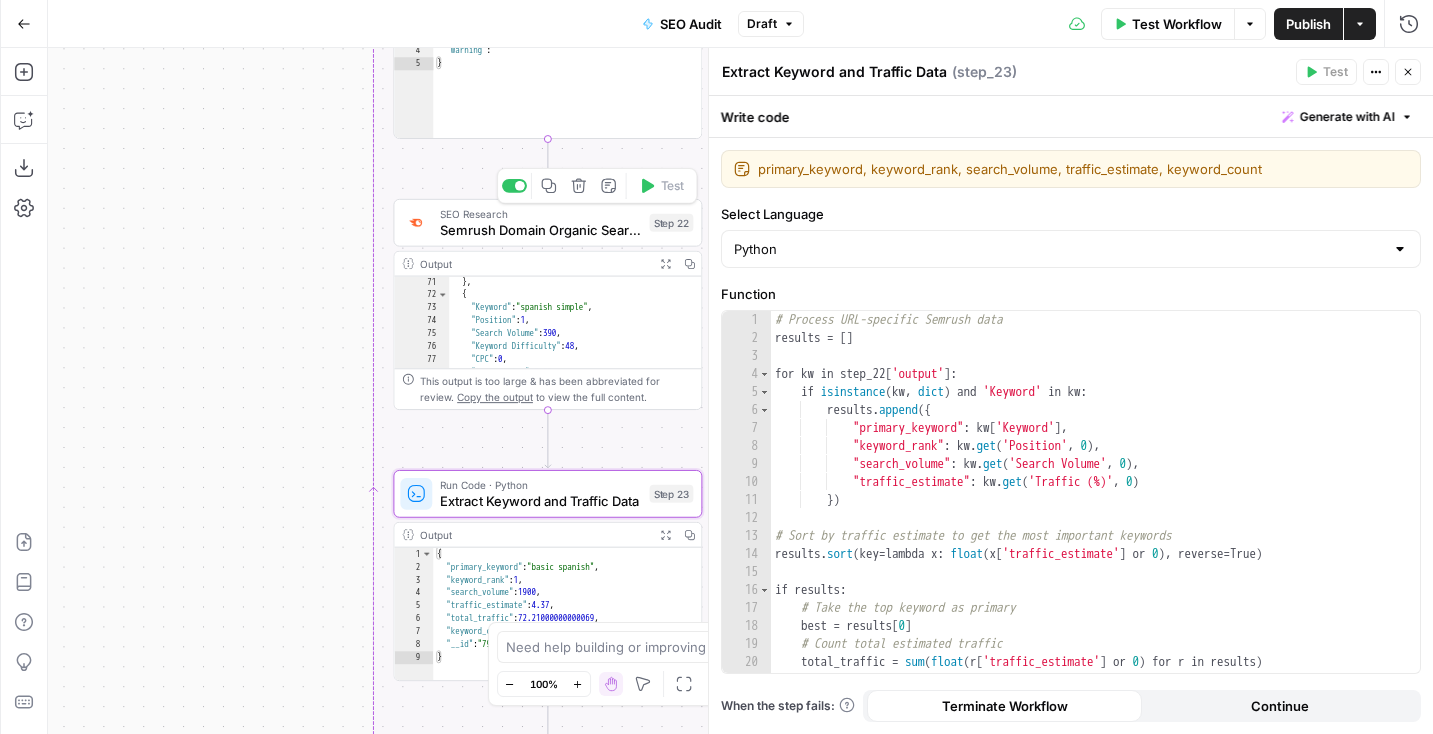 click on "Semrush Domain Organic Search Keywords" at bounding box center [540, 230] 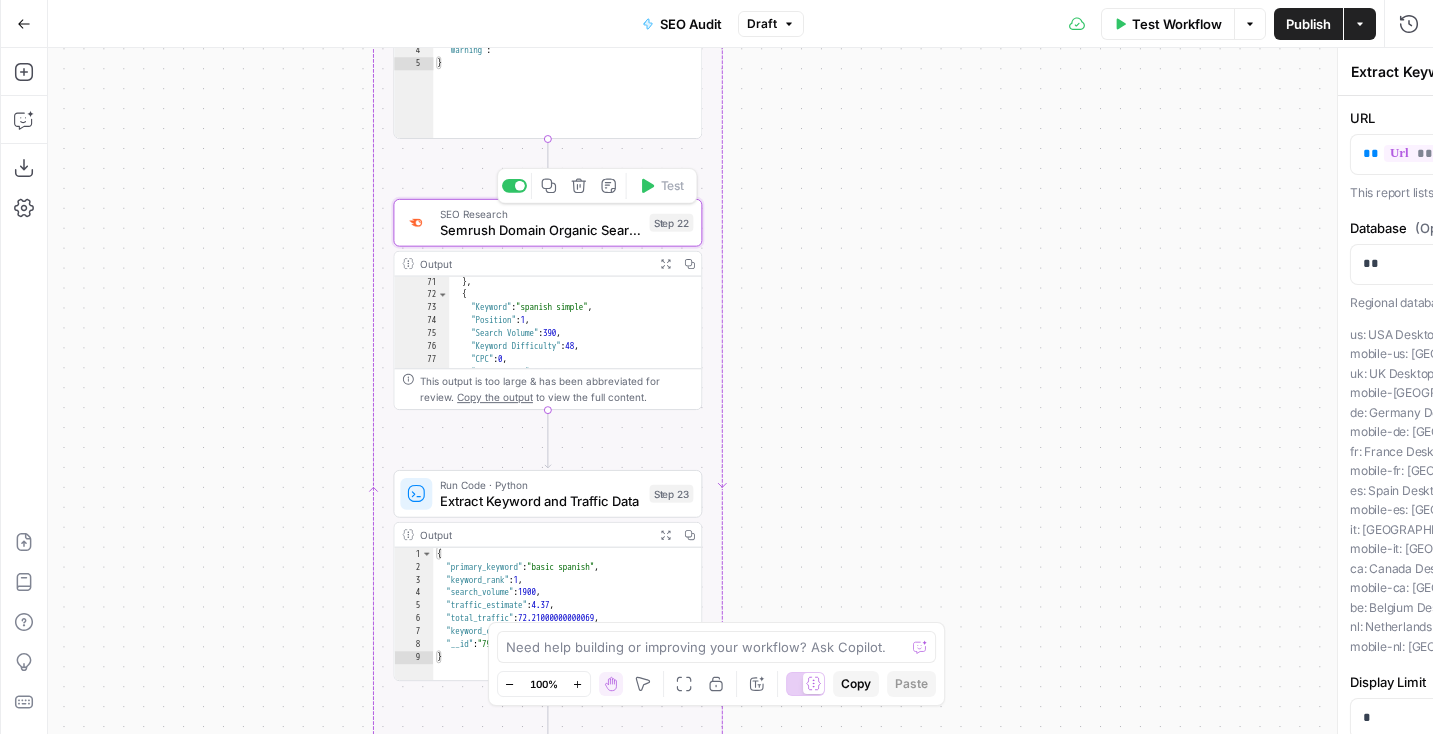 type on "Semrush Domain Organic Search Keywords" 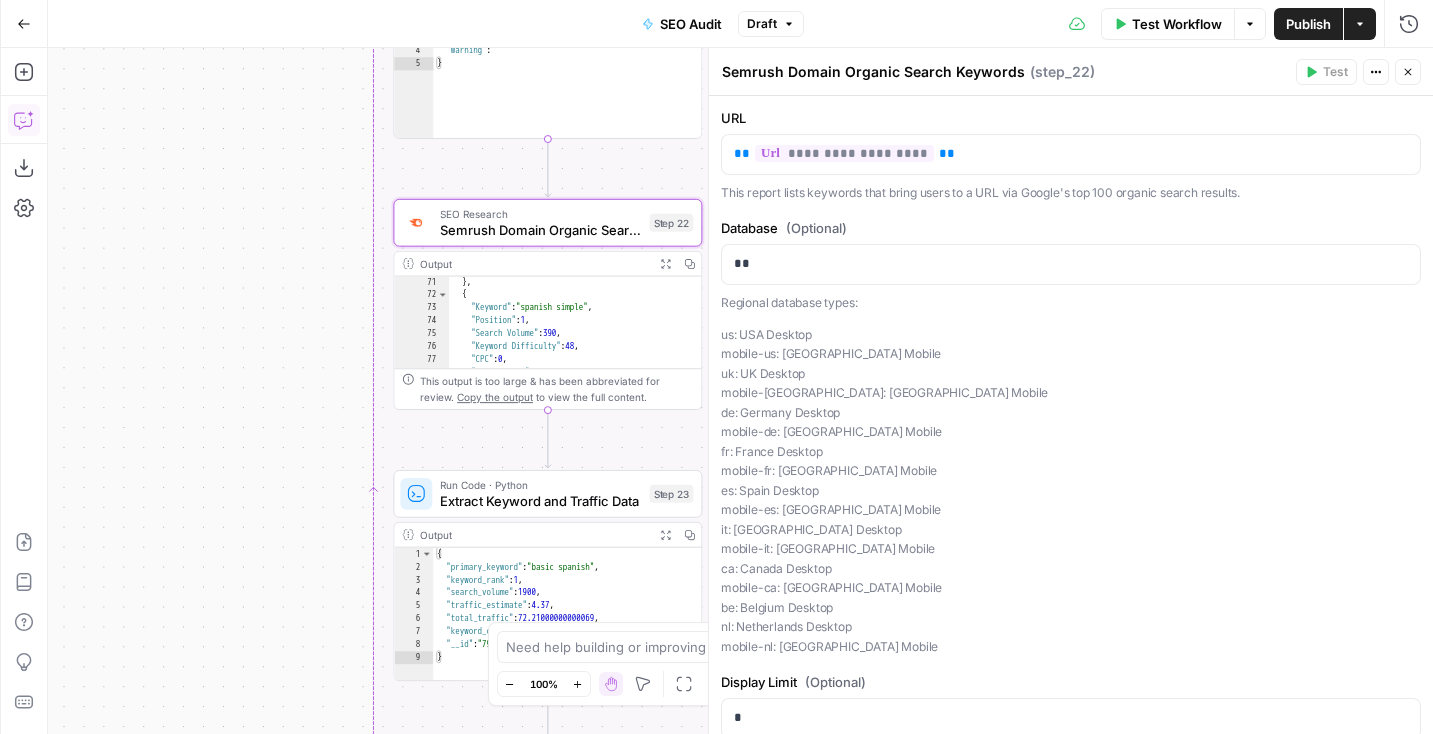 click on "Copilot" at bounding box center [24, 120] 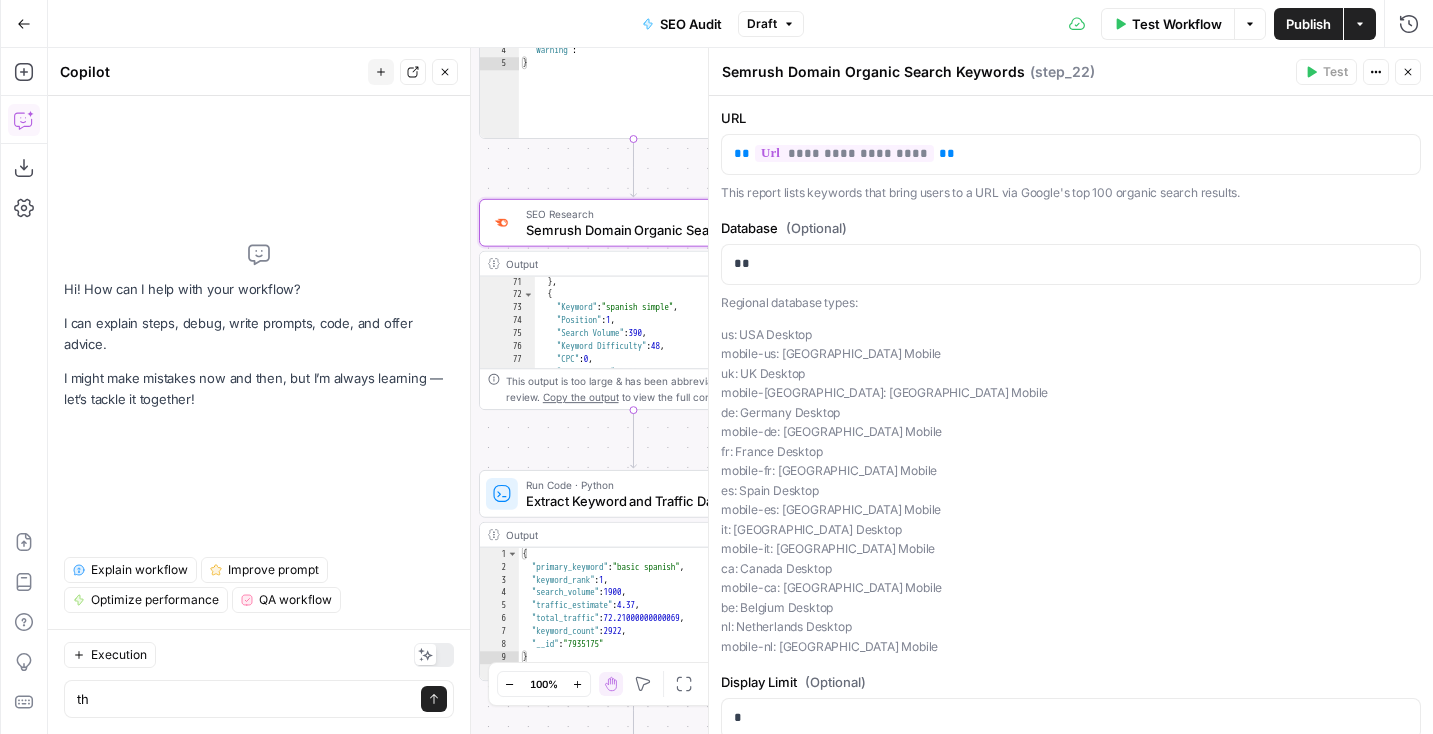 type on "t" 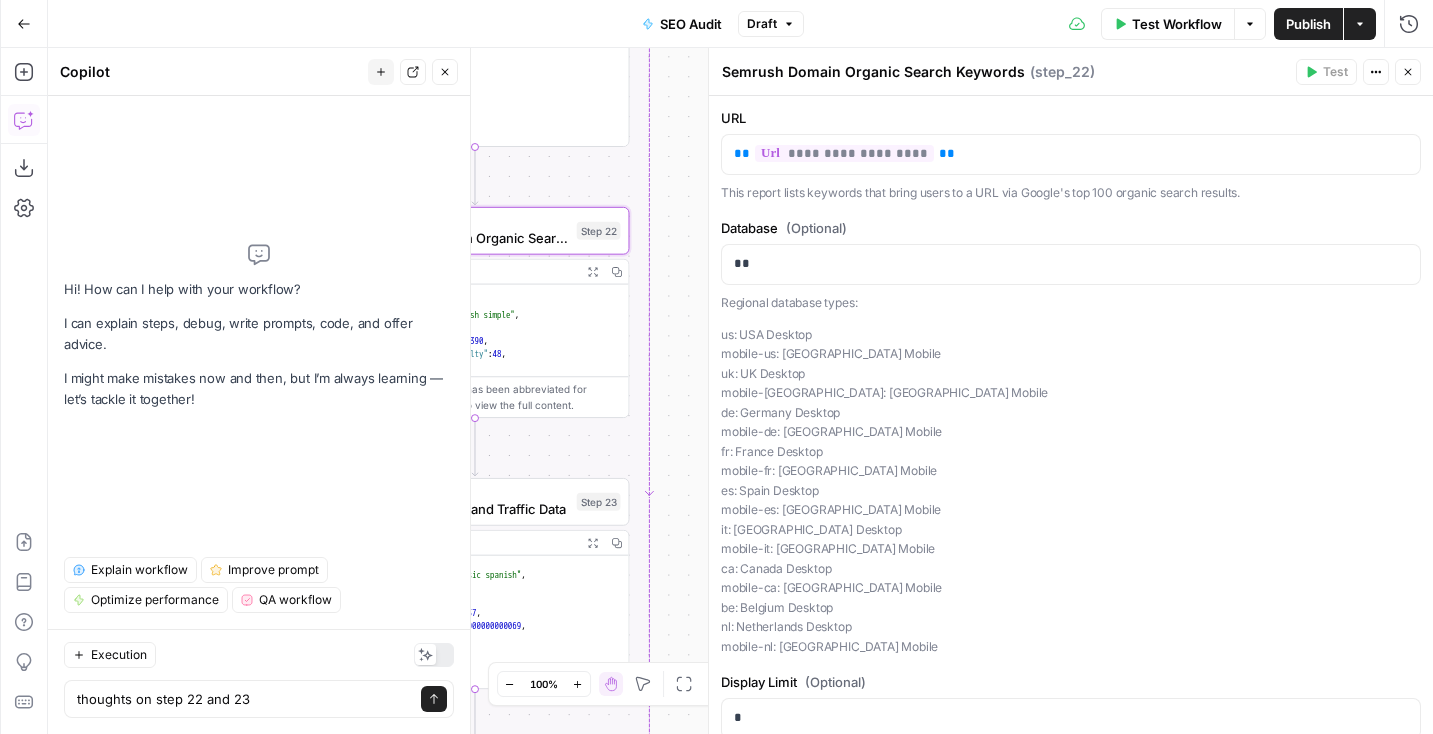 type on "thoughts on step 22 and 23?" 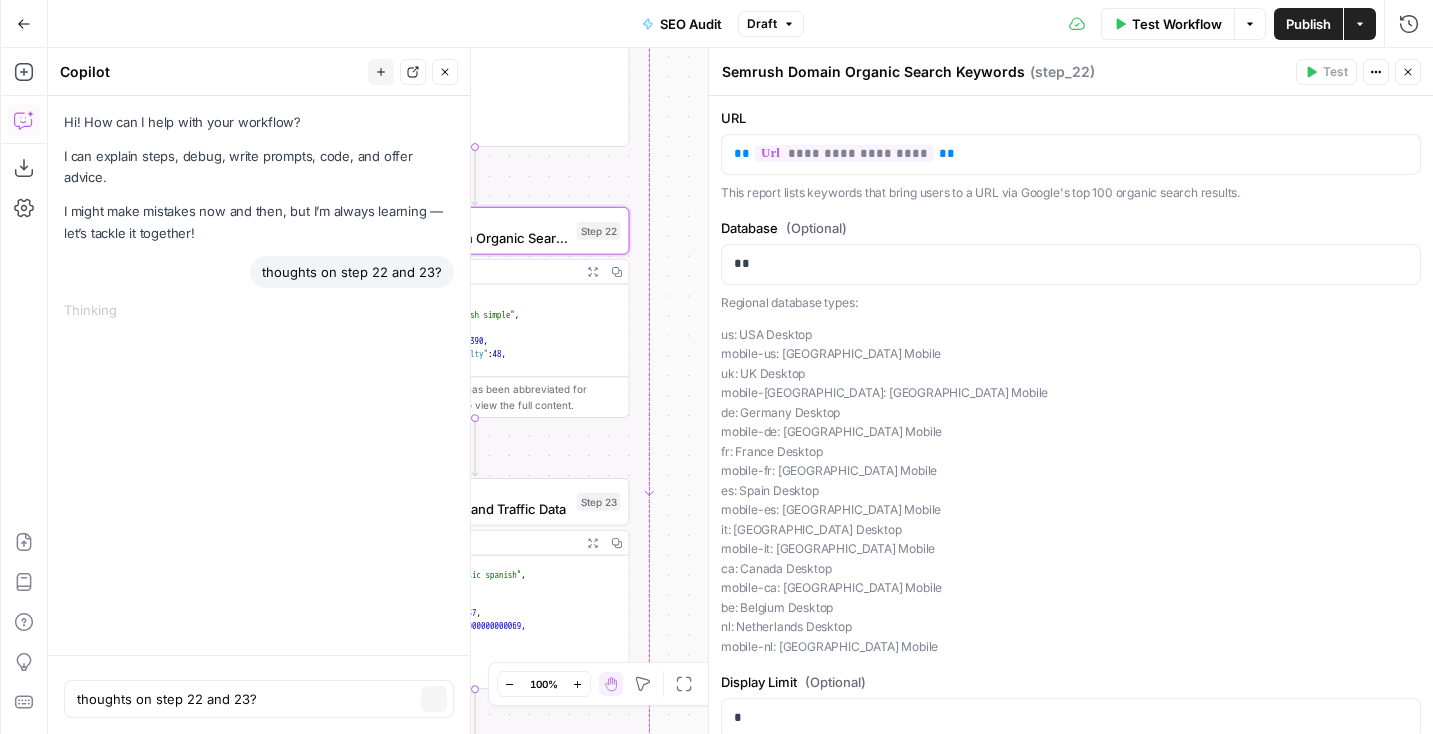 type 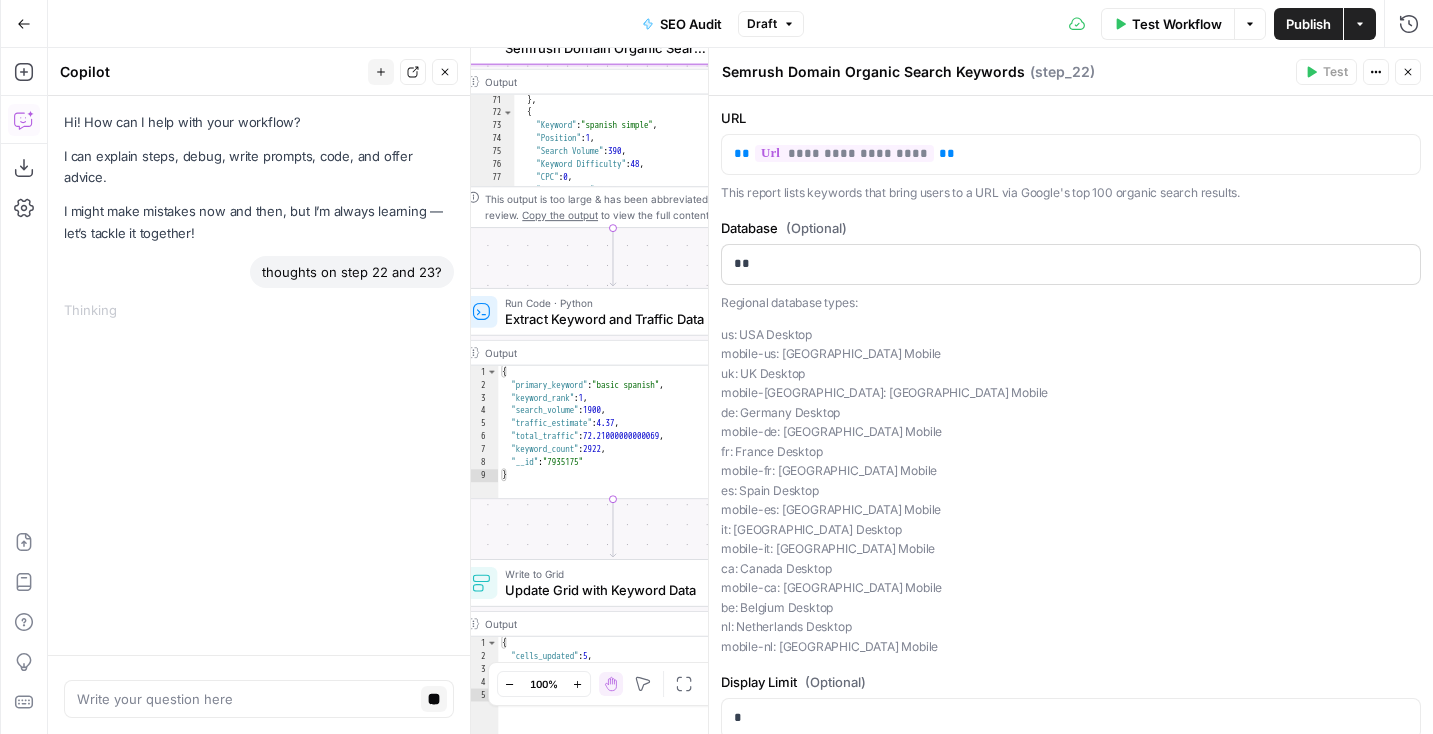 drag, startPoint x: 679, startPoint y: 465, endPoint x: 815, endPoint y: 273, distance: 235.28706 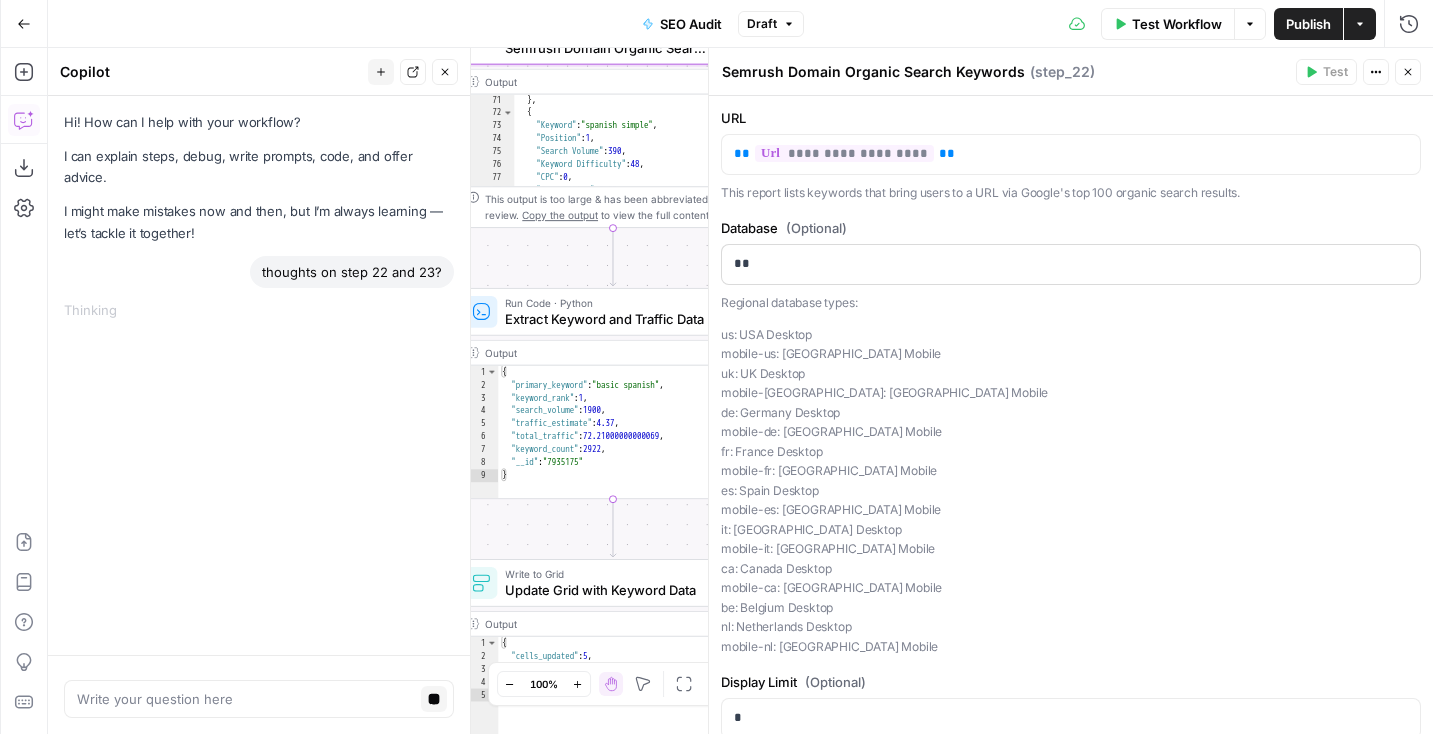 click on "N NidoOps New Home Browse Your Data Monitoring Settings Recent Grids New grid Preply Content Audit Results Preply SEO Audit Recent Workflows New Workflow Keyword to Outline Preply SEO Audit Outline to Article Preply AirOps Academy What's new? Help + Support Go Back SEO Audit Draft Test Workflow Options Publish Actions Run History Add Steps Copilot Download as JSON Settings Import JSON AirOps Academy Help Give Feedback Shortcuts Workflow Set Inputs Inputs SEO Research Semrush Domain Organic Search Pages Step 4 Output Expand Output Copy 1 2 3 4 5 6 7 8 9 10 [    {      "Url" :  "https://preply.com/" ,      "Traffic" :  90948 ,      "Traffic (%)" :  5.35    } ,    {      "Url" :  "https://preply.com/en/blog          /question/what-does-demure-mean-slang          /" ,      "Traffic" :  56497 ,      "Traffic (%)" :  3.32     SEO Research DataForSEO Web Research  Step 10 Output Expand Output Copy 1 2 3 4 5 6 7 [    {      "Type" :  "content_analysis_search" ,      "Title" :  -Grammar" , :" at bounding box center (716, 367) 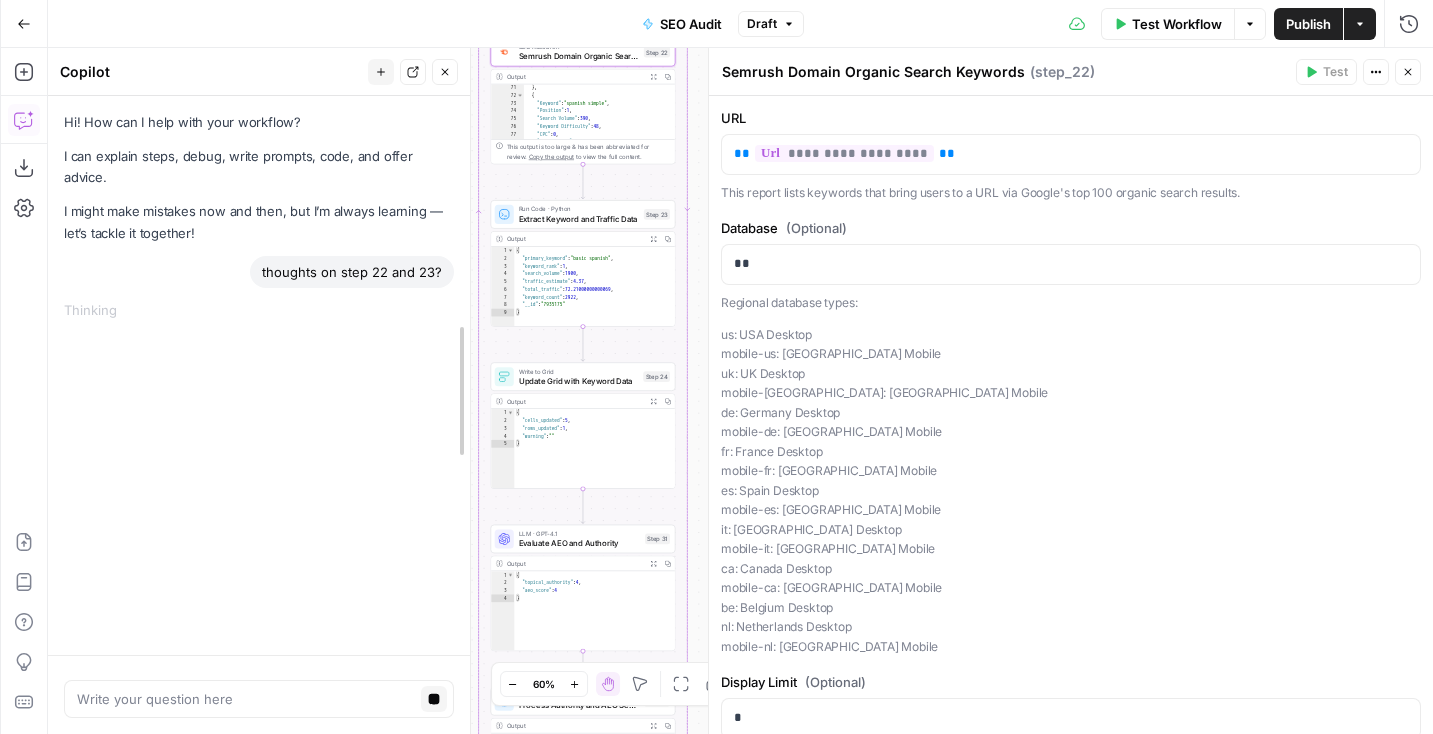 drag, startPoint x: 549, startPoint y: 491, endPoint x: 469, endPoint y: 363, distance: 150.9437 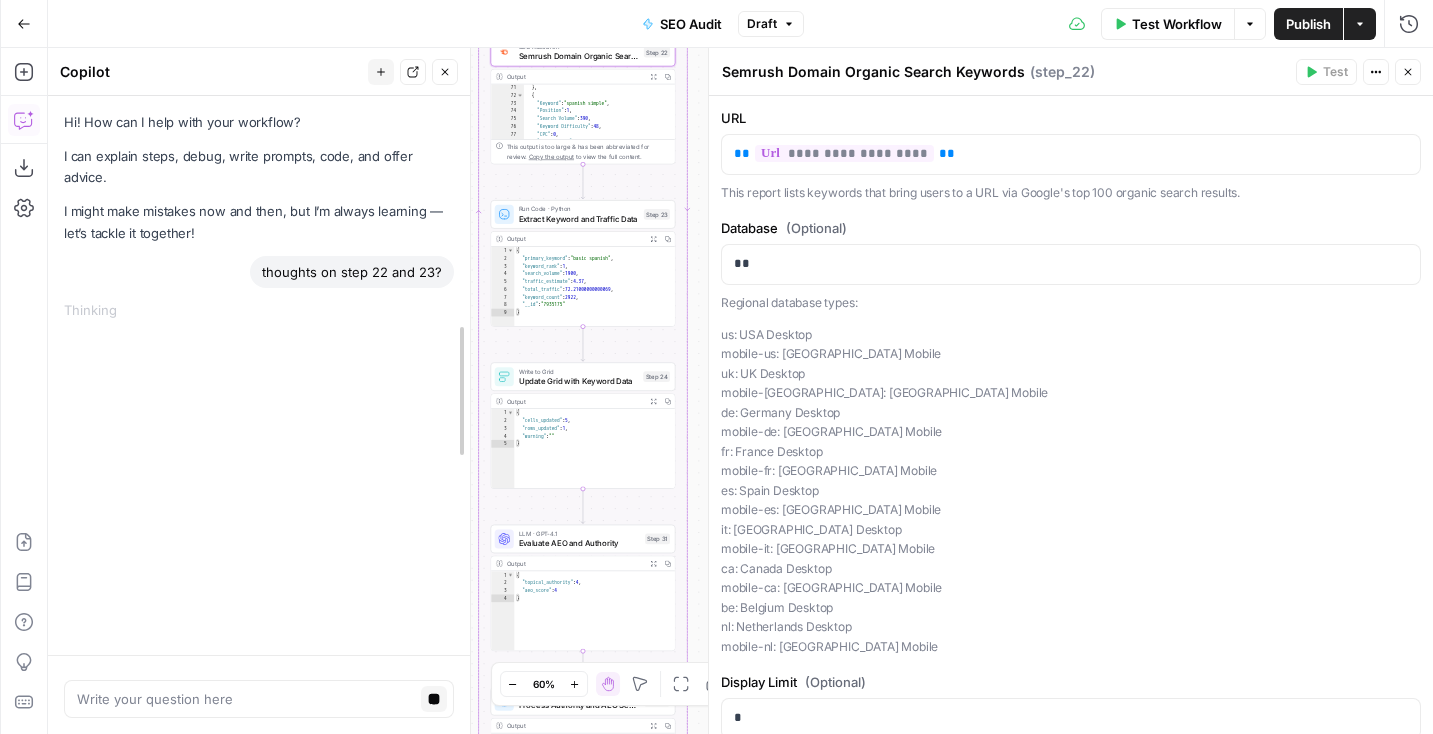 click on "N NidoOps New Home Browse Your Data Monitoring Settings Recent Grids New grid Preply Content Audit Results Preply SEO Audit Recent Workflows New Workflow Keyword to Outline Preply SEO Audit Outline to Article Preply AirOps Academy What's new? Help + Support Go Back SEO Audit Draft Test Workflow Options Publish Actions Run History Add Steps Copilot Download as JSON Settings Import JSON AirOps Academy Help Give Feedback Shortcuts Workflow Set Inputs Inputs SEO Research Semrush Domain Organic Search Pages Step 4 Output Expand Output Copy 1 2 3 4 5 6 7 8 9 10 [    {      "Url" :  "https://preply.com/" ,      "Traffic" :  90948 ,      "Traffic (%)" :  5.35    } ,    {      "Url" :  "https://preply.com/en/blog          /question/what-does-demure-mean-slang          /" ,      "Traffic" :  56497 ,      "Traffic (%)" :  3.32     SEO Research DataForSEO Web Research  Step 10 Output Expand Output Copy 1 2 3 4 5 6 7 [    {      "Type" :  "content_analysis_search" ,      "Title" :  -Grammar" , :" at bounding box center [716, 367] 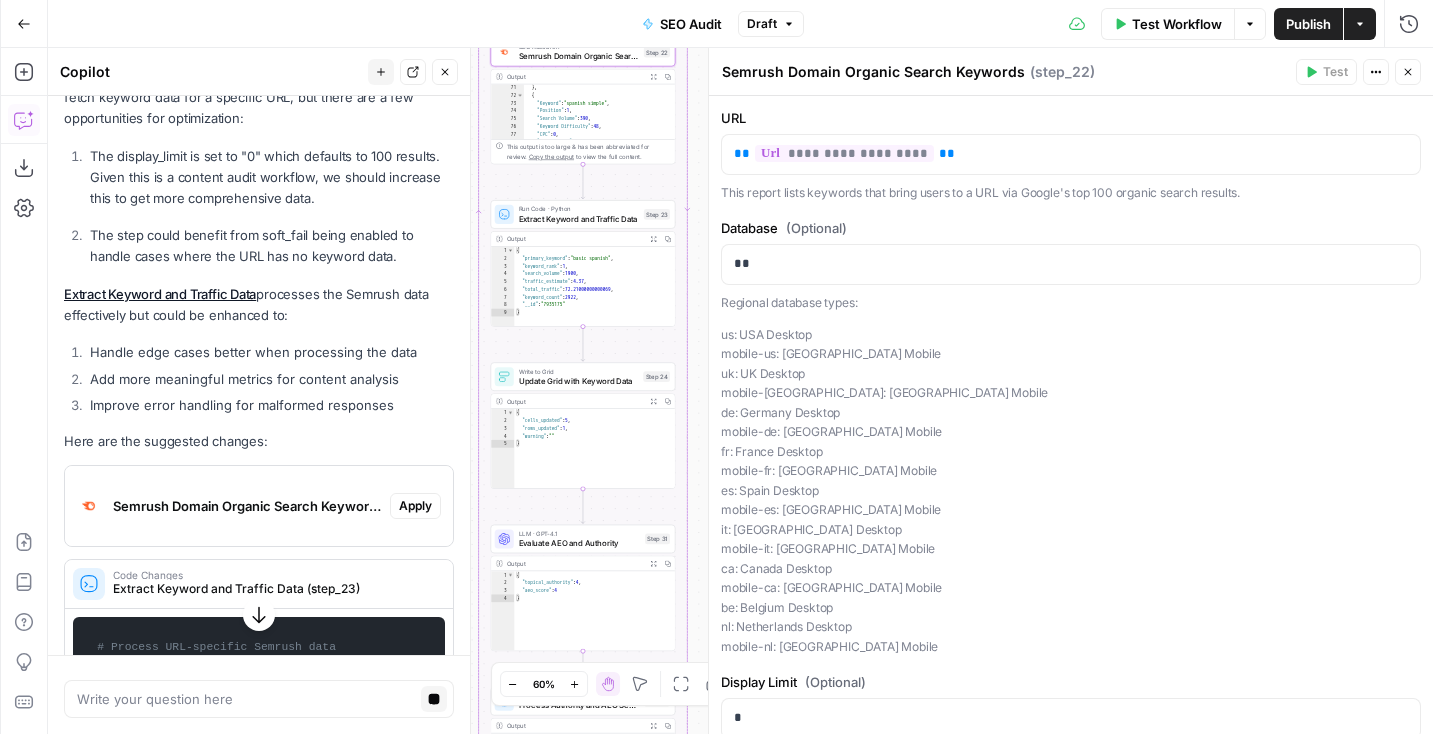 scroll, scrollTop: 187, scrollLeft: 0, axis: vertical 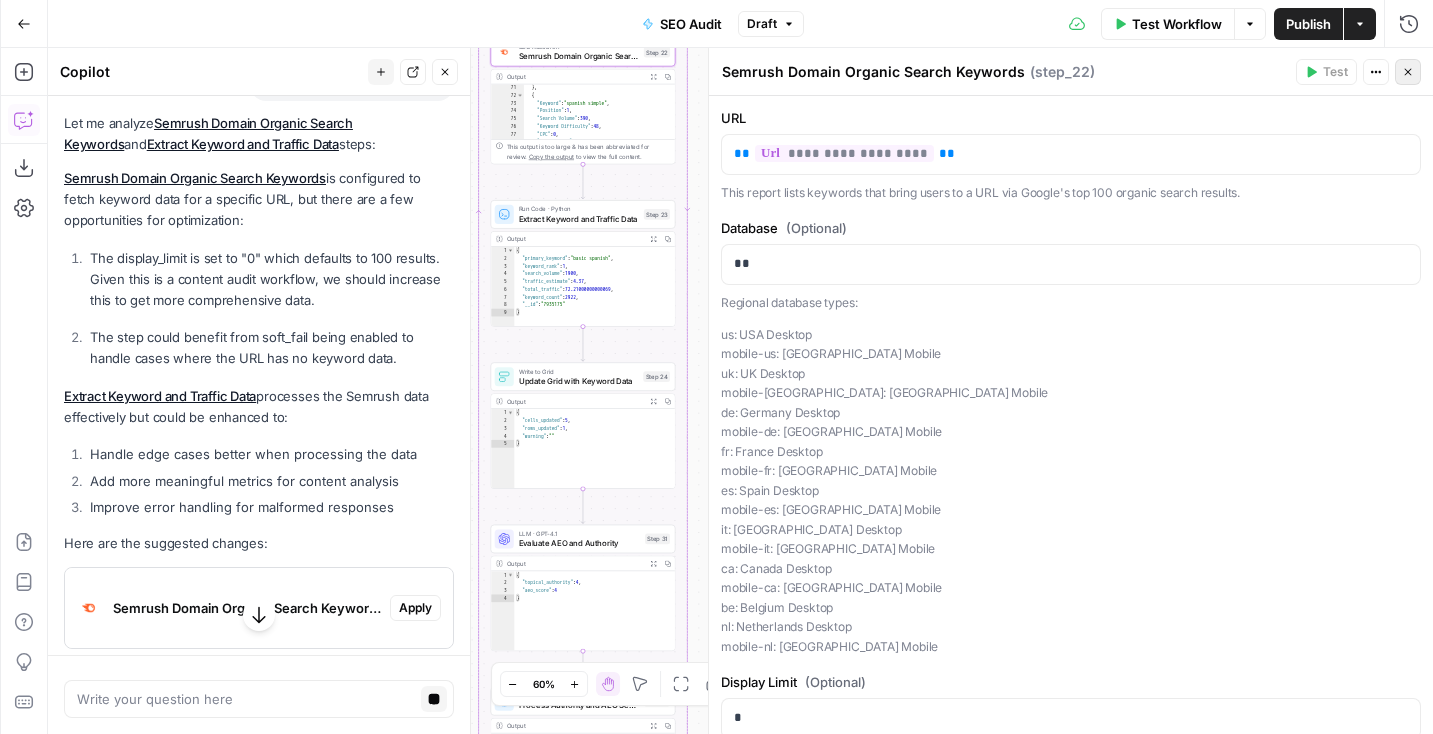 click on "Close" at bounding box center [1408, 72] 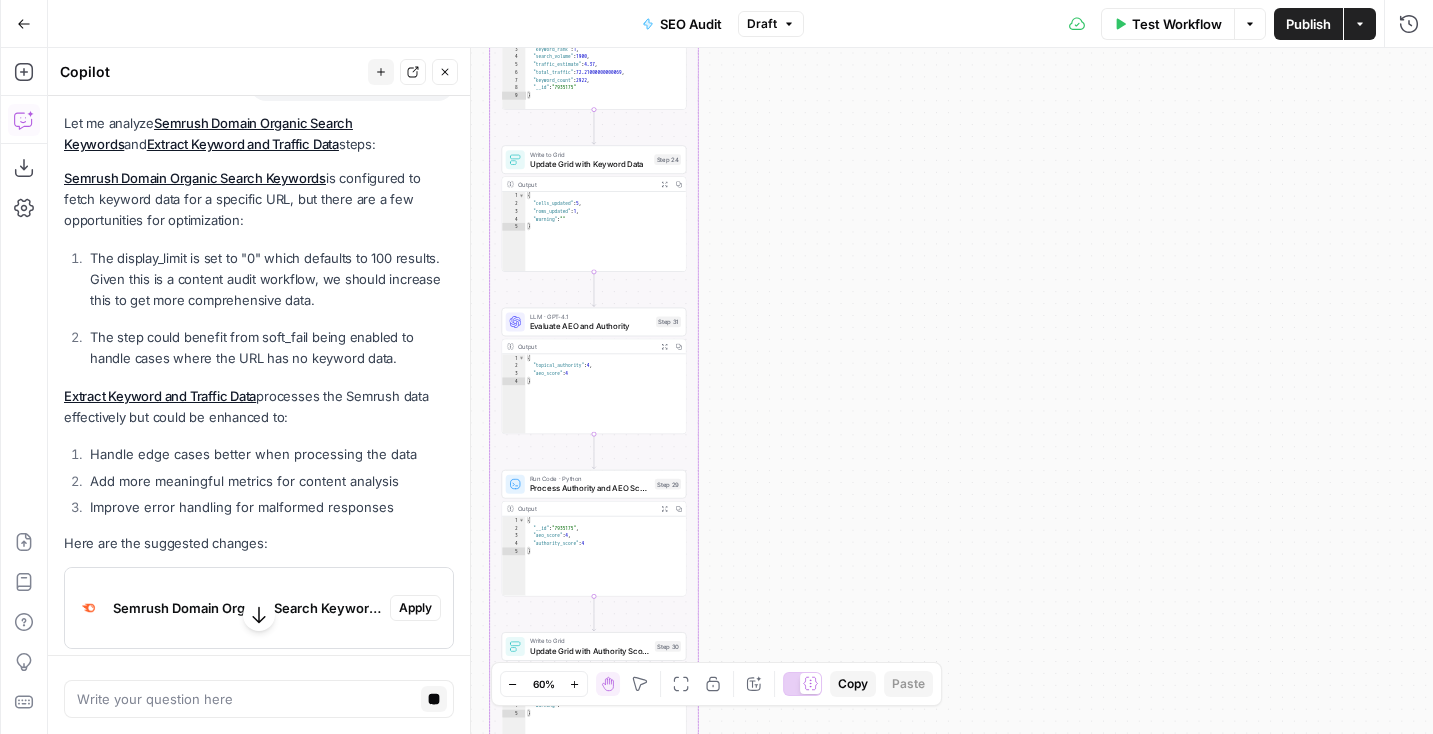 drag, startPoint x: 768, startPoint y: 363, endPoint x: 778, endPoint y: 118, distance: 245.204 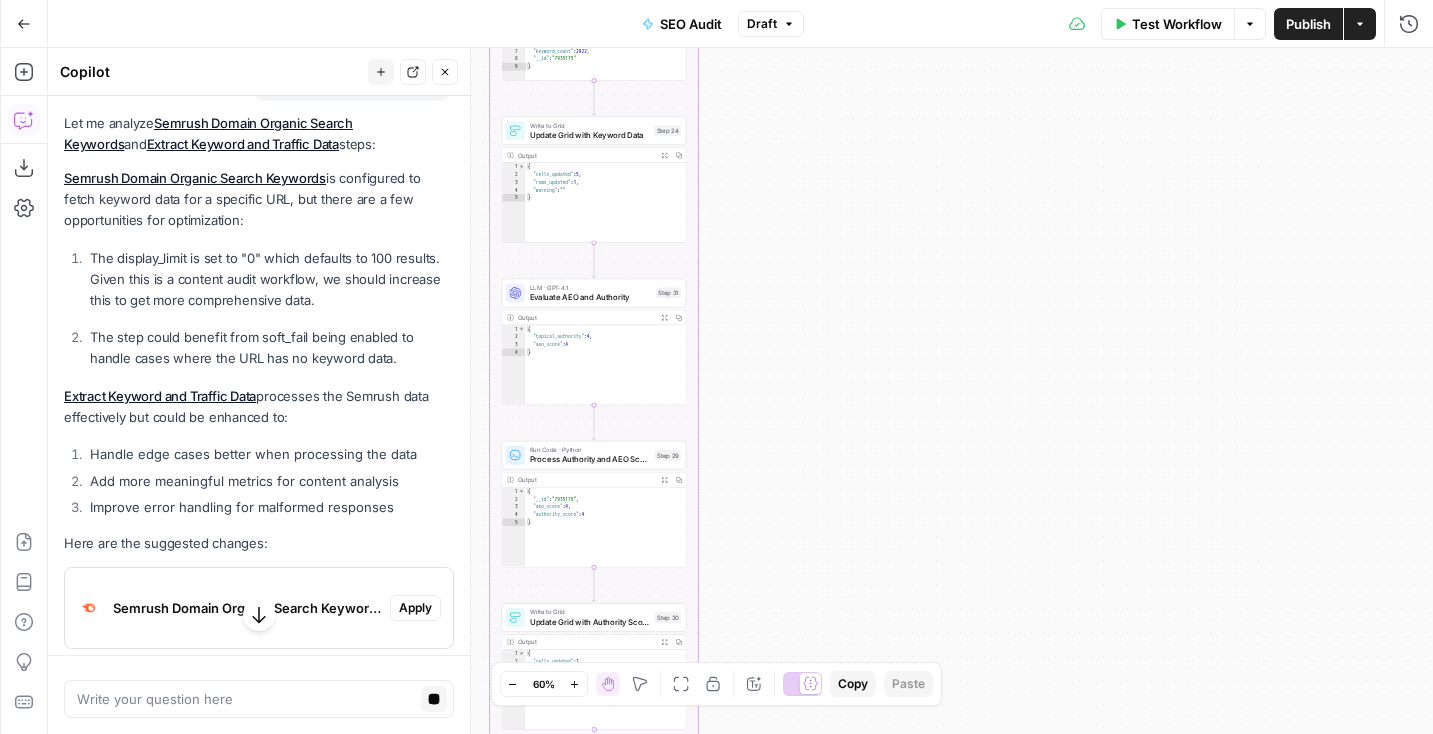 click on "Evaluate AEO and Authority" at bounding box center (591, 297) 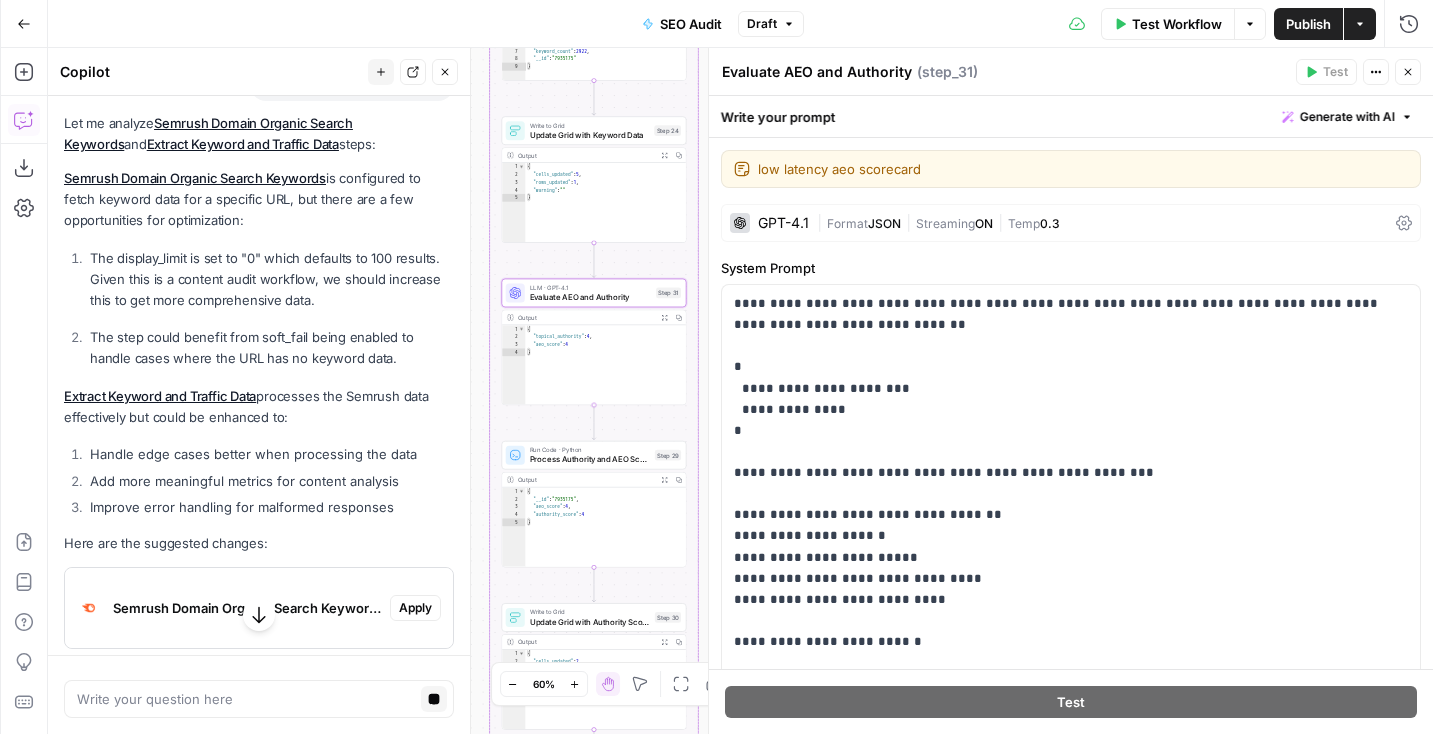 click on "Evaluate AEO and Authority" at bounding box center [591, 297] 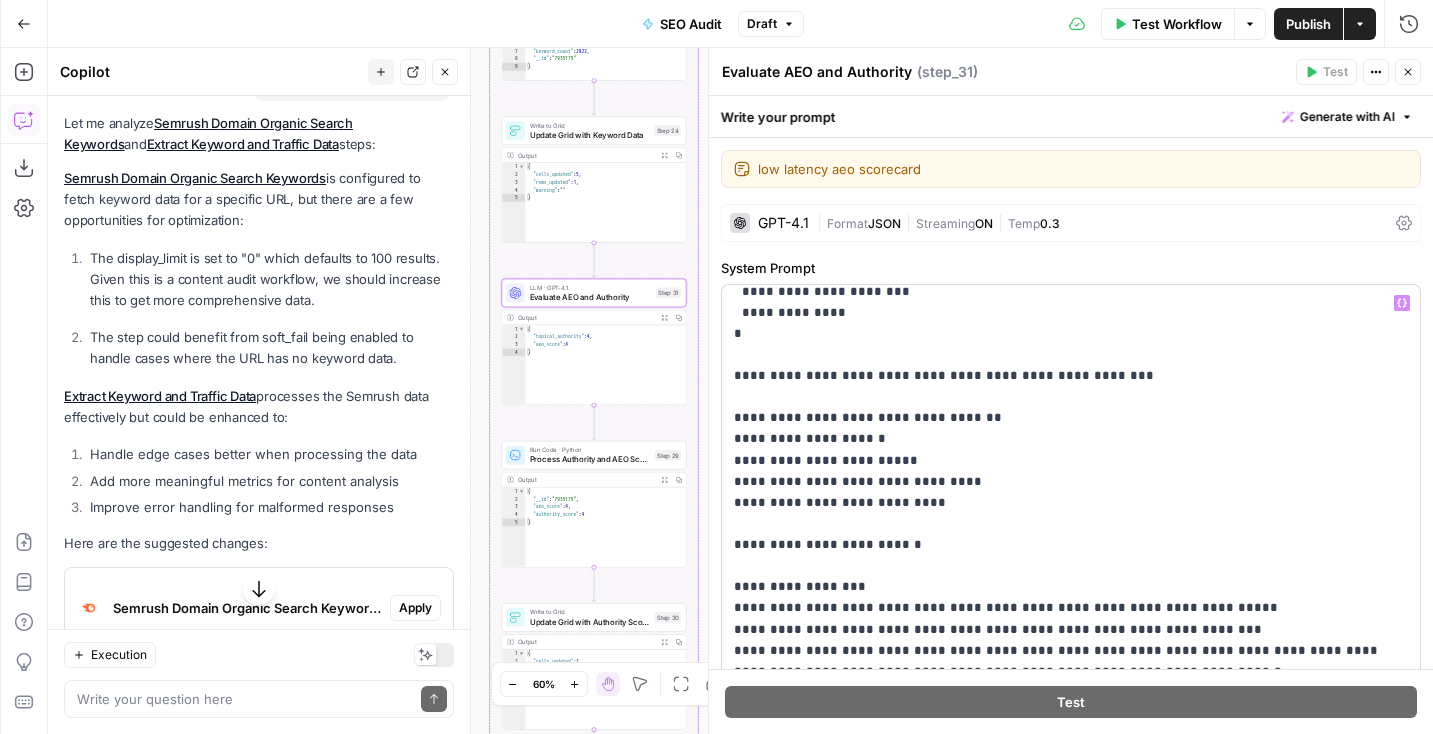 scroll, scrollTop: 279, scrollLeft: 0, axis: vertical 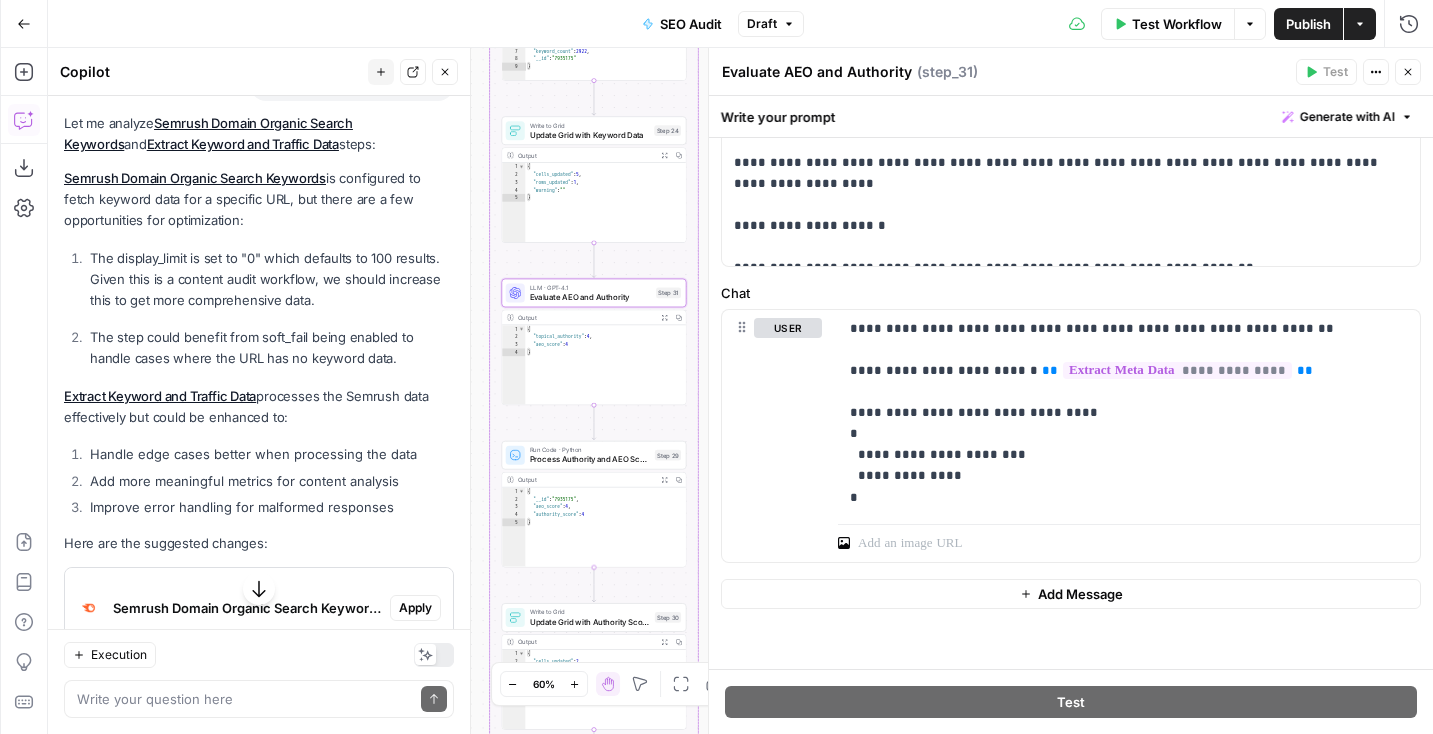 click on "Process Authority and AEO Scores" at bounding box center [590, 459] 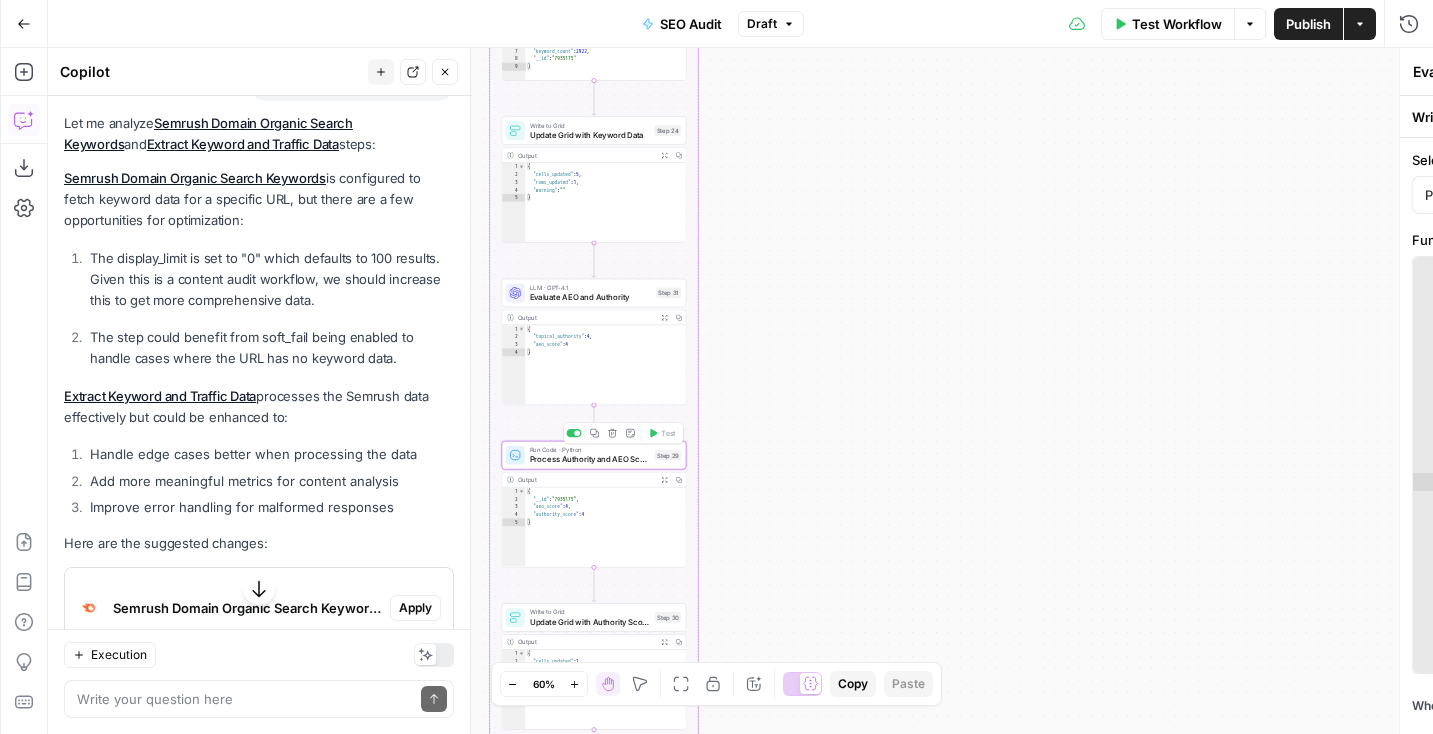 type on "Process Authority and AEO Scores" 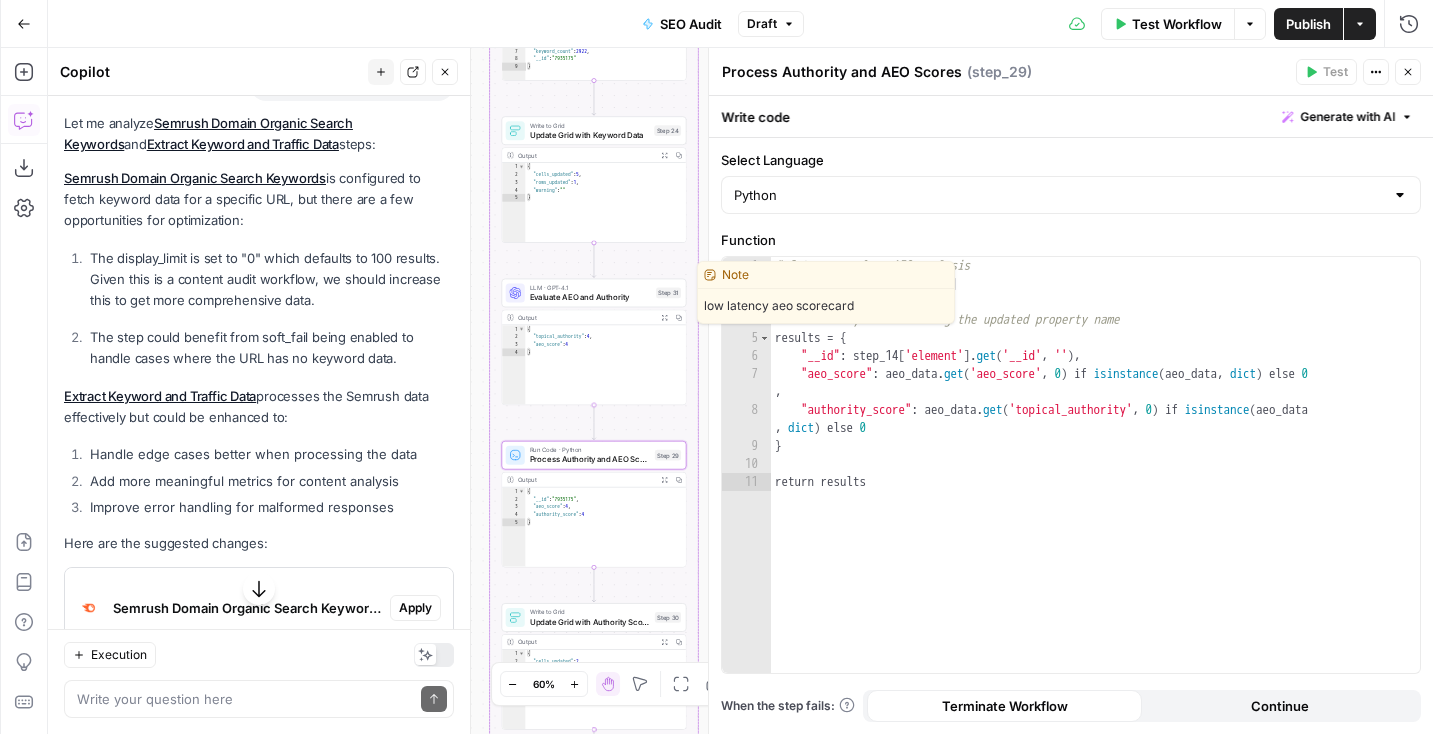 click on "LLM · GPT-4.1 Evaluate AEO and Authority Step 31 Copy step Delete step Edit Note Test" at bounding box center [594, 293] 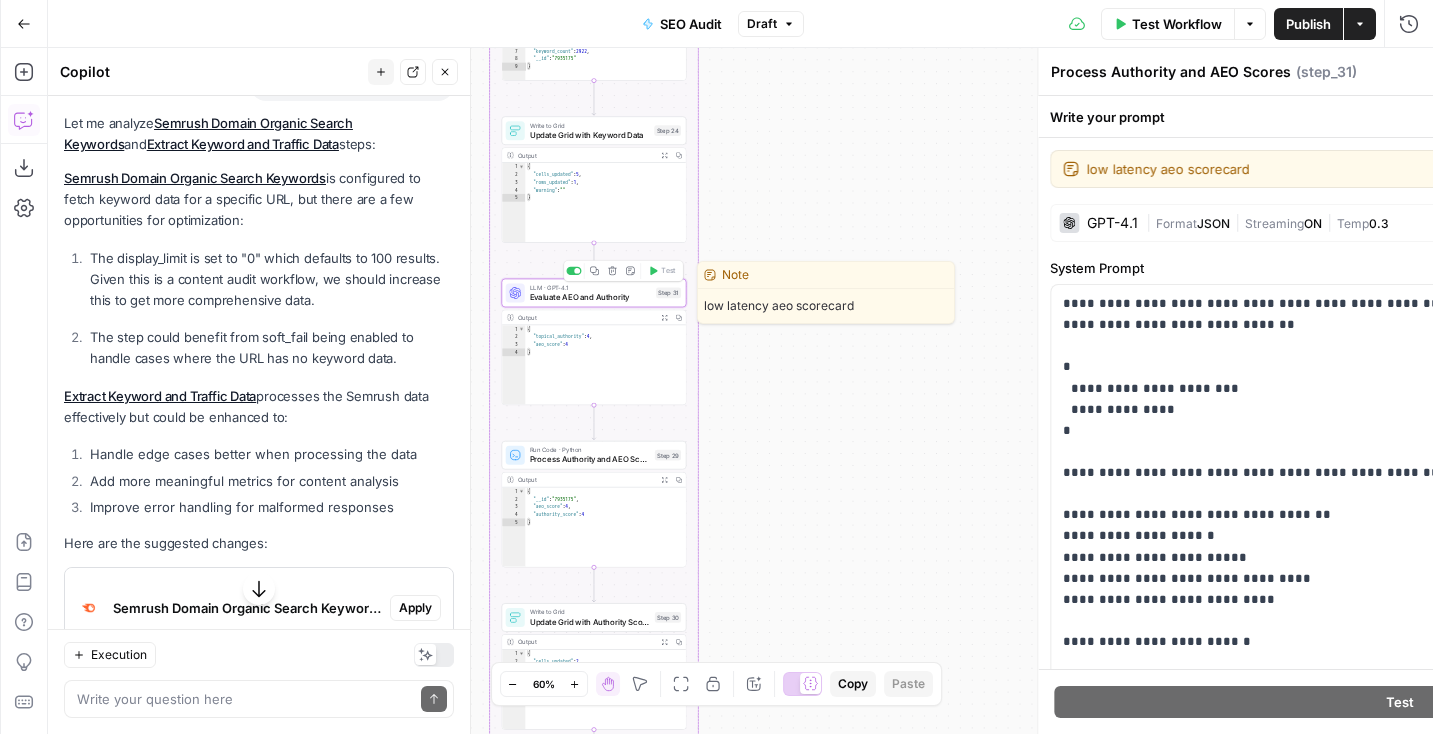 type on "Evaluate AEO and Authority" 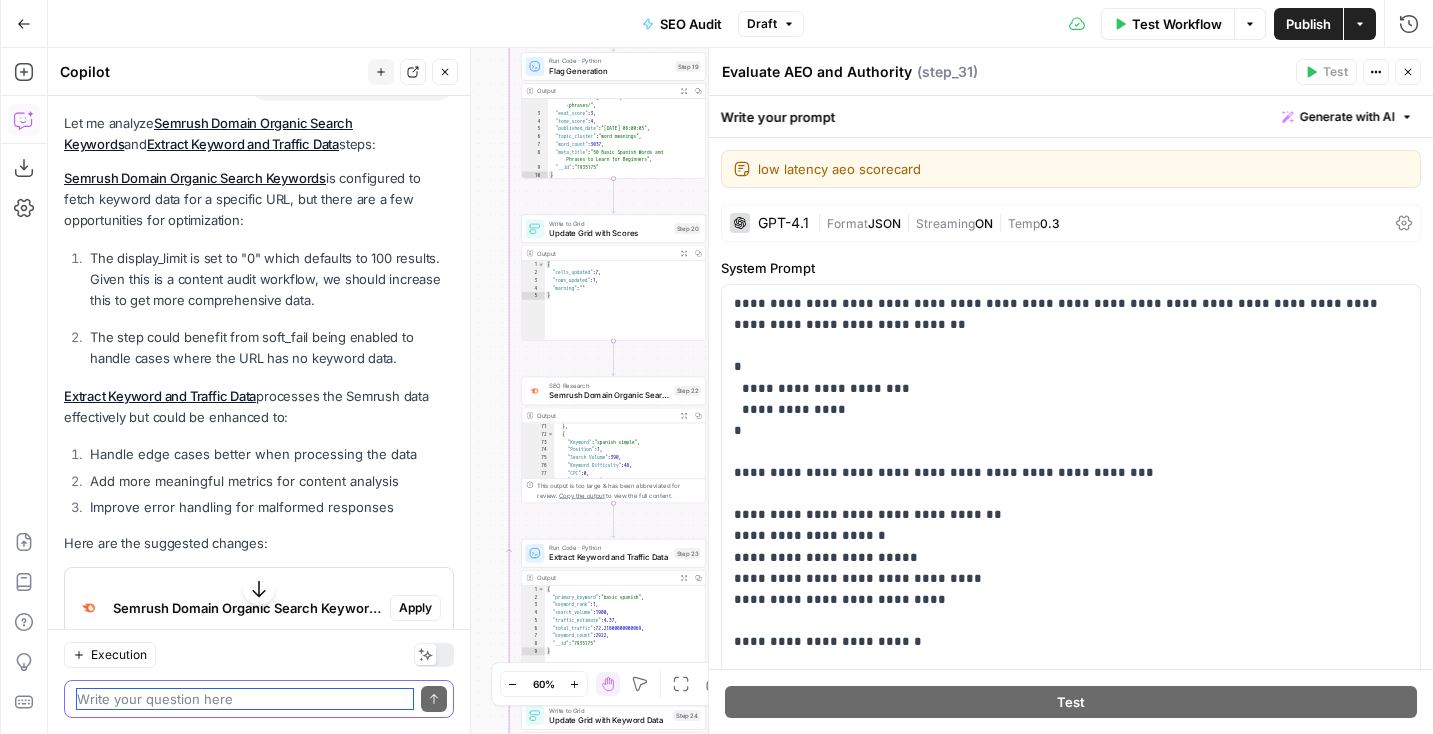 click at bounding box center [245, 699] 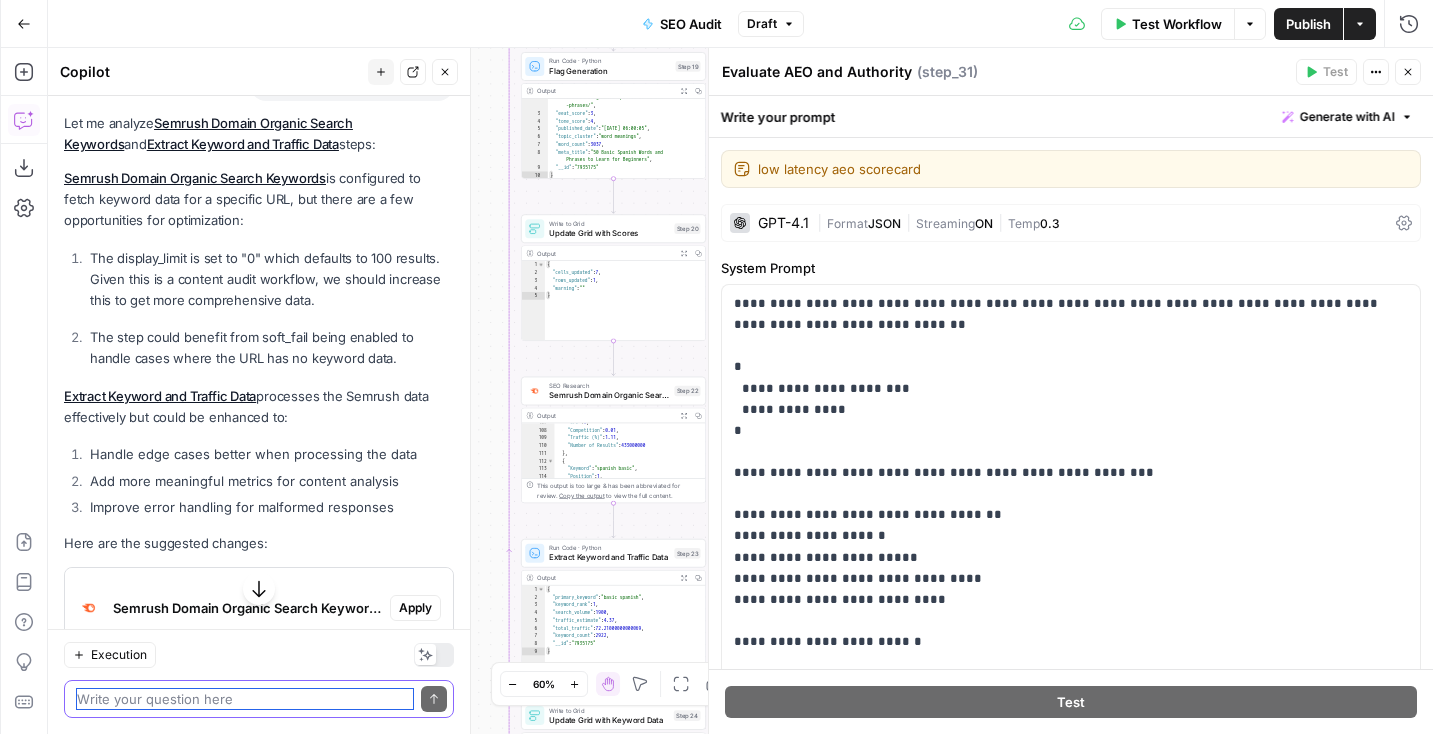 scroll, scrollTop: 1467, scrollLeft: 0, axis: vertical 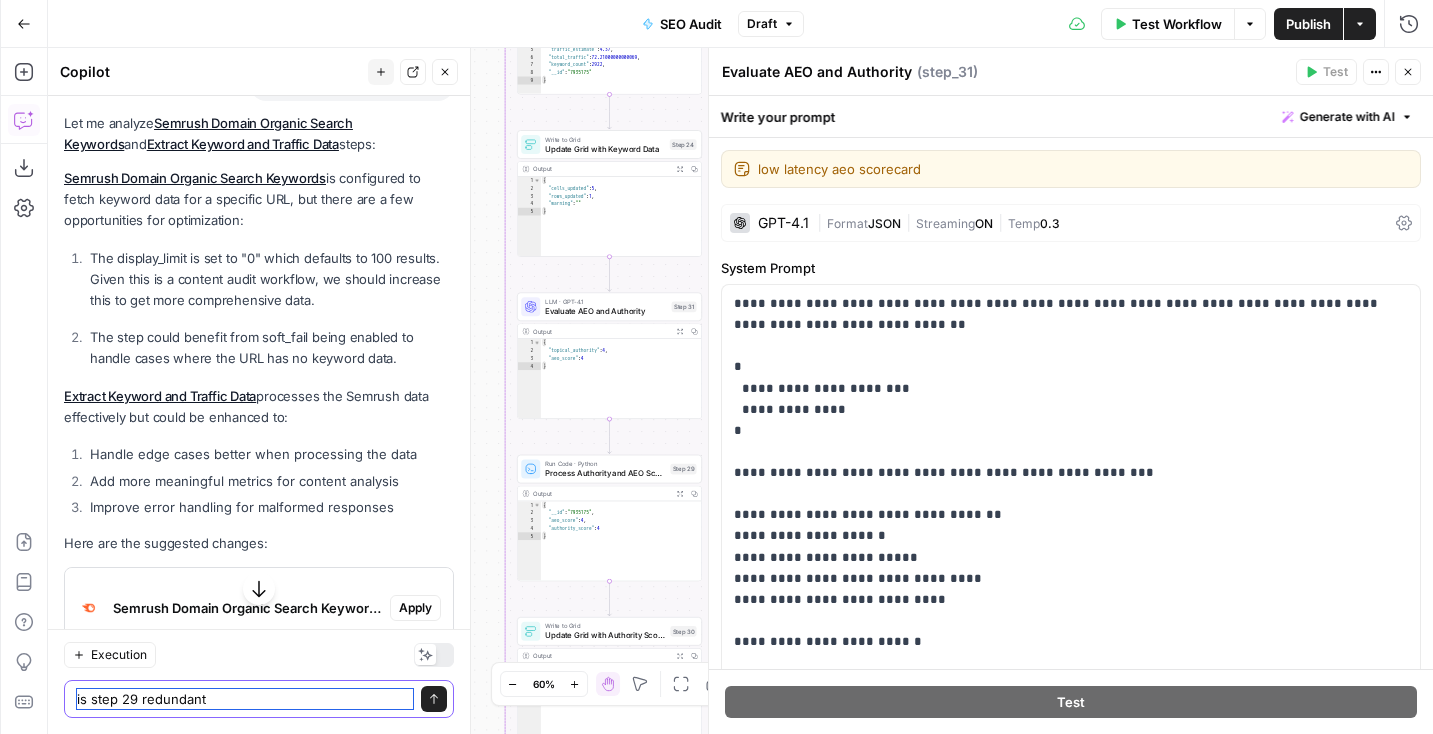 type on "is step 29 redundant?" 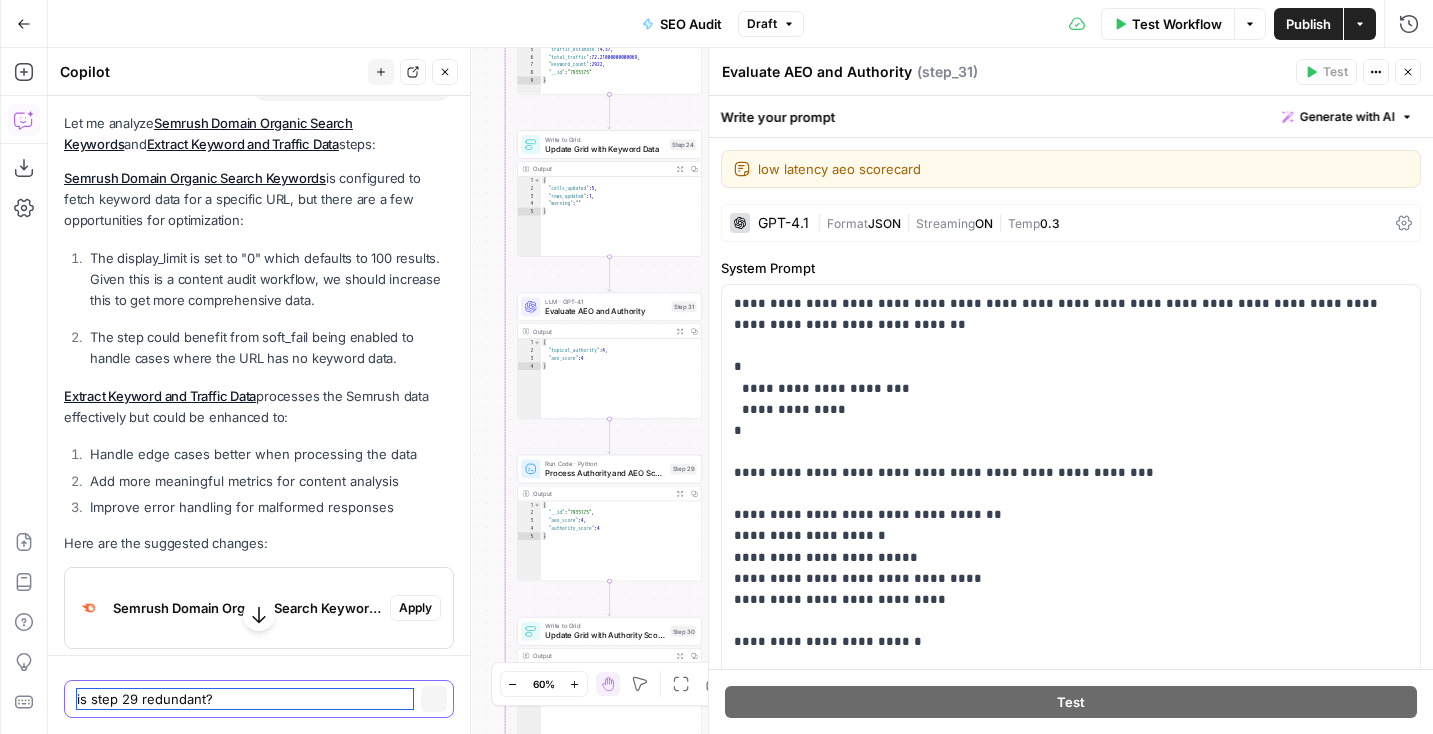 type 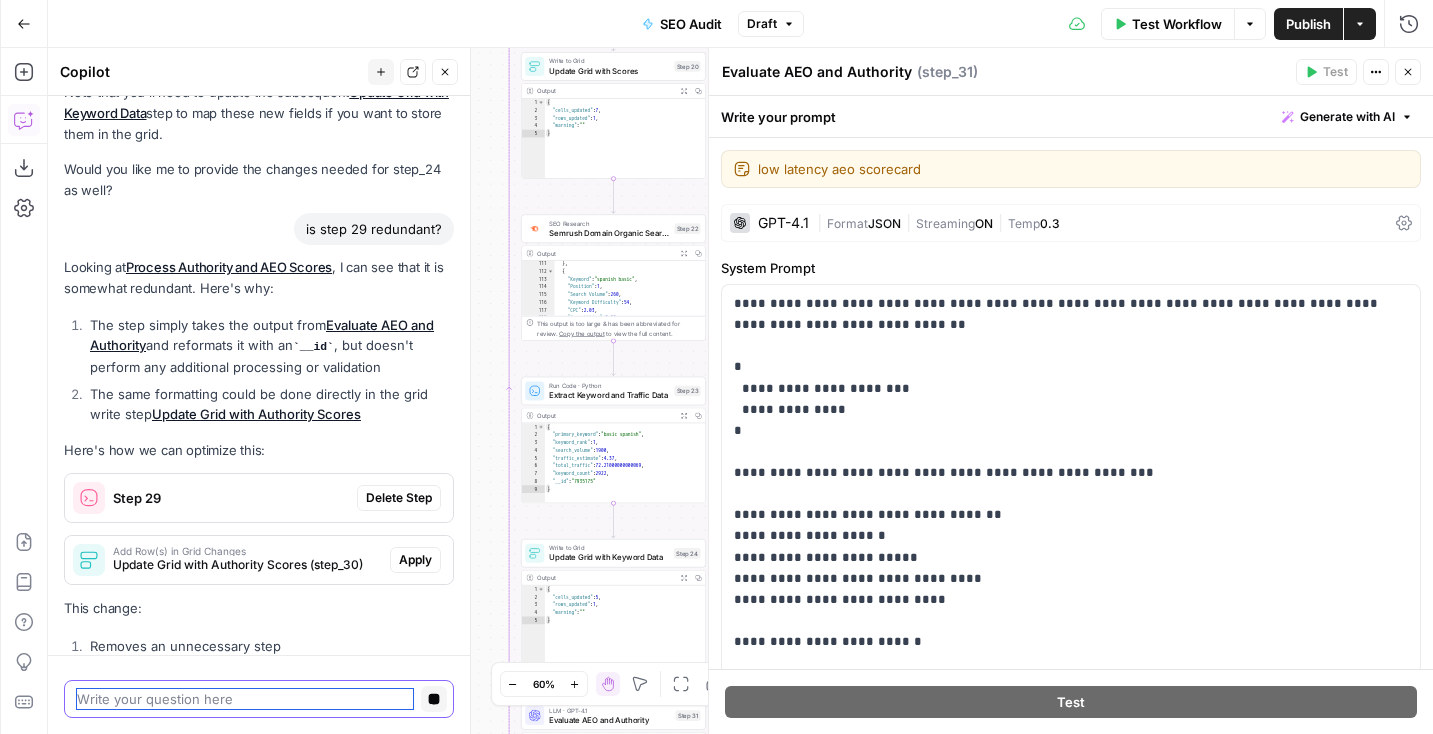 scroll, scrollTop: 1108, scrollLeft: 0, axis: vertical 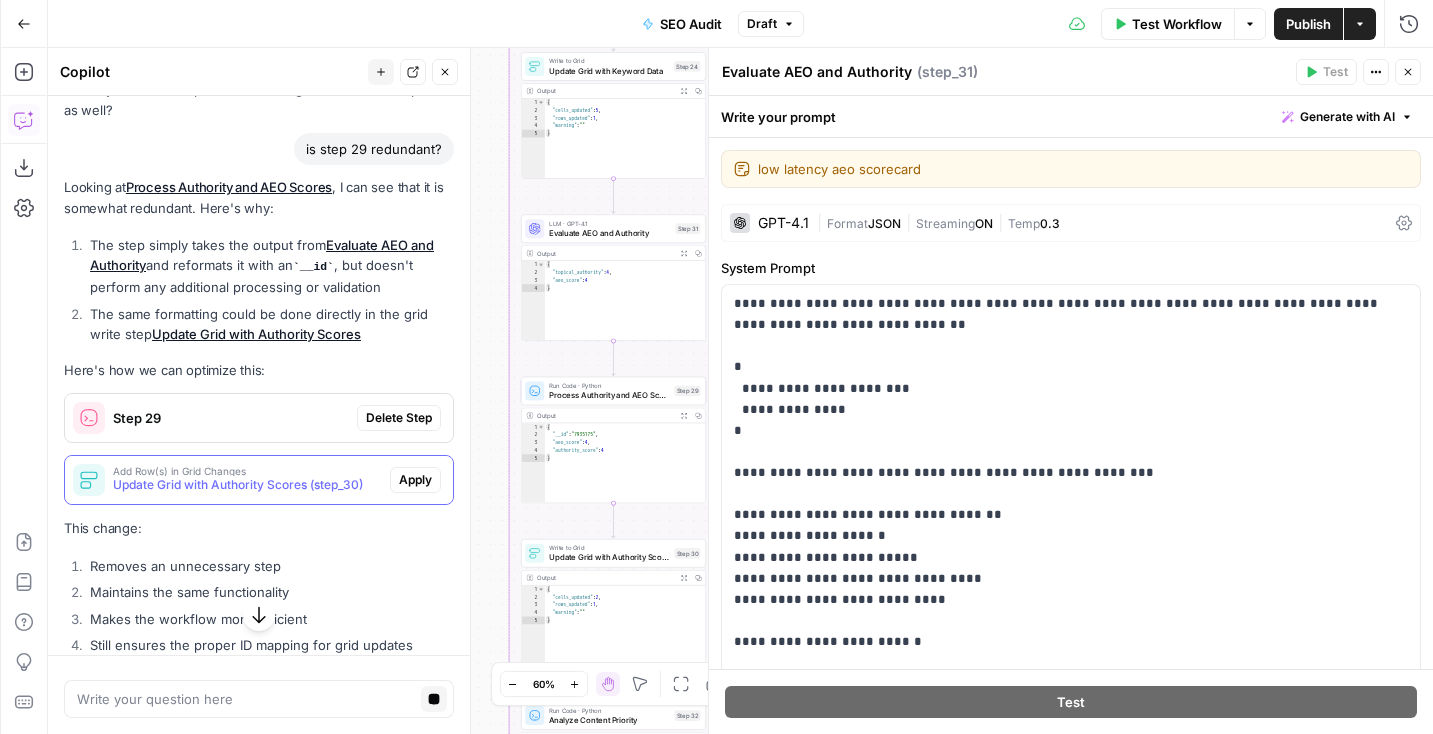 click on "Add Row(s) in Grid Changes" at bounding box center [247, 471] 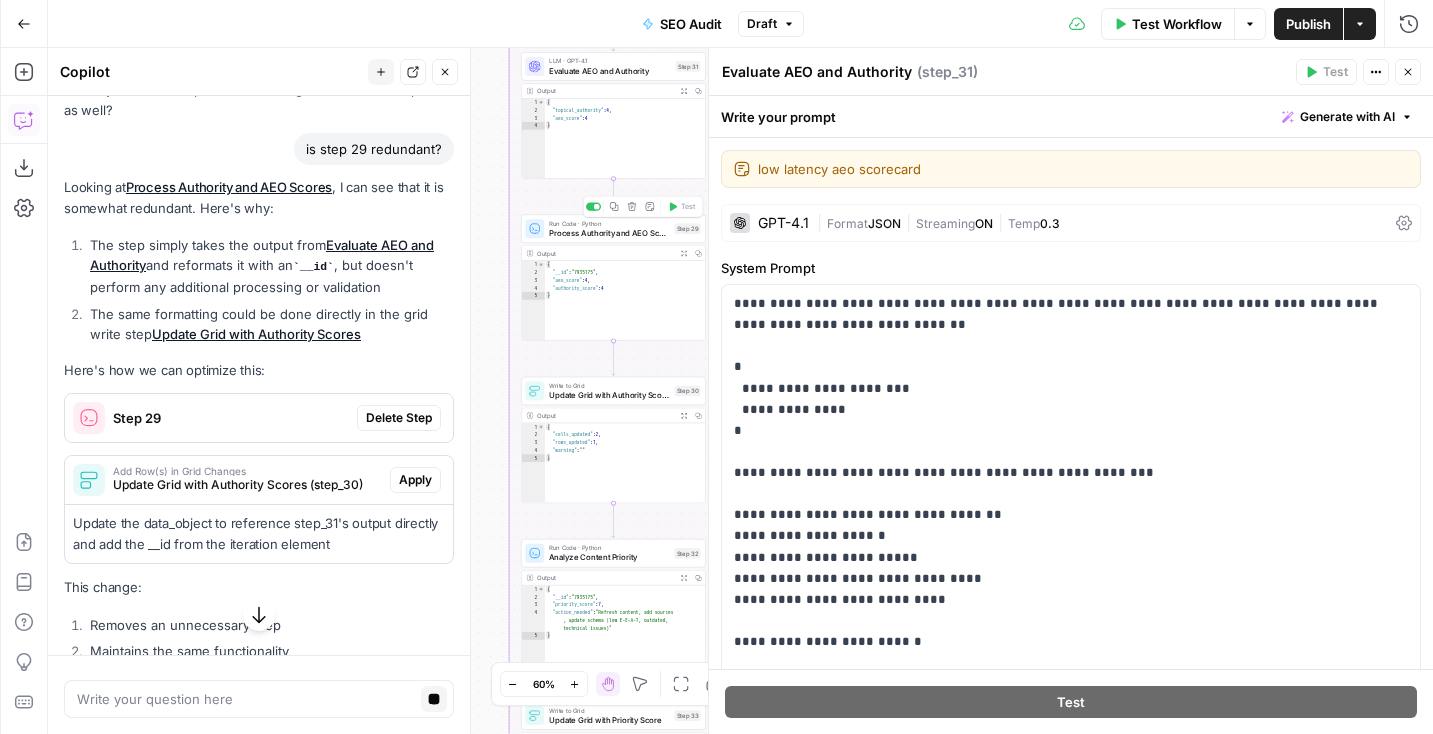 click on "Process Authority and AEO Scores" at bounding box center (609, 233) 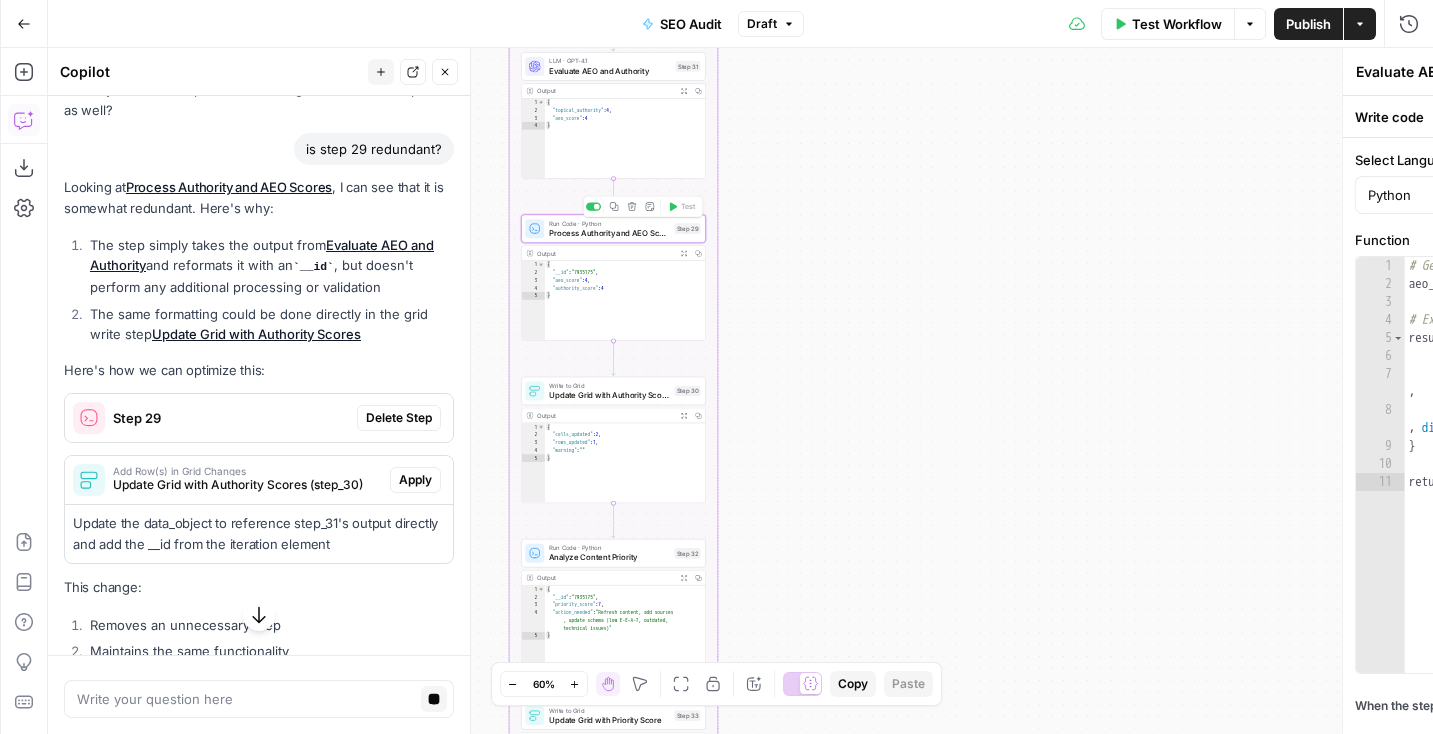 type on "Process Authority and AEO Scores" 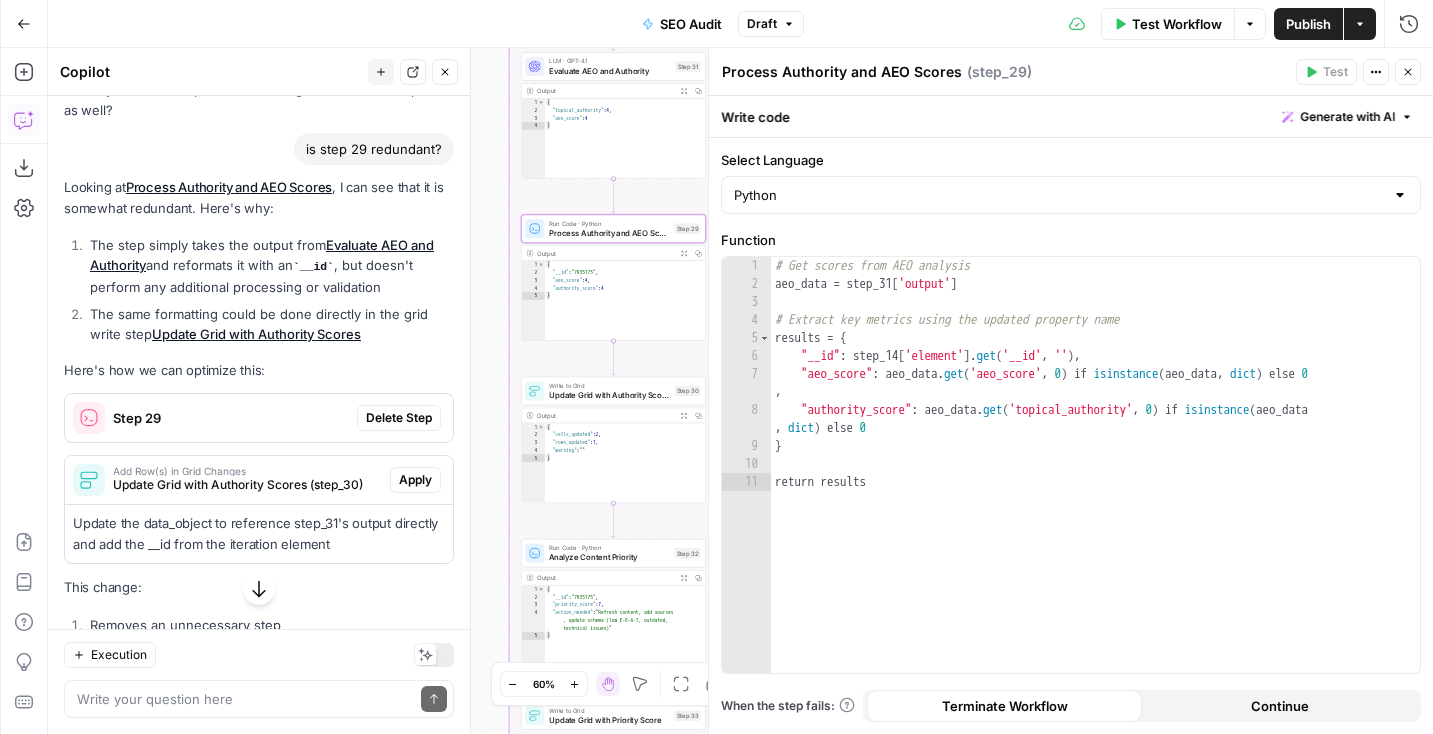 click on "LLM · GPT-4.1 Evaluate AEO and Authority Step 31" at bounding box center (613, 66) 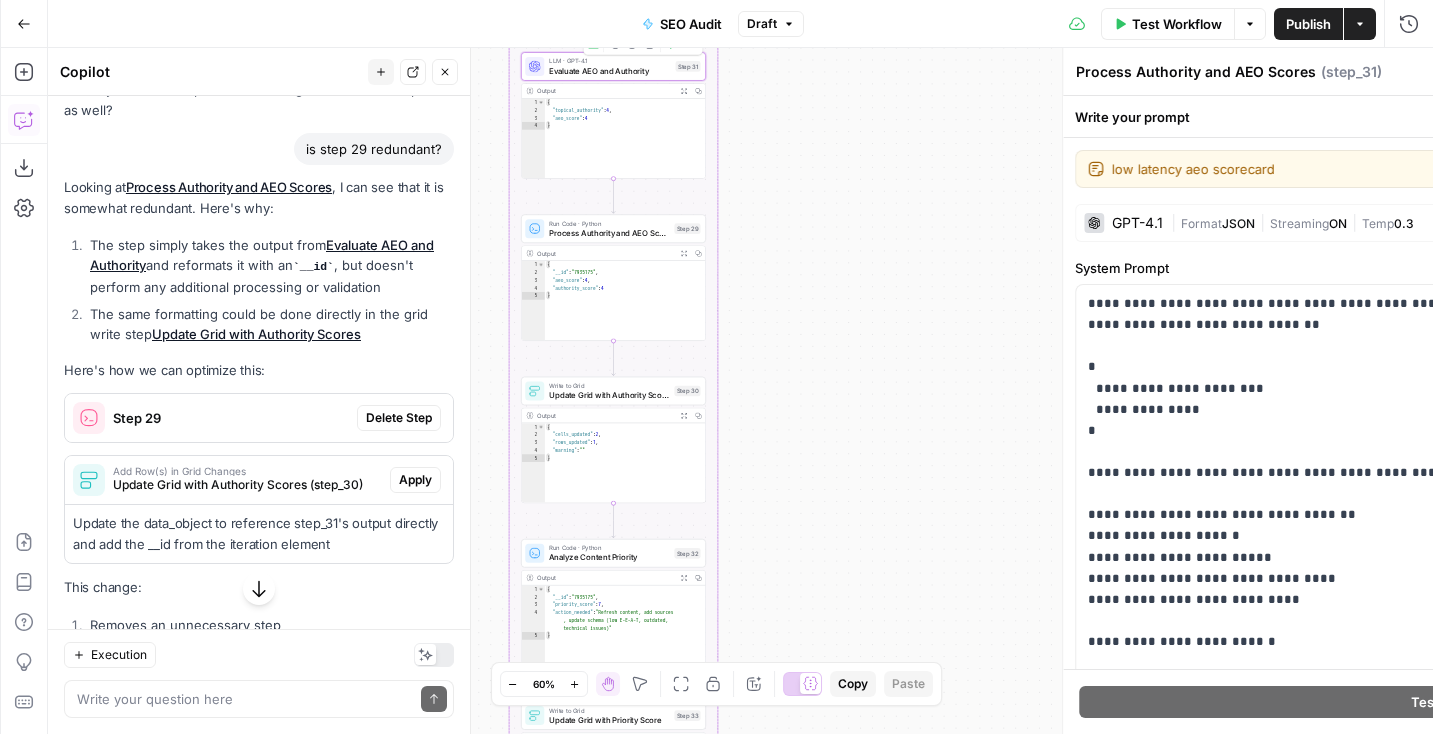 type on "Evaluate AEO and Authority" 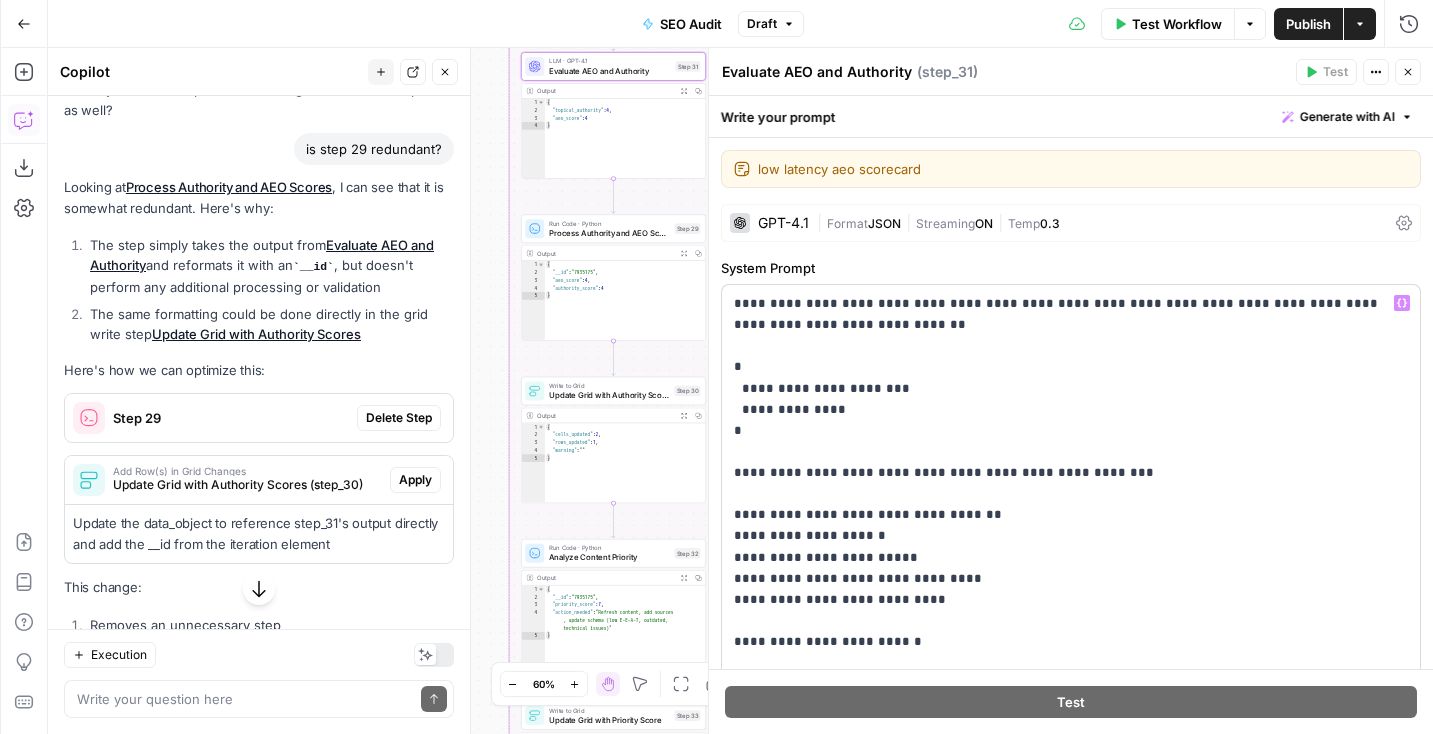 scroll, scrollTop: 279, scrollLeft: 0, axis: vertical 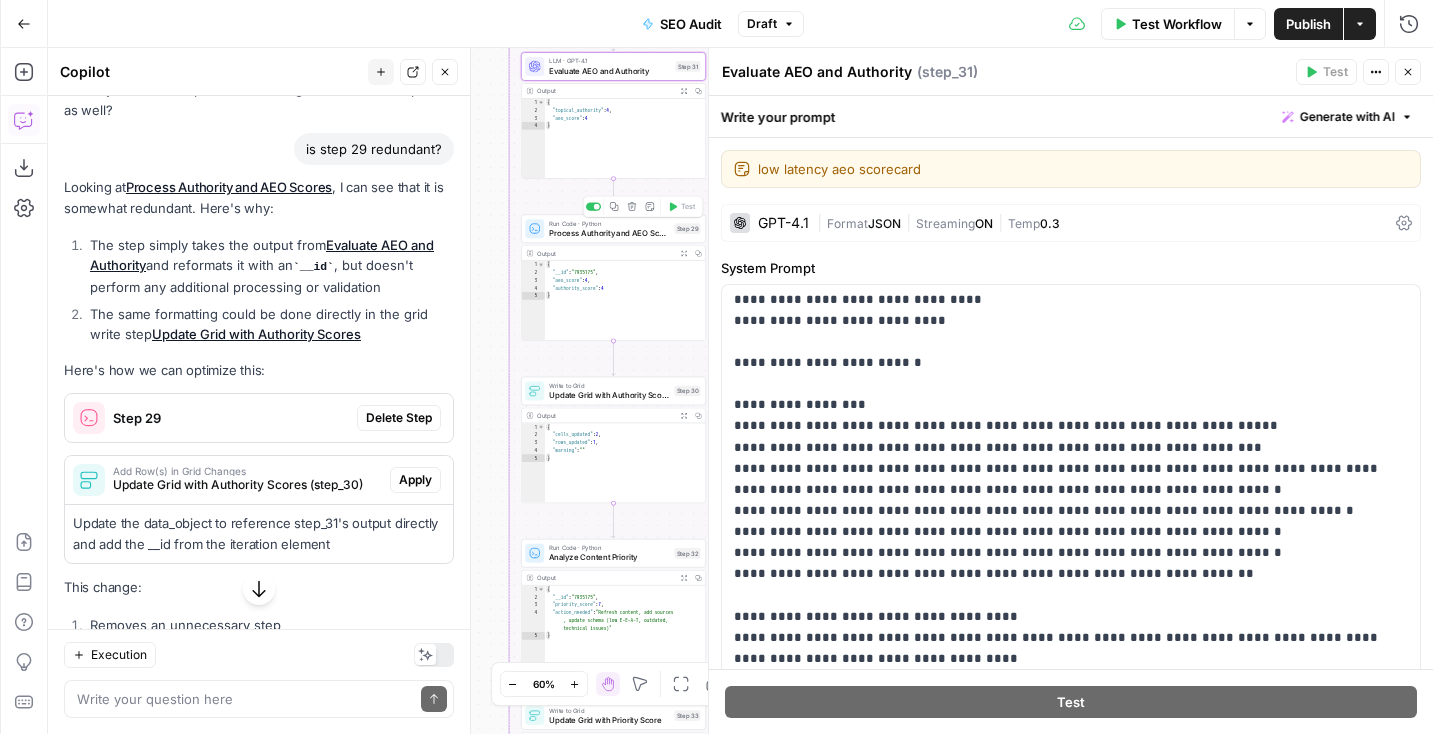 click on "Run Code · Python" at bounding box center [609, 224] 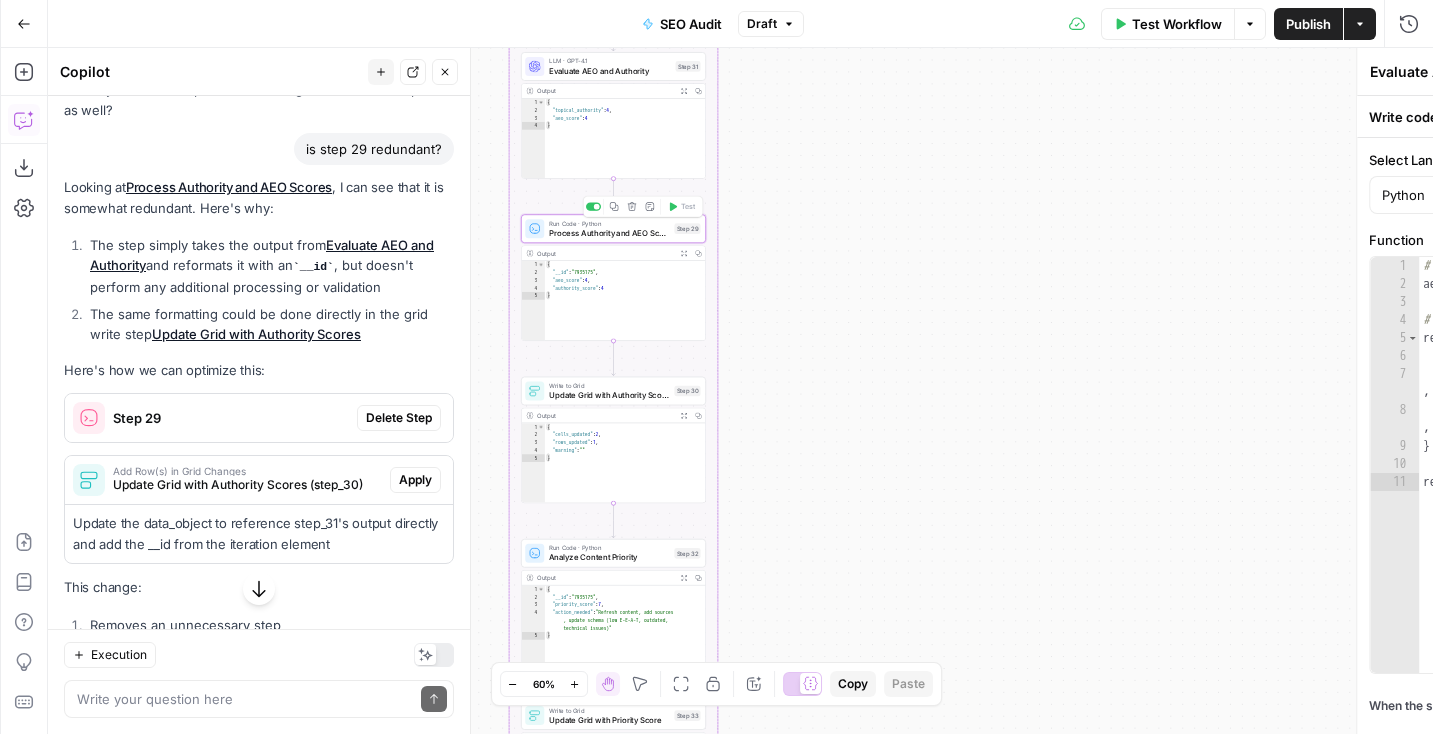 type on "Process Authority and AEO Scores" 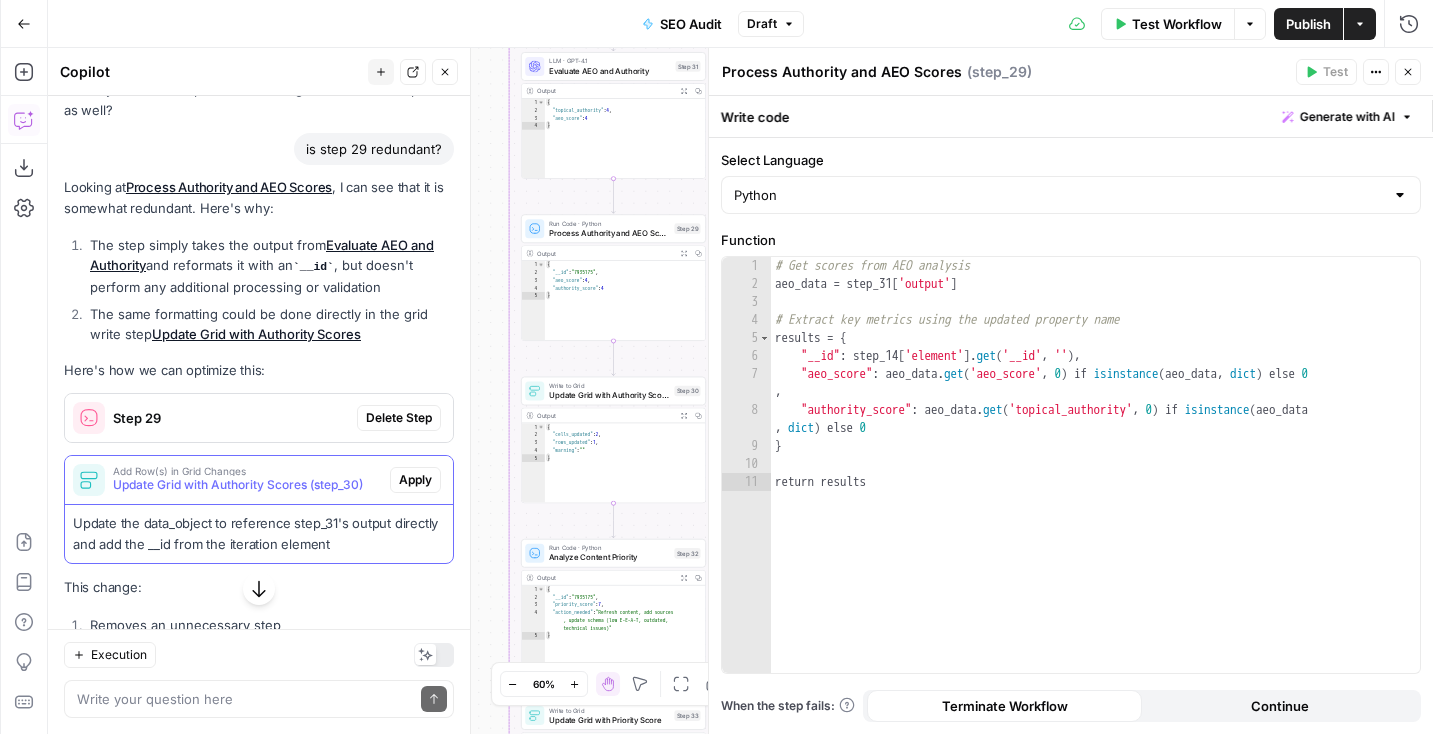 scroll, scrollTop: 1277, scrollLeft: 0, axis: vertical 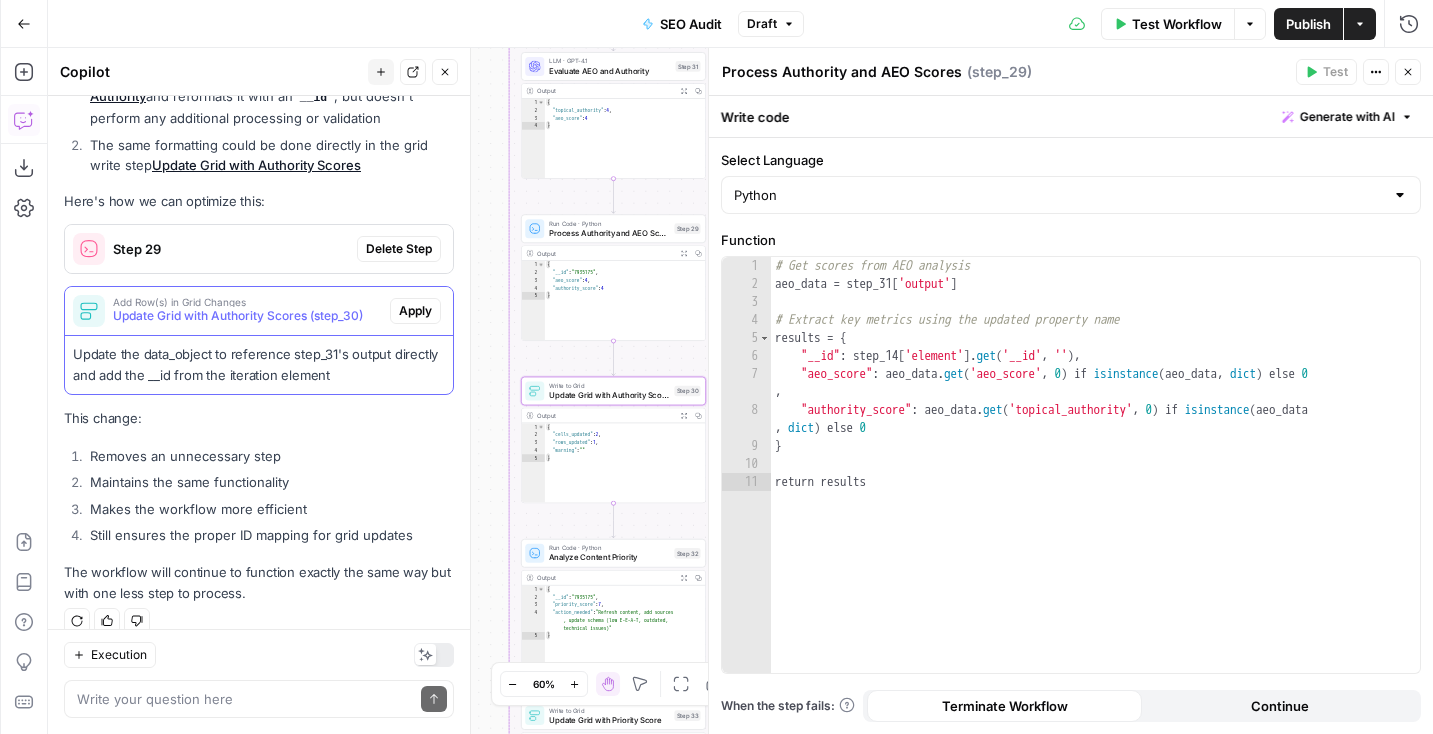 click on "Update Grid with Authority Scores (step_30)" at bounding box center [247, 316] 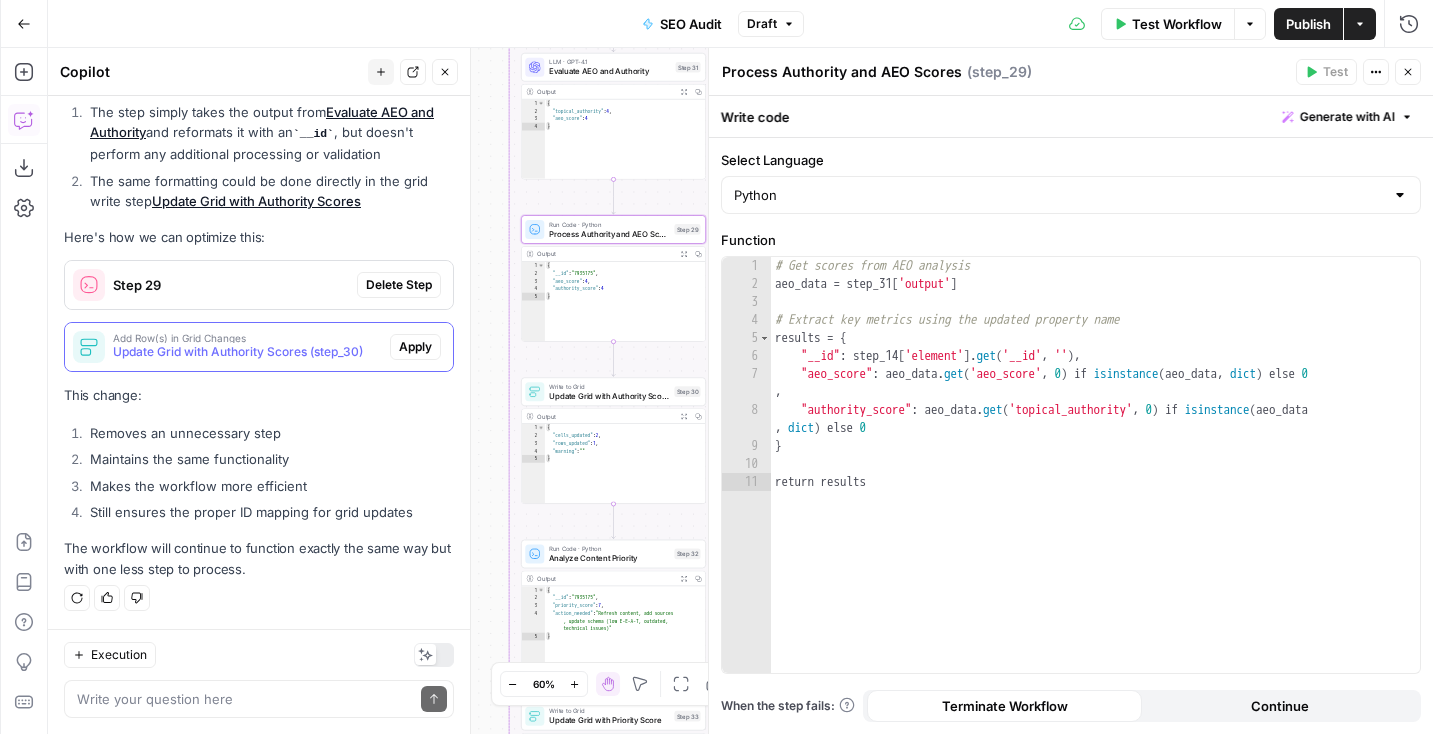 scroll, scrollTop: 1218, scrollLeft: 0, axis: vertical 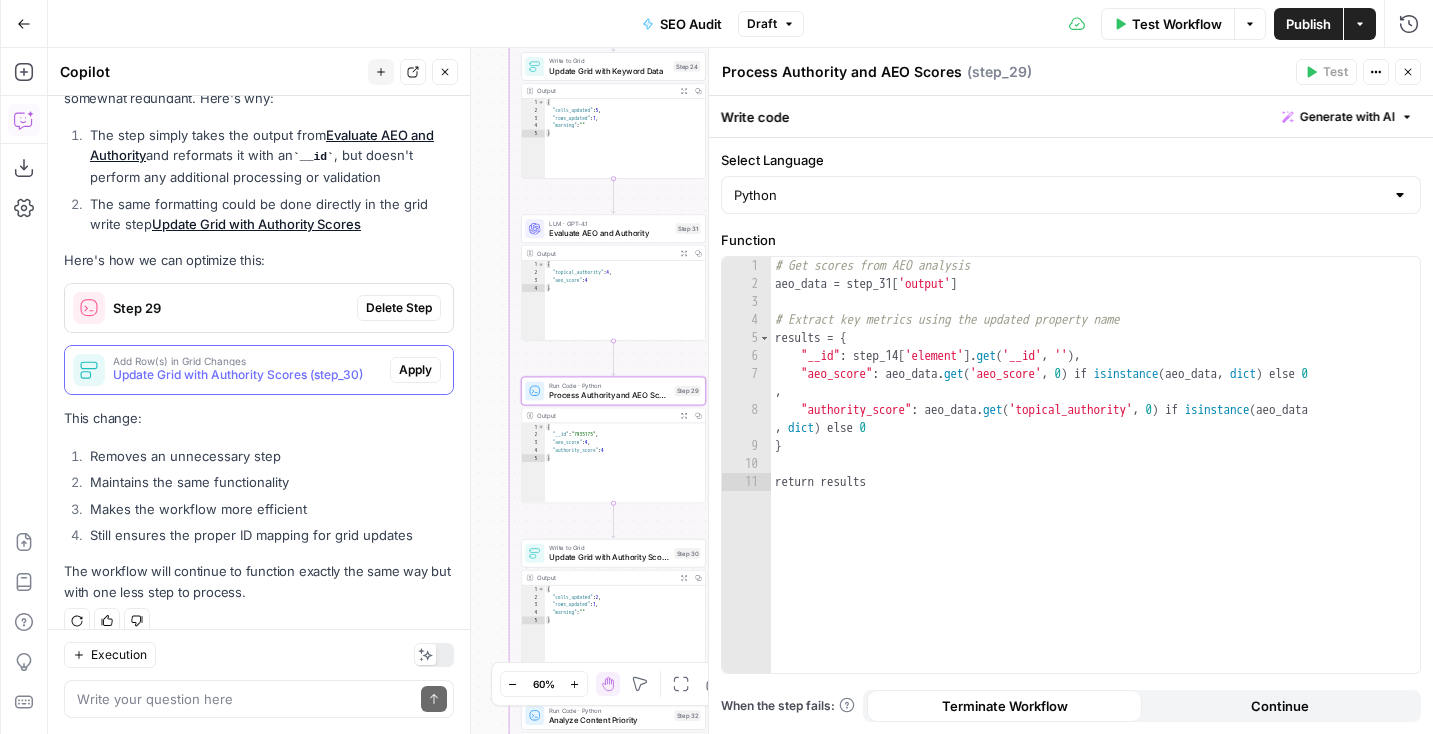 click on "Add Row(s) in Grid Changes" at bounding box center (247, 361) 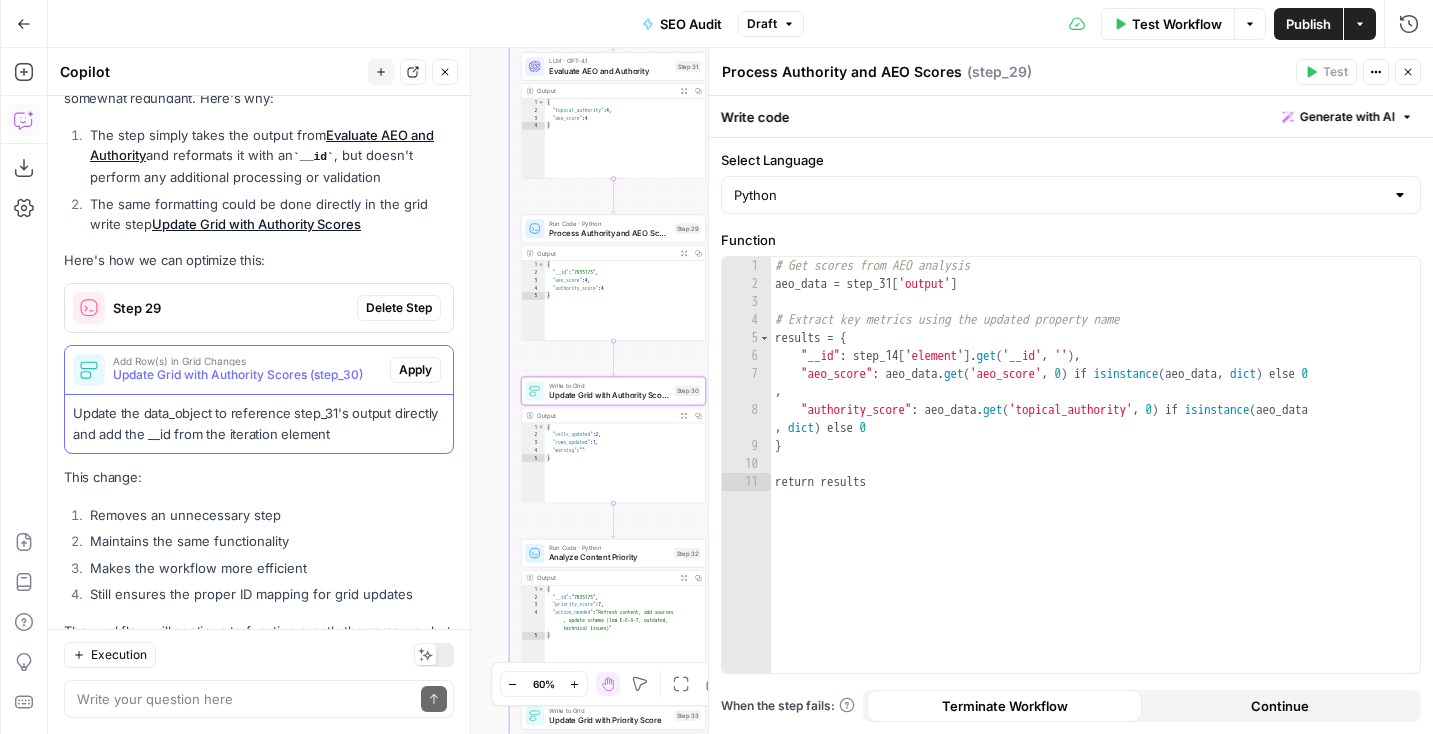 scroll, scrollTop: 1277, scrollLeft: 0, axis: vertical 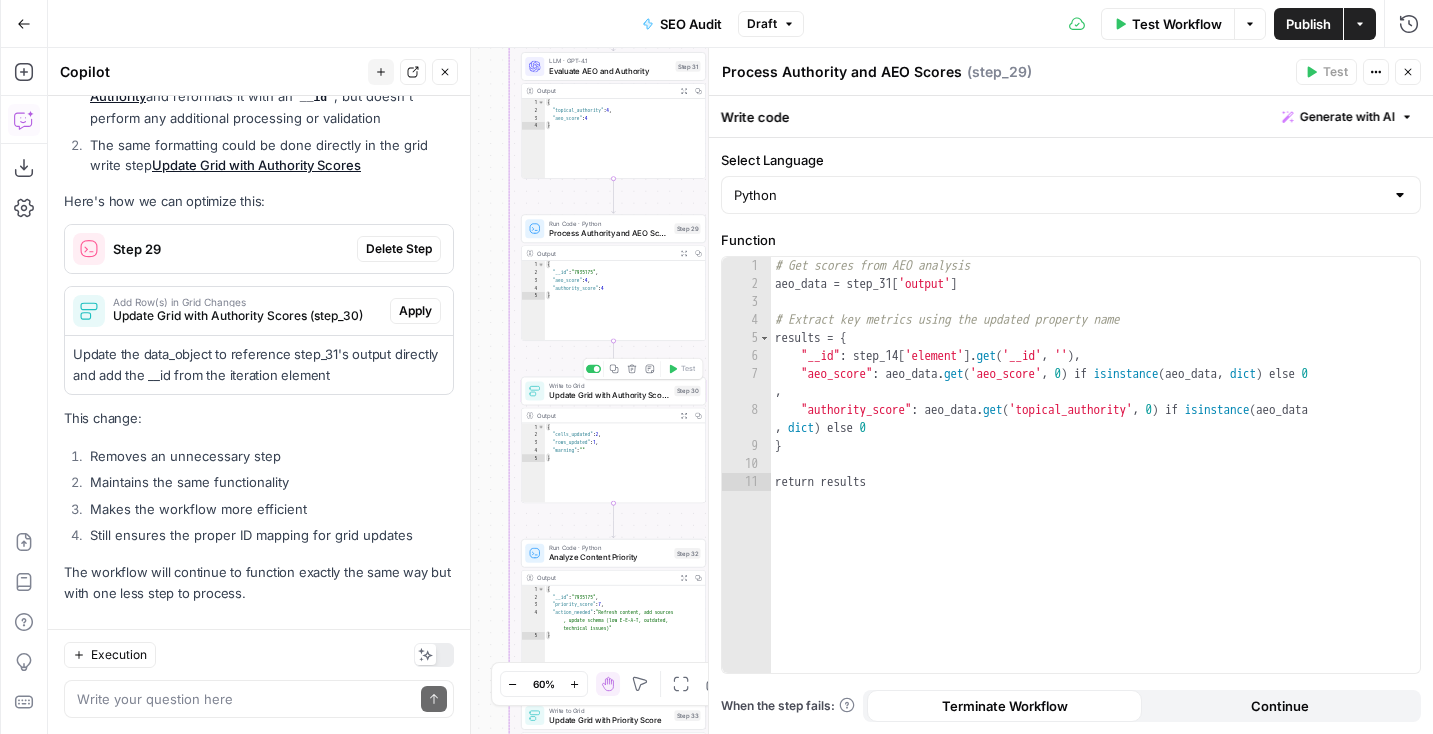click on "Update Grid with Authority Scores" at bounding box center (609, 395) 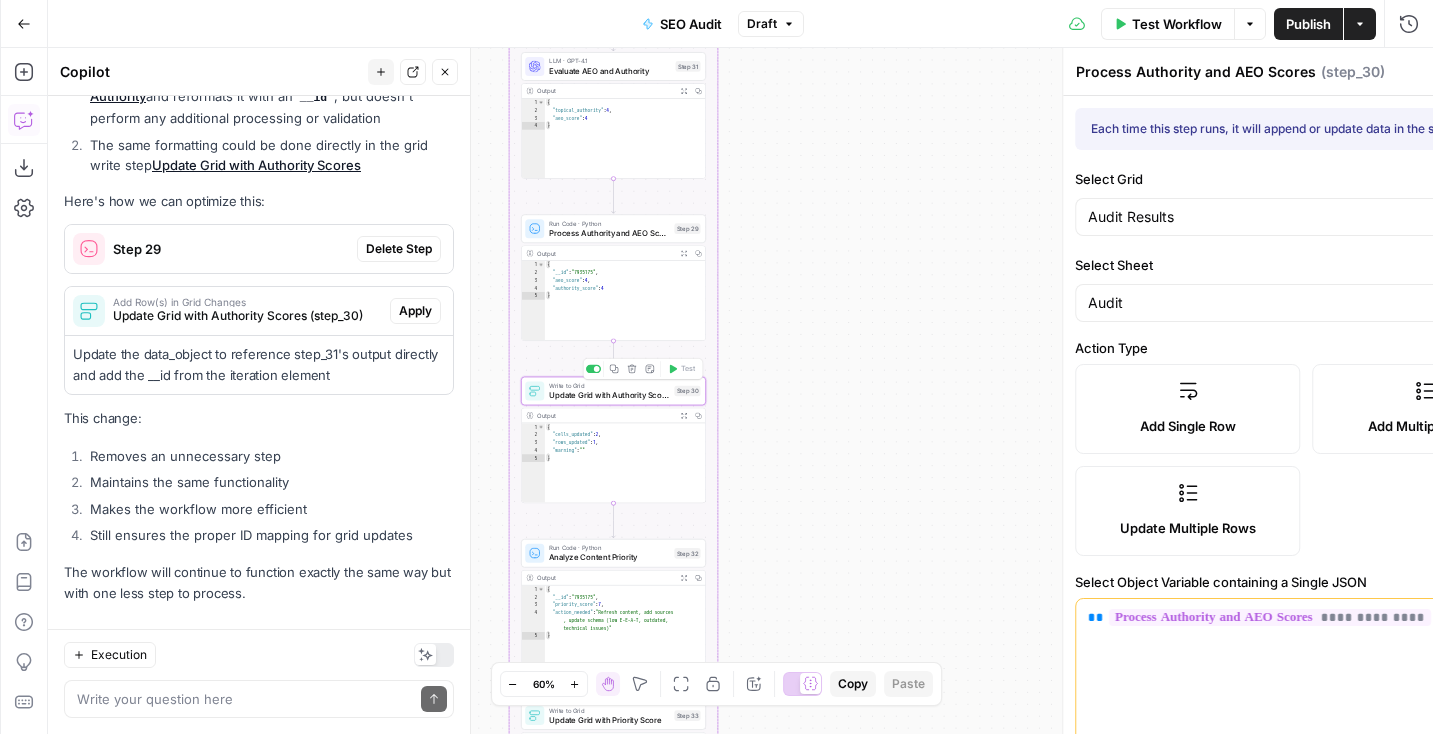 type on "Update Grid with Authority Scores" 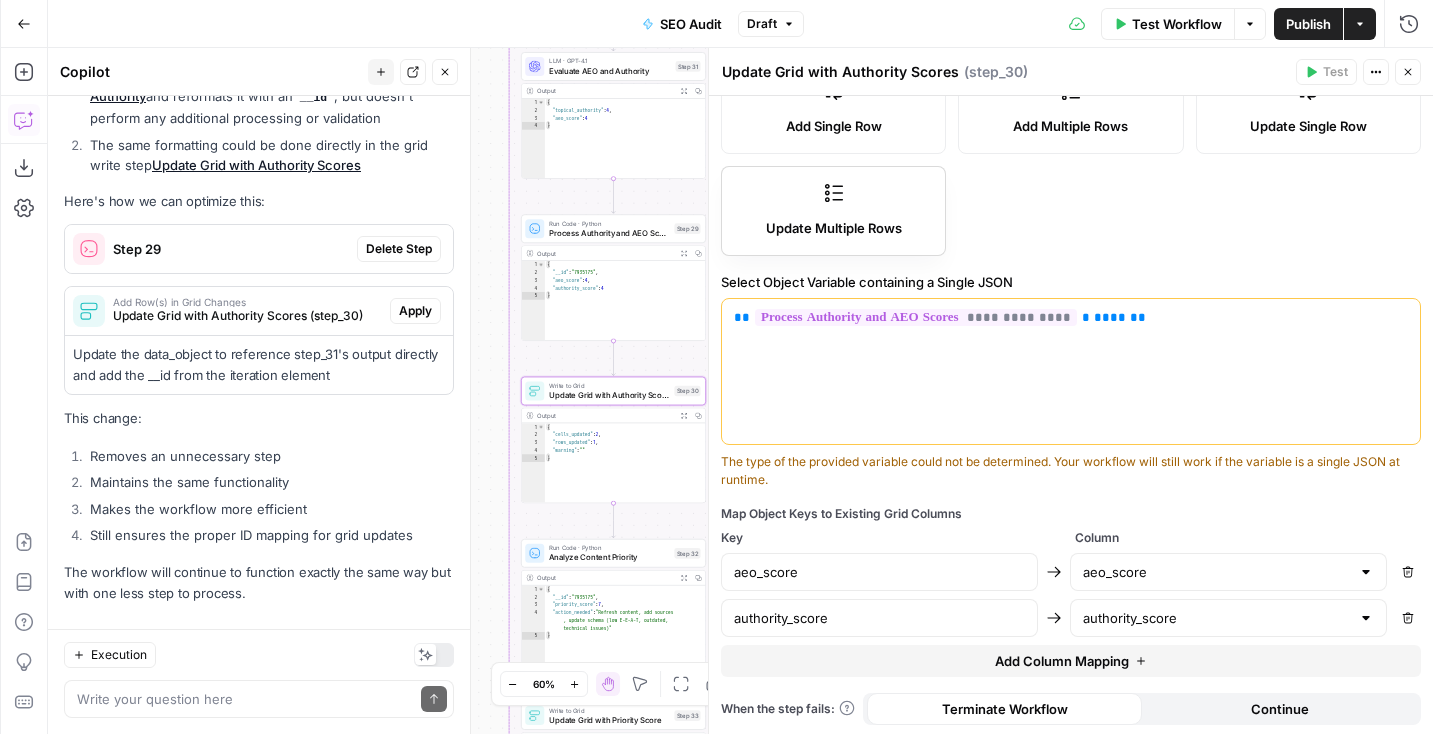 scroll, scrollTop: 303, scrollLeft: 0, axis: vertical 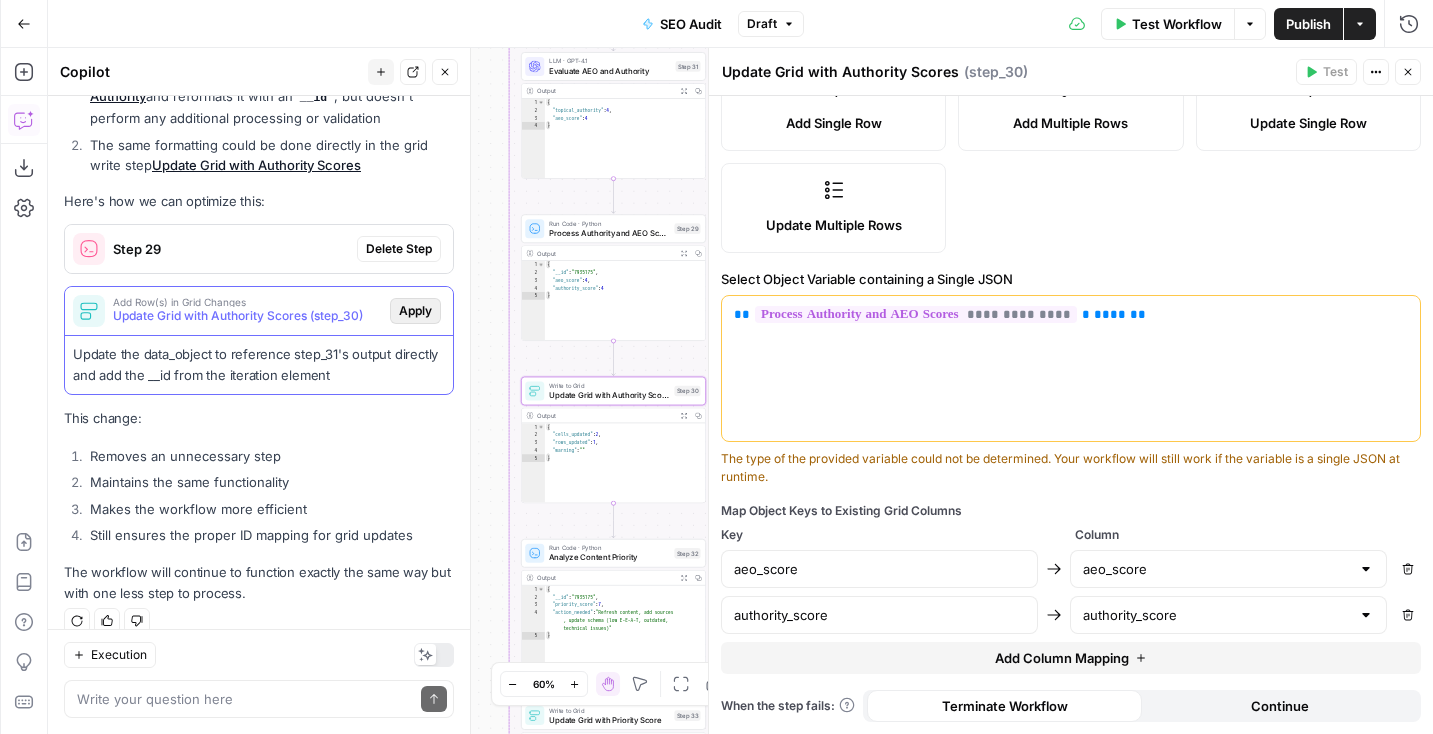 click on "Apply" at bounding box center (415, 311) 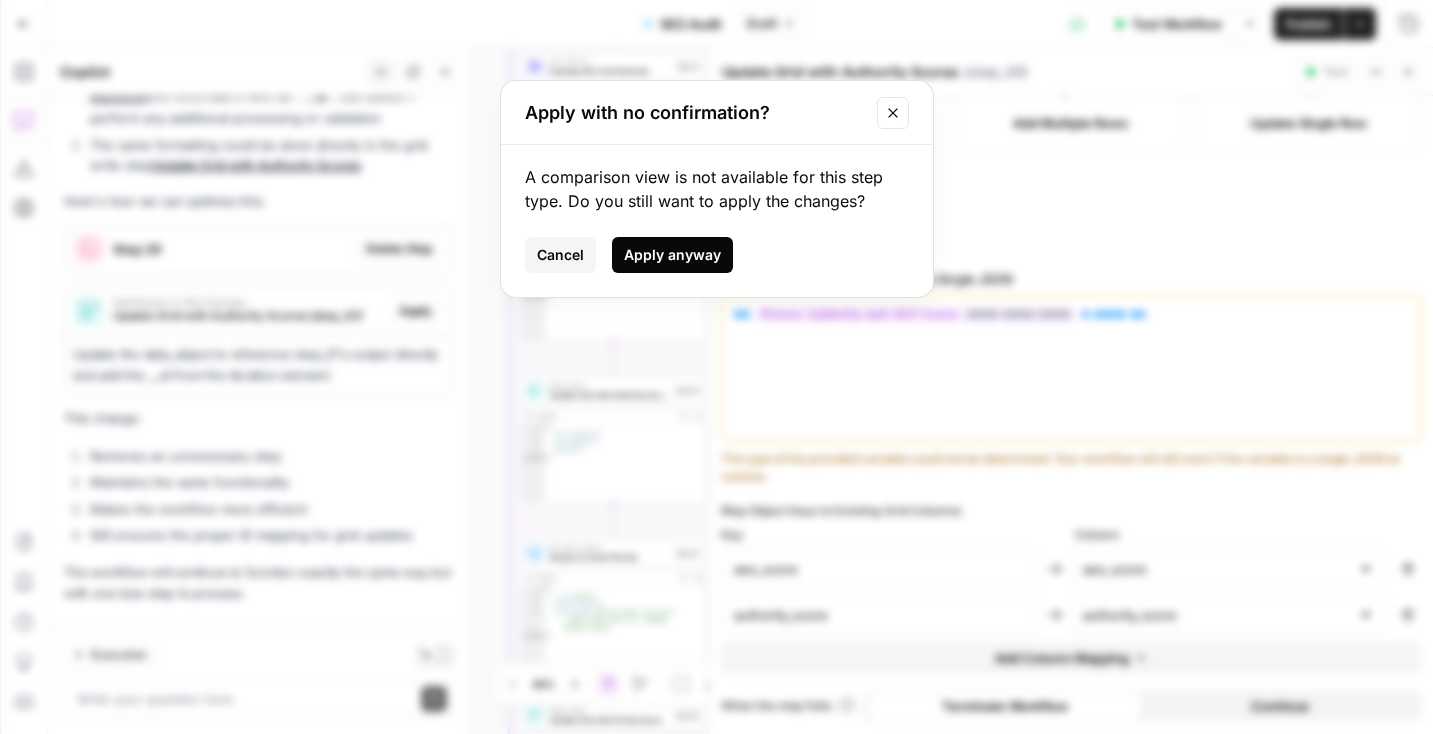 click on "Apply anyway" at bounding box center (672, 255) 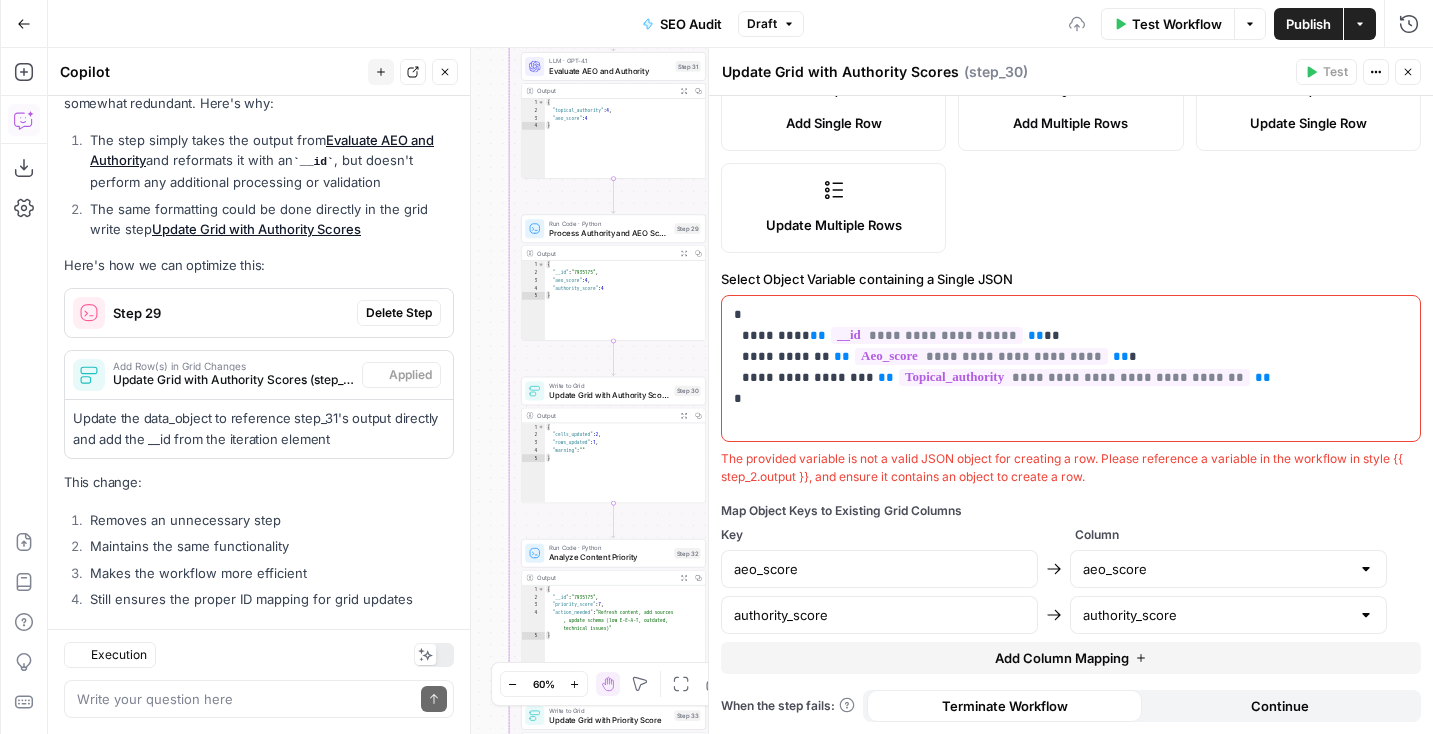 scroll, scrollTop: 1341, scrollLeft: 0, axis: vertical 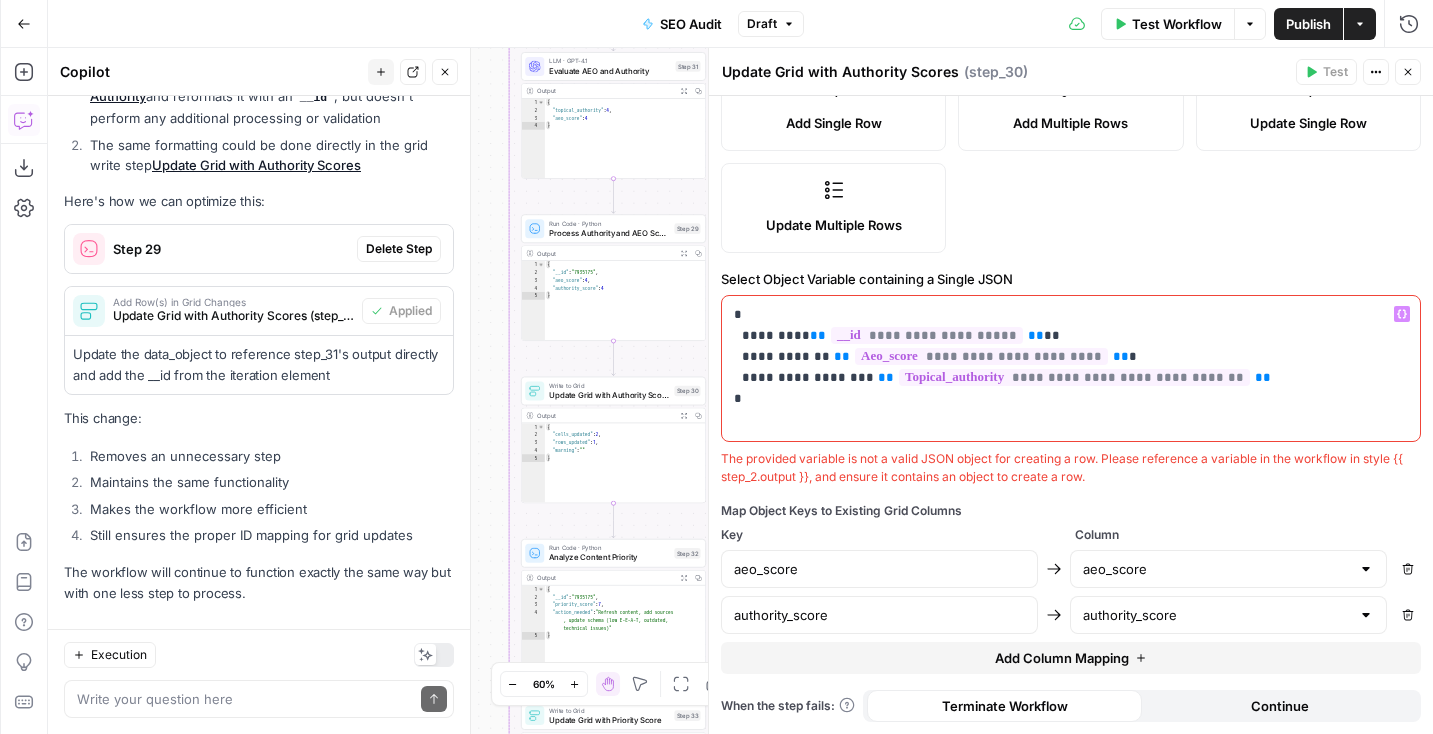 click on "**********" at bounding box center [1071, 357] 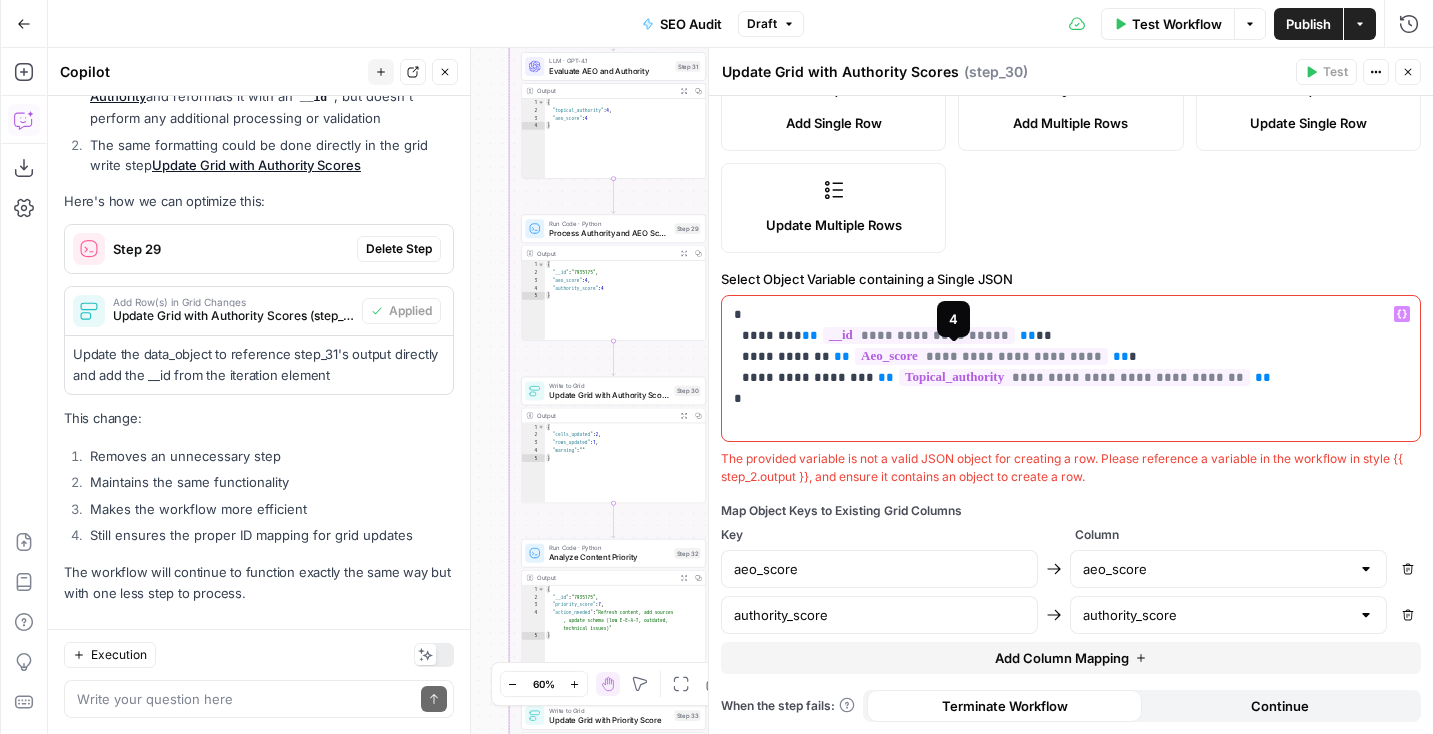click on "**********" at bounding box center [1071, 357] 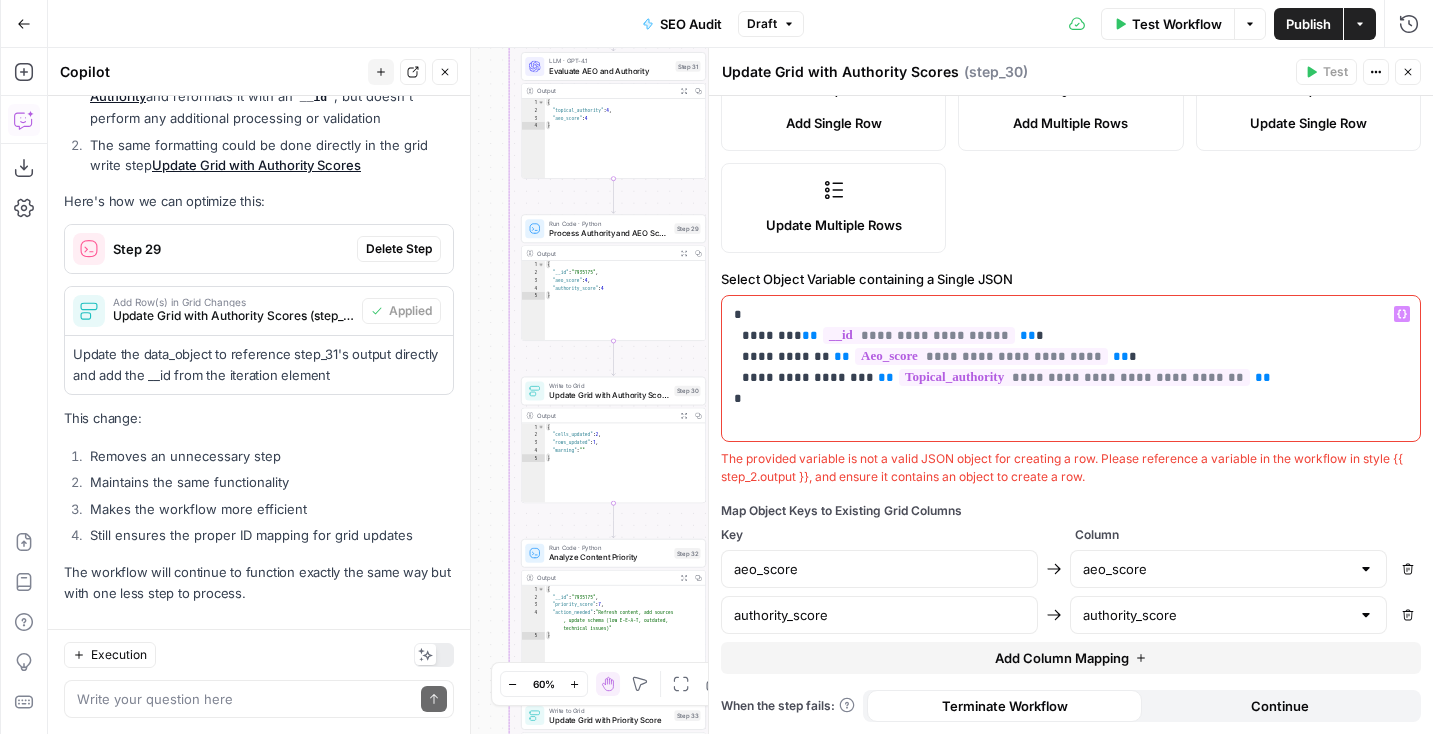 click on "**********" at bounding box center [1071, 357] 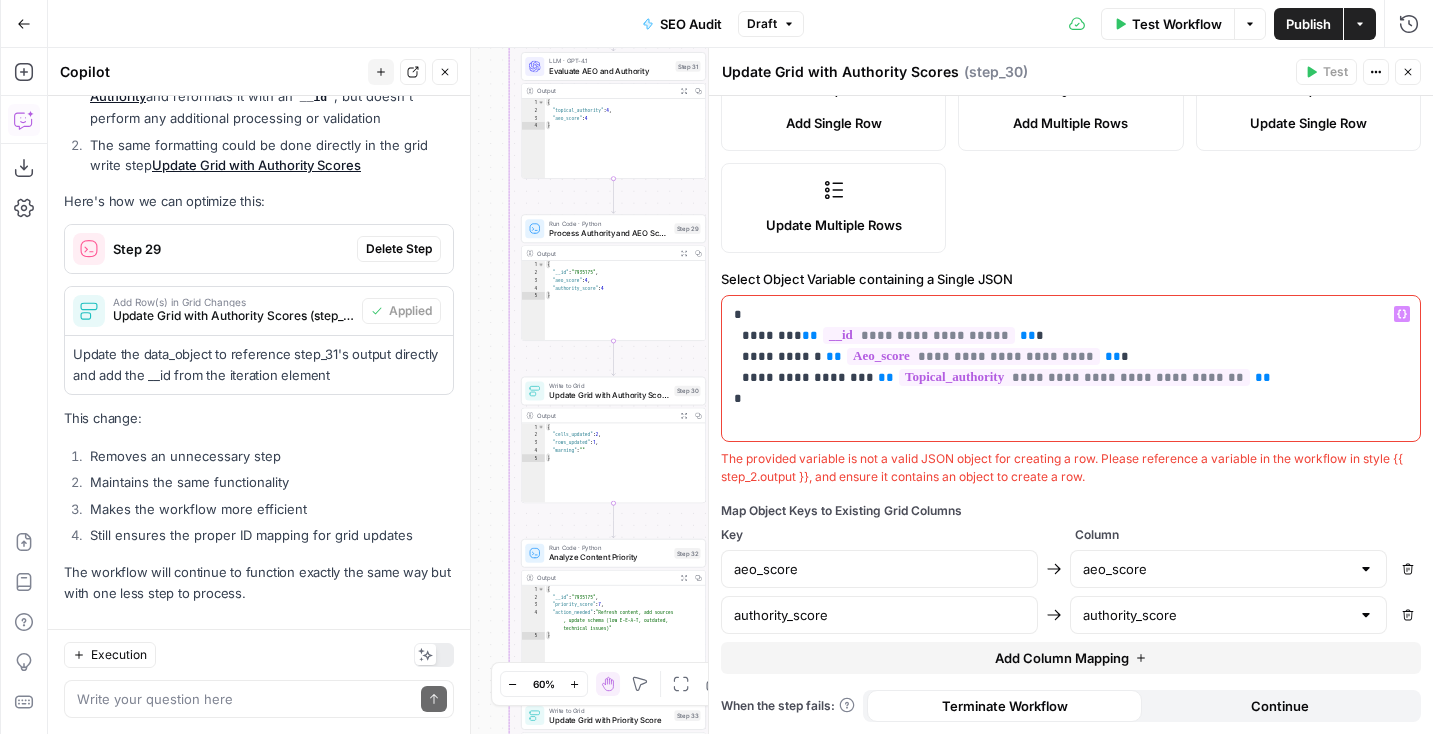 click on "**********" at bounding box center [1071, 357] 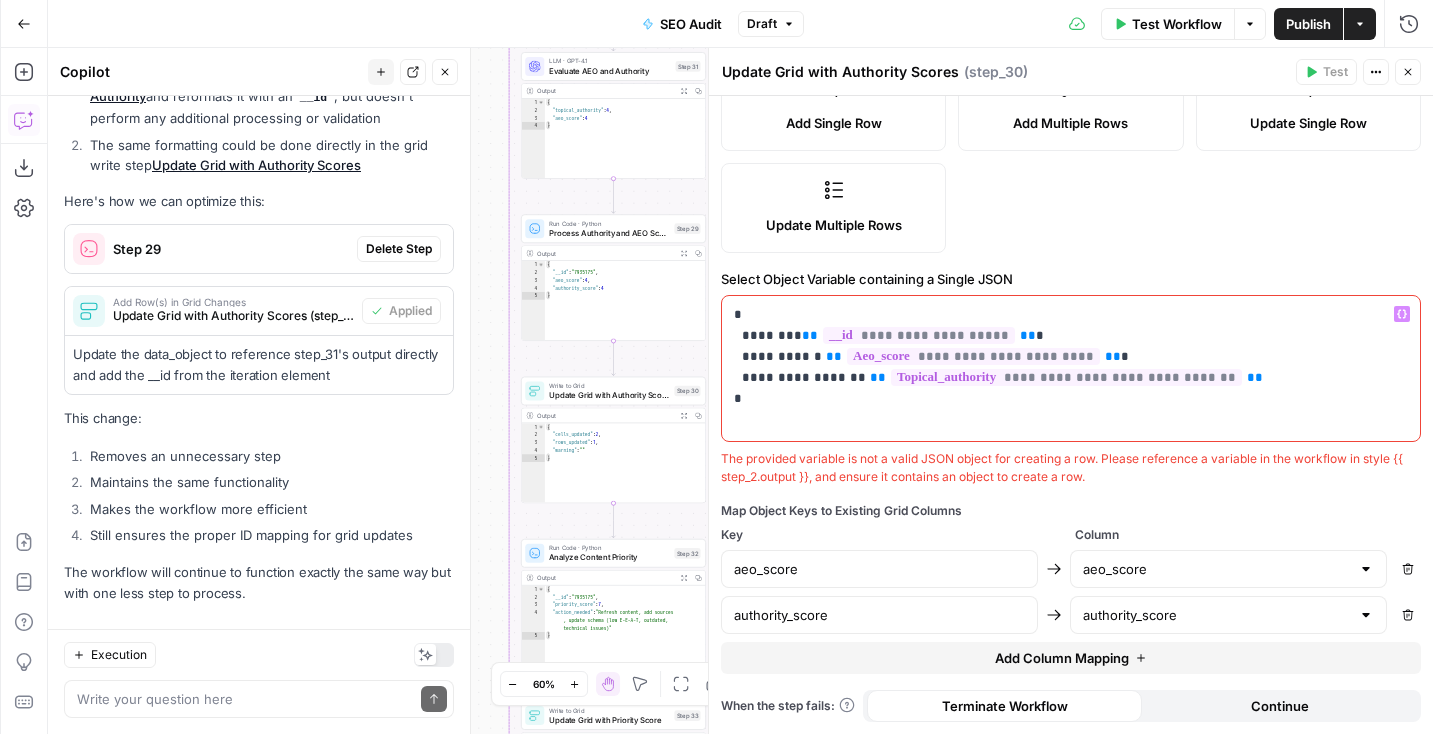 click on "**********" at bounding box center [1071, 357] 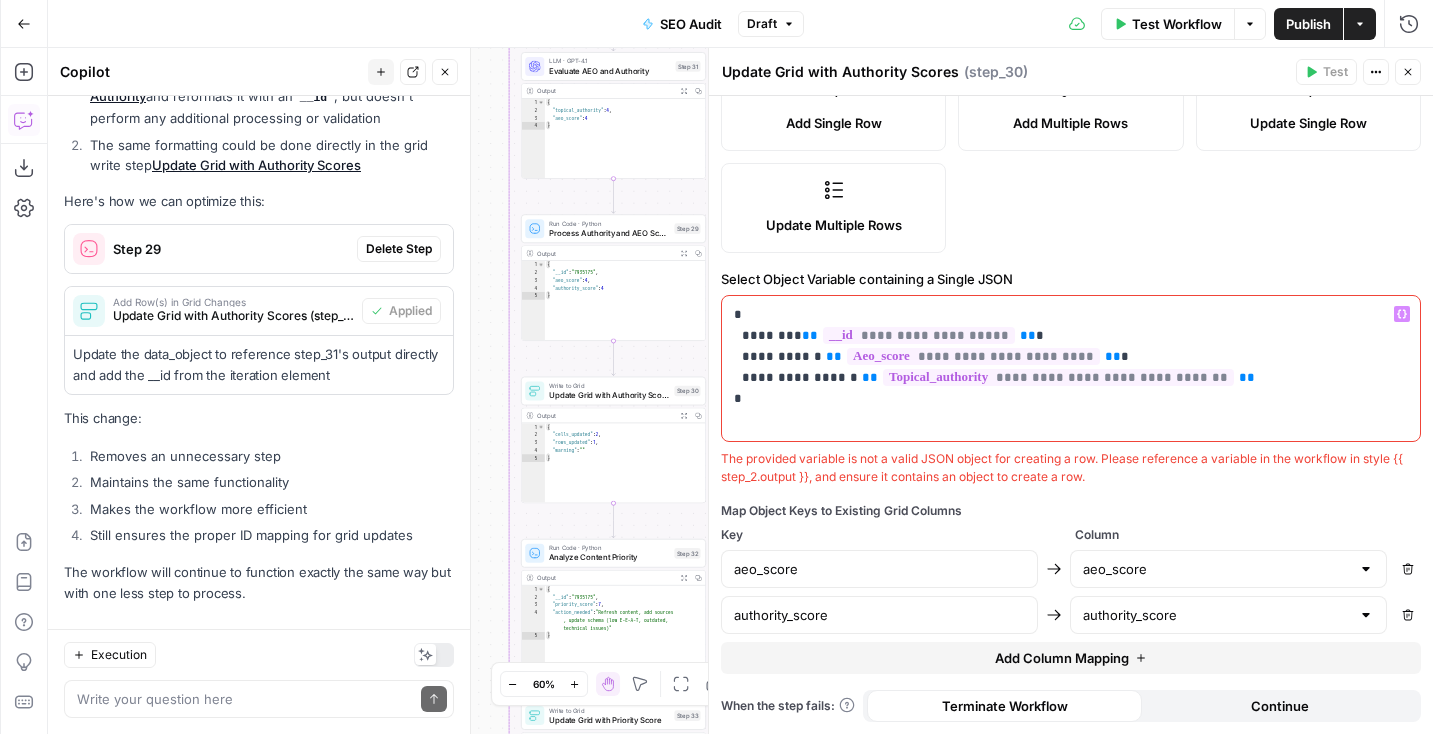 click on "**********" at bounding box center [1071, 357] 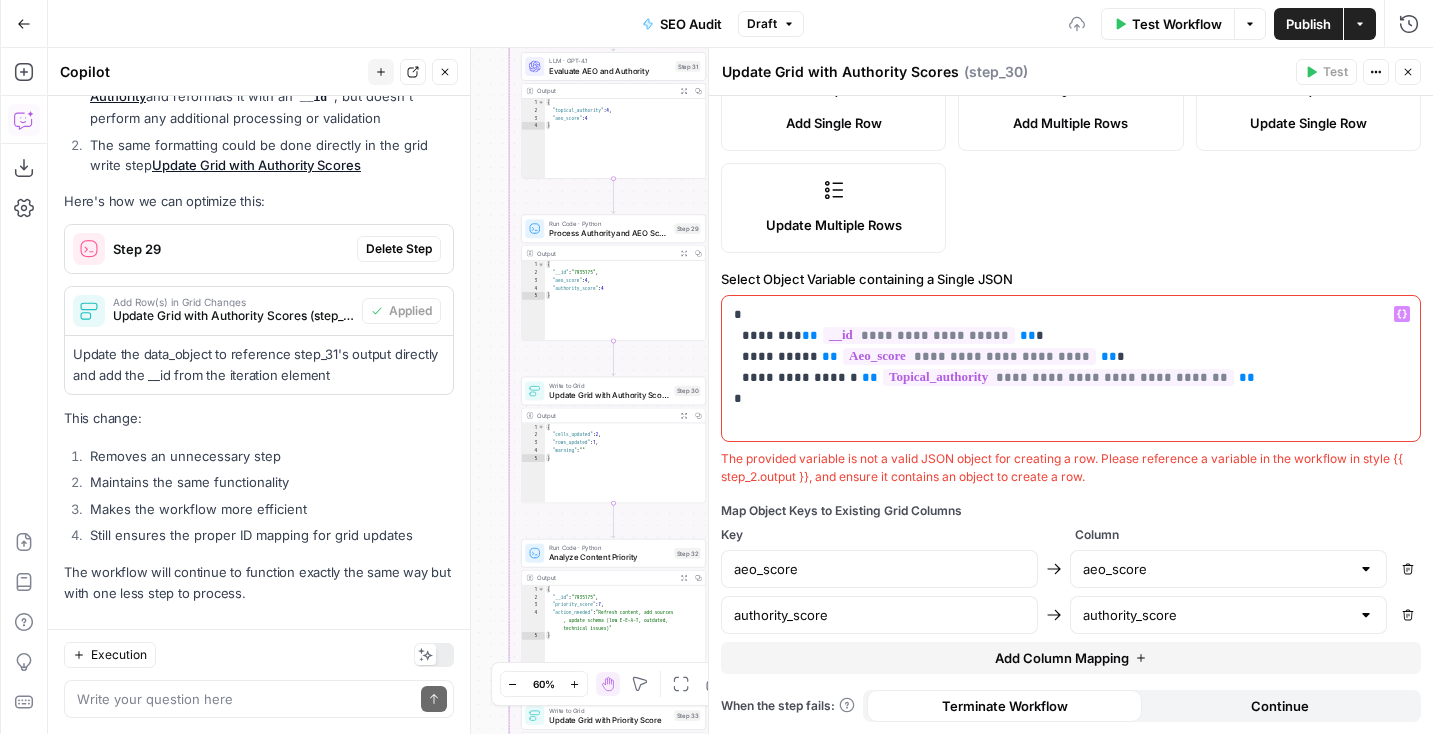 click on "**********" at bounding box center (1058, 377) 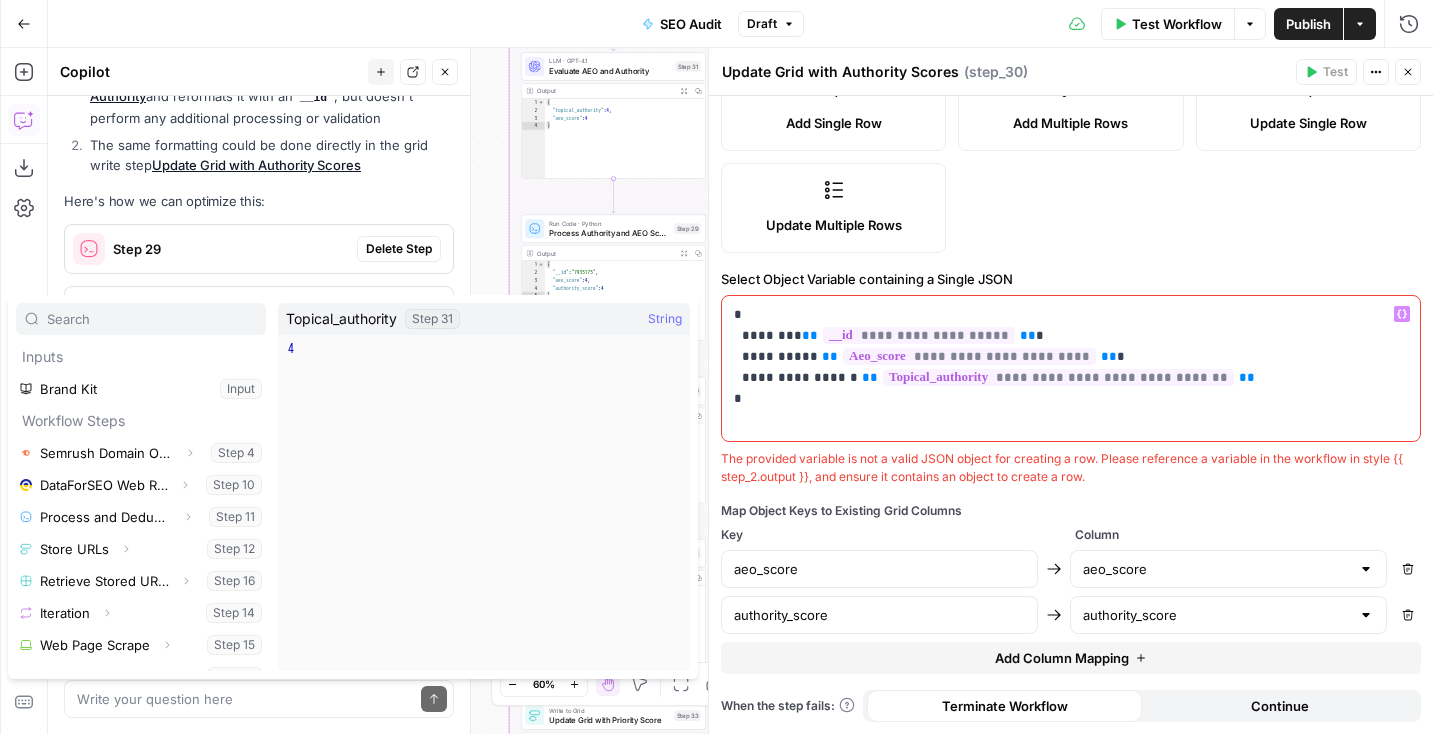scroll, scrollTop: 374, scrollLeft: 0, axis: vertical 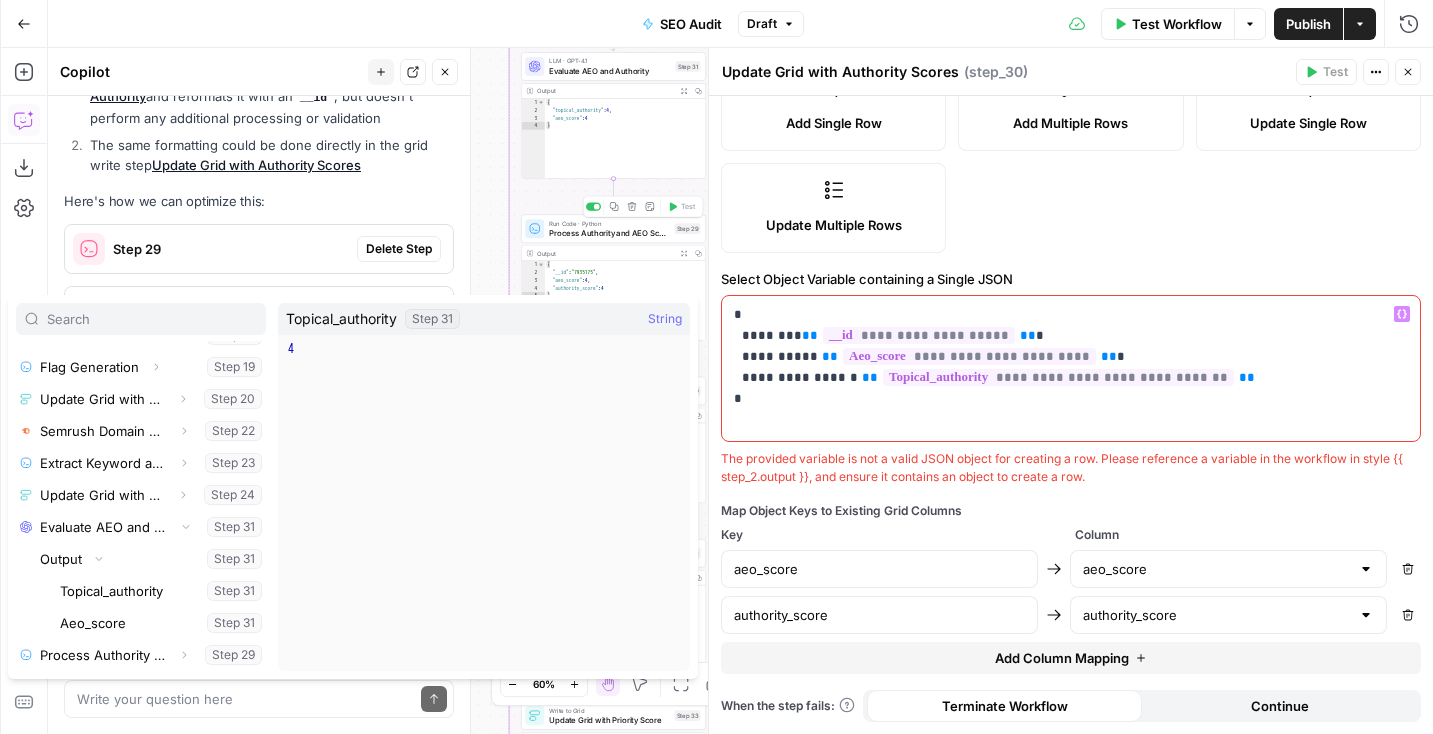 click on "Workflow Set Inputs Inputs SEO Research Semrush Domain Organic Search Pages Step 4 Output Expand Output Copy 1 2 3 4 5 6 7 8 9 10 [    {      "Url" :  "https://preply.com/" ,      "Traffic" :  90948 ,      "Traffic (%)" :  5.35    } ,    {      "Url" :  "https://preply.com/en/blog          /question/what-does-demure-mean-slang          /" ,      "Traffic" :  56497 ,      "Traffic (%)" :  3.32     XXXXXXXXXXXXXXXXXXXXXXXXXXXXXXXXXXXXXXXXXXXXXXXXXXXXXXXXXXXXXXXXXXXXXXXXXXXXXXXXXXXXXXXXXXXXXXXXXXXXXXXXXXXXXXXXXXXXXXXXXXXXXXXXXXXXXXXXXXXXXXXXXXXXXXXXXXXXXXXXXXXXXXXXXXXXXXXXXXXXXXXXXXXXXXXXXXXXXXXXXXXXXXXXXXXXXXXXXXXXXXXXXXXXXXXXXXXXXXXXXXXXXXXXXXXXXXXXXXXXXXXXXXXXXXXXXXXXXXXXXXXXXXXXXXXXXXXXXXXXXXXXXXXXXXXXXXXXXXXXXXXXXXXXXXXXXXXXXXXXXXXXXXXXXXXXXXXXXXXXXXXXXXXXXXXXXXXXXXXXXXXXXXXXXXXXXXXXXXXXXXXXXXXXXXXXXXXXXXXXXXXXXXXXXXXXXXXXXXXXXXXXXXXXXXXXXXXXXXXXXXXXXXXXXXXXXXXXXXXXXXXXXXXXXXXXXXXXXXXXXXXXXXXXXXXX SEO Research DataForSEO Web Research  Step 10 Output Expand Output Copy 1 2 3 4 5 6 7 [    {" at bounding box center [740, 391] 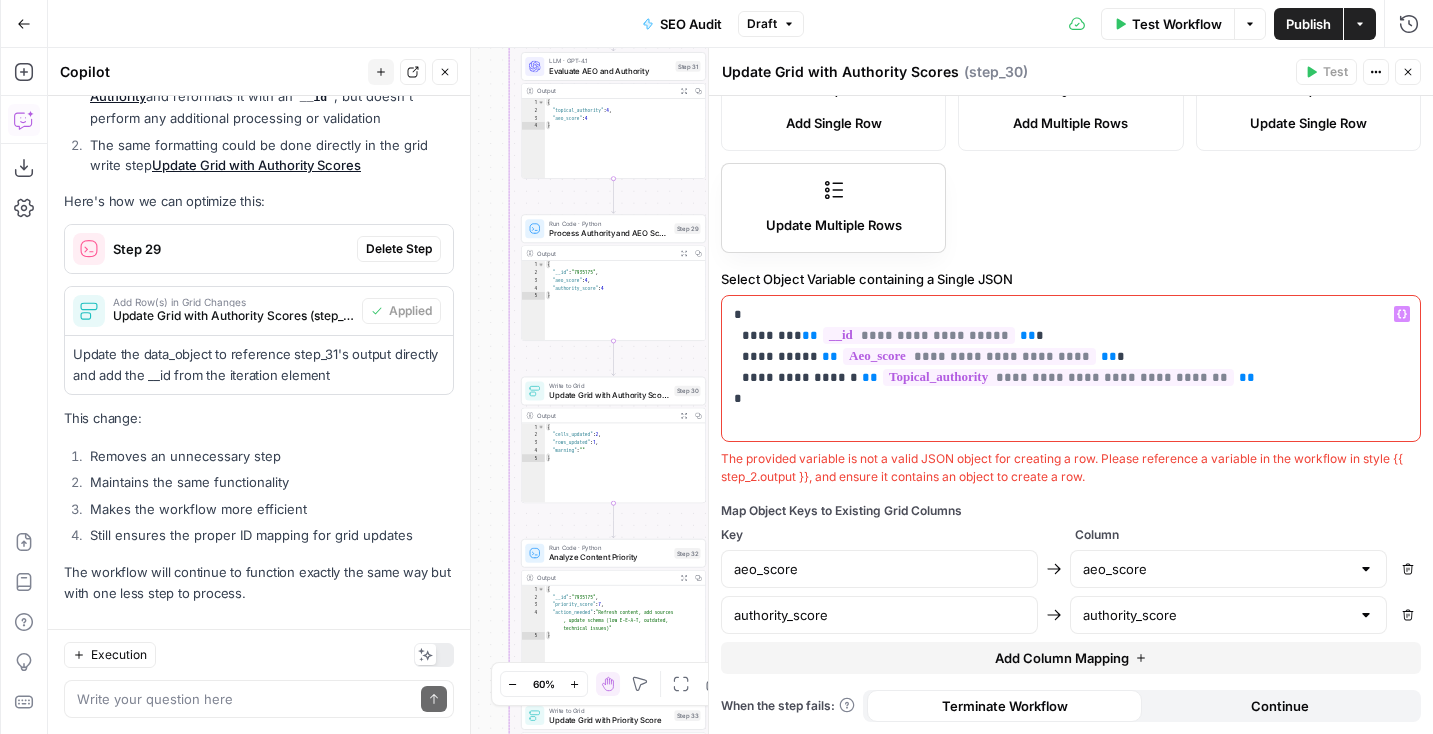 drag, startPoint x: 882, startPoint y: 435, endPoint x: 743, endPoint y: 245, distance: 235.41666 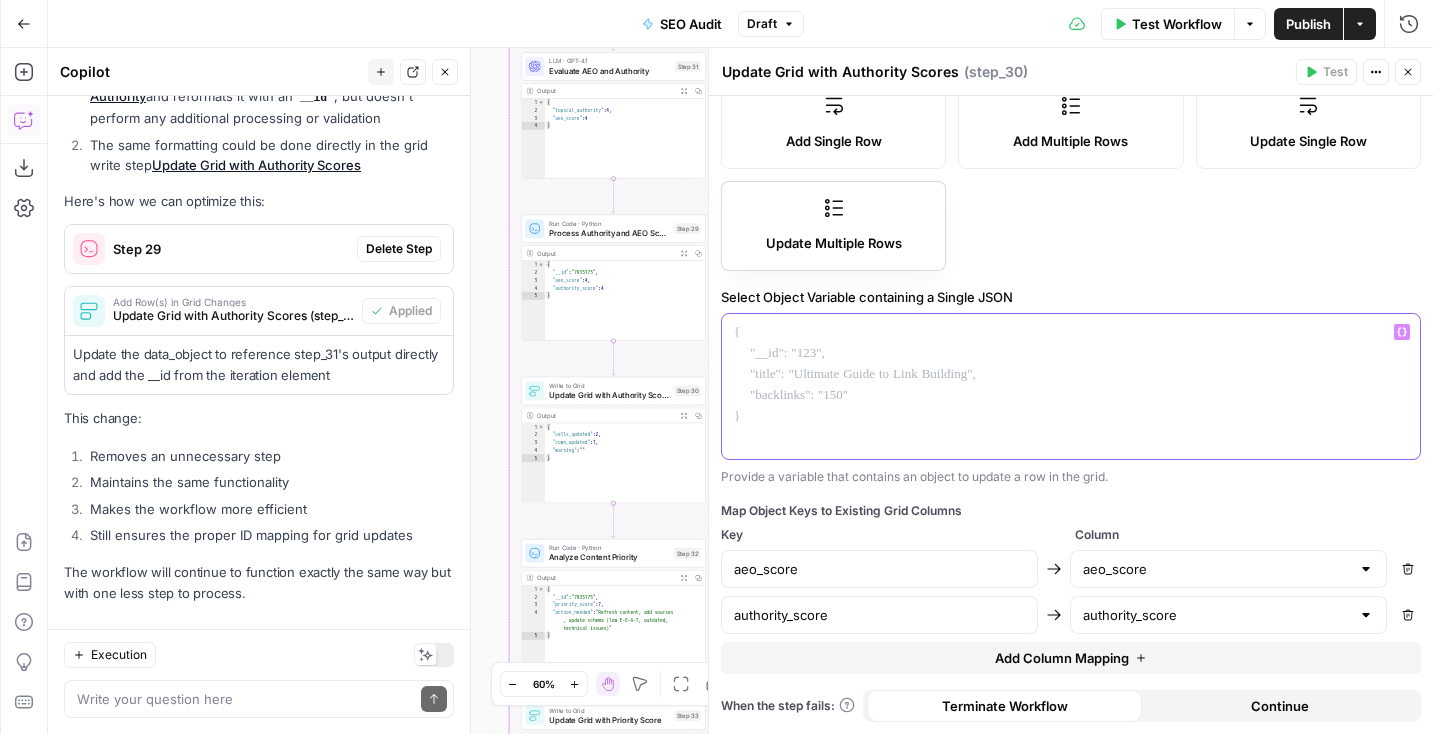 scroll, scrollTop: 285, scrollLeft: 0, axis: vertical 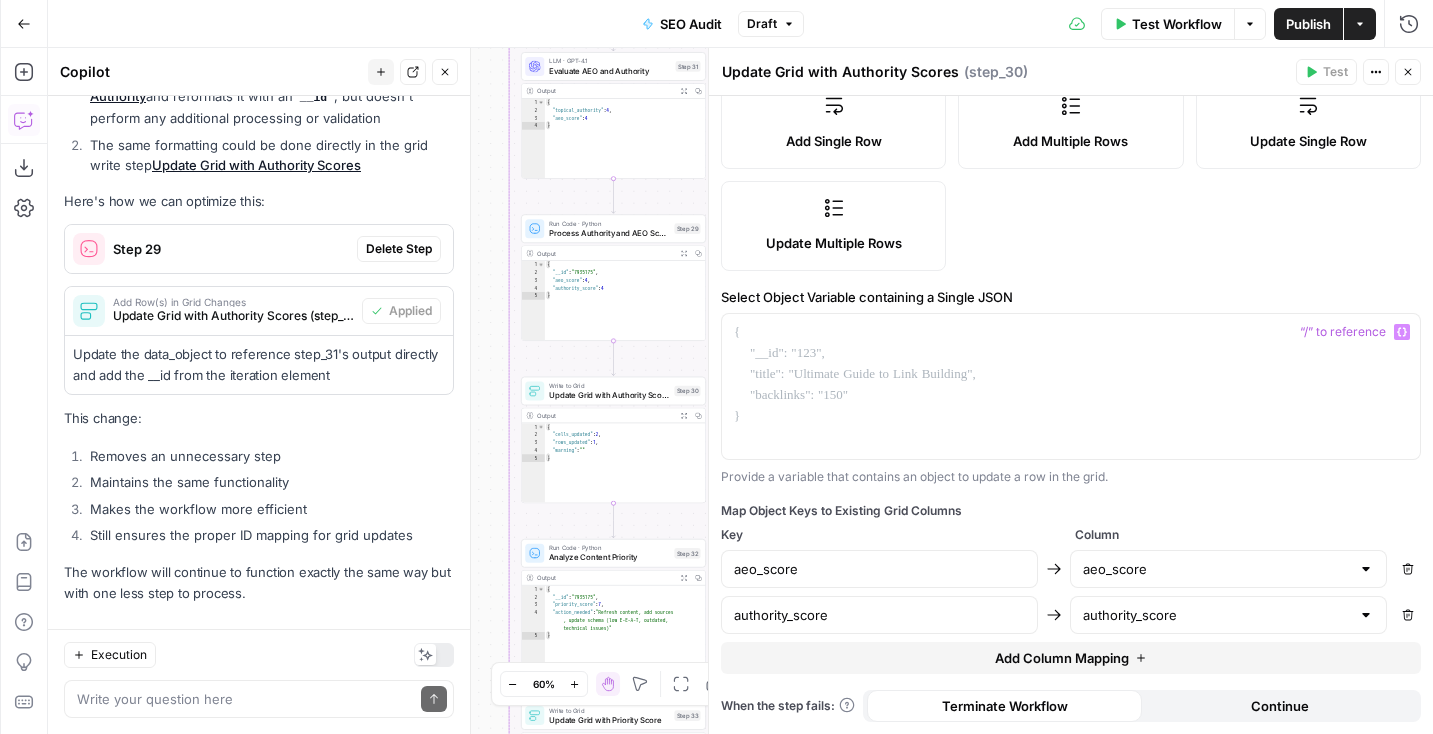 click on "Process Authority and AEO Scores" at bounding box center (609, 233) 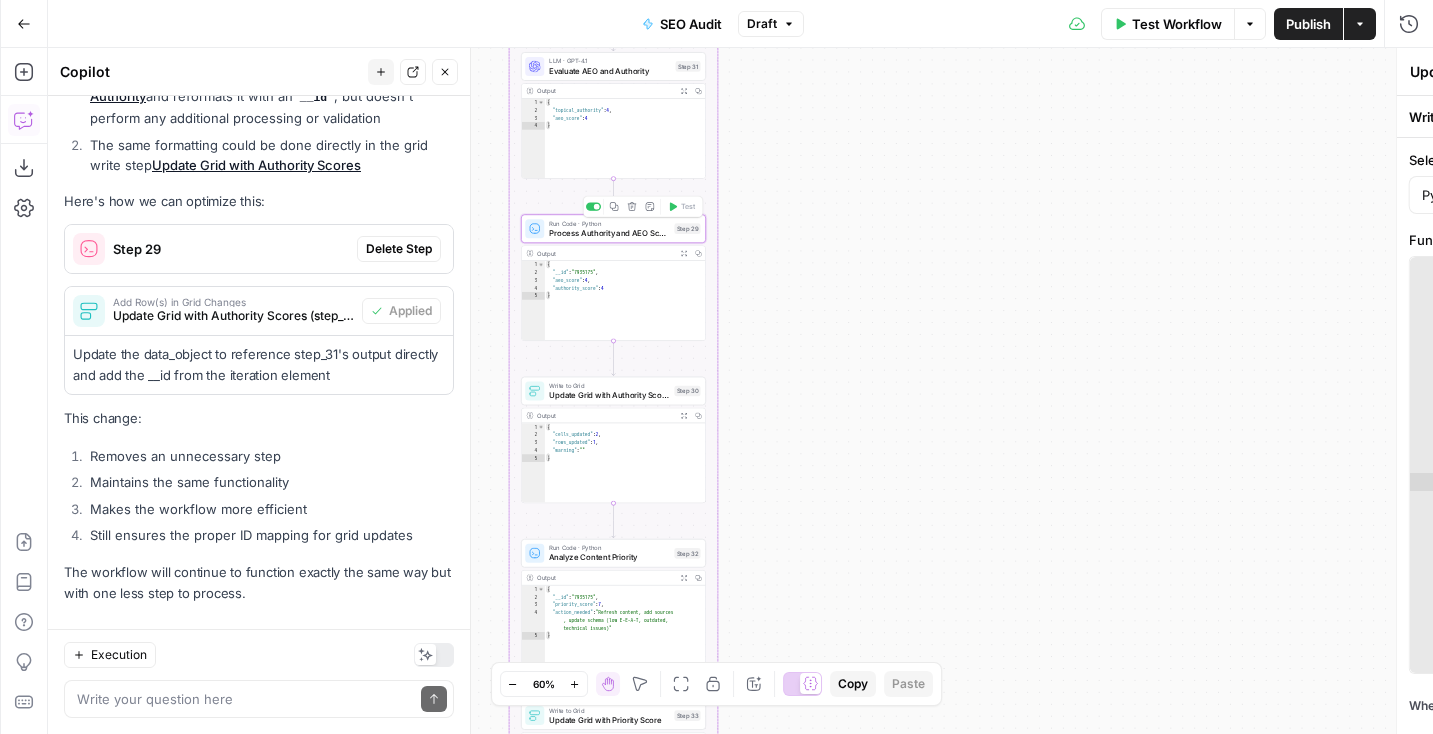 type on "Process Authority and AEO Scores" 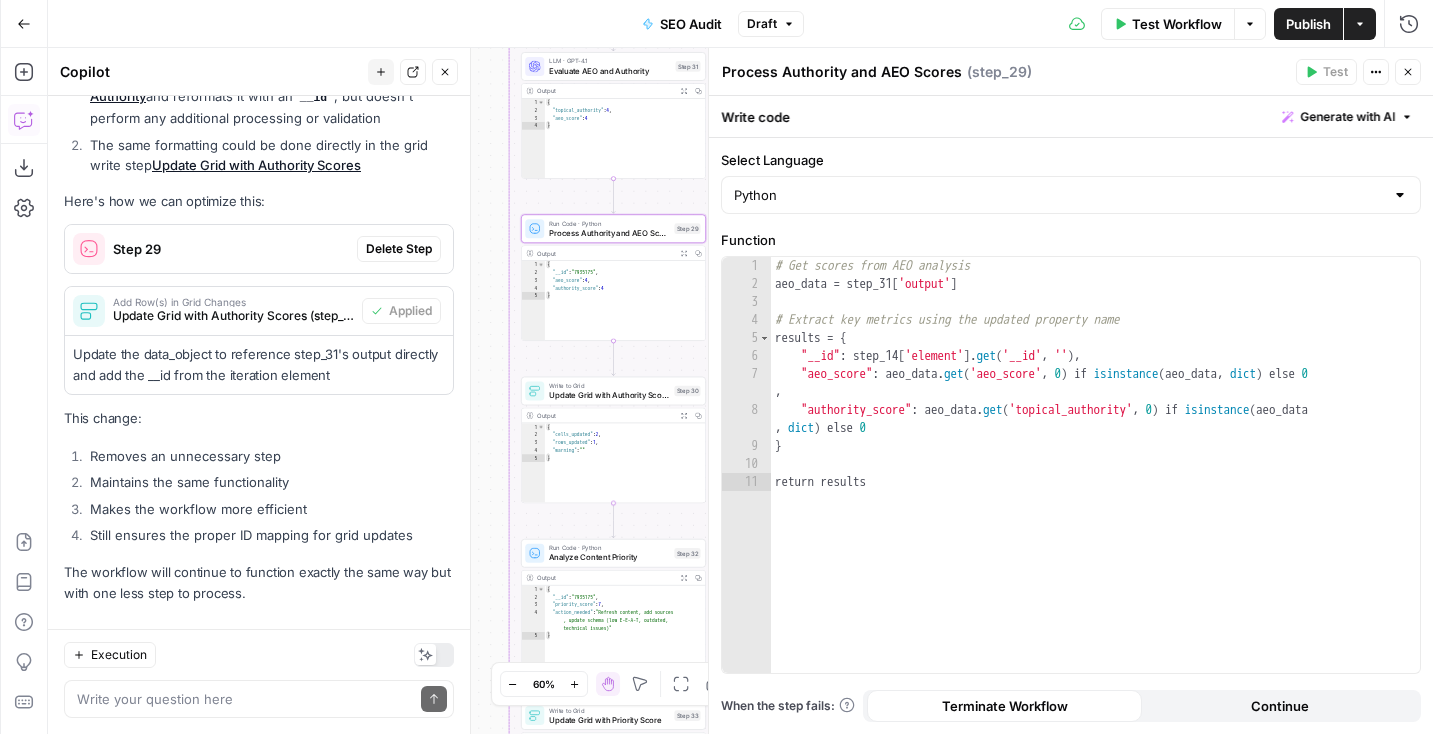 click on "Write to Grid" at bounding box center (609, 386) 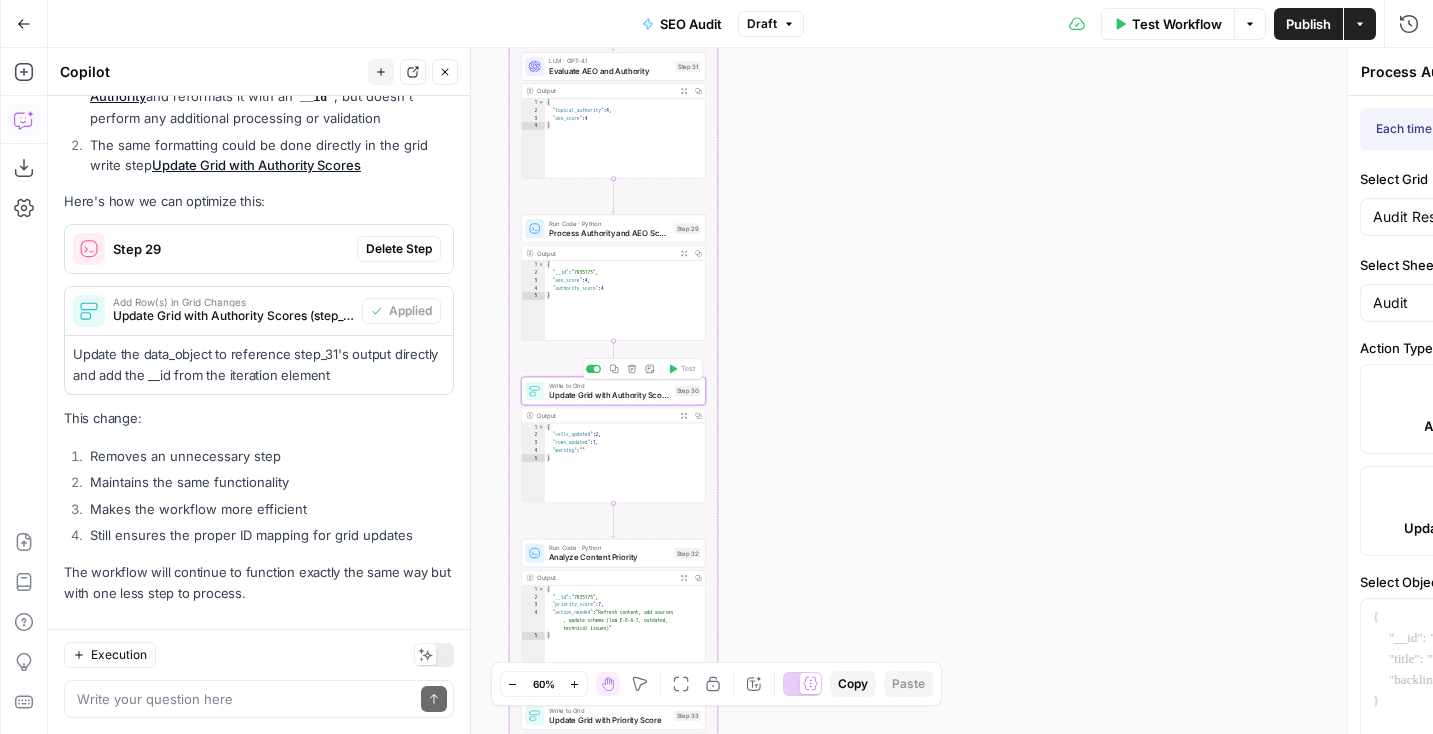 type on "Update Grid with Authority Scores" 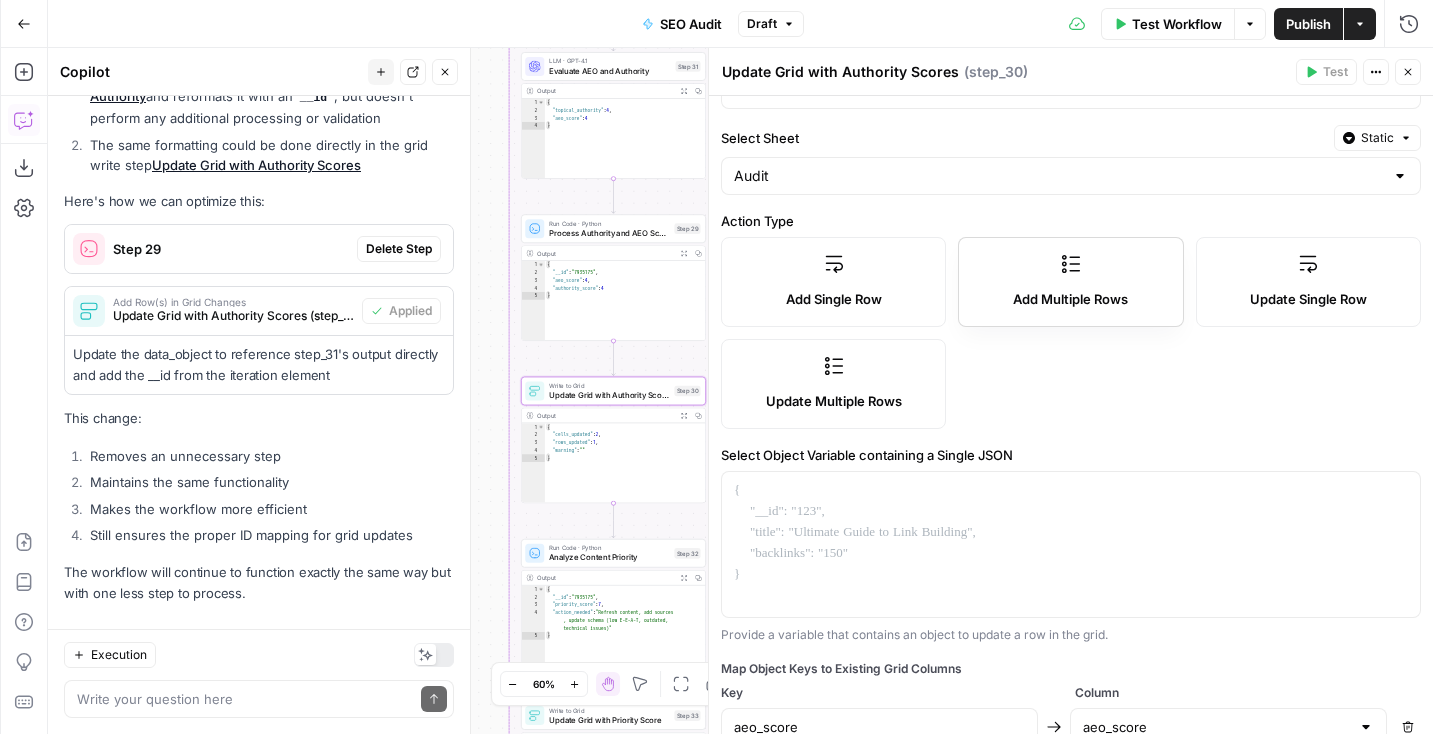 scroll, scrollTop: 285, scrollLeft: 0, axis: vertical 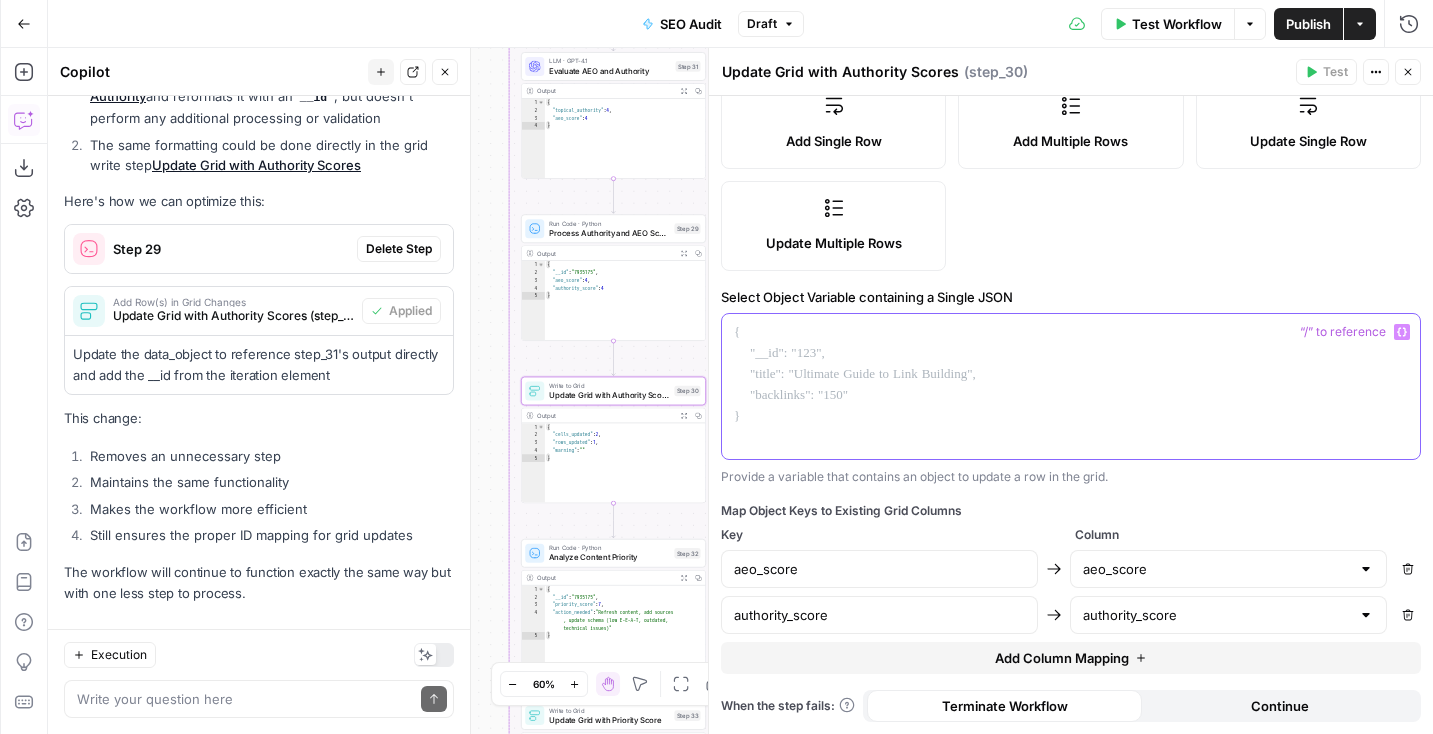 click at bounding box center (1071, 387) 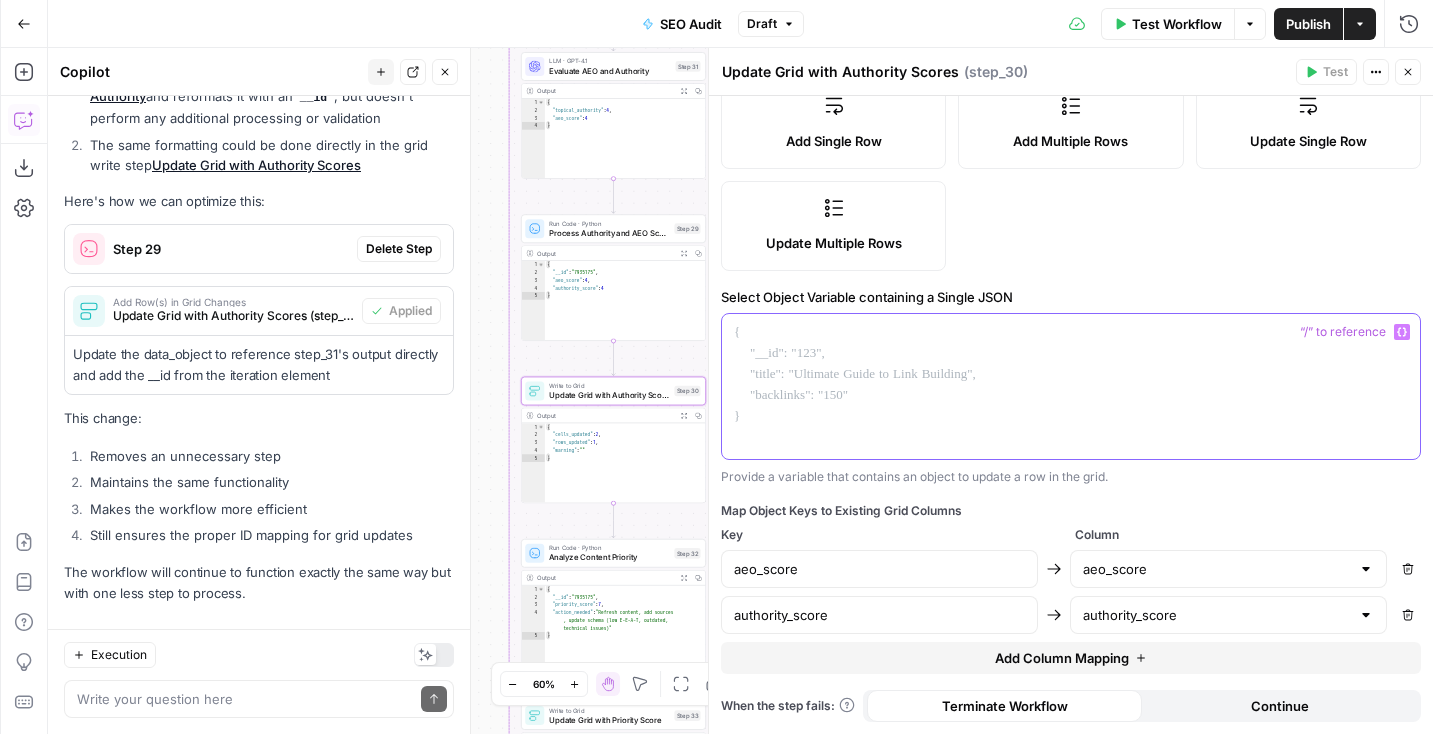 click on "Variables Menu" at bounding box center [1402, 332] 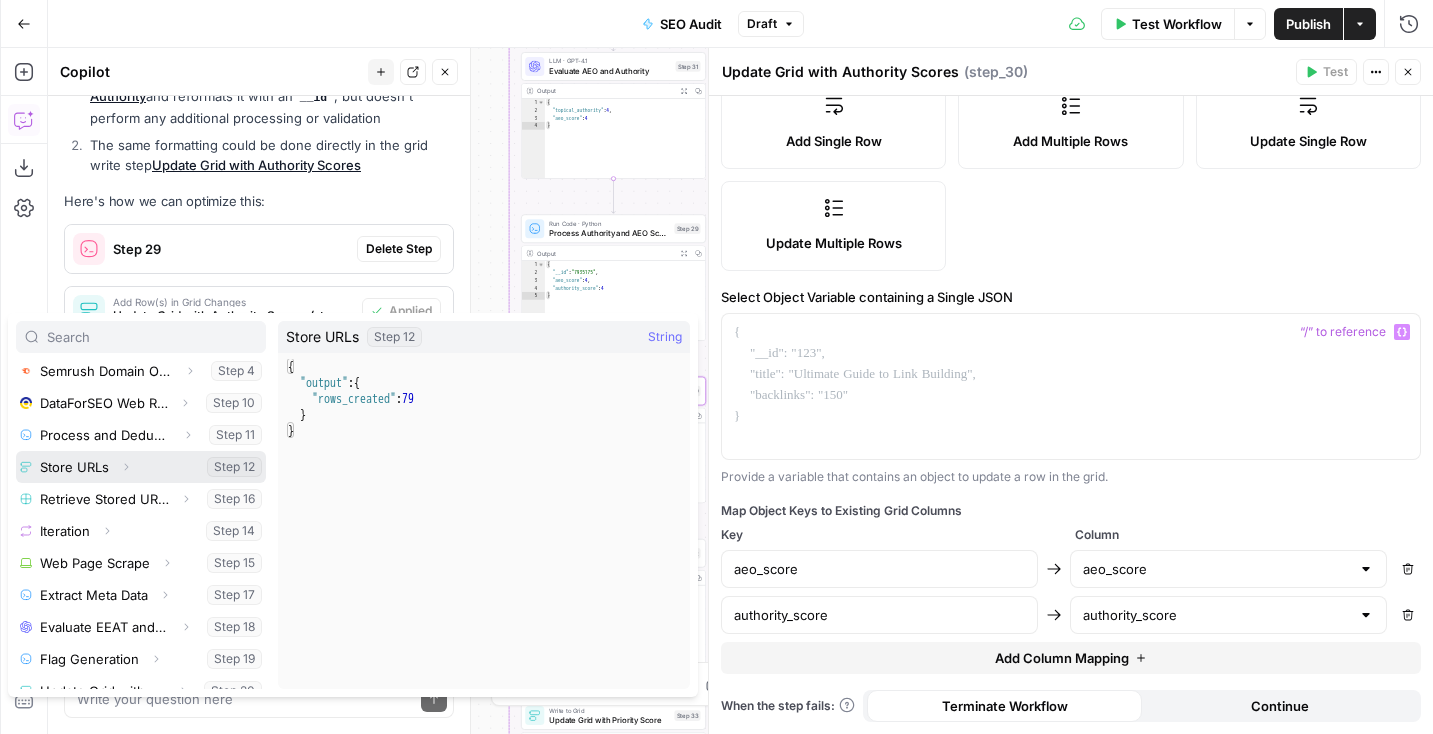 scroll, scrollTop: 278, scrollLeft: 0, axis: vertical 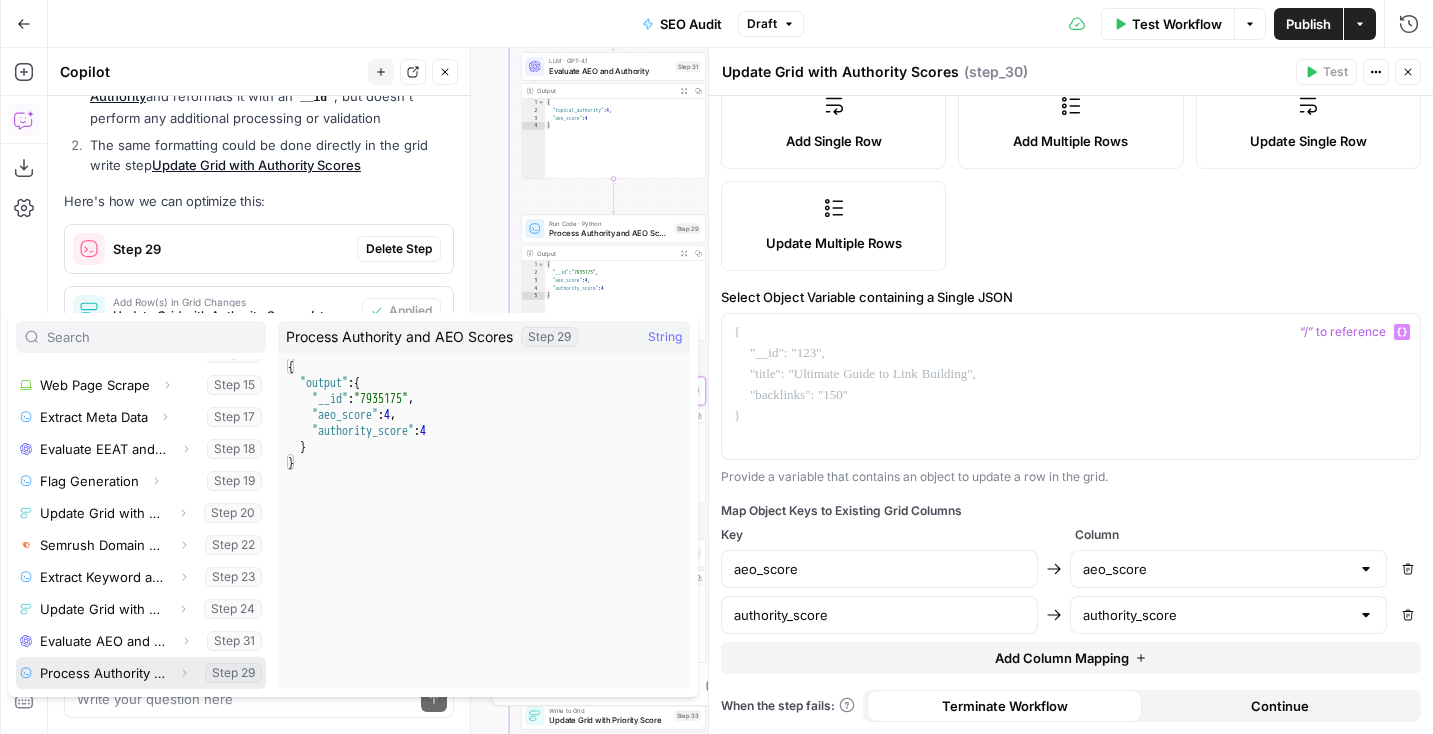 click at bounding box center [141, 673] 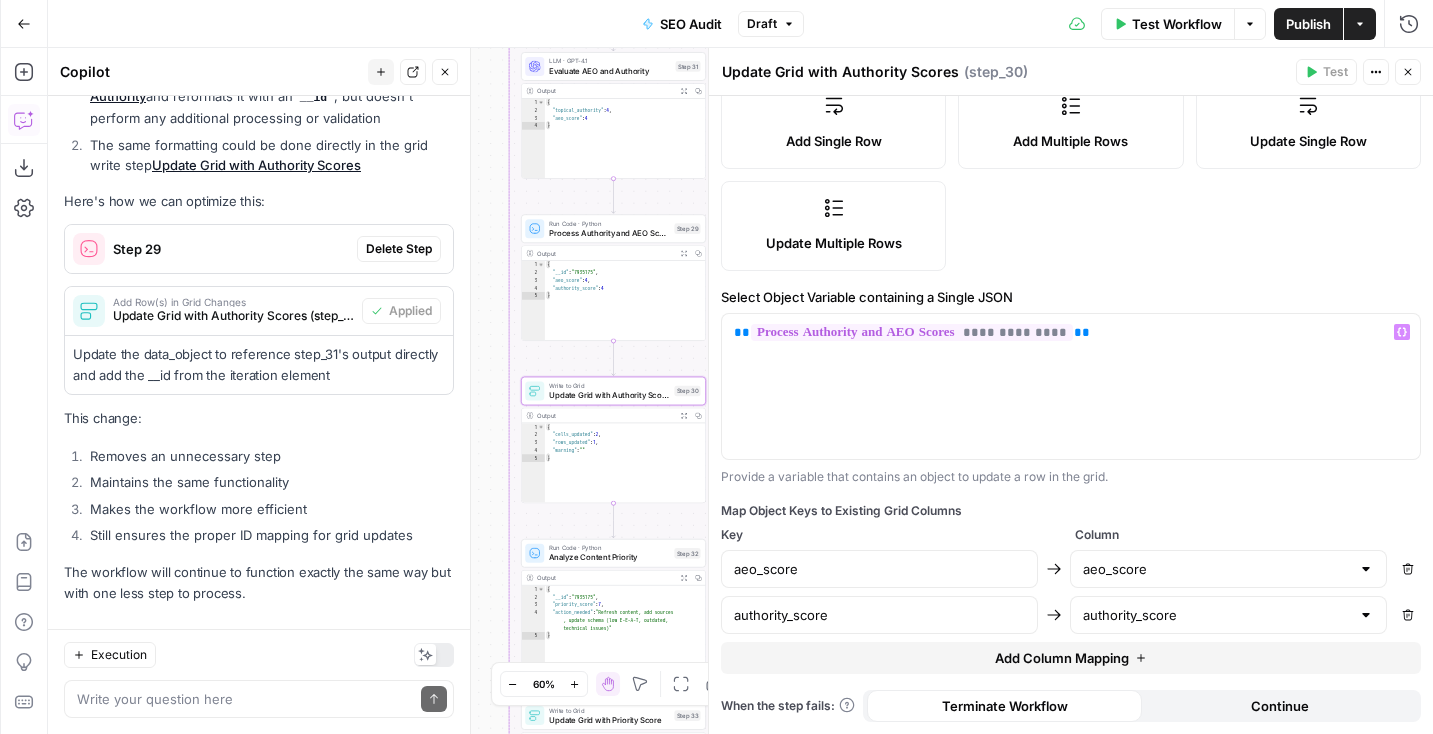 click on "Add Single Row Add Multiple Rows Update Single Row Update Multiple Rows" at bounding box center [1071, 175] 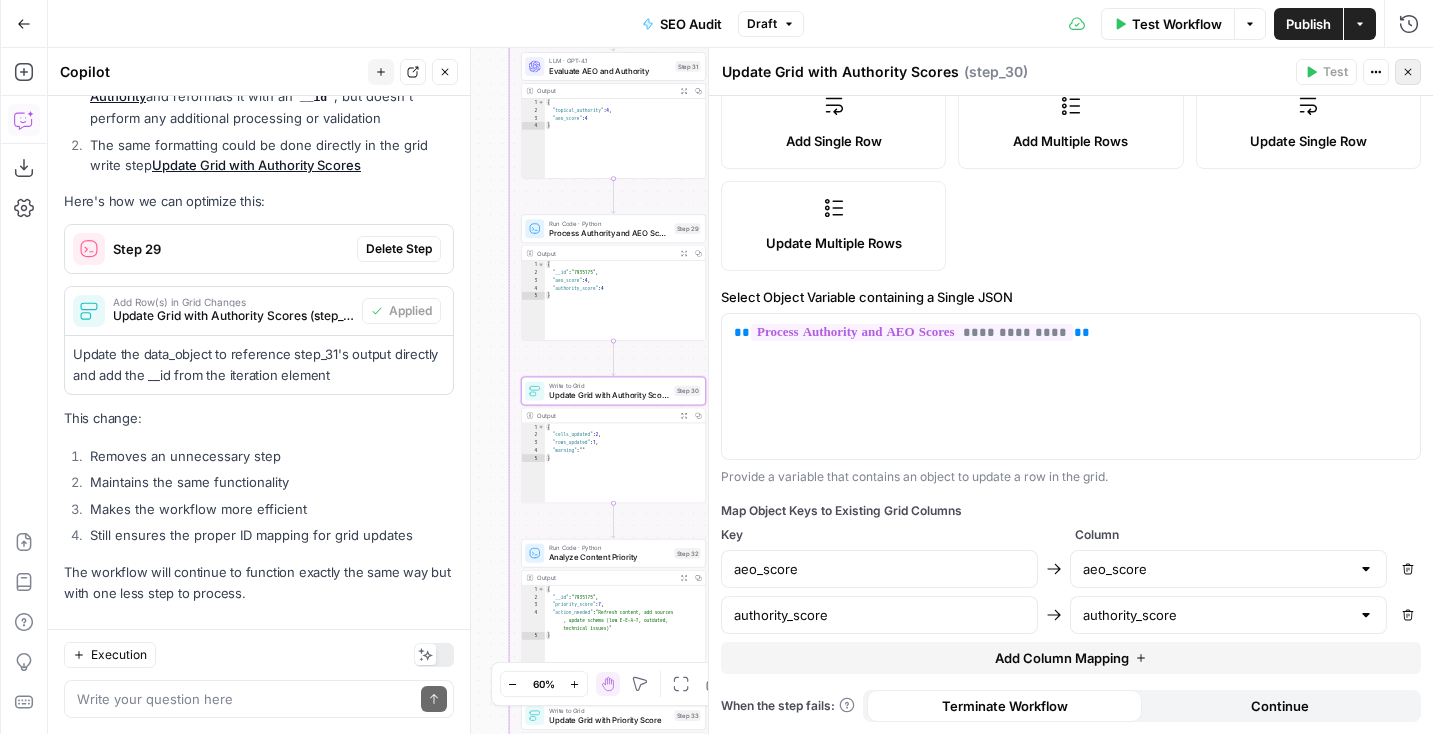 click on "Close" at bounding box center [1408, 72] 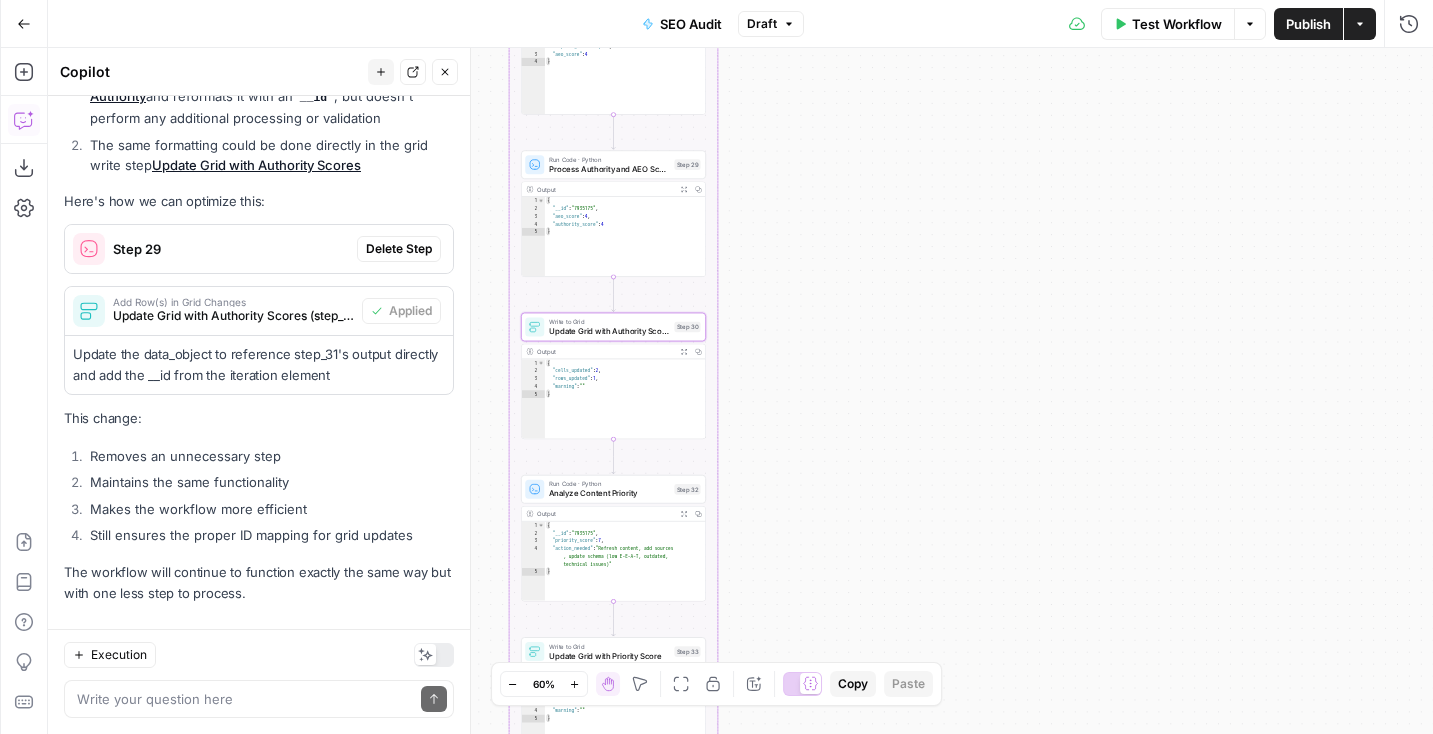 drag, startPoint x: 882, startPoint y: 538, endPoint x: 880, endPoint y: 151, distance: 387.00516 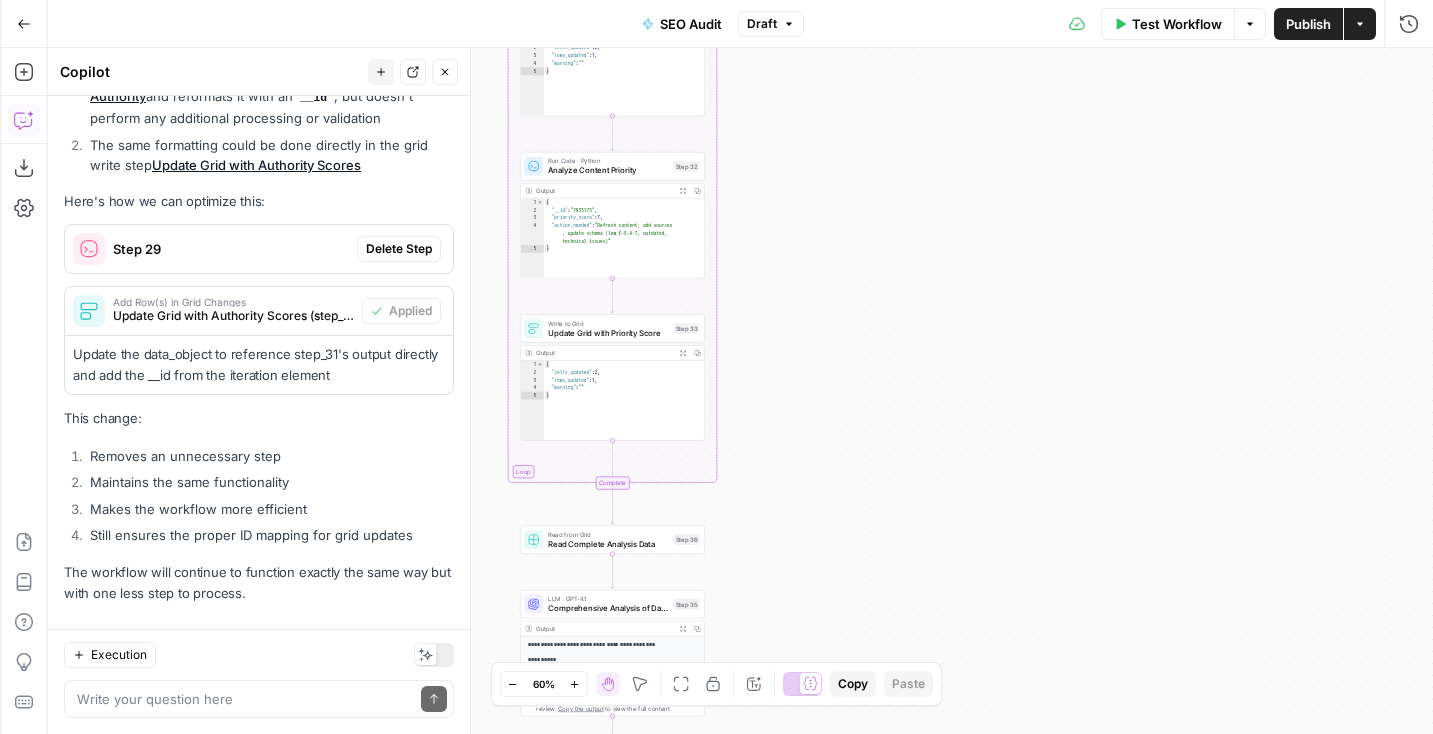 drag, startPoint x: 773, startPoint y: 218, endPoint x: 809, endPoint y: 350, distance: 136.82104 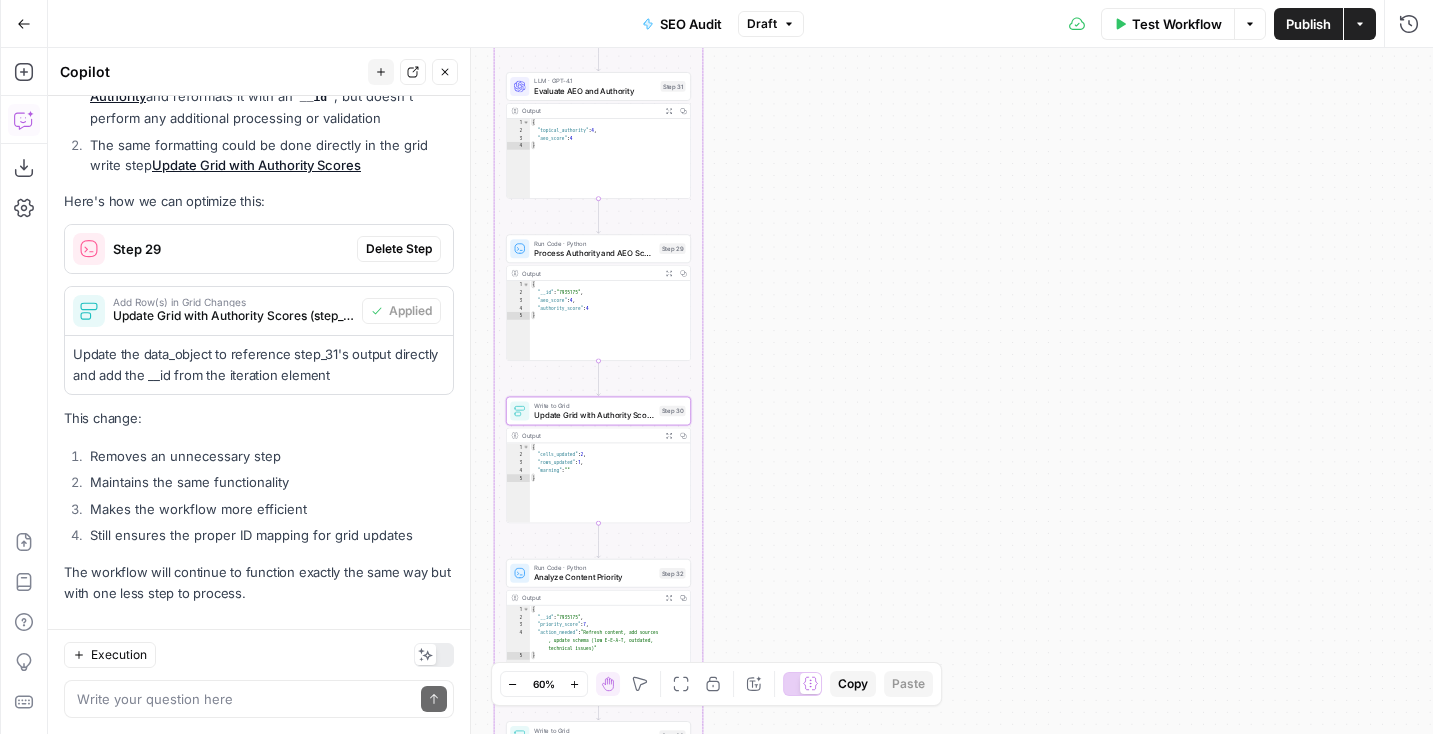 drag, startPoint x: 798, startPoint y: 273, endPoint x: 764, endPoint y: 312, distance: 51.739735 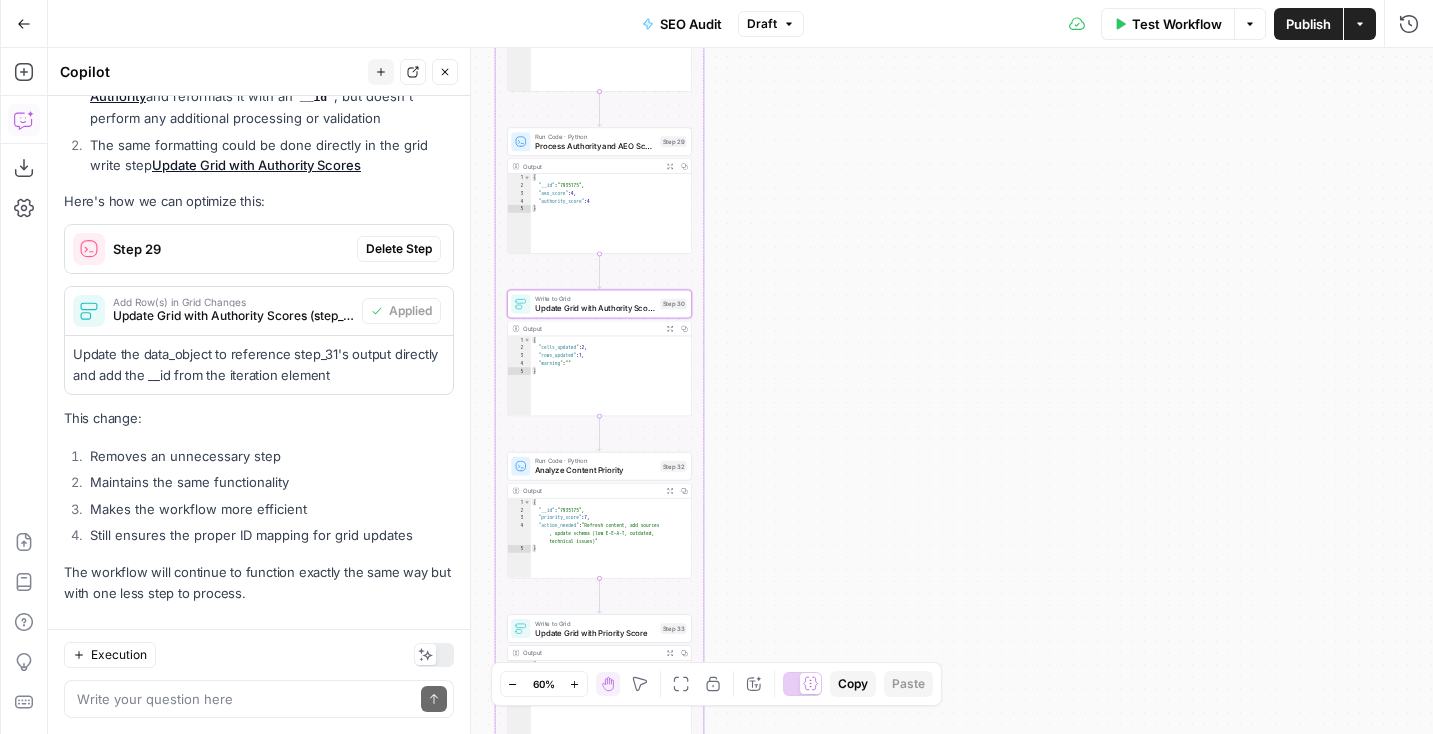 drag, startPoint x: 805, startPoint y: 635, endPoint x: 806, endPoint y: 533, distance: 102.0049 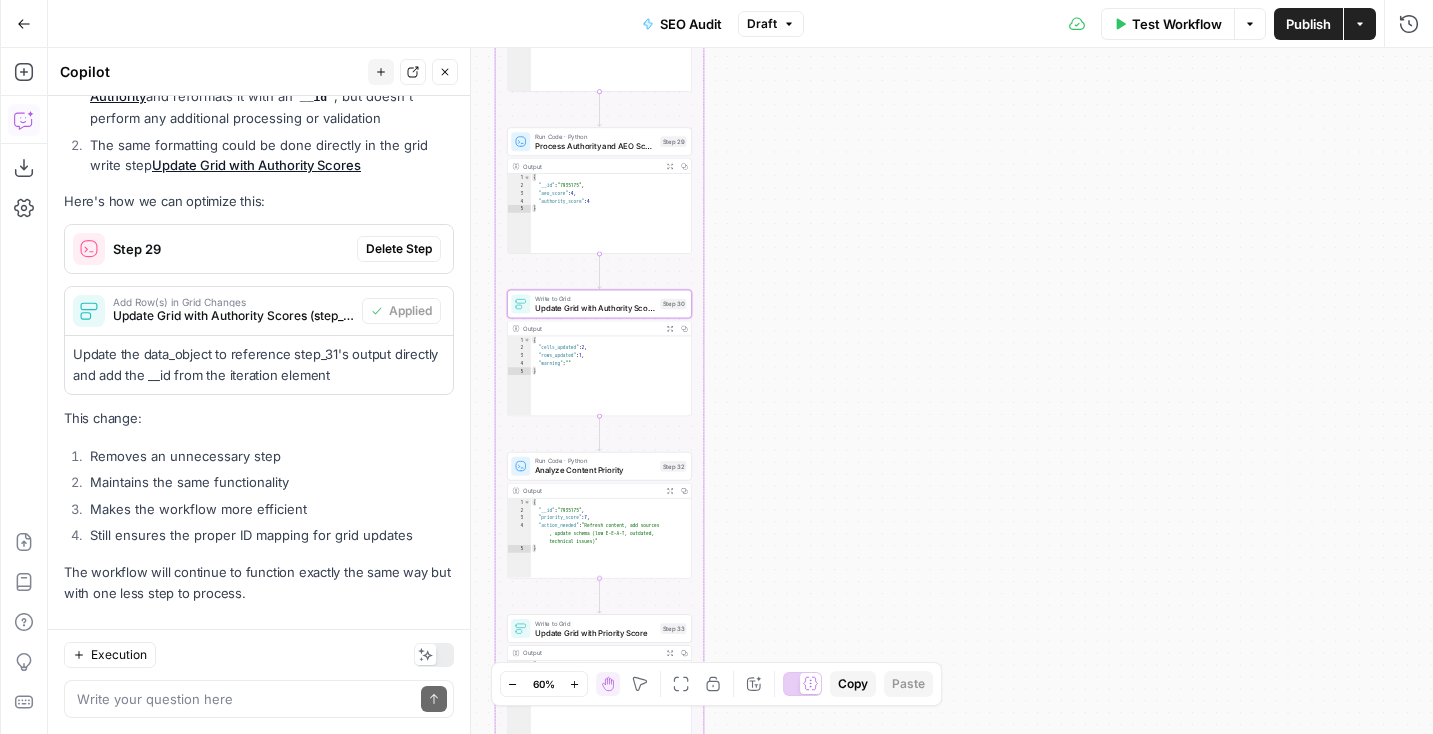 click on "Analyze Content Priority" at bounding box center (595, 470) 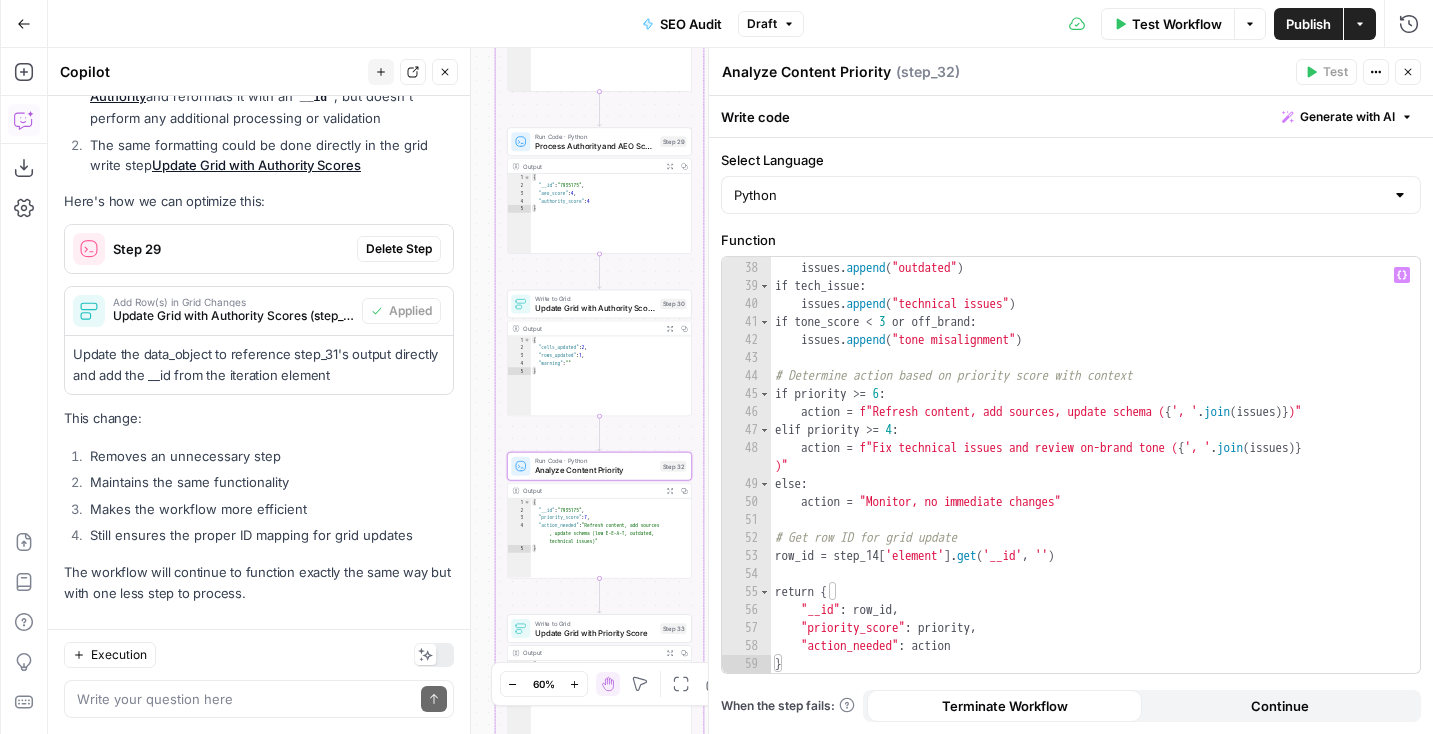 scroll, scrollTop: 682, scrollLeft: 0, axis: vertical 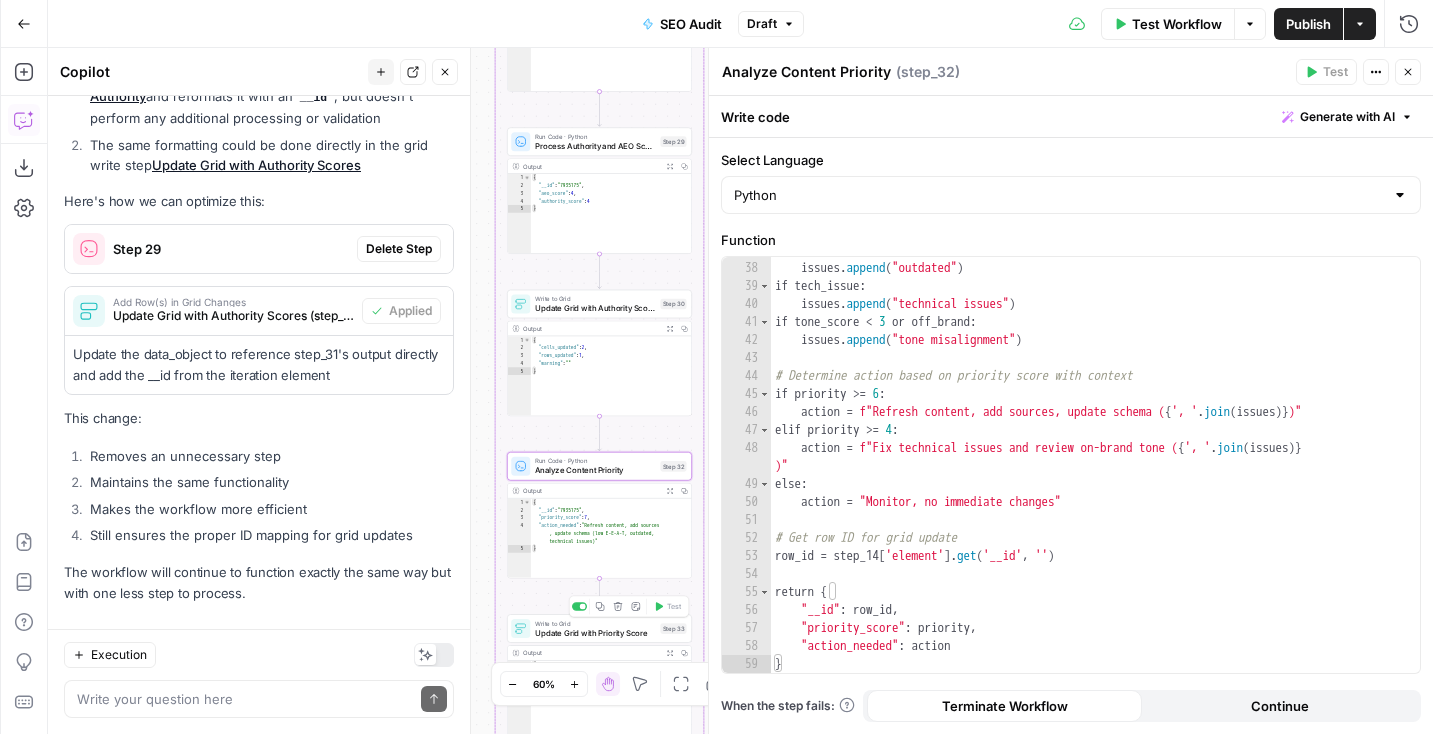 click on "Update Grid with Priority Score" at bounding box center (595, 633) 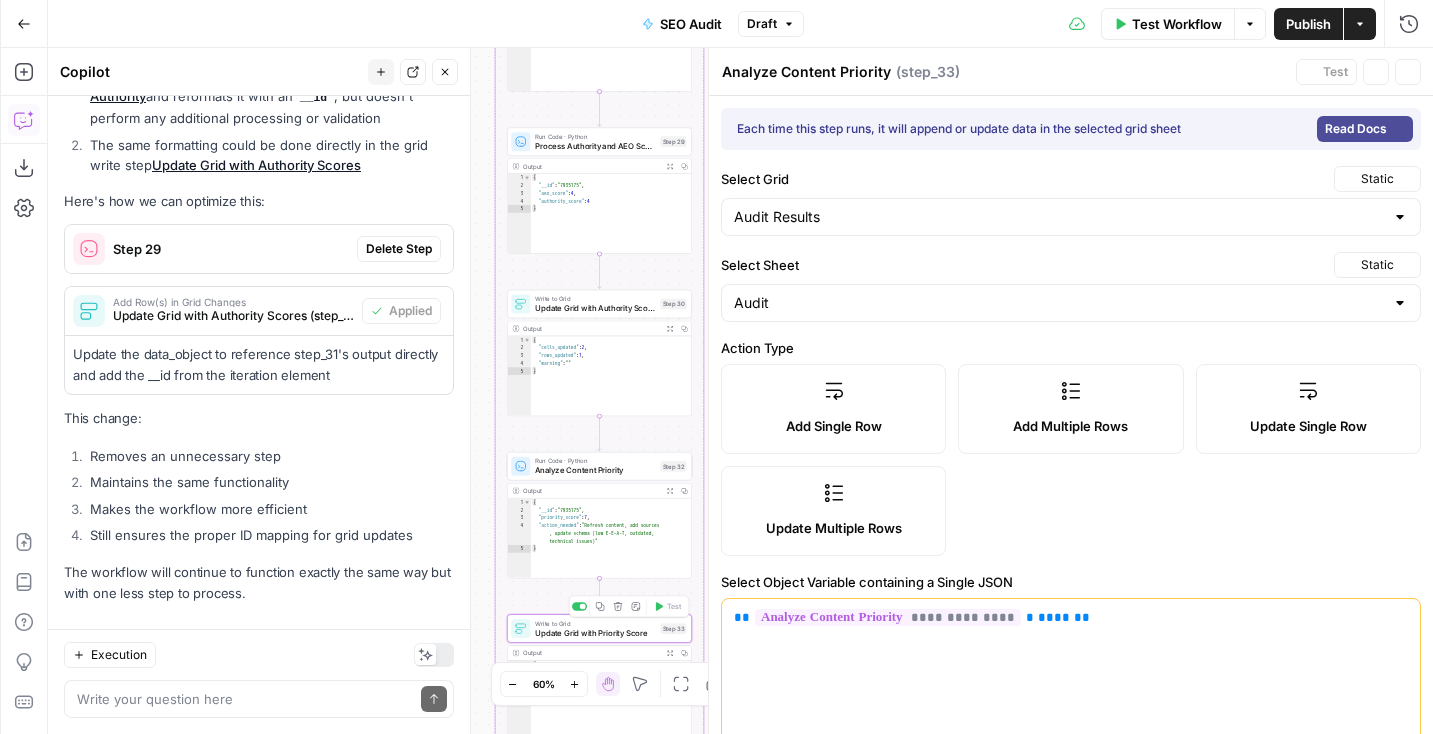 type on "Update Grid with Priority Score" 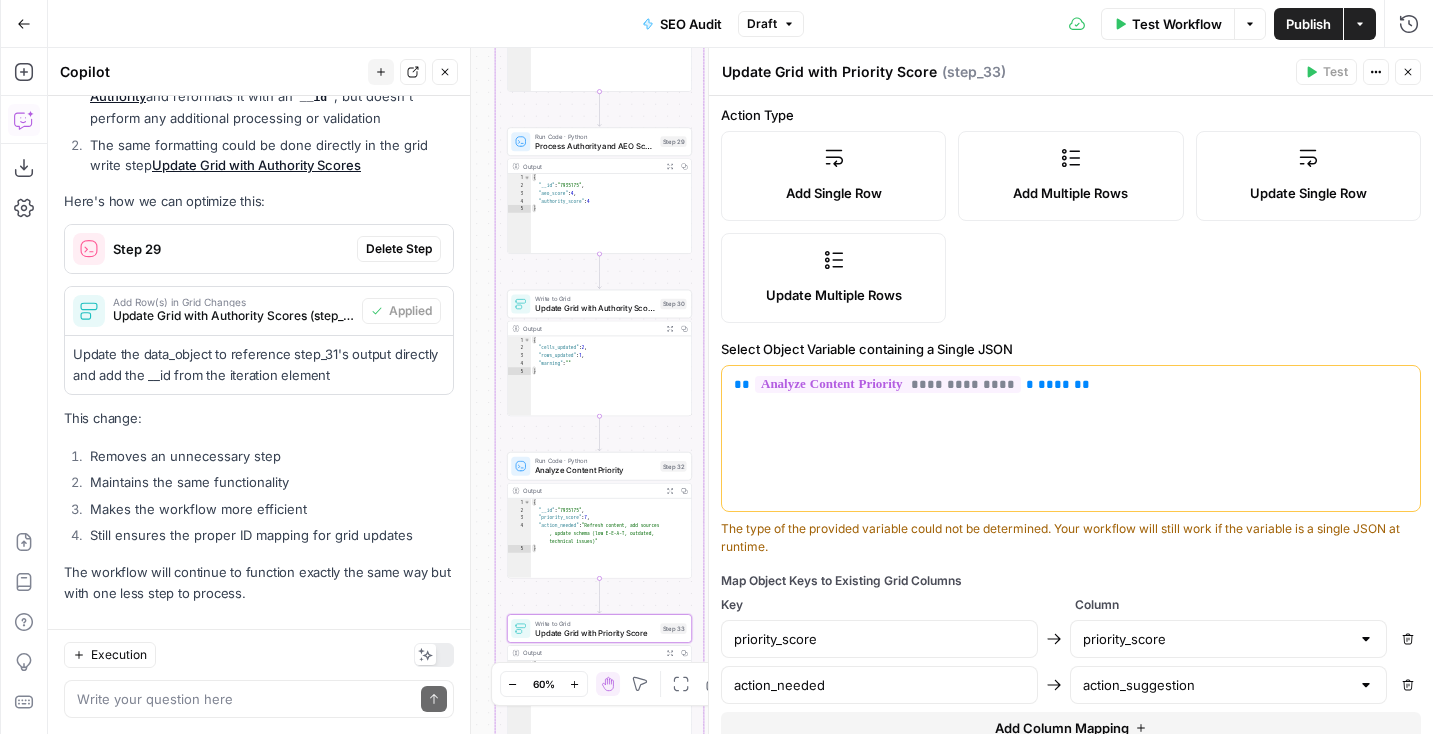 scroll, scrollTop: 303, scrollLeft: 0, axis: vertical 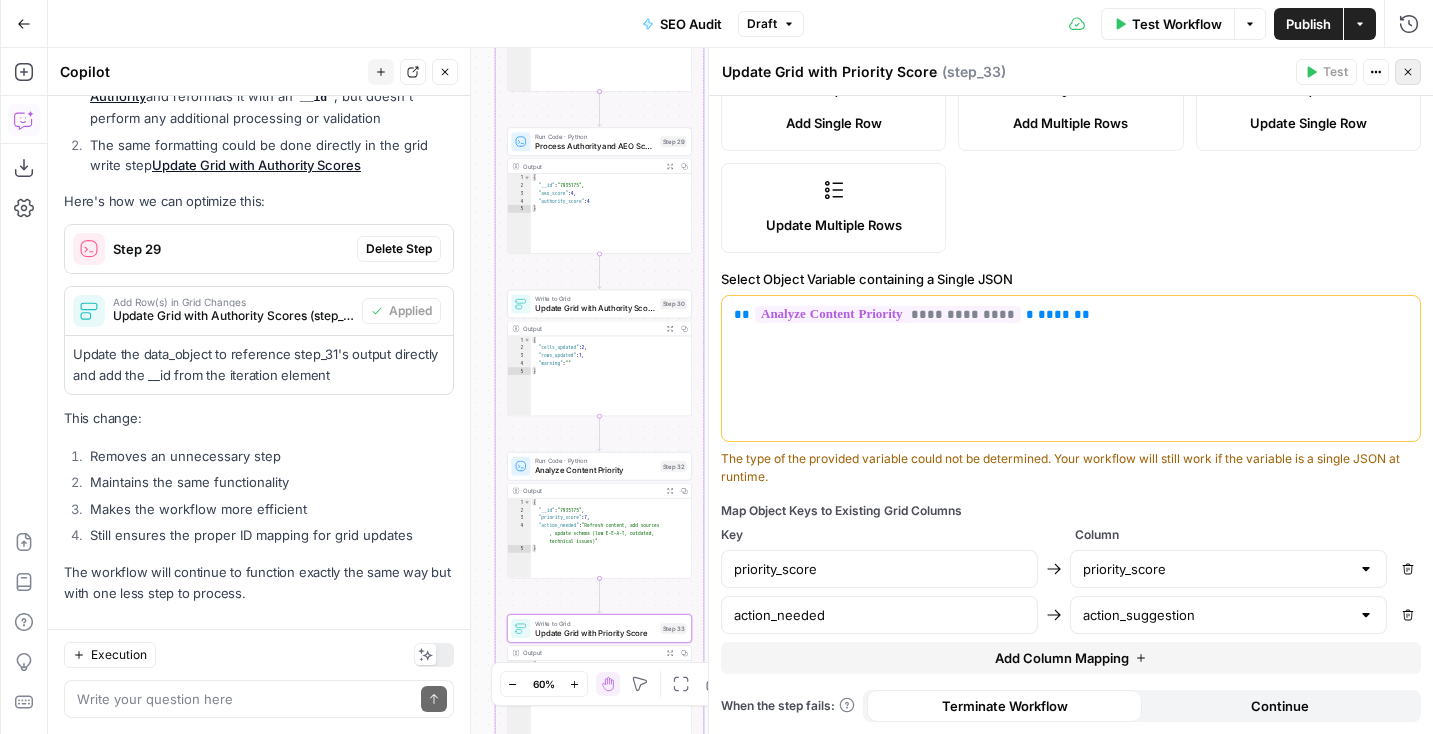 click 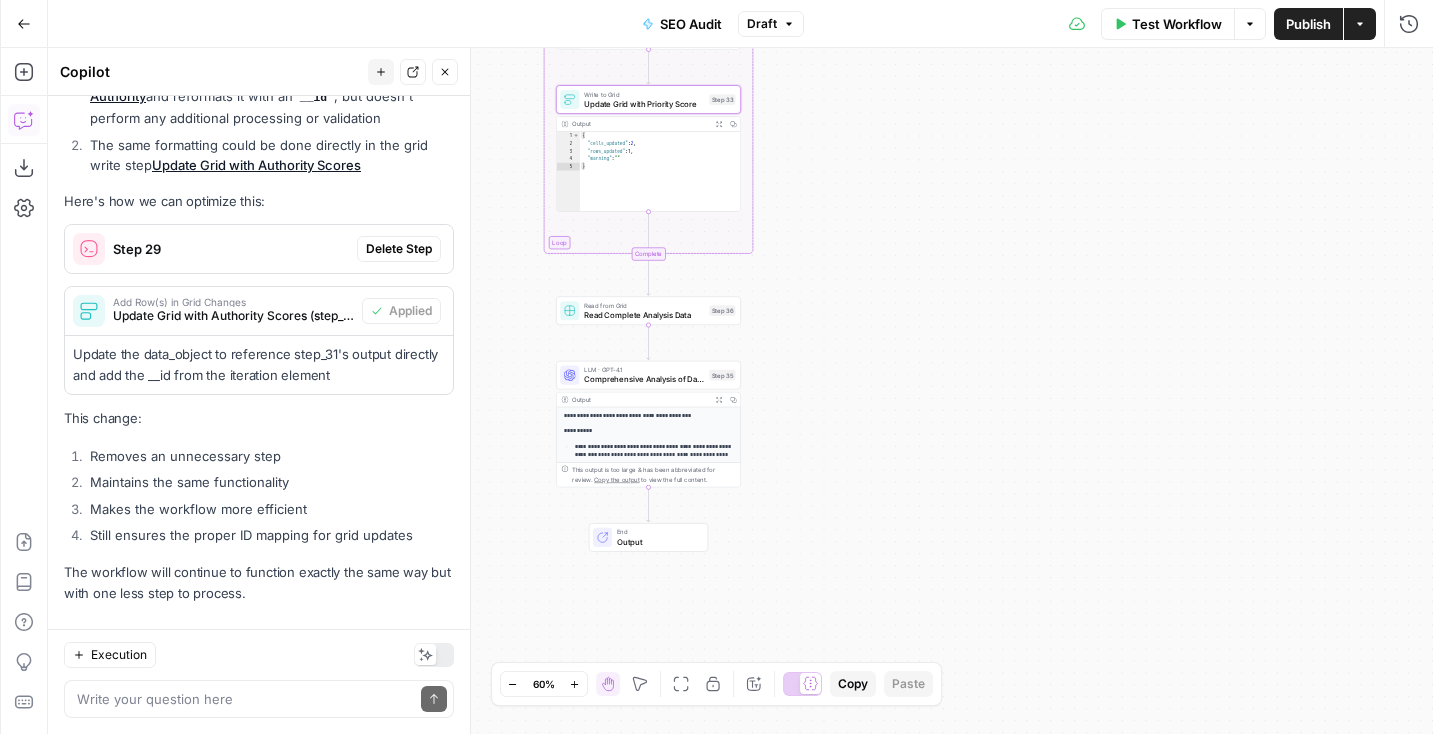 drag, startPoint x: 928, startPoint y: 622, endPoint x: 977, endPoint y: 94, distance: 530.2688 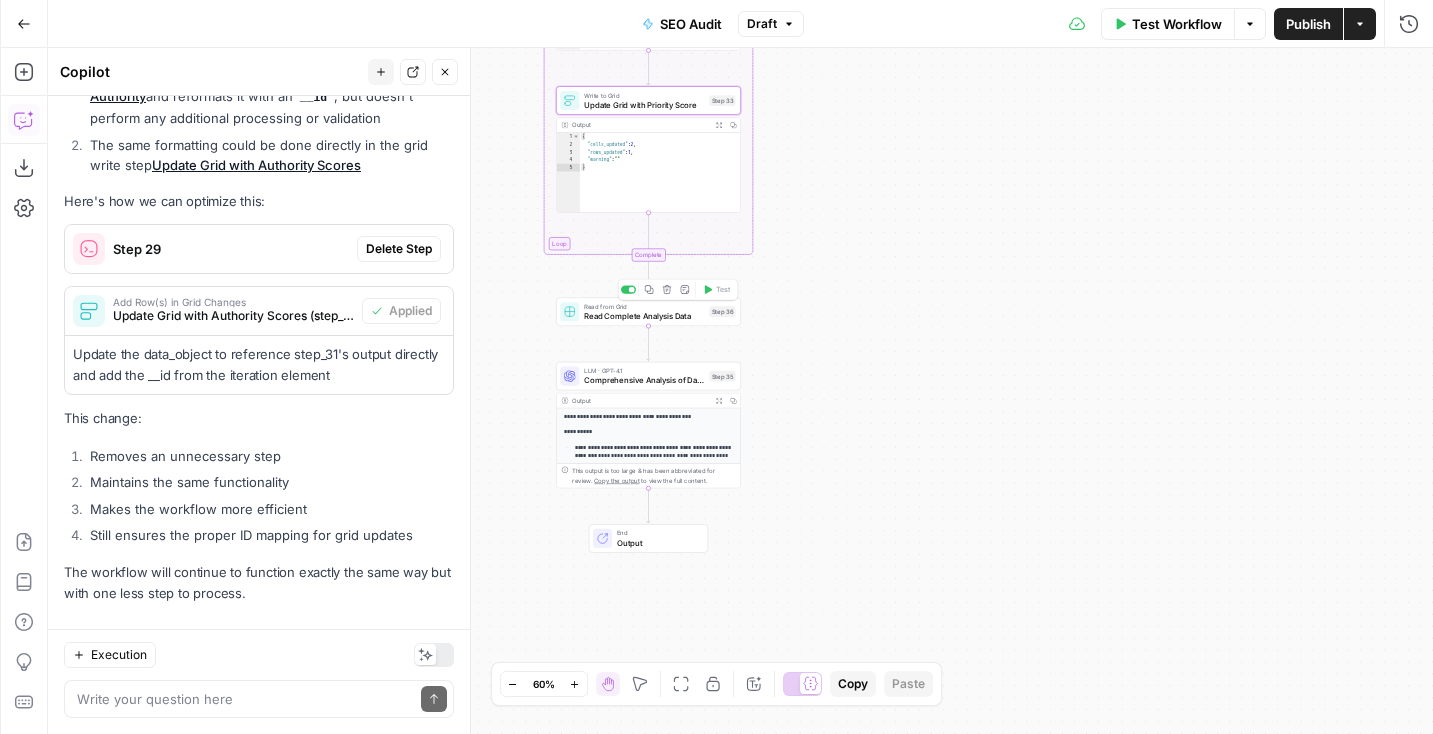 click on "Read Complete Analysis Data" at bounding box center [644, 316] 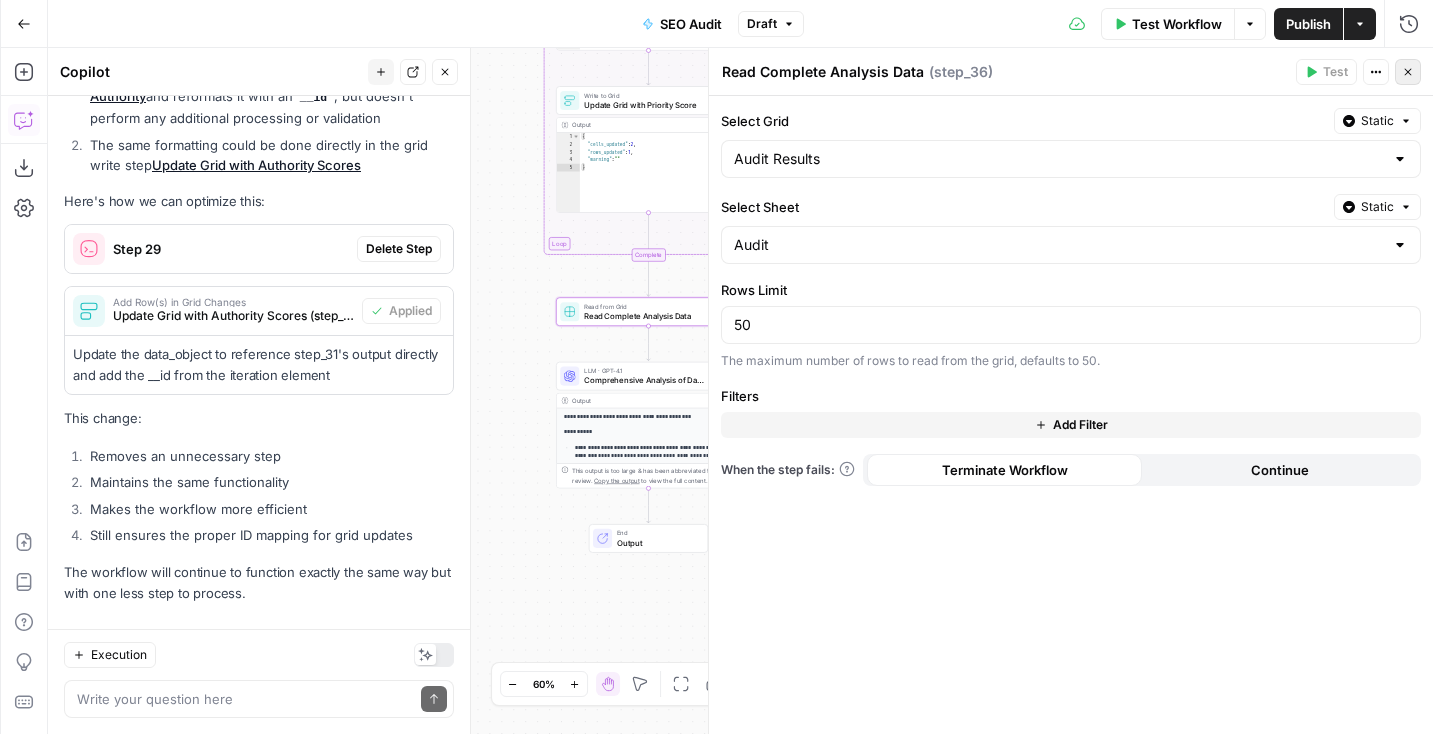 click on "Close" at bounding box center [1408, 72] 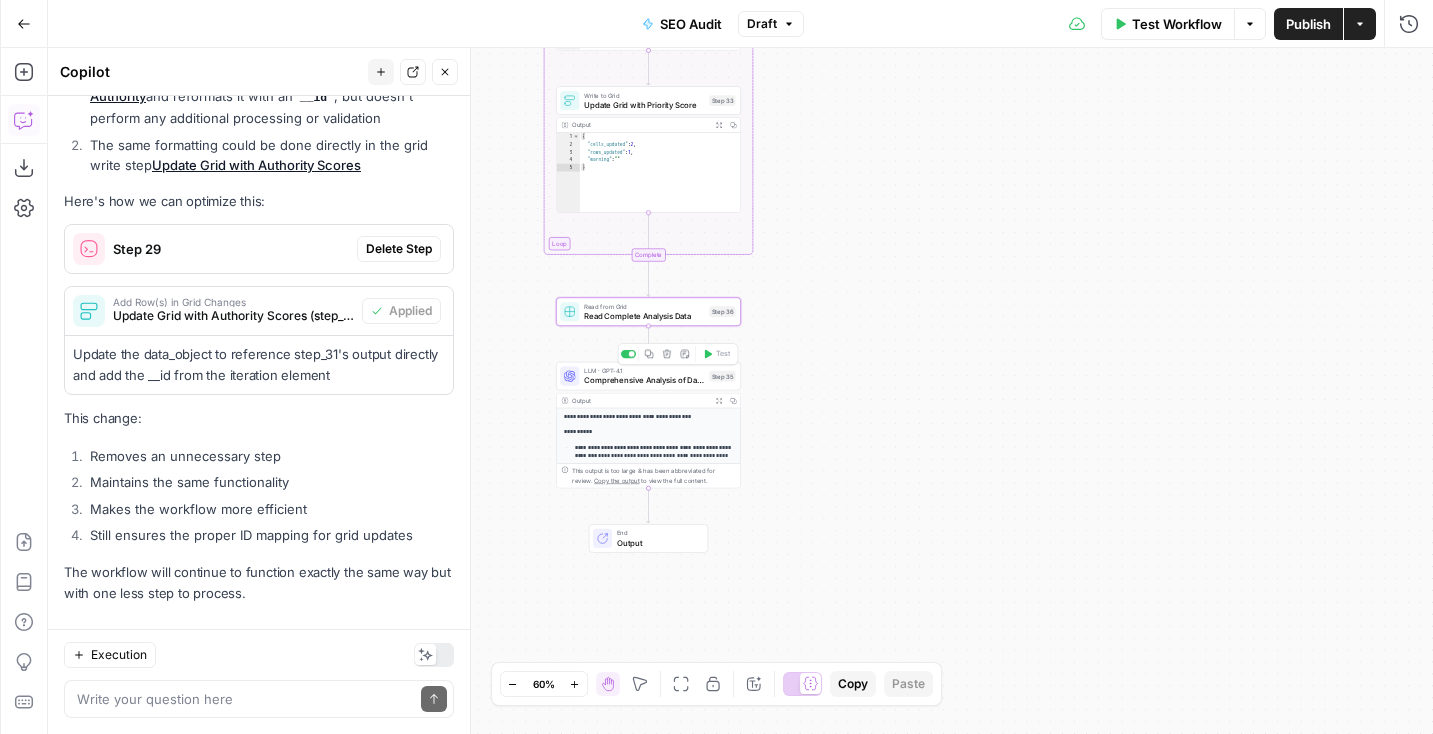 click on "Comprehensive Analysis of Dataset" at bounding box center [644, 380] 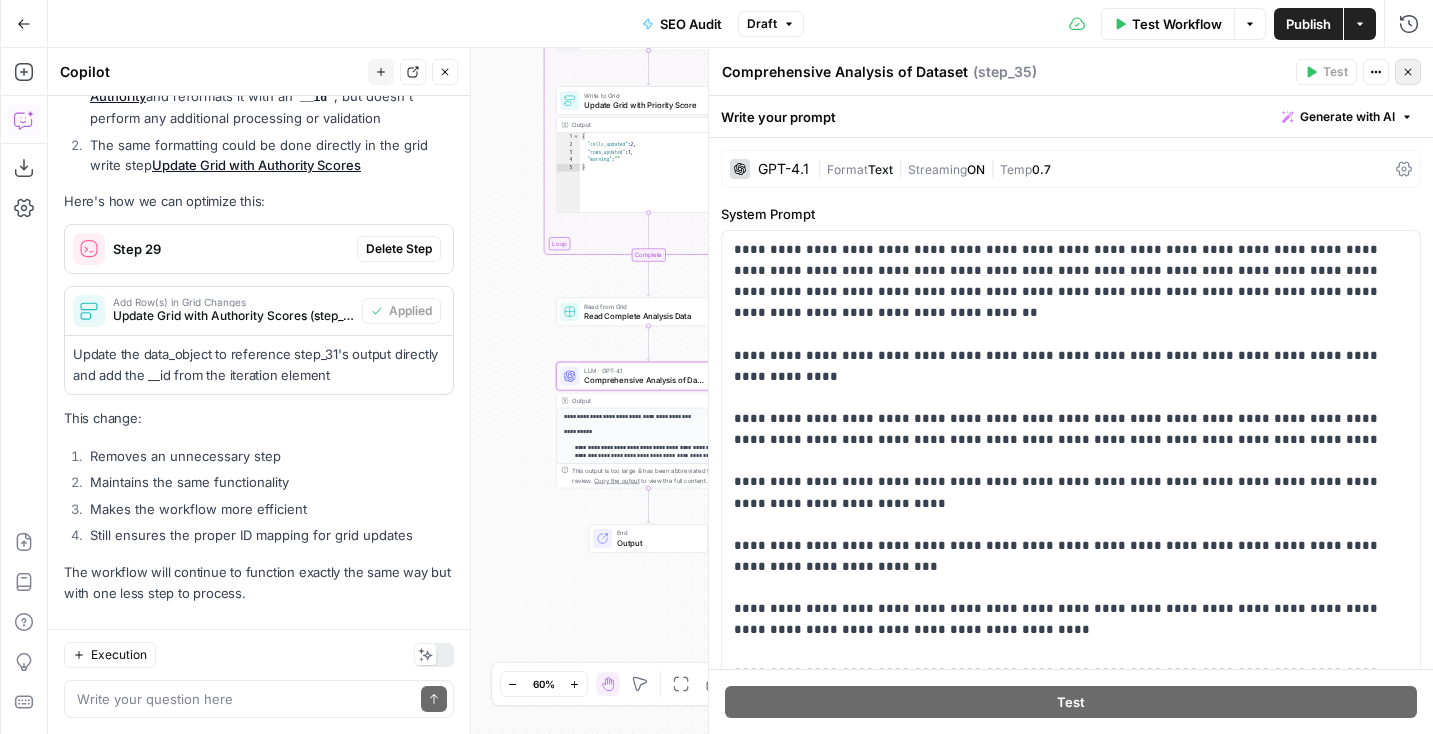 click 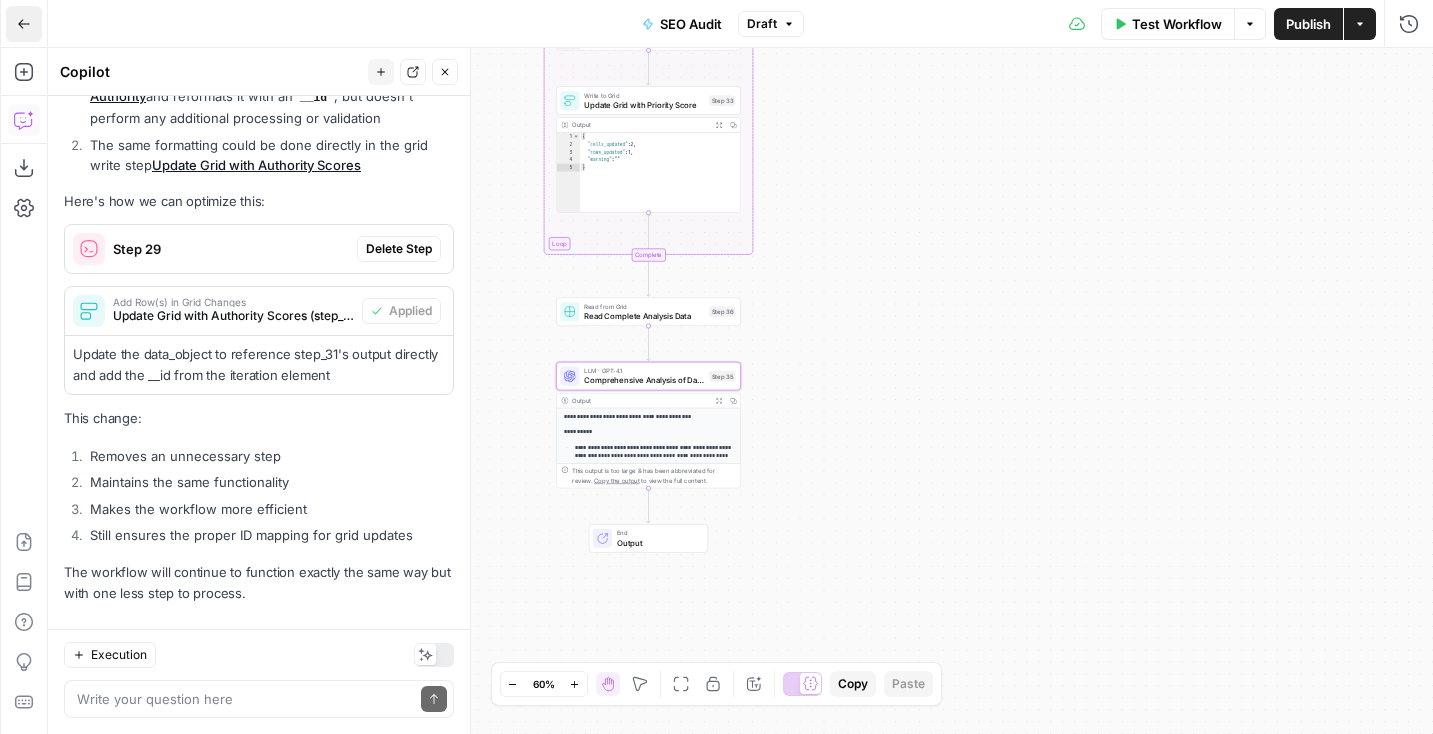 click on "Go Back" at bounding box center (24, 24) 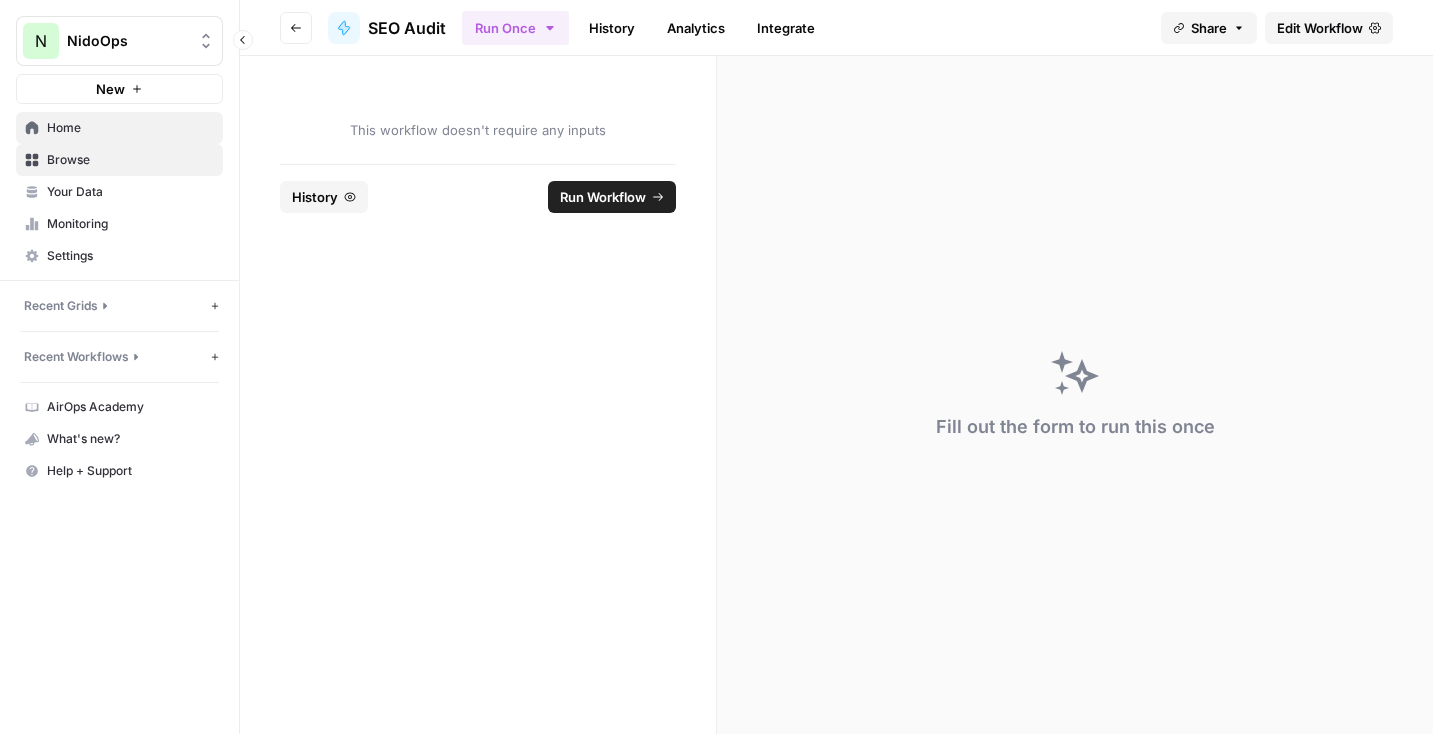 click on "Home" at bounding box center [119, 128] 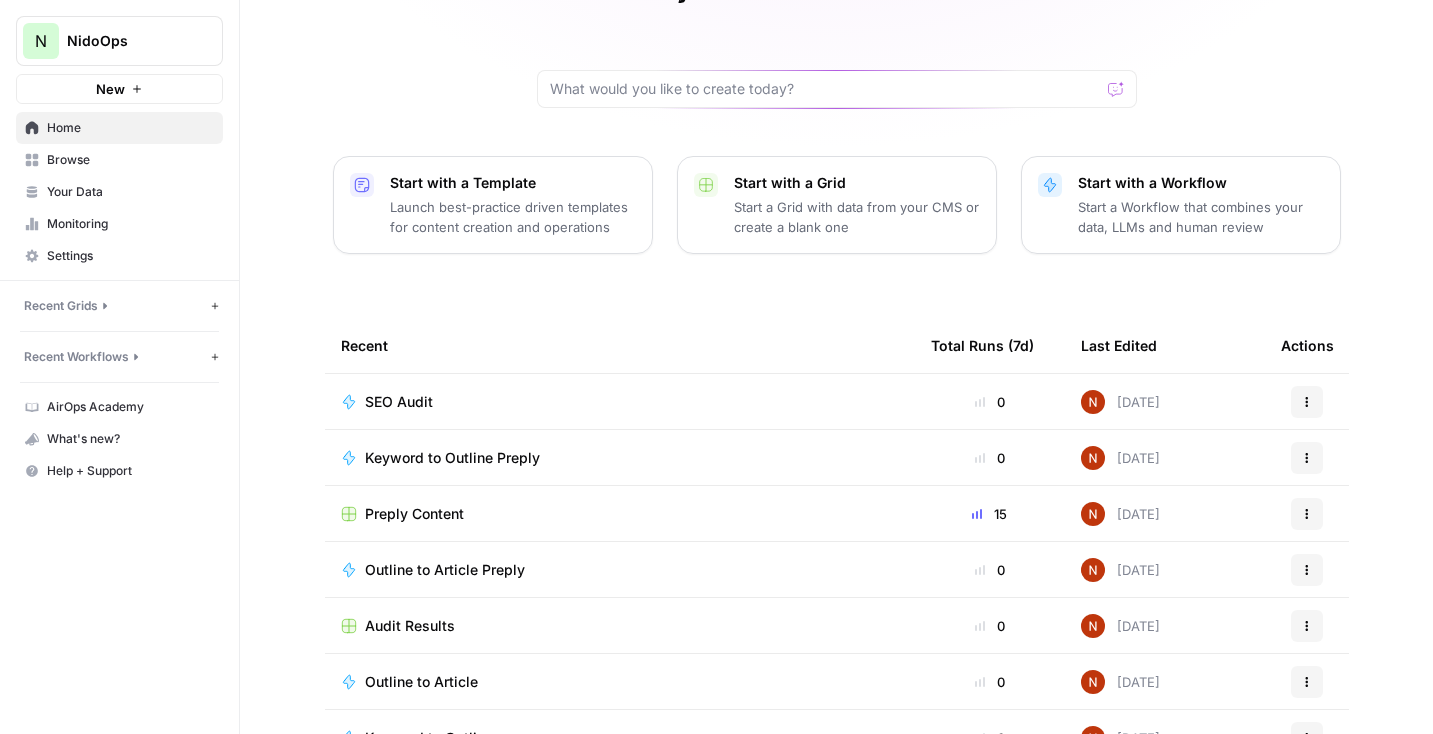 scroll, scrollTop: 186, scrollLeft: 0, axis: vertical 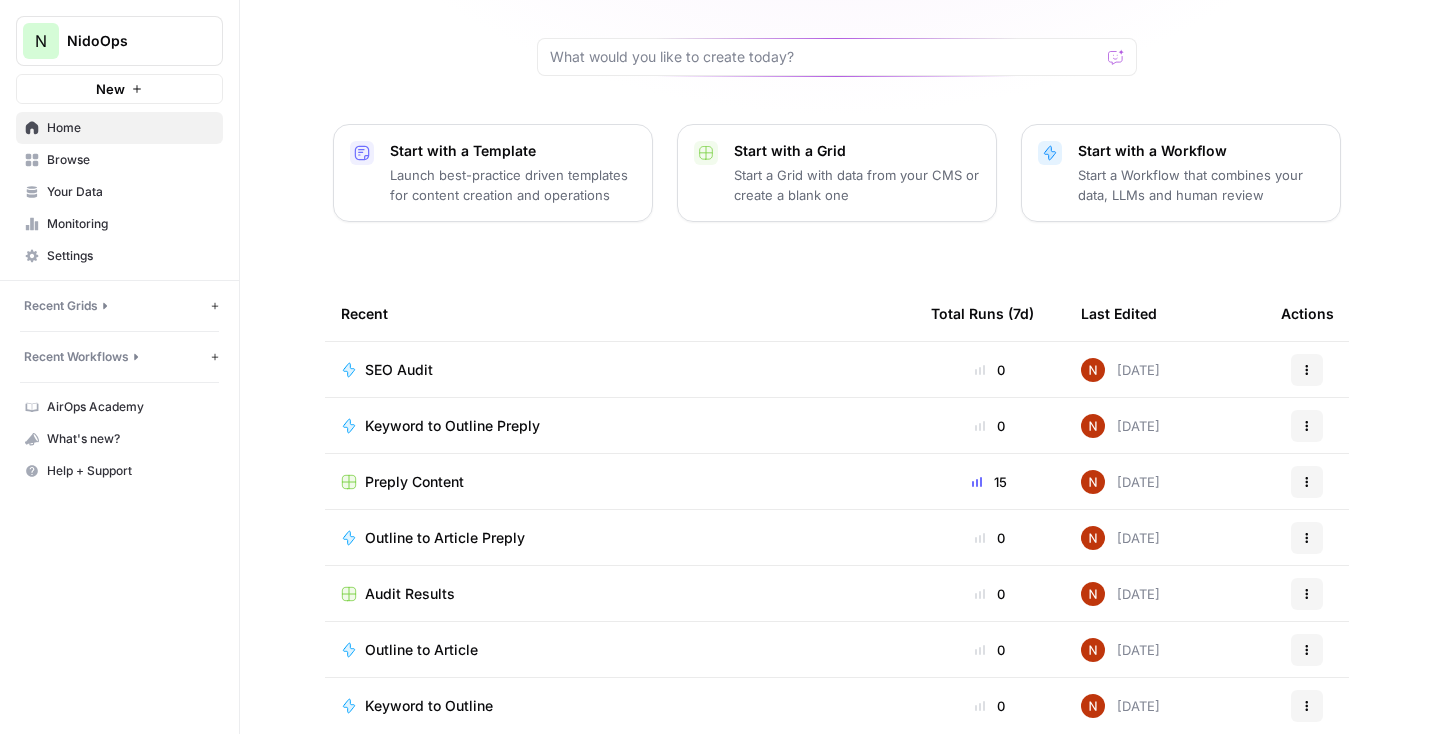 click on "Preply Content" at bounding box center [414, 482] 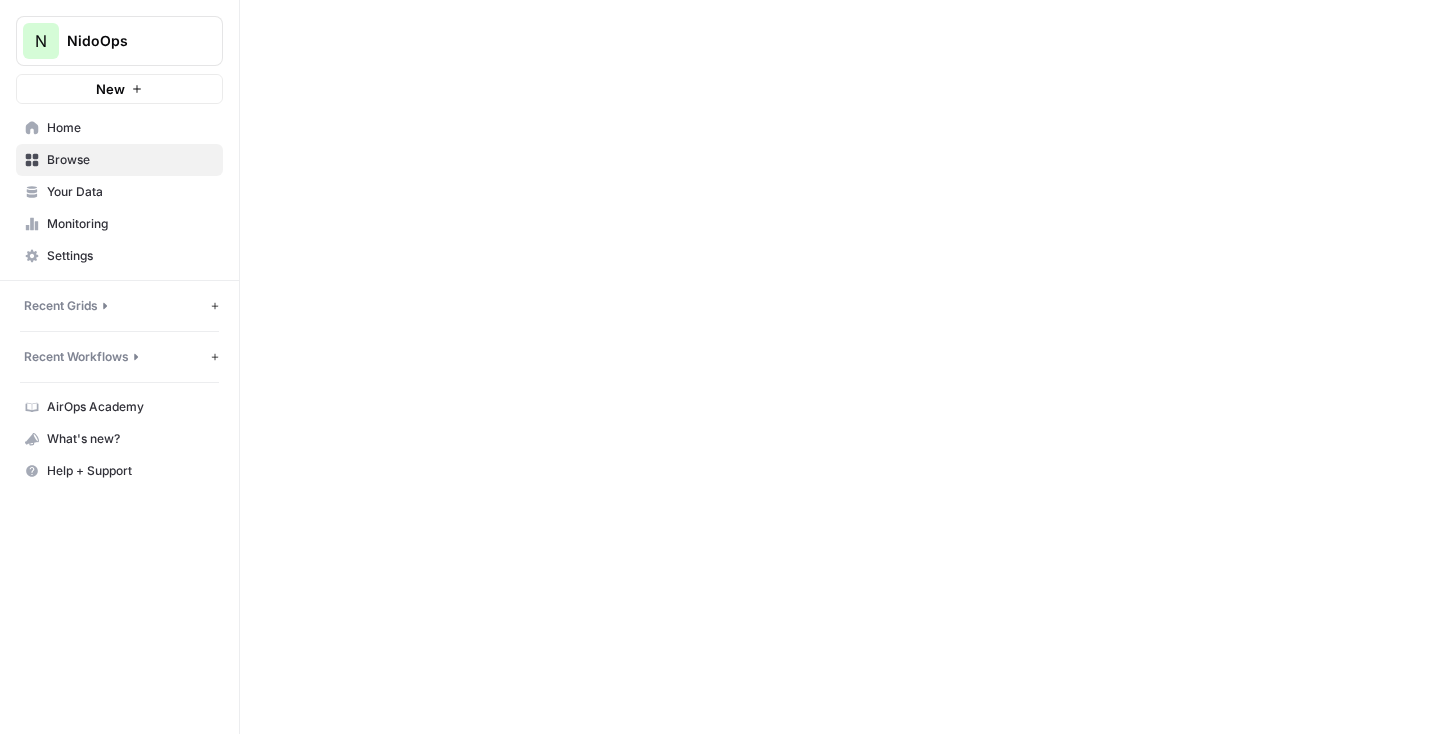 scroll, scrollTop: 0, scrollLeft: 0, axis: both 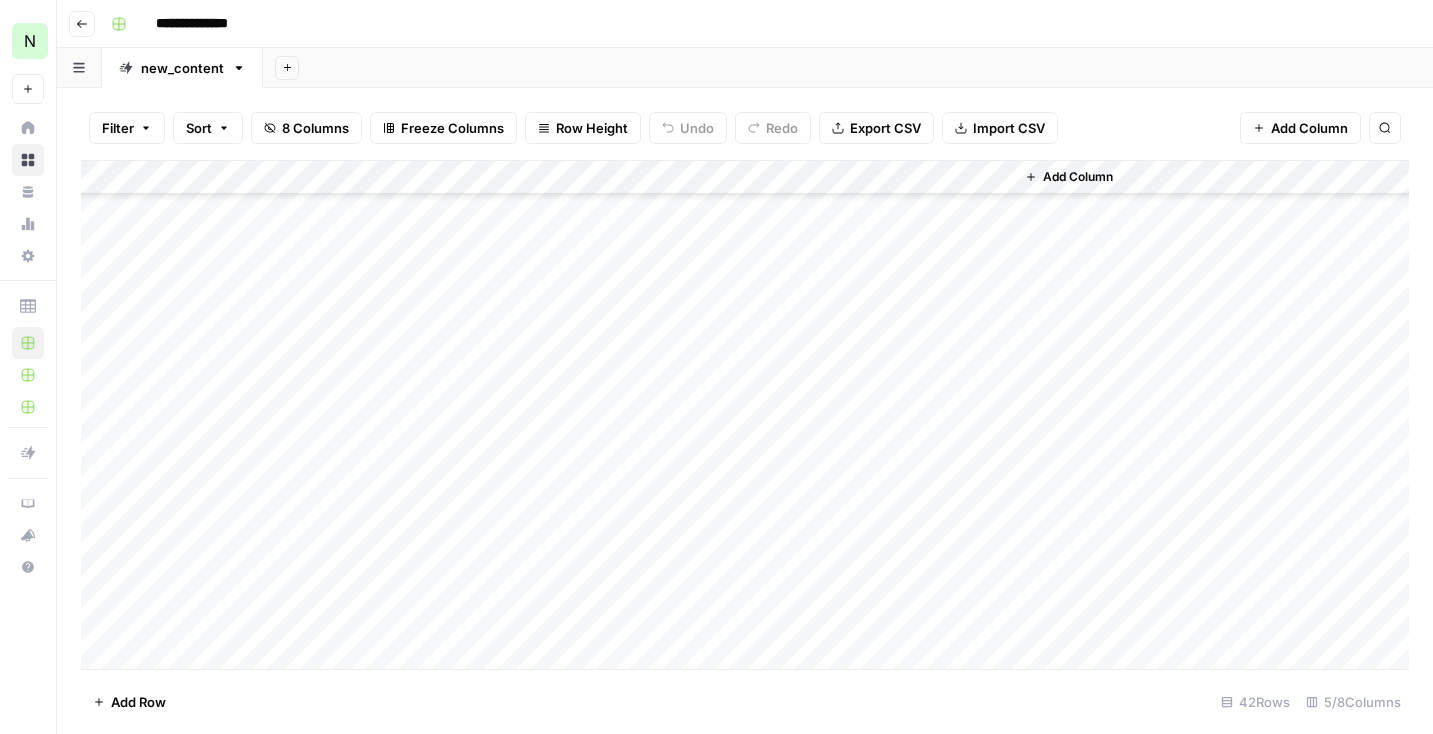 click on "Add Column" at bounding box center (745, 415) 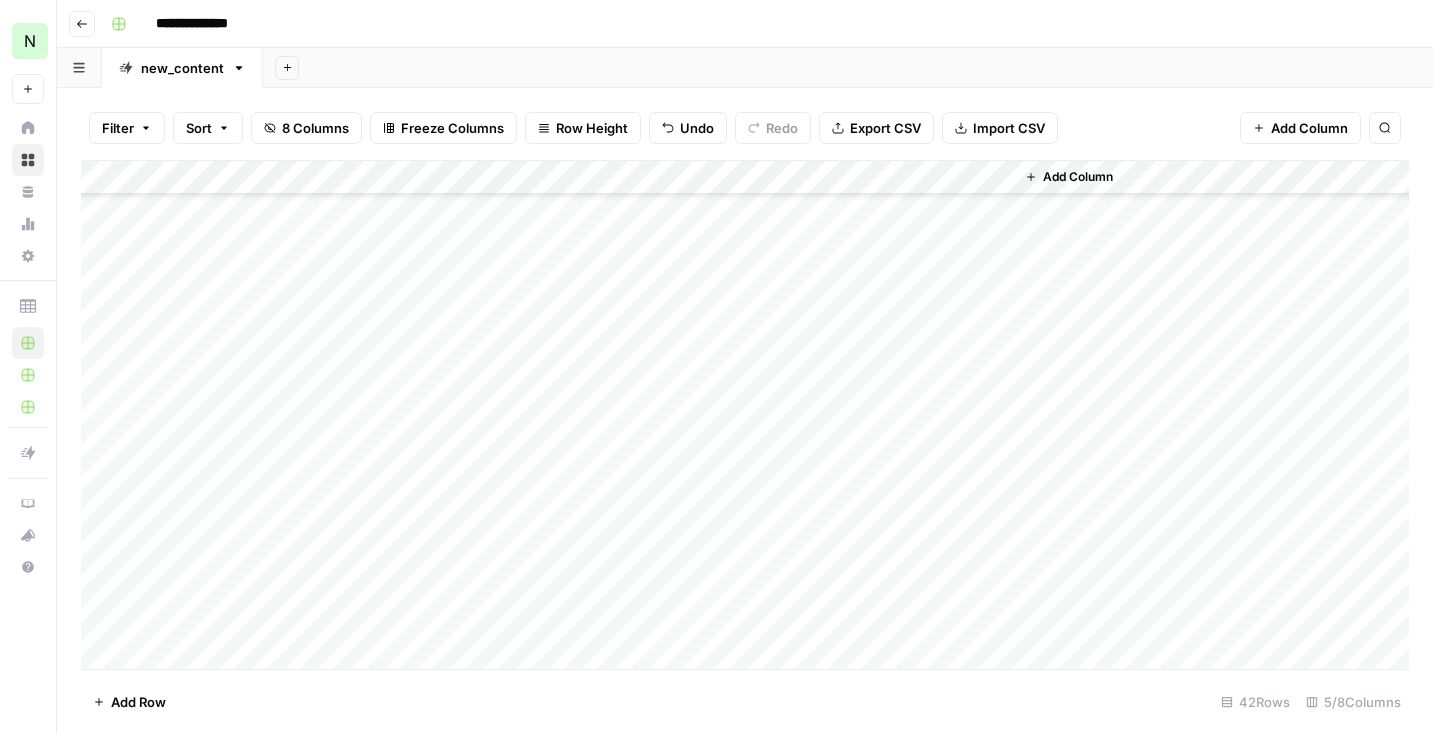 scroll, scrollTop: 805, scrollLeft: 0, axis: vertical 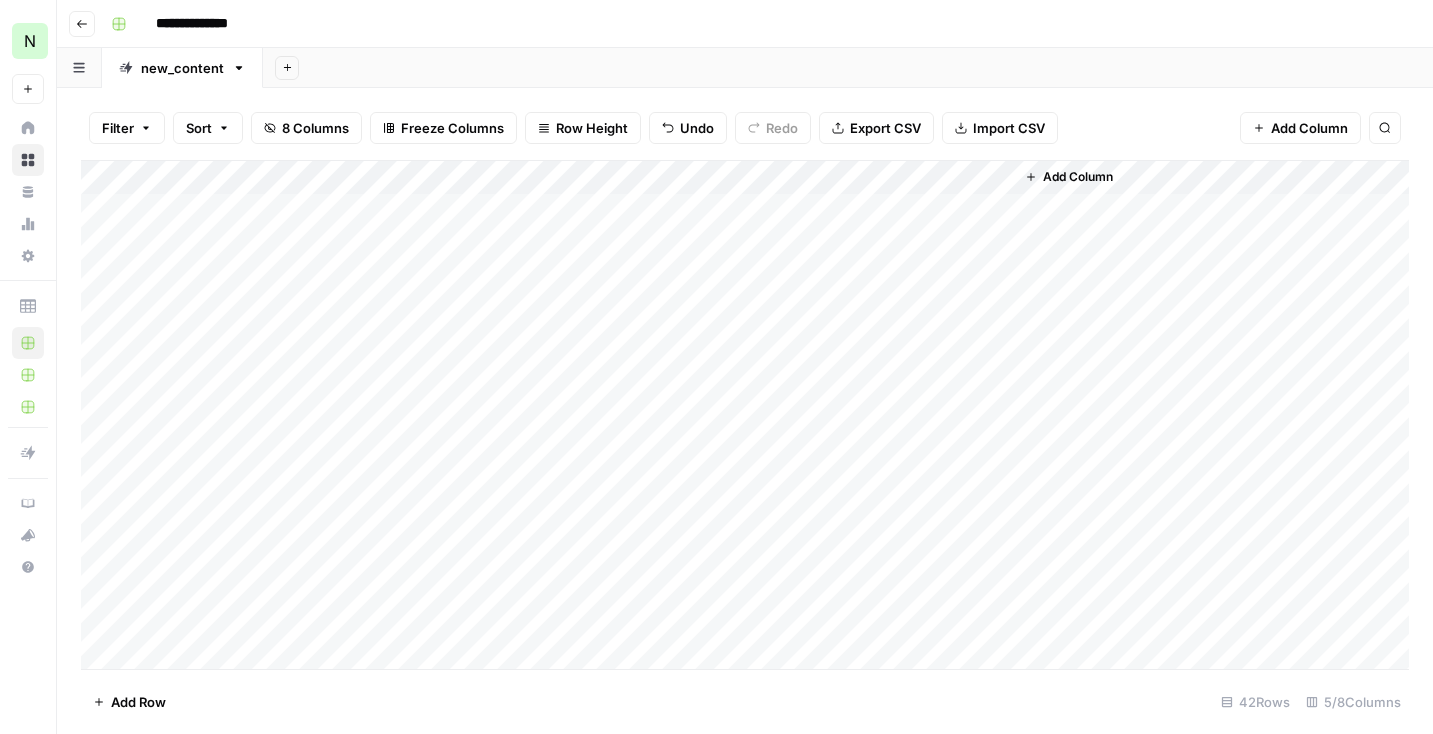 click on "Add Column" at bounding box center (745, 415) 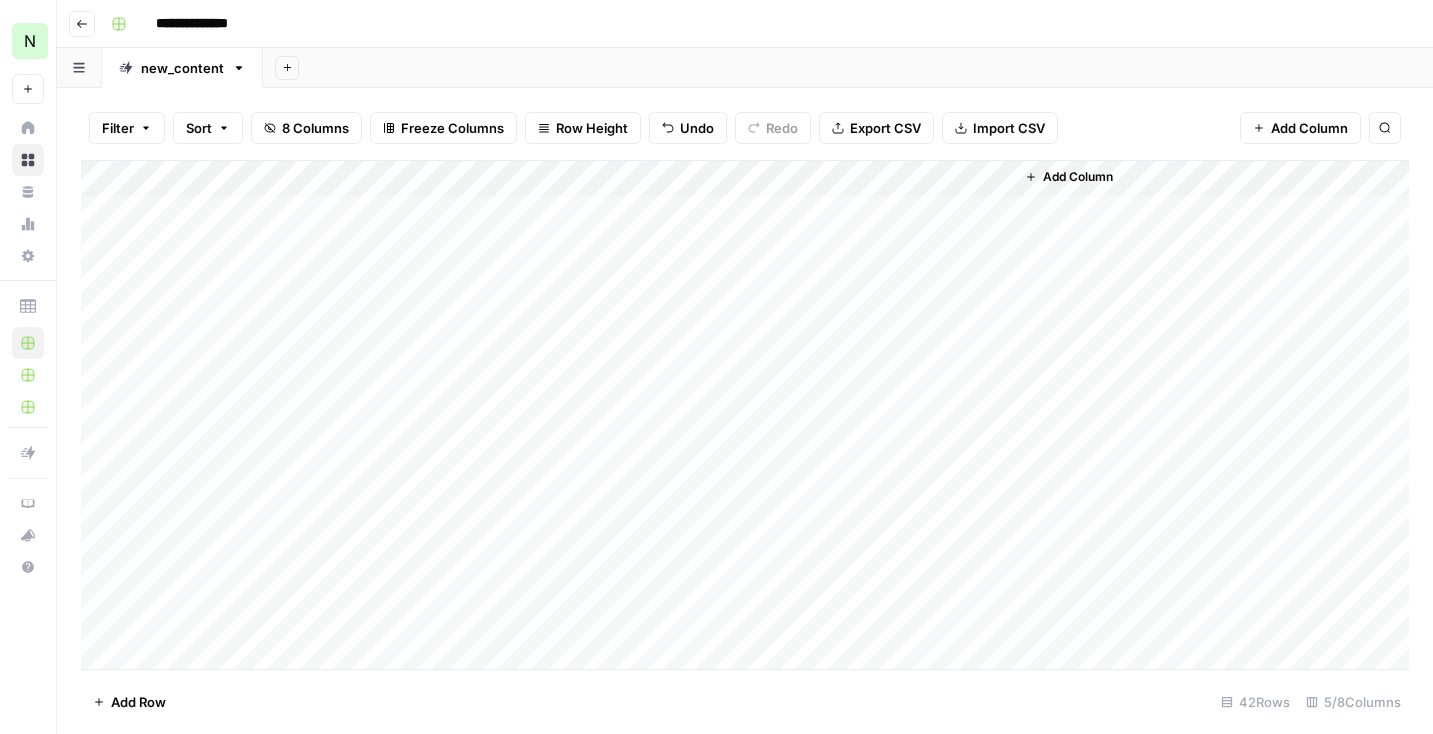 scroll, scrollTop: 86, scrollLeft: 0, axis: vertical 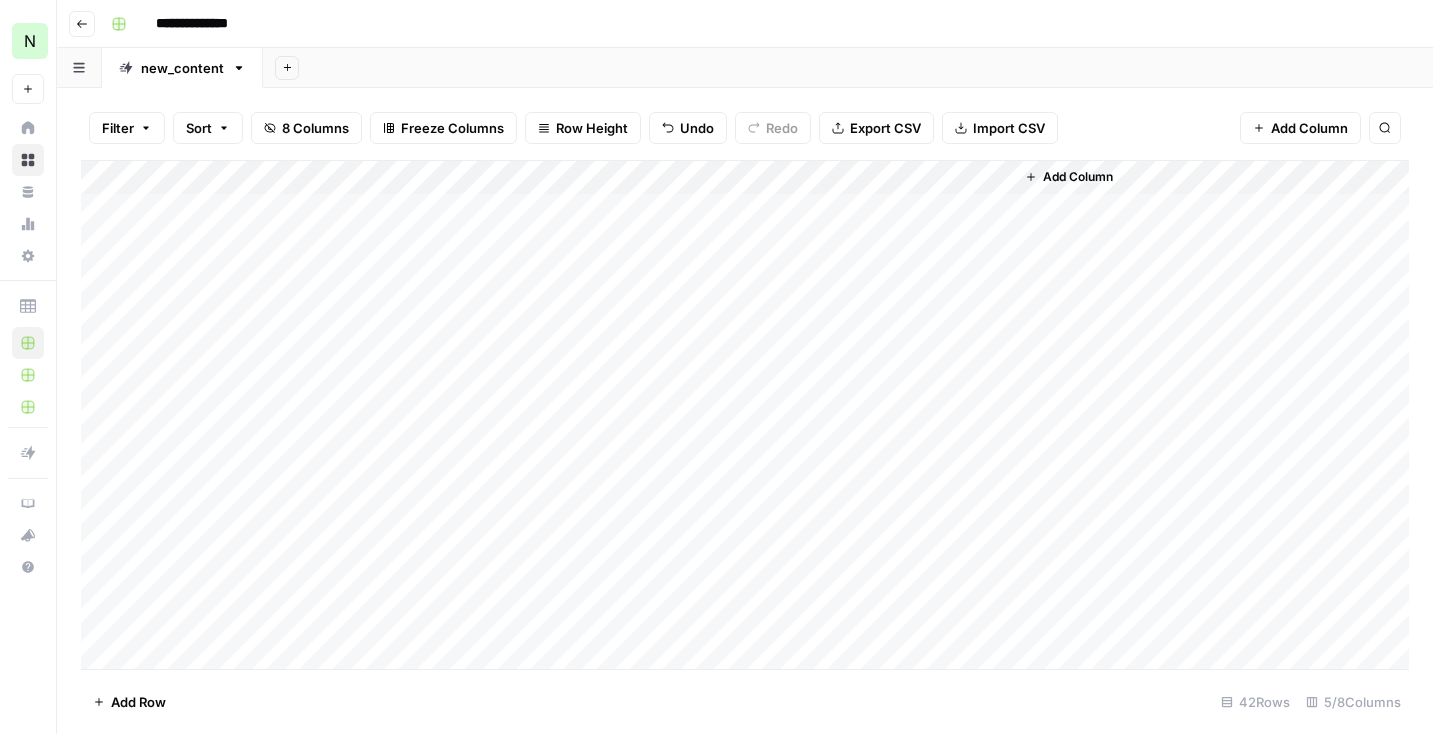 click on "Add Column" at bounding box center [745, 415] 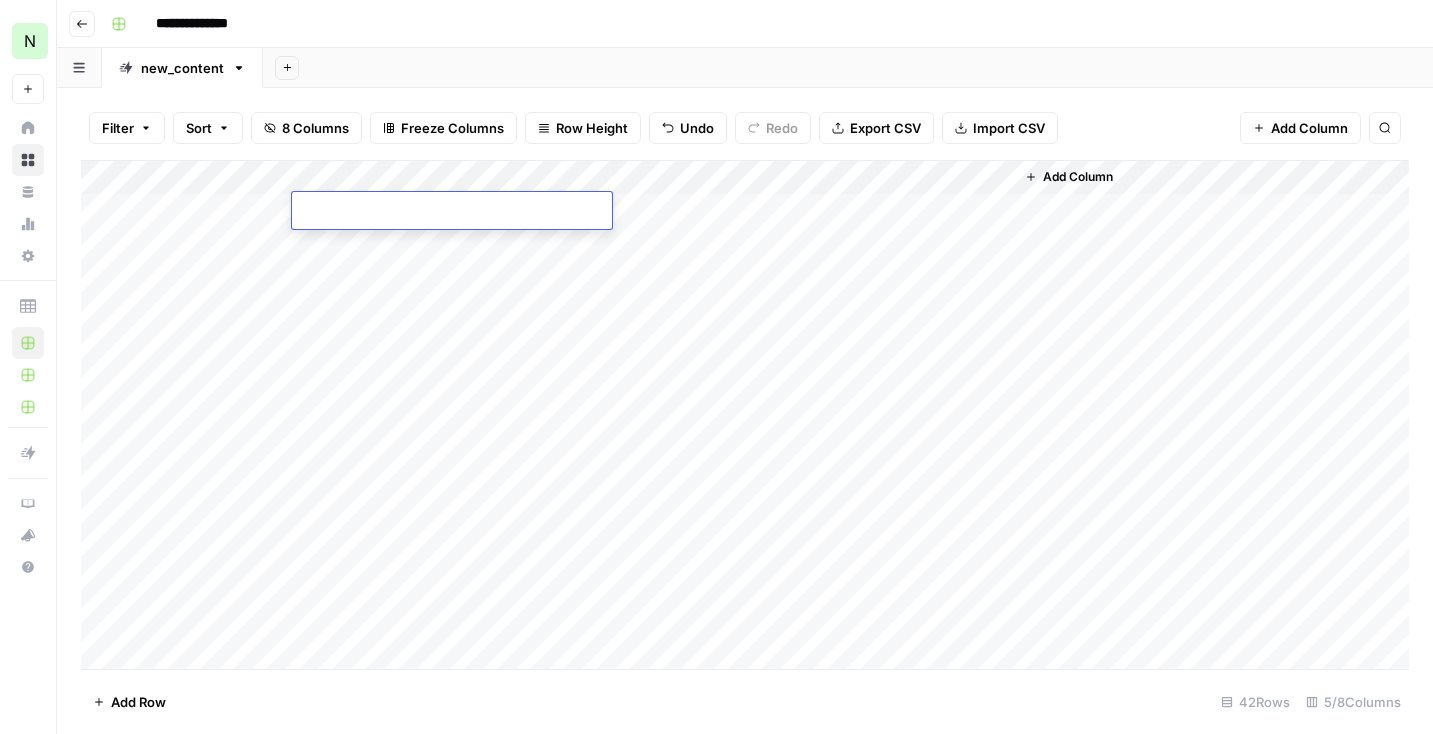 click at bounding box center [452, 212] 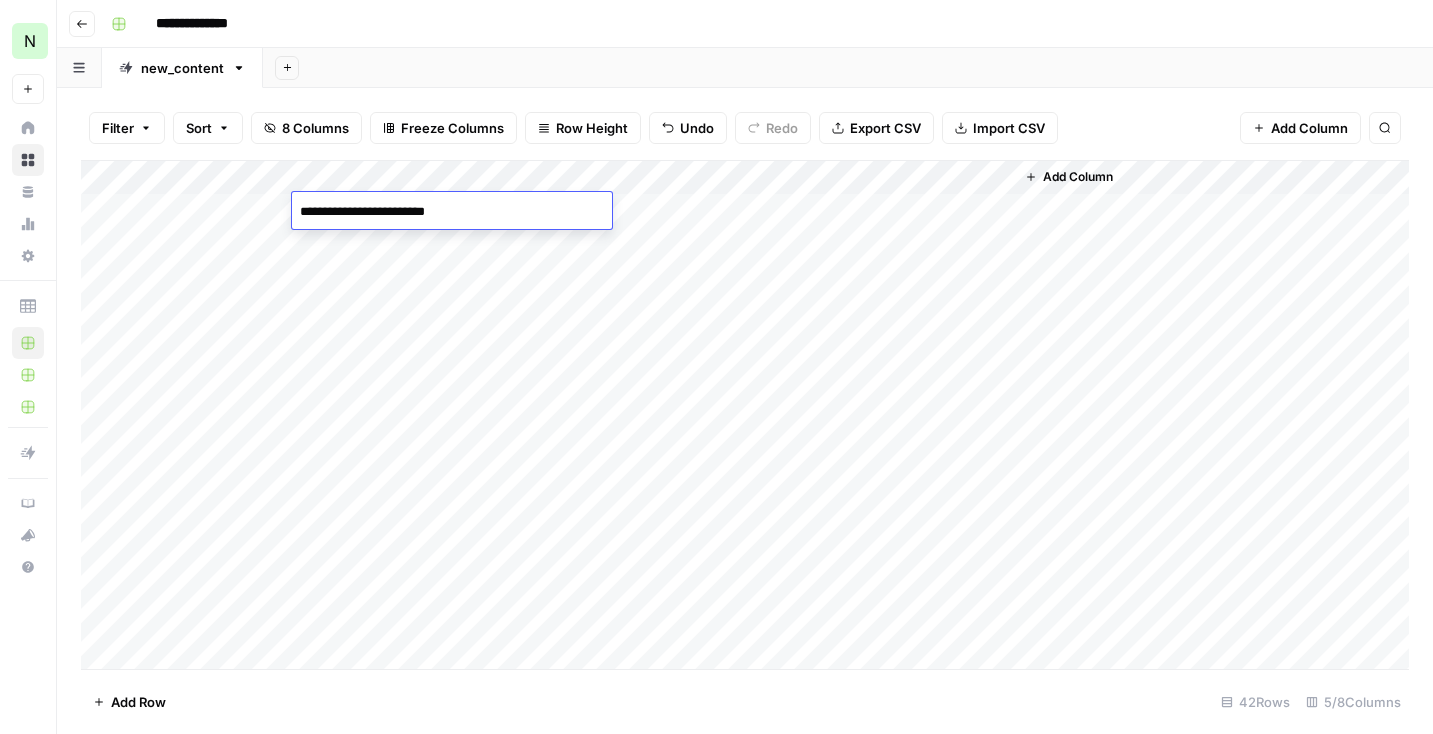 type on "**********" 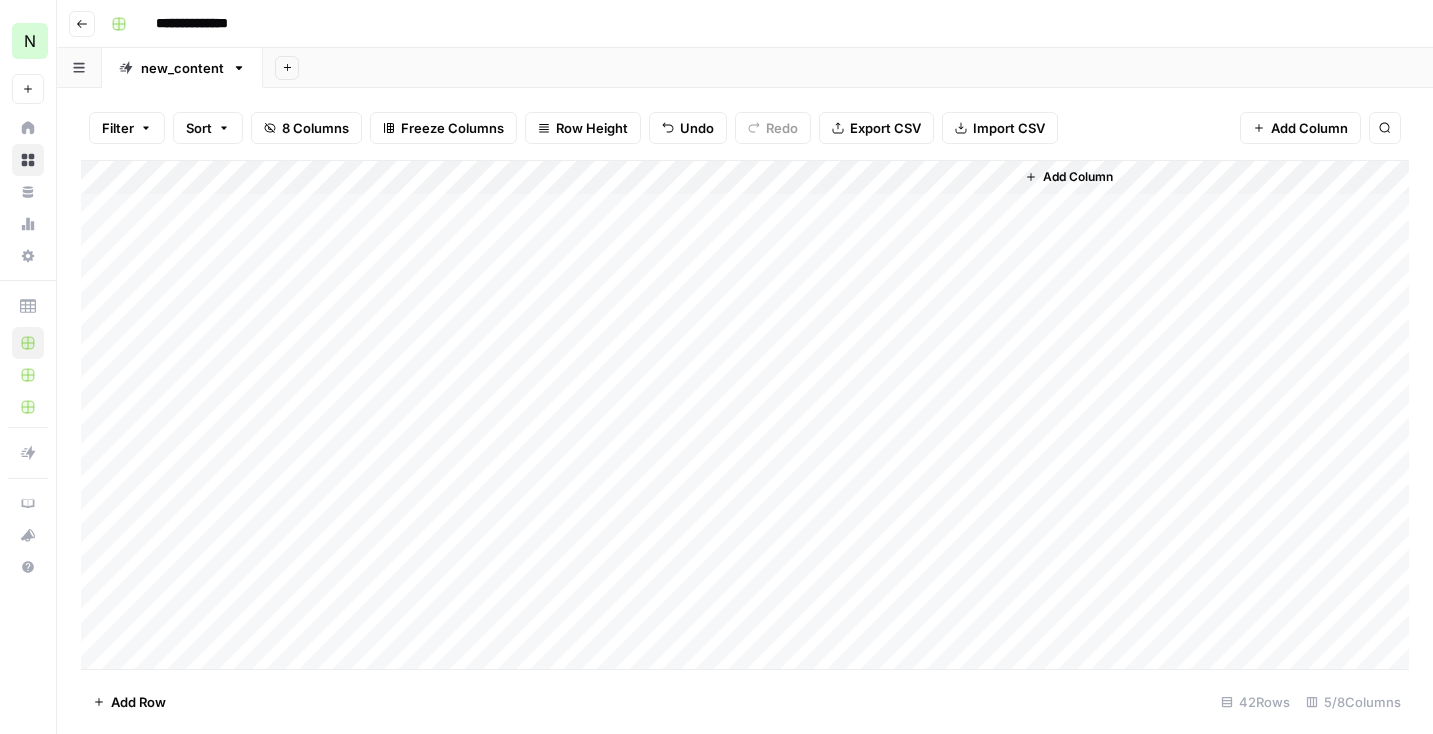 click on "Add Column" at bounding box center (745, 415) 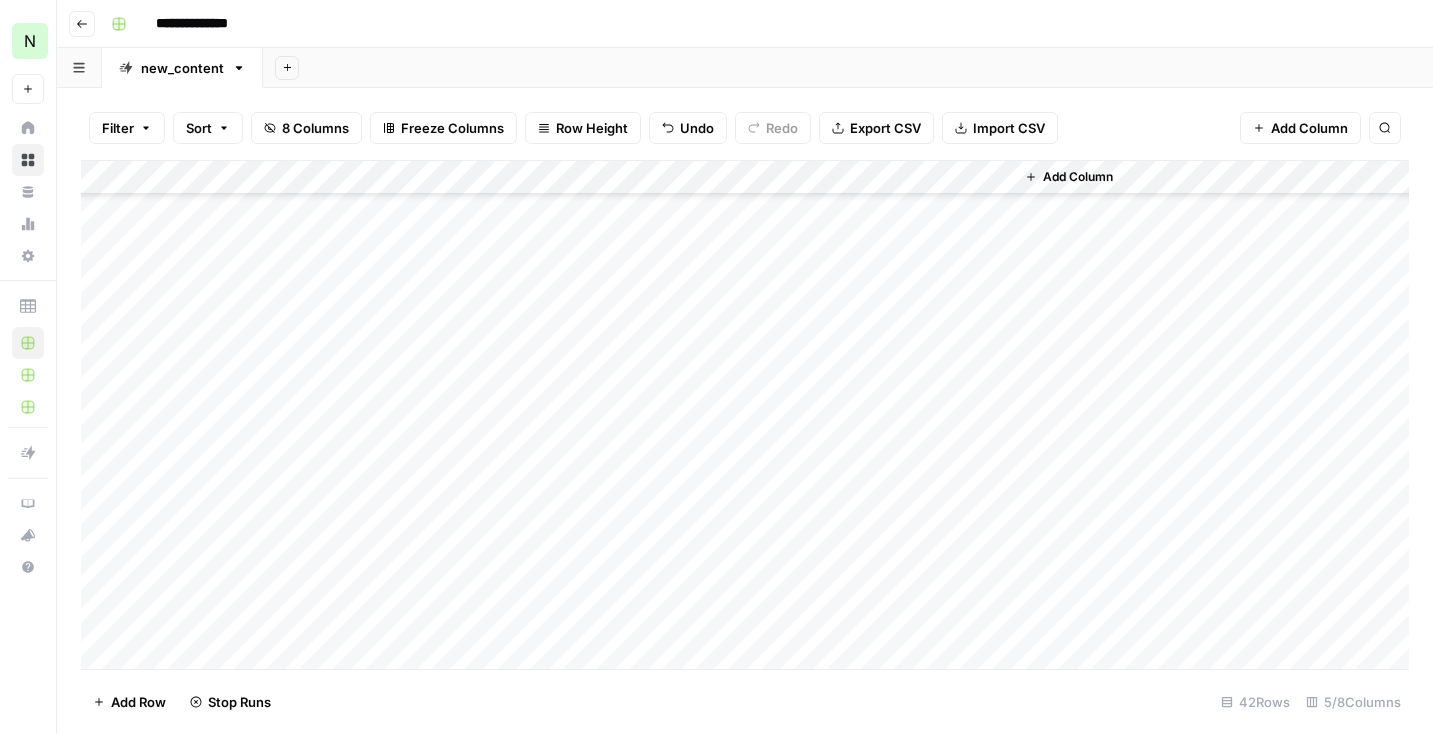 scroll, scrollTop: 986, scrollLeft: 0, axis: vertical 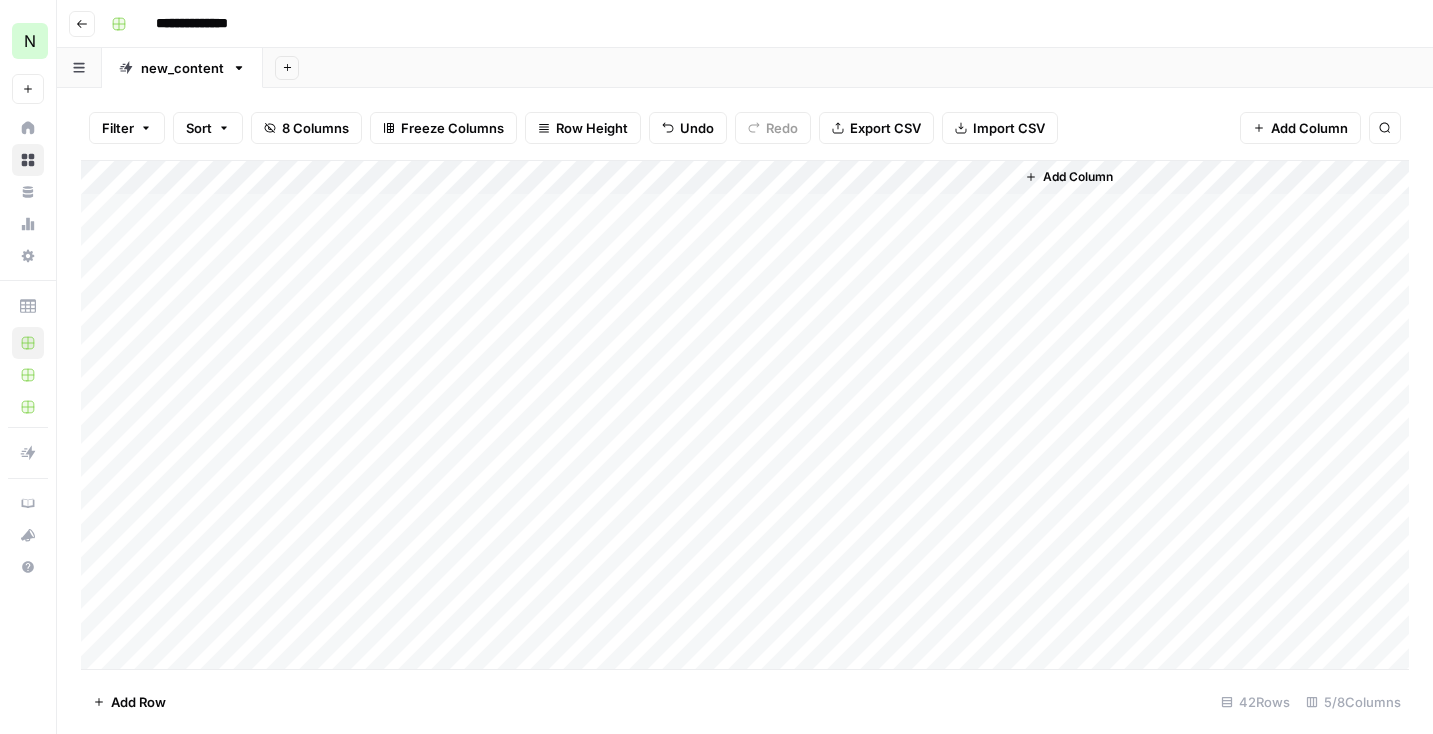 click on "Add Column" at bounding box center (745, 415) 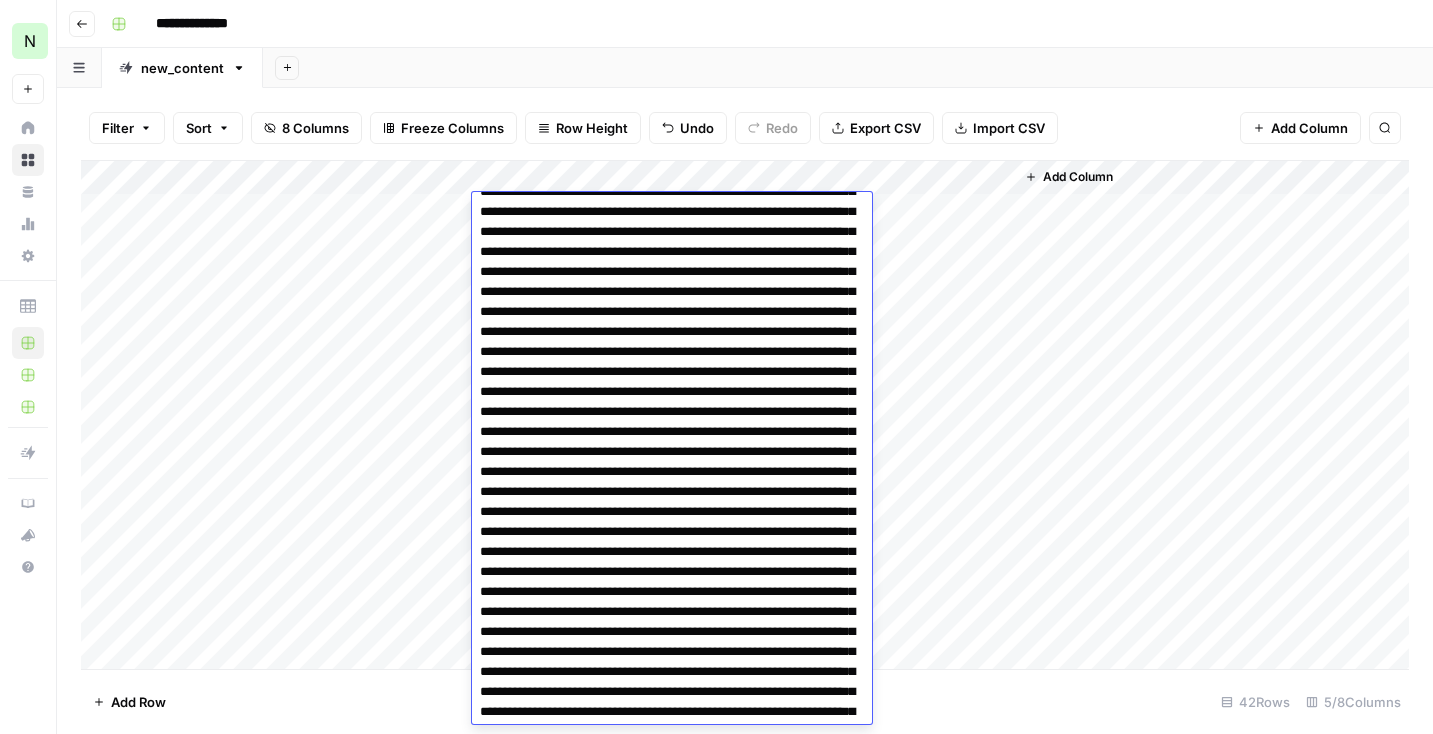 scroll, scrollTop: 0, scrollLeft: 0, axis: both 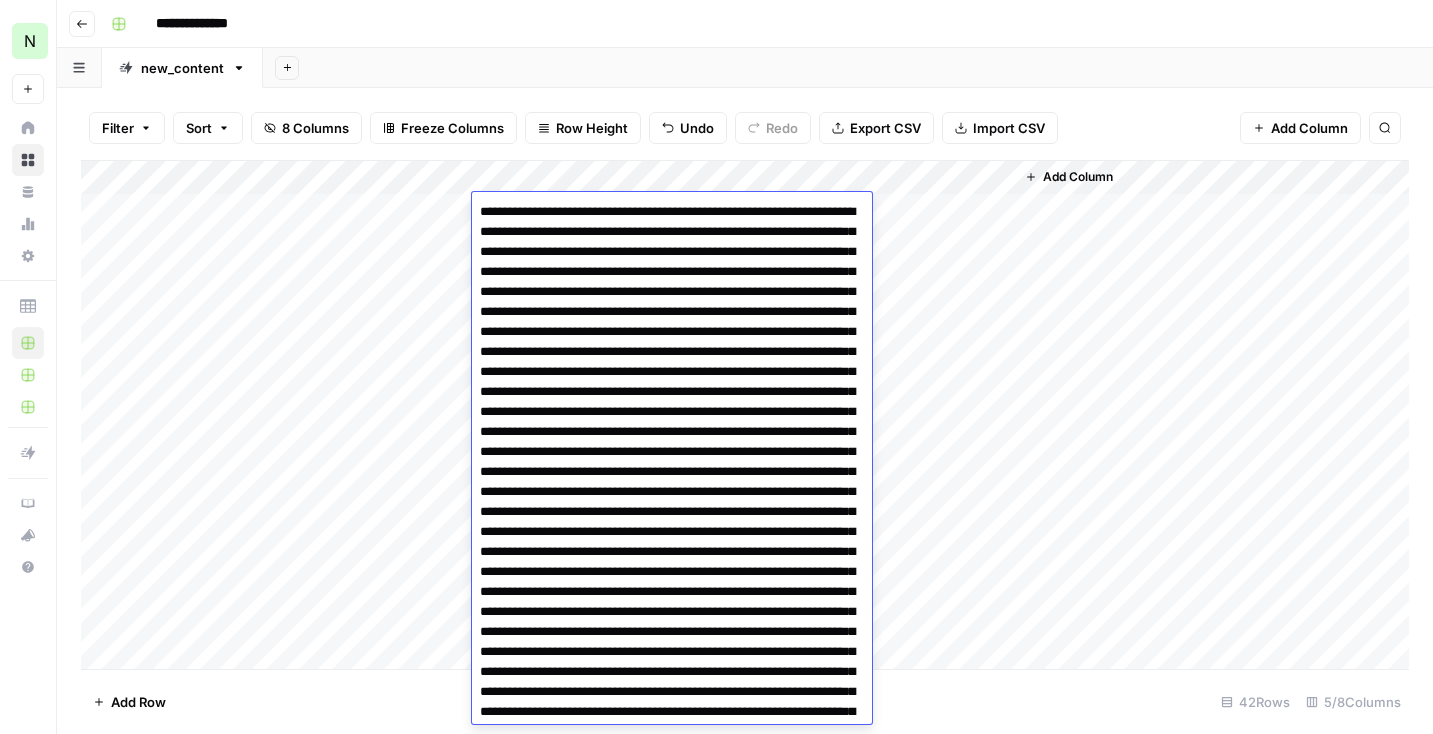 click on "Add Column" at bounding box center (745, 415) 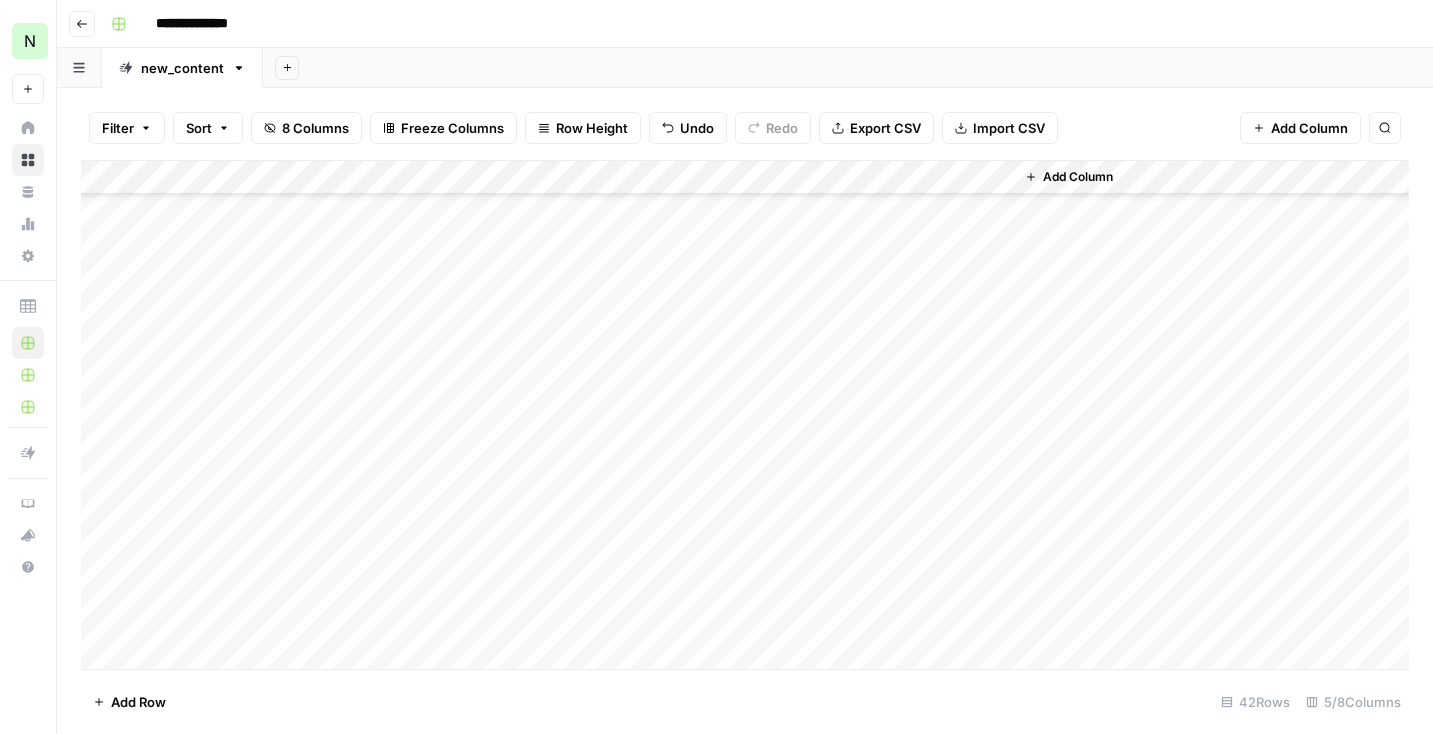 scroll, scrollTop: 986, scrollLeft: 0, axis: vertical 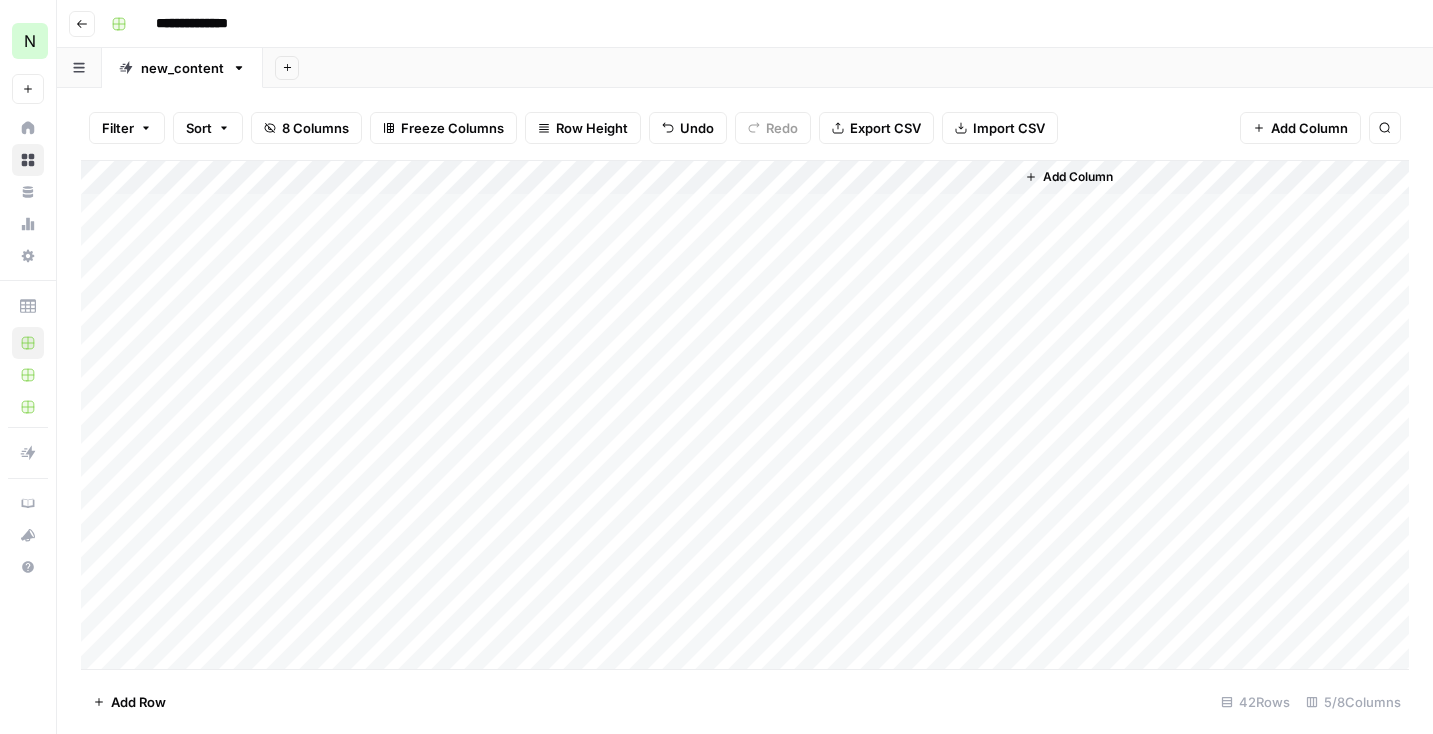 click on "Add Column" at bounding box center (745, 415) 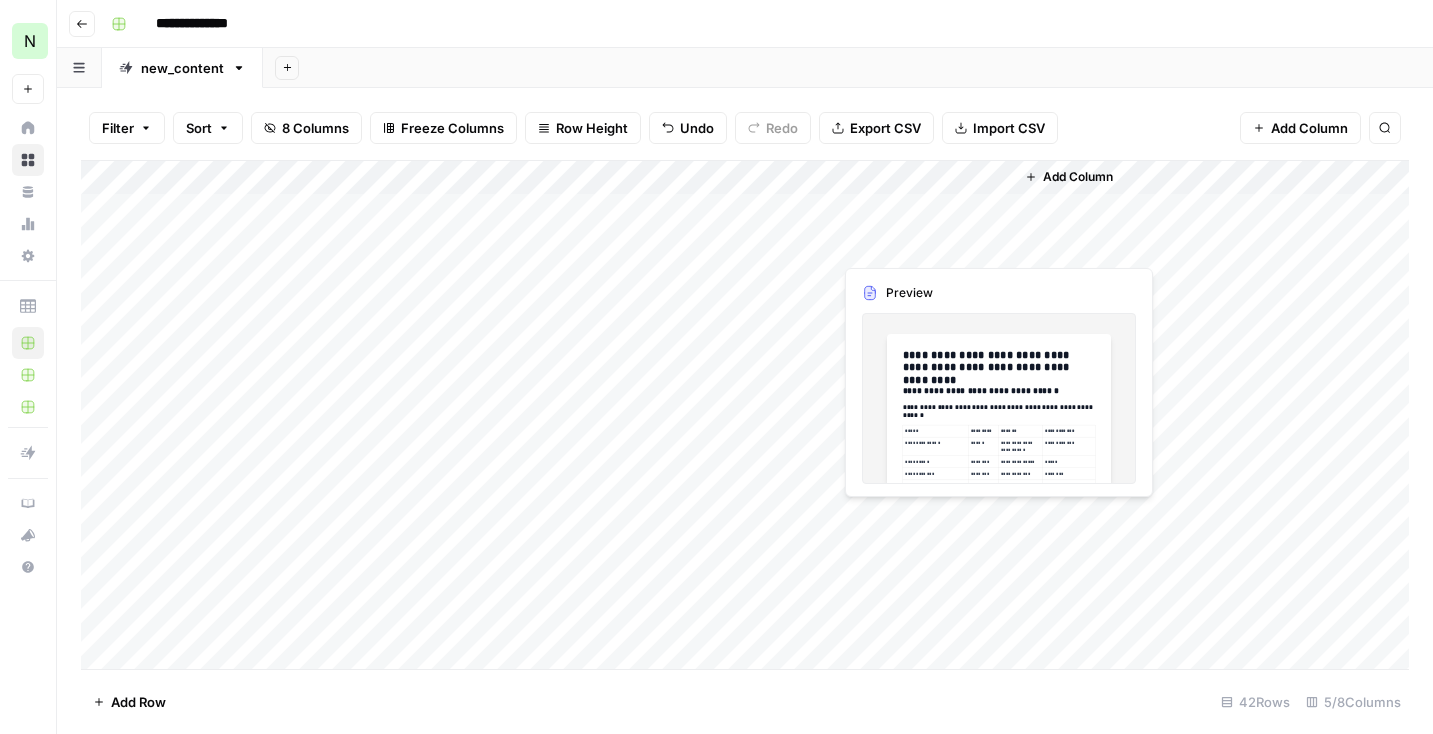 click on "Add Column" at bounding box center (745, 415) 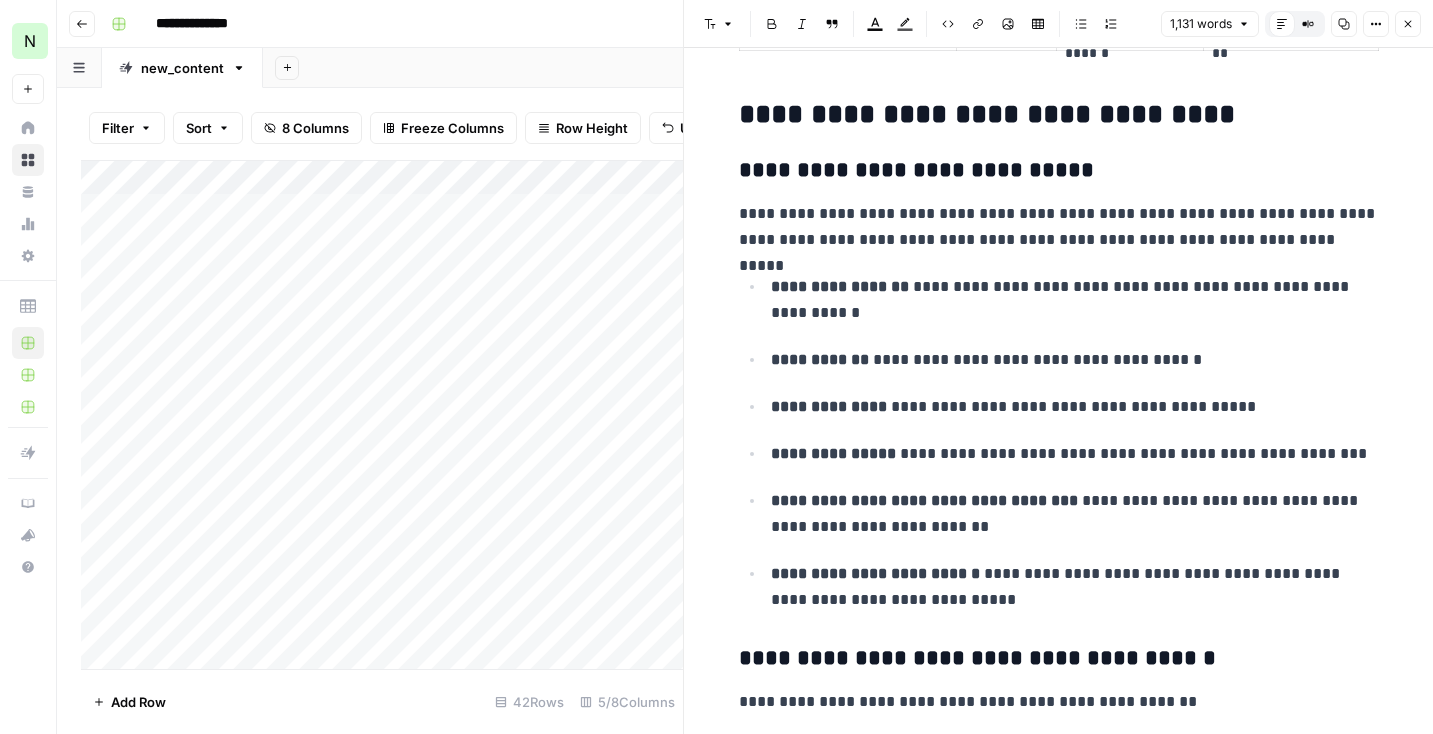 scroll, scrollTop: 0, scrollLeft: 0, axis: both 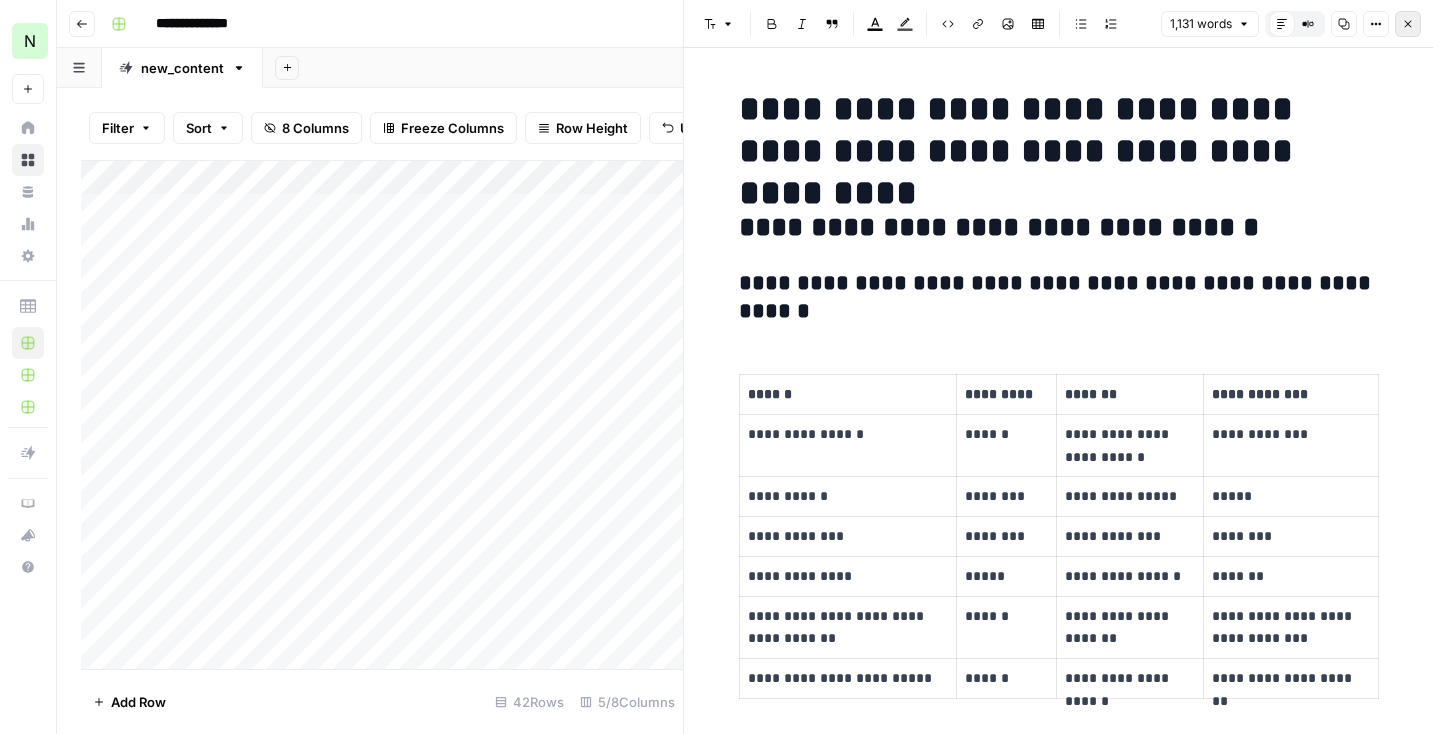click on "Close" at bounding box center (1408, 24) 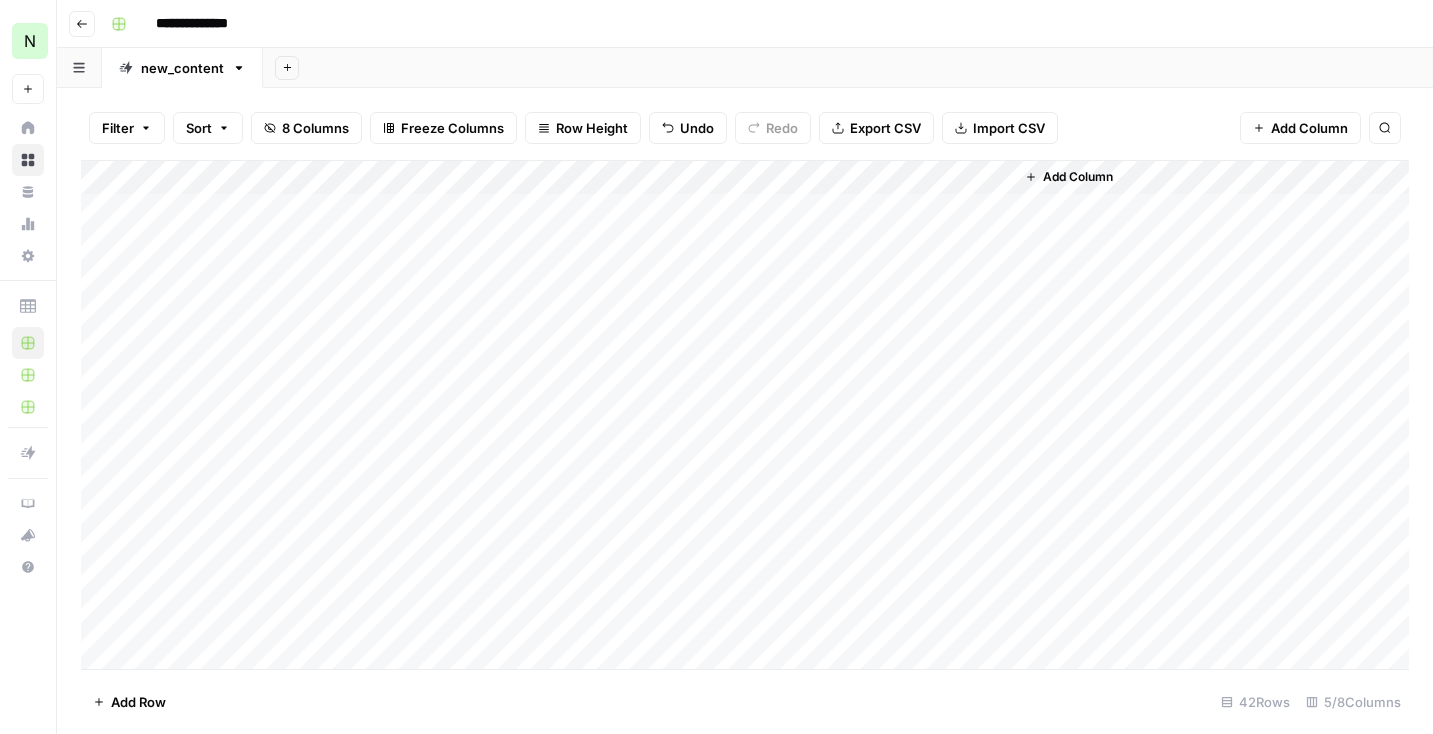 click on "Add Column" at bounding box center (745, 415) 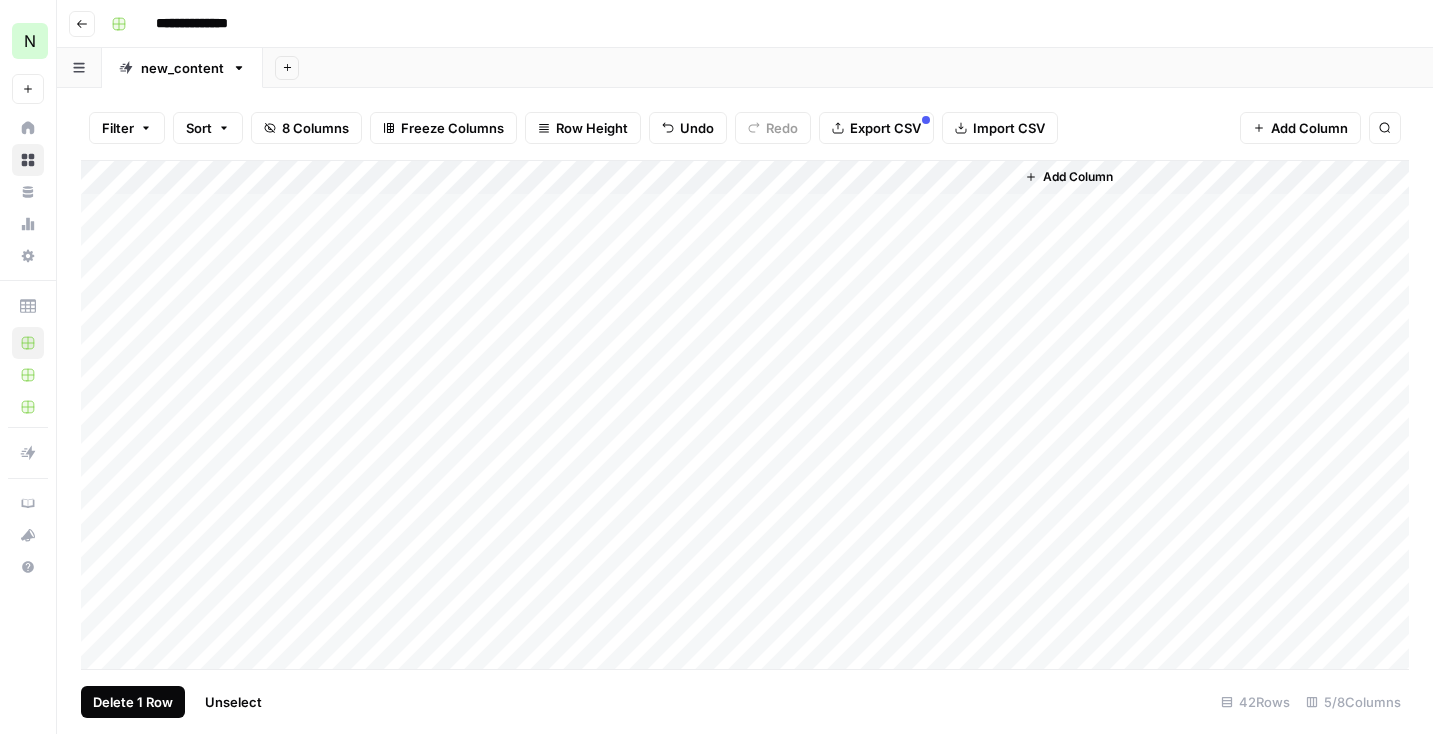 click on "Delete 1 Row" at bounding box center (133, 702) 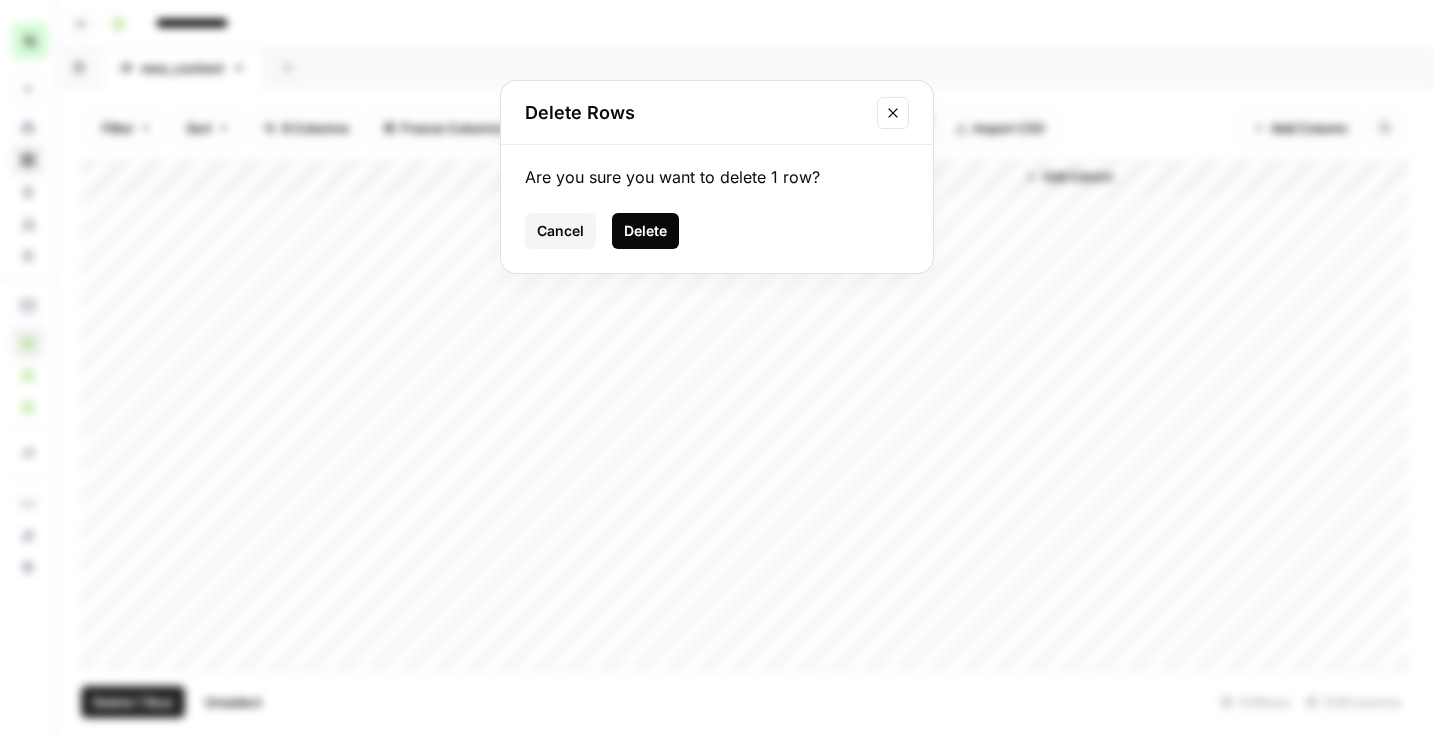 click on "Delete" at bounding box center [645, 231] 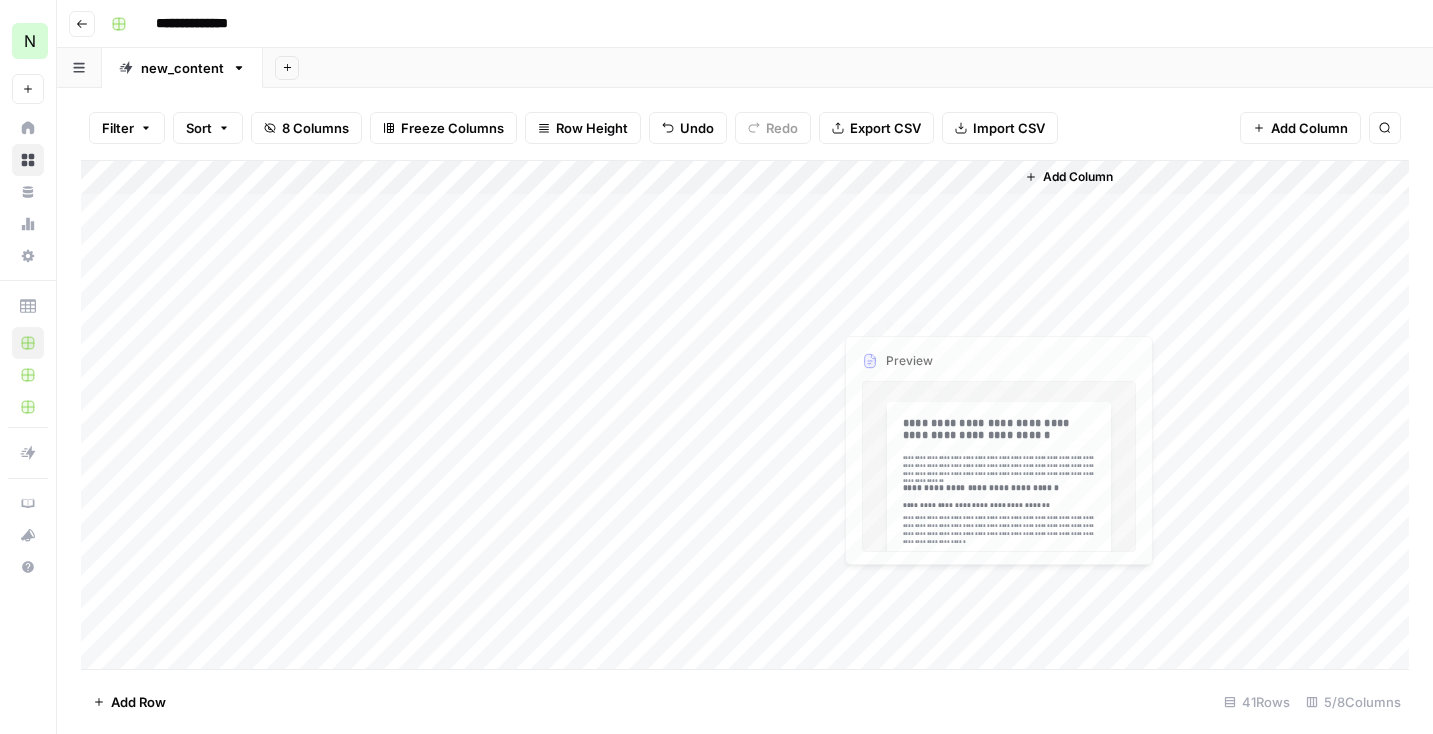 click on "Add Column" at bounding box center [745, 415] 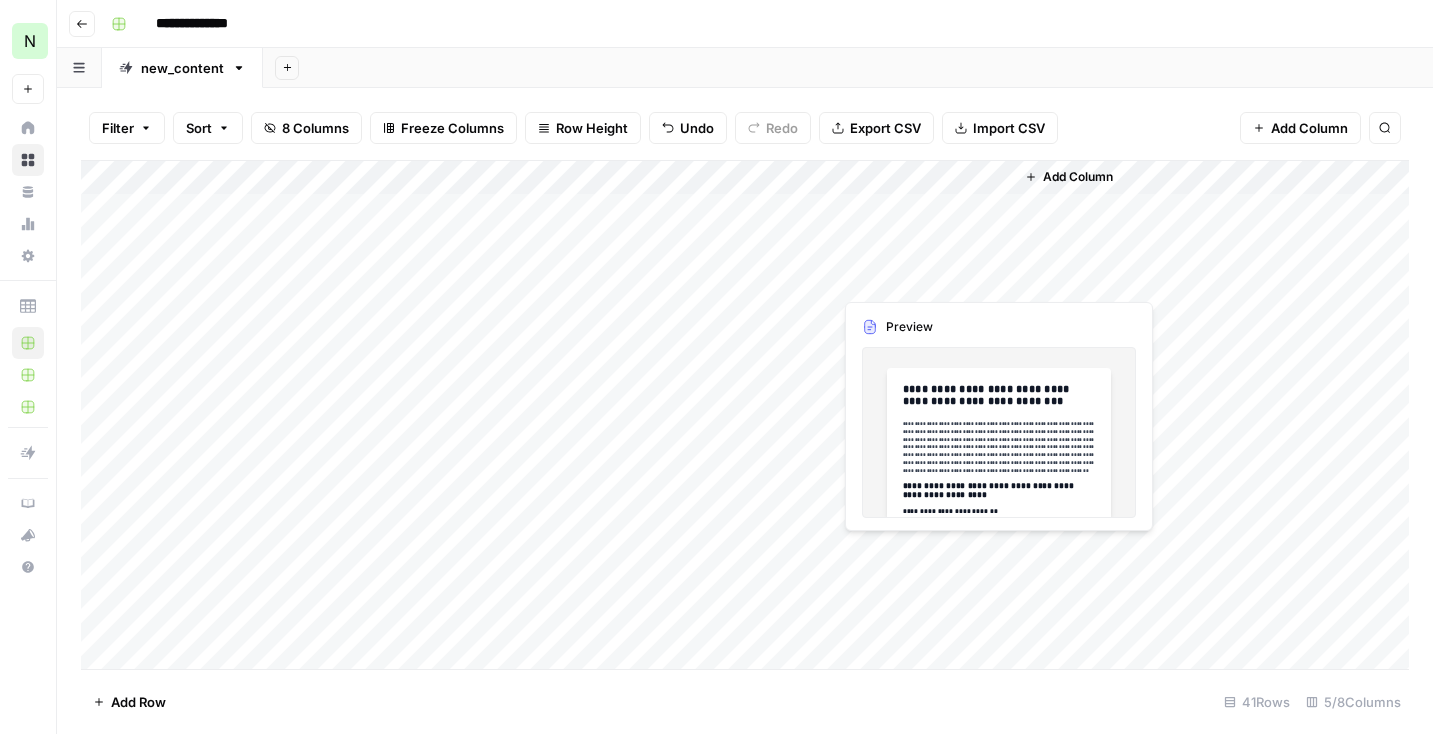 click on "Add Column" at bounding box center (745, 415) 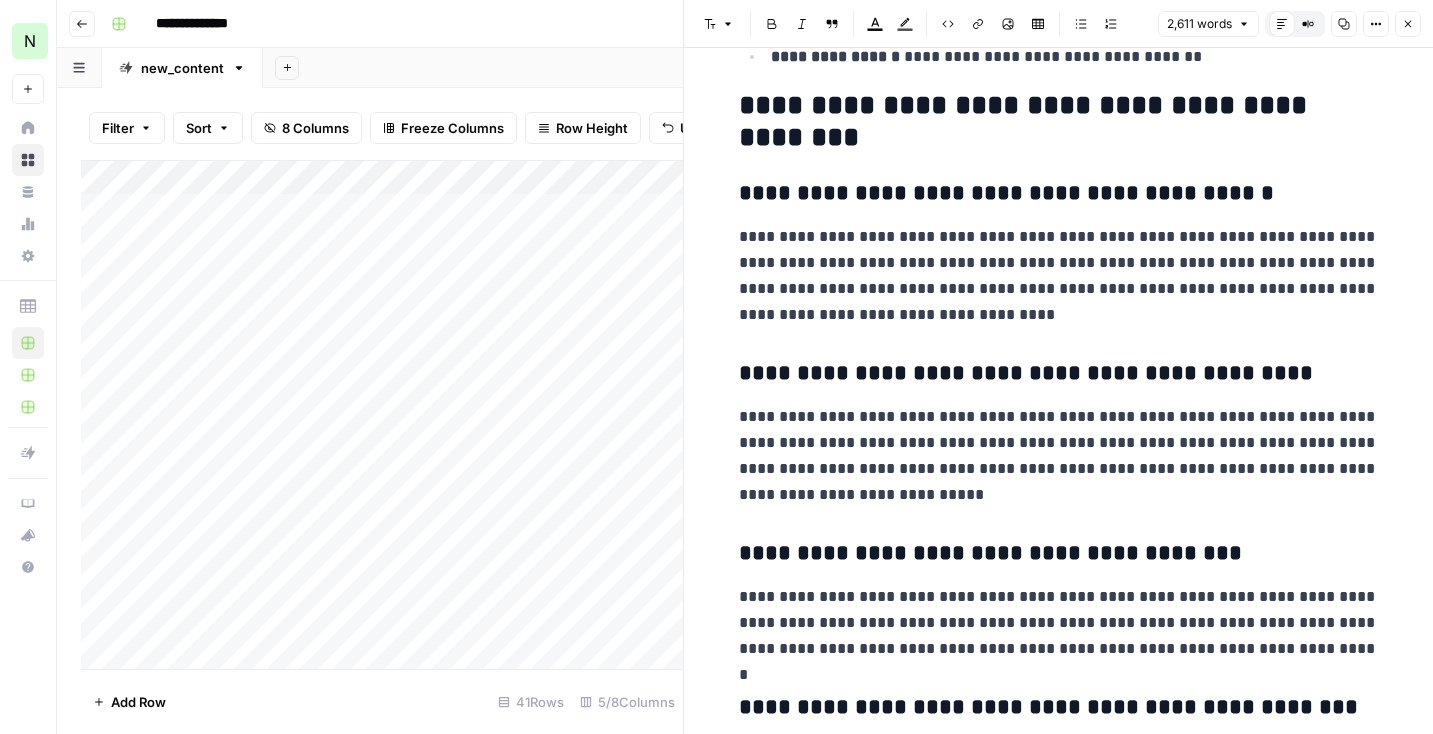 scroll, scrollTop: 8358, scrollLeft: 0, axis: vertical 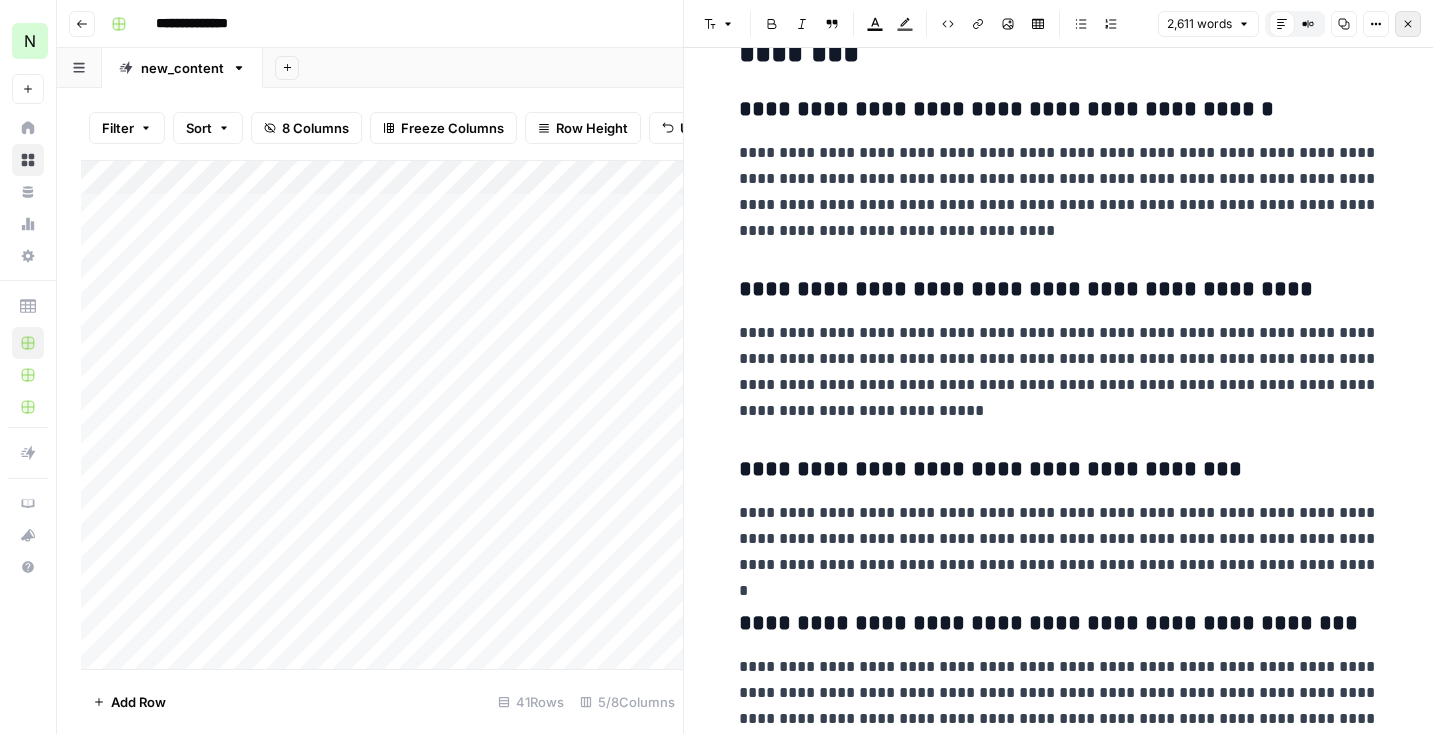 click 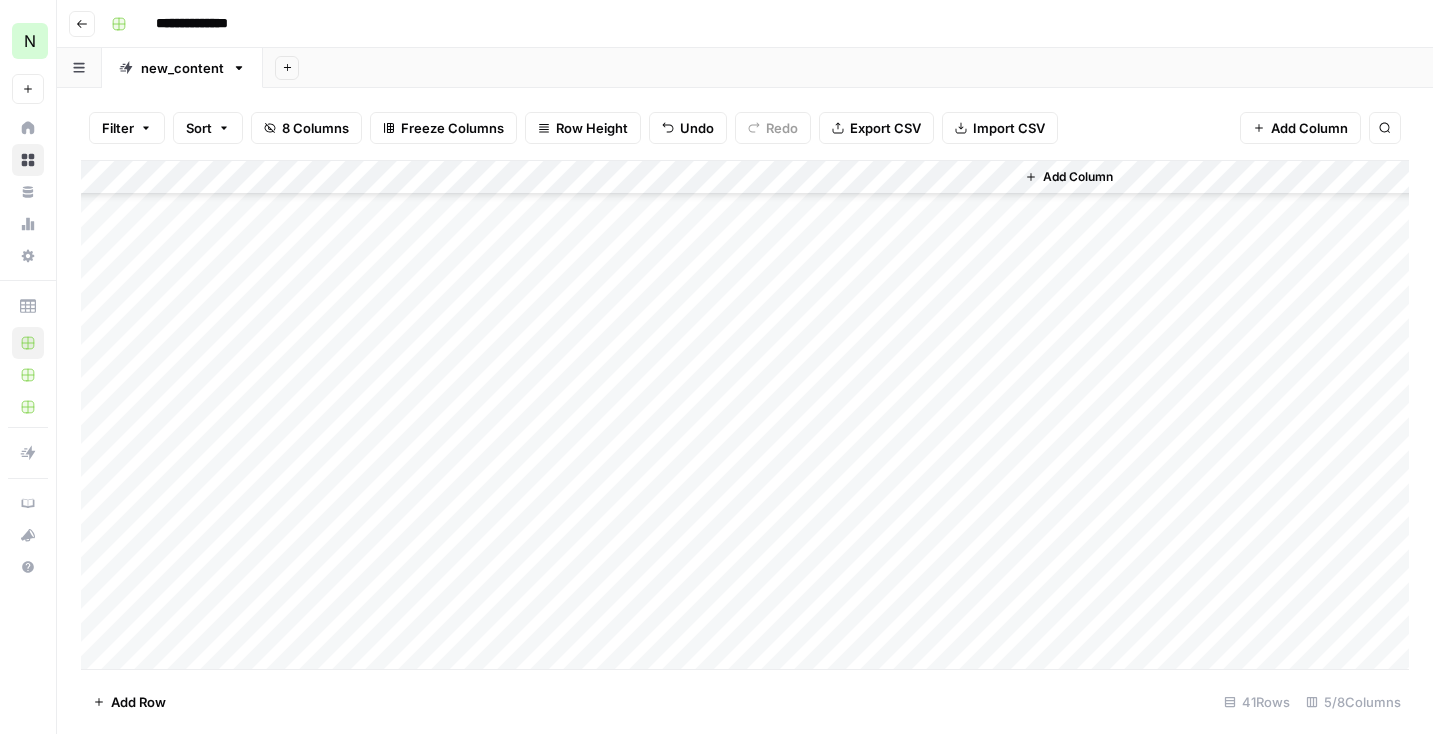 scroll, scrollTop: 952, scrollLeft: 0, axis: vertical 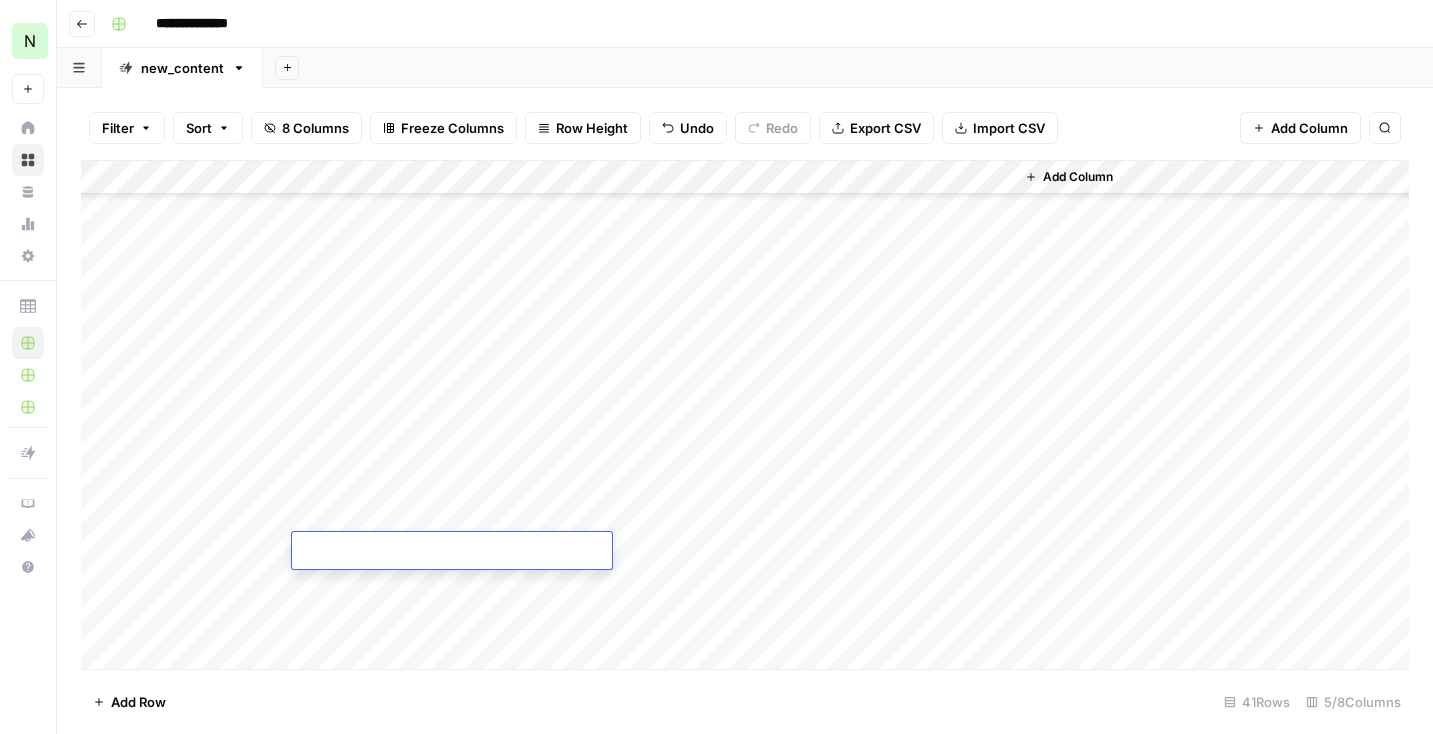 click at bounding box center [452, 552] 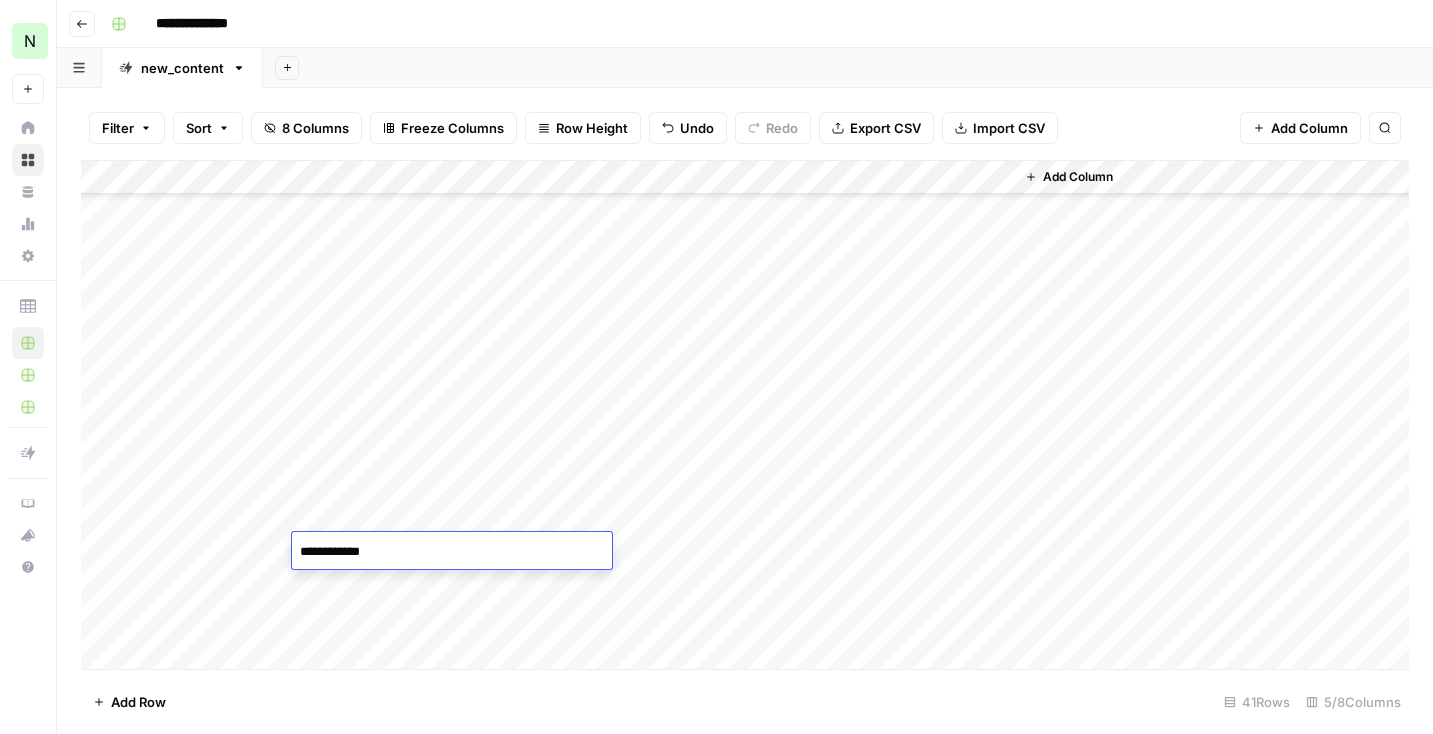 type on "**********" 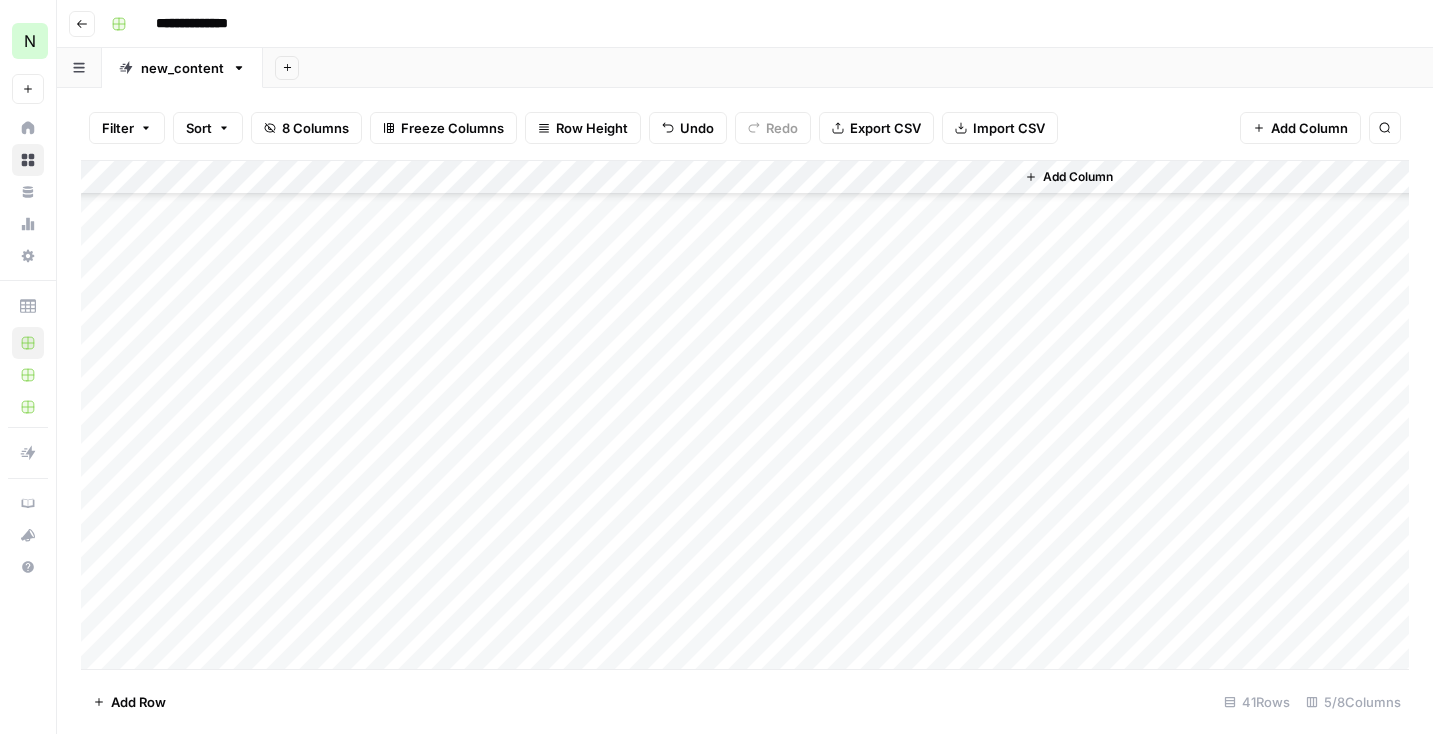 scroll, scrollTop: 952, scrollLeft: 0, axis: vertical 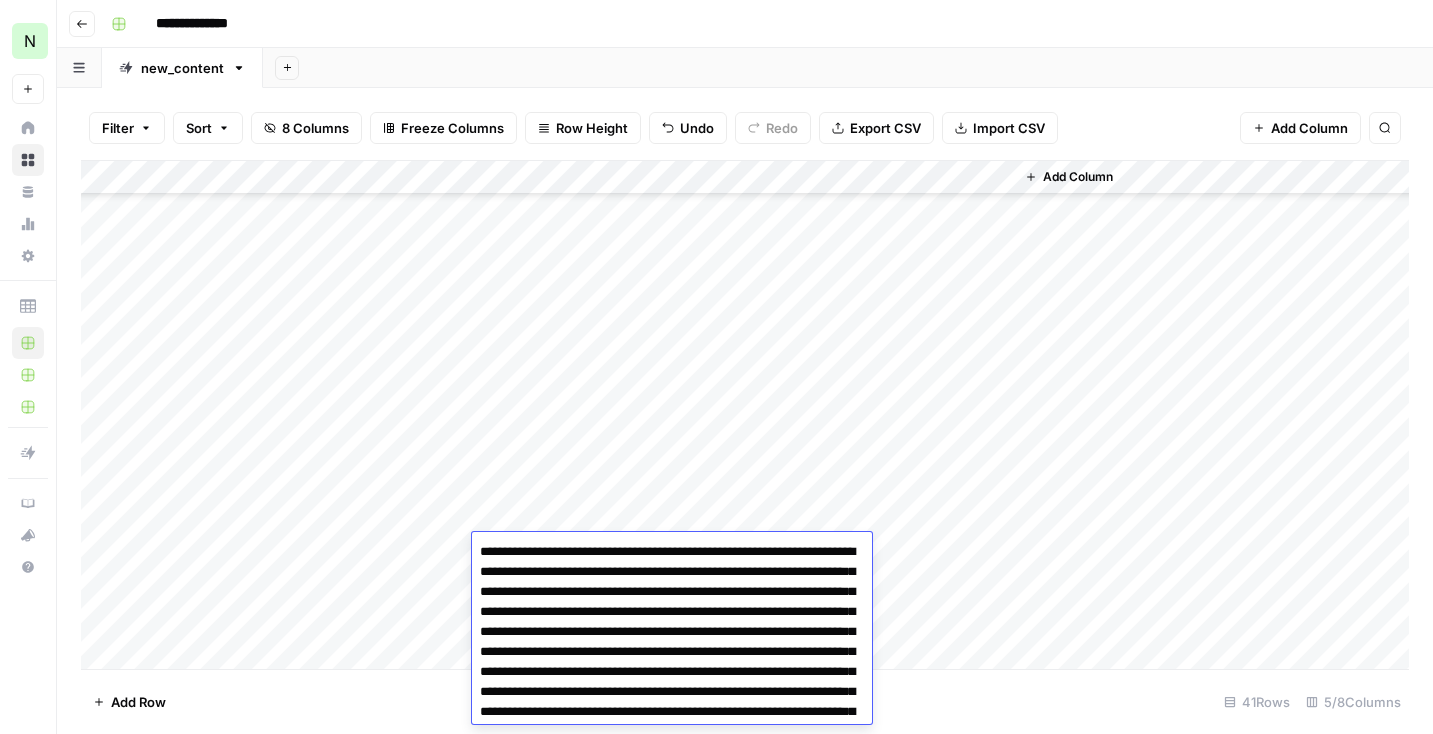 click on "Add Column" at bounding box center (745, 415) 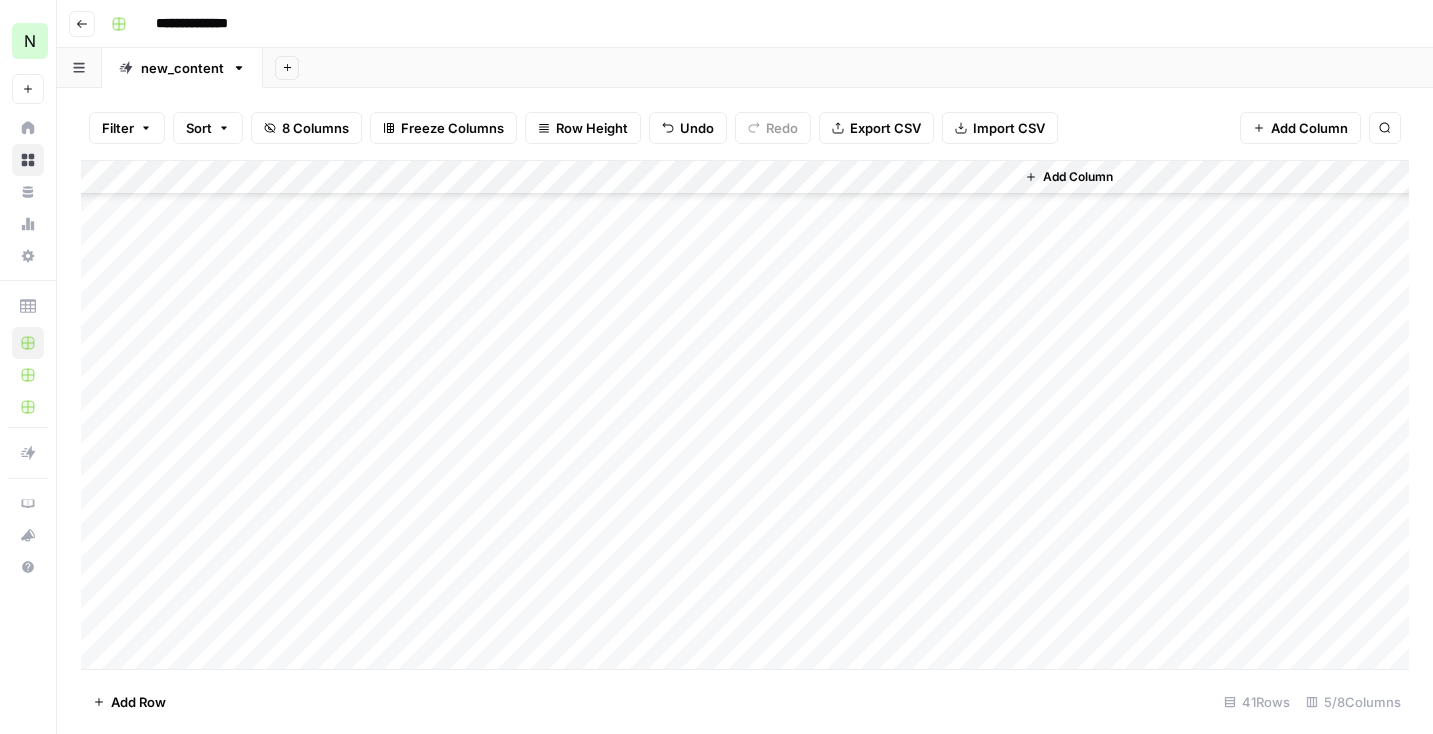 scroll, scrollTop: 0, scrollLeft: 0, axis: both 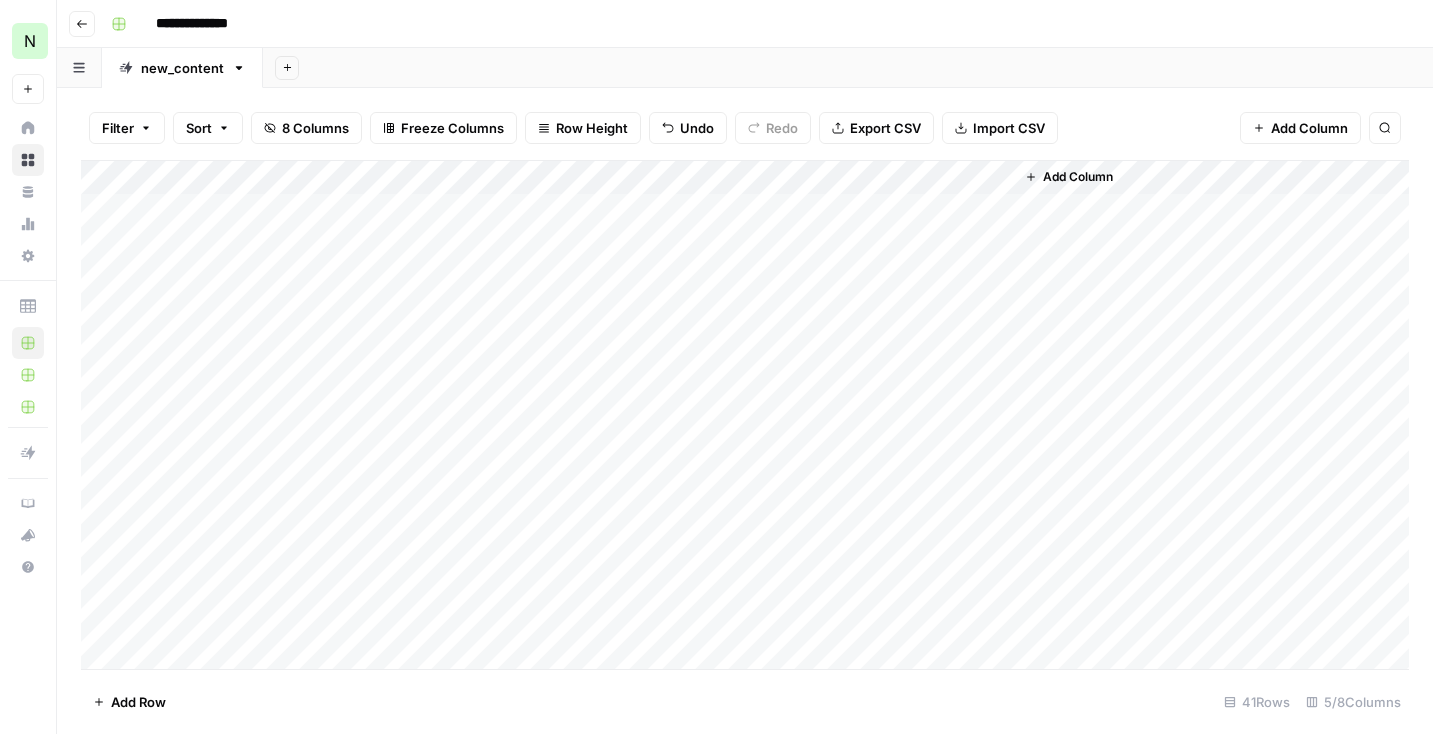 drag, startPoint x: 83, startPoint y: 241, endPoint x: 89, endPoint y: 741, distance: 500.036 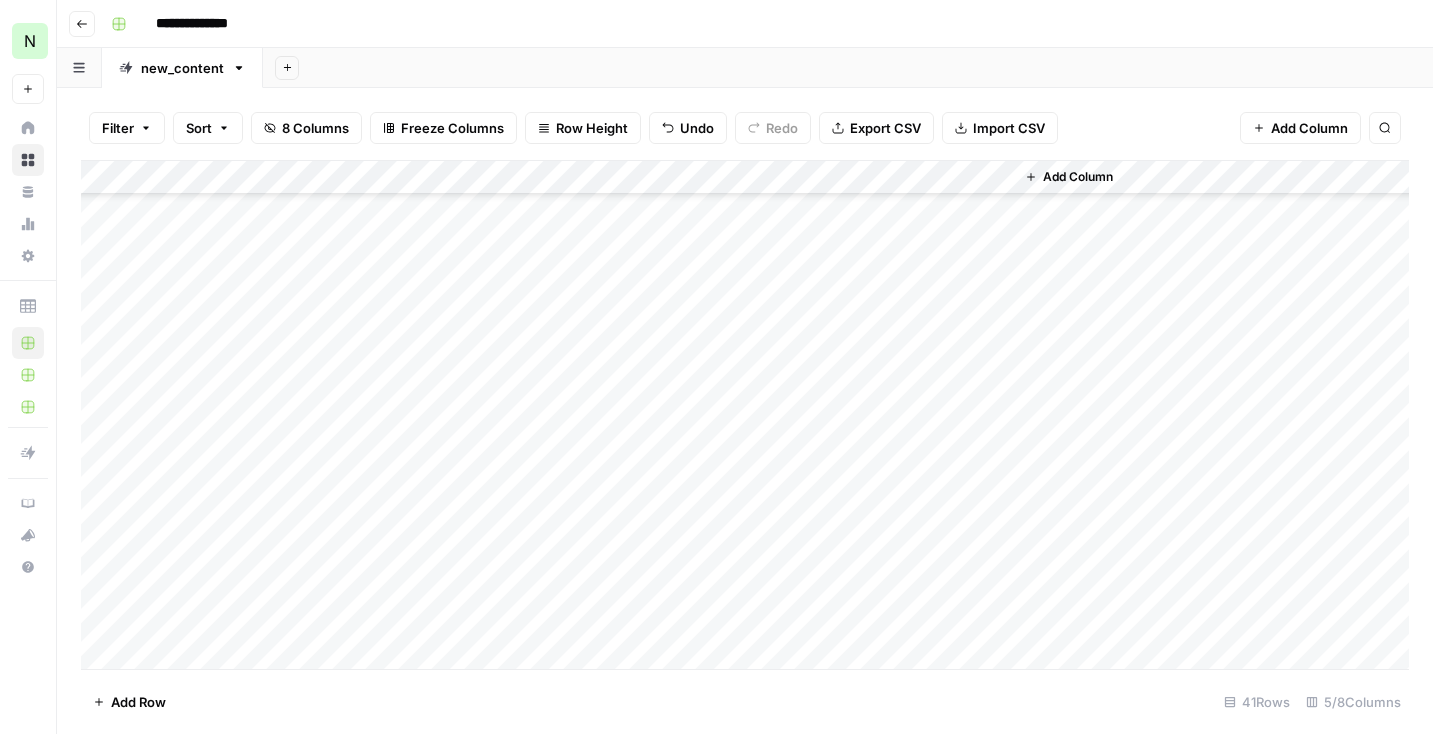 scroll, scrollTop: 0, scrollLeft: 0, axis: both 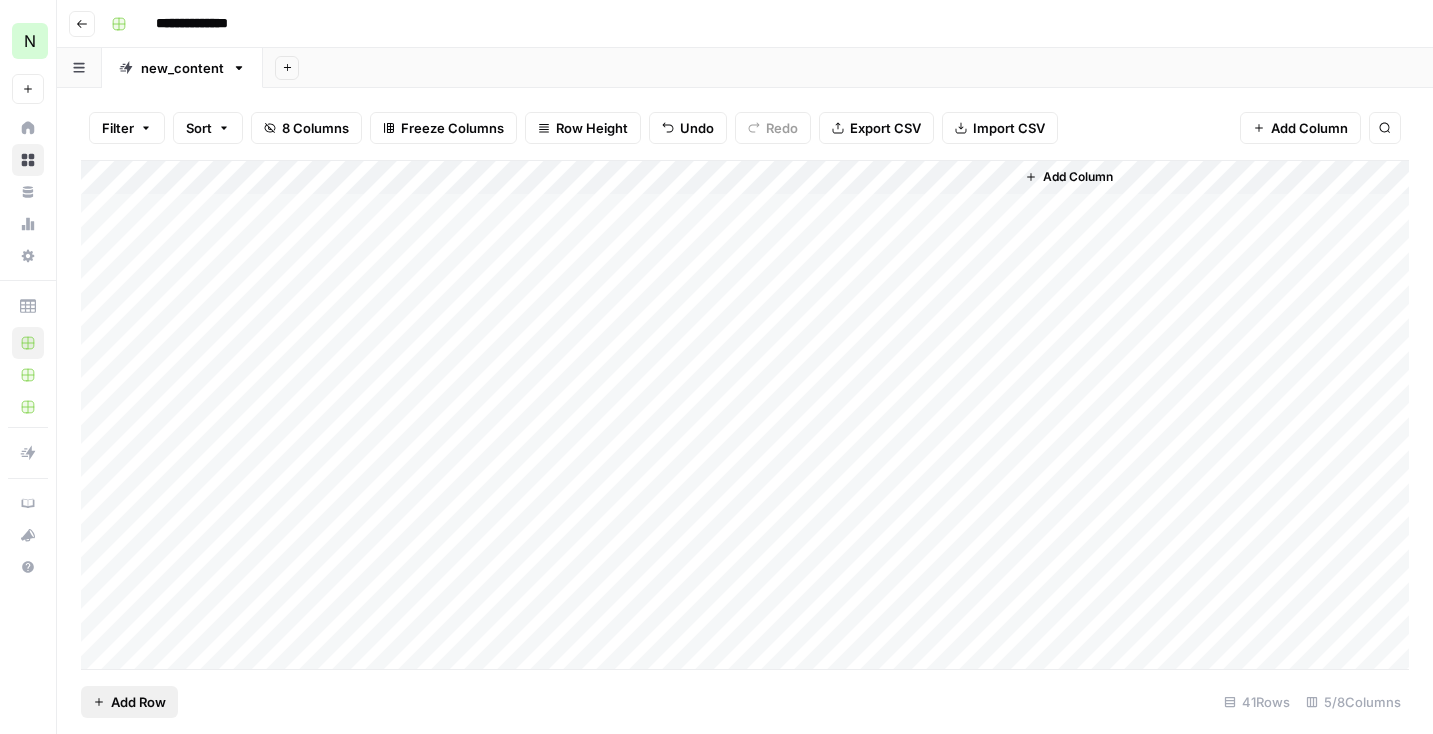 drag, startPoint x: 86, startPoint y: 210, endPoint x: 170, endPoint y: 696, distance: 493.20584 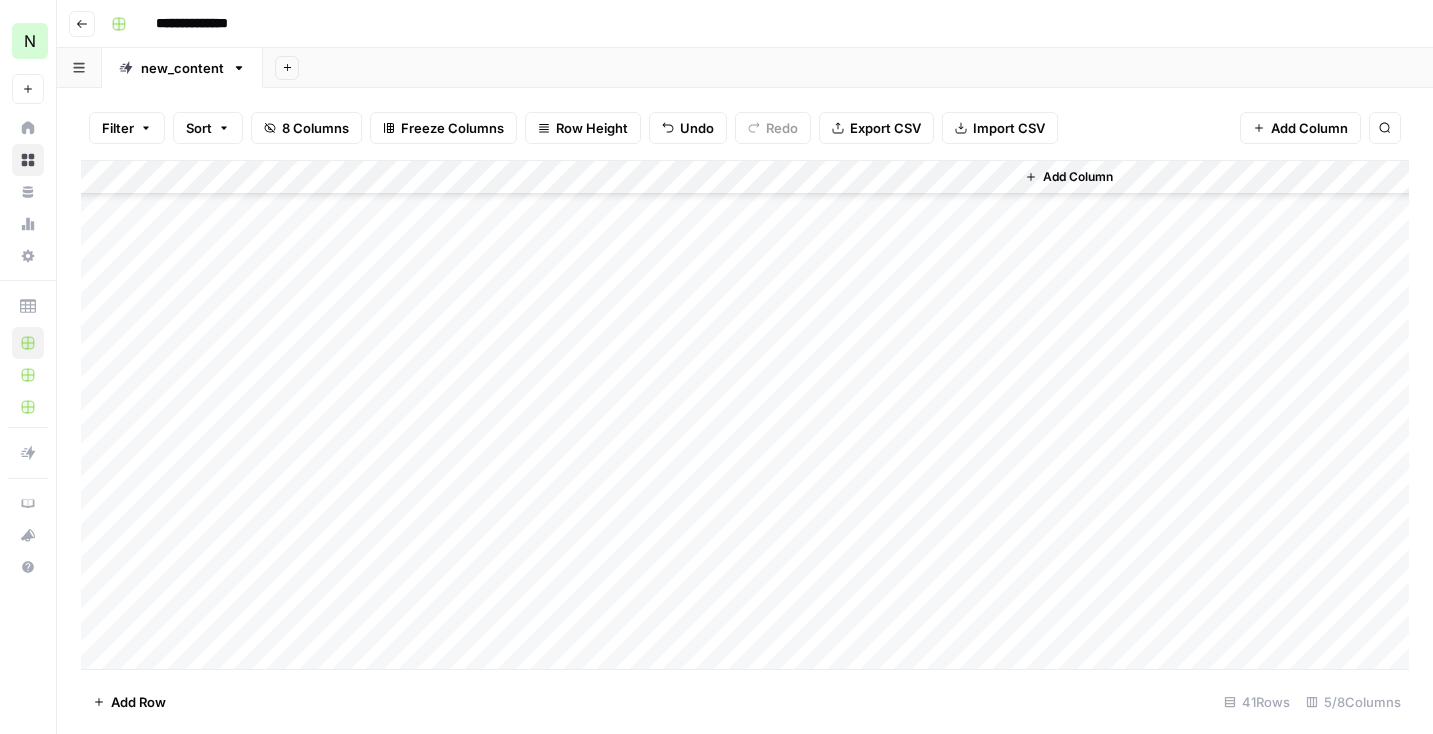 scroll, scrollTop: 0, scrollLeft: 0, axis: both 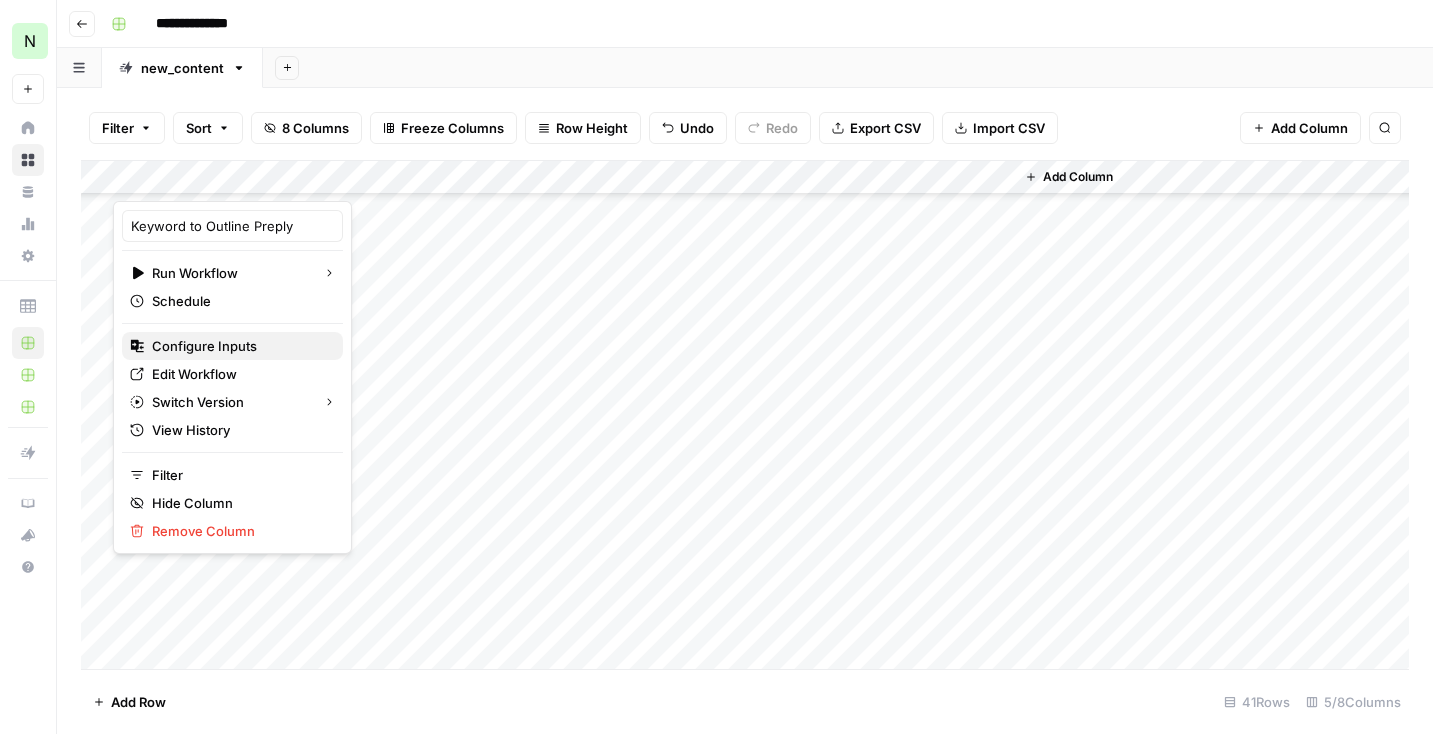 click on "Configure Inputs" at bounding box center (204, 346) 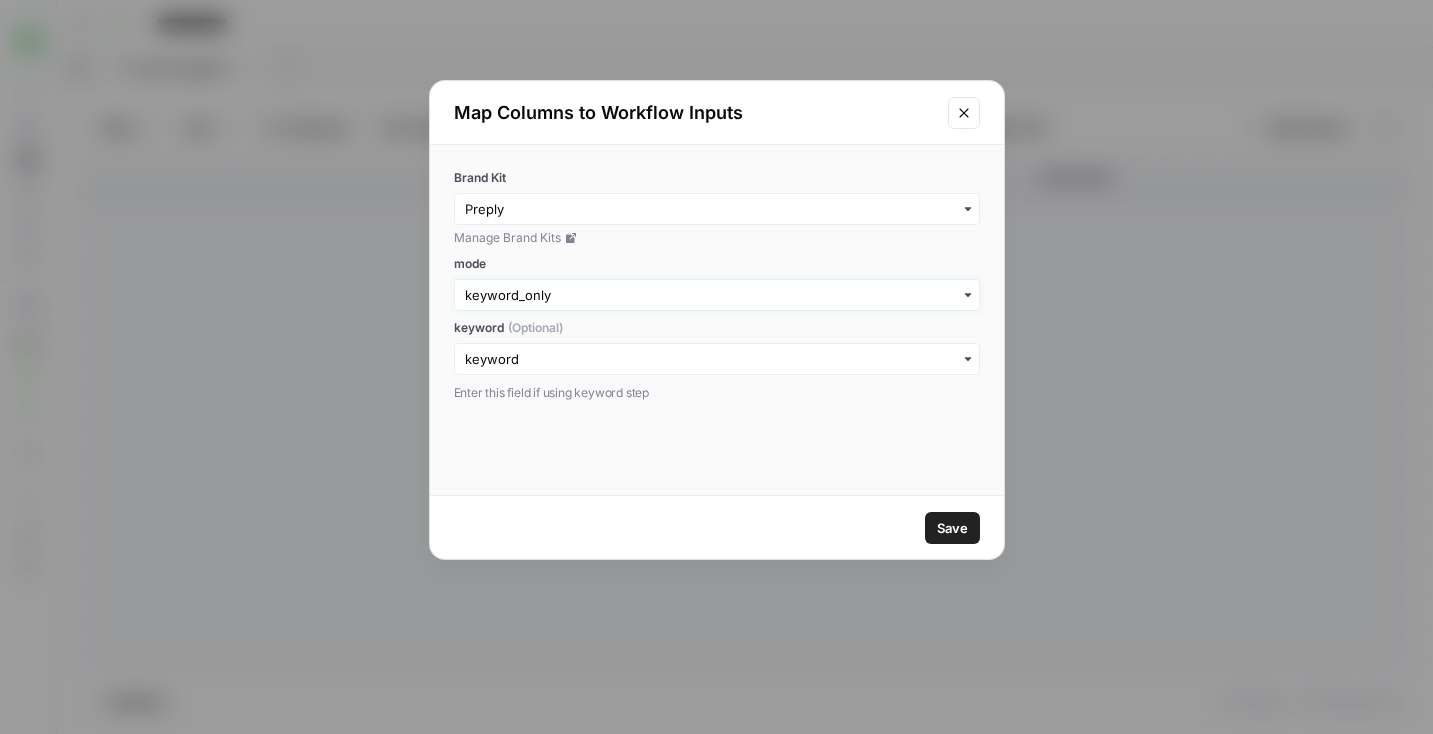 click on "mode" at bounding box center [717, 295] 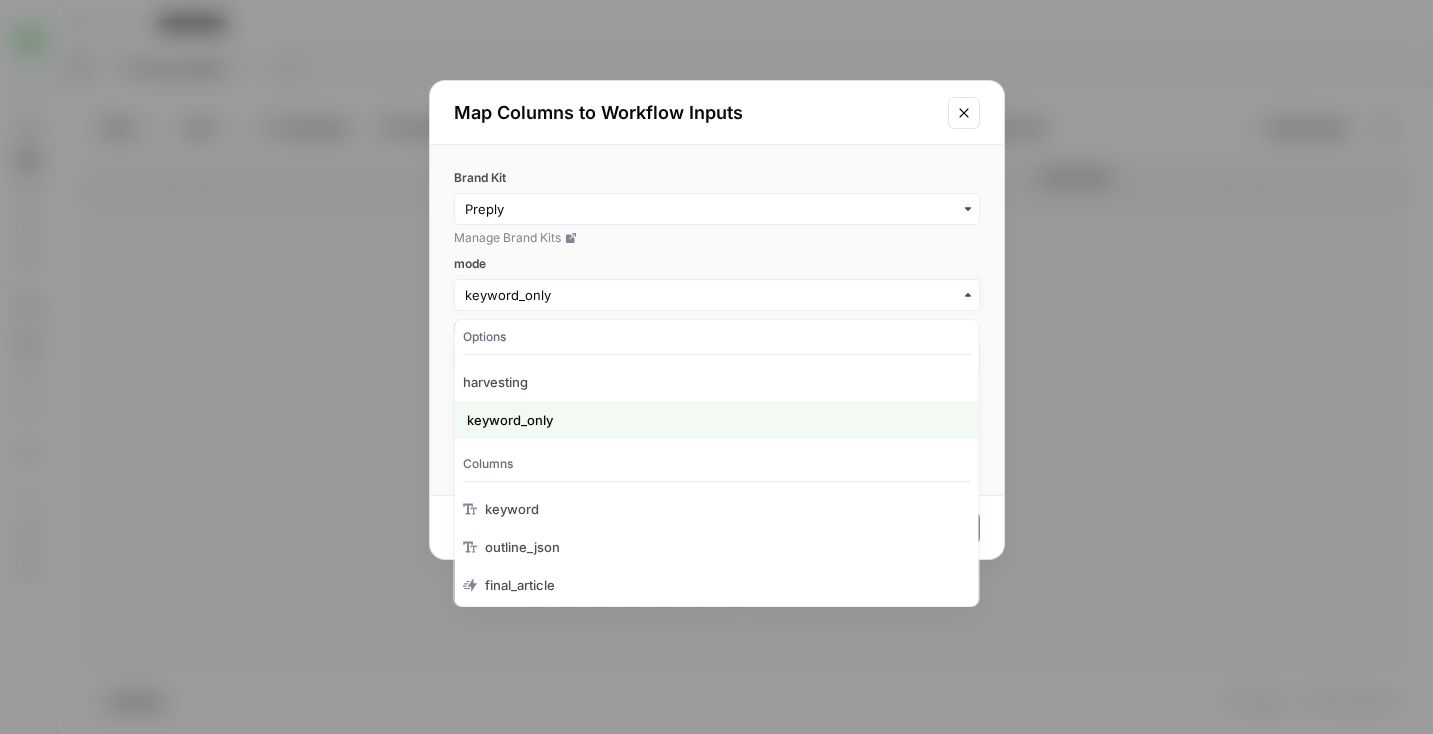 click on "mode" at bounding box center [717, 295] 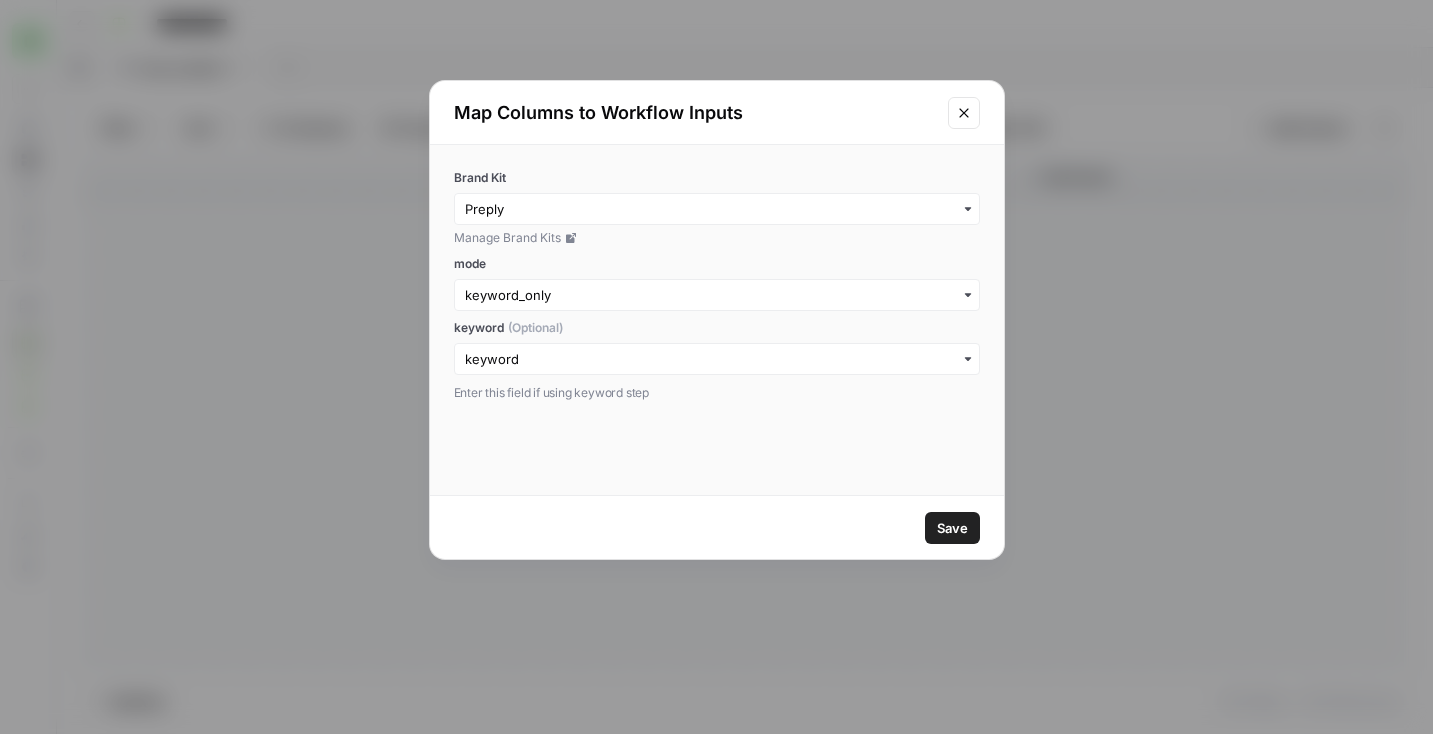 click at bounding box center [717, 359] 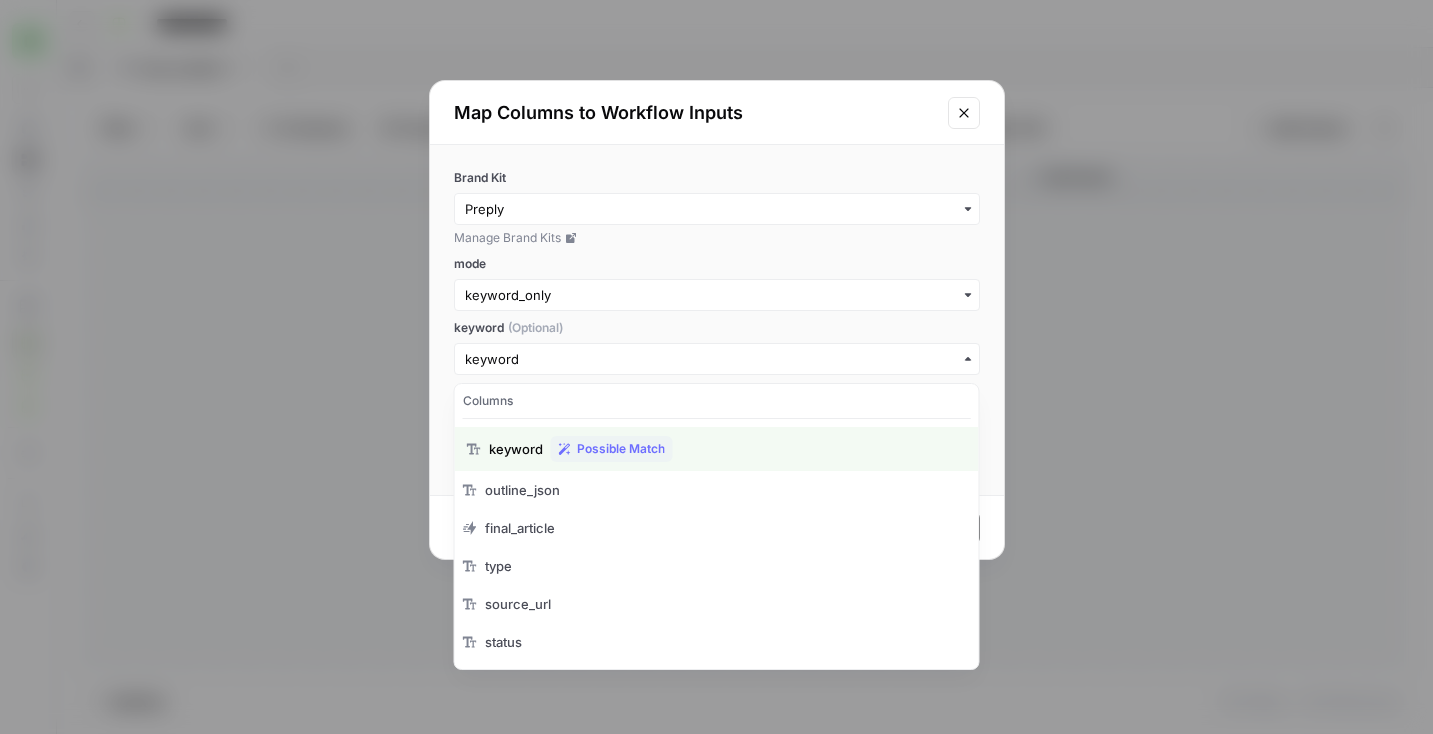click on "Brand Kit Manage Brand Kits mode keyword (Optional) Enter this field if using keyword step" at bounding box center [717, 320] 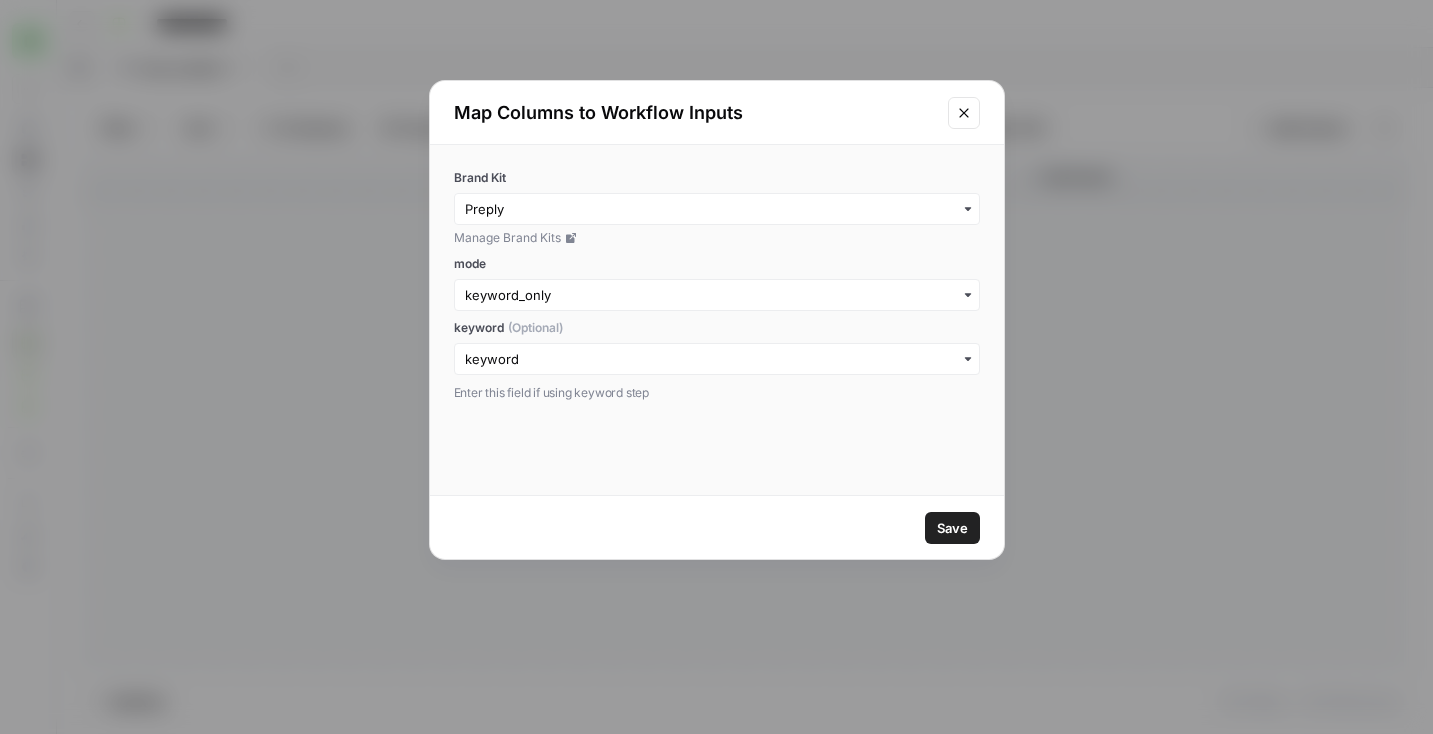 click at bounding box center [964, 113] 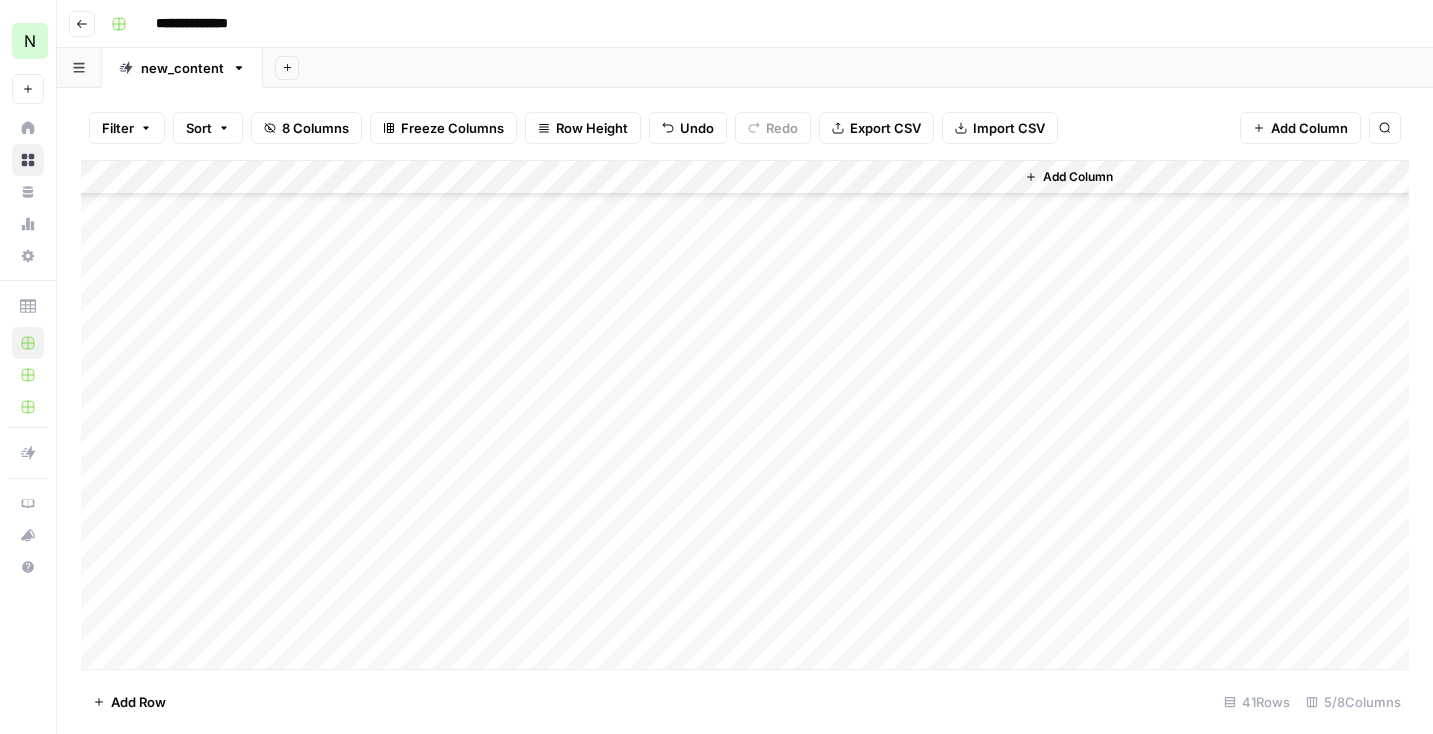 scroll, scrollTop: 0, scrollLeft: 0, axis: both 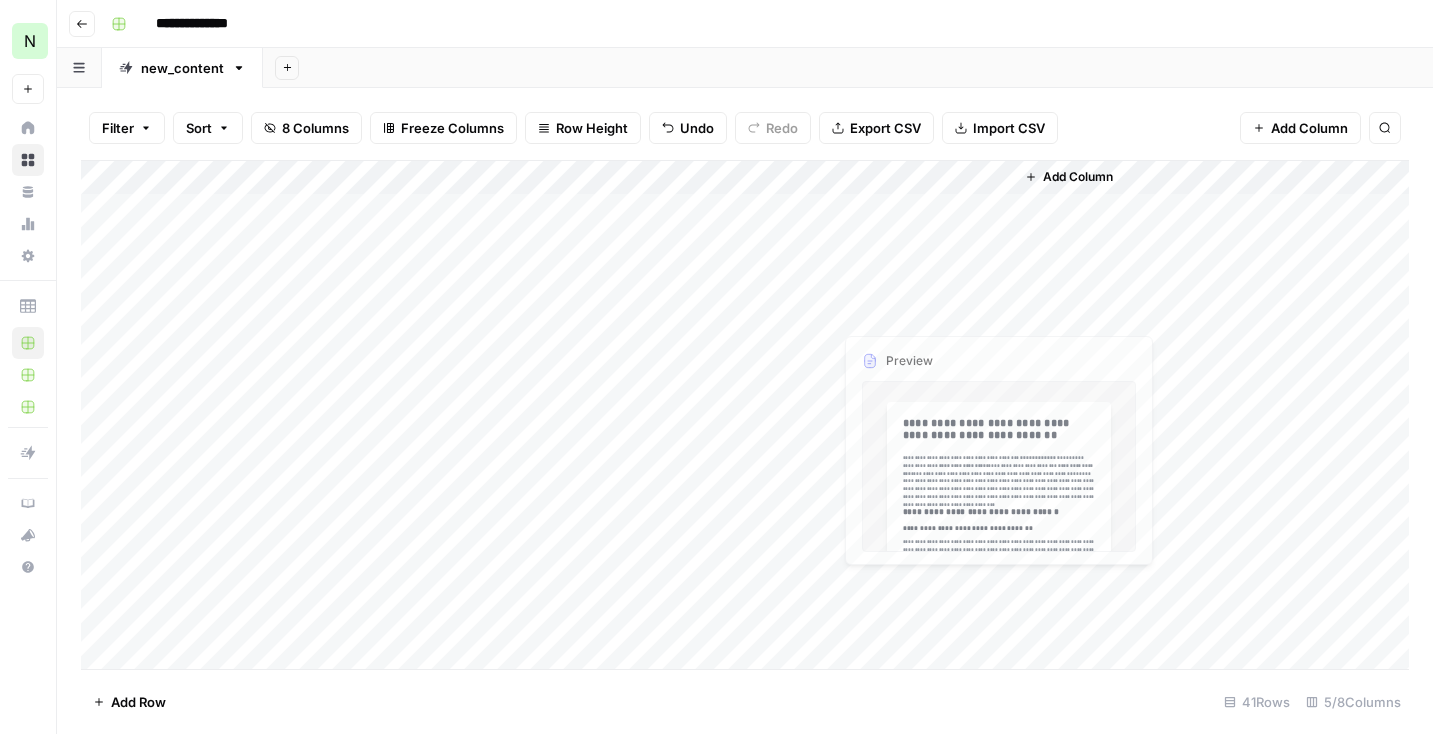 click on "Add Column" at bounding box center [745, 415] 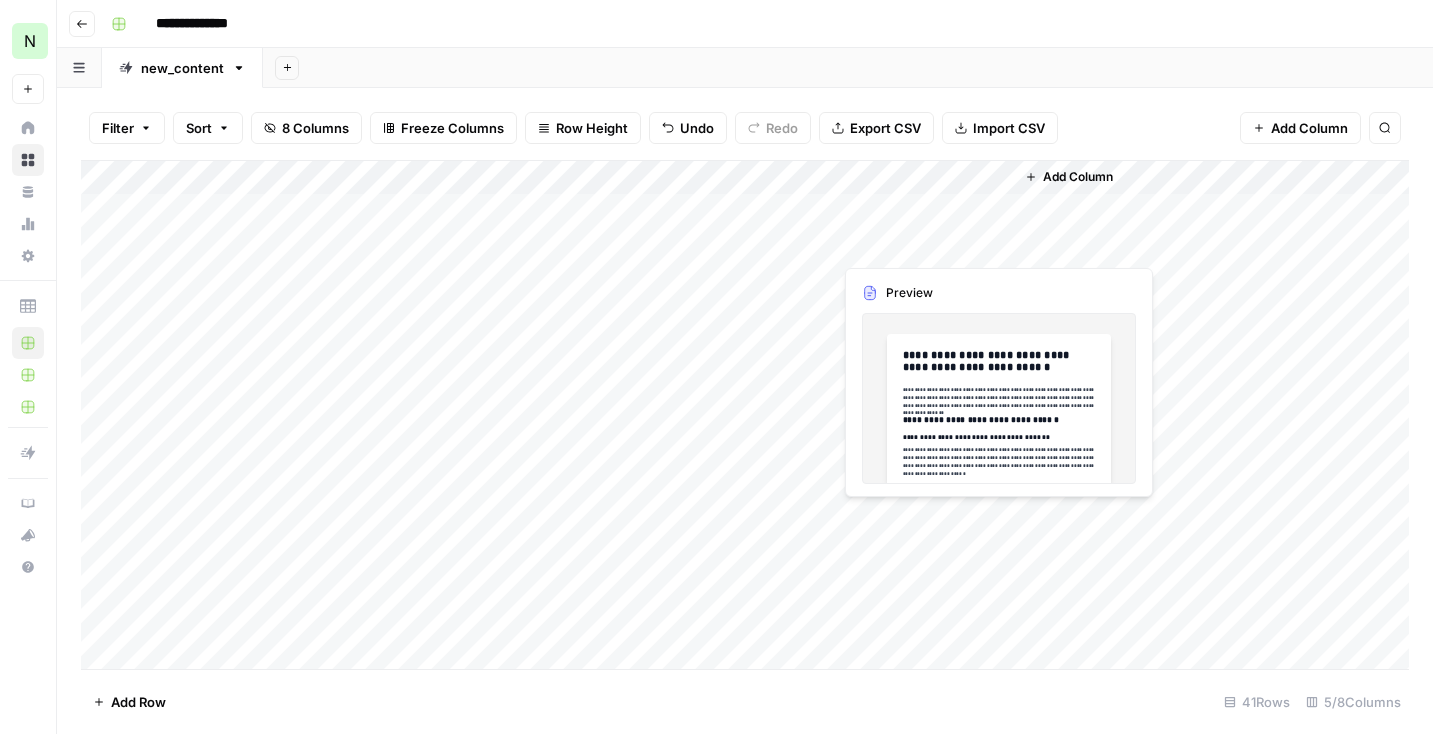 click on "Add Column" at bounding box center [745, 415] 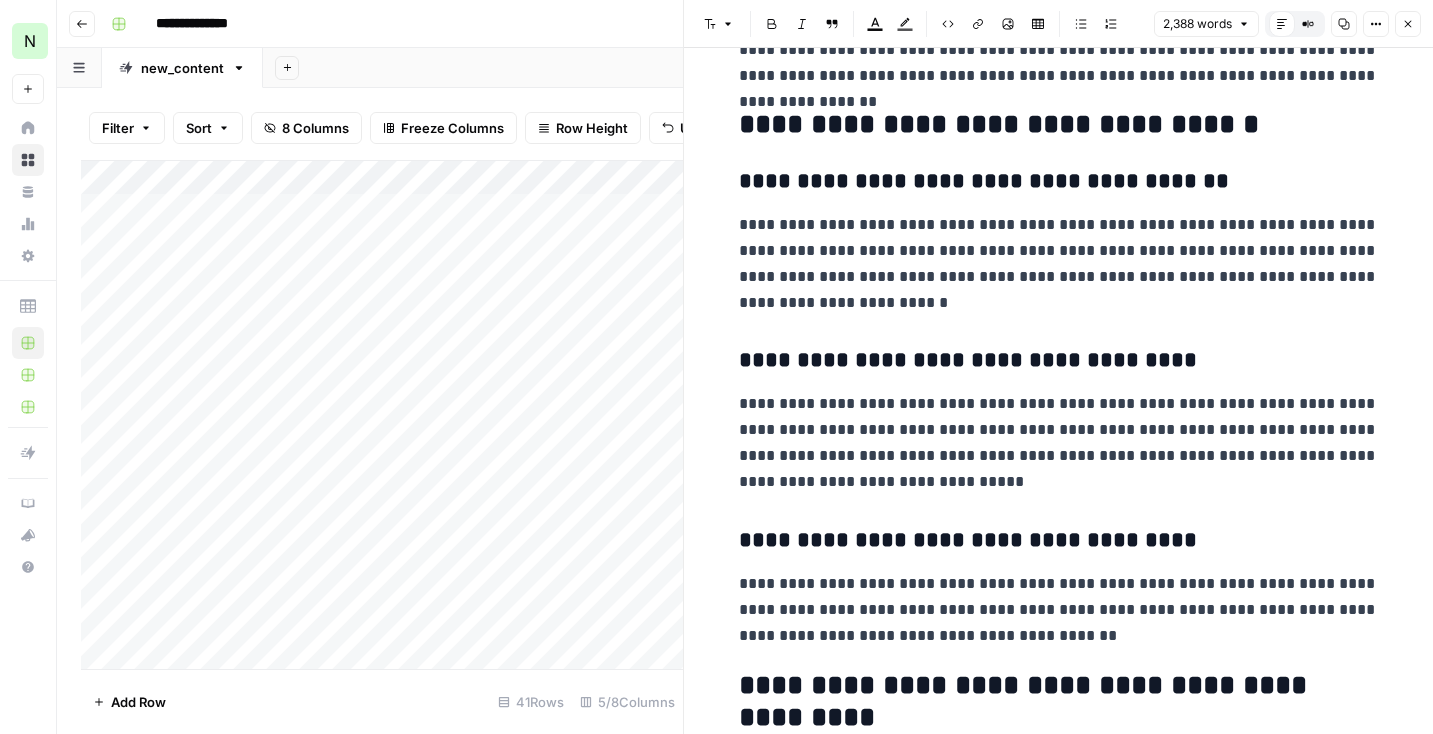 scroll, scrollTop: 425, scrollLeft: 0, axis: vertical 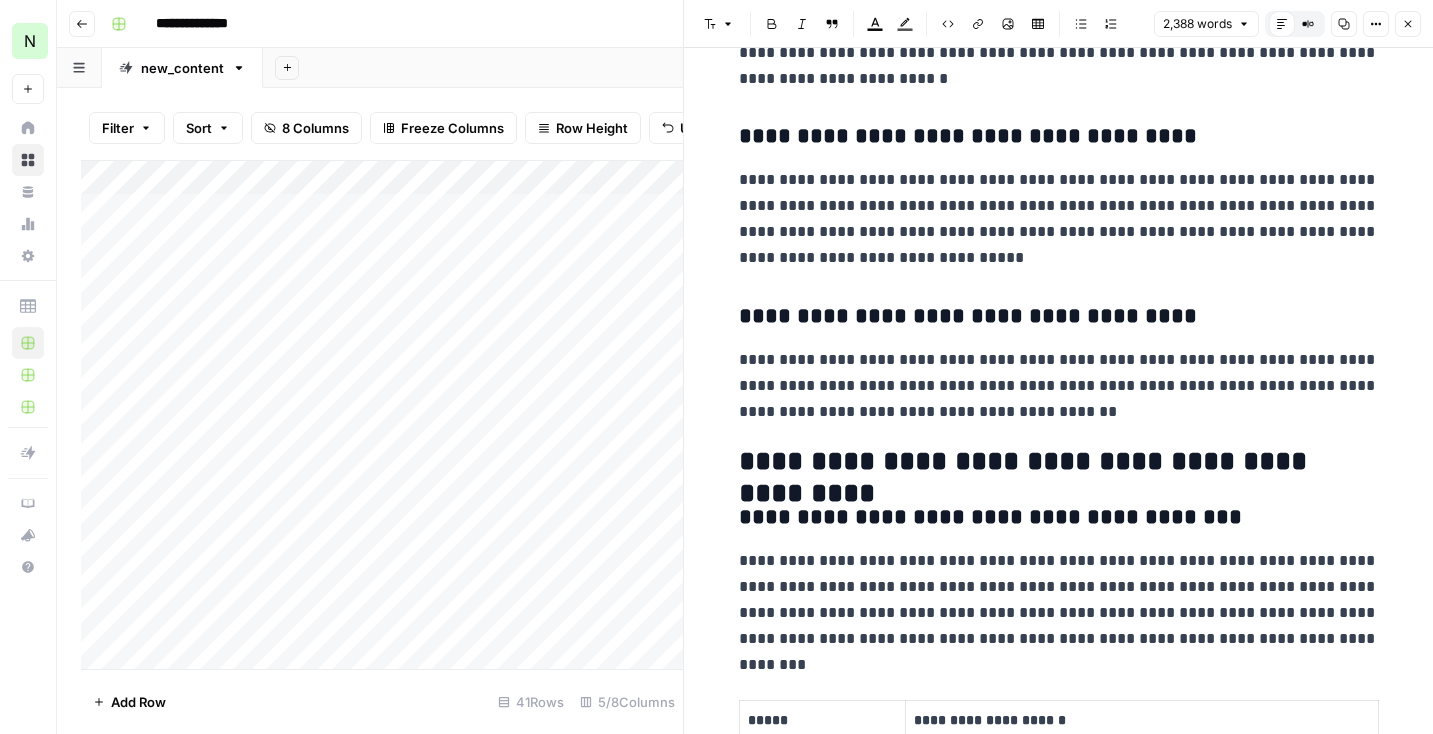click on "Add Column" at bounding box center (382, 415) 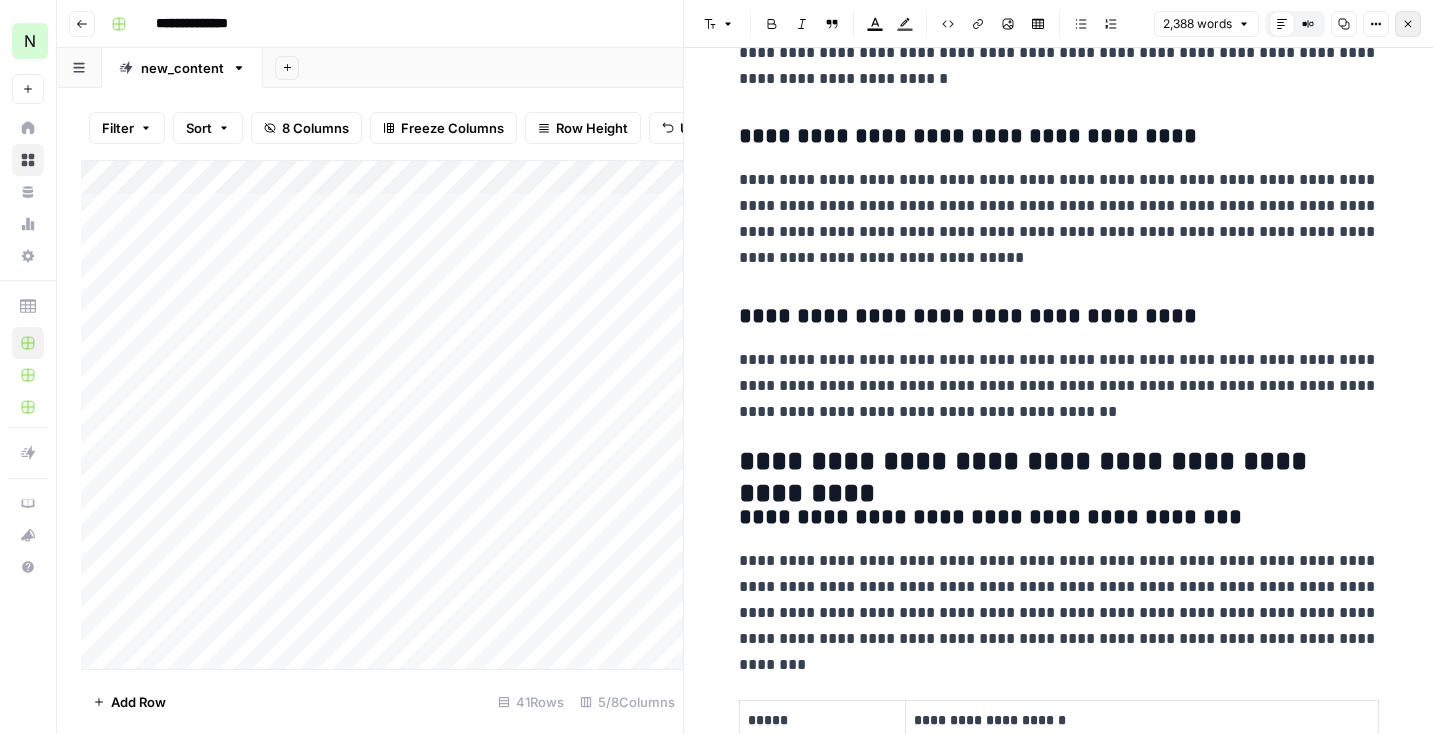 click on "Close" at bounding box center (1408, 24) 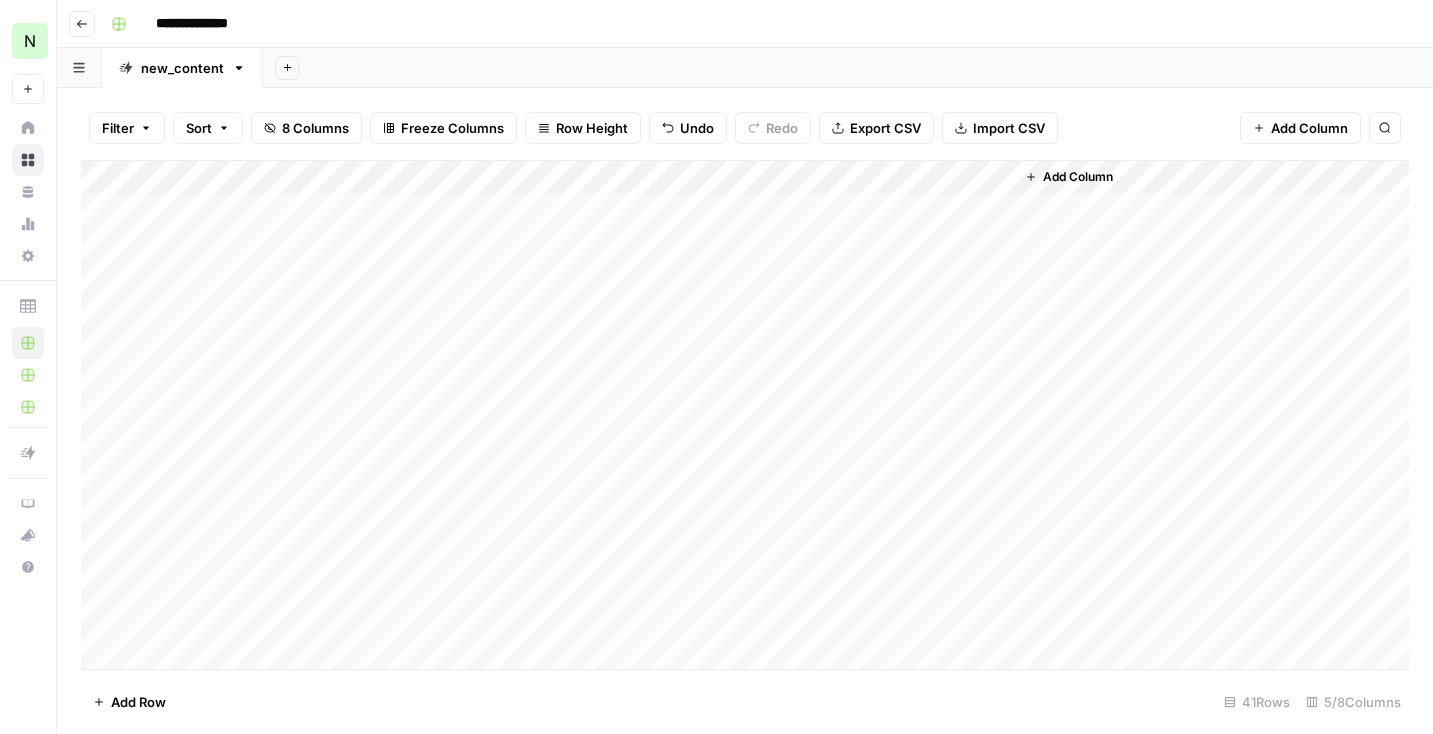 click on "Add Column" at bounding box center [745, 415] 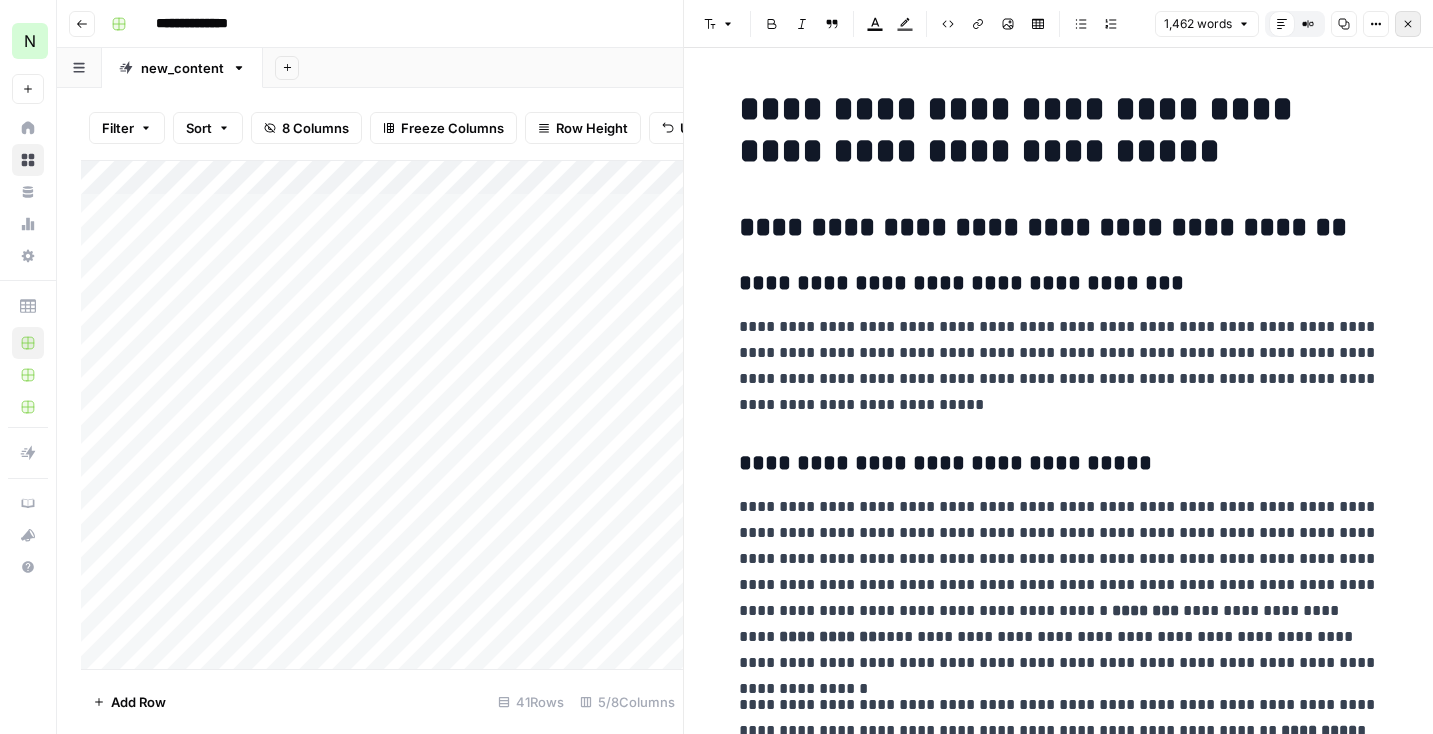 click on "Close" at bounding box center (1408, 24) 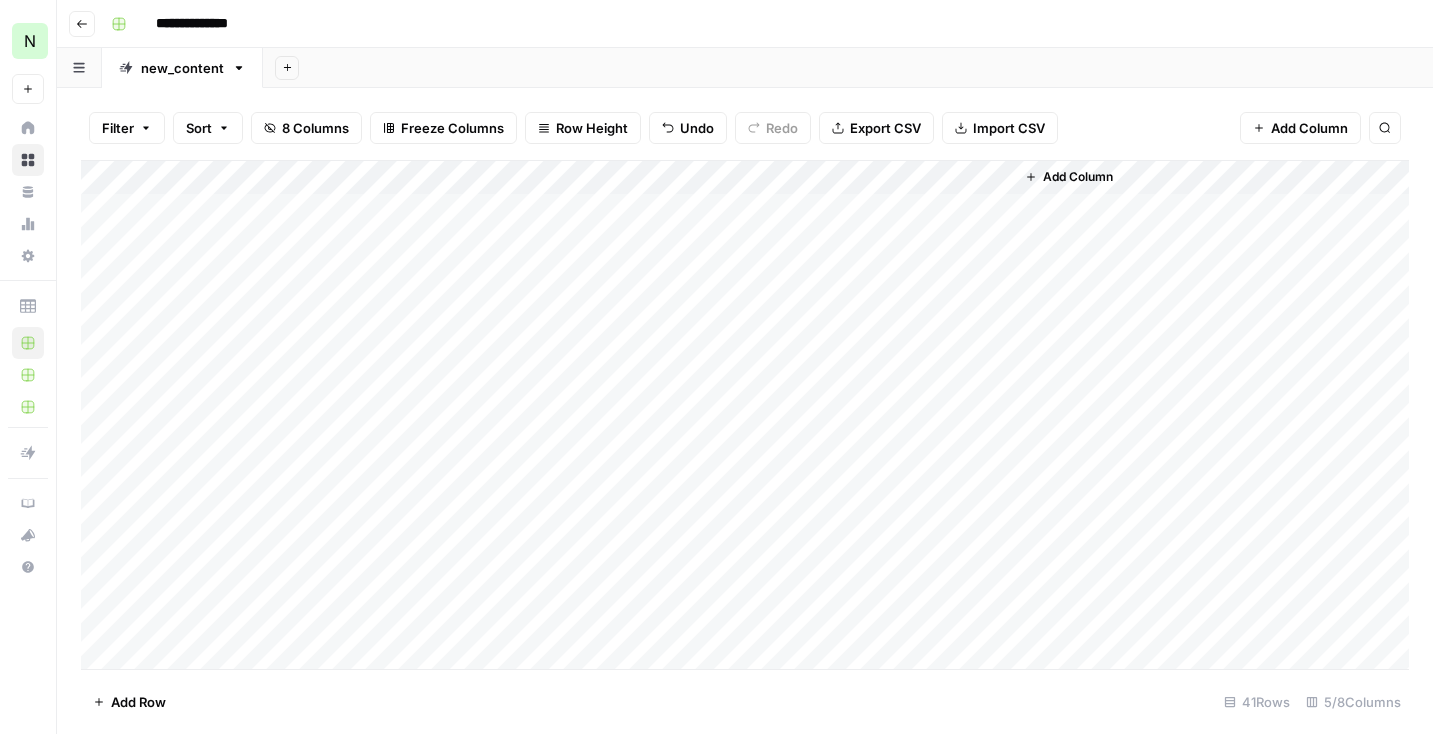 click on "Add Column" at bounding box center [745, 415] 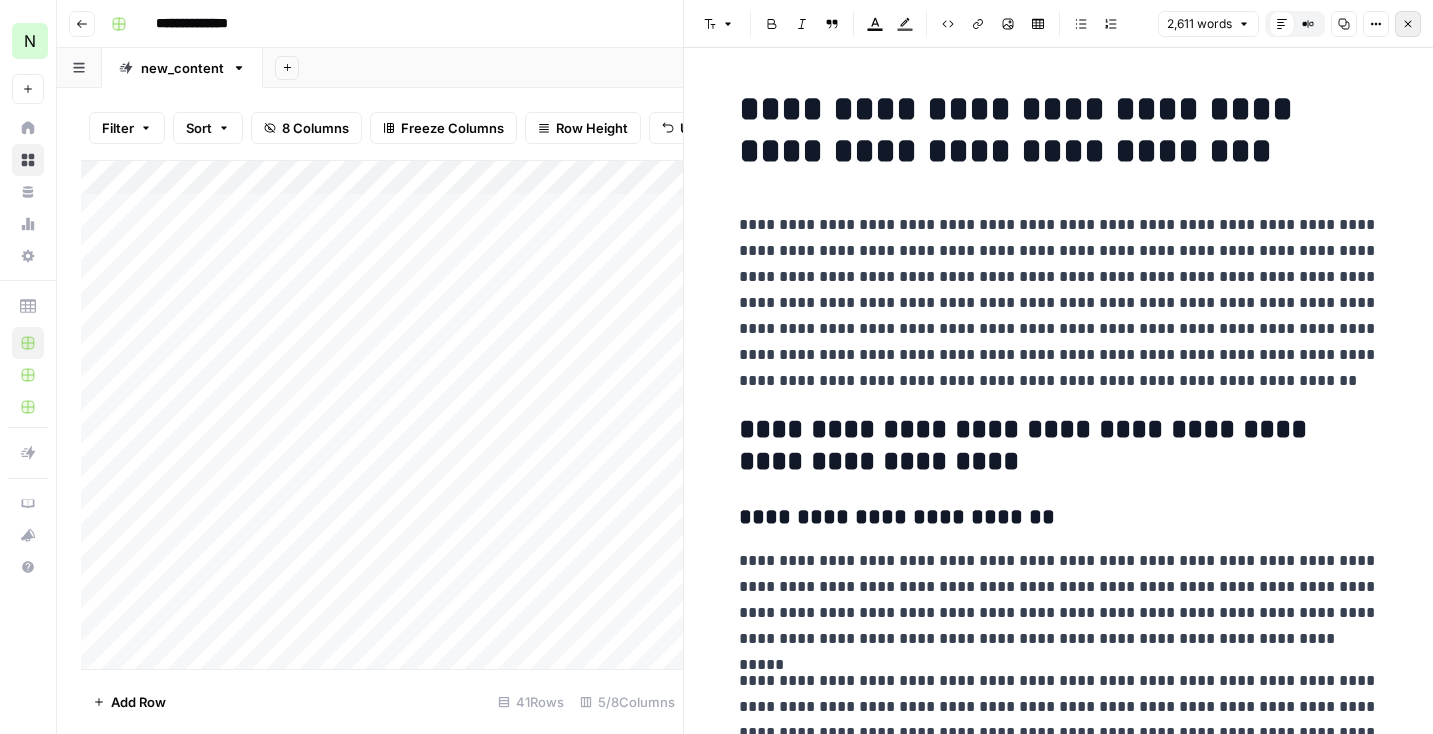 click on "Close" at bounding box center (1408, 24) 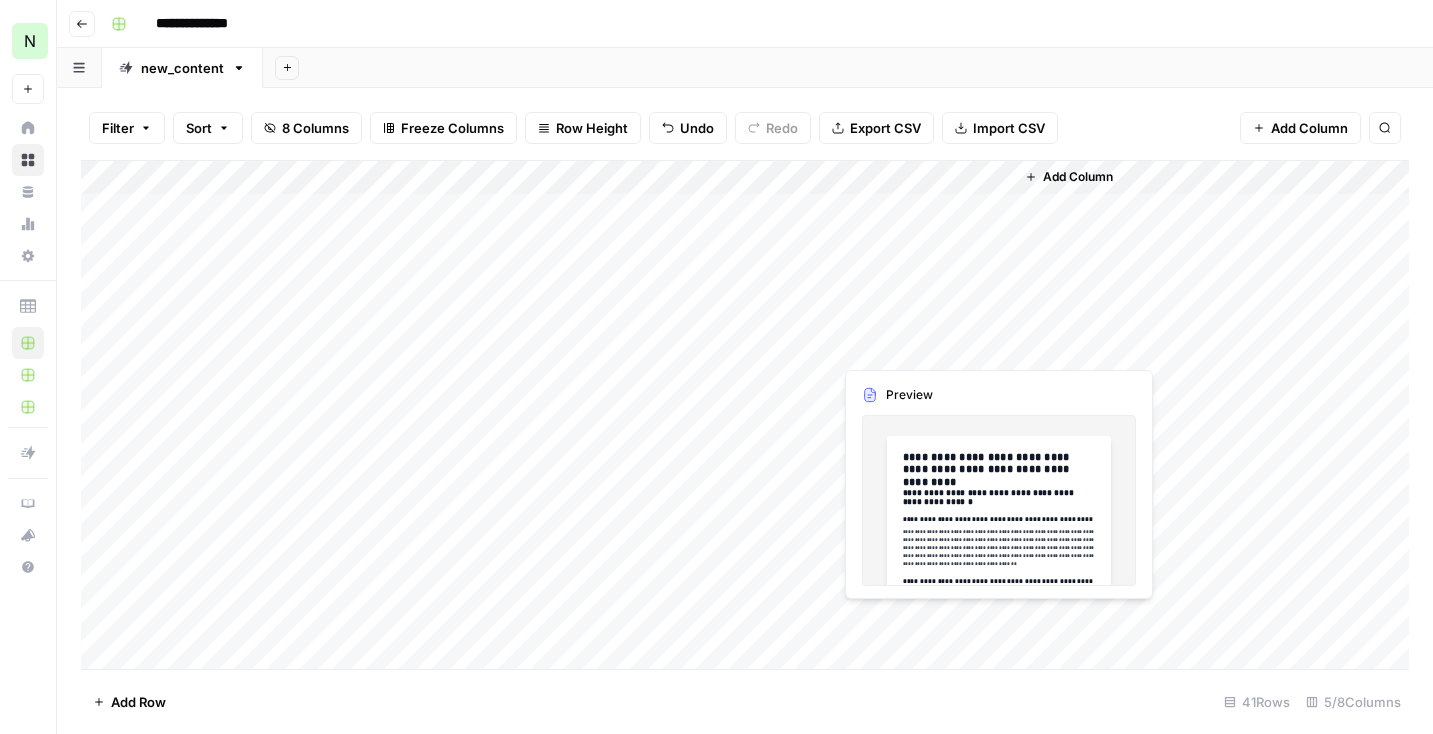 click on "Add Column" at bounding box center (745, 415) 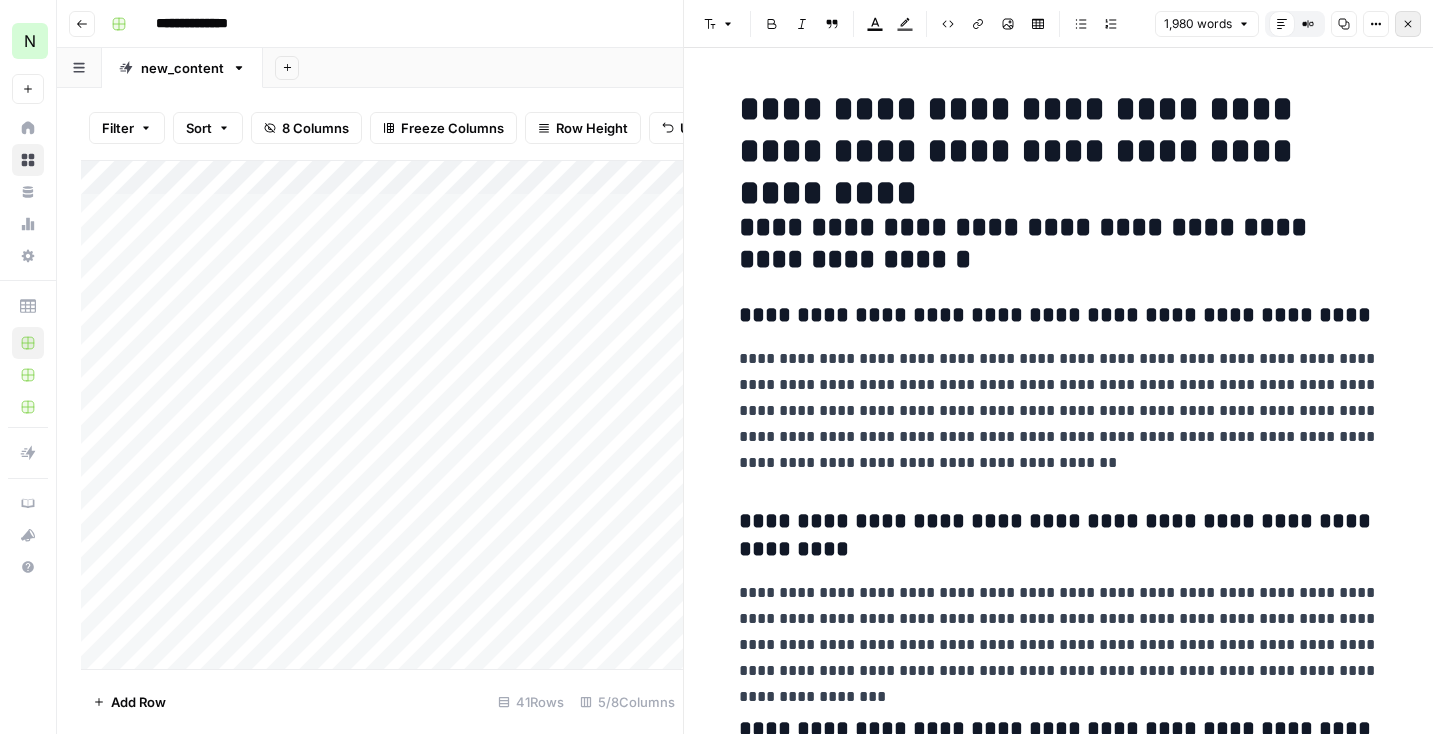 click 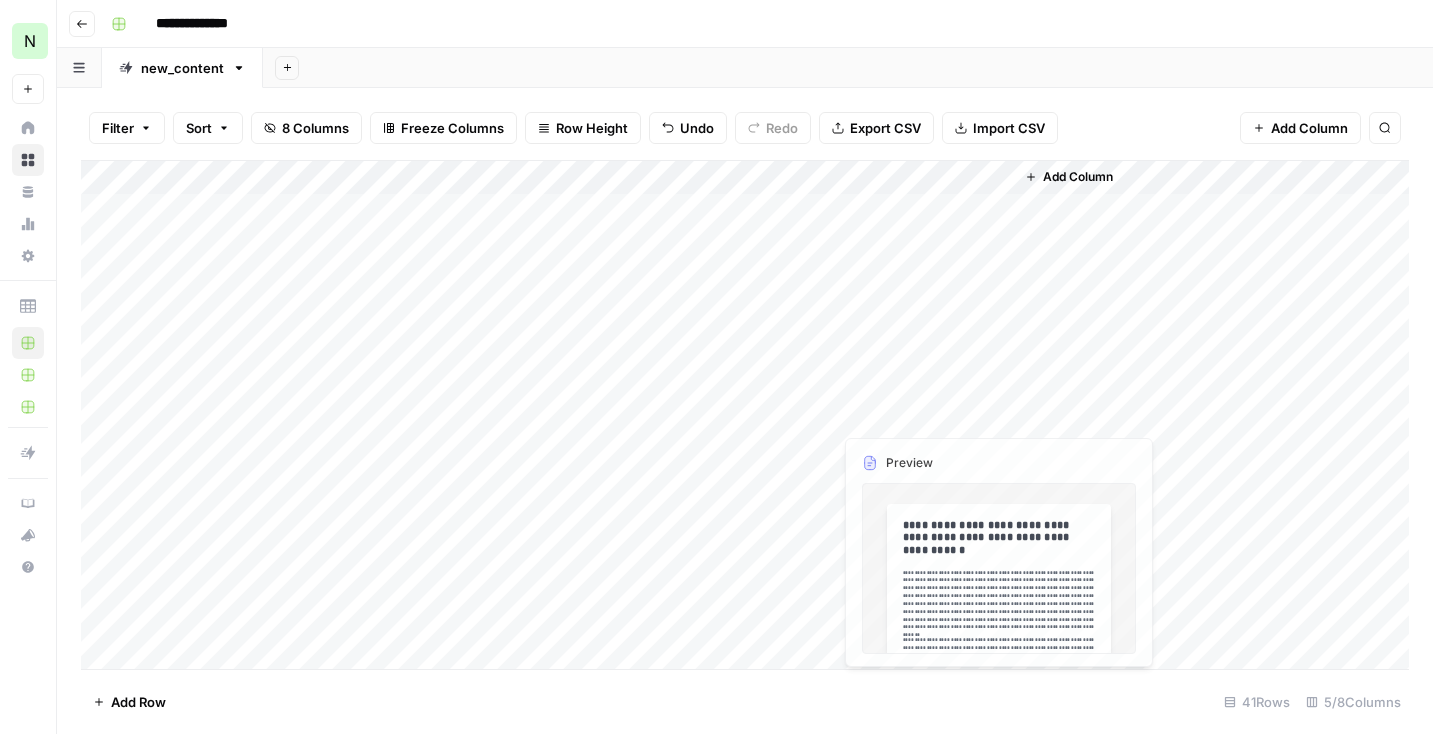 click on "Add Column" at bounding box center (745, 415) 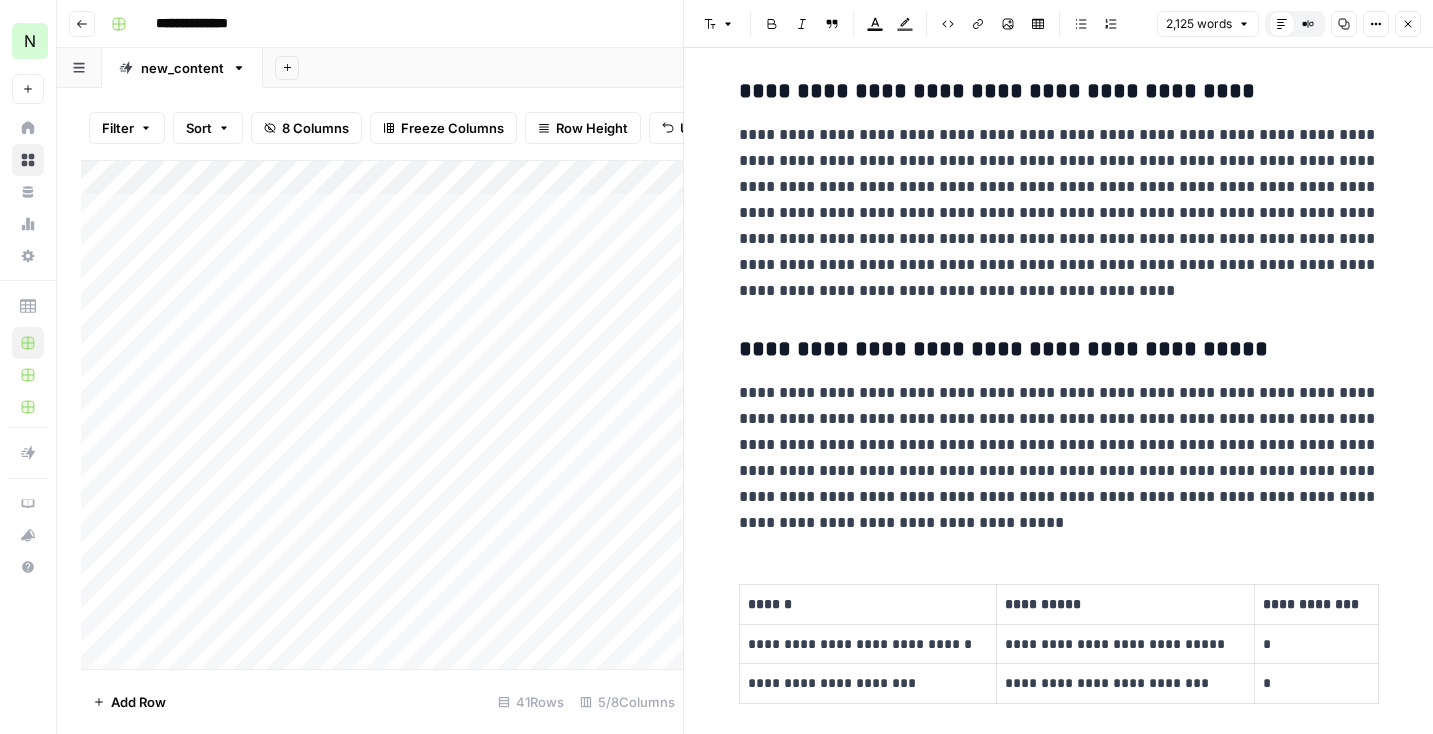 scroll, scrollTop: 261, scrollLeft: 0, axis: vertical 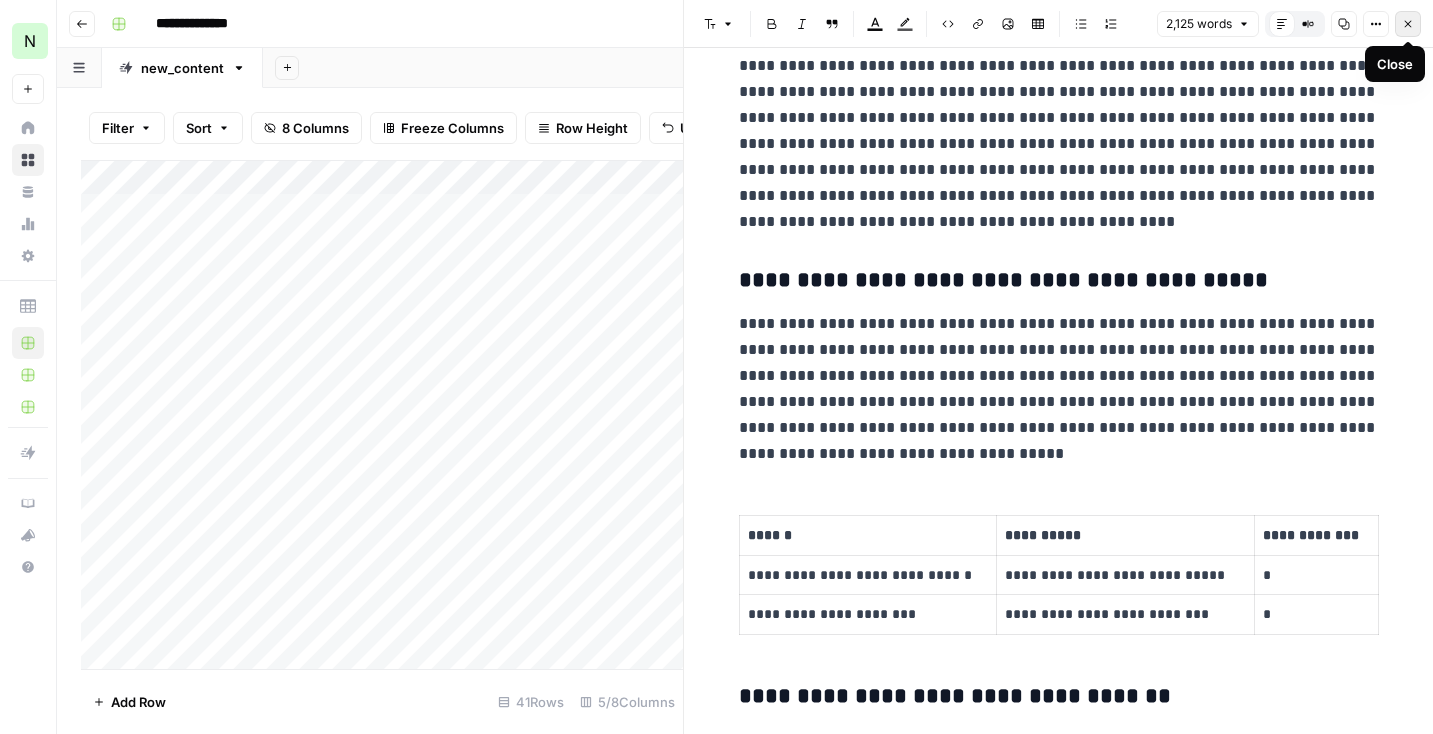 click on "Close" at bounding box center [1408, 24] 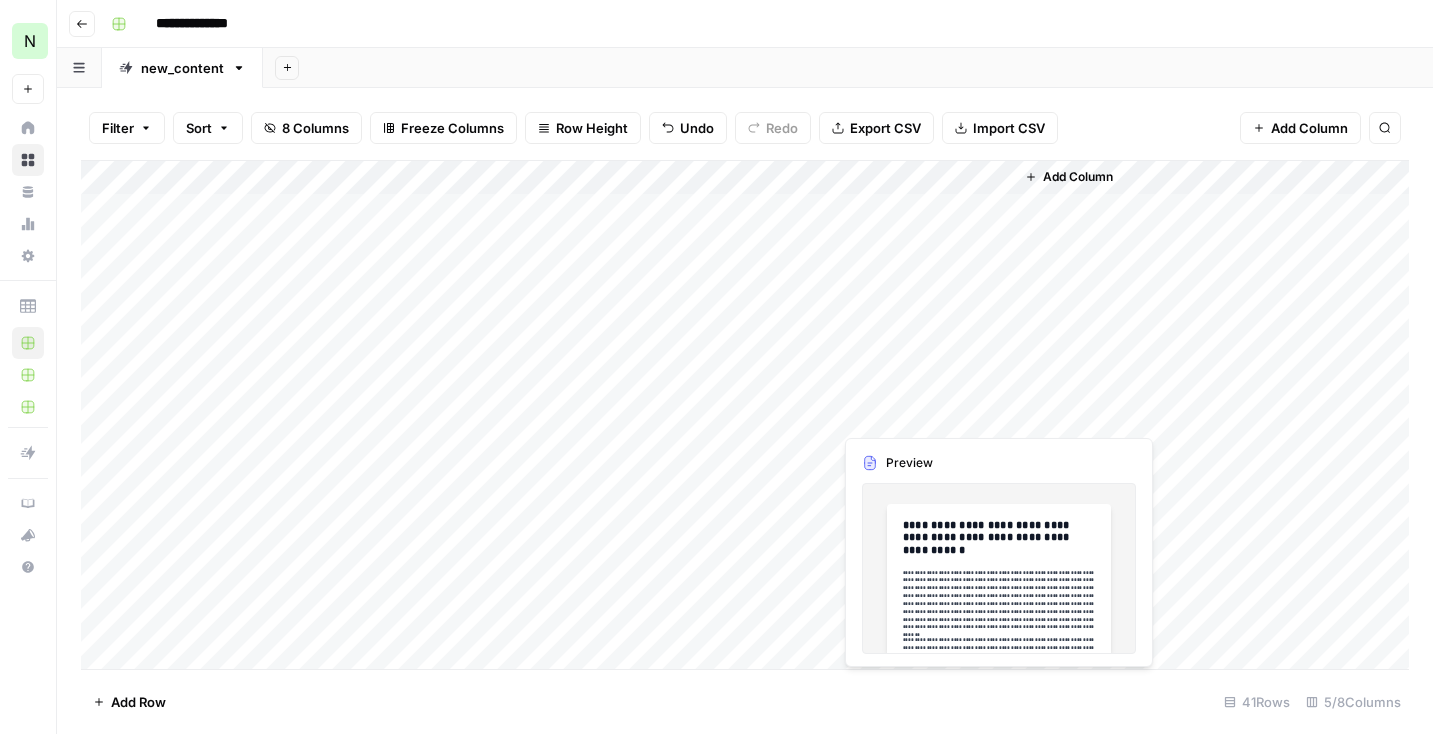 click on "Add Column" at bounding box center (745, 415) 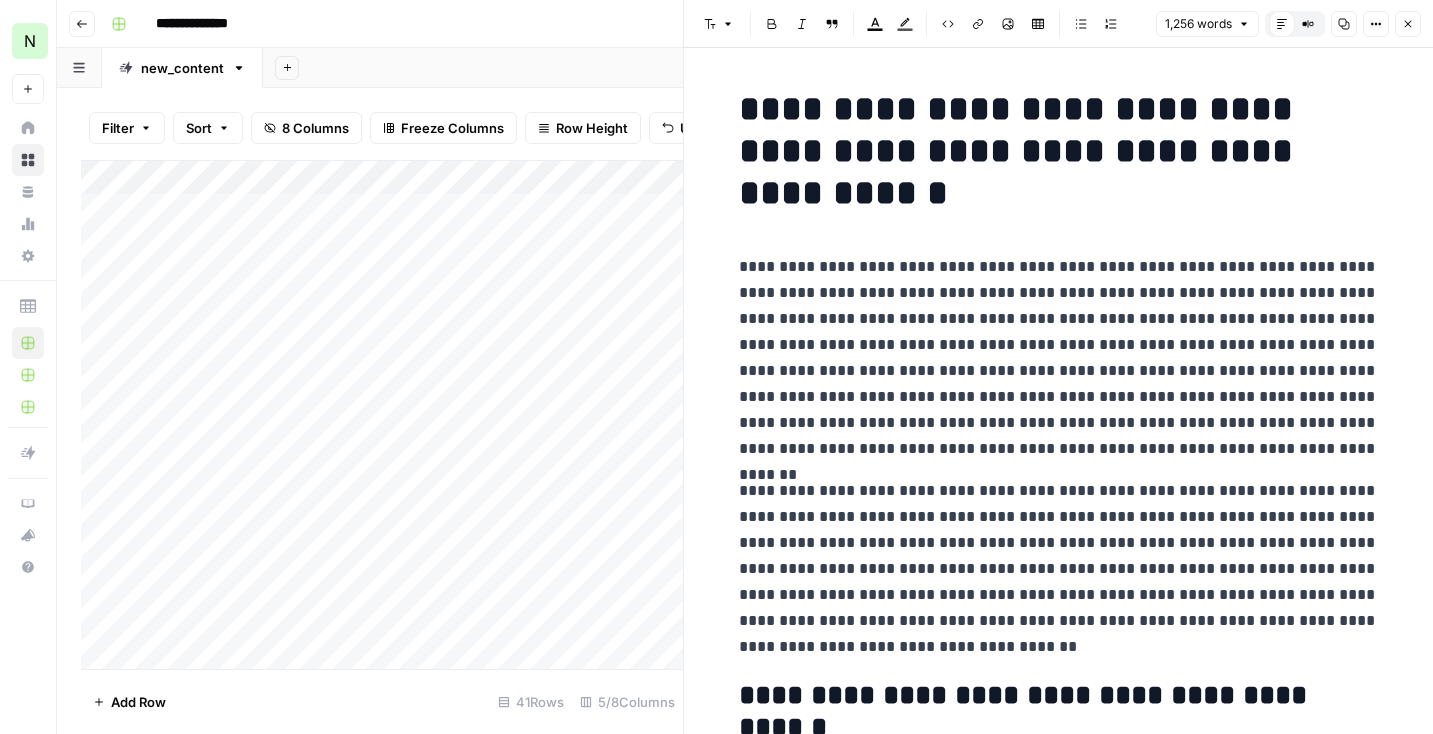click on "Font style Bold Italic Block quote Text color Highlight color Code block Link Image Insert Table Bulleted list Numbered list 1,256 words Default Editor Compare Old vs New Content Copy Options Close" at bounding box center [1058, 24] 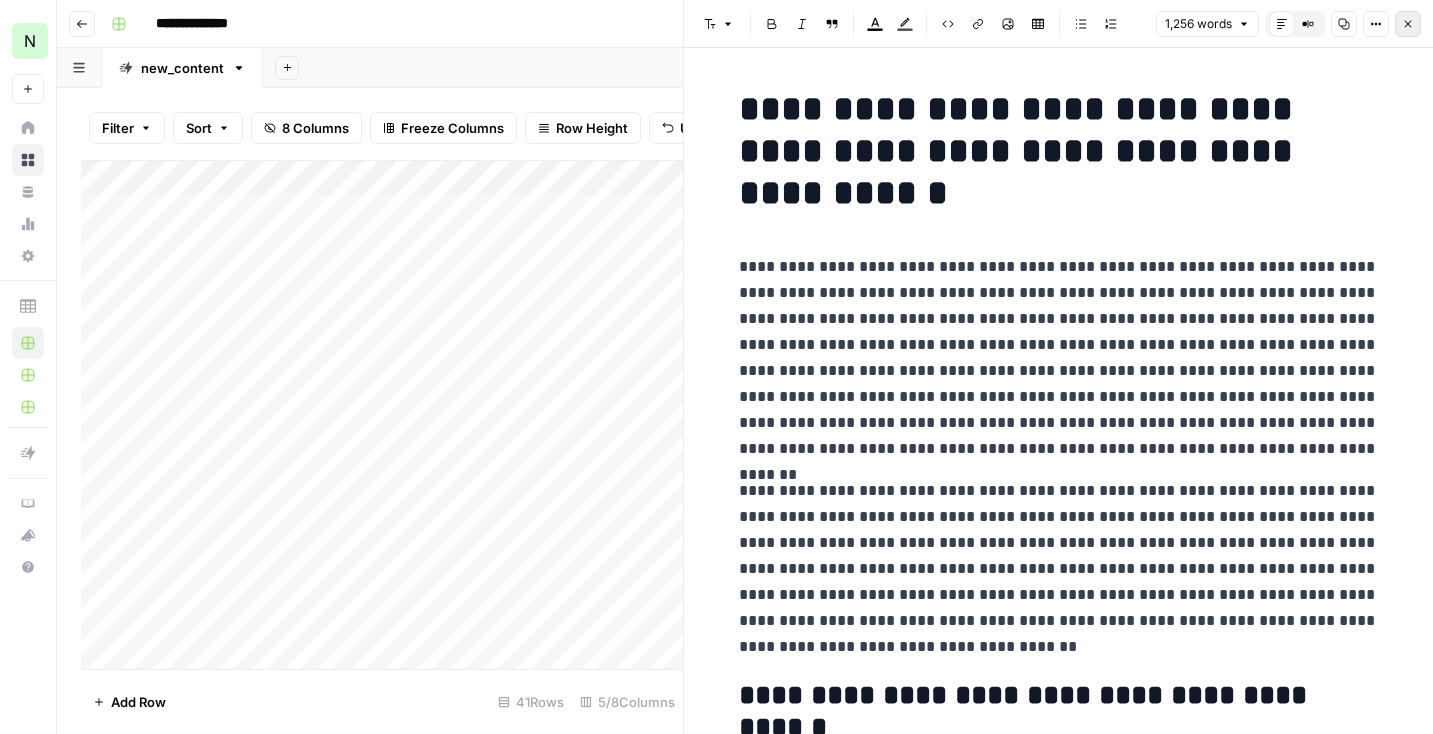 click on "Close" at bounding box center (1408, 24) 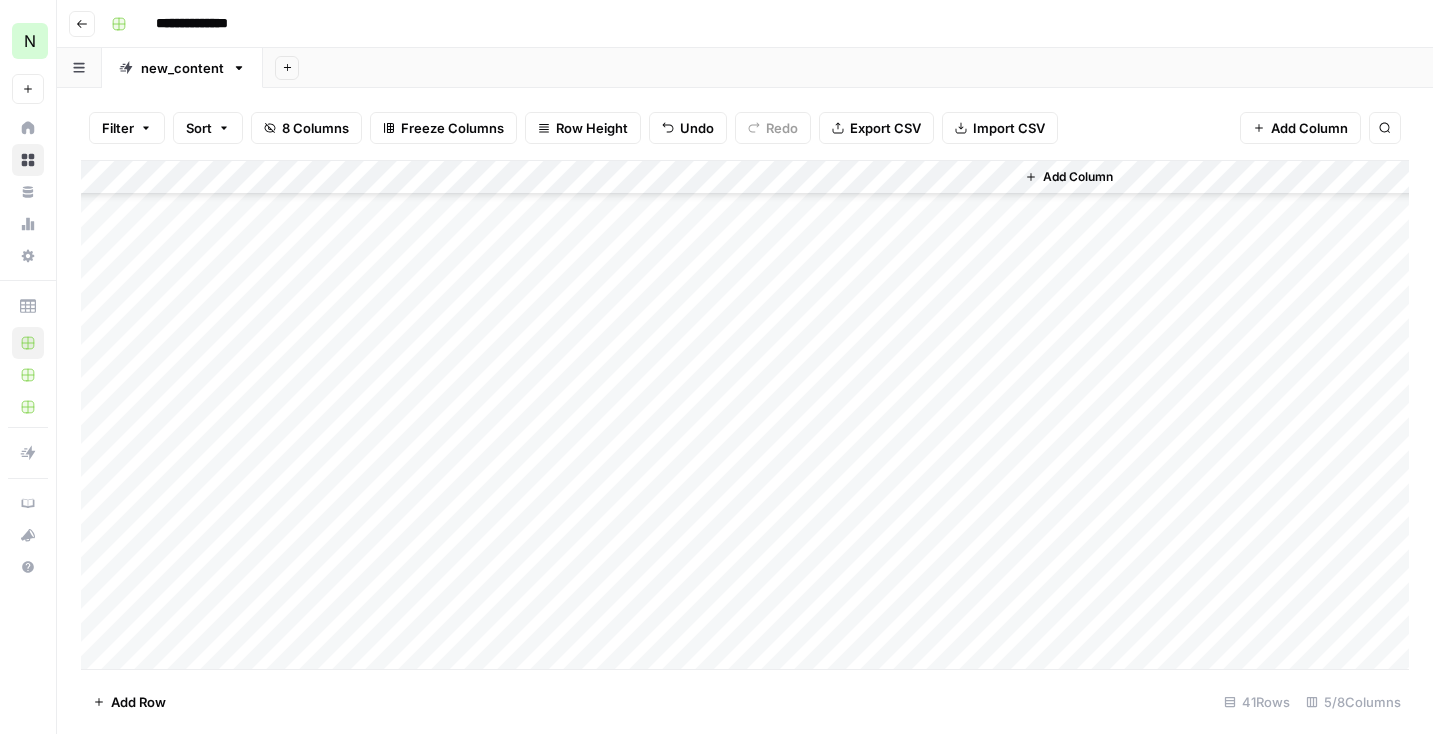 scroll, scrollTop: 0, scrollLeft: 0, axis: both 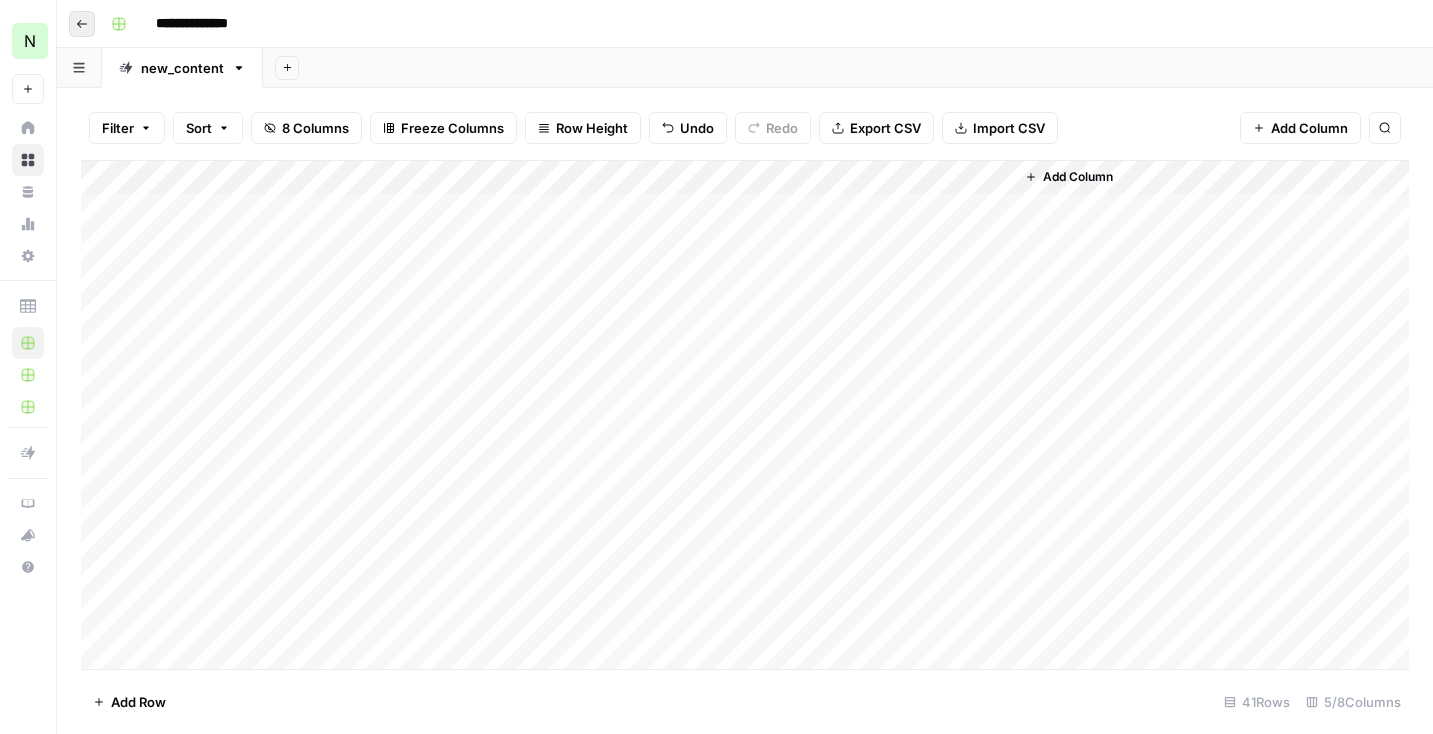 click on "Go back" at bounding box center [82, 24] 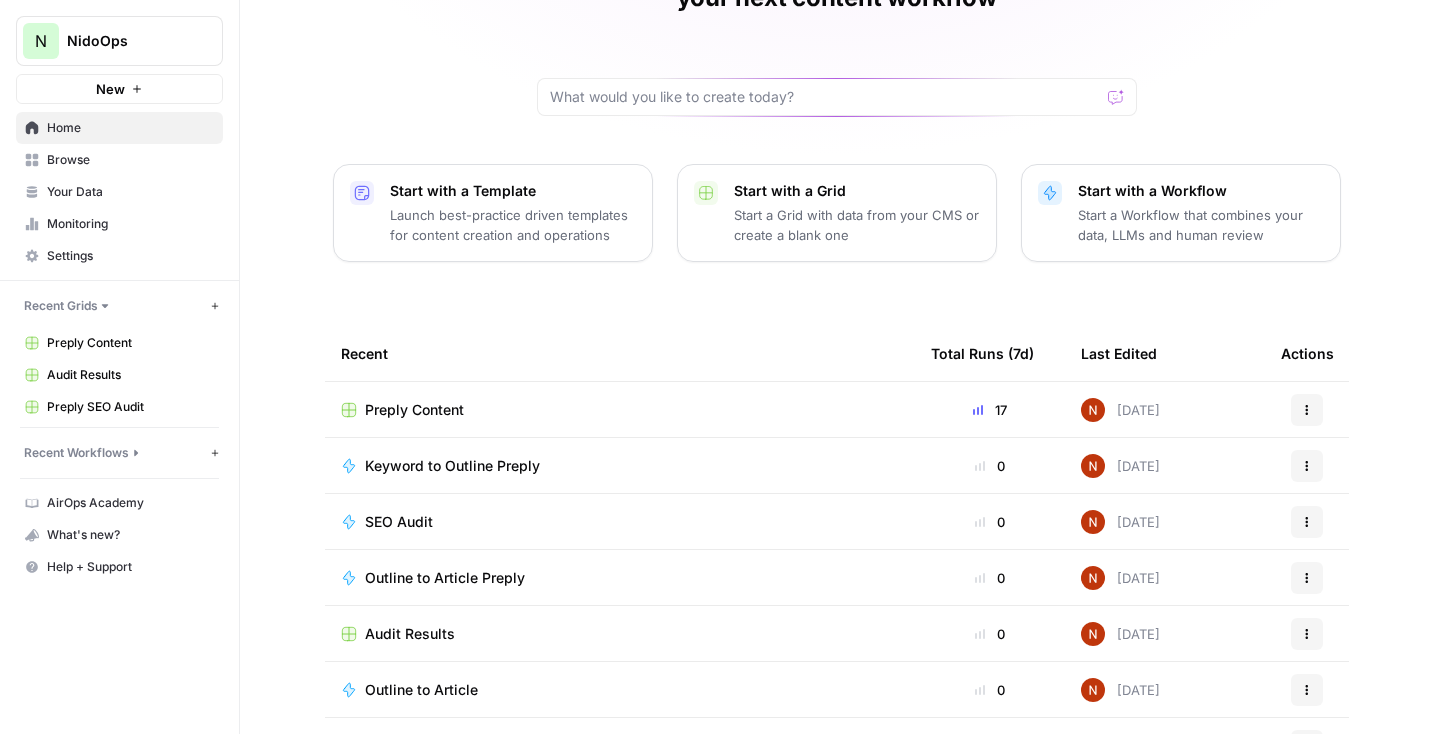 scroll, scrollTop: 158, scrollLeft: 0, axis: vertical 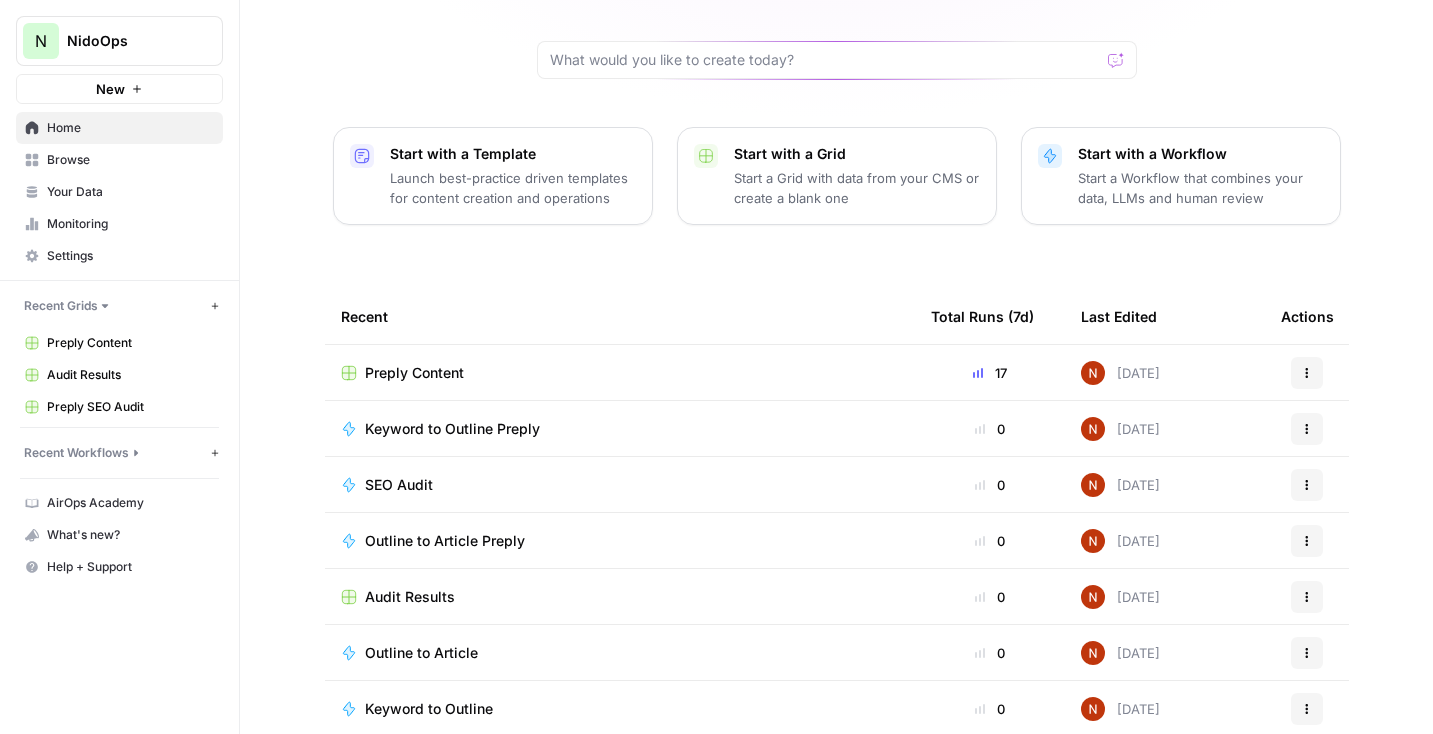 click on "Preply Content" at bounding box center [414, 373] 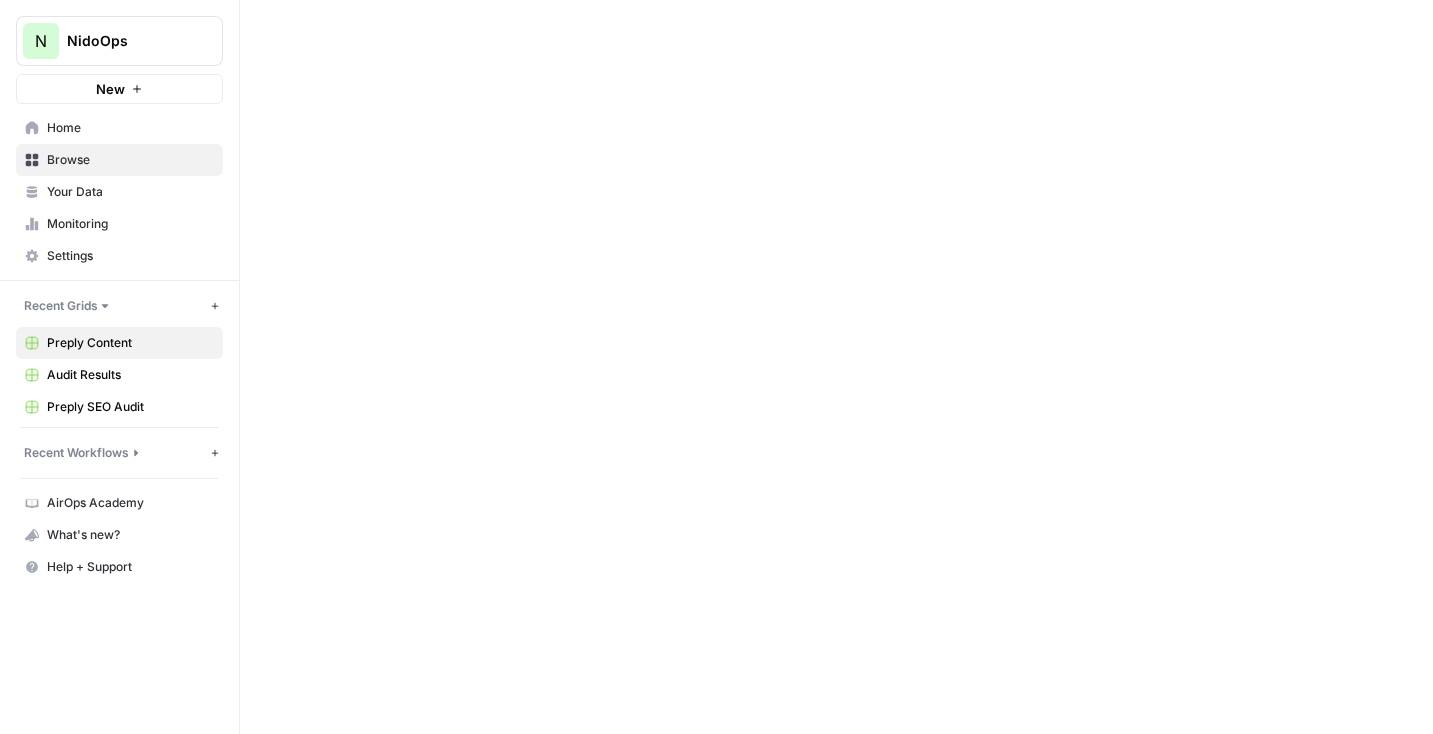 scroll, scrollTop: 0, scrollLeft: 0, axis: both 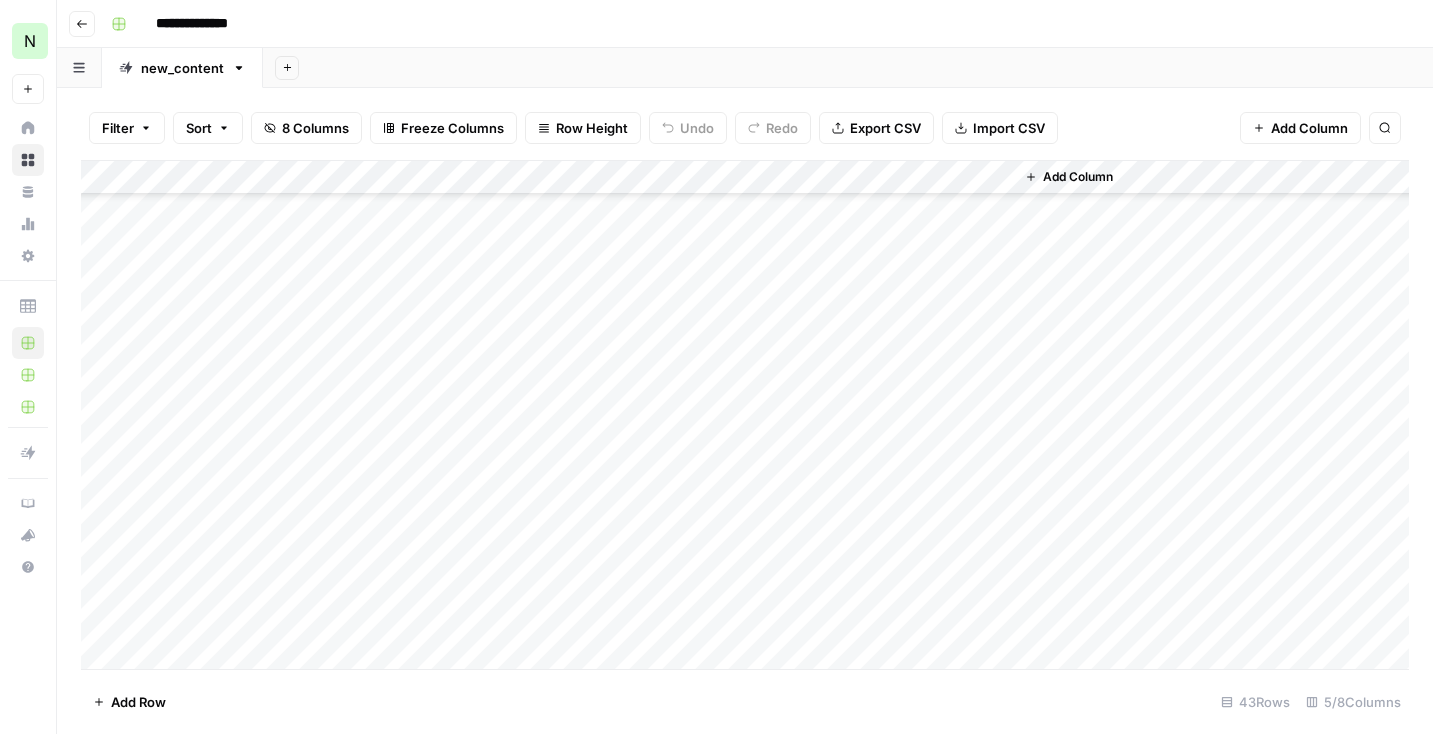 click on "Add Column" at bounding box center (745, 415) 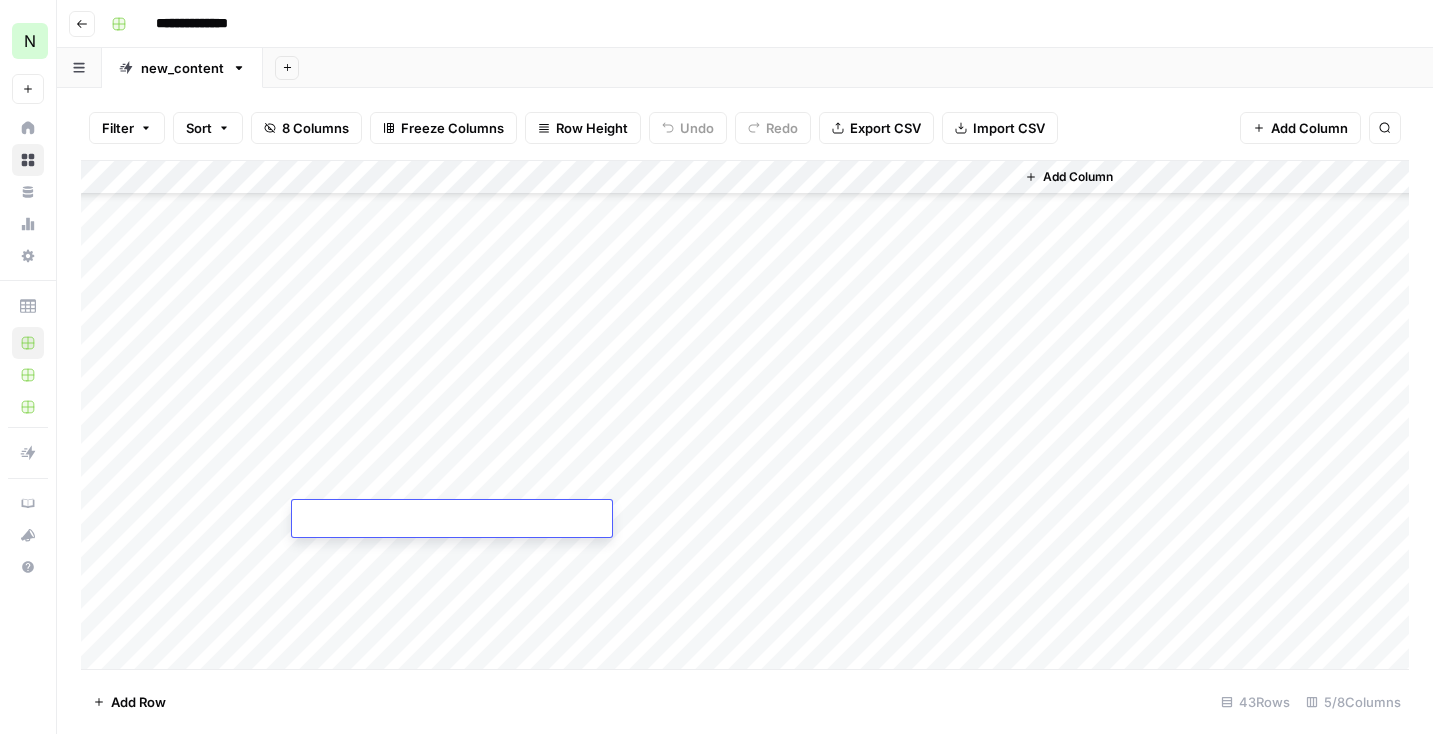 click at bounding box center [452, 520] 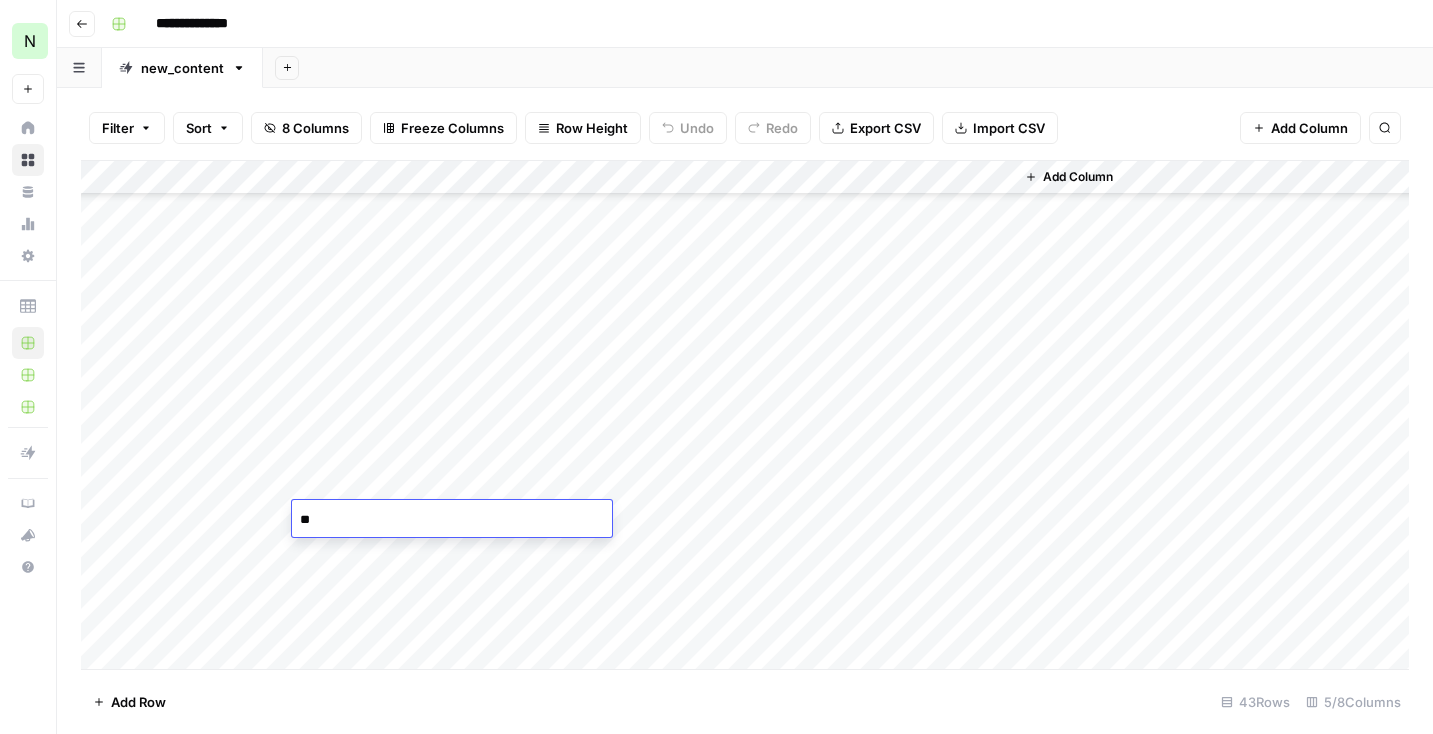 type on "*" 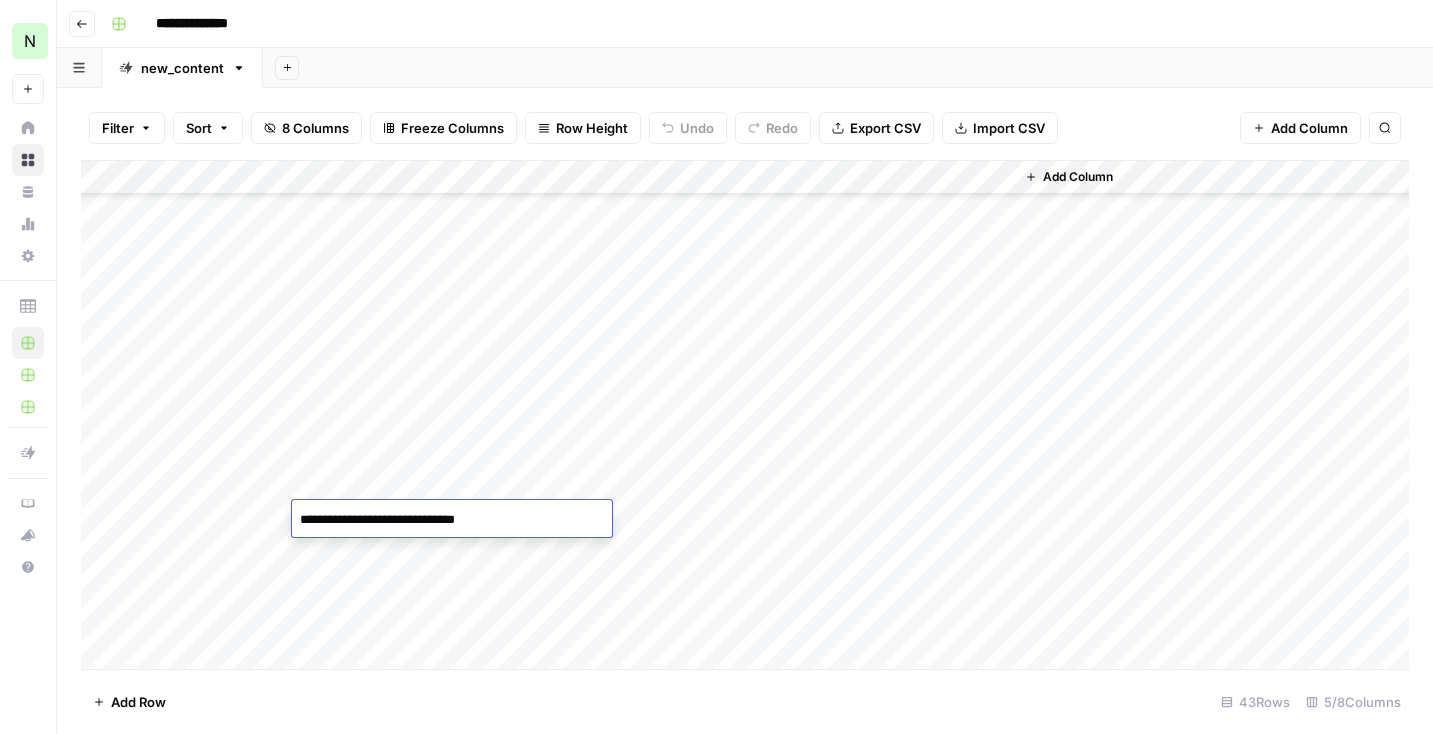 type on "**********" 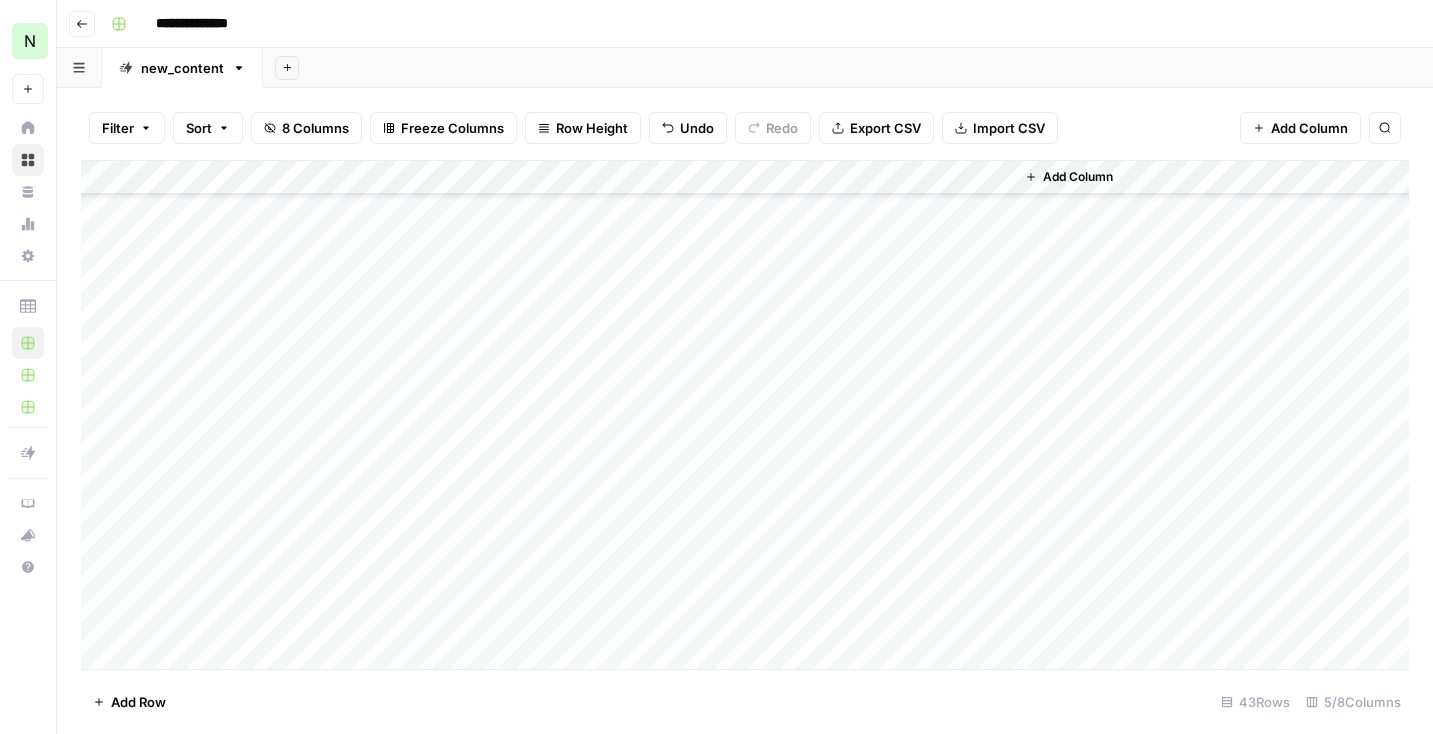 click on "Add Column" at bounding box center (745, 415) 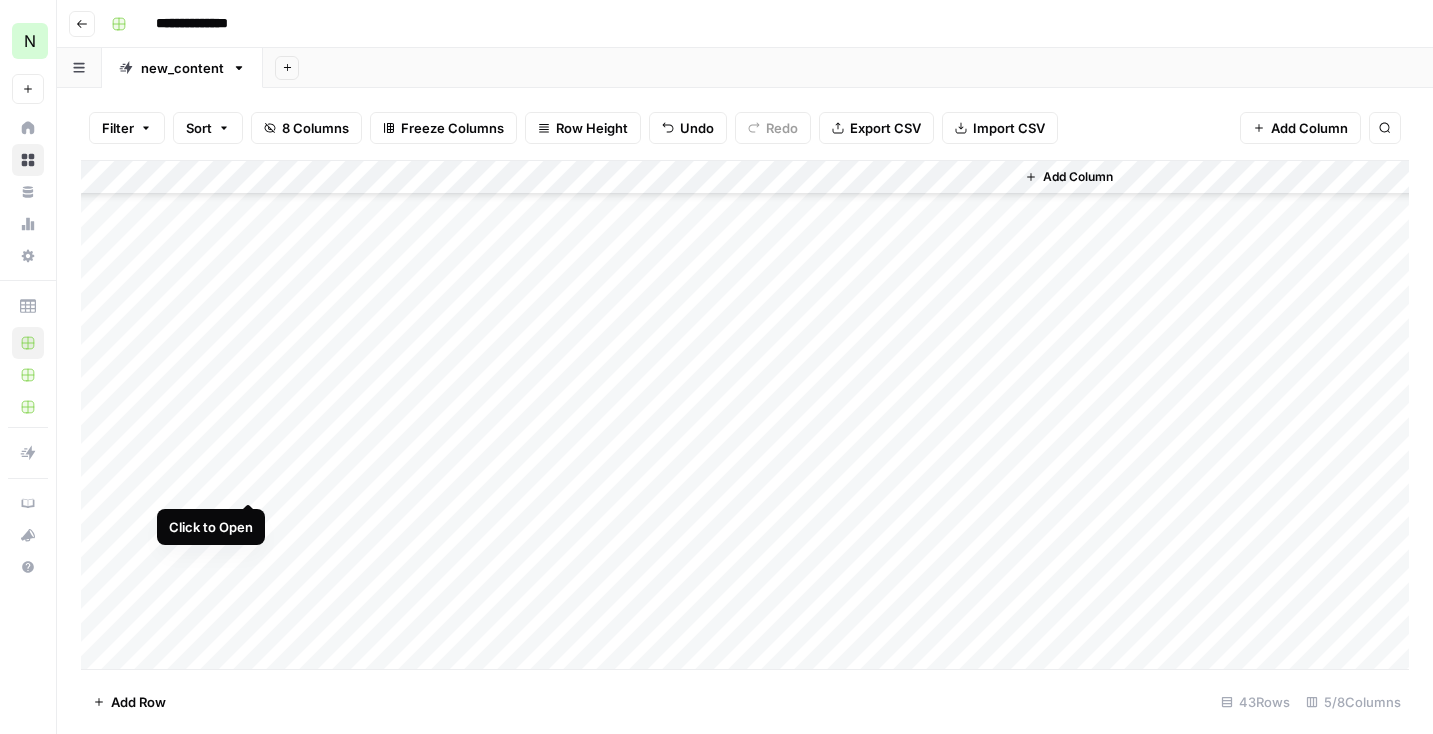 click on "Add Column" at bounding box center (745, 415) 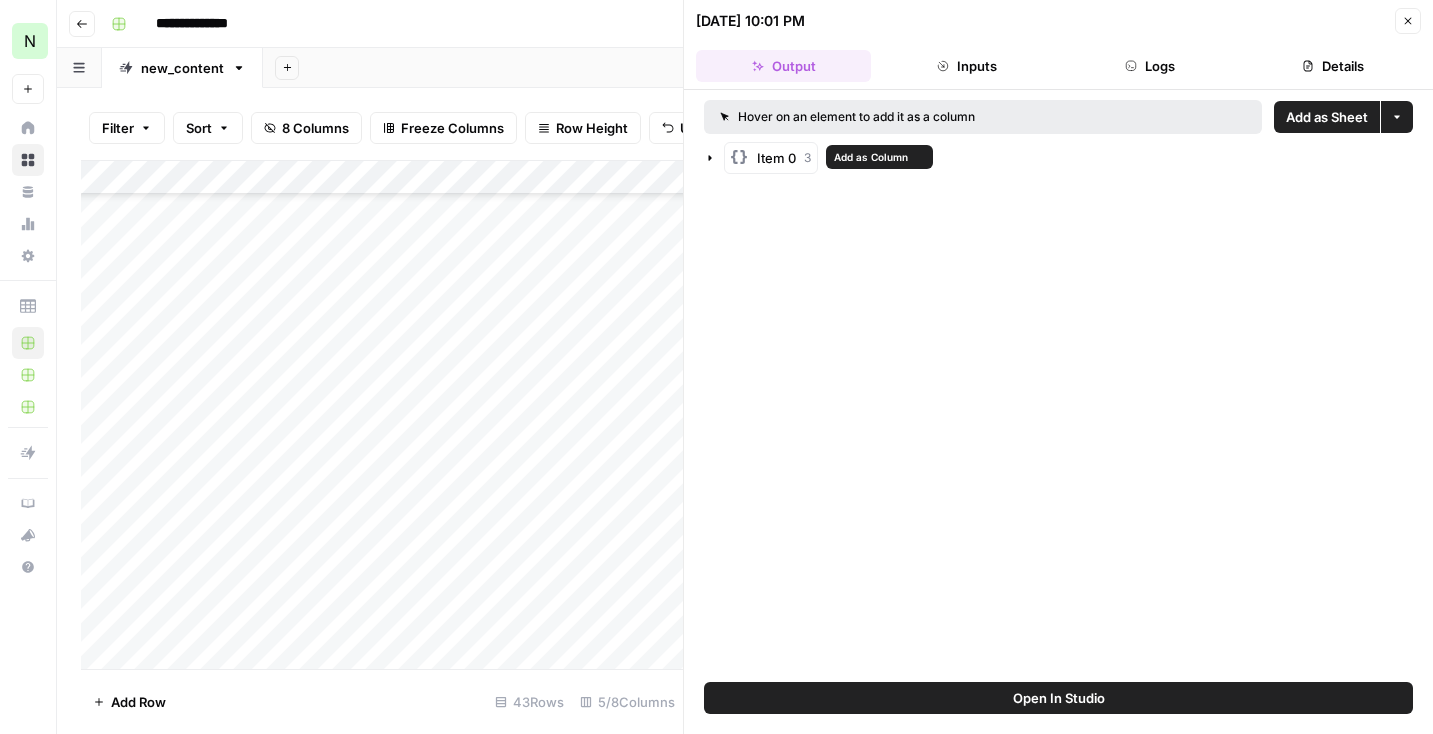 click on "Item 0" at bounding box center [776, 158] 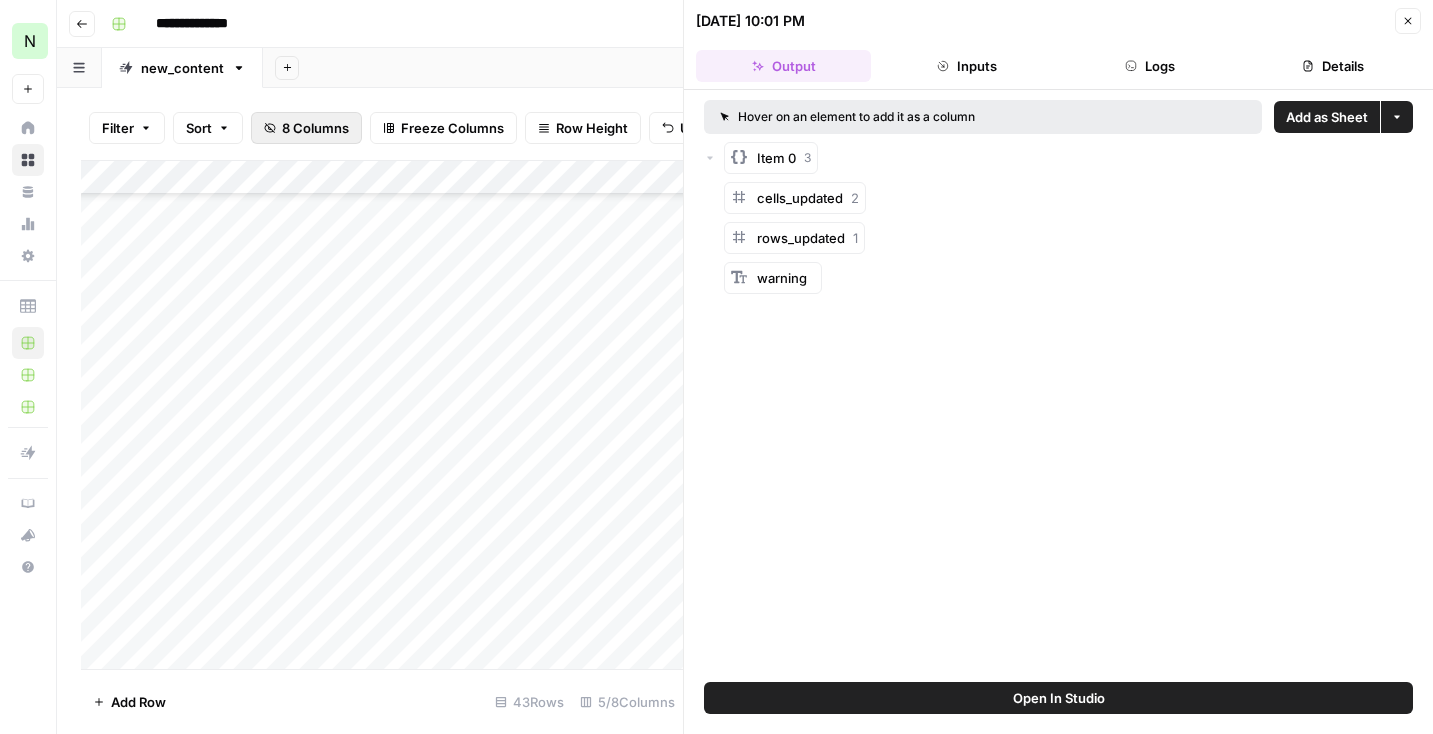 click on "8 Columns" at bounding box center [306, 128] 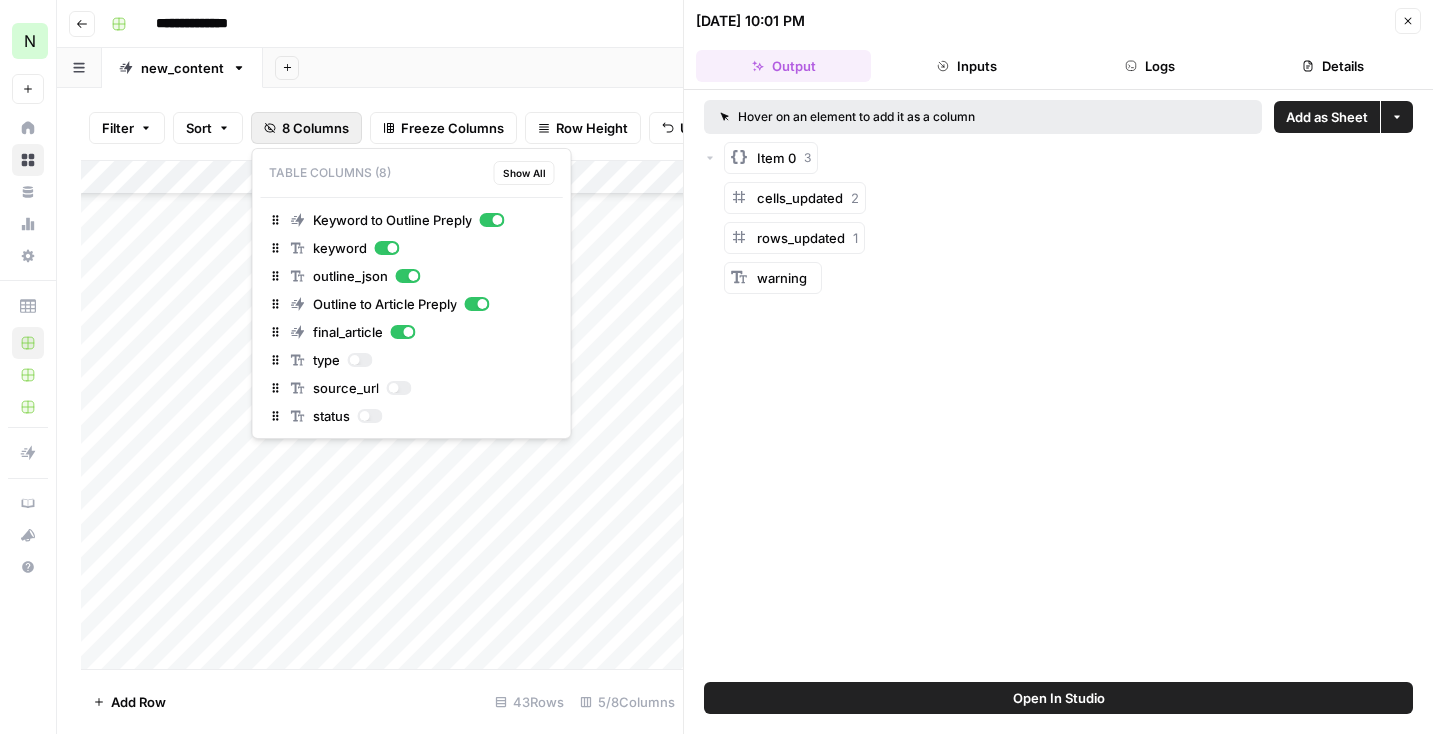 click on "8 Columns" at bounding box center [315, 128] 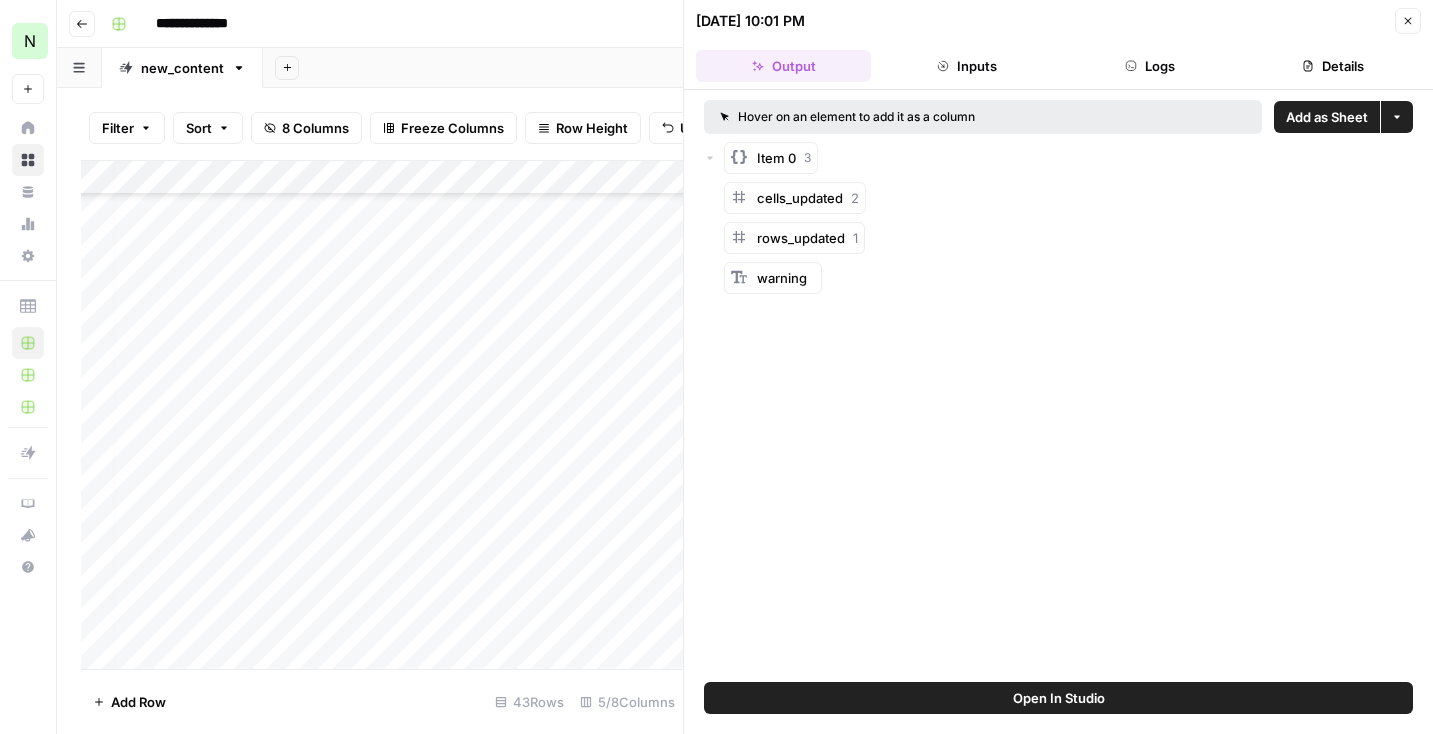 scroll, scrollTop: 1020, scrollLeft: 0, axis: vertical 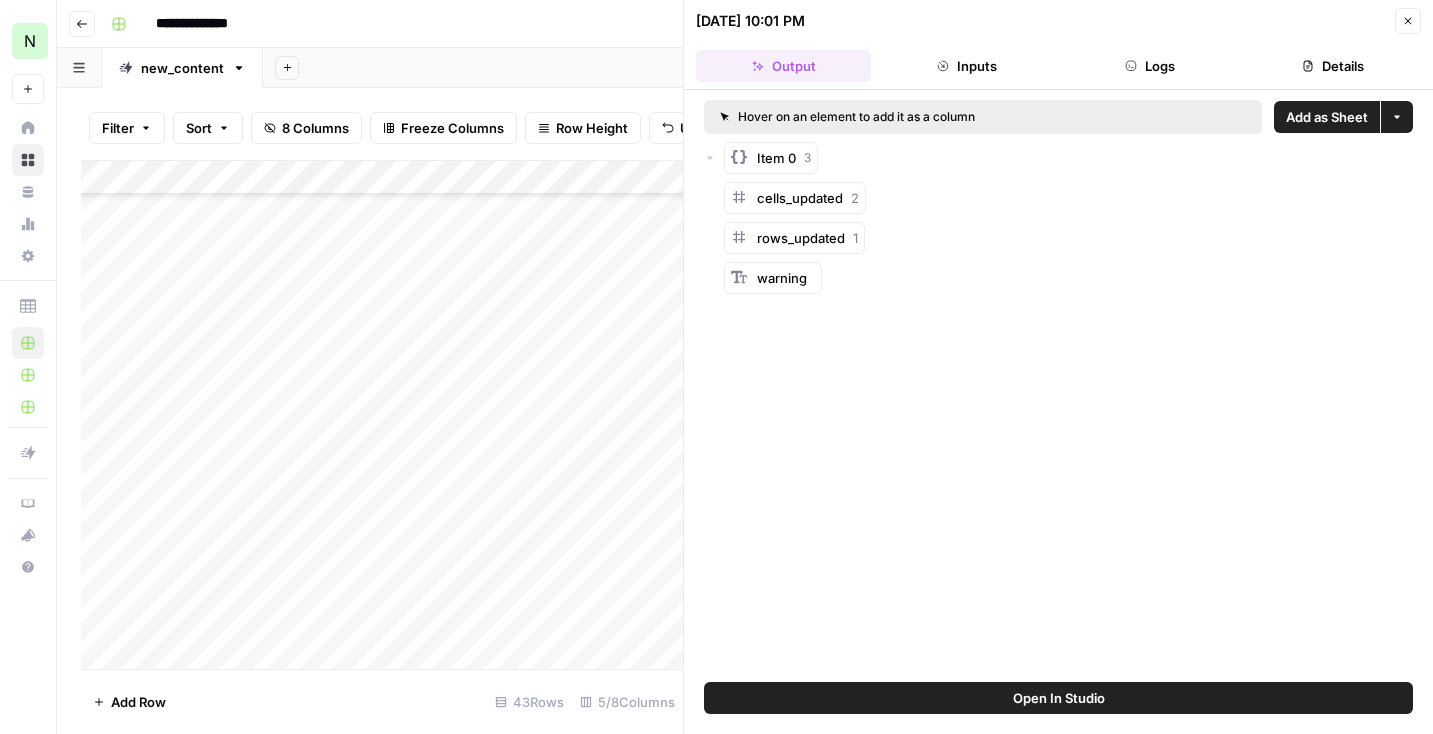 click on "Add Column" at bounding box center [382, 415] 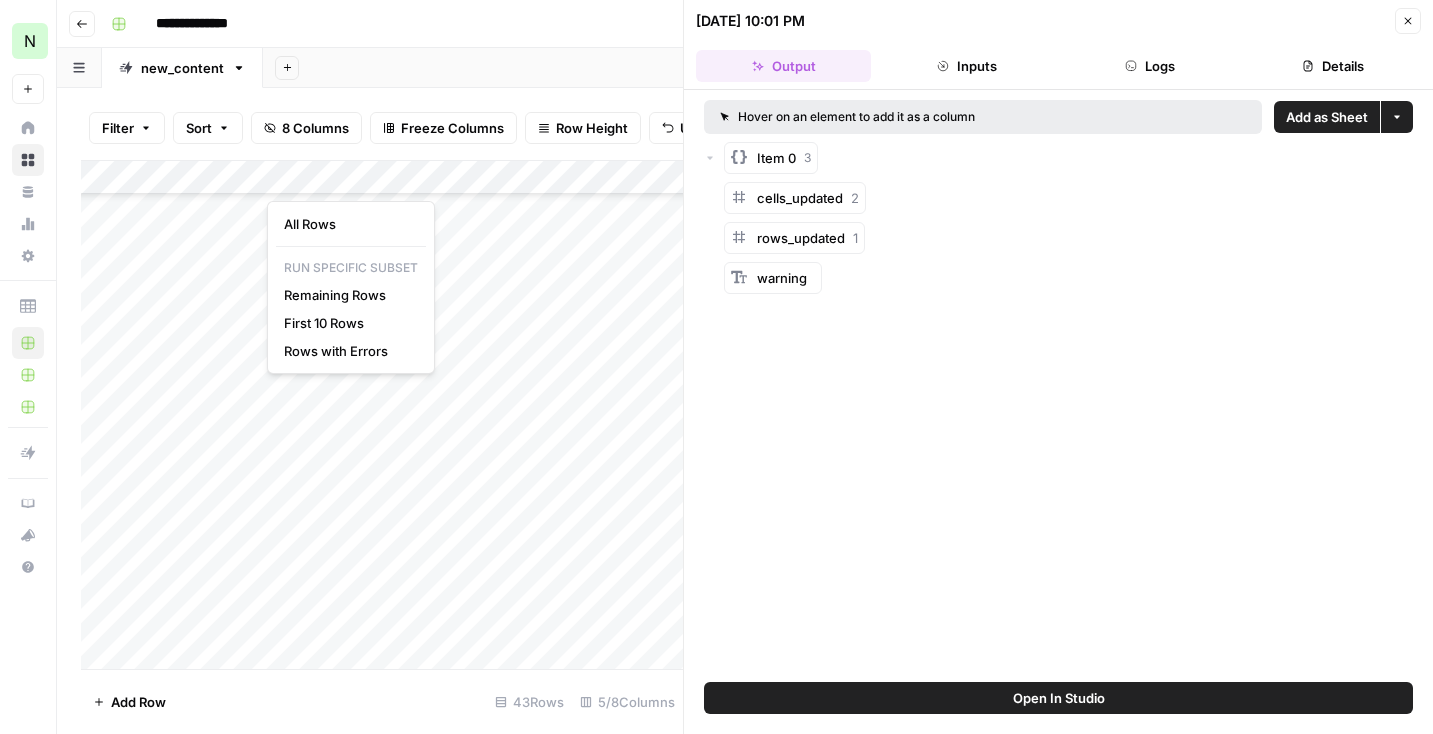click at bounding box center (357, 181) 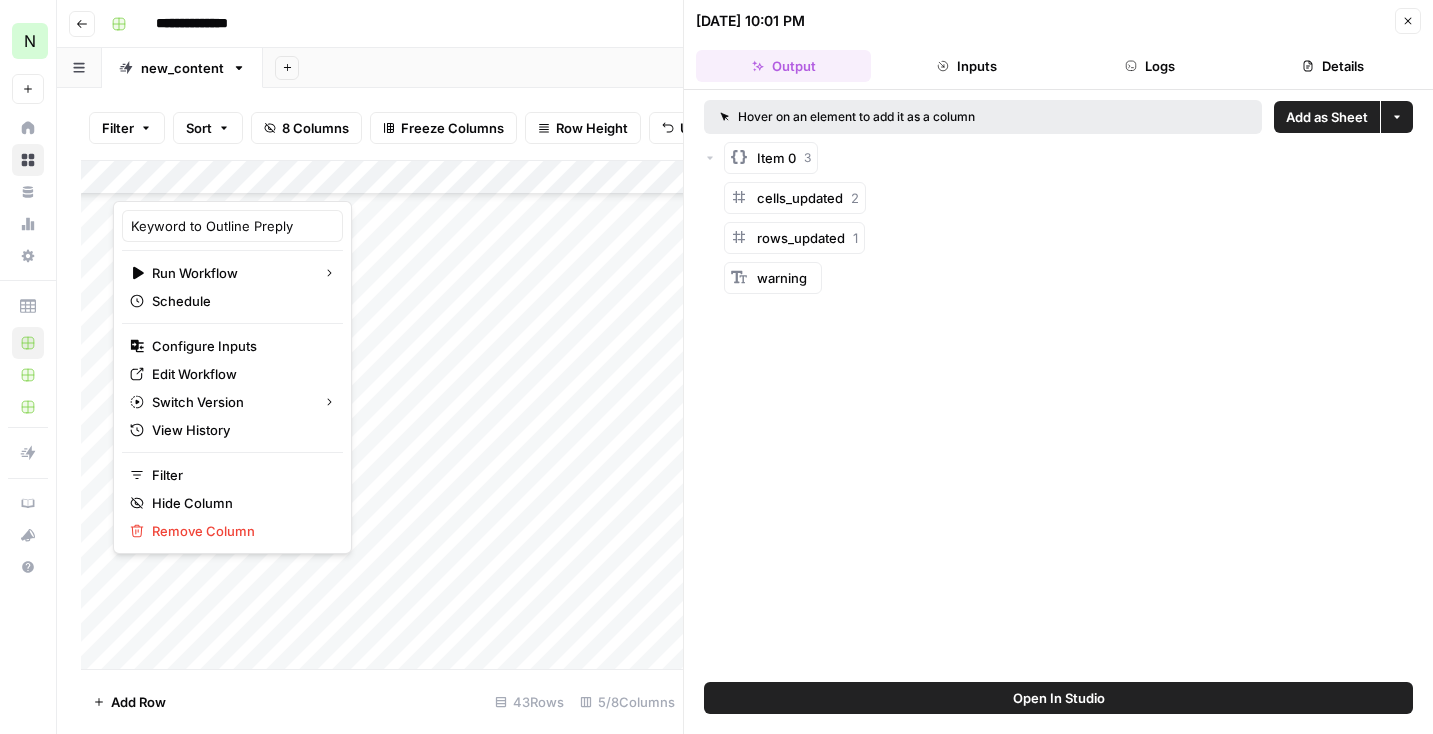 click on "Add Column" at bounding box center [382, 415] 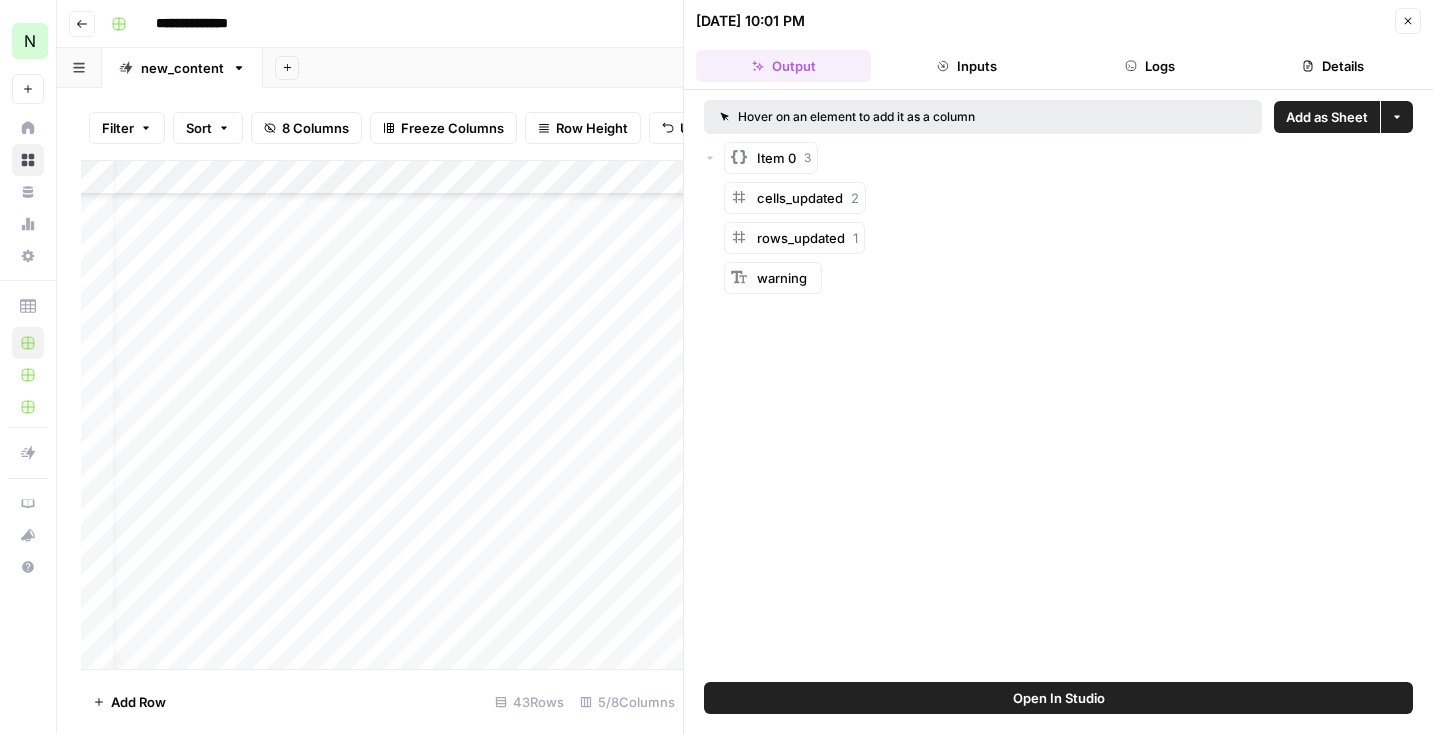 scroll, scrollTop: 1016, scrollLeft: 12, axis: both 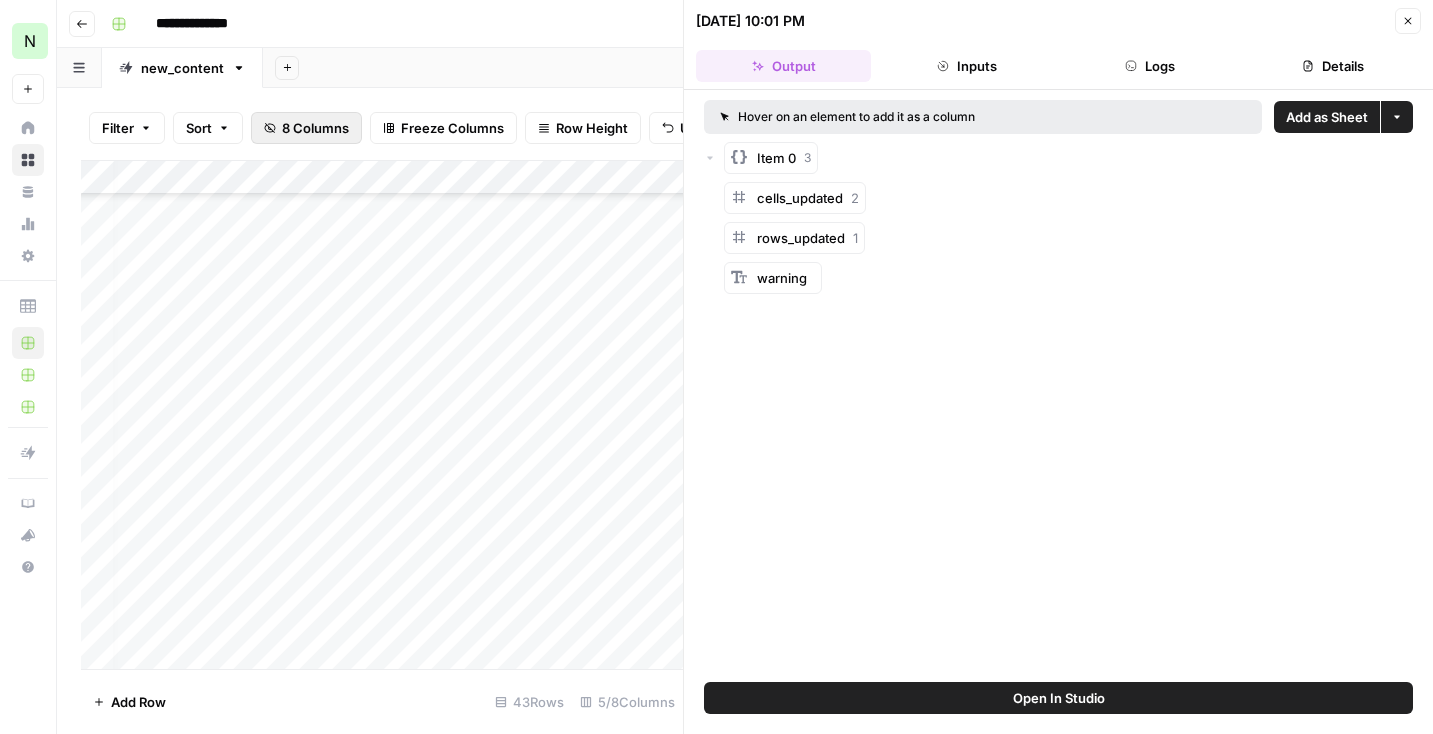 click on "8 Columns" at bounding box center [315, 128] 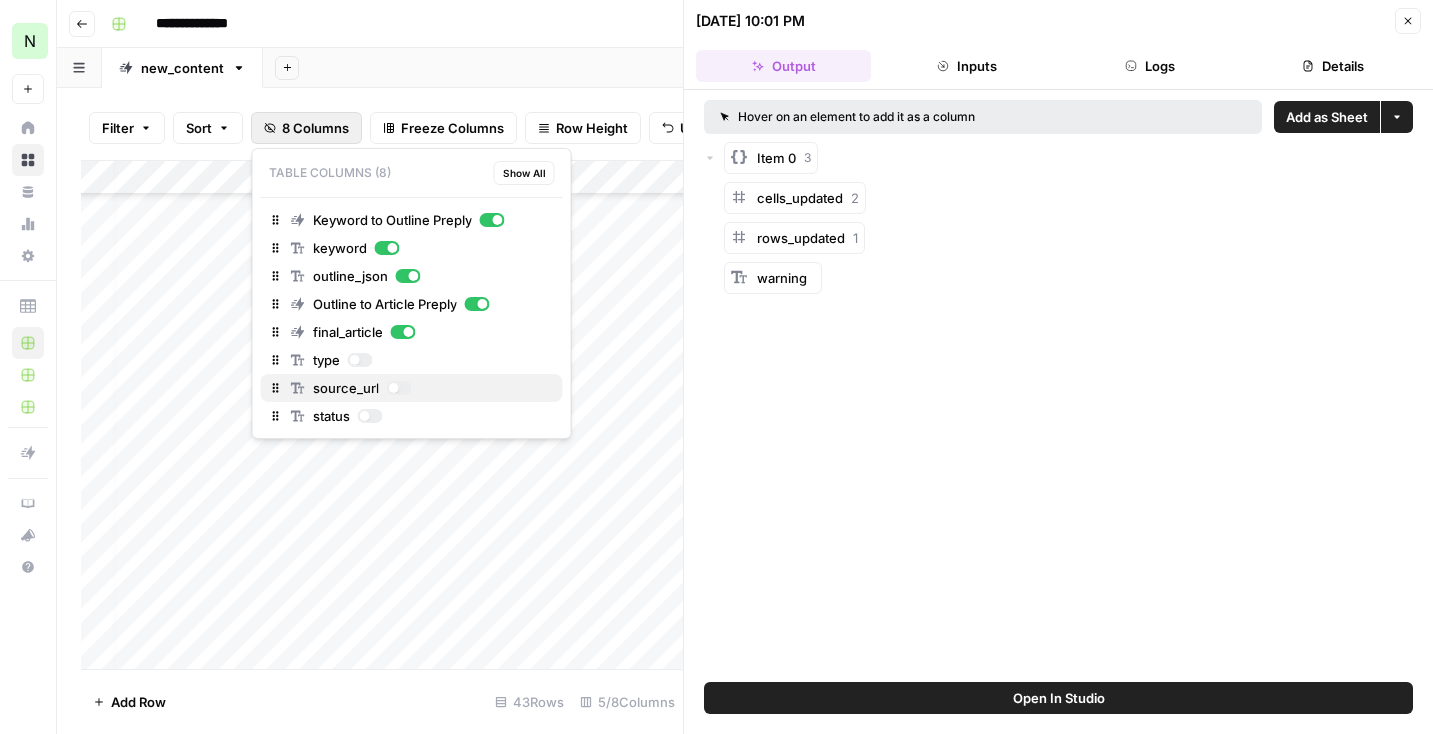 click on "Keyword to Outline Preply
keyword
outline_json
Outline to Article Preply
final_article
type
source_url
status" at bounding box center (412, 318) 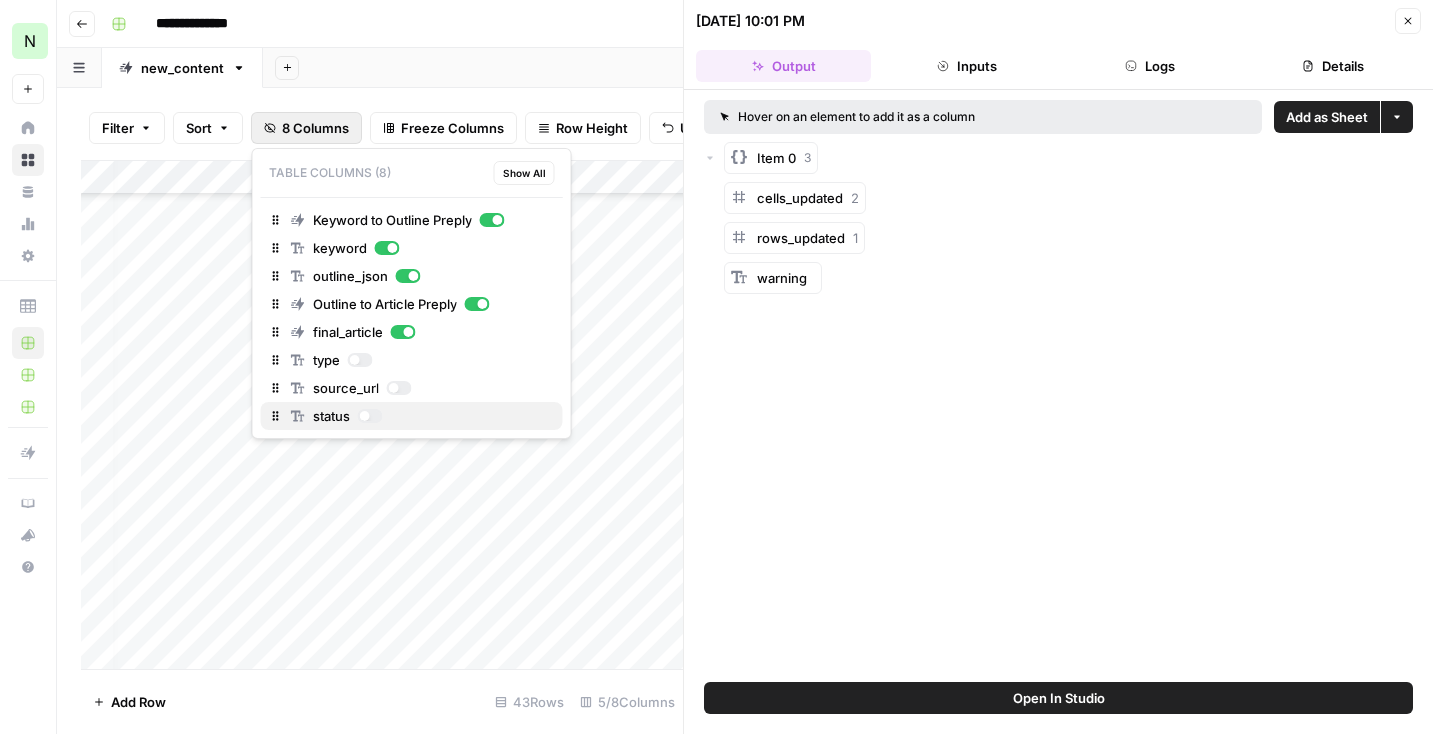 click on "status" at bounding box center (337, 416) 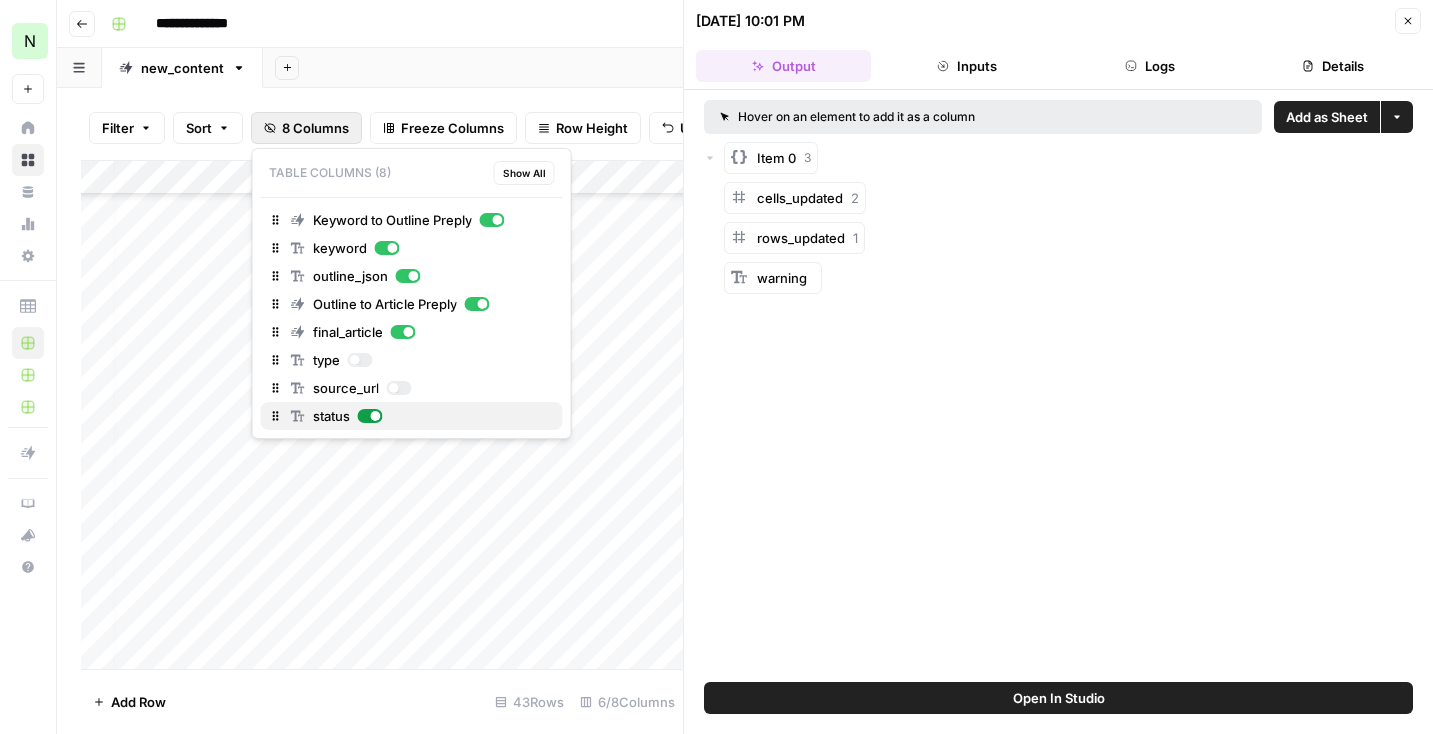 click at bounding box center (376, 416) 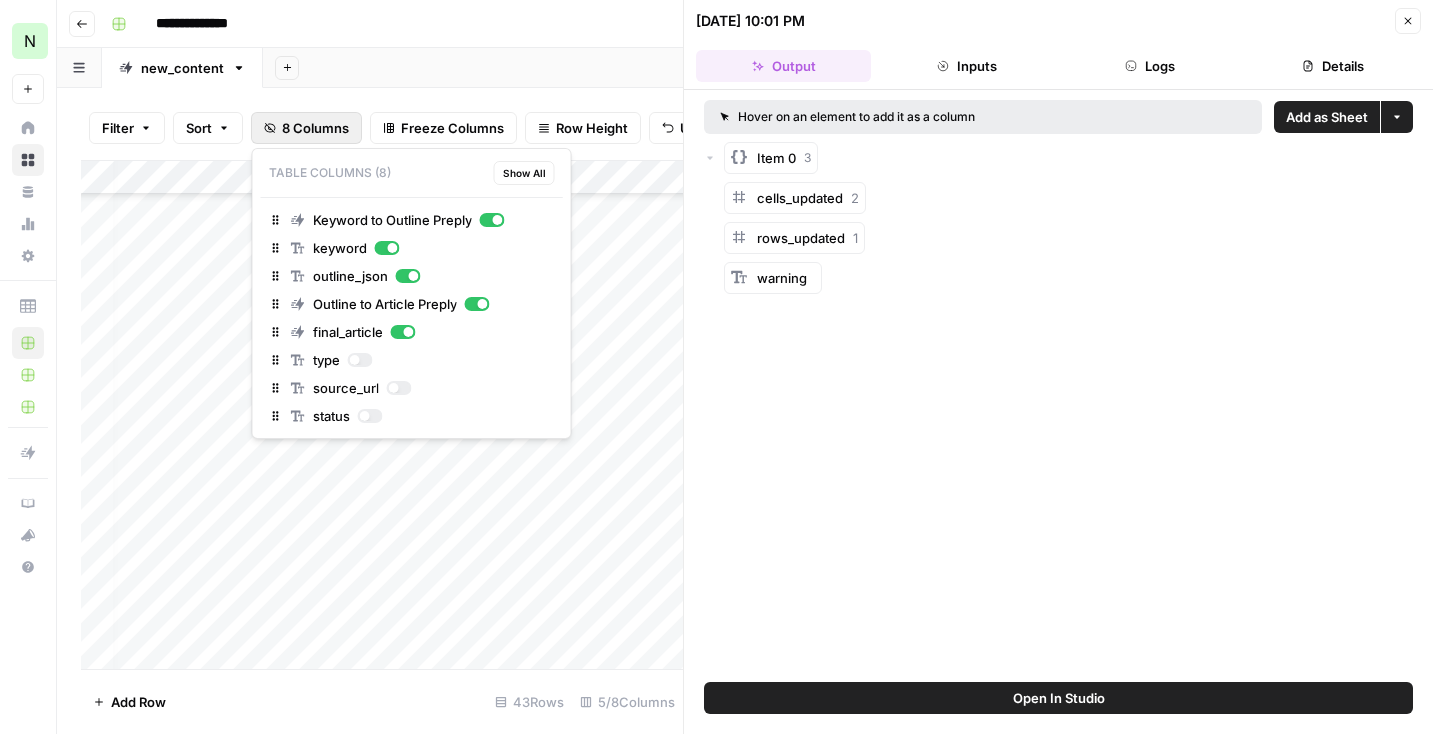 click on "8 Columns" at bounding box center (315, 128) 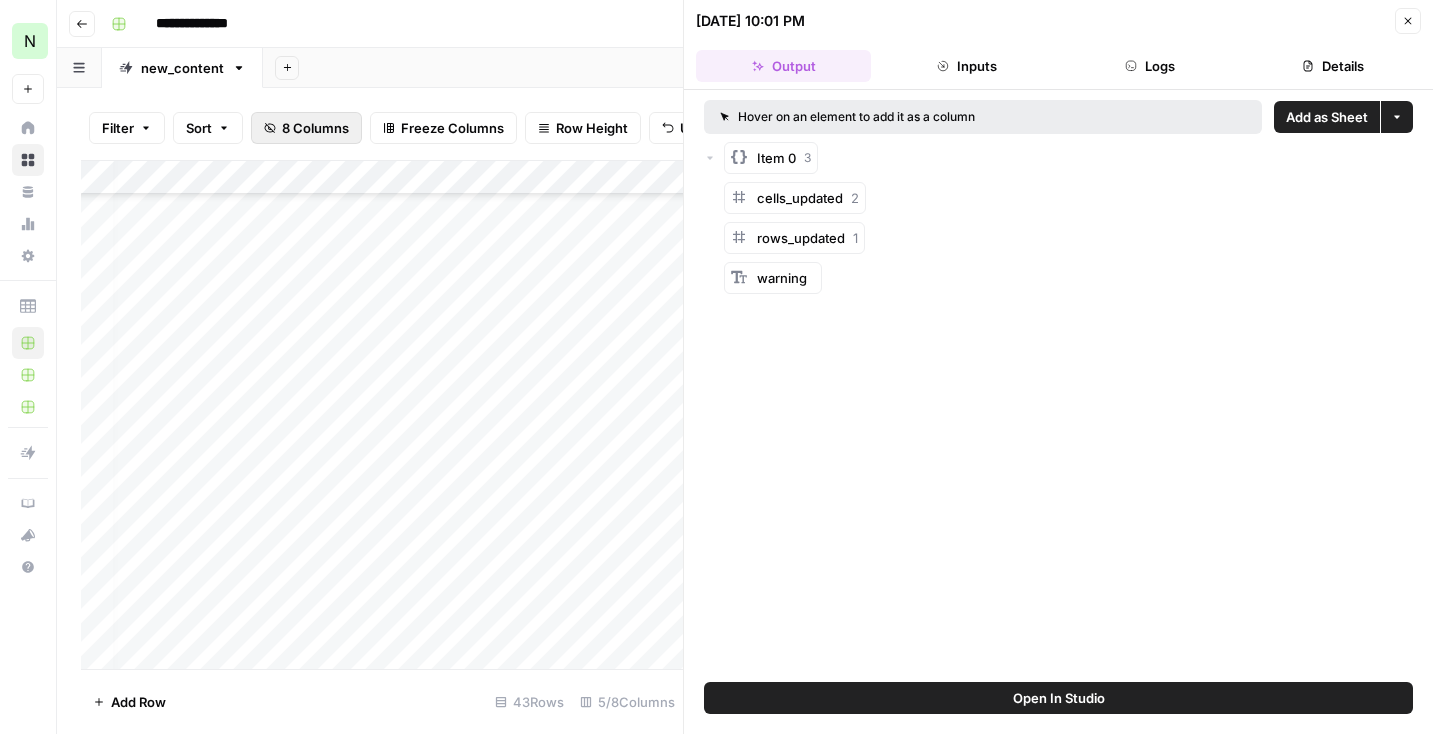click on "8 Columns" at bounding box center (315, 128) 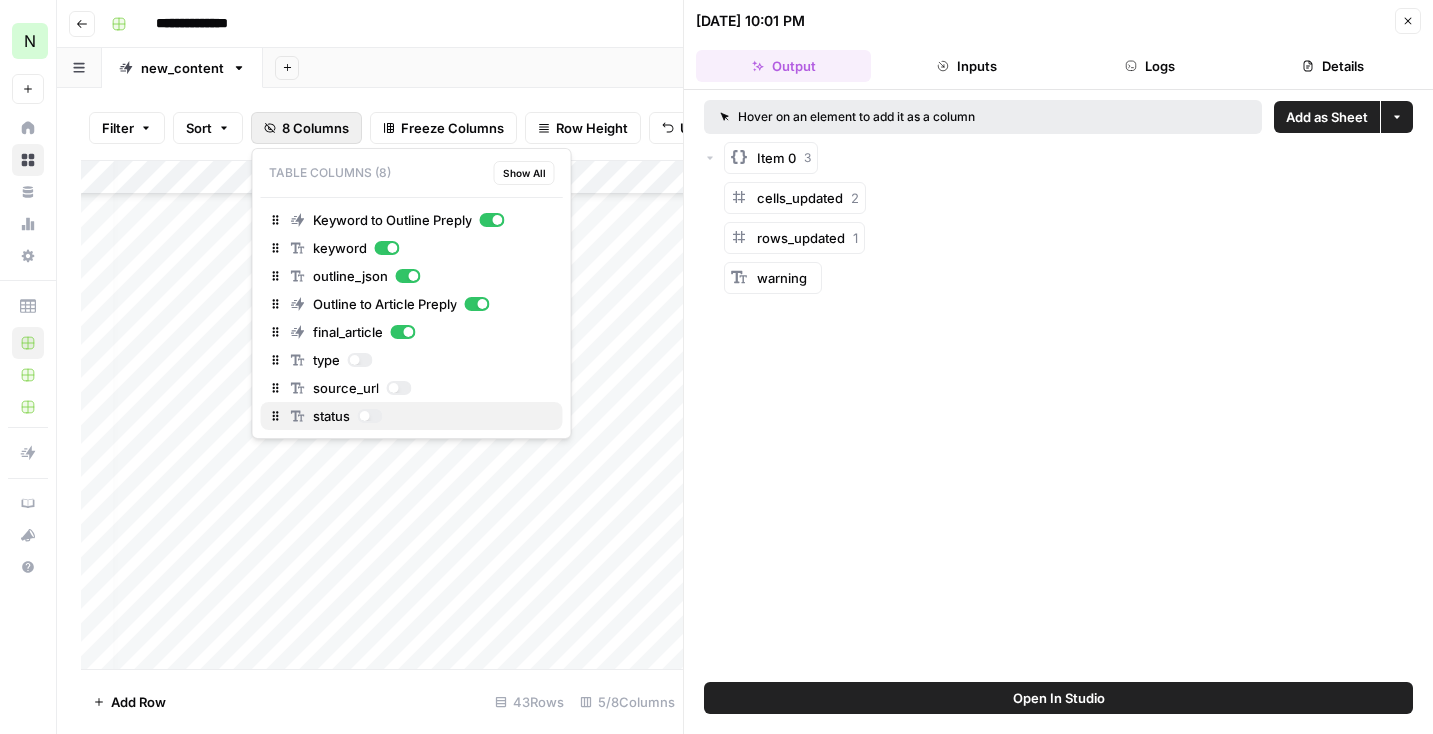 click on "status" at bounding box center (412, 416) 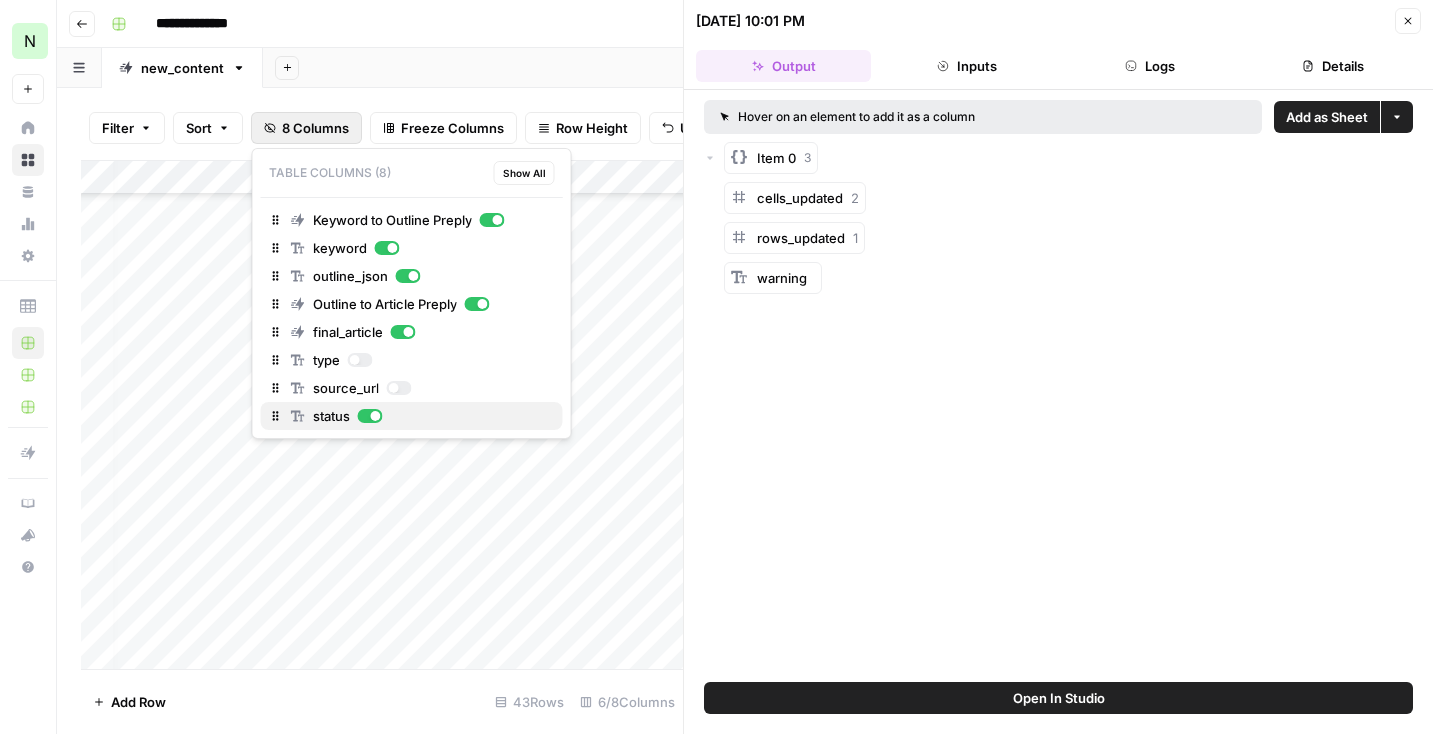click on "status" at bounding box center [412, 416] 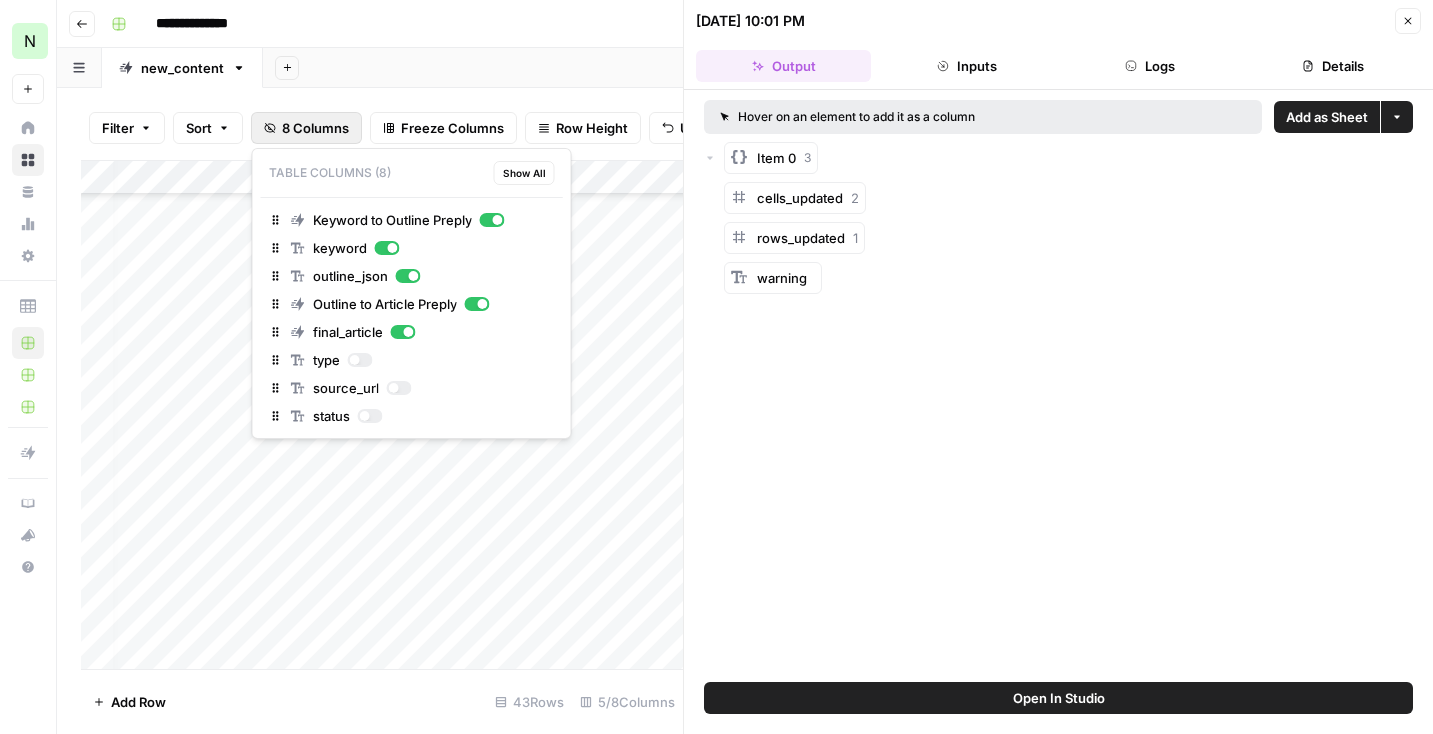 click on "8 Columns" at bounding box center [315, 128] 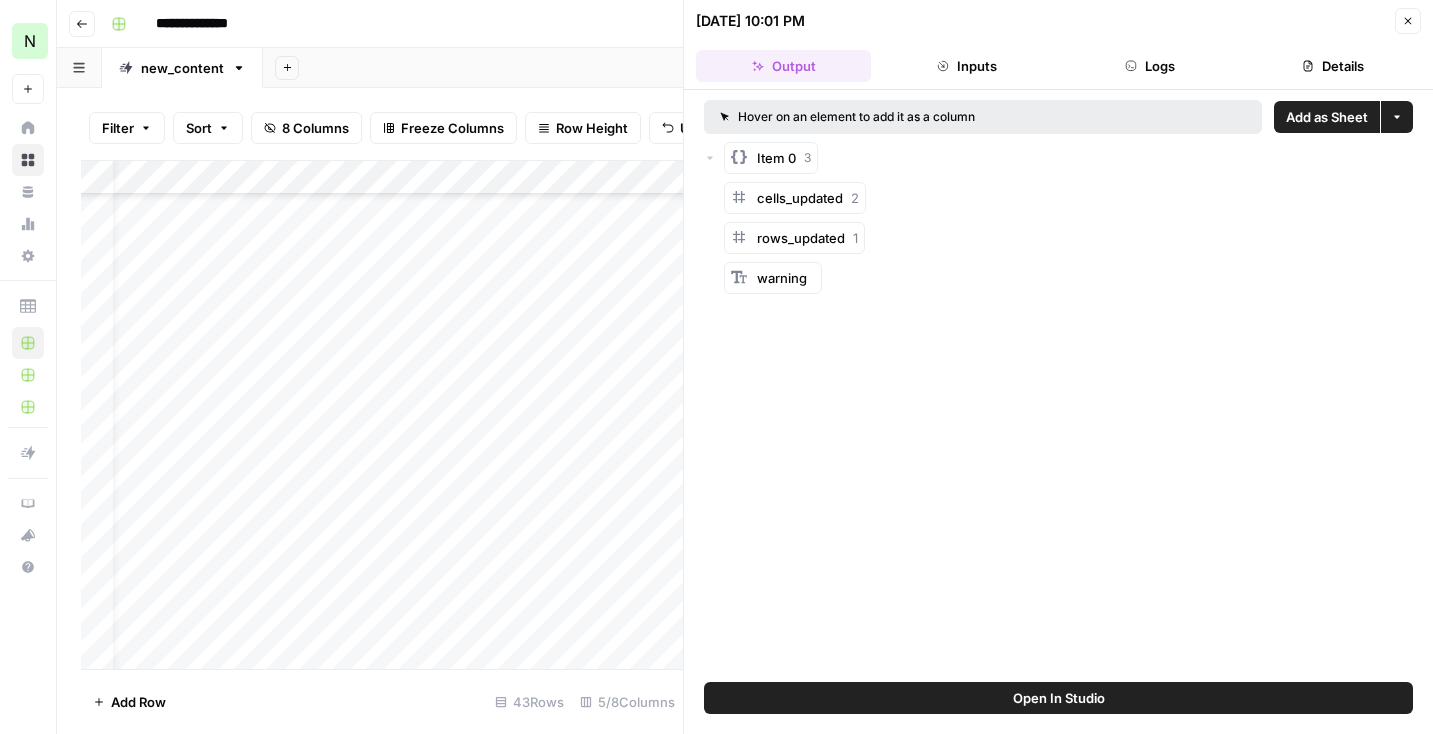 scroll, scrollTop: 1020, scrollLeft: 40, axis: both 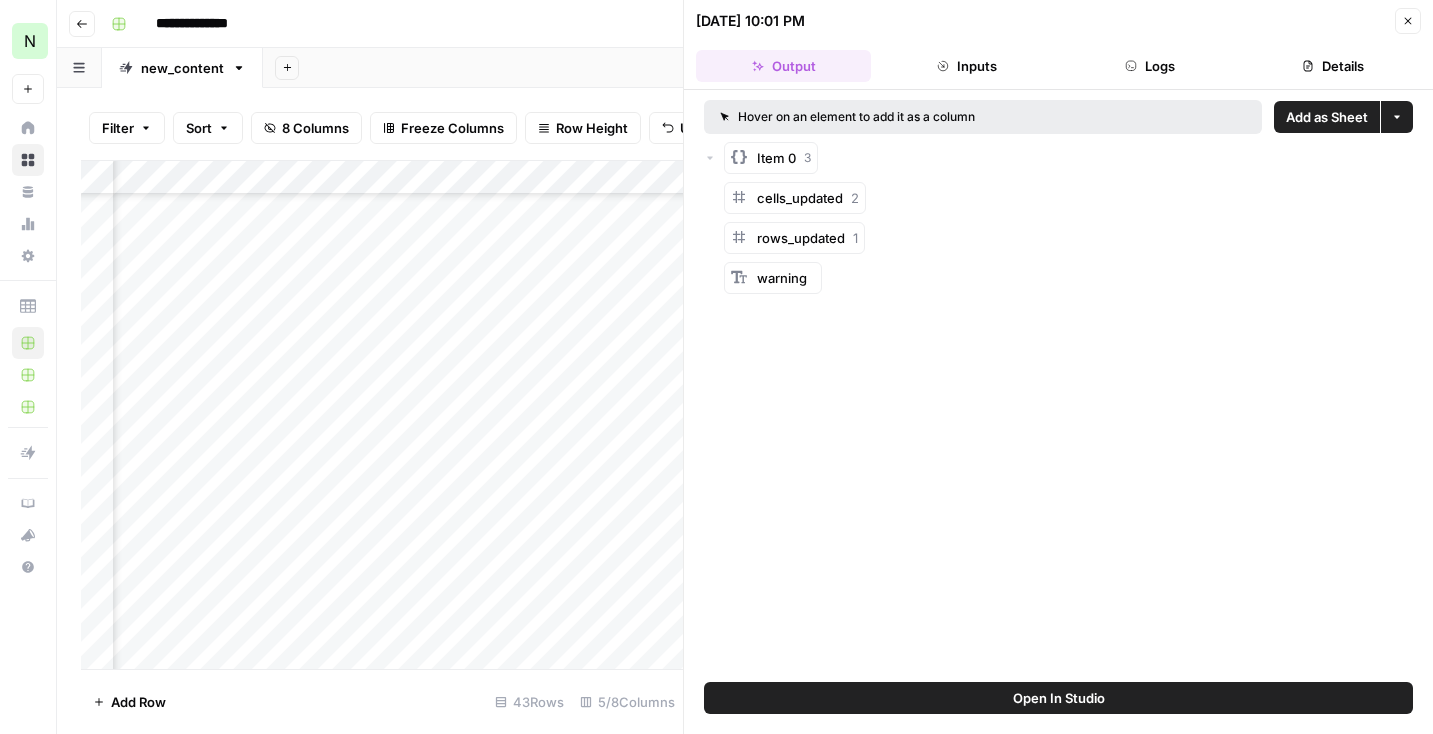 click on "Add Column" at bounding box center [382, 415] 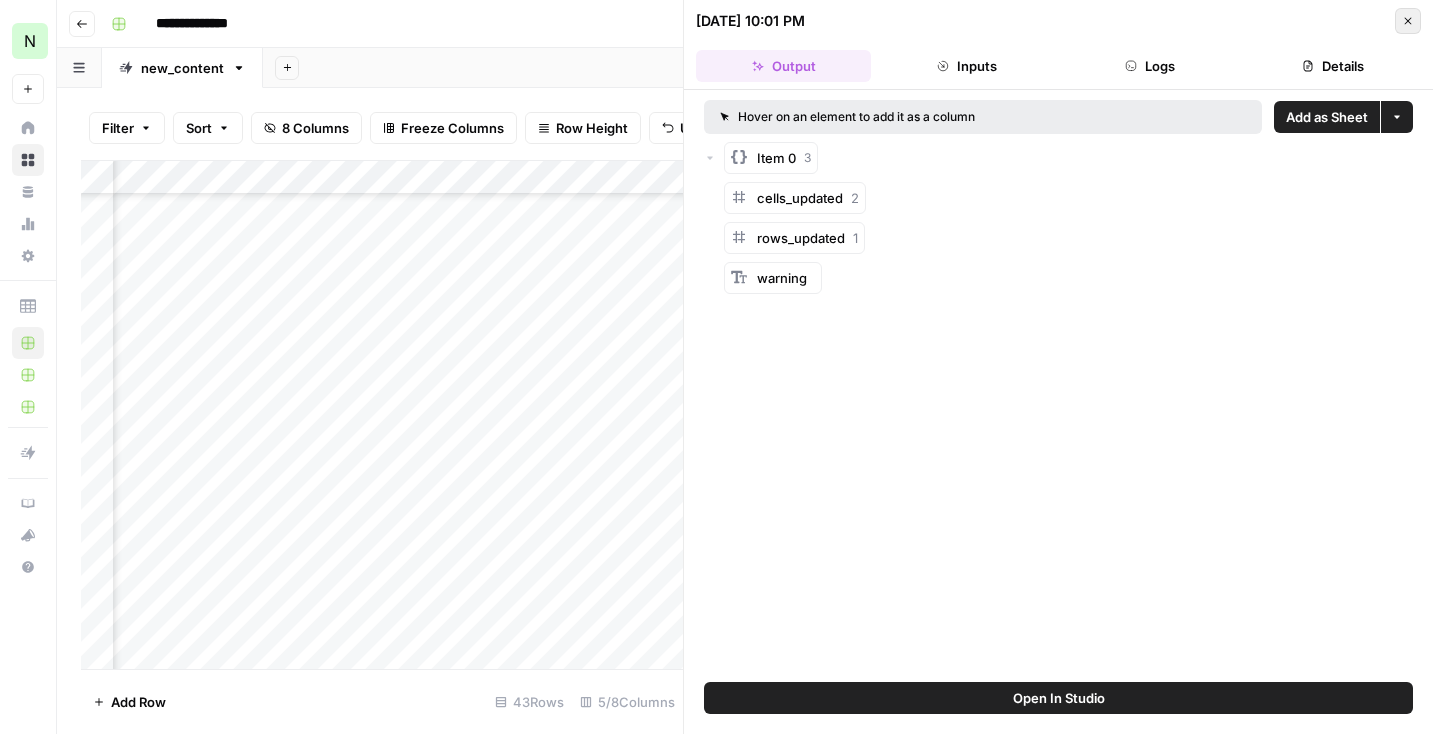 click 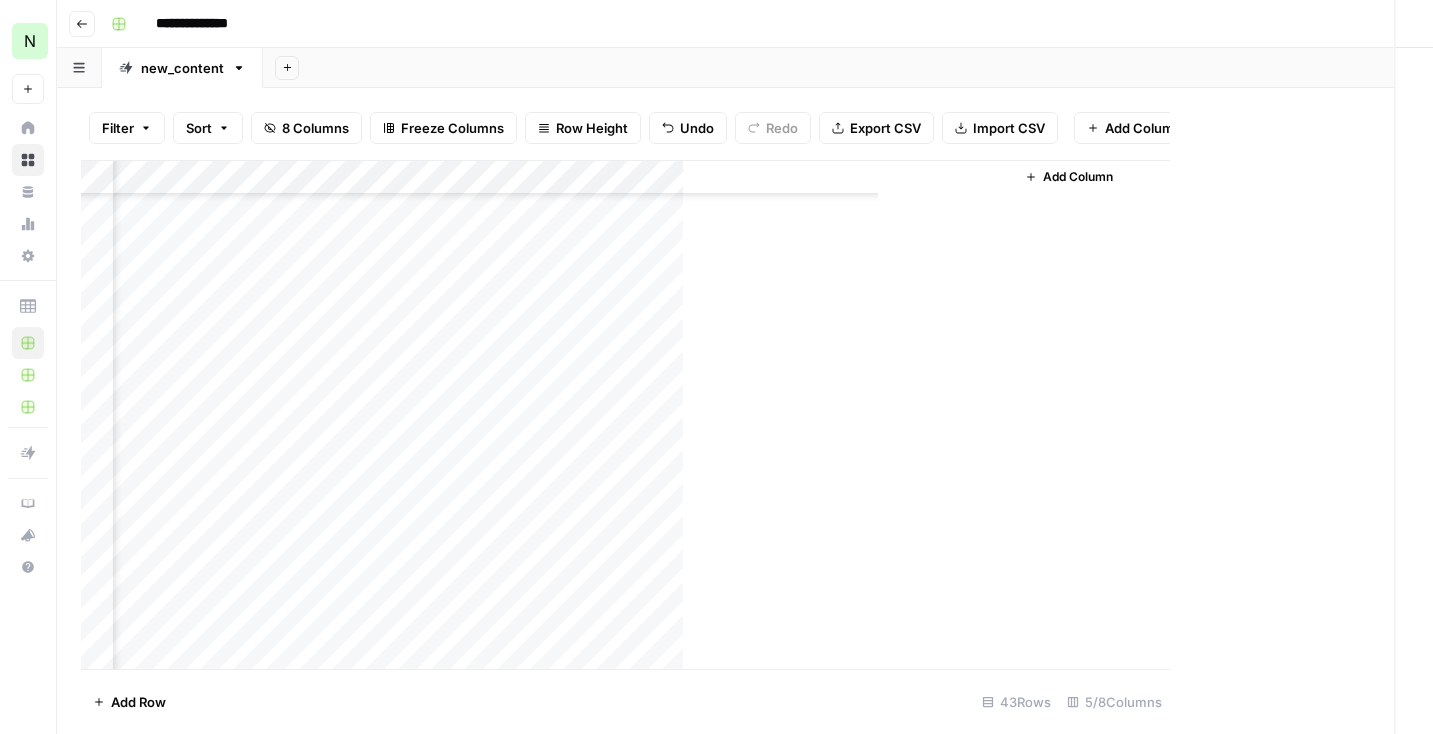 scroll, scrollTop: 1020, scrollLeft: 0, axis: vertical 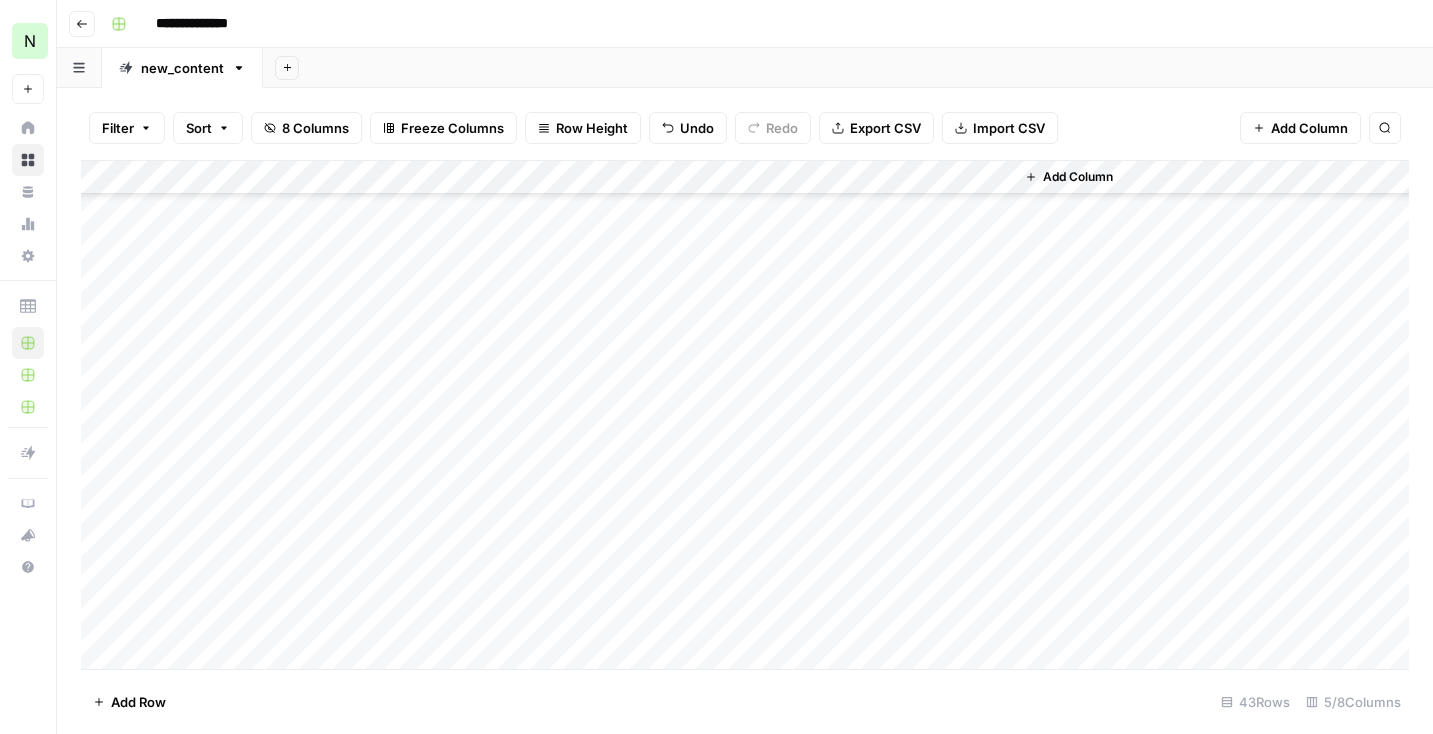 drag, startPoint x: 921, startPoint y: 268, endPoint x: 921, endPoint y: 552, distance: 284 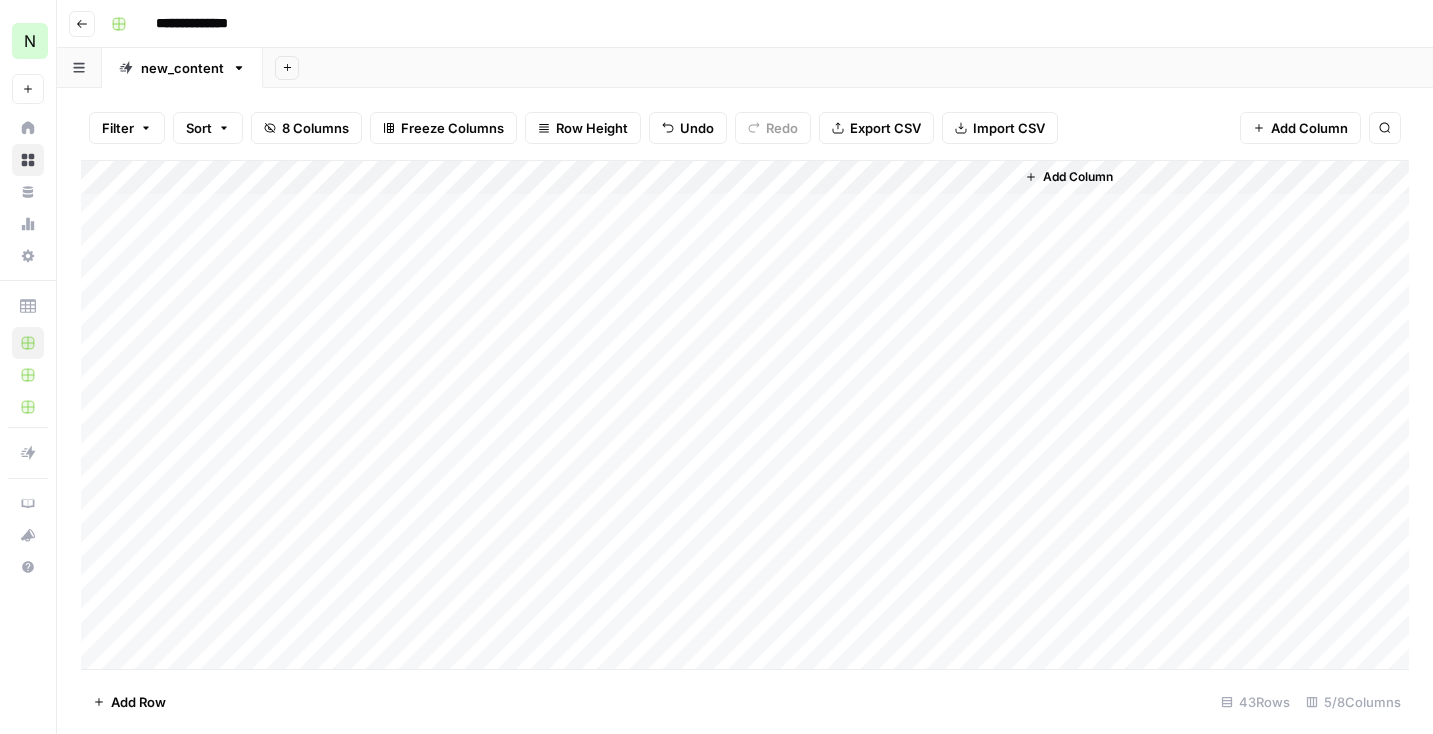 click on "Add Column" at bounding box center [745, 415] 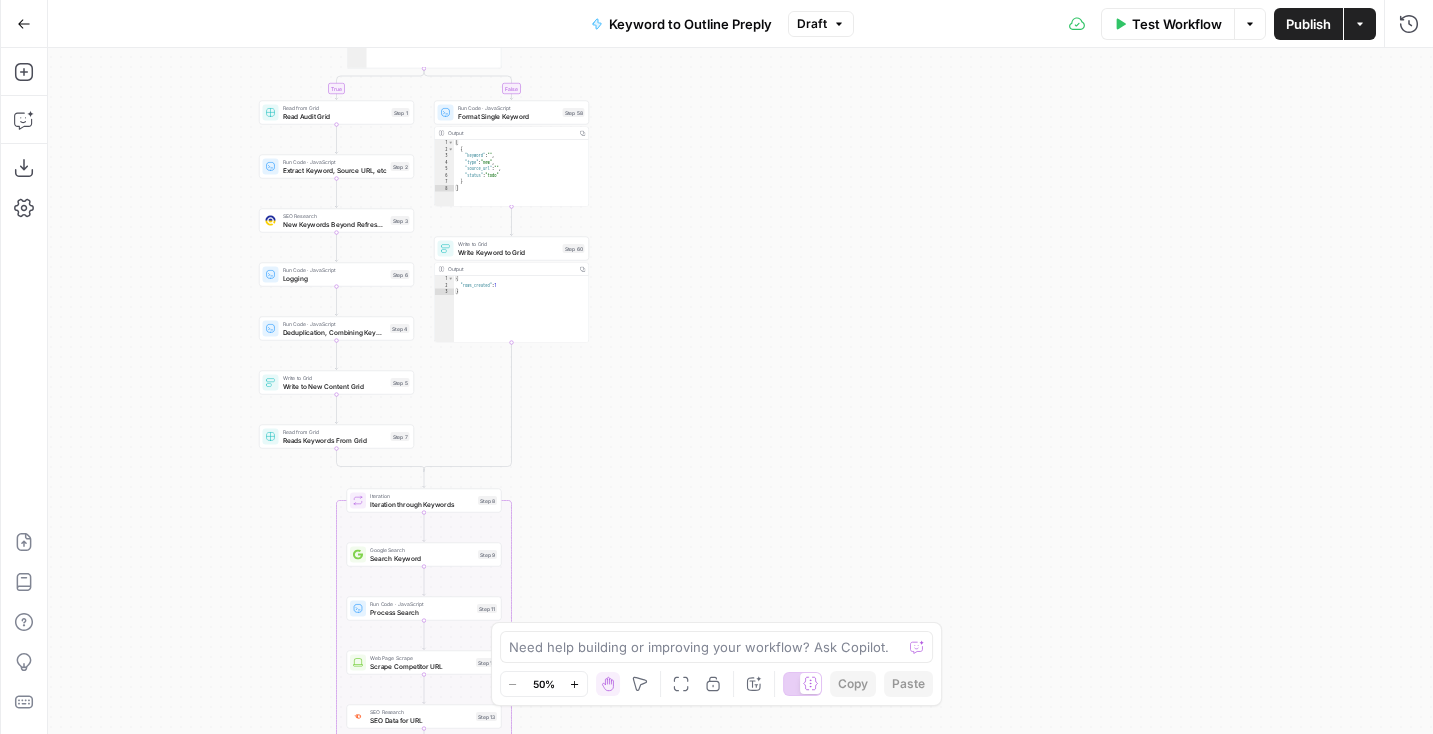 scroll, scrollTop: 0, scrollLeft: 0, axis: both 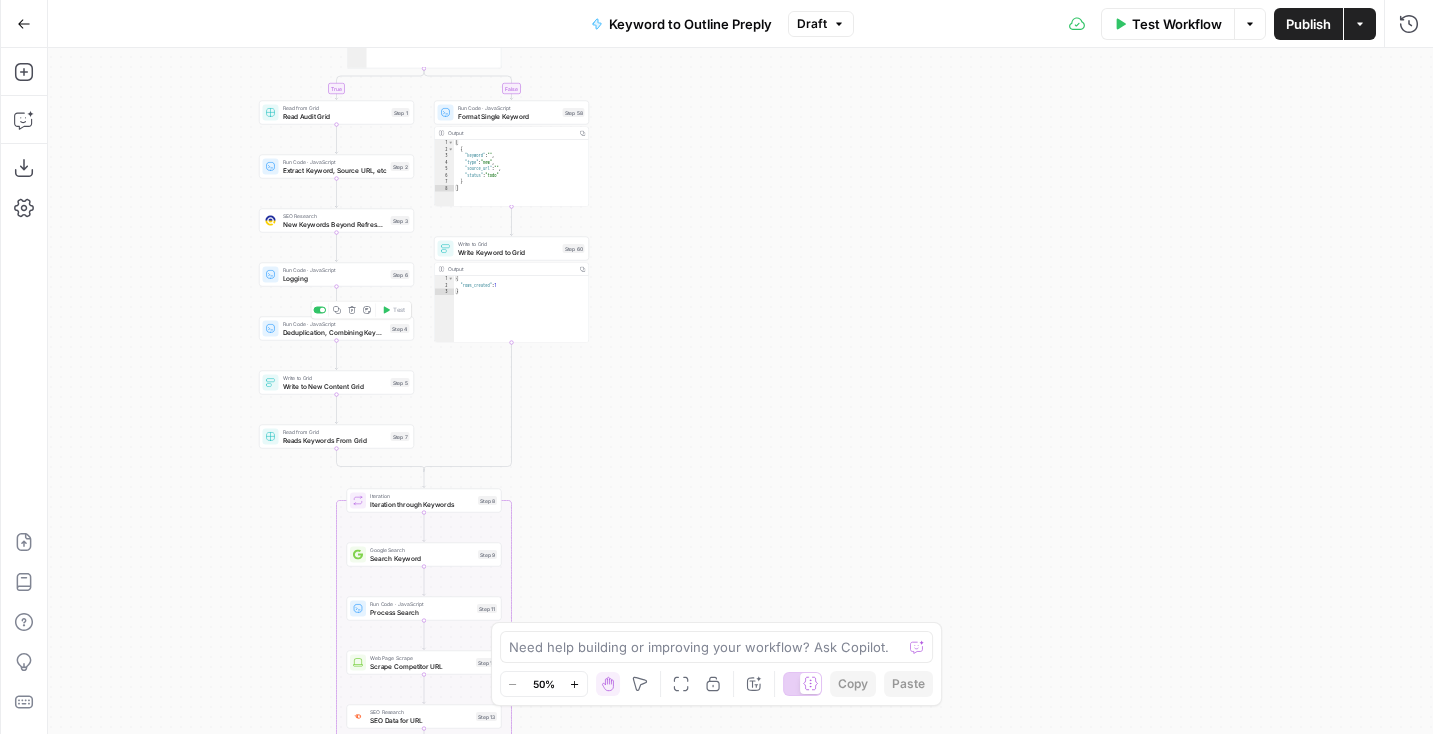 click on "Deduplication, Combining Keywords" at bounding box center (335, 332) 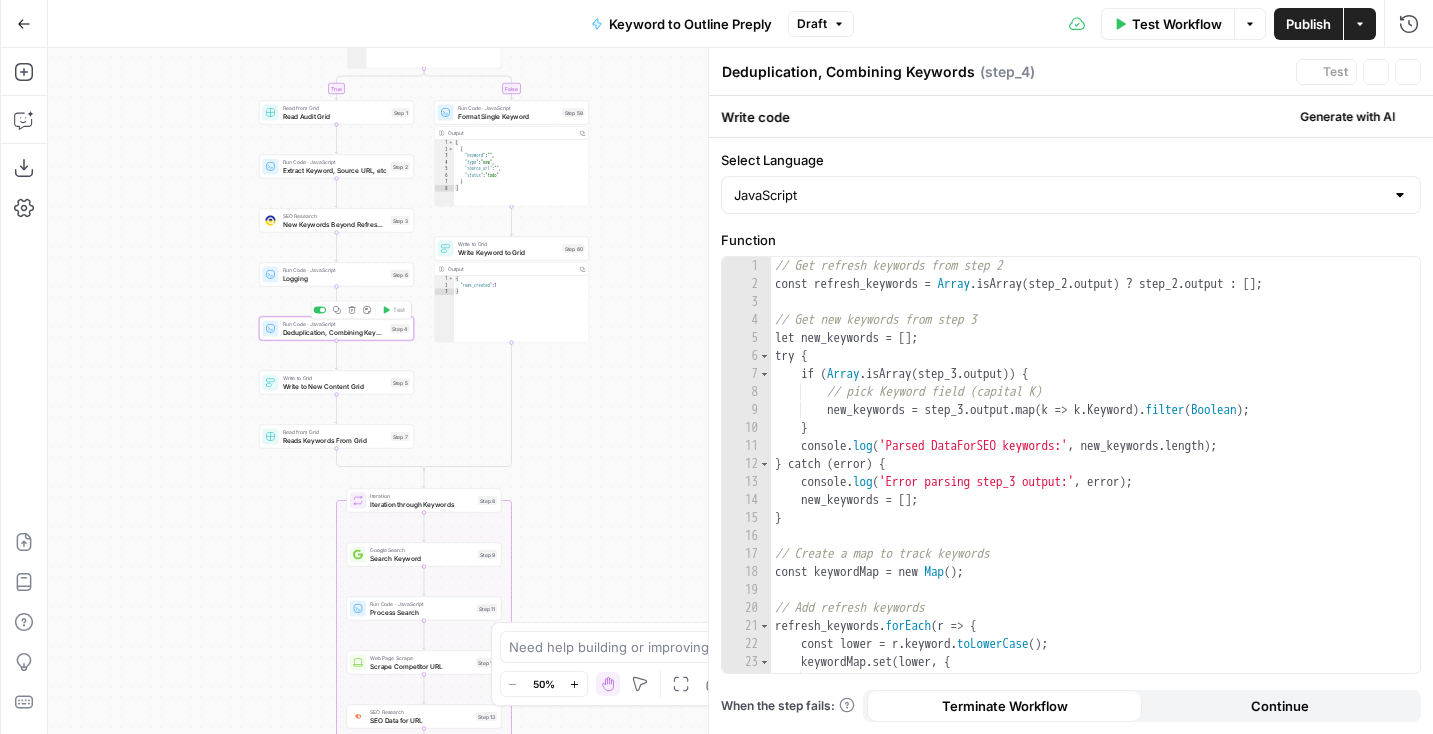 click on "Deduplication, Combining Keywords" at bounding box center [335, 332] 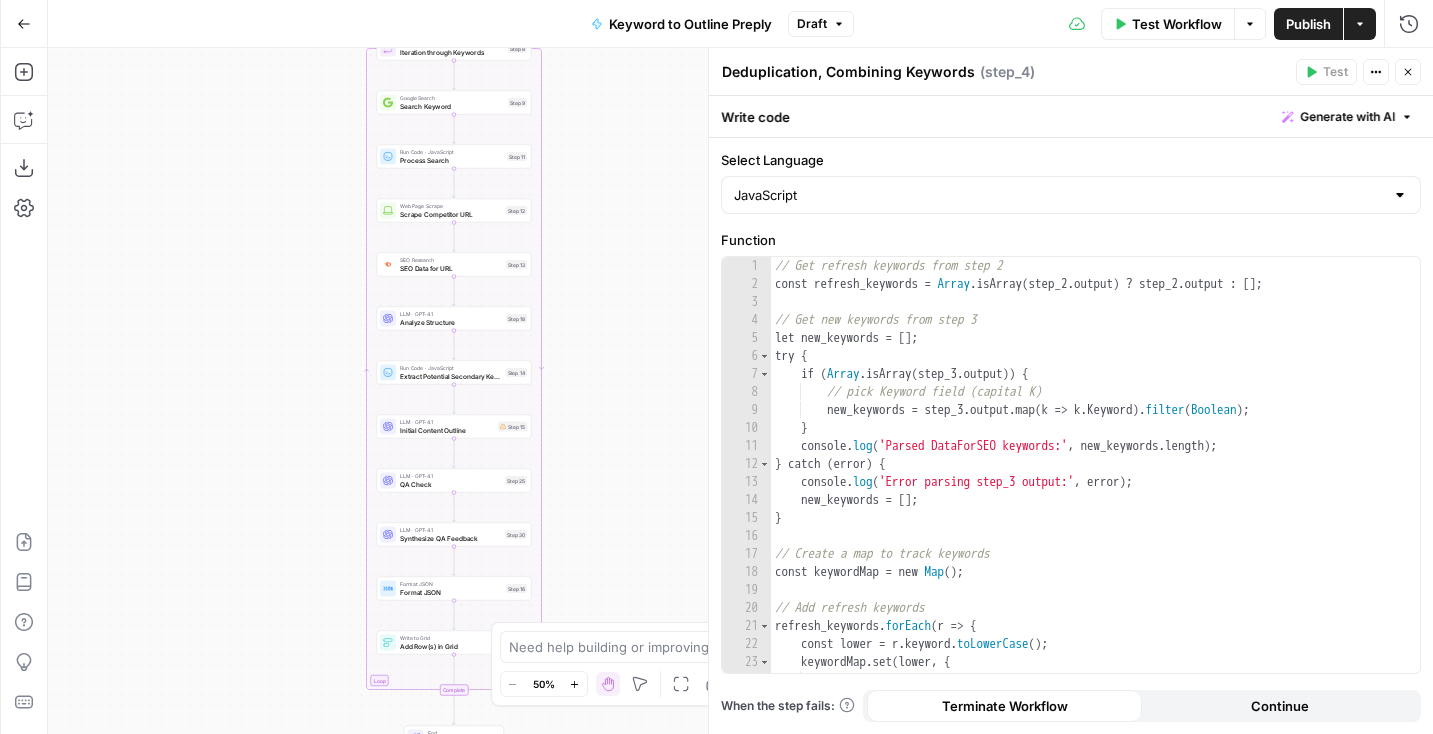 drag, startPoint x: 554, startPoint y: 443, endPoint x: 584, endPoint y: -9, distance: 452.99448 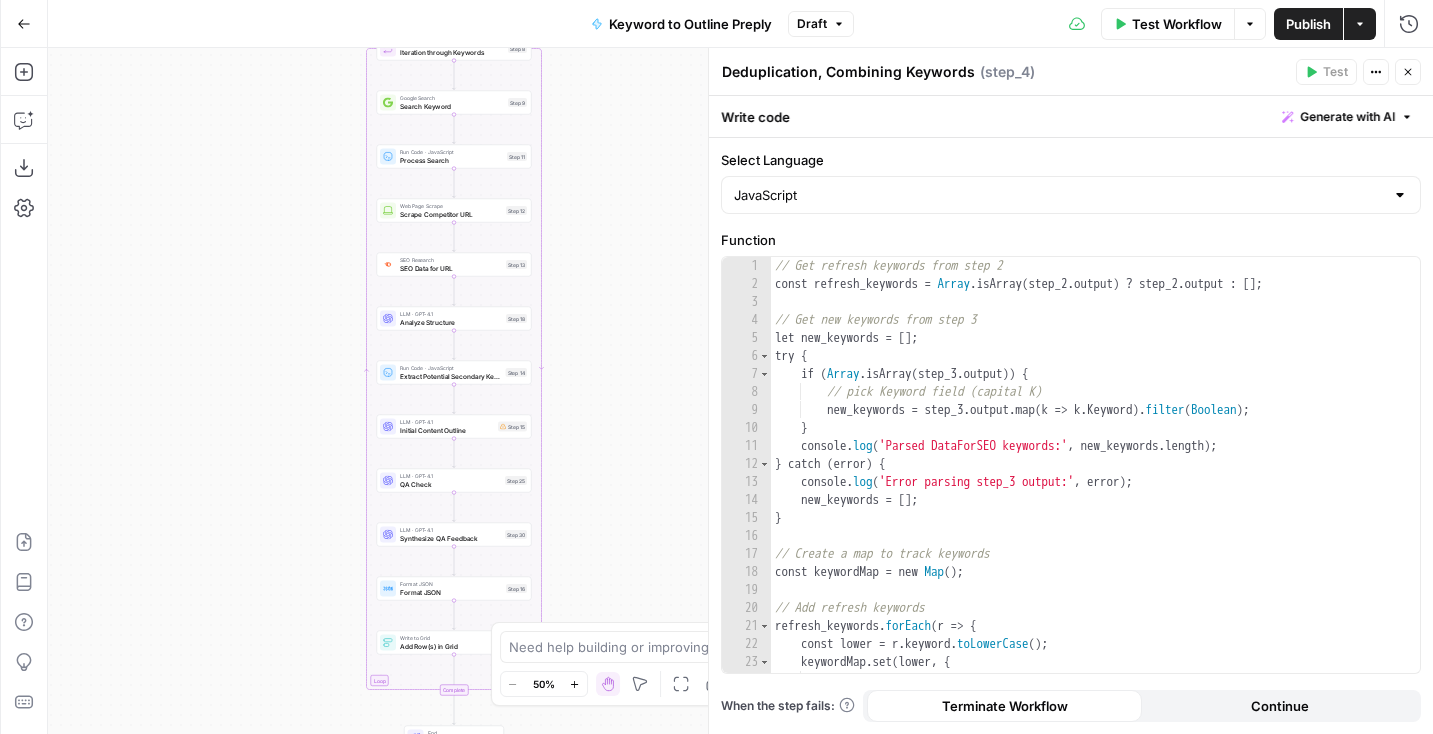 click on "N NidoOps New Home Browse Your Data Monitoring Settings Recent Grids New grid Preply Content Audit Results Preply SEO Audit Recent Workflows New Workflow Keyword to Outline Preply SEO Audit Outline to Article Preply AirOps Academy What's new? Help + Support Go Back Keyword to Outline Preply Draft Test Workflow Options Publish Actions Run History Add Steps Copilot Download as JSON Settings Import JSON AirOps Academy Help Give Feedback Shortcuts true false Workflow Set Inputs Inputs Read from Grid Read from Grid Step 59 Output Copy 1 2 3 4 5 6 7 8 [    {      "__id" :  "8007578" ,      "Keyword to Outline Preply" :  "Step 1/3:           step_59" ,      "keyword" :  "how to say bye in japanese" ,      "outline_json" :  "" ,      "Outline to Article Preply" :  "" ,      "final_article" :  "" ,     This output is too large & has been abbreviated for review.   Copy the output   to view the full content. Condition Condition Step 52 Output Copy 1 2 3 {    "rows_created" :  1 }     Step 1 Copy" at bounding box center (716, 367) 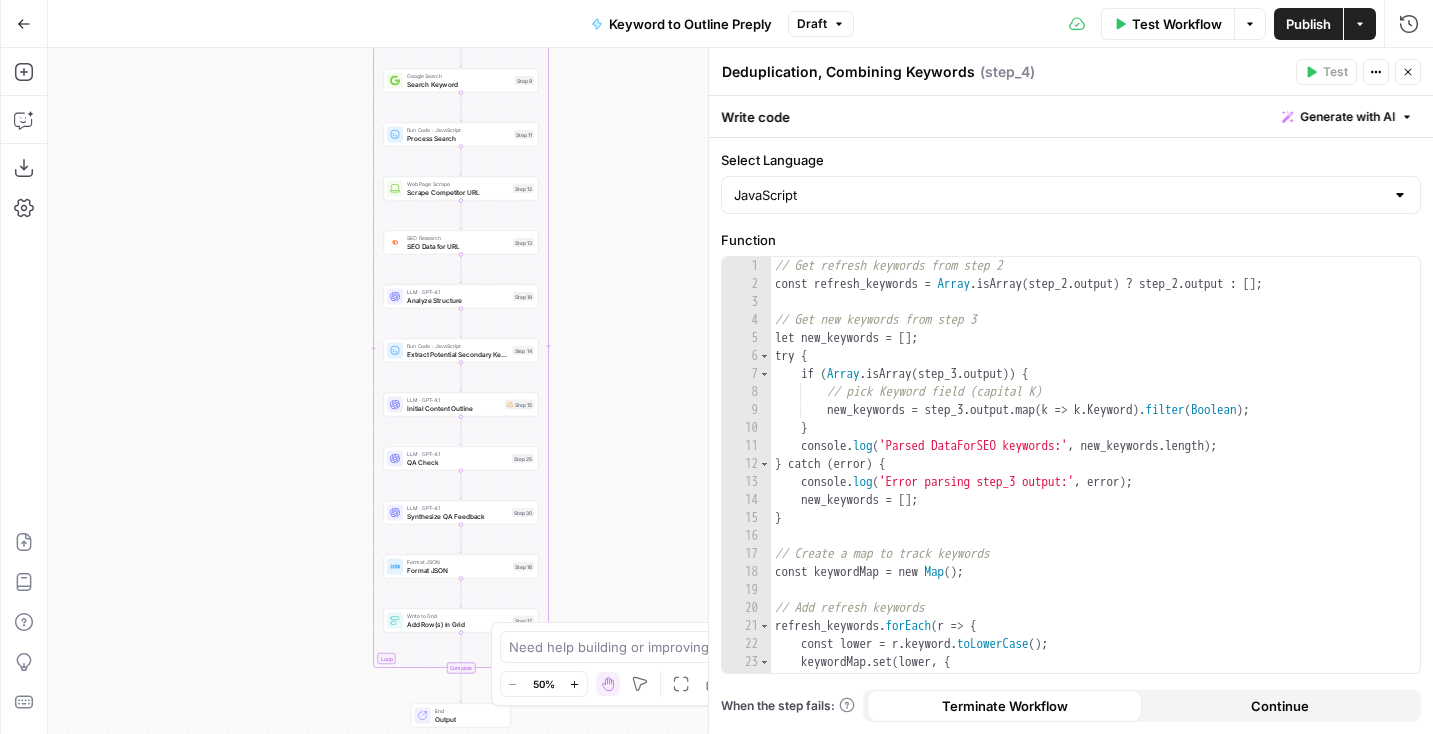 drag, startPoint x: 593, startPoint y: 363, endPoint x: 599, endPoint y: 343, distance: 20.880613 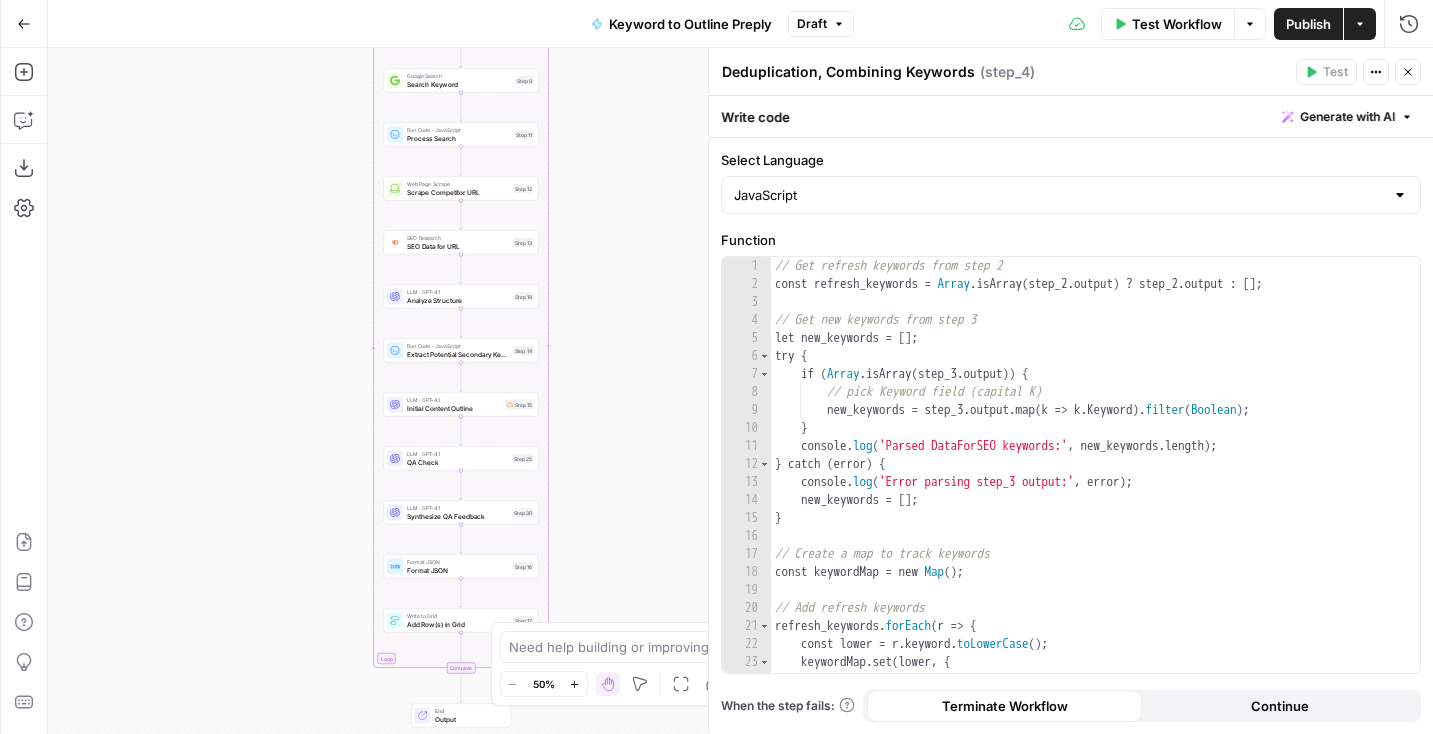 click on "true false Workflow Set Inputs Inputs Read from Grid Read from Grid Step 59 Output Copy 1 2 3 4 5 6 7 8 [    {      "__id" :  "8007578" ,      "Keyword to Outline Preply" :  "Step 1/3:           step_59" ,      "keyword" :  "how to say bye in japanese" ,      "outline_json" :  "" ,      "Outline to Article Preply" :  "" ,      "final_article" :  "" ,     XXXXXXXXXXXXXXXXXXXXXXXXXXXXXXXXXXXXXXXXXXXXXXXXXXXXXXXXXXXXXXXXXXXXXXXXXXXXXXXXXXXXXXXXXXXXXXXXXXXXXXXXXXXXXXXXXXXXXXXXXXXXXXXXXXXXXXXXXXXXXXXXXXXXXXXXXXXXXXXXXXXXXXXXXXXXXXXXXXXXXXXXXXXXXXXXXXXXXXXXXXXXXXXXXXXXXXXXXXXXXXXXXXXXXXXXXXXXXXXXXXXXXXXXXXXXXXXXXXXXXXXXXXXXXXXXXXXXXXXXXXXXXXXXXXXXXXXXXXXXXXXXXXXXXXXXXXXXXXXXXXXXXXXXXXXXXXXXXXXXXXXXXXXXXXXXXXXXXXXXXXXXXXXXXXXXXXXXXXXXXXXXXXXXXXXXXXXXXXXXXXXXXXXXXXXXXXXXXXXXXXXXXXXXXXXXXXXXXXXXXXXXXXXXXXXXXXXXXXXXXXXXXXXXXXXXXXXXXXXXXXXXXXXXXXXXXXXXXXXXXXXXXXXXXXXX This output is too large & has been abbreviated for review.   Copy the output   to view the full content. Condition Condition Step 52 Output 1 2" at bounding box center (740, 391) 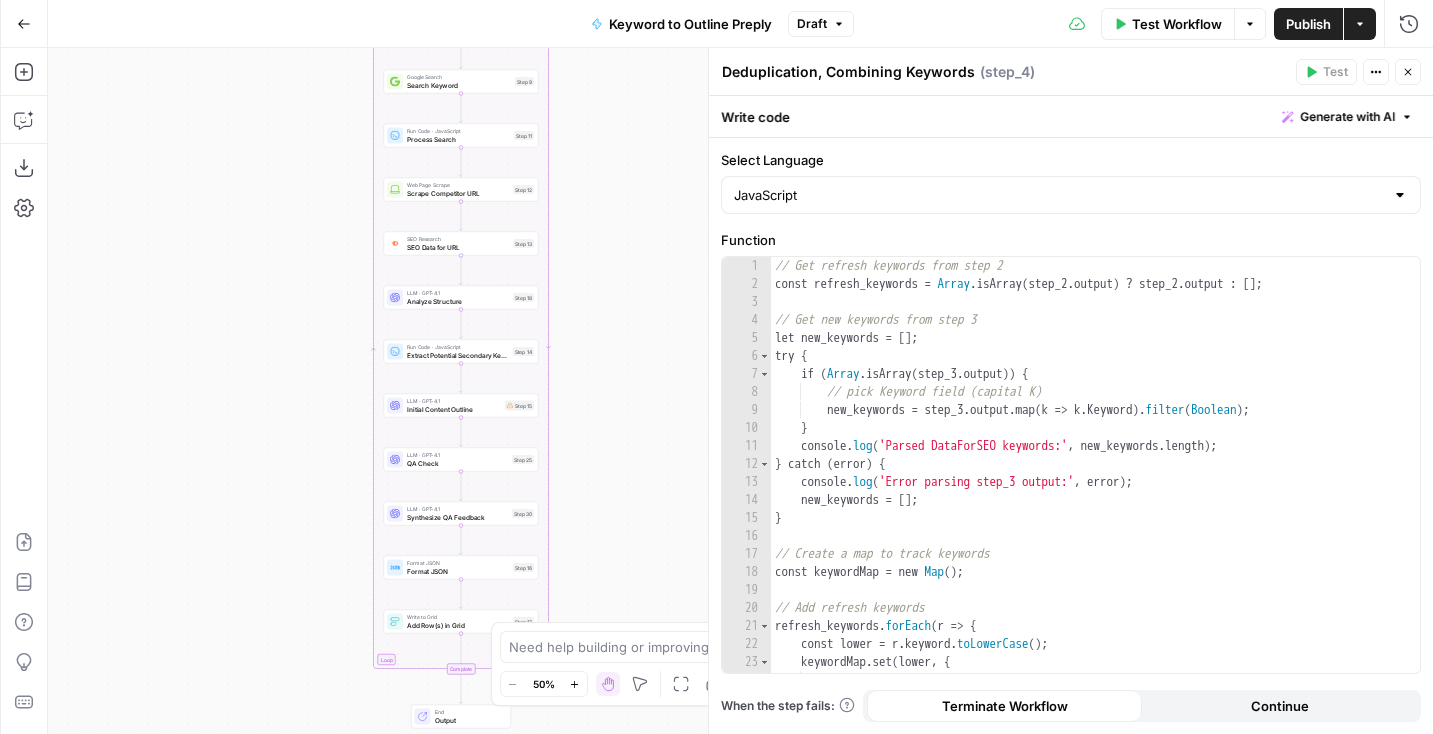 click on "Add Row(s) in Grid" at bounding box center (458, 625) 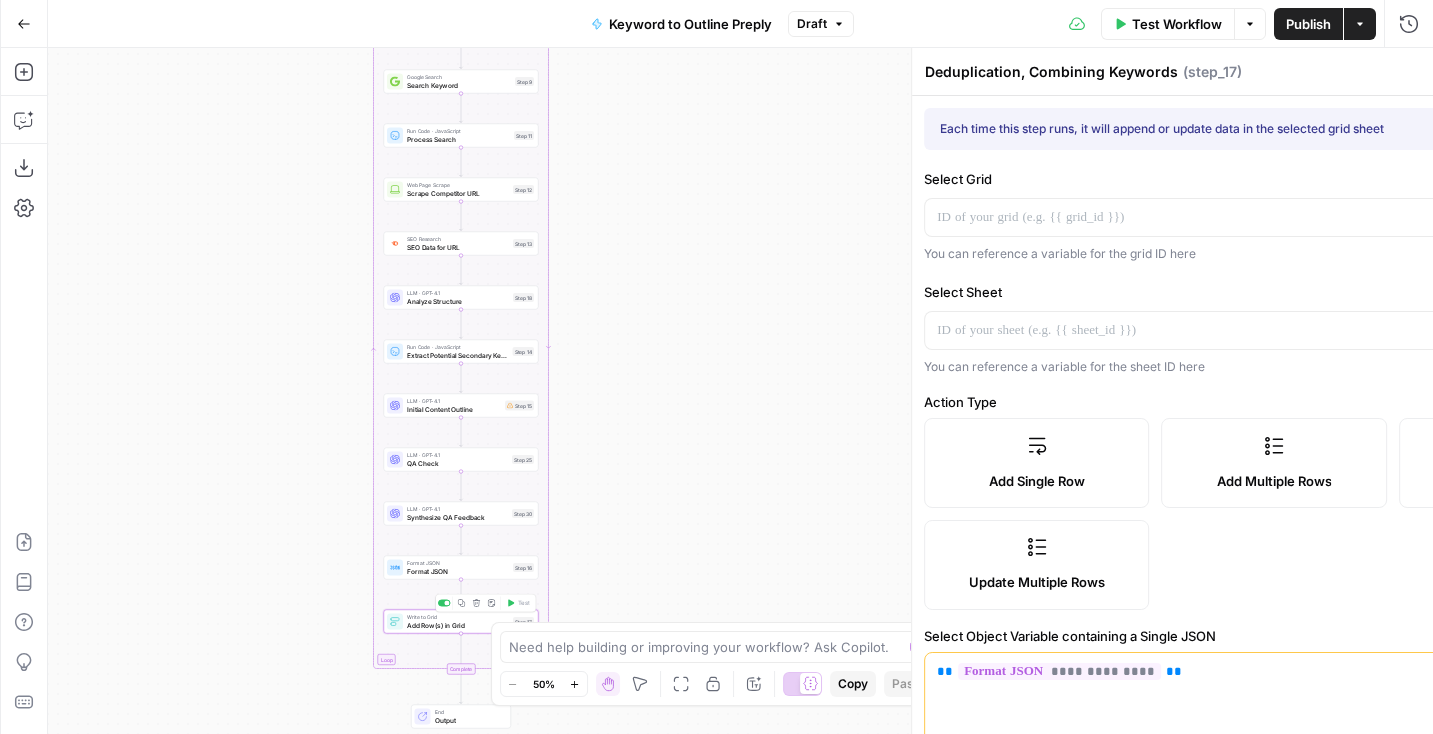type on "Add Row(s) in Grid" 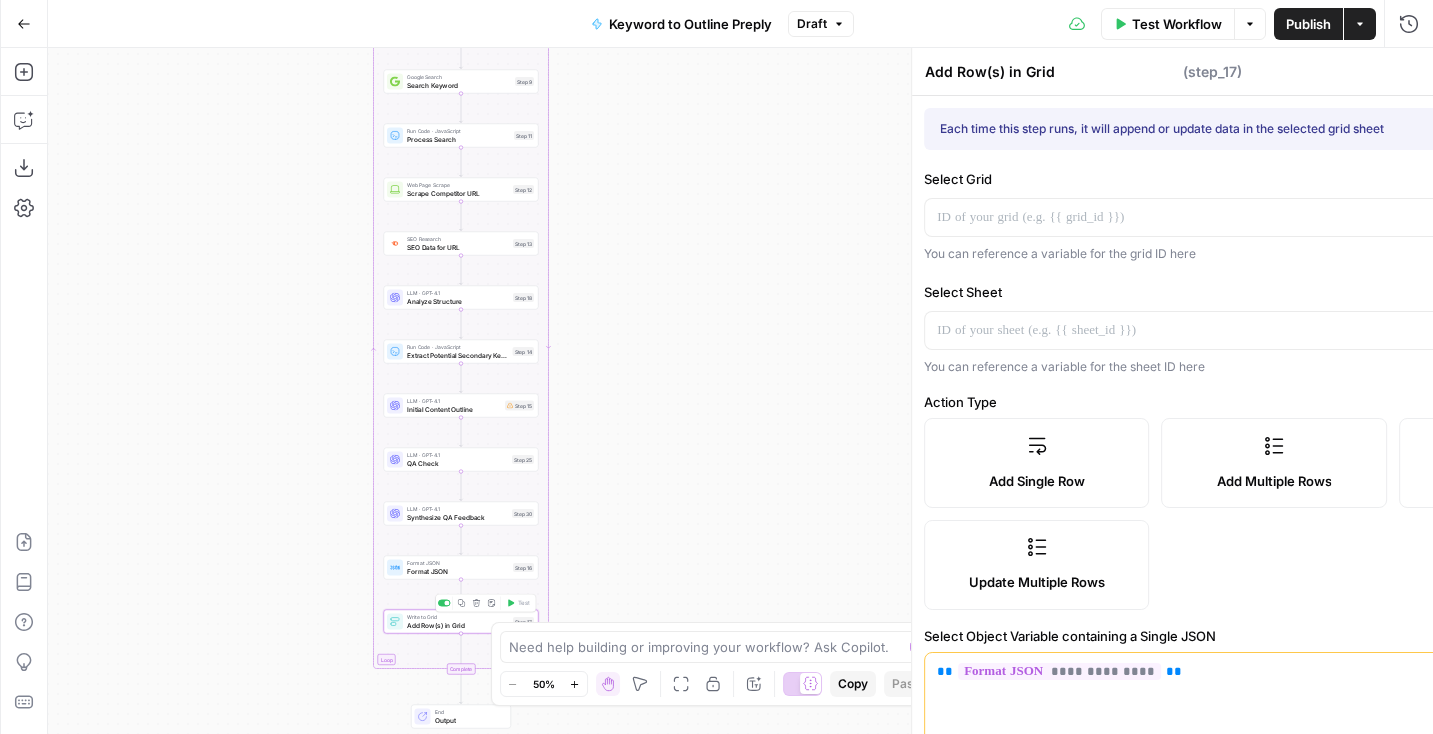 type on "outline_json" 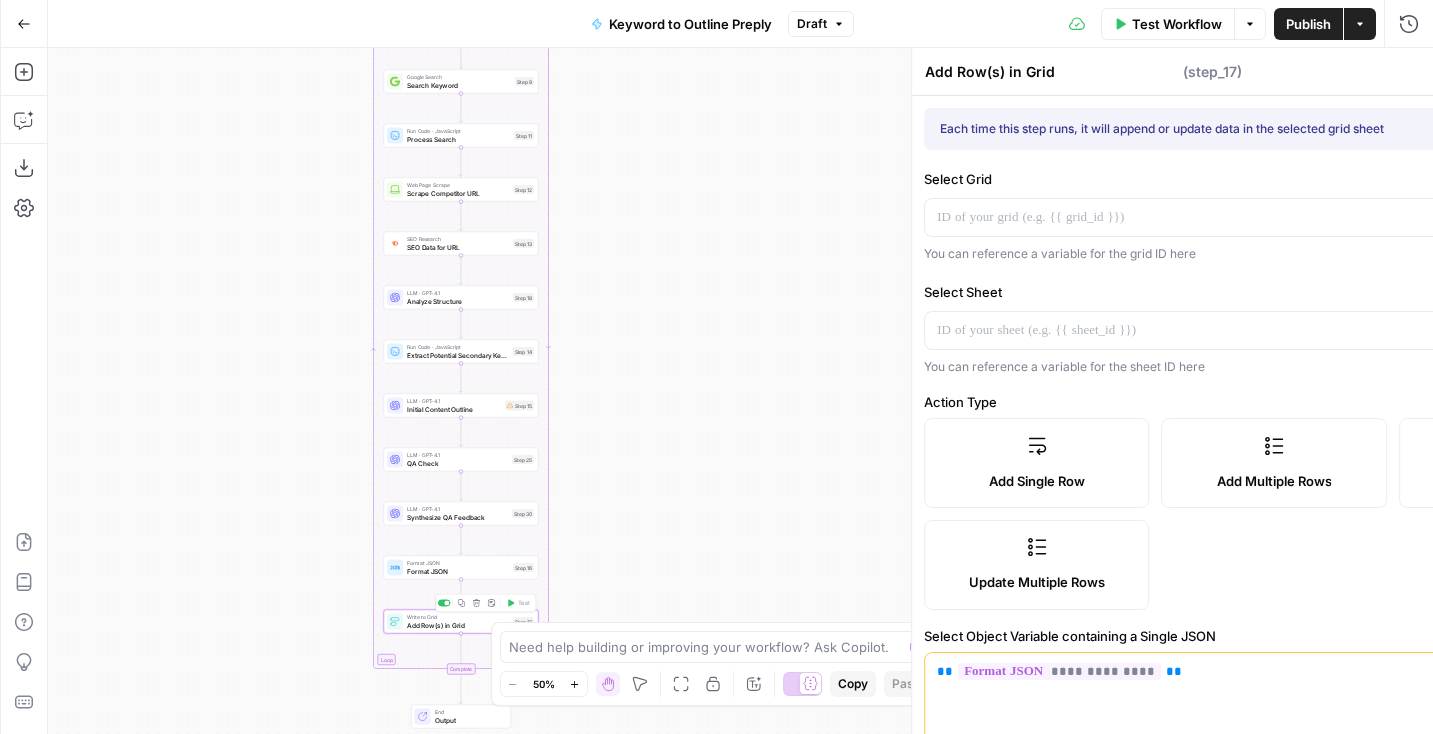 type on "status" 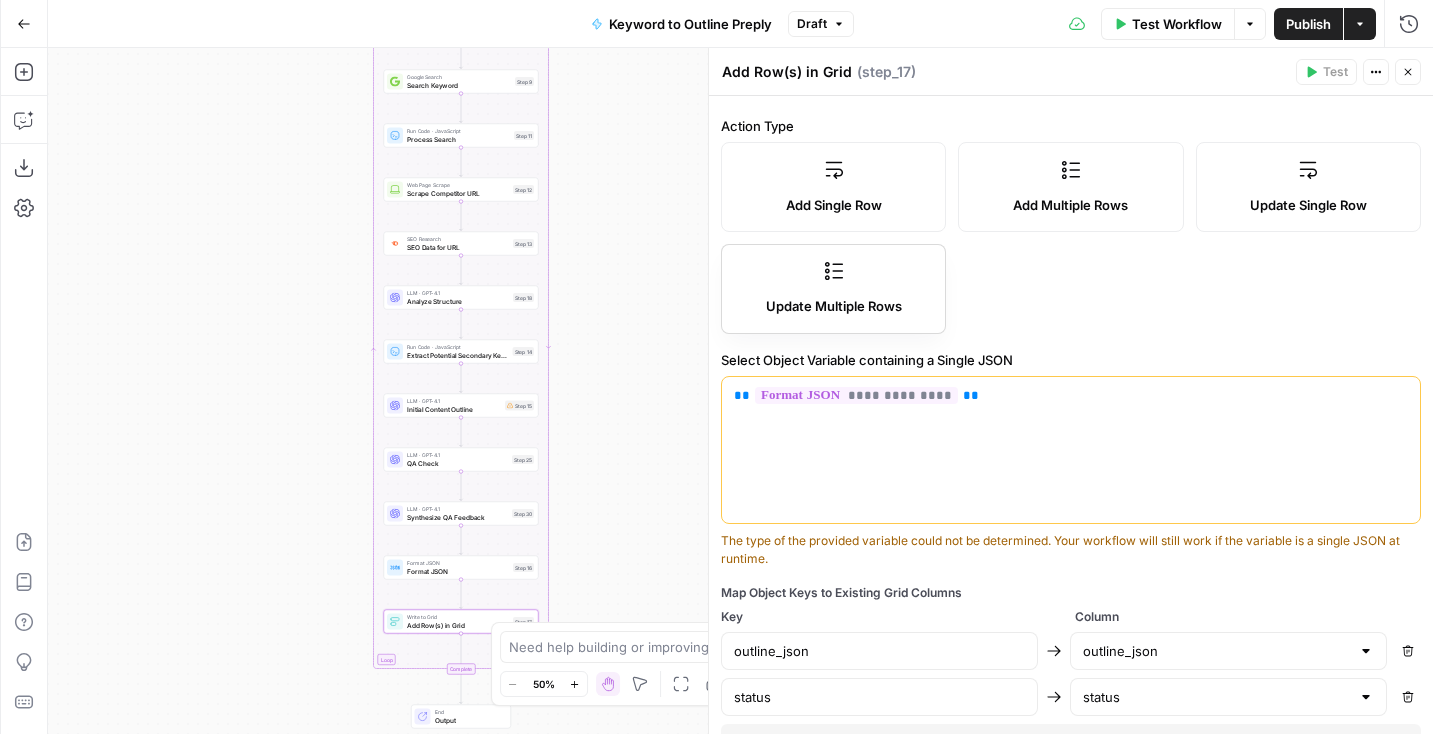 scroll, scrollTop: 357, scrollLeft: 0, axis: vertical 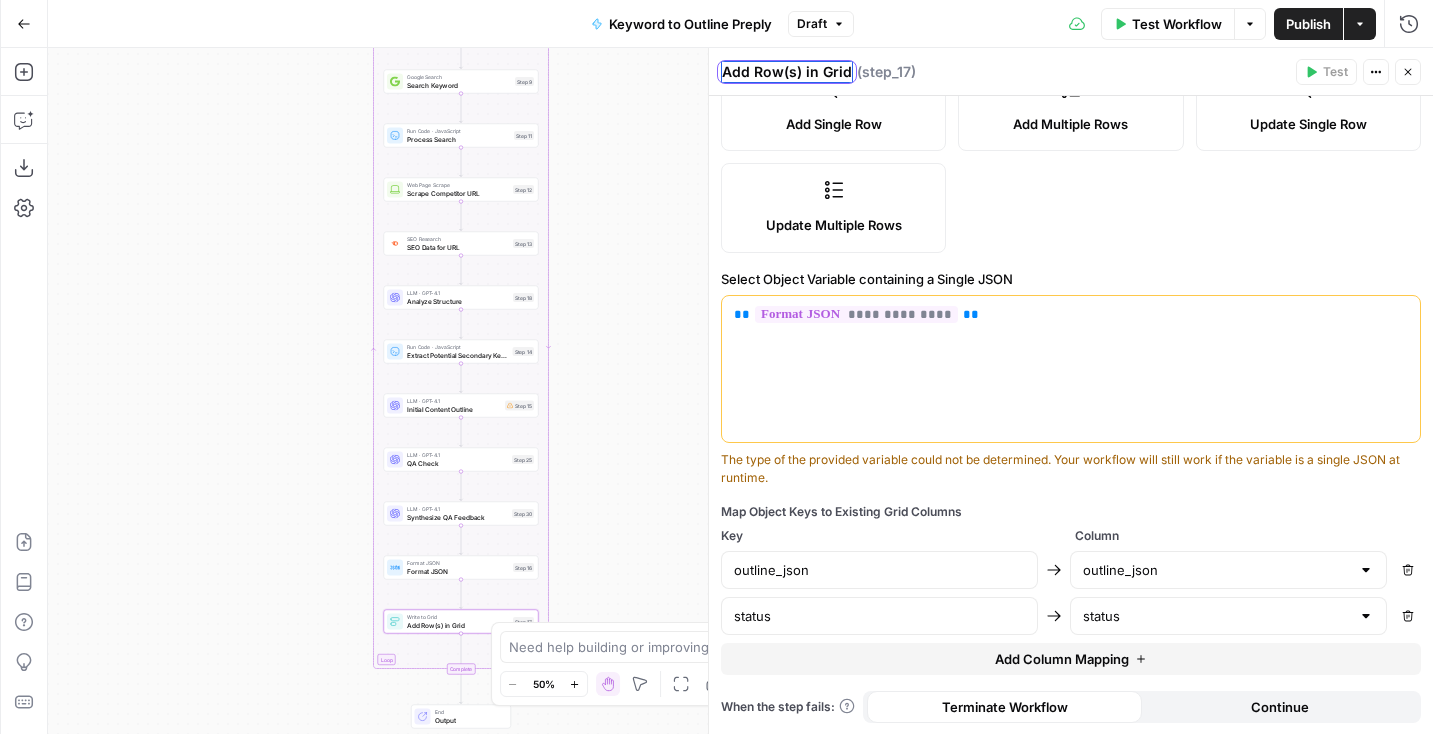 click on "Add Row(s) in Grid" at bounding box center [787, 72] 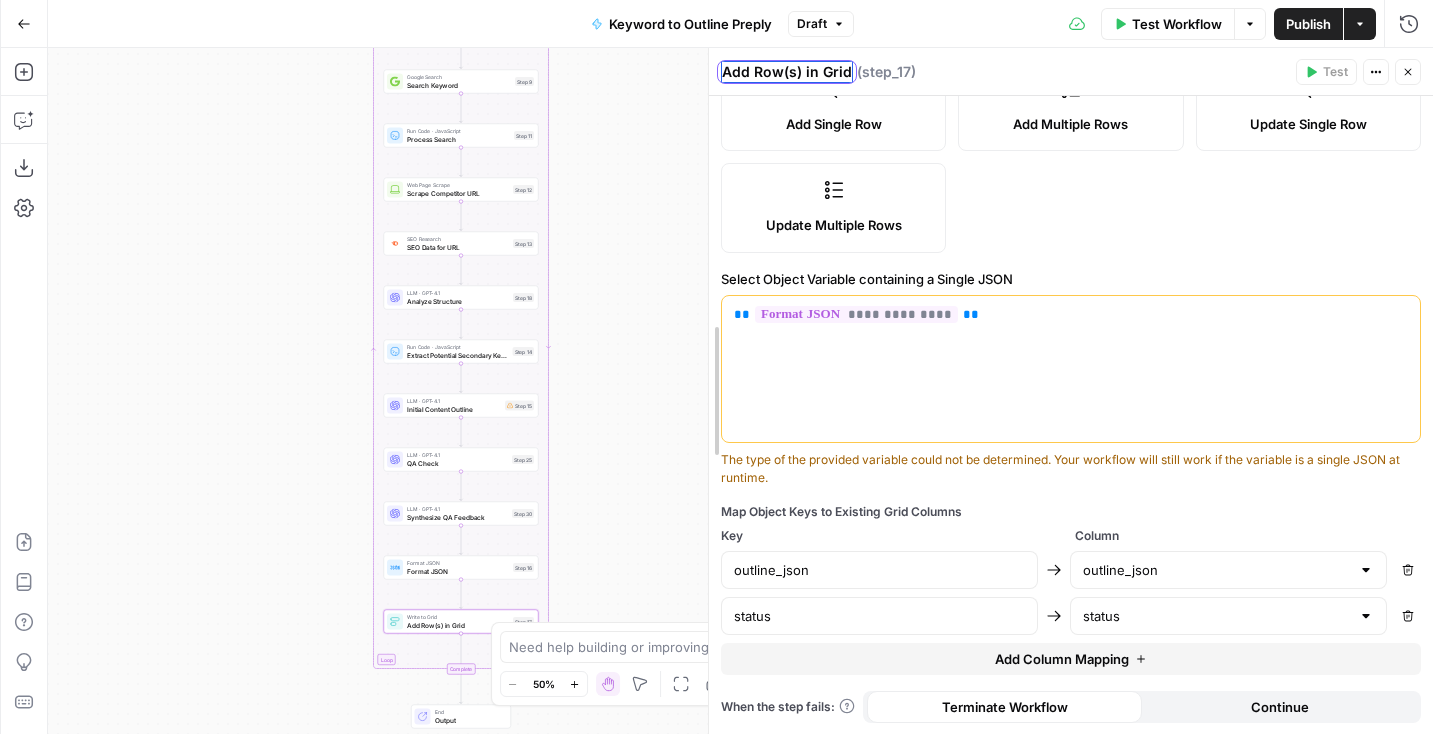 drag, startPoint x: 815, startPoint y: 71, endPoint x: 712, endPoint y: 63, distance: 103.31021 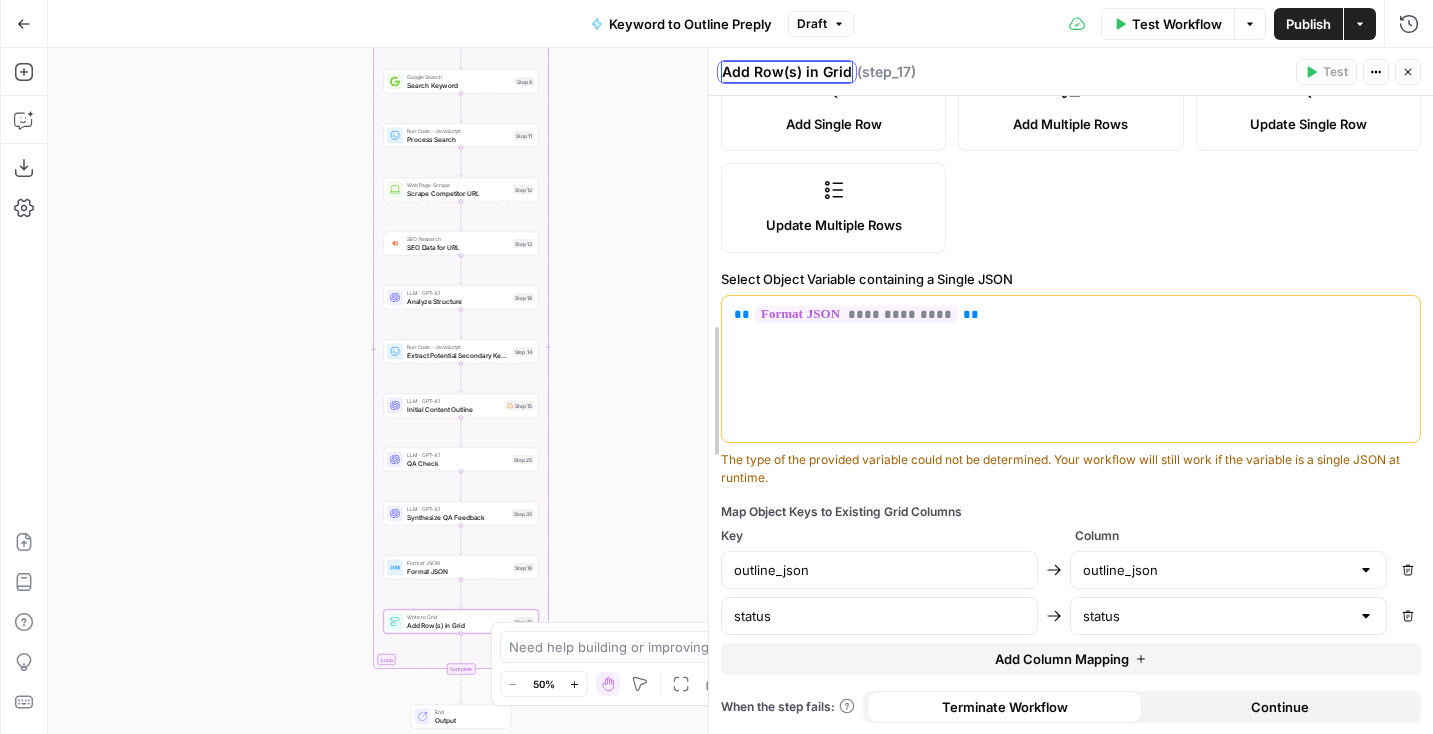 click on "**********" at bounding box center (1070, 391) 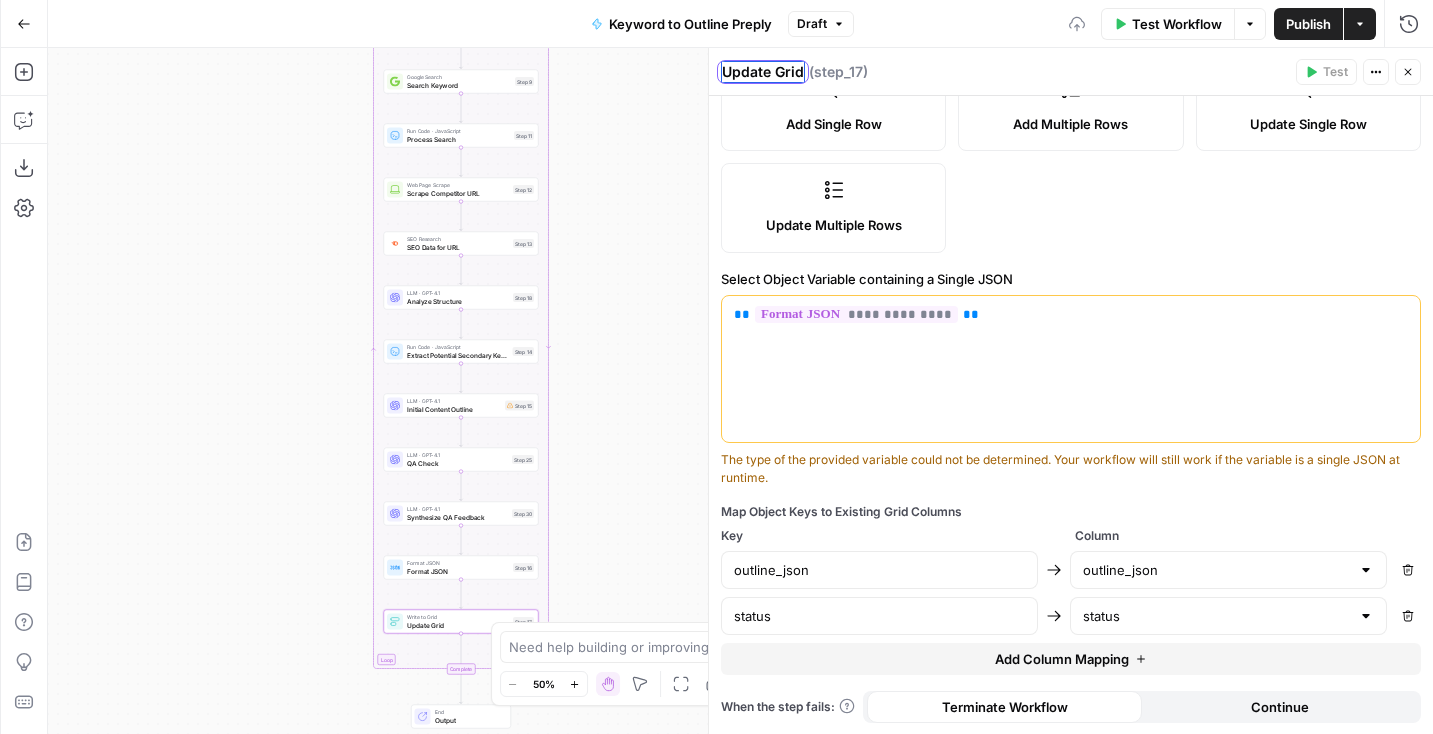 type on "Update Grid" 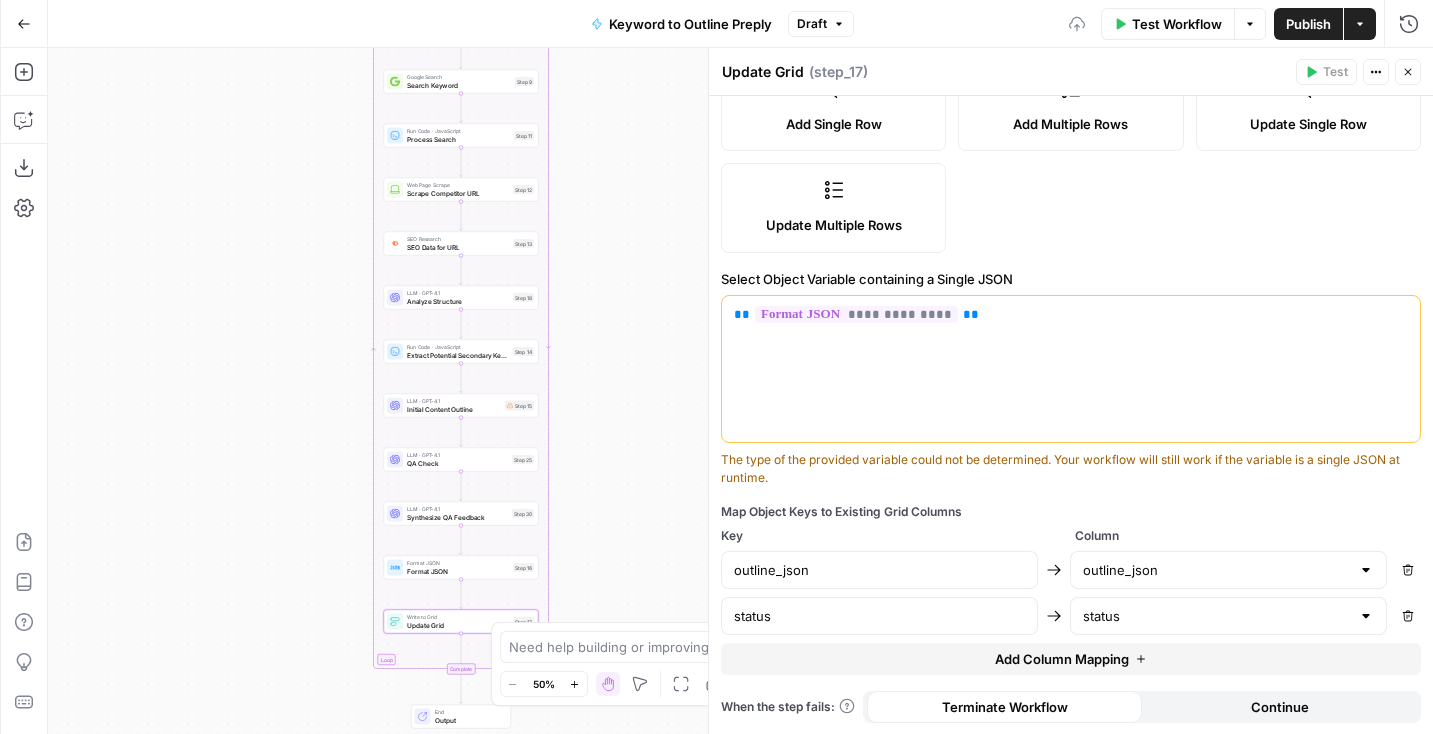 click on "true false Workflow Set Inputs Inputs Read from Grid Read from Grid Step 59 Output Copy 1 2 3 4 5 6 7 8 [    {      "__id" :  "8007578" ,      "Keyword to Outline Preply" :  "Step 1/3:           step_59" ,      "keyword" :  "how to say bye in japanese" ,      "outline_json" :  "" ,      "Outline to Article Preply" :  "" ,      "final_article" :  "" ,     XXXXXXXXXXXXXXXXXXXXXXXXXXXXXXXXXXXXXXXXXXXXXXXXXXXXXXXXXXXXXXXXXXXXXXXXXXXXXXXXXXXXXXXXXXXXXXXXXXXXXXXXXXXXXXXXXXXXXXXXXXXXXXXXXXXXXXXXXXXXXXXXXXXXXXXXXXXXXXXXXXXXXXXXXXXXXXXXXXXXXXXXXXXXXXXXXXXXXXXXXXXXXXXXXXXXXXXXXXXXXXXXXXXXXXXXXXXXXXXXXXXXXXXXXXXXXXXXXXXXXXXXXXXXXXXXXXXXXXXXXXXXXXXXXXXXXXXXXXXXXXXXXXXXXXXXXXXXXXXXXXXXXXXXXXXXXXXXXXXXXXXXXXXXXXXXXXXXXXXXXXXXXXXXXXXXXXXXXXXXXXXXXXXXXXXXXXXXXXXXXXXXXXXXXXXXXXXXXXXXXXXXXXXXXXXXXXXXXXXXXXXXXXXXXXXXXXXXXXXXXXXXXXXXXXXXXXXXXXXXXXXXXXXXXXXXXXXXXXXXXXXXXXXXXXXX This output is too large & has been abbreviated for review.   Copy the output   to view the full content. Condition Condition Step 52 Output 1 2" at bounding box center [740, 391] 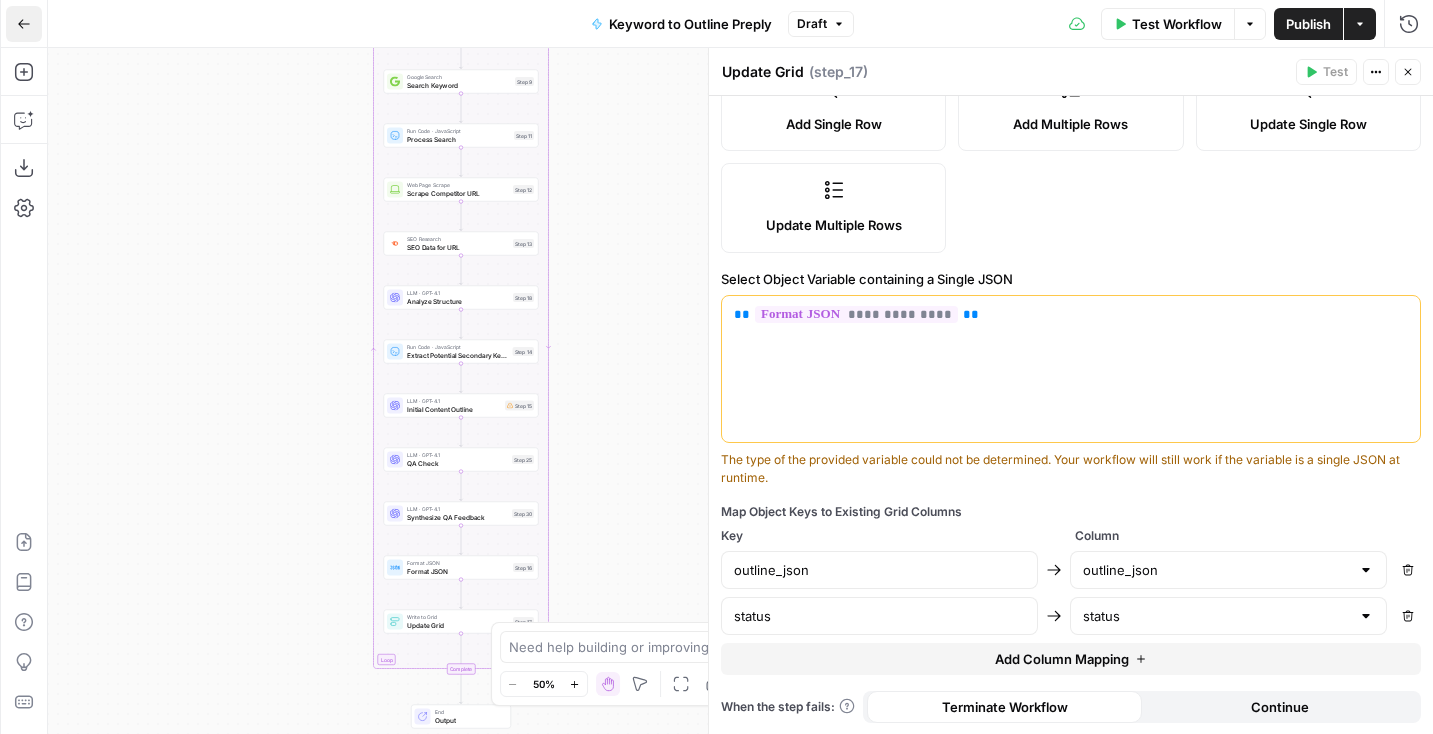 click on "Go Back" at bounding box center (24, 24) 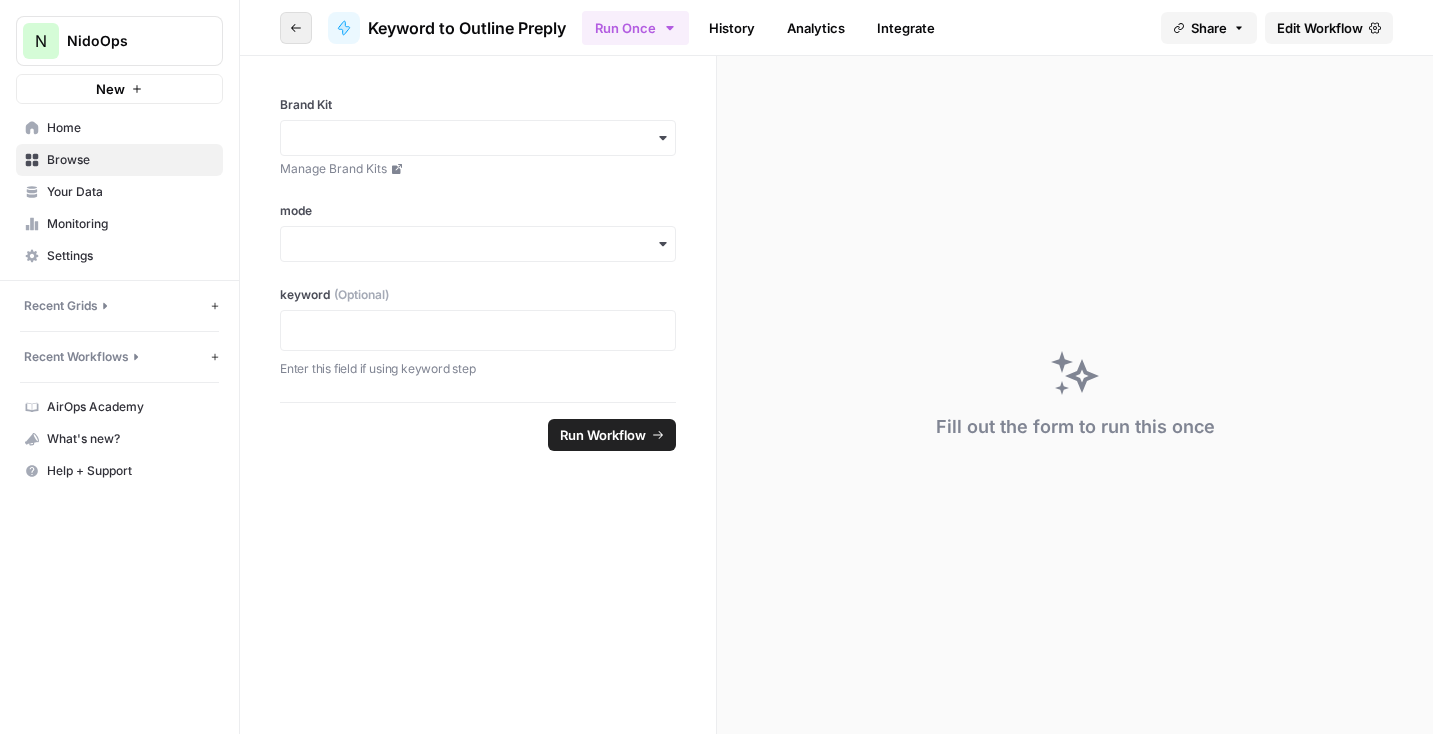 click 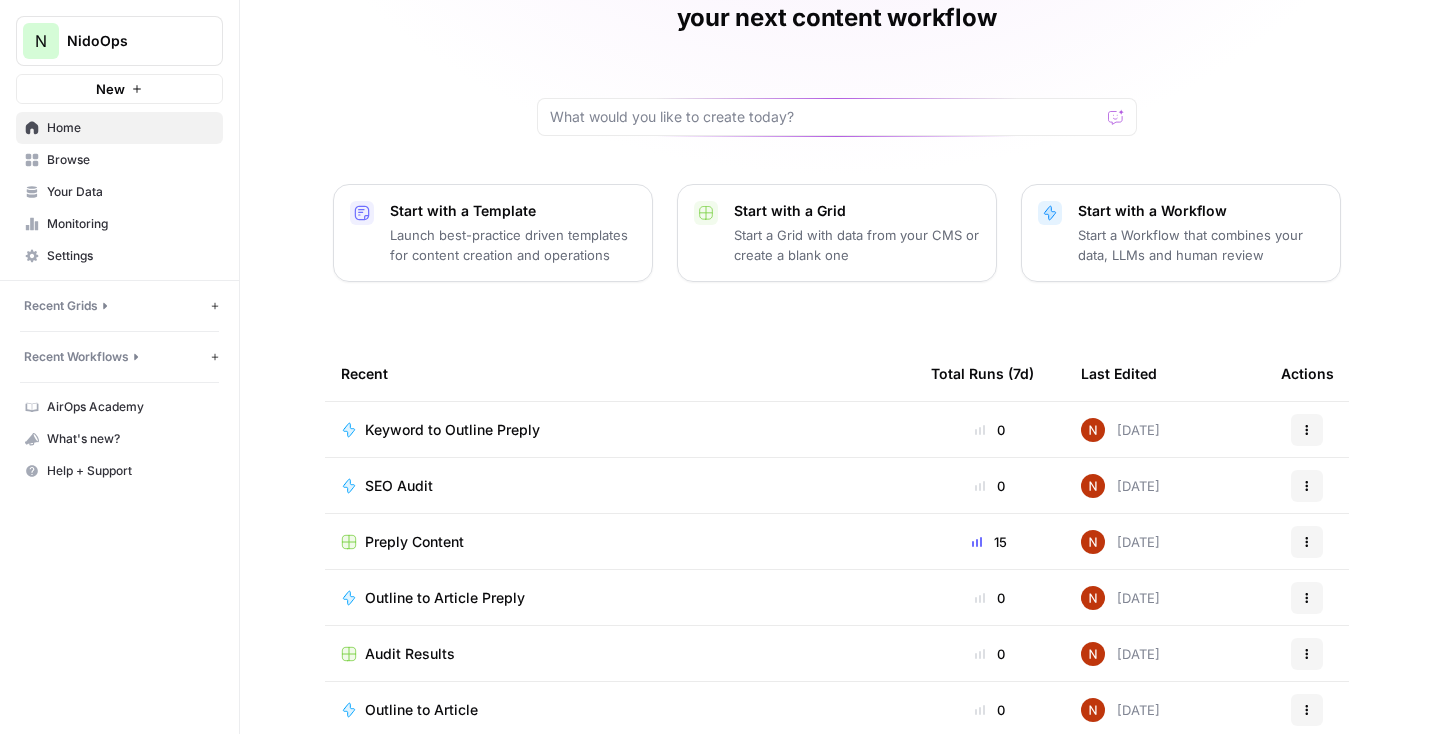 scroll, scrollTop: 186, scrollLeft: 0, axis: vertical 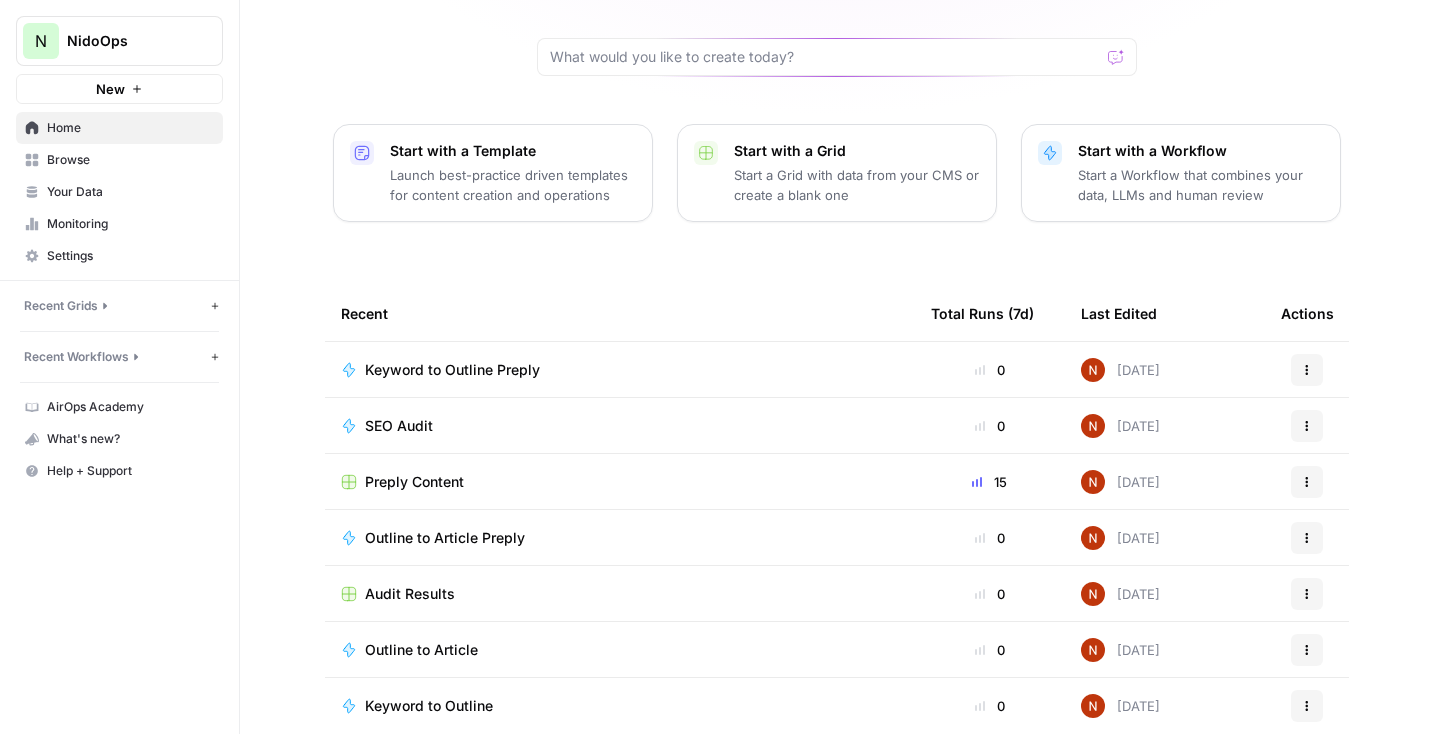 click on "SEO Audit" at bounding box center [620, 426] 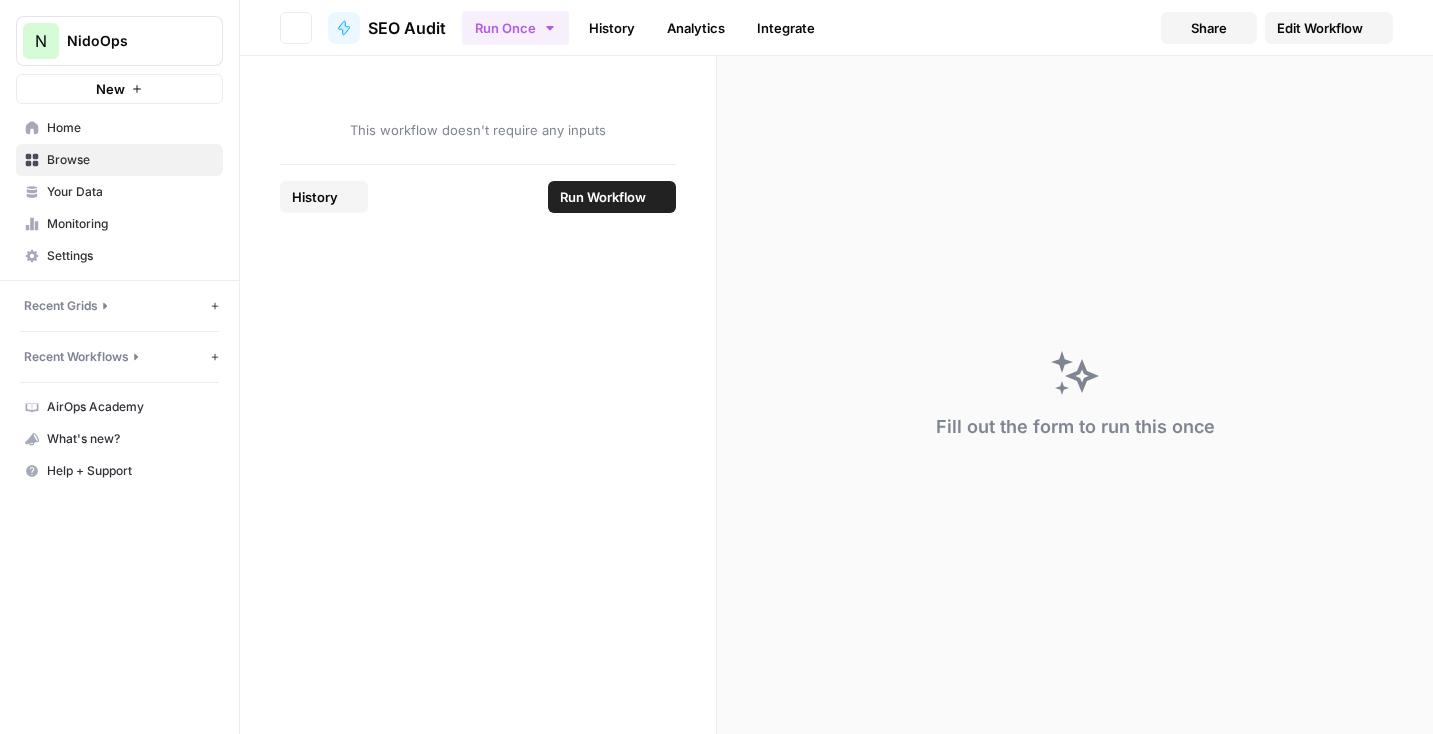 scroll, scrollTop: 0, scrollLeft: 0, axis: both 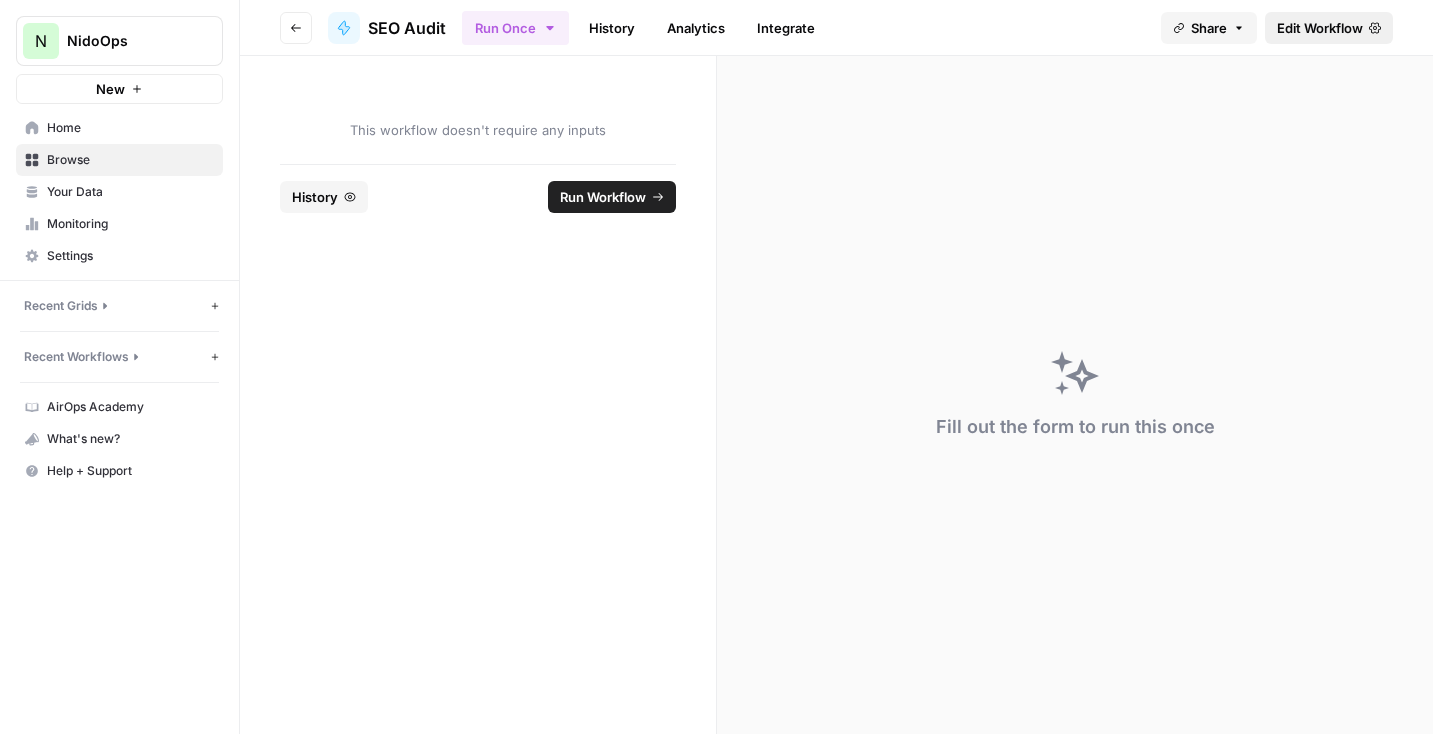 click on "Edit Workflow" at bounding box center (1320, 28) 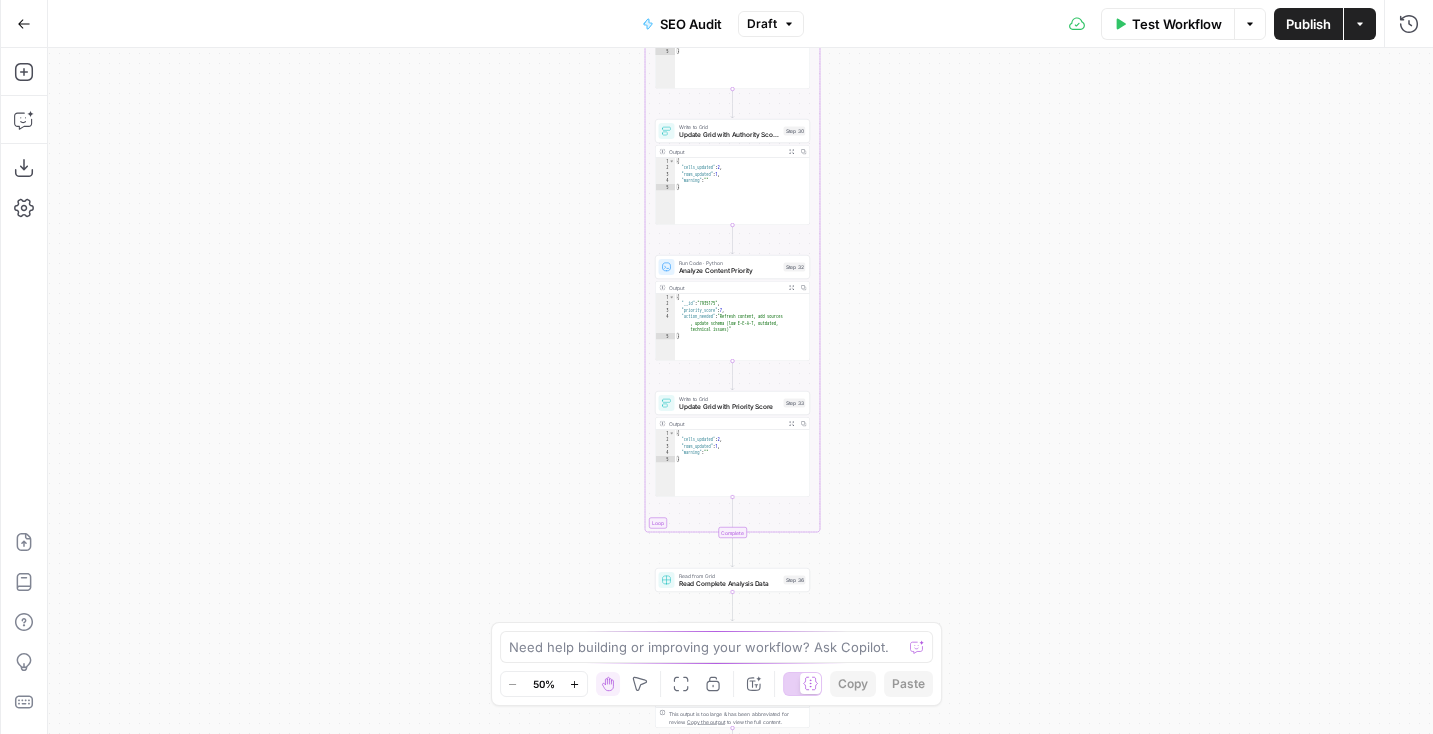 click on "Write to Grid Update Grid with Priority Score Step 33 Copy step Delete step Add Note Test" at bounding box center (732, 403) 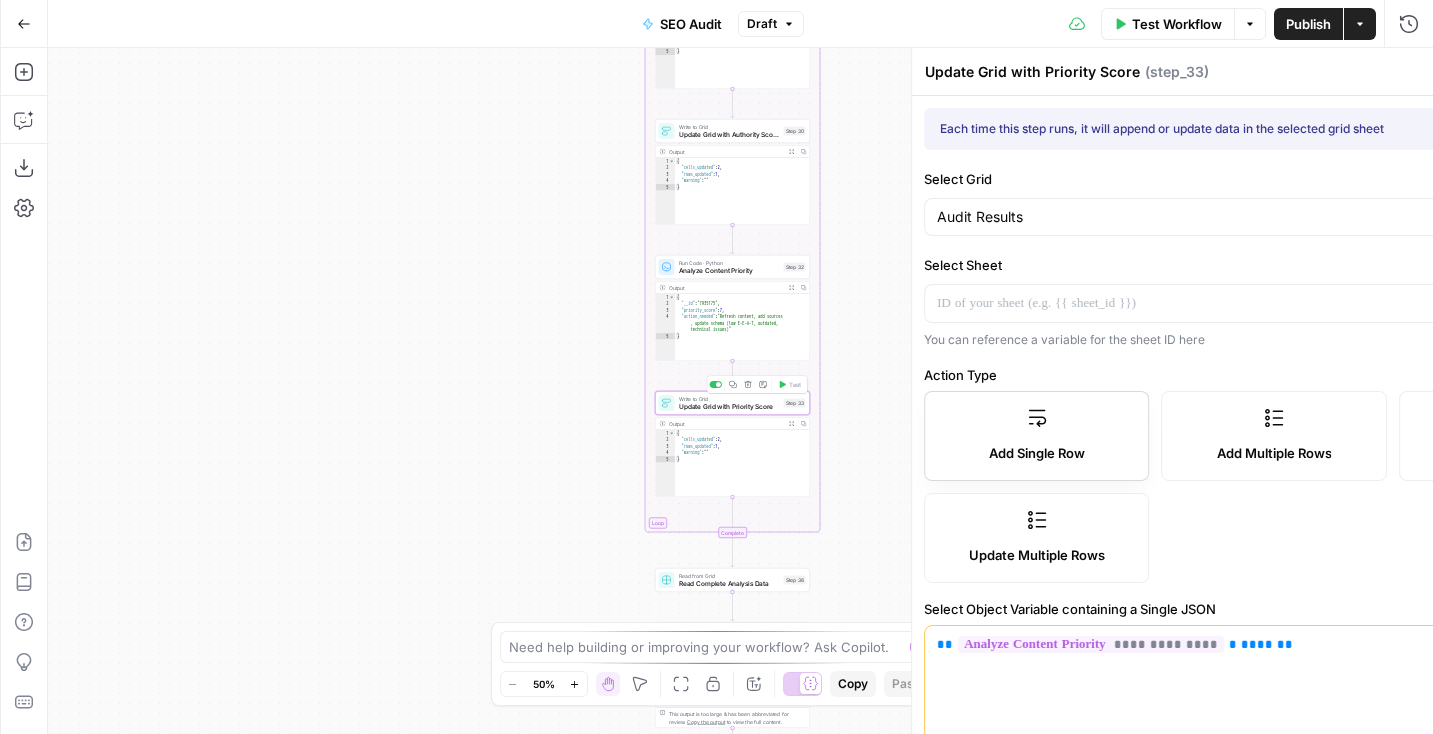 type on "priority_score" 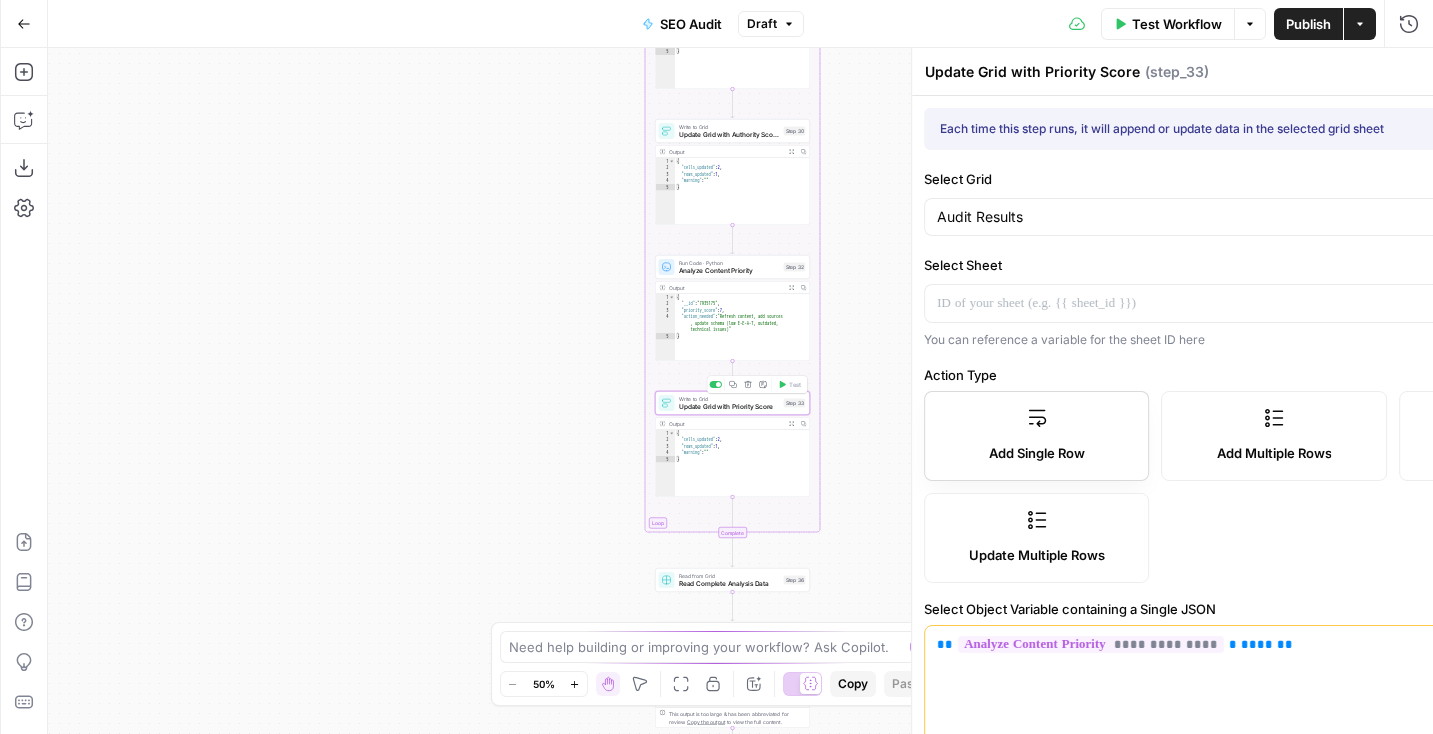 type on "action_suggestion" 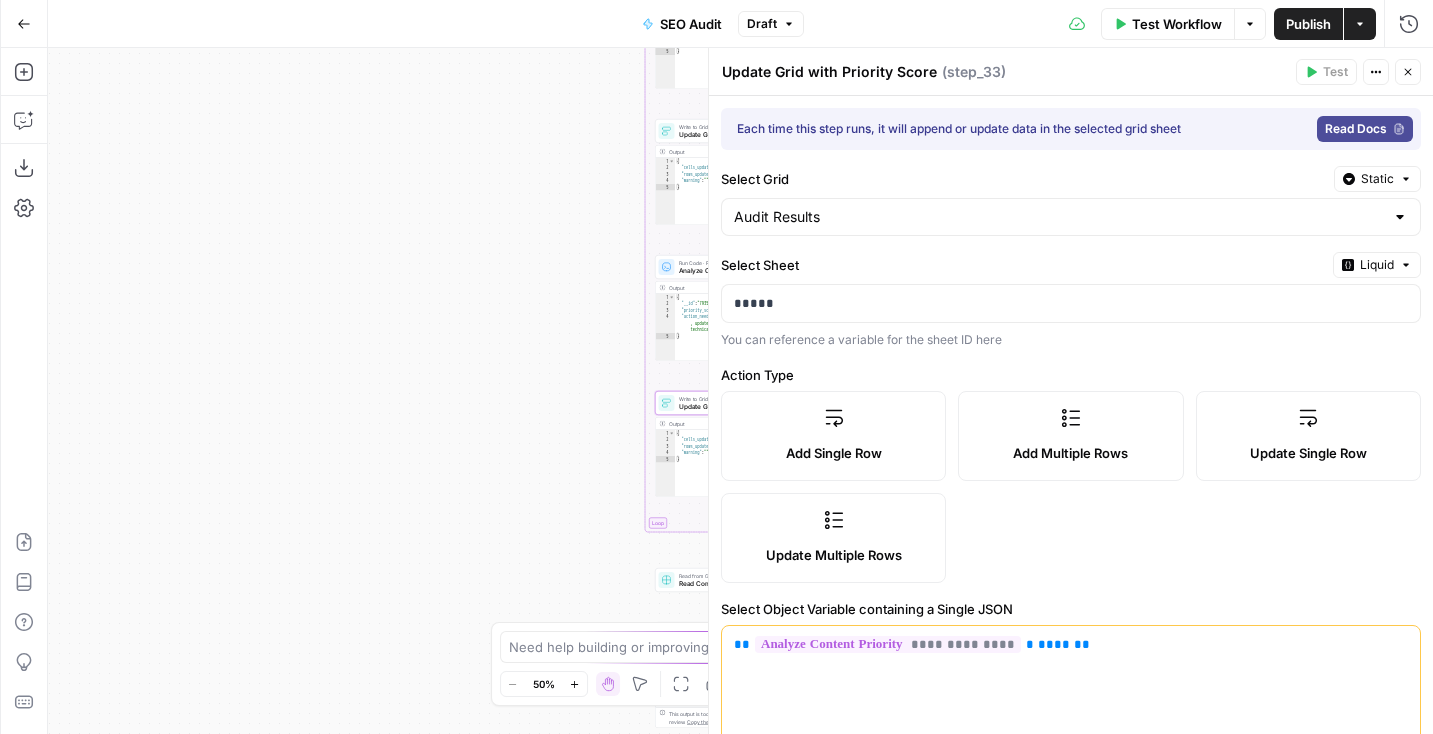 click on "Workflow Set Inputs Inputs SEO Research Semrush Domain Organic Search Pages Step 4 Output Expand Output Copy 1 2 3 4 5 6 7 8 9 10 [    {      "Url" :  "[URL][DOMAIN_NAME]" ,      "Traffic" :  90948 ,      "Traffic (%)" :  5.35    } ,    {      "Url" :  "[URL][DOMAIN_NAME]          /question/what-does-demure-mean-slang          /" ,      "Traffic" :  56497 ,      "Traffic (%)" :  3.32     XXXXXXXXXXXXXXXXXXXXXXXXXXXXXXXXXXXXXXXXXXXXXXXXXXXXXXXXXXXXXXXXXXXXXXXXXXXXXXXXXXXXXXXXXXXXXXXXXXXXXXXXXXXXXXXXXXXXXXXXXXXXXXXXXXXXXXXXXXXXXXXXXXXXXXXXXXXXXXXXXXXXXXXXXXXXXXXXXXXXXXXXXXXXXXXXXXXXXXXXXXXXXXXXXXXXXXXXXXXXXXXXXXXXXXXXXXXXXXXXXXXXXXXXXXXXXXXXXXXXXXXXXXXXXXXXXXXXXXXXXXXXXXXXXXXXXXXXXXXXXXXXXXXXXXXXXXXXXXXXXXXXXXXXXXXXXXXXXXXXXXXXXXXXXXXXXXXXXXXXXXXXXXXXXXXXXXXXXXXXXXXXXXXXXXXXXXXXXXXXXXXXXXXXXXXXXXXXXXXXXXXXXXXXXXXXXXXXXXXXXXXXXXXXXXXXXXXXXXXXXXXXXXXXXXXXXXXXXXXXXXXXXXXXXXXXXXXXXXXXXXXXXXXXXXXX SEO Research DataForSEO Web Research  Step 10 Output Expand Output Copy 1 2 3 4 5 6 7 [    {" at bounding box center (740, 391) 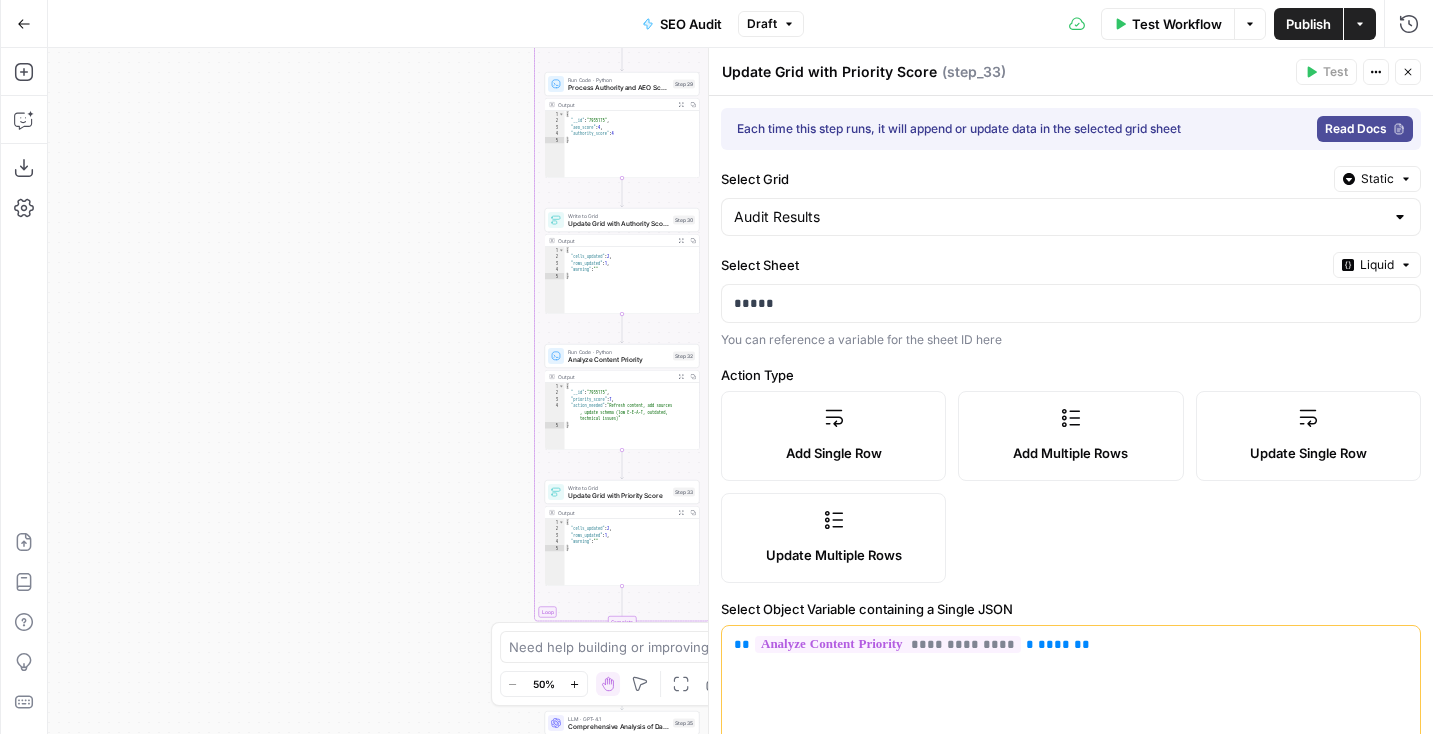 drag, startPoint x: 430, startPoint y: 291, endPoint x: 340, endPoint y: 769, distance: 486.39902 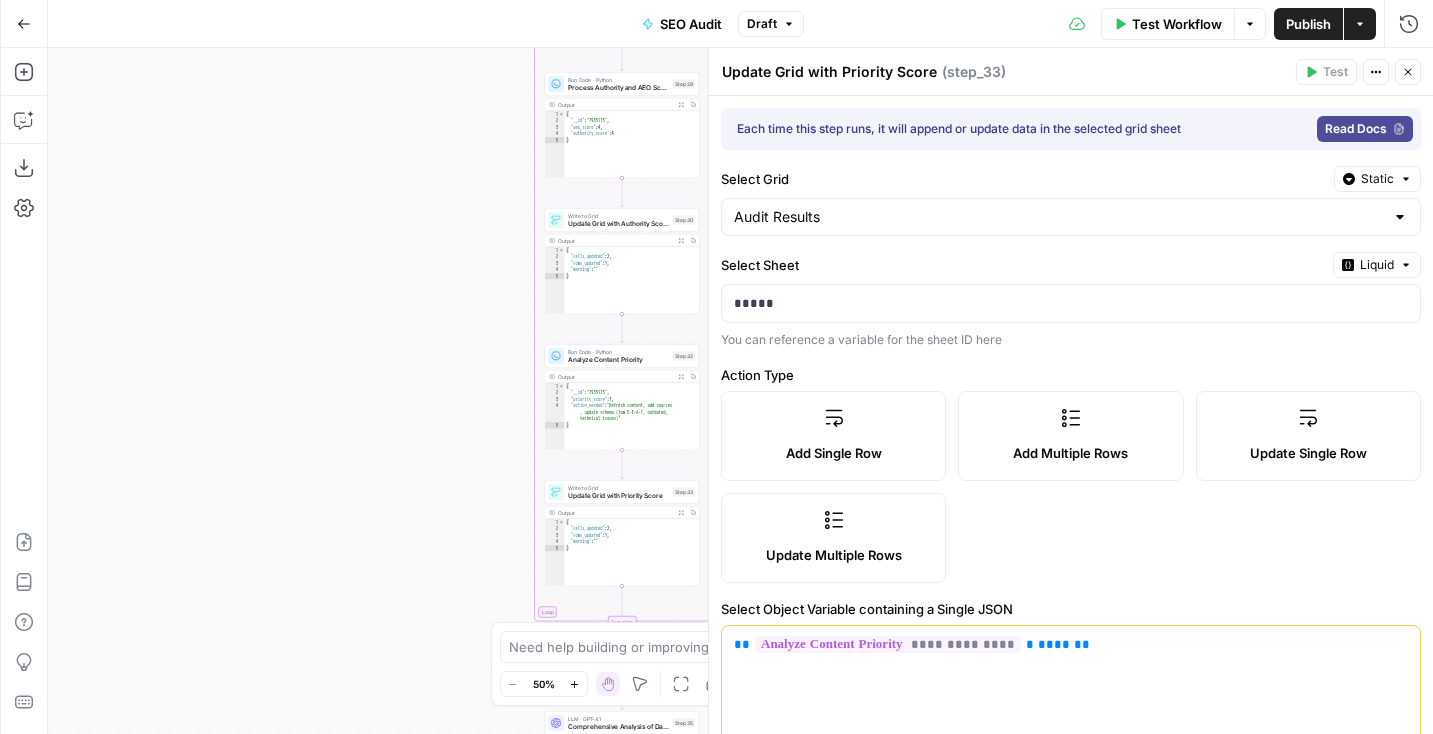 click on "N NidoOps New Home Browse Your Data Monitoring Settings Recent Grids New grid Preply Content Audit Results Preply SEO Audit Recent Workflows New Workflow Keyword to Outline Preply SEO Audit Outline to Article Preply AirOps Academy What's new? Help + Support Go Back SEO Audit Draft Test Workflow Options Publish Actions Run History Add Steps Copilot Download as JSON Settings Import JSON AirOps Academy Help Give Feedback Shortcuts Workflow Set Inputs Inputs SEO Research Semrush Domain Organic Search Pages Step 4 Output Expand Output Copy 1 2 3 4 5 6 7 8 9 10 [    {      "Url" :  "[URL][DOMAIN_NAME]" ,      "Traffic" :  90948 ,      "Traffic (%)" :  5.35    } ,    {      "Url" :  "[URL][DOMAIN_NAME]          /question/what-does-demure-mean-slang          /" ,      "Traffic" :  56497 ,      "Traffic (%)" :  3.32     SEO Research DataForSEO Web Research  Step 10 Output Expand Output Copy 1 2 3 4 5 6 7 [    {      "Type" :  "content_analysis_search" ,      "Title" :  -Grammar"" at bounding box center [716, 367] 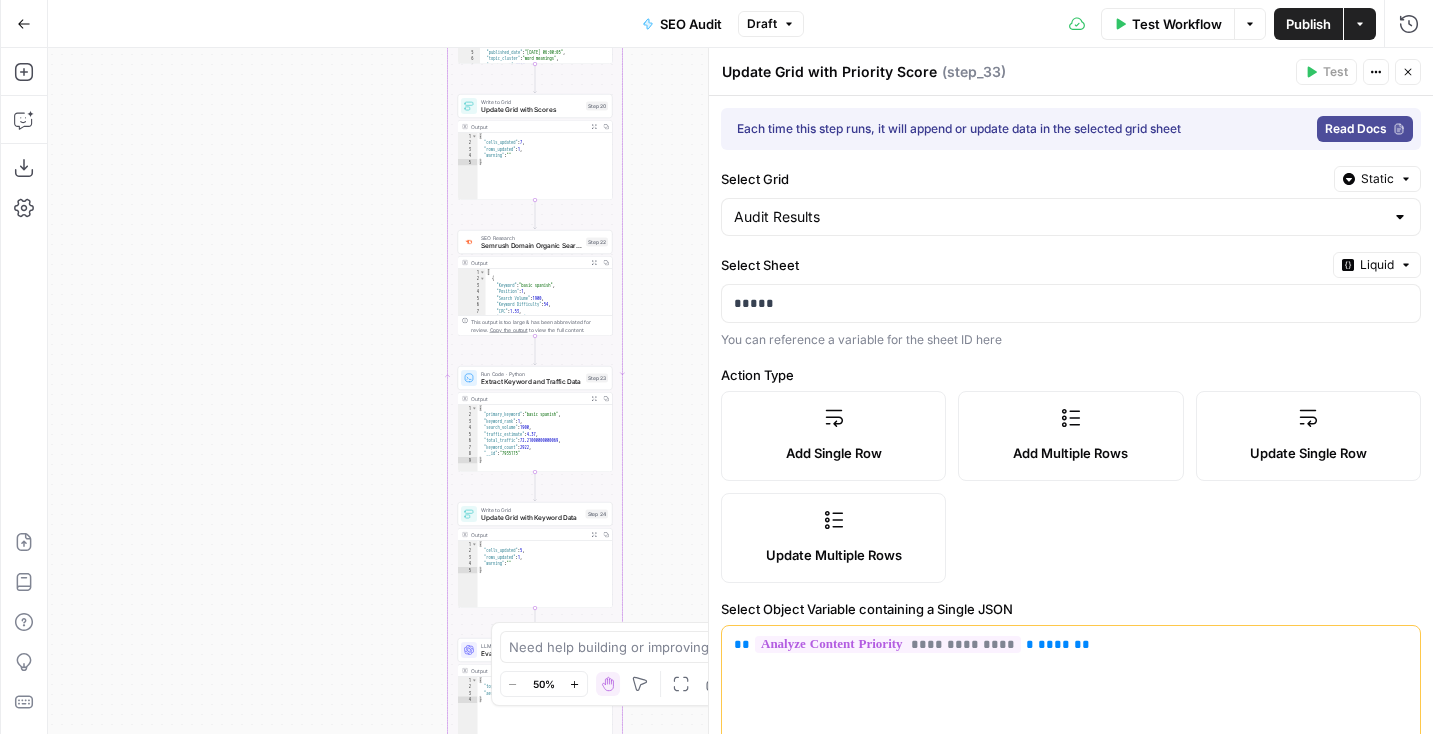 drag, startPoint x: 348, startPoint y: 126, endPoint x: 374, endPoint y: 604, distance: 478.7066 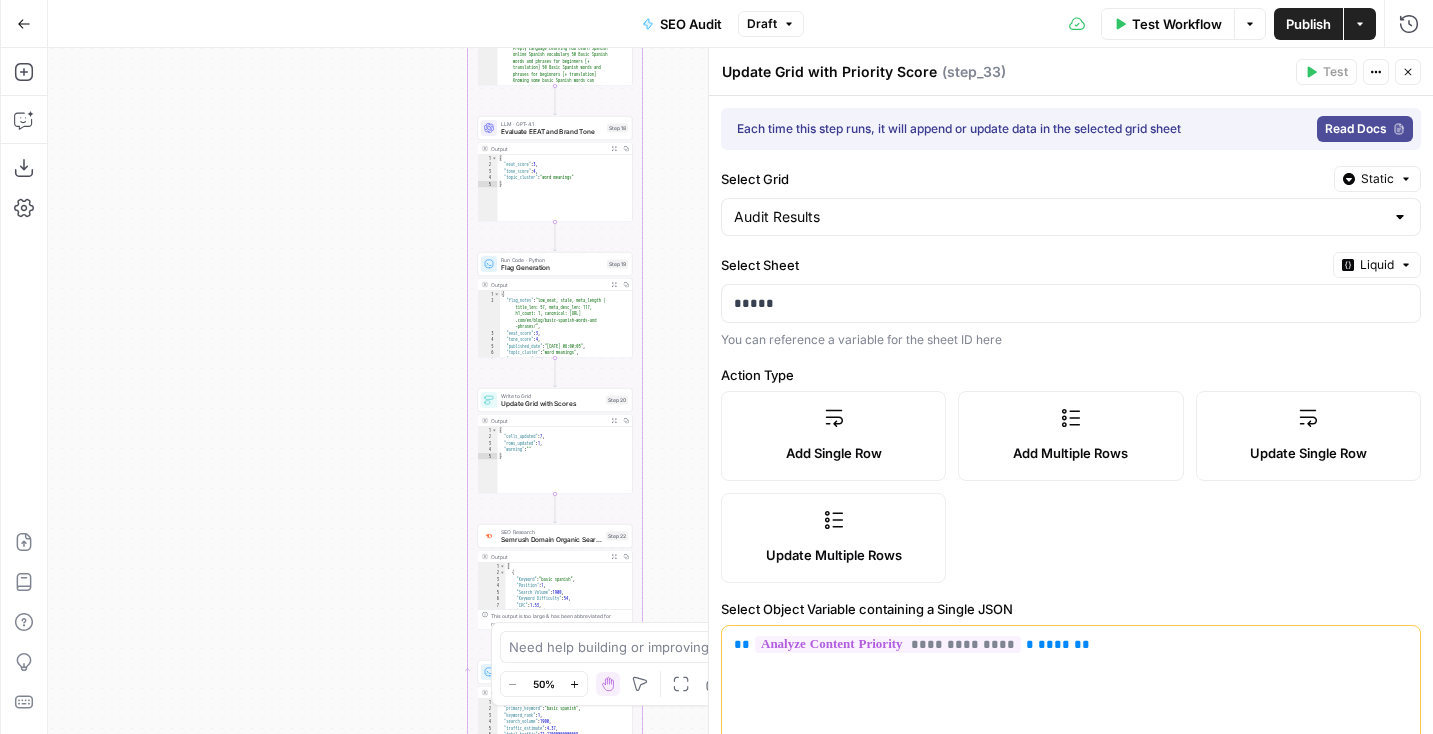 drag, startPoint x: 359, startPoint y: 103, endPoint x: 364, endPoint y: 210, distance: 107.11676 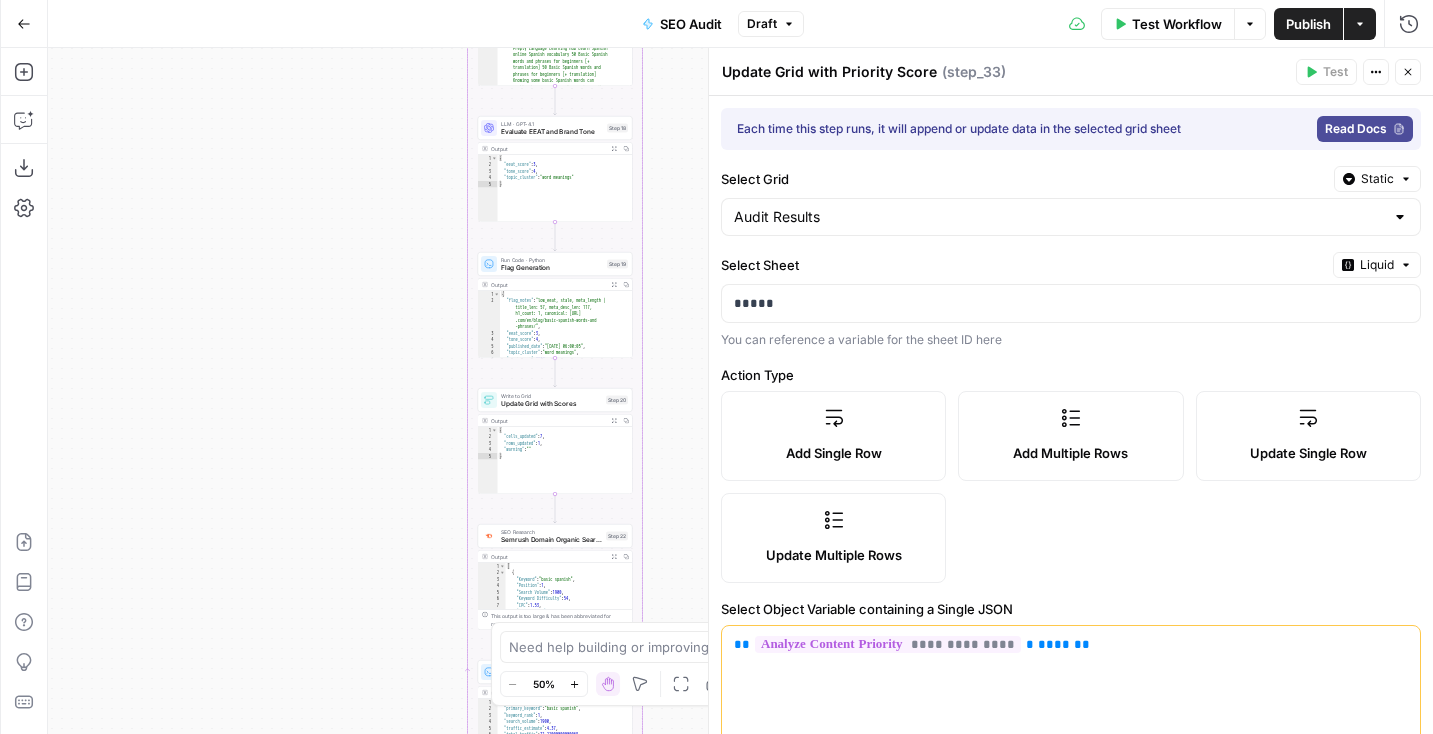 click on "Workflow Set Inputs Inputs SEO Research Semrush Domain Organic Search Pages Step 4 Output Expand Output Copy 1 2 3 4 5 6 7 8 9 10 [    {      "Url" :  "https://preply.com/" ,      "Traffic" :  90948 ,      "Traffic (%)" :  5.35    } ,    {      "Url" :  "https://preply.com/en/blog          /question/what-does-demure-mean-slang          /" ,      "Traffic" :  56497 ,      "Traffic (%)" :  3.32     XXXXXXXXXXXXXXXXXXXXXXXXXXXXXXXXXXXXXXXXXXXXXXXXXXXXXXXXXXXXXXXXXXXXXXXXXXXXXXXXXXXXXXXXXXXXXXXXXXXXXXXXXXXXXXXXXXXXXXXXXXXXXXXXXXXXXXXXXXXXXXXXXXXXXXXXXXXXXXXXXXXXXXXXXXXXXXXXXXXXXXXXXXXXXXXXXXXXXXXXXXXXXXXXXXXXXXXXXXXXXXXXXXXXXXXXXXXXXXXXXXXXXXXXXXXXXXXXXXXXXXXXXXXXXXXXXXXXXXXXXXXXXXXXXXXXXXXXXXXXXXXXXXXXXXXXXXXXXXXXXXXXXXXXXXXXXXXXXXXXXXXXXXXXXXXXXXXXXXXXXXXXXXXXXXXXXXXXXXXXXXXXXXXXXXXXXXXXXXXXXXXXXXXXXXXXXXXXXXXXXXXXXXXXXXXXXXXXXXXXXXXXXXXXXXXXXXXXXXXXXXXXXXXXXXXXXXXXXXXXXXXXXXXXXXXXXXXXXXXXXXXXXXXXXXXX SEO Research DataForSEO Web Research  Step 10 Output Expand Output Copy 1 2 3 4 5 6 7 [    {" at bounding box center (740, 391) 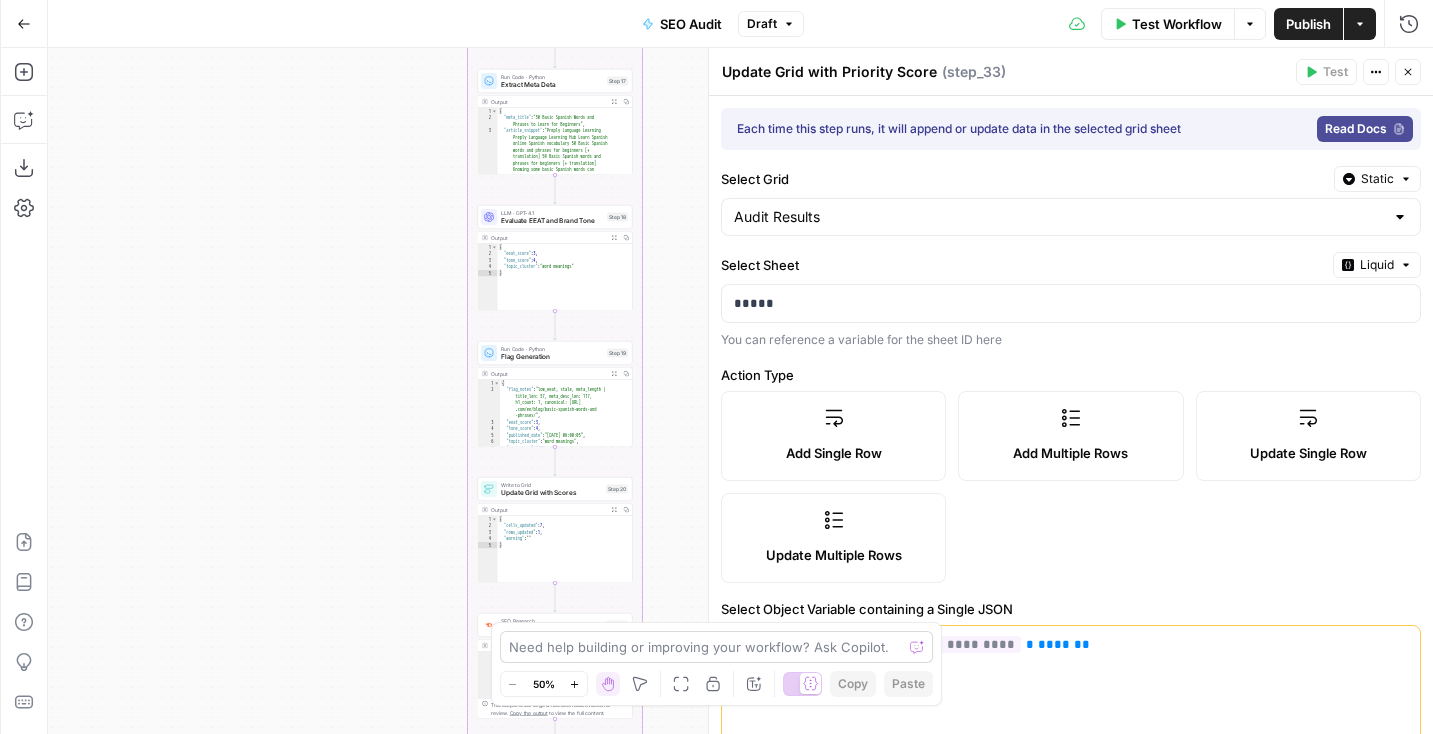 drag, startPoint x: 671, startPoint y: 132, endPoint x: 666, endPoint y: 631, distance: 499.02505 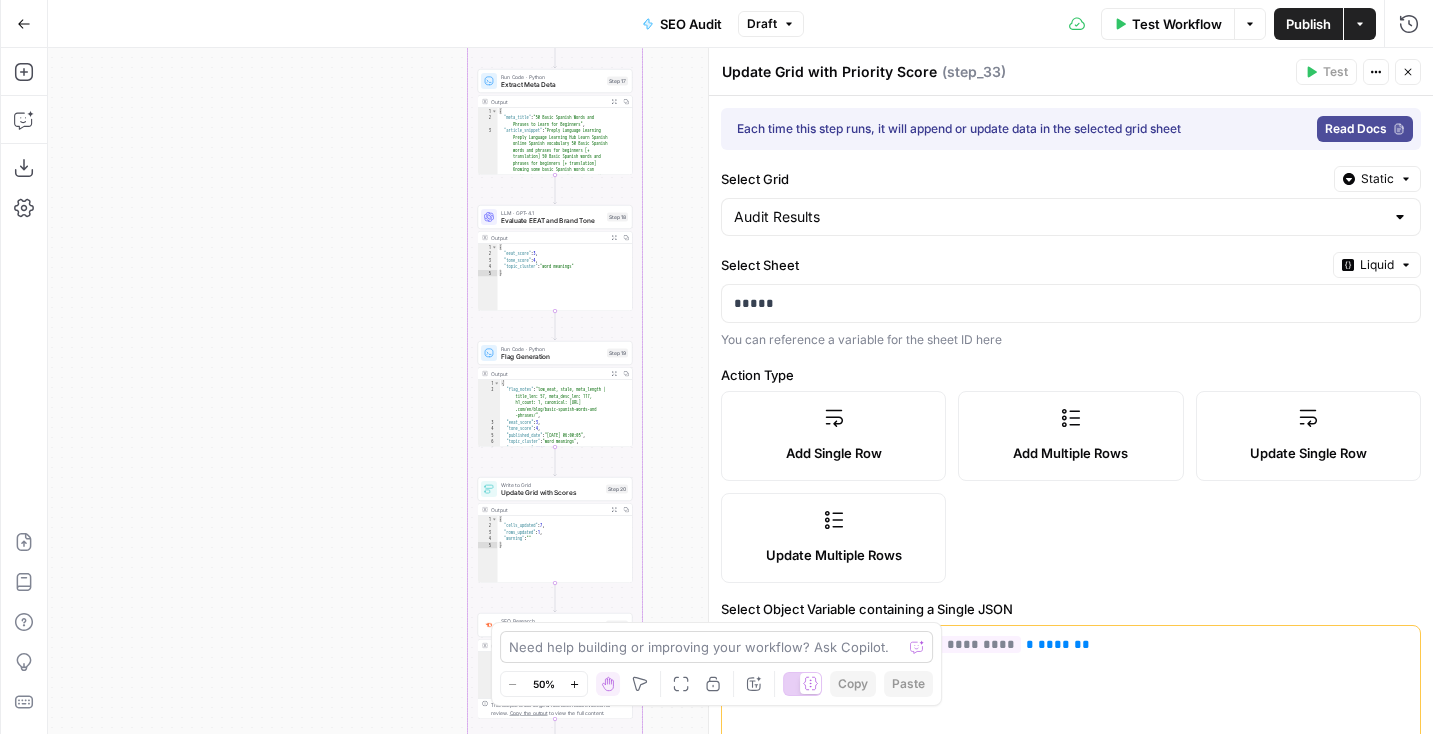 click on "Workflow Set Inputs Inputs SEO Research Semrush Domain Organic Search Pages Step 4 Output Expand Output Copy 1 2 3 4 5 6 7 8 9 10 [    {      "Url" :  "https://preply.com/" ,      "Traffic" :  90948 ,      "Traffic (%)" :  5.35    } ,    {      "Url" :  "https://preply.com/en/blog          /question/what-does-demure-mean-slang          /" ,      "Traffic" :  56497 ,      "Traffic (%)" :  3.32     XXXXXXXXXXXXXXXXXXXXXXXXXXXXXXXXXXXXXXXXXXXXXXXXXXXXXXXXXXXXXXXXXXXXXXXXXXXXXXXXXXXXXXXXXXXXXXXXXXXXXXXXXXXXXXXXXXXXXXXXXXXXXXXXXXXXXXXXXXXXXXXXXXXXXXXXXXXXXXXXXXXXXXXXXXXXXXXXXXXXXXXXXXXXXXXXXXXXXXXXXXXXXXXXXXXXXXXXXXXXXXXXXXXXXXXXXXXXXXXXXXXXXXXXXXXXXXXXXXXXXXXXXXXXXXXXXXXXXXXXXXXXXXXXXXXXXXXXXXXXXXXXXXXXXXXXXXXXXXXXXXXXXXXXXXXXXXXXXXXXXXXXXXXXXXXXXXXXXXXXXXXXXXXXXXXXXXXXXXXXXXXXXXXXXXXXXXXXXXXXXXXXXXXXXXXXXXXXXXXXXXXXXXXXXXXXXXXXXXXXXXXXXXXXXXXXXXXXXXXXXXXXXXXXXXXXXXXXXXXXXXXXXXXXXXXXXXXXXXXXXXXXXXXXXXXX SEO Research DataForSEO Web Research  Step 10 Output Expand Output Copy 1 2 3 4 5 6 7 [    {" at bounding box center [740, 391] 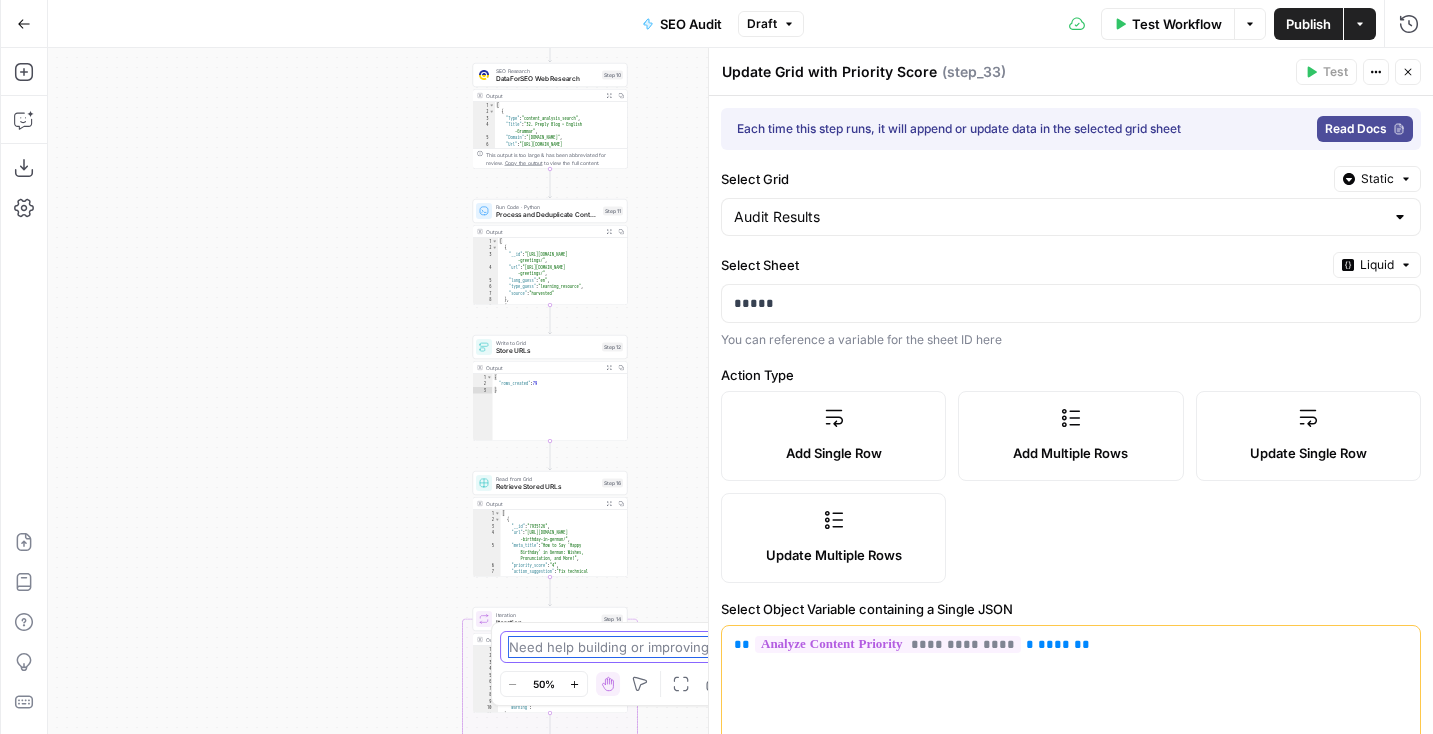 drag, startPoint x: 663, startPoint y: 219, endPoint x: 662, endPoint y: 787, distance: 568.00085 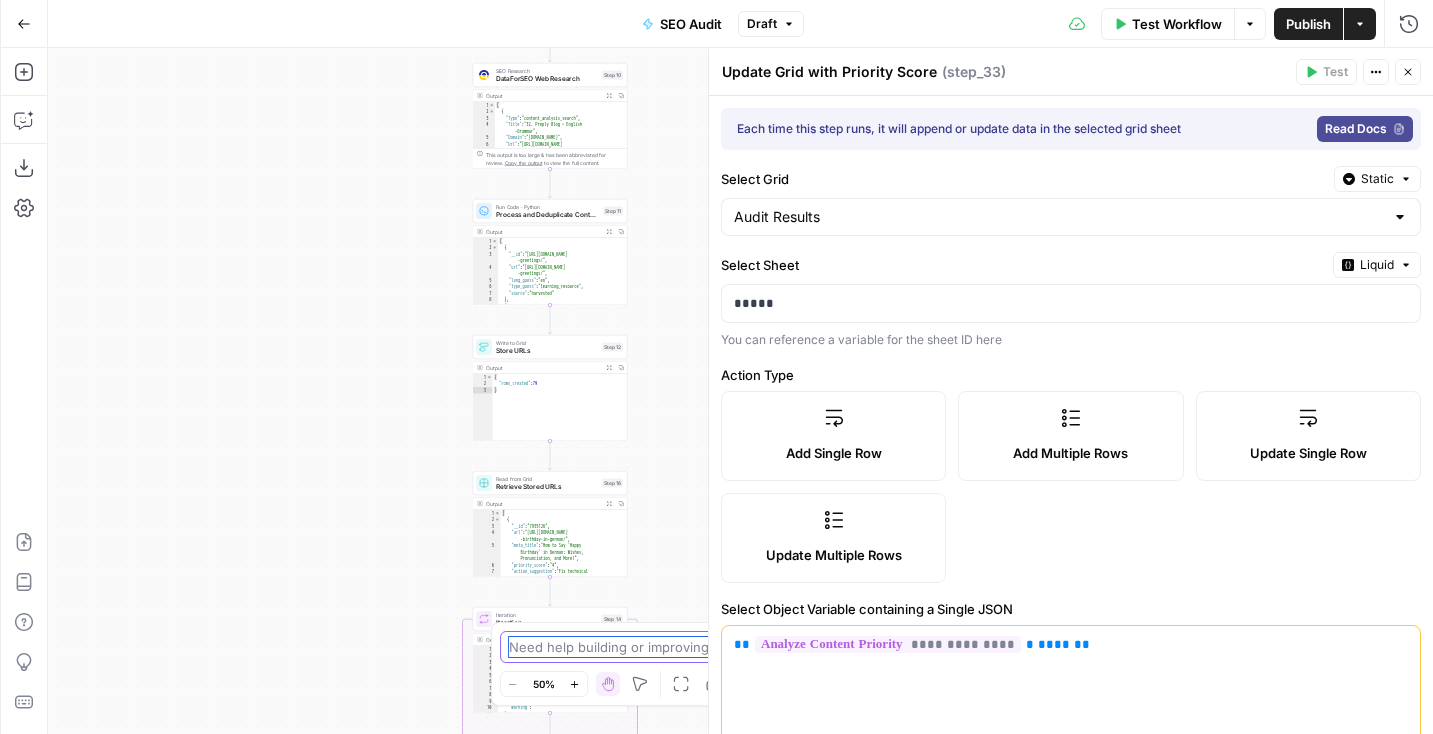 click on "N NidoOps New Home Browse Your Data Monitoring Settings Recent Grids New grid Preply Content Audit Results Preply SEO Audit Recent Workflows New Workflow Keyword to Outline Preply SEO Audit Outline to Article Preply AirOps Academy What's new? Help + Support Go Back SEO Audit Draft Test Workflow Options Publish Actions Run History Add Steps Copilot Download as JSON Settings Import JSON AirOps Academy Help Give Feedback Shortcuts Workflow Set Inputs Inputs SEO Research Semrush Domain Organic Search Pages Step 4 Output Expand Output Copy 1 2 3 4 5 6 7 8 9 10 [    {      "Url" :  "https://preply.com/" ,      "Traffic" :  90948 ,      "Traffic (%)" :  5.35    } ,    {      "Url" :  "https://preply.com/en/blog          /question/what-does-demure-mean-slang          /" ,      "Traffic" :  56497 ,      "Traffic (%)" :  3.32     SEO Research DataForSEO Web Research  Step 10 Output Expand Output Copy 1 2 3 4 5 6 7 [    {      "Type" :  "content_analysis_search" ,      "Title" :  -Grammar"" at bounding box center (716, 367) 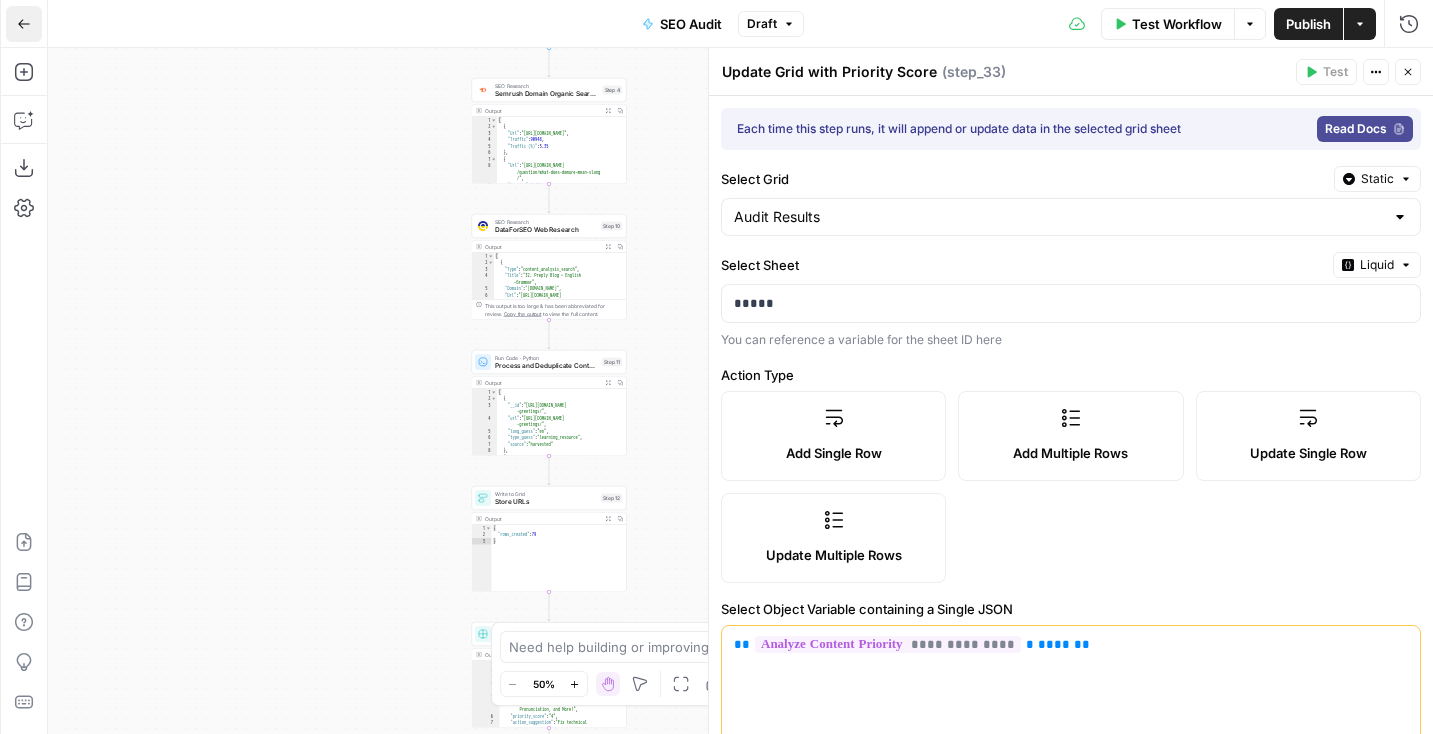 click 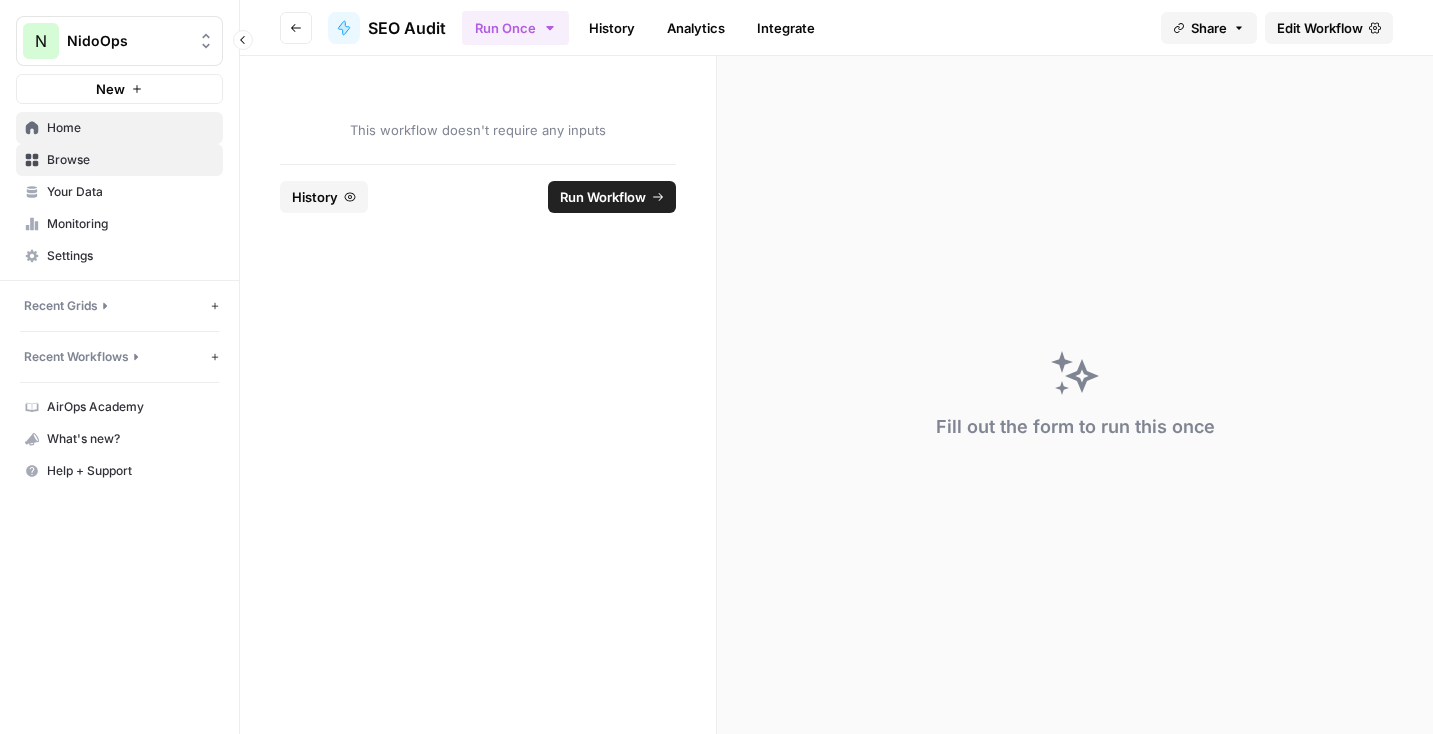 click on "Home" at bounding box center (130, 128) 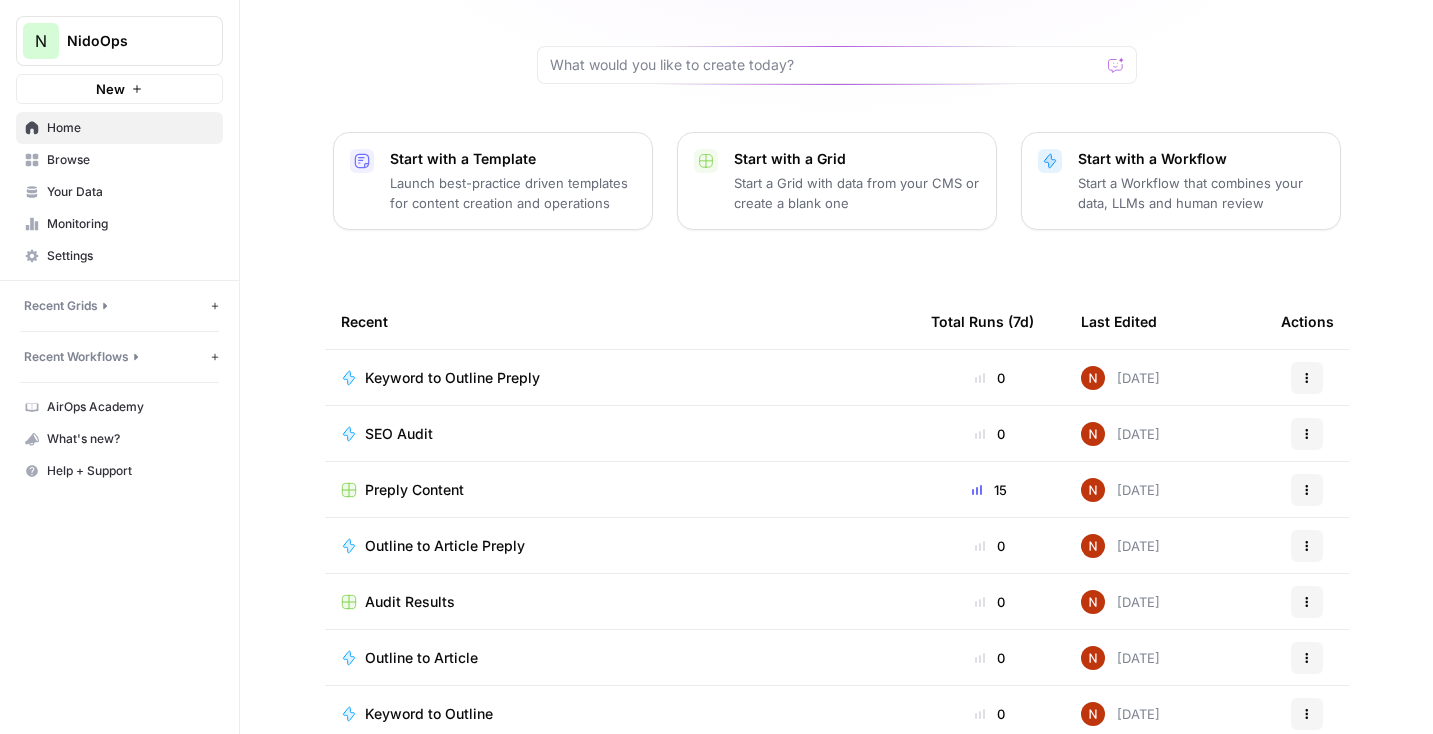 scroll, scrollTop: 186, scrollLeft: 0, axis: vertical 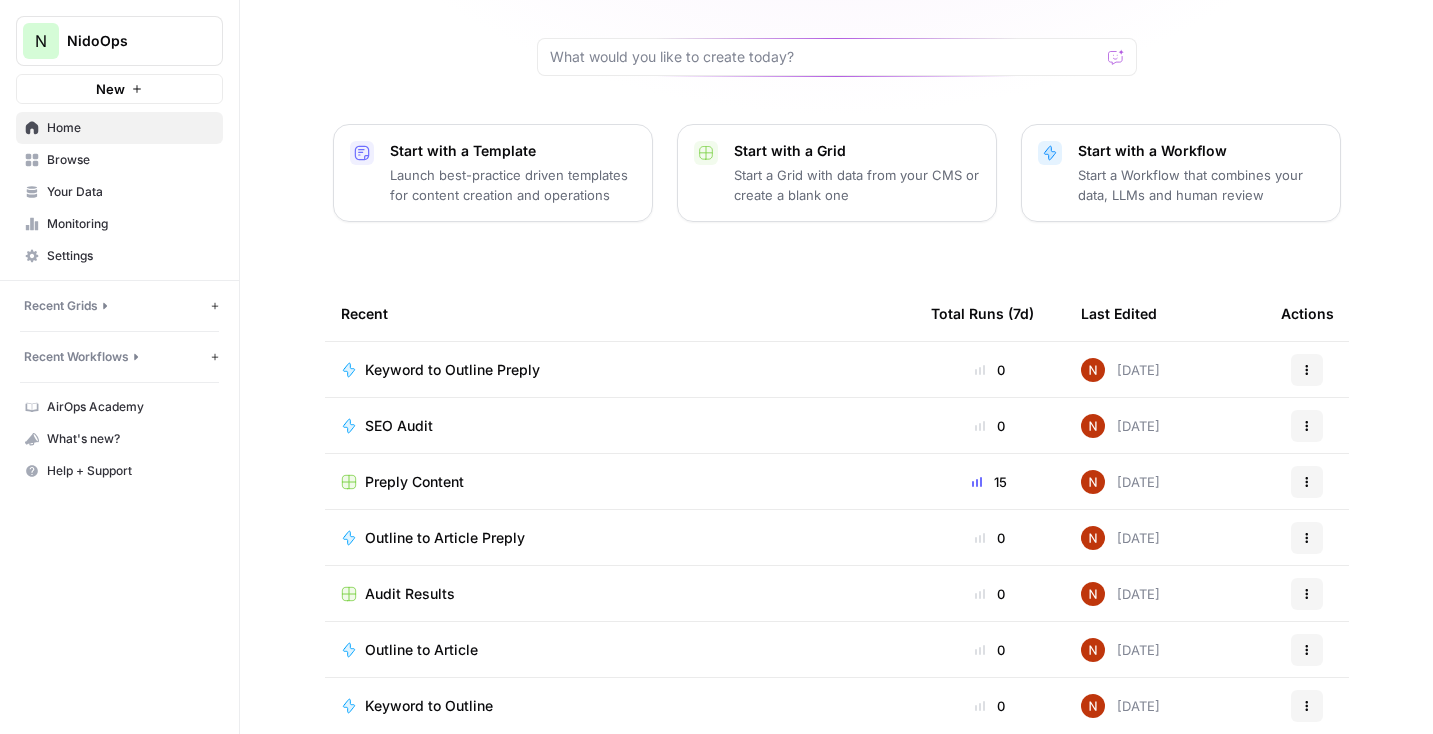 click on "Outline to Article Preply" at bounding box center [445, 538] 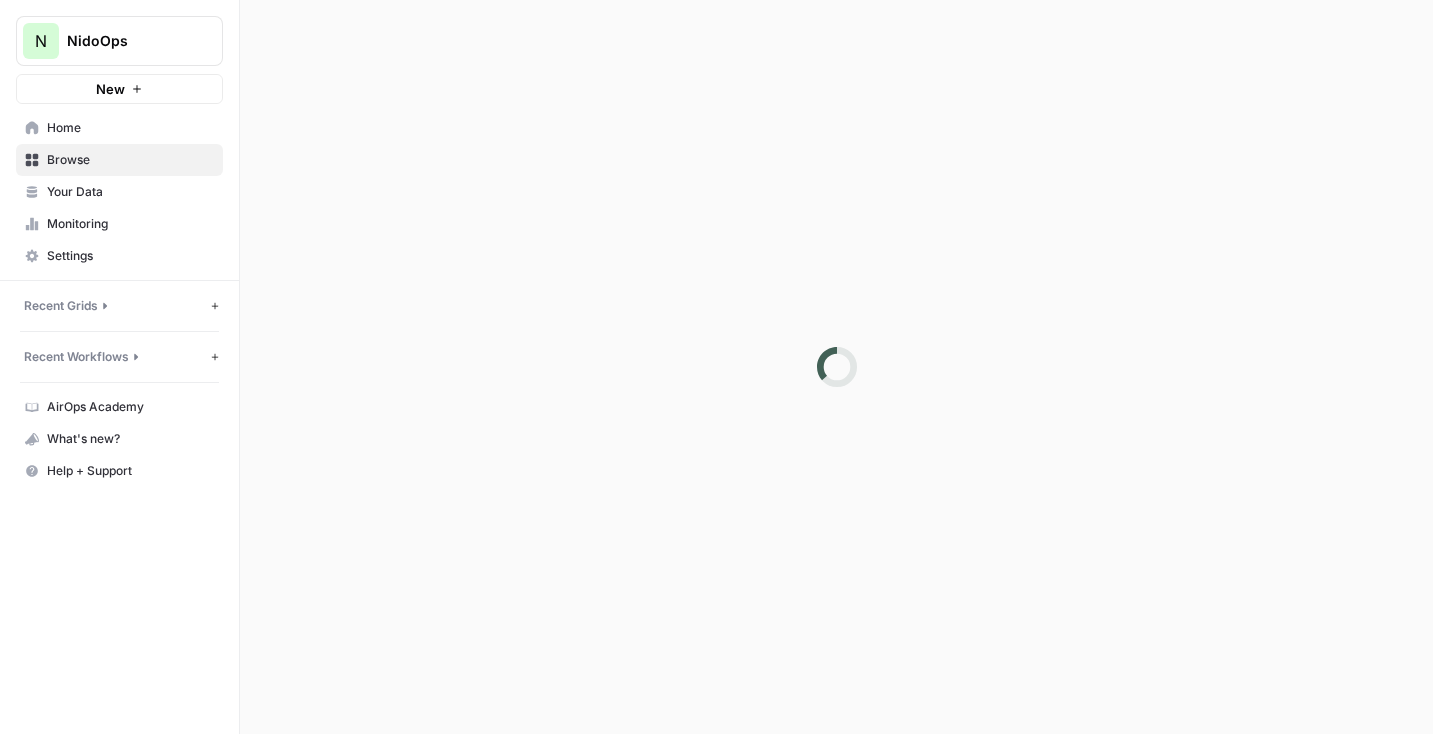 scroll, scrollTop: 0, scrollLeft: 0, axis: both 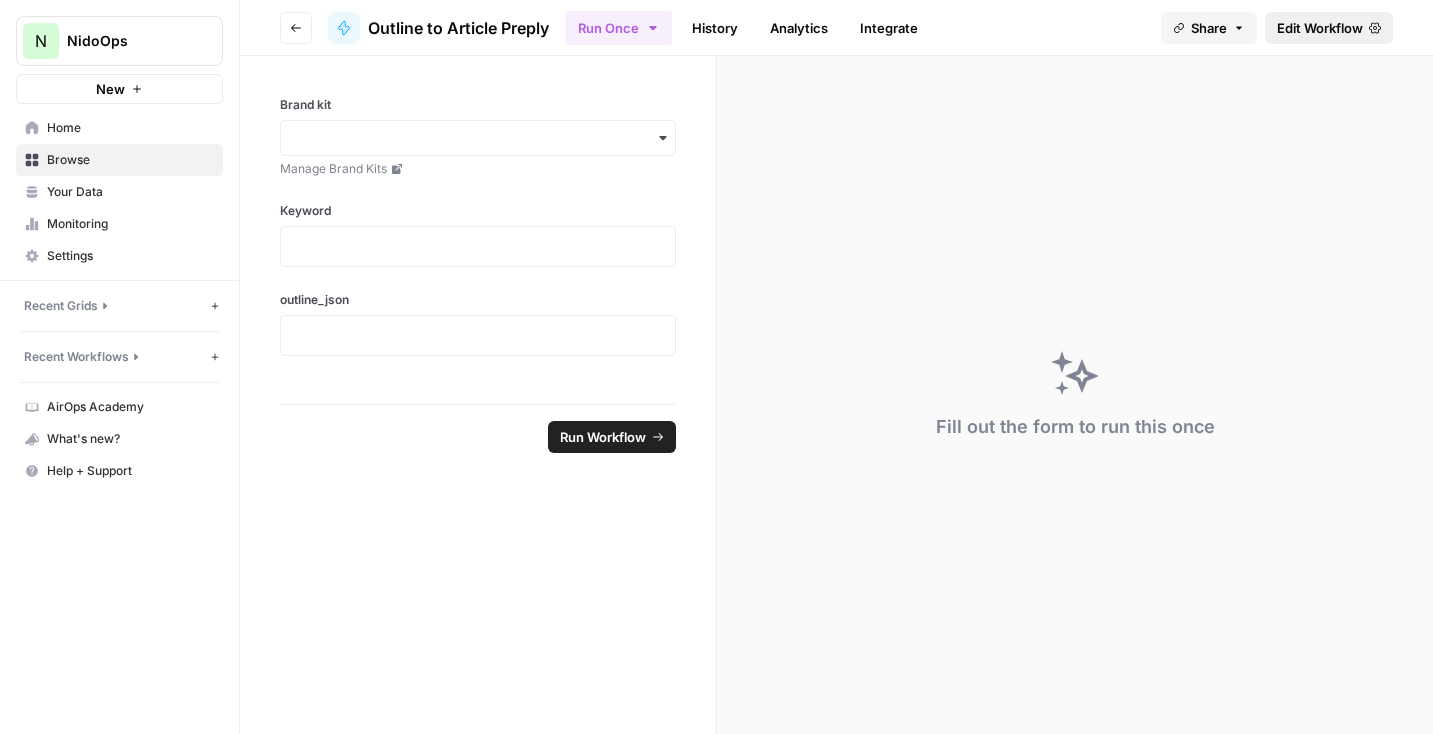 click on "Edit Workflow" at bounding box center (1320, 28) 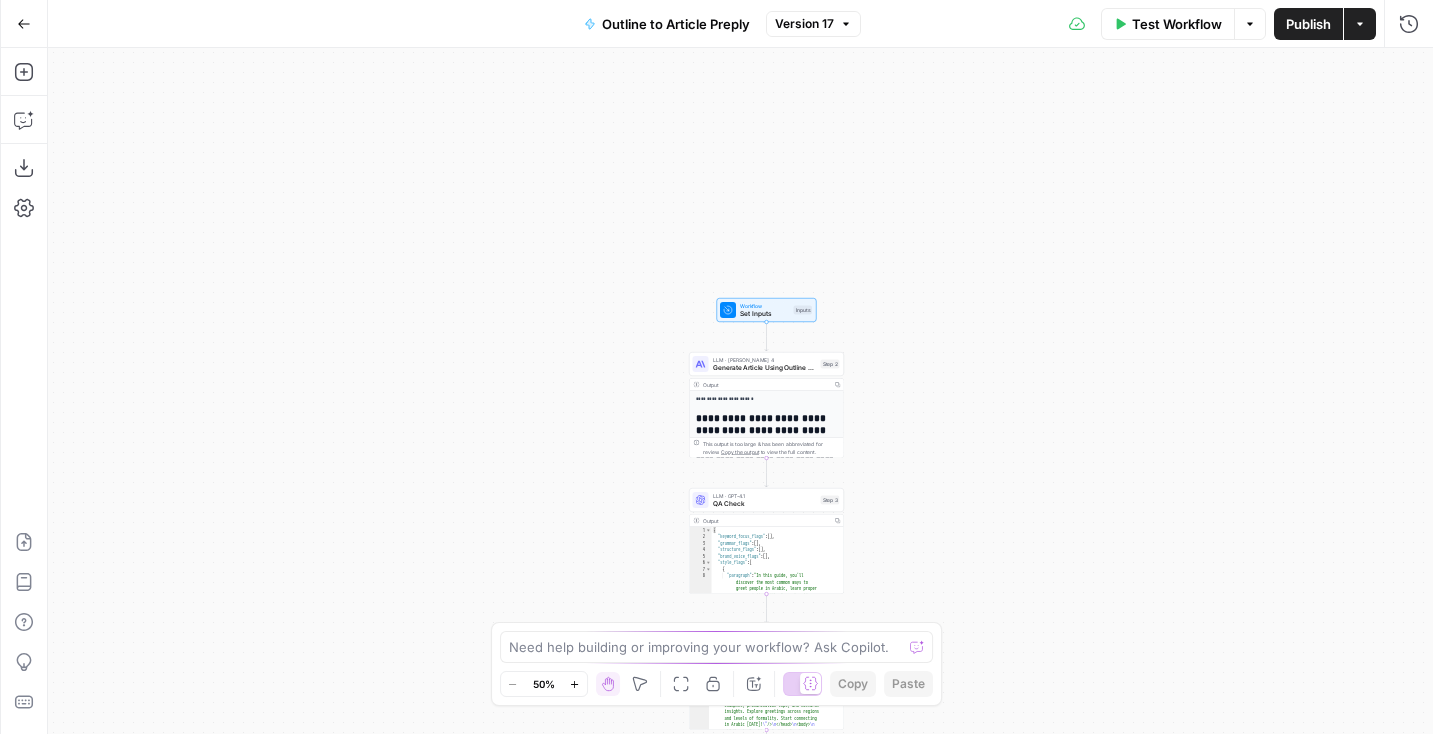 drag, startPoint x: 936, startPoint y: 227, endPoint x: 962, endPoint y: 787, distance: 560.6033 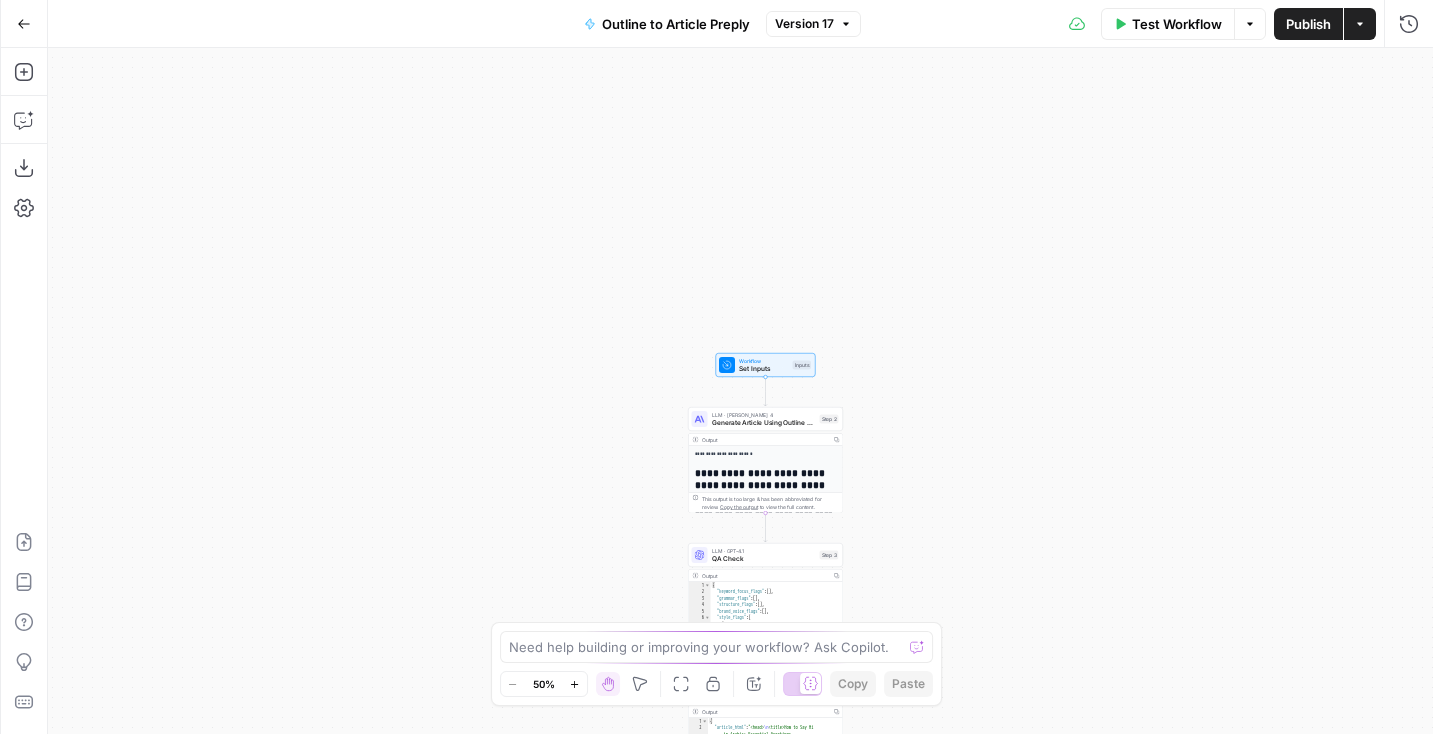 drag, startPoint x: 960, startPoint y: 518, endPoint x: 885, endPoint y: 202, distance: 324.77838 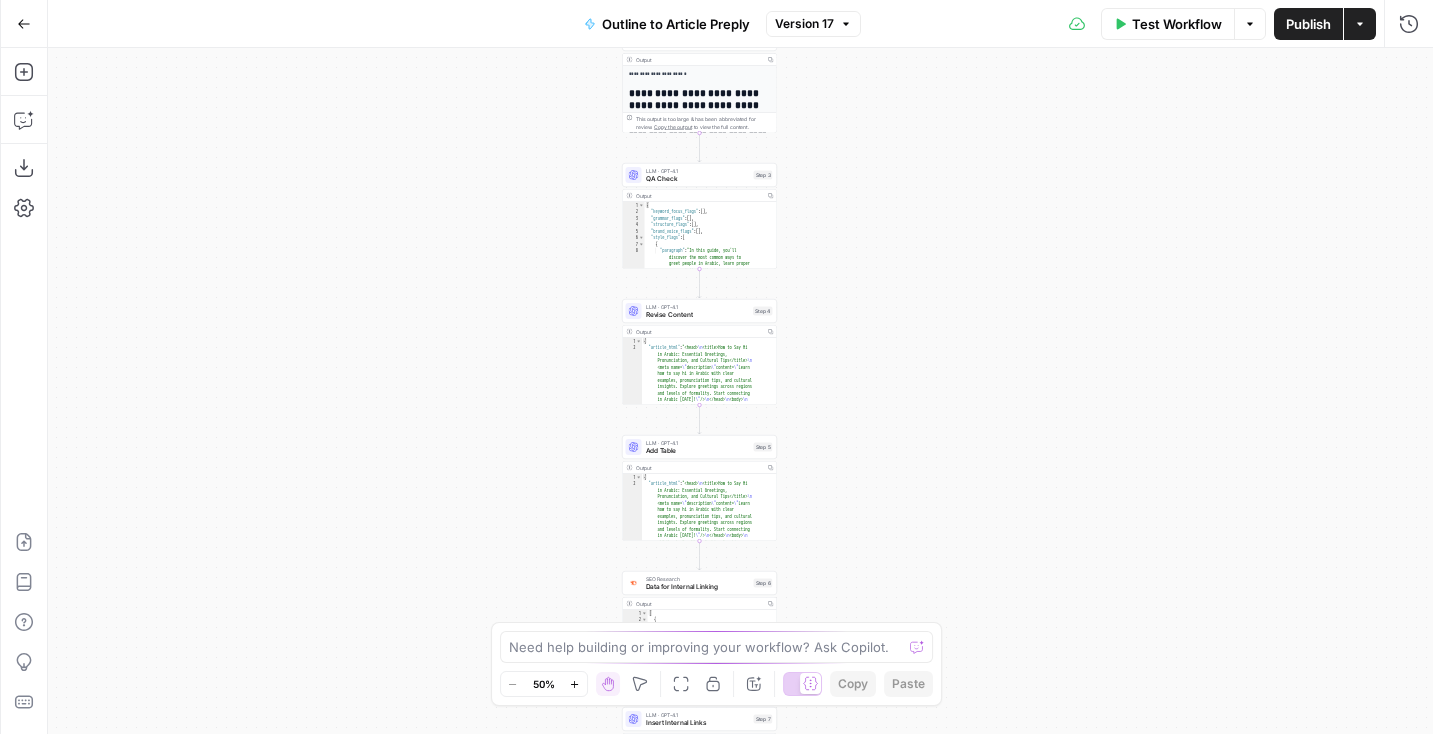 drag, startPoint x: 1004, startPoint y: 120, endPoint x: 1014, endPoint y: 34, distance: 86.579445 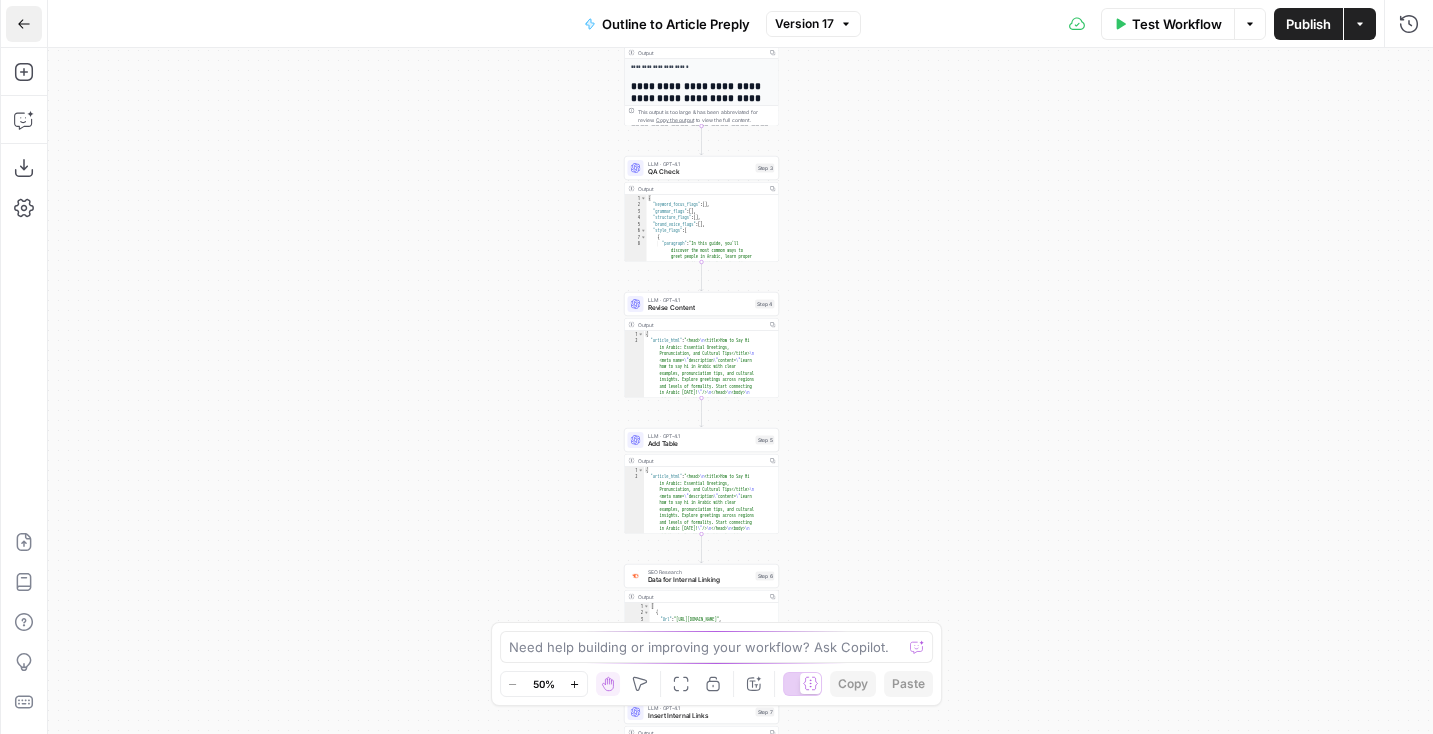 click 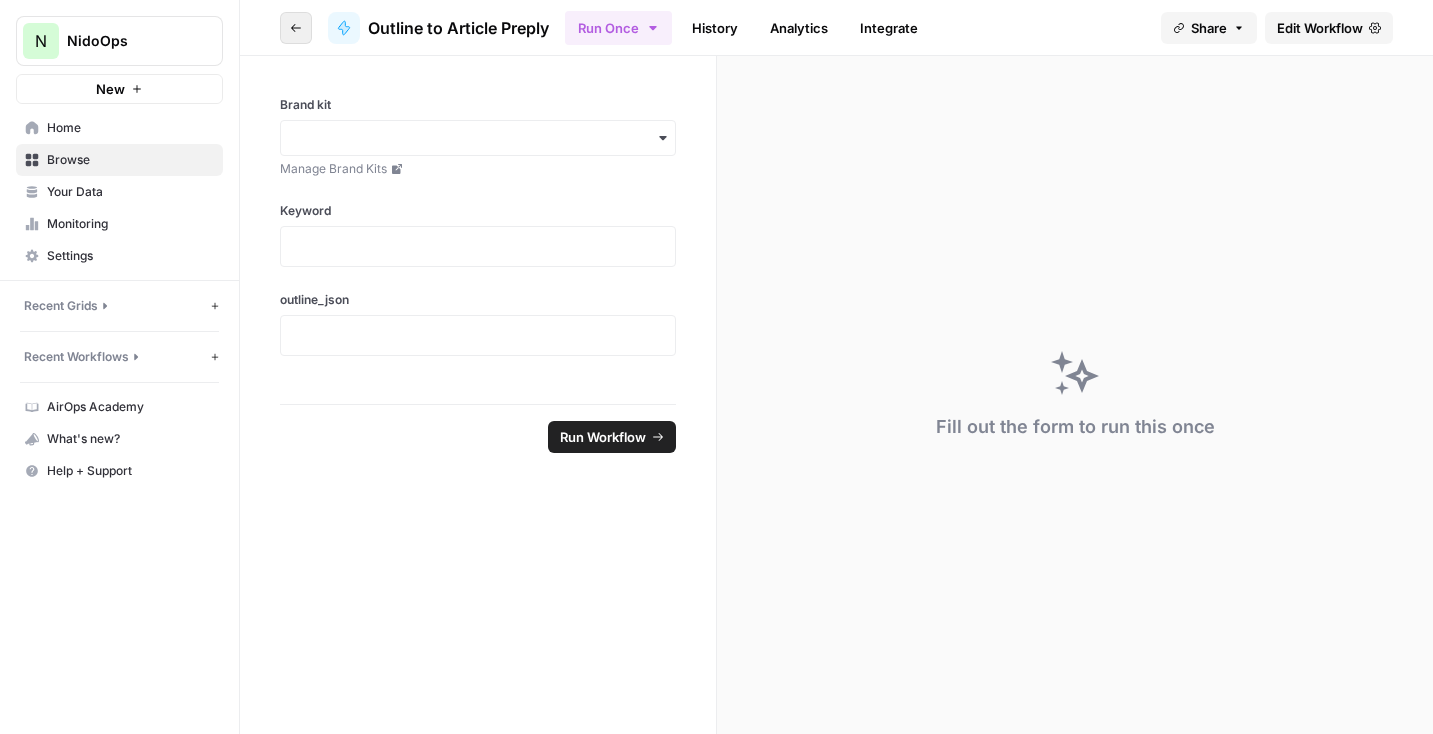 click 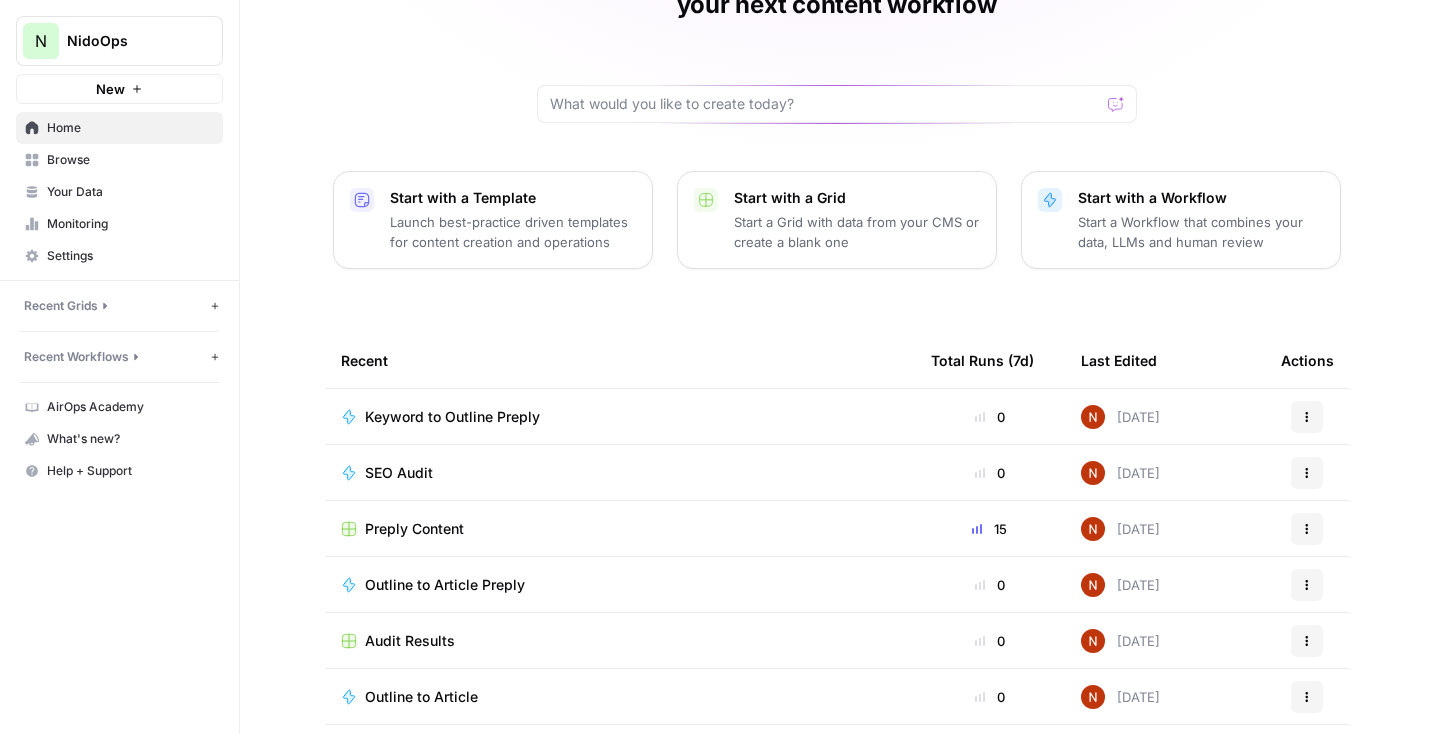 scroll, scrollTop: 186, scrollLeft: 0, axis: vertical 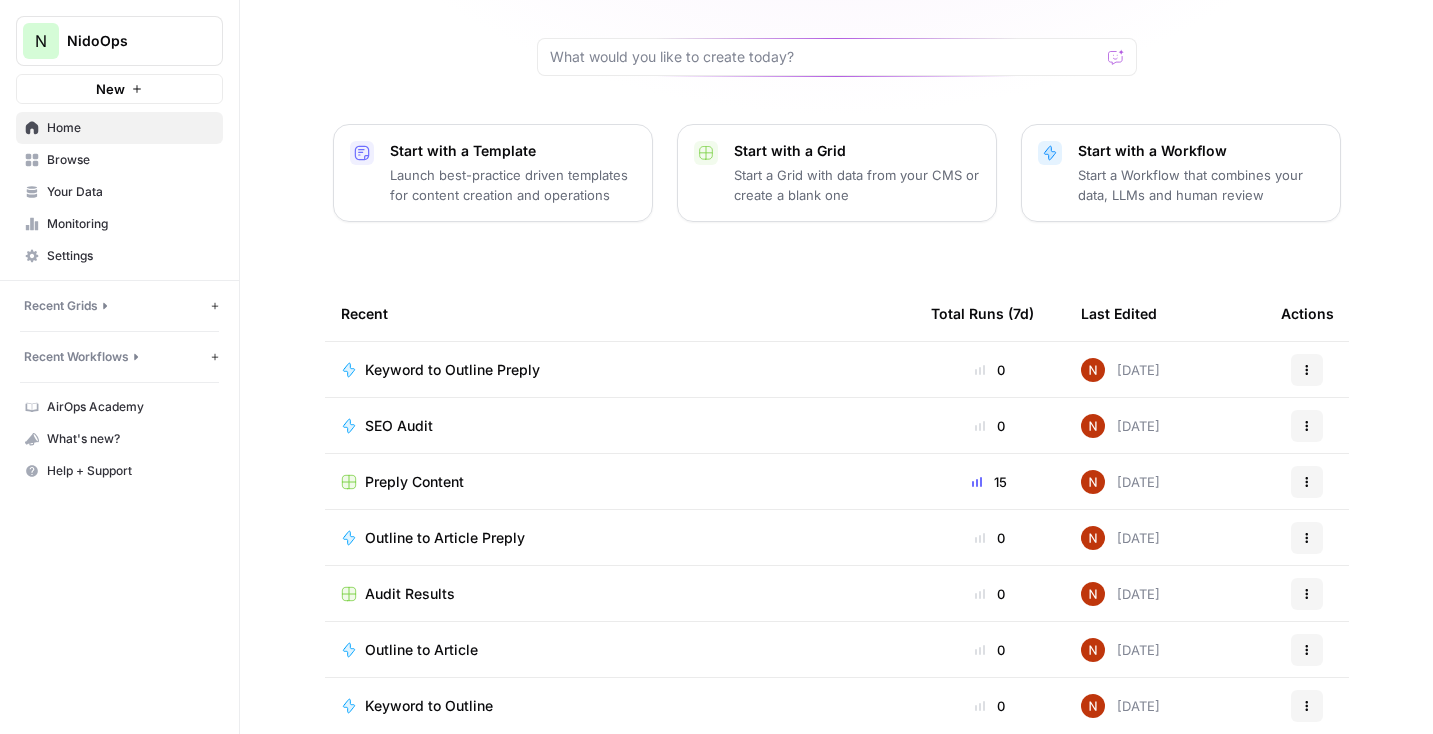 click on "Keyword to Outline" at bounding box center (620, 706) 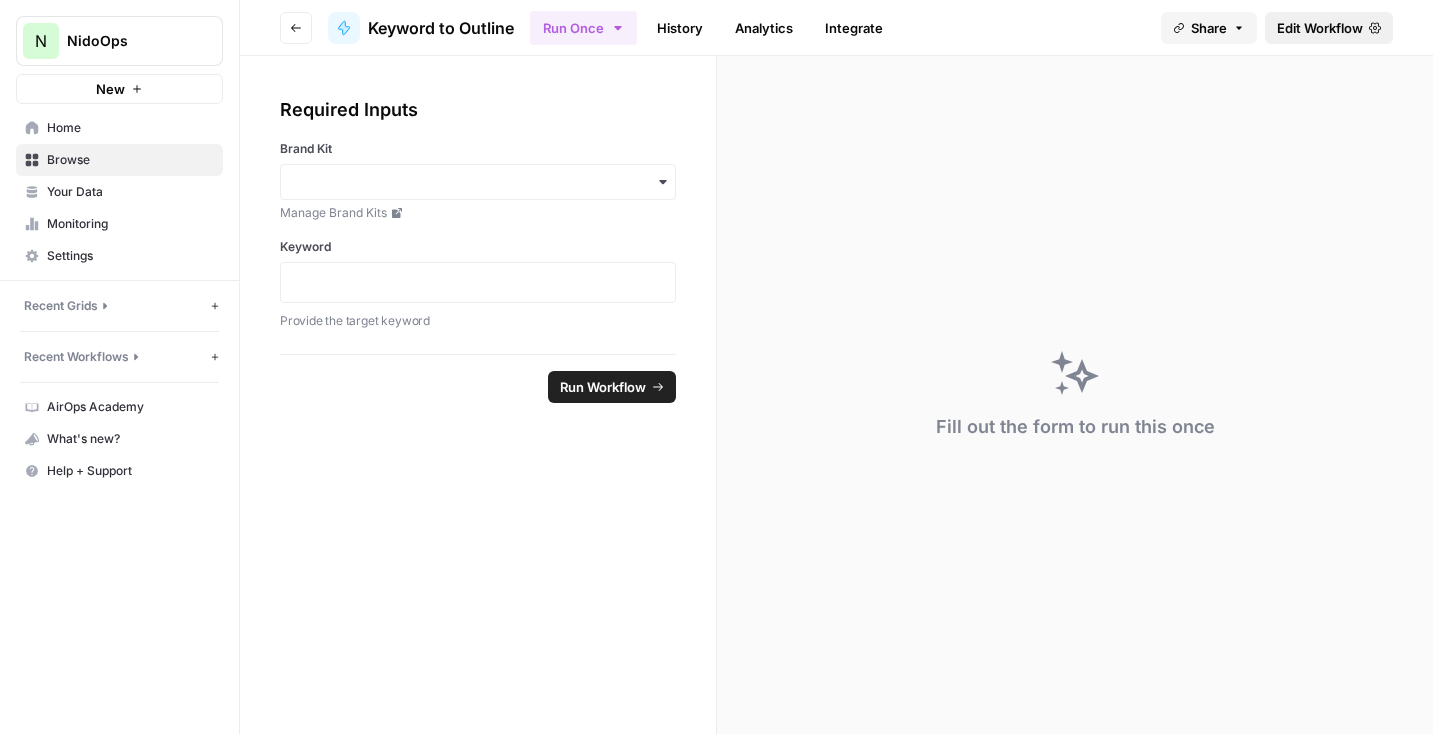 click on "Edit Workflow" at bounding box center [1329, 28] 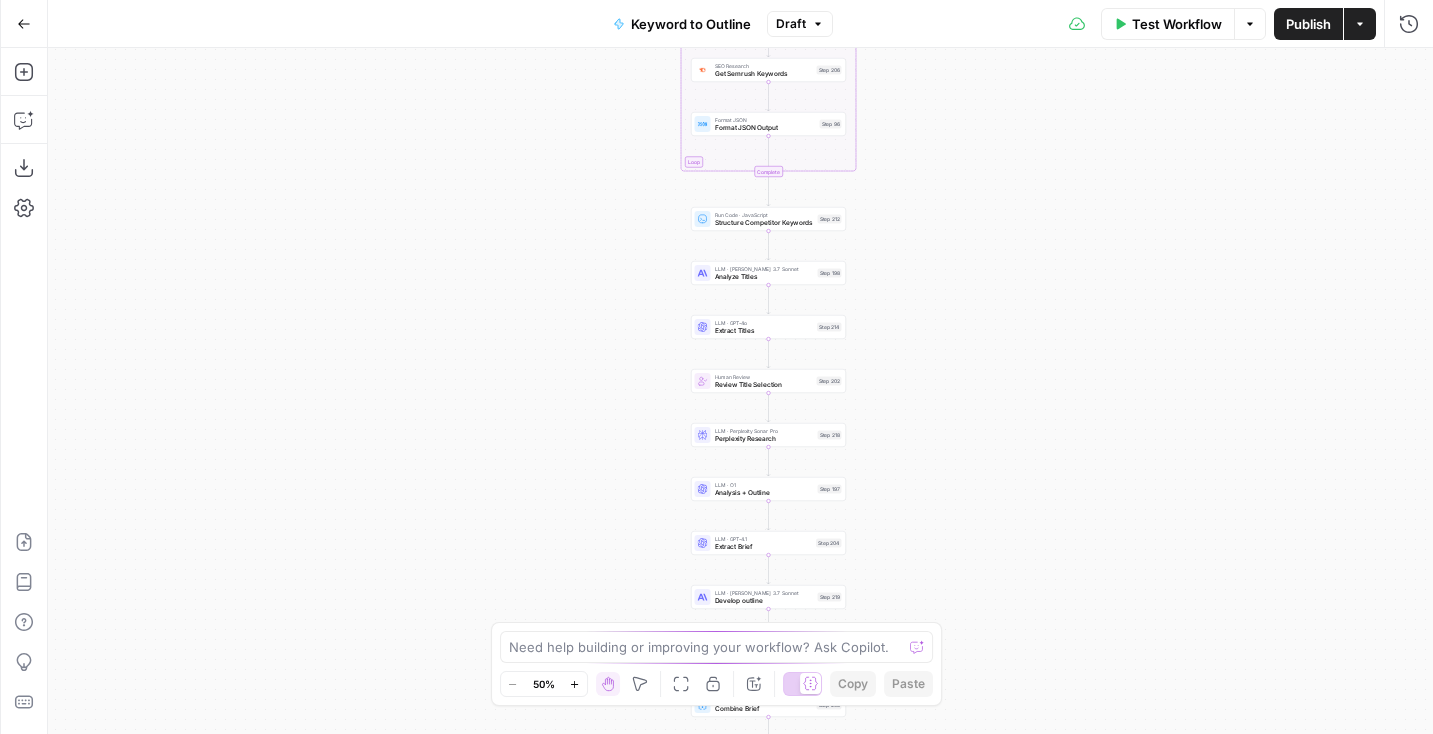 drag, startPoint x: 886, startPoint y: 433, endPoint x: 915, endPoint y: 245, distance: 190.22356 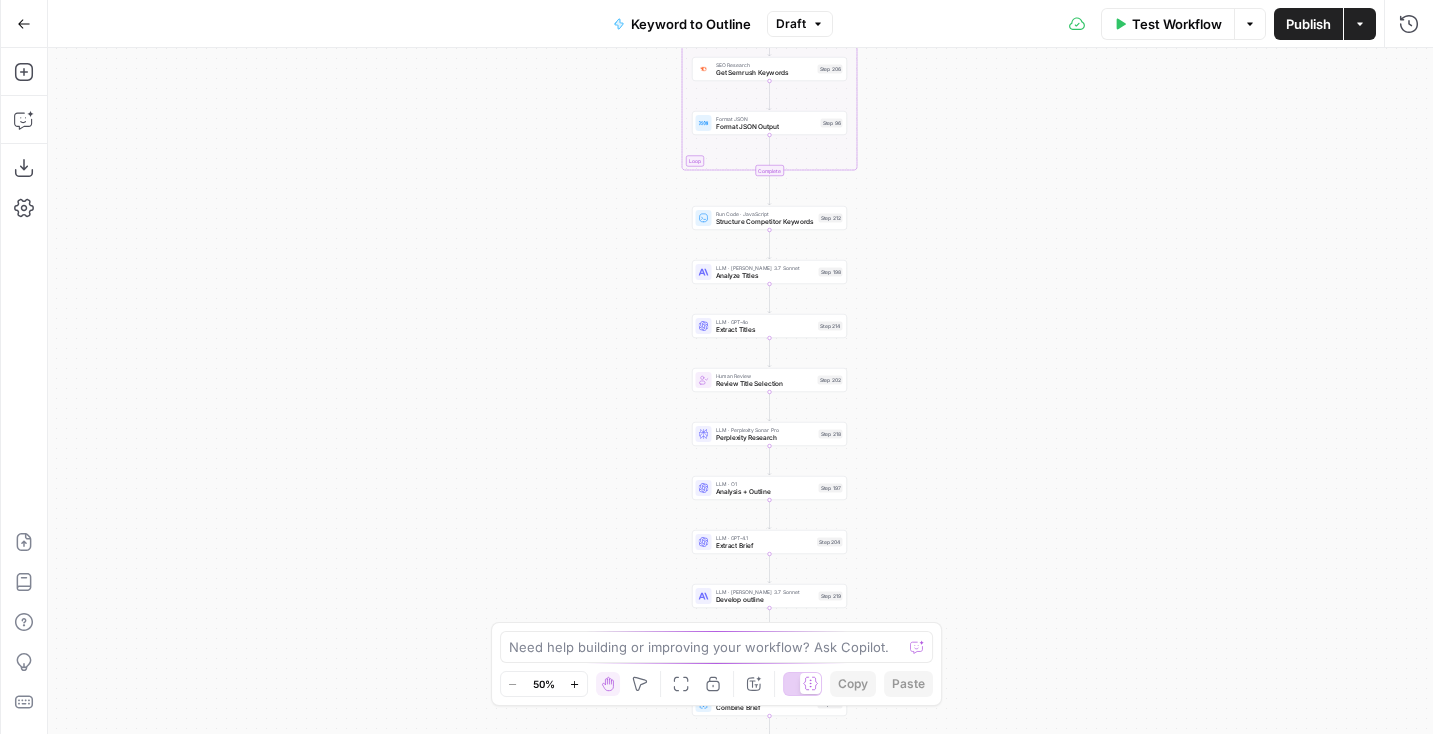 click on "Workflow Set Inputs Inputs Google Search Perform Google Search Step 51 Loop Iteration Label if relevant Step 207 LLM · GPT-4o Mini Determine if relevant Step 208 Complete Run Code · JavaScript Remove irrelevant Step 209 Loop Iteration Analyze Content for Top Ranking Pages Step 89 Web Page Scrape Scrape Page Content Step 90 Run Code · JavaScript Get Headers Step 192 SEO Research Get Semrush Keywords Step 206 Format JSON Format JSON Output Step 96 Complete Run Code · JavaScript Structure Competitor Keywords Step 212 LLM · Claude 3.7 Sonnet Analyze Titles Step 198 LLM · GPT-4o Extract Titles Step 214 Human Review Review Title Selection Step 202 LLM · Perplexity Sonar Pro Perplexity Research Step 218 LLM · O1 Analysis + Outline Step 197 LLM · GPT-4.1 Extract Brief Step 204 LLM · Claude 3.7 Sonnet Develop outline Step 219 LLM · GPT-4.1 Extract only outline Step 220 Write Liquid Text Combine Brief Step 205 Format JSON JSON Step 203 End Output" at bounding box center [740, 391] 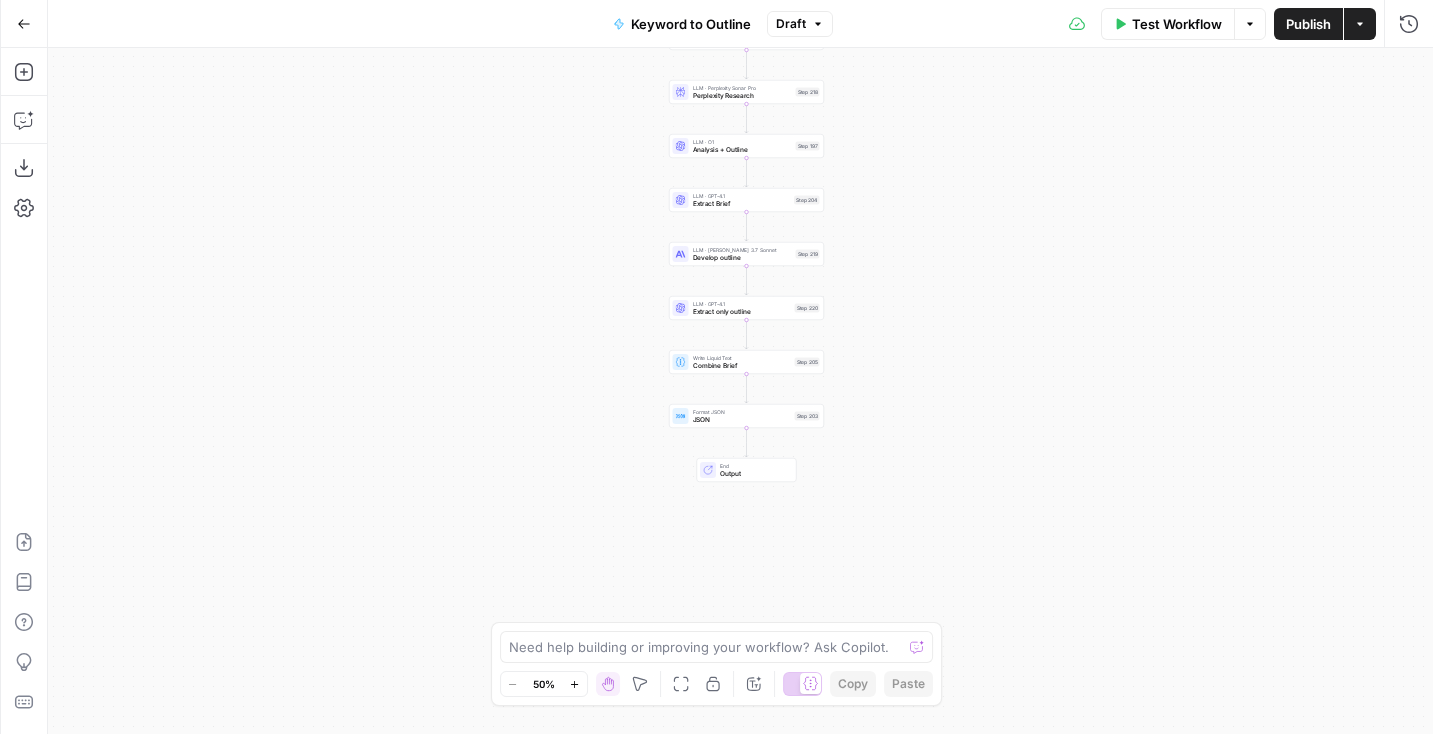 drag, startPoint x: 579, startPoint y: 372, endPoint x: 556, endPoint y: 35, distance: 337.78397 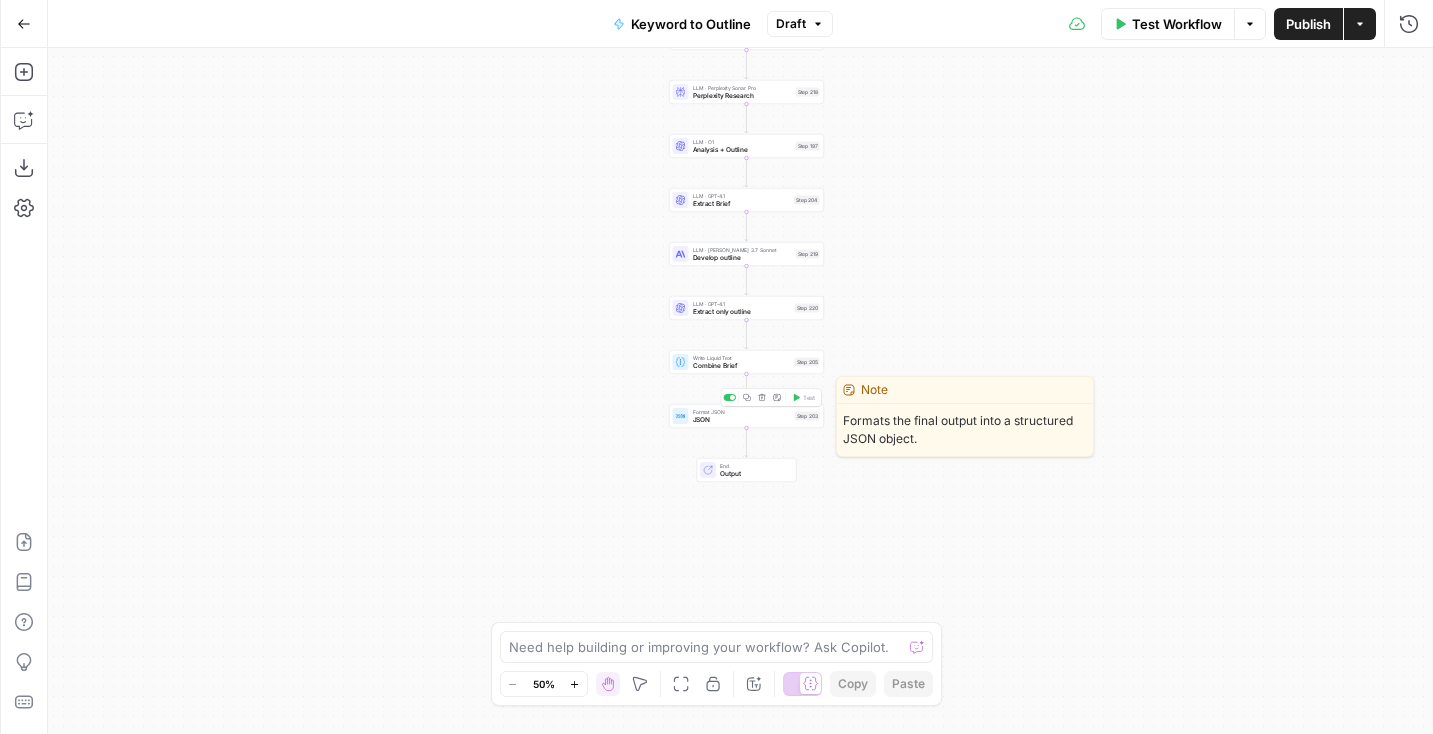click on "Format JSON JSON Step 203 Copy step Delete step Edit Note Test" at bounding box center (746, 416) 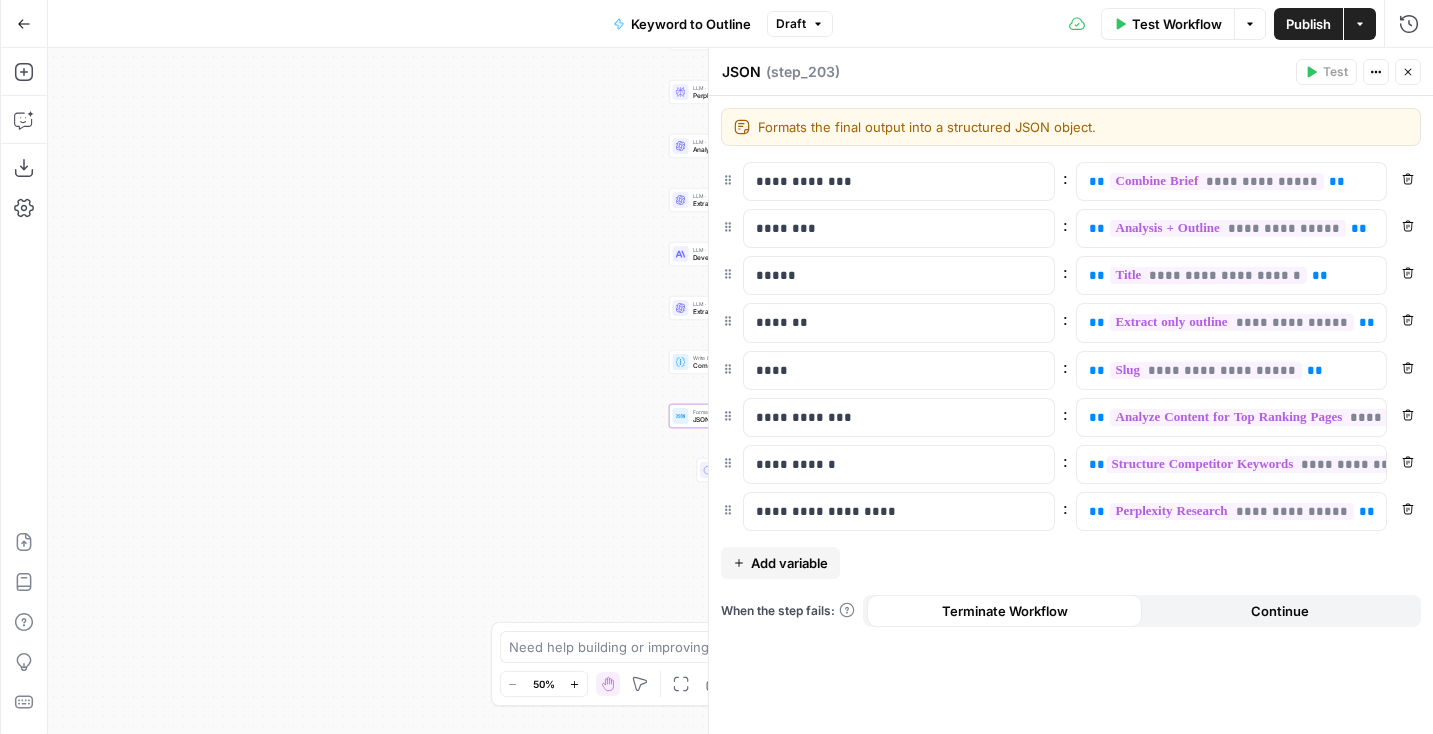 click on "Workflow Set Inputs Inputs Google Search Perform Google Search Step 51 Loop Iteration Label if relevant Step 207 LLM · GPT-4o Mini Determine if relevant Step 208 Complete Run Code · JavaScript Remove irrelevant Step 209 Loop Iteration Analyze Content for Top Ranking Pages Step 89 Web Page Scrape Scrape Page Content Step 90 Run Code · JavaScript Get Headers Step 192 SEO Research Get Semrush Keywords Step 206 Format JSON Format JSON Output Step 96 Complete Run Code · JavaScript Structure Competitor Keywords Step 212 LLM · Claude 3.7 Sonnet Analyze Titles Step 198 LLM · GPT-4o Extract Titles Step 214 Human Review Review Title Selection Step 202 LLM · Perplexity Sonar Pro Perplexity Research Step 218 LLM · O1 Analysis + Outline Step 197 LLM · GPT-4.1 Extract Brief Step 204 LLM · Claude 3.7 Sonnet Develop outline Step 219 LLM · GPT-4.1 Extract only outline Step 220 Write Liquid Text Combine Brief Step 205 Format JSON JSON Step 203 End Output" at bounding box center (740, 391) 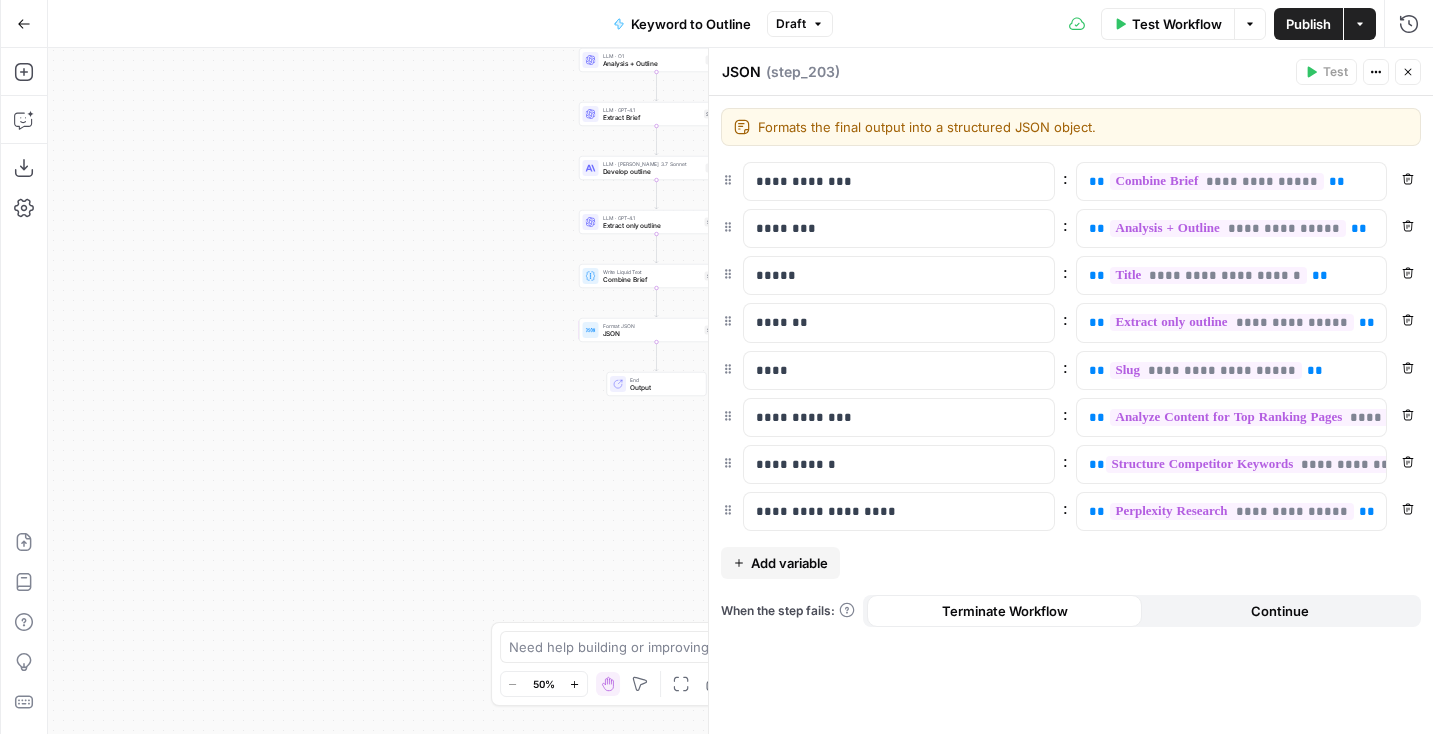 drag, startPoint x: 602, startPoint y: 469, endPoint x: 512, endPoint y: 383, distance: 124.48293 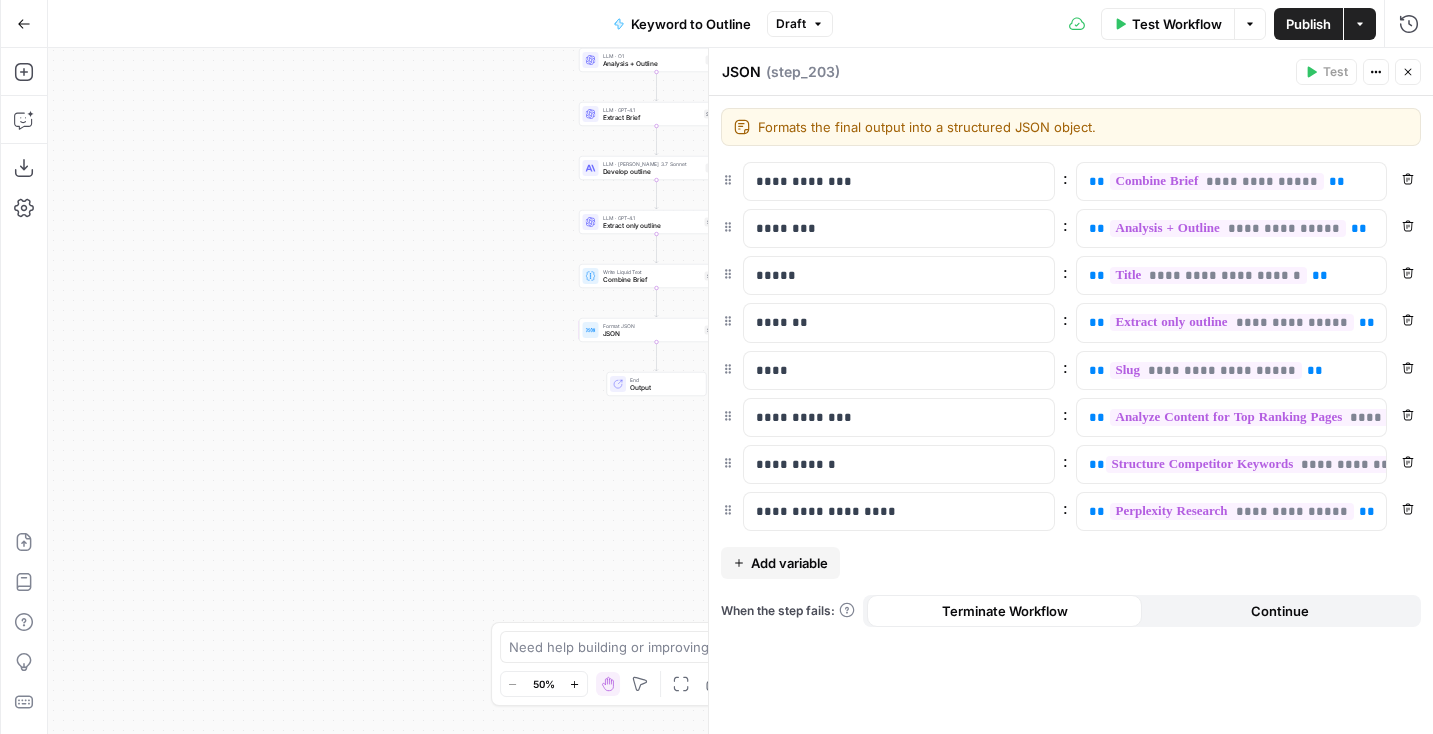 click on "Workflow Set Inputs Inputs Google Search Perform Google Search Step 51 Loop Iteration Label if relevant Step 207 LLM · GPT-4o Mini Determine if relevant Step 208 Complete Run Code · JavaScript Remove irrelevant Step 209 Loop Iteration Analyze Content for Top Ranking Pages Step 89 Web Page Scrape Scrape Page Content Step 90 Run Code · JavaScript Get Headers Step 192 SEO Research Get Semrush Keywords Step 206 Format JSON Format JSON Output Step 96 Complete Run Code · JavaScript Structure Competitor Keywords Step 212 LLM · Claude 3.7 Sonnet Analyze Titles Step 198 LLM · GPT-4o Extract Titles Step 214 Human Review Review Title Selection Step 202 LLM · Perplexity Sonar Pro Perplexity Research Step 218 LLM · O1 Analysis + Outline Step 197 LLM · GPT-4.1 Extract Brief Step 204 LLM · Claude 3.7 Sonnet Develop outline Step 219 LLM · GPT-4.1 Extract only outline Step 220 Write Liquid Text Combine Brief Step 205 Format JSON JSON Step 203 End Output" at bounding box center (740, 391) 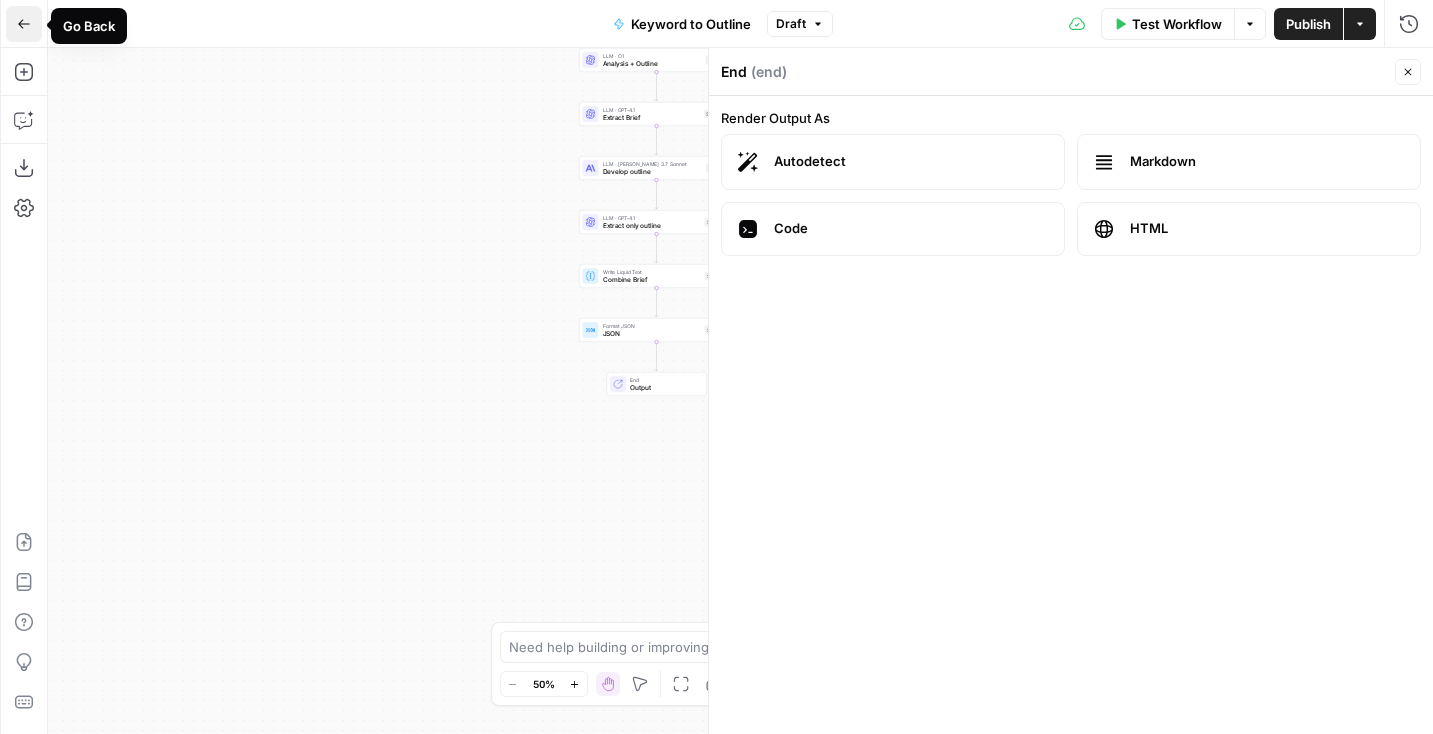 click 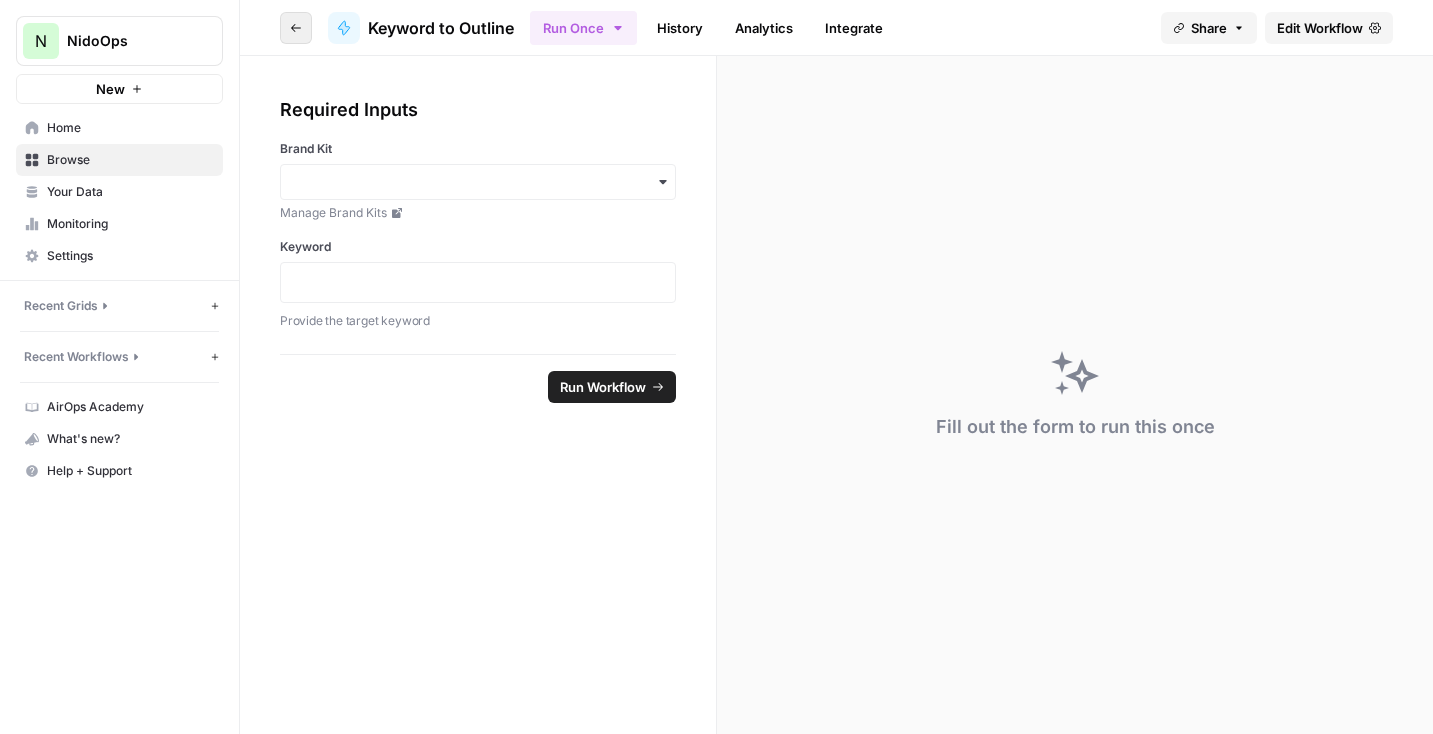 click on "Go back" at bounding box center (296, 28) 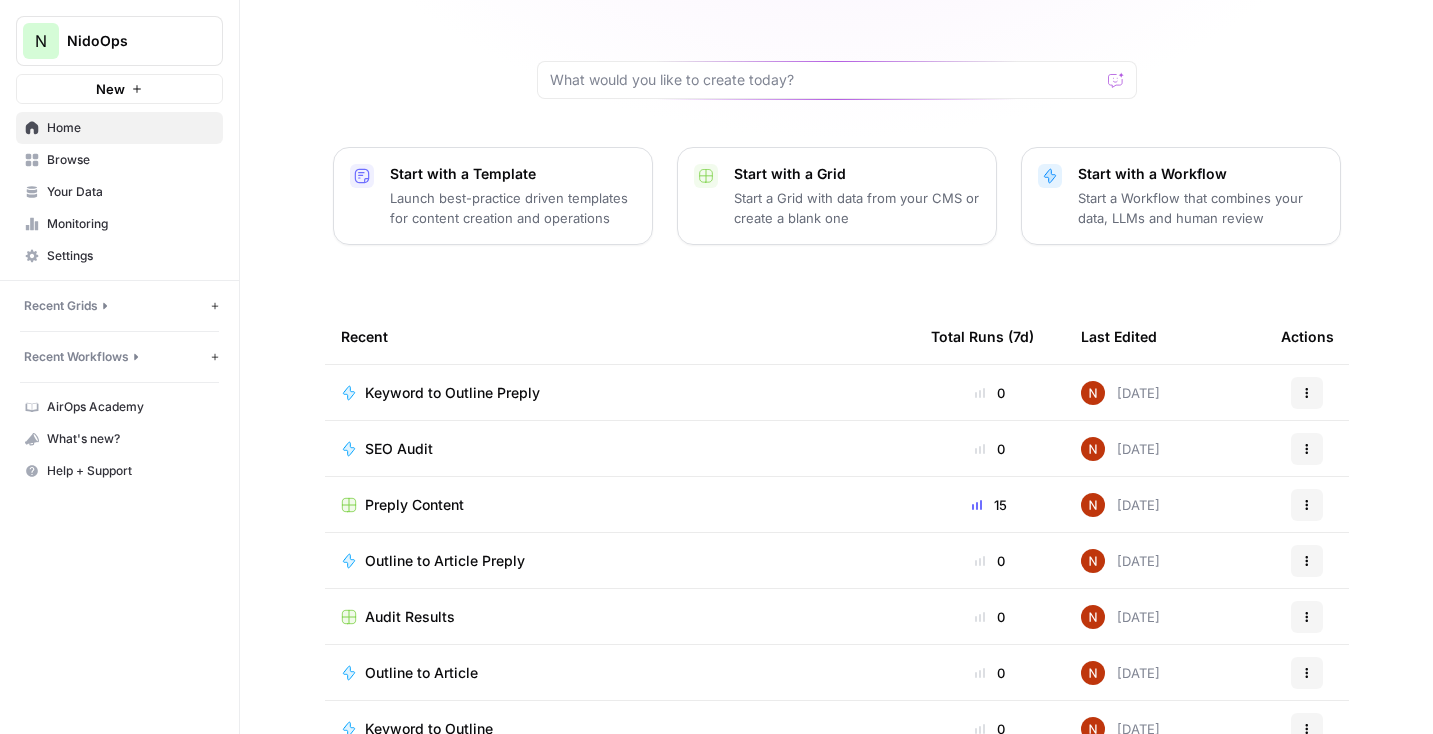 scroll, scrollTop: 186, scrollLeft: 0, axis: vertical 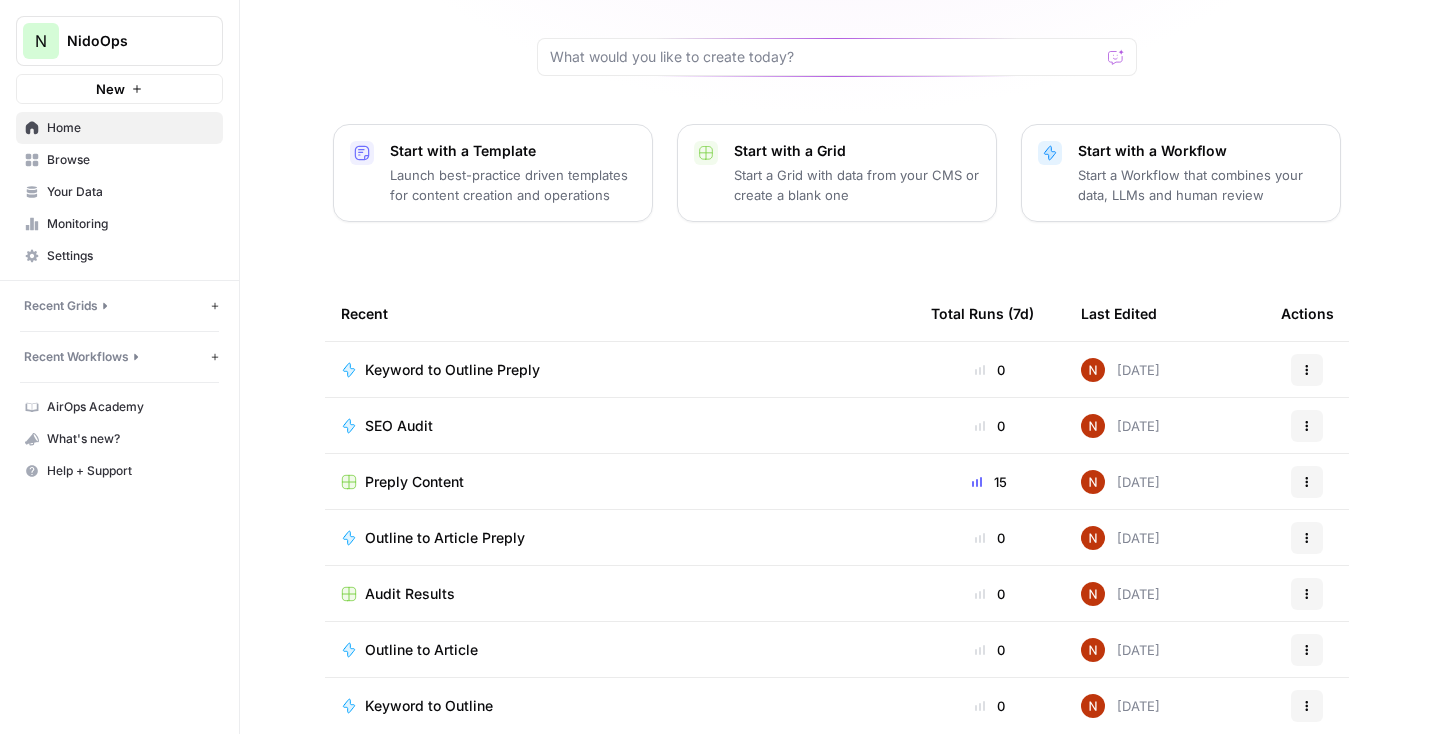 click on "Keyword to Outline Preply" at bounding box center [452, 370] 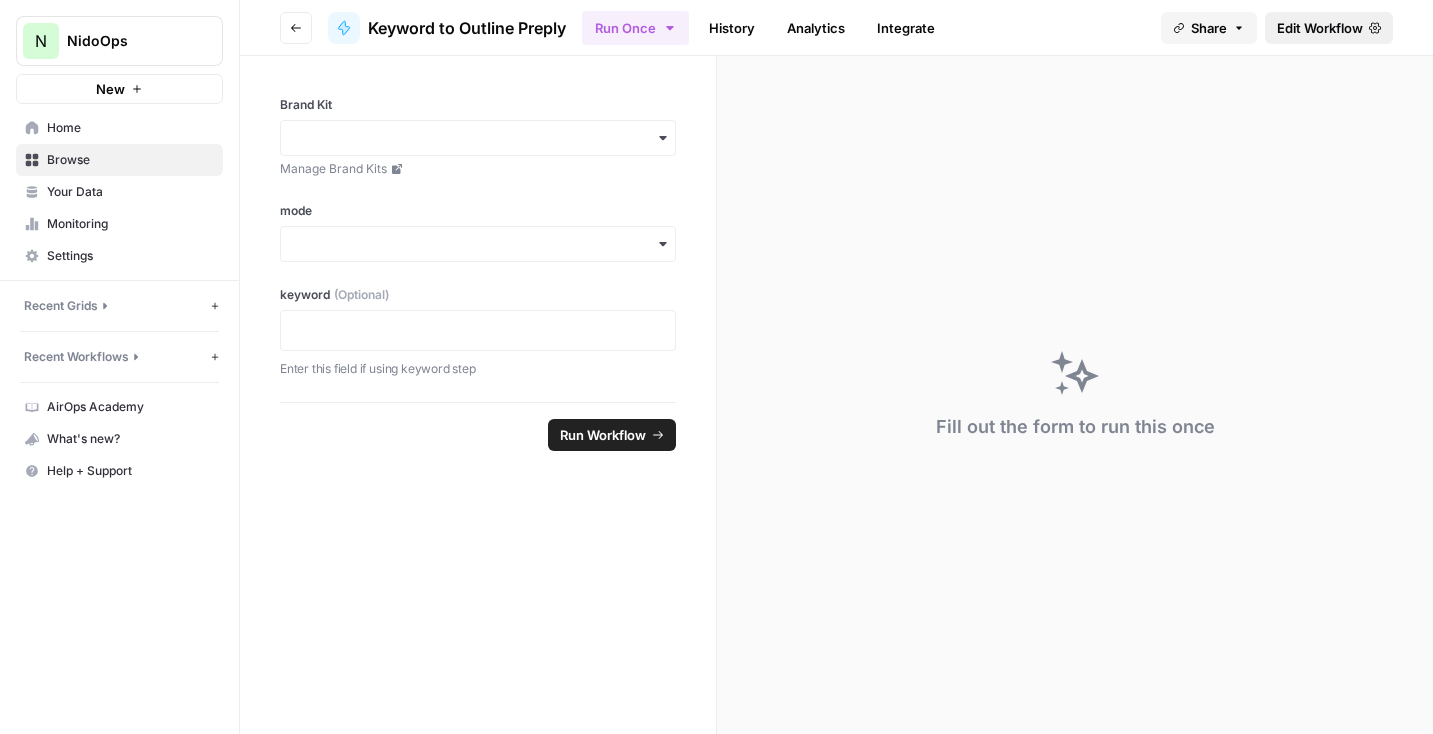 click on "Edit Workflow" at bounding box center (1320, 28) 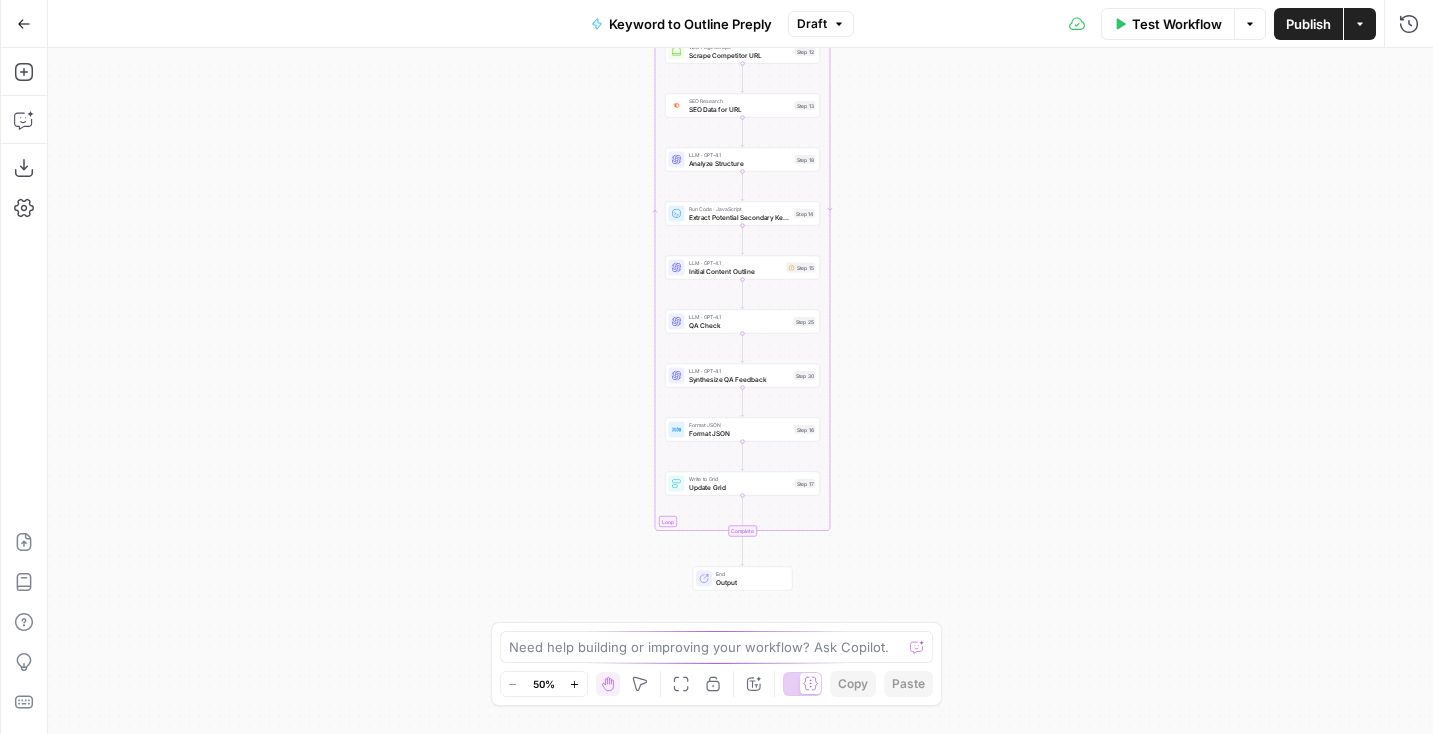 drag, startPoint x: 874, startPoint y: 405, endPoint x: 876, endPoint y: -109, distance: 514.0039 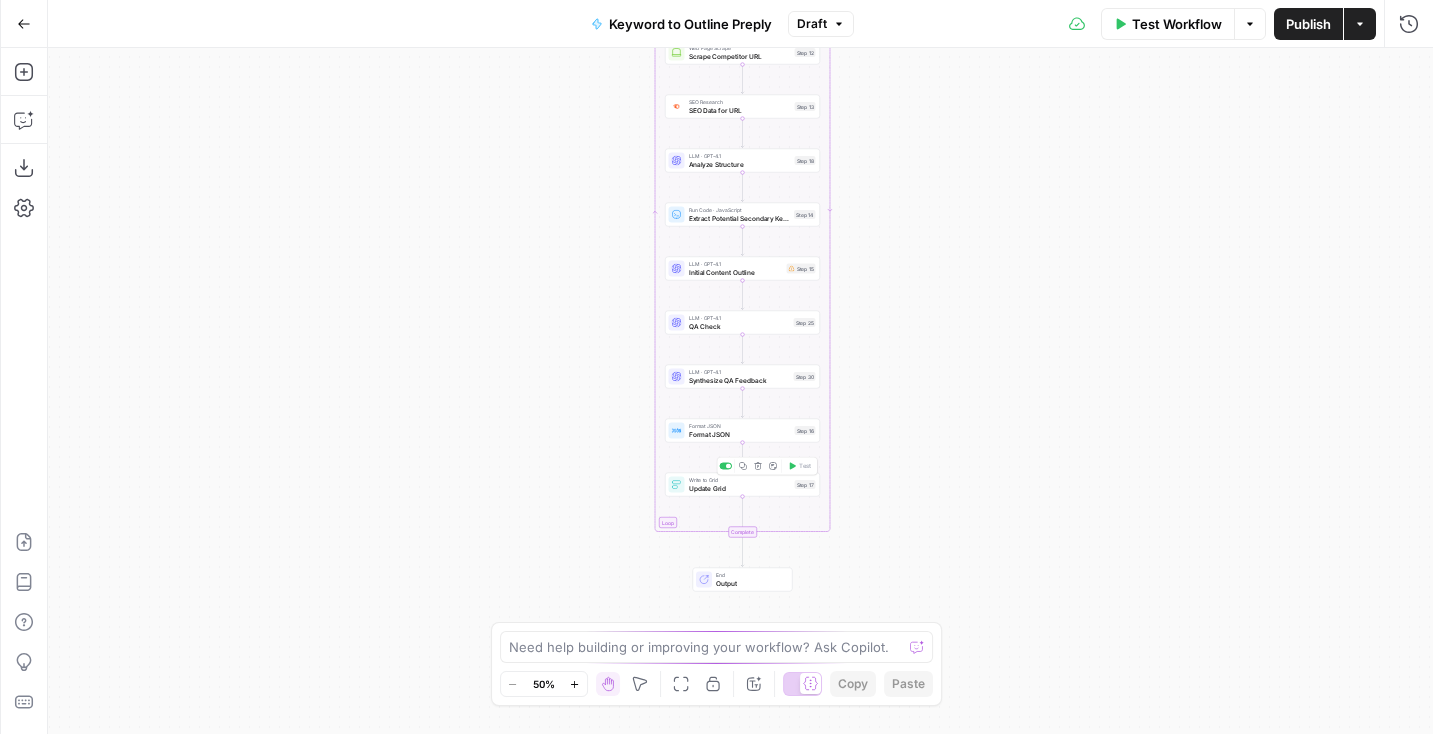 click on "Write to Grid Update Grid Step 17 Copy step Delete step Add Note Test" at bounding box center (742, 484) 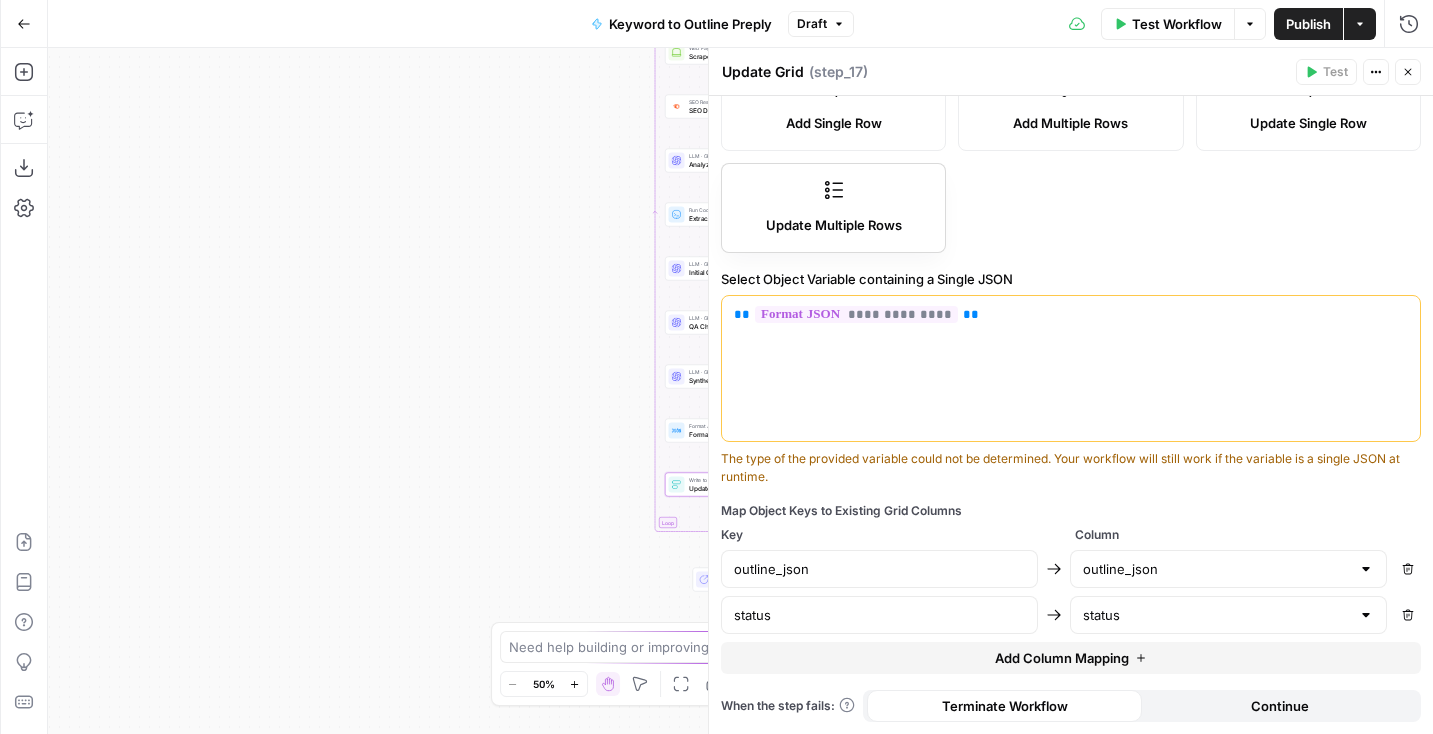 scroll, scrollTop: 0, scrollLeft: 0, axis: both 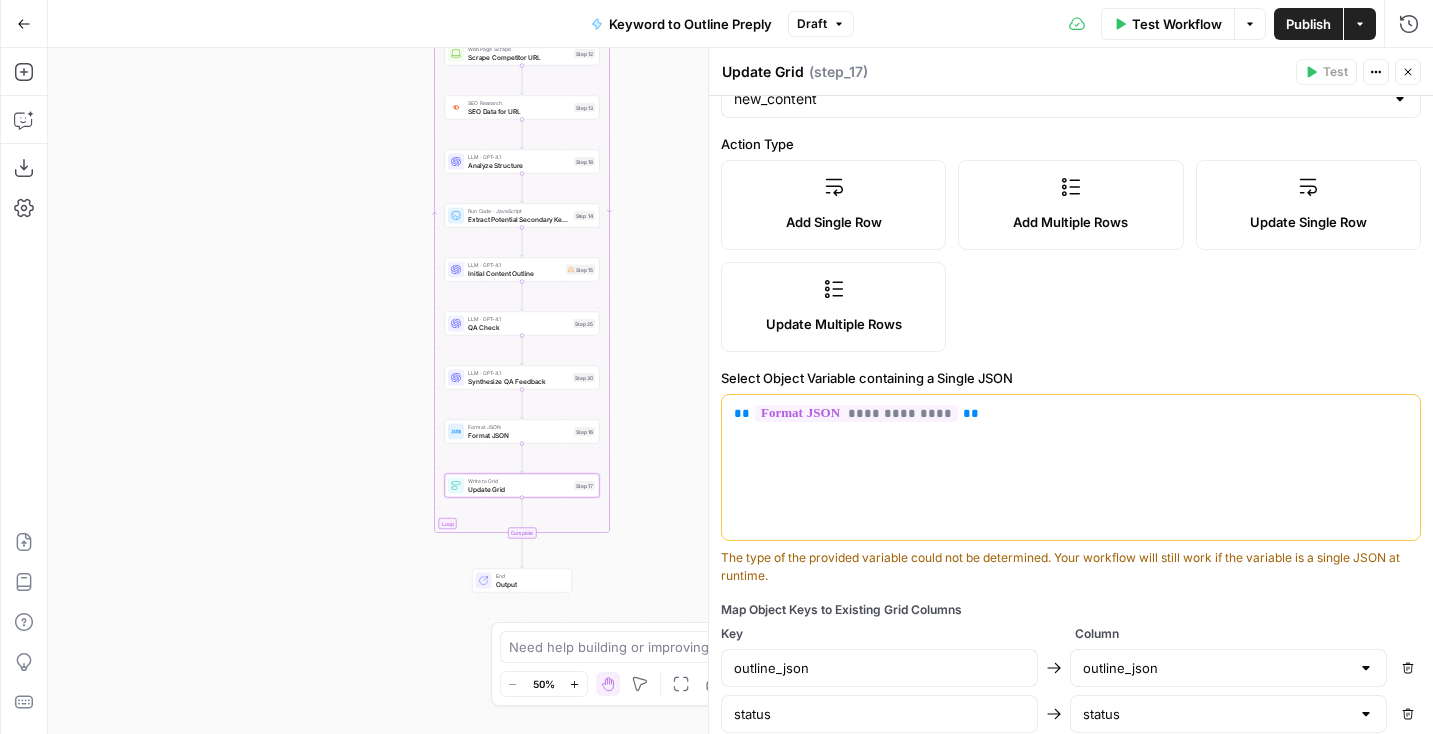 click on "Format JSON Format JSON Step 16 Copy step Delete step Add Note Test" at bounding box center (522, 432) 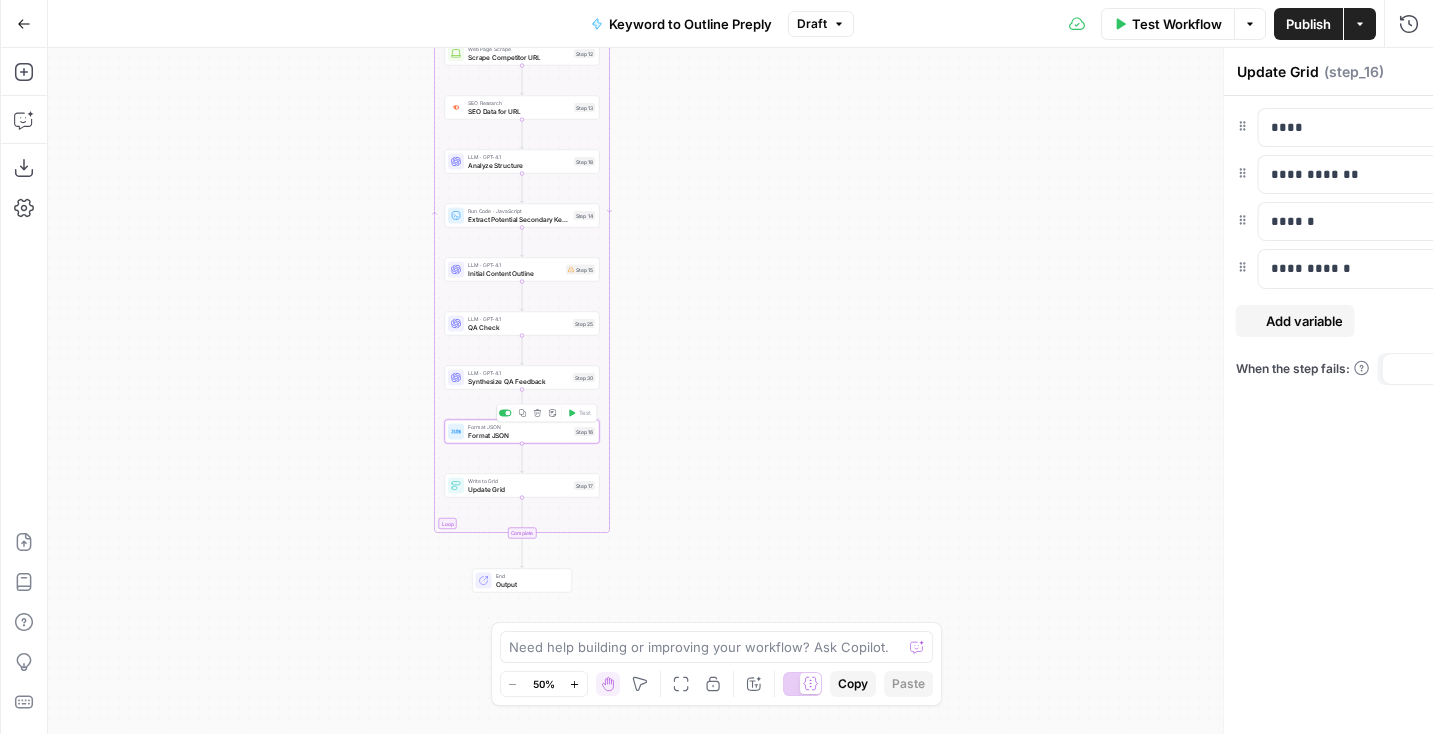 type on "Format JSON" 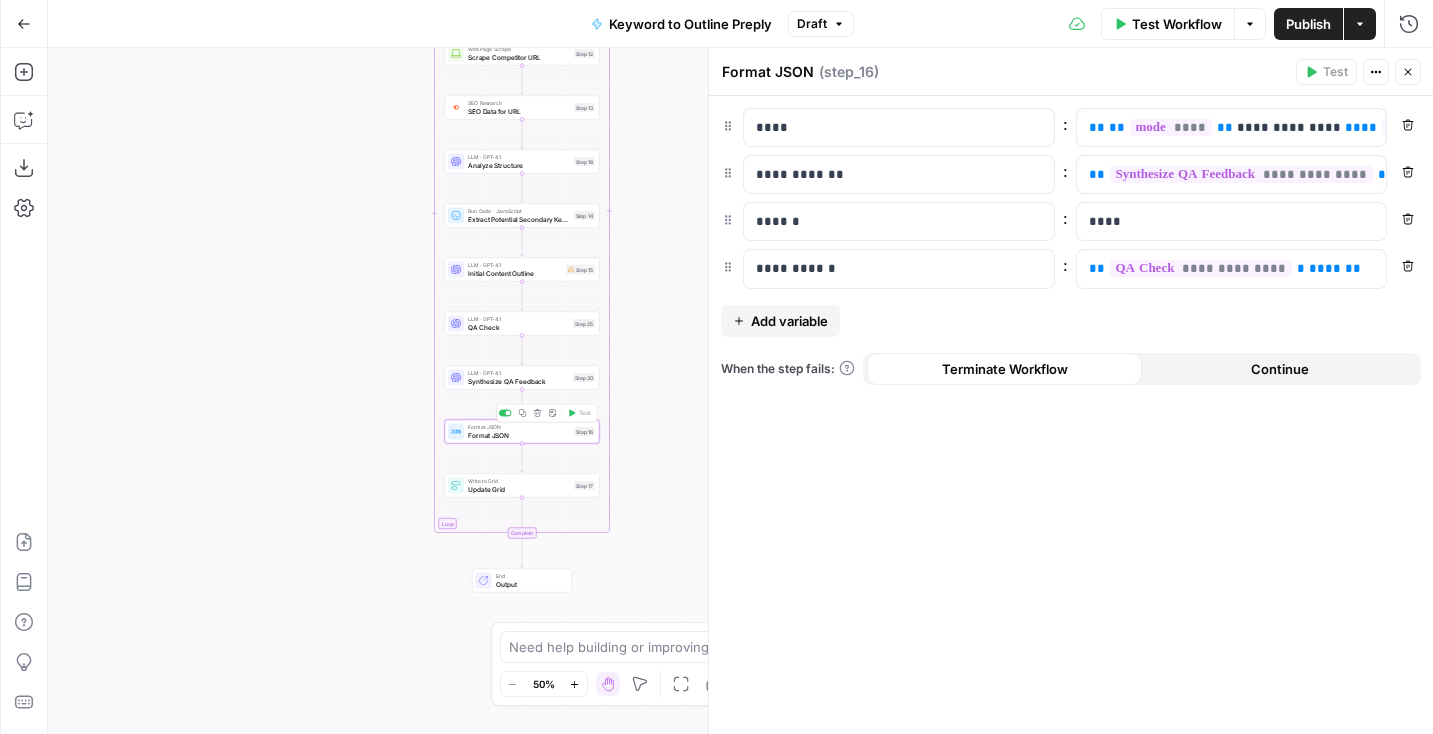click on "Update Grid" at bounding box center [519, 489] 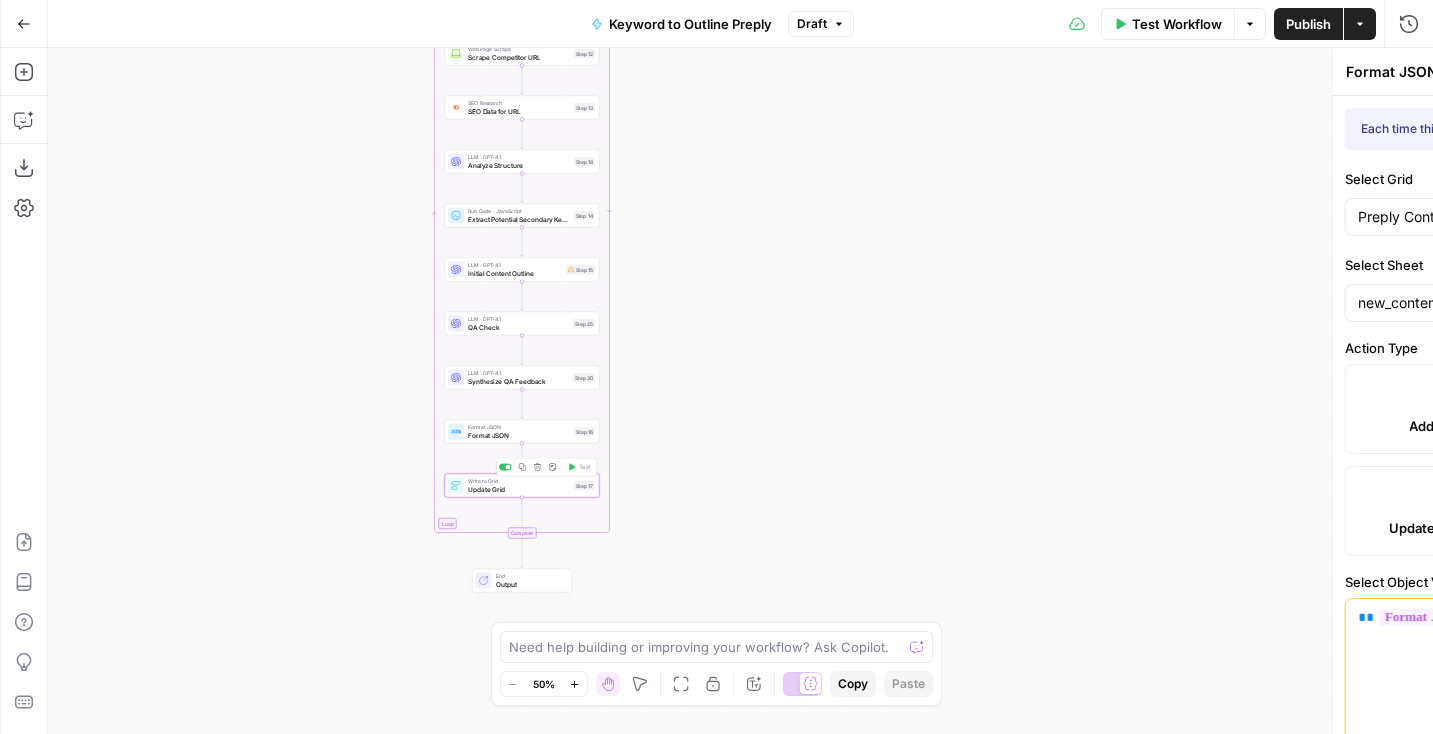 type on "Update Grid" 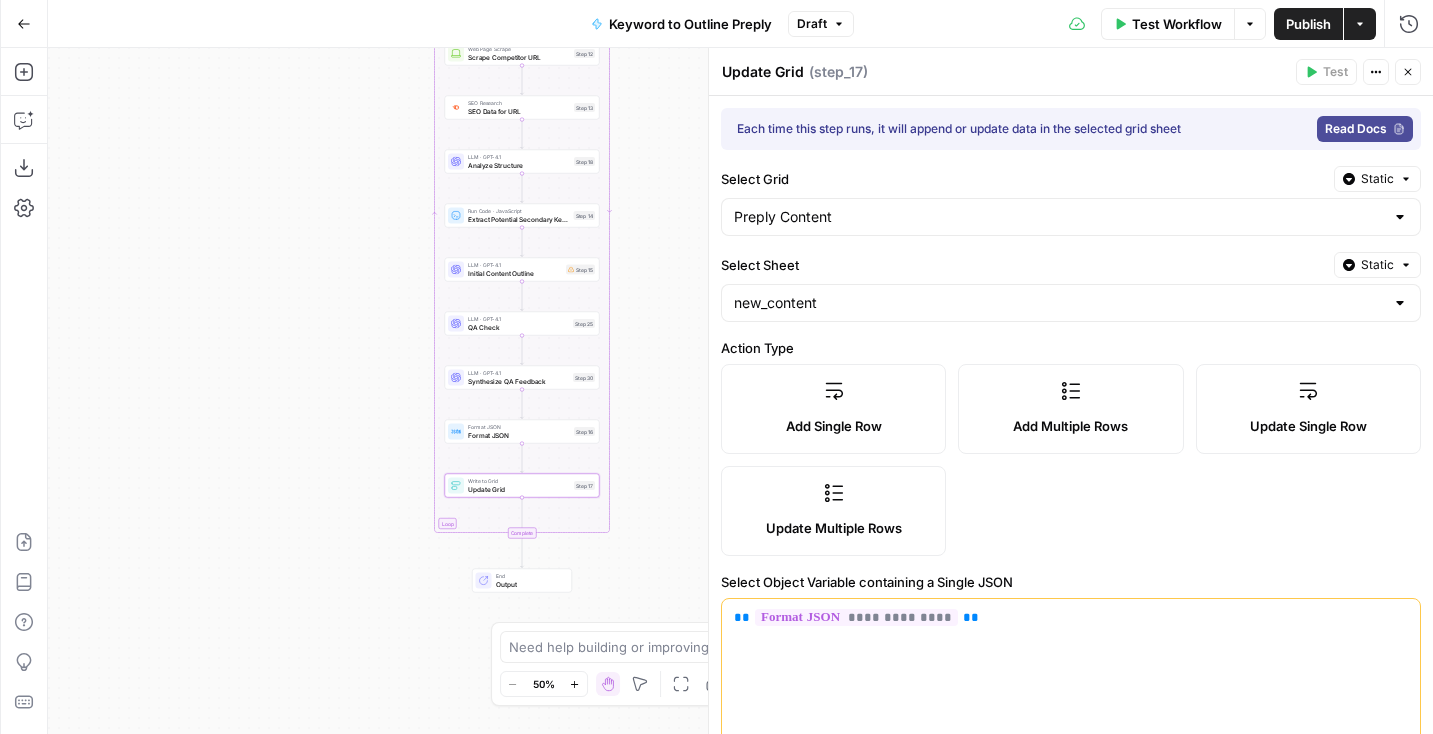 click on "Format JSON Format JSON Step 16 Copy step Delete step Add Note Test" at bounding box center (521, 431) 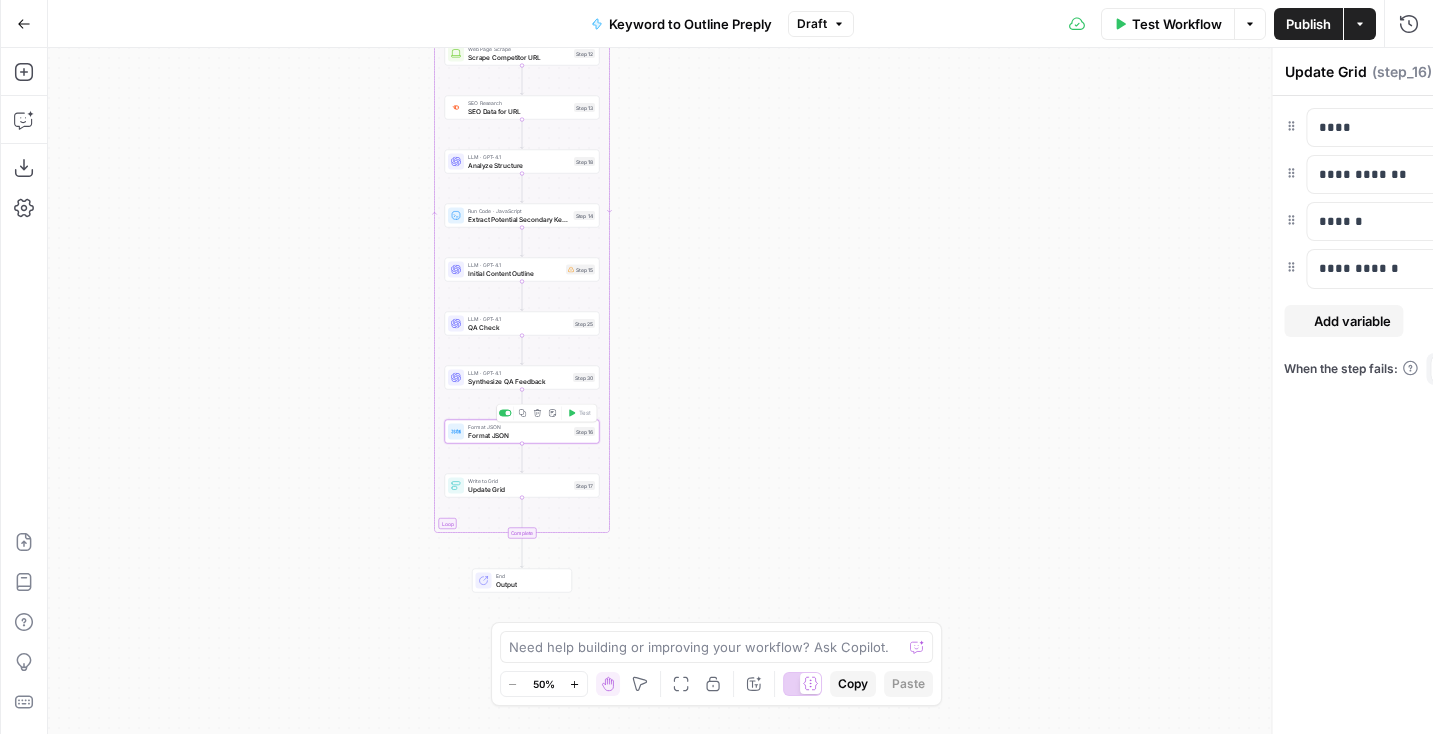 type on "Format JSON" 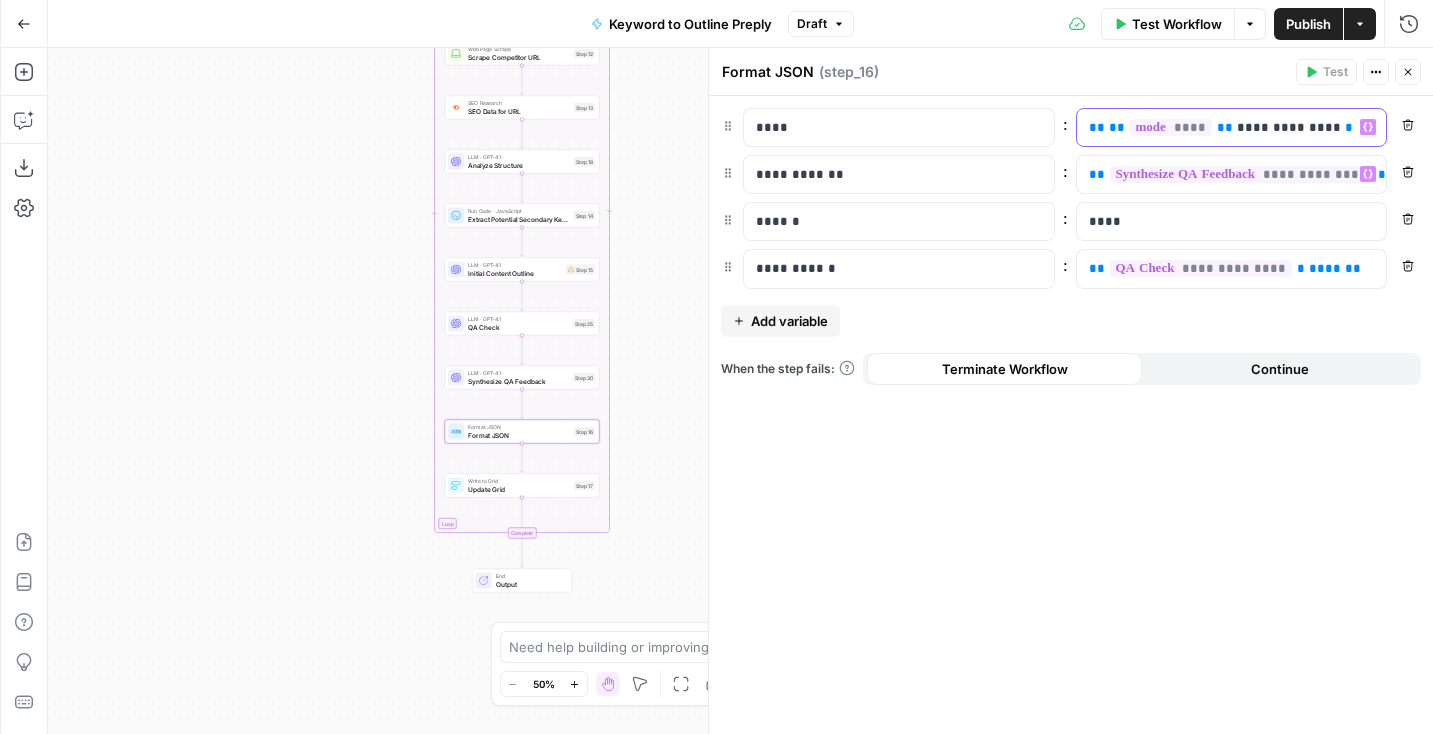 click on "**" at bounding box center (1225, 127) 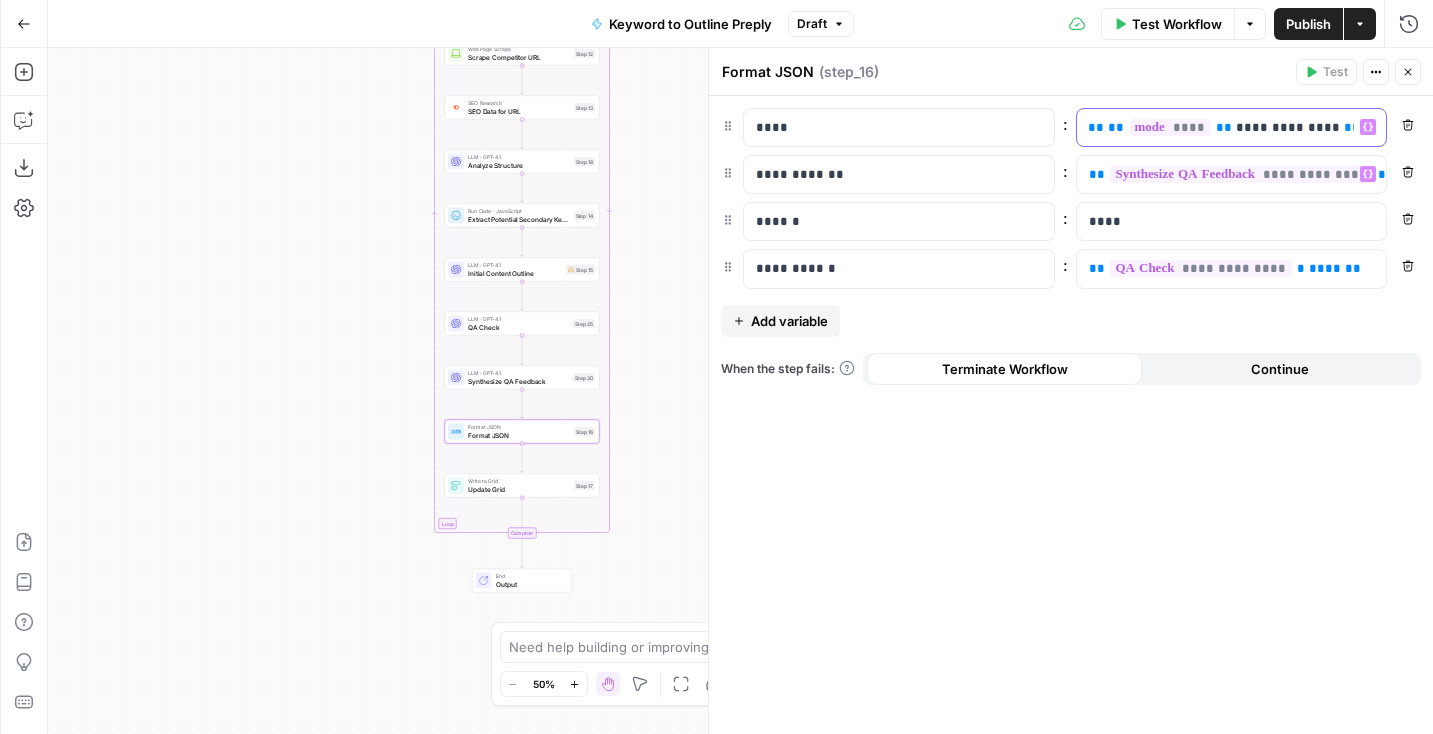 scroll, scrollTop: 0, scrollLeft: 144, axis: horizontal 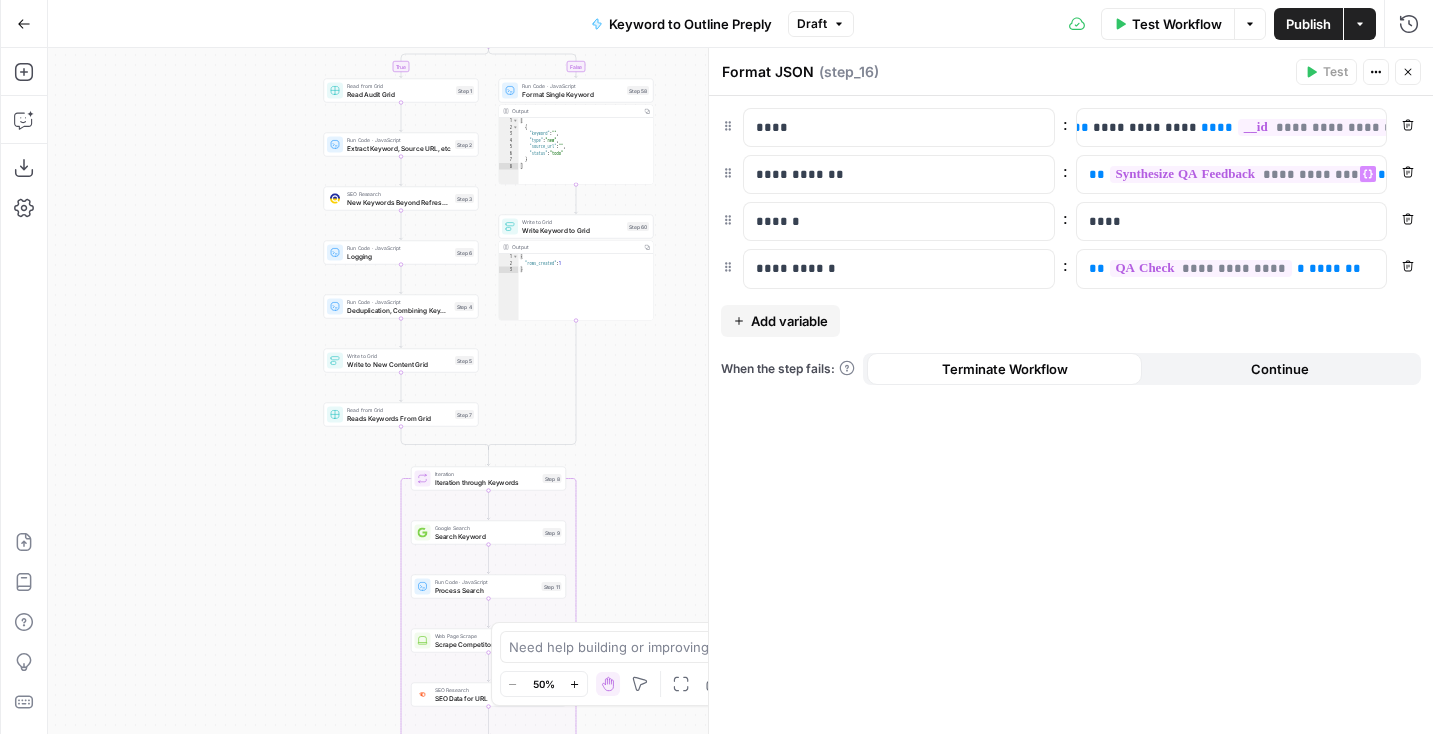 drag, startPoint x: 654, startPoint y: 220, endPoint x: 624, endPoint y: 379, distance: 161.80544 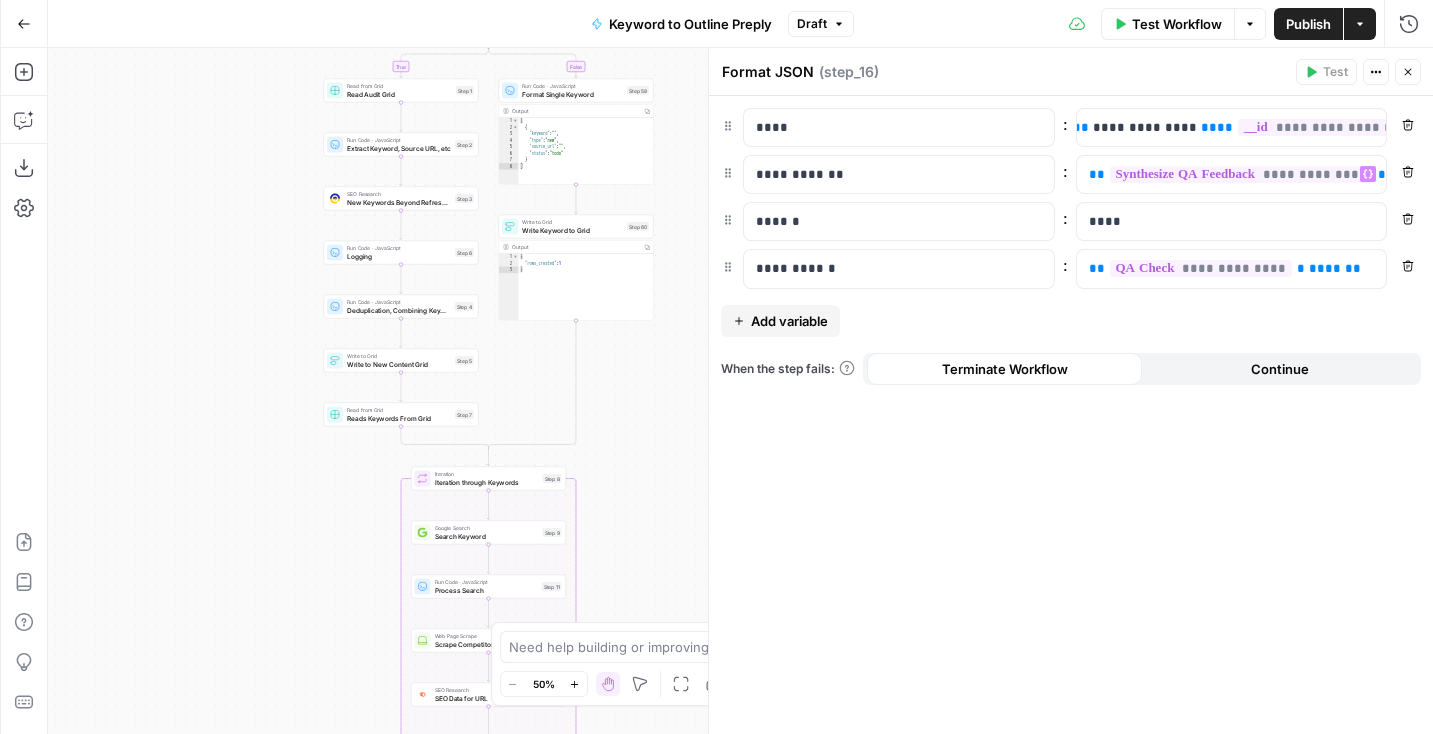 click on "true false Workflow Set Inputs Inputs Read from Grid Read from Grid Step 59 Output Copy 1 2 3 4 5 6 7 8 [    {      "__id" :  "8007578" ,      "Keyword to Outline Preply" :  "Step 1/3:           step_59" ,      "keyword" :  "how to say bye in japanese" ,      "outline_json" :  "" ,      "Outline to Article Preply" :  "" ,      "final_article" :  "" ,     XXXXXXXXXXXXXXXXXXXXXXXXXXXXXXXXXXXXXXXXXXXXXXXXXXXXXXXXXXXXXXXXXXXXXXXXXXXXXXXXXXXXXXXXXXXXXXXXXXXXXXXXXXXXXXXXXXXXXXXXXXXXXXXXXXXXXXXXXXXXXXXXXXXXXXXXXXXXXXXXXXXXXXXXXXXXXXXXXXXXXXXXXXXXXXXXXXXXXXXXXXXXXXXXXXXXXXXXXXXXXXXXXXXXXXXXXXXXXXXXXXXXXXXXXXXXXXXXXXXXXXXXXXXXXXXXXXXXXXXXXXXXXXXXXXXXXXXXXXXXXXXXXXXXXXXXXXXXXXXXXXXXXXXXXXXXXXXXXXXXXXXXXXXXXXXXXXXXXXXXXXXXXXXXXXXXXXXXXXXXXXXXXXXXXXXXXXXXXXXXXXXXXXXXXXXXXXXXXXXXXXXXXXXXXXXXXXXXXXXXXXXXXXXXXXXXXXXXXXXXXXXXXXXXXXXXXXXXXXXXXXXXXXXXXXXXXXXXXXXXXXXXXXXXXXXX This output is too large & has been abbreviated for review.   Copy the output   to view the full content. Condition Condition Step 52 Output 1 2" at bounding box center (740, 391) 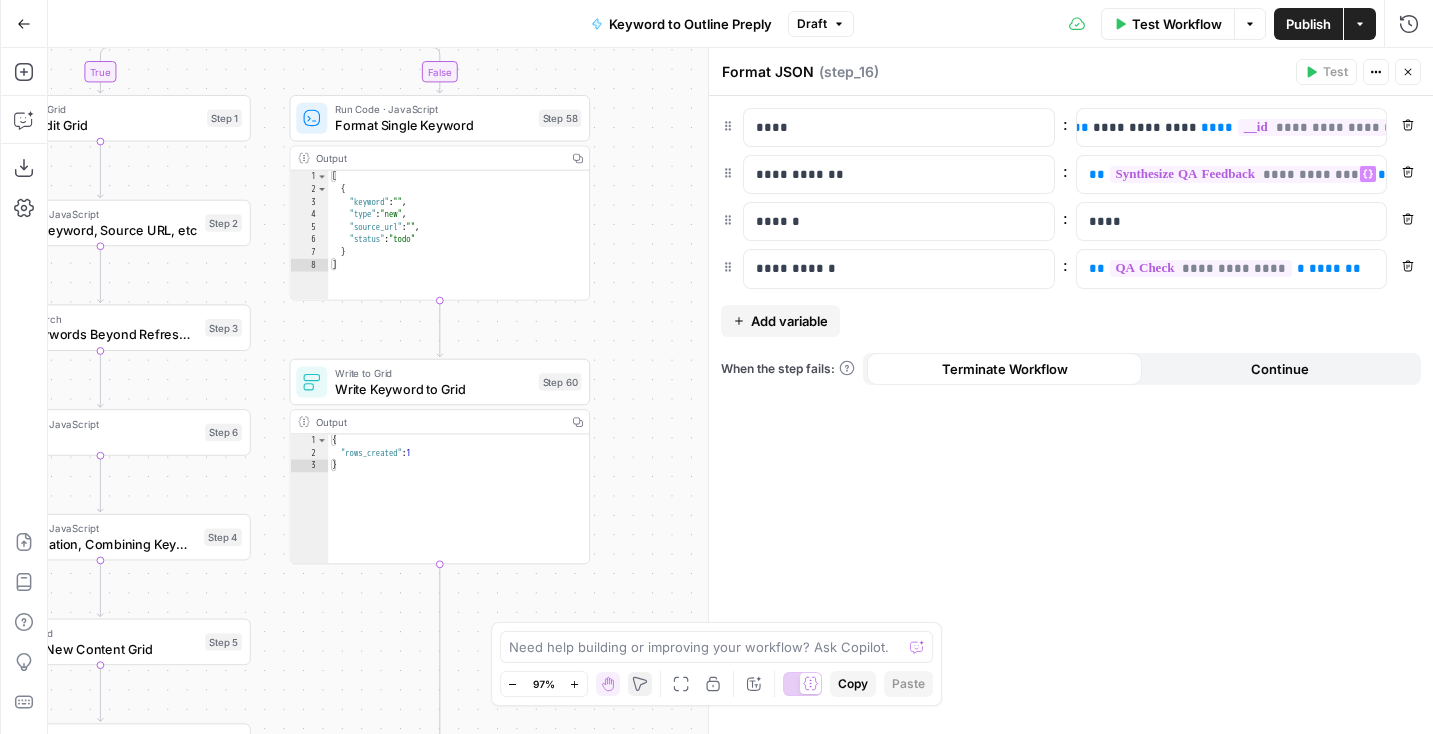 drag, startPoint x: 624, startPoint y: 379, endPoint x: 642, endPoint y: 689, distance: 310.52216 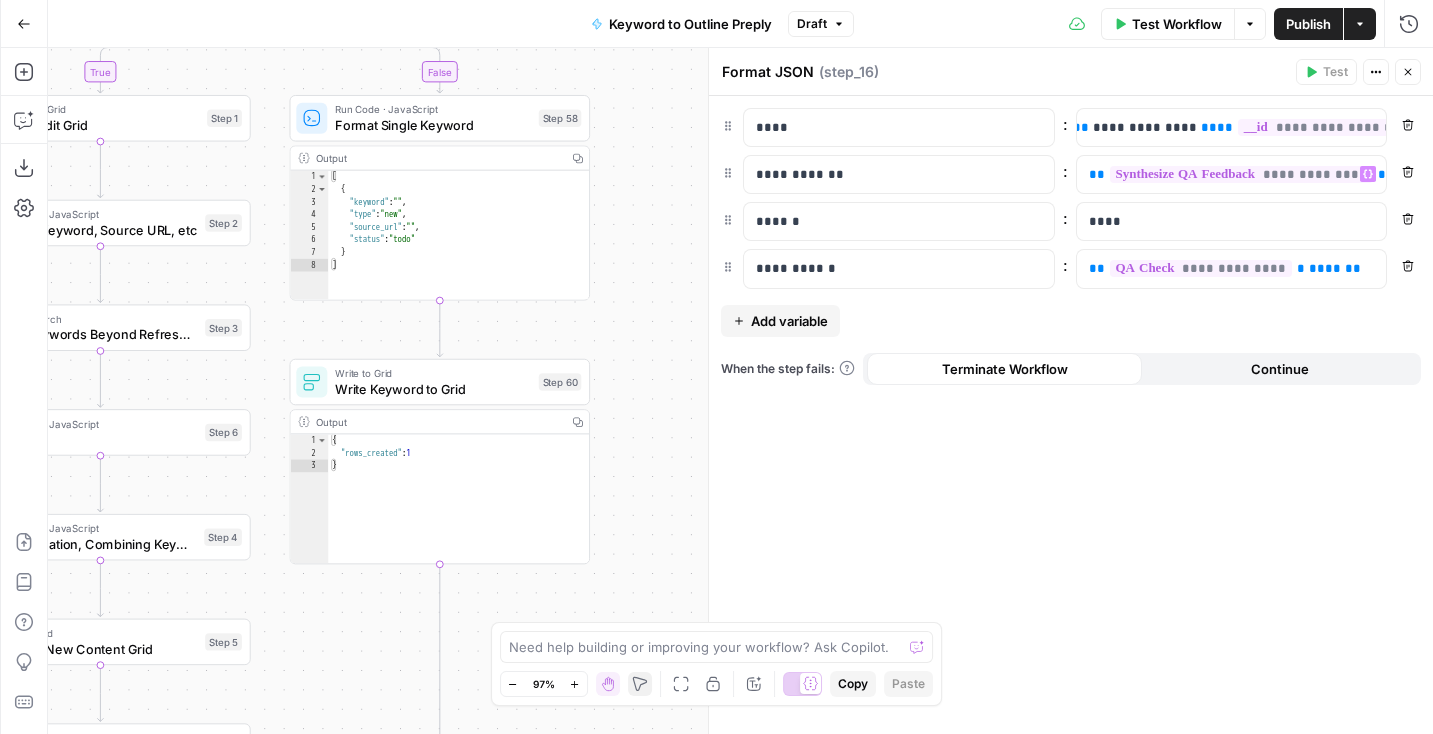 click on "N NidoOps New Home Browse Your Data Monitoring Settings Recent Grids New grid Preply Content Audit Results Preply SEO Audit Recent Workflows New Workflow Keyword to Outline Preply SEO Audit Outline to Article Preply AirOps Academy What's new? Help + Support Go Back Keyword to Outline Preply Draft Test Workflow Options Publish Actions Run History Add Steps Copilot Download as JSON Settings Import JSON AirOps Academy Help Give Feedback Shortcuts true false Workflow Set Inputs Inputs Read from Grid Read from Grid Step 59 Output Copy 1 2 3 4 5 6 7 8 [    {      "__id" :  "8007578" ,      "Keyword to Outline Preply" :  "Step 1/3:           step_59" ,      "keyword" :  "how to say bye in japanese" ,      "outline_json" :  "" ,      "Outline to Article Preply" :  "" ,      "final_article" :  "" ,     This output is too large & has been abbreviated for review.   Copy the output   to view the full content. Condition Condition Step 52 Output Copy 1 2 3 {    "rows_created" :  1 }     Read from Grid 1" at bounding box center (716, 367) 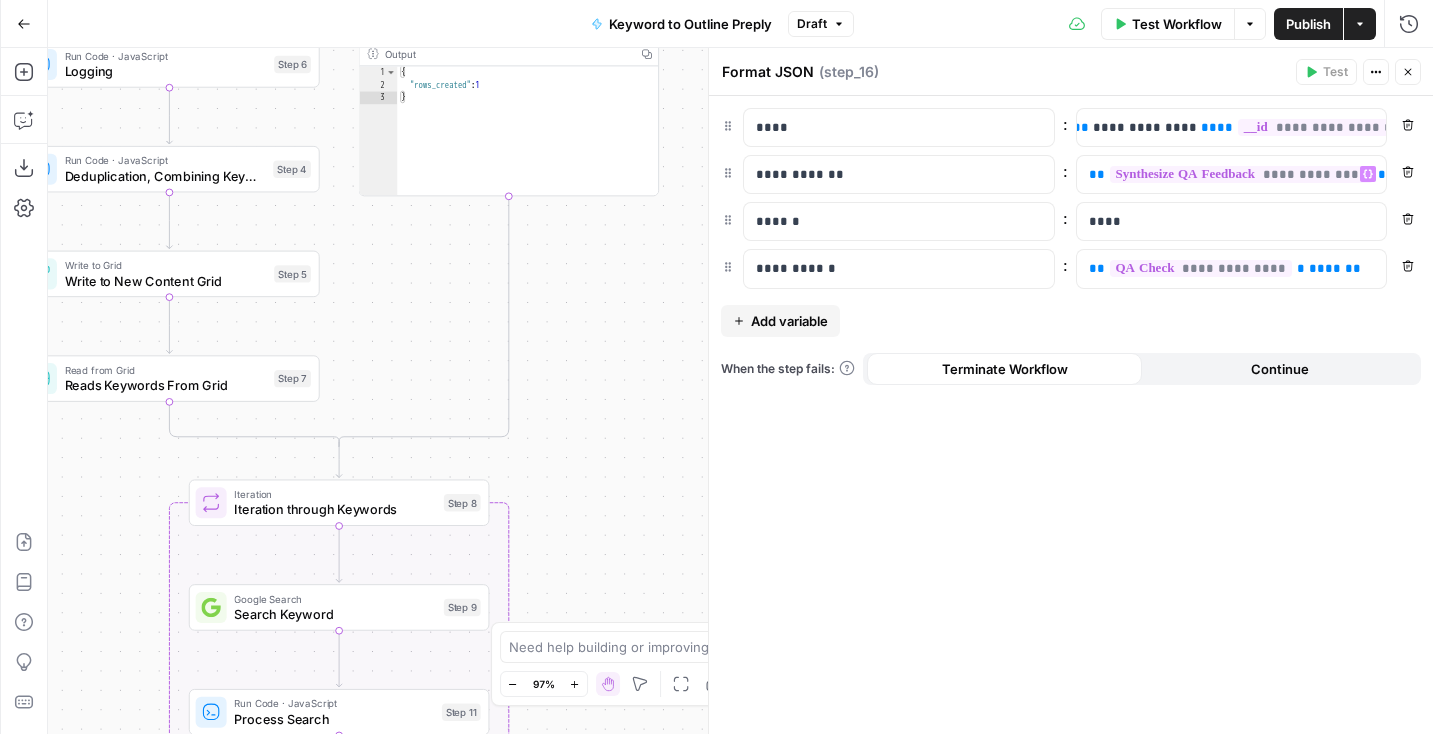 drag, startPoint x: 646, startPoint y: 411, endPoint x: 735, endPoint y: -44, distance: 463.62268 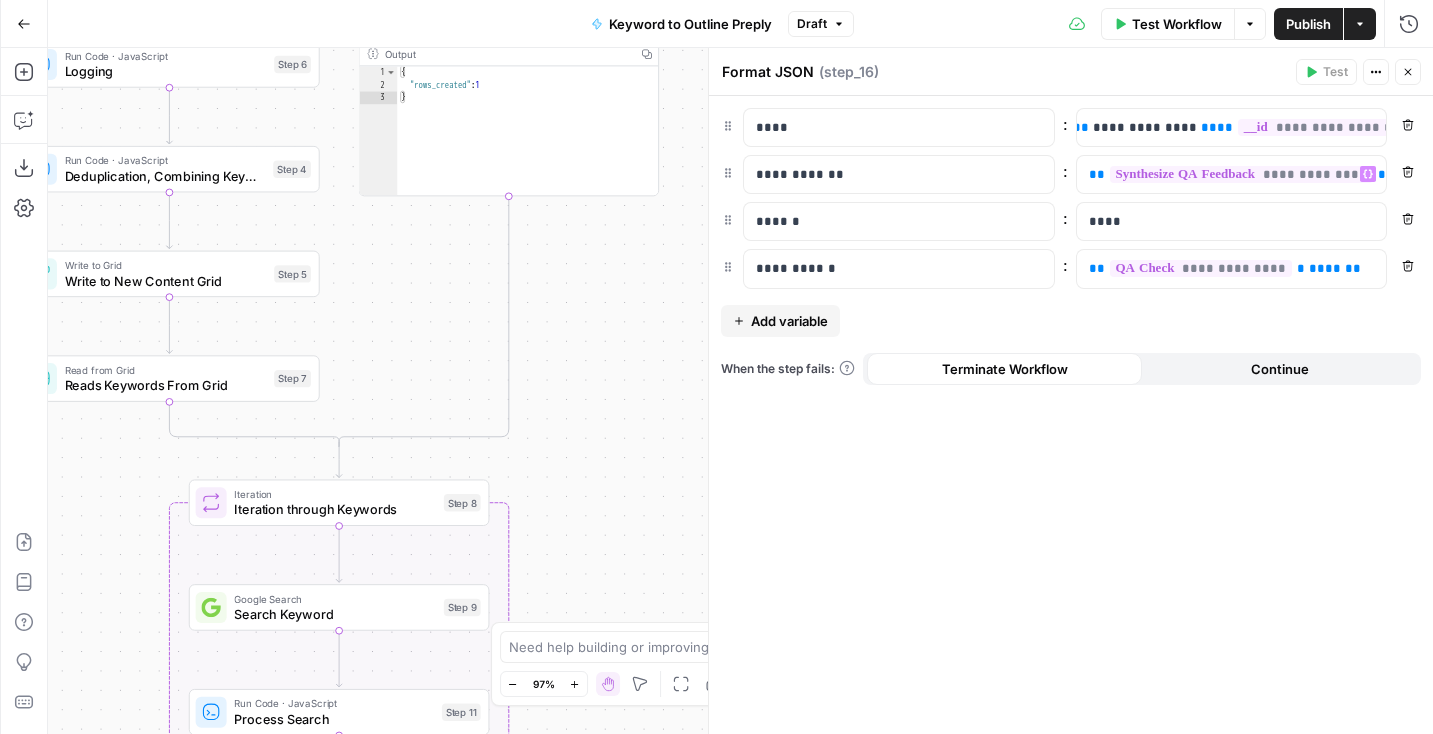 click on "N NidoOps New Home Browse Your Data Monitoring Settings Recent Grids New grid Preply Content Audit Results Preply SEO Audit Recent Workflows New Workflow Keyword to Outline Preply SEO Audit Outline to Article Preply AirOps Academy What's new? Help + Support Go Back Keyword to Outline Preply Draft Test Workflow Options Publish Actions Run History Add Steps Copilot Download as JSON Settings Import JSON AirOps Academy Help Give Feedback Shortcuts true false Workflow Set Inputs Inputs Read from Grid Read from Grid Step 59 Output Copy 1 2 3 4 5 6 7 8 [    {      "__id" :  "8007578" ,      "Keyword to Outline Preply" :  "Step 1/3:           step_59" ,      "keyword" :  "how to say bye in japanese" ,      "outline_json" :  "" ,      "Outline to Article Preply" :  "" ,      "final_article" :  "" ,     This output is too large & has been abbreviated for review.   Copy the output   to view the full content. Condition Condition Step 52 Output Copy 1 2 3 {    "rows_created" :  1 }     Step 1 Copy" at bounding box center [716, 367] 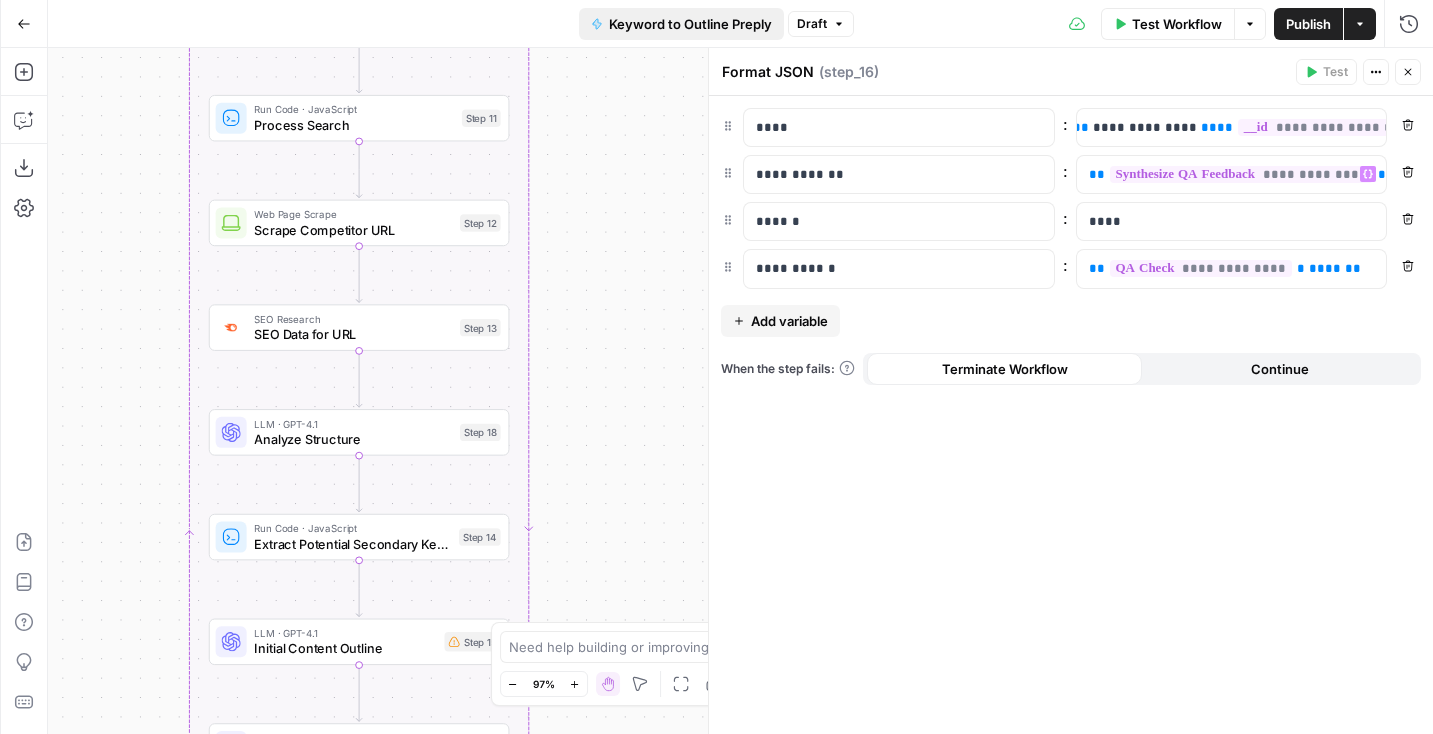 drag, startPoint x: 627, startPoint y: 540, endPoint x: 626, endPoint y: 35, distance: 505.00098 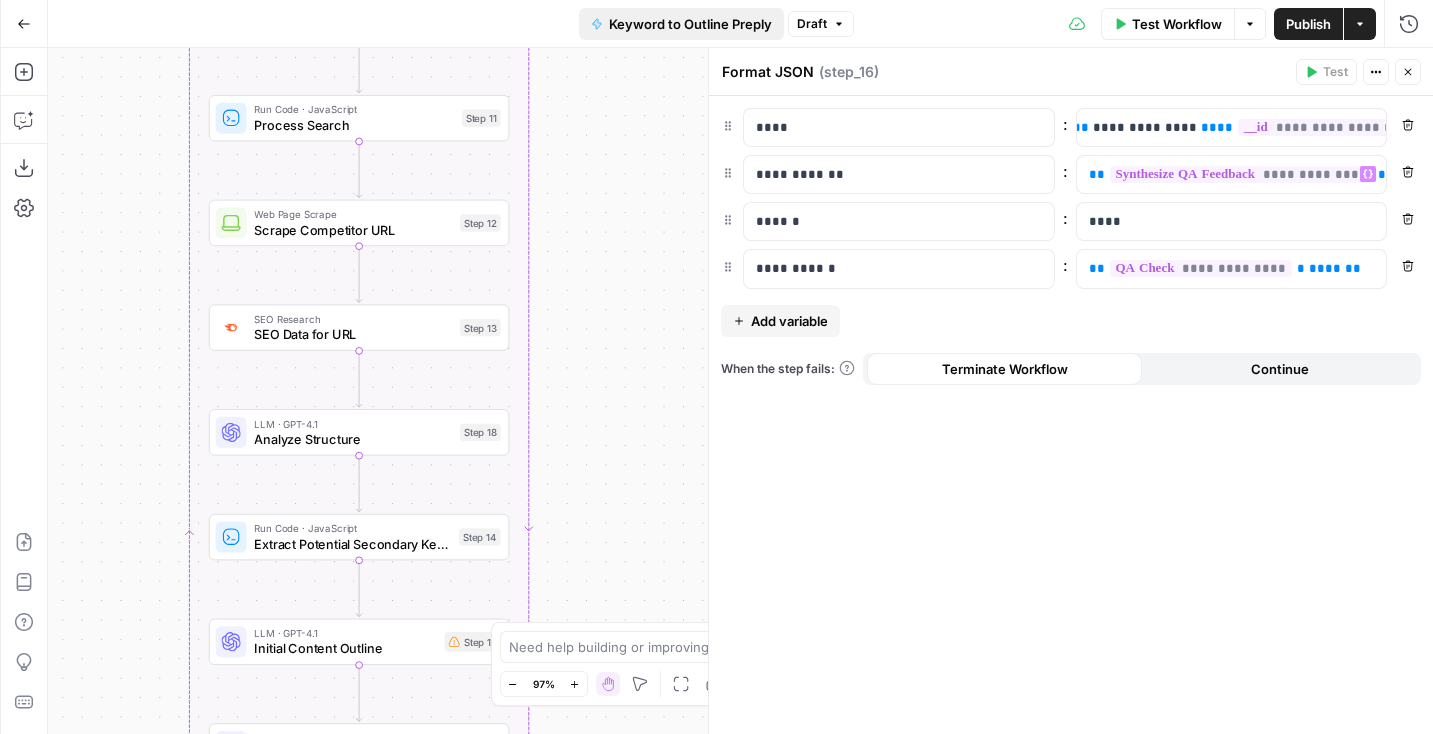 click on "Go Back Keyword to Outline Preply Draft Test Workflow Options Publish Actions Run History Add Steps Copilot Download as JSON Settings Import JSON AirOps Academy Help Give Feedback Shortcuts true false Workflow Set Inputs Inputs Read from Grid Read from Grid Step 59 Output Copy 1 2 3 4 5 6 7 8 [    {      "__id" :  "8007578" ,      "Keyword to Outline Preply" :  "Step 1/3:           step_59" ,      "keyword" :  "how to say bye in japanese" ,      "outline_json" :  "" ,      "Outline to Article Preply" :  "" ,      "final_article" :  "" ,     This output is too large & has been abbreviated for review.   Copy the output   to view the full content. Condition Condition Step 52 Output Copy 1 2 3 {    "rows_created" :  1 }     Read from Grid Read Audit Grid Step 1 Run Code · JavaScript Extract Keyword, Source URL, etc Step 2 SEO Research New Keywords Beyond Refreshes Step 3 Run Code · JavaScript Logging Step 6 Run Code · JavaScript Deduplication, Combining Keywords Step 4 Write to Grid Step 5 Step 7 1" at bounding box center [716, 367] 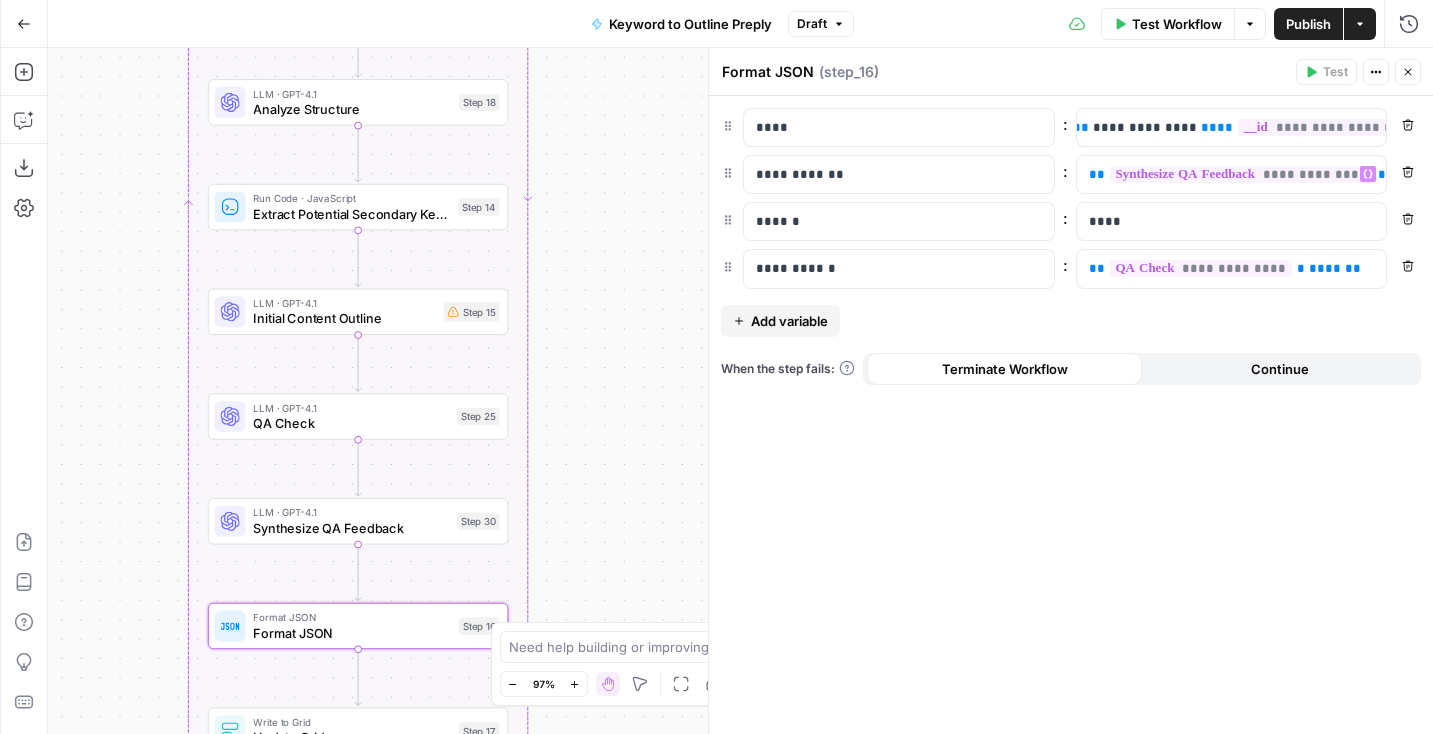 drag, startPoint x: 602, startPoint y: 430, endPoint x: 600, endPoint y: 95, distance: 335.00598 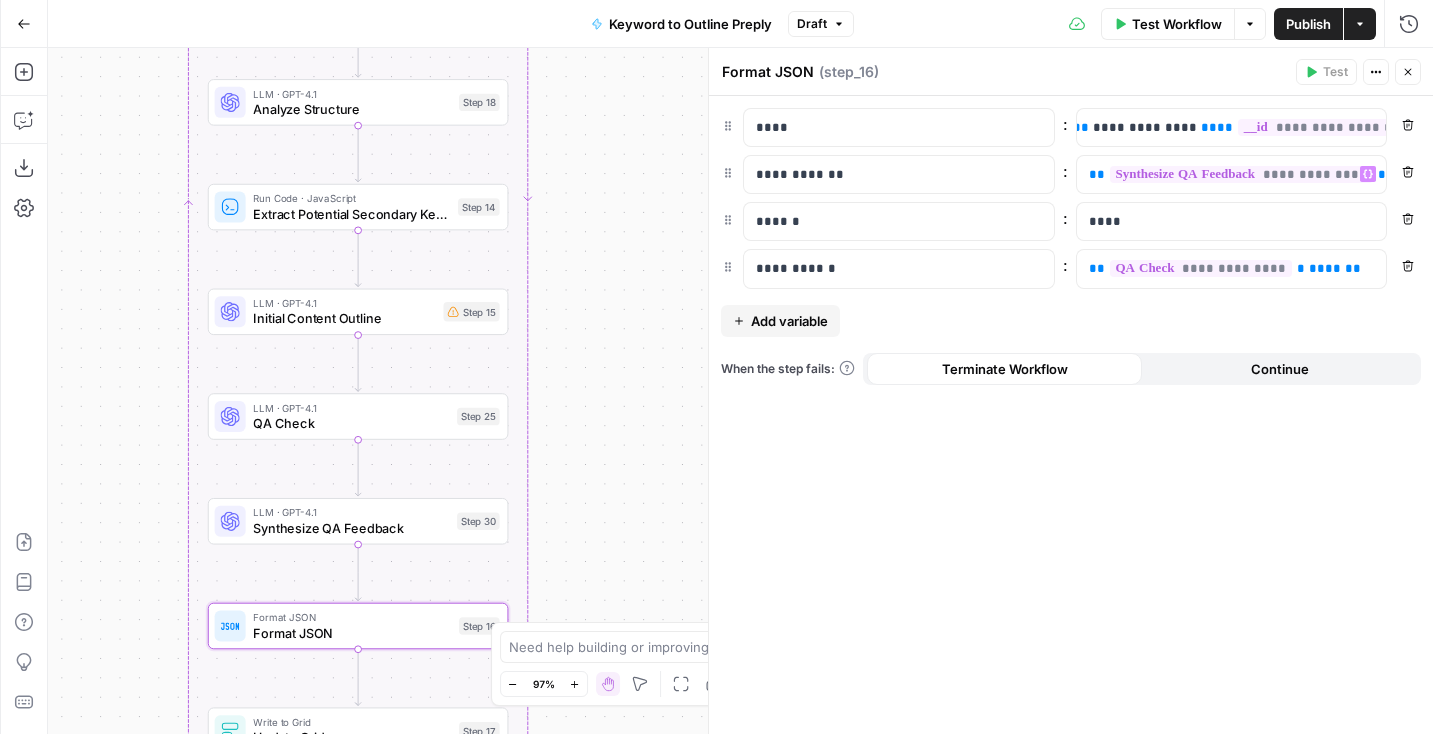 click on "true false Workflow Set Inputs Inputs Read from Grid Read from Grid Step 59 Output Copy 1 2 3 4 5 6 7 8 [    {      "__id" :  "8007578" ,      "Keyword to Outline Preply" :  "Step 1/3:           step_59" ,      "keyword" :  "how to say bye in japanese" ,      "outline_json" :  "" ,      "Outline to Article Preply" :  "" ,      "final_article" :  "" ,     XXXXXXXXXXXXXXXXXXXXXXXXXXXXXXXXXXXXXXXXXXXXXXXXXXXXXXXXXXXXXXXXXXXXXXXXXXXXXXXXXXXXXXXXXXXXXXXXXXXXXXXXXXXXXXXXXXXXXXXXXXXXXXXXXXXXXXXXXXXXXXXXXXXXXXXXXXXXXXXXXXXXXXXXXXXXXXXXXXXXXXXXXXXXXXXXXXXXXXXXXXXXXXXXXXXXXXXXXXXXXXXXXXXXXXXXXXXXXXXXXXXXXXXXXXXXXXXXXXXXXXXXXXXXXXXXXXXXXXXXXXXXXXXXXXXXXXXXXXXXXXXXXXXXXXXXXXXXXXXXXXXXXXXXXXXXXXXXXXXXXXXXXXXXXXXXXXXXXXXXXXXXXXXXXXXXXXXXXXXXXXXXXXXXXXXXXXXXXXXXXXXXXXXXXXXXXXXXXXXXXXXXXXXXXXXXXXXXXXXXXXXXXXXXXXXXXXXXXXXXXXXXXXXXXXXXXXXXXXXXXXXXXXXXXXXXXXXXXXXXXXXXXXXXXXXX This output is too large & has been abbreviated for review.   Copy the output   to view the full content. Condition Condition Step 52 Output 1 2" at bounding box center [740, 391] 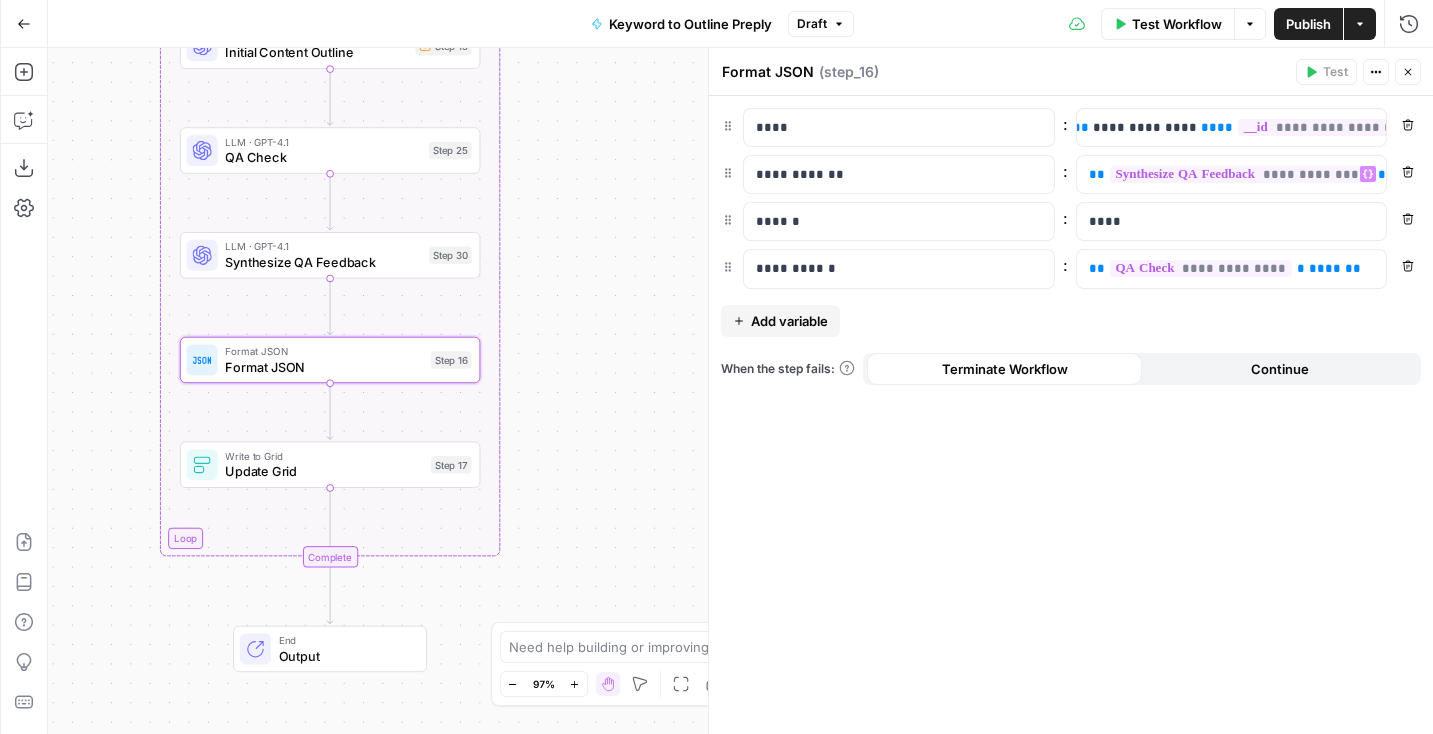 drag, startPoint x: 580, startPoint y: 469, endPoint x: 451, endPoint y: 787, distance: 343.16907 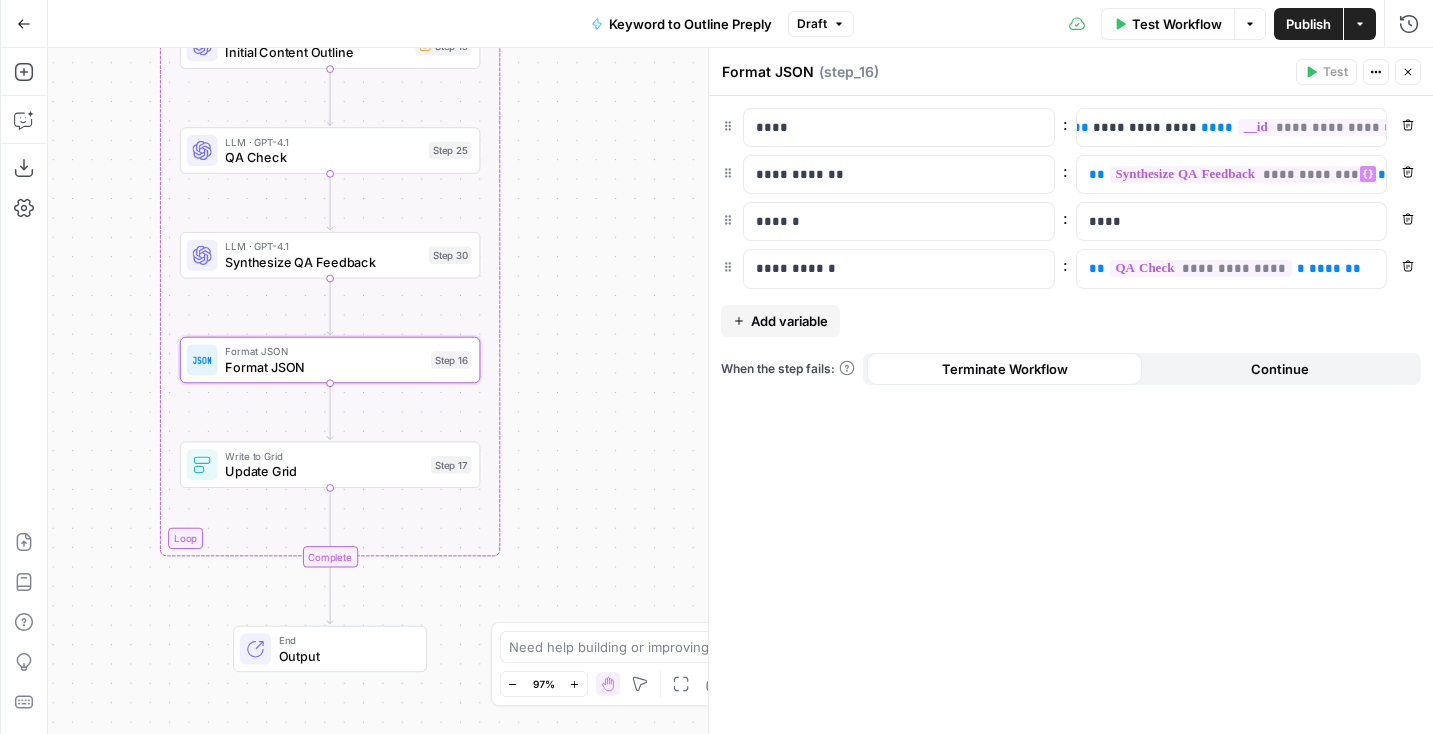 click on "N NidoOps New Home Browse Your Data Monitoring Settings Recent Grids New grid Preply Content Audit Results Preply SEO Audit Recent Workflows New Workflow Keyword to Outline Preply SEO Audit Outline to Article Preply AirOps Academy What's new? Help + Support Go Back Keyword to Outline Preply Draft Test Workflow Options Publish Actions Run History Add Steps Copilot Download as JSON Settings Import JSON AirOps Academy Help Give Feedback Shortcuts true false Workflow Set Inputs Inputs Read from Grid Read from Grid Step 59 Output Copy 1 2 3 4 5 6 7 8 [    {      "__id" :  "8007578" ,      "Keyword to Outline Preply" :  "Step 1/3:           step_59" ,      "keyword" :  "how to say bye in japanese" ,      "outline_json" :  "" ,      "Outline to Article Preply" :  "" ,      "final_article" :  "" ,     This output is too large & has been abbreviated for review.   Copy the output   to view the full content. Condition Condition Step 52 Output Copy 1 2 3 {    "rows_created" :  1 }     Step 1 Copy" at bounding box center (716, 367) 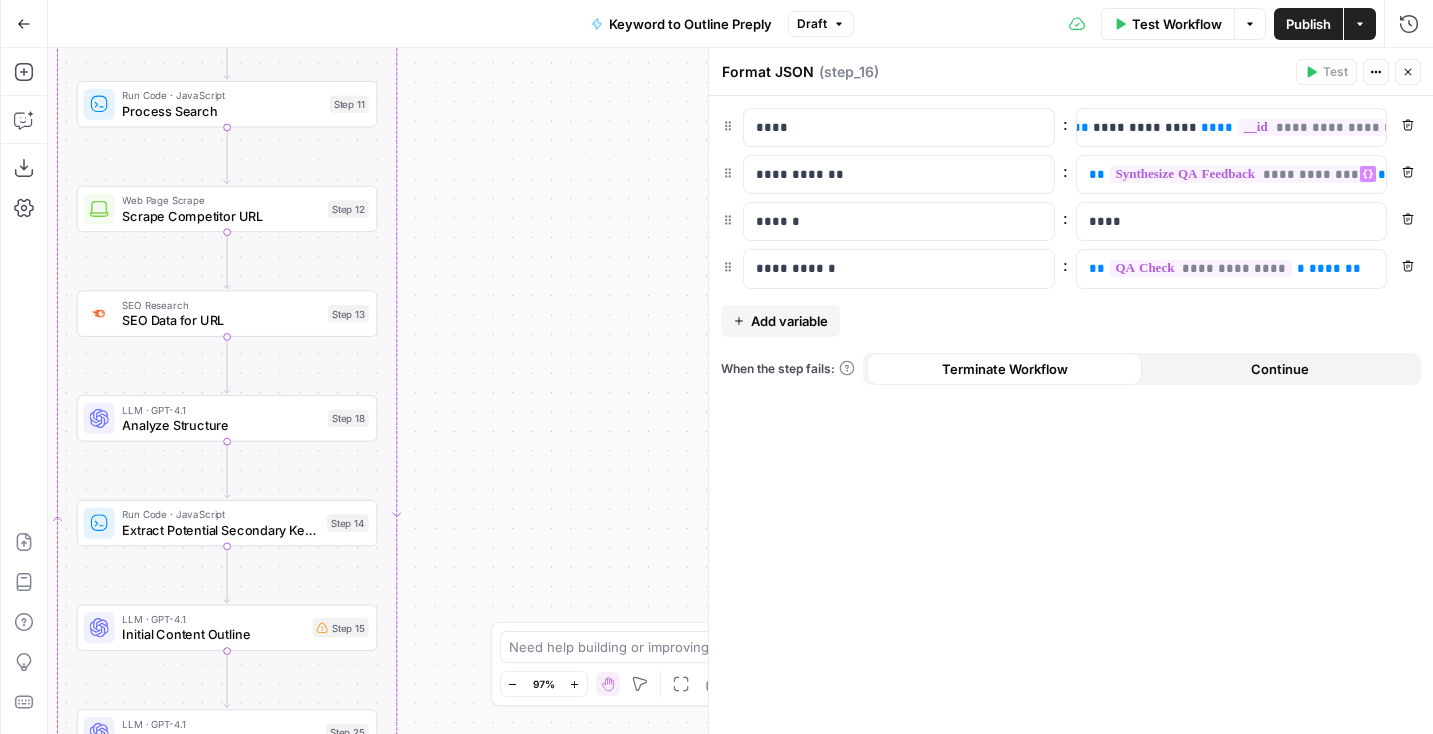 drag, startPoint x: 504, startPoint y: 273, endPoint x: 504, endPoint y: 787, distance: 514 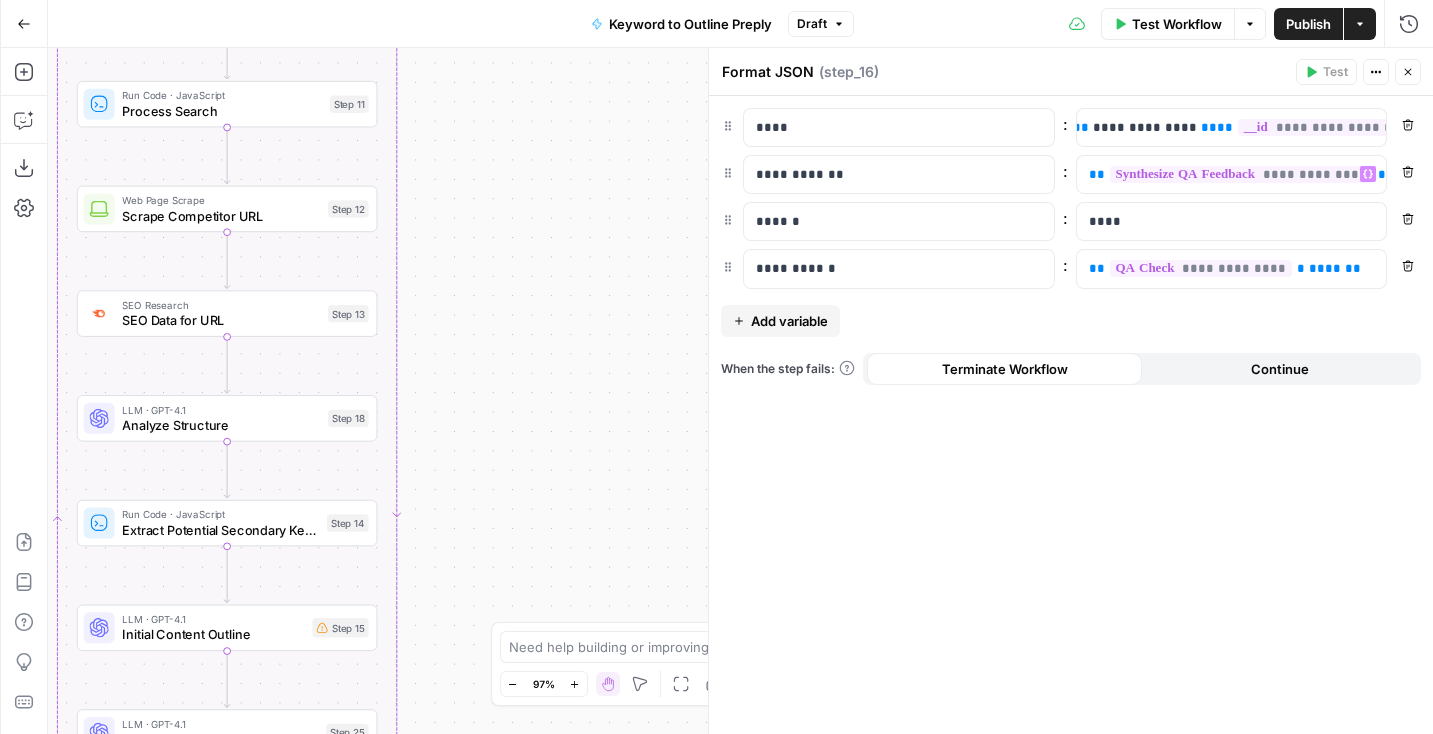 click on "N NidoOps New Home Browse Your Data Monitoring Settings Recent Grids New grid Preply Content Audit Results Preply SEO Audit Recent Workflows New Workflow Keyword to Outline Preply SEO Audit Outline to Article Preply AirOps Academy What's new? Help + Support Go Back Keyword to Outline Preply Draft Test Workflow Options Publish Actions Run History Add Steps Copilot Download as JSON Settings Import JSON AirOps Academy Help Give Feedback Shortcuts true false Workflow Set Inputs Inputs Read from Grid Read from Grid Step 59 Output Copy 1 2 3 4 5 6 7 8 [    {      "__id" :  "8007578" ,      "Keyword to Outline Preply" :  "Step 1/3:           step_59" ,      "keyword" :  "how to say bye in japanese" ,      "outline_json" :  "" ,      "Outline to Article Preply" :  "" ,      "final_article" :  "" ,     This output is too large & has been abbreviated for review.   Copy the output   to view the full content. Condition Condition Step 52 Output Copy 1 2 3 {    "rows_created" :  1 }     Step 1 Copy" at bounding box center (716, 367) 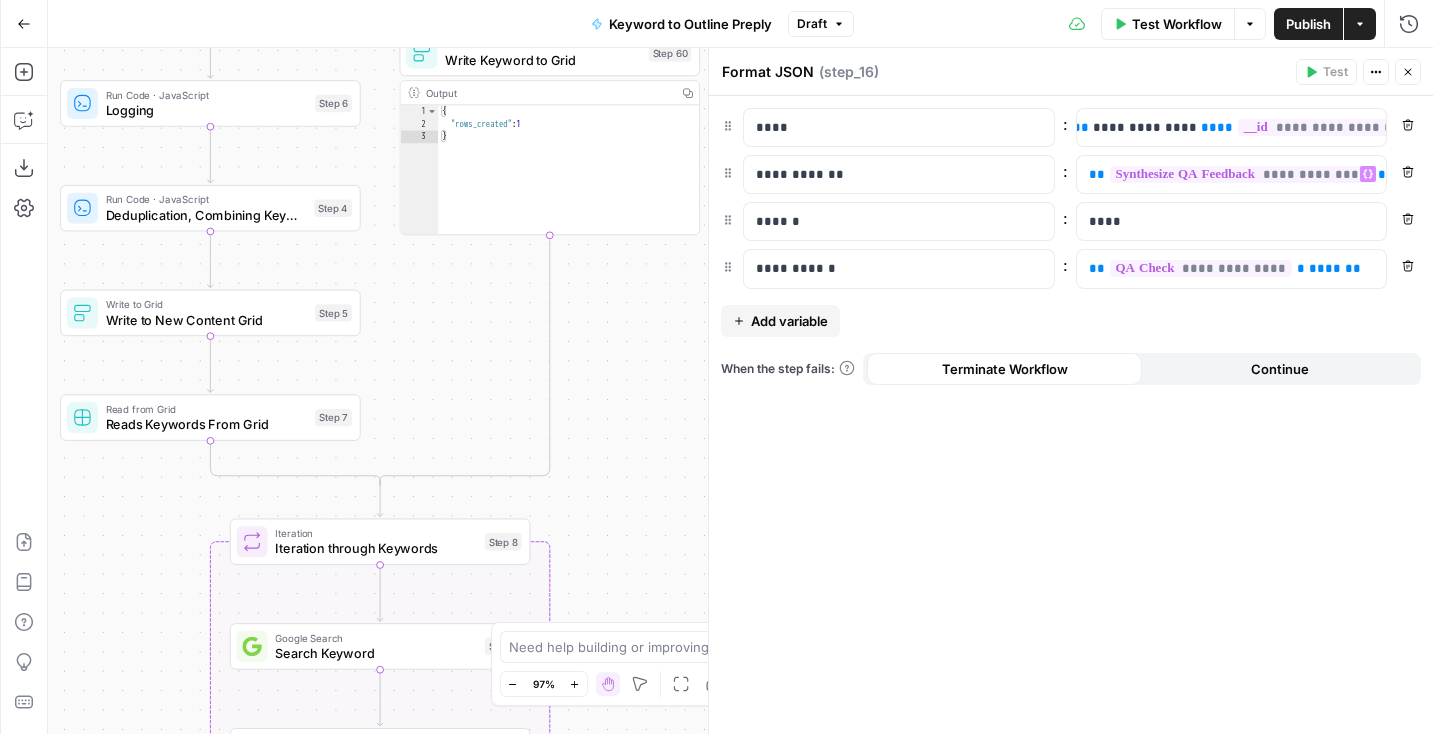drag, startPoint x: 521, startPoint y: 369, endPoint x: 545, endPoint y: 751, distance: 382.75317 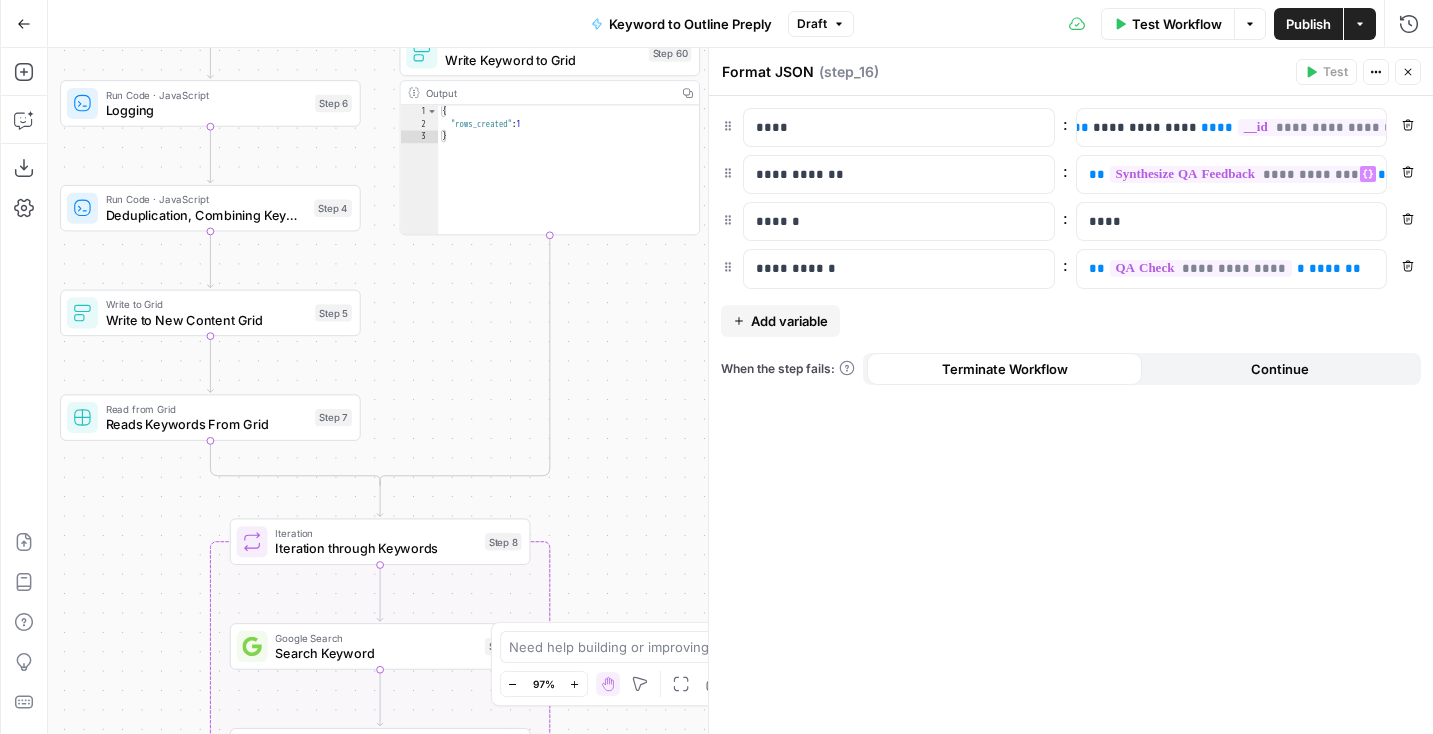 click on "N NidoOps New Home Browse Your Data Monitoring Settings Recent Grids New grid Preply Content Audit Results Preply SEO Audit Recent Workflows New Workflow Keyword to Outline Preply SEO Audit Outline to Article Preply AirOps Academy What's new? Help + Support Go Back Keyword to Outline Preply Draft Test Workflow Options Publish Actions Run History Add Steps Copilot Download as JSON Settings Import JSON AirOps Academy Help Give Feedback Shortcuts true false Workflow Set Inputs Inputs Read from Grid Read from Grid Step 59 Output Copy 1 2 3 4 5 6 7 8 [    {      "__id" :  "8007578" ,      "Keyword to Outline Preply" :  "Step 1/3:           step_59" ,      "keyword" :  "how to say bye in japanese" ,      "outline_json" :  "" ,      "Outline to Article Preply" :  "" ,      "final_article" :  "" ,     This output is too large & has been abbreviated for review.   Copy the output   to view the full content. Condition Condition Step 52 Output Copy 1 2 3 {    "rows_created" :  1 }     Step 1 Copy" at bounding box center (716, 367) 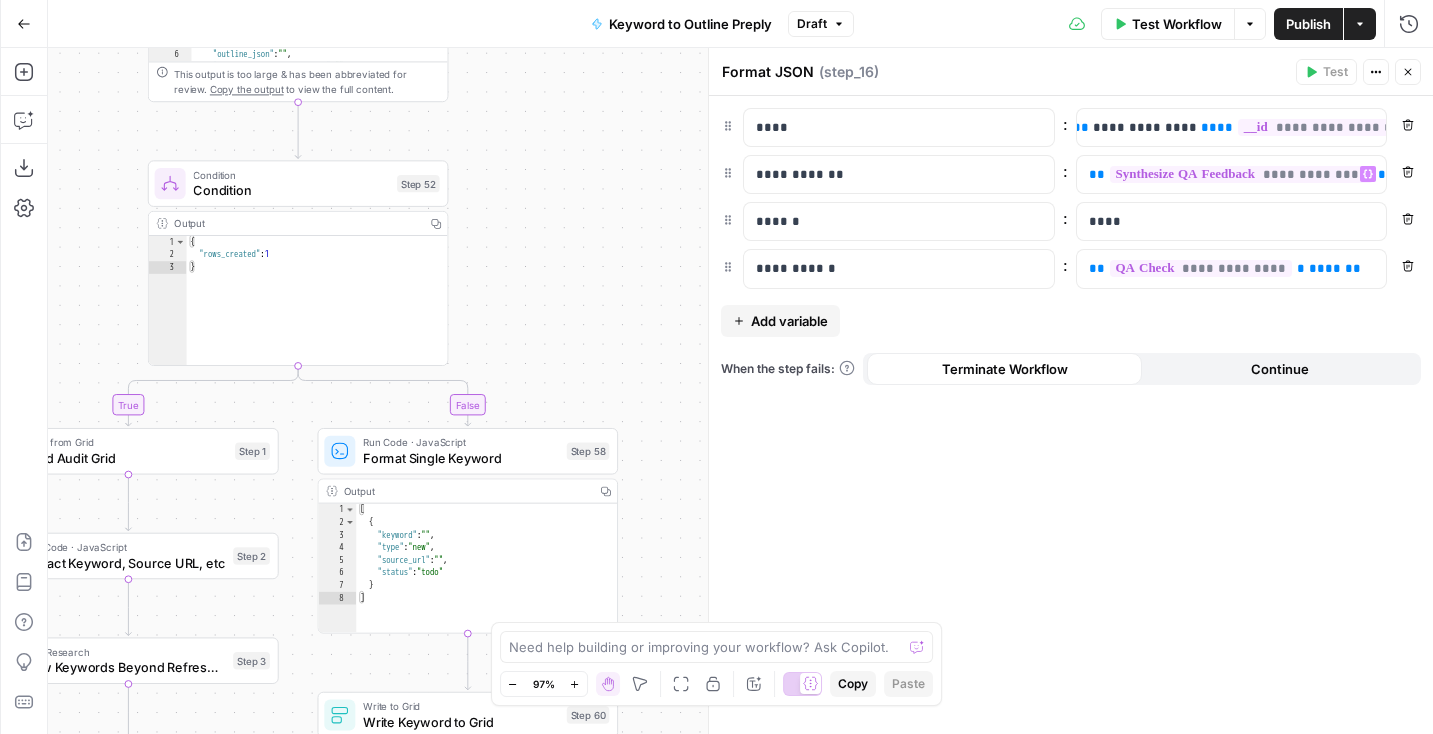 drag, startPoint x: 608, startPoint y: 265, endPoint x: 654, endPoint y: 676, distance: 413.5662 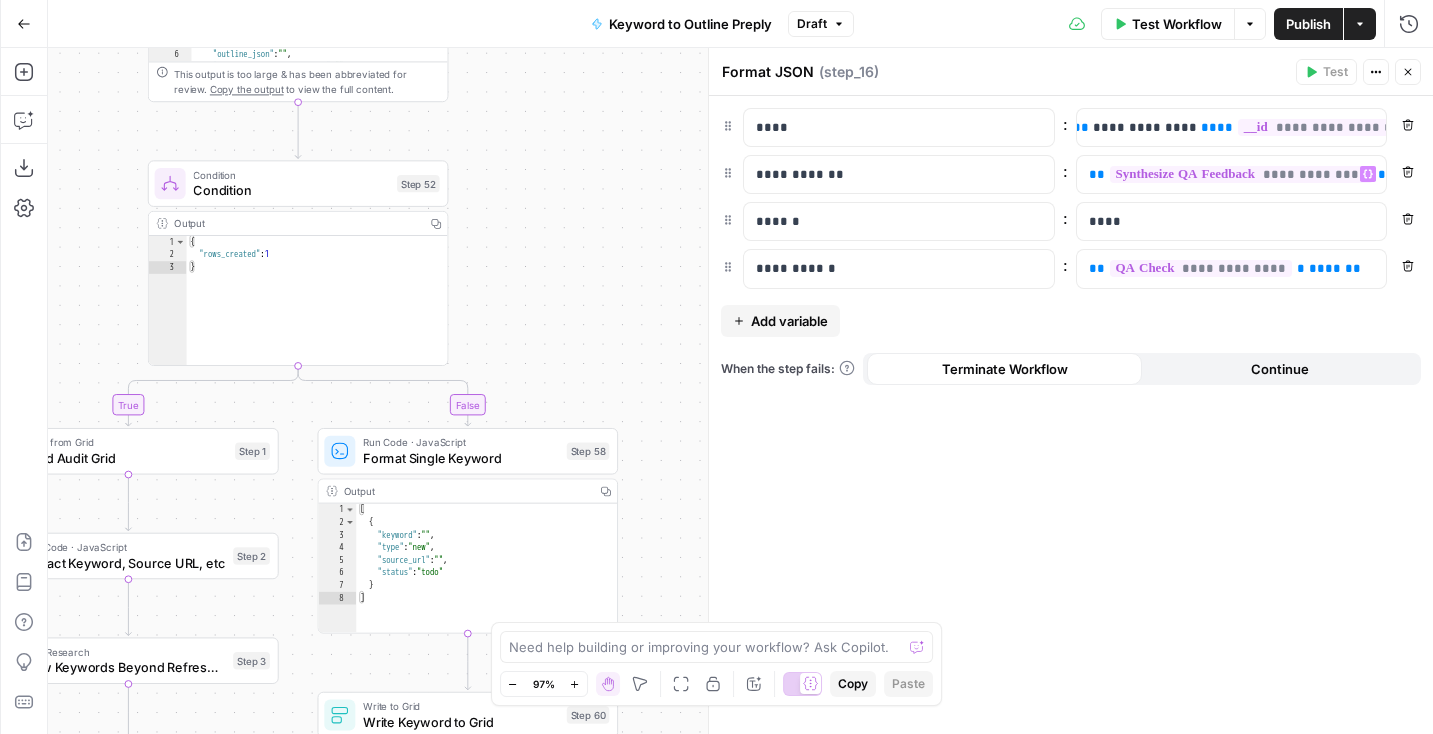 click on "N NidoOps New Home Browse Your Data Monitoring Settings Recent Grids New grid Preply Content Audit Results Preply SEO Audit Recent Workflows New Workflow Keyword to Outline Preply SEO Audit Outline to Article Preply AirOps Academy What's new? Help + Support Go Back Keyword to Outline Preply Draft Test Workflow Options Publish Actions Run History Add Steps Copilot Download as JSON Settings Import JSON AirOps Academy Help Give Feedback Shortcuts true false Workflow Set Inputs Inputs Read from Grid Read from Grid Step 59 Output Copy 1 2 3 4 5 6 7 8 [    {      "__id" :  "8007578" ,      "Keyword to Outline Preply" :  "Step 1/3:           step_59" ,      "keyword" :  "how to say bye in japanese" ,      "outline_json" :  "" ,      "Outline to Article Preply" :  "" ,      "final_article" :  "" ,     This output is too large & has been abbreviated for review.   Copy the output   to view the full content. Condition Condition Step 52 Output Copy 1 2 3 {    "rows_created" :  1 }     Read from Grid 1" at bounding box center (716, 367) 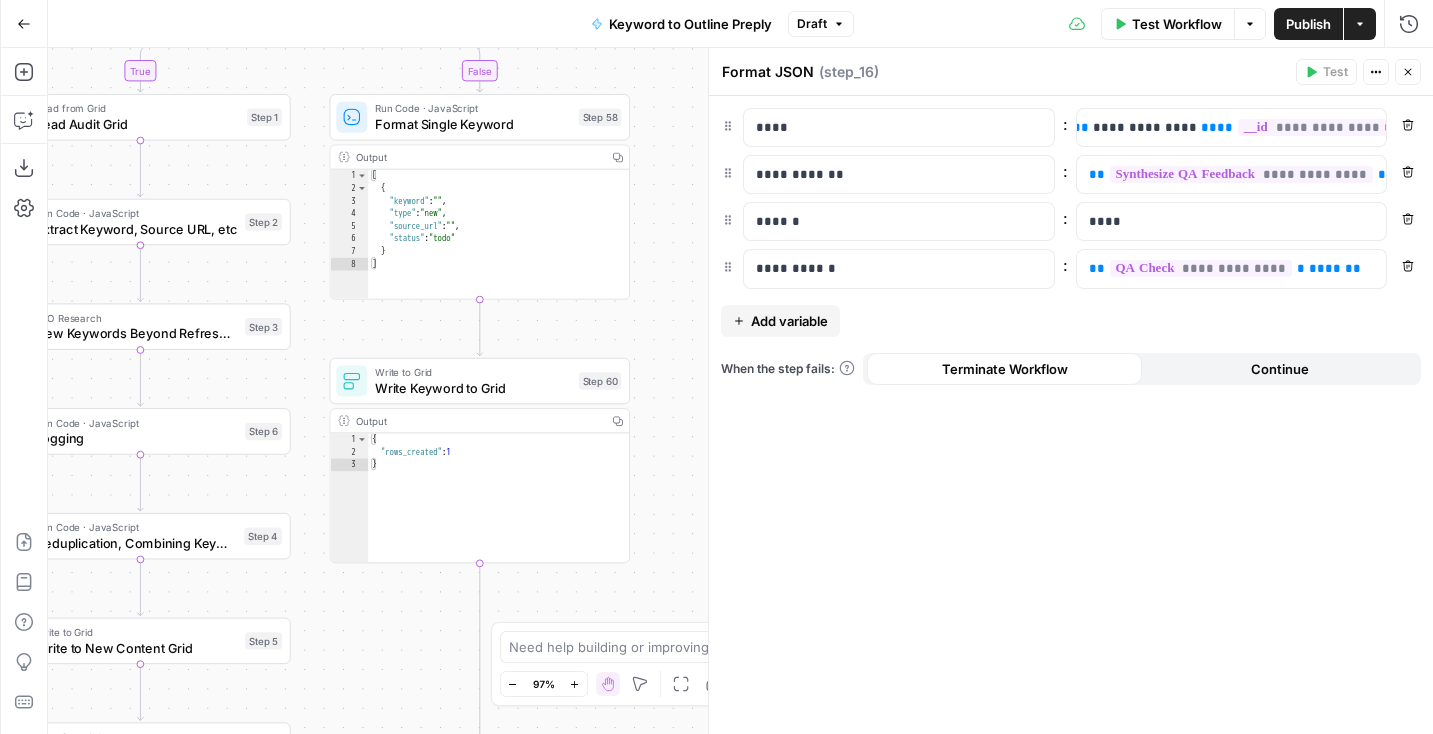 drag, startPoint x: 613, startPoint y: 305, endPoint x: 598, endPoint y: -112, distance: 417.26968 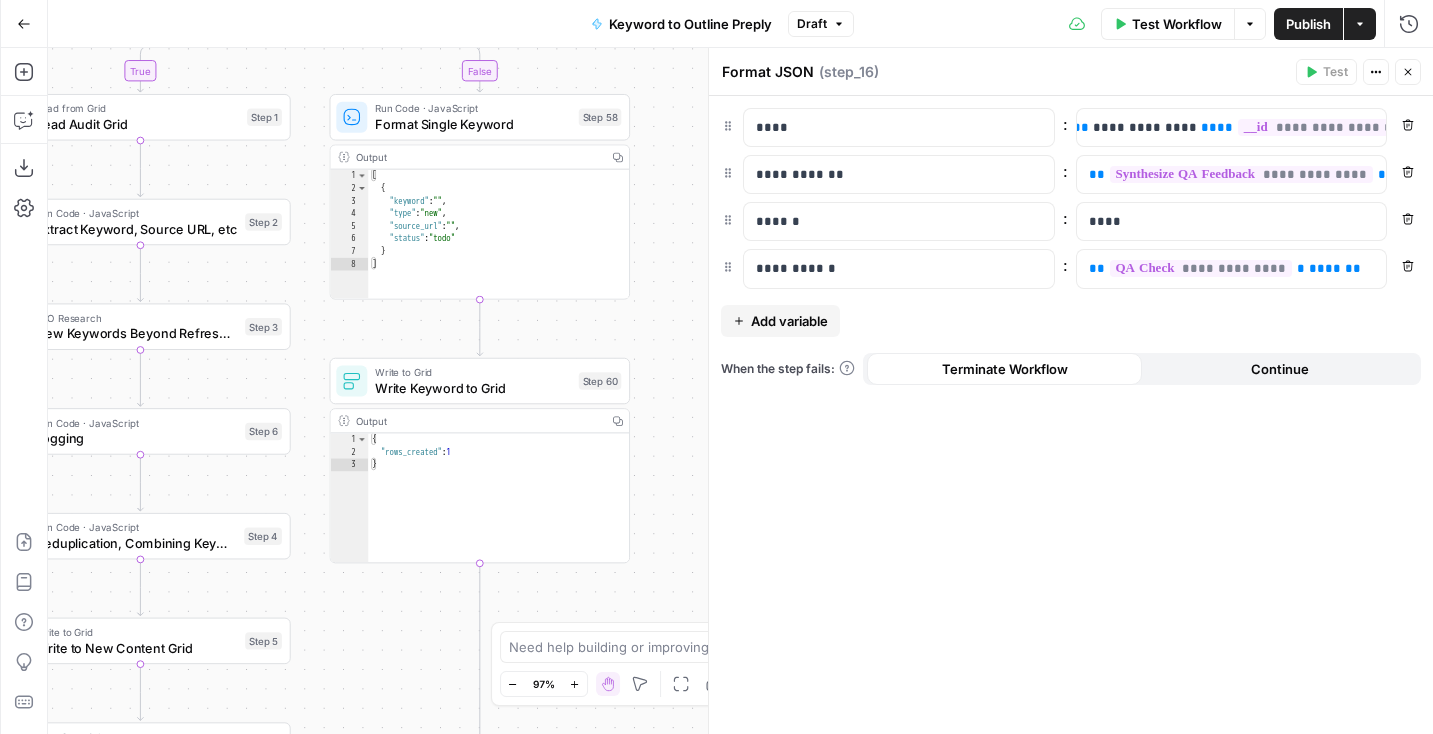 click on "N NidoOps New Home Browse Your Data Monitoring Settings Recent Grids New grid Preply Content Audit Results Preply SEO Audit Recent Workflows New Workflow Keyword to Outline Preply SEO Audit Outline to Article Preply AirOps Academy What's new? Help + Support Go Back Keyword to Outline Preply Draft Test Workflow Options Publish Actions Run History Add Steps Copilot Download as JSON Settings Import JSON AirOps Academy Help Give Feedback Shortcuts true false Workflow Set Inputs Inputs Read from Grid Read from Grid Step 59 Output Copy 1 2 3 4 5 6 7 8 [    {      "__id" :  "8007578" ,      "Keyword to Outline Preply" :  "Step 1/3:           step_59" ,      "keyword" :  "how to say bye in japanese" ,      "outline_json" :  "" ,      "Outline to Article Preply" :  "" ,      "final_article" :  "" ,     This output is too large & has been abbreviated for review.   Copy the output   to view the full content. Condition Condition Step 52 Output Copy 1 2 3 {    "rows_created" :  1 }     Step 1 Copy" at bounding box center [716, 367] 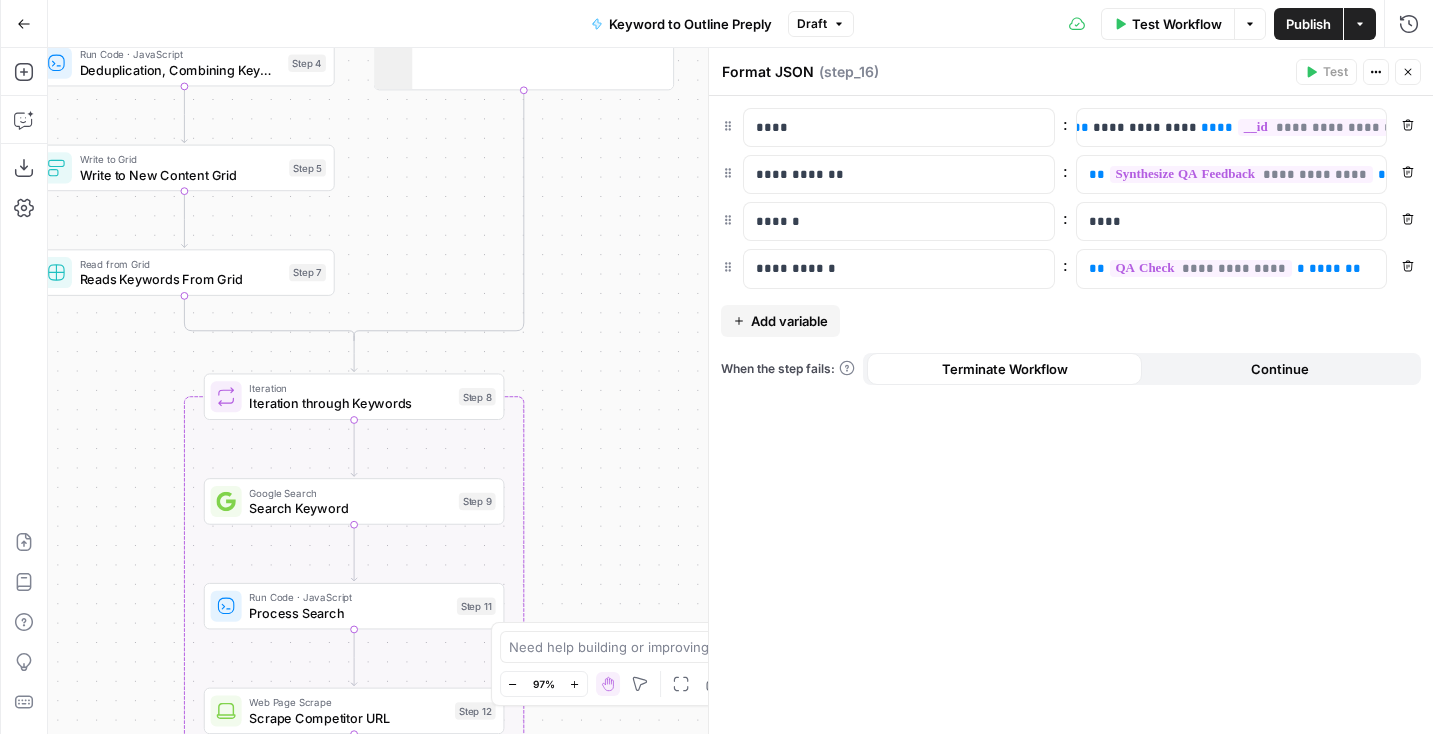 drag, startPoint x: 605, startPoint y: 481, endPoint x: 684, endPoint y: -6, distance: 493.366 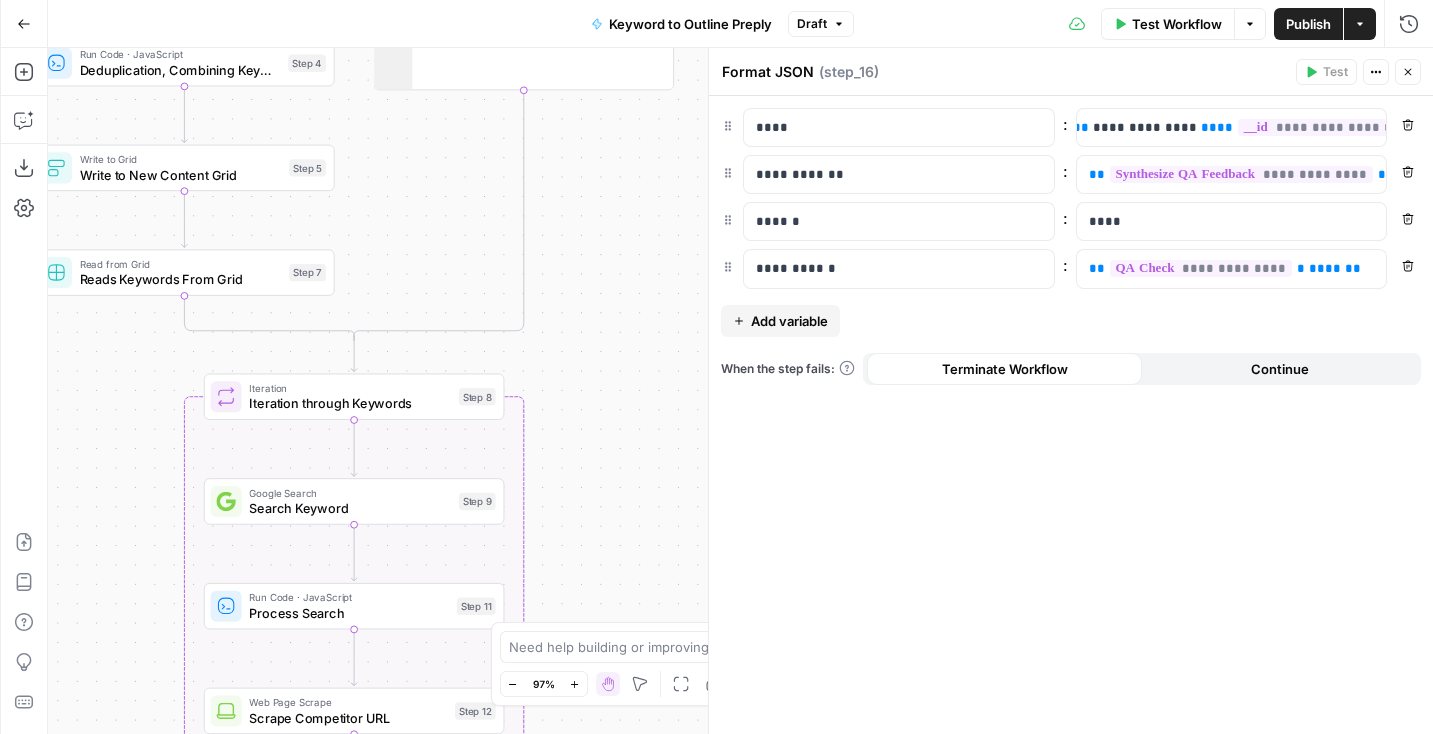 click on "N NidoOps New Home Browse Your Data Monitoring Settings Recent Grids New grid Preply Content Audit Results Preply SEO Audit Recent Workflows New Workflow Keyword to Outline Preply SEO Audit Outline to Article Preply AirOps Academy What's new? Help + Support Go Back Keyword to Outline Preply Draft Test Workflow Options Publish Actions Run History Add Steps Copilot Download as JSON Settings Import JSON AirOps Academy Help Give Feedback Shortcuts true false Workflow Set Inputs Inputs Read from Grid Read from Grid Step 59 Output Copy 1 2 3 4 5 6 7 8 [    {      "__id" :  "8007578" ,      "Keyword to Outline Preply" :  "Step 1/3:           step_59" ,      "keyword" :  "how to say bye in japanese" ,      "outline_json" :  "" ,      "Outline to Article Preply" :  "" ,      "final_article" :  "" ,     This output is too large & has been abbreviated for review.   Copy the output   to view the full content. Condition Condition Step 52 Output Copy 1 2 3 {    "rows_created" :  1 }     Step 1 Copy" at bounding box center (716, 367) 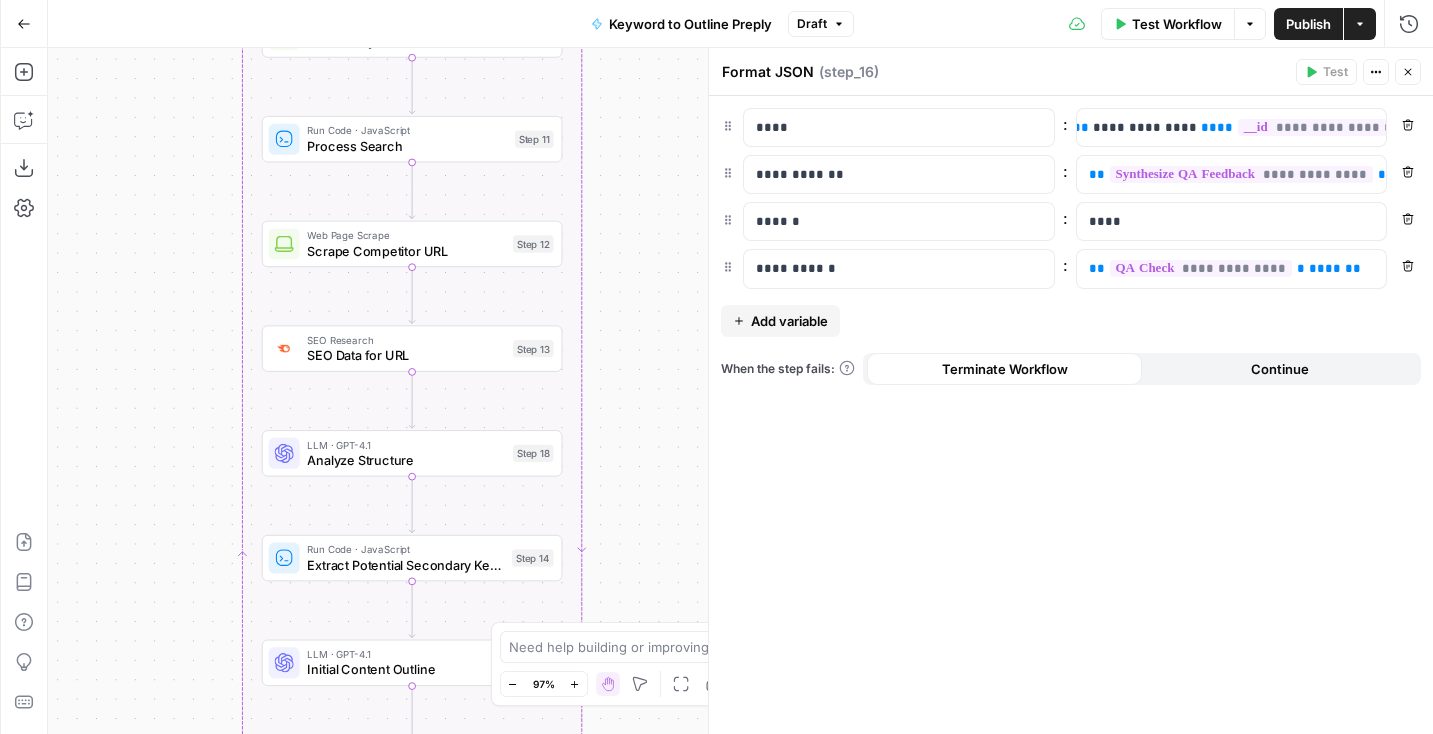 drag, startPoint x: 641, startPoint y: 316, endPoint x: 683, endPoint y: -58, distance: 376.3509 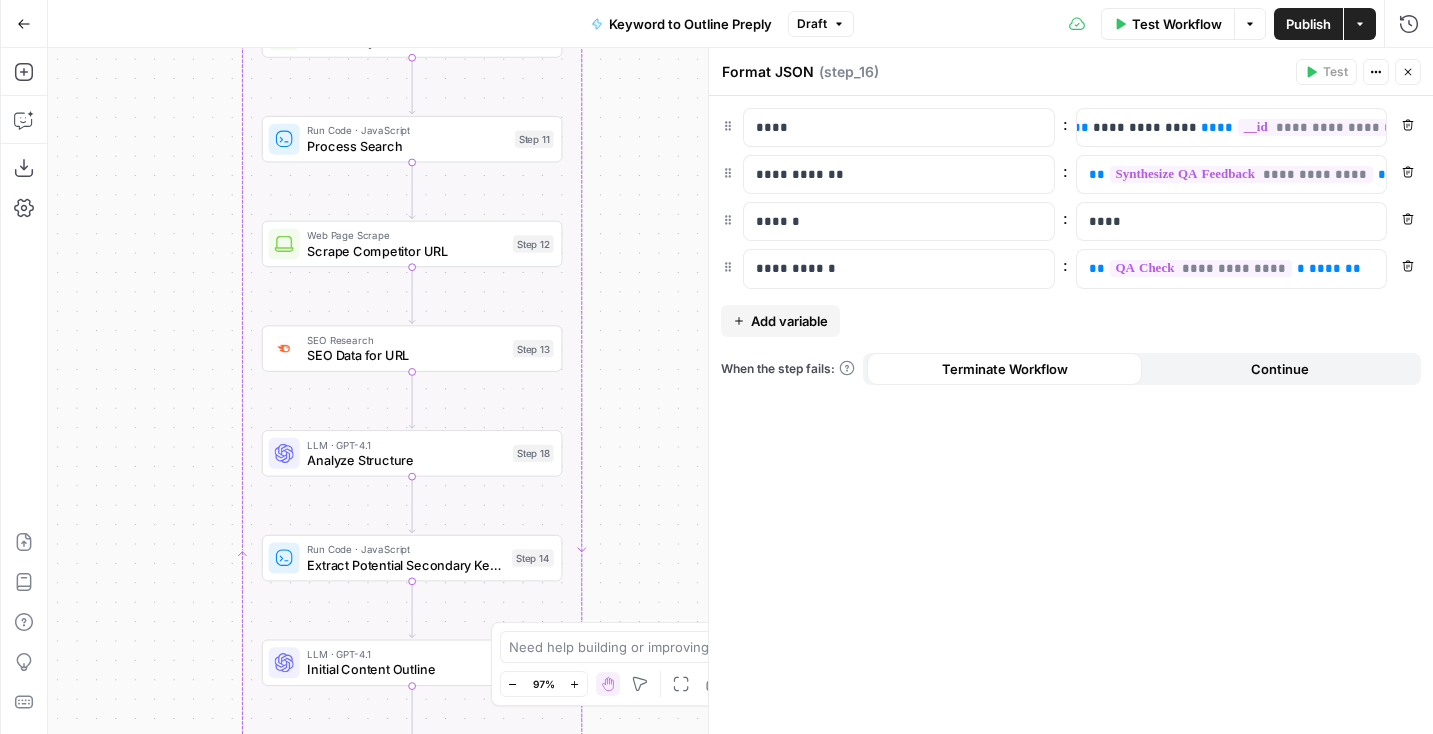 click on "N NidoOps New Home Browse Your Data Monitoring Settings Recent Grids New grid Preply Content Audit Results Preply SEO Audit Recent Workflows New Workflow Keyword to Outline Preply SEO Audit Outline to Article Preply AirOps Academy What's new? Help + Support Go Back Keyword to Outline Preply Draft Test Workflow Options Publish Actions Run History Add Steps Copilot Download as JSON Settings Import JSON AirOps Academy Help Give Feedback Shortcuts true false Workflow Set Inputs Inputs Read from Grid Read from Grid Step 59 Output Copy 1 2 3 4 5 6 7 8 [    {      "__id" :  "8007578" ,      "Keyword to Outline Preply" :  "Step 1/3:           step_59" ,      "keyword" :  "how to say bye in japanese" ,      "outline_json" :  "" ,      "Outline to Article Preply" :  "" ,      "final_article" :  "" ,     This output is too large & has been abbreviated for review.   Copy the output   to view the full content. Condition Condition Step 52 Output Copy 1 2 3 {    "rows_created" :  1 }     Step 1 Copy" at bounding box center (716, 367) 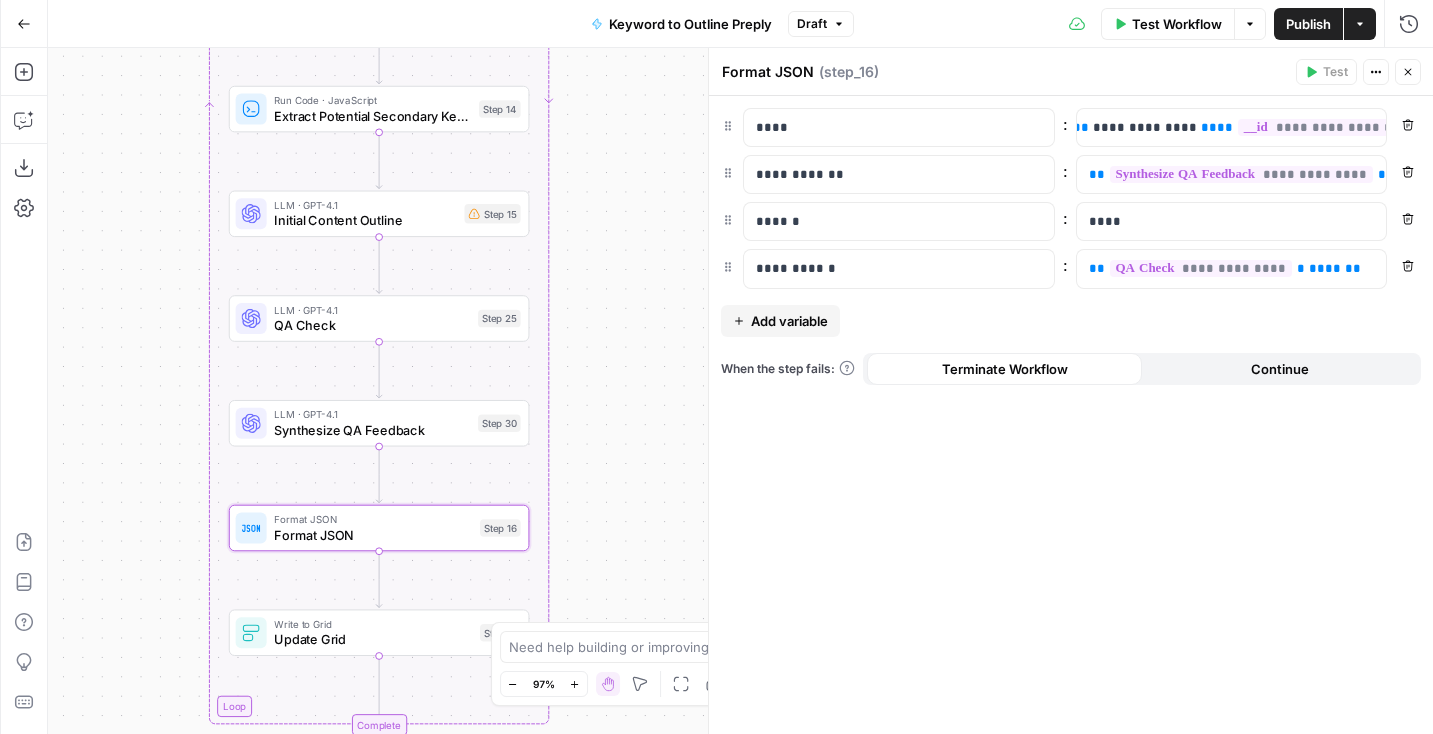drag, startPoint x: 635, startPoint y: 328, endPoint x: 610, endPoint y: -112, distance: 440.70966 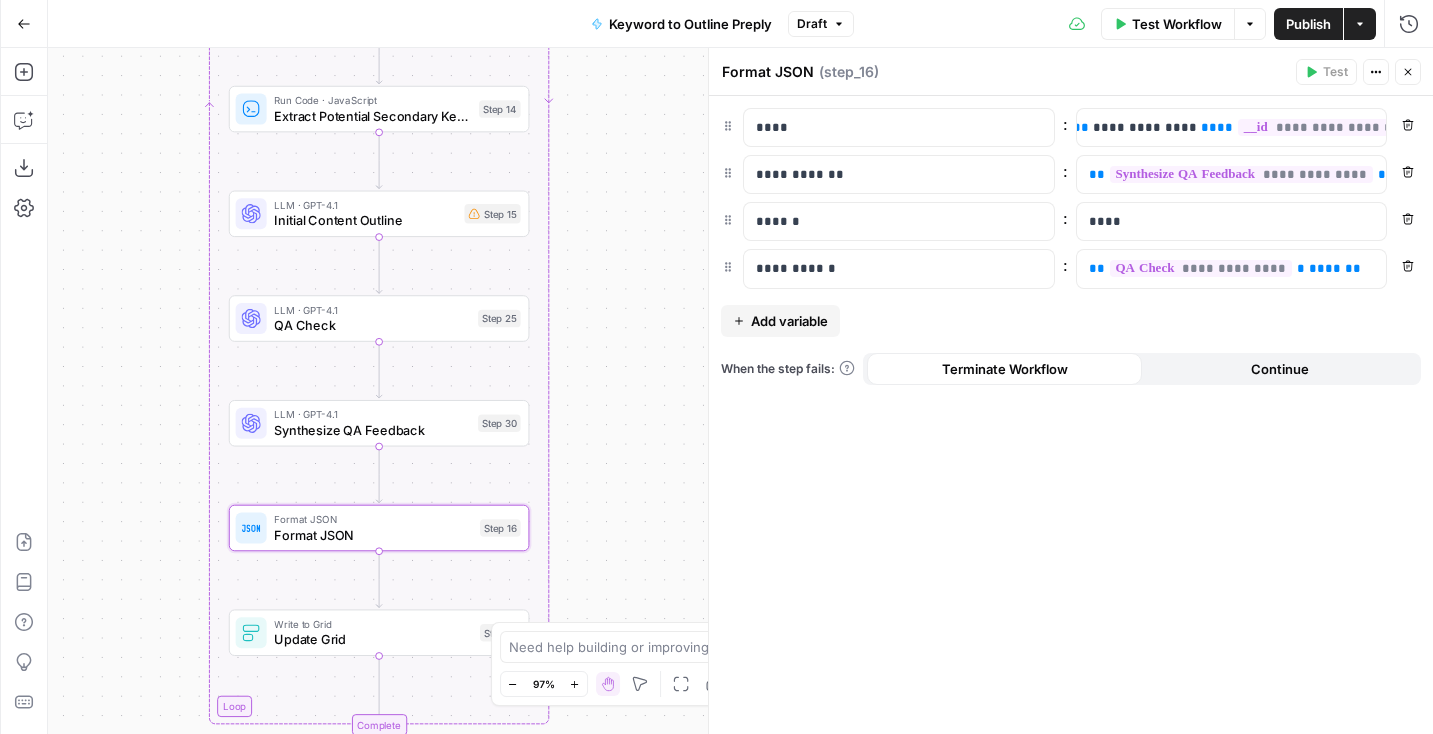 click on "N NidoOps New Home Browse Your Data Monitoring Settings Recent Grids New grid Preply Content Audit Results Preply SEO Audit Recent Workflows New Workflow Keyword to Outline Preply SEO Audit Outline to Article Preply AirOps Academy What's new? Help + Support Go Back Keyword to Outline Preply Draft Test Workflow Options Publish Actions Run History Add Steps Copilot Download as JSON Settings Import JSON AirOps Academy Help Give Feedback Shortcuts true false Workflow Set Inputs Inputs Read from Grid Read from Grid Step 59 Output Copy 1 2 3 4 5 6 7 8 [    {      "__id" :  "8007578" ,      "Keyword to Outline Preply" :  "Step 1/3:           step_59" ,      "keyword" :  "how to say bye in japanese" ,      "outline_json" :  "" ,      "Outline to Article Preply" :  "" ,      "final_article" :  "" ,     This output is too large & has been abbreviated for review.   Copy the output   to view the full content. Condition Condition Step 52 Output Copy 1 2 3 {    "rows_created" :  1 }     Step 1 Copy" at bounding box center (716, 367) 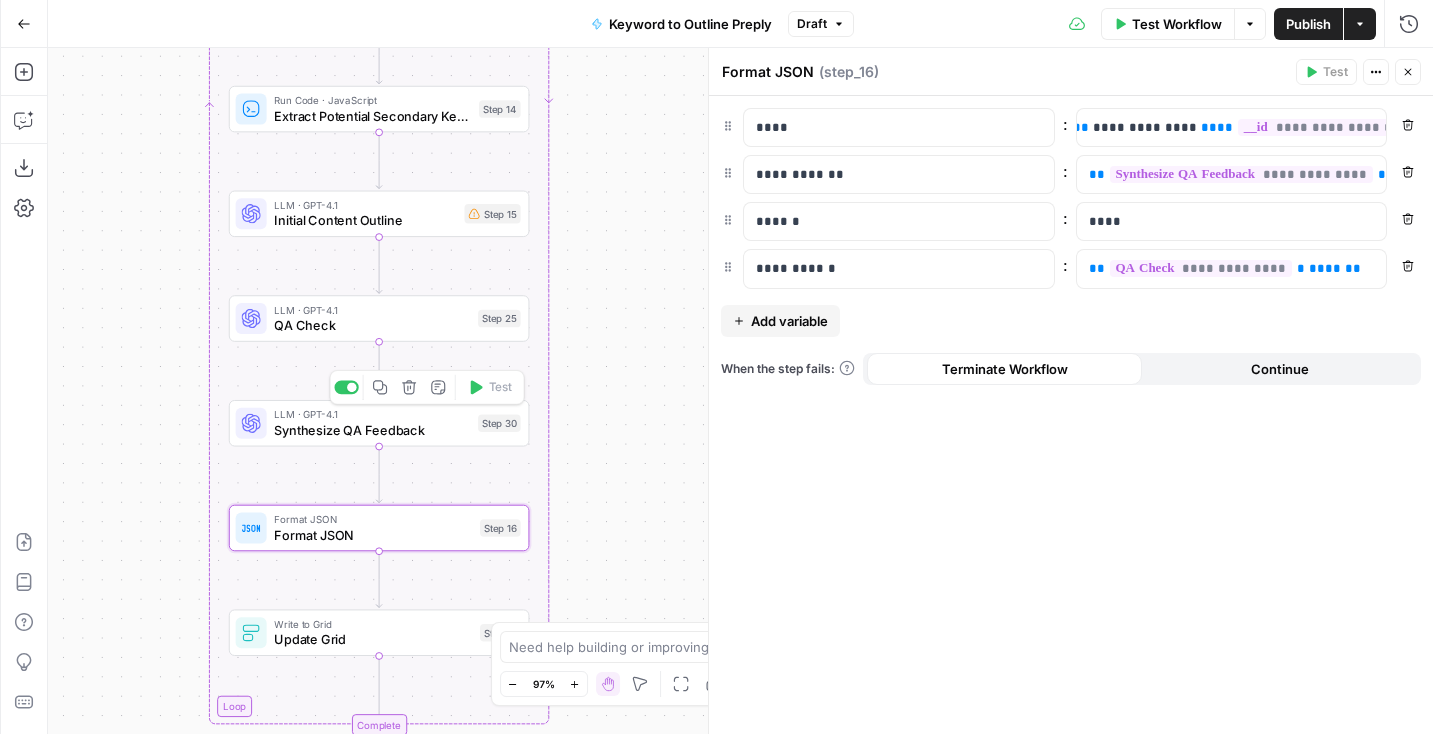 click on "Synthesize QA Feedback" at bounding box center [372, 429] 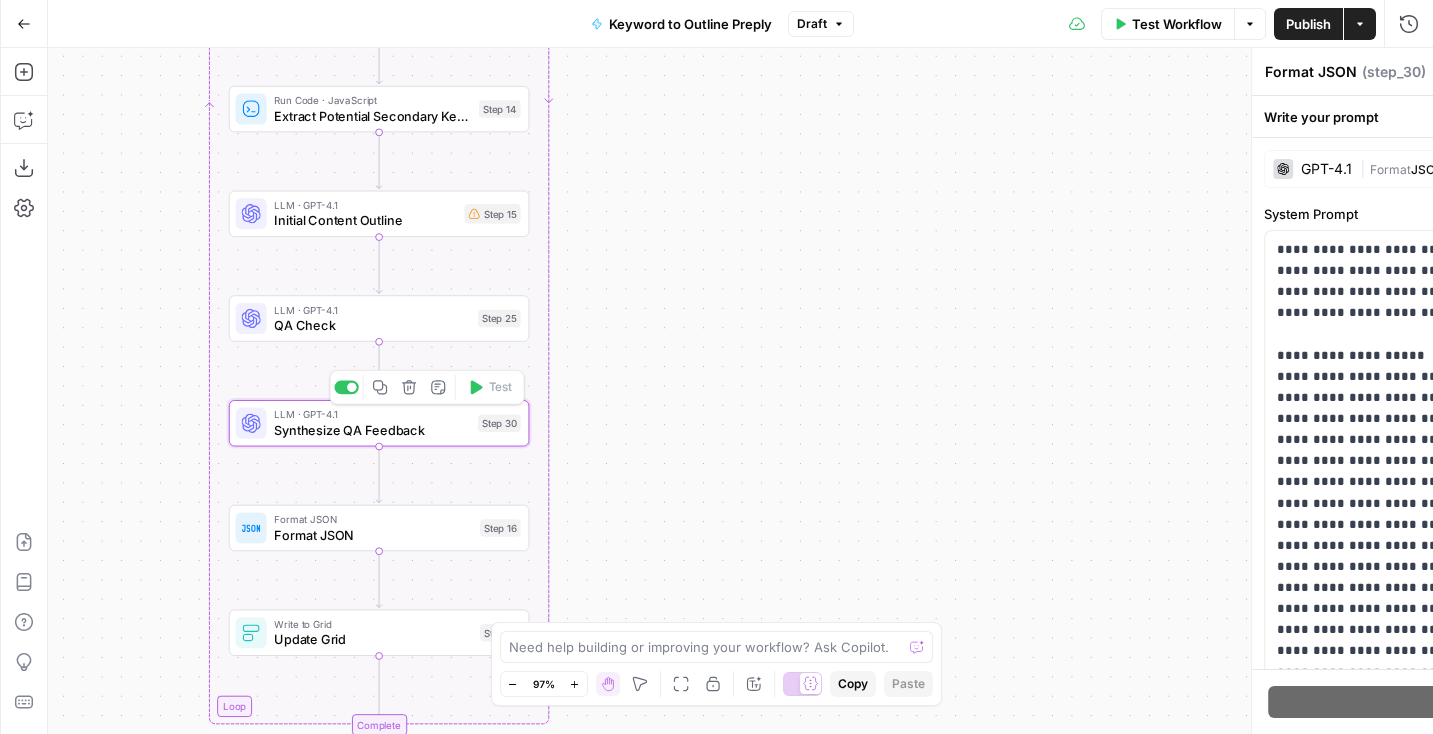 type on "Synthesize QA Feedback" 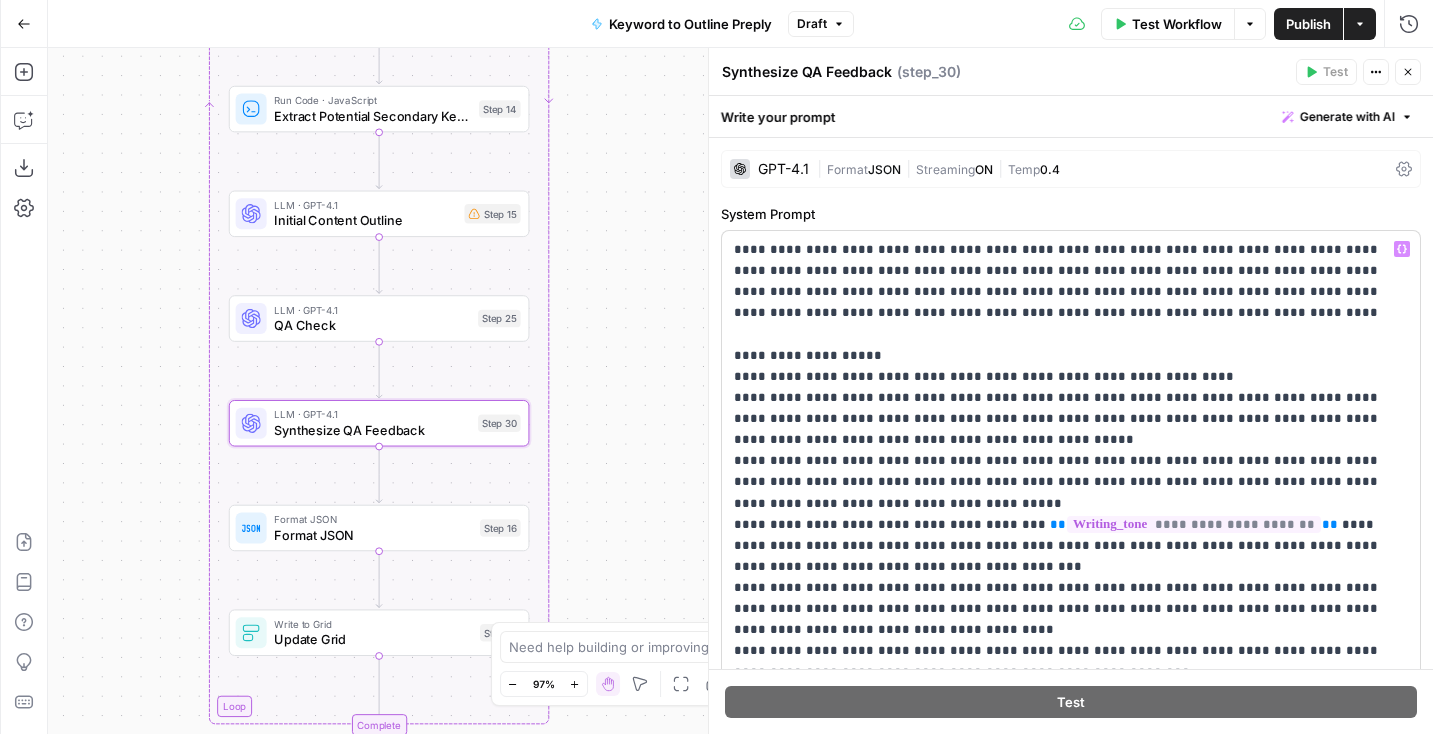 scroll, scrollTop: 699, scrollLeft: 0, axis: vertical 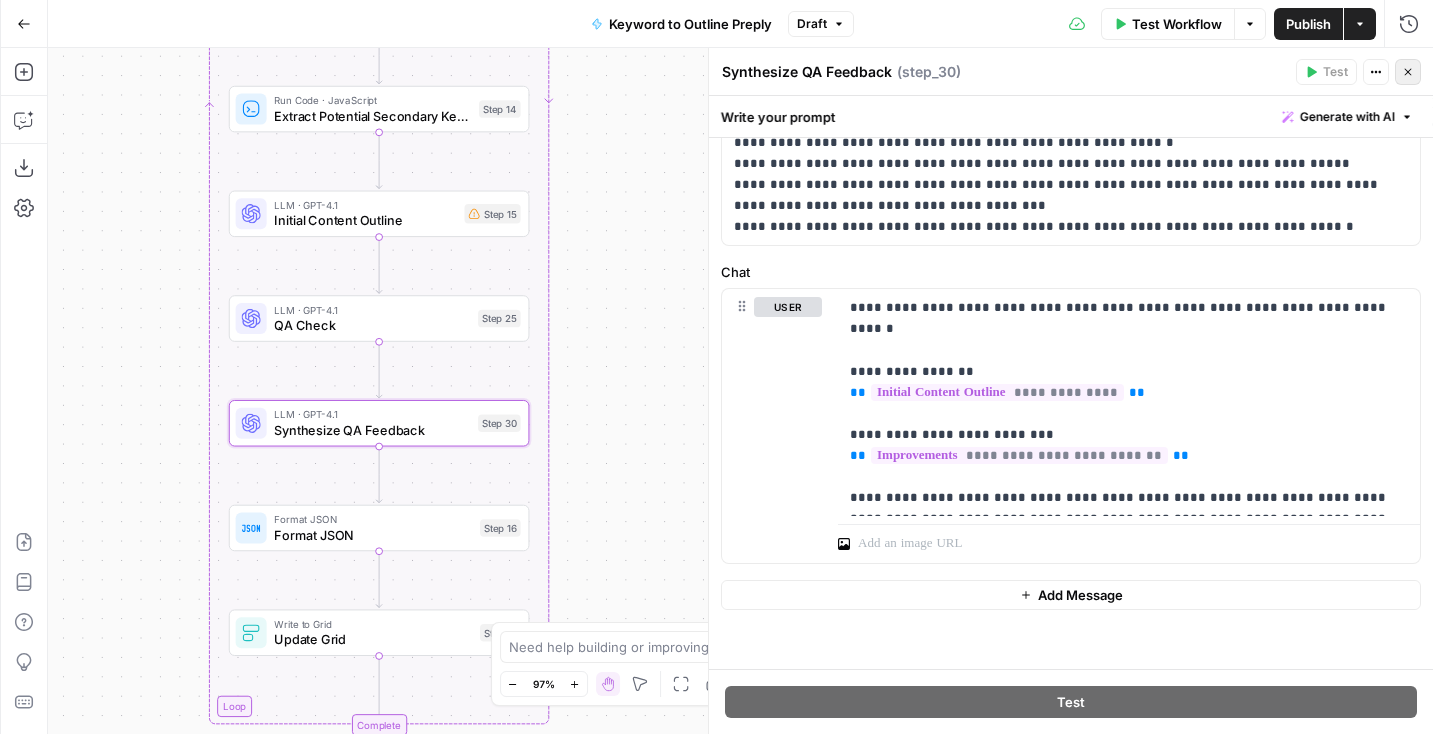 click on "Close" at bounding box center (1408, 72) 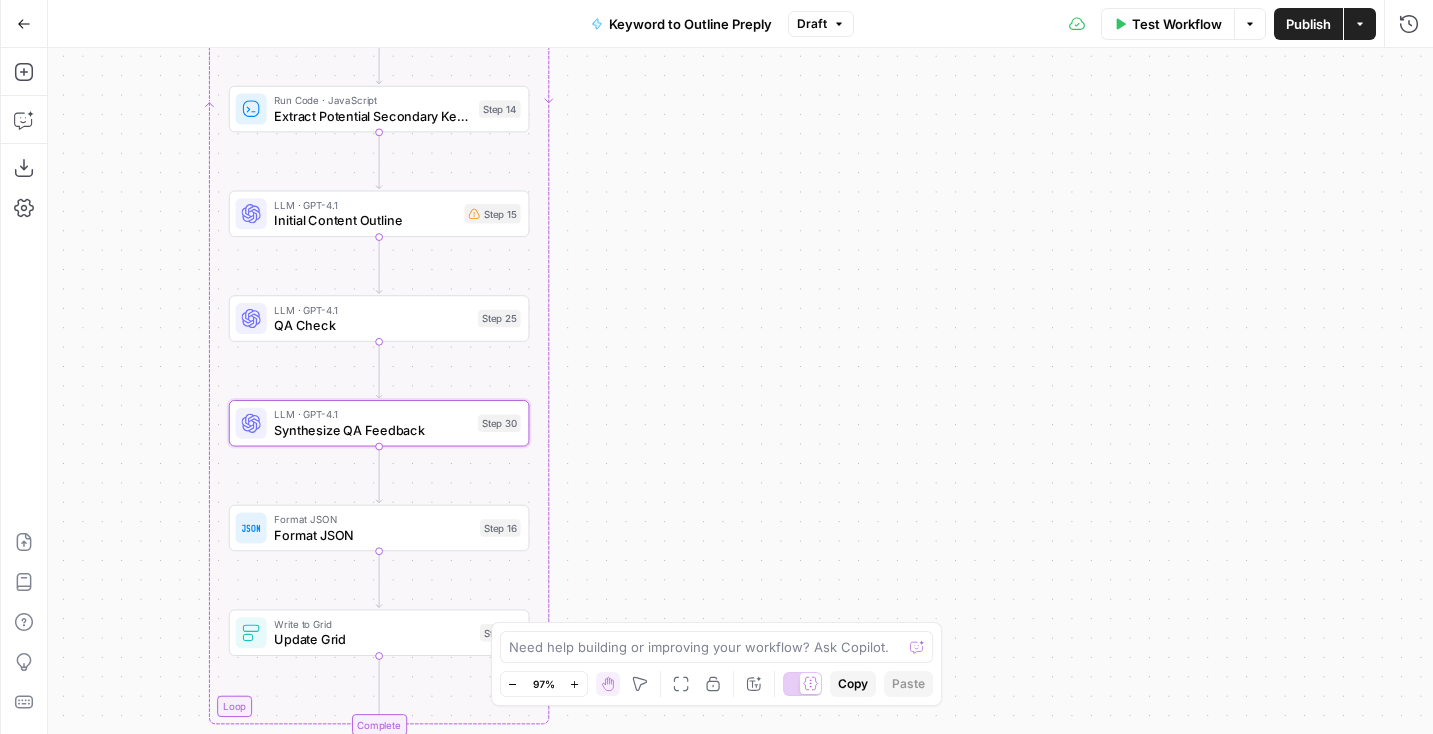 click on "Step 16" at bounding box center (500, 527) 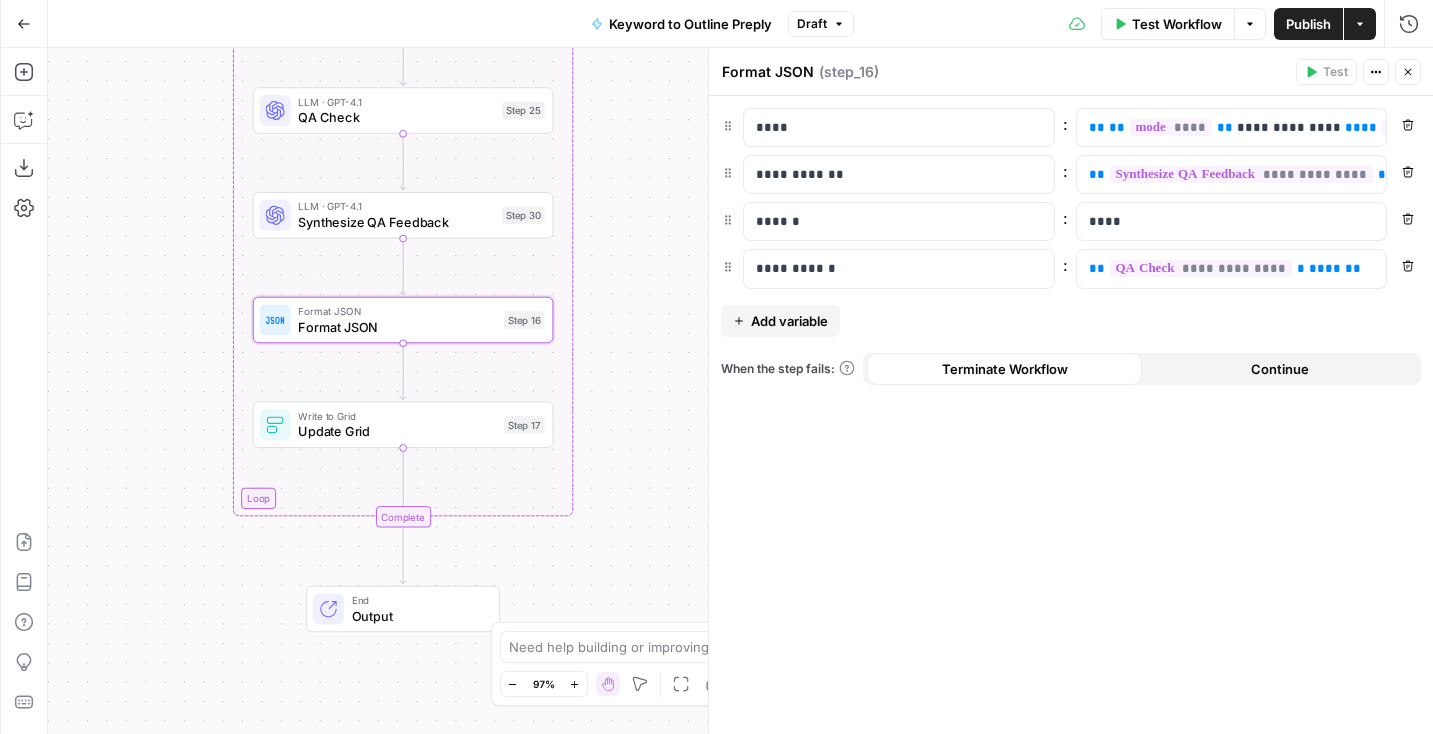 drag, startPoint x: 577, startPoint y: 562, endPoint x: 671, endPoint y: 371, distance: 212.8779 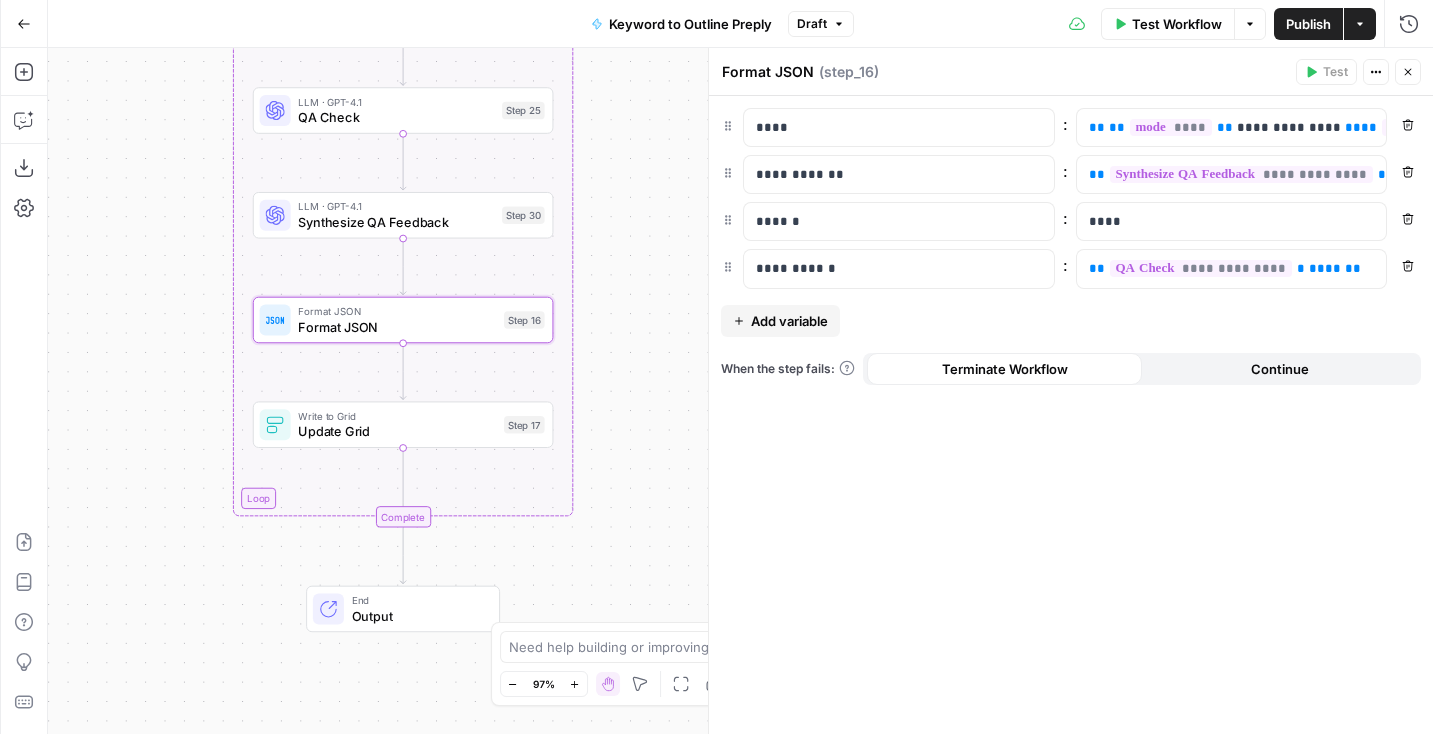 click on "true false Workflow Set Inputs Inputs Read from Grid Read from Grid Step 59 Output Copy 1 2 3 4 5 6 7 8 [    {      "__id" :  "8007578" ,      "Keyword to Outline Preply" :  "Step 1/3:           step_59" ,      "keyword" :  "how to say bye in japanese" ,      "outline_json" :  "" ,      "Outline to Article Preply" :  "" ,      "final_article" :  "" ,     XXXXXXXXXXXXXXXXXXXXXXXXXXXXXXXXXXXXXXXXXXXXXXXXXXXXXXXXXXXXXXXXXXXXXXXXXXXXXXXXXXXXXXXXXXXXXXXXXXXXXXXXXXXXXXXXXXXXXXXXXXXXXXXXXXXXXXXXXXXXXXXXXXXXXXXXXXXXXXXXXXXXXXXXXXXXXXXXXXXXXXXXXXXXXXXXXXXXXXXXXXXXXXXXXXXXXXXXXXXXXXXXXXXXXXXXXXXXXXXXXXXXXXXXXXXXXXXXXXXXXXXXXXXXXXXXXXXXXXXXXXXXXXXXXXXXXXXXXXXXXXXXXXXXXXXXXXXXXXXXXXXXXXXXXXXXXXXXXXXXXXXXXXXXXXXXXXXXXXXXXXXXXXXXXXXXXXXXXXXXXXXXXXXXXXXXXXXXXXXXXXXXXXXXXXXXXXXXXXXXXXXXXXXXXXXXXXXXXXXXXXXXXXXXXXXXXXXXXXXXXXXXXXXXXXXXXXXXXXXXXXXXXXXXXXXXXXXXXXXXXXXXXXXXXXXX This output is too large & has been abbreviated for review.   Copy the output   to view the full content. Condition Condition Step 52 Output 1 2" at bounding box center [740, 391] 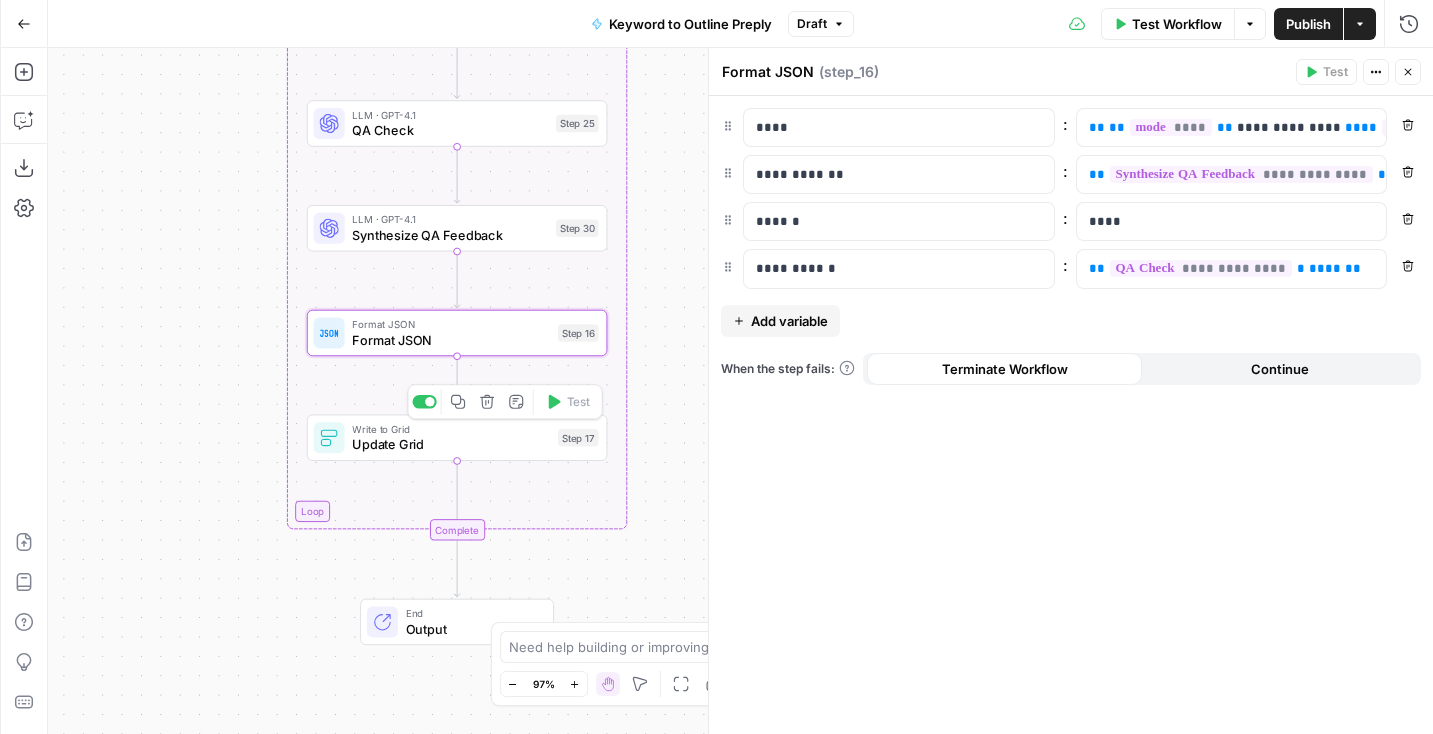 click on "Update Grid" at bounding box center (451, 444) 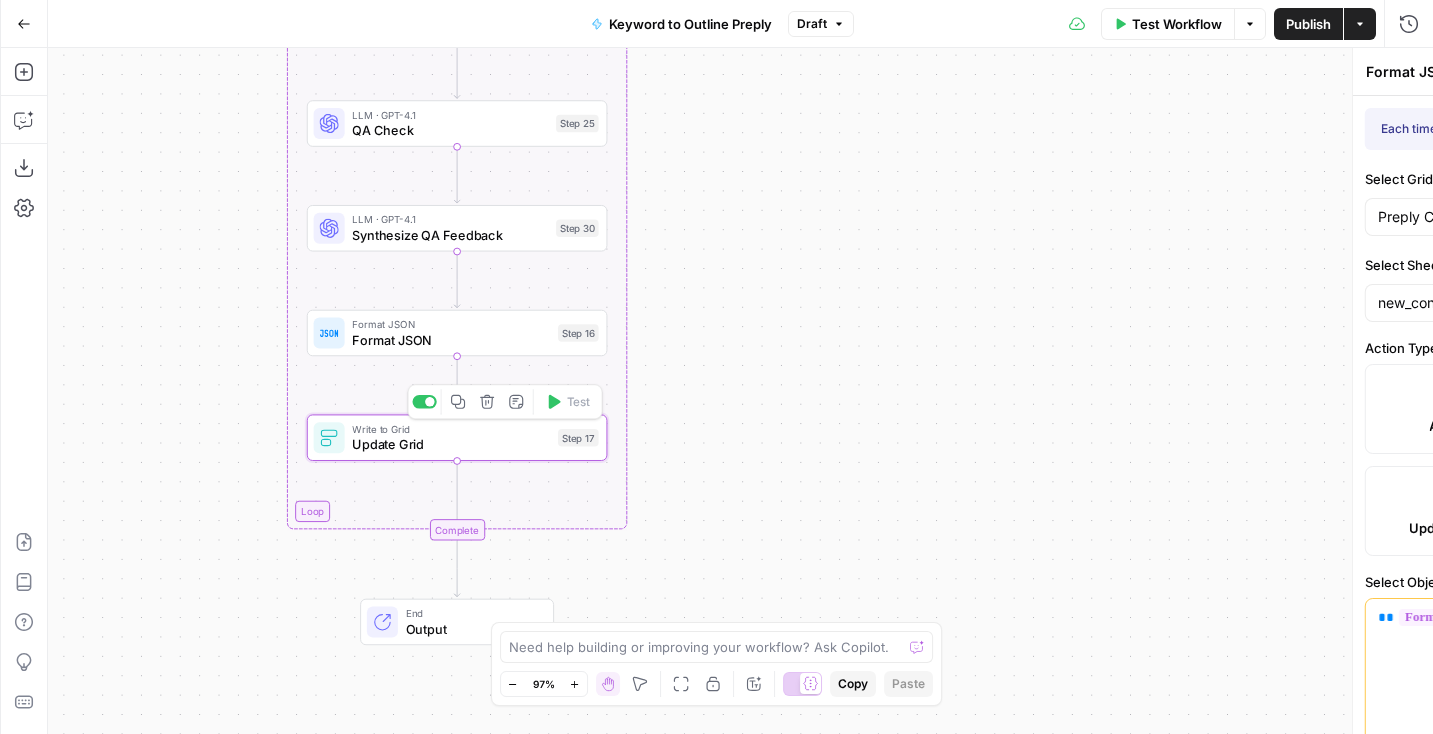 type on "Update Grid" 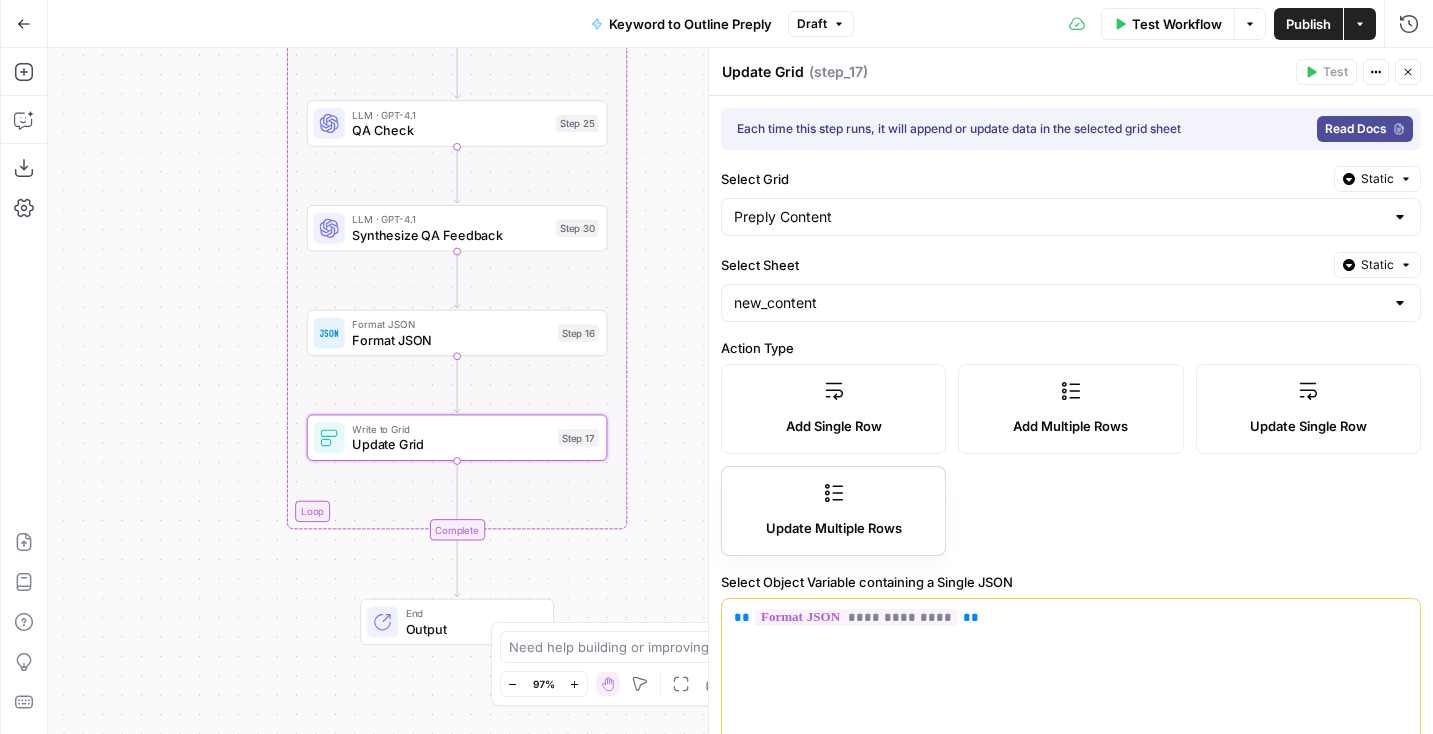 scroll, scrollTop: 303, scrollLeft: 0, axis: vertical 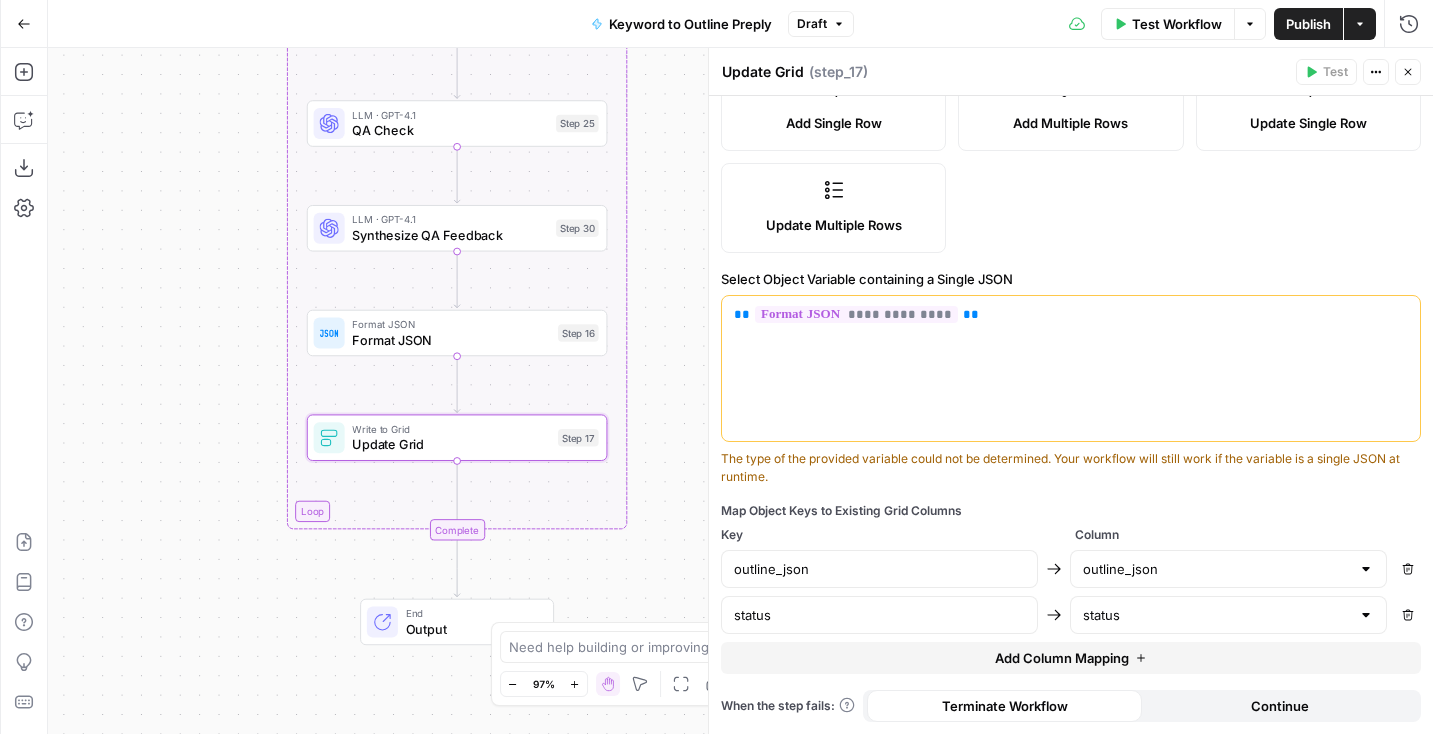 click on "true false Workflow Set Inputs Inputs Read from Grid Read from Grid Step 59 Output Copy 1 2 3 4 5 6 7 8 [    {      "__id" :  "8007578" ,      "Keyword to Outline Preply" :  "Step 1/3:           step_59" ,      "keyword" :  "how to say bye in japanese" ,      "outline_json" :  "" ,      "Outline to Article Preply" :  "" ,      "final_article" :  "" ,     XXXXXXXXXXXXXXXXXXXXXXXXXXXXXXXXXXXXXXXXXXXXXXXXXXXXXXXXXXXXXXXXXXXXXXXXXXXXXXXXXXXXXXXXXXXXXXXXXXXXXXXXXXXXXXXXXXXXXXXXXXXXXXXXXXXXXXXXXXXXXXXXXXXXXXXXXXXXXXXXXXXXXXXXXXXXXXXXXXXXXXXXXXXXXXXXXXXXXXXXXXXXXXXXXXXXXXXXXXXXXXXXXXXXXXXXXXXXXXXXXXXXXXXXXXXXXXXXXXXXXXXXXXXXXXXXXXXXXXXXXXXXXXXXXXXXXXXXXXXXXXXXXXXXXXXXXXXXXXXXXXXXXXXXXXXXXXXXXXXXXXXXXXXXXXXXXXXXXXXXXXXXXXXXXXXXXXXXXXXXXXXXXXXXXXXXXXXXXXXXXXXXXXXXXXXXXXXXXXXXXXXXXXXXXXXXXXXXXXXXXXXXXXXXXXXXXXXXXXXXXXXXXXXXXXXXXXXXXXXXXXXXXXXXXXXXXXXXXXXXXXXXXXXXXXXX This output is too large & has been abbreviated for review.   Copy the output   to view the full content. Condition Condition Step 52 Output 1 2" at bounding box center (740, 391) 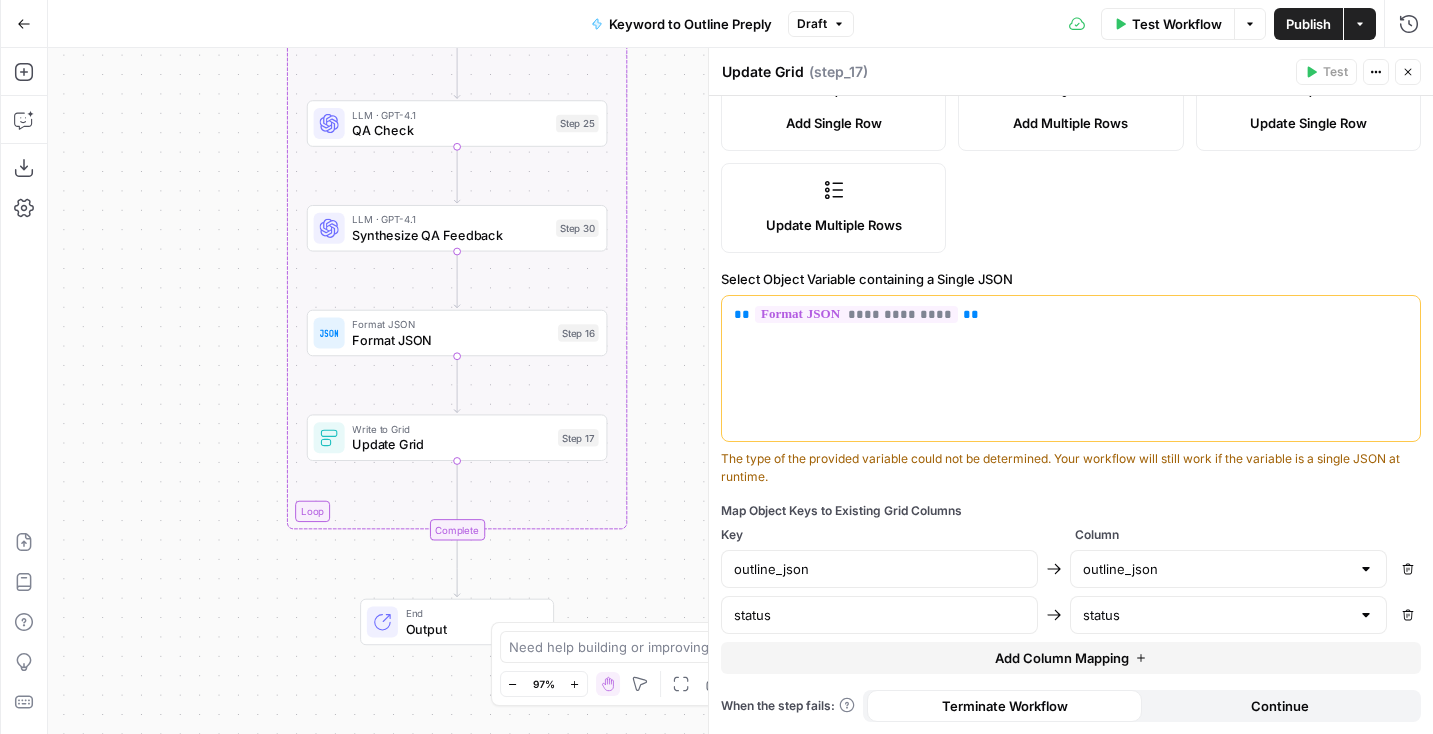click on "Format JSON" at bounding box center (451, 339) 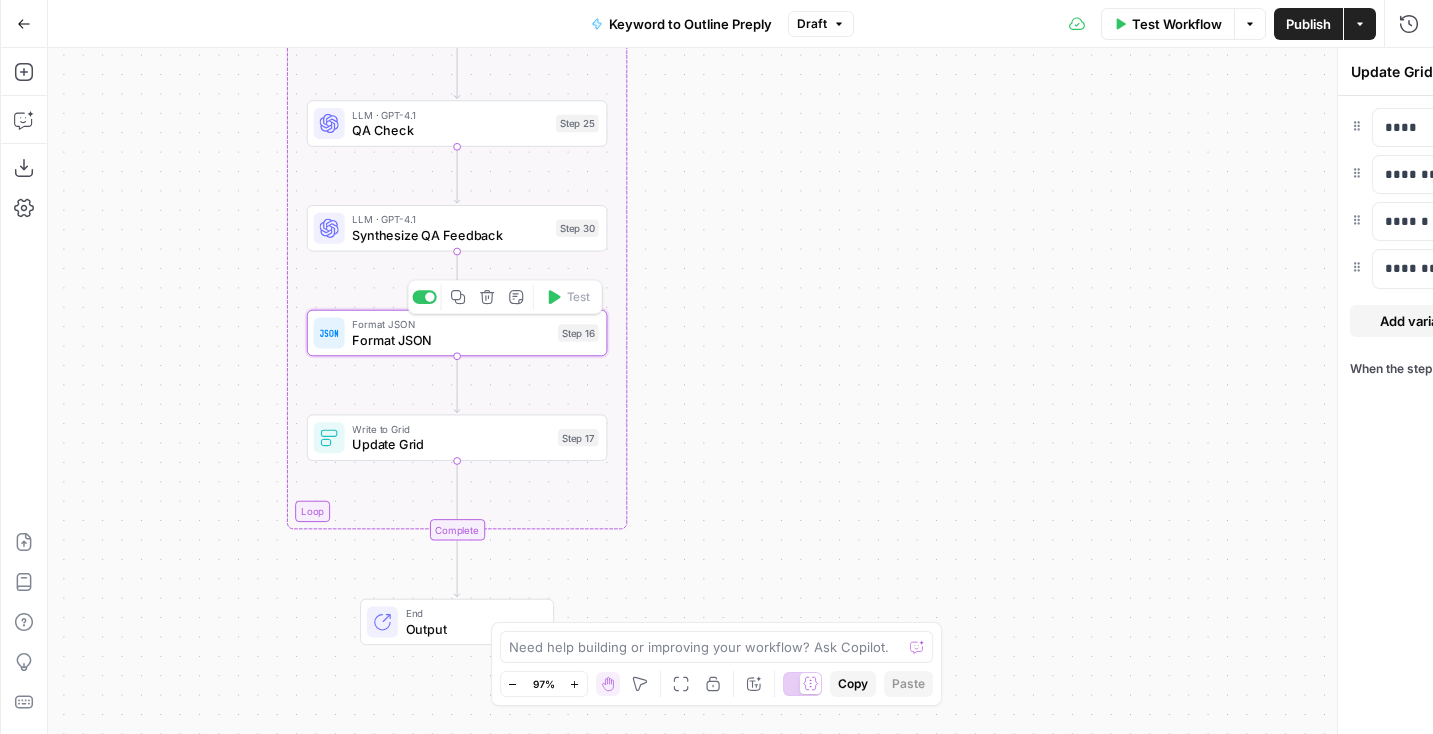type on "Format JSON" 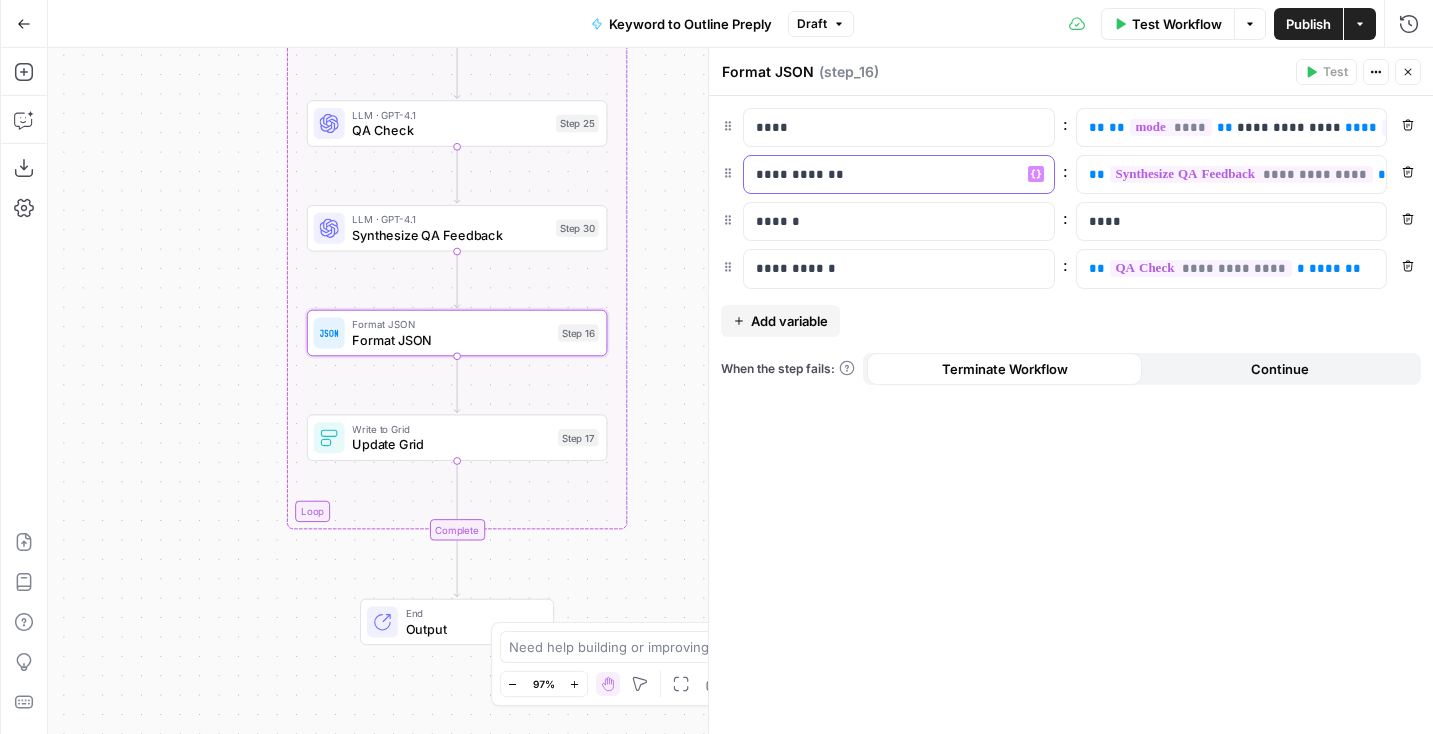 drag, startPoint x: 934, startPoint y: 180, endPoint x: 721, endPoint y: 158, distance: 214.13313 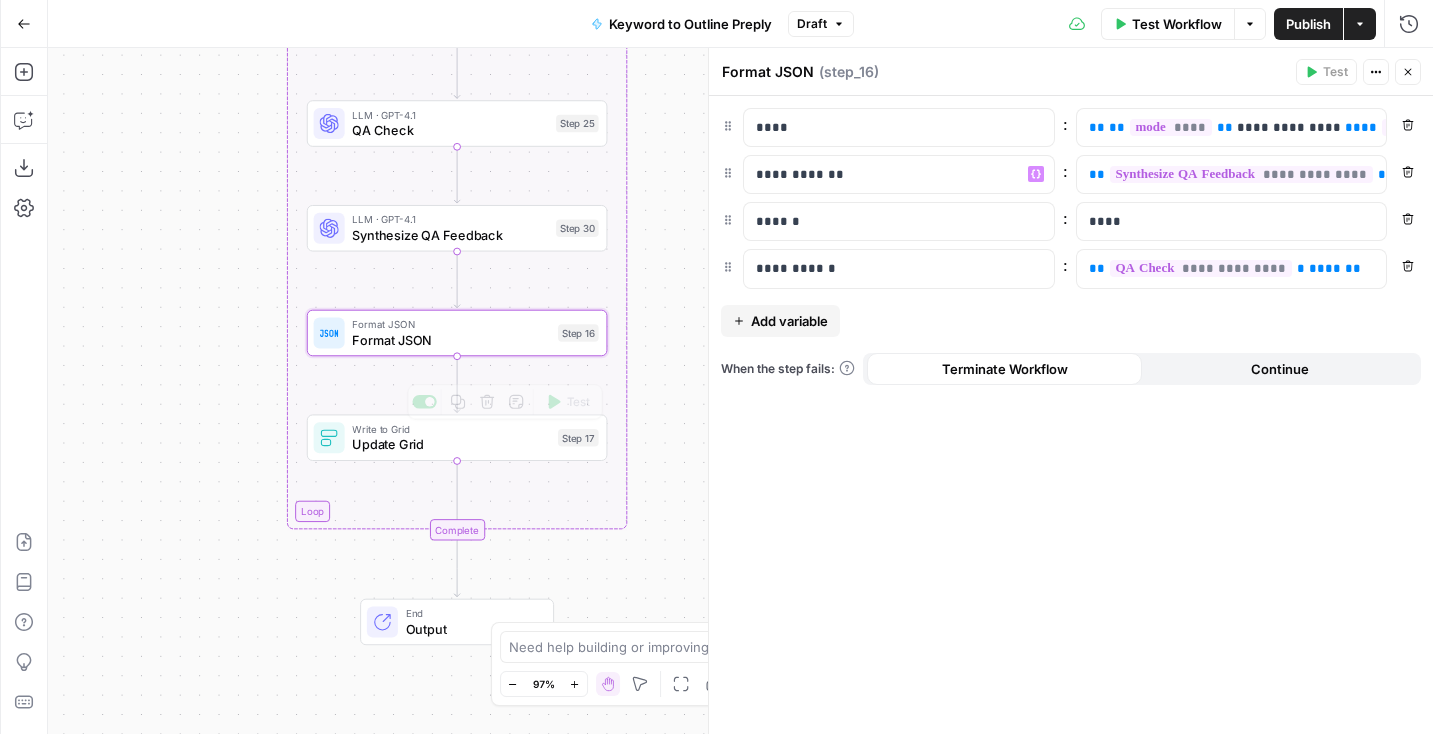 click on "Update Grid" at bounding box center [451, 444] 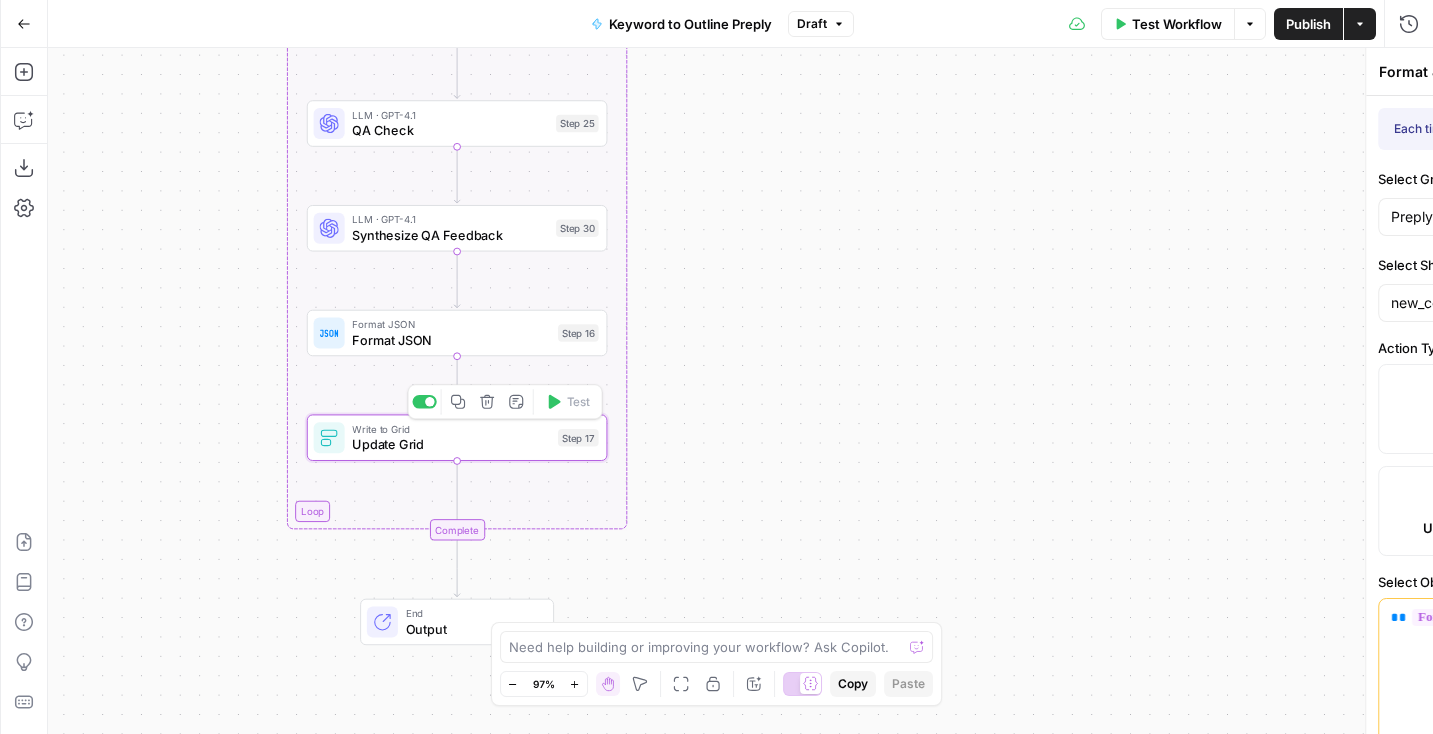 type on "Update Grid" 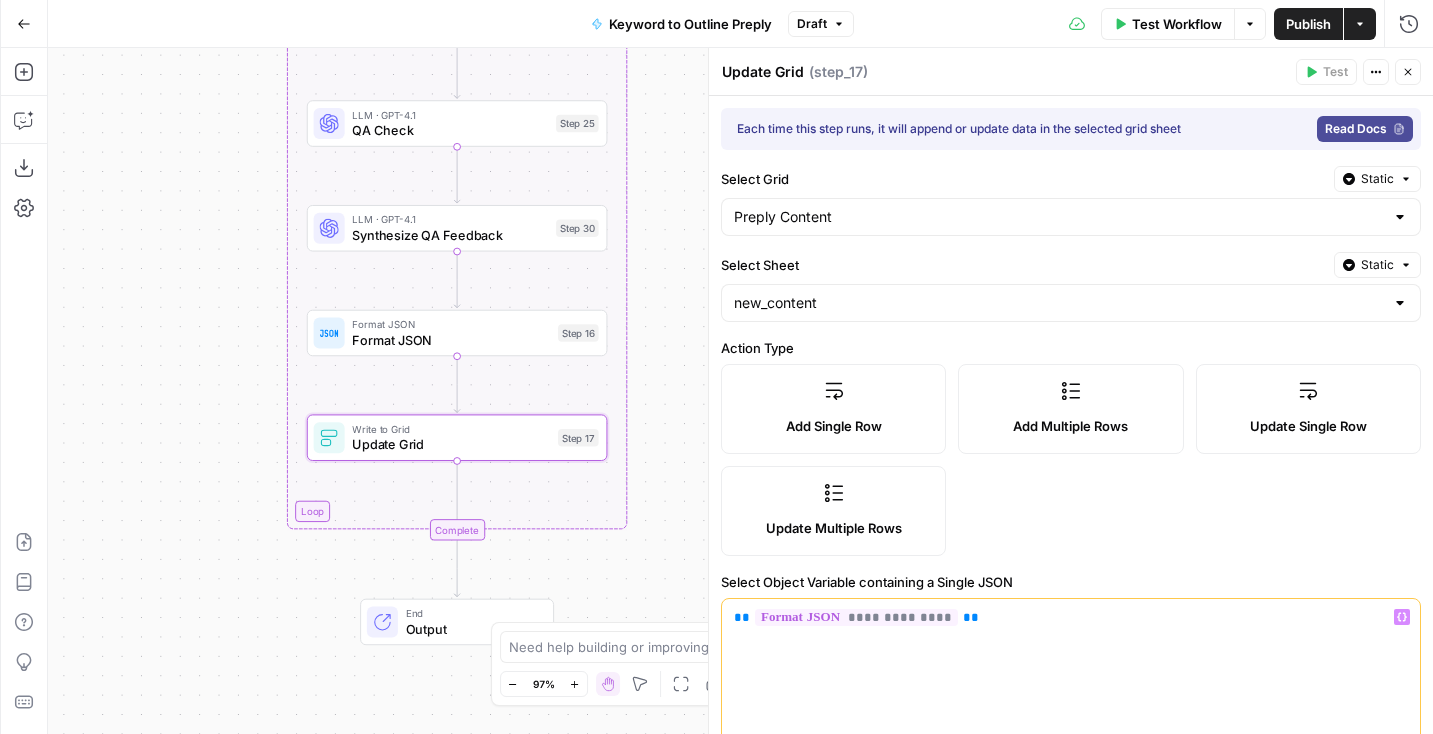 scroll, scrollTop: 303, scrollLeft: 0, axis: vertical 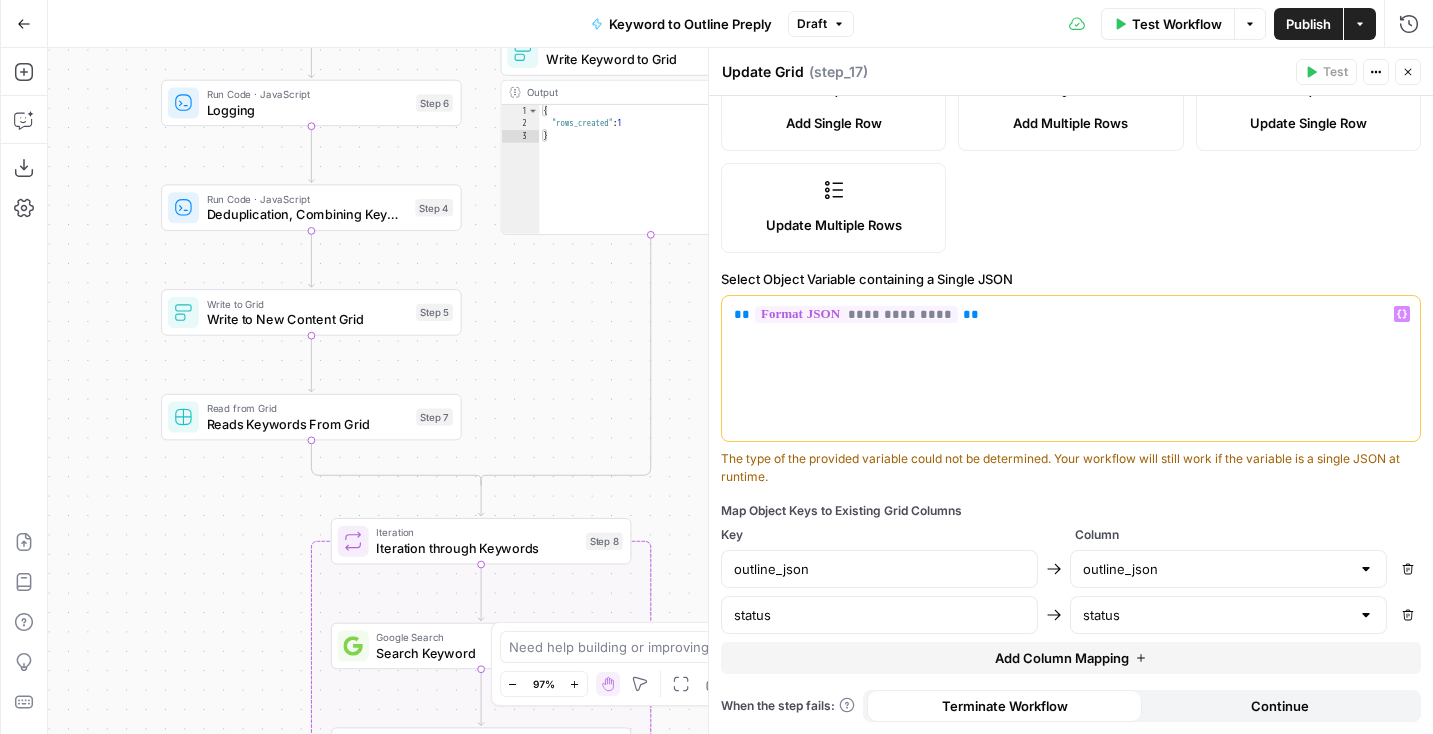 click on "**********" at bounding box center (1071, 369) 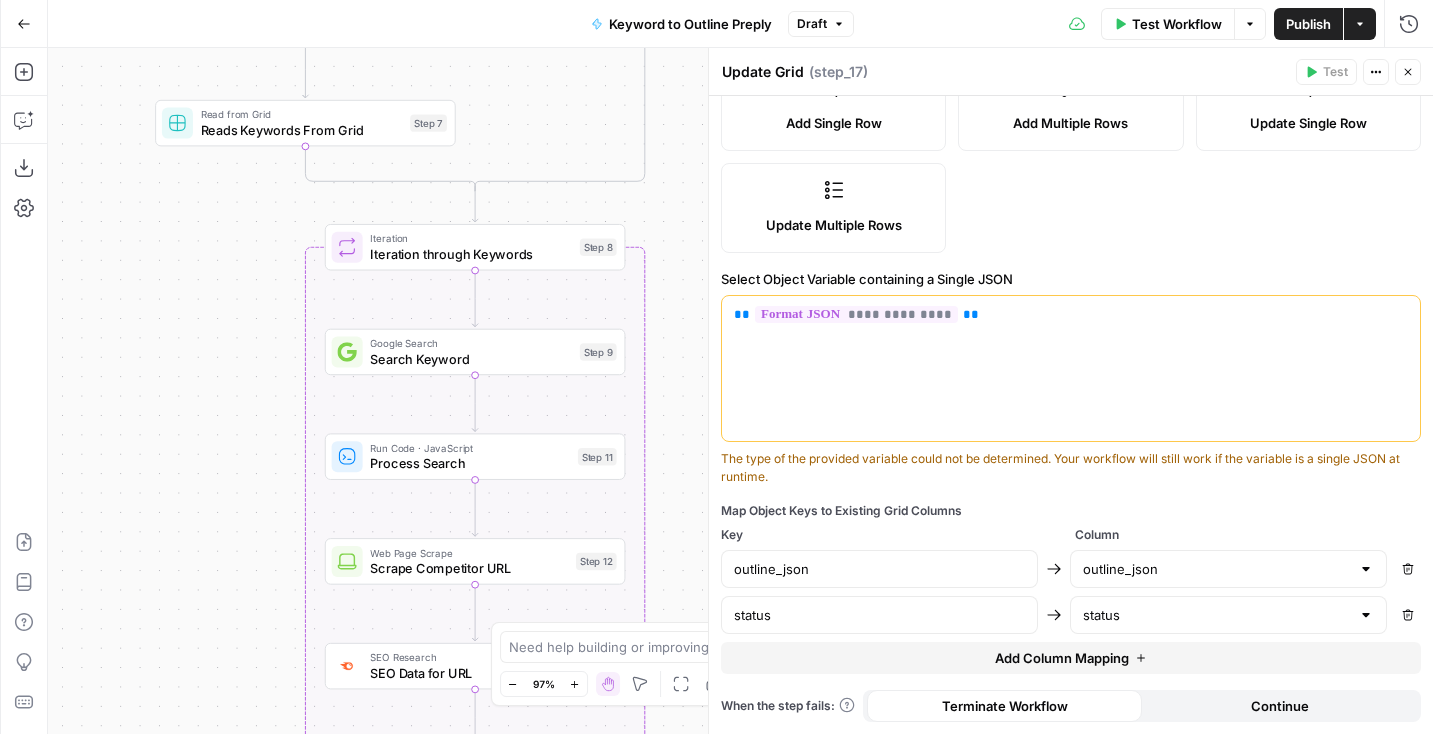 drag, startPoint x: 524, startPoint y: 444, endPoint x: 506, endPoint y: 148, distance: 296.54678 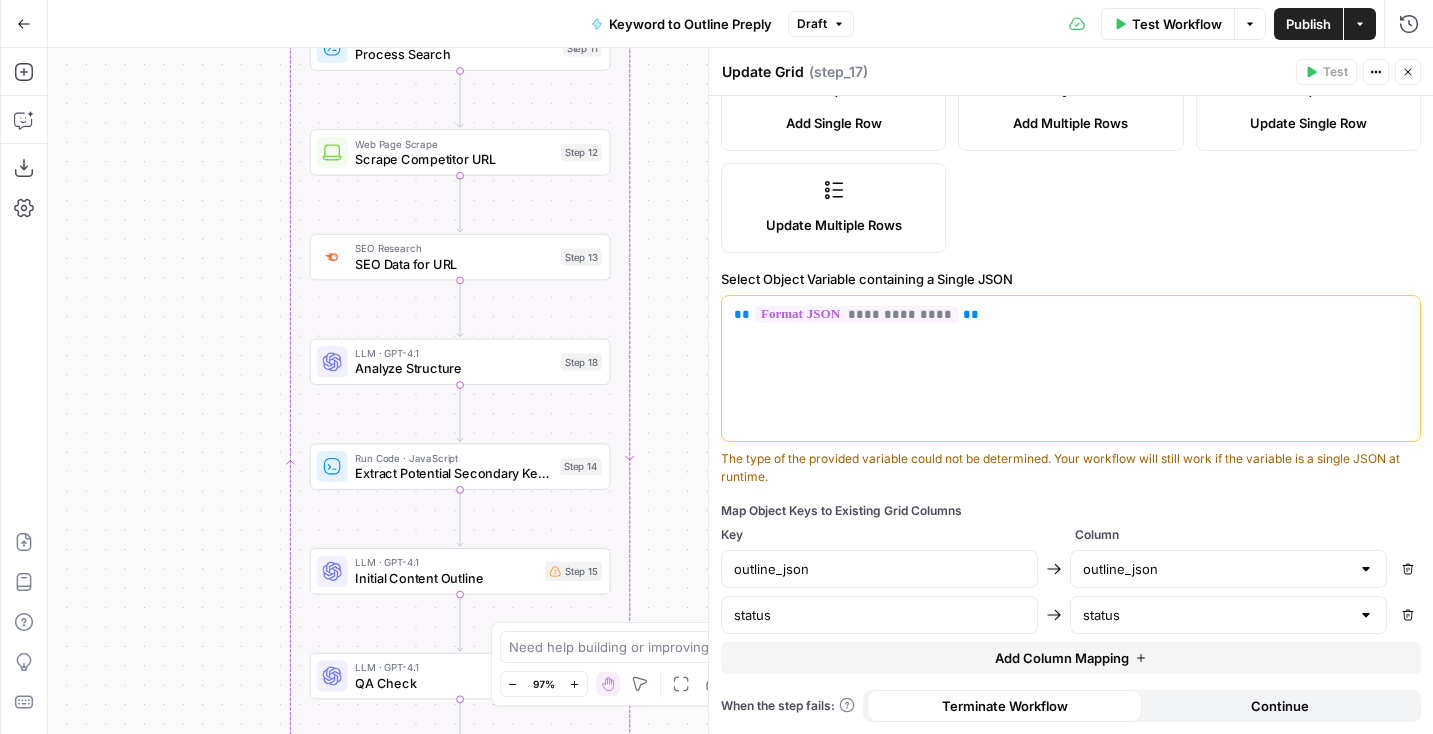 drag, startPoint x: 686, startPoint y: 405, endPoint x: 675, endPoint y: -41, distance: 446.13562 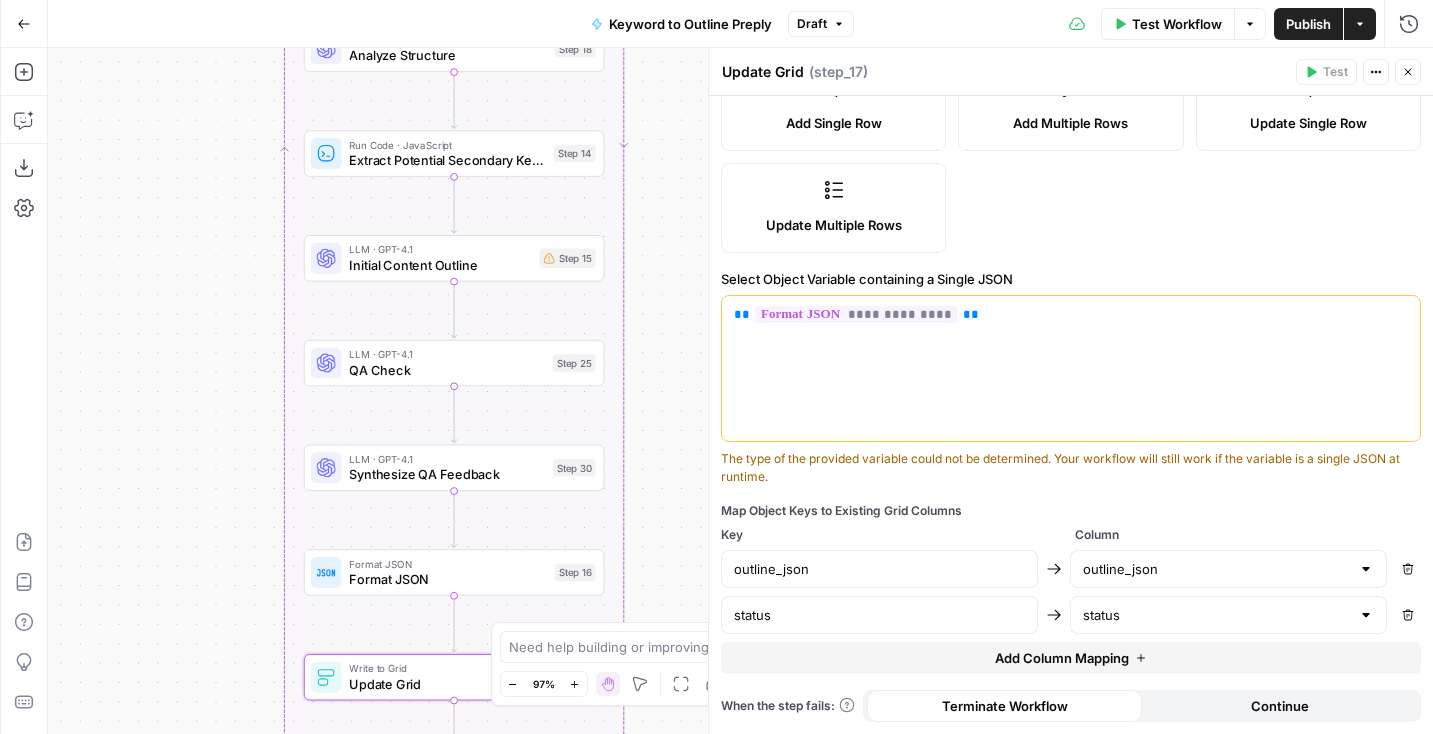 drag, startPoint x: 649, startPoint y: 215, endPoint x: 651, endPoint y: -58, distance: 273.00732 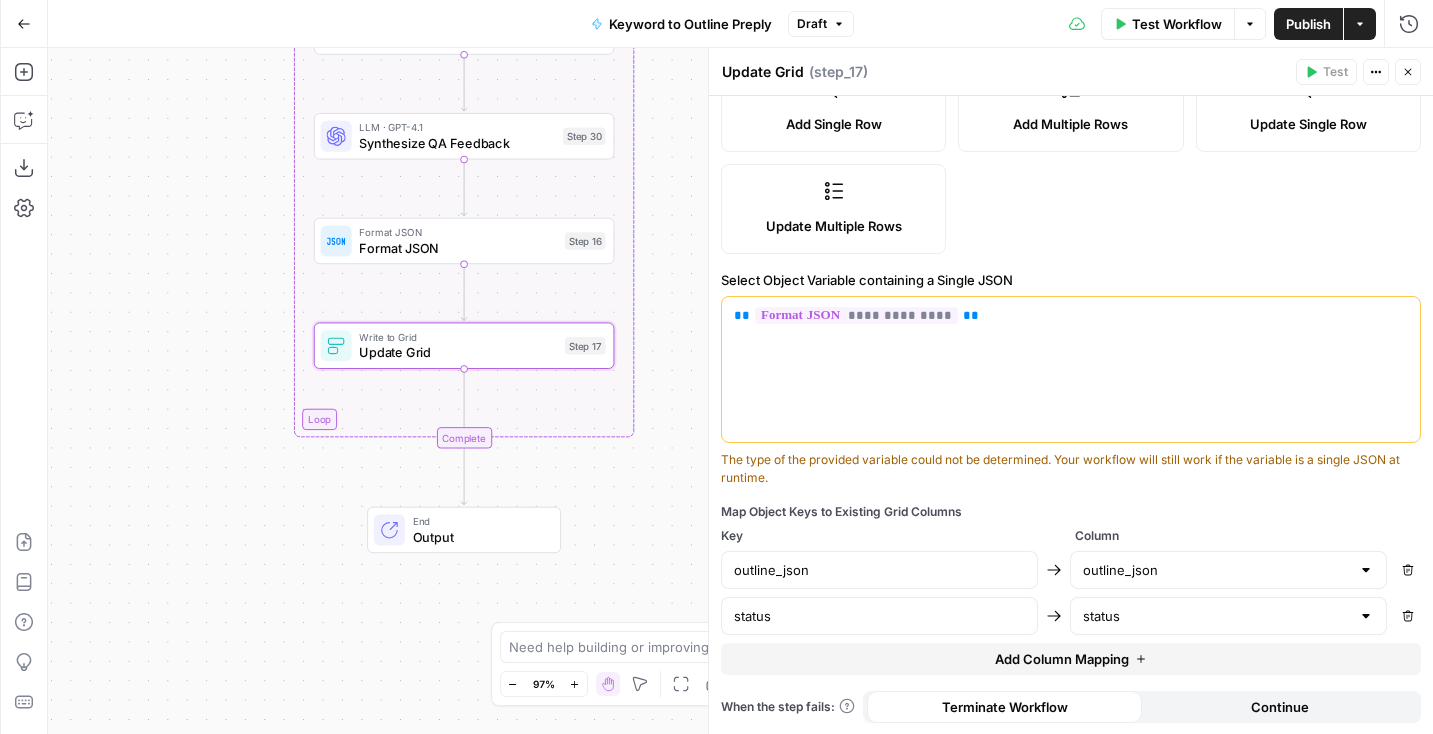 scroll, scrollTop: 303, scrollLeft: 0, axis: vertical 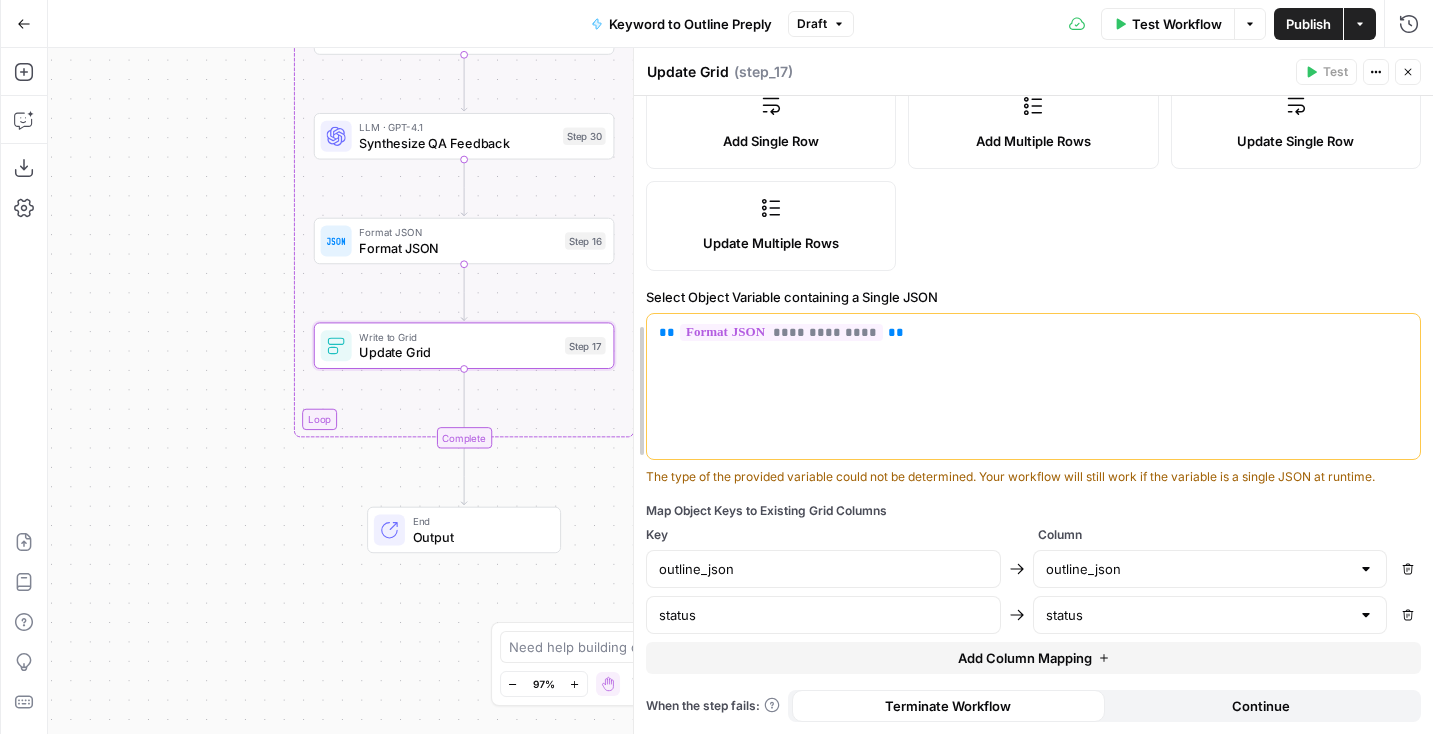 drag, startPoint x: 706, startPoint y: 356, endPoint x: 768, endPoint y: 395, distance: 73.24616 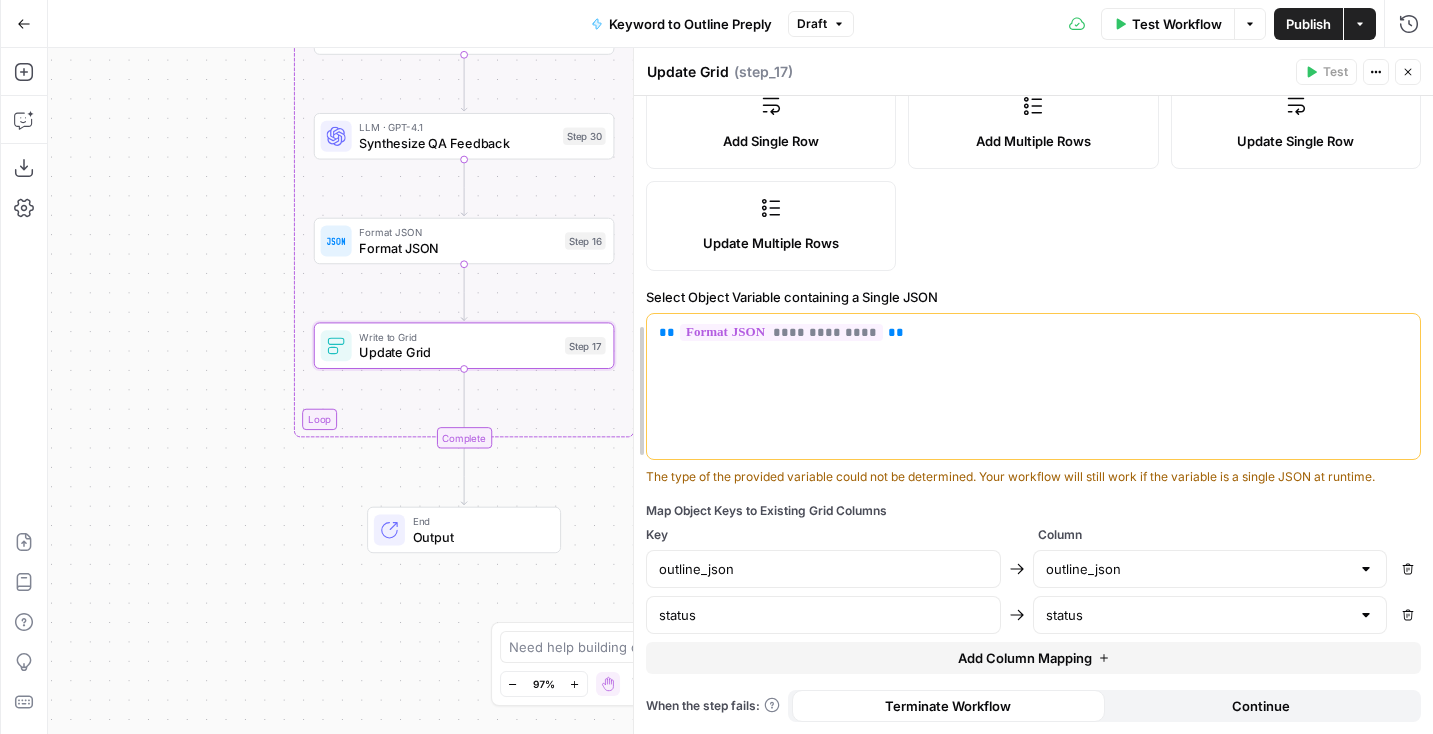 click on "N NidoOps New Home Browse Your Data Monitoring Settings Recent Grids New grid Preply Content Audit Results Preply SEO Audit Recent Workflows New Workflow SEO Audit Keyword to Outline Preply Outline to Article Preply AirOps Academy What's new? Help + Support Go Back Keyword to Outline Preply Draft Test Workflow Options Publish Actions Run History Add Steps Copilot Download as JSON Settings Import JSON AirOps Academy Help Give Feedback Shortcuts true false Workflow Set Inputs Inputs Read from Grid Read from Grid Step 59 Output Copy 1 2 3 4 5 6 7 8 [    {      "__id" :  "8007578" ,      "Keyword to Outline Preply" :  "Step 1/3:           step_59" ,      "keyword" :  "how to say bye in japanese" ,      "outline_json" :  "" ,      "Outline to Article Preply" :  "" ,      "final_article" :  "" ,     This output is too large & has been abbreviated for review.   Copy the output   to view the full content. Condition Condition Step 52 Output Copy 1 2 3 {    "rows_created" :  1 }     Read from Grid 1" at bounding box center (716, 367) 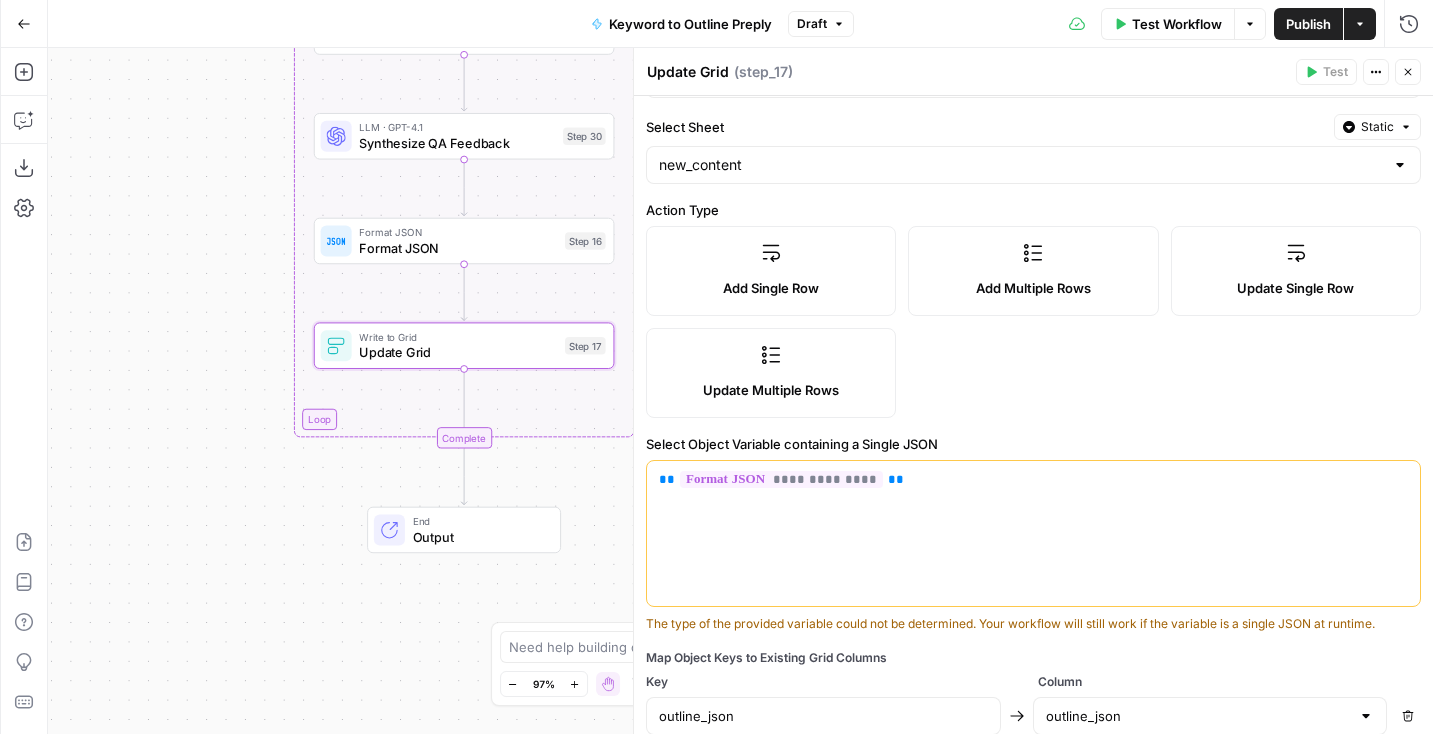scroll, scrollTop: 285, scrollLeft: 0, axis: vertical 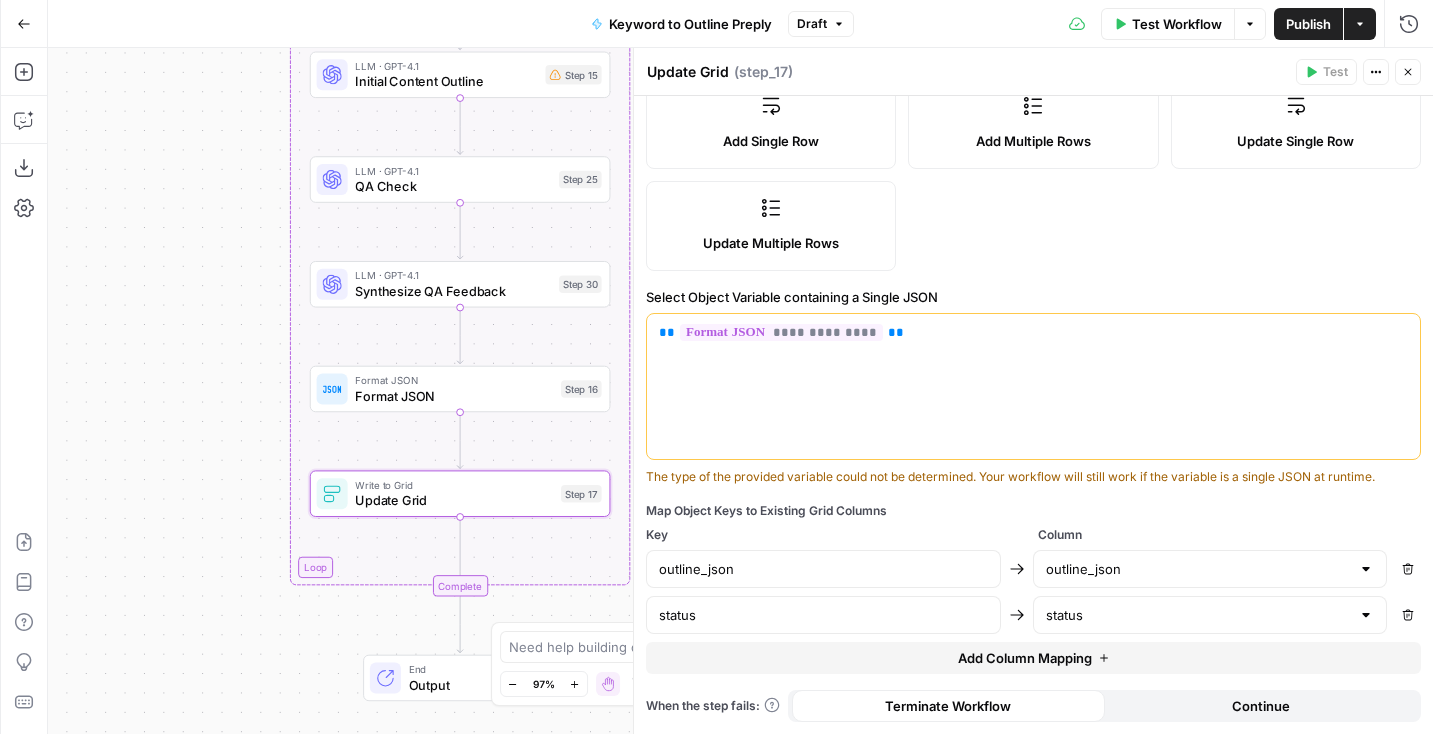 drag, startPoint x: 248, startPoint y: 246, endPoint x: 242, endPoint y: 501, distance: 255.07057 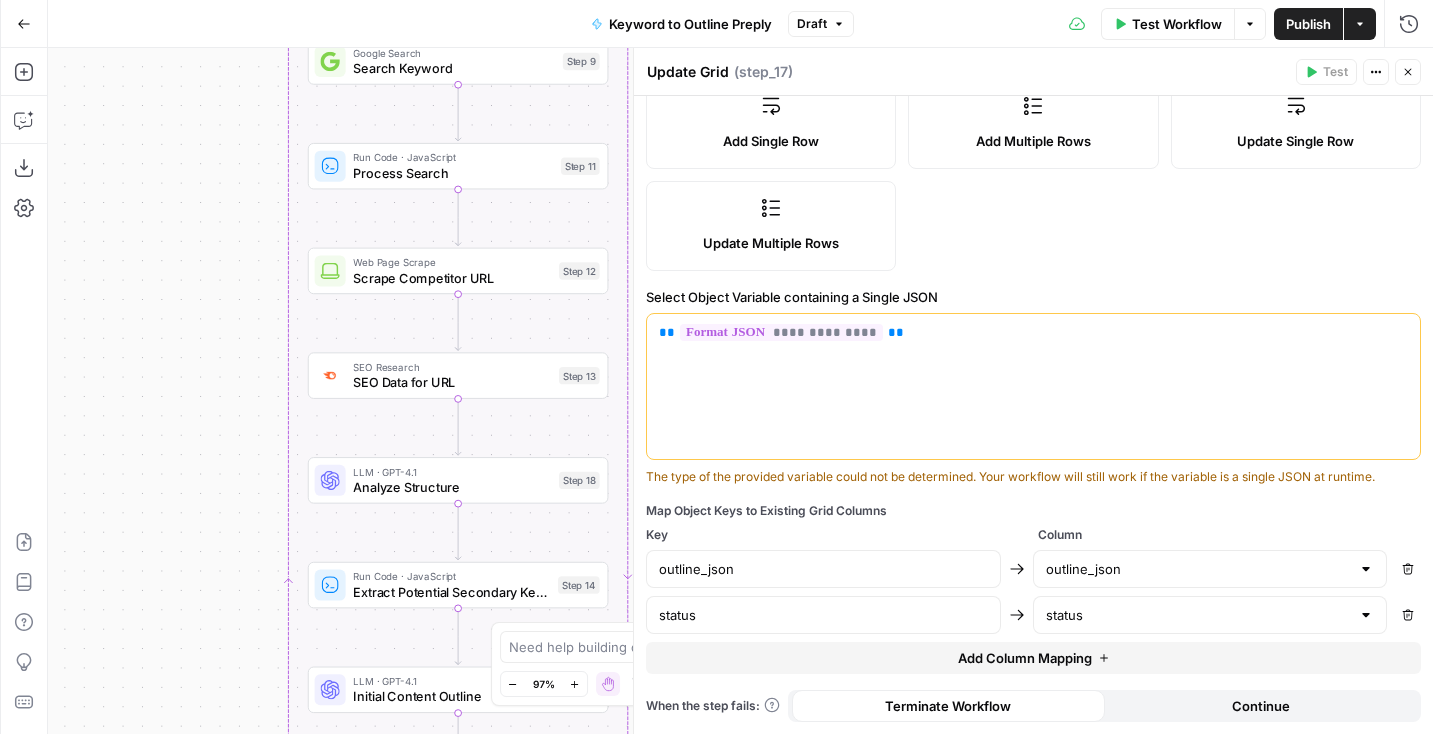 drag, startPoint x: 282, startPoint y: 246, endPoint x: 281, endPoint y: 705, distance: 459.0011 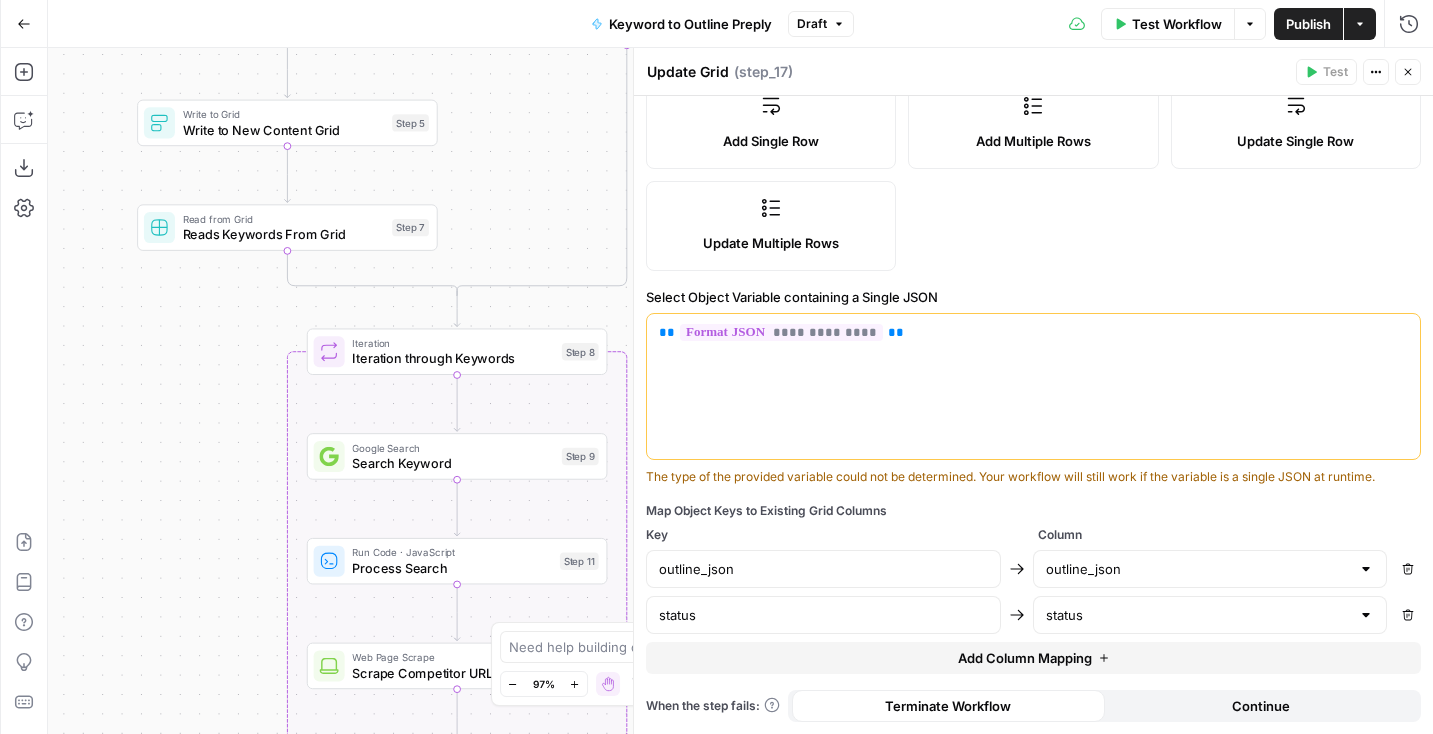 drag, startPoint x: 252, startPoint y: 241, endPoint x: 251, endPoint y: 654, distance: 413.00122 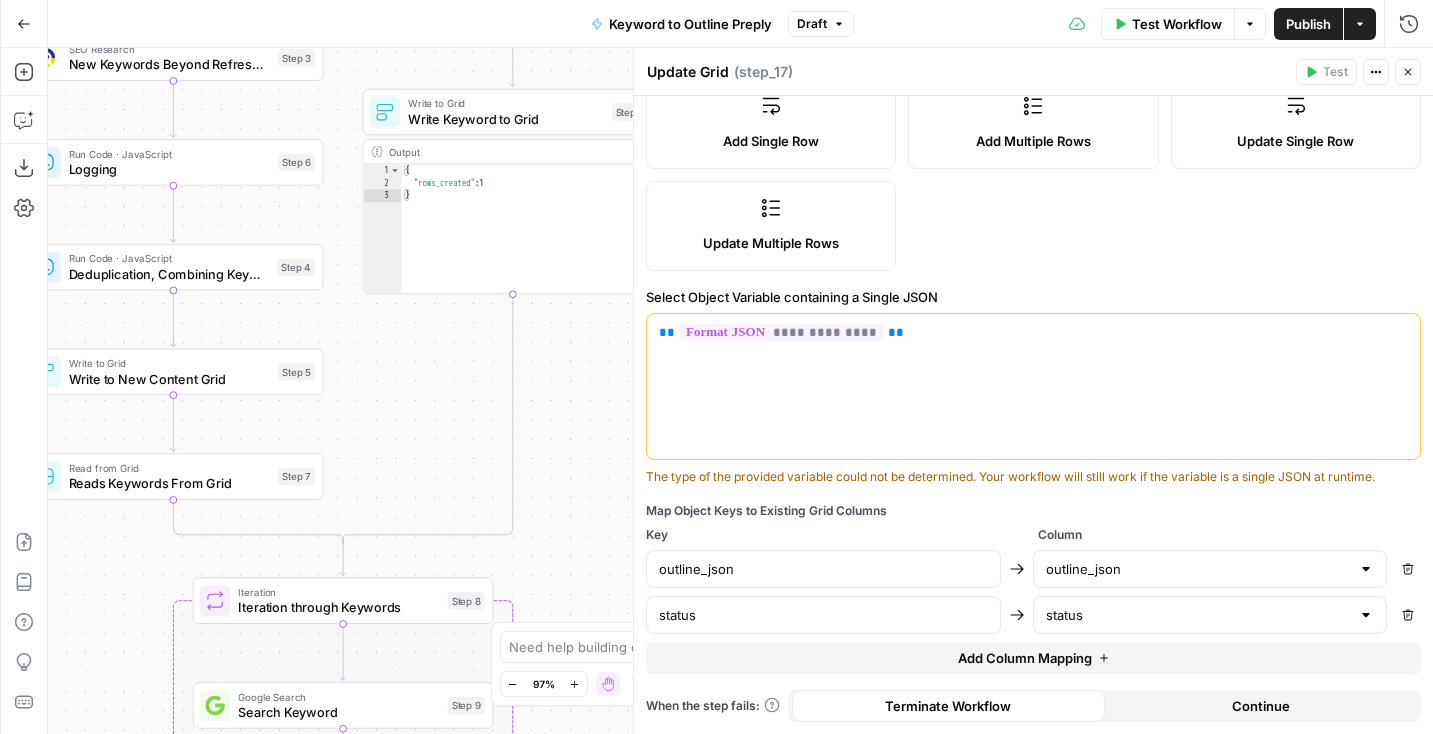 drag, startPoint x: 257, startPoint y: 434, endPoint x: 143, endPoint y: 666, distance: 258.49564 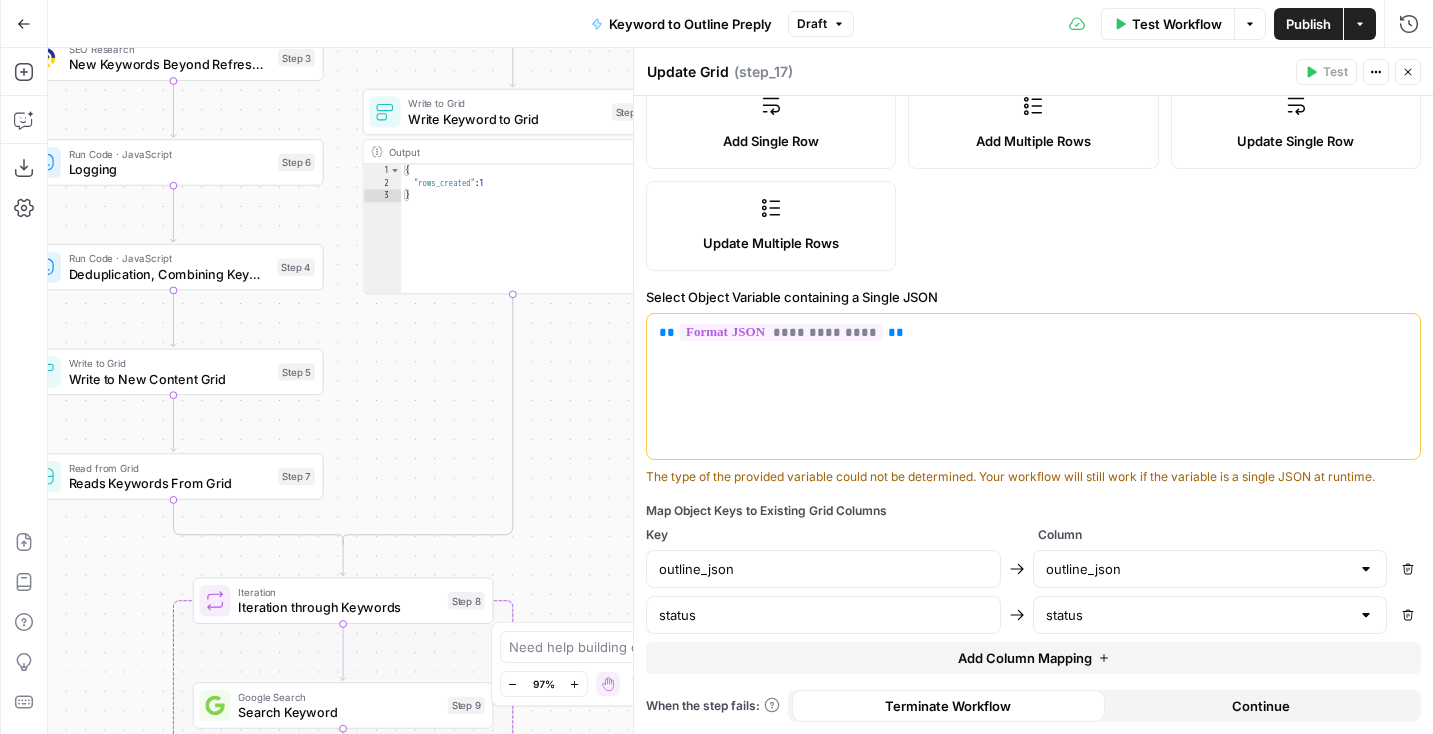 click on "true false Workflow Set Inputs Inputs Read from Grid Read from Grid Step 59 Output Copy 1 2 3 4 5 6 7 8 [    {      "__id" :  "8007578" ,      "Keyword to Outline Preply" :  "Step 1/3:           step_59" ,      "keyword" :  "how to say bye in japanese" ,      "outline_json" :  "" ,      "Outline to Article Preply" :  "" ,      "final_article" :  "" ,     XXXXXXXXXXXXXXXXXXXXXXXXXXXXXXXXXXXXXXXXXXXXXXXXXXXXXXXXXXXXXXXXXXXXXXXXXXXXXXXXXXXXXXXXXXXXXXXXXXXXXXXXXXXXXXXXXXXXXXXXXXXXXXXXXXXXXXXXXXXXXXXXXXXXXXXXXXXXXXXXXXXXXXXXXXXXXXXXXXXXXXXXXXXXXXXXXXXXXXXXXXXXXXXXXXXXXXXXXXXXXXXXXXXXXXXXXXXXXXXXXXXXXXXXXXXXXXXXXXXXXXXXXXXXXXXXXXXXXXXXXXXXXXXXXXXXXXXXXXXXXXXXXXXXXXXXXXXXXXXXXXXXXXXXXXXXXXXXXXXXXXXXXXXXXXXXXXXXXXXXXXXXXXXXXXXXXXXXXXXXXXXXXXXXXXXXXXXXXXXXXXXXXXXXXXXXXXXXXXXXXXXXXXXXXXXXXXXXXXXXXXXXXXXXXXXXXXXXXXXXXXXXXXXXXXXXXXXXXXXXXXXXXXXXXXXXXXXXXXXXXXXXXXXXXXXX This output is too large & has been abbreviated for review.   Copy the output   to view the full content. Condition Condition Step 52 Output 1 2" at bounding box center [740, 391] 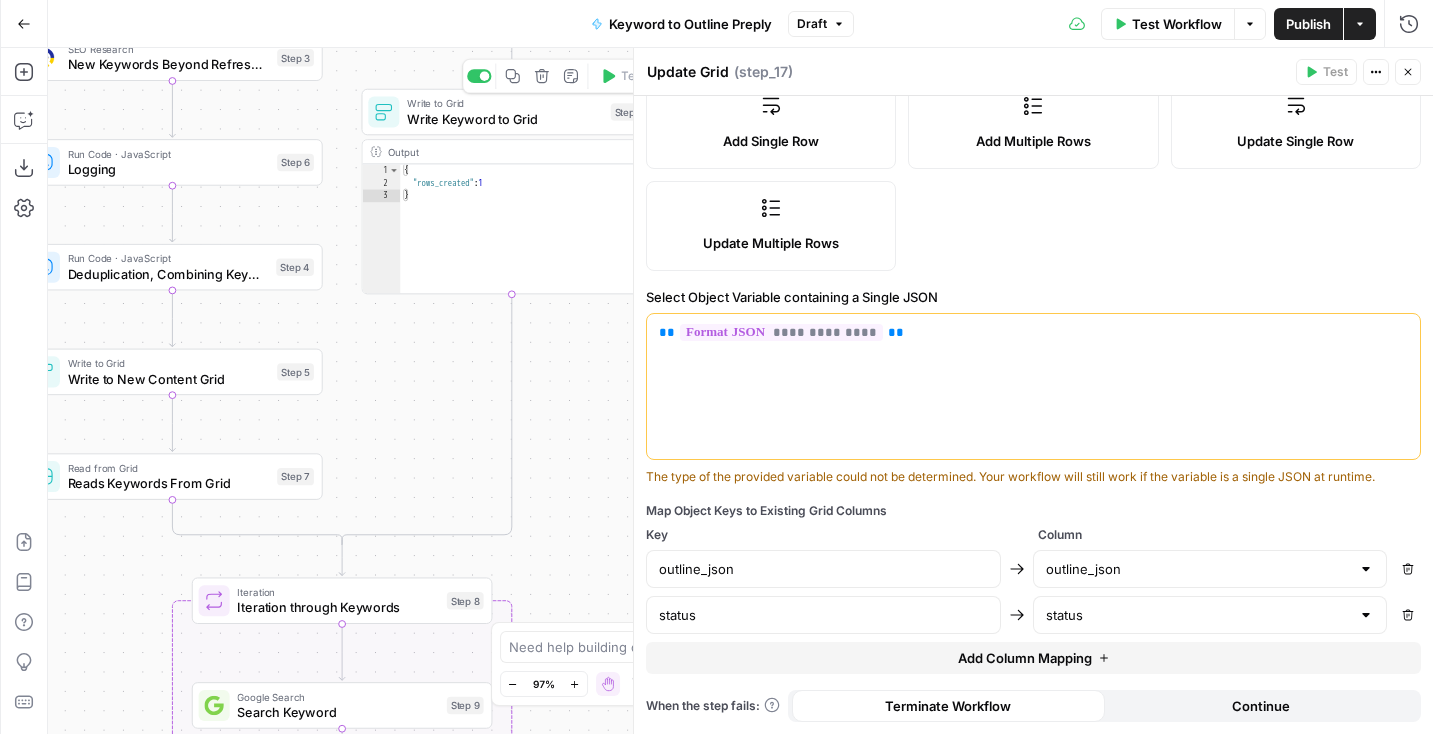 click on "Write Keyword to Grid" at bounding box center [505, 118] 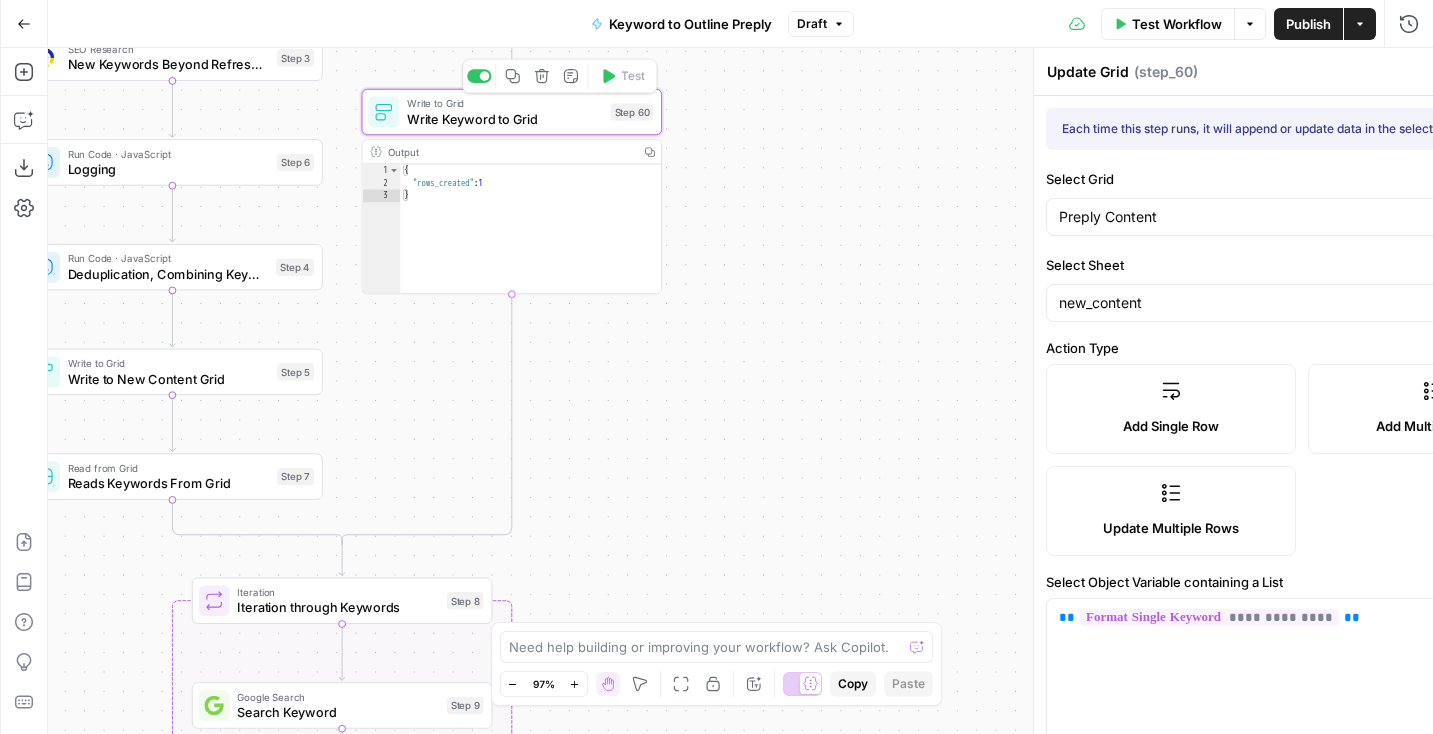 type on "Write Keyword to Grid" 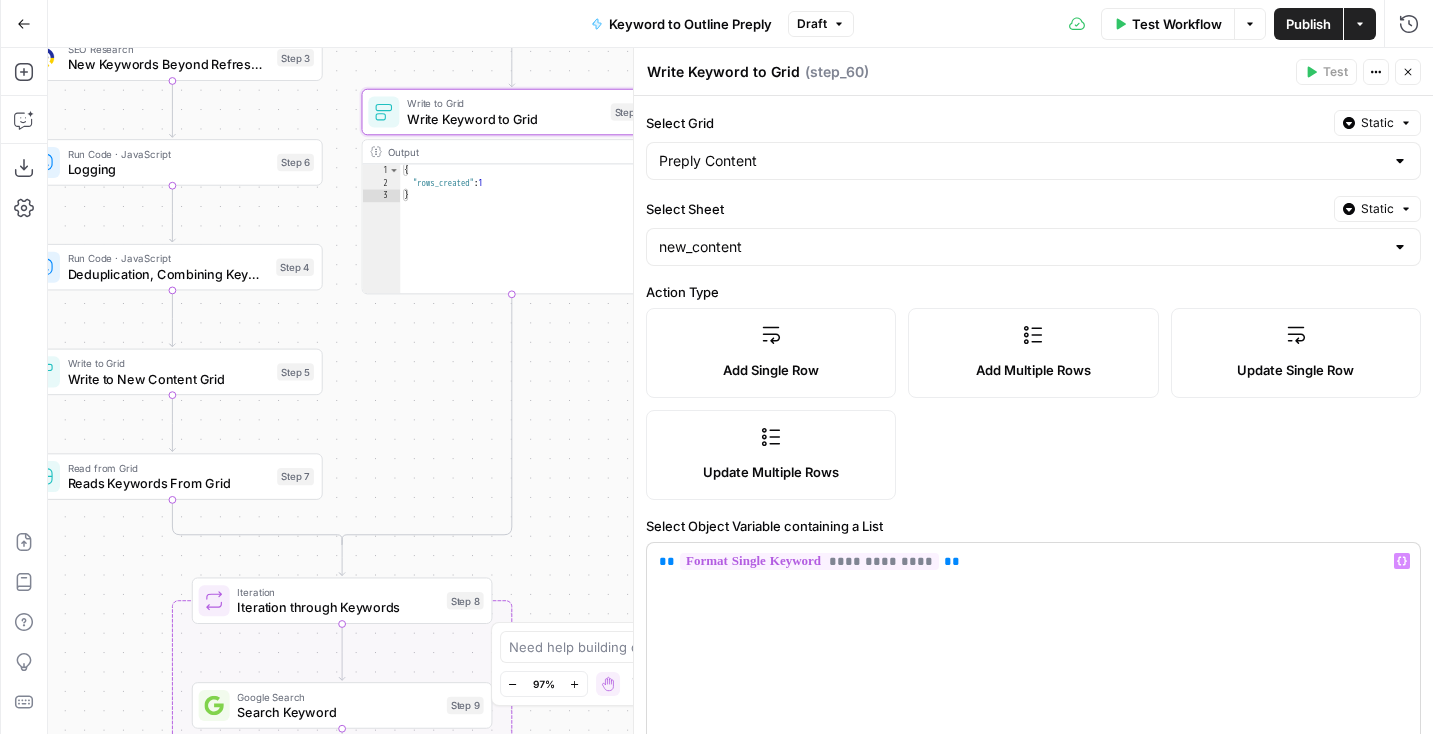 scroll, scrollTop: 99, scrollLeft: 0, axis: vertical 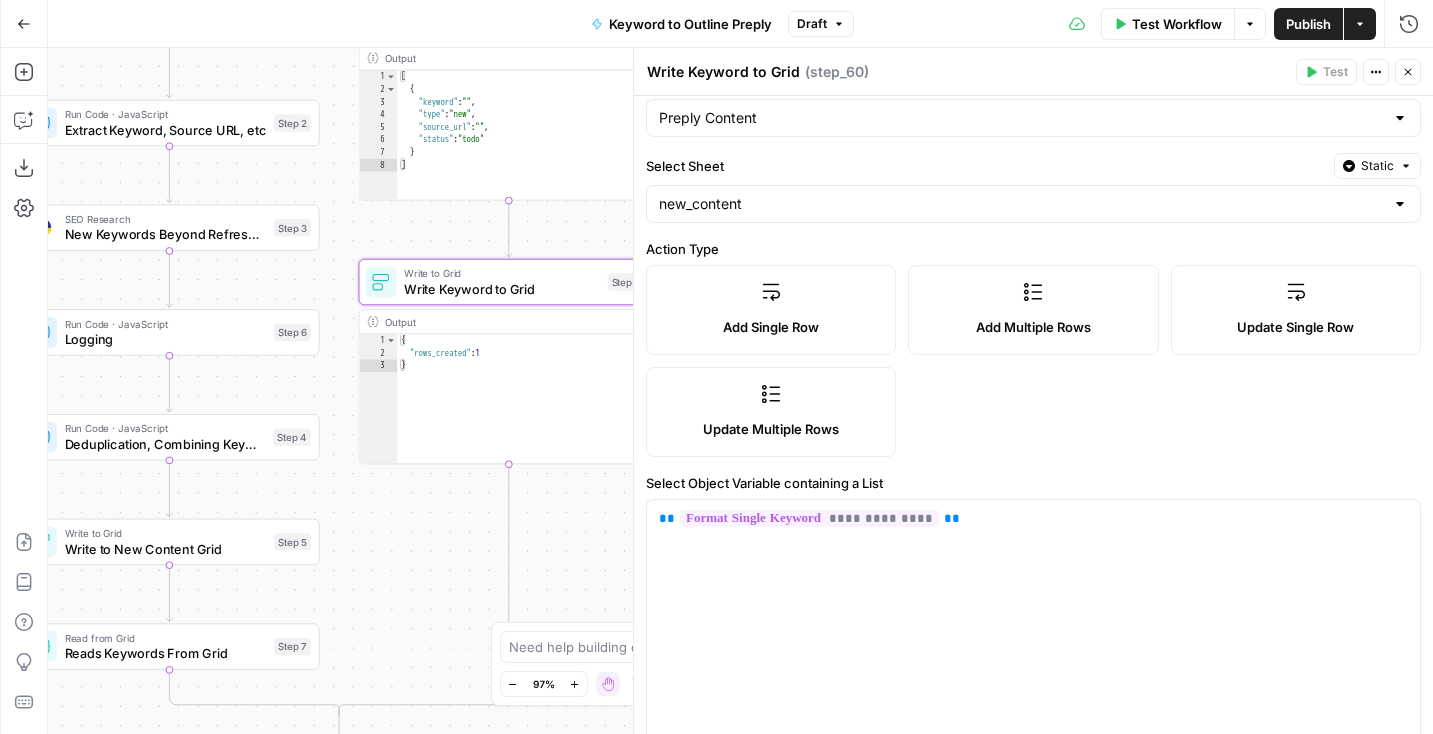 drag, startPoint x: 565, startPoint y: 364, endPoint x: 561, endPoint y: 547, distance: 183.04372 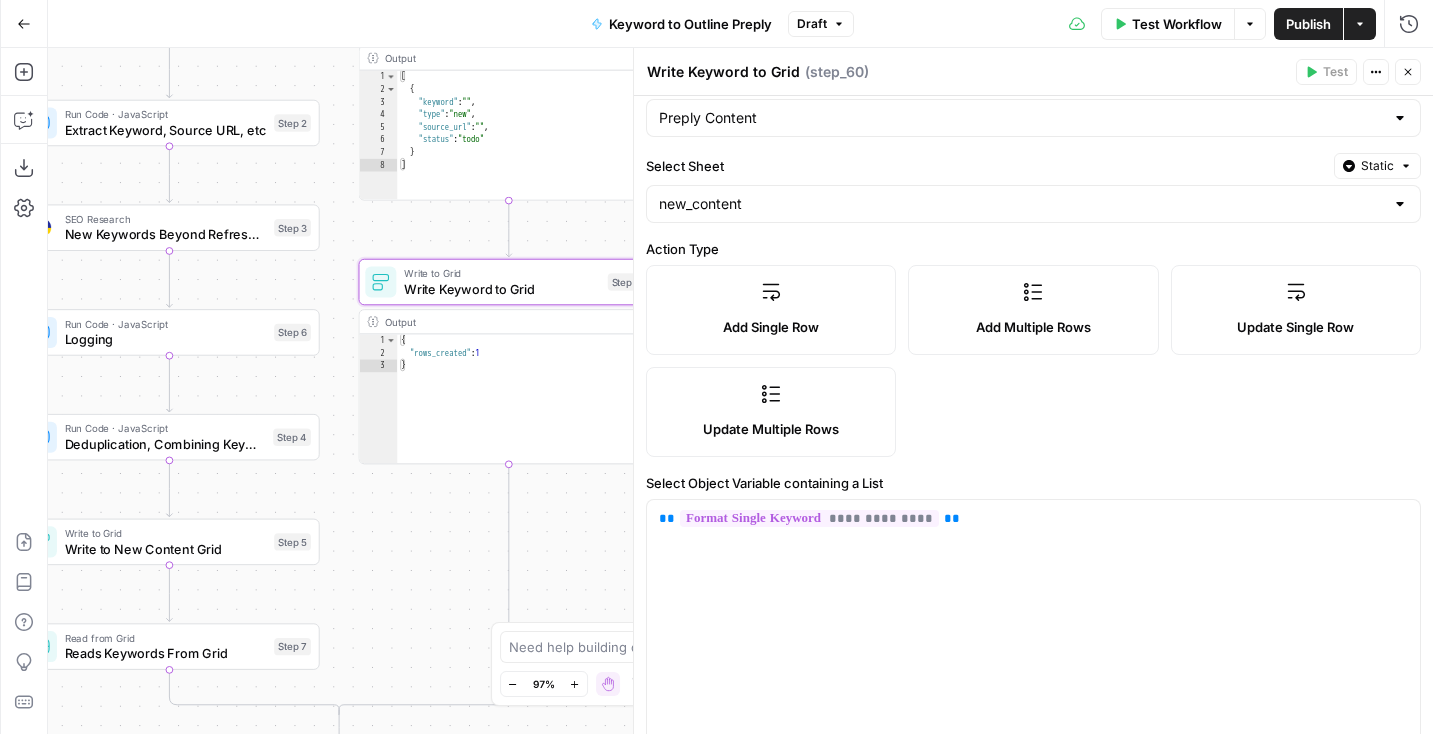 click on "true false Workflow Set Inputs Inputs Read from Grid Read from Grid Step 59 Output Copy 1 2 3 4 5 6 7 8 [    {      "__id" :  "8007578" ,      "Keyword to Outline Preply" :  "Step 1/3:           step_59" ,      "keyword" :  "how to say bye in japanese" ,      "outline_json" :  "" ,      "Outline to Article Preply" :  "" ,      "final_article" :  "" ,     XXXXXXXXXXXXXXXXXXXXXXXXXXXXXXXXXXXXXXXXXXXXXXXXXXXXXXXXXXXXXXXXXXXXXXXXXXXXXXXXXXXXXXXXXXXXXXXXXXXXXXXXXXXXXXXXXXXXXXXXXXXXXXXXXXXXXXXXXXXXXXXXXXXXXXXXXXXXXXXXXXXXXXXXXXXXXXXXXXXXXXXXXXXXXXXXXXXXXXXXXXXXXXXXXXXXXXXXXXXXXXXXXXXXXXXXXXXXXXXXXXXXXXXXXXXXXXXXXXXXXXXXXXXXXXXXXXXXXXXXXXXXXXXXXXXXXXXXXXXXXXXXXXXXXXXXXXXXXXXXXXXXXXXXXXXXXXXXXXXXXXXXXXXXXXXXXXXXXXXXXXXXXXXXXXXXXXXXXXXXXXXXXXXXXXXXXXXXXXXXXXXXXXXXXXXXXXXXXXXXXXXXXXXXXXXXXXXXXXXXXXXXXXXXXXXXXXXXXXXXXXXXXXXXXXXXXXXXXXXXXXXXXXXXXXXXXXXXXXXXXXXXXXXXXXXX This output is too large & has been abbreviated for review.   Copy the output   to view the full content. Condition Condition Step 52 Output 1 2" at bounding box center (740, 391) 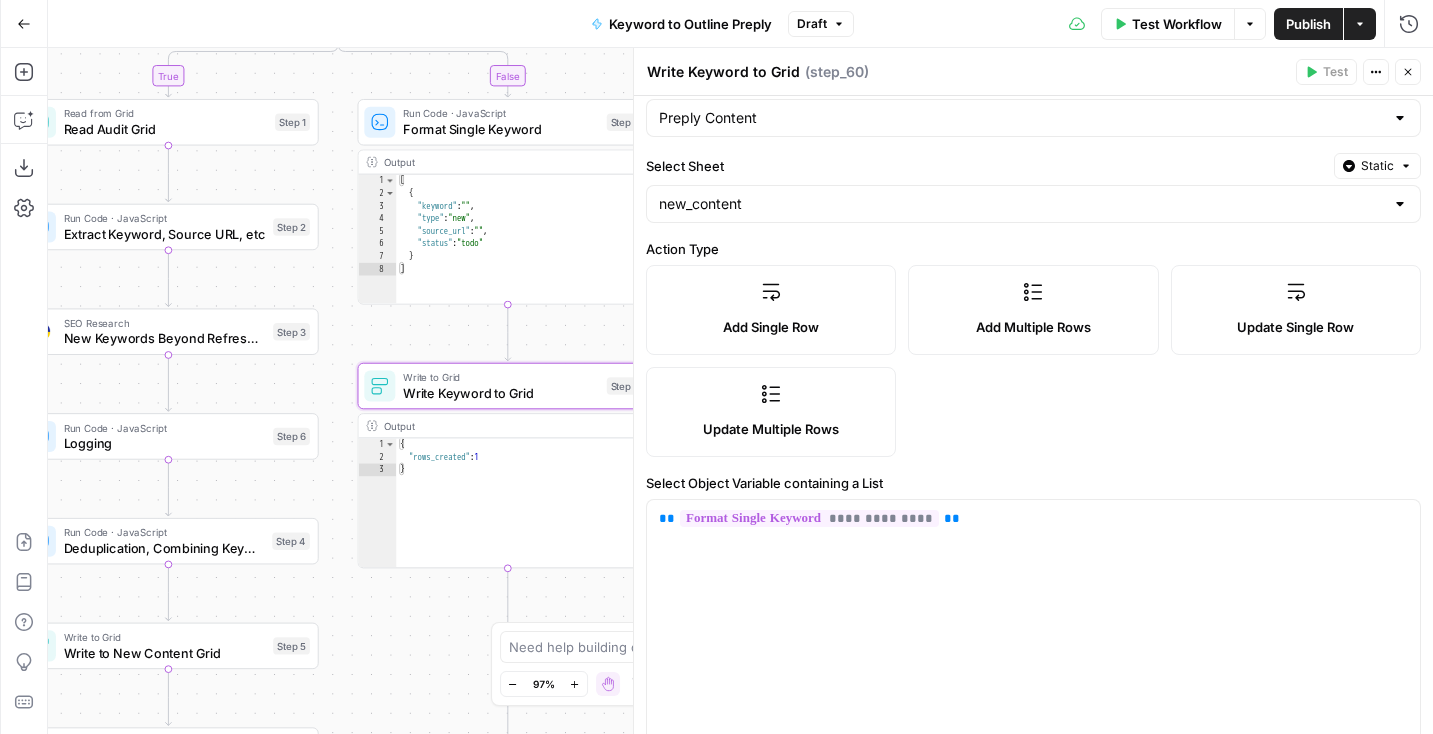 drag, startPoint x: 533, startPoint y: 243, endPoint x: 533, endPoint y: 357, distance: 114 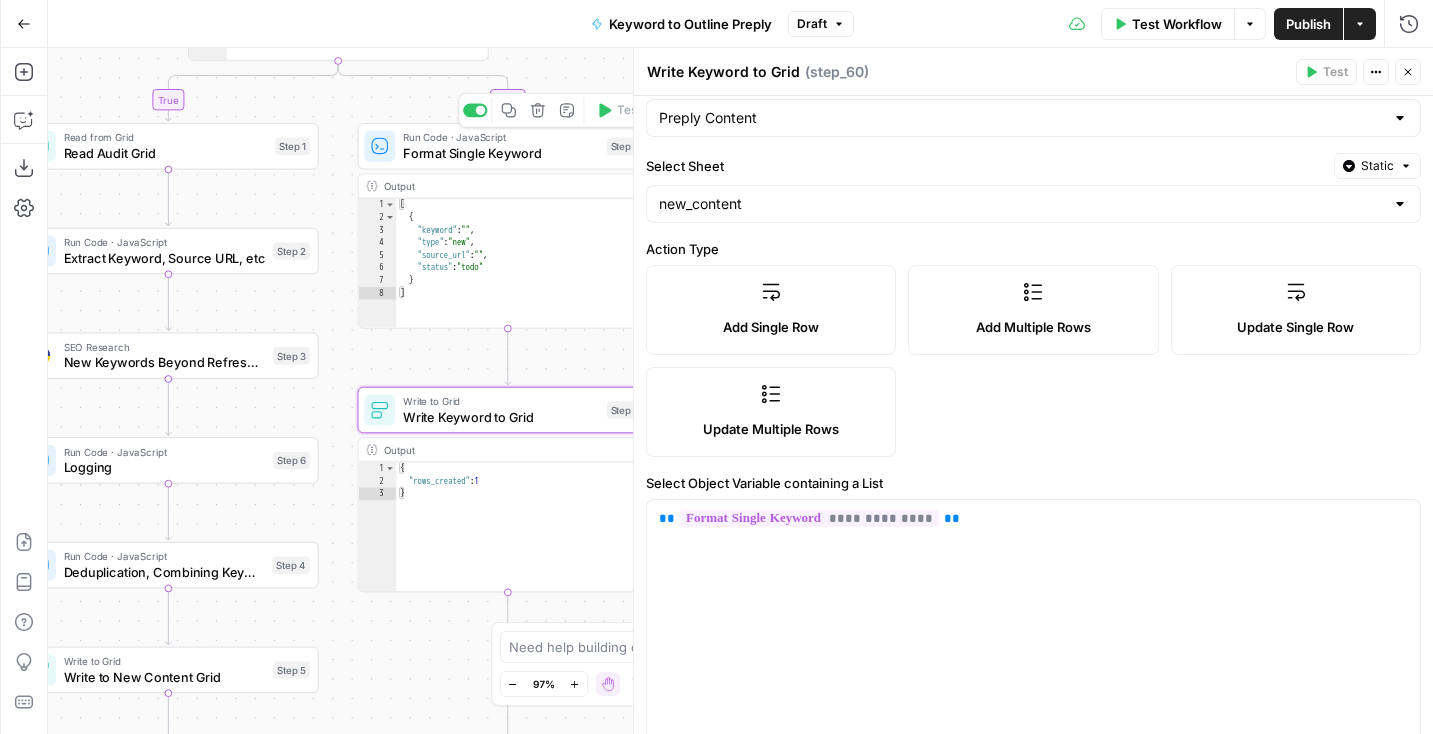 click on "Run Code · JavaScript" at bounding box center [501, 138] 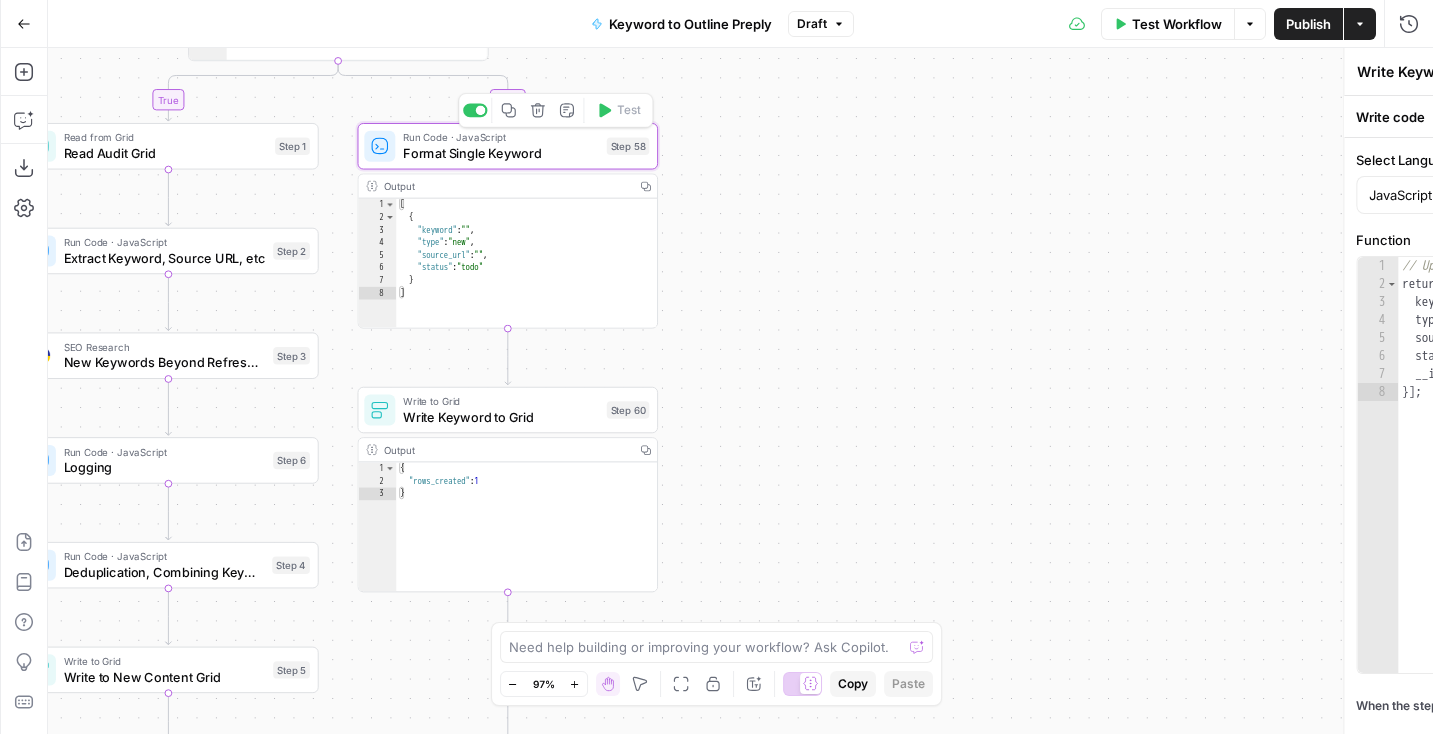type on "Format Single Keyword" 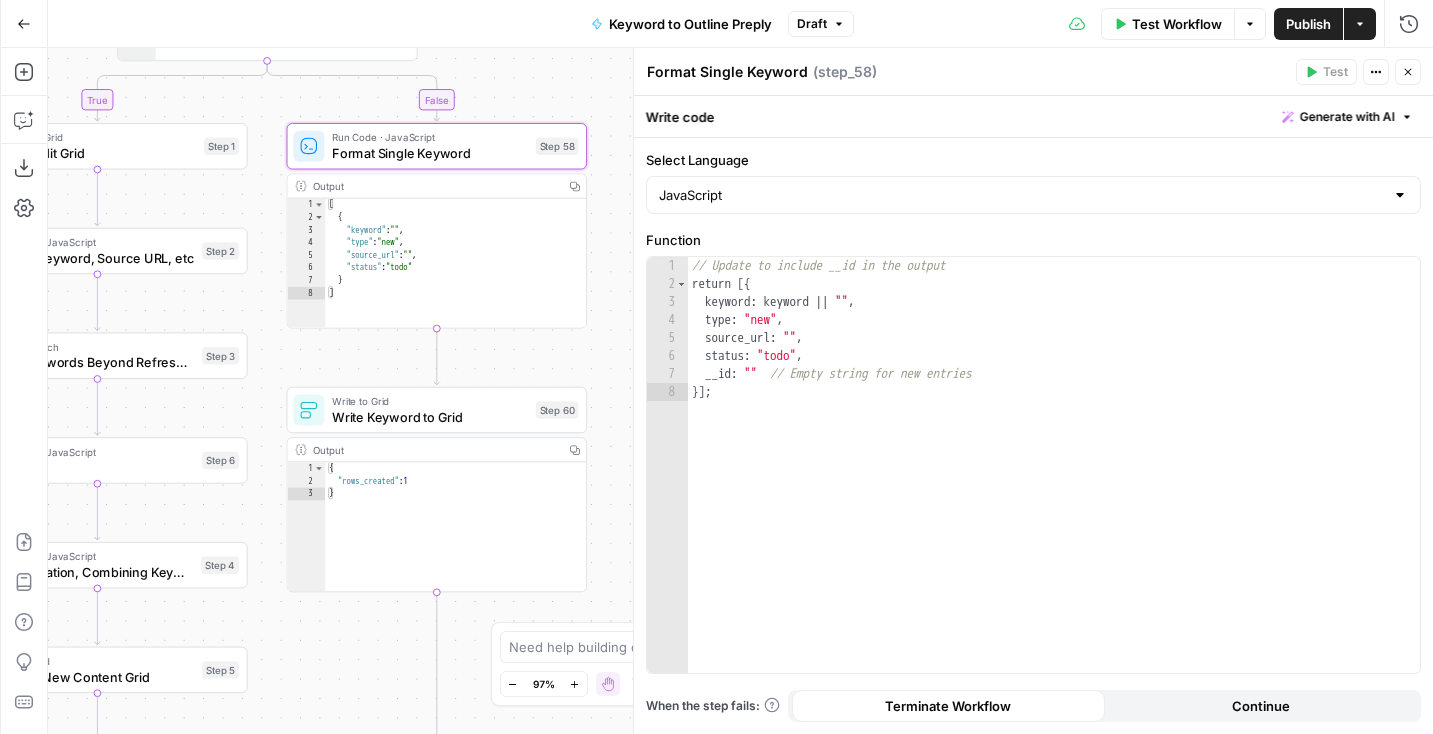 drag, startPoint x: 606, startPoint y: 72, endPoint x: 535, endPoint y: 72, distance: 71 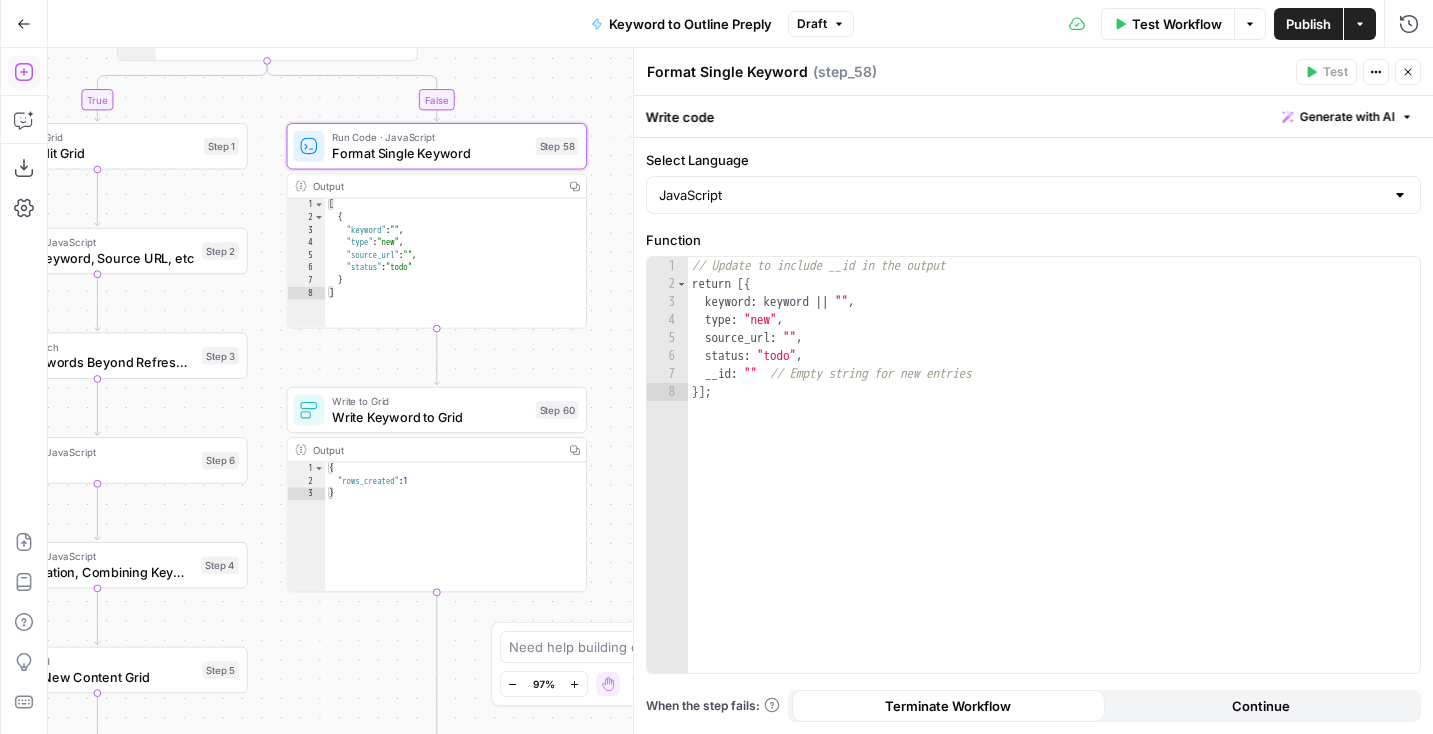 click 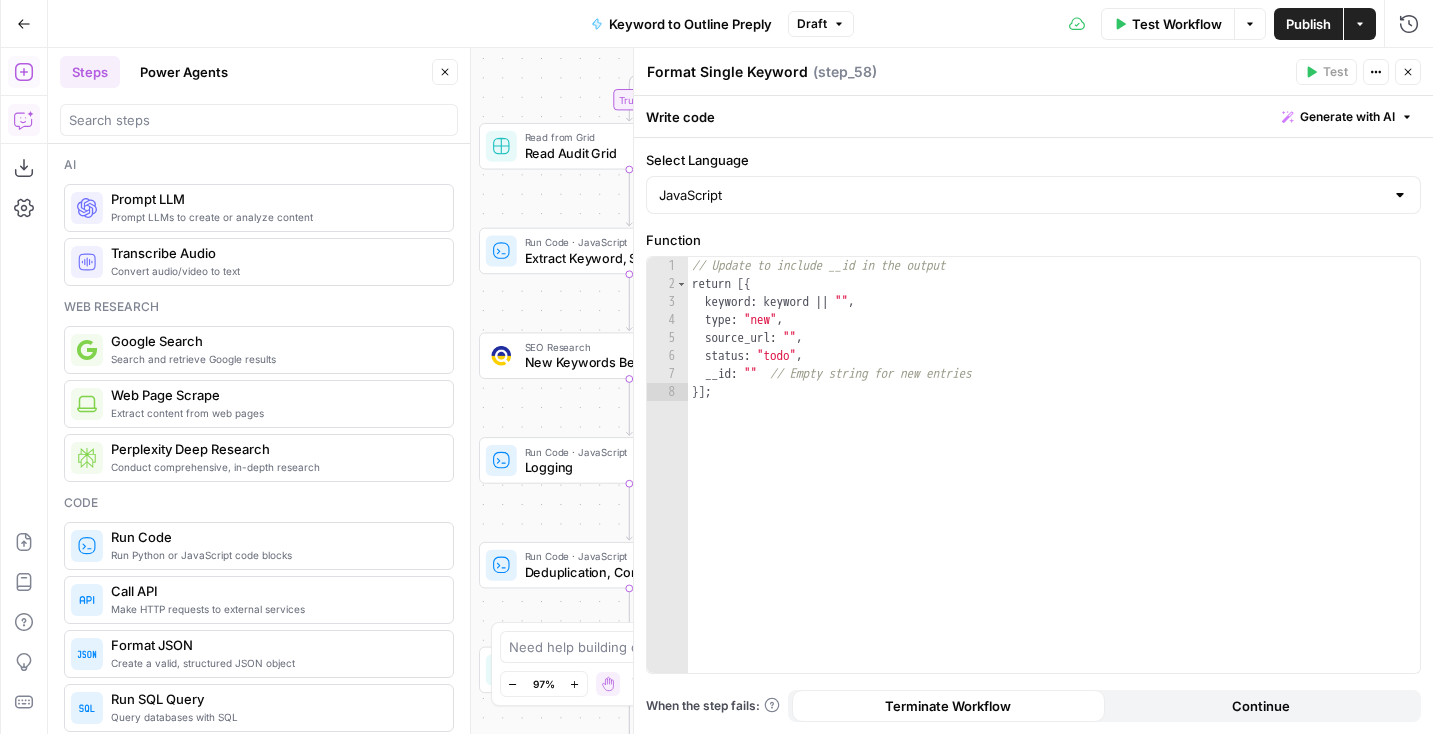 click on "Copilot" at bounding box center [24, 120] 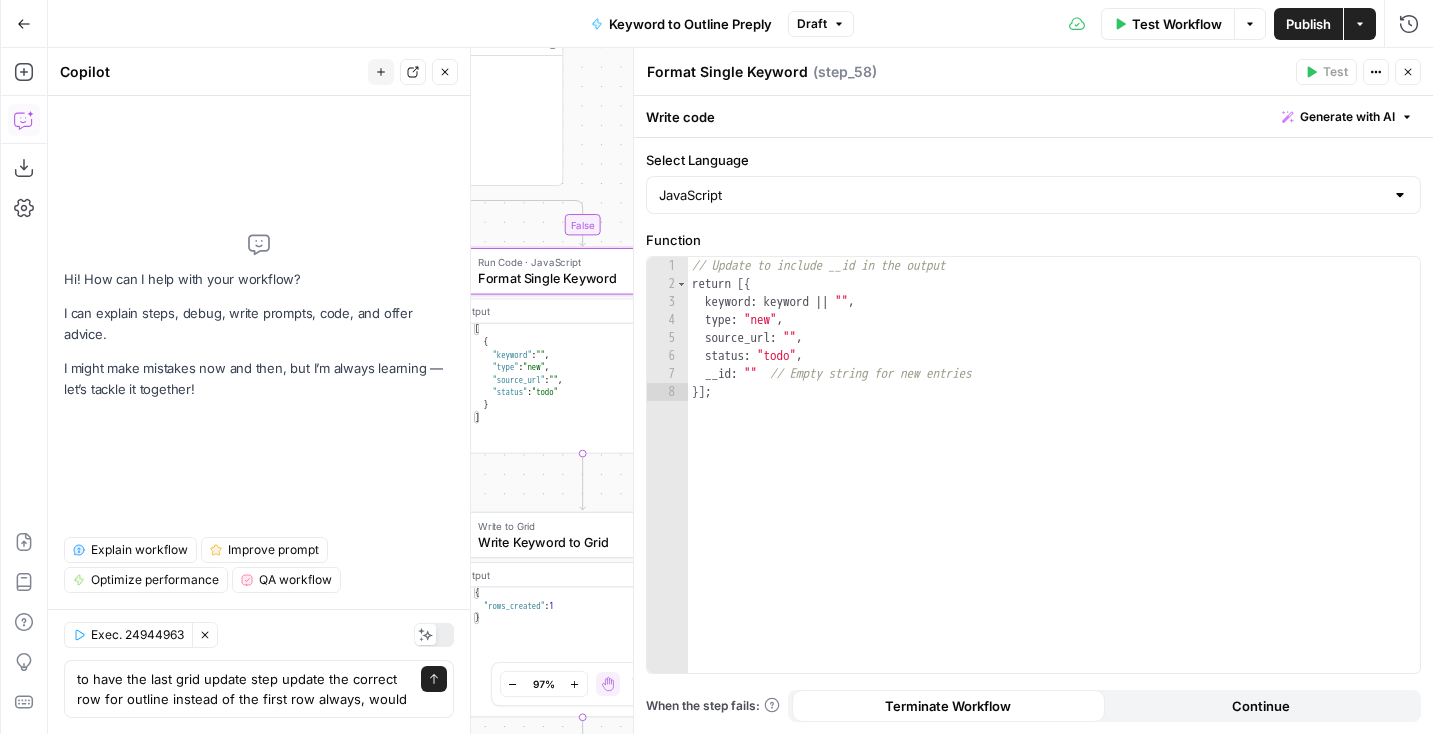 drag, startPoint x: 554, startPoint y: 304, endPoint x: 163, endPoint y: 427, distance: 409.89023 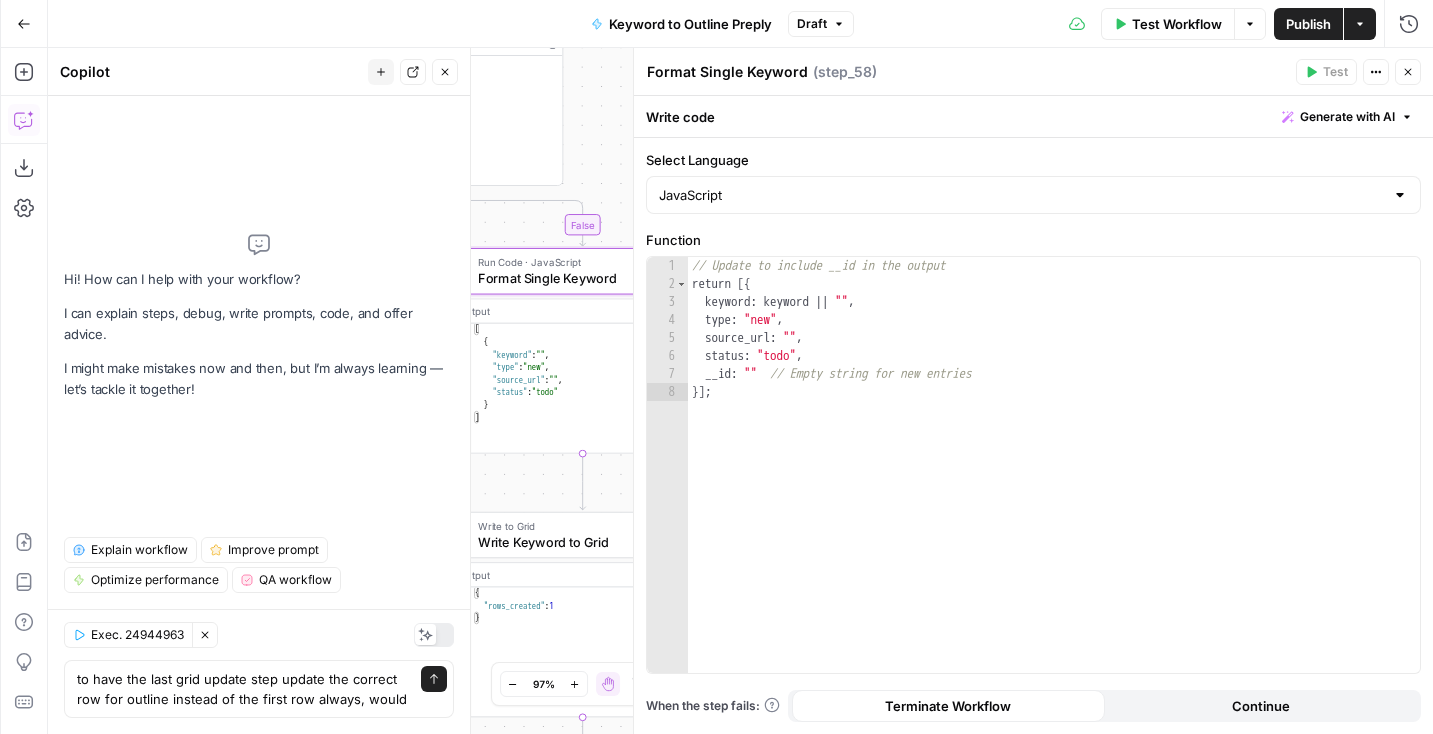 click on "N NidoOps New Home Browse Your Data Monitoring Settings Recent Grids New grid Preply Content Audit Results Preply SEO Audit Recent Workflows New Workflow SEO Audit Keyword to Outline Preply Outline to Article Preply AirOps Academy What's new? Help + Support Go Back Keyword to Outline Preply Draft Test Workflow Options Publish Actions Run History Add Steps Copilot Download as JSON Settings Import JSON AirOps Academy Help Give Feedback Shortcuts true false Workflow Set Inputs Inputs Read from Grid Read from Grid Step 59 Output Copy 1 2 3 4 5 6 7 8 [    {      "__id" :  "8007578" ,      "Keyword to Outline Preply" :  "Step 1/3:           step_59" ,      "keyword" :  "how to say bye in japanese" ,      "outline_json" :  "" ,      "Outline to Article Preply" :  "" ,      "final_article" :  "" ,     This output is too large & has been abbreviated for review.   Copy the output   to view the full content. Condition Condition Step 52 Output Copy 1 2 3 {    "rows_created" :  1 }     Read from Grid 1" at bounding box center (716, 367) 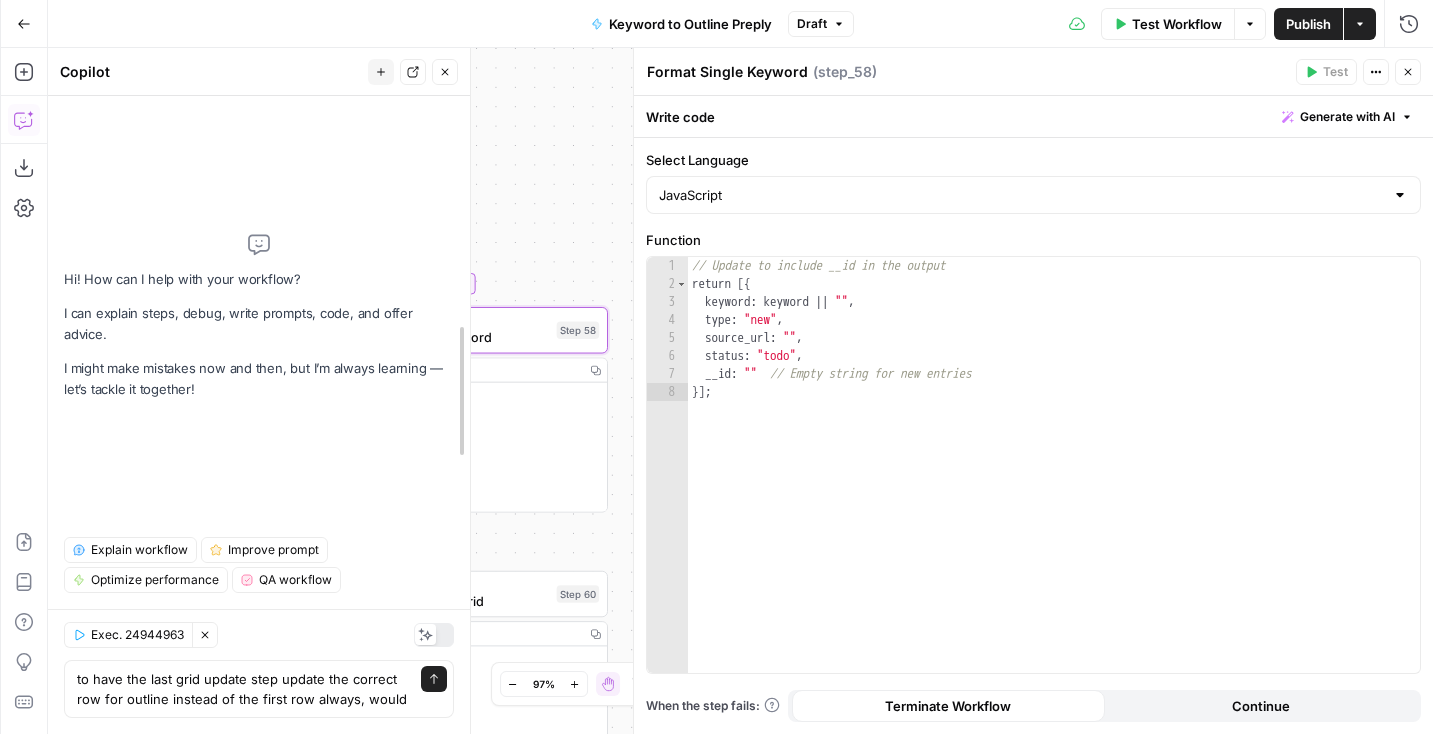 drag, startPoint x: 586, startPoint y: 170, endPoint x: 466, endPoint y: 231, distance: 134.61426 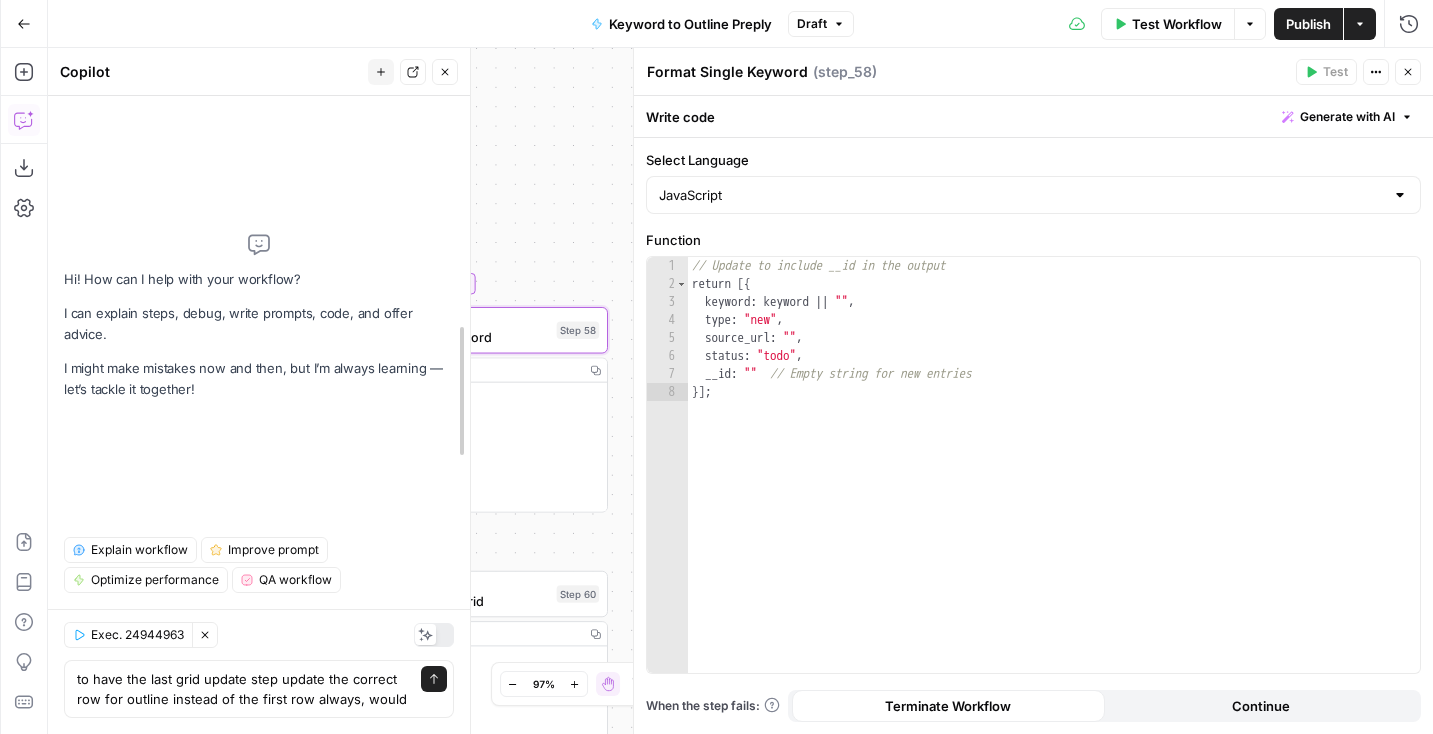 click on "N NidoOps New Home Browse Your Data Monitoring Settings Recent Grids New grid Preply Content Audit Results Preply SEO Audit Recent Workflows New Workflow SEO Audit Keyword to Outline Preply Outline to Article Preply AirOps Academy What's new? Help + Support Go Back Keyword to Outline Preply Draft Test Workflow Options Publish Actions Run History Add Steps Copilot Download as JSON Settings Import JSON AirOps Academy Help Give Feedback Shortcuts true false Workflow Set Inputs Inputs Read from Grid Read from Grid Step 59 Output Copy 1 2 3 4 5 6 7 8 [    {      "__id" :  "8007578" ,      "Keyword to Outline Preply" :  "Step 1/3:           step_59" ,      "keyword" :  "how to say bye in japanese" ,      "outline_json" :  "" ,      "Outline to Article Preply" :  "" ,      "final_article" :  "" ,     This output is too large & has been abbreviated for review.   Copy the output   to view the full content. Condition Condition Step 52 Output Copy 1 2 3 {    "rows_created" :  1 }     Read from Grid 1" at bounding box center [716, 367] 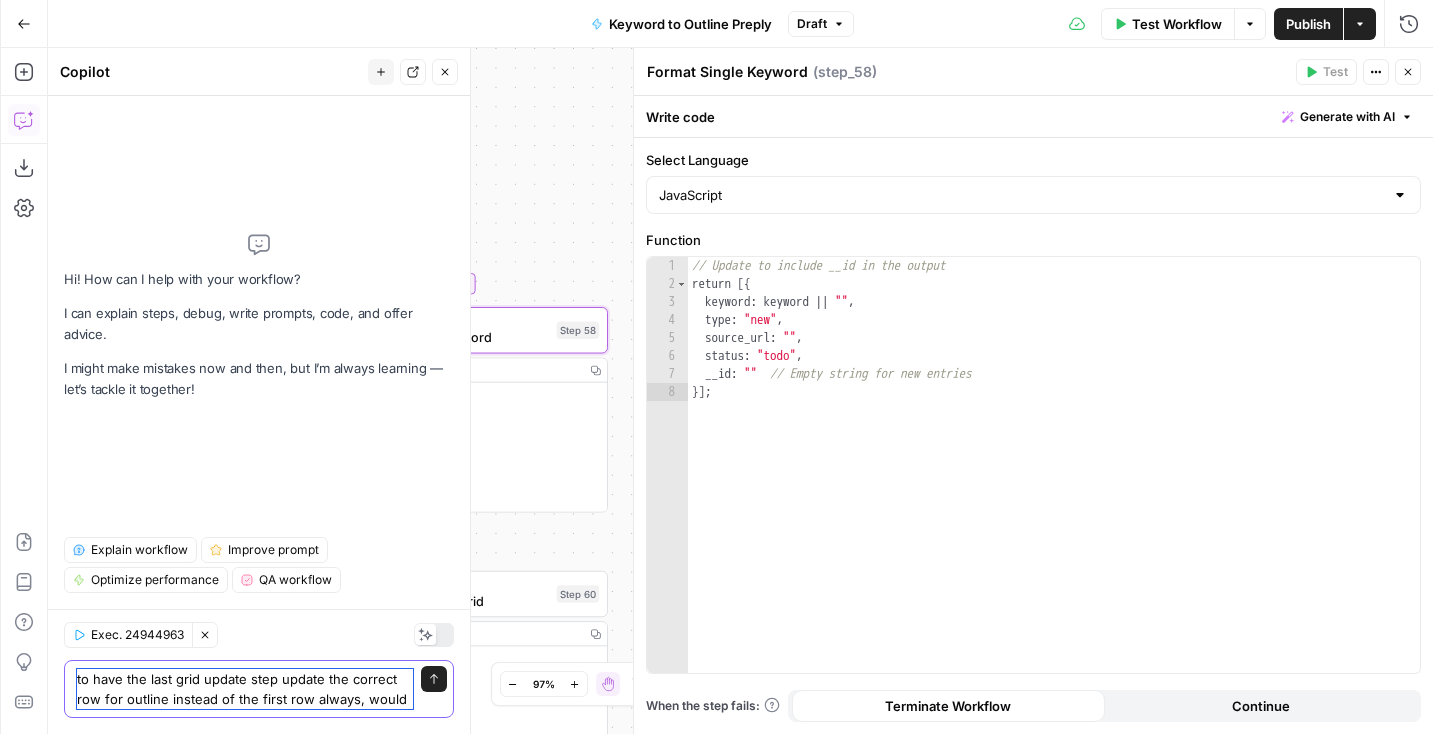 click on "to have the last grid update step update the correct row for outline instead of the first row always, would" at bounding box center [245, 689] 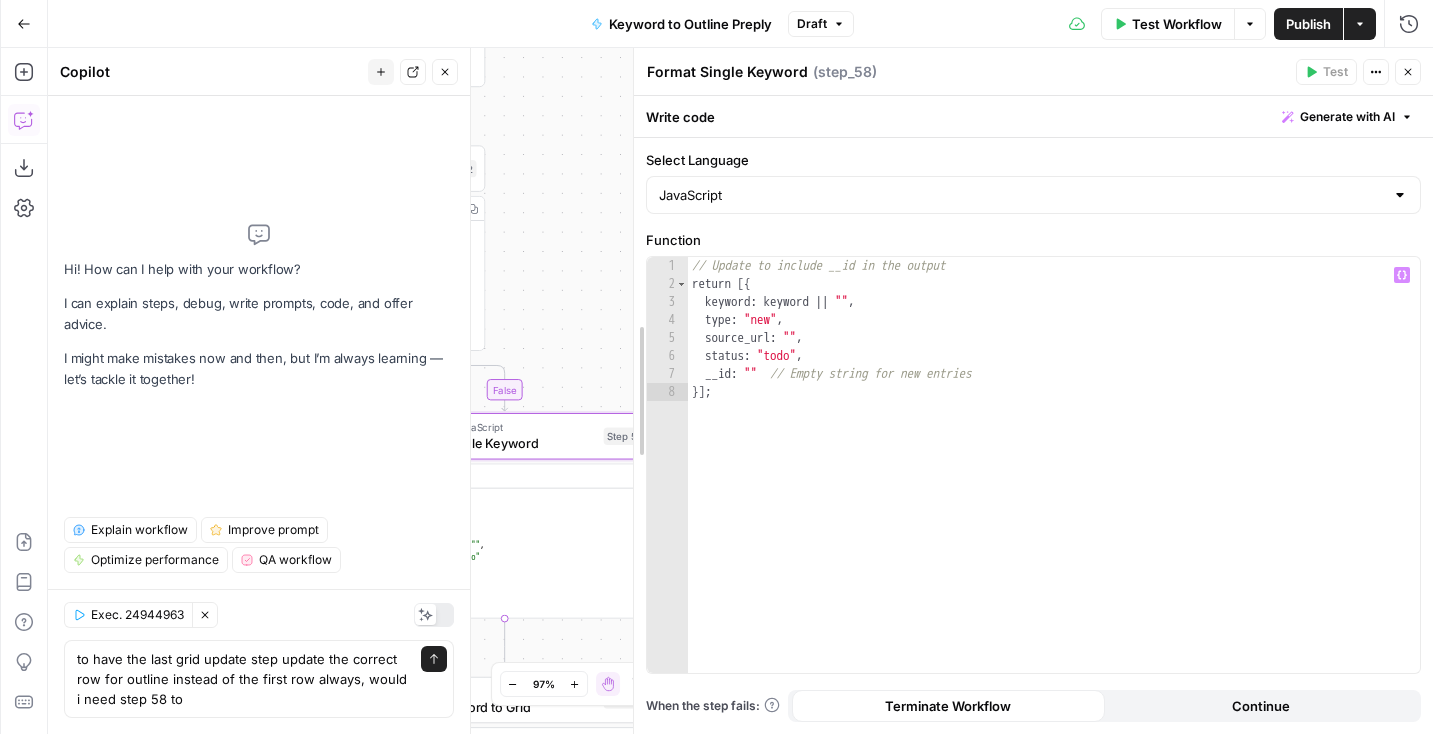 drag, startPoint x: 583, startPoint y: 168, endPoint x: 631, endPoint y: 275, distance: 117.273186 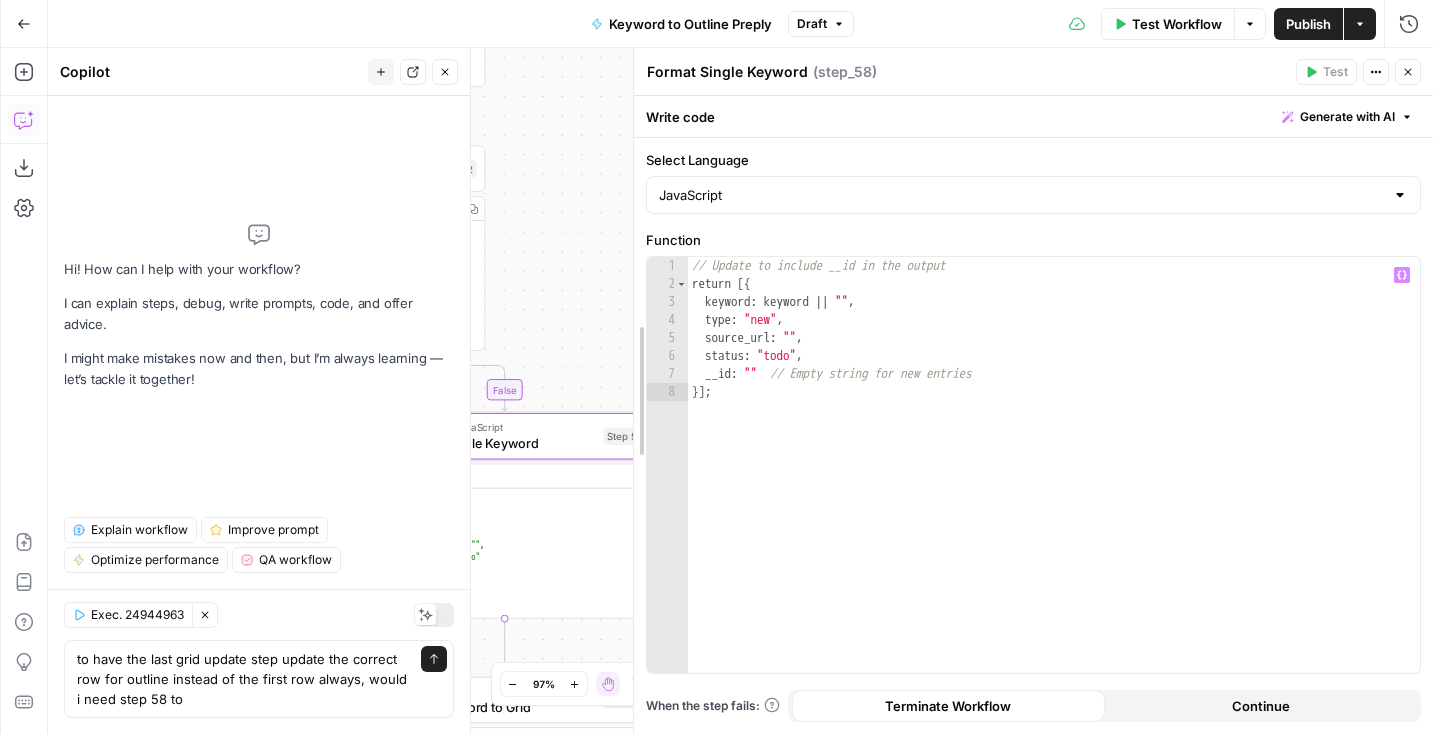 click on "N NidoOps New Home Browse Your Data Monitoring Settings Recent Grids New grid Preply Content Audit Results Preply SEO Audit Recent Workflows New Workflow SEO Audit Keyword to Outline Preply Outline to Article Preply AirOps Academy What's new? Help + Support Go Back Keyword to Outline Preply Draft Test Workflow Options Publish Actions Run History Add Steps Copilot Download as JSON Settings Import JSON AirOps Academy Help Give Feedback Shortcuts true false Workflow Set Inputs Inputs Read from Grid Read from Grid Step 59 Output Copy 1 2 3 4 5 6 7 8 [    {      "__id" :  "8007578" ,      "Keyword to Outline Preply" :  "Step 1/3:           step_59" ,      "keyword" :  "how to say bye in japanese" ,      "outline_json" :  "" ,      "Outline to Article Preply" :  "" ,      "final_article" :  "" ,     This output is too large & has been abbreviated for review.   Copy the output   to view the full content. Condition Condition Step 52 Output Copy 1 2 3 {    "rows_created" :  1 }     Read from Grid 1" at bounding box center (716, 367) 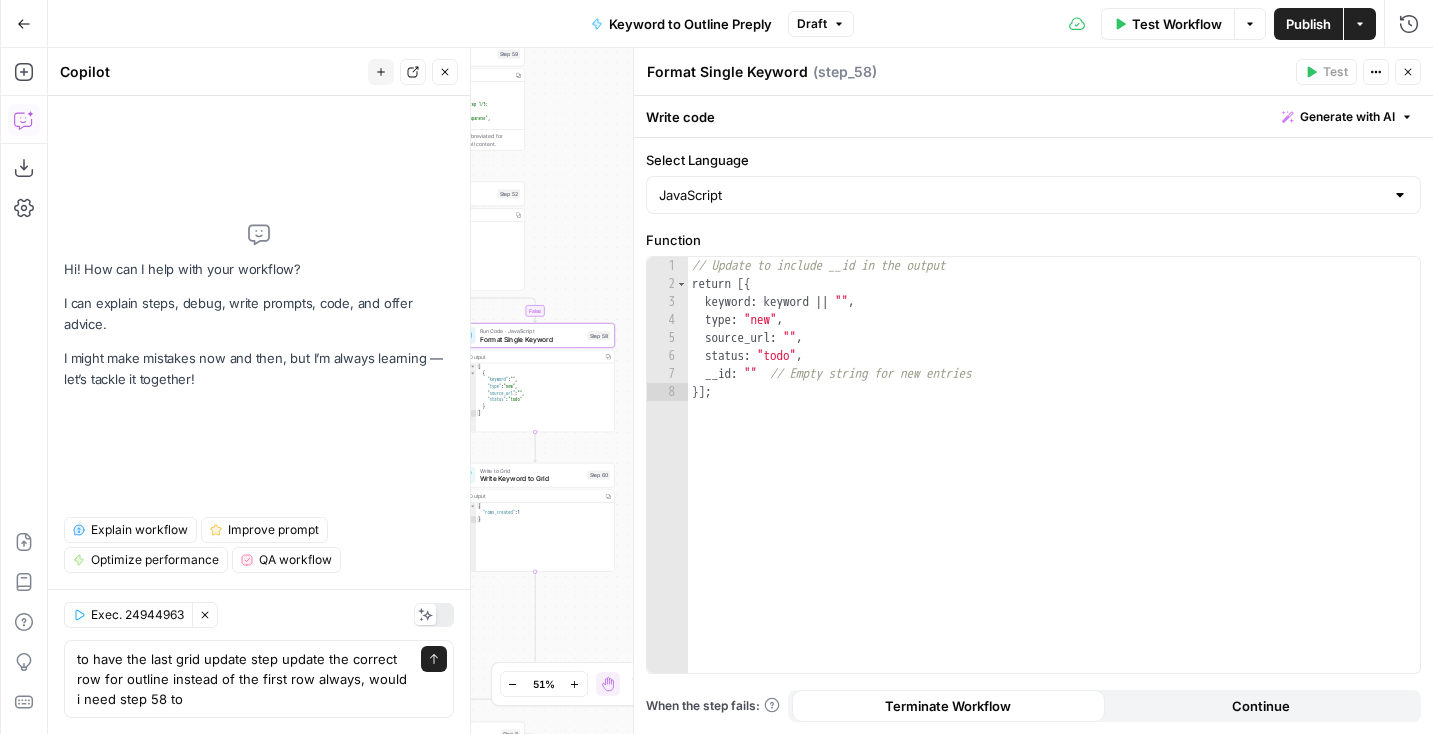 drag, startPoint x: 621, startPoint y: 297, endPoint x: 541, endPoint y: 217, distance: 113.137085 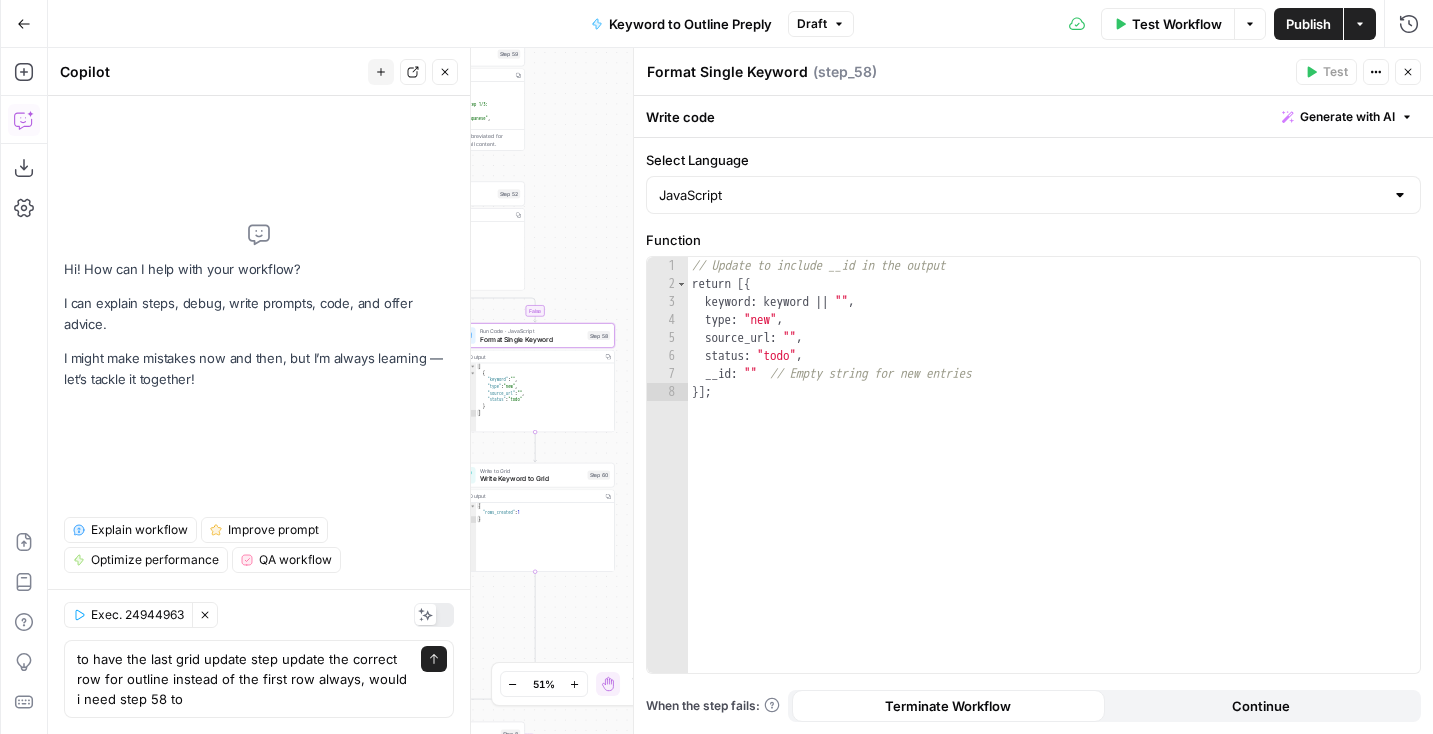click on "true false Workflow Set Inputs Inputs Read from Grid Read from Grid Step 59 Output Copy 1 2 3 4 5 6 7 8 [    {      "__id" :  "8007578" ,      "Keyword to Outline Preply" :  "Step 1/3:           step_59" ,      "keyword" :  "how to say bye in japanese" ,      "outline_json" :  "" ,      "Outline to Article Preply" :  "" ,      "final_article" :  "" ,     XXXXXXXXXXXXXXXXXXXXXXXXXXXXXXXXXXXXXXXXXXXXXXXXXXXXXXXXXXXXXXXXXXXXXXXXXXXXXXXXXXXXXXXXXXXXXXXXXXXXXXXXXXXXXXXXXXXXXXXXXXXXXXXXXXXXXXXXXXXXXXXXXXXXXXXXXXXXXXXXXXXXXXXXXXXXXXXXXXXXXXXXXXXXXXXXXXXXXXXXXXXXXXXXXXXXXXXXXXXXXXXXXXXXXXXXXXXXXXXXXXXXXXXXXXXXXXXXXXXXXXXXXXXXXXXXXXXXXXXXXXXXXXXXXXXXXXXXXXXXXXXXXXXXXXXXXXXXXXXXXXXXXXXXXXXXXXXXXXXXXXXXXXXXXXXXXXXXXXXXXXXXXXXXXXXXXXXXXXXXXXXXXXXXXXXXXXXXXXXXXXXXXXXXXXXXXXXXXXXXXXXXXXXXXXXXXXXXXXXXXXXXXXXXXXXXXXXXXXXXXXXXXXXXXXXXXXXXXXXXXXXXXXXXXXXXXXXXXXXXXXXXXXXXXXXX This output is too large & has been abbreviated for review.   Copy the output   to view the full content. Condition Condition Step 52 Output 1 2" at bounding box center (740, 391) 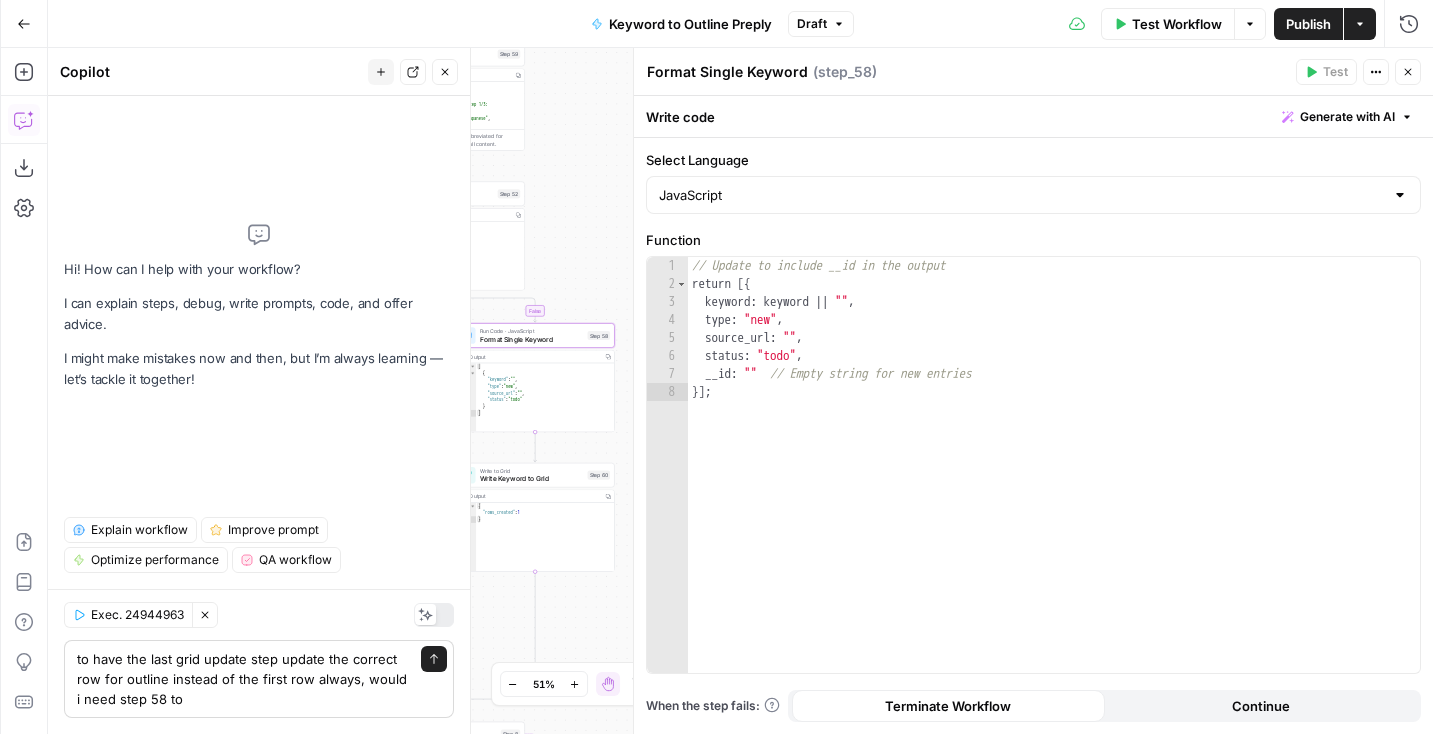 click on "to have the last grid update step update the correct row for outline instead of the first row always, would i need step 58 to   to have the last grid update step update the correct row for outline instead of the first row always, would i need step 58 to   Send" at bounding box center (259, 679) 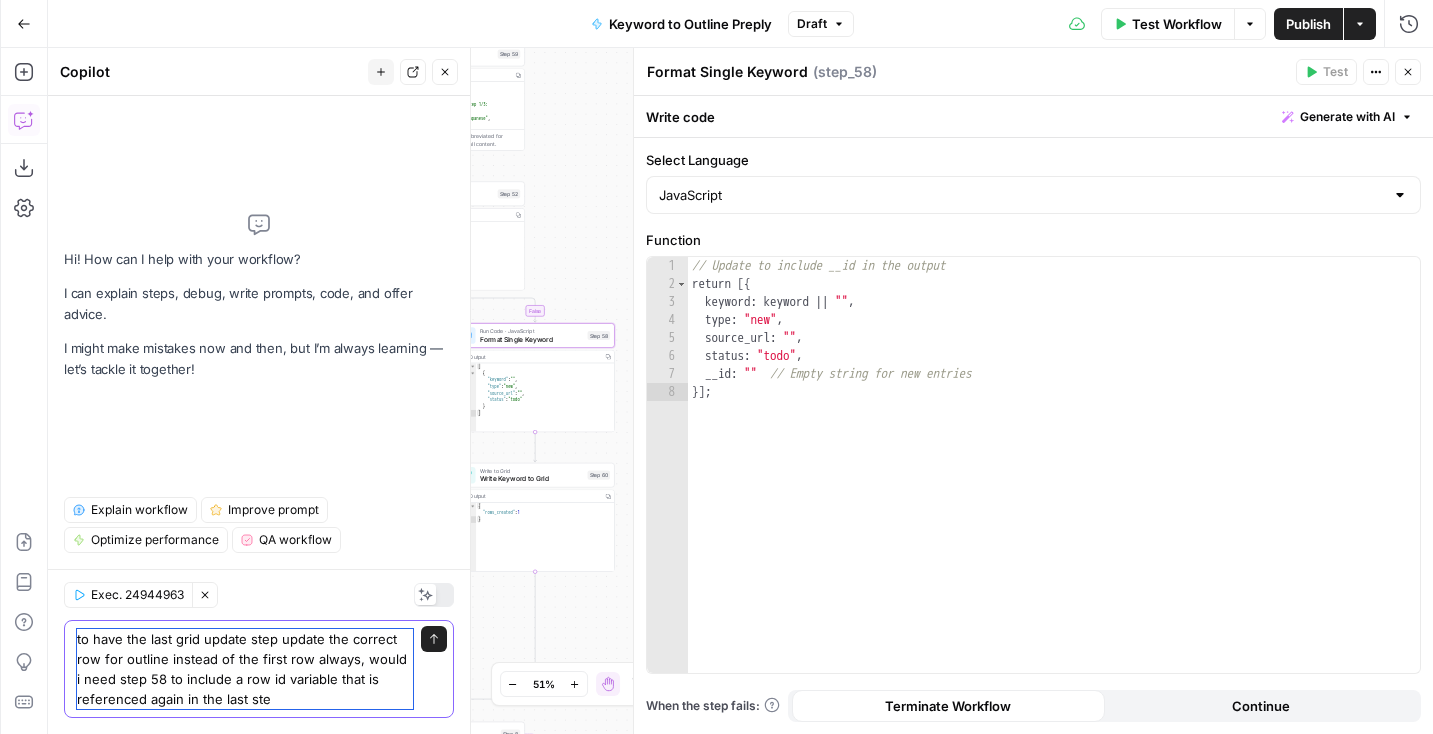 type on "to have the last grid update step update the correct row for outline instead of the first row always, would i need step 58 to include a row id variable that is referenced again in the last step" 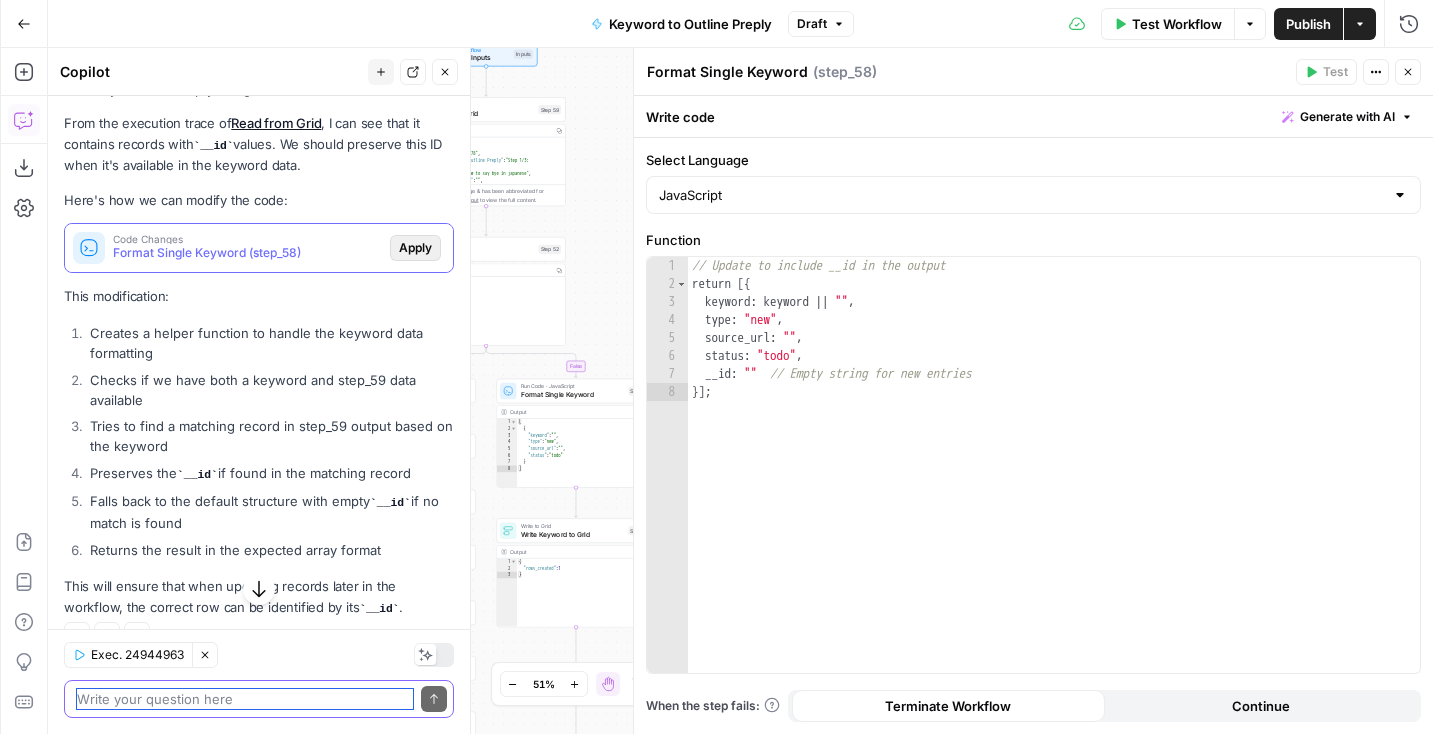 scroll, scrollTop: 377, scrollLeft: 0, axis: vertical 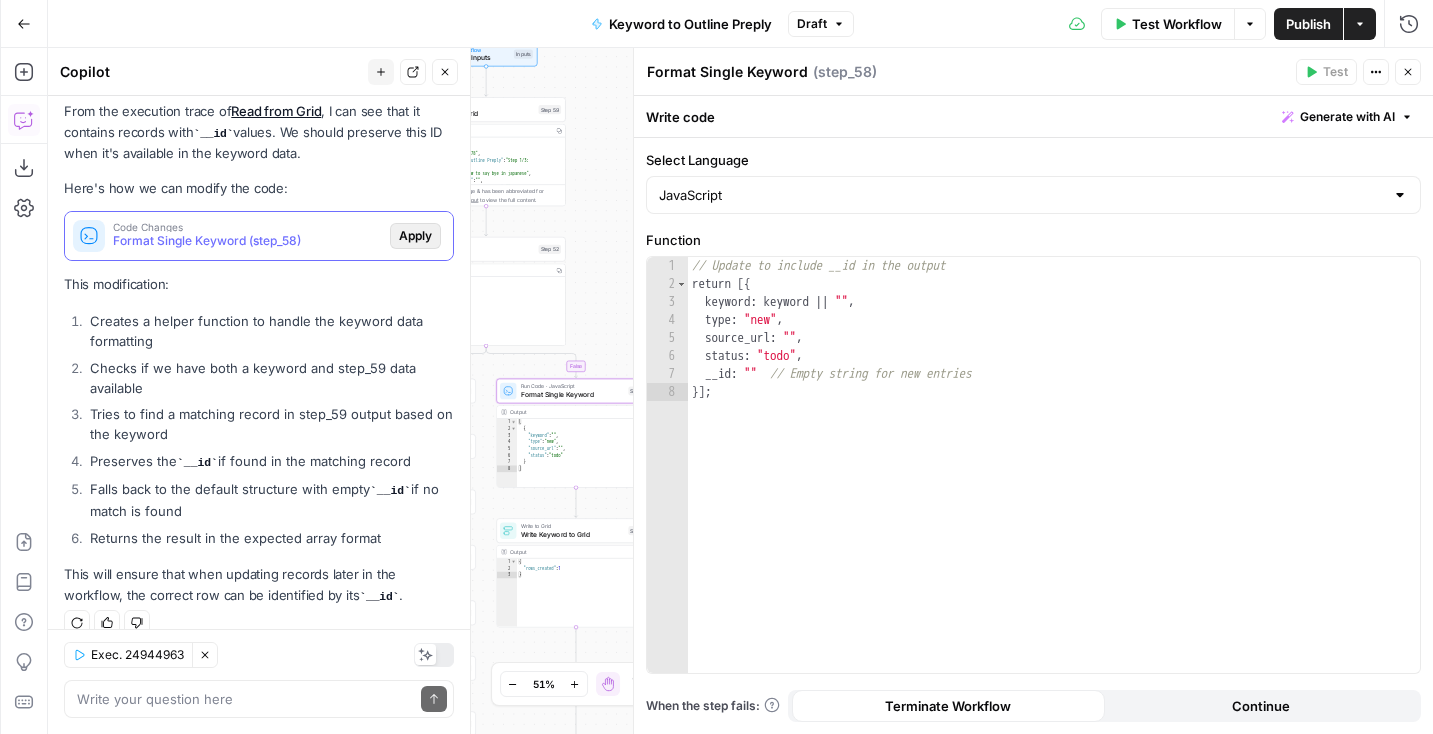 click on "Apply" at bounding box center [415, 236] 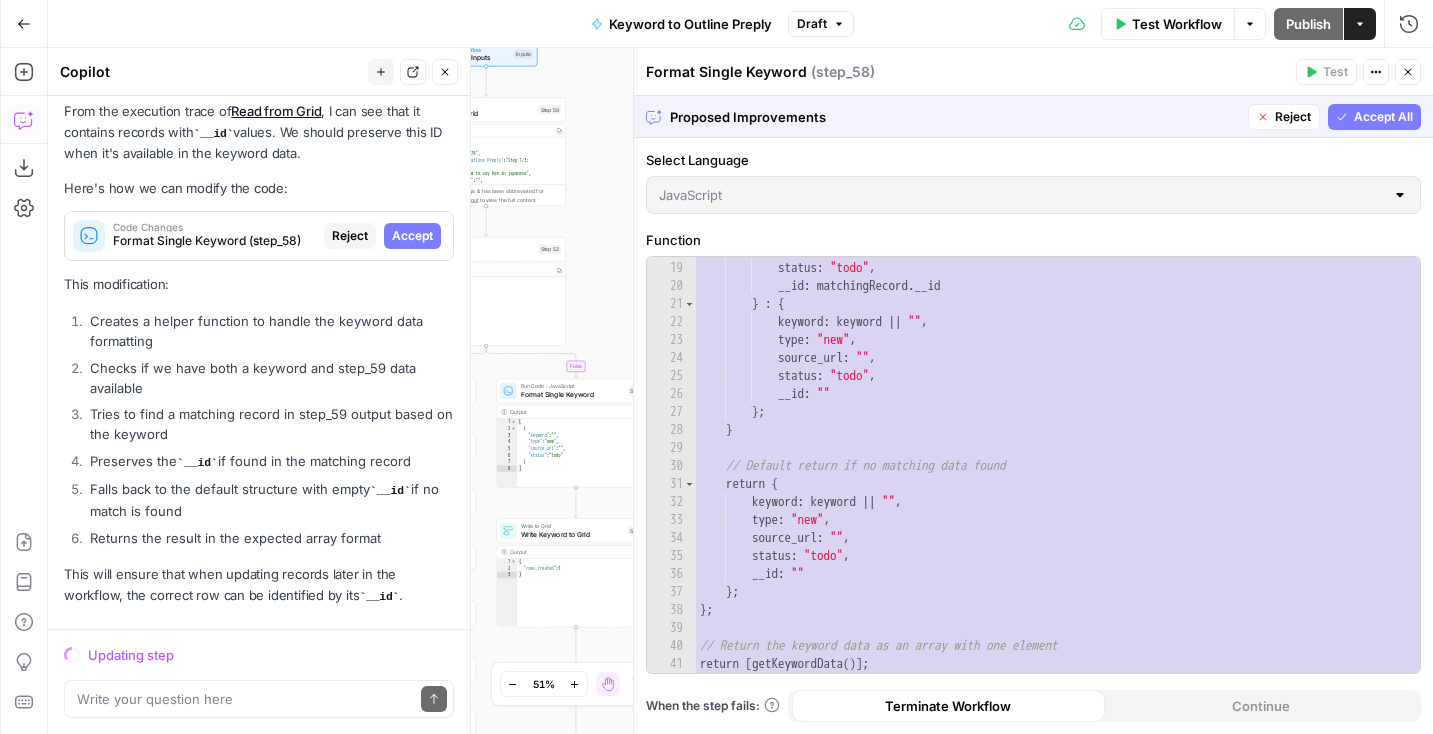 scroll, scrollTop: 0, scrollLeft: 0, axis: both 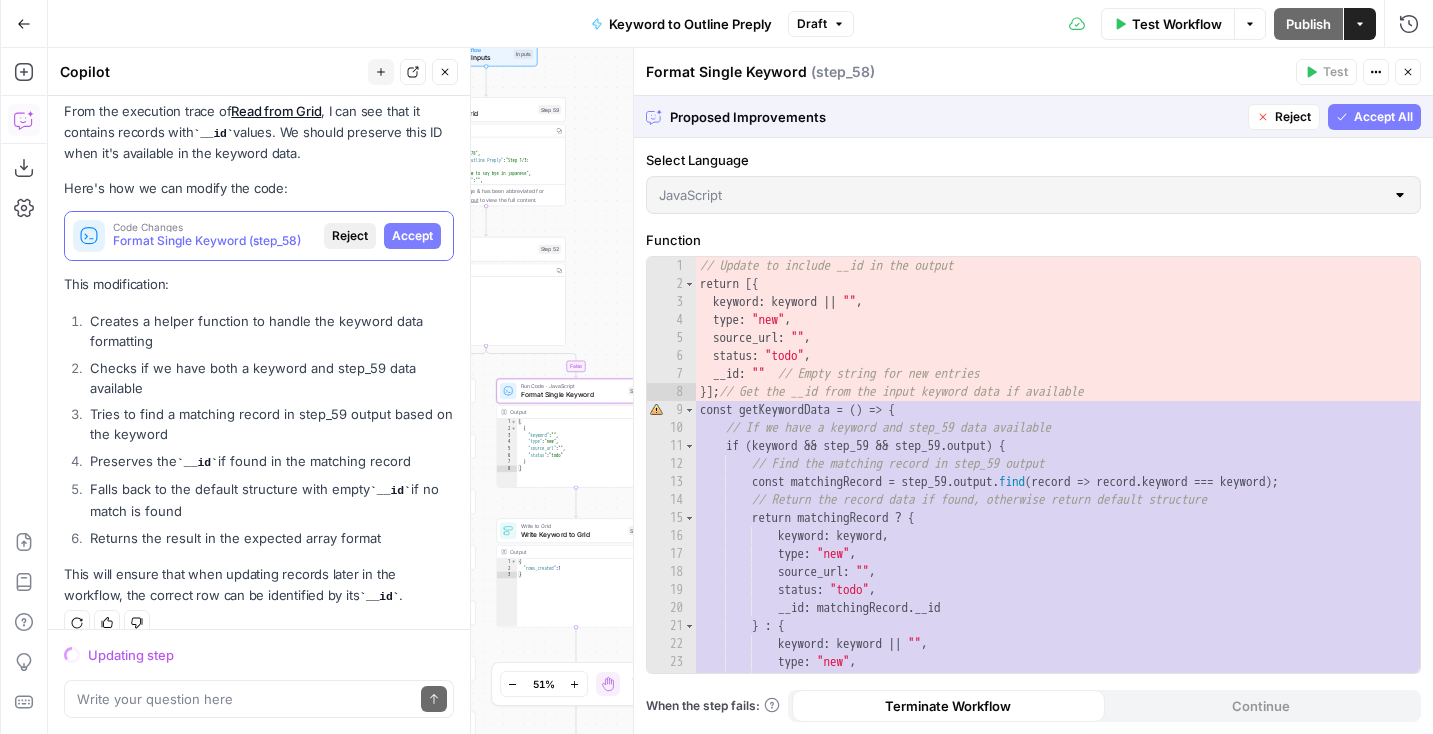 click on "Reject" at bounding box center [350, 236] 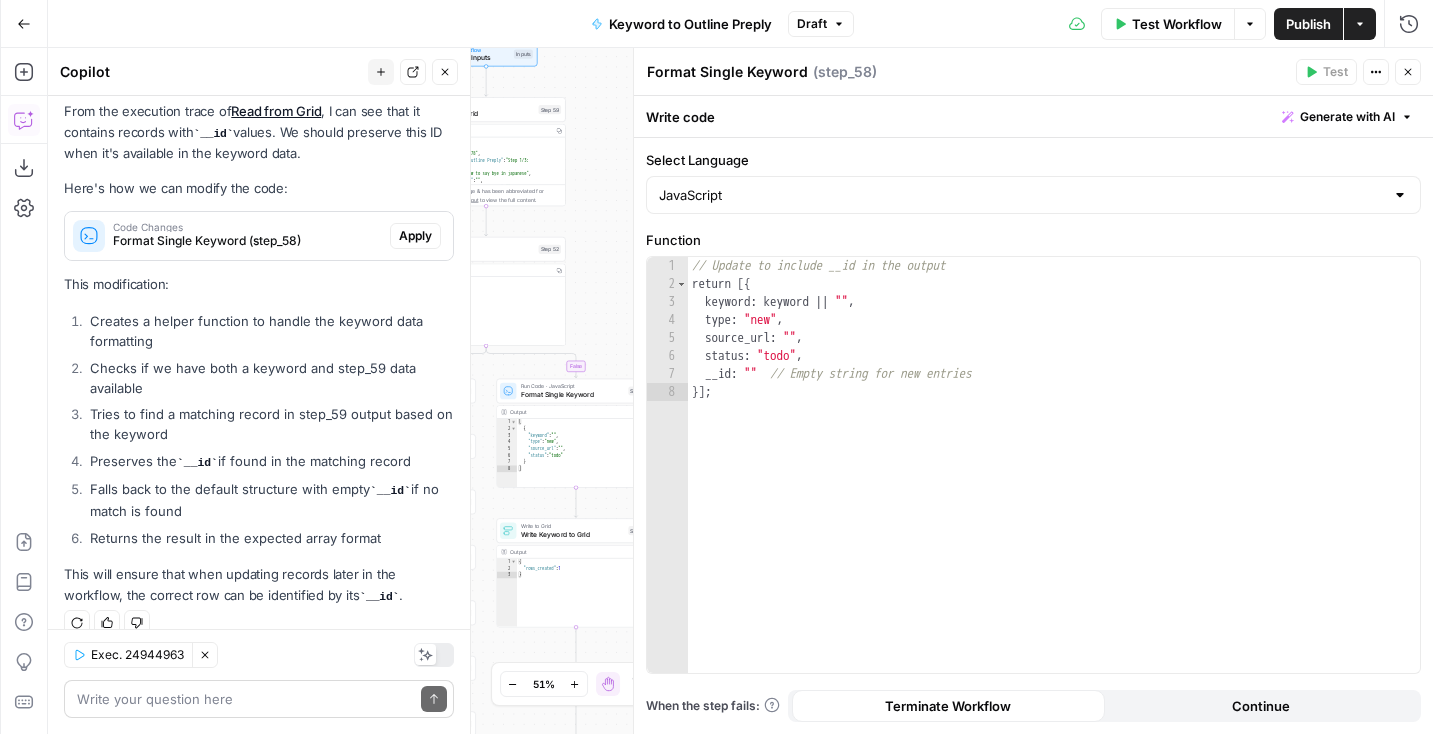 click on "Write your question here Send" at bounding box center (259, 699) 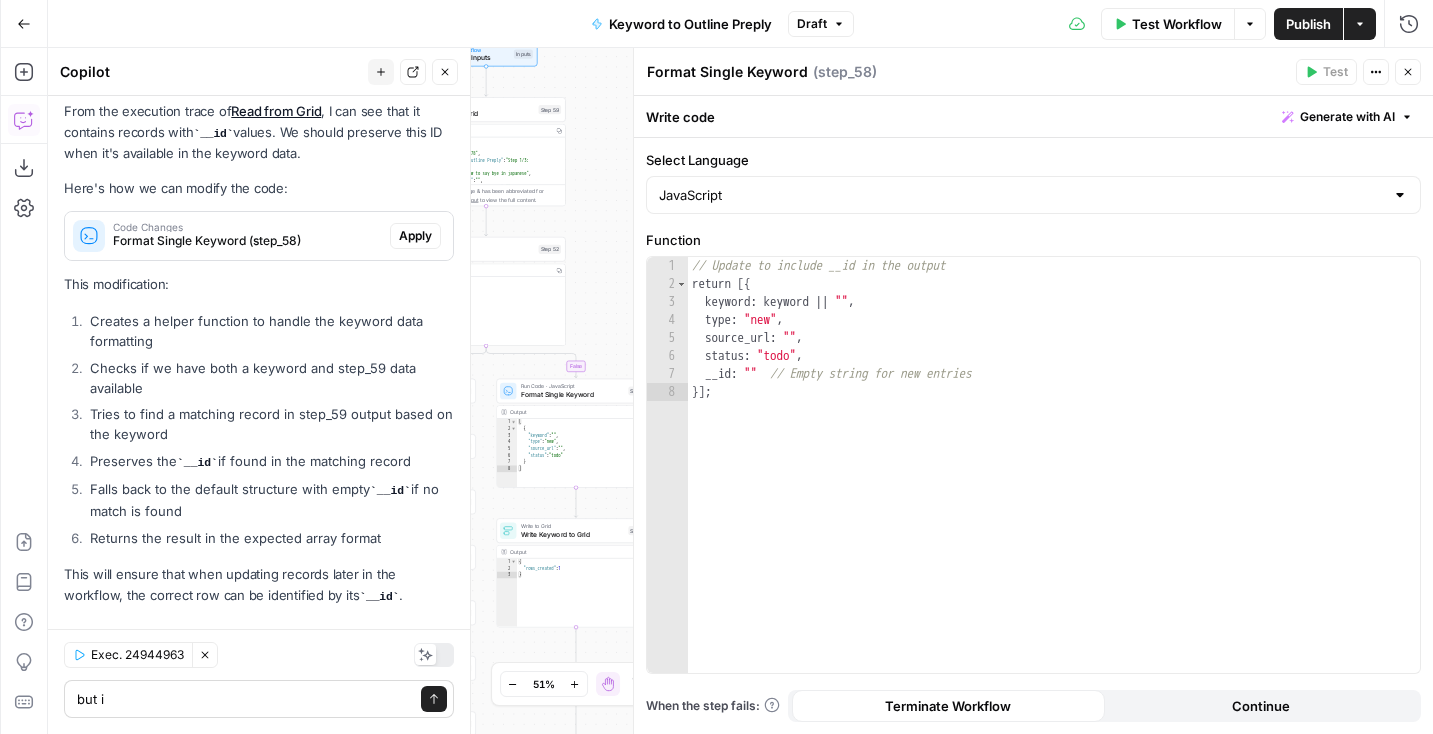 click on "but i but i Send" at bounding box center [259, 699] 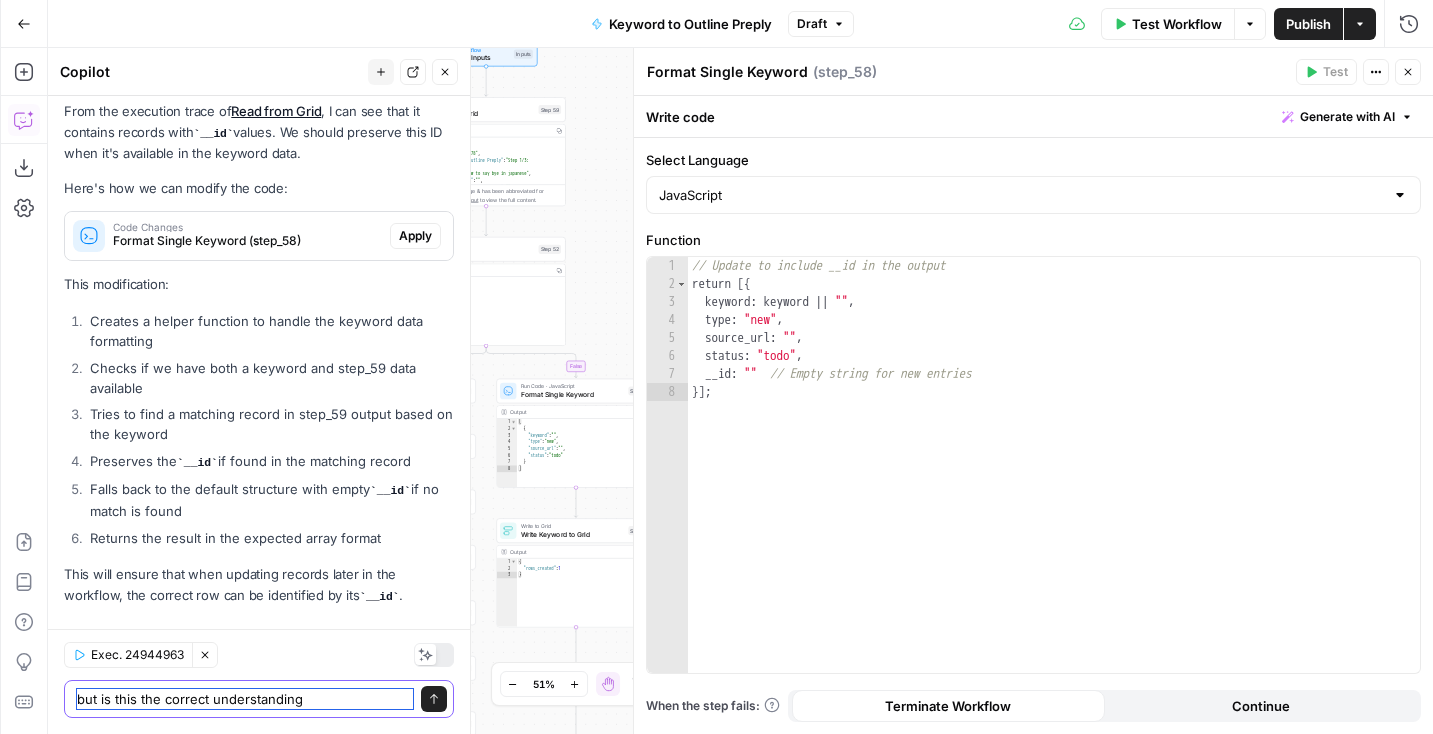 click on "but is this the correct understanding" at bounding box center (245, 699) 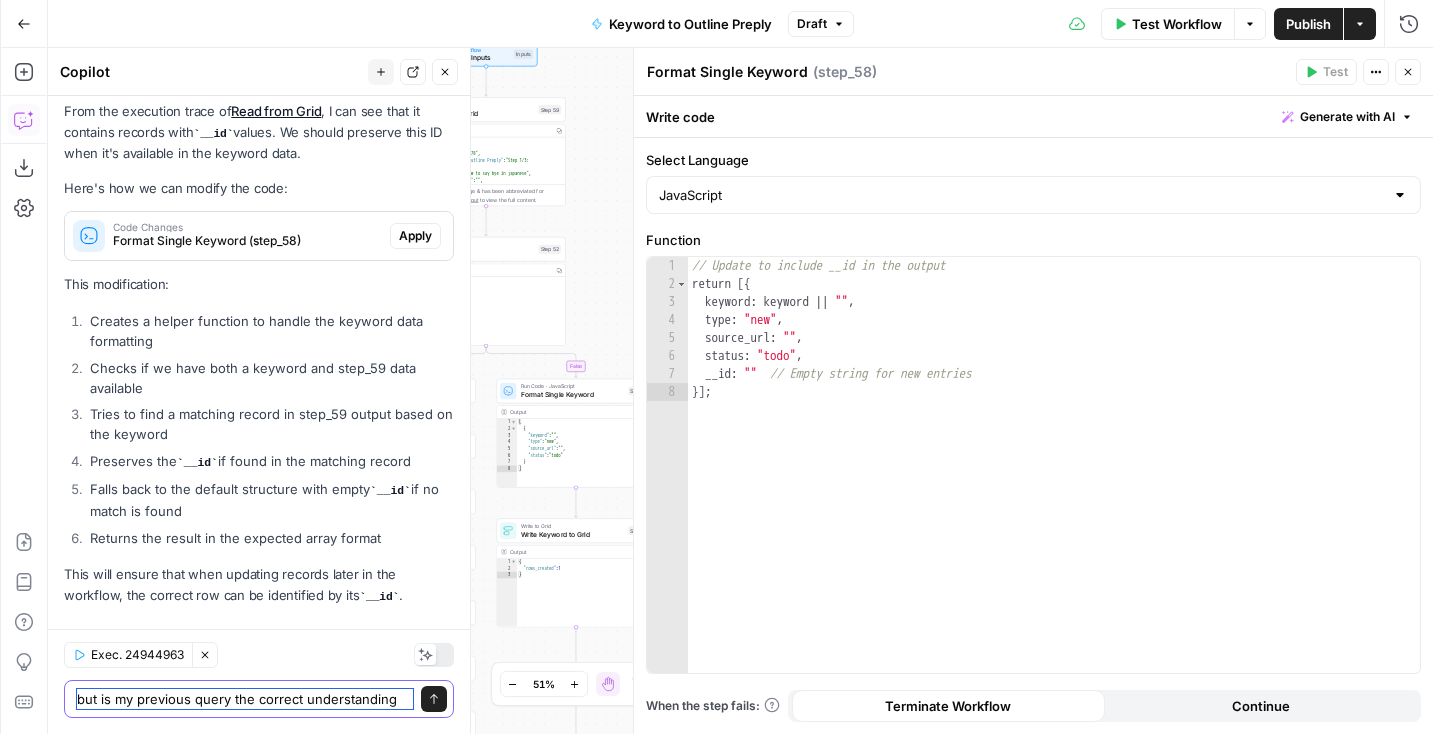 click on "but is my previous query the correct understanding" at bounding box center [245, 699] 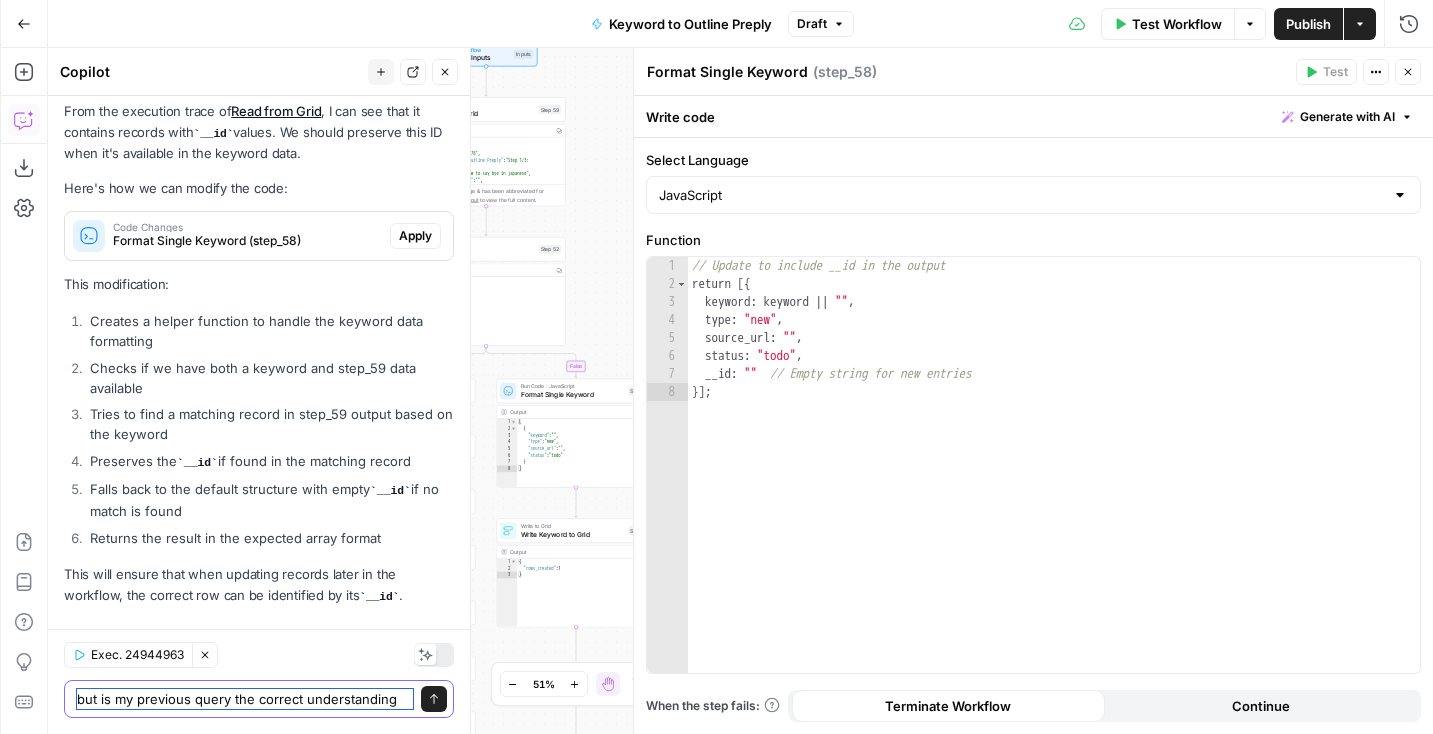 type on "but is my previous query the correct understanding?" 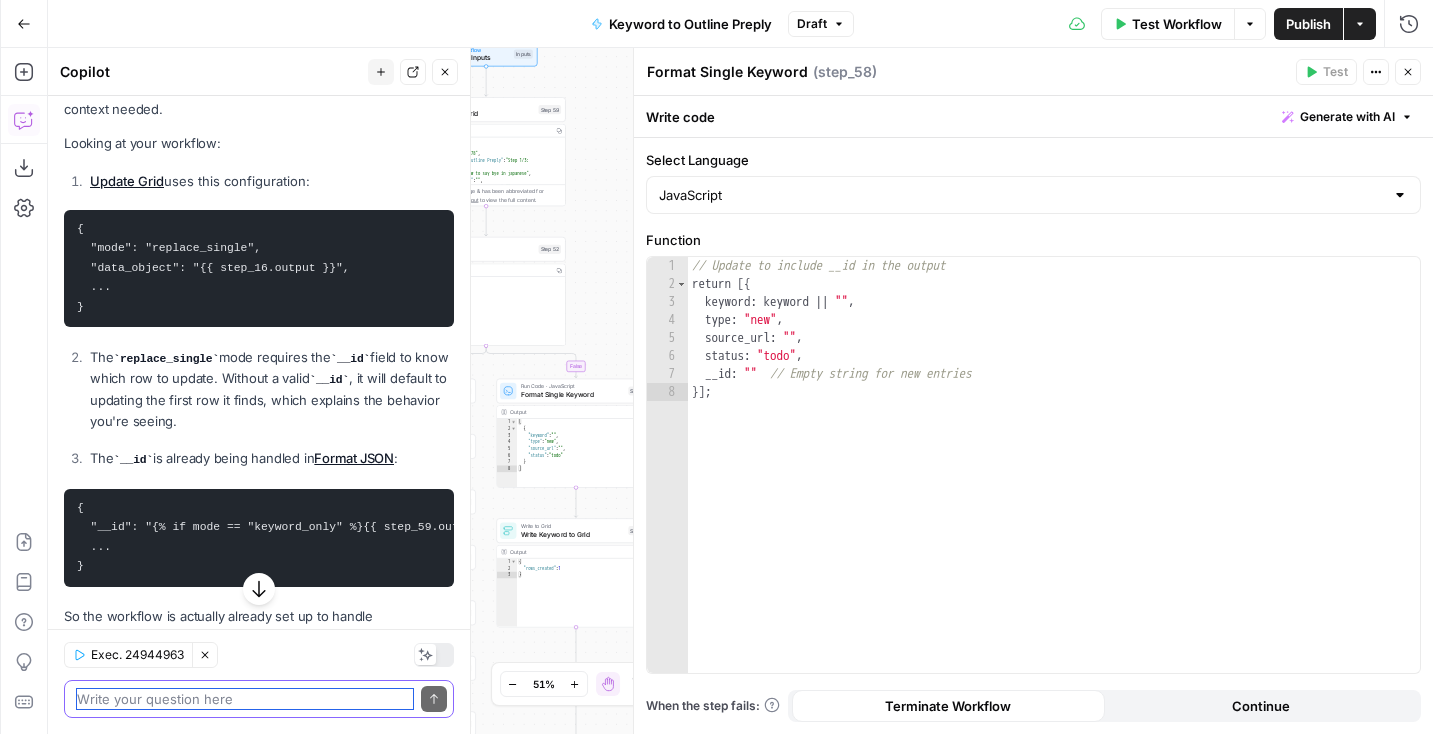 scroll, scrollTop: 987, scrollLeft: 0, axis: vertical 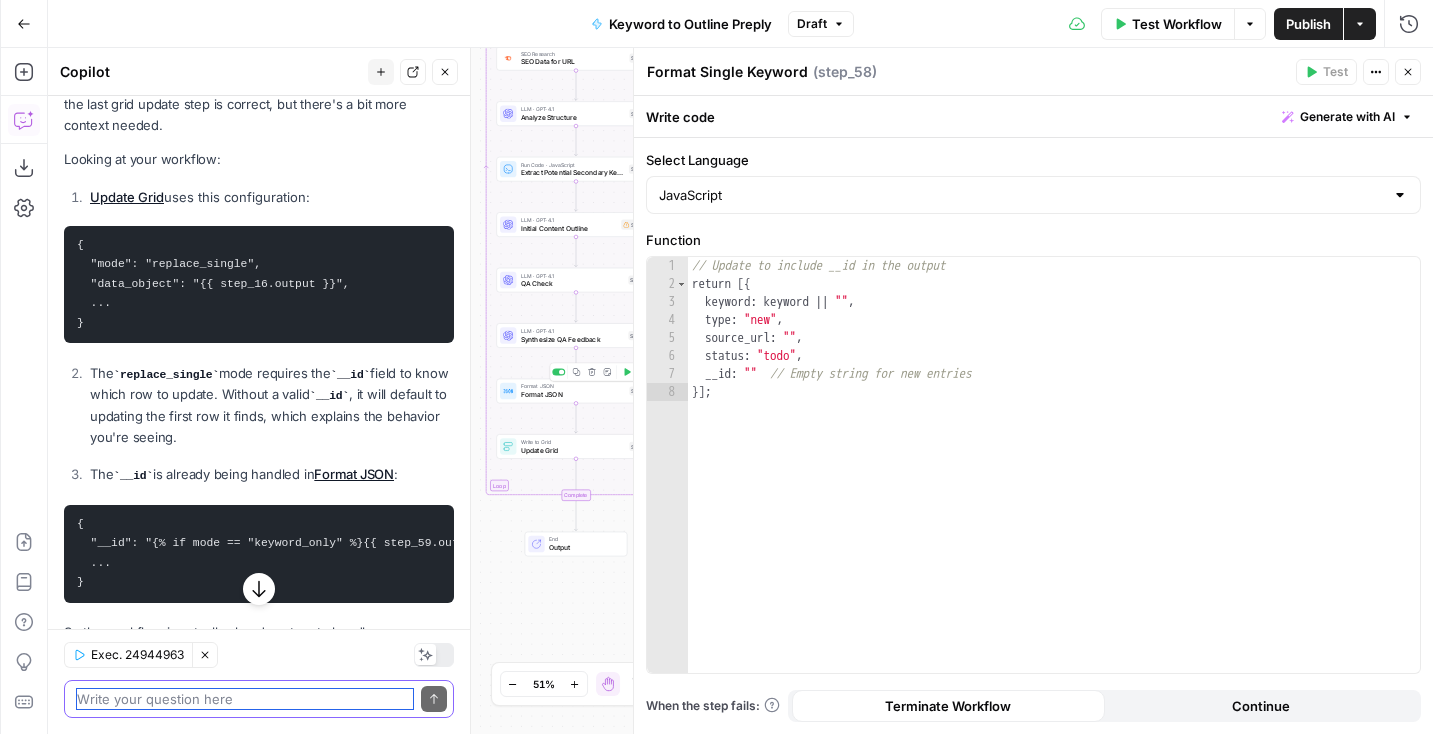 type 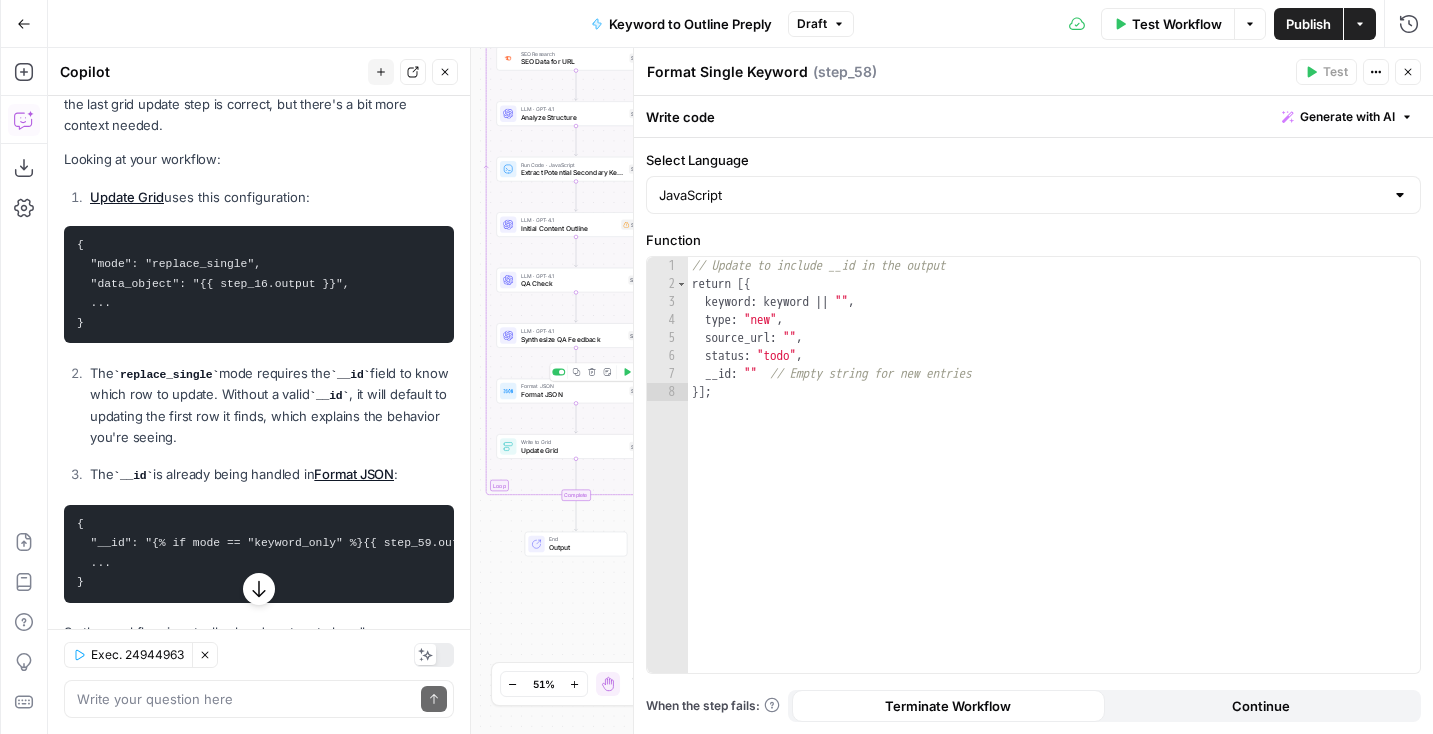 click on "Format JSON" at bounding box center [573, 394] 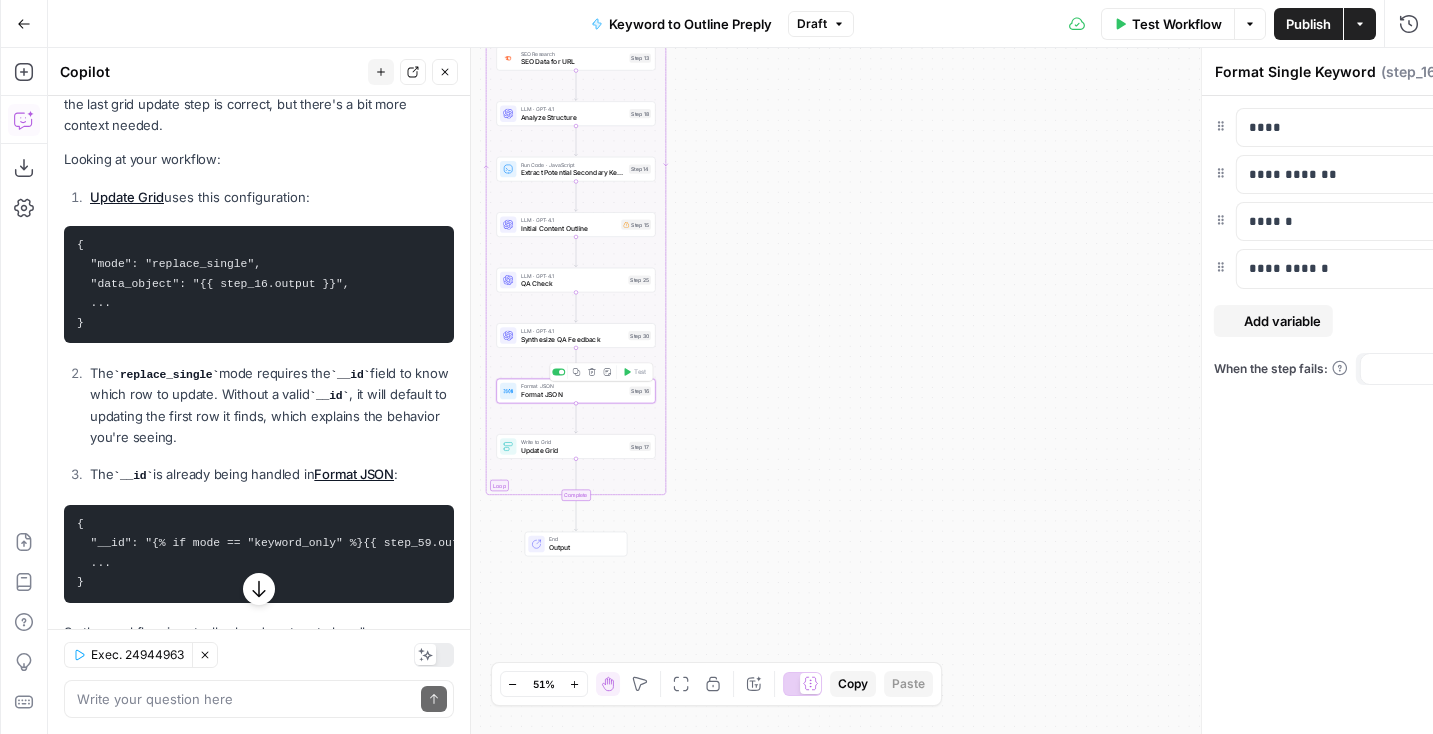 type on "Format JSON" 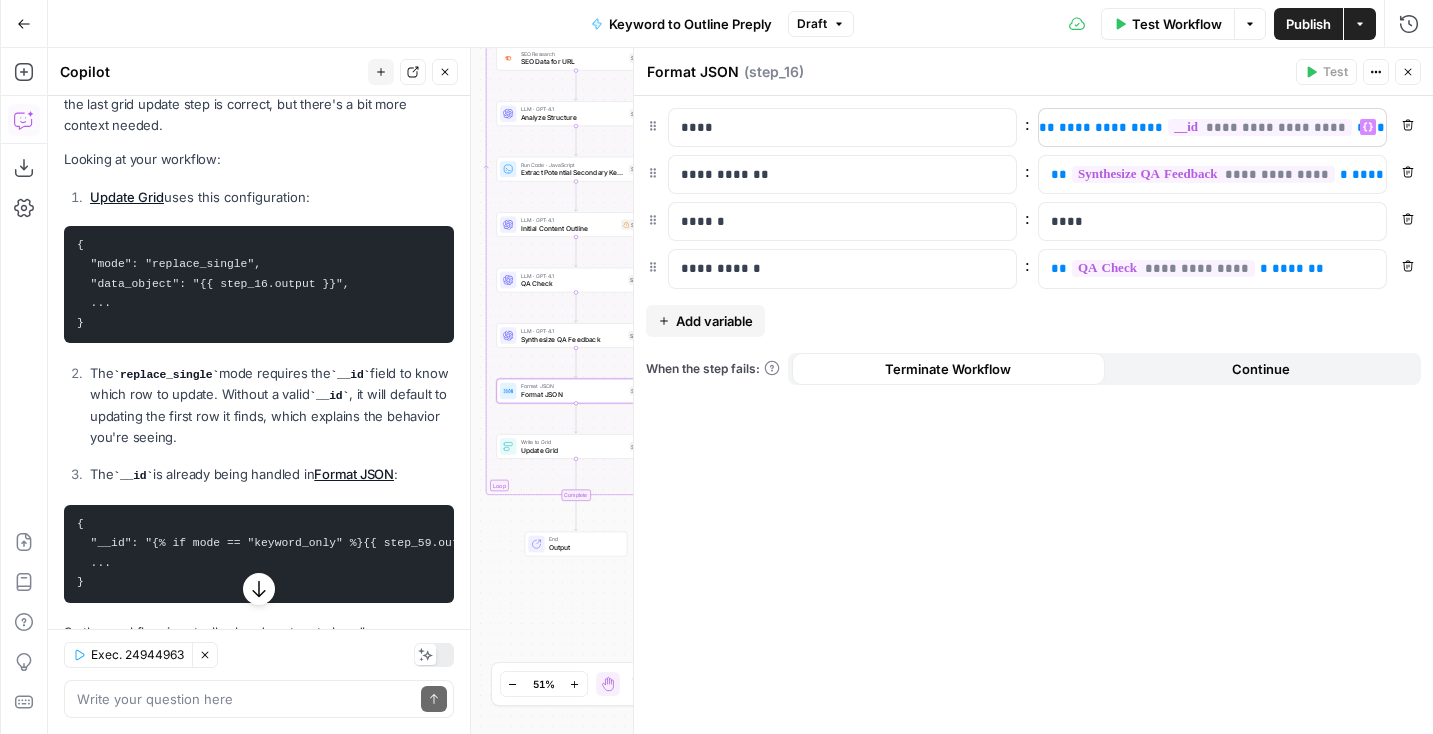 scroll, scrollTop: 0, scrollLeft: 0, axis: both 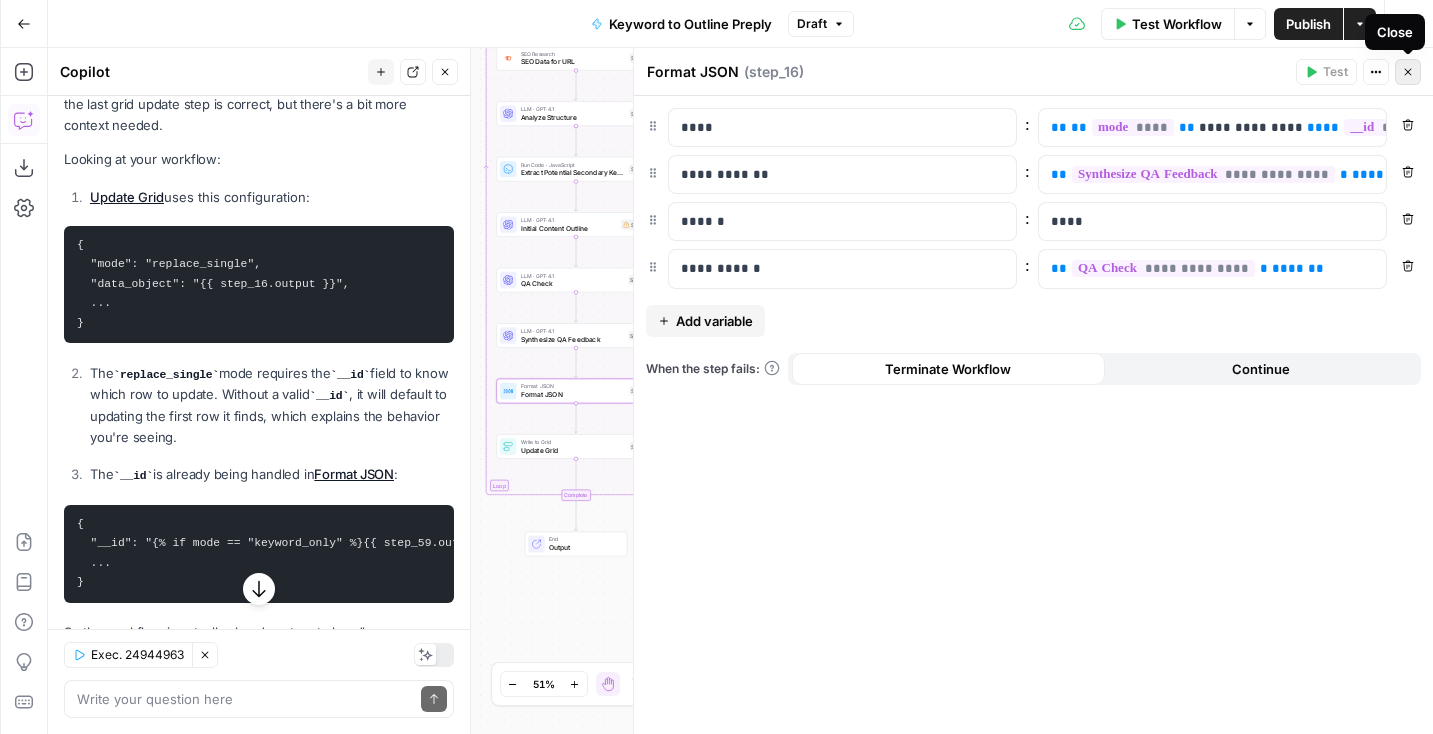 click 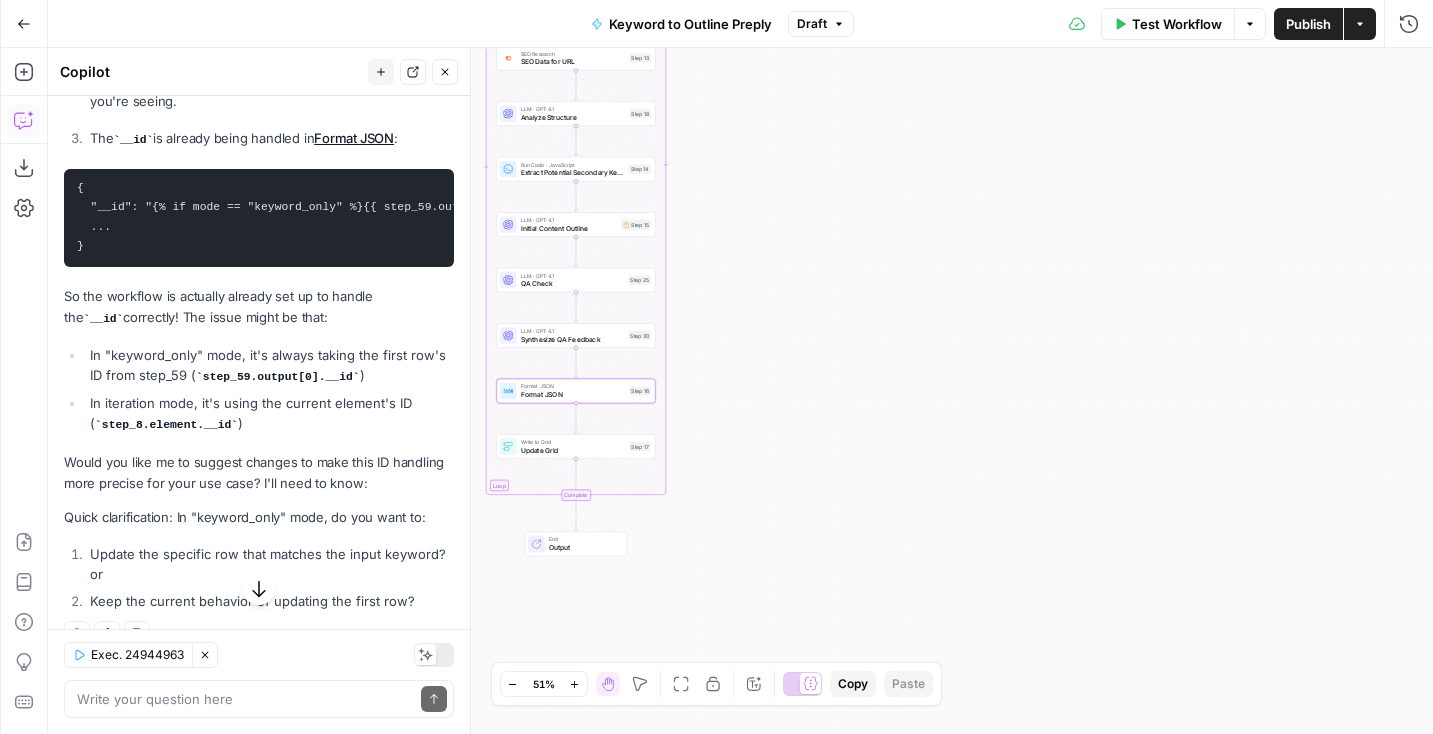 scroll, scrollTop: 1329, scrollLeft: 0, axis: vertical 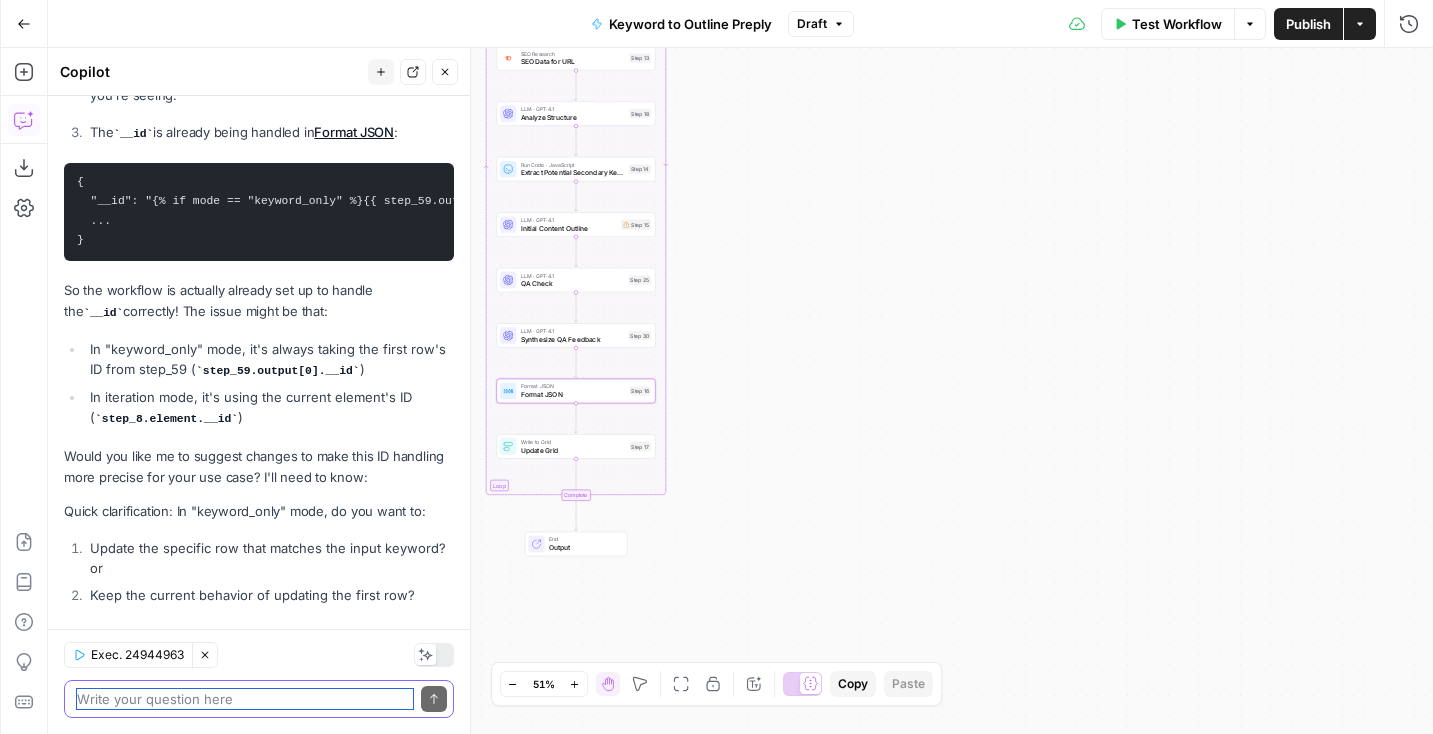 click at bounding box center [245, 699] 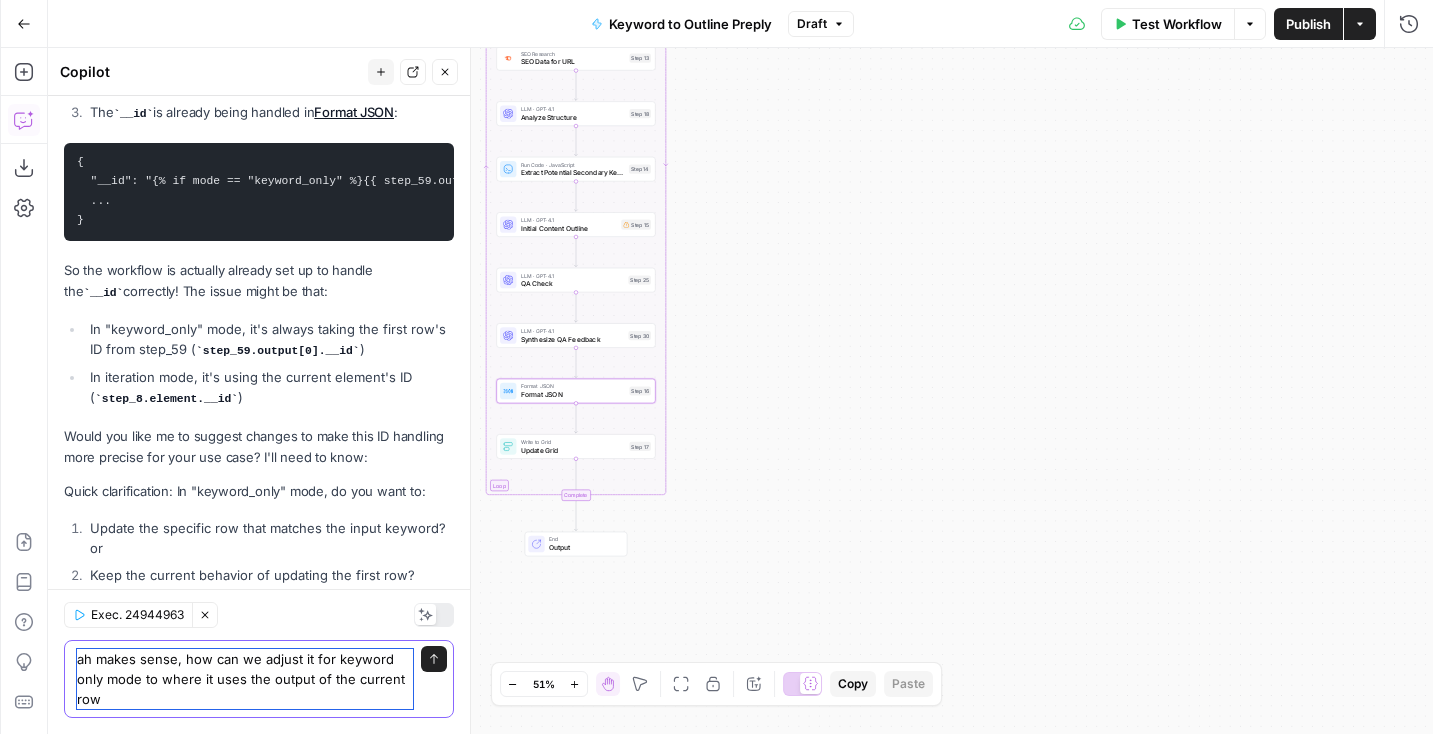 scroll, scrollTop: 1369, scrollLeft: 0, axis: vertical 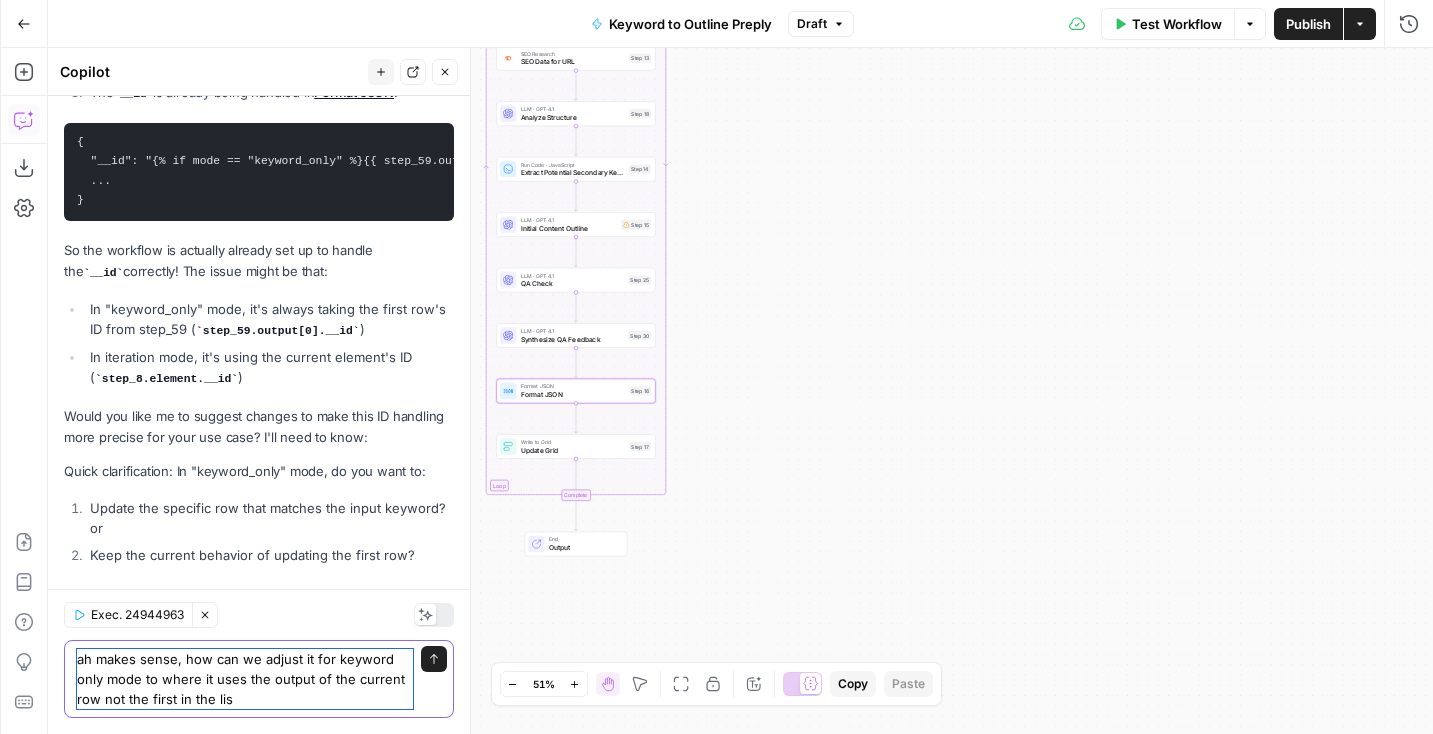 type on "ah makes sense, how can we adjust it for keyword only mode to where it uses the output of the current row not the first in the list" 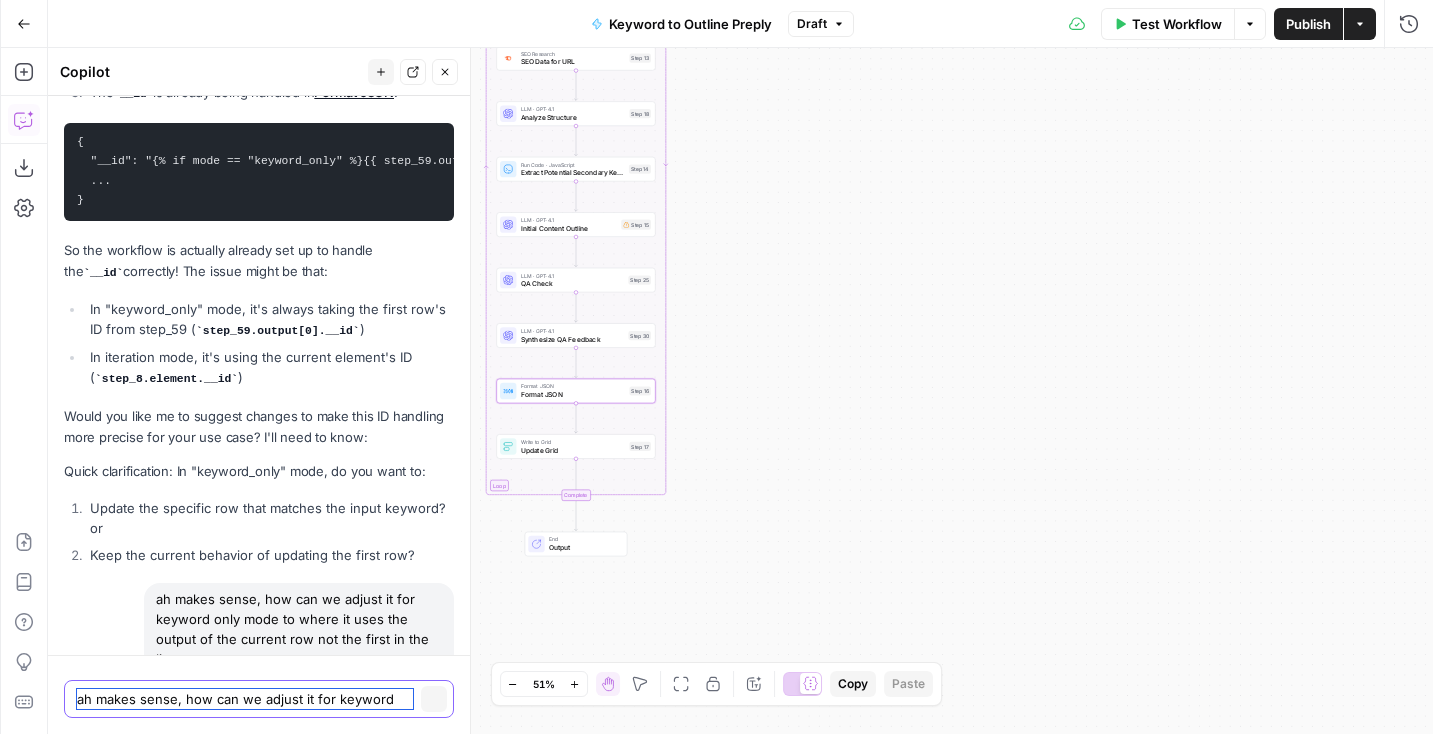 type 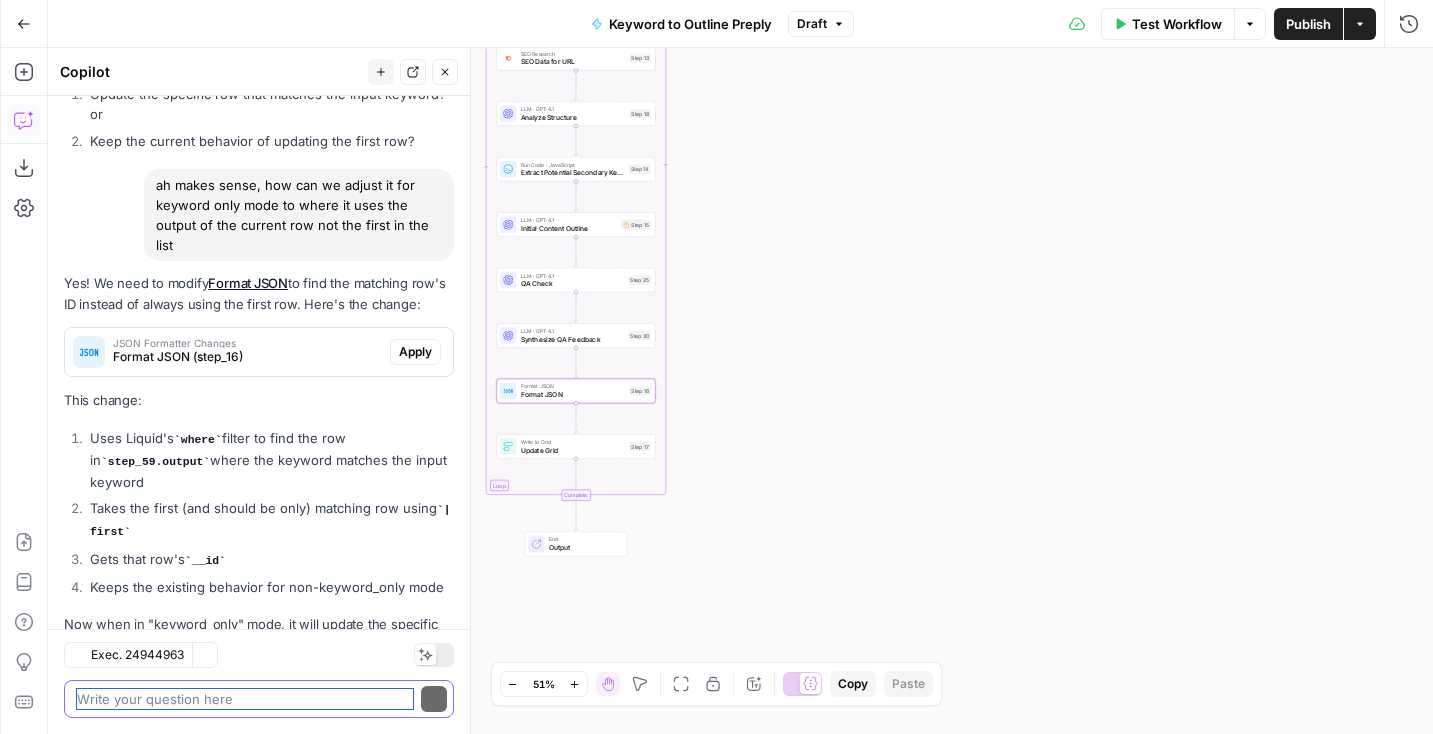 scroll, scrollTop: 1841, scrollLeft: 0, axis: vertical 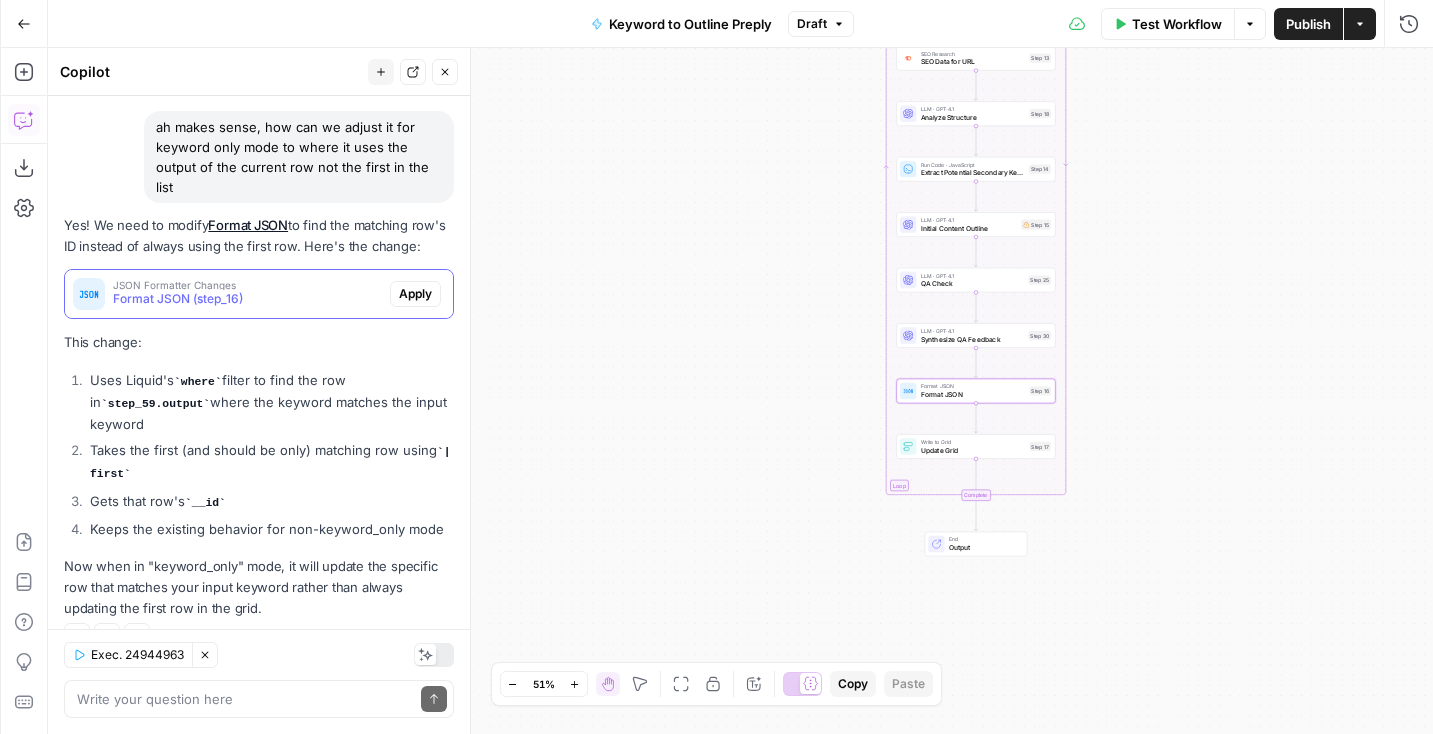 click on "JSON Formatter Changes" at bounding box center (247, 285) 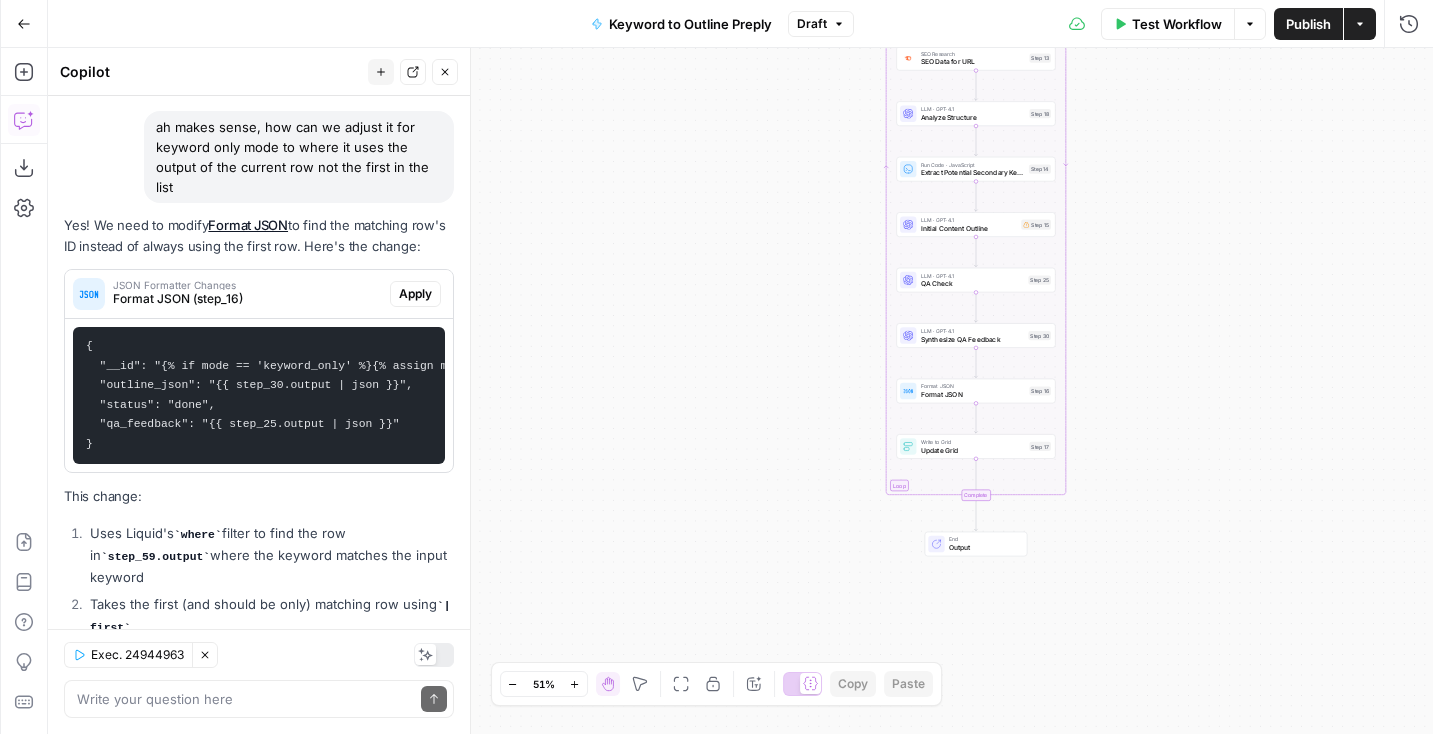 scroll, scrollTop: 1994, scrollLeft: 0, axis: vertical 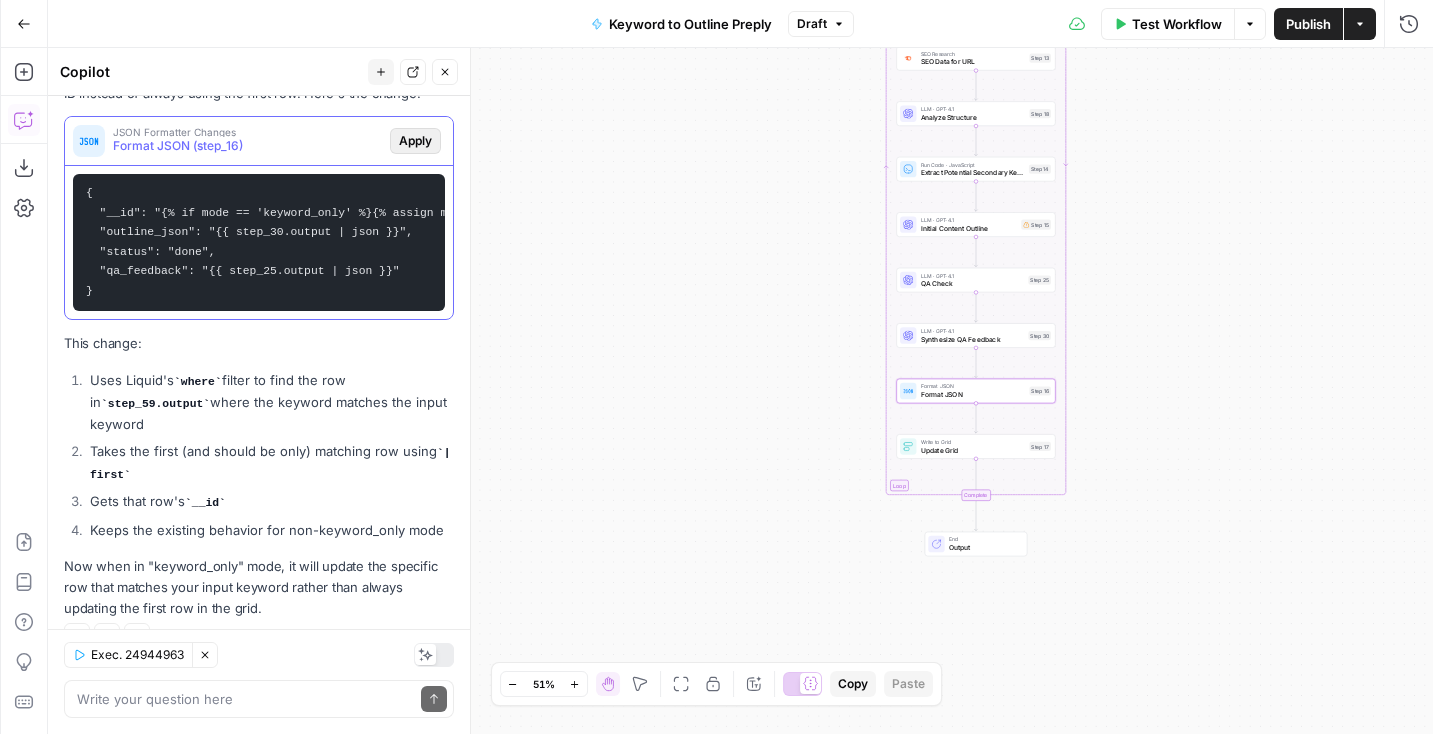 click on "Apply" at bounding box center (415, 141) 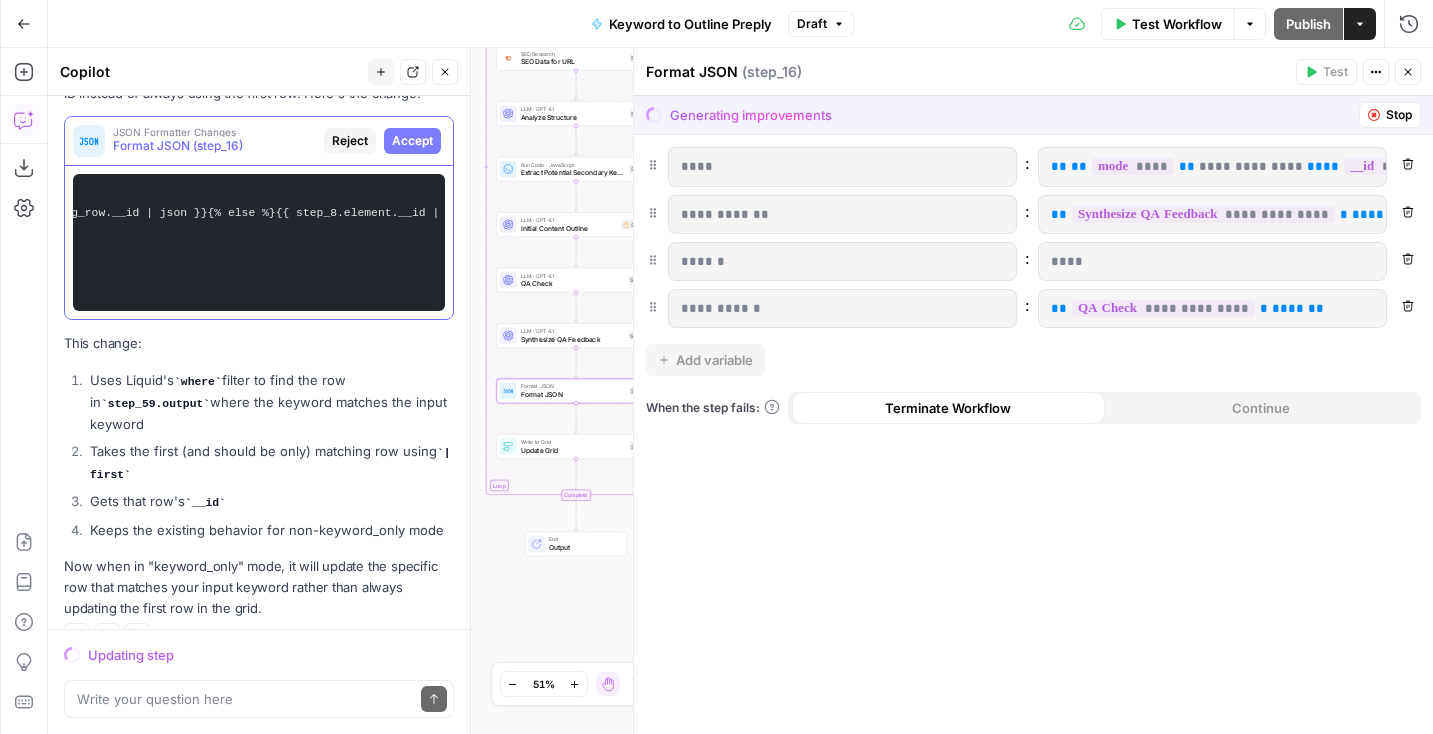 scroll, scrollTop: 0, scrollLeft: 1058, axis: horizontal 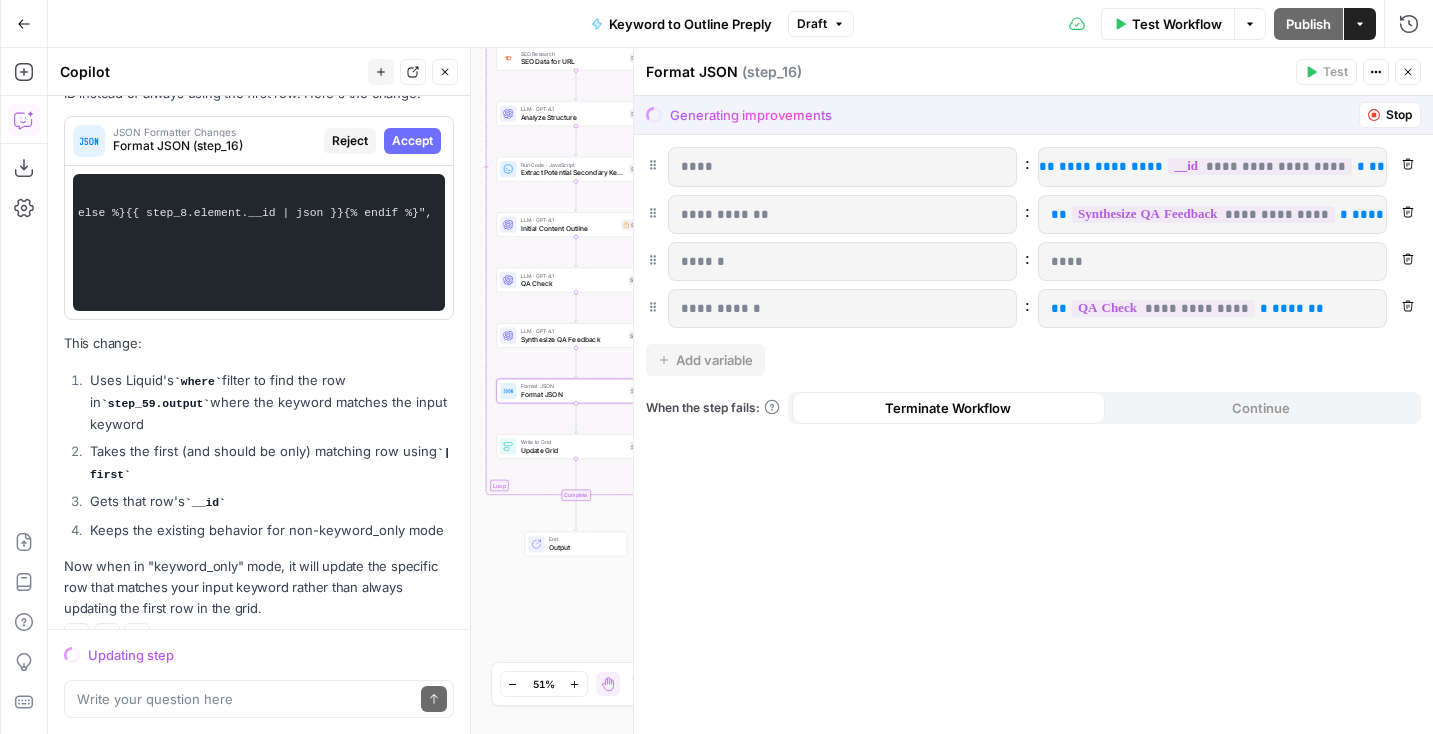 click on "Accept" at bounding box center [412, 141] 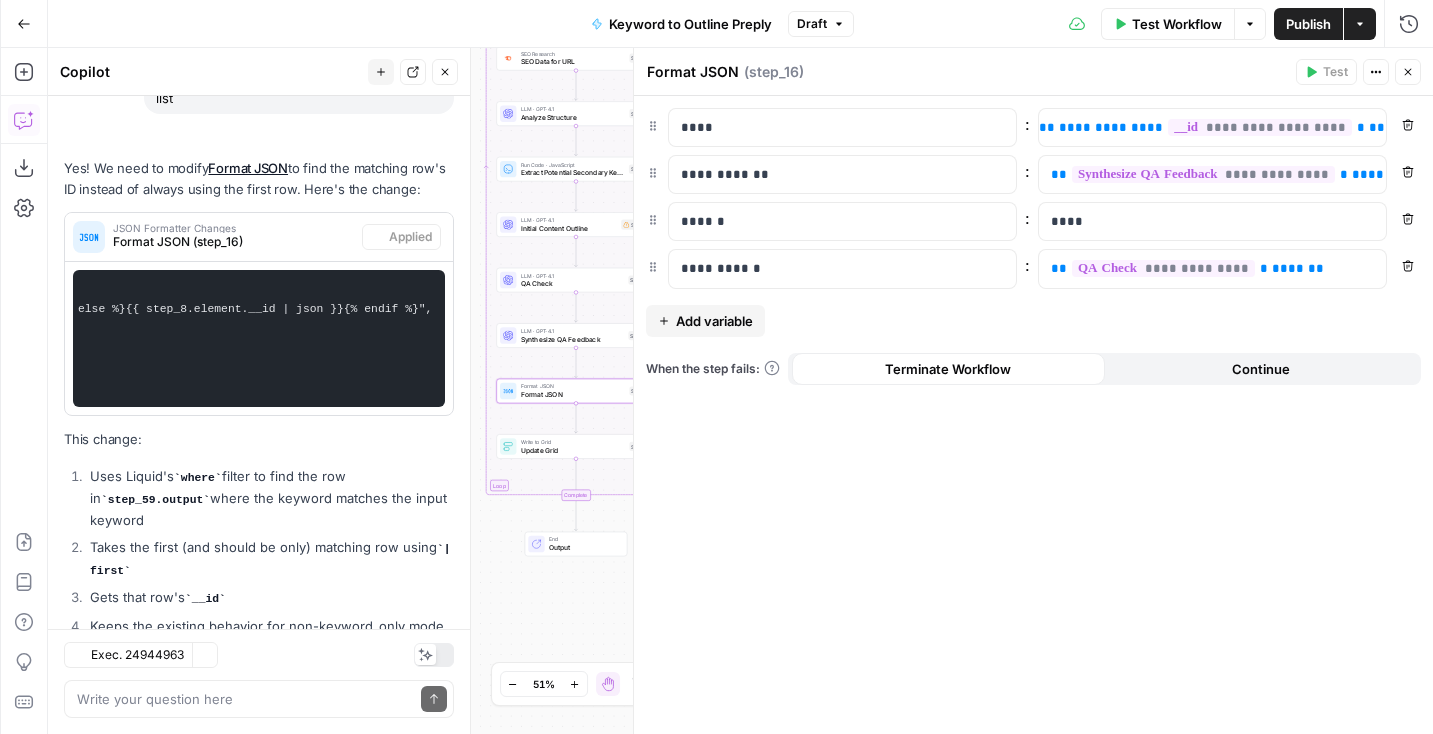 scroll, scrollTop: 2090, scrollLeft: 0, axis: vertical 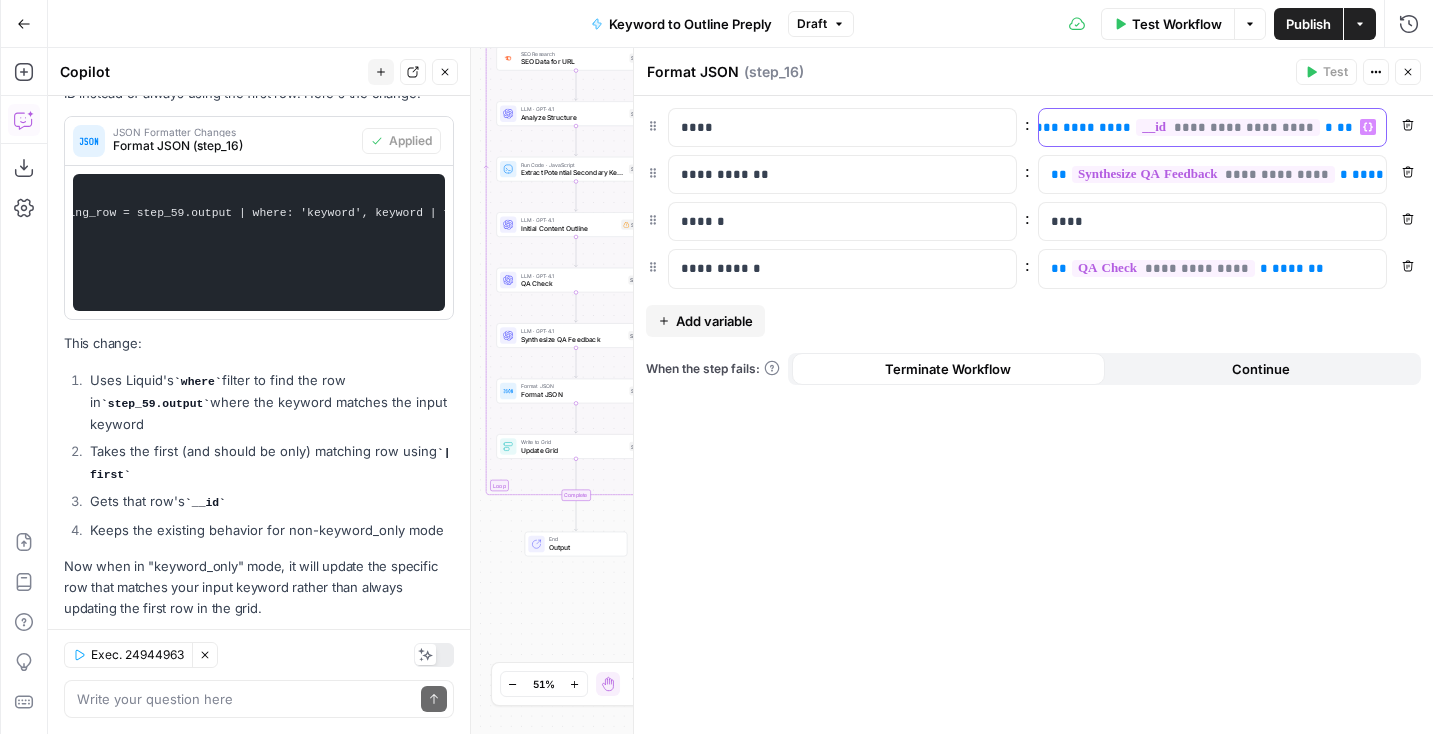 drag, startPoint x: 1047, startPoint y: 131, endPoint x: 1429, endPoint y: 132, distance: 382.0013 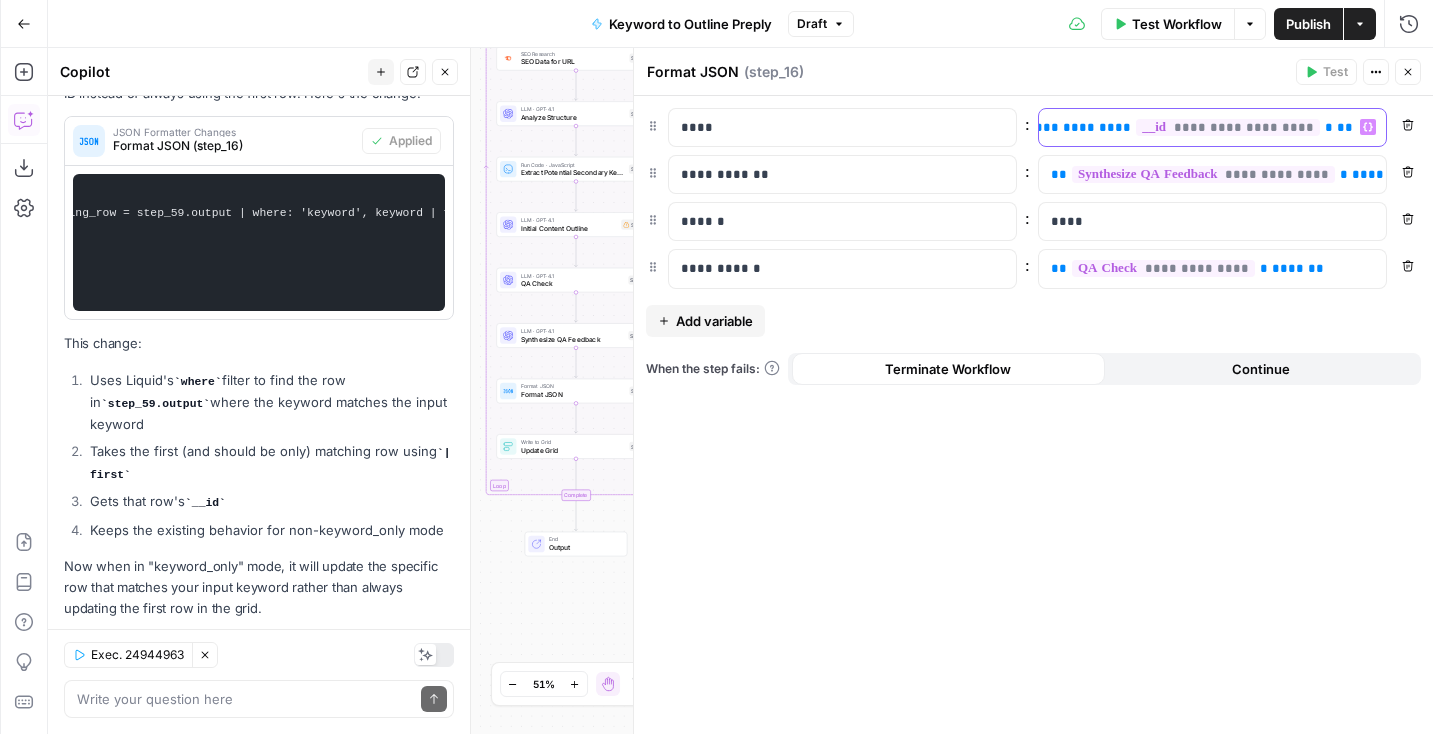 click on "**********" at bounding box center [1033, 415] 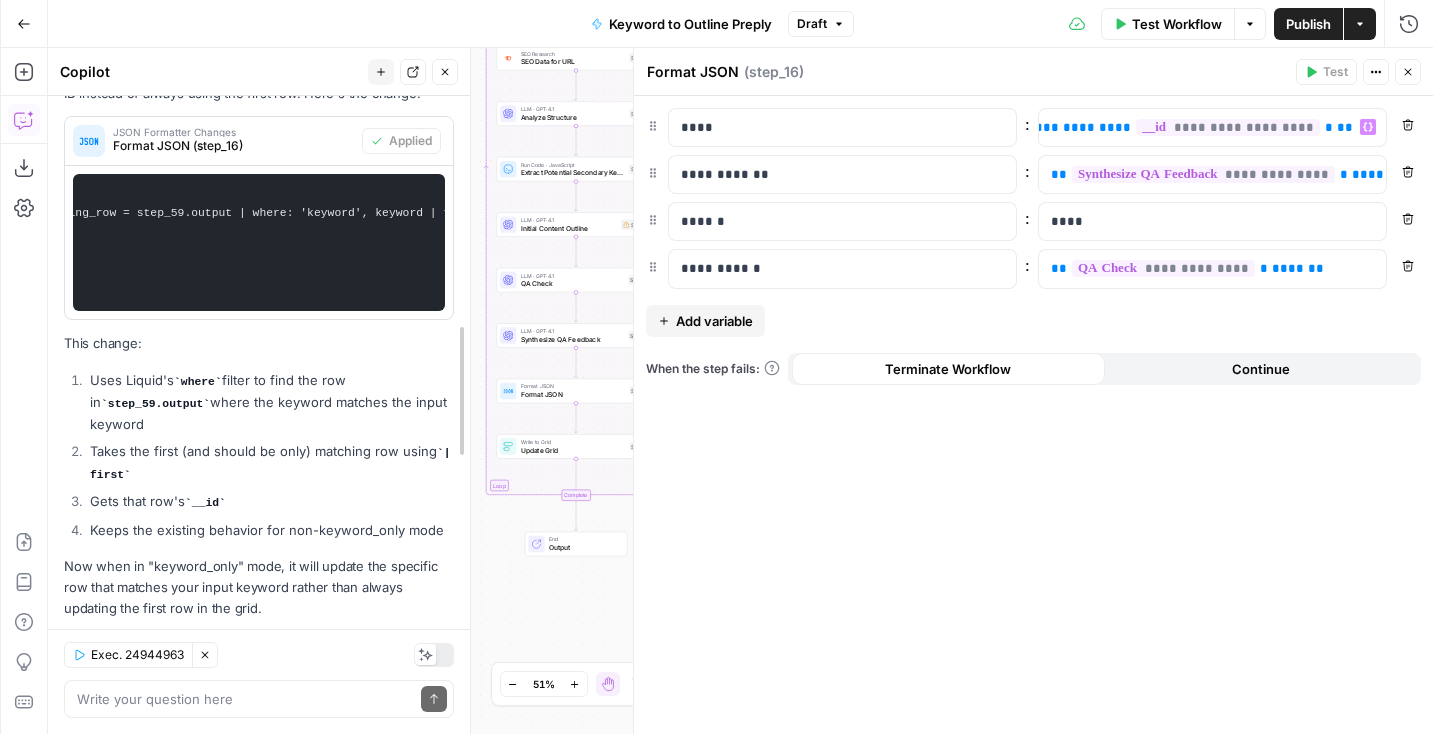 scroll, scrollTop: 0, scrollLeft: 542, axis: horizontal 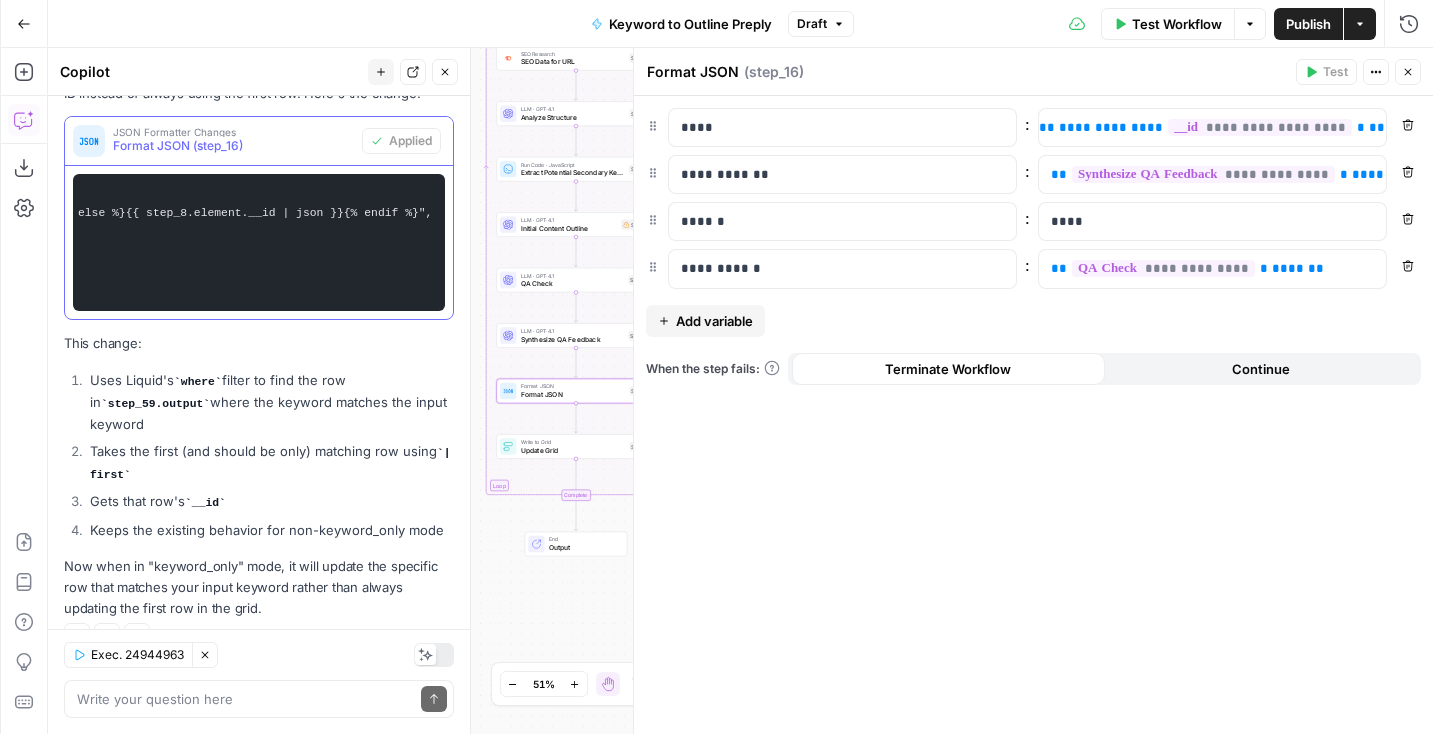 drag, startPoint x: 164, startPoint y: 180, endPoint x: 418, endPoint y: 189, distance: 254.1594 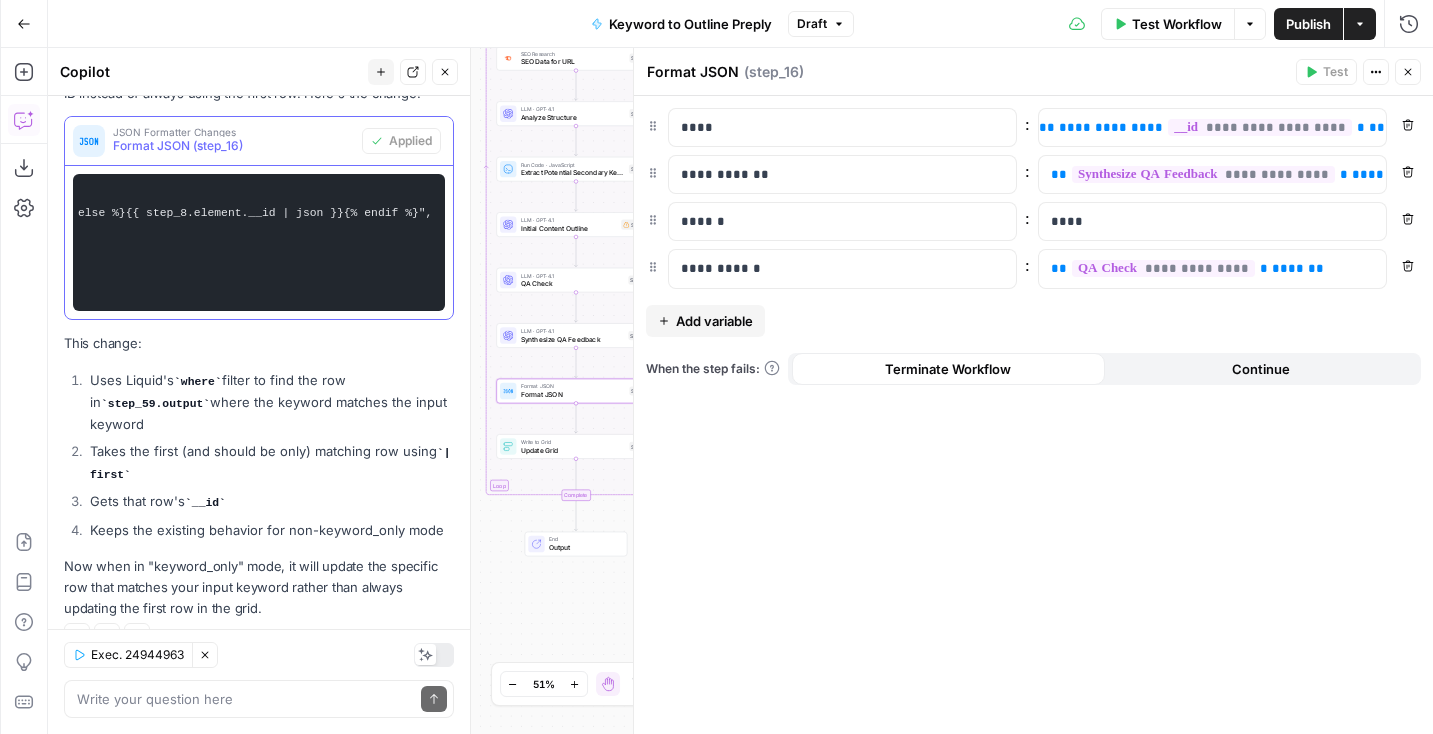 click on "{
"__id": "{% if mode == 'keyword_only' %}{% assign matching_row = step_59.output | where: 'keyword', keyword | first %}{{ matching_row.__id | json }}{% else %}{{ step_8.element.__id | json }}{% endif %}",
"outline_json": "{{ step_30.output | json }}",
"status": "done",
"qa_feedback": "{{ step_25.output | json }}"
}" at bounding box center [259, 242] 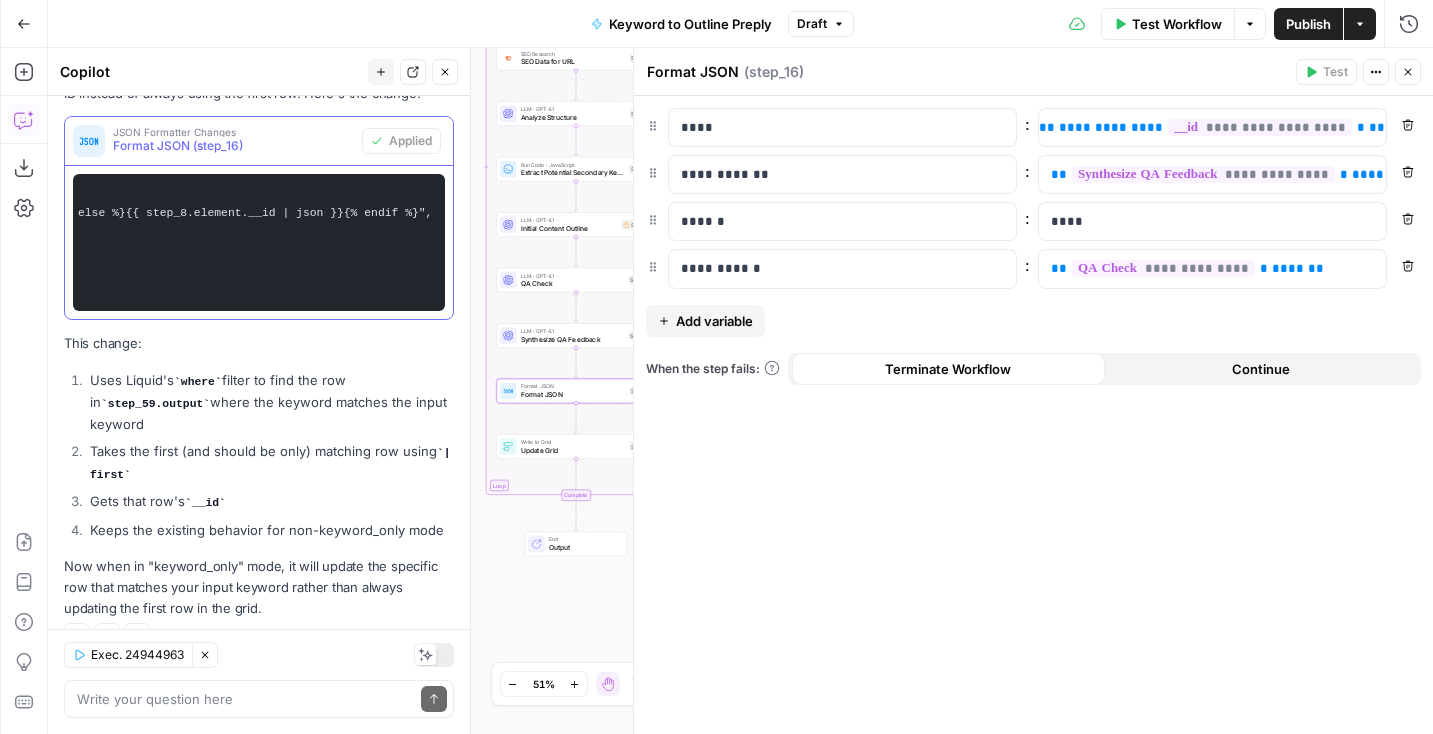 copy on "{% if mode == 'keyword_only' %}{% assign matching_row = step_59.output | where: 'keyword', keyword | first %}{{ matching_row.__id | json }}{% else %}{{ step_8.element.__id | json }}{% endif %}" 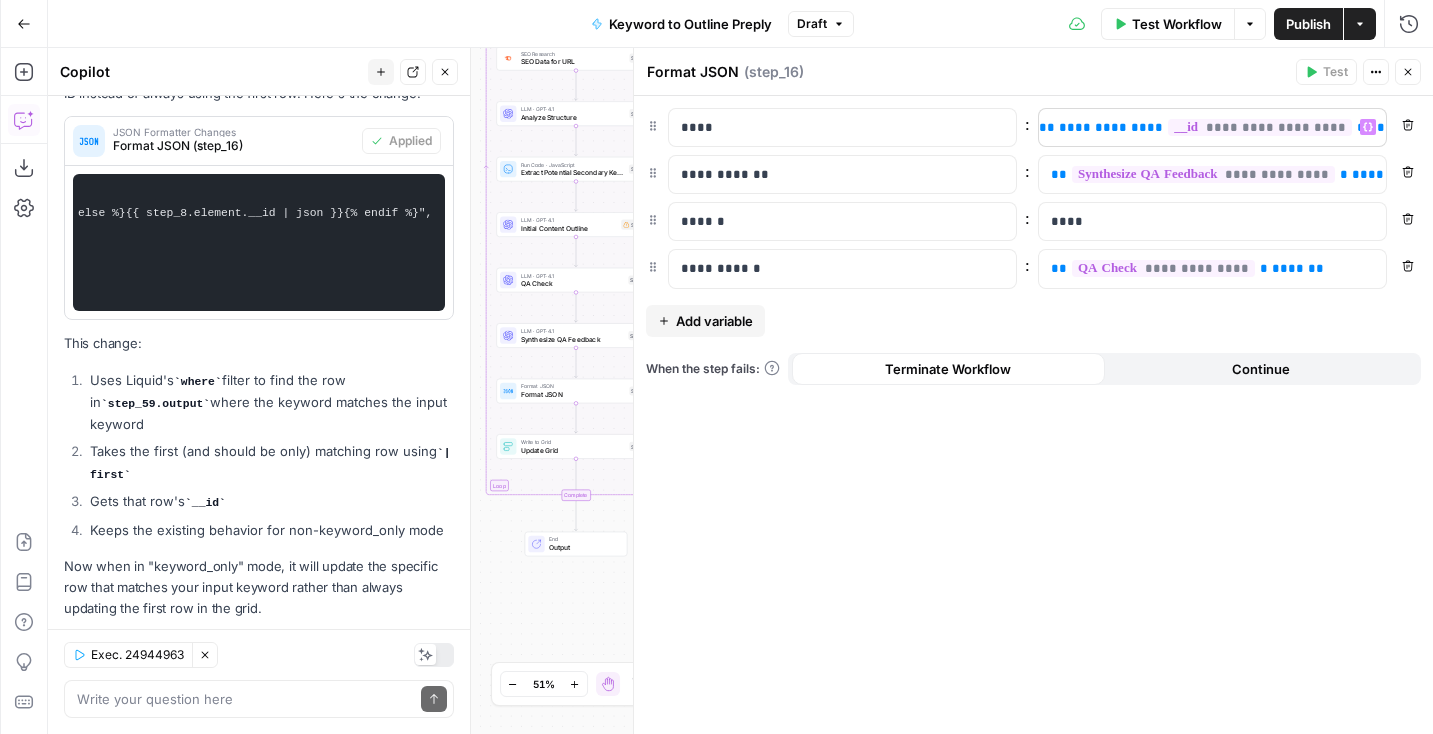 scroll, scrollTop: 0, scrollLeft: 0, axis: both 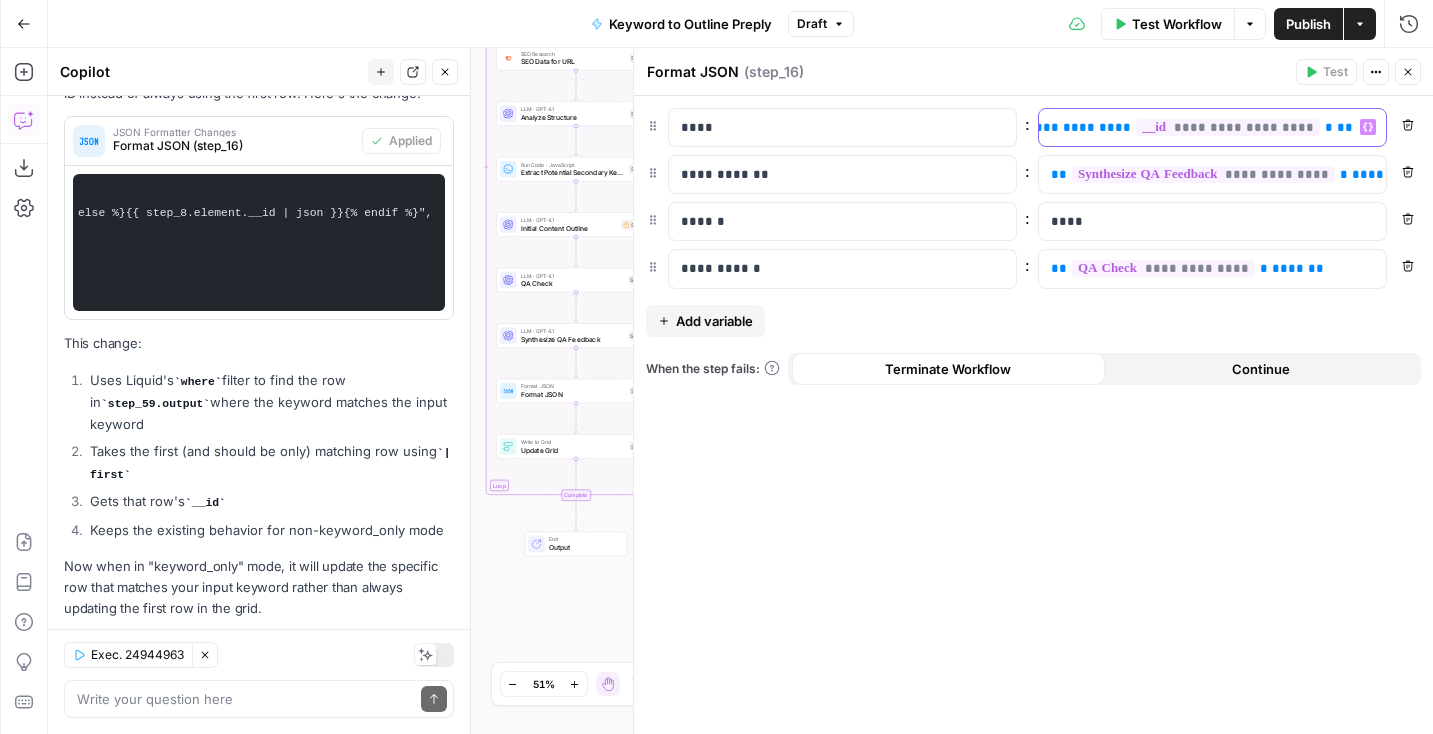 drag, startPoint x: 1048, startPoint y: 128, endPoint x: 1433, endPoint y: 125, distance: 385.0117 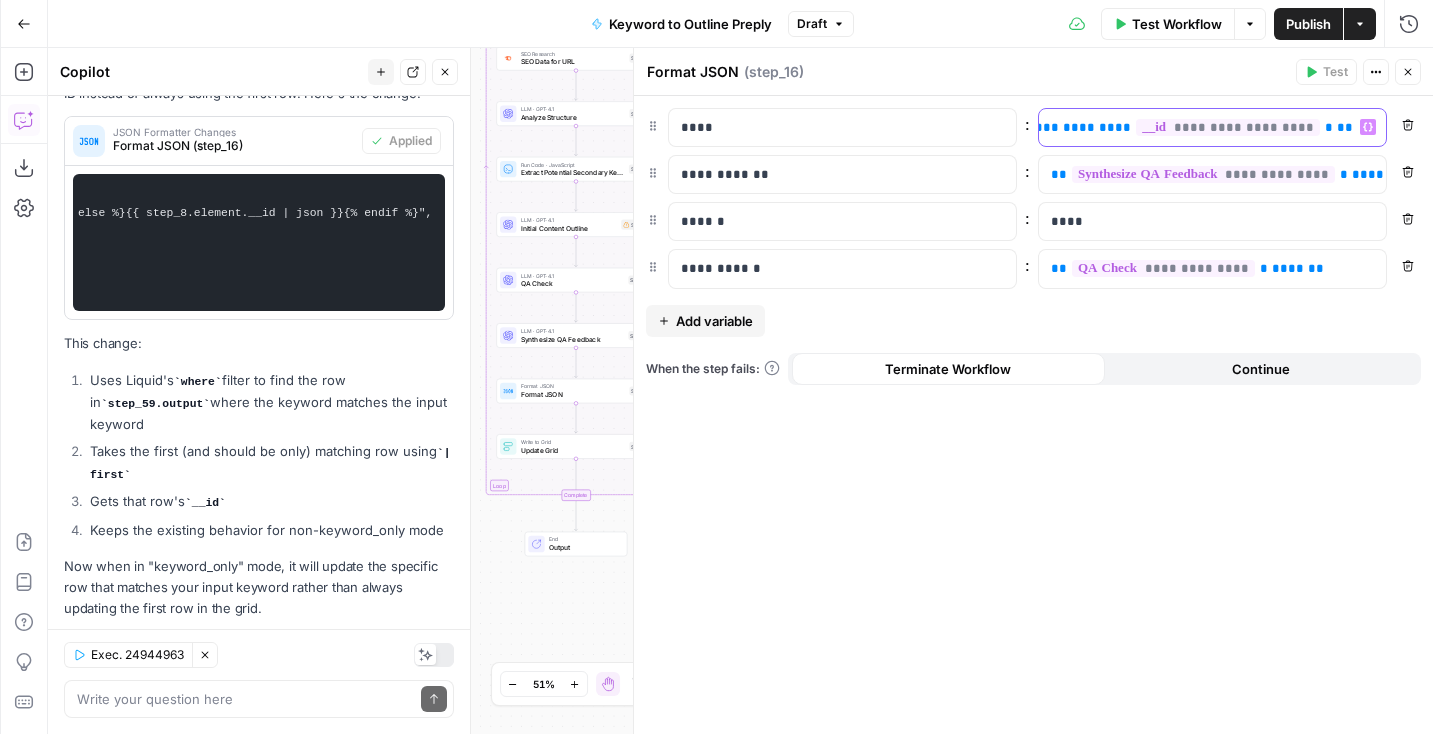 click on "N NidoOps New Home Browse Your Data Monitoring Settings Recent Grids New grid Preply Content Audit Results Preply SEO Audit Recent Workflows New Workflow SEO Audit Keyword to Outline Preply Outline to Article Preply AirOps Academy What's new? Help + Support Go Back Keyword to Outline Preply Draft Test Workflow Options Publish Actions Run History Add Steps Copilot Download as JSON Settings Import JSON AirOps Academy Help Give Feedback Shortcuts true false Workflow Set Inputs Inputs Read from Grid Read from Grid Step 59 Output Copy 1 2 3 4 5 6 7 8 [    {      "__id" :  "8007578" ,      "Keyword to Outline Preply" :  "Step 1/3:           step_59" ,      "keyword" :  "how to say bye in japanese" ,      "outline_json" :  "" ,      "Outline to Article Preply" :  "" ,      "final_article" :  "" ,     This output is too large & has been abbreviated for review.   Copy the output   to view the full content. Condition Condition Step 52 Output Copy 1 2 3 {    "rows_created" :  1 }     Step 1 Copy" at bounding box center (716, 367) 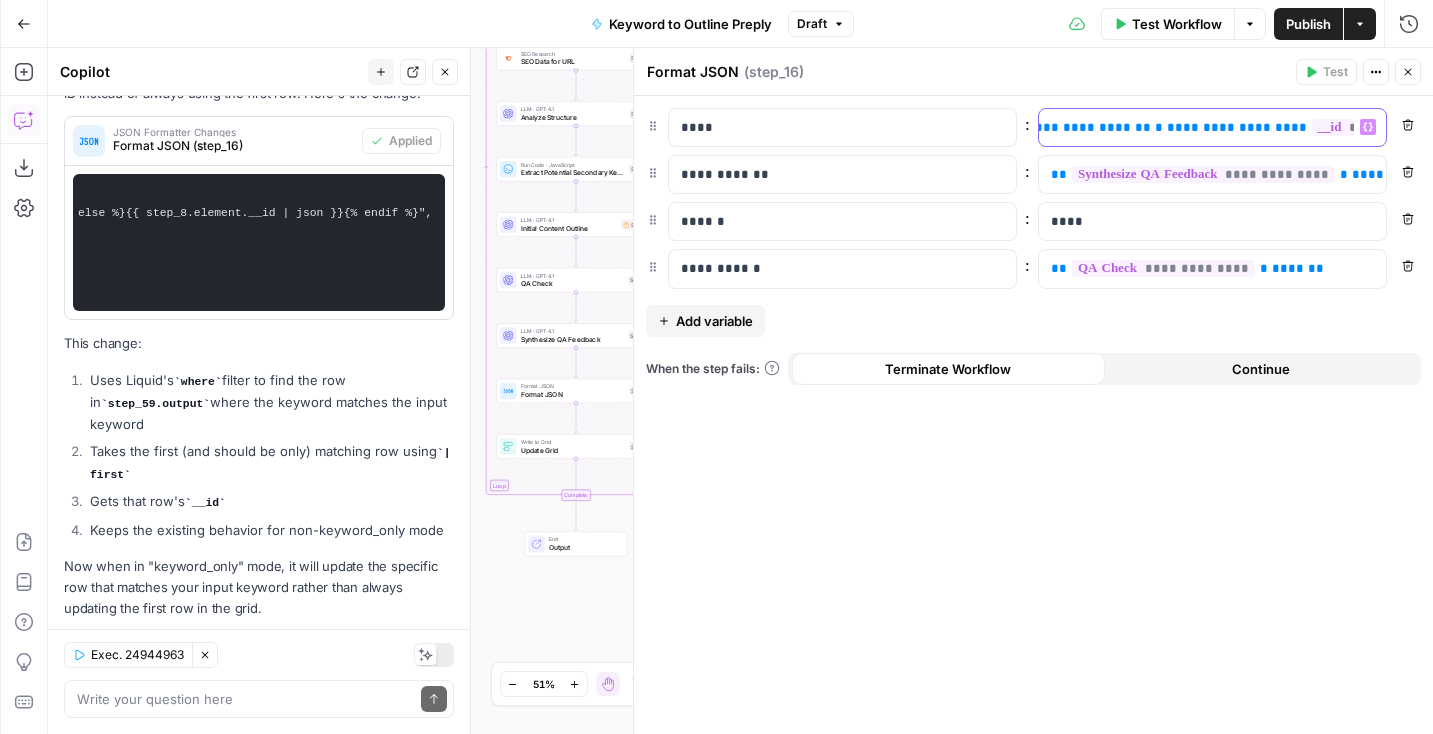 scroll, scrollTop: 0, scrollLeft: 1157, axis: horizontal 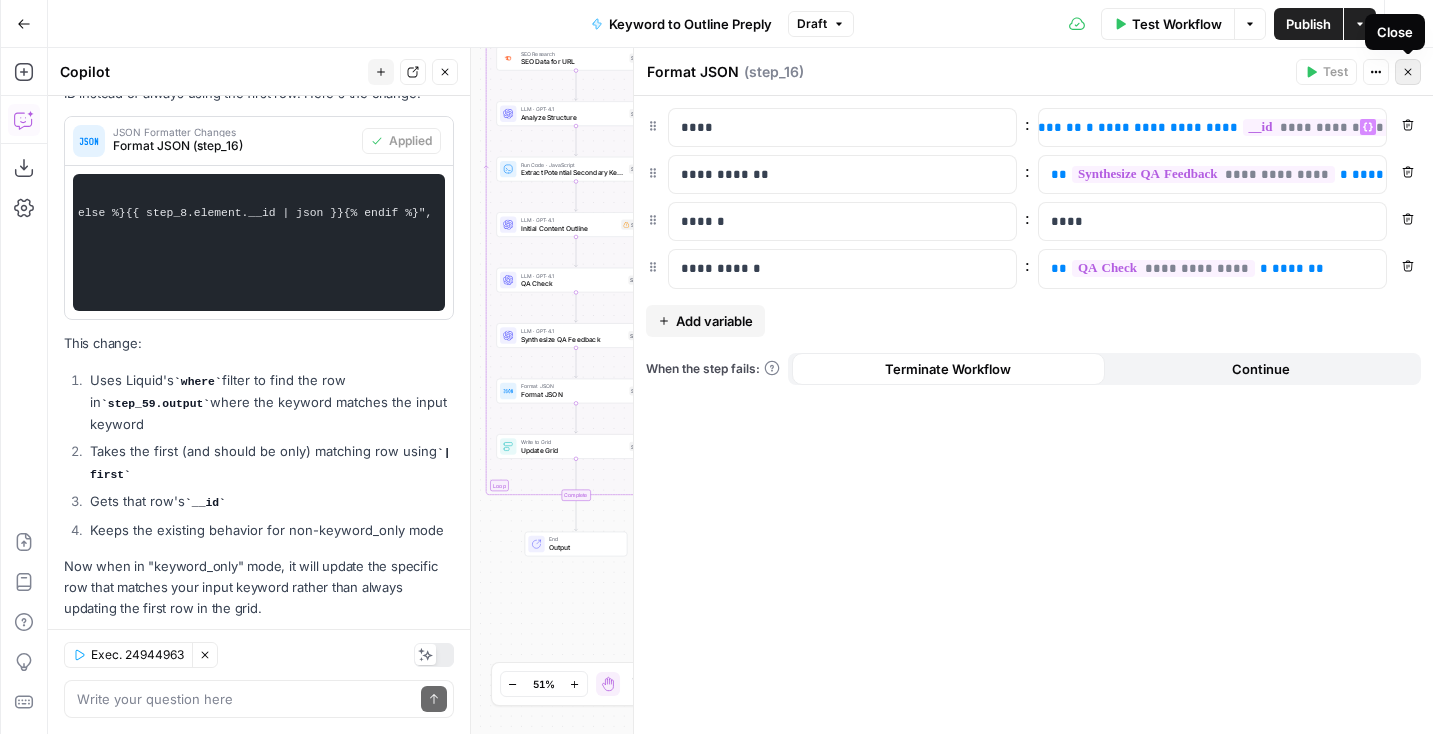 click 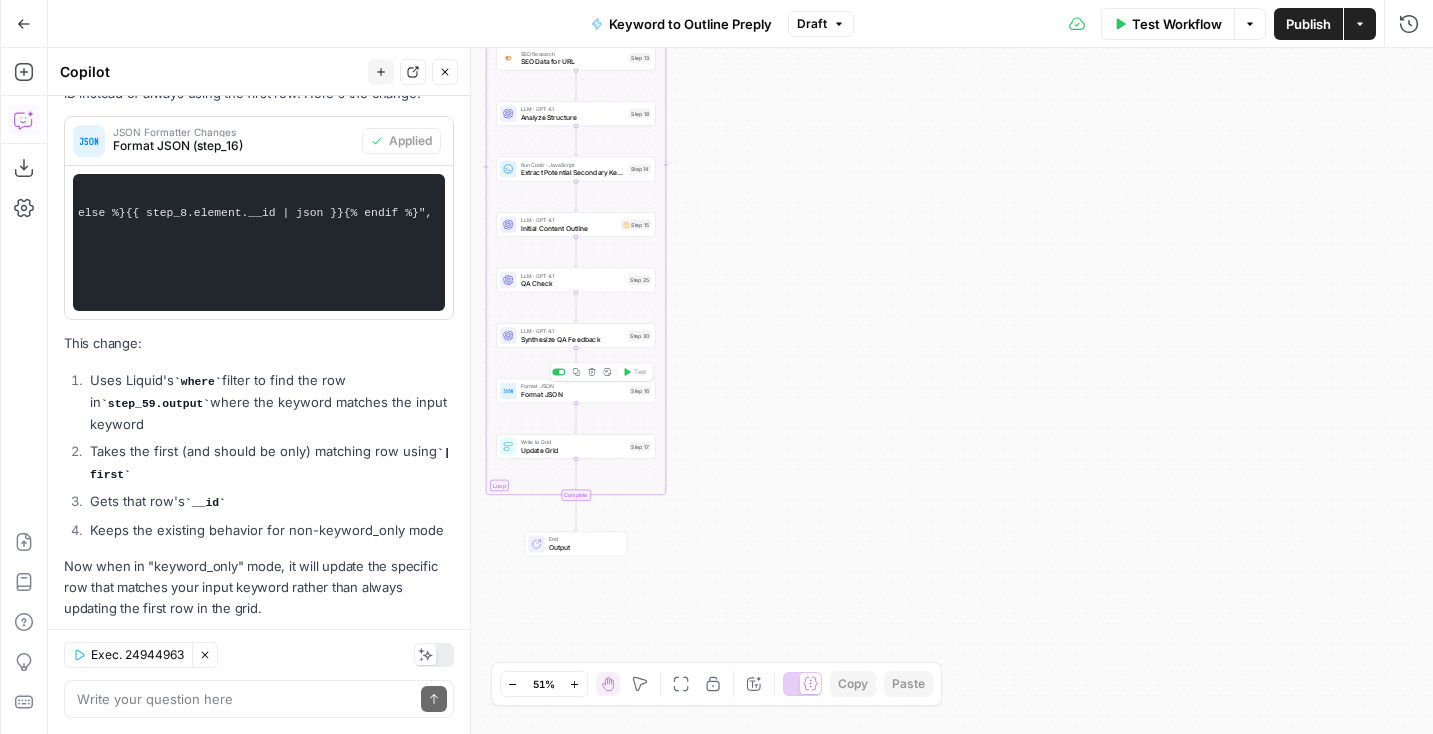 click on "Format JSON" at bounding box center (573, 394) 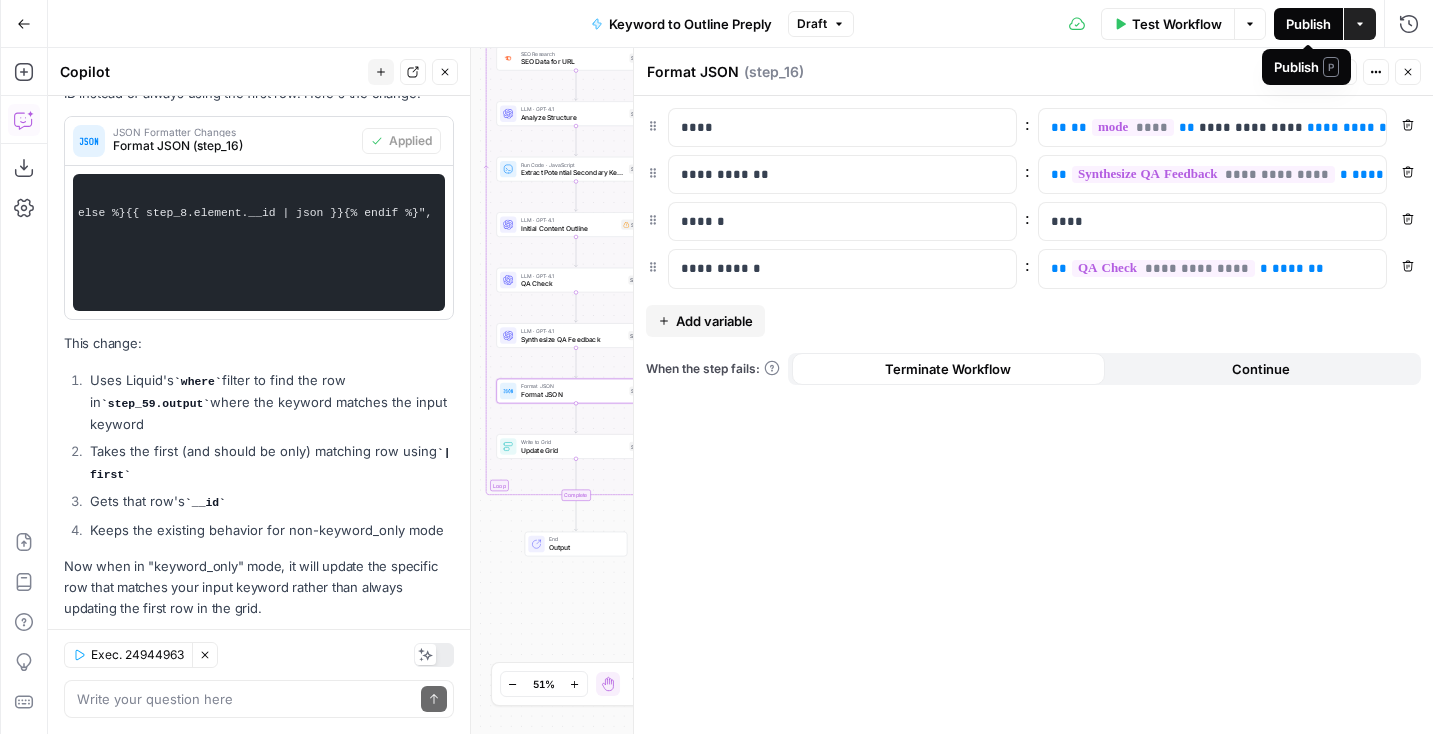 click on "Publish" at bounding box center [1308, 24] 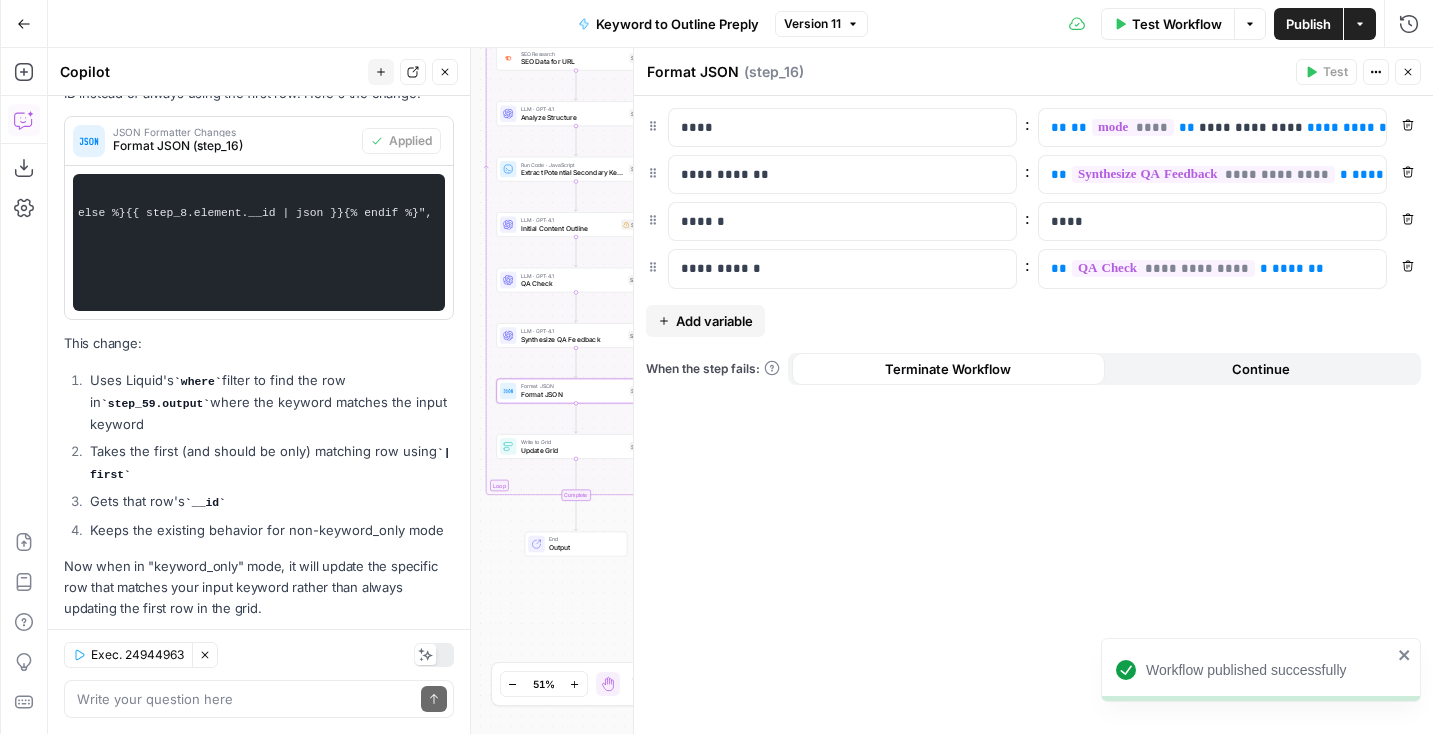 click on "Format JSON Format JSON  ( step_16 ) Test Actions Close" at bounding box center [1033, 72] 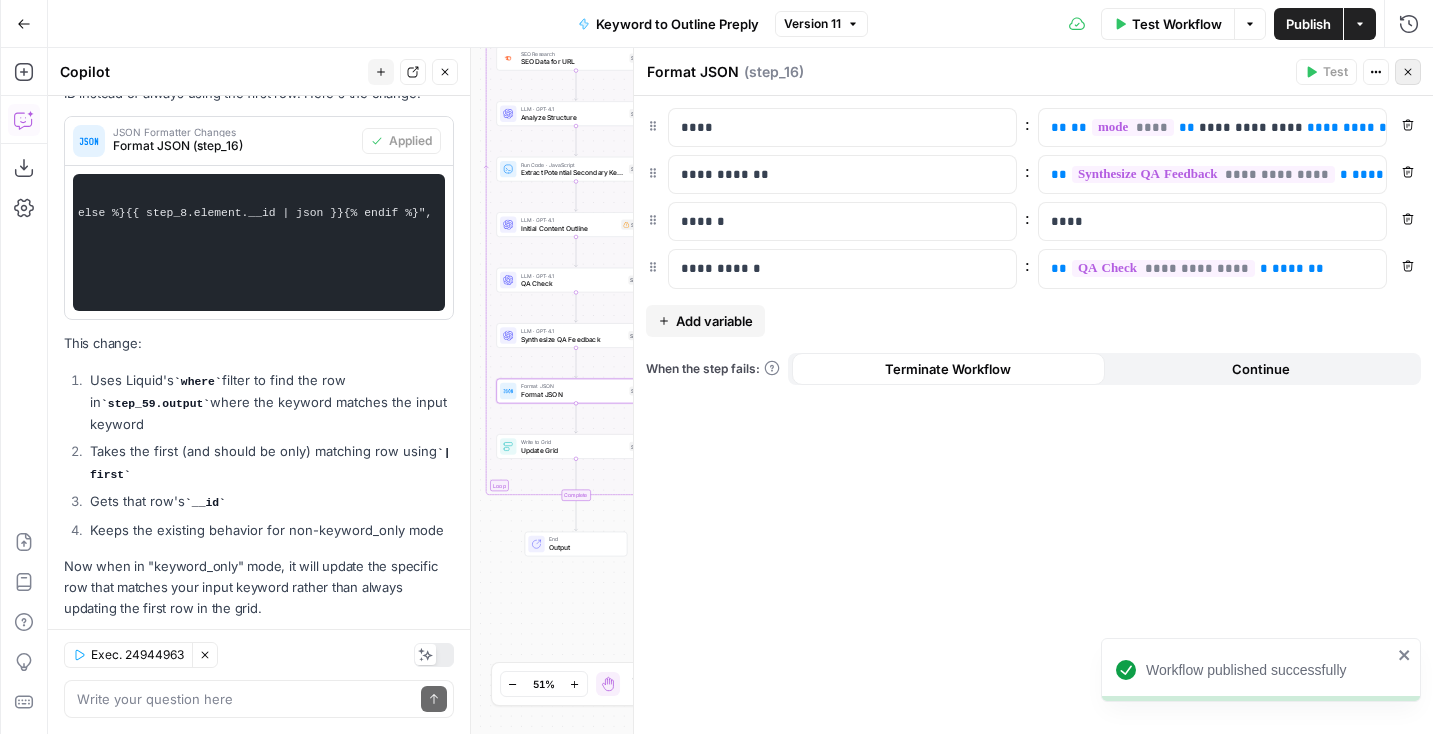 click on "Close" at bounding box center [1408, 72] 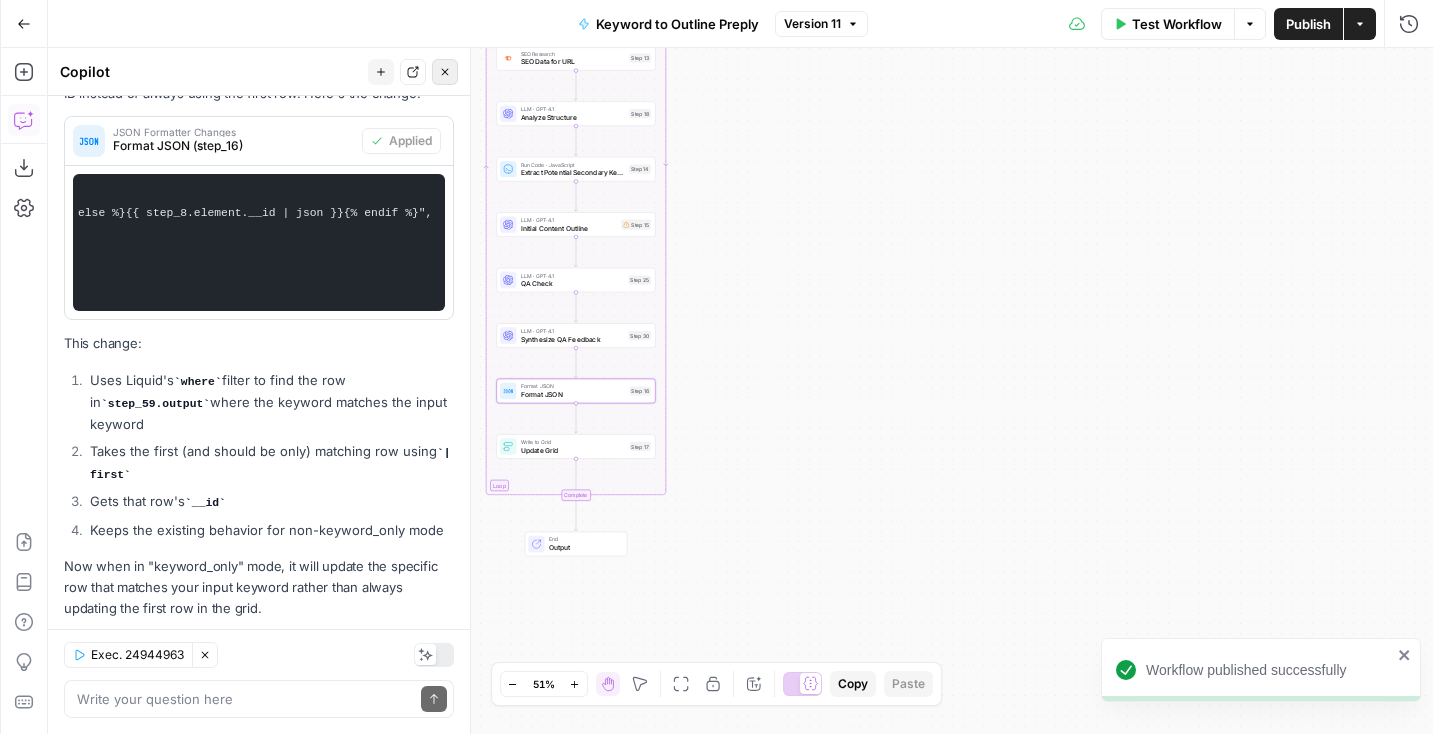click 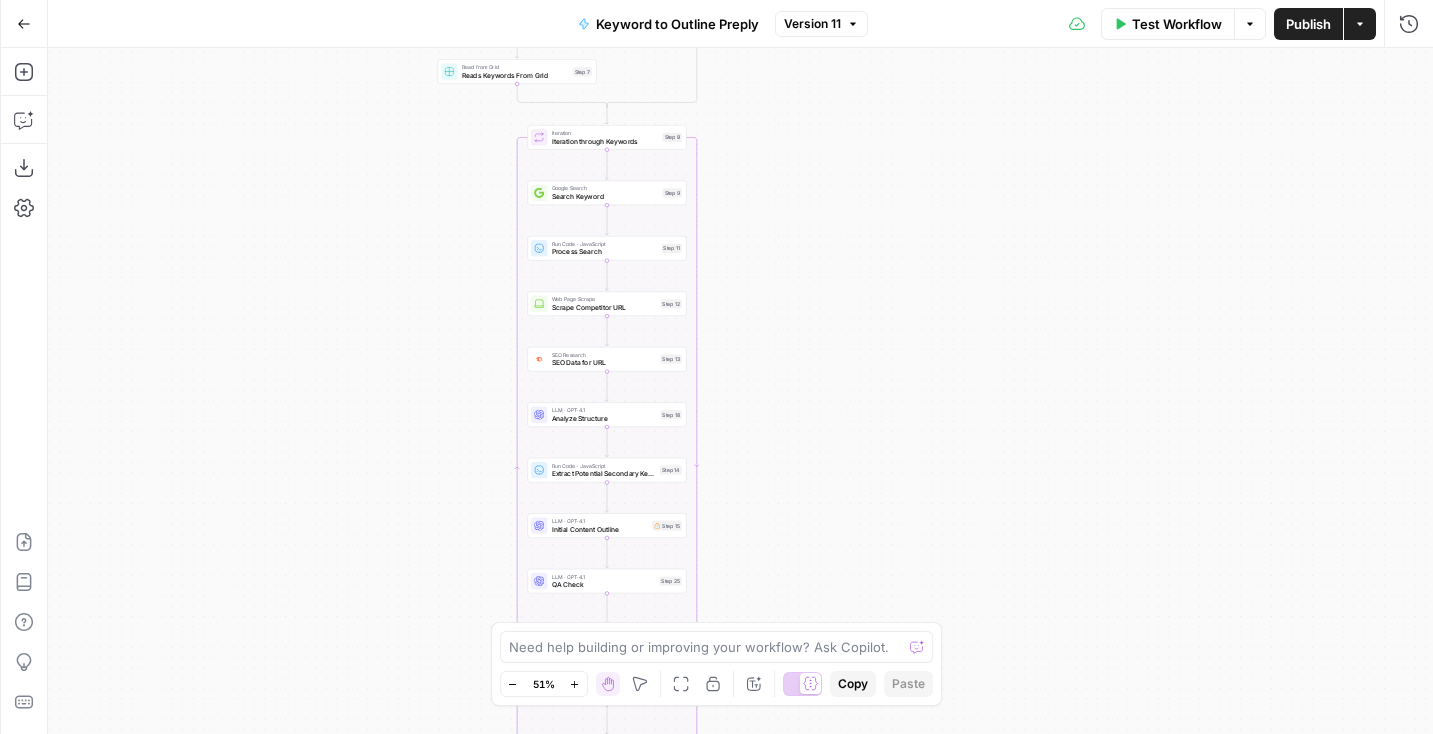 drag, startPoint x: 811, startPoint y: 214, endPoint x: 903, endPoint y: 742, distance: 535.9552 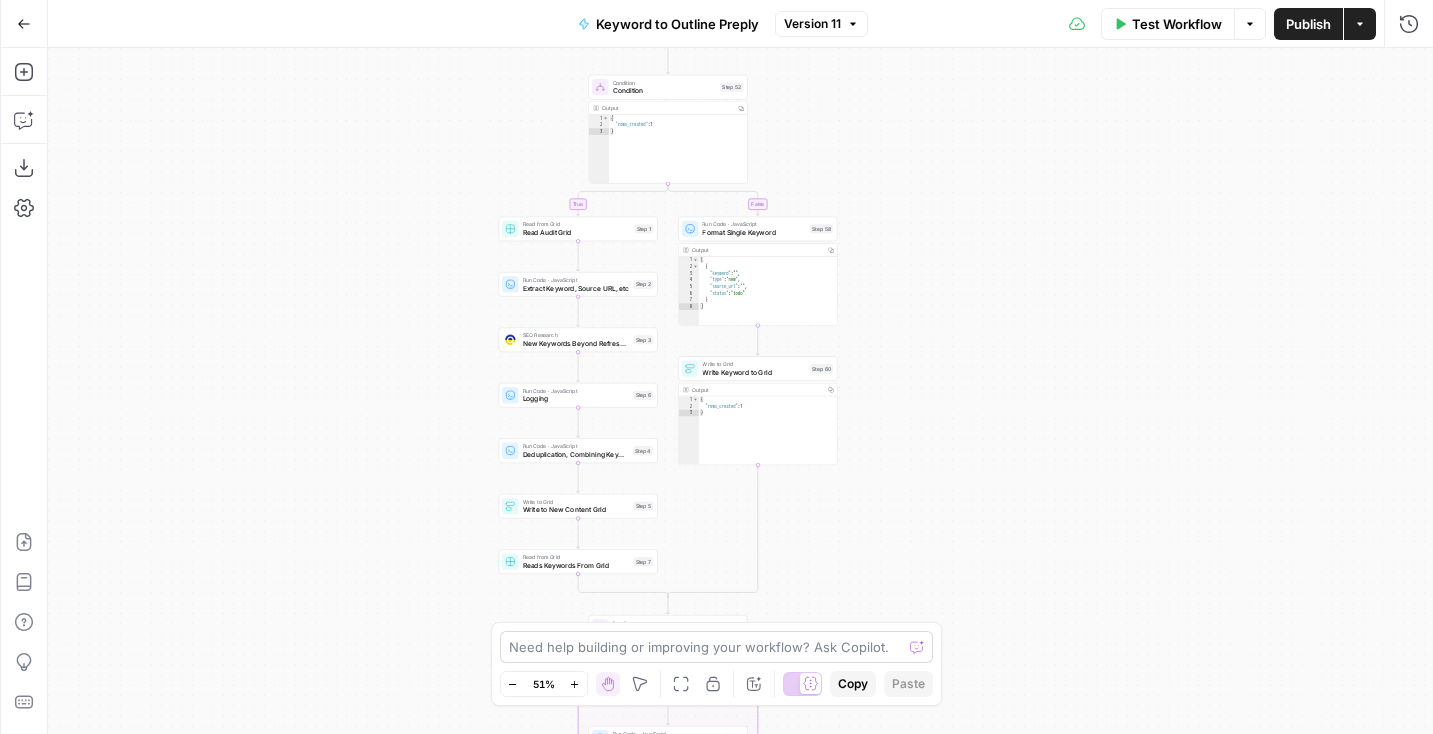 drag, startPoint x: 910, startPoint y: 397, endPoint x: 901, endPoint y: 657, distance: 260.15573 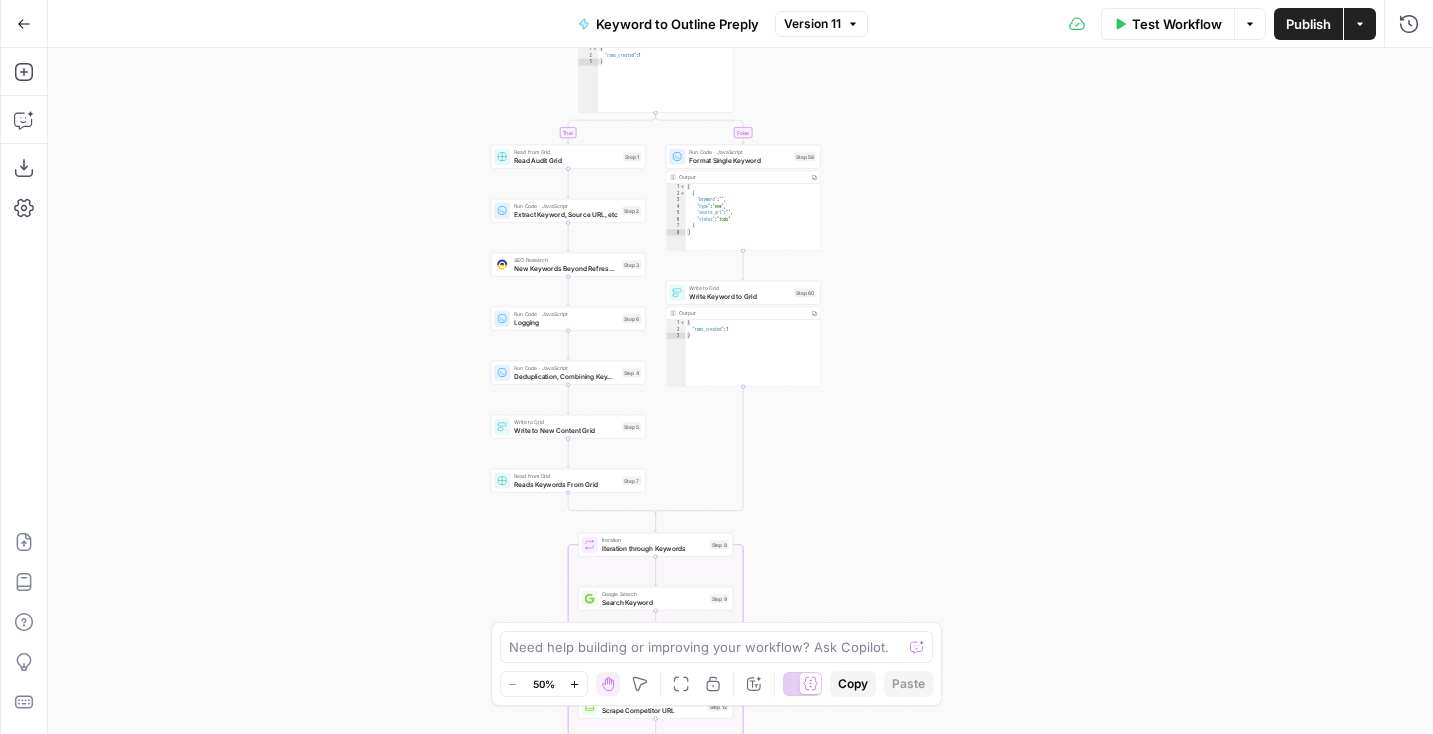 click on "Run Code · JavaScript Logging Step 6 Copy step Delete step Add Note Test" at bounding box center (568, 319) 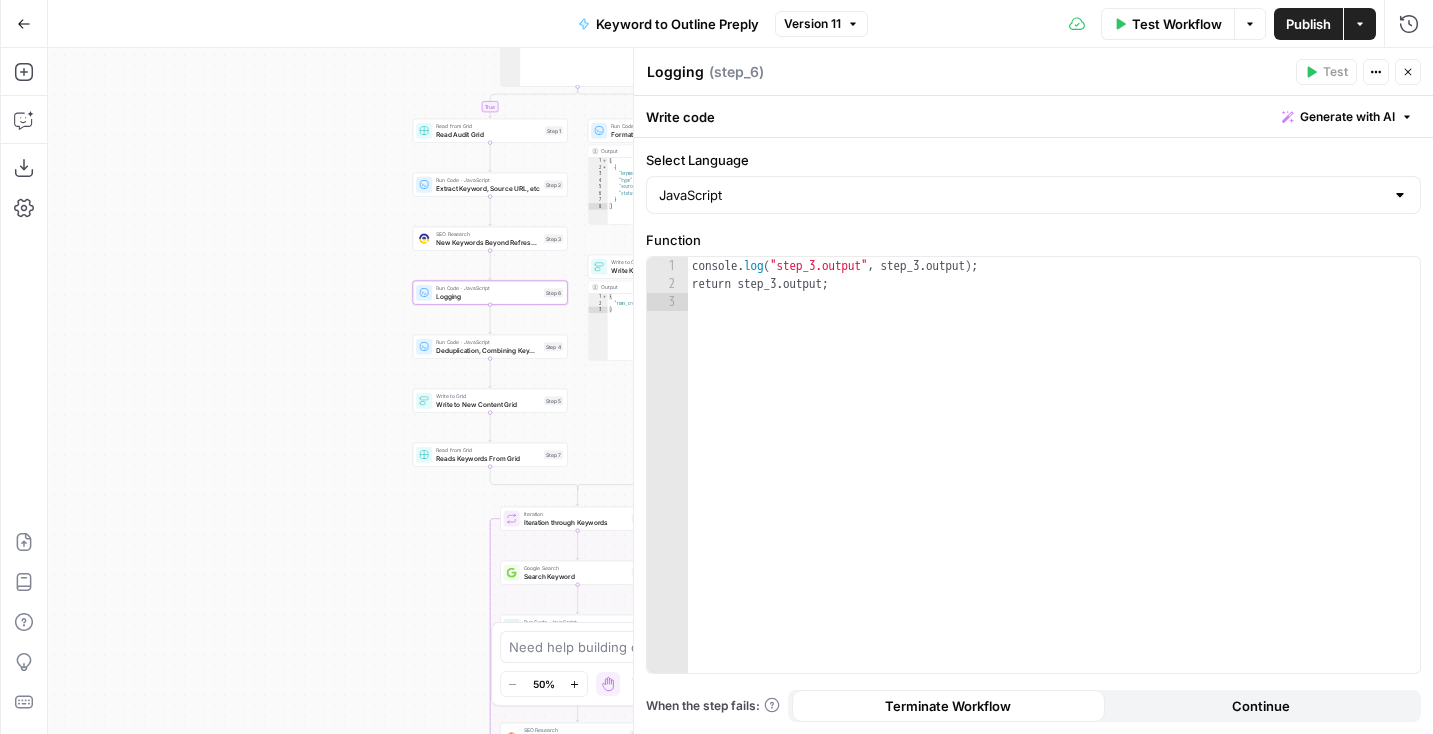 drag, startPoint x: 302, startPoint y: 343, endPoint x: 223, endPoint y: 315, distance: 83.81527 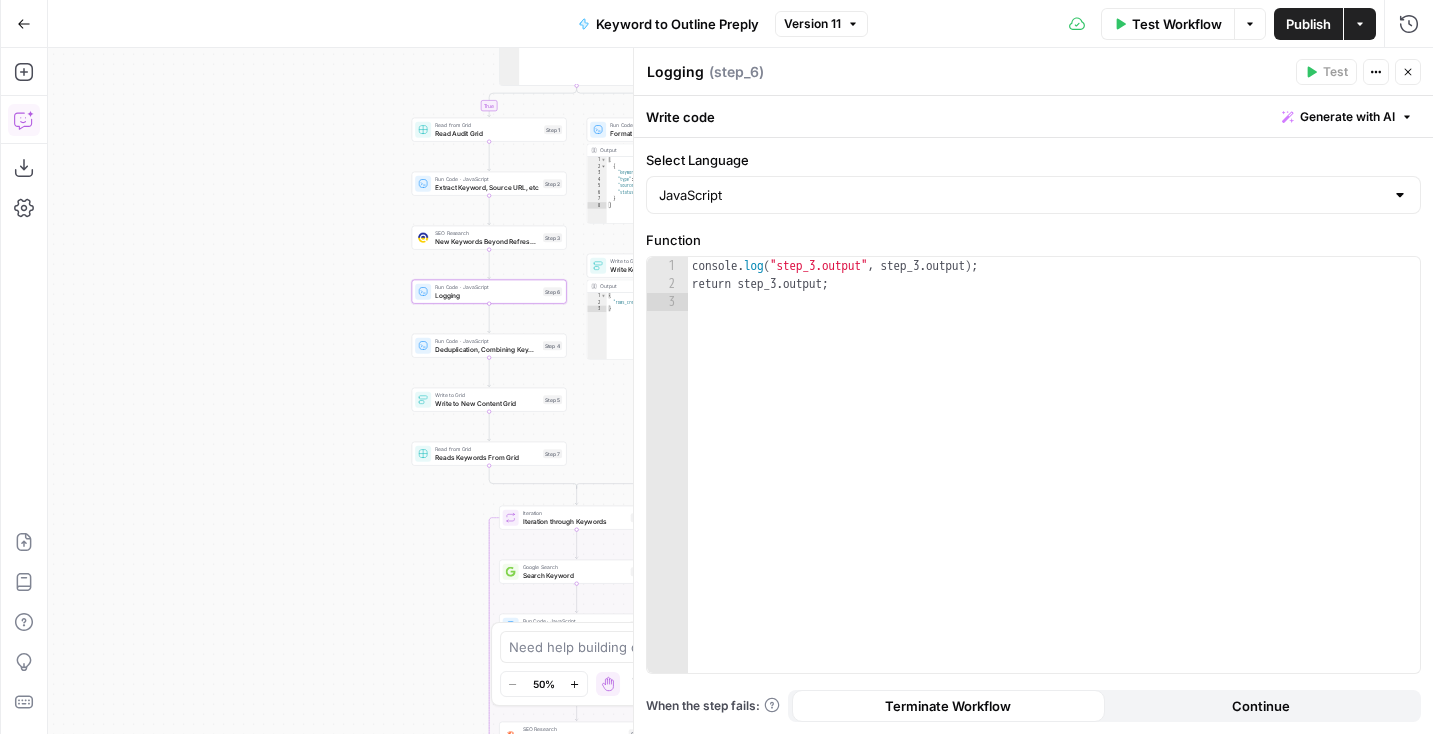 click 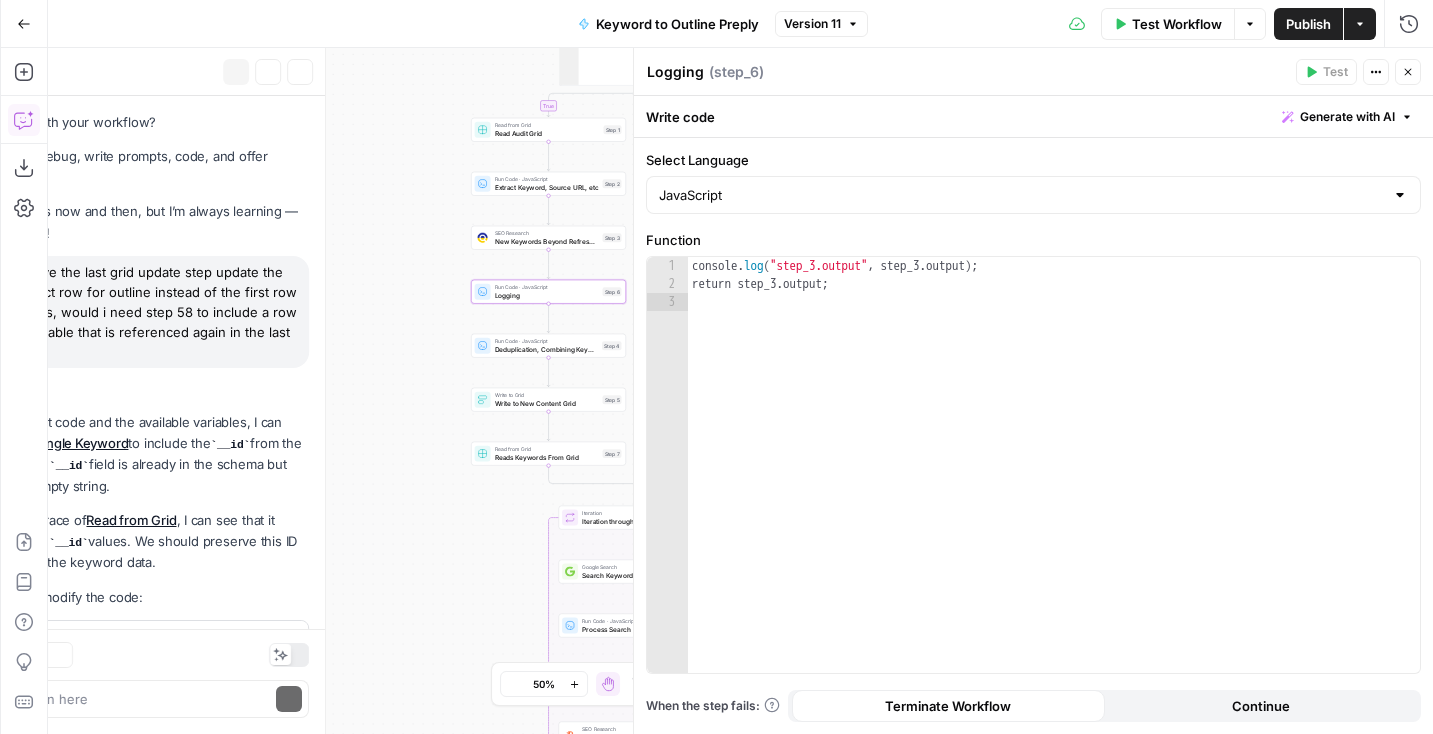scroll, scrollTop: 1937, scrollLeft: 0, axis: vertical 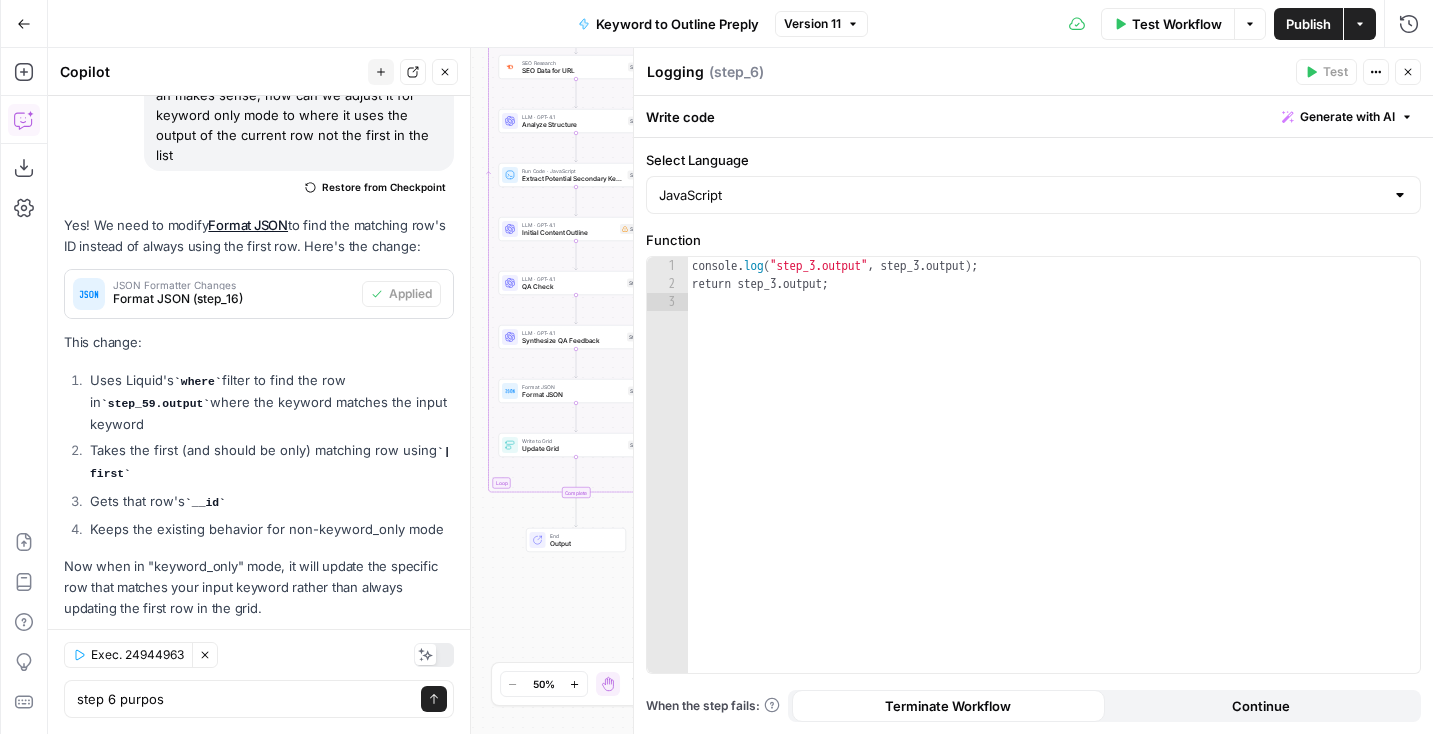 type on "step 6 purpose" 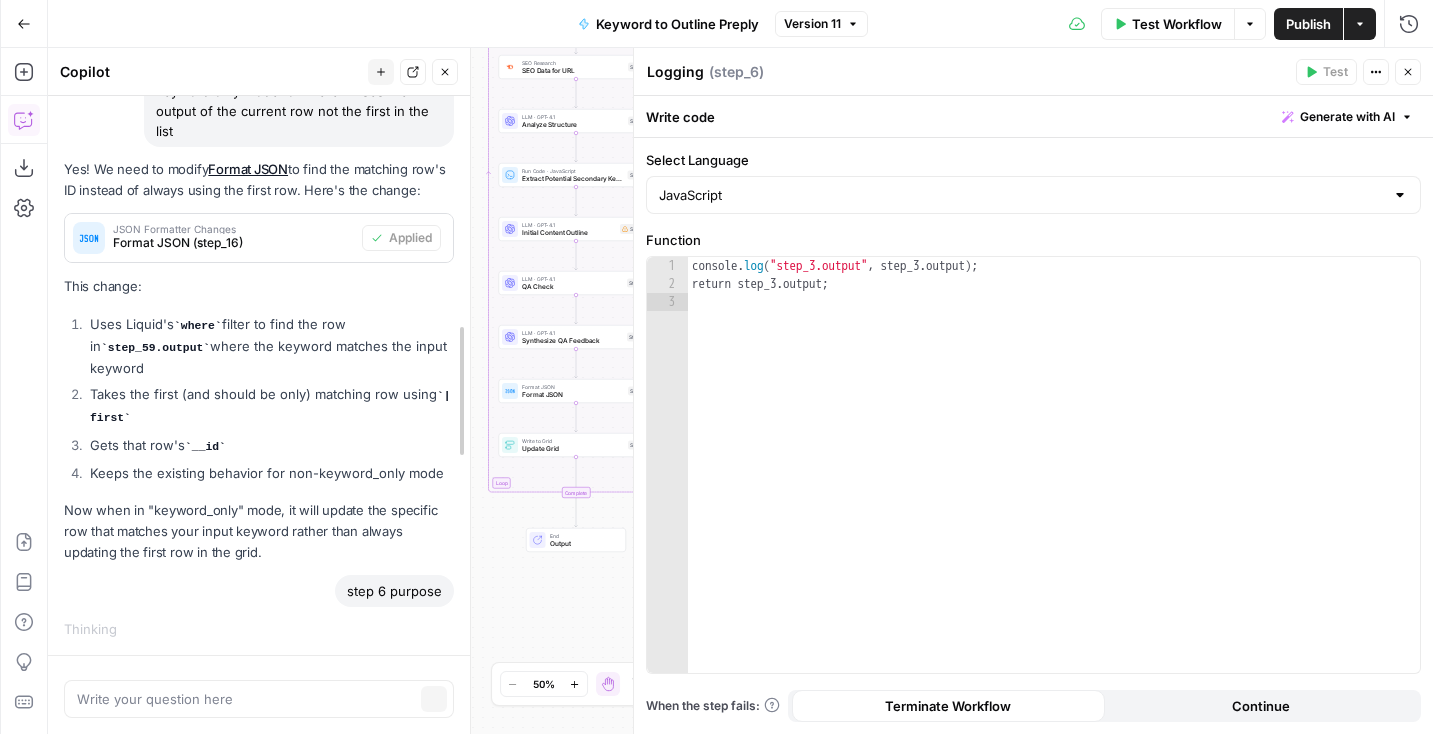 scroll, scrollTop: 1859, scrollLeft: 0, axis: vertical 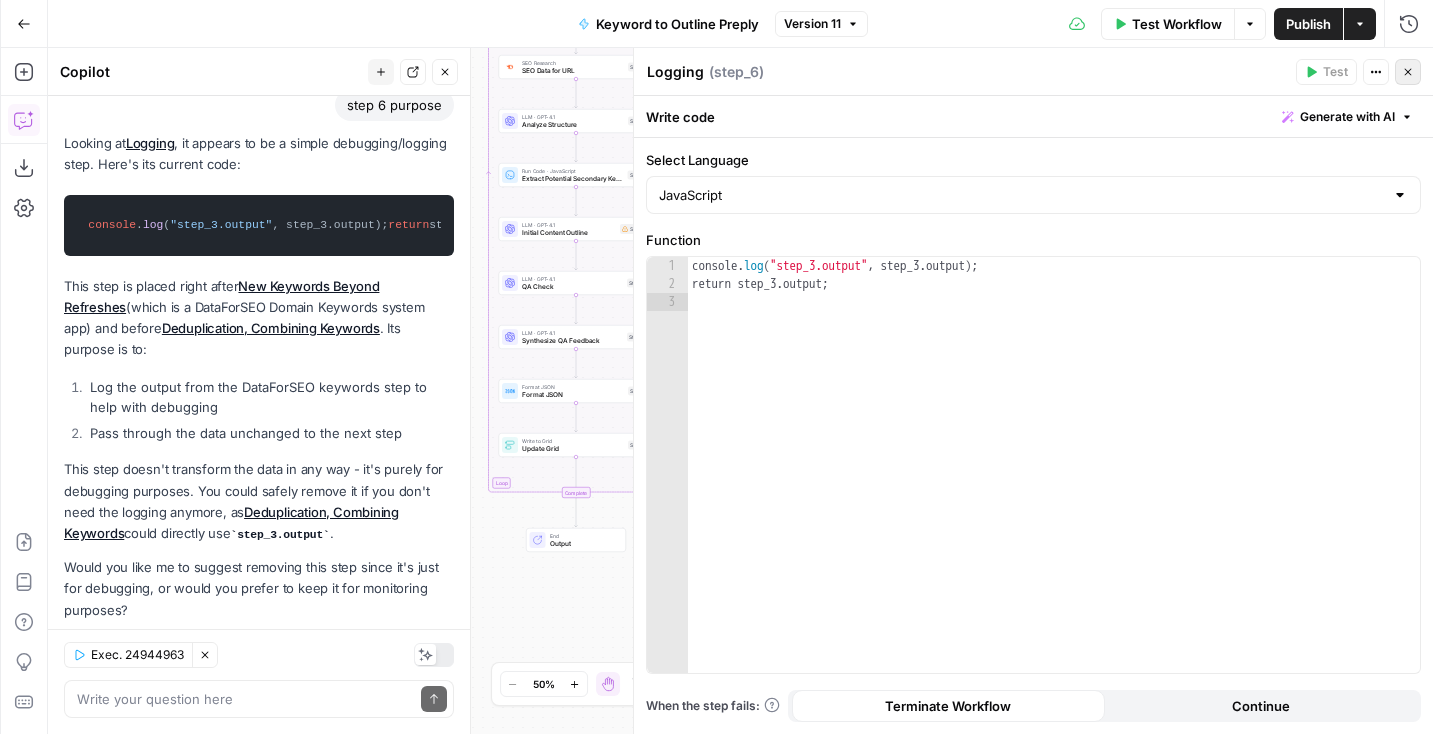 click 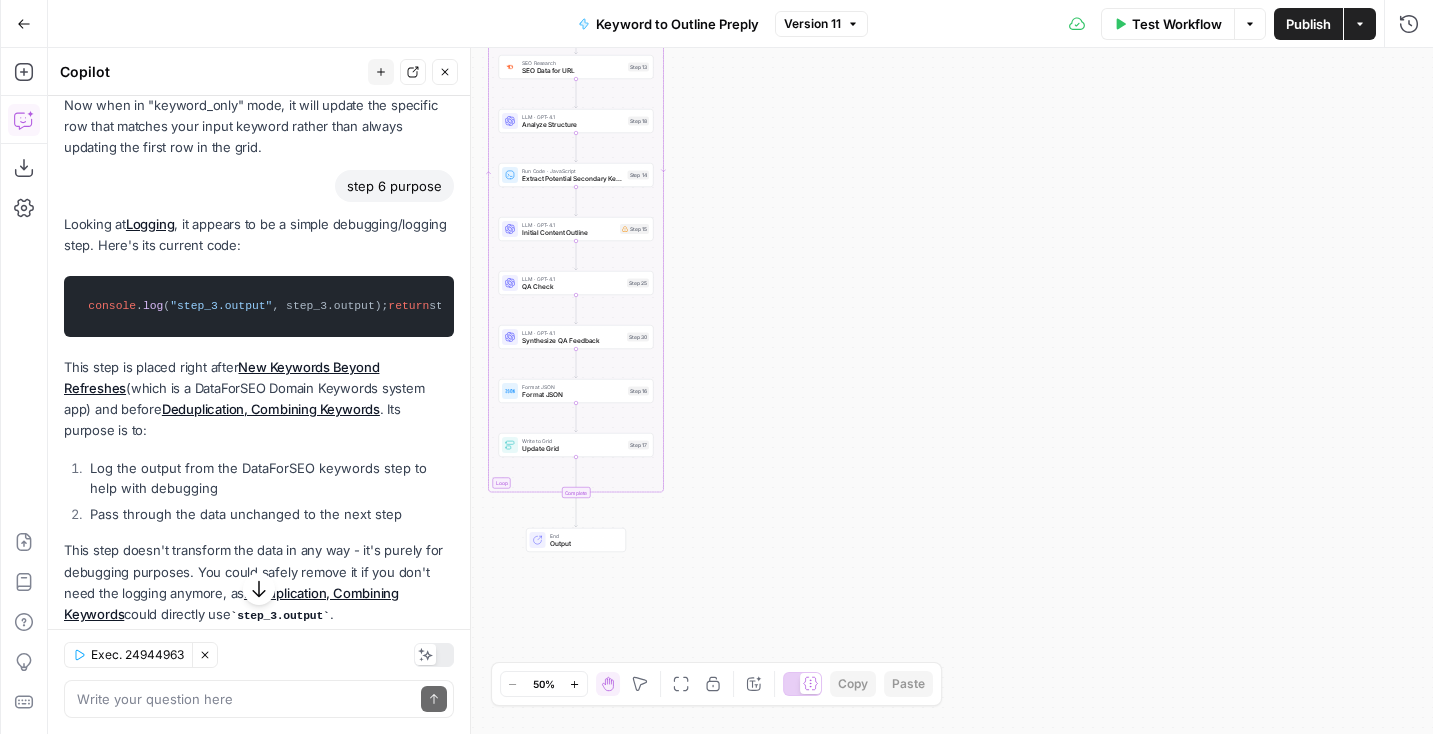 scroll, scrollTop: 2479, scrollLeft: 0, axis: vertical 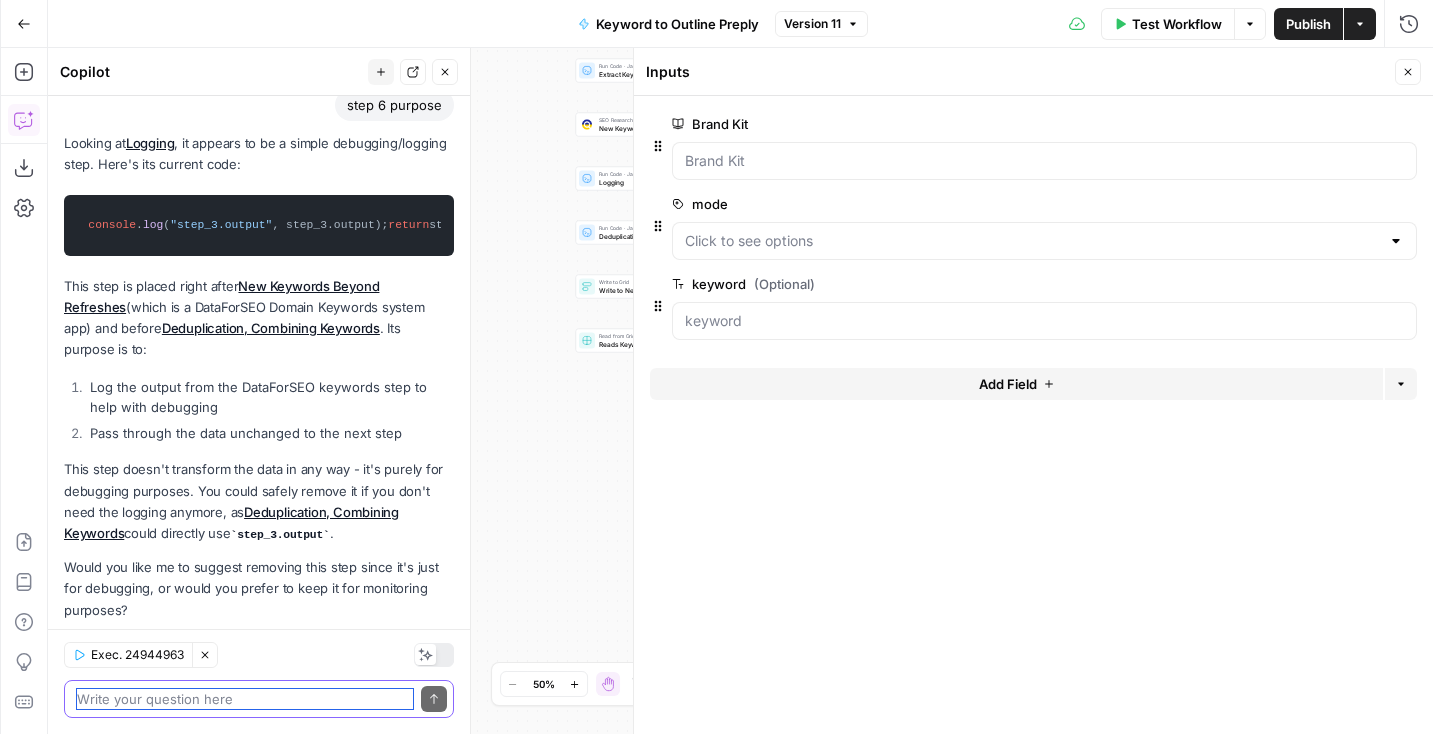 click at bounding box center [245, 699] 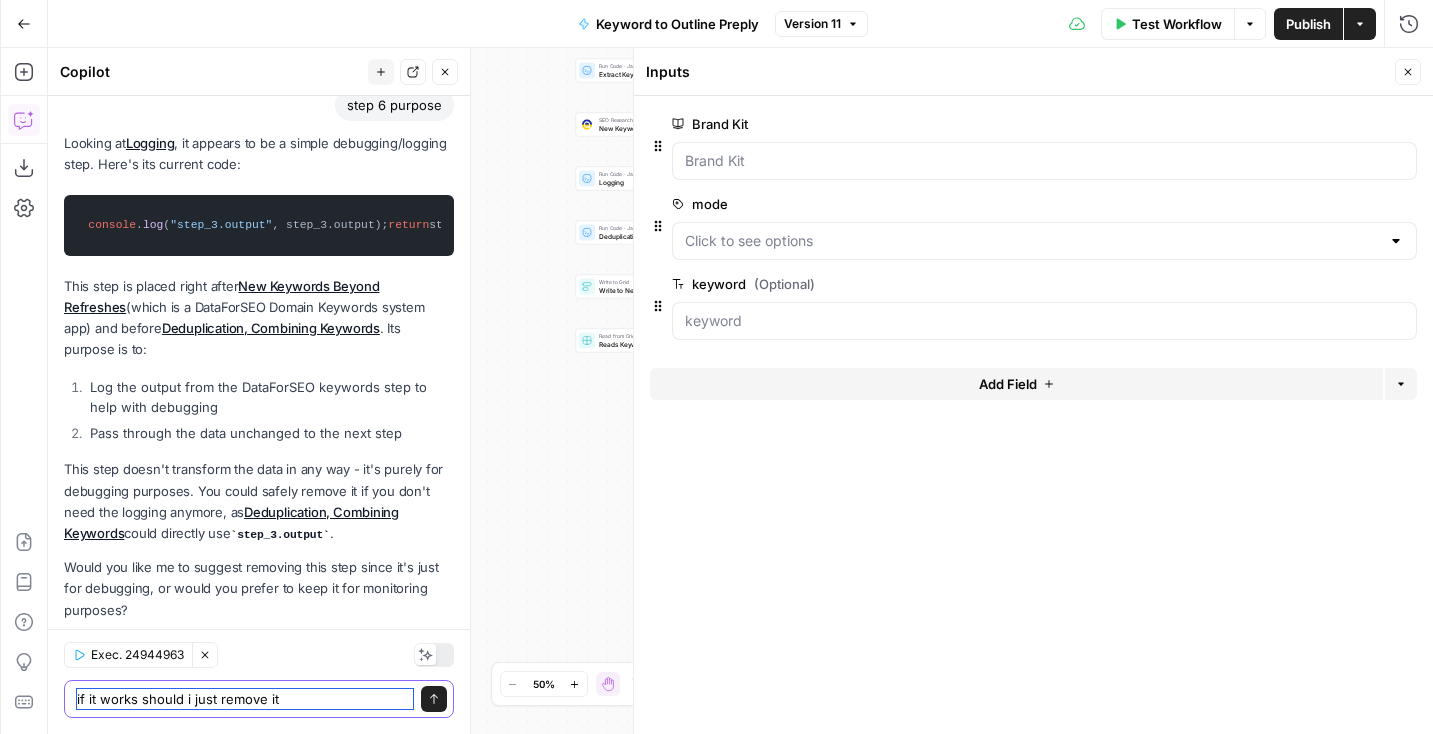 type on "if it works should i just remove it?" 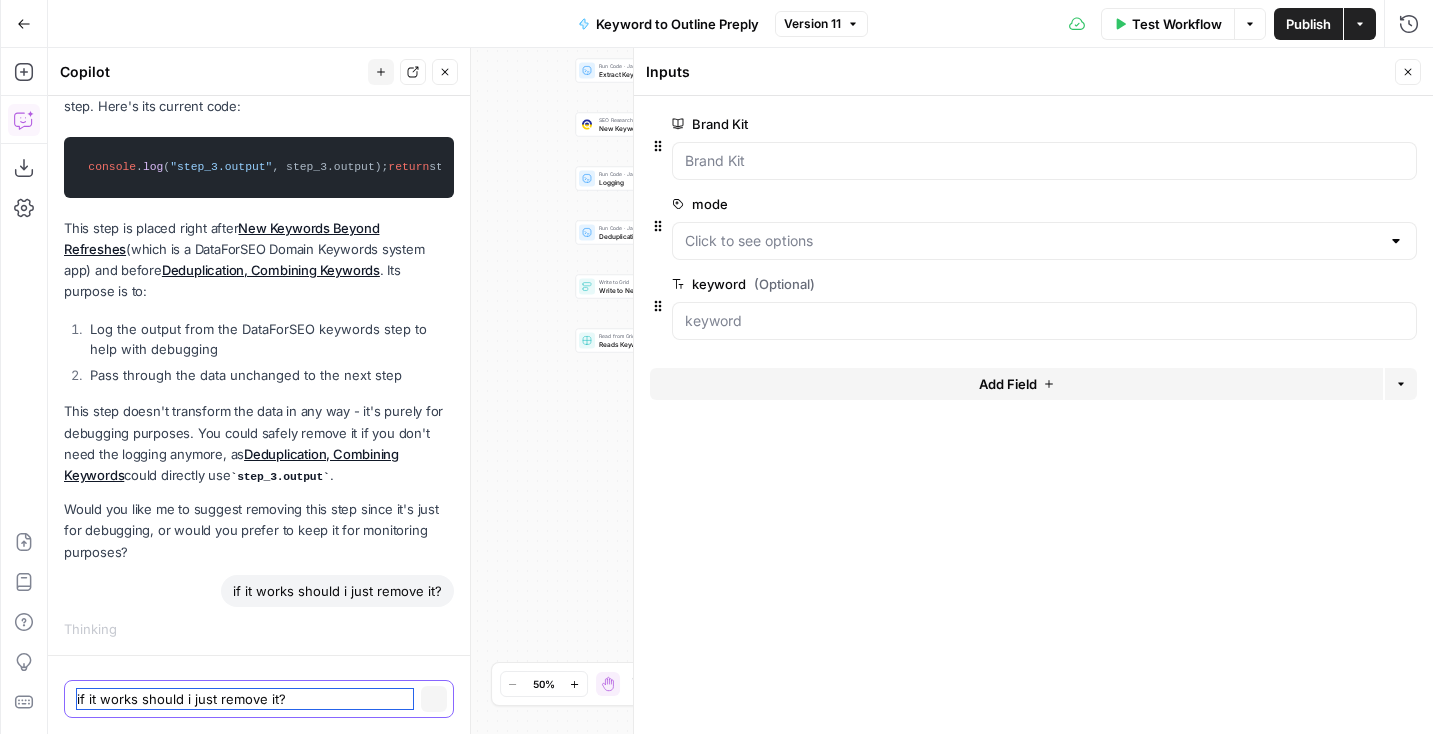 type 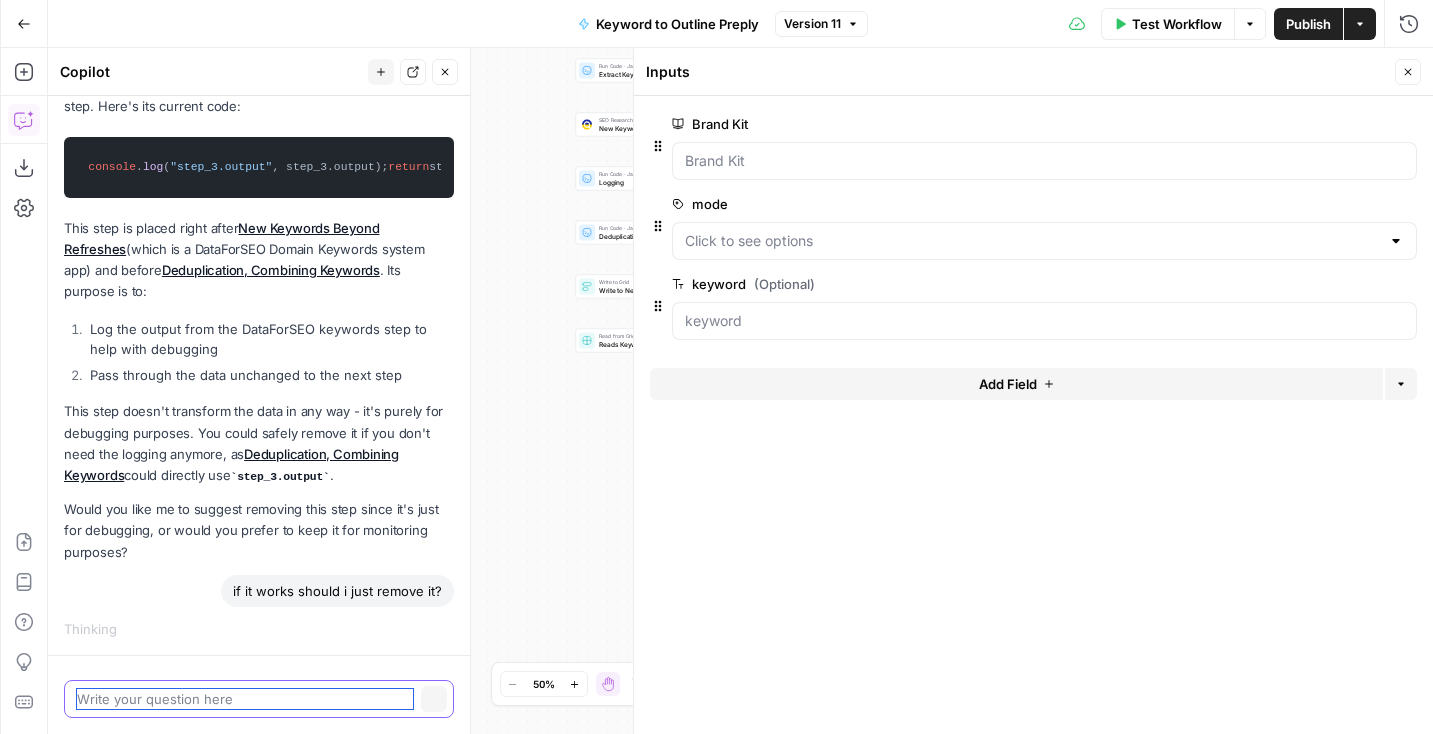scroll, scrollTop: 2401, scrollLeft: 0, axis: vertical 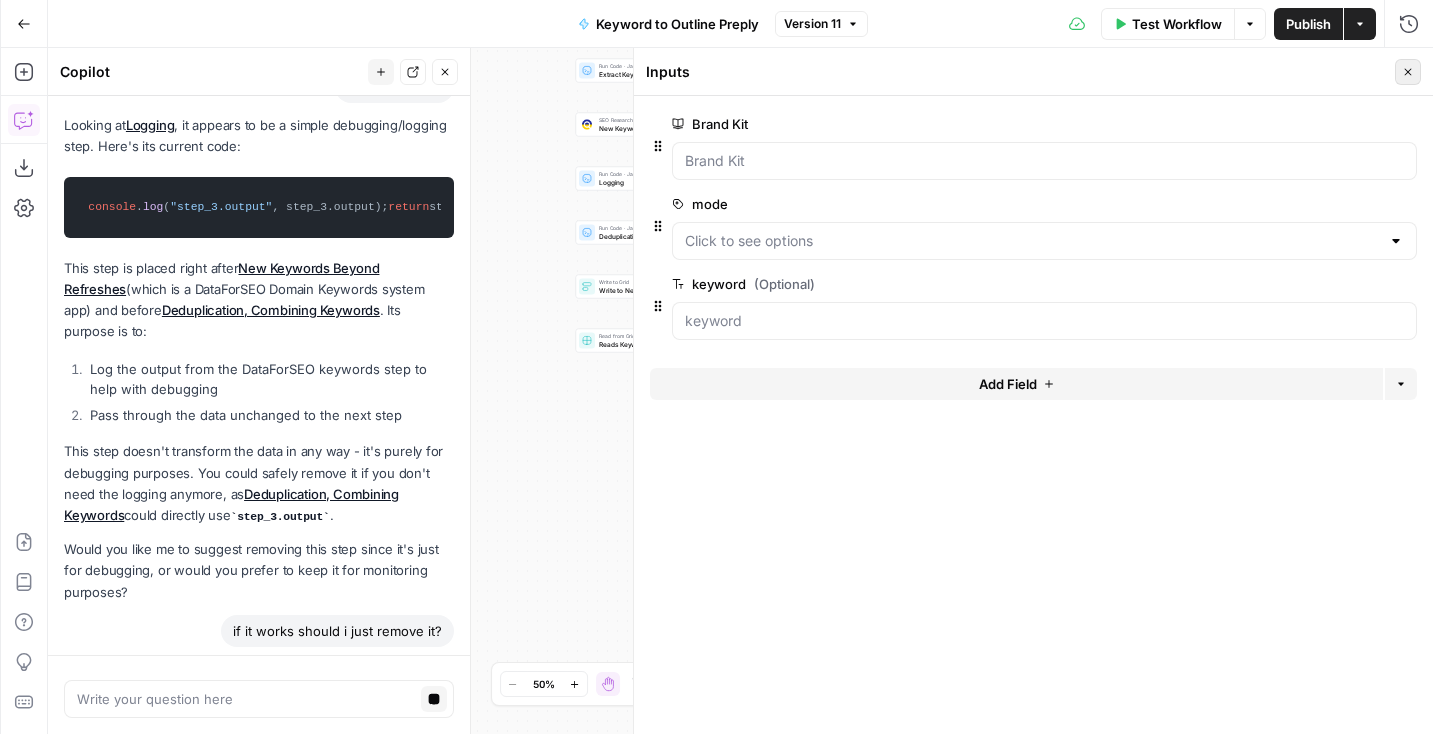 click 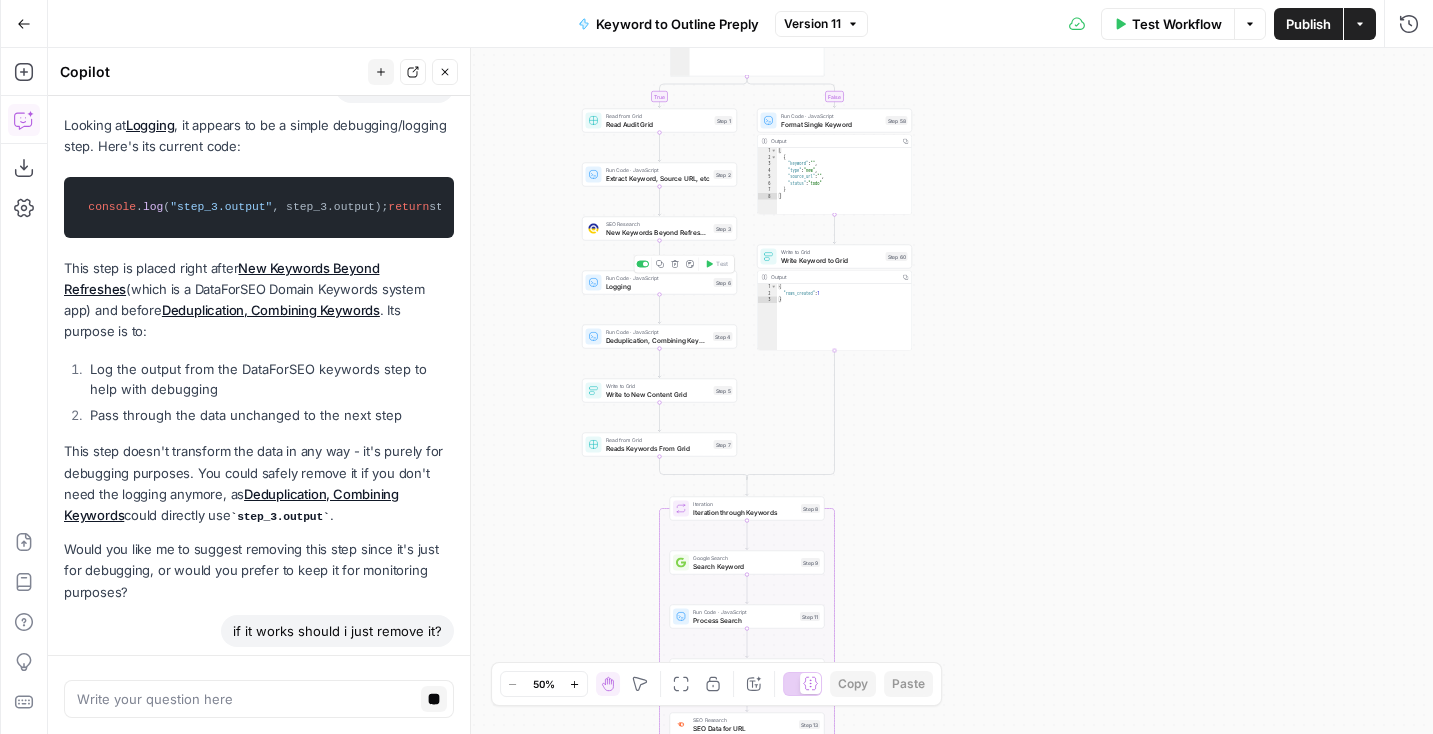 click on "Logging" at bounding box center [658, 286] 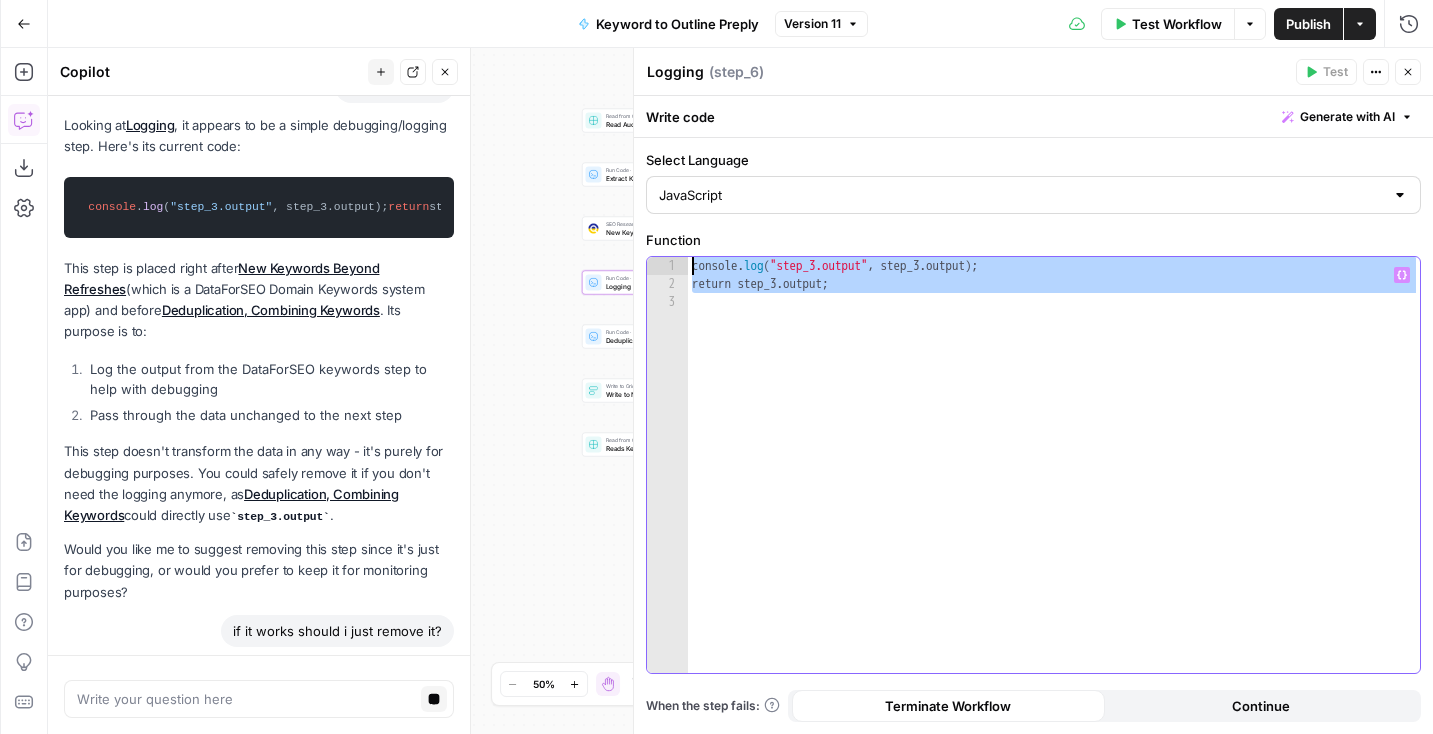 drag, startPoint x: 997, startPoint y: 372, endPoint x: 733, endPoint y: 208, distance: 310.79254 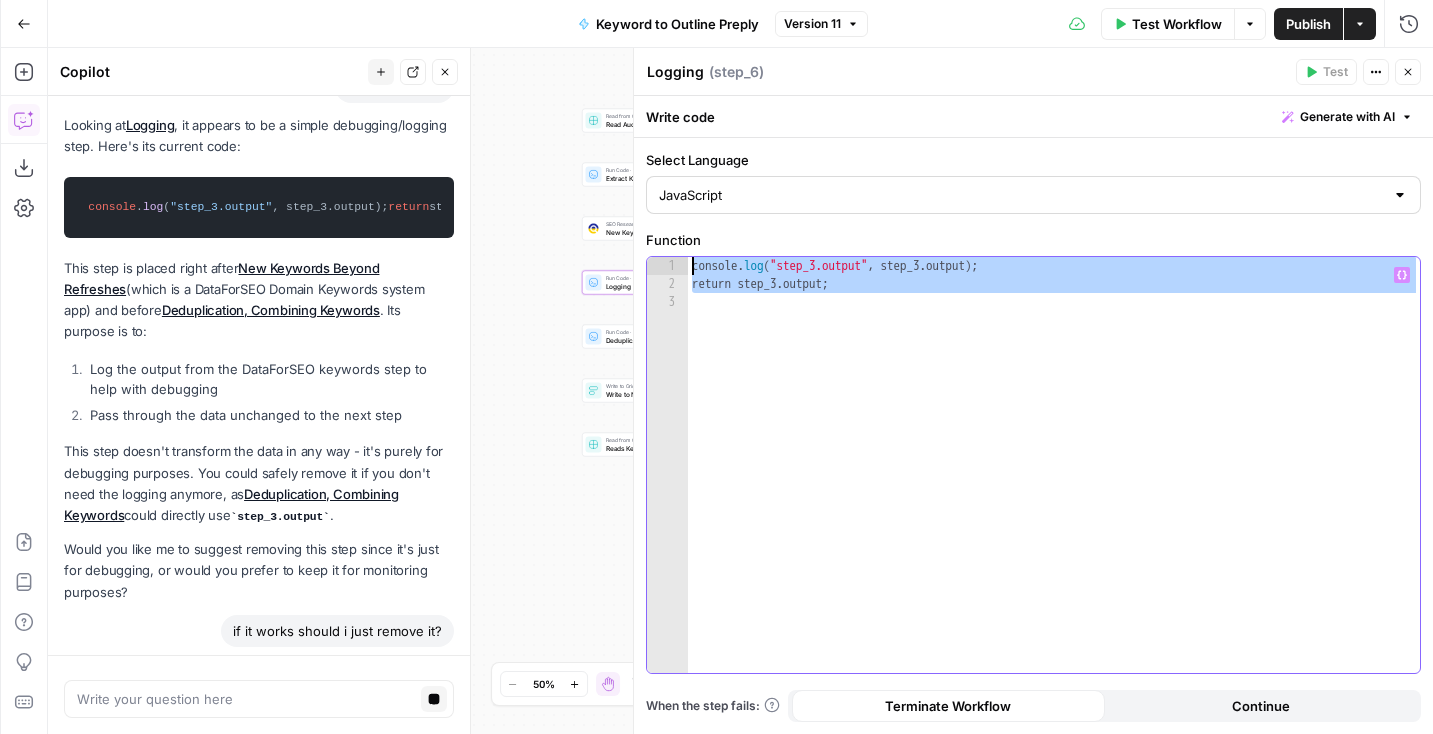 click on "Select Language JavaScript Function 1 2 3 console . log ( "step_3.output" ,   step_3 . output ) ; return   step_3 . output ;     XXXXXXXXXXXXXXXXXXXXXXXXXXXXXXXXXXXXXXXXXXXXXXXXXXXXXXXXXXXXXXXXXXXXXXXXXXXXXXXXXXXXXXXXXXXXXXXXXXXXXXXXXXXXXXXXXXXXXXXXXXXXXXXXXXXXXXXXXXXXXXXXXXXXXXXXXXXXXXXXXXXXXXXXXXXXXXXXXXXXXXXXXXXXXXXXXXXXXXXXXXXXXXXXXXXXXXXXXXXXXXXXXXXXXXXXXXXXXXXXXXXXXXXXXXXXXXXXXXXXXXXXXXXXXXXXXXXXXXXXXXXXXXXXXXXXXXXXXXXXXXXXXXXXXXXXXXXXXXXXXXXXXXXXXXXXXXXXXXXXXXXXXXXXXXXXXXXXXXXXXXXXXXXXXXXXXXXXXXXXXXXXXXXXXXXXXXXXXXXXXXXXXXXXXXXXXXXXXXXXXXXXXXXXXXXXXXXXXXXXXXXXXXXXXXXXXXXXXXXXXXXXXXXXXXXXXXXXXXXXXXXXXXXXXXXXXXXXXXXXXXXXXXXXXXXX Variables Menu When the step fails: Terminate Workflow Continue" at bounding box center [1033, 436] 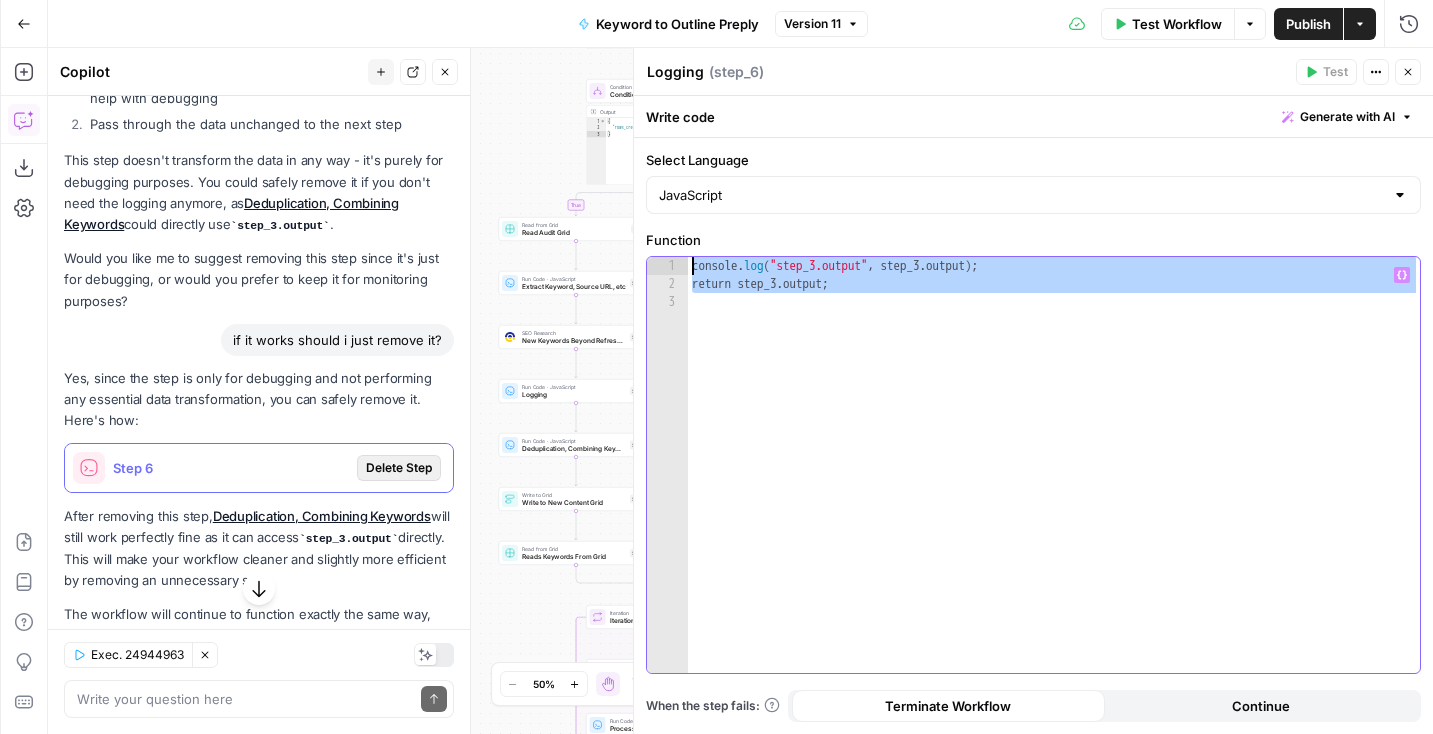 scroll, scrollTop: 2813, scrollLeft: 0, axis: vertical 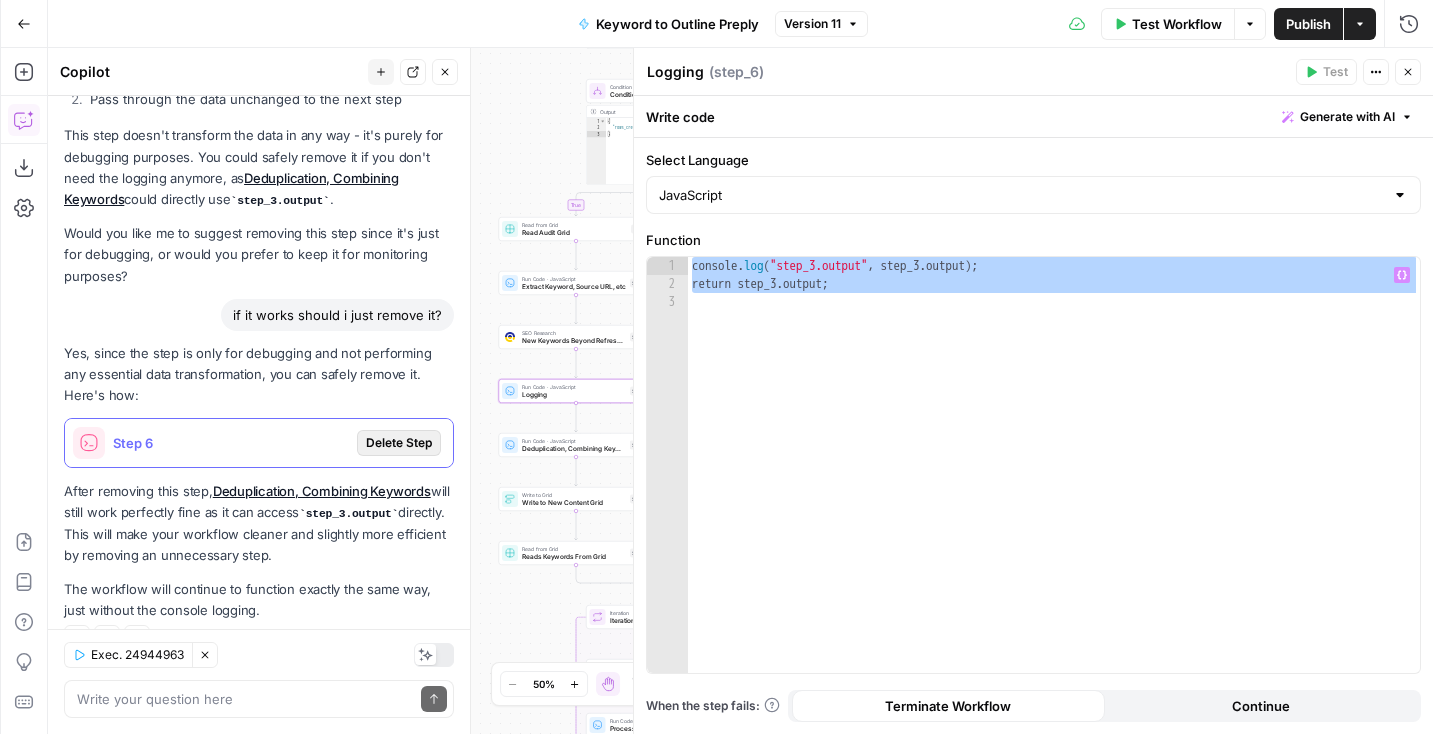 click on "Delete Step" at bounding box center [399, 443] 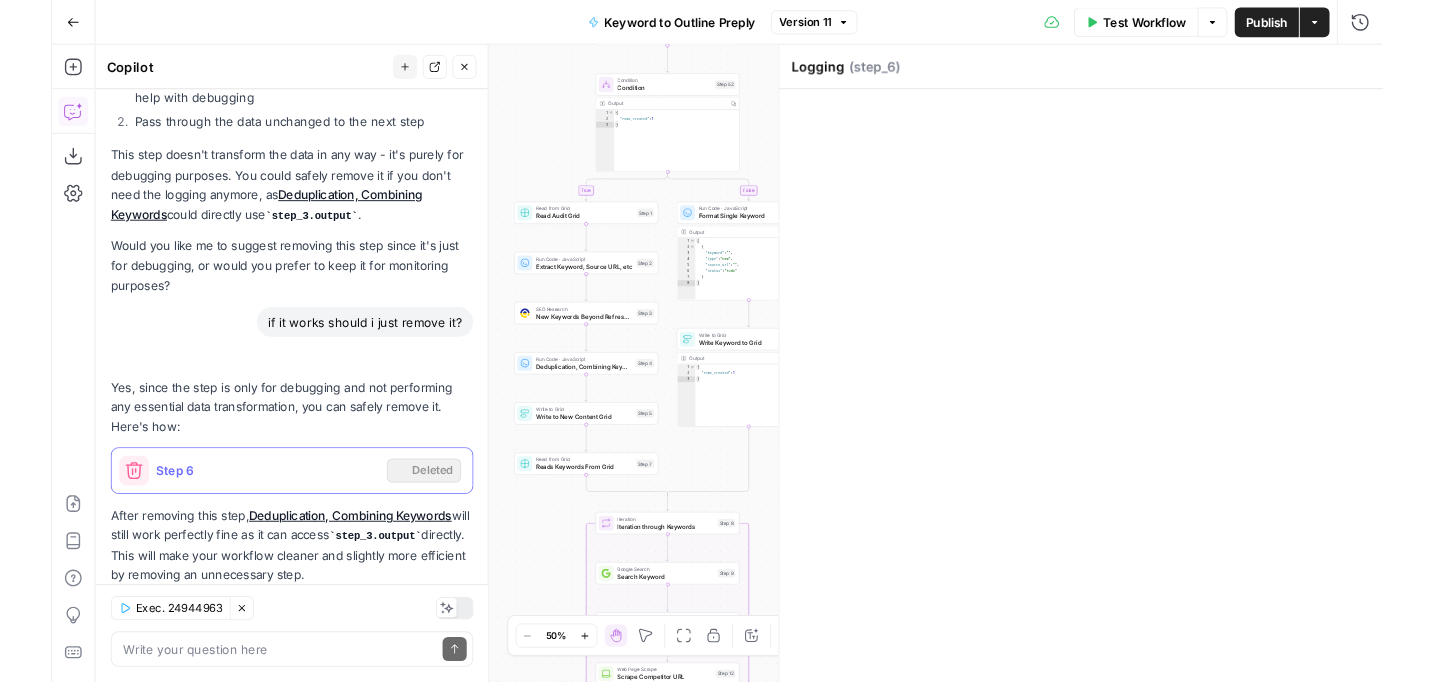 scroll, scrollTop: 2877, scrollLeft: 0, axis: vertical 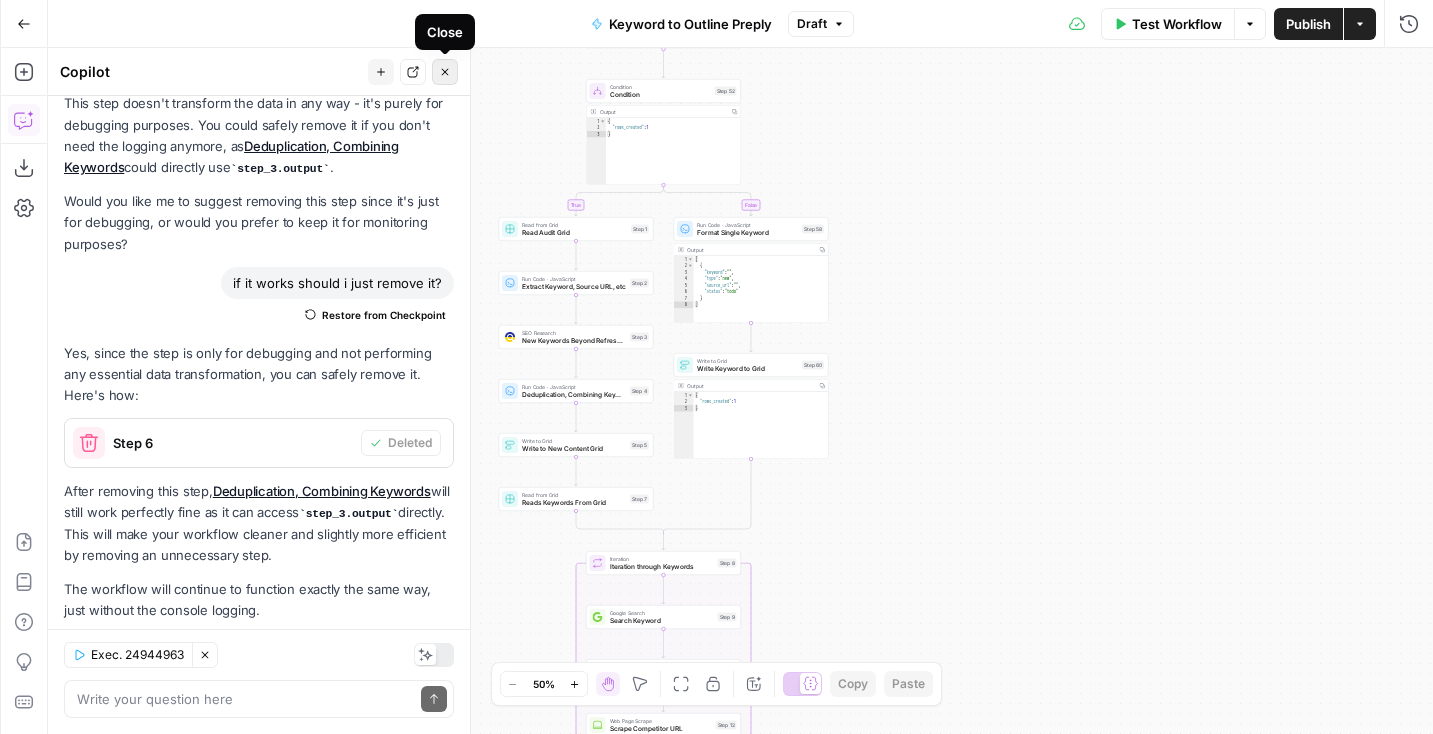 click 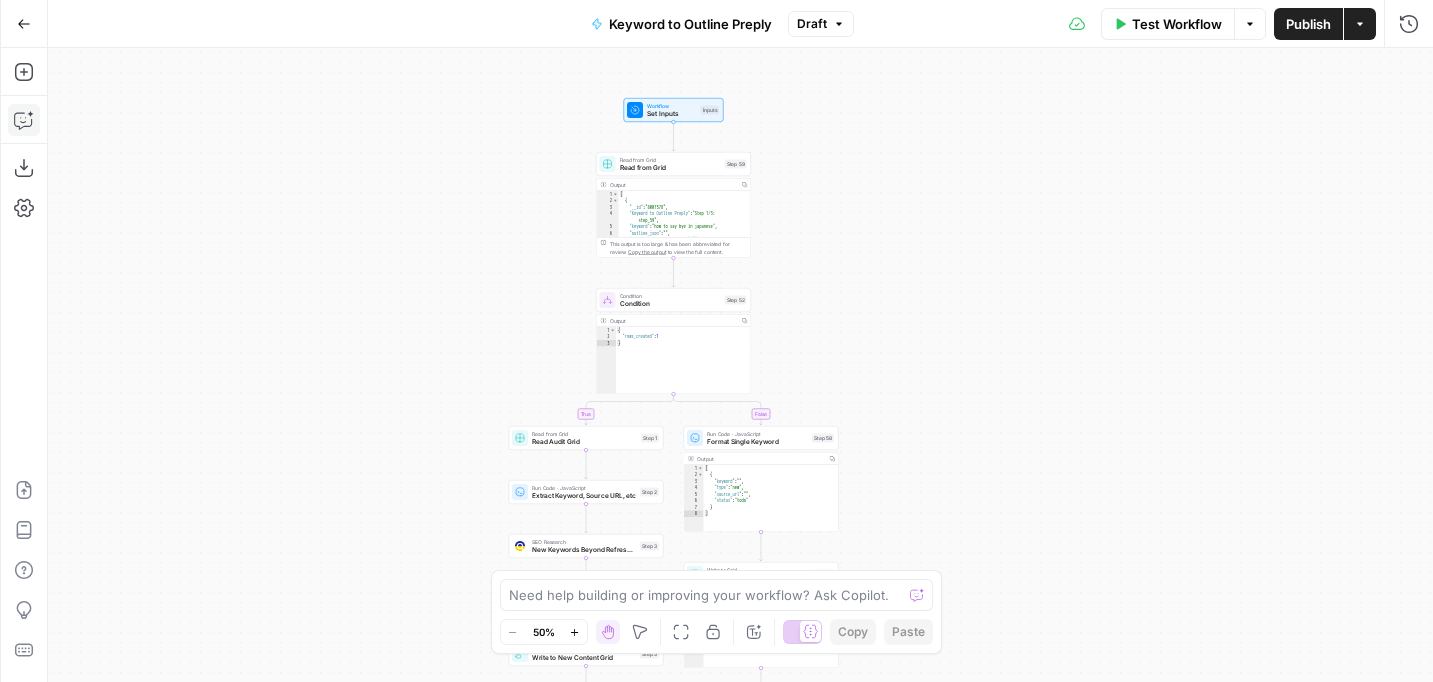 drag, startPoint x: 998, startPoint y: 158, endPoint x: 1017, endPoint y: 521, distance: 363.49692 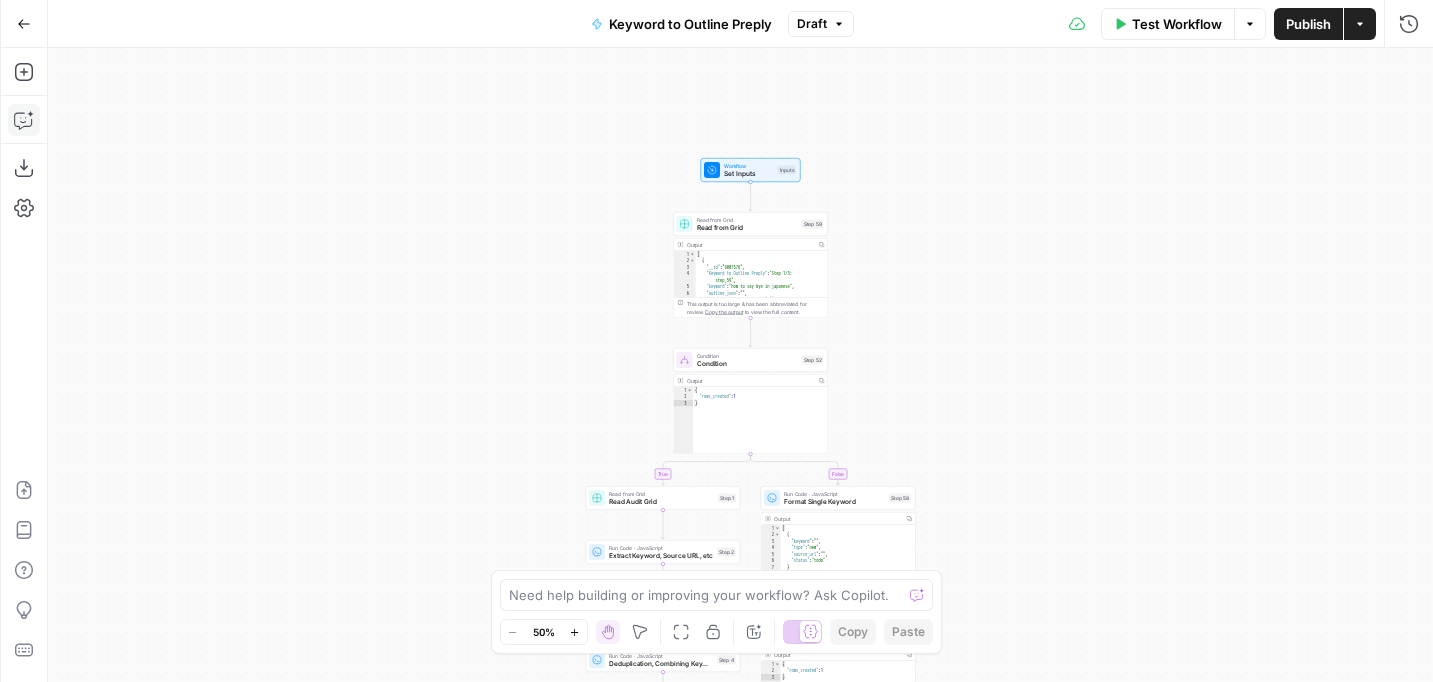 drag, startPoint x: 1004, startPoint y: 321, endPoint x: 1086, endPoint y: 215, distance: 134.01492 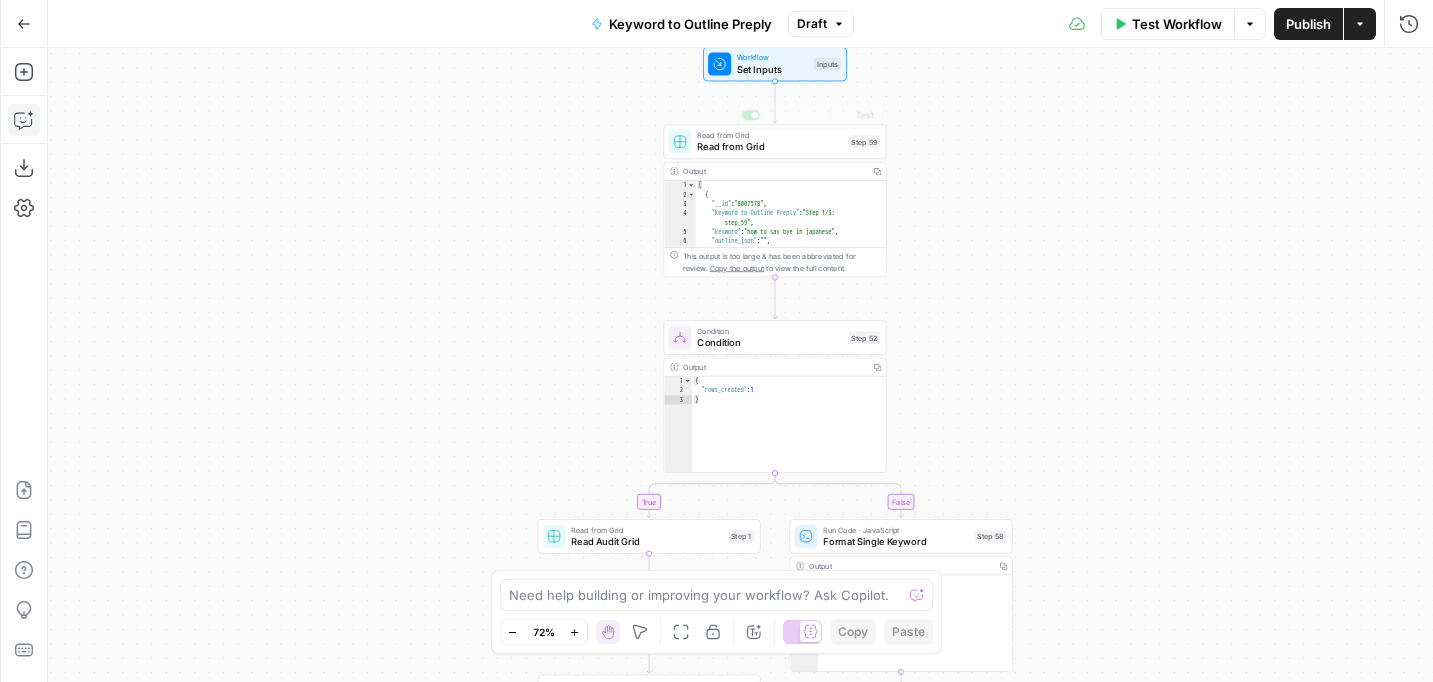 click on "Set Inputs" at bounding box center (772, 69) 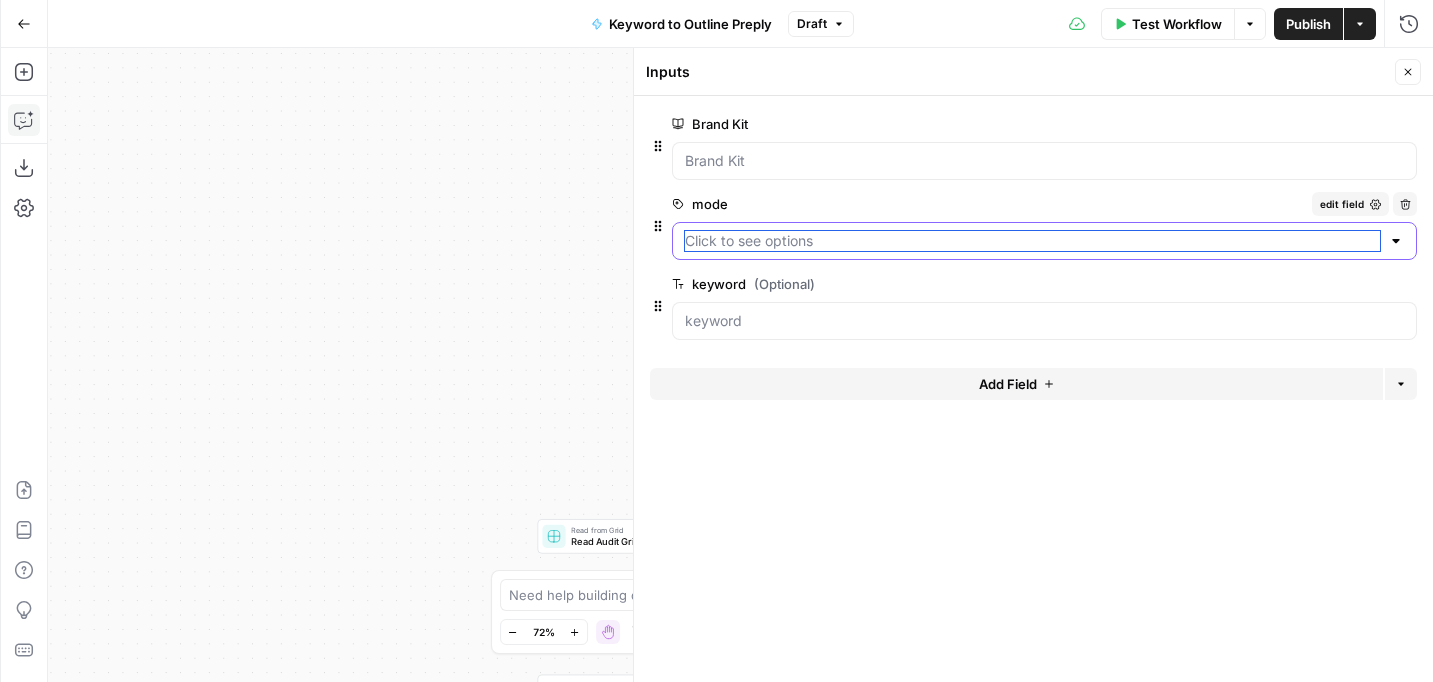 click on "mode" at bounding box center [1032, 241] 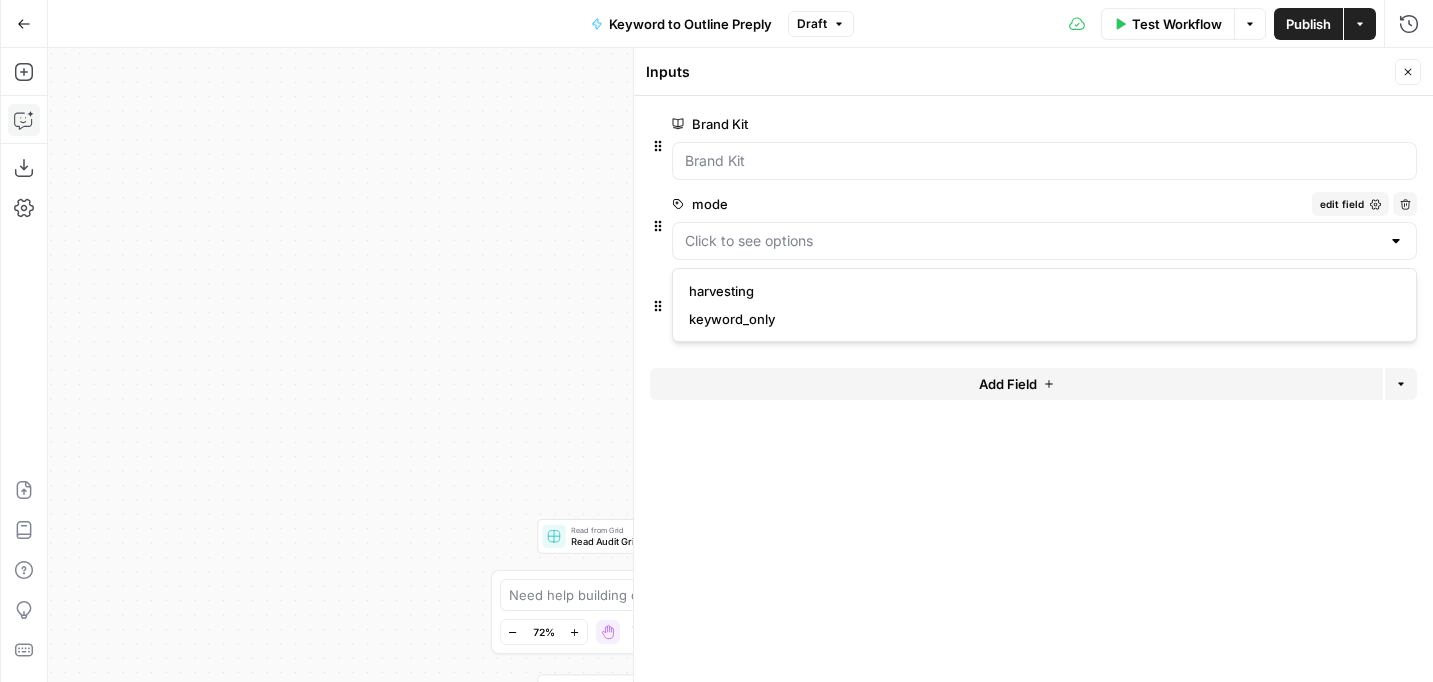 click on "mode" at bounding box center (988, 204) 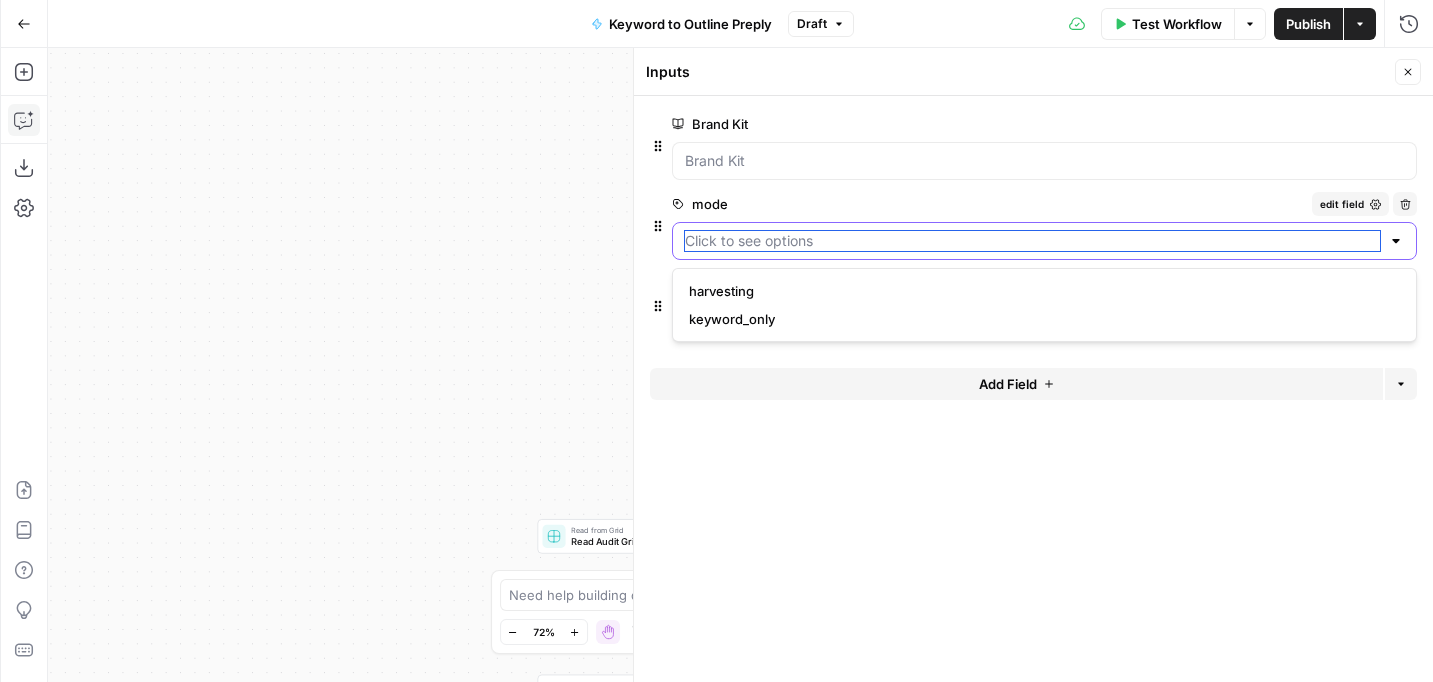 click on "mode" at bounding box center (1032, 241) 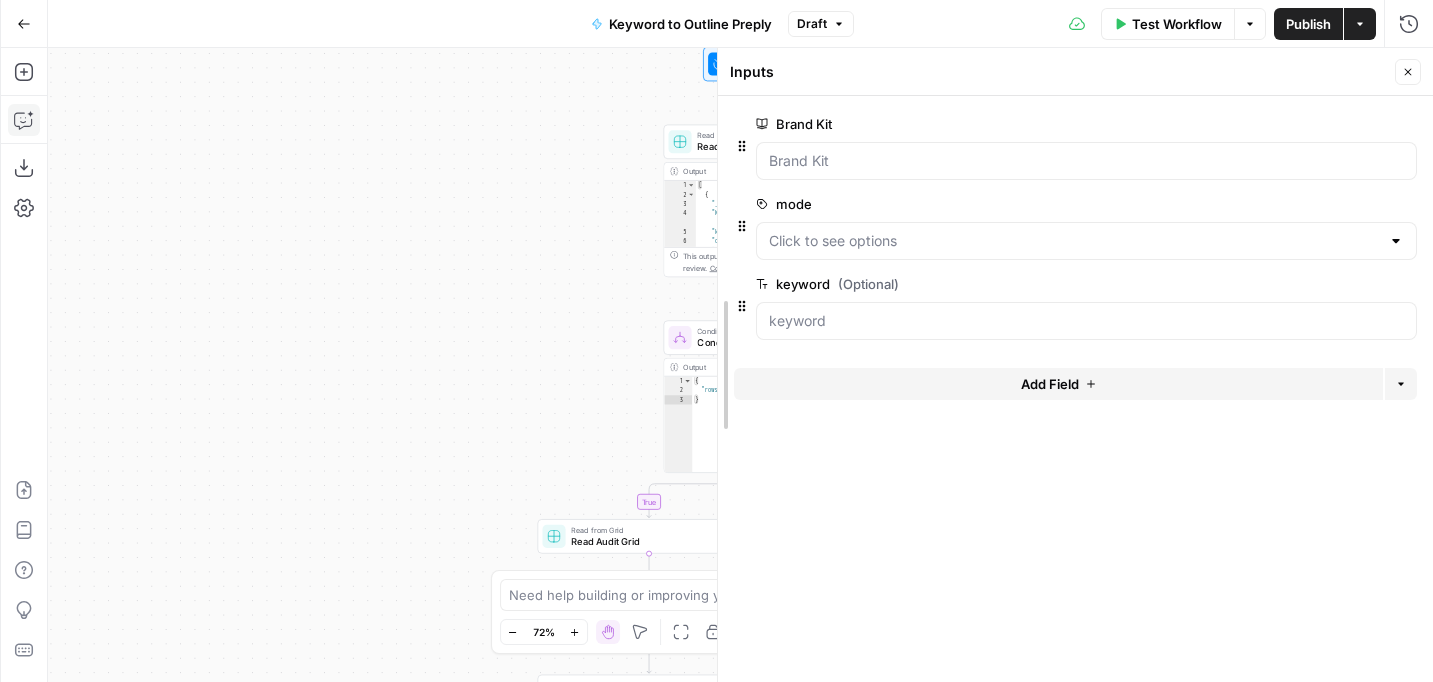 drag, startPoint x: 638, startPoint y: 152, endPoint x: 718, endPoint y: 158, distance: 80.224686 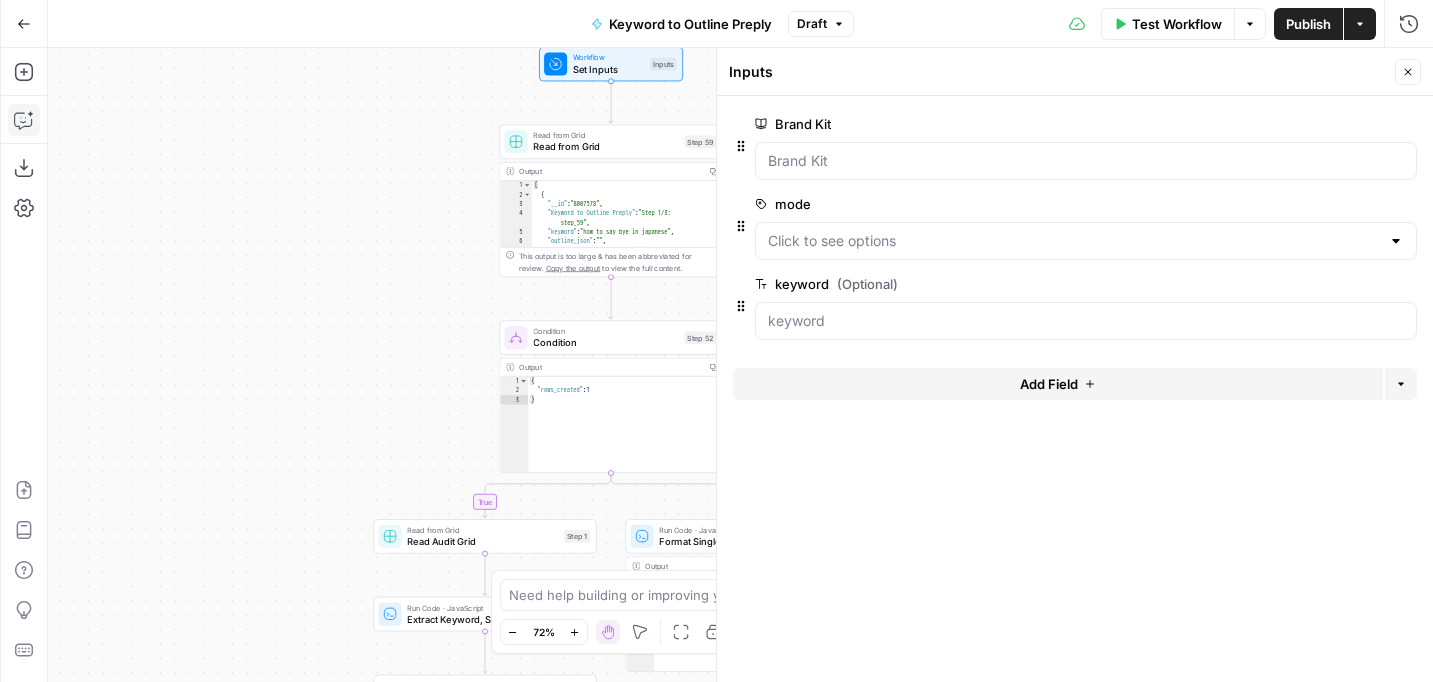 drag, startPoint x: 592, startPoint y: 282, endPoint x: 428, endPoint y: 282, distance: 164 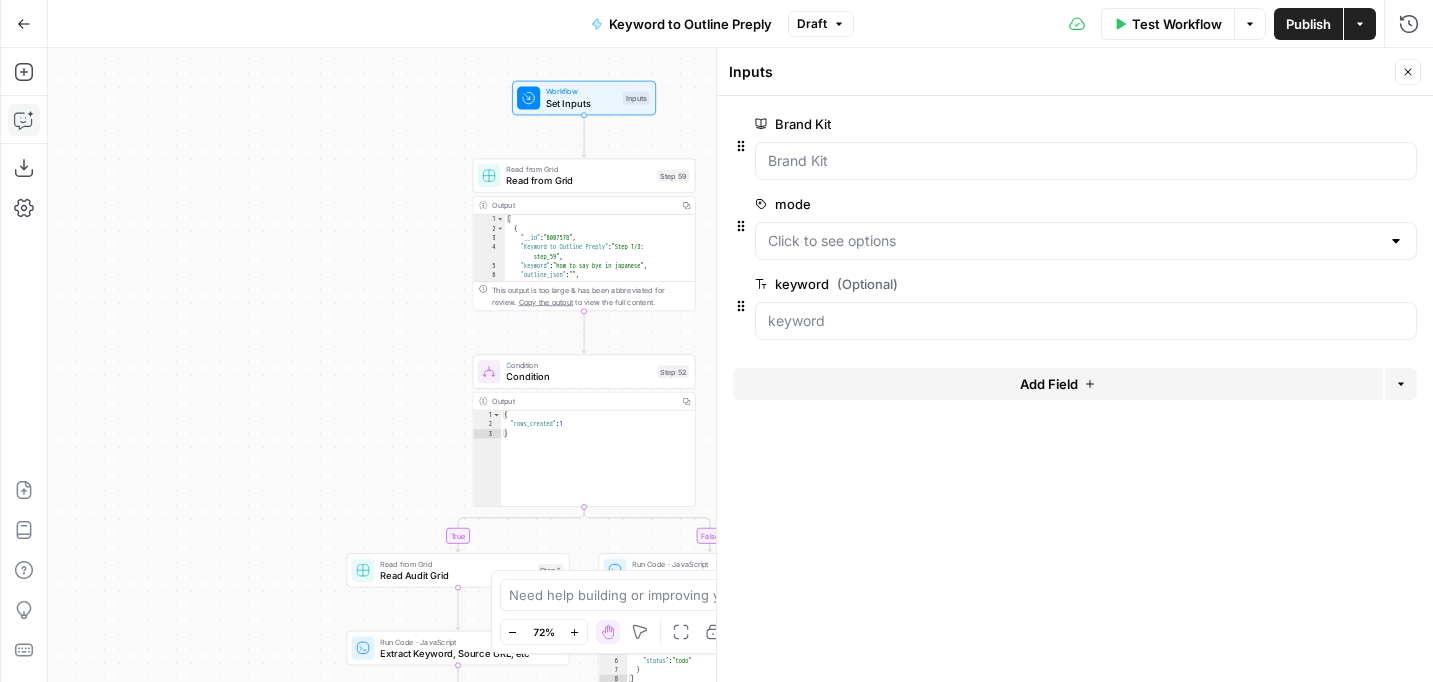 drag, startPoint x: 472, startPoint y: 271, endPoint x: 442, endPoint y: 307, distance: 46.8615 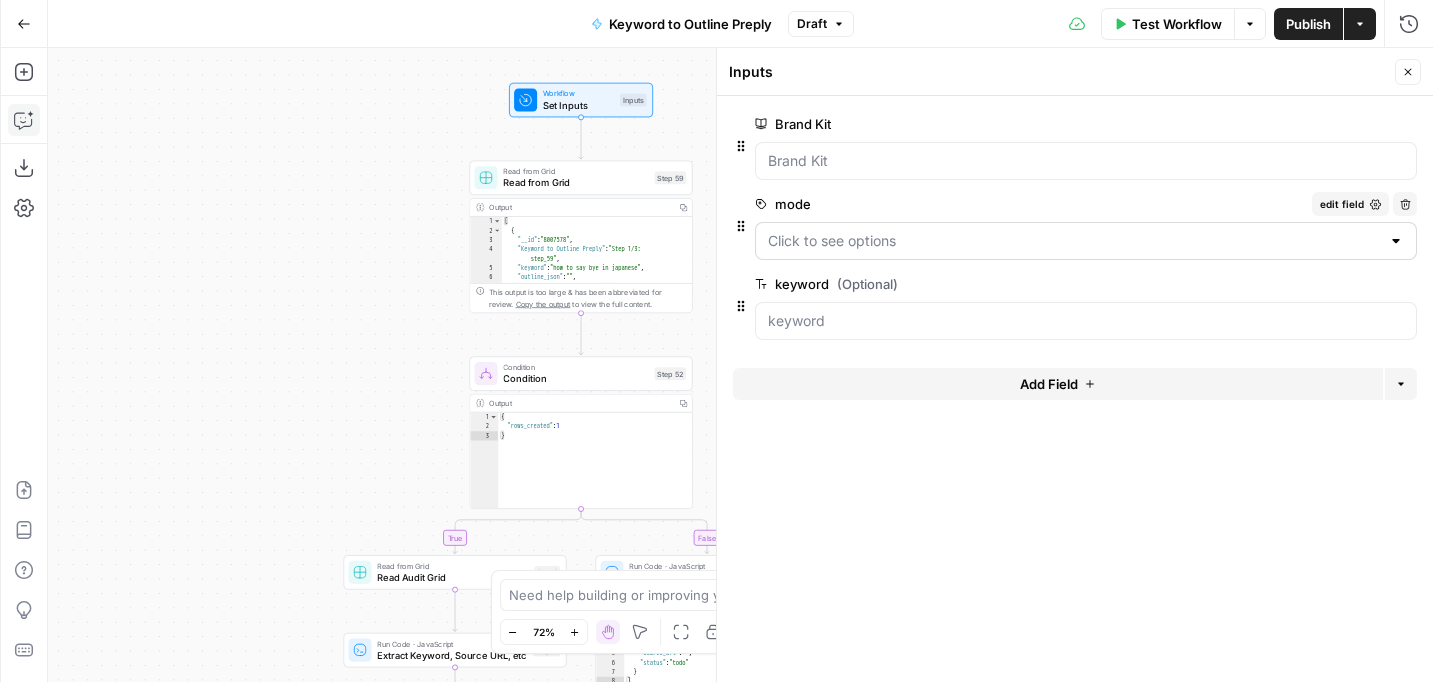 click at bounding box center [1086, 241] 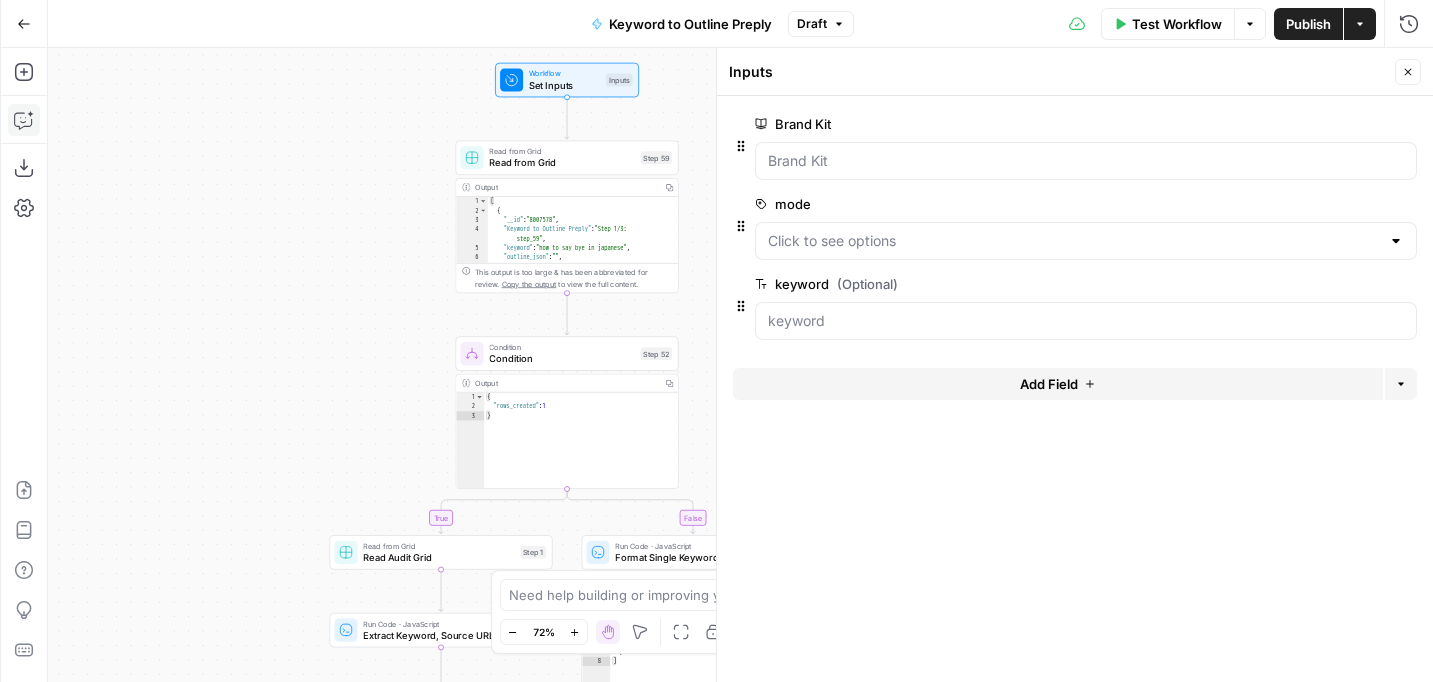 drag, startPoint x: 457, startPoint y: 351, endPoint x: 431, endPoint y: 320, distance: 40.459858 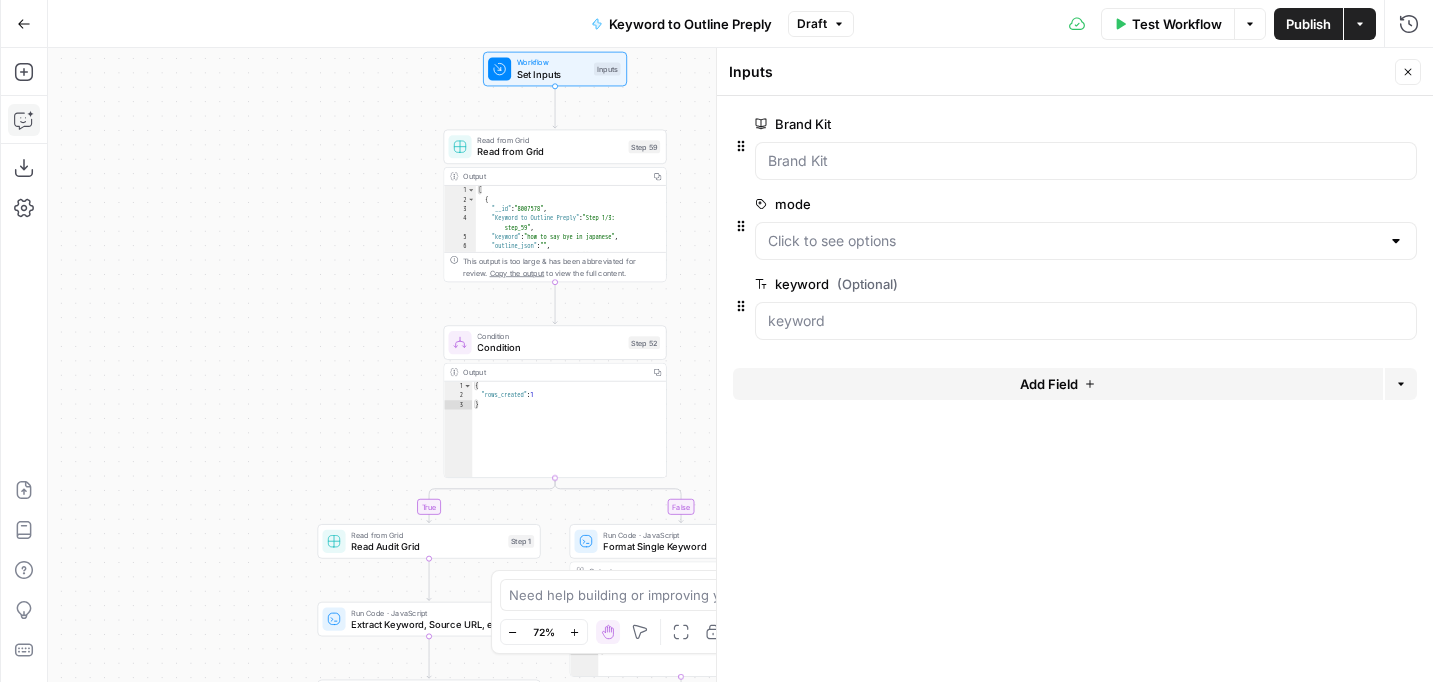 click on "Condition" at bounding box center (549, 347) 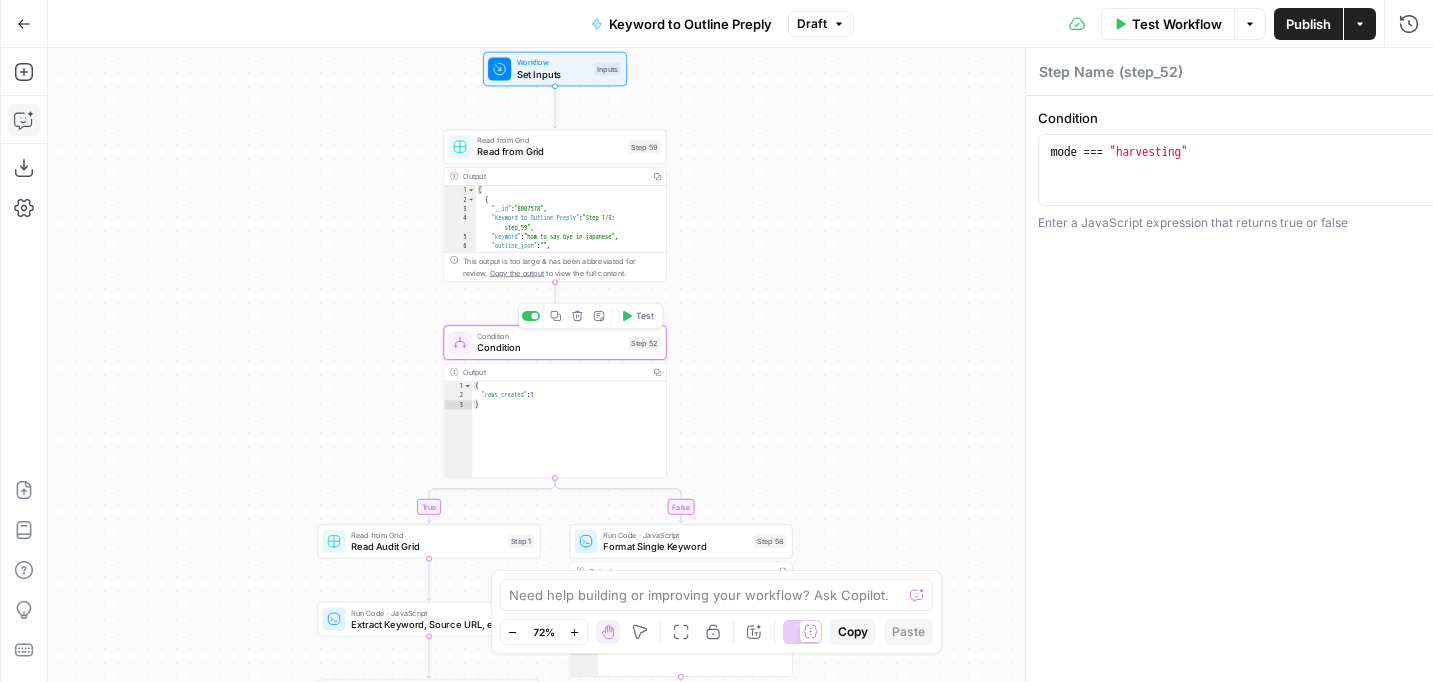 type on "Condition" 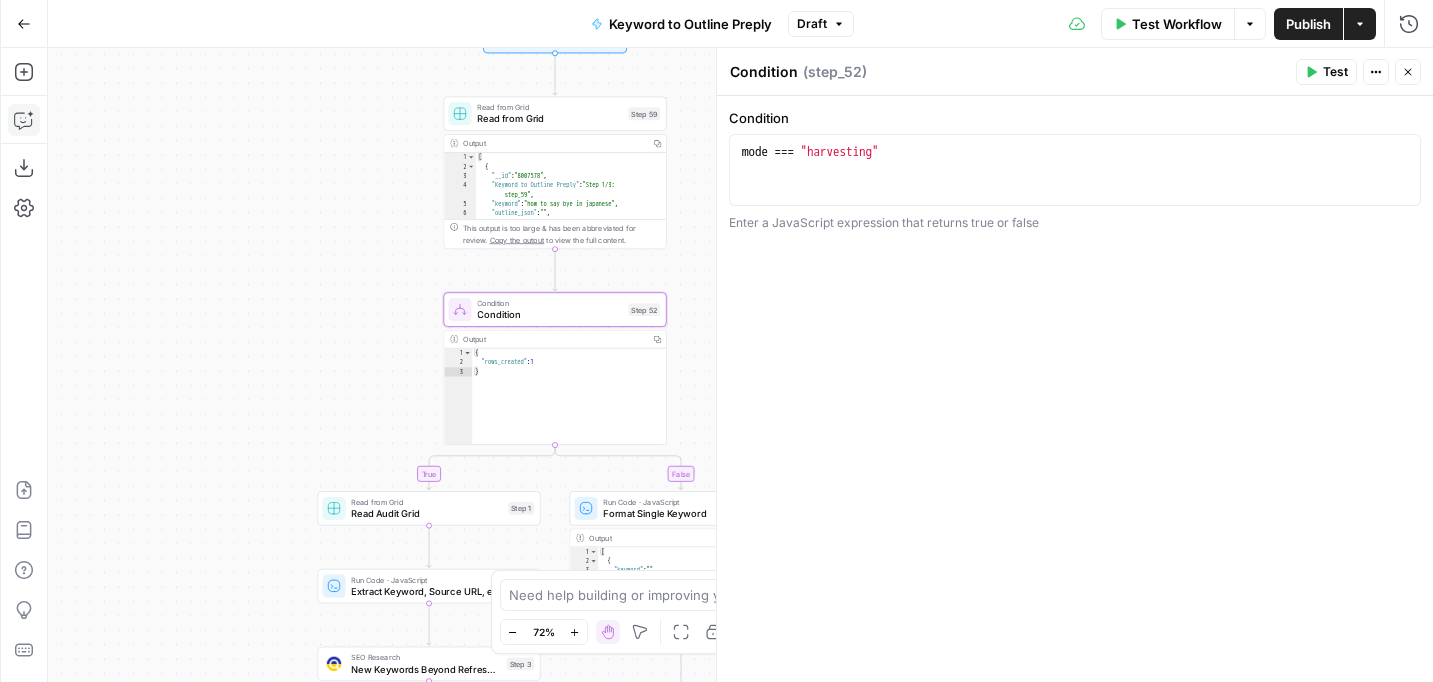 drag, startPoint x: 695, startPoint y: 343, endPoint x: 693, endPoint y: 240, distance: 103.01942 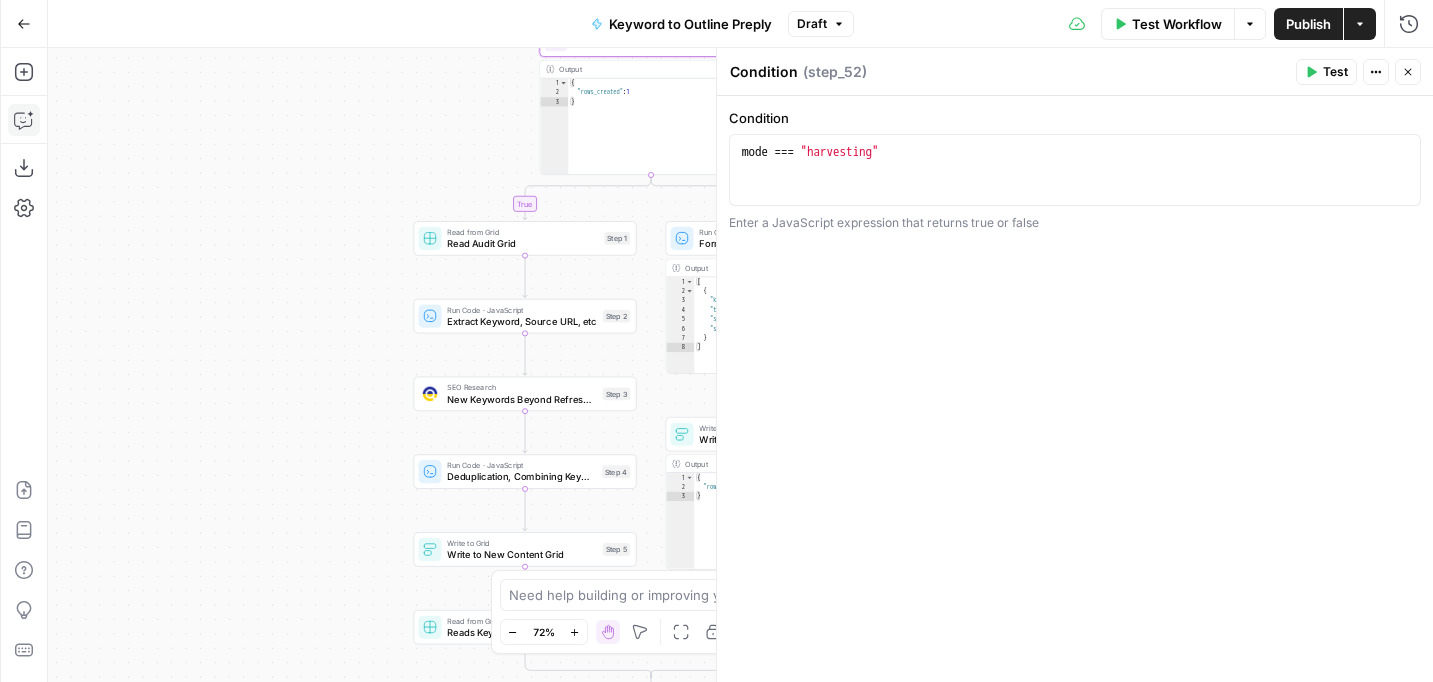 drag, startPoint x: 526, startPoint y: 412, endPoint x: 623, endPoint y: 212, distance: 222.28136 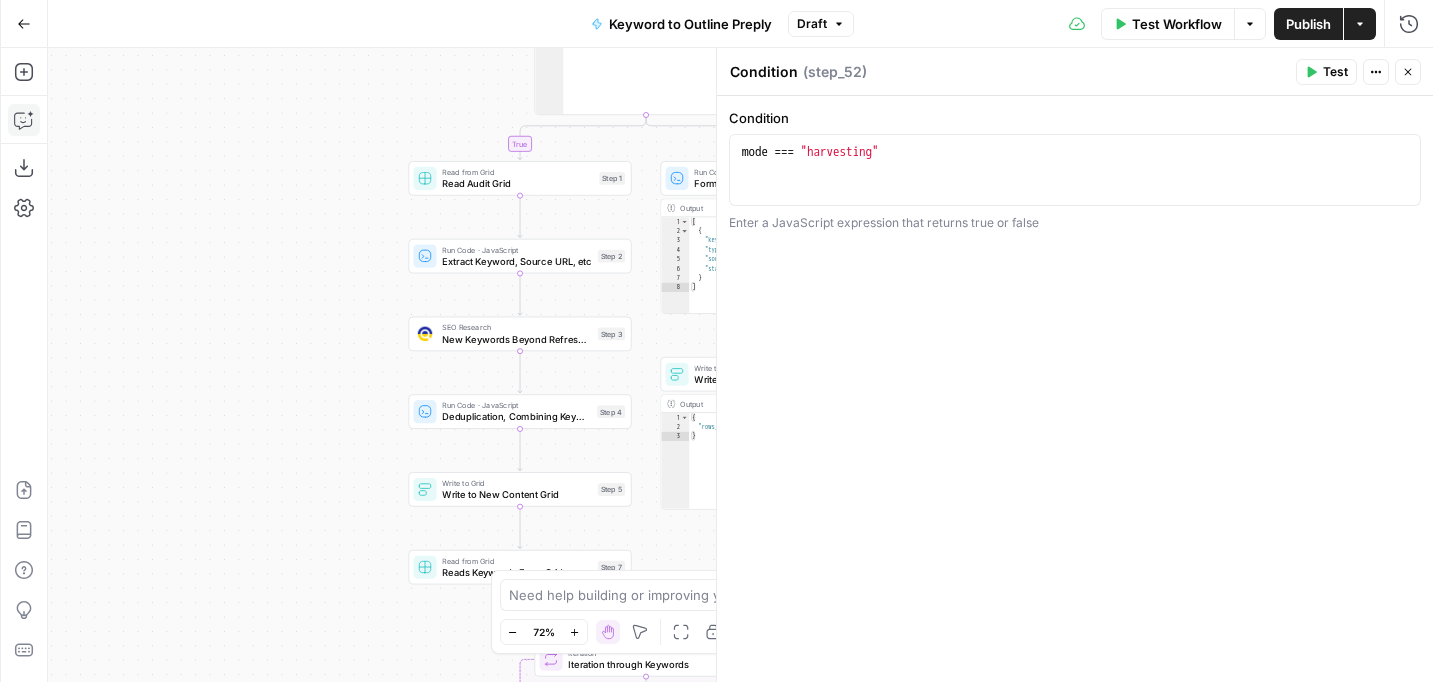 drag, startPoint x: 400, startPoint y: 286, endPoint x: 395, endPoint y: 226, distance: 60.207973 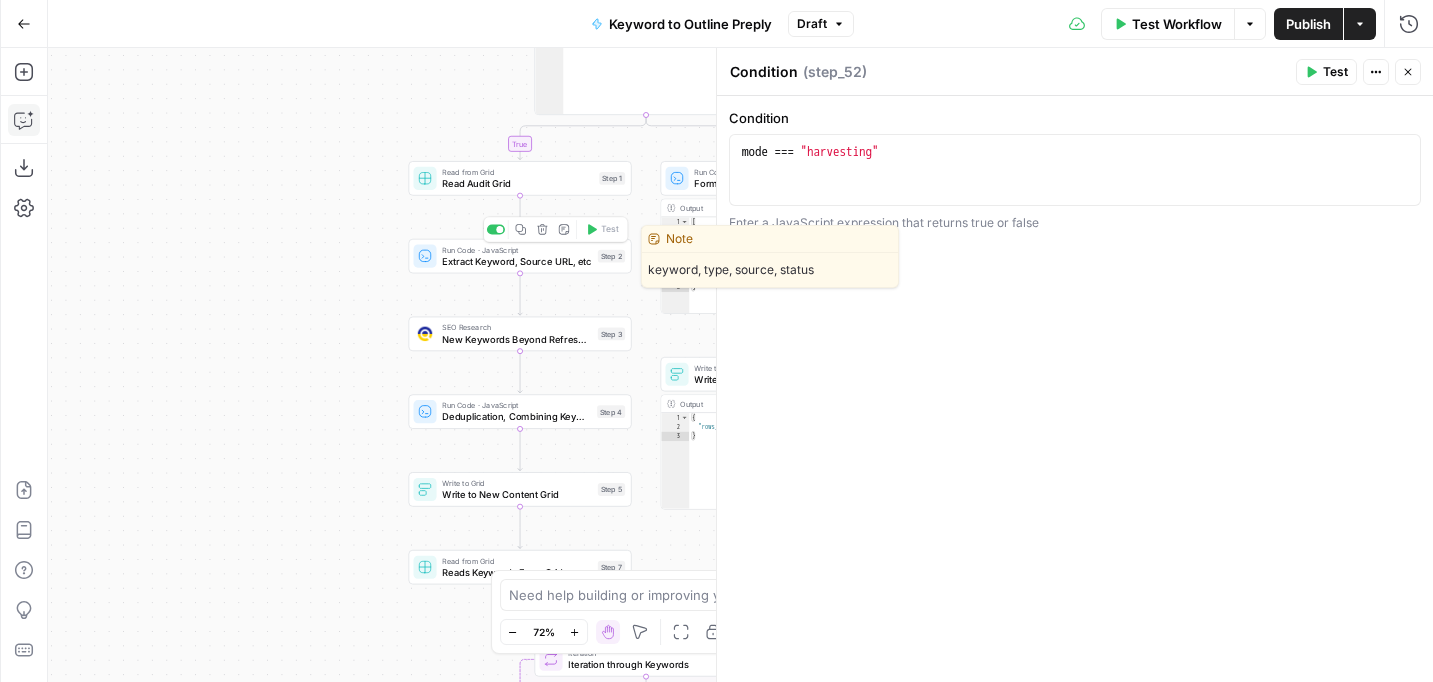 click on "Extract Keyword, Source URL, etc" at bounding box center (517, 261) 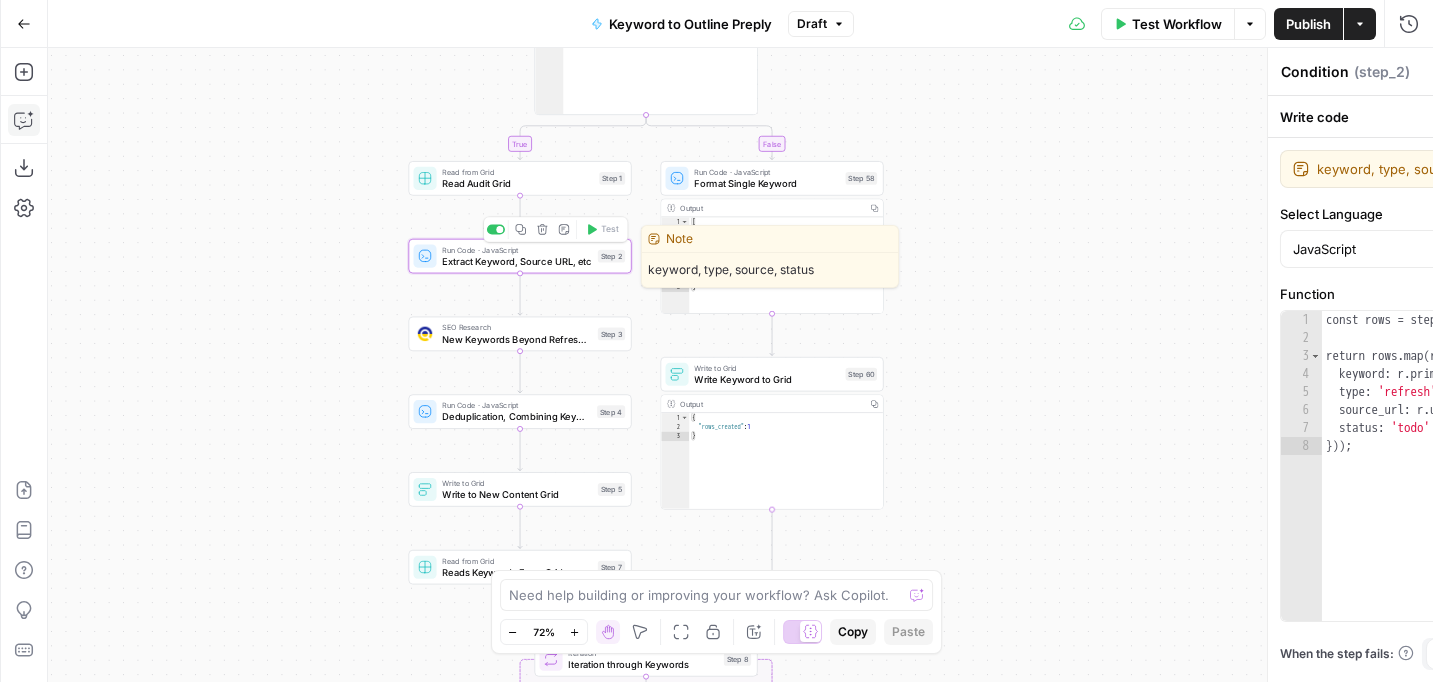 type on "Extract Keyword, Source URL, etc" 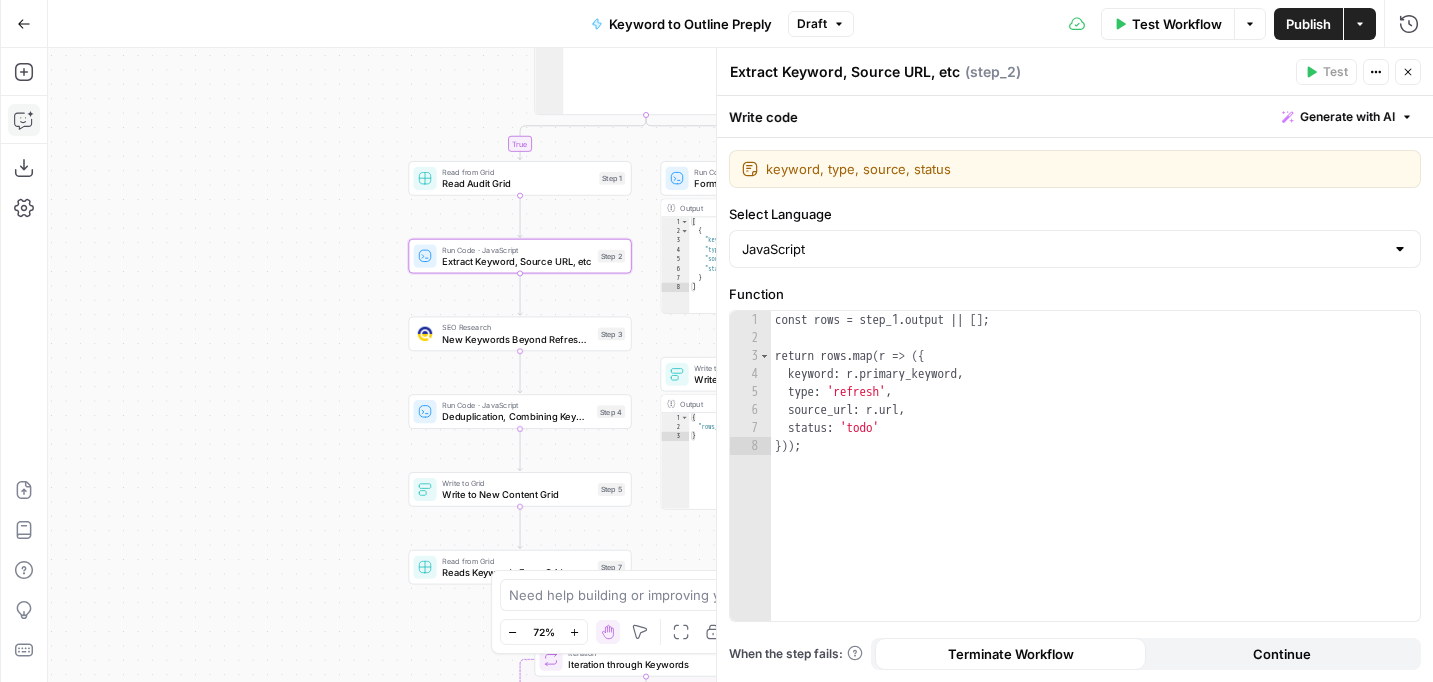 click on "SEO Research New Keywords Beyond Refreshes Step 3 Copy step Delete step Edit Note Test" at bounding box center [519, 334] 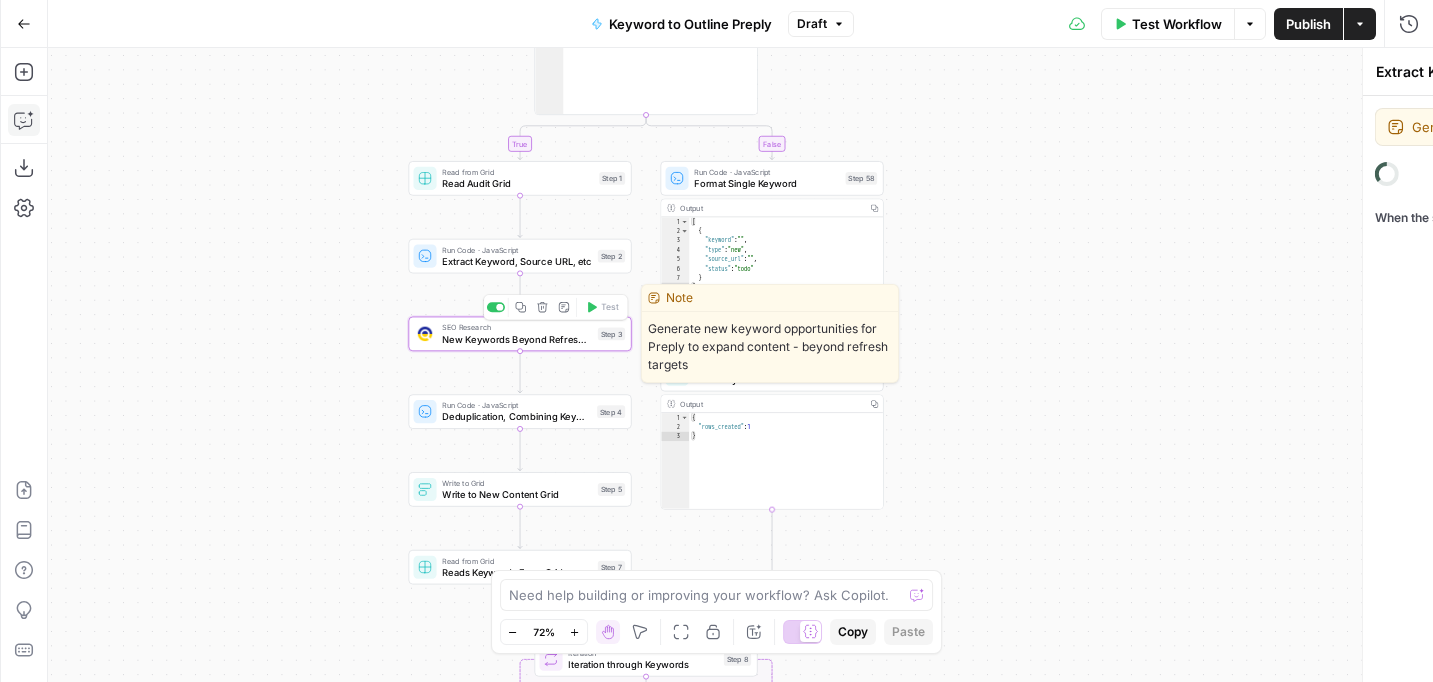 type on "New Keywords Beyond Refreshes" 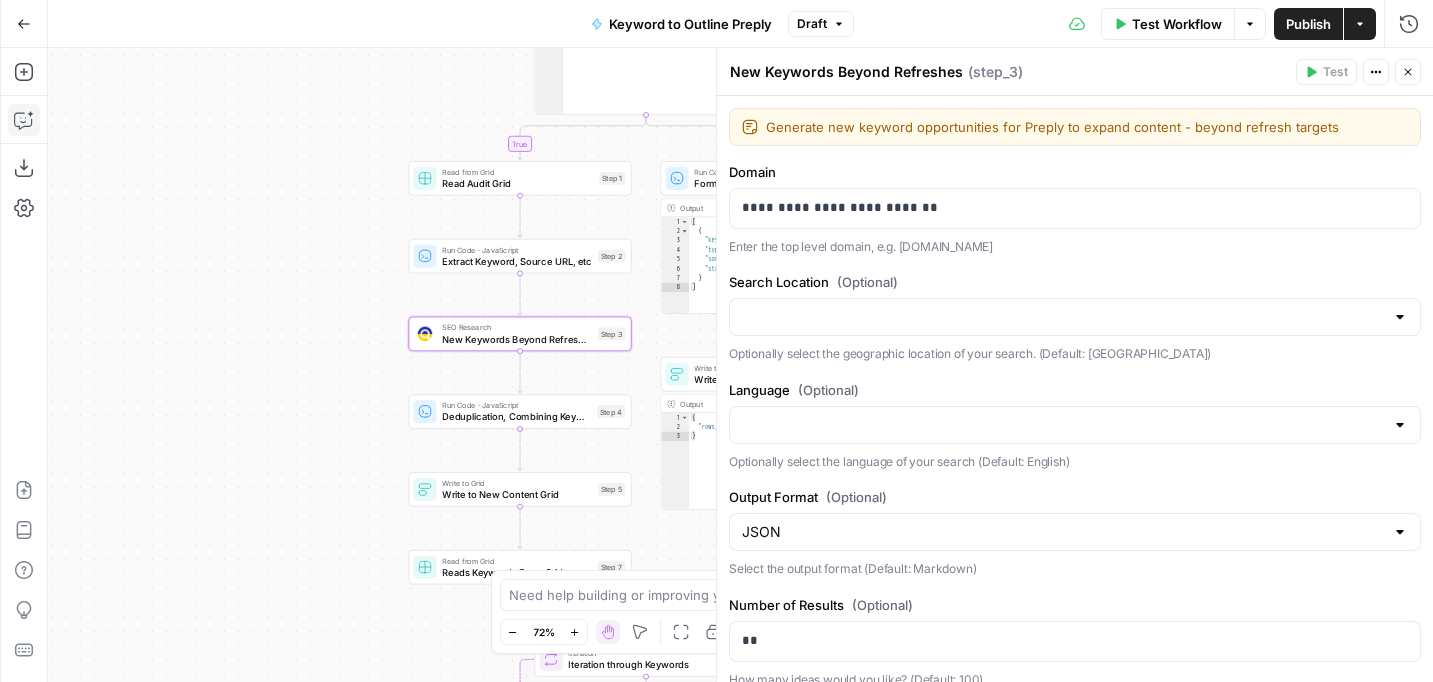 click on "true false Workflow Set Inputs Inputs Read from Grid Read from Grid Step 59 Output Copy 1 2 3 4 5 6 7 8 [    {      "__id" :  "8007578" ,      "Keyword to Outline Preply" :  "Step 1/3:           step_59" ,      "keyword" :  "how to say bye in japanese" ,      "outline_json" :  "" ,      "Outline to Article Preply" :  "" ,      "final_article" :  "" ,     XXXXXXXXXXXXXXXXXXXXXXXXXXXXXXXXXXXXXXXXXXXXXXXXXXXXXXXXXXXXXXXXXXXXXXXXXXXXXXXXXXXXXXXXXXXXXXXXXXXXXXXXXXXXXXXXXXXXXXXXXXXXXXXXXXXXXXXXXXXXXXXXXXXXXXXXXXXXXXXXXXXXXXXXXXXXXXXXXXXXXXXXXXXXXXXXXXXXXXXXXXXXXXXXXXXXXXXXXXXXXXXXXXXXXXXXXXXXXXXXXXXXXXXXXXXXXXXXXXXXXXXXXXXXXXXXXXXXXXXXXXXXXXXXXXXXXXXXXXXXXXXXXXXXXXXXXXXXXXXXXXXXXXXXXXXXXXXXXXXXXXXXXXXXXXXXXXXXXXXXXXXXXXXXXXXXXXXXXXXXXXXXXXXXXXXXXXXXXXXXXXXXXXXXXXXXXXXXXXXXXXXXXXXXXXXXXXXXXXXXXXXXXXXXXXXXXXXXXXXXXXXXXXXXXXXXXXXXXXXXXXXXXXXXXXXXXXXXXXXXXXXXXXXXXXXX This output is too large & has been abbreviated for review.   Copy the output   to view the full content. Condition Condition Step 52 Output 1 2" at bounding box center [740, 365] 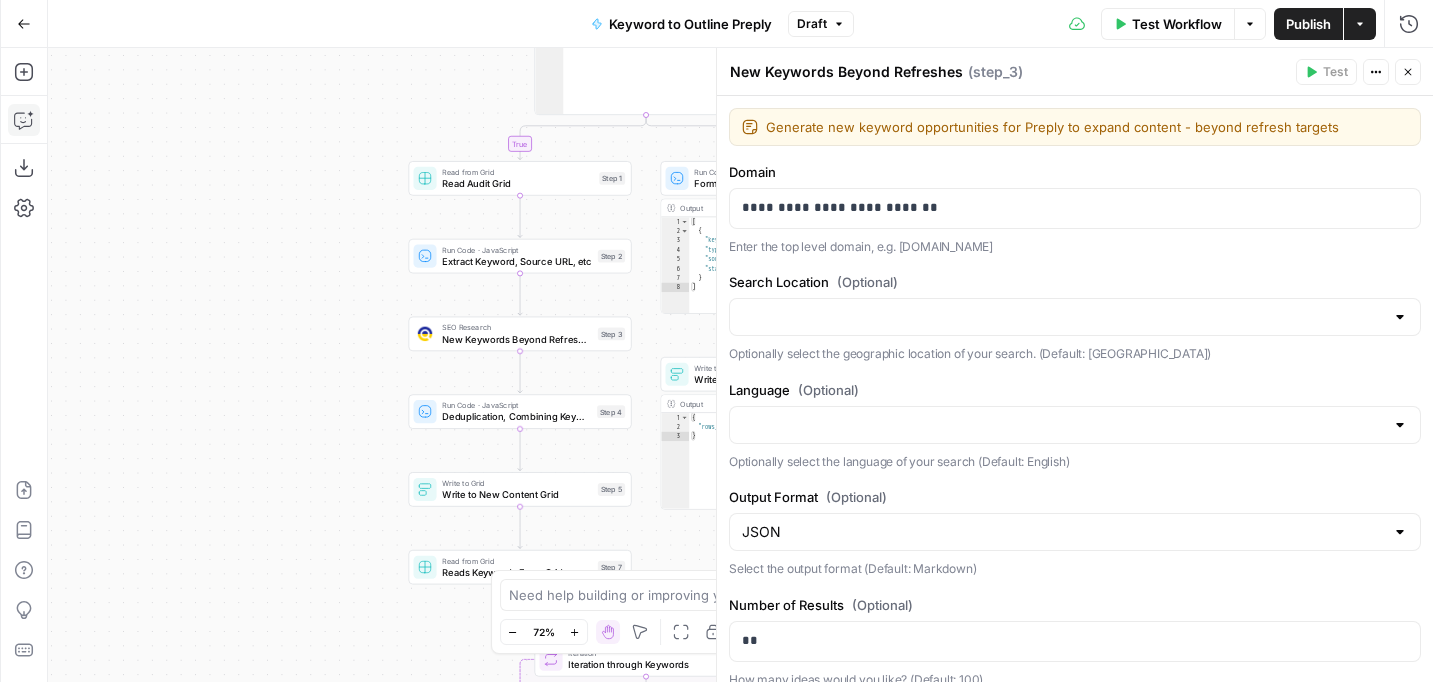 click on "SEO Research New Keywords Beyond Refreshes Step 3 Copy step Delete step Edit Note Test" at bounding box center (520, 334) 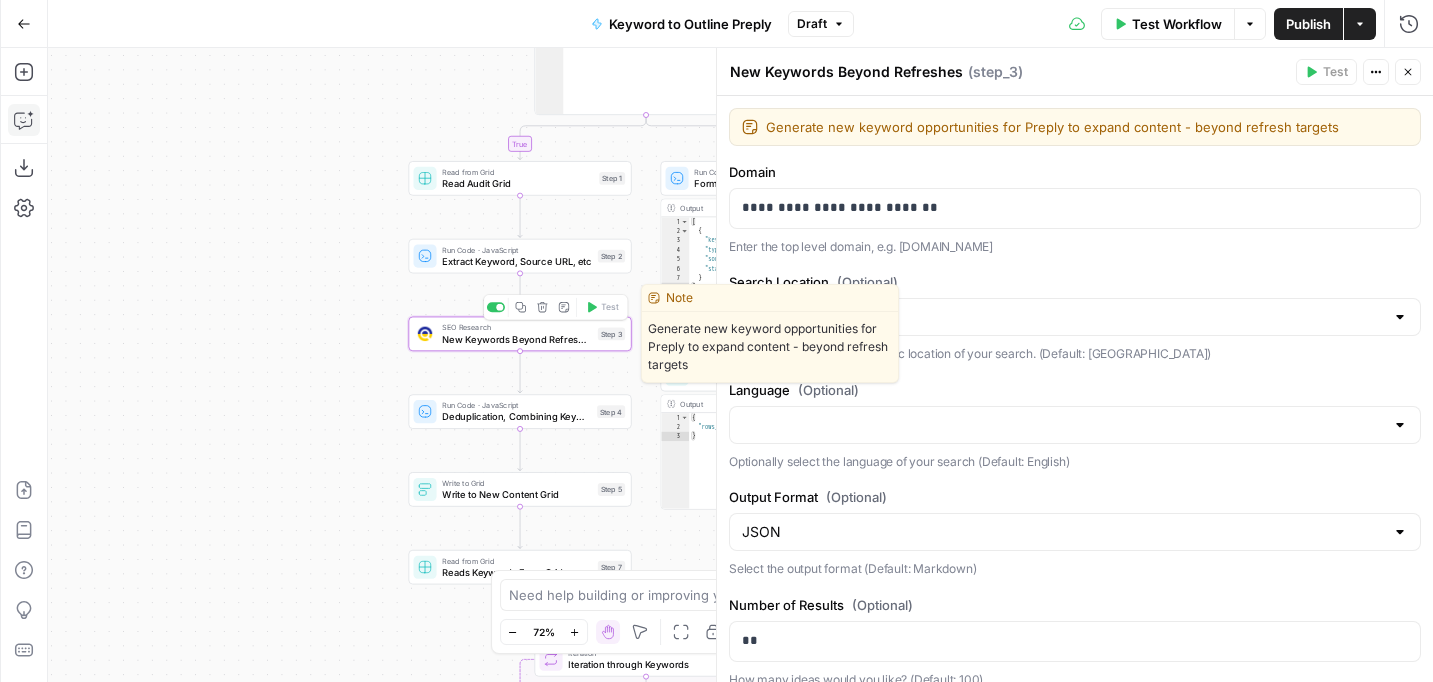 click on "SEO Research New Keywords Beyond Refreshes Step 3 Copy step Delete step Edit Note Test" at bounding box center [520, 334] 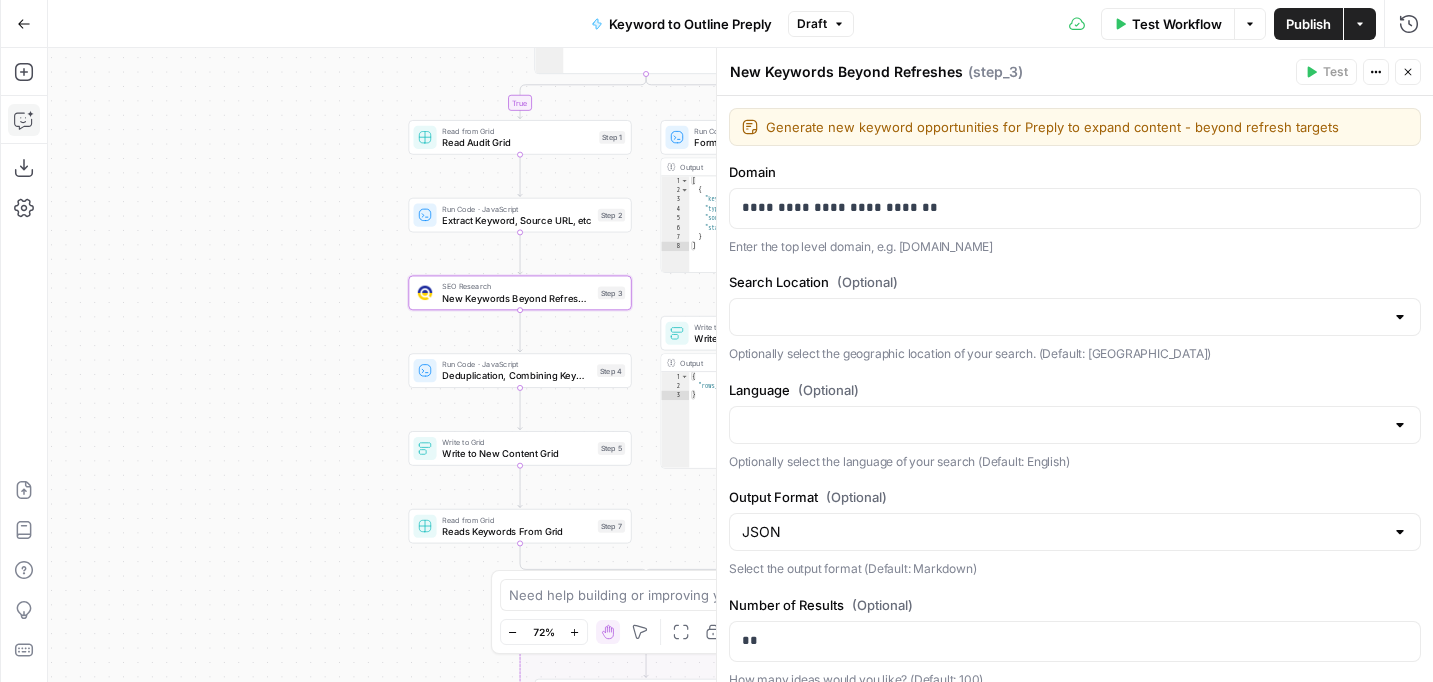 drag, startPoint x: 586, startPoint y: 388, endPoint x: 580, endPoint y: 329, distance: 59.3043 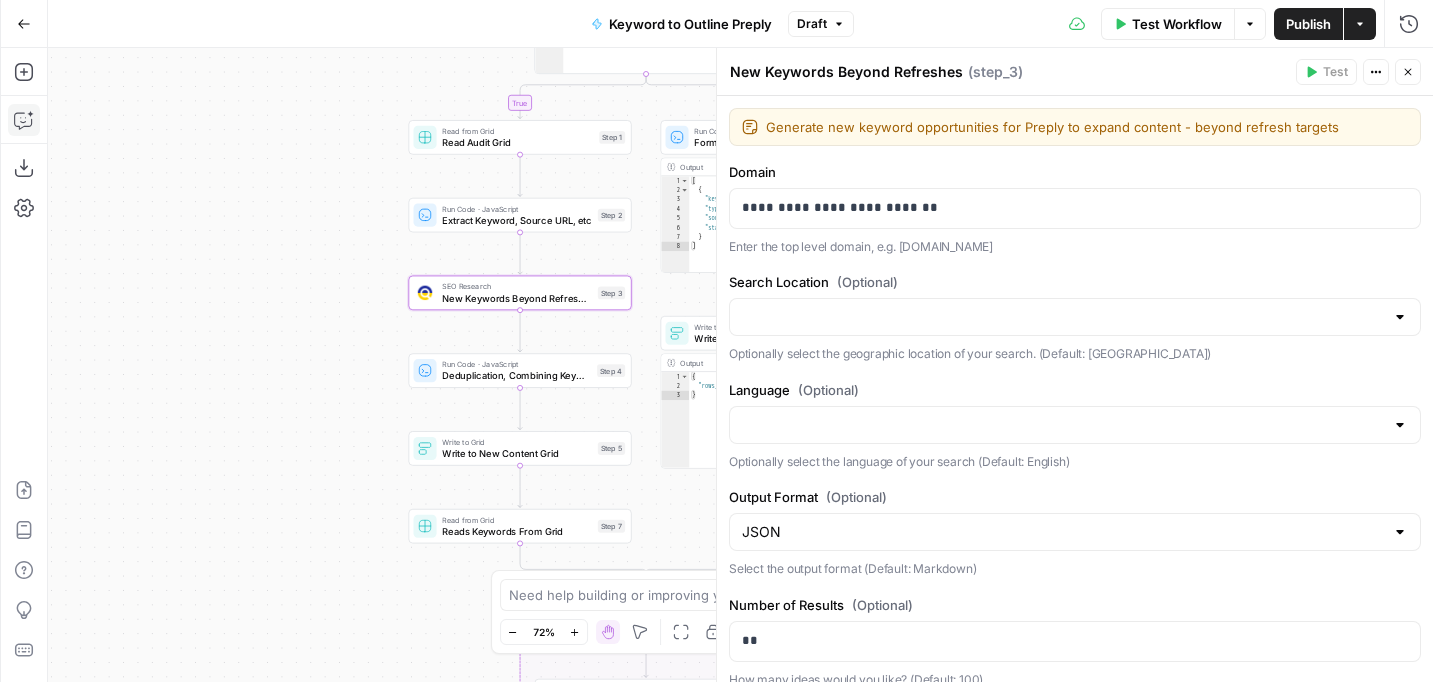 click on "true false Workflow Set Inputs Inputs Read from Grid Read from Grid Step 59 Output Copy 1 2 3 4 5 6 7 8 [    {      "__id" :  "8007578" ,      "Keyword to Outline Preply" :  "Step 1/3:           step_59" ,      "keyword" :  "how to say bye in japanese" ,      "outline_json" :  "" ,      "Outline to Article Preply" :  "" ,      "final_article" :  "" ,     XXXXXXXXXXXXXXXXXXXXXXXXXXXXXXXXXXXXXXXXXXXXXXXXXXXXXXXXXXXXXXXXXXXXXXXXXXXXXXXXXXXXXXXXXXXXXXXXXXXXXXXXXXXXXXXXXXXXXXXXXXXXXXXXXXXXXXXXXXXXXXXXXXXXXXXXXXXXXXXXXXXXXXXXXXXXXXXXXXXXXXXXXXXXXXXXXXXXXXXXXXXXXXXXXXXXXXXXXXXXXXXXXXXXXXXXXXXXXXXXXXXXXXXXXXXXXXXXXXXXXXXXXXXXXXXXXXXXXXXXXXXXXXXXXXXXXXXXXXXXXXXXXXXXXXXXXXXXXXXXXXXXXXXXXXXXXXXXXXXXXXXXXXXXXXXXXXXXXXXXXXXXXXXXXXXXXXXXXXXXXXXXXXXXXXXXXXXXXXXXXXXXXXXXXXXXXXXXXXXXXXXXXXXXXXXXXXXXXXXXXXXXXXXXXXXXXXXXXXXXXXXXXXXXXXXXXXXXXXXXXXXXXXXXXXXXXXXXXXXXXXXXXXXXXXXX This output is too large & has been abbreviated for review.   Copy the output   to view the full content. Condition Condition Step 52 Output 1 2" at bounding box center (740, 365) 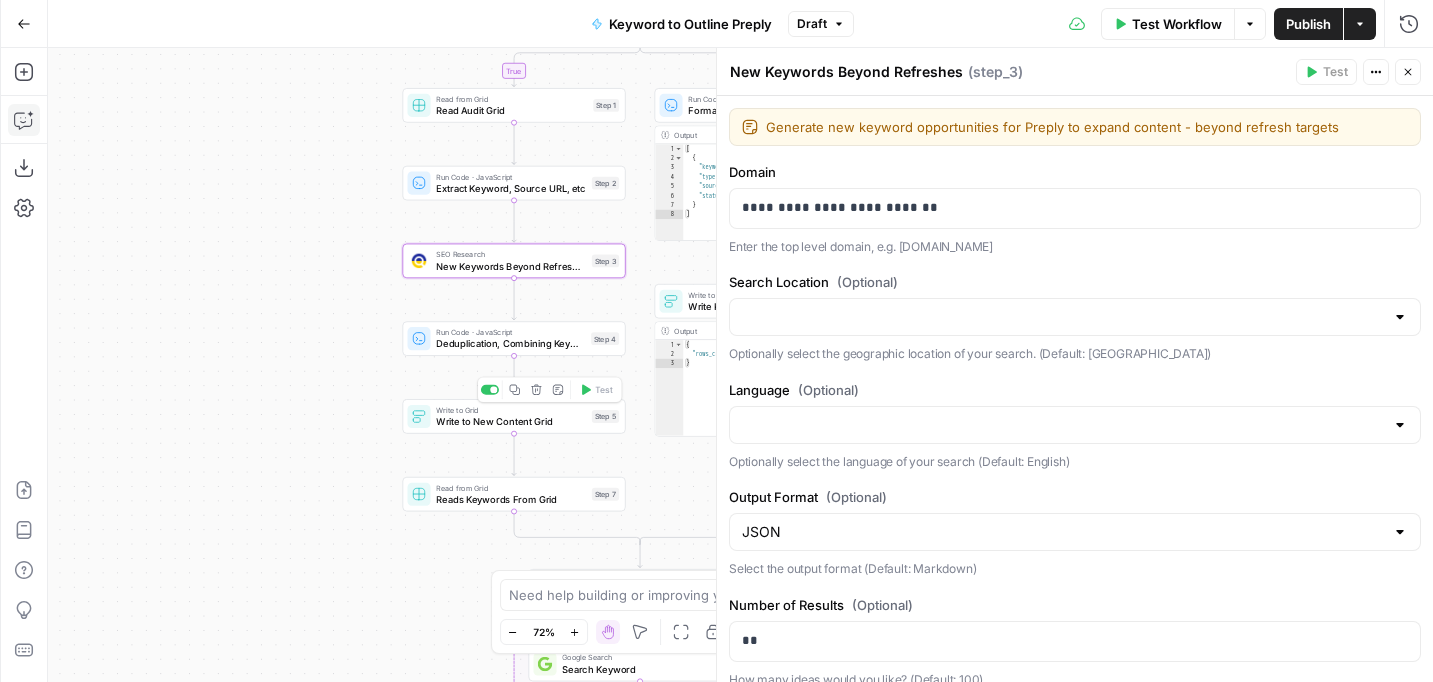 click on "Write to New Content Grid" at bounding box center (511, 421) 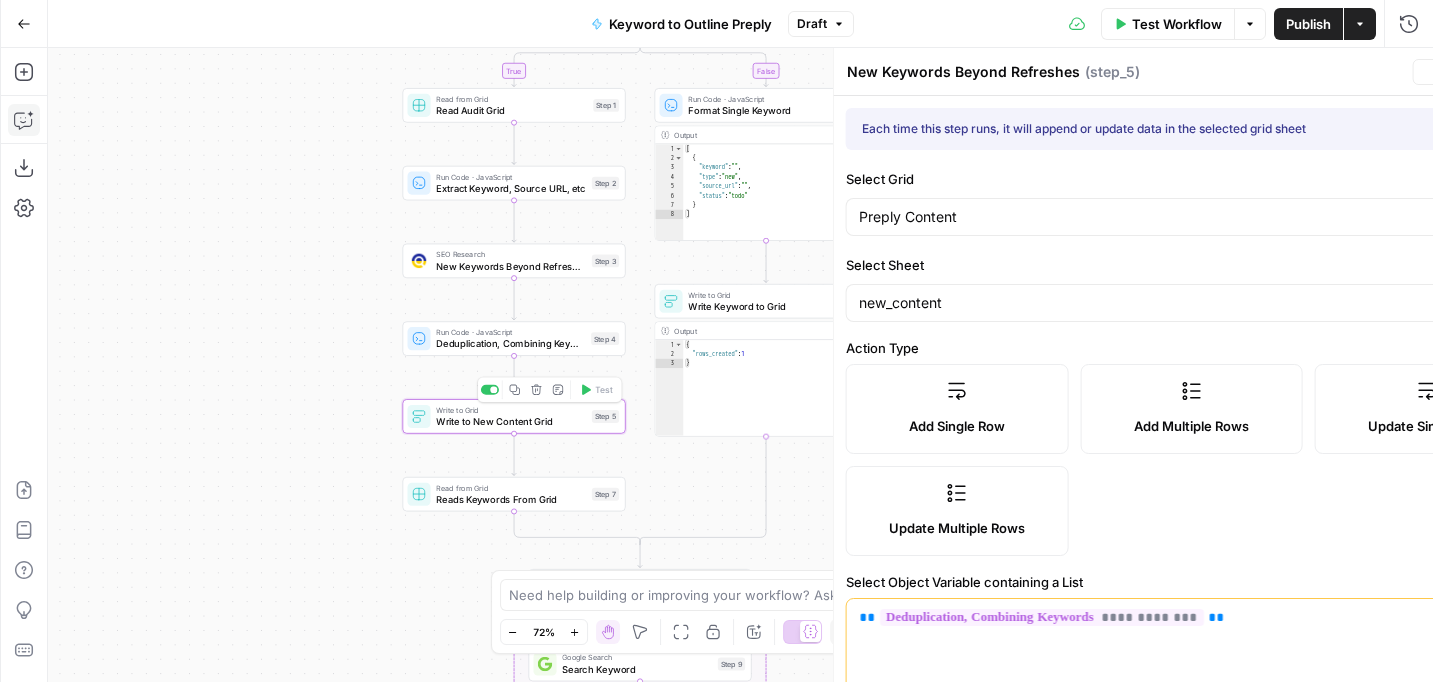 type on "Write to New Content Grid" 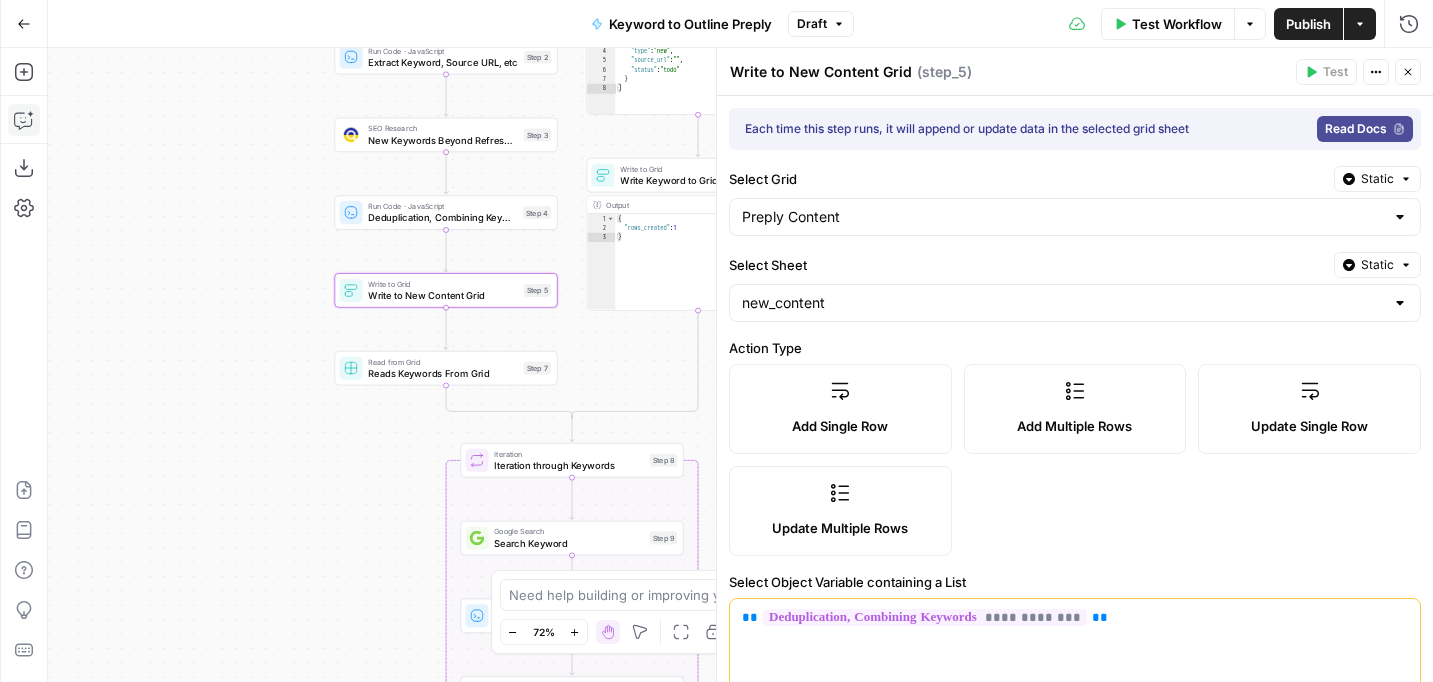 drag, startPoint x: 457, startPoint y: 532, endPoint x: 389, endPoint y: 406, distance: 143.1782 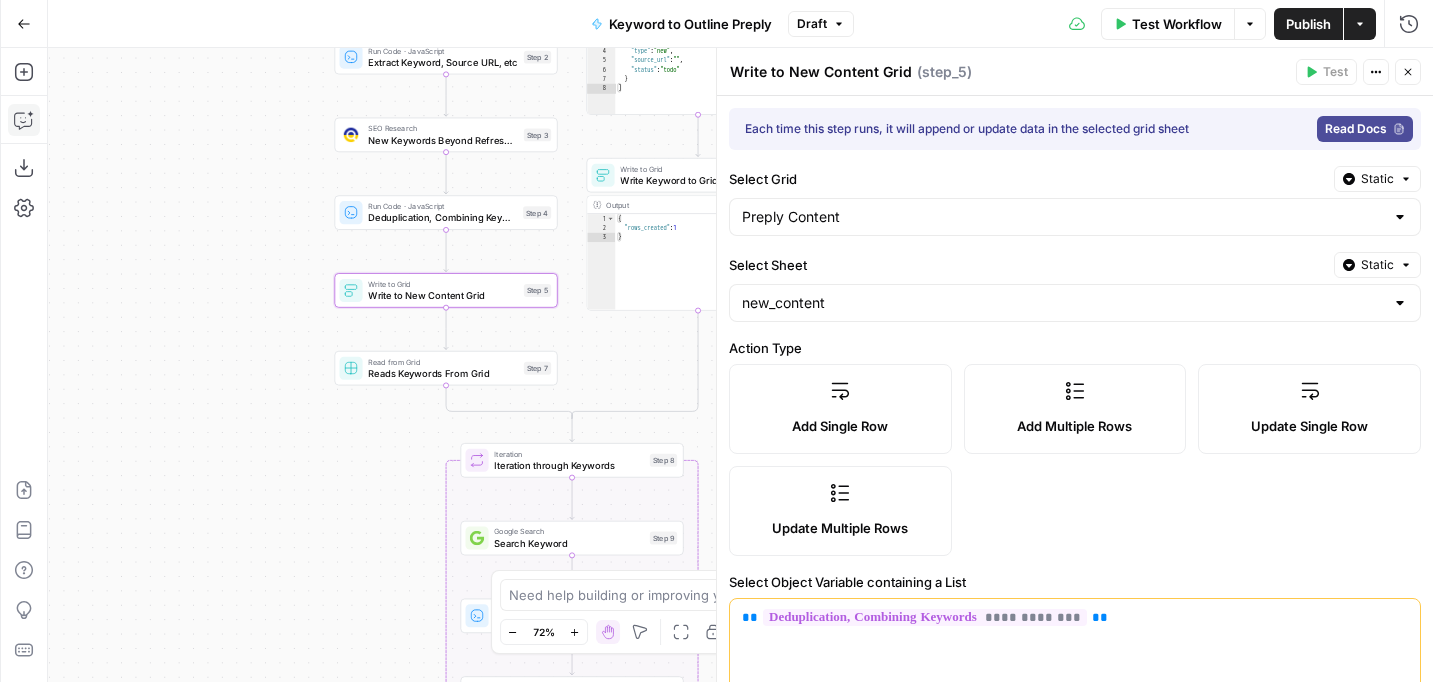 click on "true false Workflow Set Inputs Inputs Read from Grid Read from Grid Step 59 Output Copy 1 2 3 4 5 6 7 8 [    {      "__id" :  "8007578" ,      "Keyword to Outline Preply" :  "Step 1/3:           step_59" ,      "keyword" :  "how to say bye in japanese" ,      "outline_json" :  "" ,      "Outline to Article Preply" :  "" ,      "final_article" :  "" ,     XXXXXXXXXXXXXXXXXXXXXXXXXXXXXXXXXXXXXXXXXXXXXXXXXXXXXXXXXXXXXXXXXXXXXXXXXXXXXXXXXXXXXXXXXXXXXXXXXXXXXXXXXXXXXXXXXXXXXXXXXXXXXXXXXXXXXXXXXXXXXXXXXXXXXXXXXXXXXXXXXXXXXXXXXXXXXXXXXXXXXXXXXXXXXXXXXXXXXXXXXXXXXXXXXXXXXXXXXXXXXXXXXXXXXXXXXXXXXXXXXXXXXXXXXXXXXXXXXXXXXXXXXXXXXXXXXXXXXXXXXXXXXXXXXXXXXXXXXXXXXXXXXXXXXXXXXXXXXXXXXXXXXXXXXXXXXXXXXXXXXXXXXXXXXXXXXXXXXXXXXXXXXXXXXXXXXXXXXXXXXXXXXXXXXXXXXXXXXXXXXXXXXXXXXXXXXXXXXXXXXXXXXXXXXXXXXXXXXXXXXXXXXXXXXXXXXXXXXXXXXXXXXXXXXXXXXXXXXXXXXXXXXXXXXXXXXXXXXXXXXXXXXXXXXXXX This output is too large & has been abbreviated for review.   Copy the output   to view the full content. Condition Condition Step 52 Output 1 2" at bounding box center [740, 365] 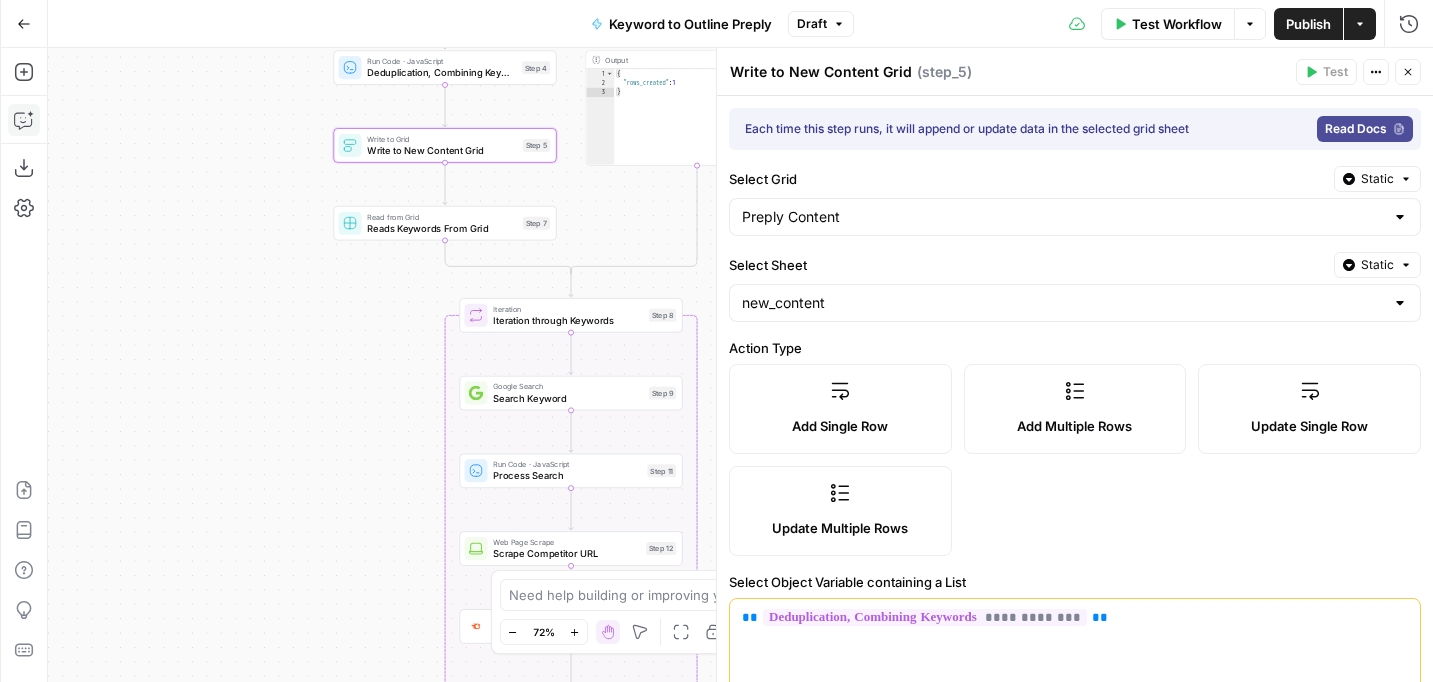 drag, startPoint x: 423, startPoint y: 512, endPoint x: 418, endPoint y: 348, distance: 164.0762 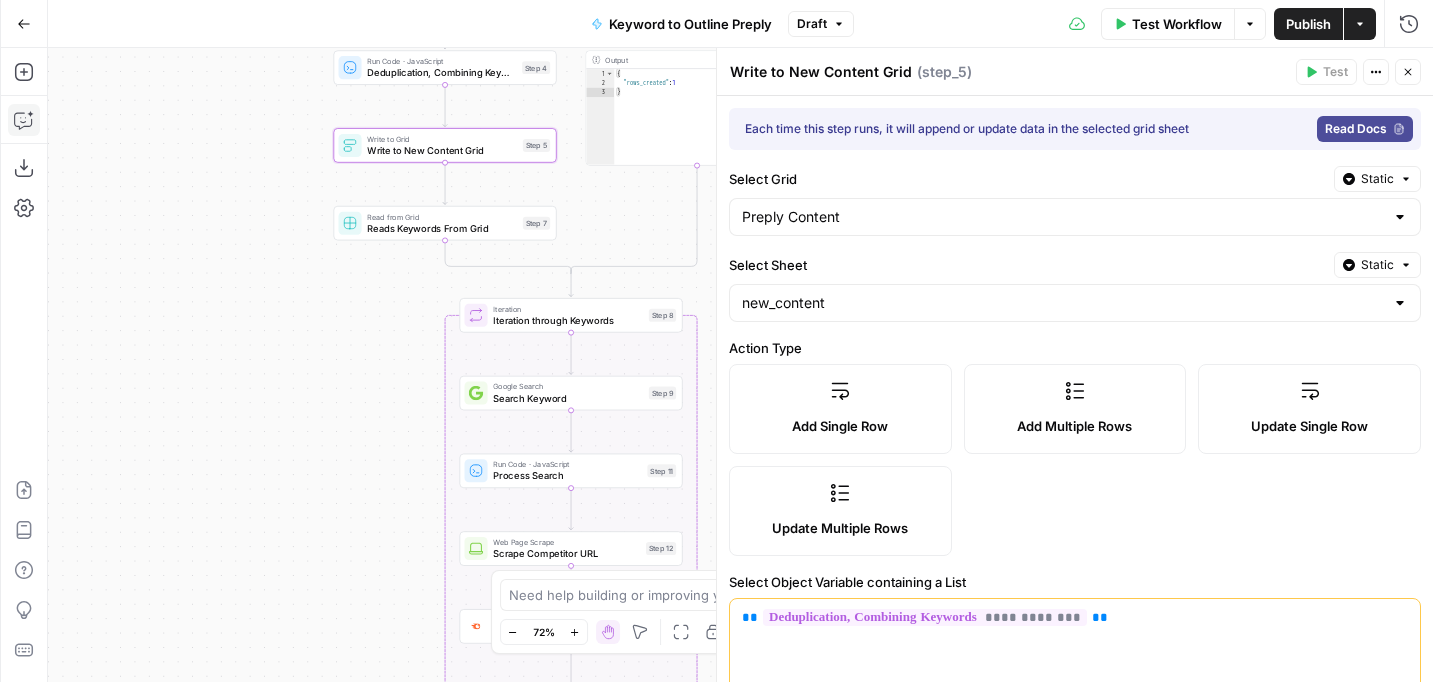click on "true false Workflow Set Inputs Inputs Read from Grid Read from Grid Step 59 Output Copy 1 2 3 4 5 6 7 8 [    {      "__id" :  "8007578" ,      "Keyword to Outline Preply" :  "Step 1/3:           step_59" ,      "keyword" :  "how to say bye in japanese" ,      "outline_json" :  "" ,      "Outline to Article Preply" :  "" ,      "final_article" :  "" ,     XXXXXXXXXXXXXXXXXXXXXXXXXXXXXXXXXXXXXXXXXXXXXXXXXXXXXXXXXXXXXXXXXXXXXXXXXXXXXXXXXXXXXXXXXXXXXXXXXXXXXXXXXXXXXXXXXXXXXXXXXXXXXXXXXXXXXXXXXXXXXXXXXXXXXXXXXXXXXXXXXXXXXXXXXXXXXXXXXXXXXXXXXXXXXXXXXXXXXXXXXXXXXXXXXXXXXXXXXXXXXXXXXXXXXXXXXXXXXXXXXXXXXXXXXXXXXXXXXXXXXXXXXXXXXXXXXXXXXXXXXXXXXXXXXXXXXXXXXXXXXXXXXXXXXXXXXXXXXXXXXXXXXXXXXXXXXXXXXXXXXXXXXXXXXXXXXXXXXXXXXXXXXXXXXXXXXXXXXXXXXXXXXXXXXXXXXXXXXXXXXXXXXXXXXXXXXXXXXXXXXXXXXXXXXXXXXXXXXXXXXXXXXXXXXXXXXXXXXXXXXXXXXXXXXXXXXXXXXXXXXXXXXXXXXXXXXXXXXXXXXXXXXXXXXXXX This output is too large & has been abbreviated for review.   Copy the output   to view the full content. Condition Condition Step 52 Output 1 2" at bounding box center (740, 365) 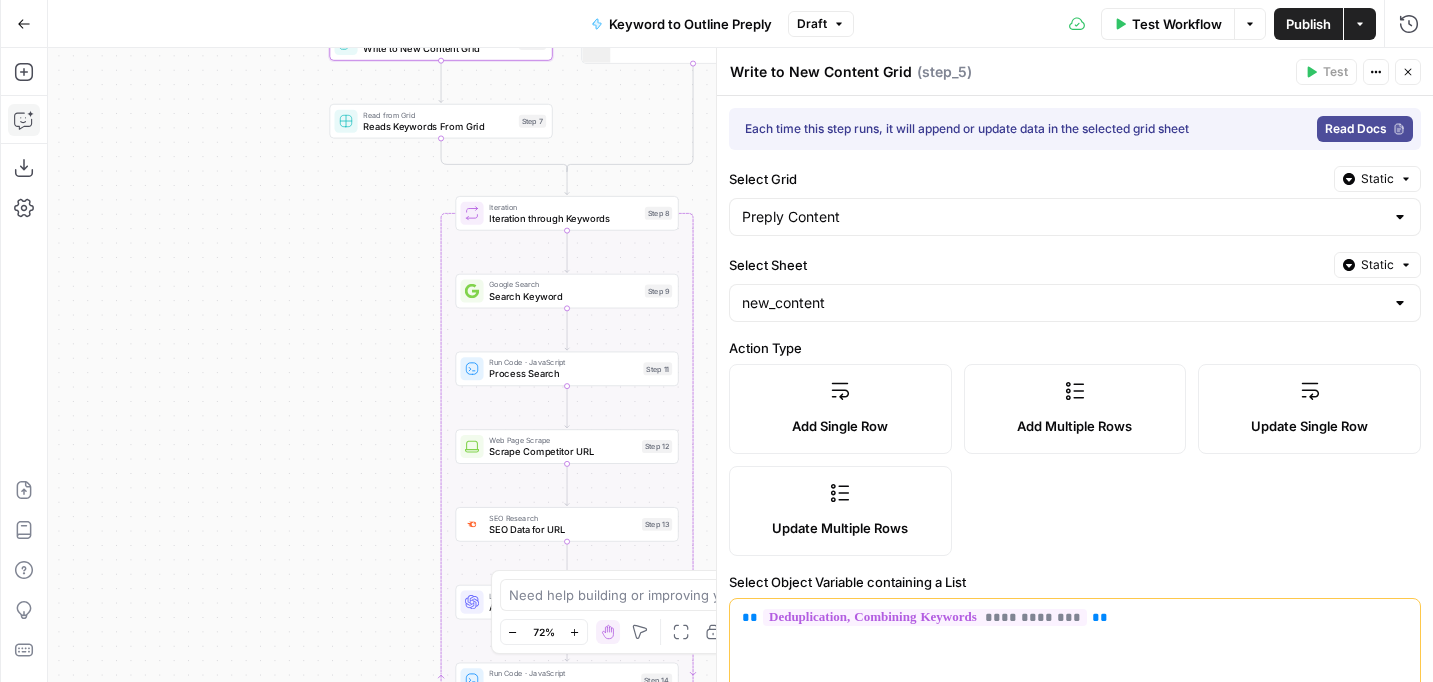 drag, startPoint x: 434, startPoint y: 451, endPoint x: 385, endPoint y: 642, distance: 197.1852 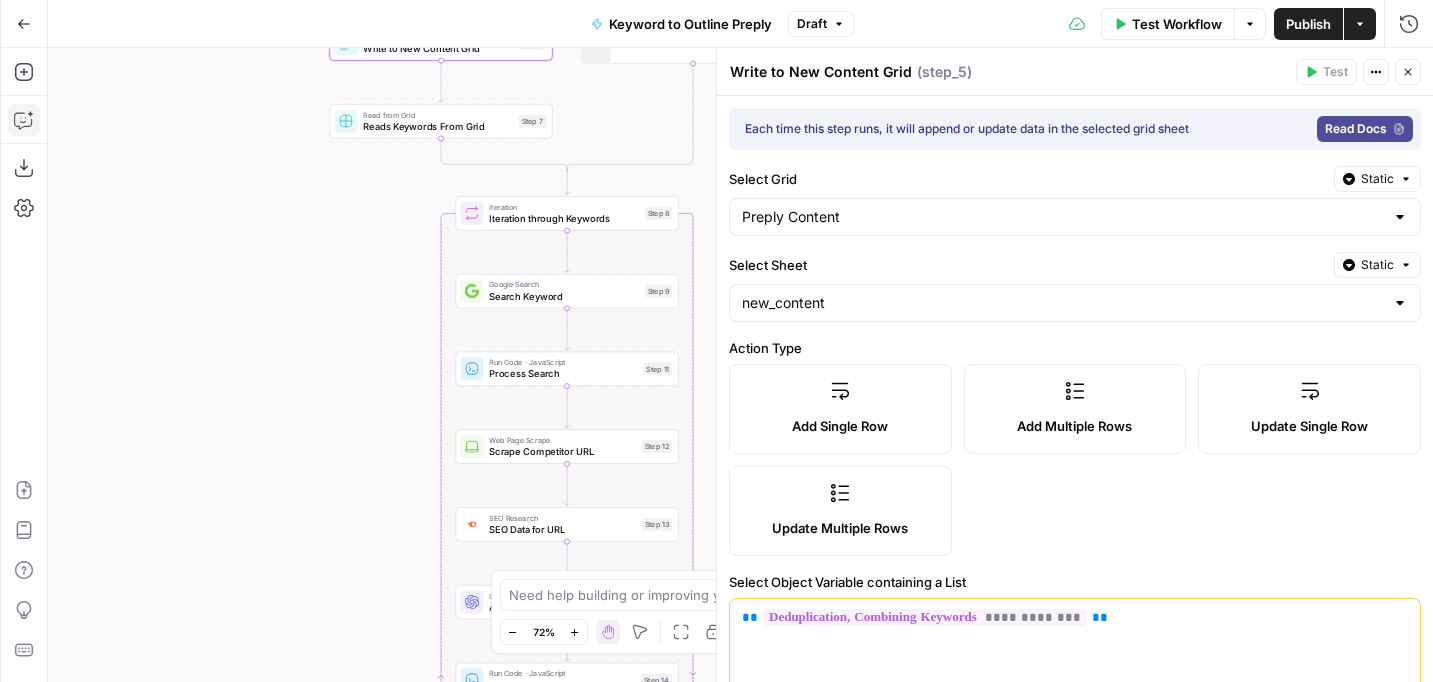 click on "true false Workflow Set Inputs Inputs Read from Grid Read from Grid Step 59 Output Copy 1 2 3 4 5 6 7 8 [    {      "__id" :  "8007578" ,      "Keyword to Outline Preply" :  "Step 1/3:           step_59" ,      "keyword" :  "how to say bye in japanese" ,      "outline_json" :  "" ,      "Outline to Article Preply" :  "" ,      "final_article" :  "" ,     XXXXXXXXXXXXXXXXXXXXXXXXXXXXXXXXXXXXXXXXXXXXXXXXXXXXXXXXXXXXXXXXXXXXXXXXXXXXXXXXXXXXXXXXXXXXXXXXXXXXXXXXXXXXXXXXXXXXXXXXXXXXXXXXXXXXXXXXXXXXXXXXXXXXXXXXXXXXXXXXXXXXXXXXXXXXXXXXXXXXXXXXXXXXXXXXXXXXXXXXXXXXXXXXXXXXXXXXXXXXXXXXXXXXXXXXXXXXXXXXXXXXXXXXXXXXXXXXXXXXXXXXXXXXXXXXXXXXXXXXXXXXXXXXXXXXXXXXXXXXXXXXXXXXXXXXXXXXXXXXXXXXXXXXXXXXXXXXXXXXXXXXXXXXXXXXXXXXXXXXXXXXXXXXXXXXXXXXXXXXXXXXXXXXXXXXXXXXXXXXXXXXXXXXXXXXXXXXXXXXXXXXXXXXXXXXXXXXXXXXXXXXXXXXXXXXXXXXXXXXXXXXXXXXXXXXXXXXXXXXXXXXXXXXXXXXXXXXXXXXXXXXXXXXXXXX This output is too large & has been abbreviated for review.   Copy the output   to view the full content. Condition Condition Step 52 Output 1 2" at bounding box center [740, 365] 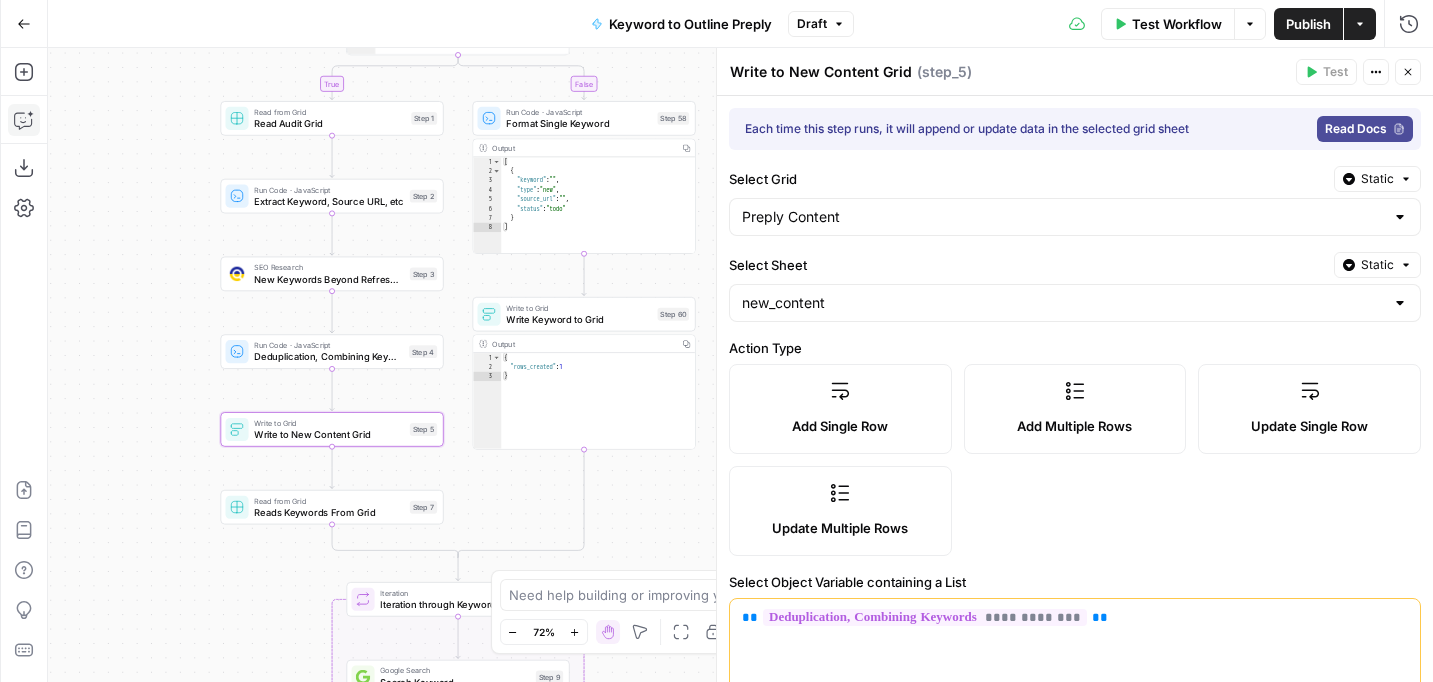 drag, startPoint x: 621, startPoint y: 352, endPoint x: 557, endPoint y: 466, distance: 130.73637 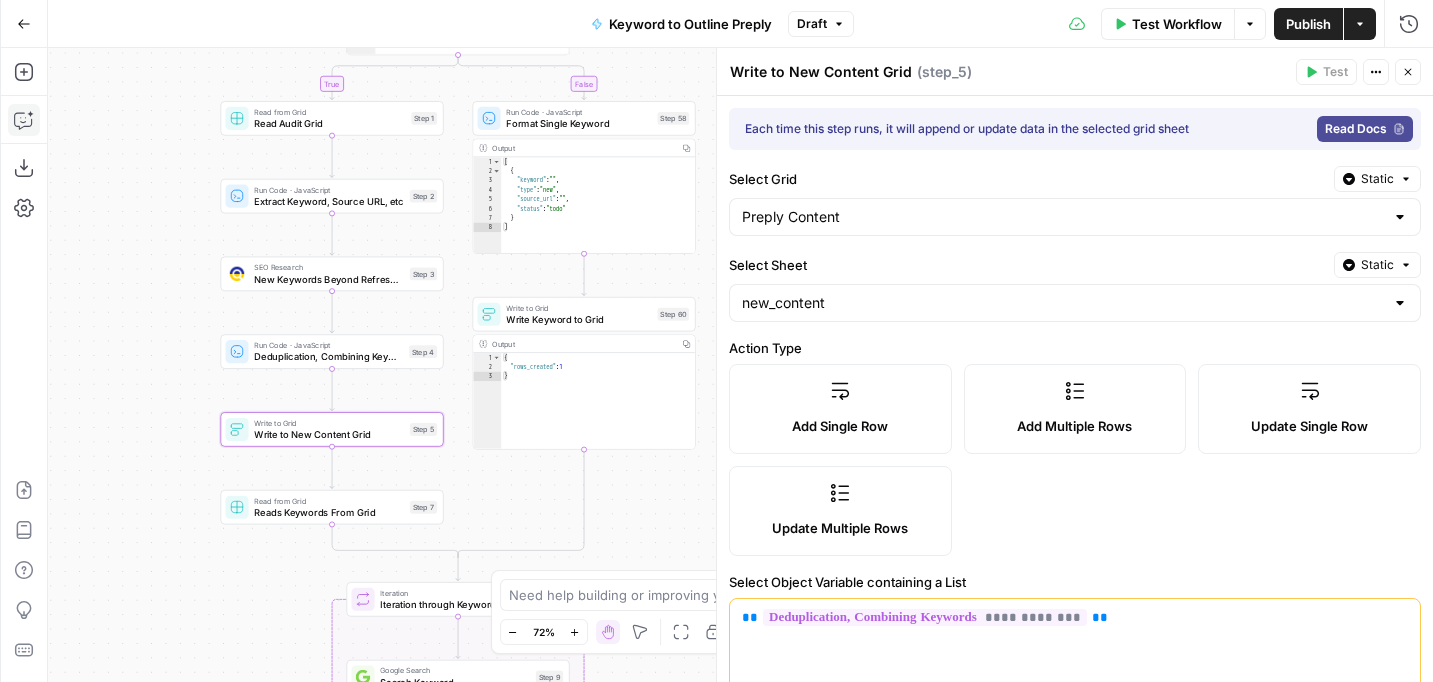click on "true false Workflow Set Inputs Inputs Read from Grid Read from Grid Step 59 Output Copy 1 2 3 4 5 6 7 8 [    {      "__id" :  "8007578" ,      "Keyword to Outline Preply" :  "Step 1/3:           step_59" ,      "keyword" :  "how to say bye in japanese" ,      "outline_json" :  "" ,      "Outline to Article Preply" :  "" ,      "final_article" :  "" ,     XXXXXXXXXXXXXXXXXXXXXXXXXXXXXXXXXXXXXXXXXXXXXXXXXXXXXXXXXXXXXXXXXXXXXXXXXXXXXXXXXXXXXXXXXXXXXXXXXXXXXXXXXXXXXXXXXXXXXXXXXXXXXXXXXXXXXXXXXXXXXXXXXXXXXXXXXXXXXXXXXXXXXXXXXXXXXXXXXXXXXXXXXXXXXXXXXXXXXXXXXXXXXXXXXXXXXXXXXXXXXXXXXXXXXXXXXXXXXXXXXXXXXXXXXXXXXXXXXXXXXXXXXXXXXXXXXXXXXXXXXXXXXXXXXXXXXXXXXXXXXXXXXXXXXXXXXXXXXXXXXXXXXXXXXXXXXXXXXXXXXXXXXXXXXXXXXXXXXXXXXXXXXXXXXXXXXXXXXXXXXXXXXXXXXXXXXXXXXXXXXXXXXXXXXXXXXXXXXXXXXXXXXXXXXXXXXXXXXXXXXXXXXXXXXXXXXXXXXXXXXXXXXXXXXXXXXXXXXXXXXXXXXXXXXXXXXXXXXXXXXXXXXXXXXXXX This output is too large & has been abbreviated for review.   Copy the output   to view the full content. Condition Condition Step 52 Output 1 2" at bounding box center [740, 365] 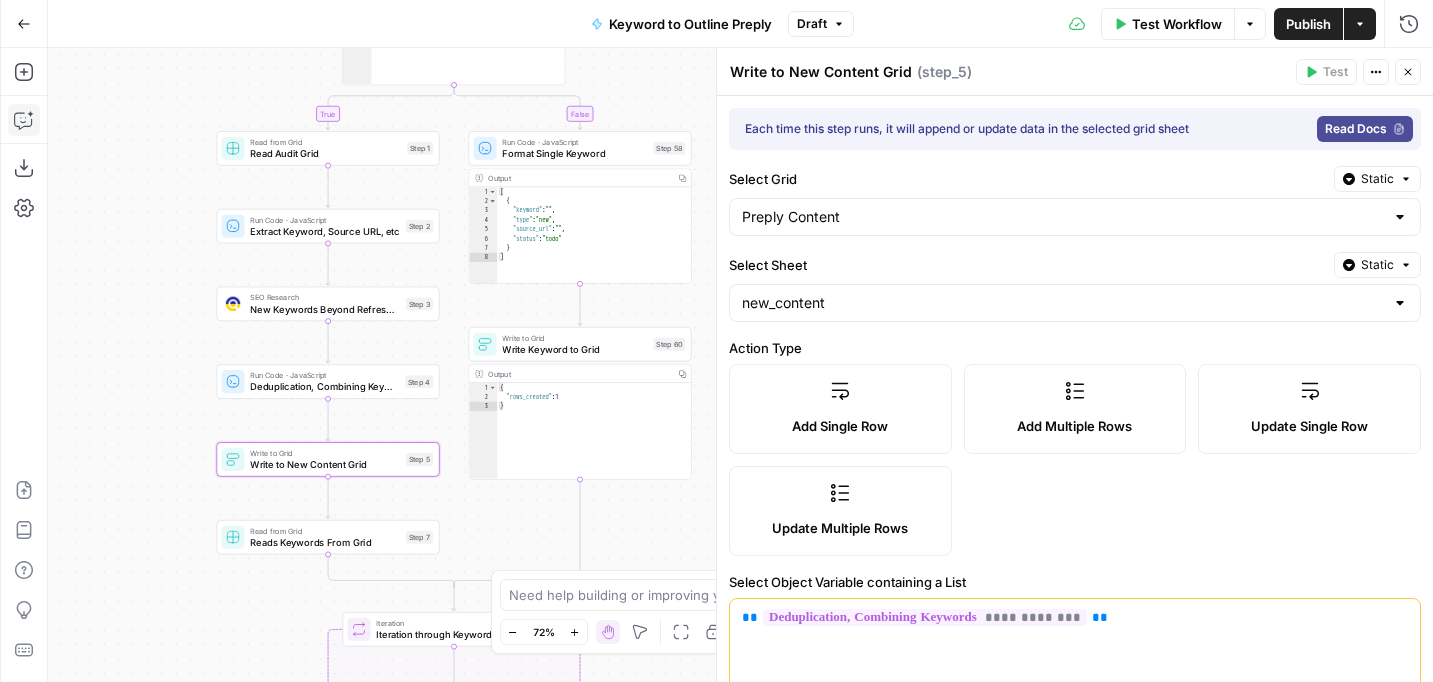 drag, startPoint x: 694, startPoint y: 265, endPoint x: 682, endPoint y: 349, distance: 84.85281 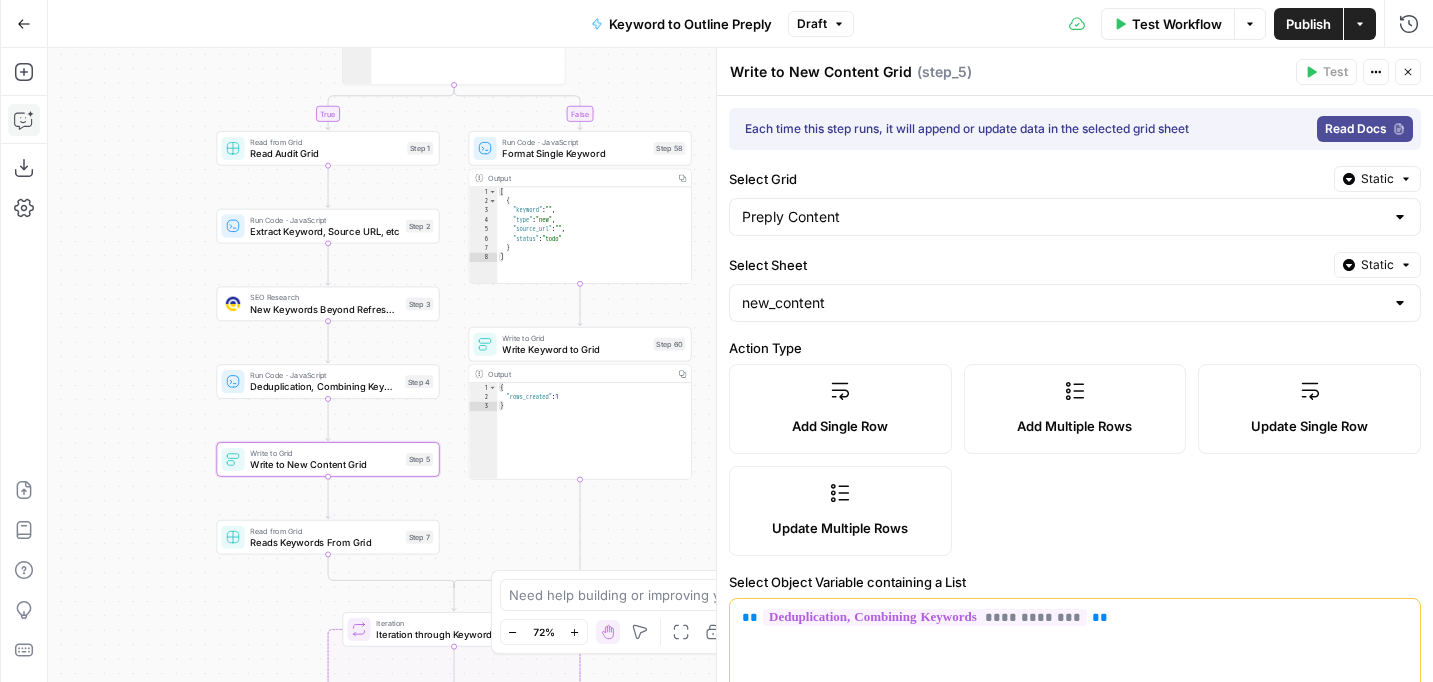 click on "true false Workflow Set Inputs Inputs Read from Grid Read from Grid Step 59 Output Copy 1 2 3 4 5 6 7 8 [    {      "__id" :  "8007578" ,      "Keyword to Outline Preply" :  "Step 1/3:           step_59" ,      "keyword" :  "how to say bye in japanese" ,      "outline_json" :  "" ,      "Outline to Article Preply" :  "" ,      "final_article" :  "" ,     XXXXXXXXXXXXXXXXXXXXXXXXXXXXXXXXXXXXXXXXXXXXXXXXXXXXXXXXXXXXXXXXXXXXXXXXXXXXXXXXXXXXXXXXXXXXXXXXXXXXXXXXXXXXXXXXXXXXXXXXXXXXXXXXXXXXXXXXXXXXXXXXXXXXXXXXXXXXXXXXXXXXXXXXXXXXXXXXXXXXXXXXXXXXXXXXXXXXXXXXXXXXXXXXXXXXXXXXXXXXXXXXXXXXXXXXXXXXXXXXXXXXXXXXXXXXXXXXXXXXXXXXXXXXXXXXXXXXXXXXXXXXXXXXXXXXXXXXXXXXXXXXXXXXXXXXXXXXXXXXXXXXXXXXXXXXXXXXXXXXXXXXXXXXXXXXXXXXXXXXXXXXXXXXXXXXXXXXXXXXXXXXXXXXXXXXXXXXXXXXXXXXXXXXXXXXXXXXXXXXXXXXXXXXXXXXXXXXXXXXXXXXXXXXXXXXXXXXXXXXXXXXXXXXXXXXXXXXXXXXXXXXXXXXXXXXXXXXXXXXXXXXXXXXXXXX This output is too large & has been abbreviated for review.   Copy the output   to view the full content. Condition Condition Step 52 Output 1 2" at bounding box center (740, 365) 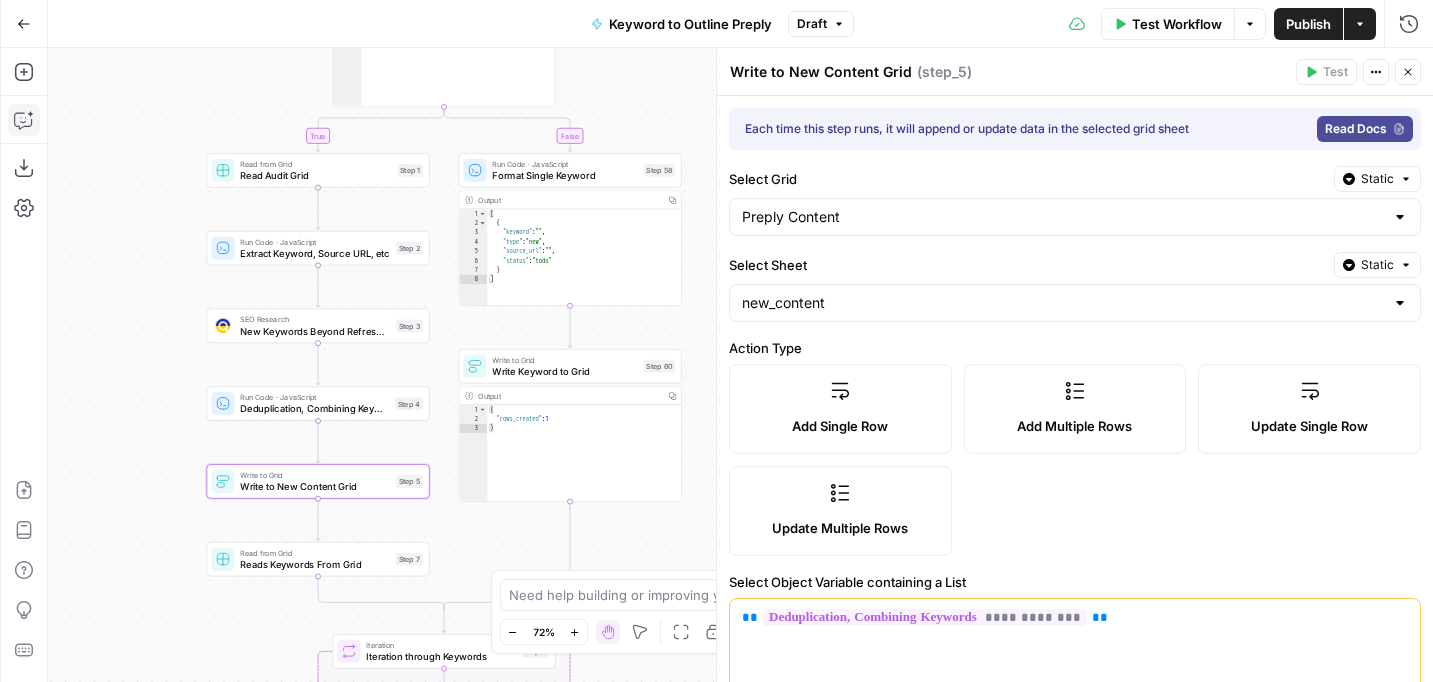 drag, startPoint x: 694, startPoint y: 374, endPoint x: 673, endPoint y: 276, distance: 100.22475 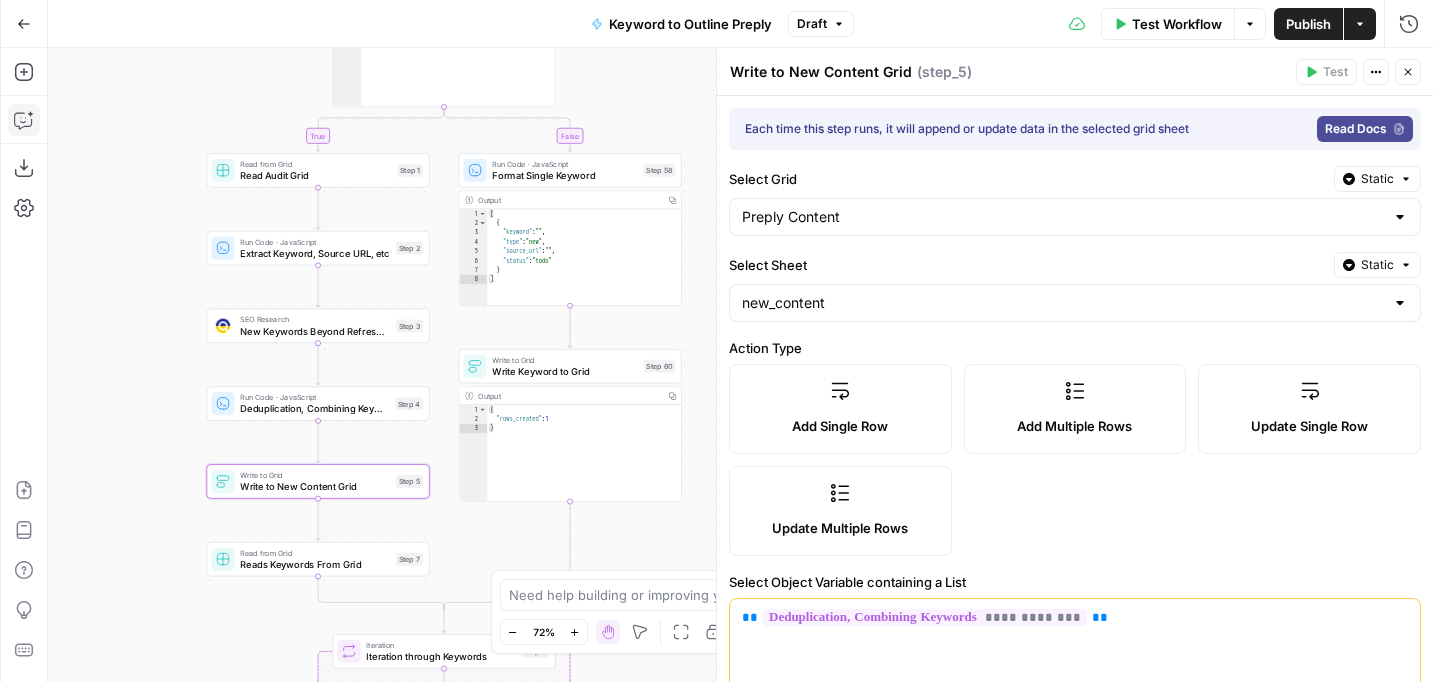 click on "true false Workflow Set Inputs Inputs Read from Grid Read from Grid Step 59 Output Copy 1 2 3 4 5 6 7 8 [    {      "__id" :  "8007578" ,      "Keyword to Outline Preply" :  "Step 1/3:           step_59" ,      "keyword" :  "how to say bye in japanese" ,      "outline_json" :  "" ,      "Outline to Article Preply" :  "" ,      "final_article" :  "" ,     XXXXXXXXXXXXXXXXXXXXXXXXXXXXXXXXXXXXXXXXXXXXXXXXXXXXXXXXXXXXXXXXXXXXXXXXXXXXXXXXXXXXXXXXXXXXXXXXXXXXXXXXXXXXXXXXXXXXXXXXXXXXXXXXXXXXXXXXXXXXXXXXXXXXXXXXXXXXXXXXXXXXXXXXXXXXXXXXXXXXXXXXXXXXXXXXXXXXXXXXXXXXXXXXXXXXXXXXXXXXXXXXXXXXXXXXXXXXXXXXXXXXXXXXXXXXXXXXXXXXXXXXXXXXXXXXXXXXXXXXXXXXXXXXXXXXXXXXXXXXXXXXXXXXXXXXXXXXXXXXXXXXXXXXXXXXXXXXXXXXXXXXXXXXXXXXXXXXXXXXXXXXXXXXXXXXXXXXXXXXXXXXXXXXXXXXXXXXXXXXXXXXXXXXXXXXXXXXXXXXXXXXXXXXXXXXXXXXXXXXXXXXXXXXXXXXXXXXXXXXXXXXXXXXXXXXXXXXXXXXXXXXXXXXXXXXXXXXXXXXXXXXXXXXXXXX This output is too large & has been abbreviated for review.   Copy the output   to view the full content. Condition Condition Step 52 Output 1 2" at bounding box center (740, 365) 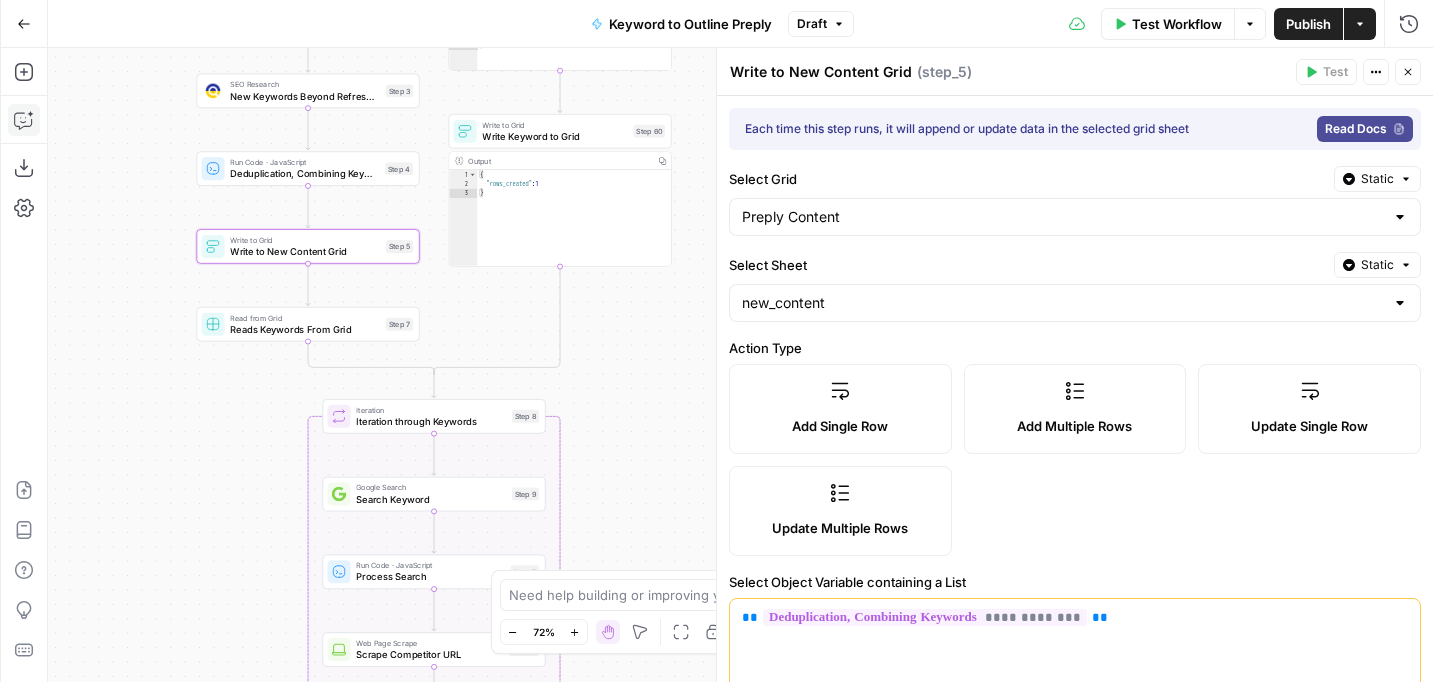drag, startPoint x: 679, startPoint y: 461, endPoint x: 690, endPoint y: 286, distance: 175.34537 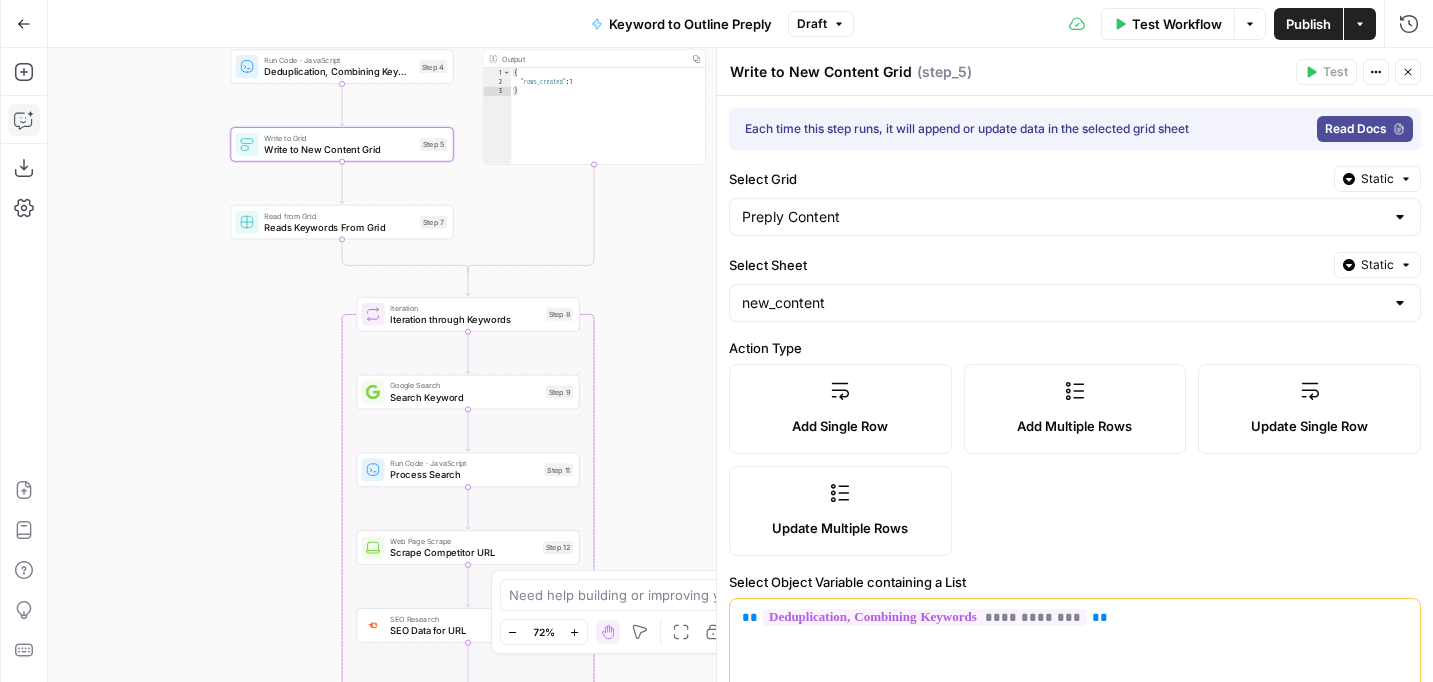 drag, startPoint x: 622, startPoint y: 381, endPoint x: 661, endPoint y: 260, distance: 127.12985 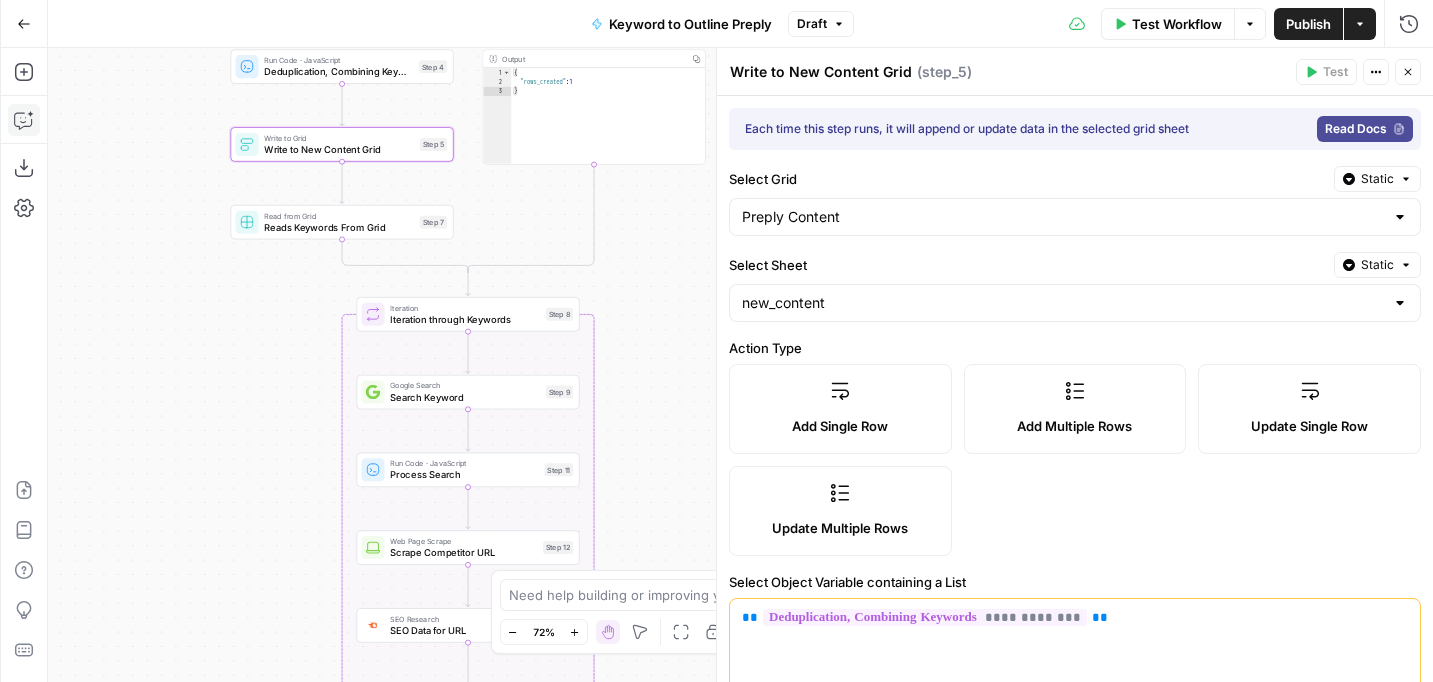 click on "true false Workflow Set Inputs Inputs Read from Grid Read from Grid Step 59 Output Copy 1 2 3 4 5 6 7 8 [    {      "__id" :  "8007578" ,      "Keyword to Outline Preply" :  "Step 1/3:           step_59" ,      "keyword" :  "how to say bye in japanese" ,      "outline_json" :  "" ,      "Outline to Article Preply" :  "" ,      "final_article" :  "" ,     XXXXXXXXXXXXXXXXXXXXXXXXXXXXXXXXXXXXXXXXXXXXXXXXXXXXXXXXXXXXXXXXXXXXXXXXXXXXXXXXXXXXXXXXXXXXXXXXXXXXXXXXXXXXXXXXXXXXXXXXXXXXXXXXXXXXXXXXXXXXXXXXXXXXXXXXXXXXXXXXXXXXXXXXXXXXXXXXXXXXXXXXXXXXXXXXXXXXXXXXXXXXXXXXXXXXXXXXXXXXXXXXXXXXXXXXXXXXXXXXXXXXXXXXXXXXXXXXXXXXXXXXXXXXXXXXXXXXXXXXXXXXXXXXXXXXXXXXXXXXXXXXXXXXXXXXXXXXXXXXXXXXXXXXXXXXXXXXXXXXXXXXXXXXXXXXXXXXXXXXXXXXXXXXXXXXXXXXXXXXXXXXXXXXXXXXXXXXXXXXXXXXXXXXXXXXXXXXXXXXXXXXXXXXXXXXXXXXXXXXXXXXXXXXXXXXXXXXXXXXXXXXXXXXXXXXXXXXXXXXXXXXXXXXXXXXXXXXXXXXXXXXXXXXXXXX This output is too large & has been abbreviated for review.   Copy the output   to view the full content. Condition Condition Step 52 Output 1 2" at bounding box center [740, 365] 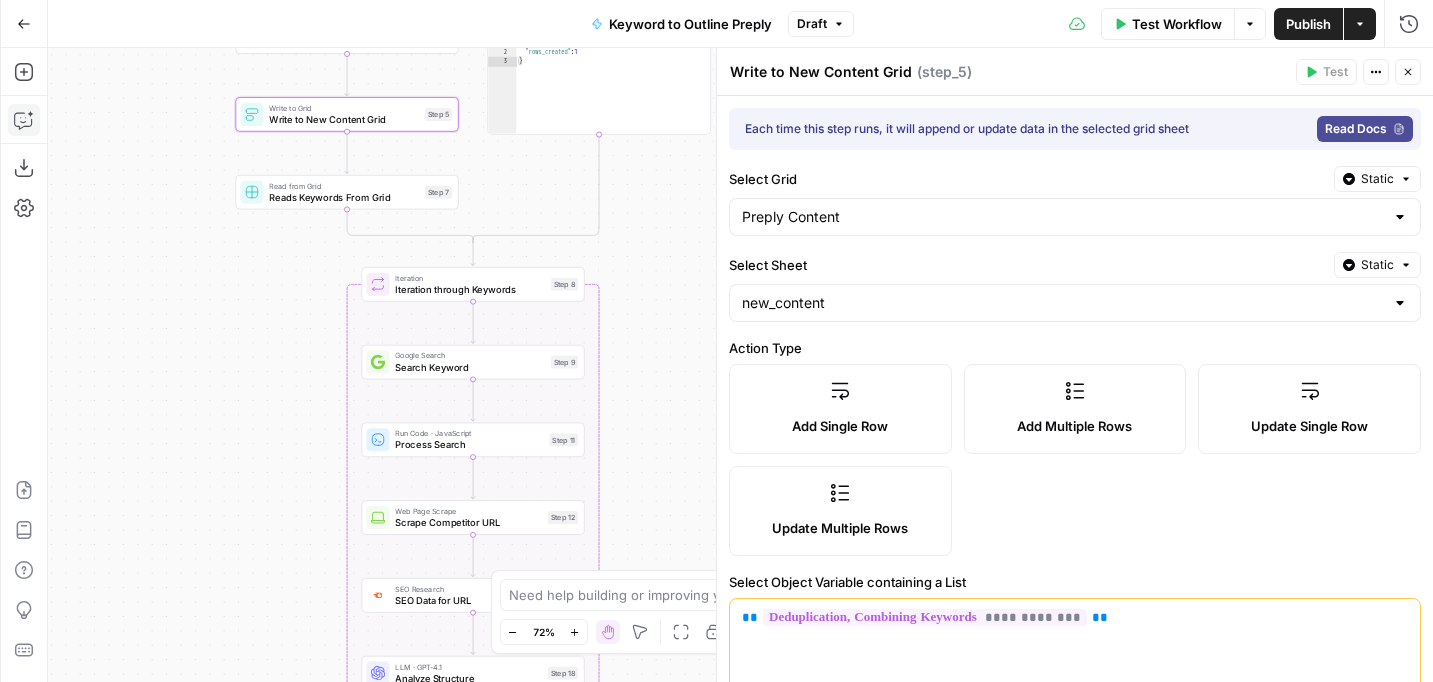 drag, startPoint x: 642, startPoint y: 469, endPoint x: 595, endPoint y: 296, distance: 179.27075 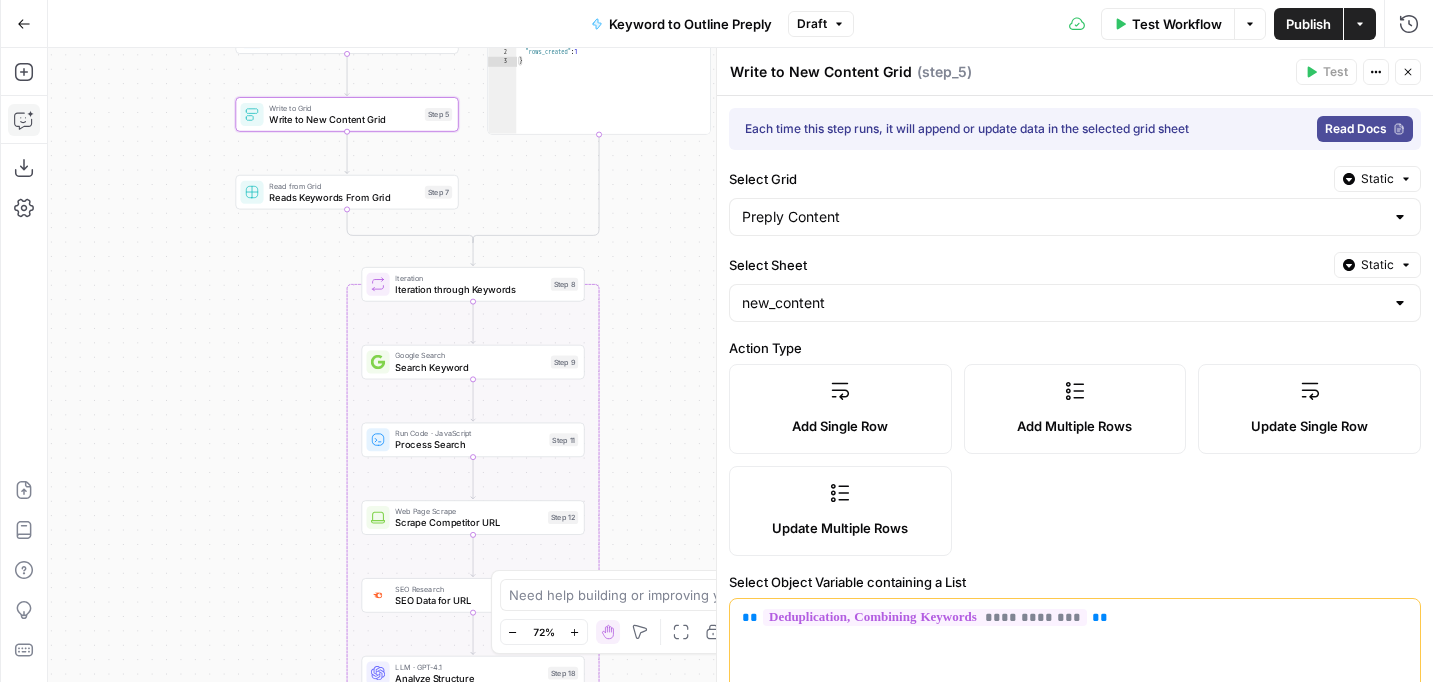 click on "true false Workflow Set Inputs Inputs Read from Grid Read from Grid Step 59 Output Copy 1 2 3 4 5 6 7 8 [    {      "__id" :  "8007578" ,      "Keyword to Outline Preply" :  "Step 1/3:           step_59" ,      "keyword" :  "how to say bye in japanese" ,      "outline_json" :  "" ,      "Outline to Article Preply" :  "" ,      "final_article" :  "" ,     XXXXXXXXXXXXXXXXXXXXXXXXXXXXXXXXXXXXXXXXXXXXXXXXXXXXXXXXXXXXXXXXXXXXXXXXXXXXXXXXXXXXXXXXXXXXXXXXXXXXXXXXXXXXXXXXXXXXXXXXXXXXXXXXXXXXXXXXXXXXXXXXXXXXXXXXXXXXXXXXXXXXXXXXXXXXXXXXXXXXXXXXXXXXXXXXXXXXXXXXXXXXXXXXXXXXXXXXXXXXXXXXXXXXXXXXXXXXXXXXXXXXXXXXXXXXXXXXXXXXXXXXXXXXXXXXXXXXXXXXXXXXXXXXXXXXXXXXXXXXXXXXXXXXXXXXXXXXXXXXXXXXXXXXXXXXXXXXXXXXXXXXXXXXXXXXXXXXXXXXXXXXXXXXXXXXXXXXXXXXXXXXXXXXXXXXXXXXXXXXXXXXXXXXXXXXXXXXXXXXXXXXXXXXXXXXXXXXXXXXXXXXXXXXXXXXXXXXXXXXXXXXXXXXXXXXXXXXXXXXXXXXXXXXXXXXXXXXXXXXXXXXXXXXXXXX This output is too large & has been abbreviated for review.   Copy the output   to view the full content. Condition Condition Step 52 Output 1 2" at bounding box center [740, 365] 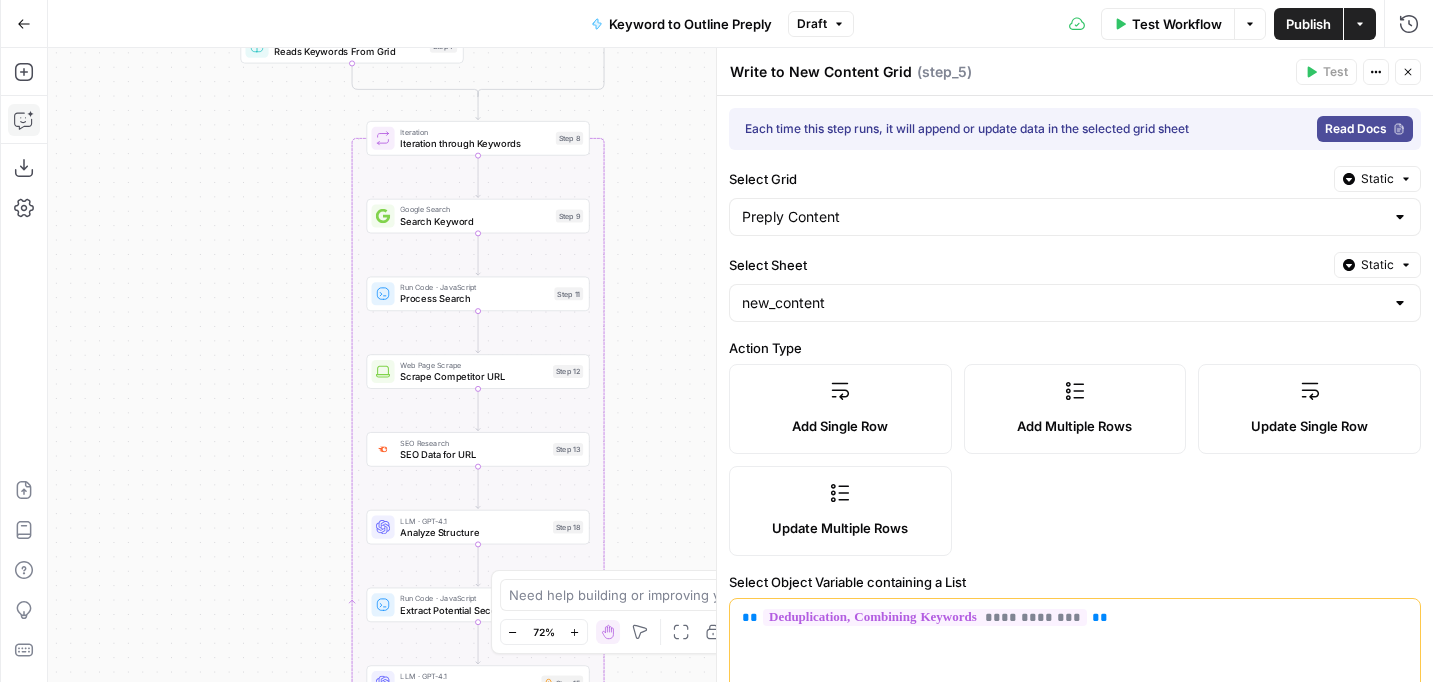 drag, startPoint x: 617, startPoint y: 294, endPoint x: 618, endPoint y: 260, distance: 34.0147 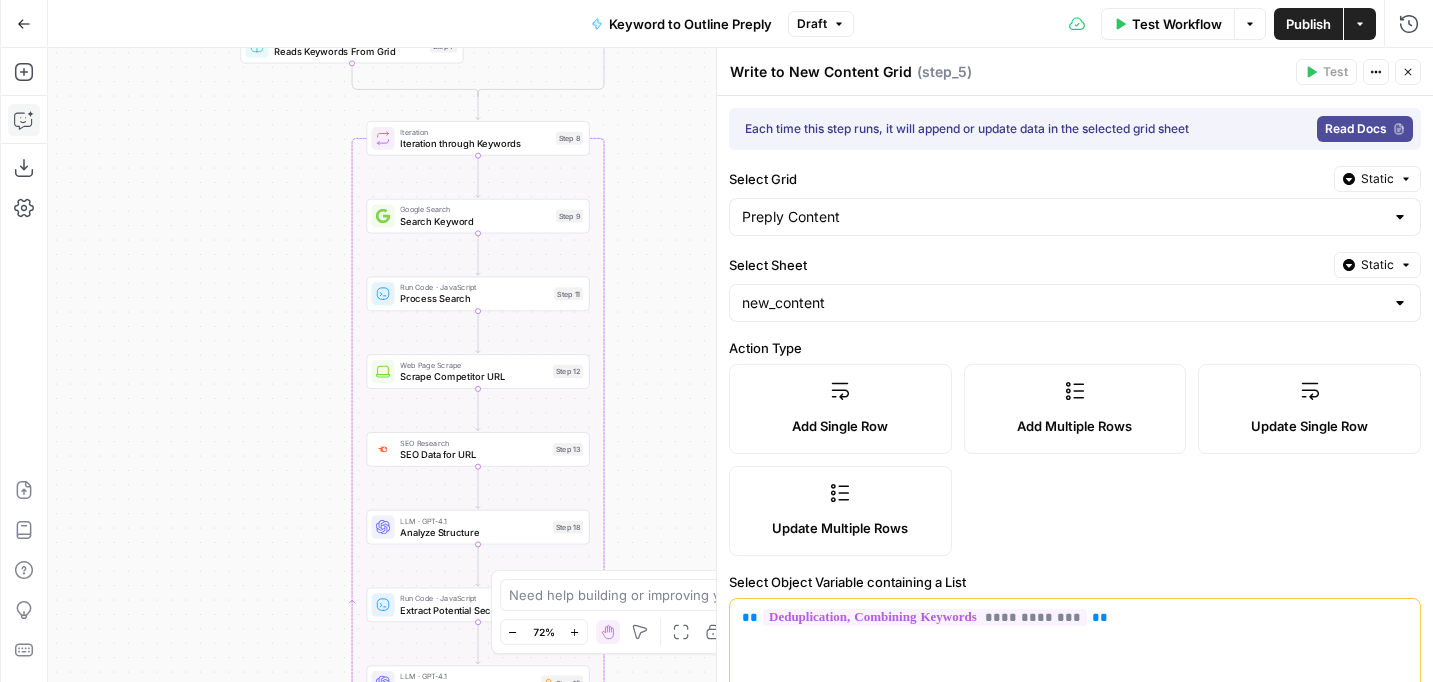 click on "true false Workflow Set Inputs Inputs Read from Grid Read from Grid Step 59 Output Copy 1 2 3 4 5 6 7 8 [    {      "__id" :  "8007578" ,      "Keyword to Outline Preply" :  "Step 1/3:           step_59" ,      "keyword" :  "how to say bye in japanese" ,      "outline_json" :  "" ,      "Outline to Article Preply" :  "" ,      "final_article" :  "" ,     XXXXXXXXXXXXXXXXXXXXXXXXXXXXXXXXXXXXXXXXXXXXXXXXXXXXXXXXXXXXXXXXXXXXXXXXXXXXXXXXXXXXXXXXXXXXXXXXXXXXXXXXXXXXXXXXXXXXXXXXXXXXXXXXXXXXXXXXXXXXXXXXXXXXXXXXXXXXXXXXXXXXXXXXXXXXXXXXXXXXXXXXXXXXXXXXXXXXXXXXXXXXXXXXXXXXXXXXXXXXXXXXXXXXXXXXXXXXXXXXXXXXXXXXXXXXXXXXXXXXXXXXXXXXXXXXXXXXXXXXXXXXXXXXXXXXXXXXXXXXXXXXXXXXXXXXXXXXXXXXXXXXXXXXXXXXXXXXXXXXXXXXXXXXXXXXXXXXXXXXXXXXXXXXXXXXXXXXXXXXXXXXXXXXXXXXXXXXXXXXXXXXXXXXXXXXXXXXXXXXXXXXXXXXXXXXXXXXXXXXXXXXXXXXXXXXXXXXXXXXXXXXXXXXXXXXXXXXXXXXXXXXXXXXXXXXXXXXXXXXXXXXXXXXXXXX This output is too large & has been abbreviated for review.   Copy the output   to view the full content. Condition Condition Step 52 Output 1 2" at bounding box center [740, 365] 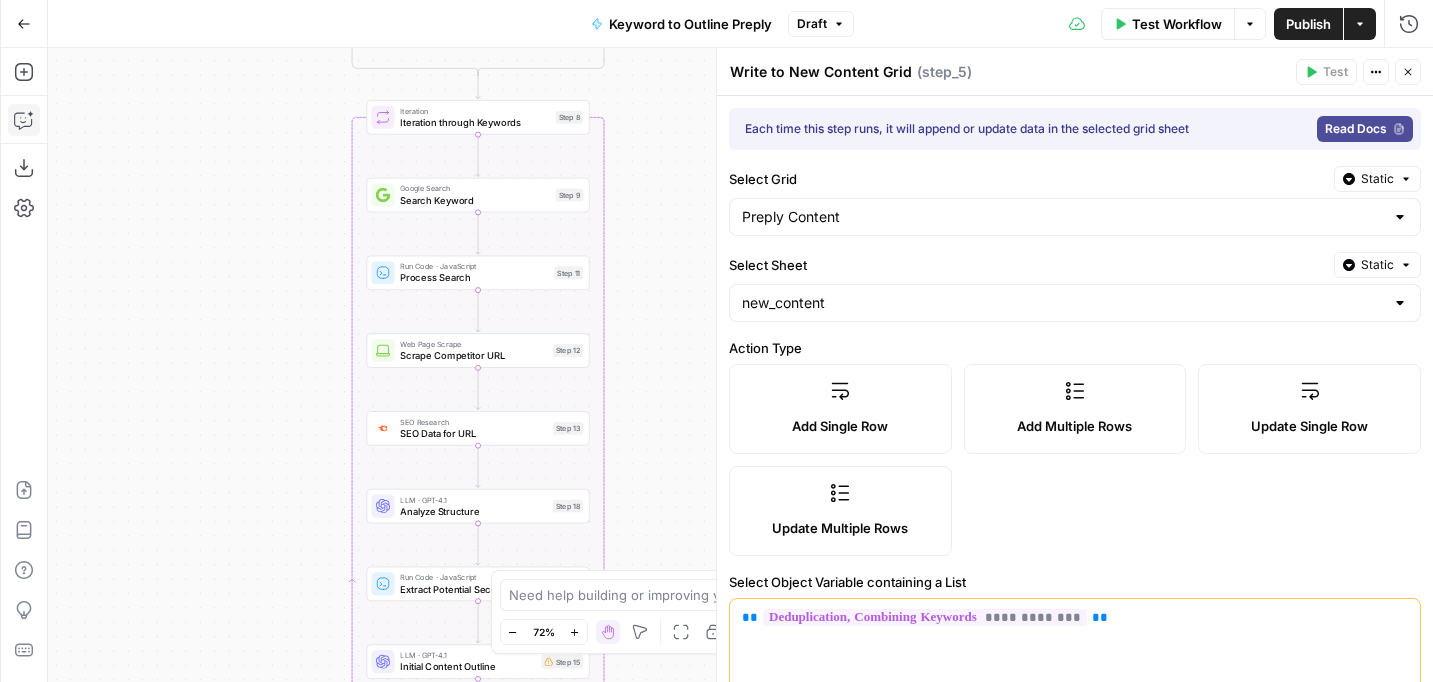 drag, startPoint x: 641, startPoint y: 365, endPoint x: 647, endPoint y: 243, distance: 122.14745 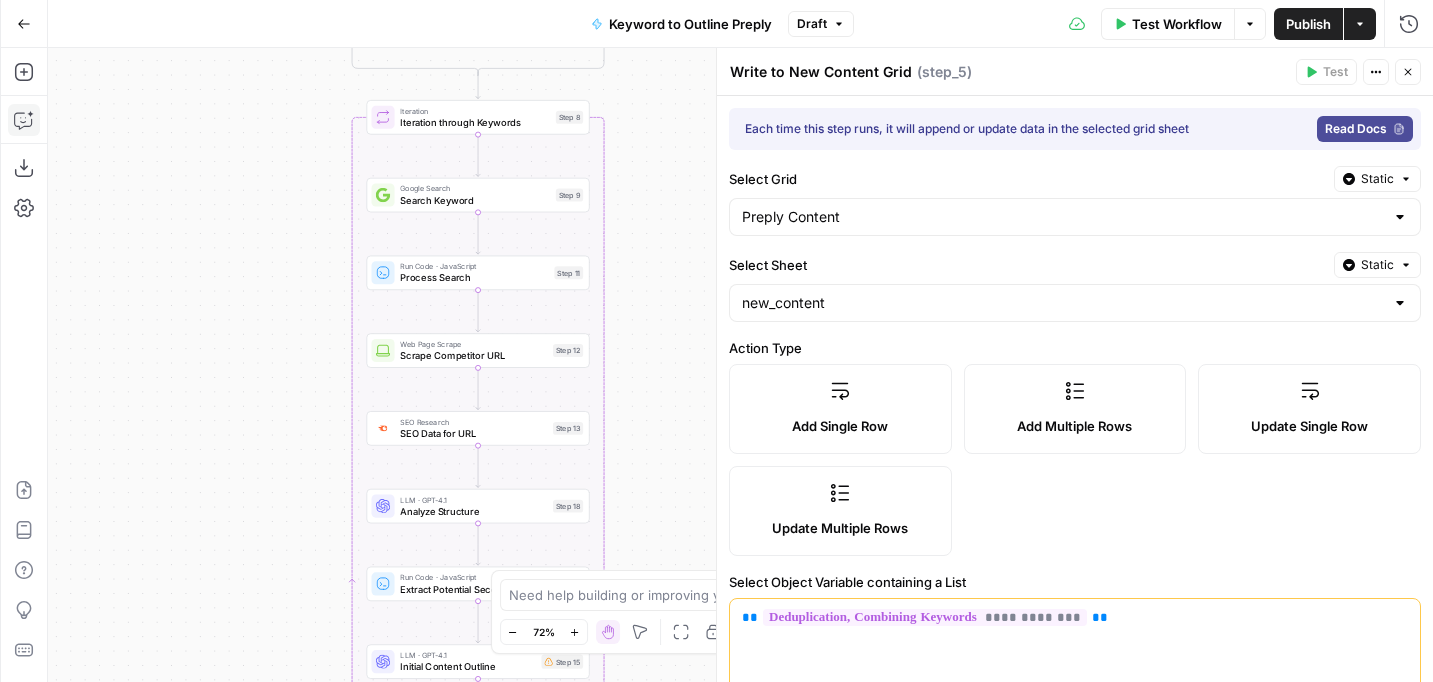 click on "true false Workflow Set Inputs Inputs Read from Grid Read from Grid Step 59 Output Copy 1 2 3 4 5 6 7 8 [    {      "__id" :  "8007578" ,      "Keyword to Outline Preply" :  "Step 1/3:           step_59" ,      "keyword" :  "how to say bye in japanese" ,      "outline_json" :  "" ,      "Outline to Article Preply" :  "" ,      "final_article" :  "" ,     XXXXXXXXXXXXXXXXXXXXXXXXXXXXXXXXXXXXXXXXXXXXXXXXXXXXXXXXXXXXXXXXXXXXXXXXXXXXXXXXXXXXXXXXXXXXXXXXXXXXXXXXXXXXXXXXXXXXXXXXXXXXXXXXXXXXXXXXXXXXXXXXXXXXXXXXXXXXXXXXXXXXXXXXXXXXXXXXXXXXXXXXXXXXXXXXXXXXXXXXXXXXXXXXXXXXXXXXXXXXXXXXXXXXXXXXXXXXXXXXXXXXXXXXXXXXXXXXXXXXXXXXXXXXXXXXXXXXXXXXXXXXXXXXXXXXXXXXXXXXXXXXXXXXXXXXXXXXXXXXXXXXXXXXXXXXXXXXXXXXXXXXXXXXXXXXXXXXXXXXXXXXXXXXXXXXXXXXXXXXXXXXXXXXXXXXXXXXXXXXXXXXXXXXXXXXXXXXXXXXXXXXXXXXXXXXXXXXXXXXXXXXXXXXXXXXXXXXXXXXXXXXXXXXXXXXXXXXXXXXXXXXXXXXXXXXXXXXXXXXXXXXXXXXXXXX This output is too large & has been abbreviated for review.   Copy the output   to view the full content. Condition Condition Step 52 Output 1 2" at bounding box center [740, 365] 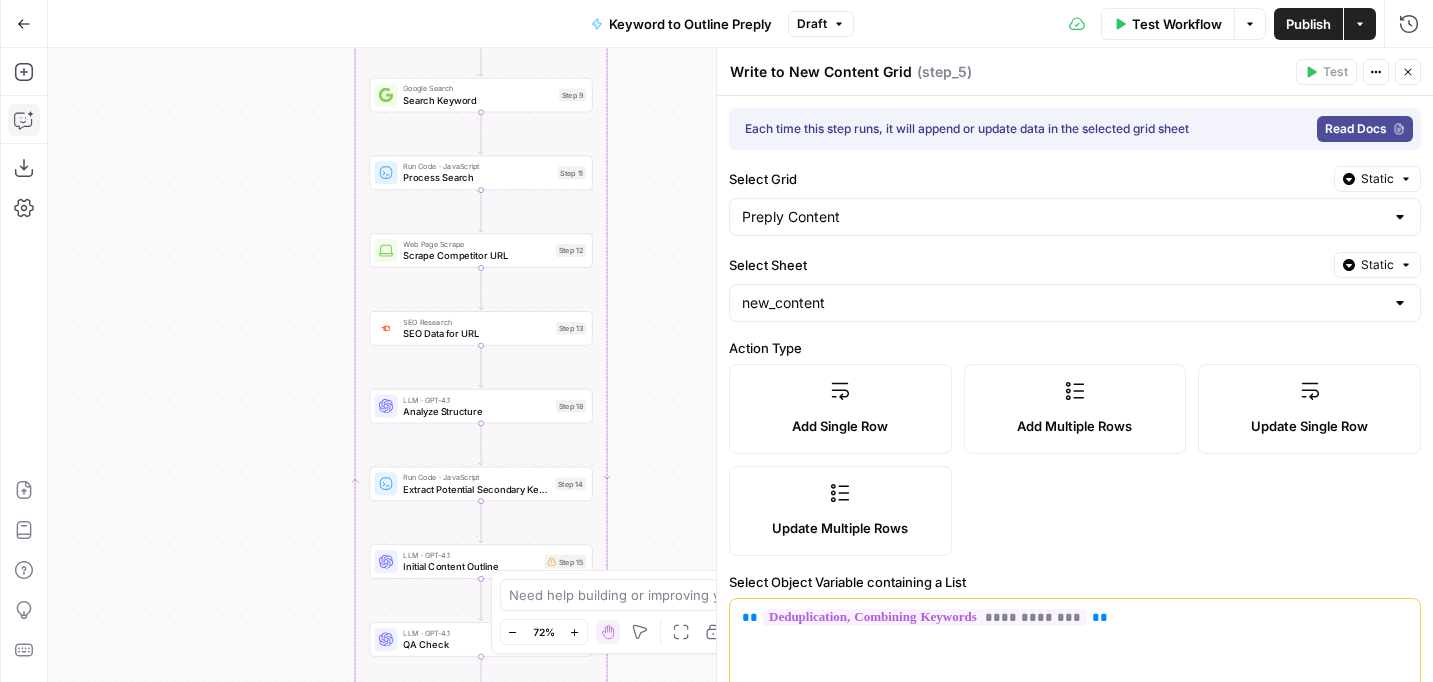 click on "true false Workflow Set Inputs Inputs Read from Grid Read from Grid Step 59 Output Copy 1 2 3 4 5 6 7 8 [    {      "__id" :  "8007578" ,      "Keyword to Outline Preply" :  "Step 1/3:           step_59" ,      "keyword" :  "how to say bye in japanese" ,      "outline_json" :  "" ,      "Outline to Article Preply" :  "" ,      "final_article" :  "" ,     XXXXXXXXXXXXXXXXXXXXXXXXXXXXXXXXXXXXXXXXXXXXXXXXXXXXXXXXXXXXXXXXXXXXXXXXXXXXXXXXXXXXXXXXXXXXXXXXXXXXXXXXXXXXXXXXXXXXXXXXXXXXXXXXXXXXXXXXXXXXXXXXXXXXXXXXXXXXXXXXXXXXXXXXXXXXXXXXXXXXXXXXXXXXXXXXXXXXXXXXXXXXXXXXXXXXXXXXXXXXXXXXXXXXXXXXXXXXXXXXXXXXXXXXXXXXXXXXXXXXXXXXXXXXXXXXXXXXXXXXXXXXXXXXXXXXXXXXXXXXXXXXXXXXXXXXXXXXXXXXXXXXXXXXXXXXXXXXXXXXXXXXXXXXXXXXXXXXXXXXXXXXXXXXXXXXXXXXXXXXXXXXXXXXXXXXXXXXXXXXXXXXXXXXXXXXXXXXXXXXXXXXXXXXXXXXXXXXXXXXXXXXXXXXXXXXXXXXXXXXXXXXXXXXXXXXXXXXXXXXXXXXXXXXXXXXXXXXXXXXXXXXXXXXXXXX This output is too large & has been abbreviated for review.   Copy the output   to view the full content. Condition Condition Step 52 Output 1 2" at bounding box center [740, 365] 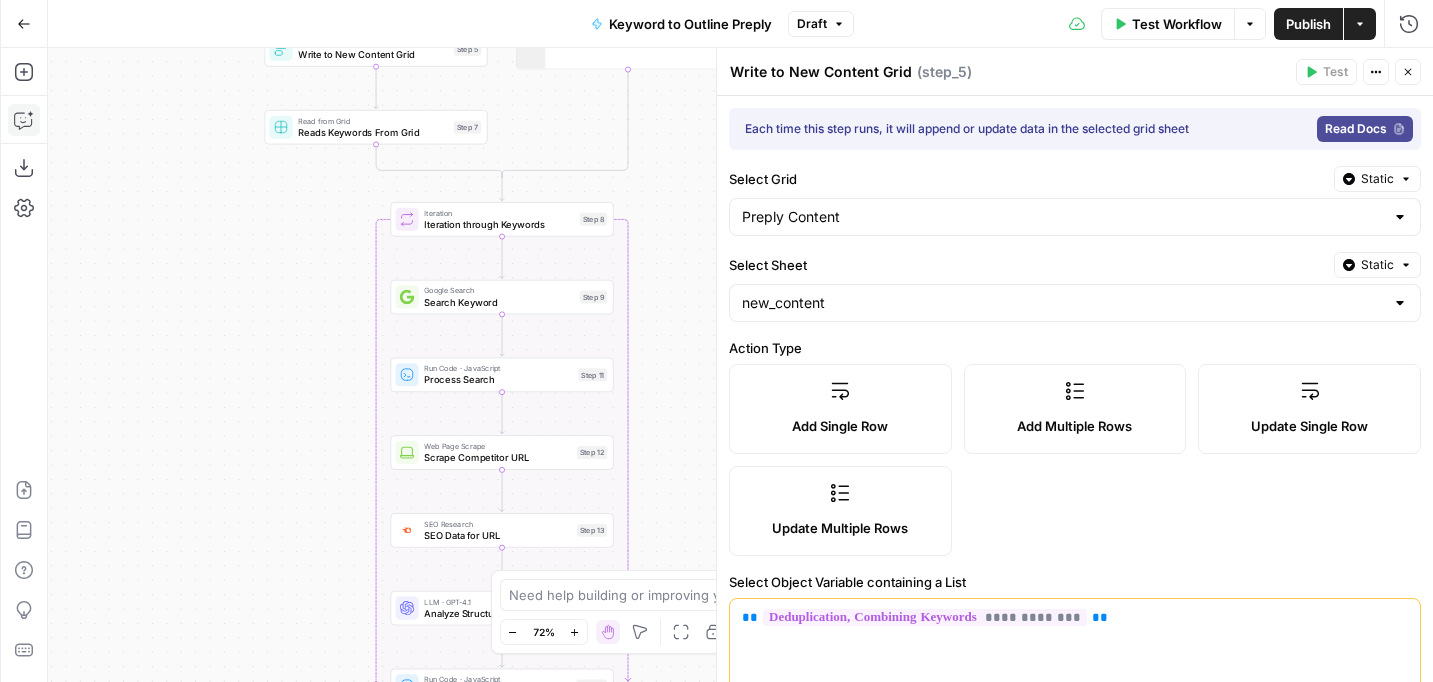 drag, startPoint x: 653, startPoint y: 315, endPoint x: 670, endPoint y: 535, distance: 220.65584 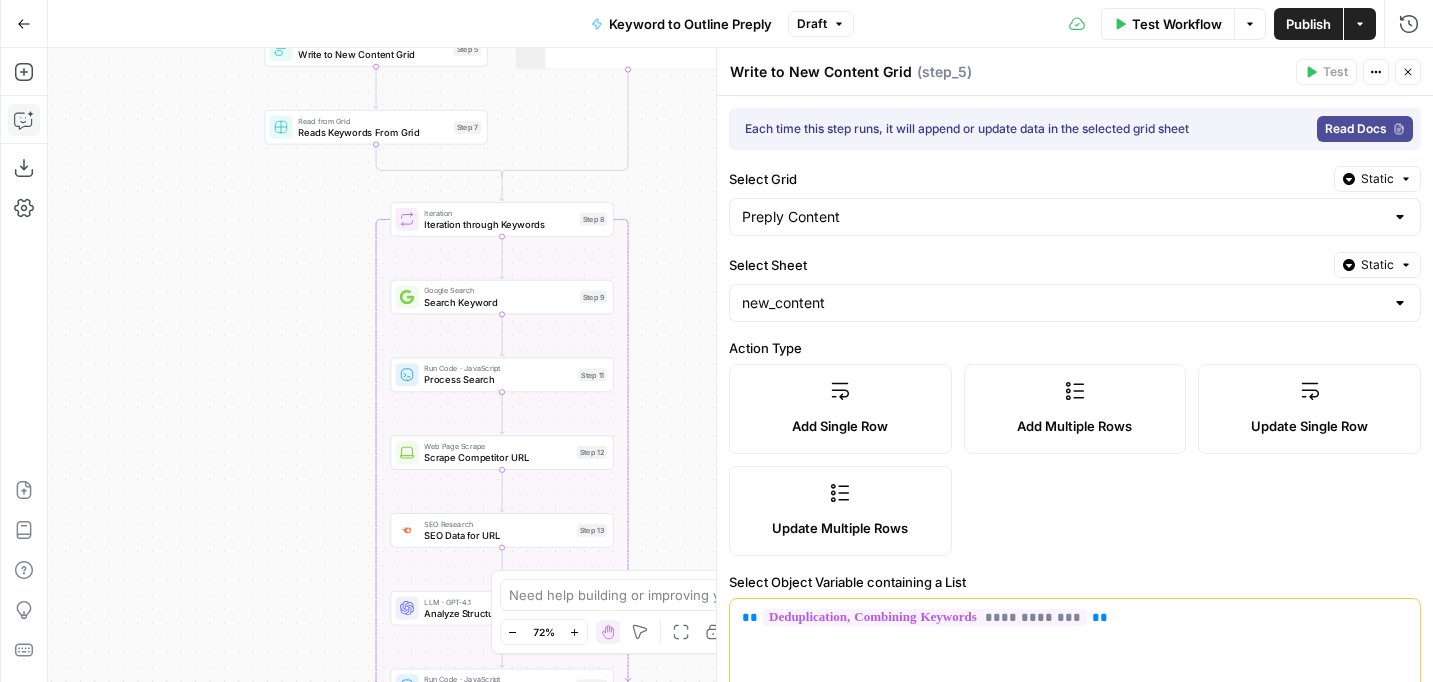 click on "true false Workflow Set Inputs Inputs Read from Grid Read from Grid Step 59 Output Copy 1 2 3 4 5 6 7 8 [    {      "__id" :  "8007578" ,      "Keyword to Outline Preply" :  "Step 1/3:           step_59" ,      "keyword" :  "how to say bye in japanese" ,      "outline_json" :  "" ,      "Outline to Article Preply" :  "" ,      "final_article" :  "" ,     XXXXXXXXXXXXXXXXXXXXXXXXXXXXXXXXXXXXXXXXXXXXXXXXXXXXXXXXXXXXXXXXXXXXXXXXXXXXXXXXXXXXXXXXXXXXXXXXXXXXXXXXXXXXXXXXXXXXXXXXXXXXXXXXXXXXXXXXXXXXXXXXXXXXXXXXXXXXXXXXXXXXXXXXXXXXXXXXXXXXXXXXXXXXXXXXXXXXXXXXXXXXXXXXXXXXXXXXXXXXXXXXXXXXXXXXXXXXXXXXXXXXXXXXXXXXXXXXXXXXXXXXXXXXXXXXXXXXXXXXXXXXXXXXXXXXXXXXXXXXXXXXXXXXXXXXXXXXXXXXXXXXXXXXXXXXXXXXXXXXXXXXXXXXXXXXXXXXXXXXXXXXXXXXXXXXXXXXXXXXXXXXXXXXXXXXXXXXXXXXXXXXXXXXXXXXXXXXXXXXXXXXXXXXXXXXXXXXXXXXXXXXXXXXXXXXXXXXXXXXXXXXXXXXXXXXXXXXXXXXXXXXXXXXXXXXXXXXXXXXXXXXXXXXXXXX This output is too large & has been abbreviated for review.   Copy the output   to view the full content. Condition Condition Step 52 Output 1 2" at bounding box center (740, 365) 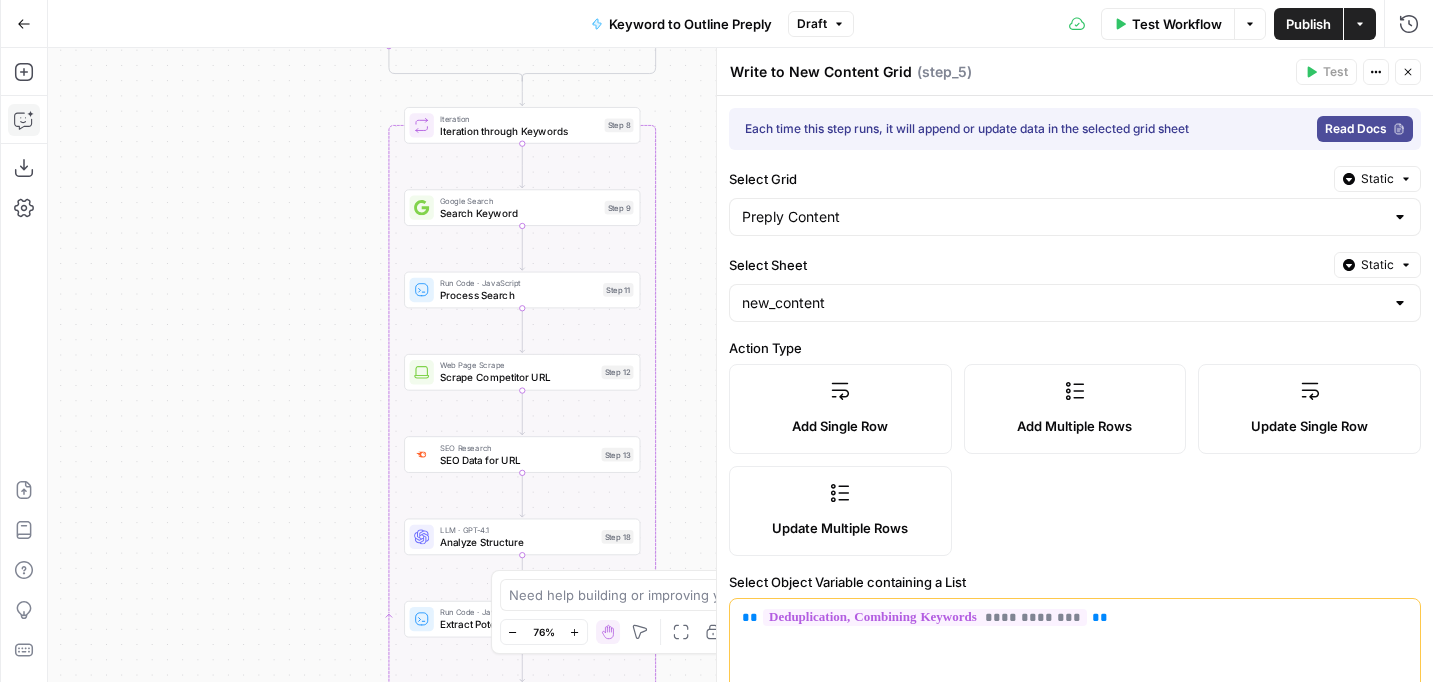 drag, startPoint x: 696, startPoint y: 247, endPoint x: 694, endPoint y: 196, distance: 51.0392 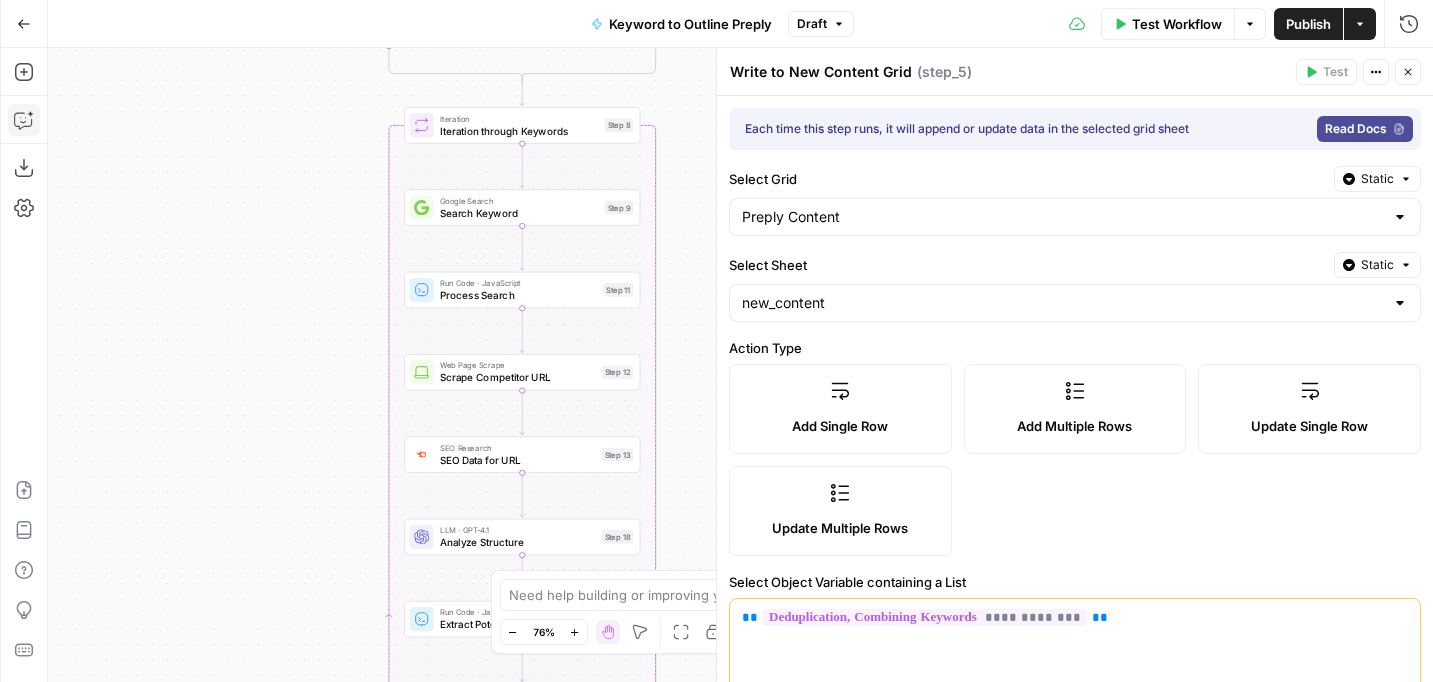 click on "true false Workflow Set Inputs Inputs Read from Grid Read from Grid Step 59 Output Copy 1 2 3 4 5 6 7 8 [    {      "__id" :  "8007578" ,      "Keyword to Outline Preply" :  "Step 1/3:           step_59" ,      "keyword" :  "how to say bye in japanese" ,      "outline_json" :  "" ,      "Outline to Article Preply" :  "" ,      "final_article" :  "" ,     XXXXXXXXXXXXXXXXXXXXXXXXXXXXXXXXXXXXXXXXXXXXXXXXXXXXXXXXXXXXXXXXXXXXXXXXXXXXXXXXXXXXXXXXXXXXXXXXXXXXXXXXXXXXXXXXXXXXXXXXXXXXXXXXXXXXXXXXXXXXXXXXXXXXXXXXXXXXXXXXXXXXXXXXXXXXXXXXXXXXXXXXXXXXXXXXXXXXXXXXXXXXXXXXXXXXXXXXXXXXXXXXXXXXXXXXXXXXXXXXXXXXXXXXXXXXXXXXXXXXXXXXXXXXXXXXXXXXXXXXXXXXXXXXXXXXXXXXXXXXXXXXXXXXXXXXXXXXXXXXXXXXXXXXXXXXXXXXXXXXXXXXXXXXXXXXXXXXXXXXXXXXXXXXXXXXXXXXXXXXXXXXXXXXXXXXXXXXXXXXXXXXXXXXXXXXXXXXXXXXXXXXXXXXXXXXXXXXXXXXXXXXXXXXXXXXXXXXXXXXXXXXXXXXXXXXXXXXXXXXXXXXXXXXXXXXXXXXXXXXXXXXXXXXXXXX This output is too large & has been abbreviated for review.   Copy the output   to view the full content. Condition Condition Step 52 Output 1 2" at bounding box center (740, 365) 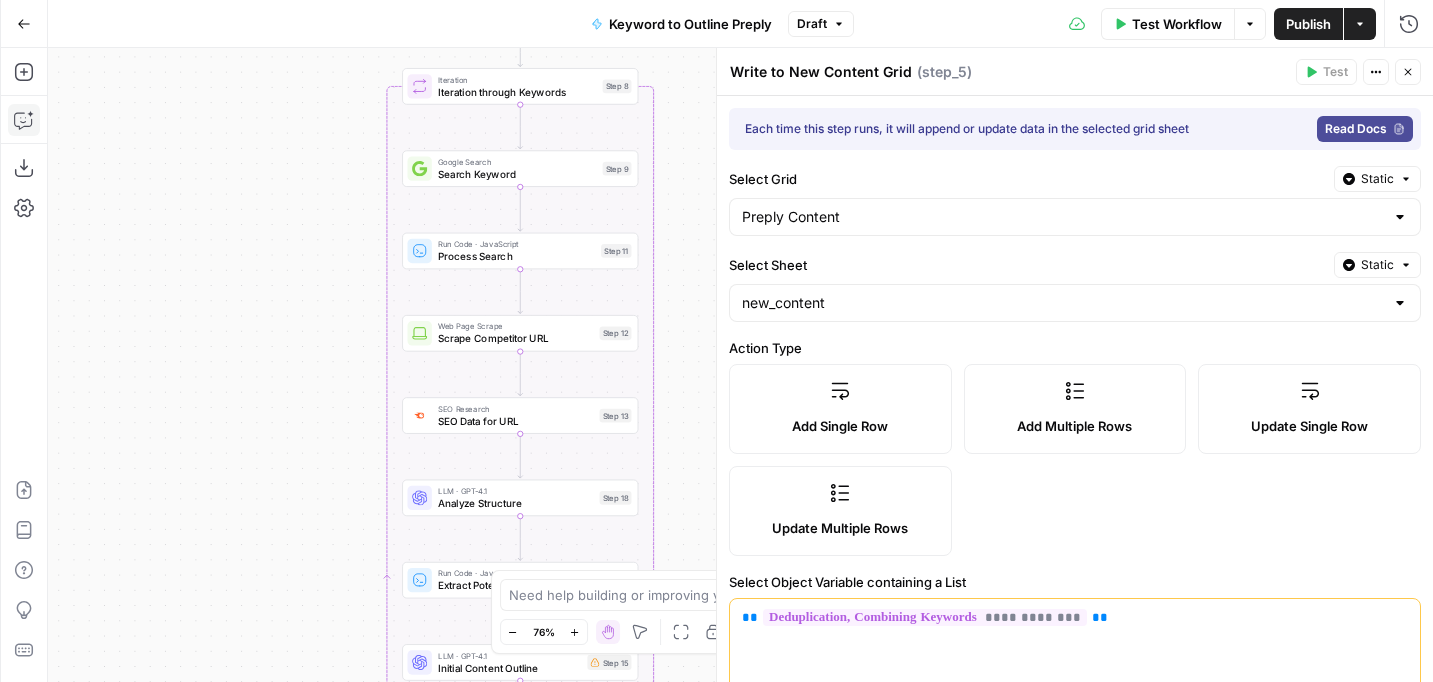 drag, startPoint x: 663, startPoint y: 197, endPoint x: 657, endPoint y: 135, distance: 62.289646 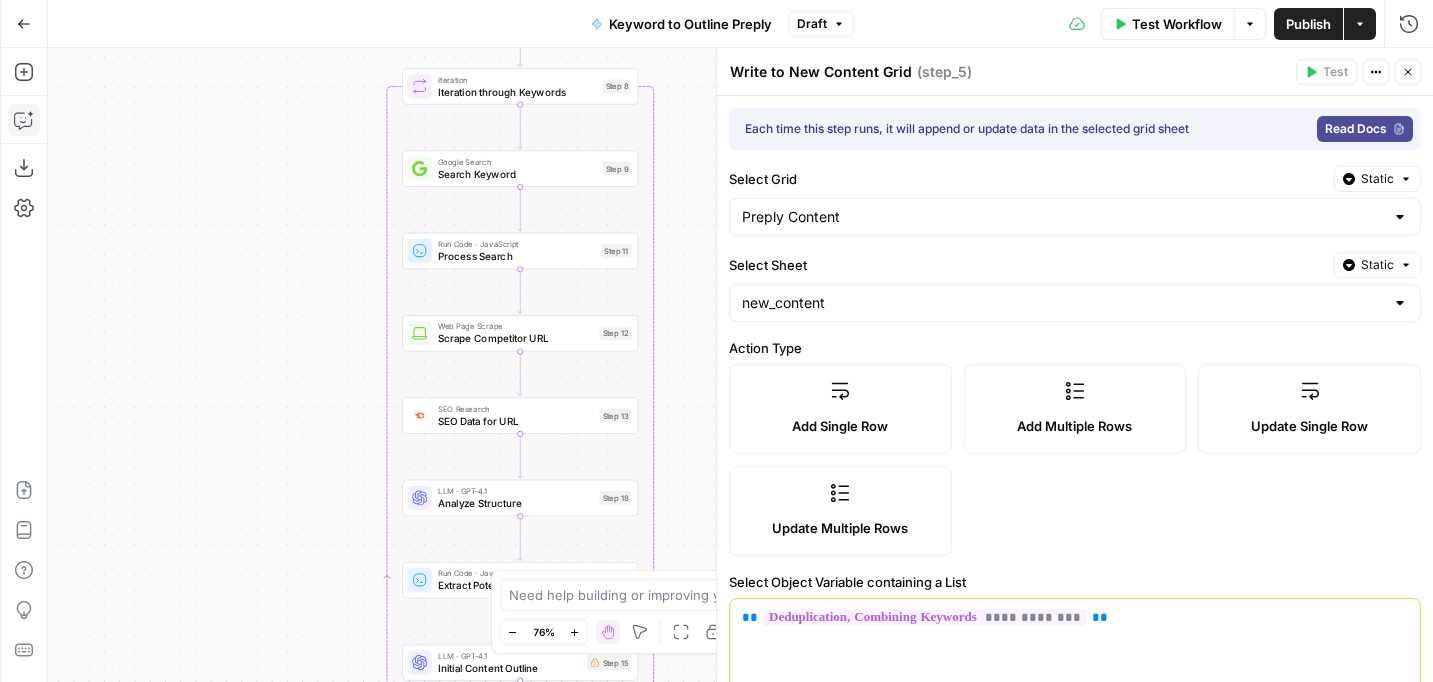 click on "true false Workflow Set Inputs Inputs Read from Grid Read from Grid Step 59 Output Copy 1 2 3 4 5 6 7 8 [    {      "__id" :  "8007578" ,      "Keyword to Outline Preply" :  "Step 1/3:           step_59" ,      "keyword" :  "how to say bye in japanese" ,      "outline_json" :  "" ,      "Outline to Article Preply" :  "" ,      "final_article" :  "" ,     XXXXXXXXXXXXXXXXXXXXXXXXXXXXXXXXXXXXXXXXXXXXXXXXXXXXXXXXXXXXXXXXXXXXXXXXXXXXXXXXXXXXXXXXXXXXXXXXXXXXXXXXXXXXXXXXXXXXXXXXXXXXXXXXXXXXXXXXXXXXXXXXXXXXXXXXXXXXXXXXXXXXXXXXXXXXXXXXXXXXXXXXXXXXXXXXXXXXXXXXXXXXXXXXXXXXXXXXXXXXXXXXXXXXXXXXXXXXXXXXXXXXXXXXXXXXXXXXXXXXXXXXXXXXXXXXXXXXXXXXXXXXXXXXXXXXXXXXXXXXXXXXXXXXXXXXXXXXXXXXXXXXXXXXXXXXXXXXXXXXXXXXXXXXXXXXXXXXXXXXXXXXXXXXXXXXXXXXXXXXXXXXXXXXXXXXXXXXXXXXXXXXXXXXXXXXXXXXXXXXXXXXXXXXXXXXXXXXXXXXXXXXXXXXXXXXXXXXXXXXXXXXXXXXXXXXXXXXXXXXXXXXXXXXXXXXXXXXXXXXXXXXXXXXXXXX This output is too large & has been abbreviated for review.   Copy the output   to view the full content. Condition Condition Step 52 Output 1 2" at bounding box center (740, 365) 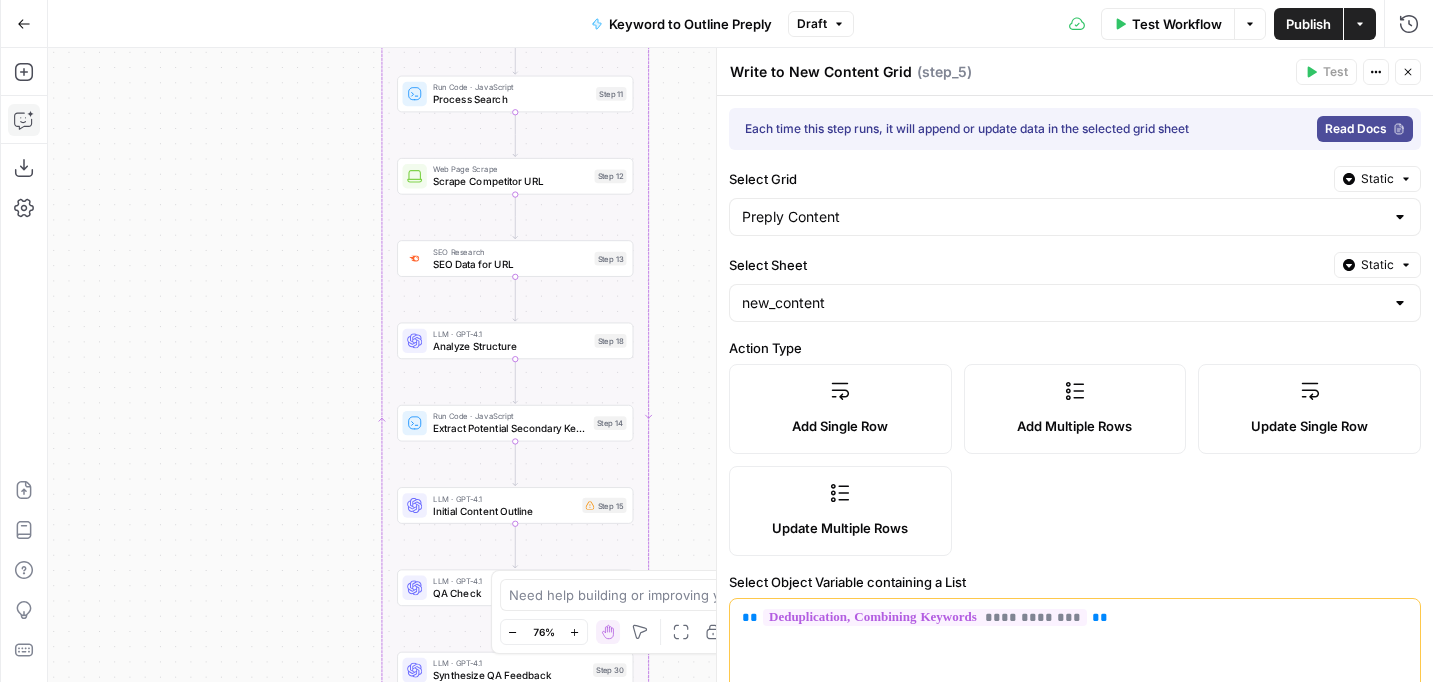 drag, startPoint x: 690, startPoint y: 324, endPoint x: 690, endPoint y: 227, distance: 97 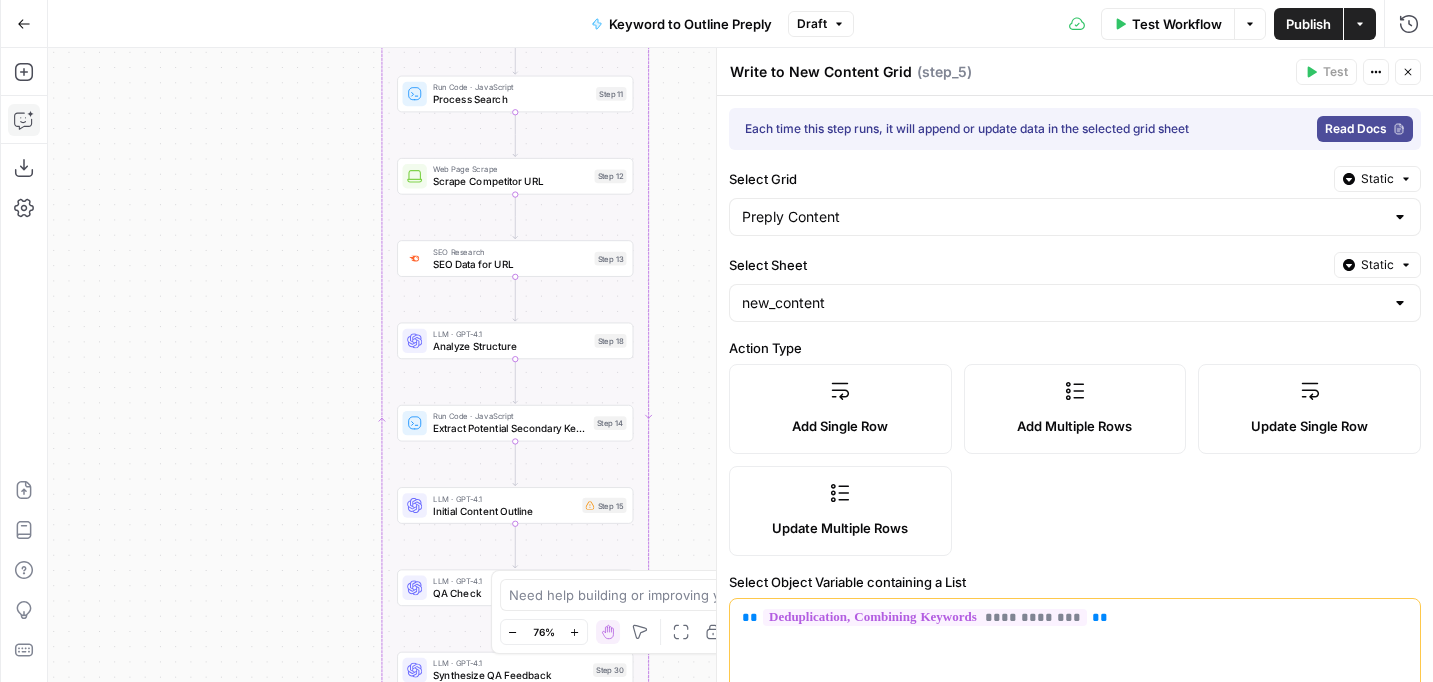 click on "true false Workflow Set Inputs Inputs Read from Grid Read from Grid Step 59 Output Copy 1 2 3 4 5 6 7 8 [    {      "__id" :  "8007578" ,      "Keyword to Outline Preply" :  "Step 1/3:           step_59" ,      "keyword" :  "how to say bye in japanese" ,      "outline_json" :  "" ,      "Outline to Article Preply" :  "" ,      "final_article" :  "" ,     XXXXXXXXXXXXXXXXXXXXXXXXXXXXXXXXXXXXXXXXXXXXXXXXXXXXXXXXXXXXXXXXXXXXXXXXXXXXXXXXXXXXXXXXXXXXXXXXXXXXXXXXXXXXXXXXXXXXXXXXXXXXXXXXXXXXXXXXXXXXXXXXXXXXXXXXXXXXXXXXXXXXXXXXXXXXXXXXXXXXXXXXXXXXXXXXXXXXXXXXXXXXXXXXXXXXXXXXXXXXXXXXXXXXXXXXXXXXXXXXXXXXXXXXXXXXXXXXXXXXXXXXXXXXXXXXXXXXXXXXXXXXXXXXXXXXXXXXXXXXXXXXXXXXXXXXXXXXXXXXXXXXXXXXXXXXXXXXXXXXXXXXXXXXXXXXXXXXXXXXXXXXXXXXXXXXXXXXXXXXXXXXXXXXXXXXXXXXXXXXXXXXXXXXXXXXXXXXXXXXXXXXXXXXXXXXXXXXXXXXXXXXXXXXXXXXXXXXXXXXXXXXXXXXXXXXXXXXXXXXXXXXXXXXXXXXXXXXXXXXXXXXXXXXXXXX This output is too large & has been abbreviated for review.   Copy the output   to view the full content. Condition Condition Step 52 Output 1 2" at bounding box center (740, 365) 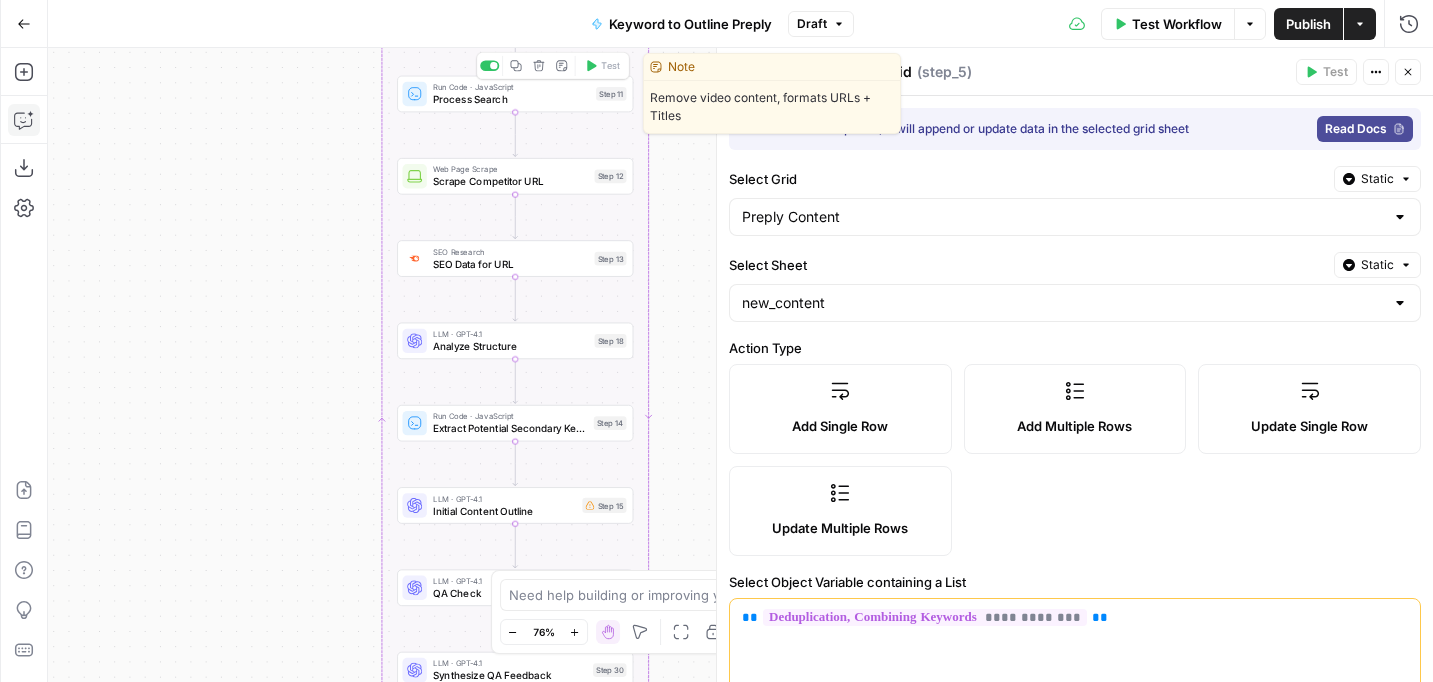drag, startPoint x: 674, startPoint y: 105, endPoint x: 674, endPoint y: 290, distance: 185 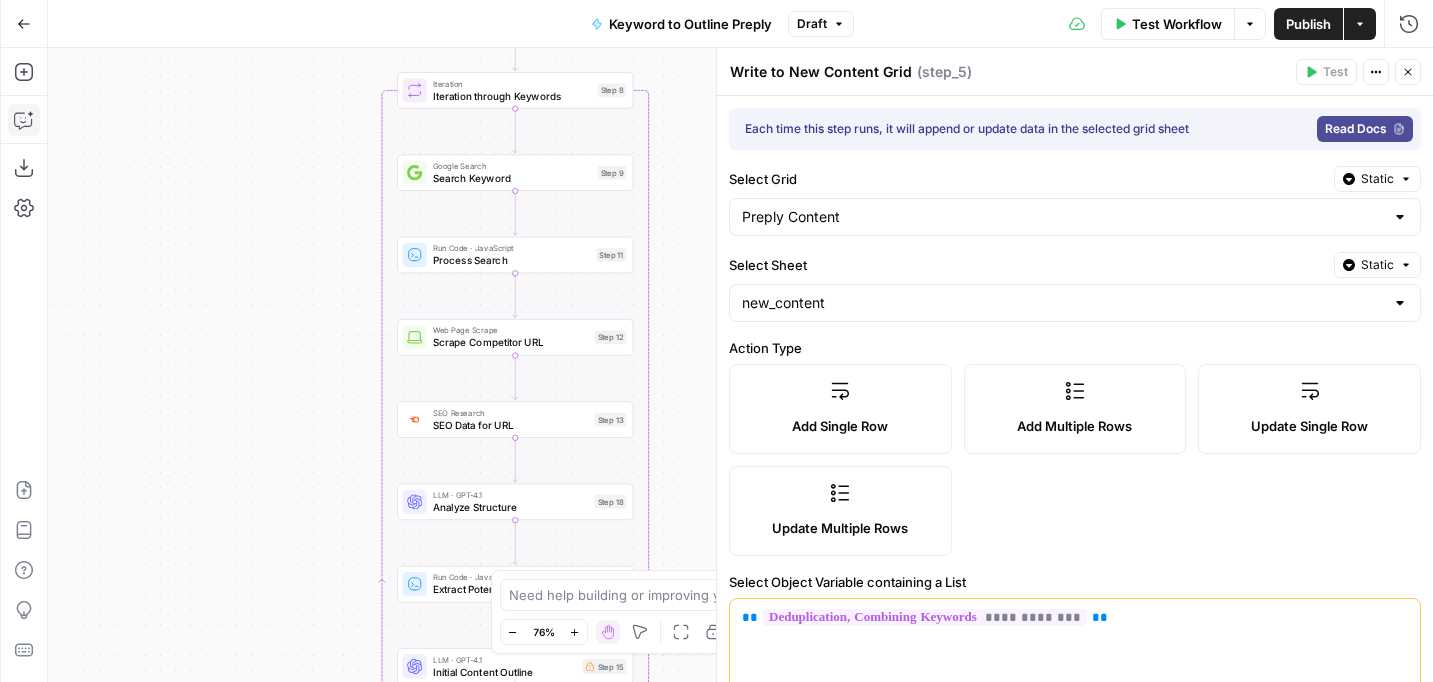 drag, startPoint x: 669, startPoint y: 271, endPoint x: 669, endPoint y: 435, distance: 164 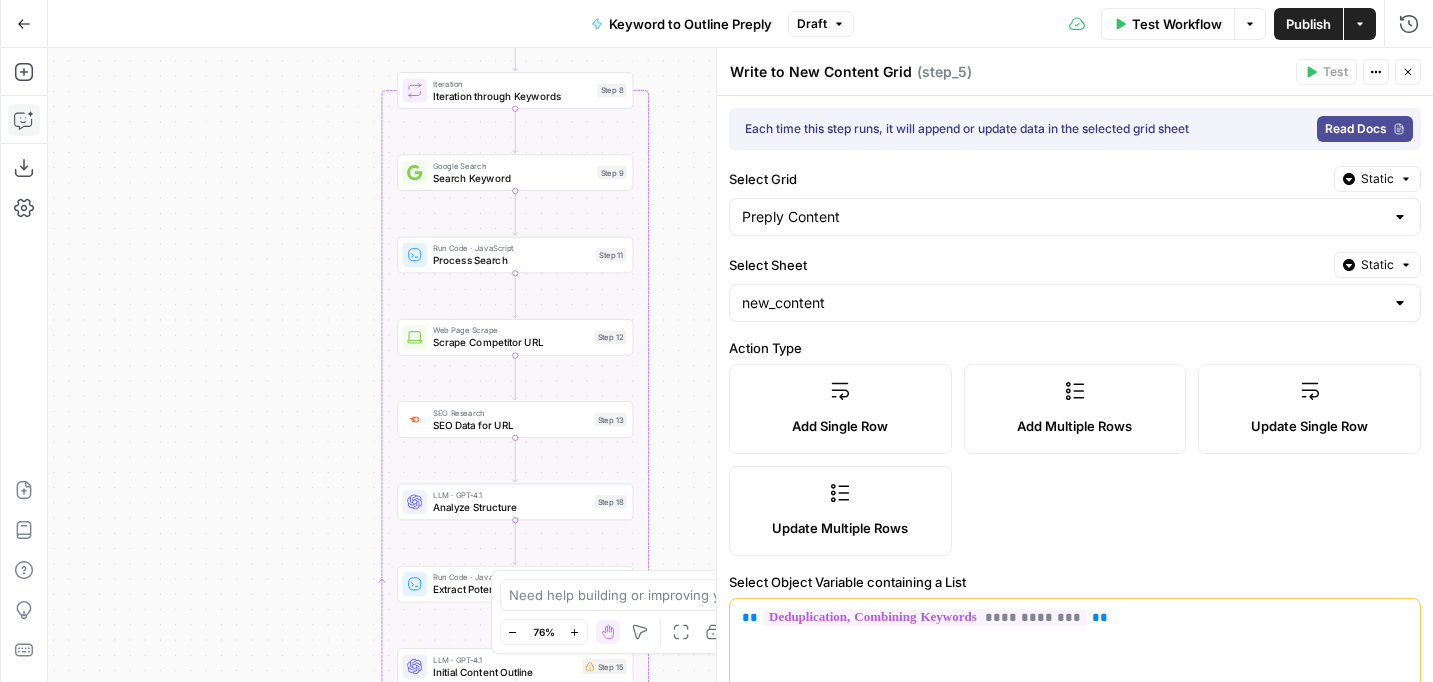 click on "true false Workflow Set Inputs Inputs Read from Grid Read from Grid Step 59 Output Copy 1 2 3 4 5 6 7 8 [    {      "__id" :  "8007578" ,      "Keyword to Outline Preply" :  "Step 1/3:           step_59" ,      "keyword" :  "how to say bye in japanese" ,      "outline_json" :  "" ,      "Outline to Article Preply" :  "" ,      "final_article" :  "" ,     XXXXXXXXXXXXXXXXXXXXXXXXXXXXXXXXXXXXXXXXXXXXXXXXXXXXXXXXXXXXXXXXXXXXXXXXXXXXXXXXXXXXXXXXXXXXXXXXXXXXXXXXXXXXXXXXXXXXXXXXXXXXXXXXXXXXXXXXXXXXXXXXXXXXXXXXXXXXXXXXXXXXXXXXXXXXXXXXXXXXXXXXXXXXXXXXXXXXXXXXXXXXXXXXXXXXXXXXXXXXXXXXXXXXXXXXXXXXXXXXXXXXXXXXXXXXXXXXXXXXXXXXXXXXXXXXXXXXXXXXXXXXXXXXXXXXXXXXXXXXXXXXXXXXXXXXXXXXXXXXXXXXXXXXXXXXXXXXXXXXXXXXXXXXXXXXXXXXXXXXXXXXXXXXXXXXXXXXXXXXXXXXXXXXXXXXXXXXXXXXXXXXXXXXXXXXXXXXXXXXXXXXXXXXXXXXXXXXXXXXXXXXXXXXXXXXXXXXXXXXXXXXXXXXXXXXXXXXXXXXXXXXXXXXXXXXXXXXXXXXXXXXXXXXXXXX This output is too large & has been abbreviated for review.   Copy the output   to view the full content. Condition Condition Step 52 Output 1 2" at bounding box center [740, 365] 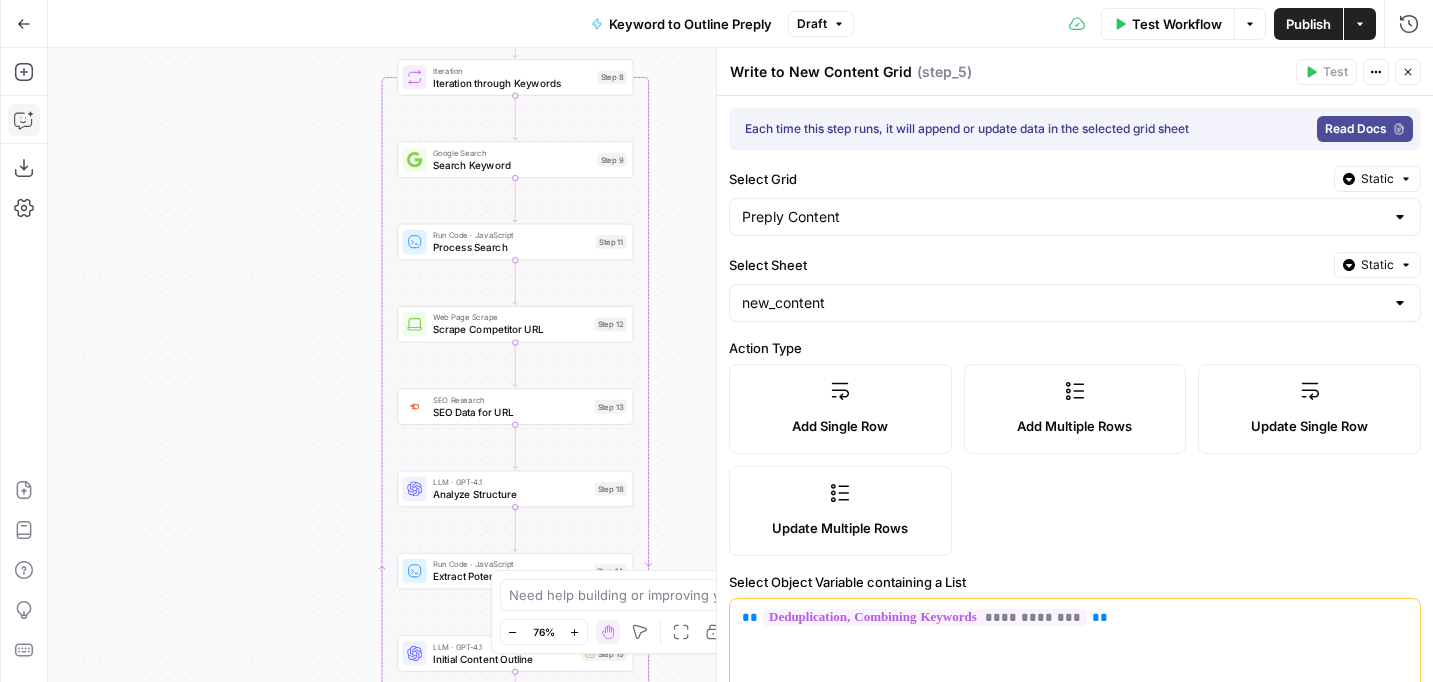 drag, startPoint x: 672, startPoint y: 233, endPoint x: 670, endPoint y: 199, distance: 34.058773 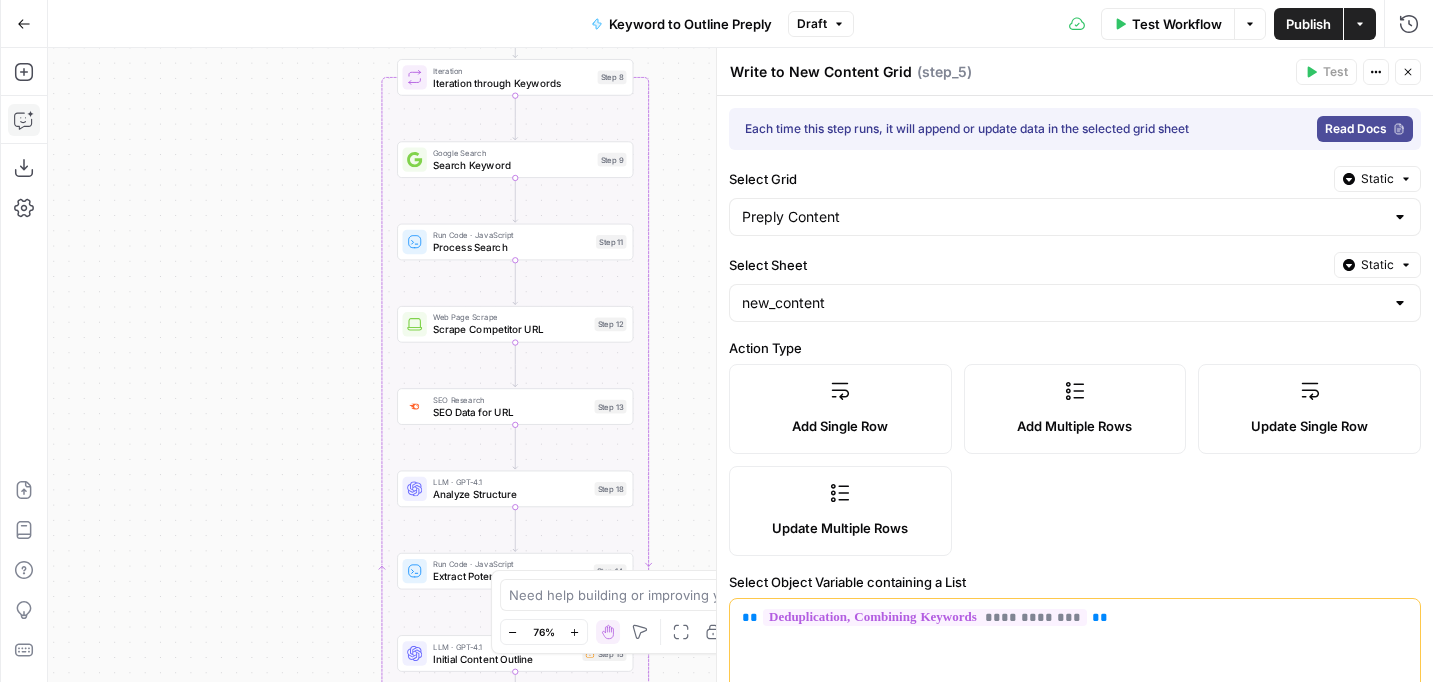 click on "true false Workflow Set Inputs Inputs Read from Grid Read from Grid Step 59 Output Copy 1 2 3 4 5 6 7 8 [    {      "__id" :  "8007578" ,      "Keyword to Outline Preply" :  "Step 1/3:           step_59" ,      "keyword" :  "how to say bye in japanese" ,      "outline_json" :  "" ,      "Outline to Article Preply" :  "" ,      "final_article" :  "" ,     XXXXXXXXXXXXXXXXXXXXXXXXXXXXXXXXXXXXXXXXXXXXXXXXXXXXXXXXXXXXXXXXXXXXXXXXXXXXXXXXXXXXXXXXXXXXXXXXXXXXXXXXXXXXXXXXXXXXXXXXXXXXXXXXXXXXXXXXXXXXXXXXXXXXXXXXXXXXXXXXXXXXXXXXXXXXXXXXXXXXXXXXXXXXXXXXXXXXXXXXXXXXXXXXXXXXXXXXXXXXXXXXXXXXXXXXXXXXXXXXXXXXXXXXXXXXXXXXXXXXXXXXXXXXXXXXXXXXXXXXXXXXXXXXXXXXXXXXXXXXXXXXXXXXXXXXXXXXXXXXXXXXXXXXXXXXXXXXXXXXXXXXXXXXXXXXXXXXXXXXXXXXXXXXXXXXXXXXXXXXXXXXXXXXXXXXXXXXXXXXXXXXXXXXXXXXXXXXXXXXXXXXXXXXXXXXXXXXXXXXXXXXXXXXXXXXXXXXXXXXXXXXXXXXXXXXXXXXXXXXXXXXXXXXXXXXXXXXXXXXXXXXXXXXXXXX This output is too large & has been abbreviated for review.   Copy the output   to view the full content. Condition Condition Step 52 Output 1 2" at bounding box center (740, 365) 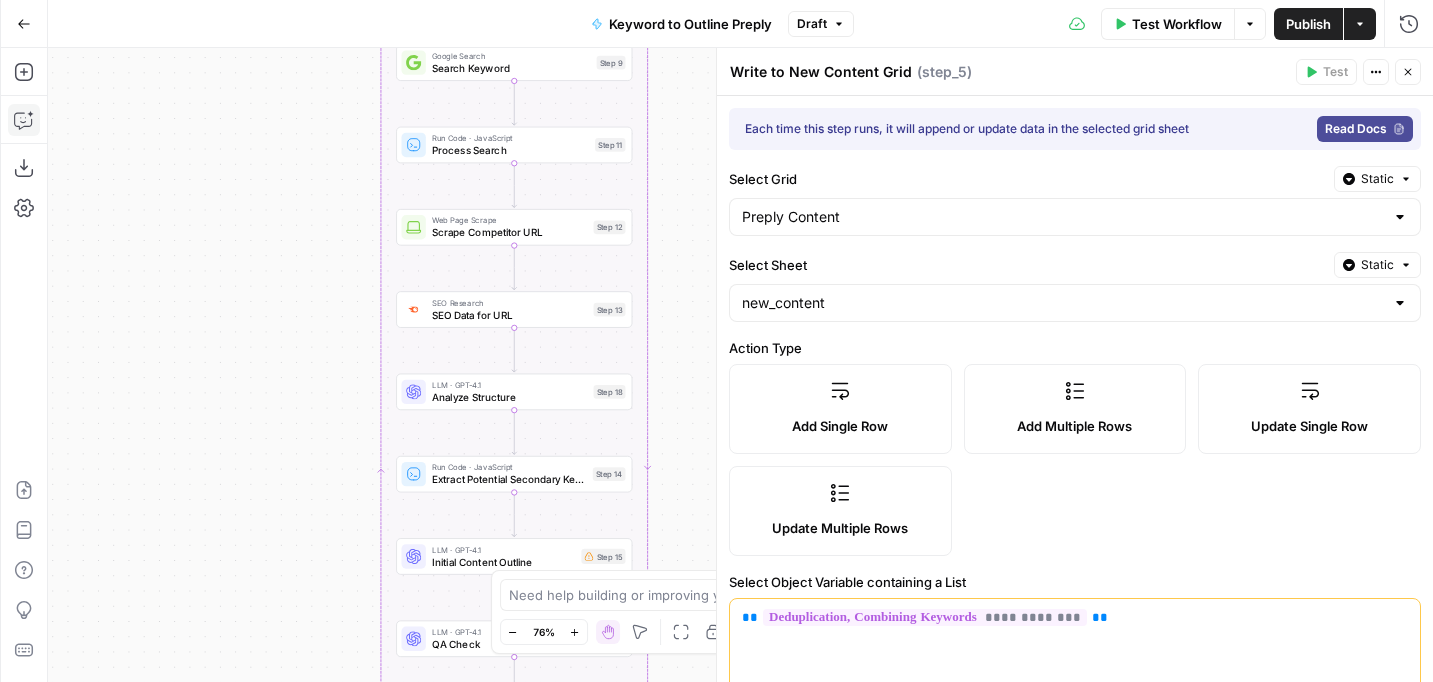 drag, startPoint x: 656, startPoint y: 248, endPoint x: 658, endPoint y: 160, distance: 88.02273 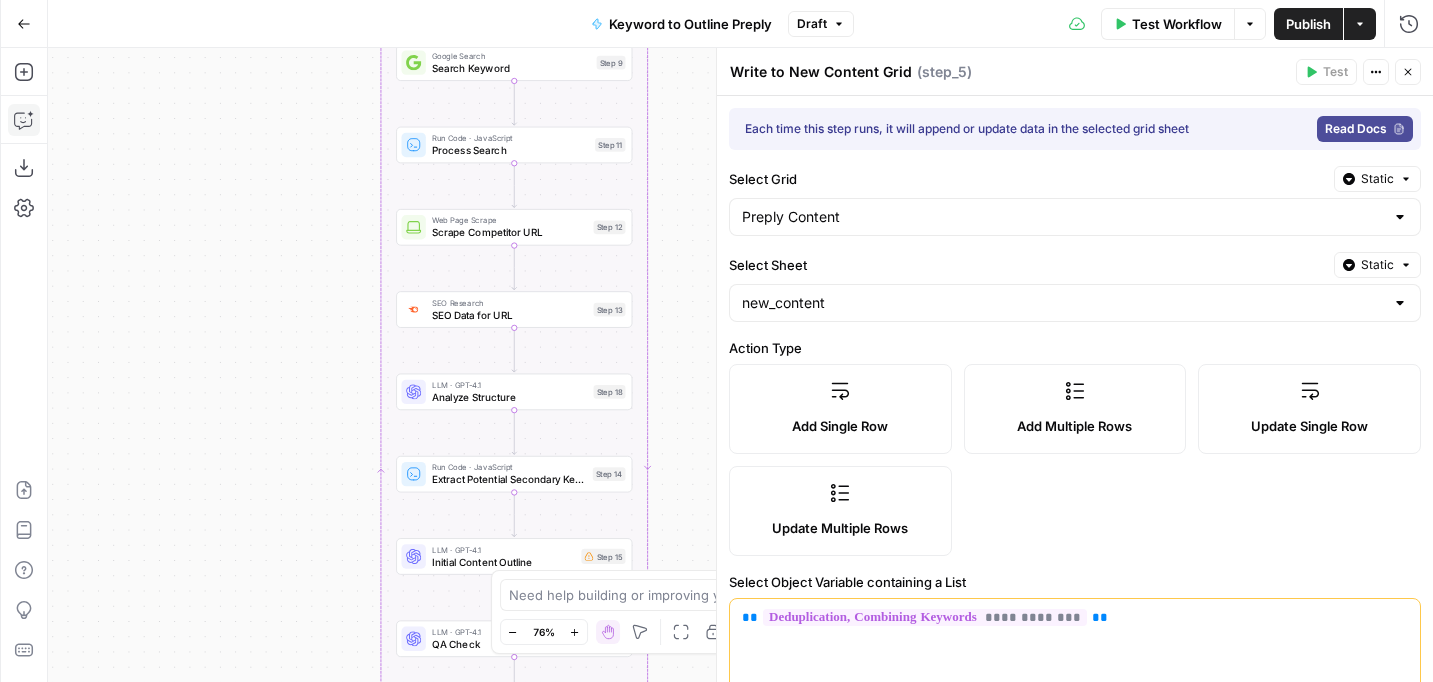 click on "true false Workflow Set Inputs Inputs Read from Grid Read from Grid Step 59 Output Copy 1 2 3 4 5 6 7 8 [    {      "__id" :  "8007578" ,      "Keyword to Outline Preply" :  "Step 1/3:           step_59" ,      "keyword" :  "how to say bye in japanese" ,      "outline_json" :  "" ,      "Outline to Article Preply" :  "" ,      "final_article" :  "" ,     XXXXXXXXXXXXXXXXXXXXXXXXXXXXXXXXXXXXXXXXXXXXXXXXXXXXXXXXXXXXXXXXXXXXXXXXXXXXXXXXXXXXXXXXXXXXXXXXXXXXXXXXXXXXXXXXXXXXXXXXXXXXXXXXXXXXXXXXXXXXXXXXXXXXXXXXXXXXXXXXXXXXXXXXXXXXXXXXXXXXXXXXXXXXXXXXXXXXXXXXXXXXXXXXXXXXXXXXXXXXXXXXXXXXXXXXXXXXXXXXXXXXXXXXXXXXXXXXXXXXXXXXXXXXXXXXXXXXXXXXXXXXXXXXXXXXXXXXXXXXXXXXXXXXXXXXXXXXXXXXXXXXXXXXXXXXXXXXXXXXXXXXXXXXXXXXXXXXXXXXXXXXXXXXXXXXXXXXXXXXXXXXXXXXXXXXXXXXXXXXXXXXXXXXXXXXXXXXXXXXXXXXXXXXXXXXXXXXXXXXXXXXXXXXXXXXXXXXXXXXXXXXXXXXXXXXXXXXXXXXXXXXXXXXXXXXXXXXXXXXXXXXXXXXXXXX This output is too large & has been abbreviated for review.   Copy the output   to view the full content. Condition Condition Step 52 Output 1 2" at bounding box center [740, 365] 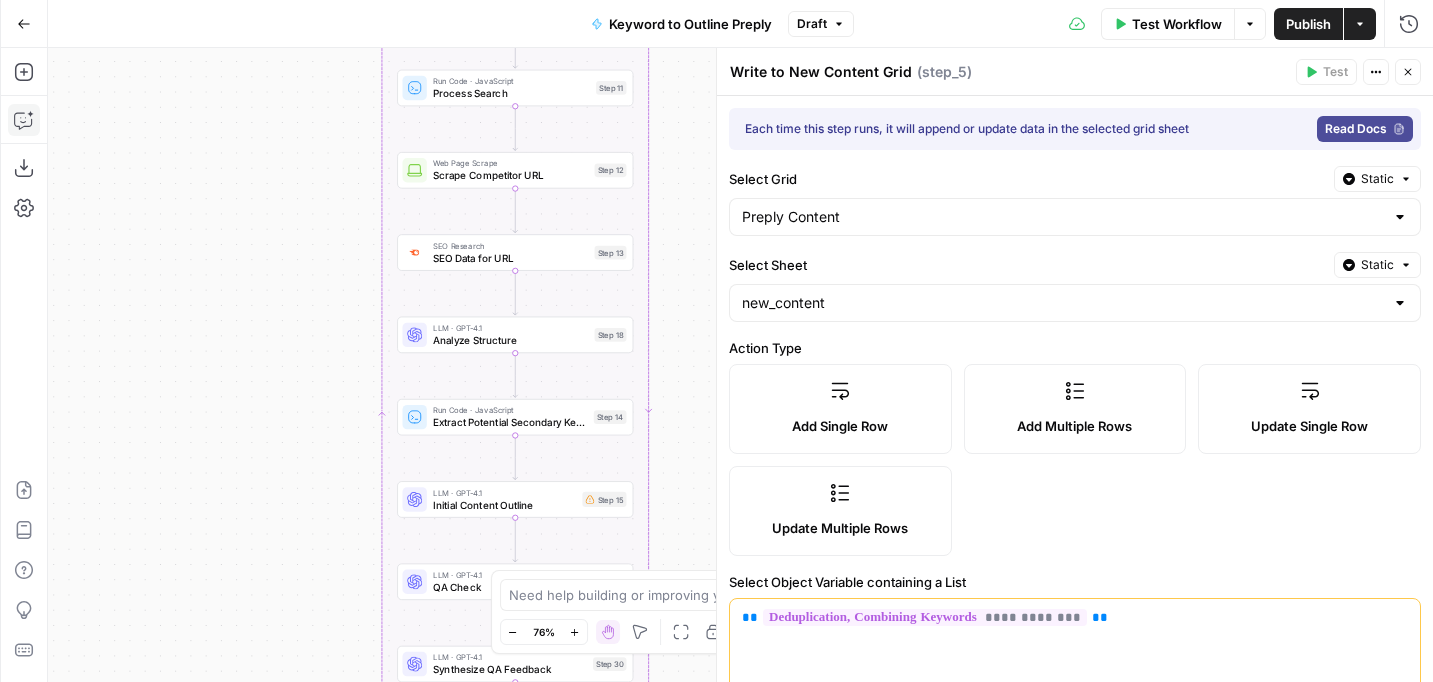 drag, startPoint x: 669, startPoint y: 301, endPoint x: 666, endPoint y: 239, distance: 62.072536 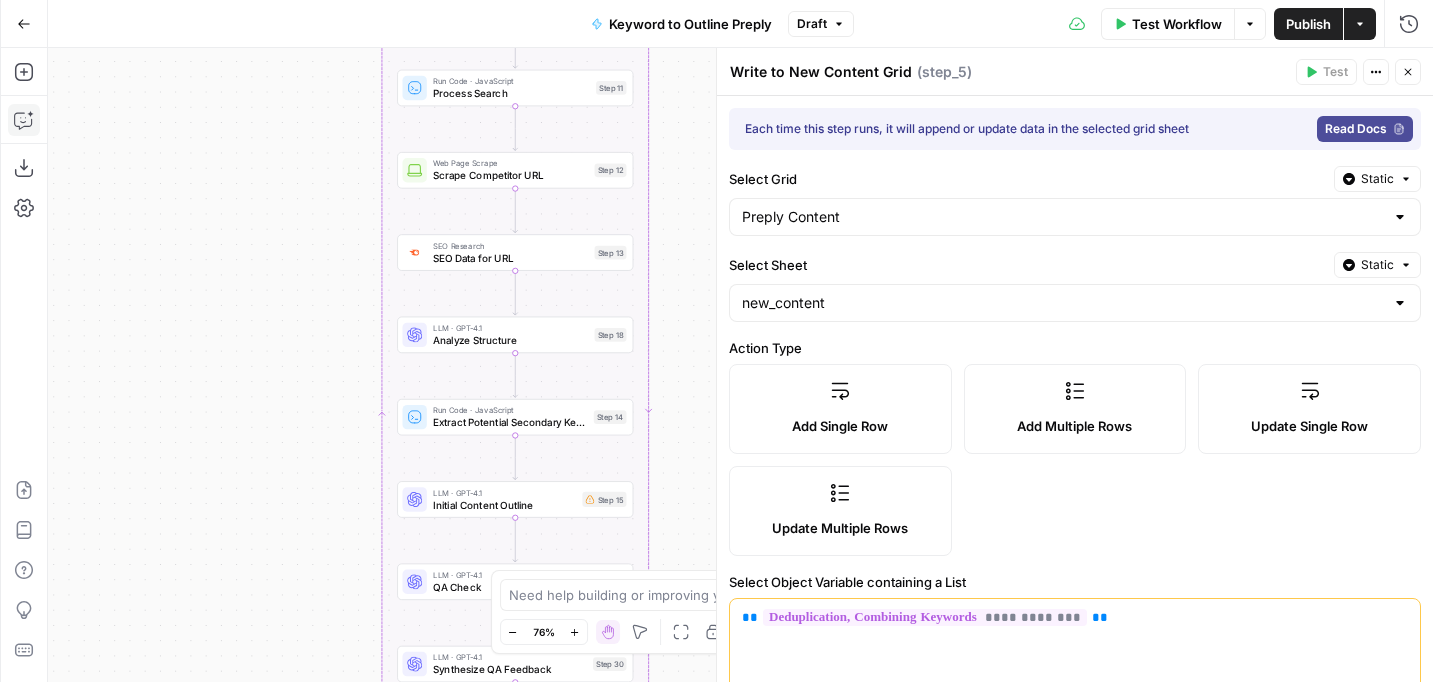 click on "true false Workflow Set Inputs Inputs Read from Grid Read from Grid Step 59 Output Copy 1 2 3 4 5 6 7 8 [    {      "__id" :  "8007578" ,      "Keyword to Outline Preply" :  "Step 1/3:           step_59" ,      "keyword" :  "how to say bye in japanese" ,      "outline_json" :  "" ,      "Outline to Article Preply" :  "" ,      "final_article" :  "" ,     XXXXXXXXXXXXXXXXXXXXXXXXXXXXXXXXXXXXXXXXXXXXXXXXXXXXXXXXXXXXXXXXXXXXXXXXXXXXXXXXXXXXXXXXXXXXXXXXXXXXXXXXXXXXXXXXXXXXXXXXXXXXXXXXXXXXXXXXXXXXXXXXXXXXXXXXXXXXXXXXXXXXXXXXXXXXXXXXXXXXXXXXXXXXXXXXXXXXXXXXXXXXXXXXXXXXXXXXXXXXXXXXXXXXXXXXXXXXXXXXXXXXXXXXXXXXXXXXXXXXXXXXXXXXXXXXXXXXXXXXXXXXXXXXXXXXXXXXXXXXXXXXXXXXXXXXXXXXXXXXXXXXXXXXXXXXXXXXXXXXXXXXXXXXXXXXXXXXXXXXXXXXXXXXXXXXXXXXXXXXXXXXXXXXXXXXXXXXXXXXXXXXXXXXXXXXXXXXXXXXXXXXXXXXXXXXXXXXXXXXXXXXXXXXXXXXXXXXXXXXXXXXXXXXXXXXXXXXXXXXXXXXXXXXXXXXXXXXXXXXXXXXXXXXXXXX This output is too large & has been abbreviated for review.   Copy the output   to view the full content. Condition Condition Step 52 Output 1 2" at bounding box center [740, 365] 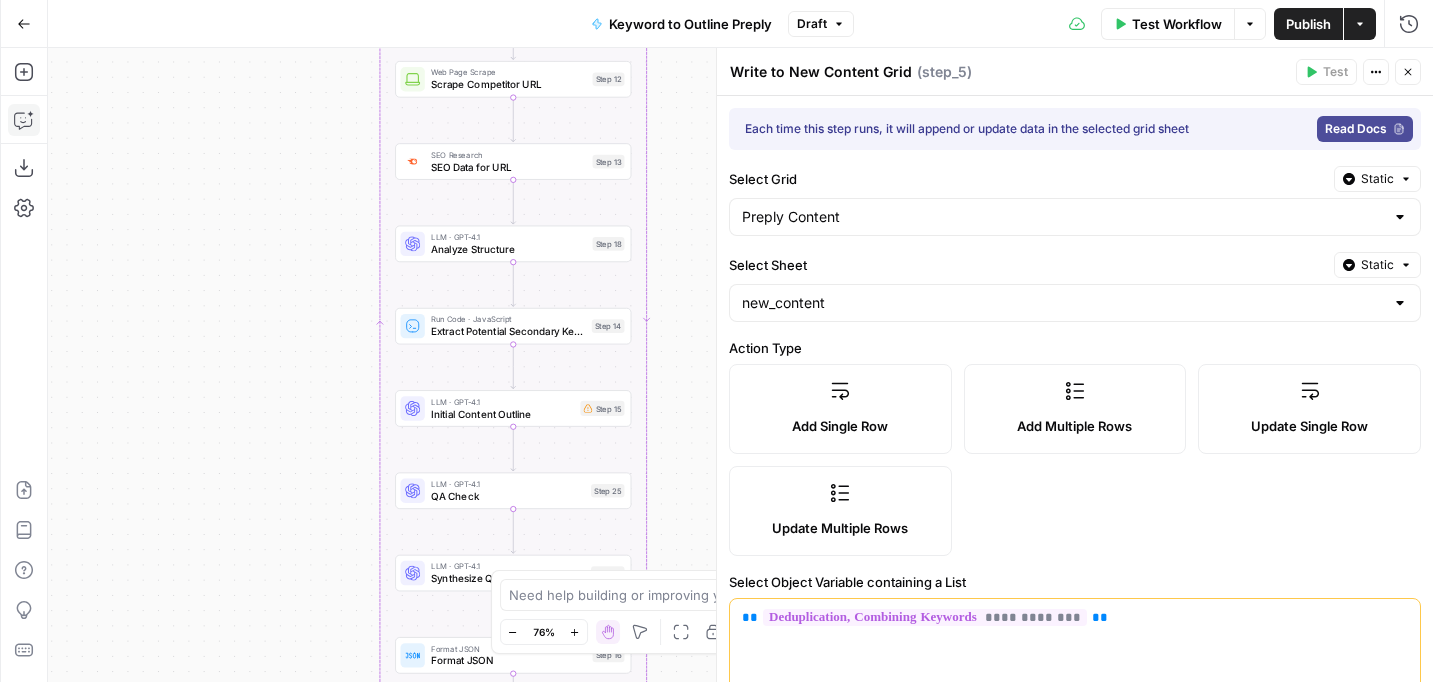 drag, startPoint x: 668, startPoint y: 403, endPoint x: 663, endPoint y: 312, distance: 91.13726 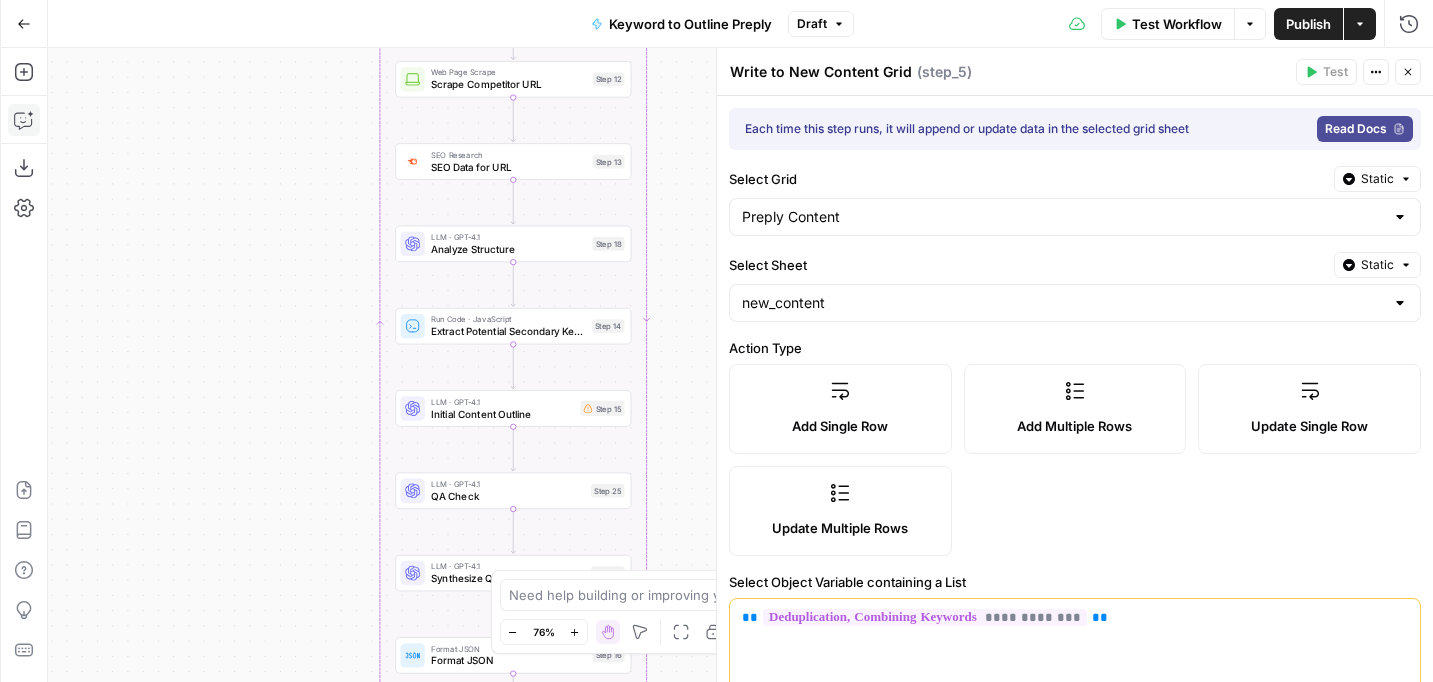 click on "true false Workflow Set Inputs Inputs Read from Grid Read from Grid Step 59 Output Copy 1 2 3 4 5 6 7 8 [    {      "__id" :  "8007578" ,      "Keyword to Outline Preply" :  "Step 1/3:           step_59" ,      "keyword" :  "how to say bye in japanese" ,      "outline_json" :  "" ,      "Outline to Article Preply" :  "" ,      "final_article" :  "" ,     XXXXXXXXXXXXXXXXXXXXXXXXXXXXXXXXXXXXXXXXXXXXXXXXXXXXXXXXXXXXXXXXXXXXXXXXXXXXXXXXXXXXXXXXXXXXXXXXXXXXXXXXXXXXXXXXXXXXXXXXXXXXXXXXXXXXXXXXXXXXXXXXXXXXXXXXXXXXXXXXXXXXXXXXXXXXXXXXXXXXXXXXXXXXXXXXXXXXXXXXXXXXXXXXXXXXXXXXXXXXXXXXXXXXXXXXXXXXXXXXXXXXXXXXXXXXXXXXXXXXXXXXXXXXXXXXXXXXXXXXXXXXXXXXXXXXXXXXXXXXXXXXXXXXXXXXXXXXXXXXXXXXXXXXXXXXXXXXXXXXXXXXXXXXXXXXXXXXXXXXXXXXXXXXXXXXXXXXXXXXXXXXXXXXXXXXXXXXXXXXXXXXXXXXXXXXXXXXXXXXXXXXXXXXXXXXXXXXXXXXXXXXXXXXXXXXXXXXXXXXXXXXXXXXXXXXXXXXXXXXXXXXXXXXXXXXXXXXXXXXXXXXXXXXXXXX This output is too large & has been abbreviated for review.   Copy the output   to view the full content. Condition Condition Step 52 Output 1 2" at bounding box center [740, 365] 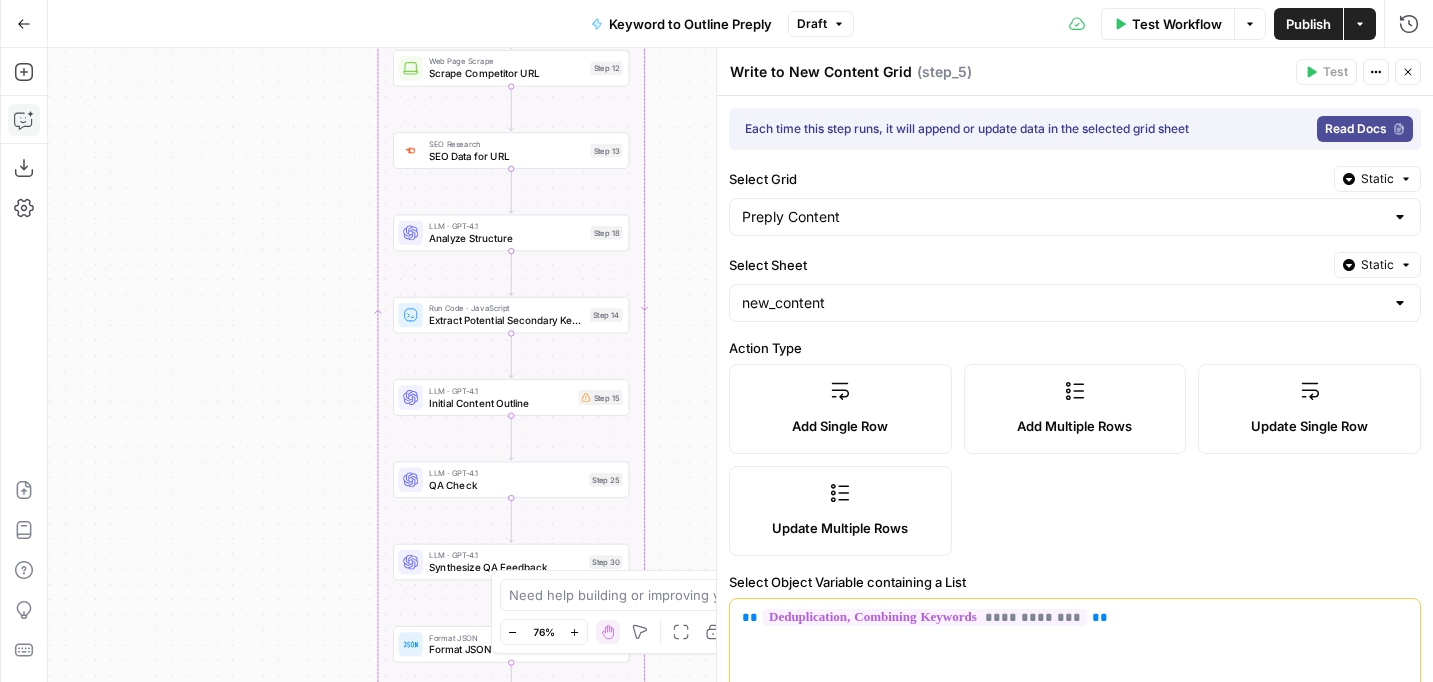 click on "Initial Content Outline" at bounding box center (500, 402) 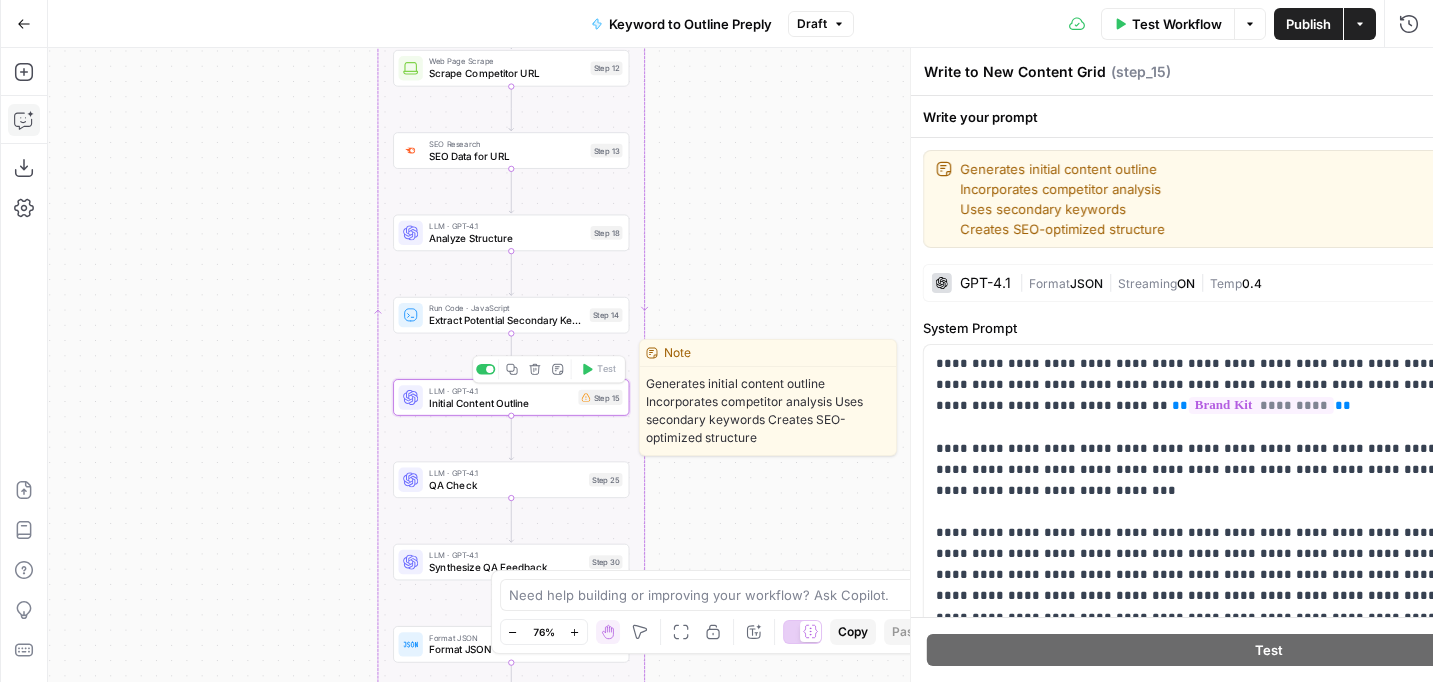 type on "Initial Content Outline" 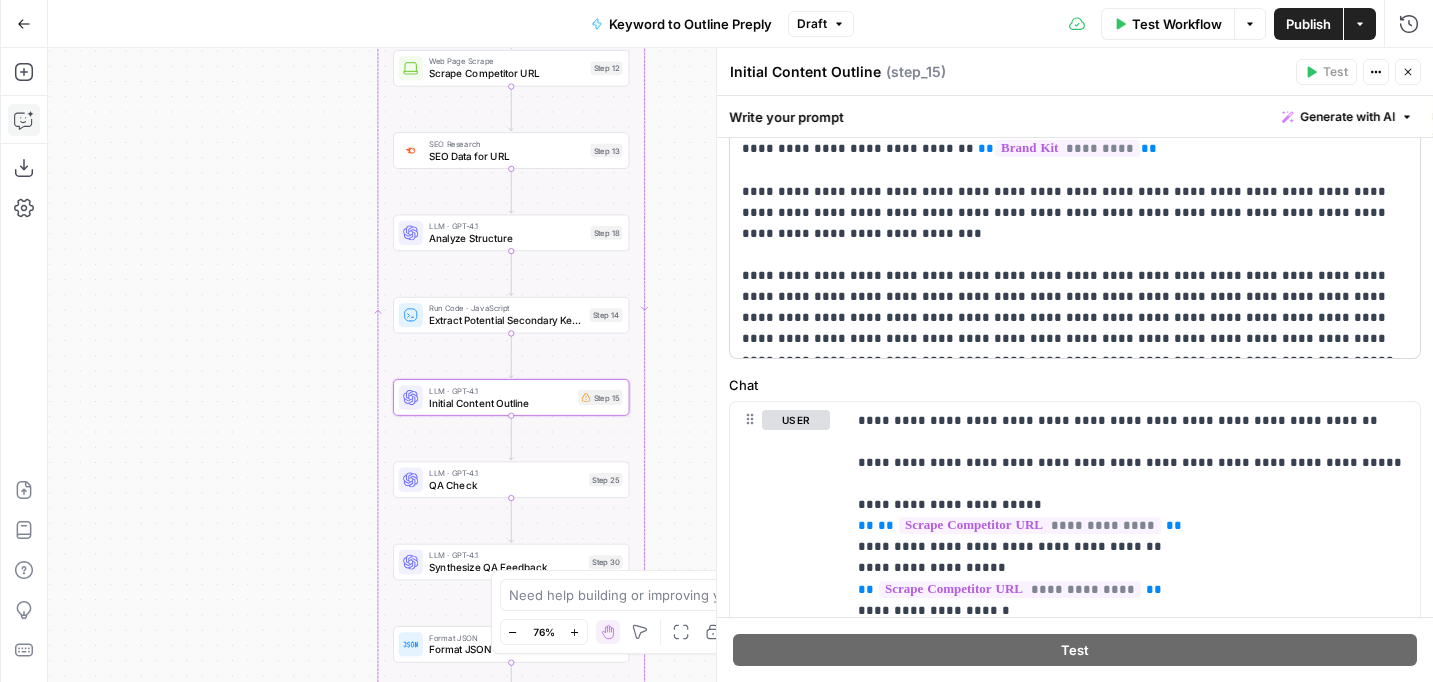 scroll, scrollTop: 271, scrollLeft: 0, axis: vertical 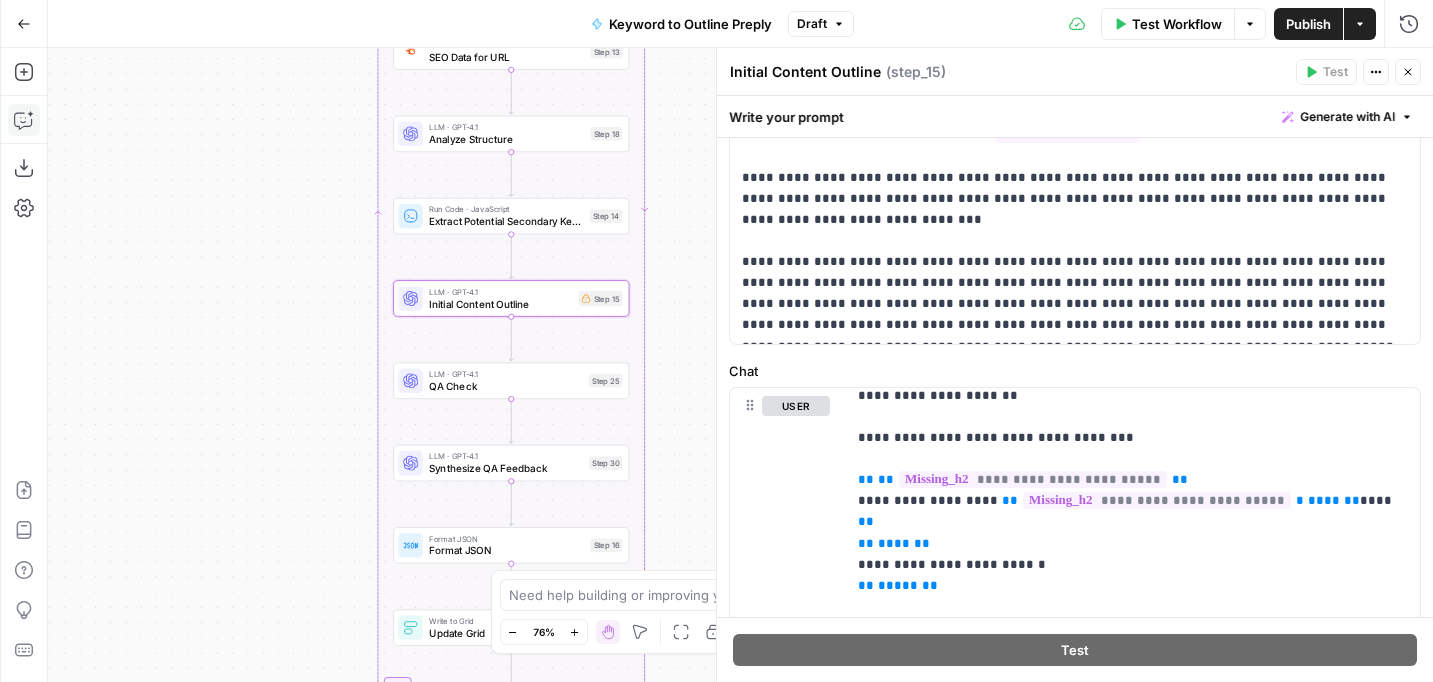 drag, startPoint x: 674, startPoint y: 437, endPoint x: 673, endPoint y: 325, distance: 112.00446 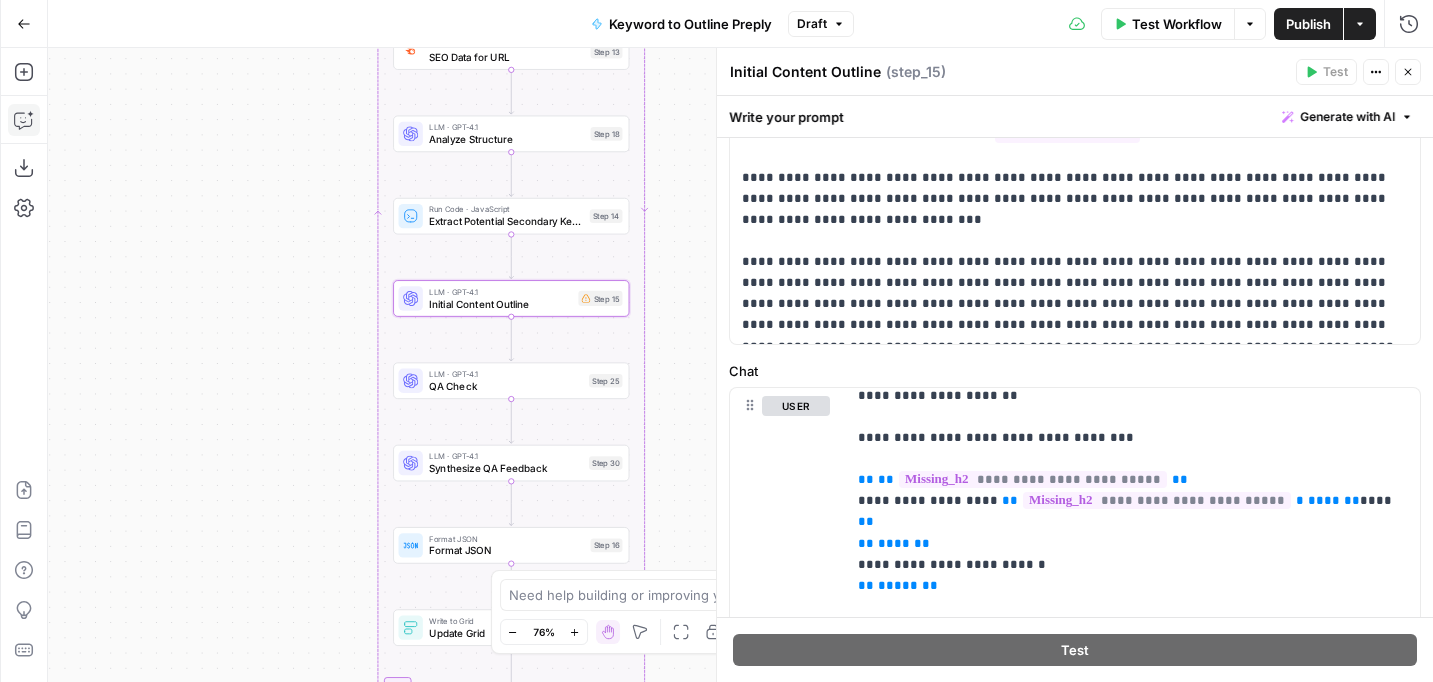 click on "true false Workflow Set Inputs Inputs Read from Grid Read from Grid Step 59 Output Copy 1 2 3 4 5 6 7 8 [    {      "__id" :  "8007578" ,      "Keyword to Outline Preply" :  "Step 1/3:           step_59" ,      "keyword" :  "how to say bye in japanese" ,      "outline_json" :  "" ,      "Outline to Article Preply" :  "" ,      "final_article" :  "" ,     XXXXXXXXXXXXXXXXXXXXXXXXXXXXXXXXXXXXXXXXXXXXXXXXXXXXXXXXXXXXXXXXXXXXXXXXXXXXXXXXXXXXXXXXXXXXXXXXXXXXXXXXXXXXXXXXXXXXXXXXXXXXXXXXXXXXXXXXXXXXXXXXXXXXXXXXXXXXXXXXXXXXXXXXXXXXXXXXXXXXXXXXXXXXXXXXXXXXXXXXXXXXXXXXXXXXXXXXXXXXXXXXXXXXXXXXXXXXXXXXXXXXXXXXXXXXXXXXXXXXXXXXXXXXXXXXXXXXXXXXXXXXXXXXXXXXXXXXXXXXXXXXXXXXXXXXXXXXXXXXXXXXXXXXXXXXXXXXXXXXXXXXXXXXXXXXXXXXXXXXXXXXXXXXXXXXXXXXXXXXXXXXXXXXXXXXXXXXXXXXXXXXXXXXXXXXXXXXXXXXXXXXXXXXXXXXXXXXXXXXXXXXXXXXXXXXXXXXXXXXXXXXXXXXXXXXXXXXXXXXXXXXXXXXXXXXXXXXXXXXXXXXXXXXXXXX This output is too large & has been abbreviated for review.   Copy the output   to view the full content. Condition Condition Step 52 Output 1 2" at bounding box center [740, 365] 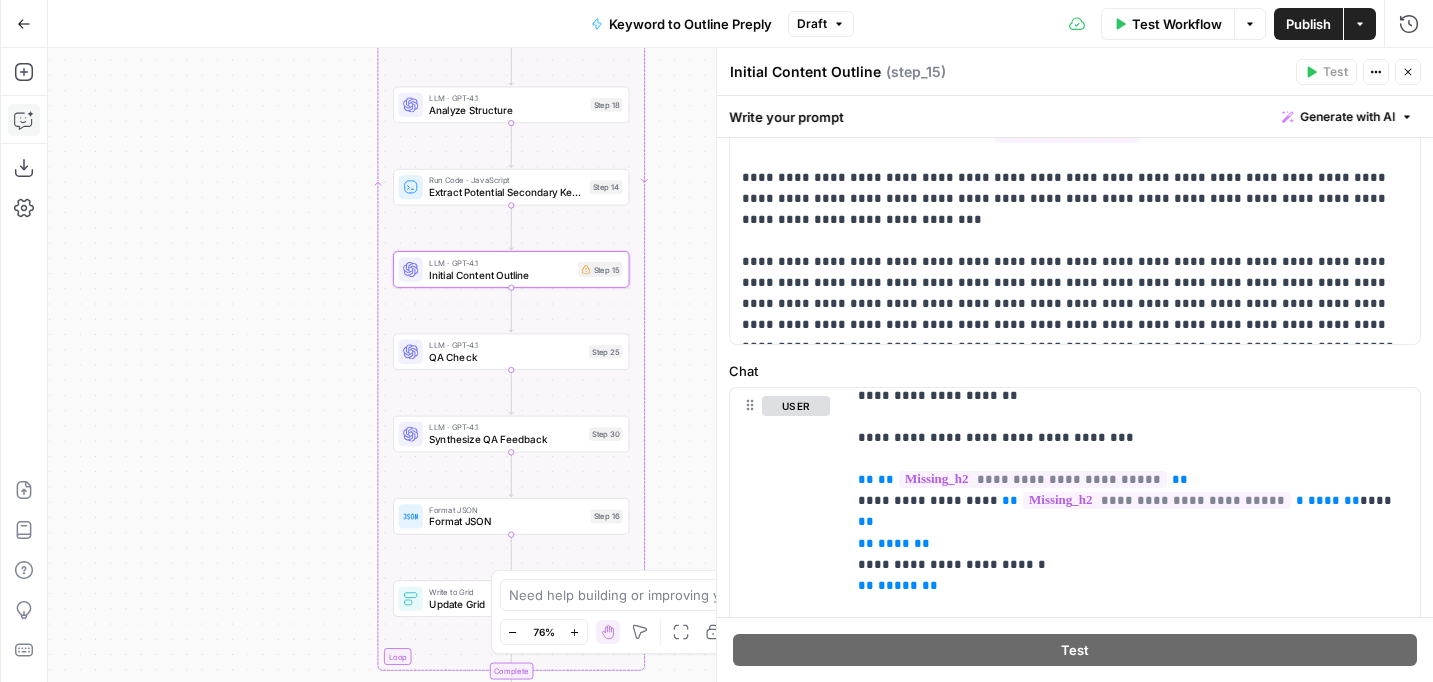 drag, startPoint x: 670, startPoint y: 436, endPoint x: 669, endPoint y: 342, distance: 94.00532 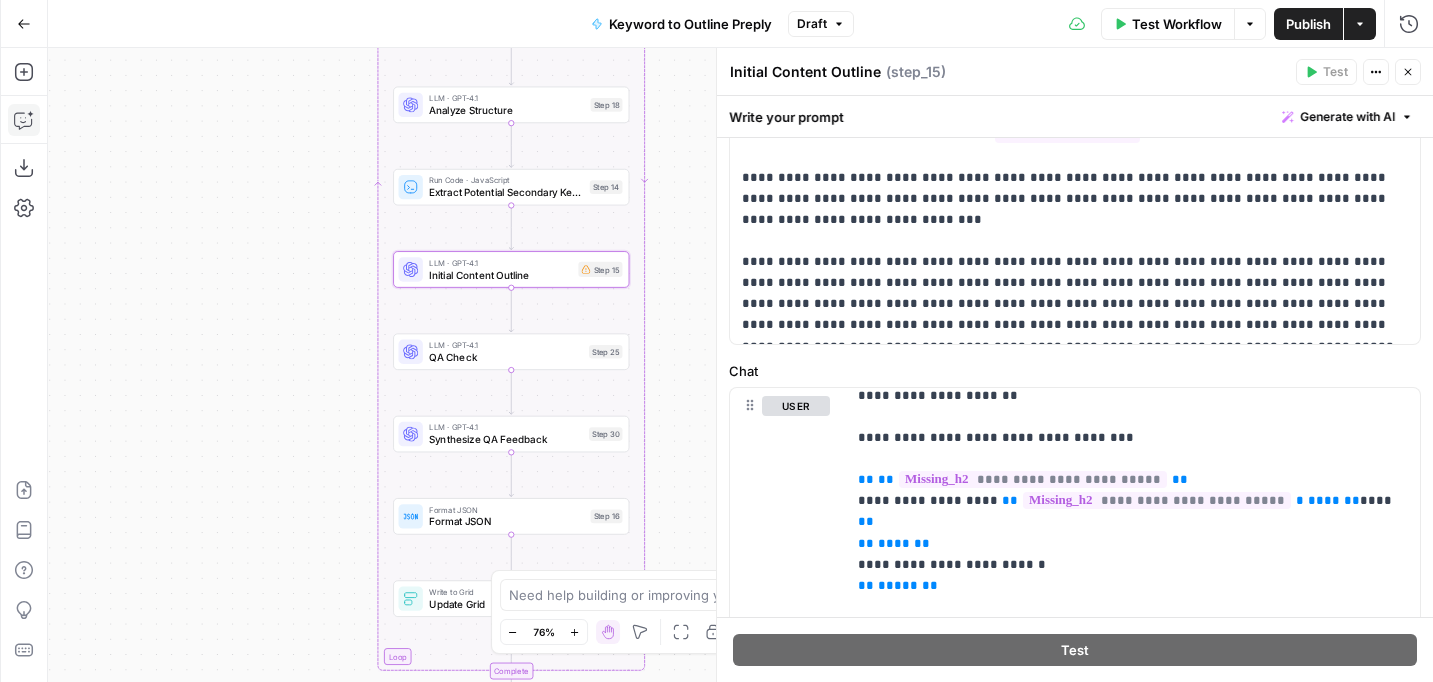 click on "true false Workflow Set Inputs Inputs Read from Grid Read from Grid Step 59 Output Copy 1 2 3 4 5 6 7 8 [    {      "__id" :  "8007578" ,      "Keyword to Outline Preply" :  "Step 1/3:           step_59" ,      "keyword" :  "how to say bye in japanese" ,      "outline_json" :  "" ,      "Outline to Article Preply" :  "" ,      "final_article" :  "" ,     XXXXXXXXXXXXXXXXXXXXXXXXXXXXXXXXXXXXXXXXXXXXXXXXXXXXXXXXXXXXXXXXXXXXXXXXXXXXXXXXXXXXXXXXXXXXXXXXXXXXXXXXXXXXXXXXXXXXXXXXXXXXXXXXXXXXXXXXXXXXXXXXXXXXXXXXXXXXXXXXXXXXXXXXXXXXXXXXXXXXXXXXXXXXXXXXXXXXXXXXXXXXXXXXXXXXXXXXXXXXXXXXXXXXXXXXXXXXXXXXXXXXXXXXXXXXXXXXXXXXXXXXXXXXXXXXXXXXXXXXXXXXXXXXXXXXXXXXXXXXXXXXXXXXXXXXXXXXXXXXXXXXXXXXXXXXXXXXXXXXXXXXXXXXXXXXXXXXXXXXXXXXXXXXXXXXXXXXXXXXXXXXXXXXXXXXXXXXXXXXXXXXXXXXXXXXXXXXXXXXXXXXXXXXXXXXXXXXXXXXXXXXXXXXXXXXXXXXXXXXXXXXXXXXXXXXXXXXXXXXXXXXXXXXXXXXXXXXXXXXXXXXXXXXXXXX This output is too large & has been abbreviated for review.   Copy the output   to view the full content. Condition Condition Step 52 Output 1 2" at bounding box center [740, 365] 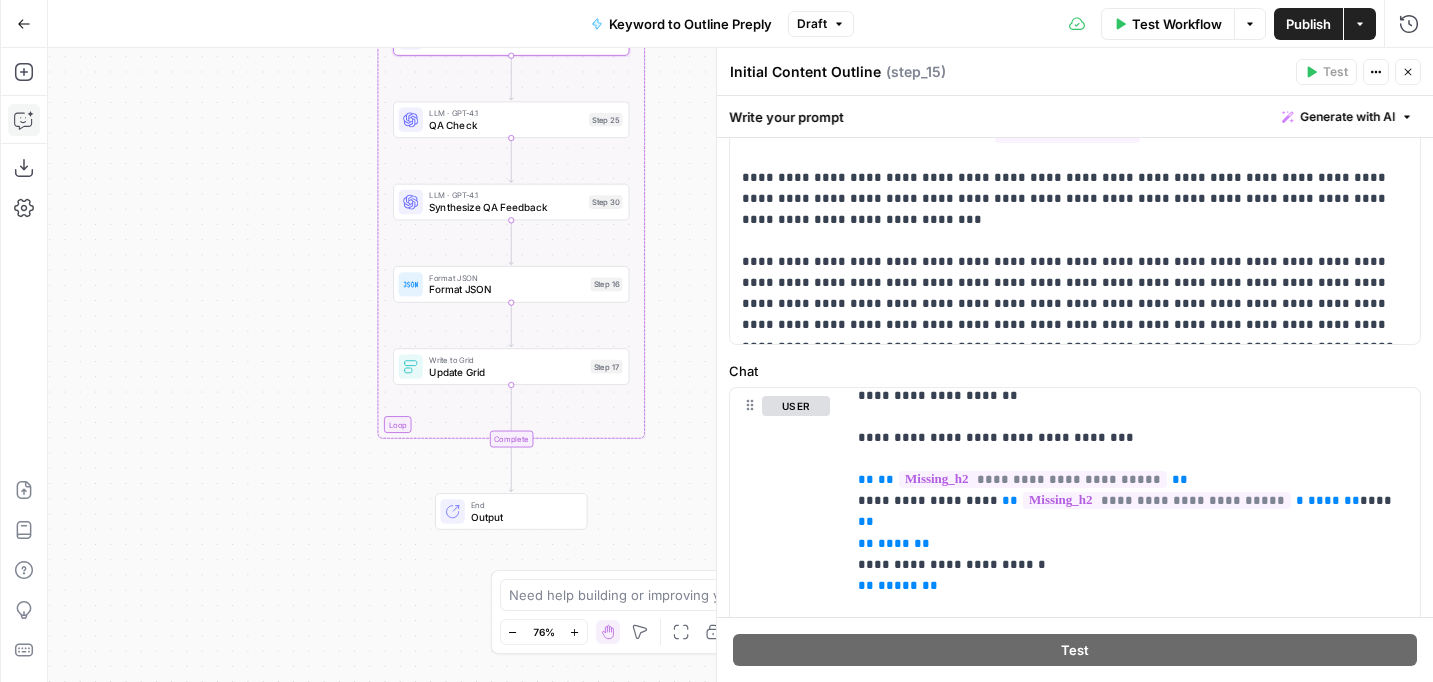drag, startPoint x: 664, startPoint y: 446, endPoint x: 663, endPoint y: 292, distance: 154.00325 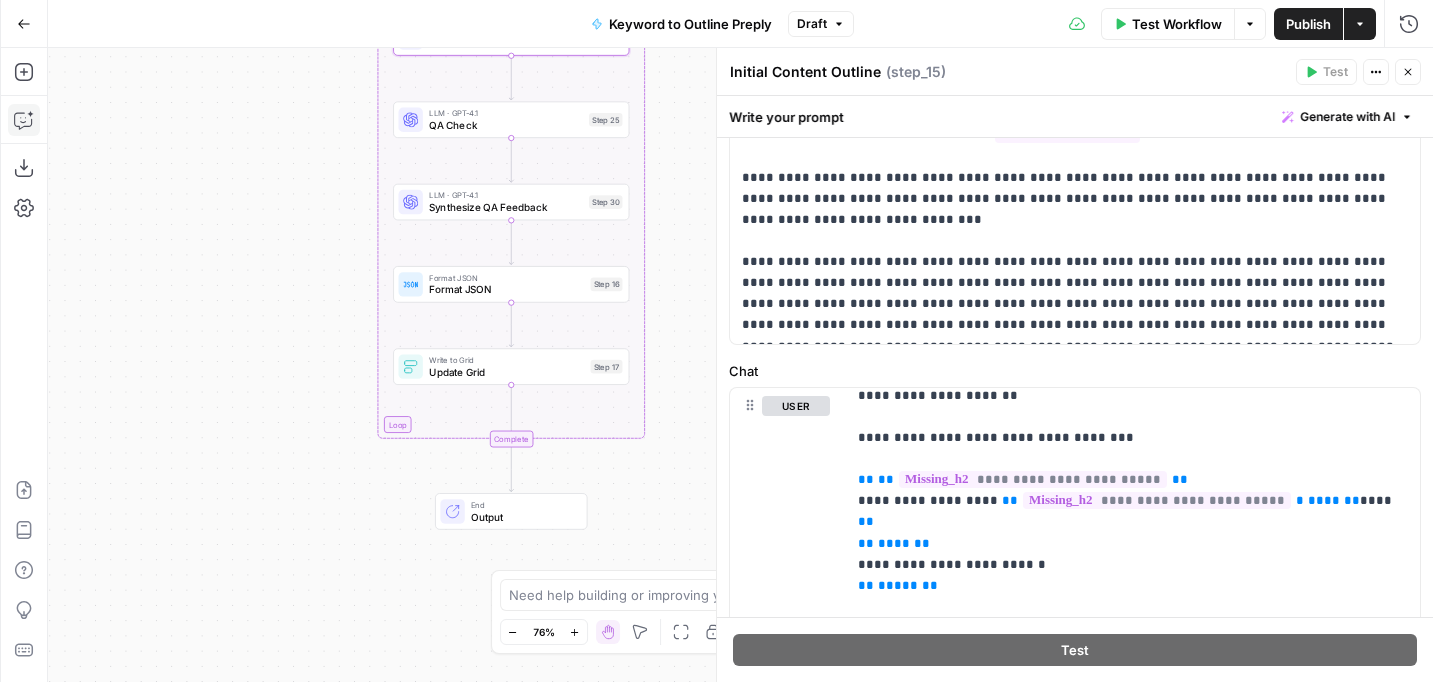 click on "true false Workflow Set Inputs Inputs Read from Grid Read from Grid Step 59 Output Copy 1 2 3 4 5 6 7 8 [    {      "__id" :  "8007578" ,      "Keyword to Outline Preply" :  "Step 1/3:           step_59" ,      "keyword" :  "how to say bye in japanese" ,      "outline_json" :  "" ,      "Outline to Article Preply" :  "" ,      "final_article" :  "" ,     XXXXXXXXXXXXXXXXXXXXXXXXXXXXXXXXXXXXXXXXXXXXXXXXXXXXXXXXXXXXXXXXXXXXXXXXXXXXXXXXXXXXXXXXXXXXXXXXXXXXXXXXXXXXXXXXXXXXXXXXXXXXXXXXXXXXXXXXXXXXXXXXXXXXXXXXXXXXXXXXXXXXXXXXXXXXXXXXXXXXXXXXXXXXXXXXXXXXXXXXXXXXXXXXXXXXXXXXXXXXXXXXXXXXXXXXXXXXXXXXXXXXXXXXXXXXXXXXXXXXXXXXXXXXXXXXXXXXXXXXXXXXXXXXXXXXXXXXXXXXXXXXXXXXXXXXXXXXXXXXXXXXXXXXXXXXXXXXXXXXXXXXXXXXXXXXXXXXXXXXXXXXXXXXXXXXXXXXXXXXXXXXXXXXXXXXXXXXXXXXXXXXXXXXXXXXXXXXXXXXXXXXXXXXXXXXXXXXXXXXXXXXXXXXXXXXXXXXXXXXXXXXXXXXXXXXXXXXXXXXXXXXXXXXXXXXXXXXXXXXXXXXXXXXXXXX This output is too large & has been abbreviated for review.   Copy the output   to view the full content. Condition Condition Step 52 Output 1 2" at bounding box center [740, 365] 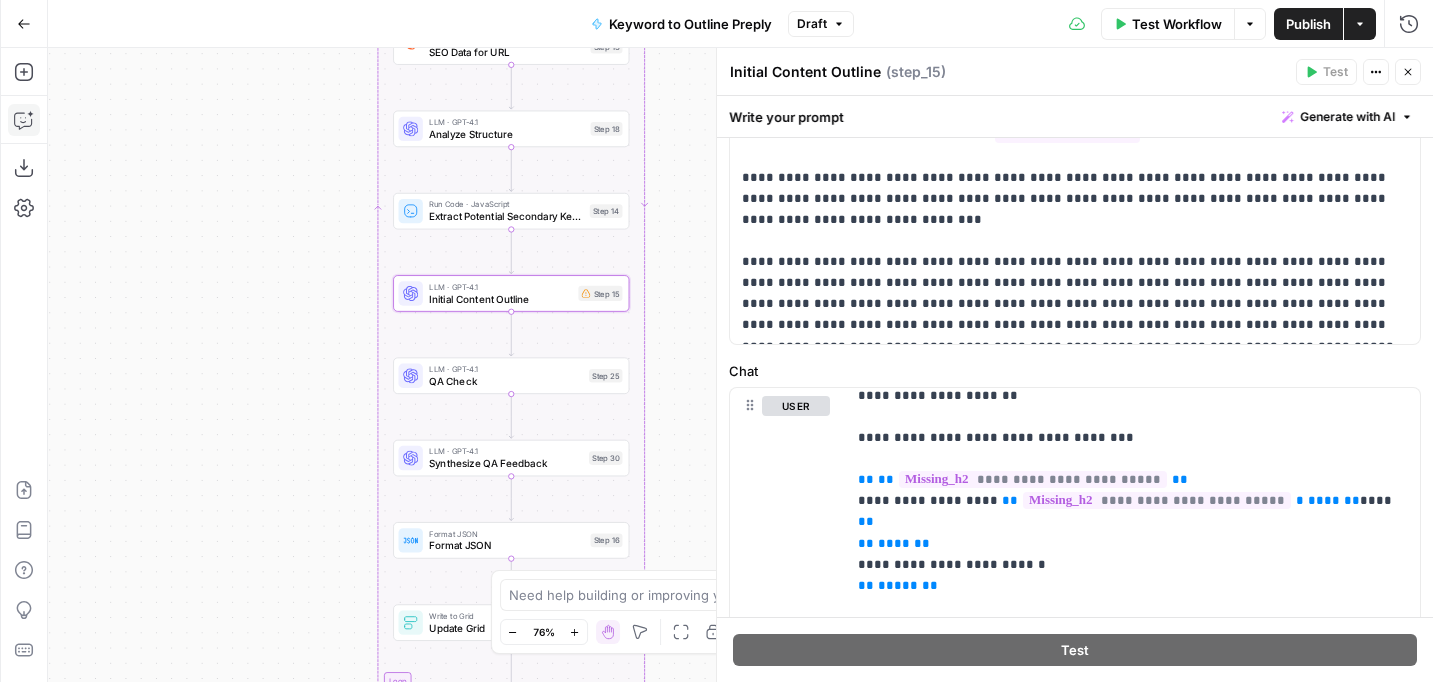 drag, startPoint x: 672, startPoint y: 124, endPoint x: 679, endPoint y: 489, distance: 365.0671 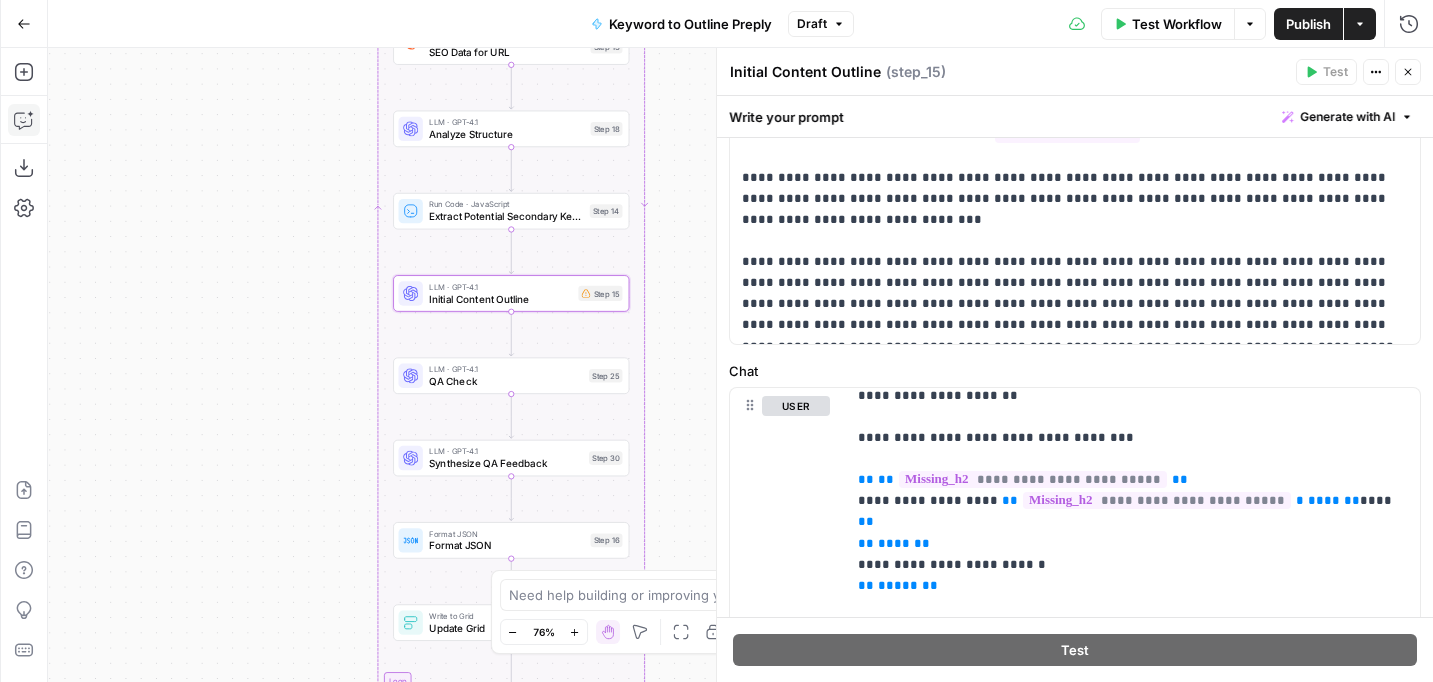 click on "true false Workflow Set Inputs Inputs Read from Grid Read from Grid Step 59 Output Copy 1 2 3 4 5 6 7 8 [    {      "__id" :  "8007578" ,      "Keyword to Outline Preply" :  "Step 1/3:           step_59" ,      "keyword" :  "how to say bye in japanese" ,      "outline_json" :  "" ,      "Outline to Article Preply" :  "" ,      "final_article" :  "" ,     XXXXXXXXXXXXXXXXXXXXXXXXXXXXXXXXXXXXXXXXXXXXXXXXXXXXXXXXXXXXXXXXXXXXXXXXXXXXXXXXXXXXXXXXXXXXXXXXXXXXXXXXXXXXXXXXXXXXXXXXXXXXXXXXXXXXXXXXXXXXXXXXXXXXXXXXXXXXXXXXXXXXXXXXXXXXXXXXXXXXXXXXXXXXXXXXXXXXXXXXXXXXXXXXXXXXXXXXXXXXXXXXXXXXXXXXXXXXXXXXXXXXXXXXXXXXXXXXXXXXXXXXXXXXXXXXXXXXXXXXXXXXXXXXXXXXXXXXXXXXXXXXXXXXXXXXXXXXXXXXXXXXXXXXXXXXXXXXXXXXXXXXXXXXXXXXXXXXXXXXXXXXXXXXXXXXXXXXXXXXXXXXXXXXXXXXXXXXXXXXXXXXXXXXXXXXXXXXXXXXXXXXXXXXXXXXXXXXXXXXXXXXXXXXXXXXXXXXXXXXXXXXXXXXXXXXXXXXXXXXXXXXXXXXXXXXXXXXXXXXXXXXXXXXXXXX This output is too large & has been abbreviated for review.   Copy the output   to view the full content. Condition Condition Step 52 Output 1 2" at bounding box center [740, 365] 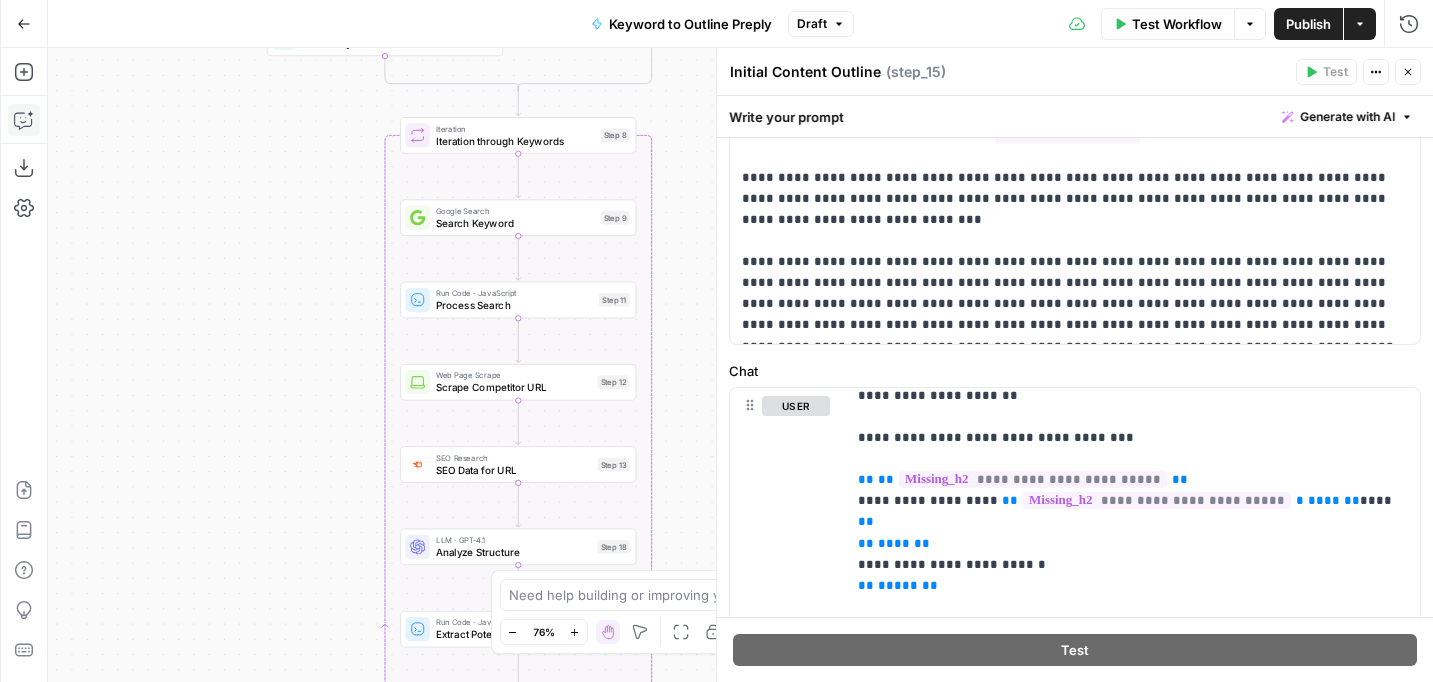 drag, startPoint x: 677, startPoint y: 178, endPoint x: 677, endPoint y: 524, distance: 346 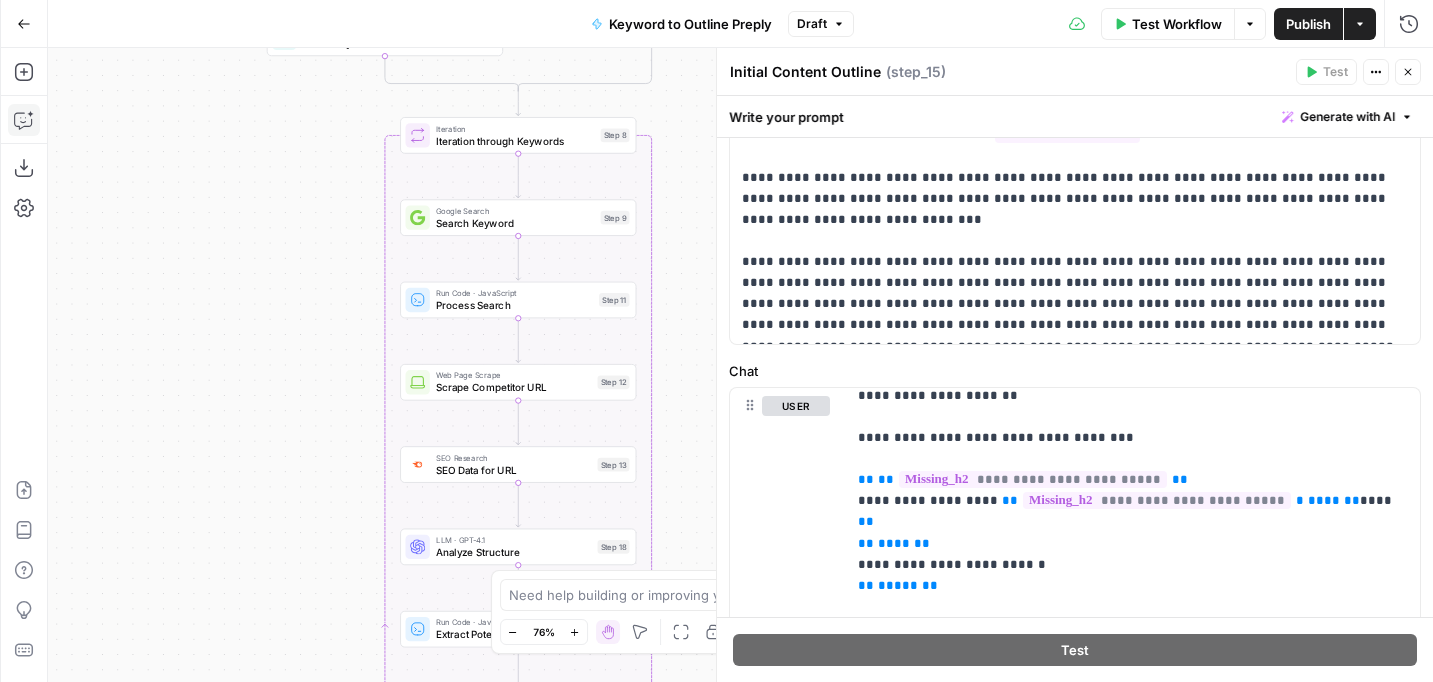click on "true false Workflow Set Inputs Inputs Read from Grid Read from Grid Step 59 Output Copy 1 2 3 4 5 6 7 8 [    {      "__id" :  "8007578" ,      "Keyword to Outline Preply" :  "Step 1/3:           step_59" ,      "keyword" :  "how to say bye in japanese" ,      "outline_json" :  "" ,      "Outline to Article Preply" :  "" ,      "final_article" :  "" ,     XXXXXXXXXXXXXXXXXXXXXXXXXXXXXXXXXXXXXXXXXXXXXXXXXXXXXXXXXXXXXXXXXXXXXXXXXXXXXXXXXXXXXXXXXXXXXXXXXXXXXXXXXXXXXXXXXXXXXXXXXXXXXXXXXXXXXXXXXXXXXXXXXXXXXXXXXXXXXXXXXXXXXXXXXXXXXXXXXXXXXXXXXXXXXXXXXXXXXXXXXXXXXXXXXXXXXXXXXXXXXXXXXXXXXXXXXXXXXXXXXXXXXXXXXXXXXXXXXXXXXXXXXXXXXXXXXXXXXXXXXXXXXXXXXXXXXXXXXXXXXXXXXXXXXXXXXXXXXXXXXXXXXXXXXXXXXXXXXXXXXXXXXXXXXXXXXXXXXXXXXXXXXXXXXXXXXXXXXXXXXXXXXXXXXXXXXXXXXXXXXXXXXXXXXXXXXXXXXXXXXXXXXXXXXXXXXXXXXXXXXXXXXXXXXXXXXXXXXXXXXXXXXXXXXXXXXXXXXXXXXXXXXXXXXXXXXXXXXXXXXXXXXXXXXXXX This output is too large & has been abbreviated for review.   Copy the output   to view the full content. Condition Condition Step 52 Output 1 2" at bounding box center [740, 365] 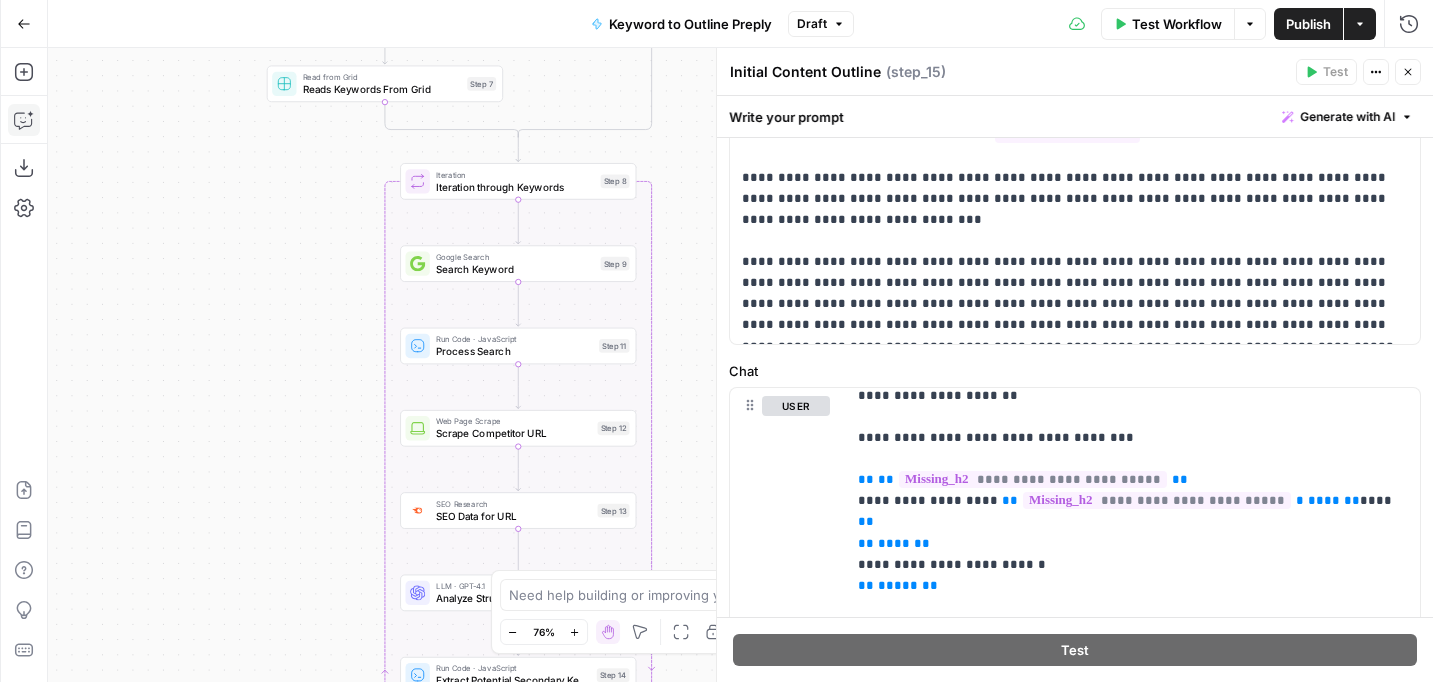 drag, startPoint x: 687, startPoint y: 254, endPoint x: 647, endPoint y: 473, distance: 222.623 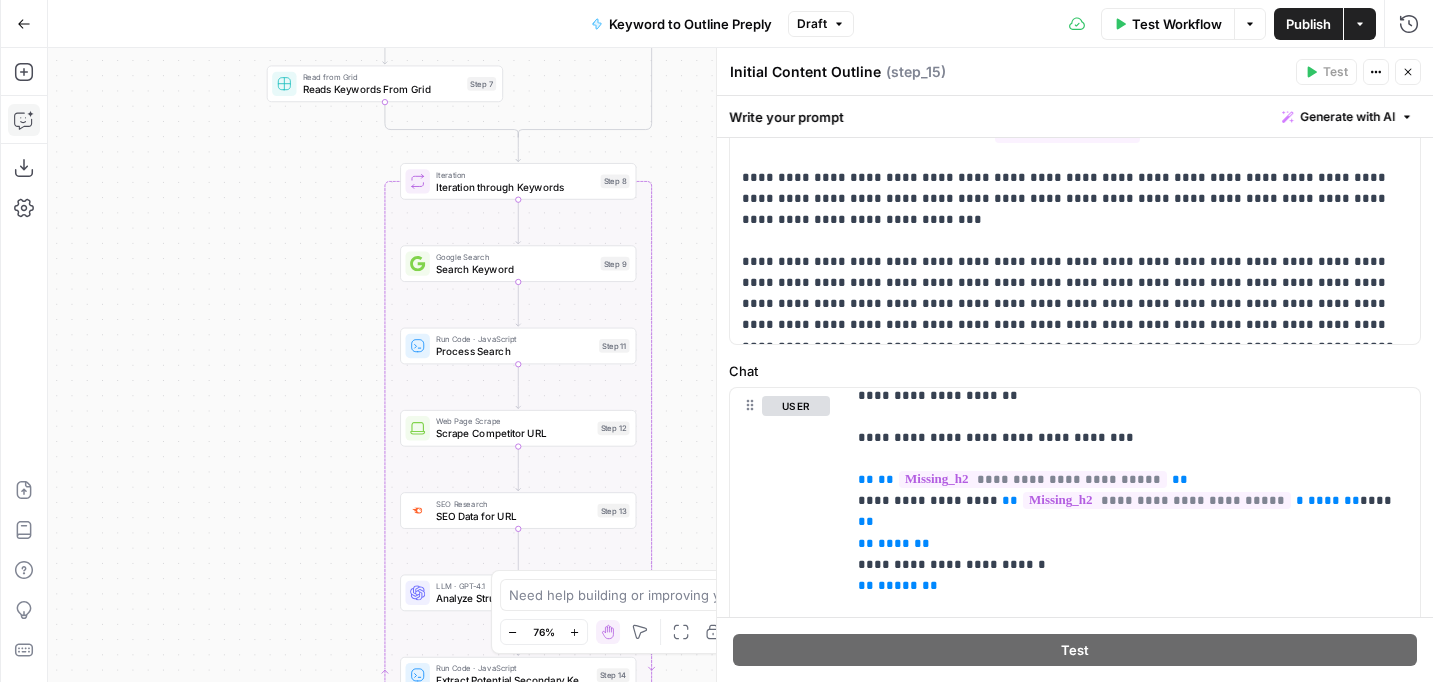click on "true false Workflow Set Inputs Inputs Read from Grid Read from Grid Step 59 Output Copy 1 2 3 4 5 6 7 8 [    {      "__id" :  "8007578" ,      "Keyword to Outline Preply" :  "Step 1/3:           step_59" ,      "keyword" :  "how to say bye in japanese" ,      "outline_json" :  "" ,      "Outline to Article Preply" :  "" ,      "final_article" :  "" ,     XXXXXXXXXXXXXXXXXXXXXXXXXXXXXXXXXXXXXXXXXXXXXXXXXXXXXXXXXXXXXXXXXXXXXXXXXXXXXXXXXXXXXXXXXXXXXXXXXXXXXXXXXXXXXXXXXXXXXXXXXXXXXXXXXXXXXXXXXXXXXXXXXXXXXXXXXXXXXXXXXXXXXXXXXXXXXXXXXXXXXXXXXXXXXXXXXXXXXXXXXXXXXXXXXXXXXXXXXXXXXXXXXXXXXXXXXXXXXXXXXXXXXXXXXXXXXXXXXXXXXXXXXXXXXXXXXXXXXXXXXXXXXXXXXXXXXXXXXXXXXXXXXXXXXXXXXXXXXXXXXXXXXXXXXXXXXXXXXXXXXXXXXXXXXXXXXXXXXXXXXXXXXXXXXXXXXXXXXXXXXXXXXXXXXXXXXXXXXXXXXXXXXXXXXXXXXXXXXXXXXXXXXXXXXXXXXXXXXXXXXXXXXXXXXXXXXXXXXXXXXXXXXXXXXXXXXXXXXXXXXXXXXXXXXXXXXXXXXXXXXXXXXXXXXXXX This output is too large & has been abbreviated for review.   Copy the output   to view the full content. Condition Condition Step 52 Output 1 2" at bounding box center [740, 365] 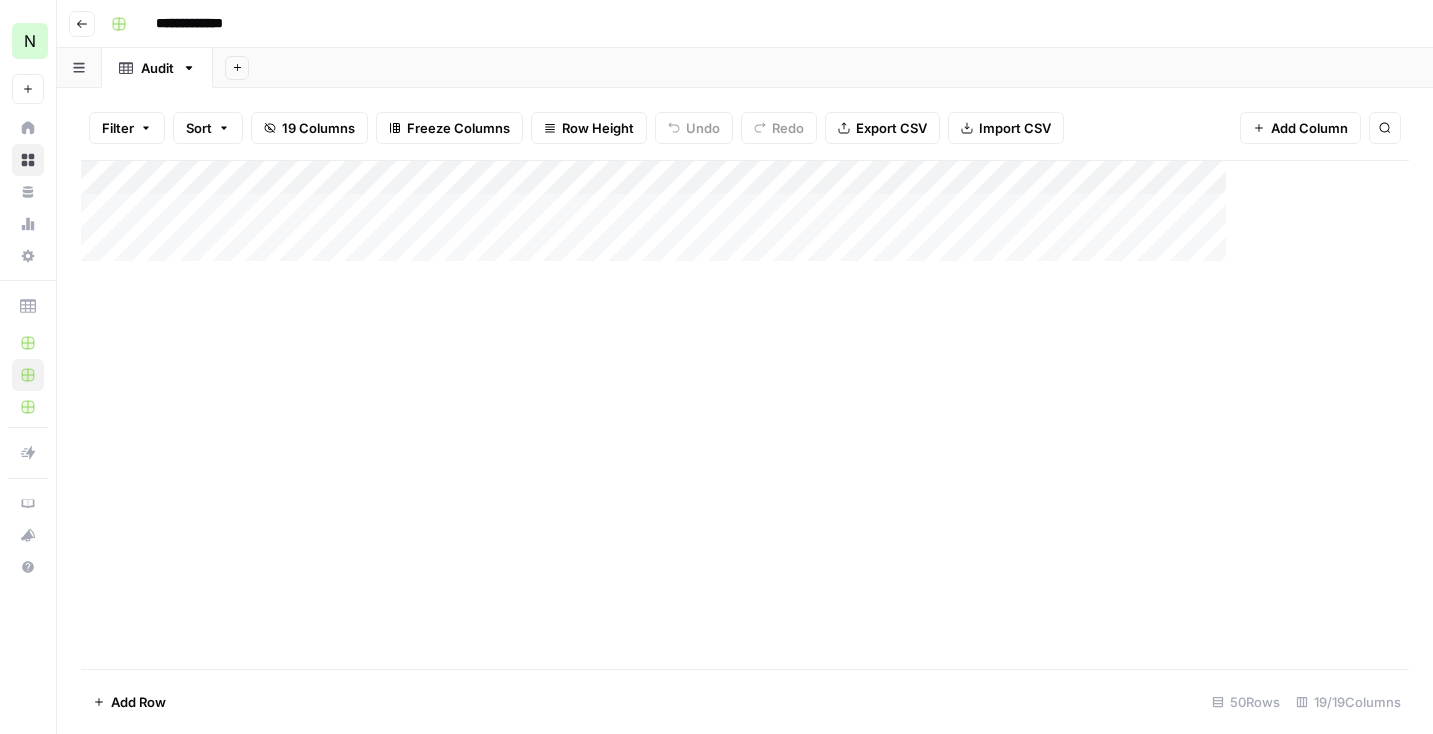 scroll, scrollTop: 0, scrollLeft: 0, axis: both 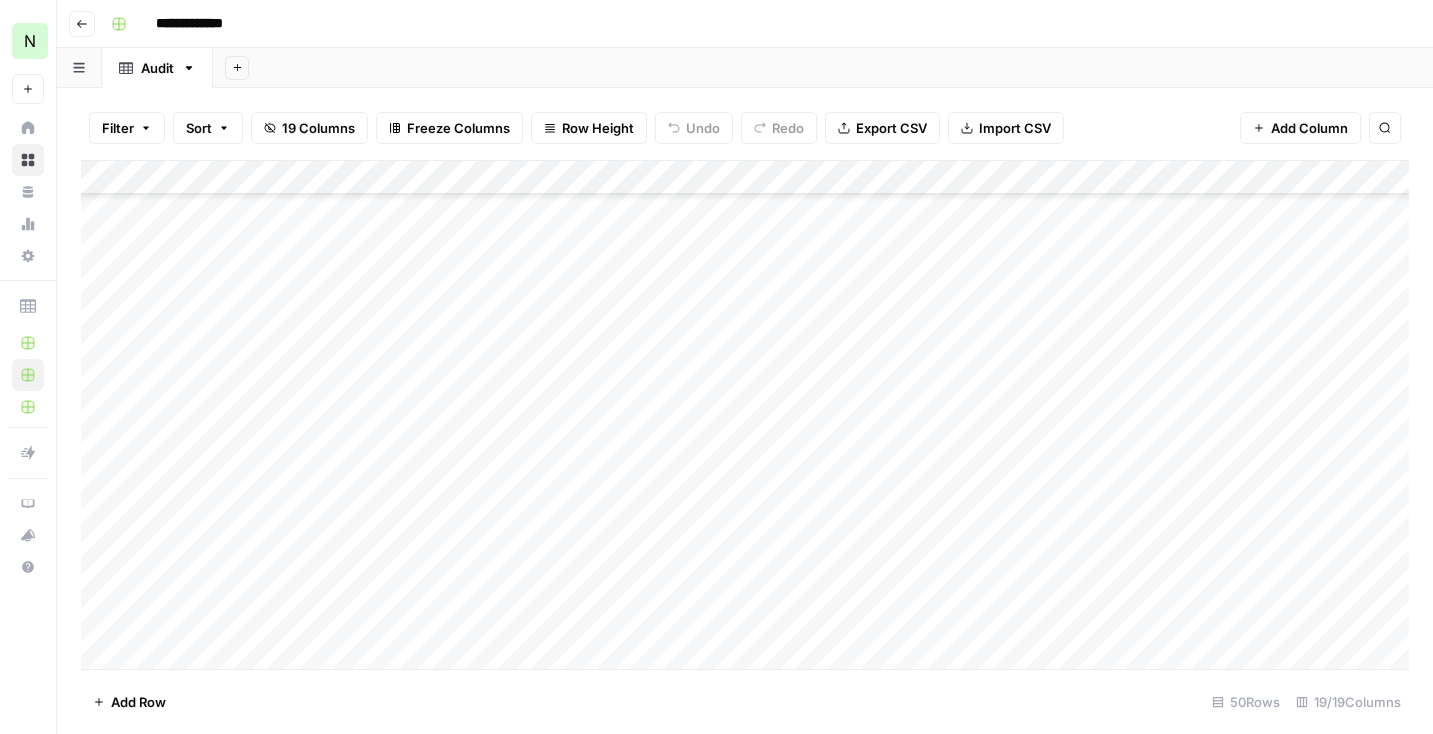 click on "Add Column" at bounding box center (745, 415) 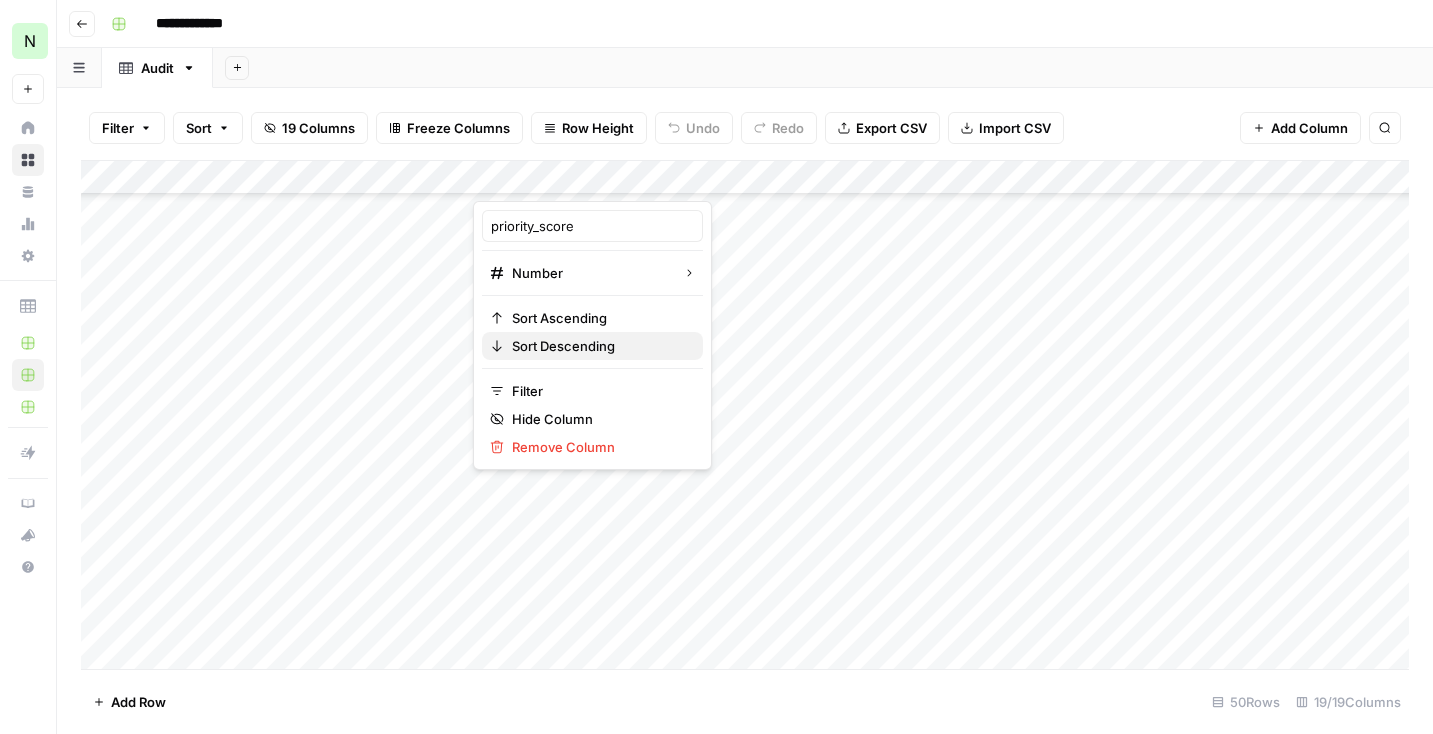 click on "Sort Descending" at bounding box center [563, 346] 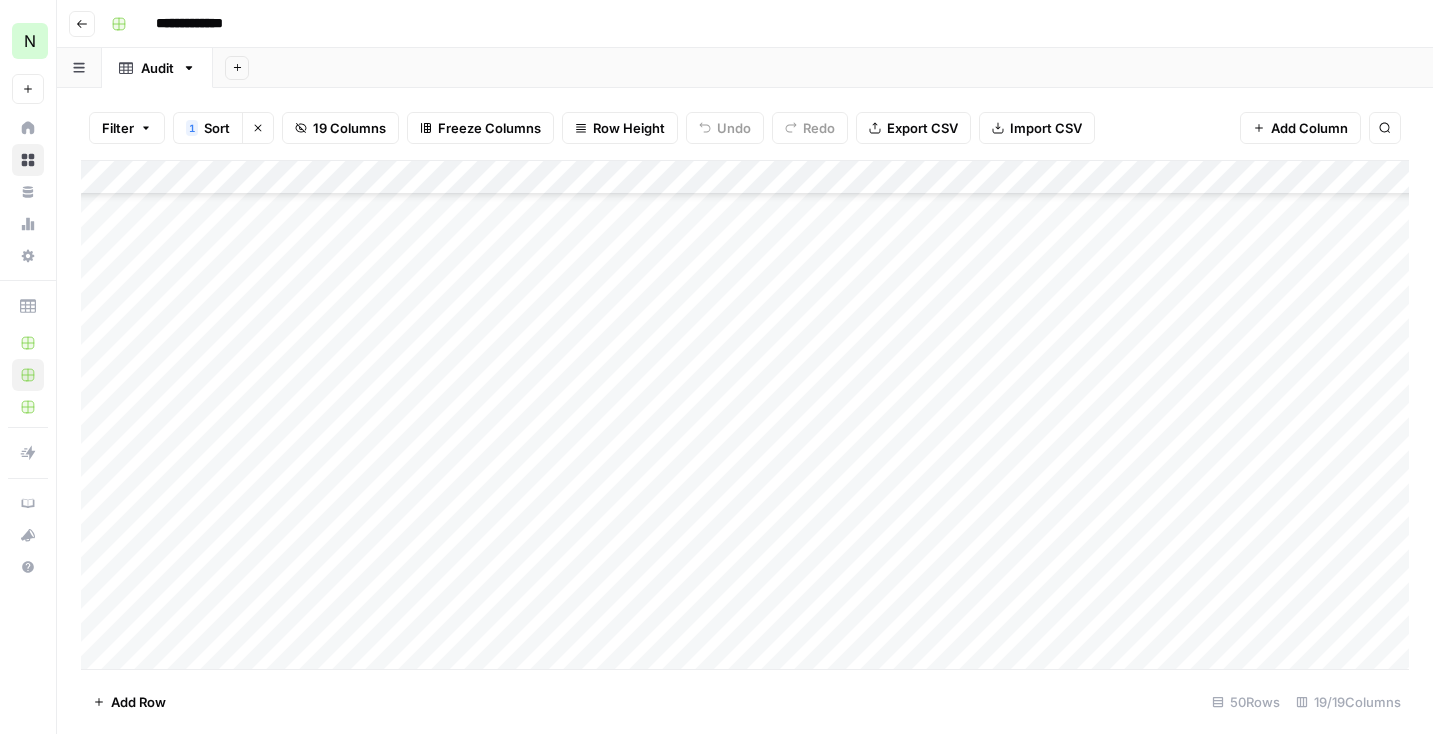 scroll, scrollTop: 0, scrollLeft: 0, axis: both 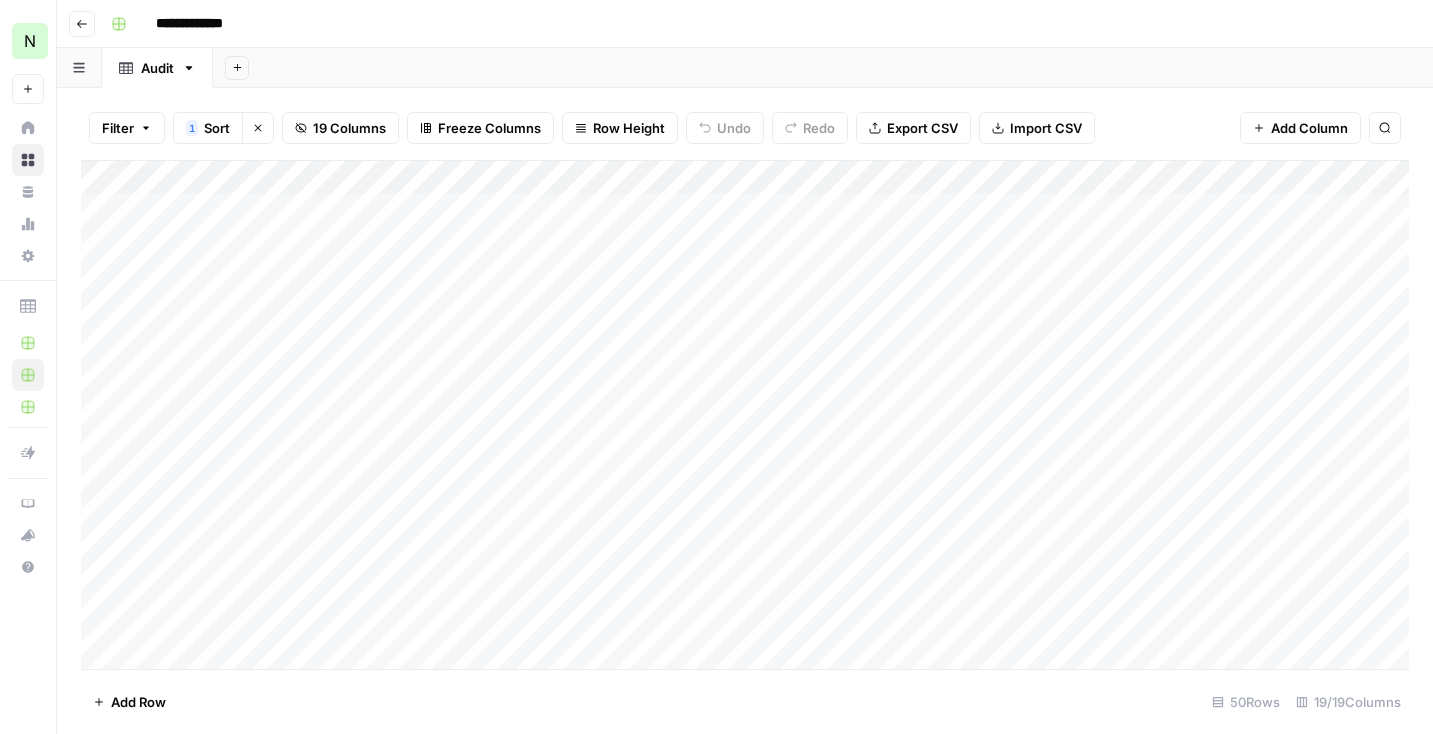 click on "Add Column" at bounding box center (745, 415) 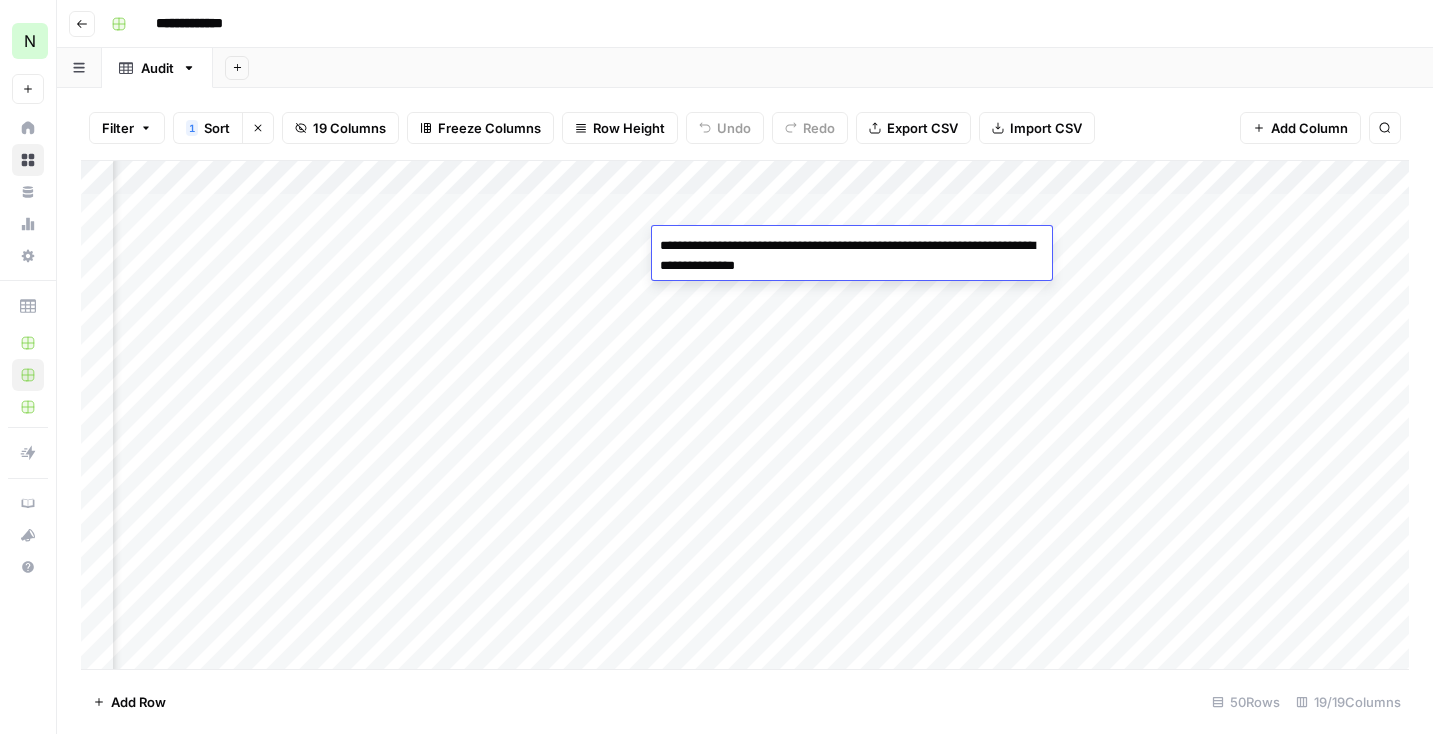 scroll, scrollTop: 0, scrollLeft: 534, axis: horizontal 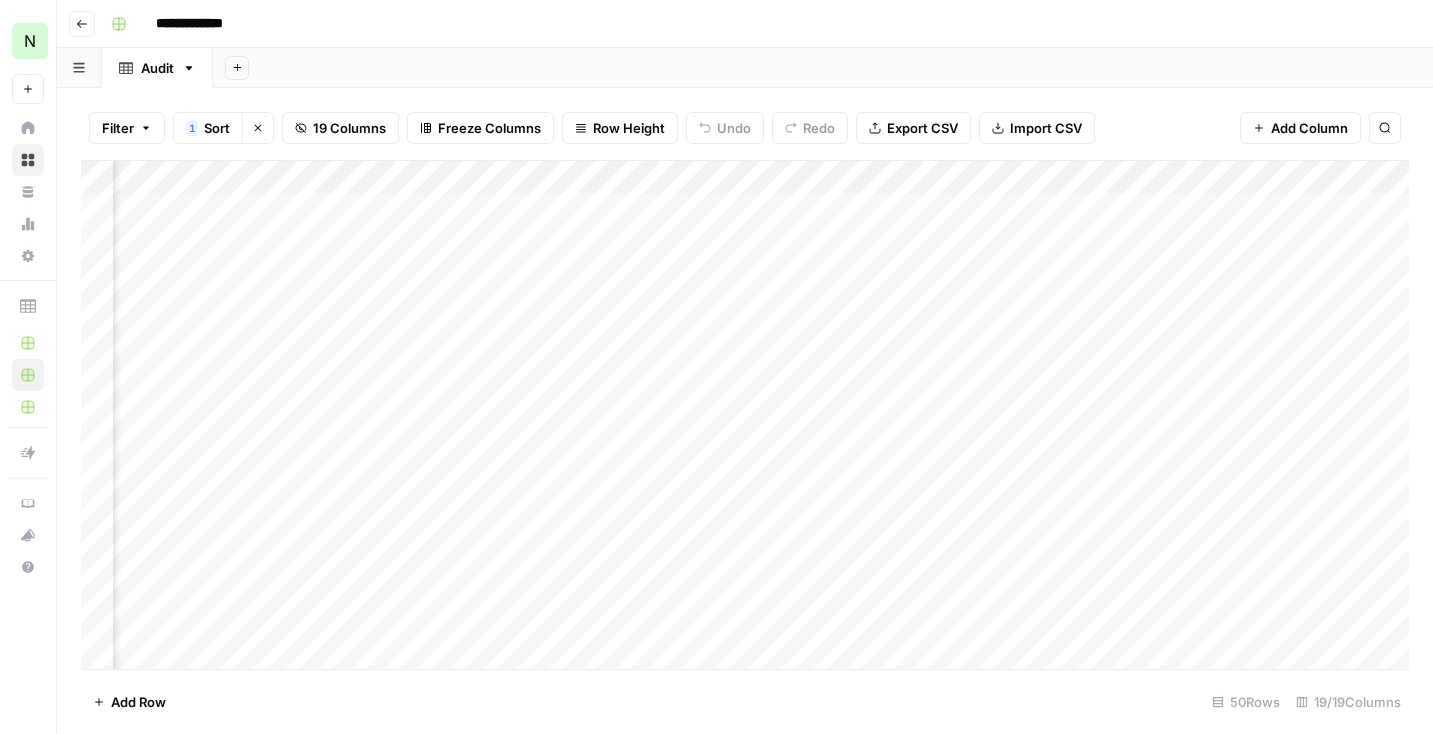 click on "Add Column" at bounding box center [745, 415] 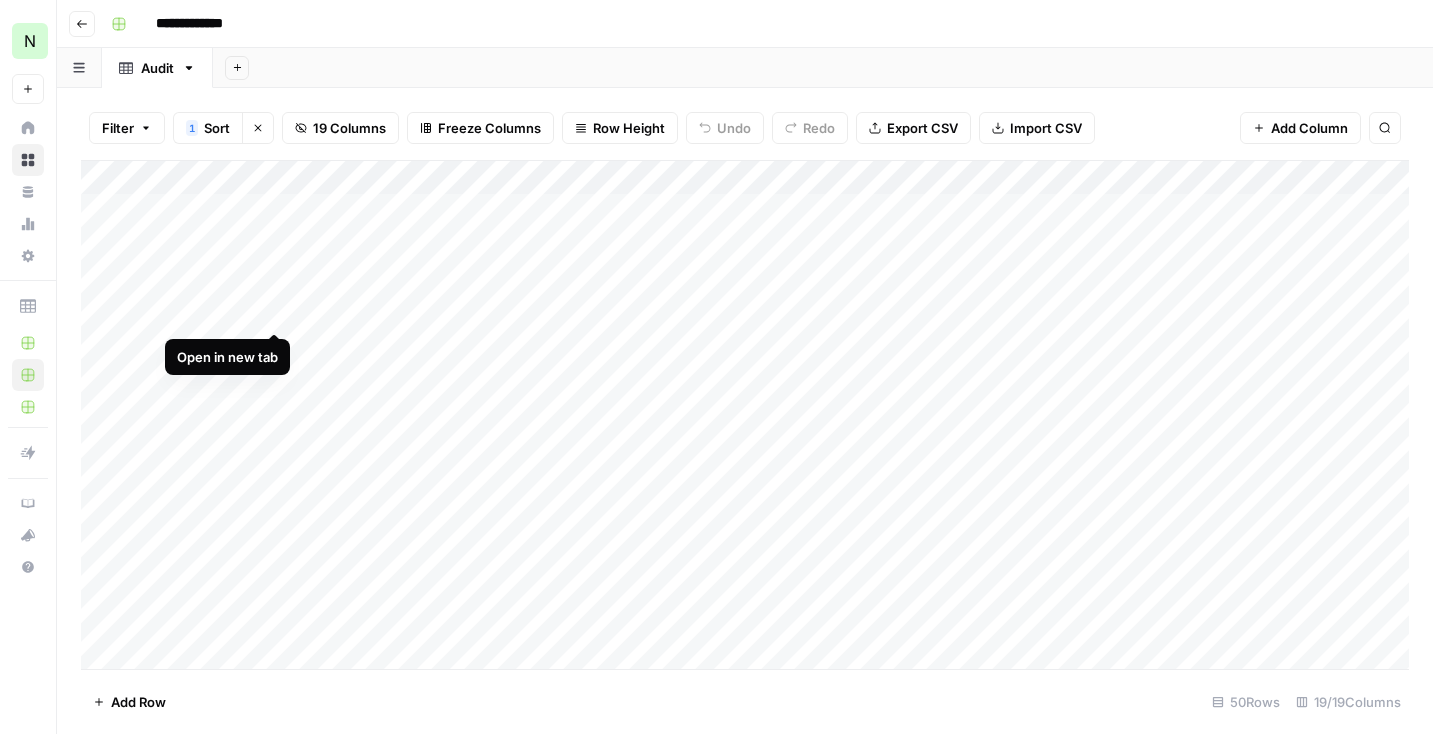 click on "Add Column" at bounding box center [745, 415] 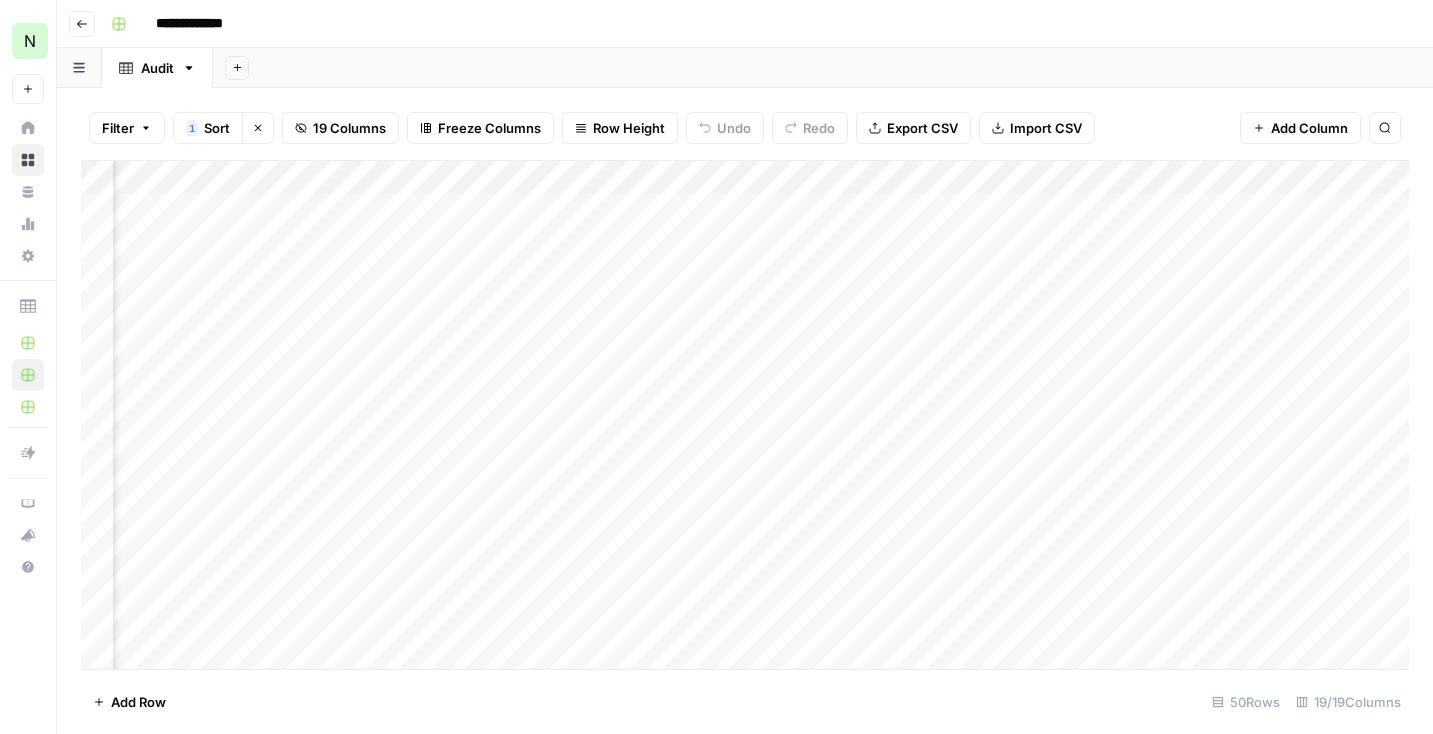 scroll, scrollTop: 0, scrollLeft: 1280, axis: horizontal 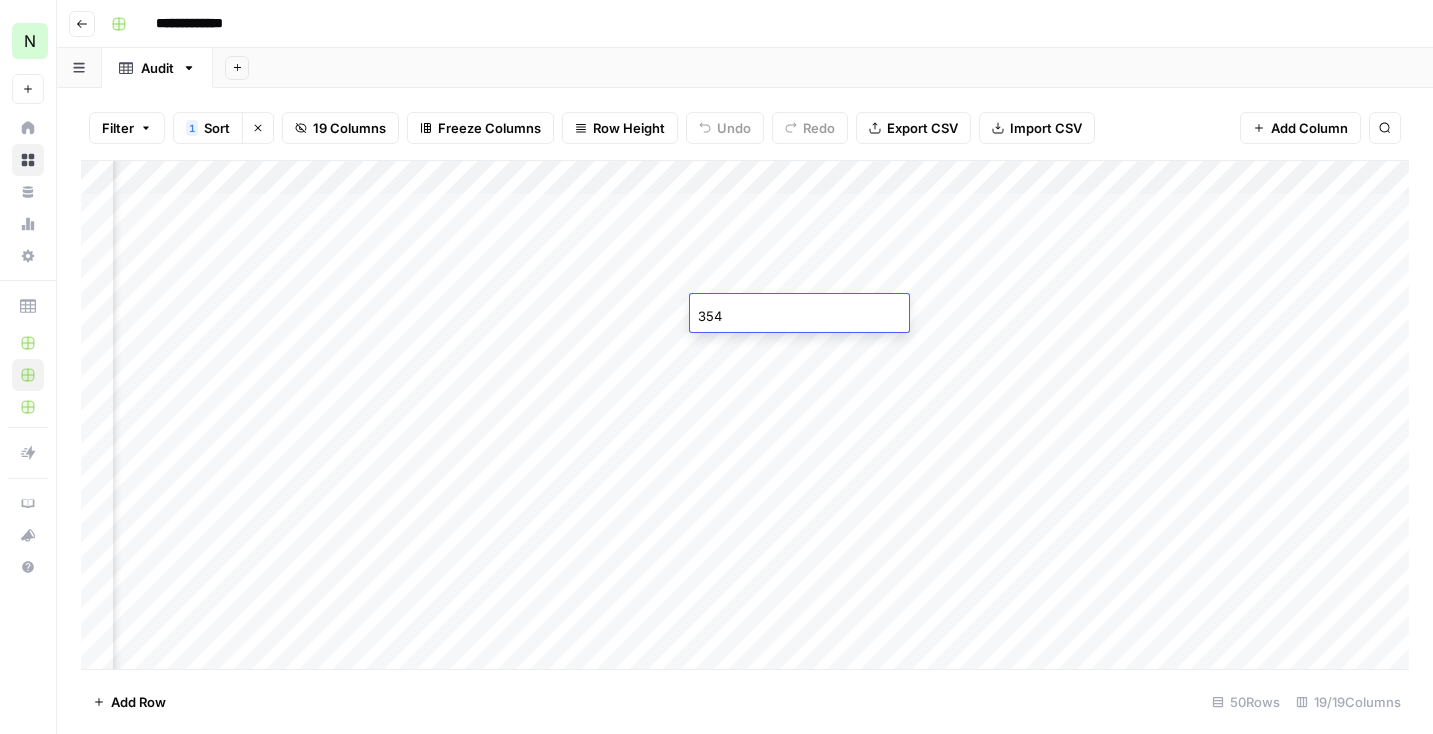 click on "Add Column" at bounding box center (745, 415) 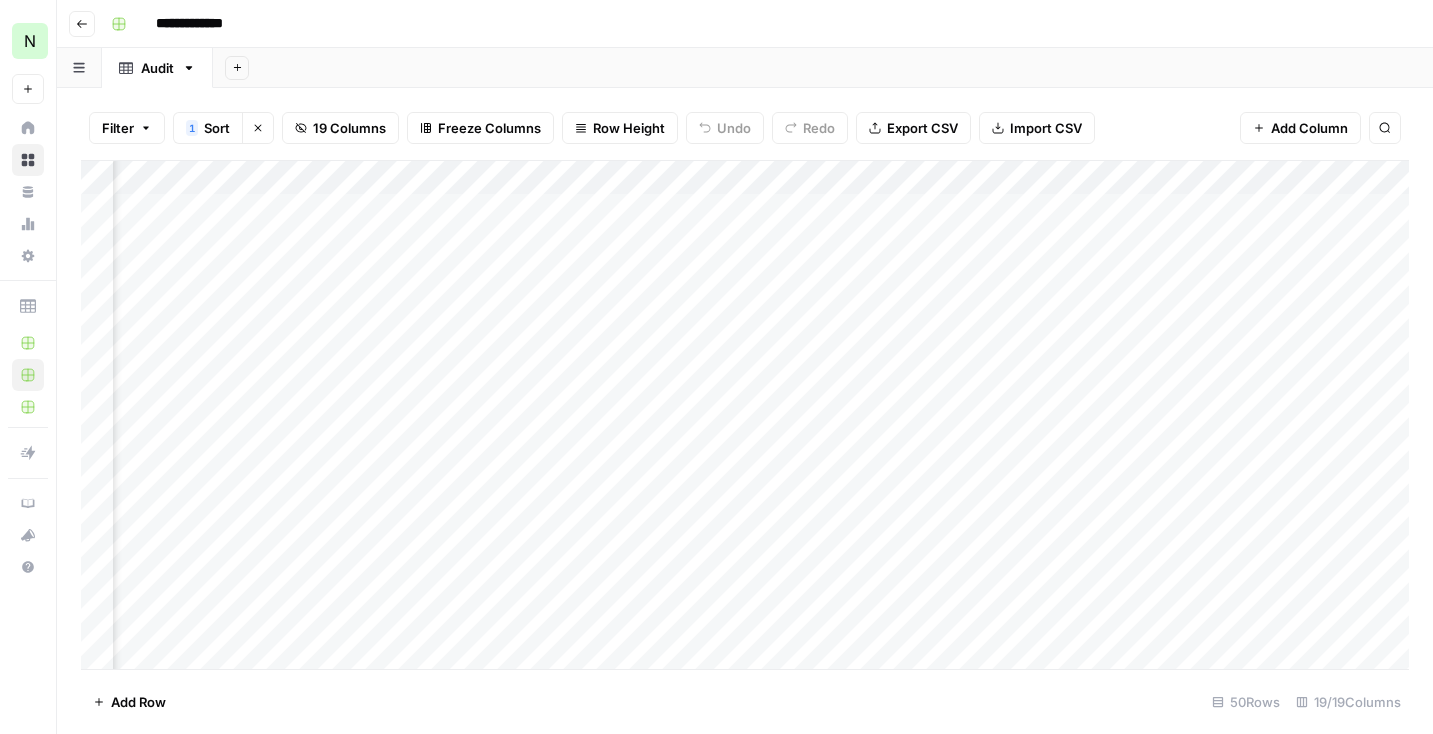 click on "Add Column" at bounding box center (745, 415) 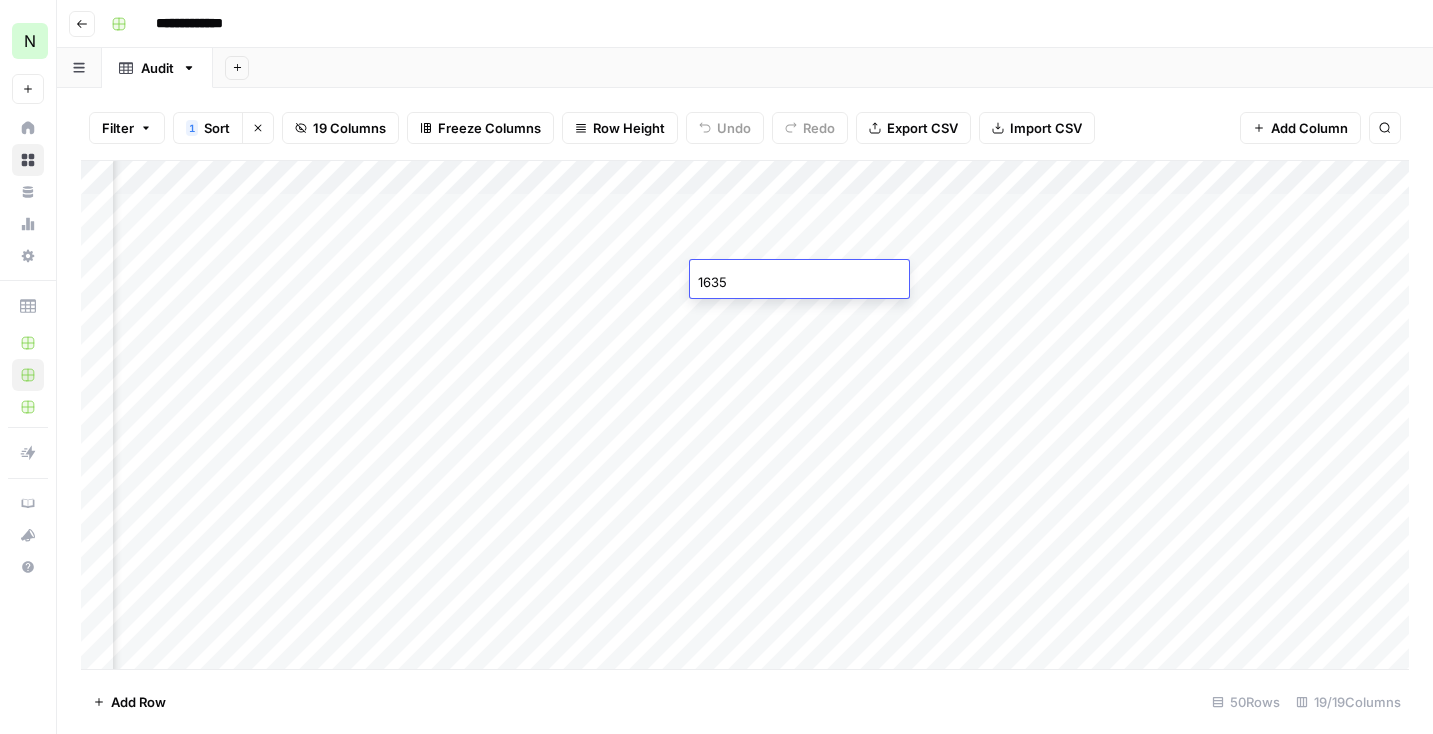 click on "Add Column" at bounding box center [745, 415] 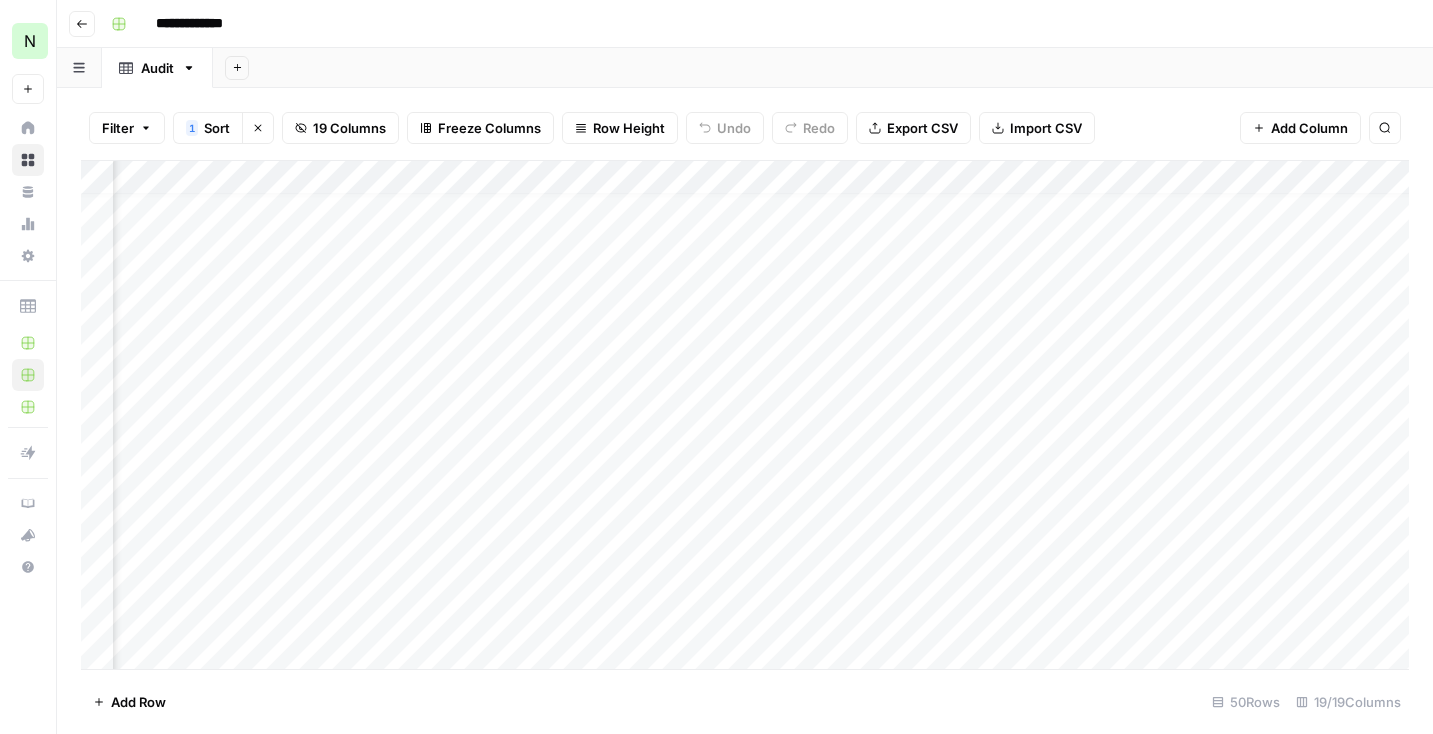 scroll, scrollTop: 0, scrollLeft: 1762, axis: horizontal 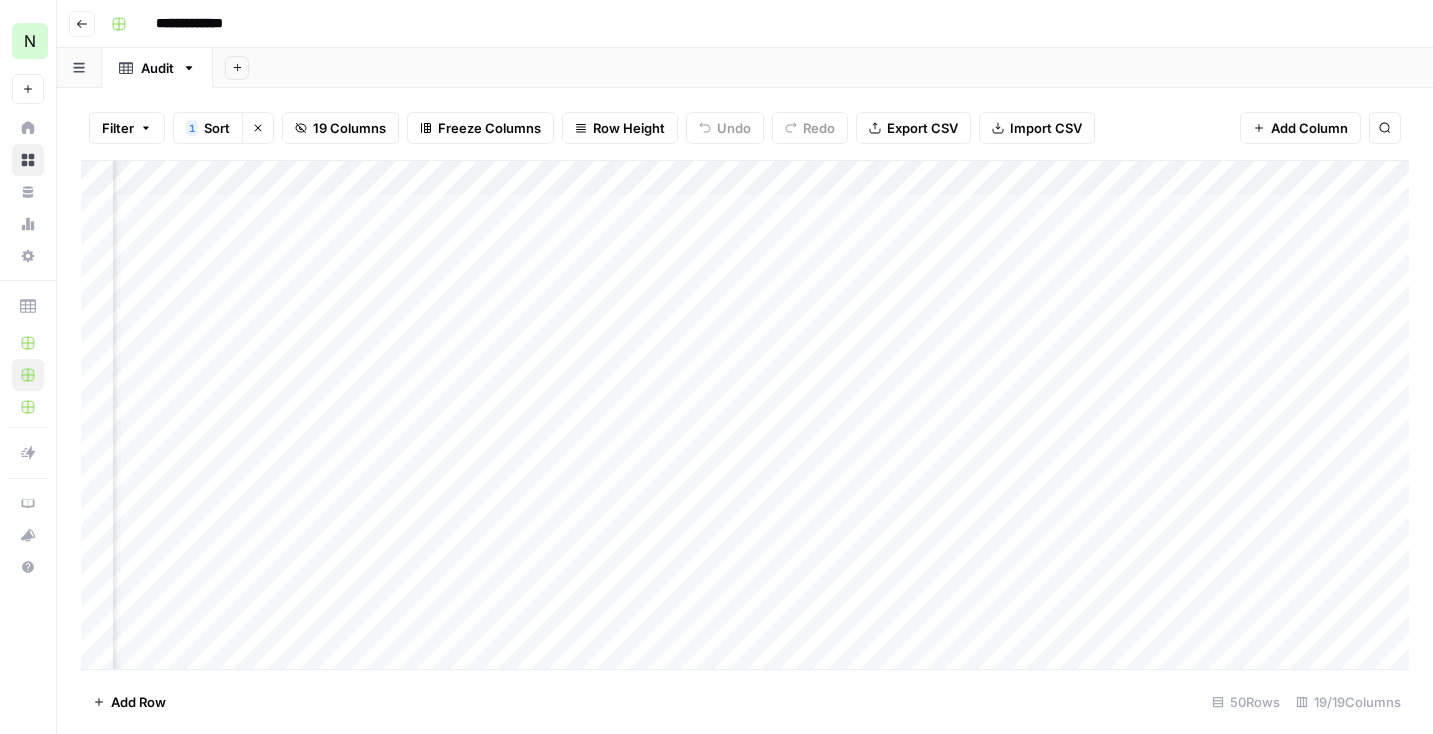 click on "Add Column" at bounding box center [745, 415] 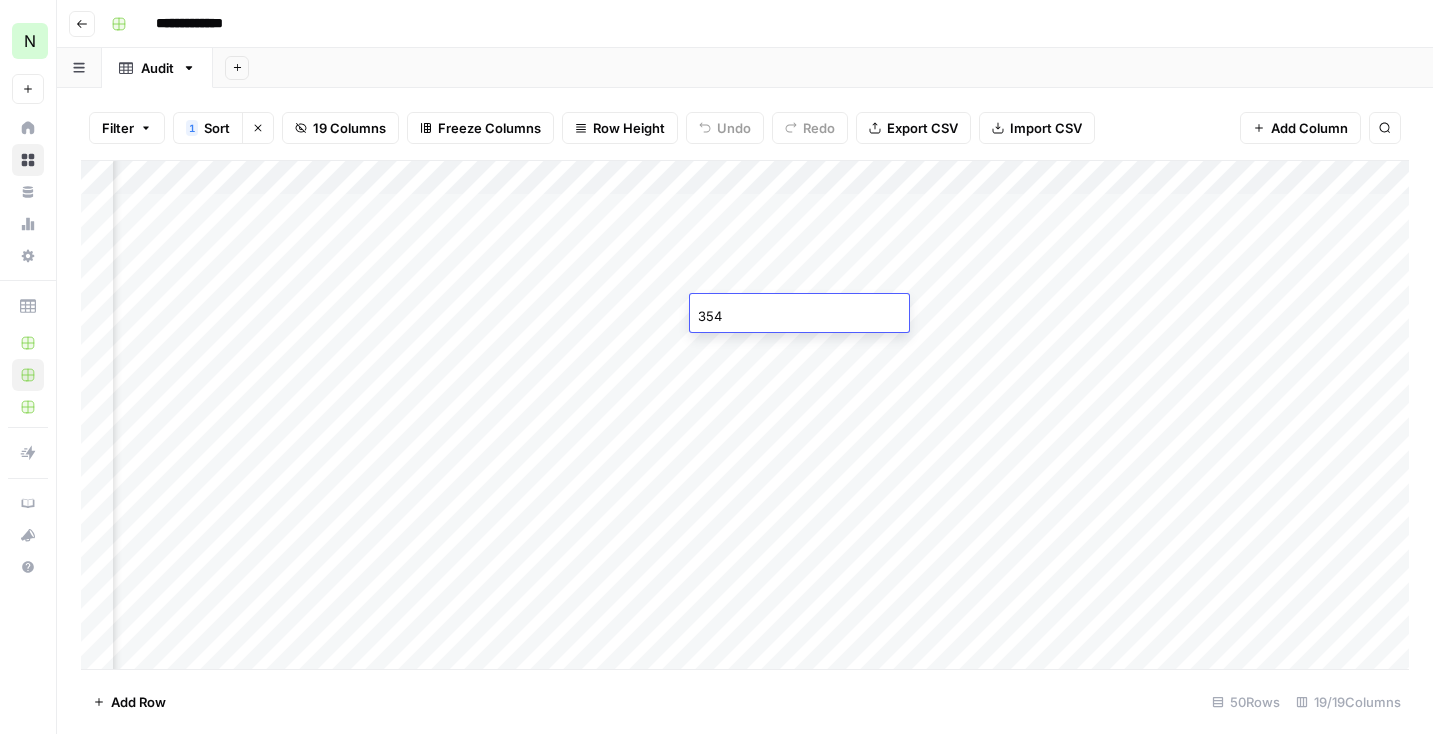 click on "Add Column" at bounding box center (745, 415) 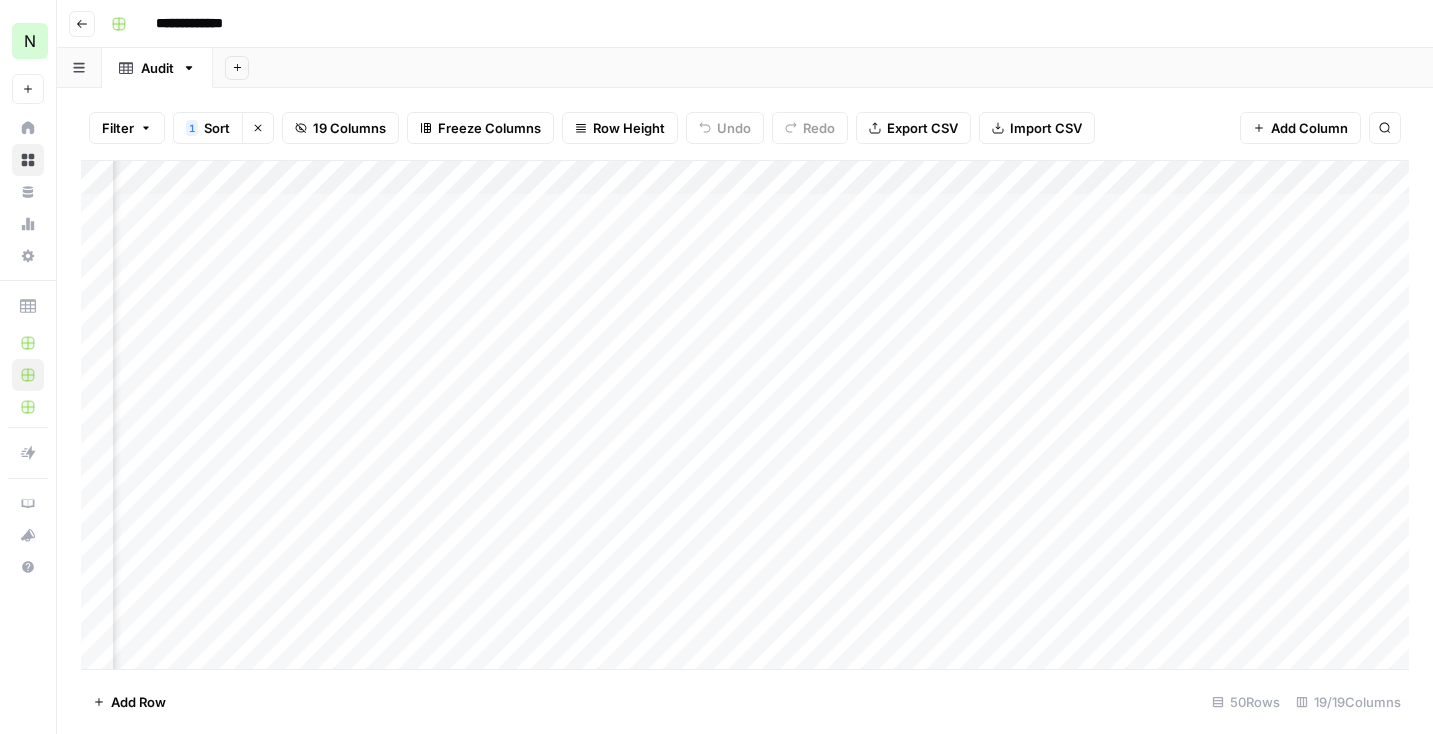 scroll, scrollTop: 0, scrollLeft: 1415, axis: horizontal 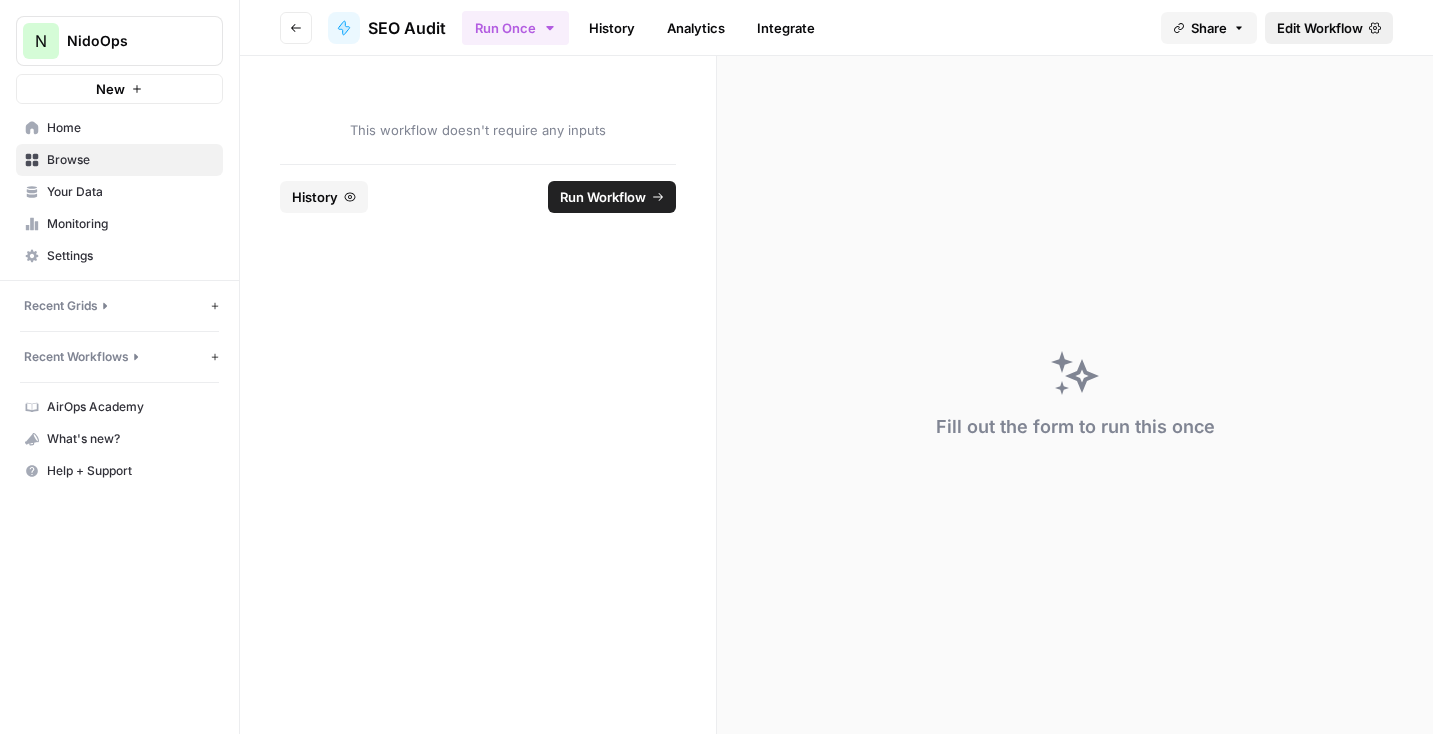 click on "Edit Workflow" at bounding box center (1320, 28) 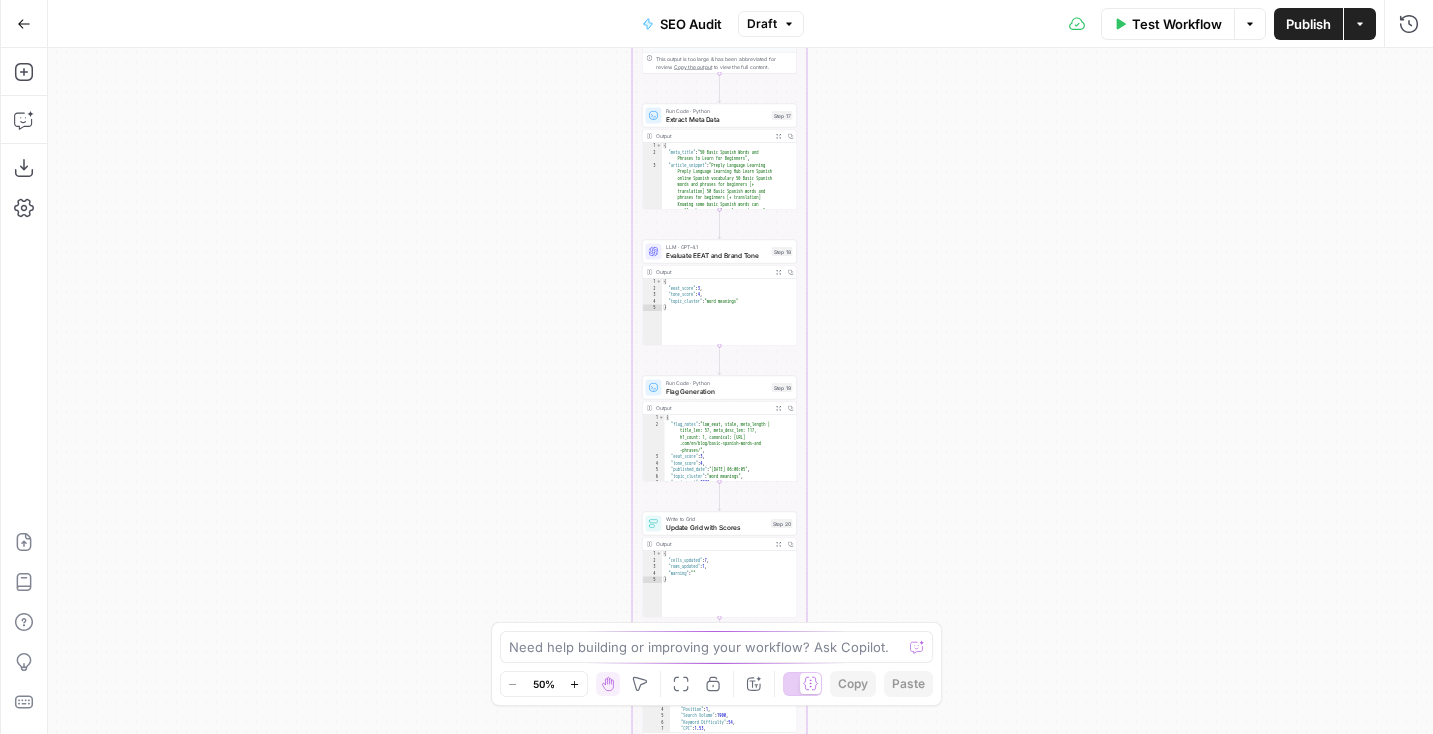 drag, startPoint x: 945, startPoint y: 166, endPoint x: 904, endPoint y: 399, distance: 236.5798 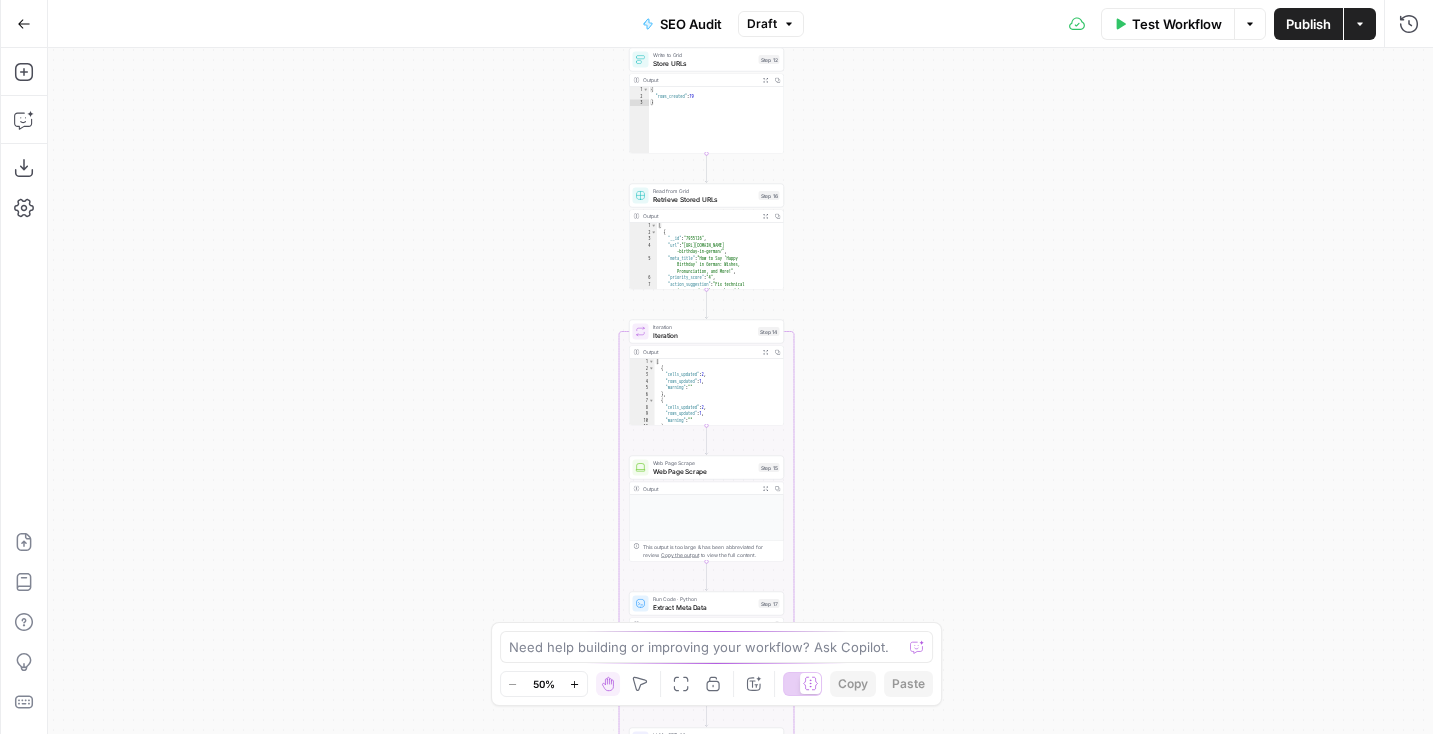 drag, startPoint x: 878, startPoint y: 198, endPoint x: 844, endPoint y: 94, distance: 109.41663 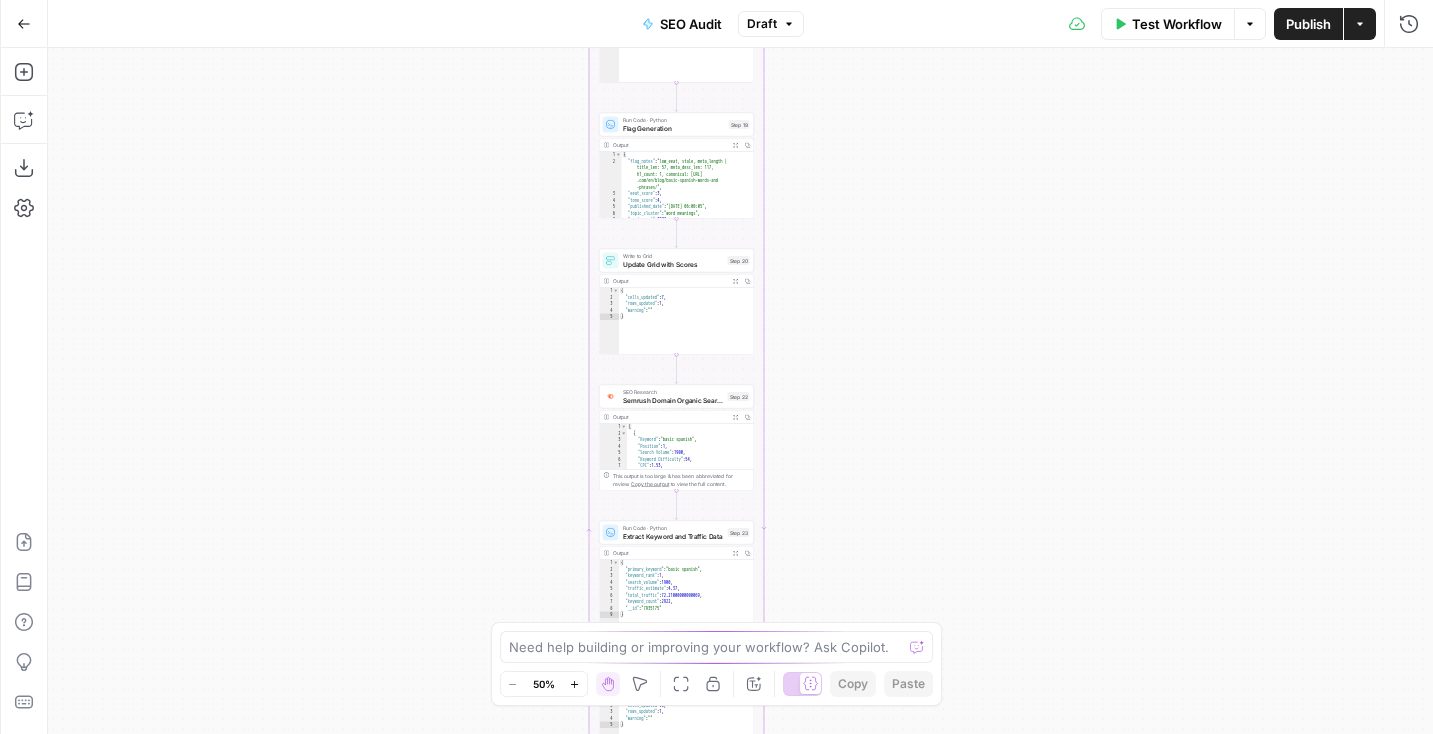 click on "N NidoOps New Home Browse Your Data Monitoring Settings Recent Grids New grid Preply Content Audit Results Preply SEO Audit Recent Workflows New Workflow Keyword to Outline Preply SEO Audit Outline to Article Preply AirOps Academy What's new? Help + Support Go Back SEO Audit Draft Test Workflow Options Publish Actions Run History Add Steps Copilot Download as JSON Settings Import JSON AirOps Academy Help Give Feedback Shortcuts Workflow Set Inputs Inputs SEO Research Semrush Domain Organic Search Pages Step 4 Output Expand Output Copy 1 2 3 4 5 6 7 8 9 10 [    {      "Url" :  "[URL][DOMAIN_NAME]" ,      "Traffic" :  90948 ,      "Traffic (%)" :  5.35    } ,    {      "Url" :  "[URL][DOMAIN_NAME]          /question/what-does-demure-mean-slang          /" ,      "Traffic" :  56497 ,      "Traffic (%)" :  3.32     SEO Research DataForSEO Web Research  Step 10 Output Expand Output Copy 1 2 3 4 5 6 7 [    {      "Type" :  "content_analysis_search" ,      "Title" :  -Grammar"" at bounding box center (716, 367) 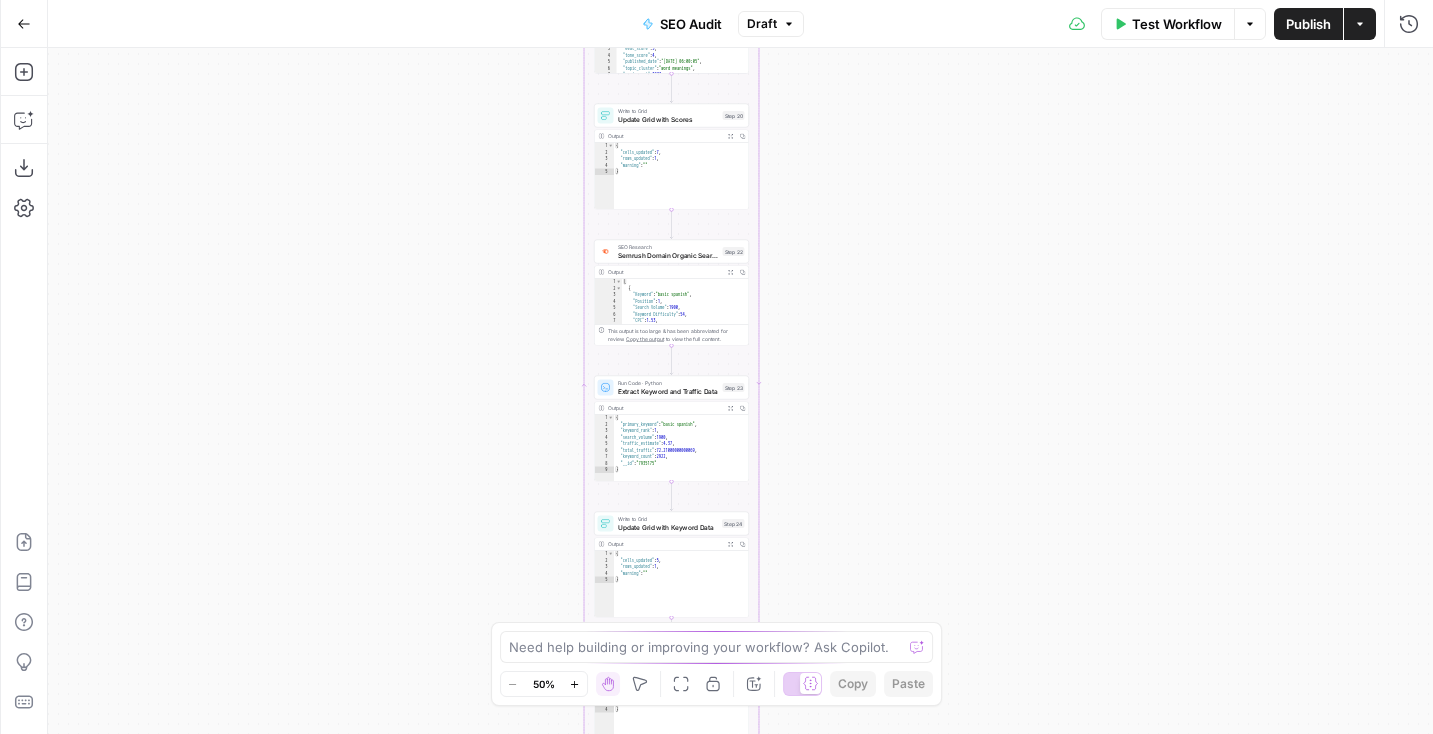 drag, startPoint x: 842, startPoint y: 305, endPoint x: 828, endPoint y: 131, distance: 174.56232 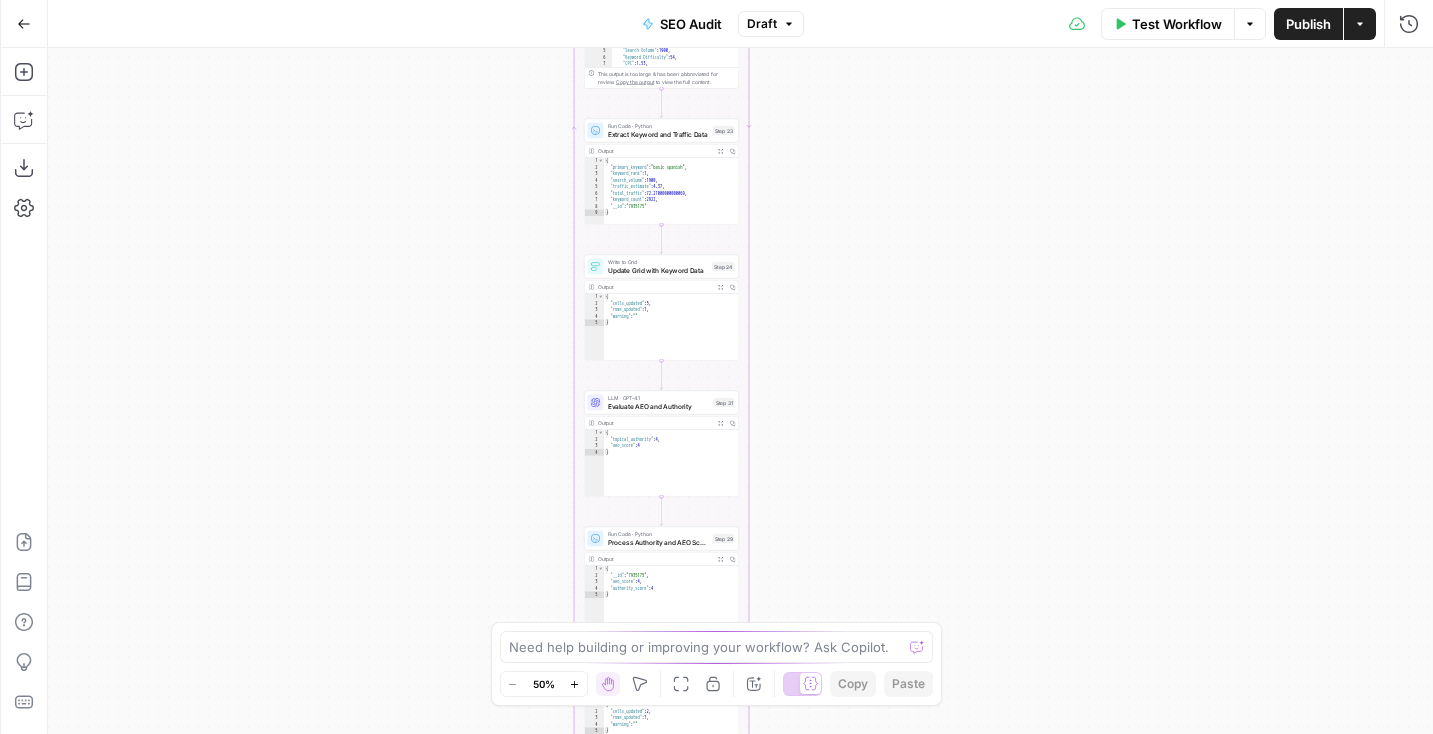 drag, startPoint x: 868, startPoint y: 496, endPoint x: 859, endPoint y: 136, distance: 360.1125 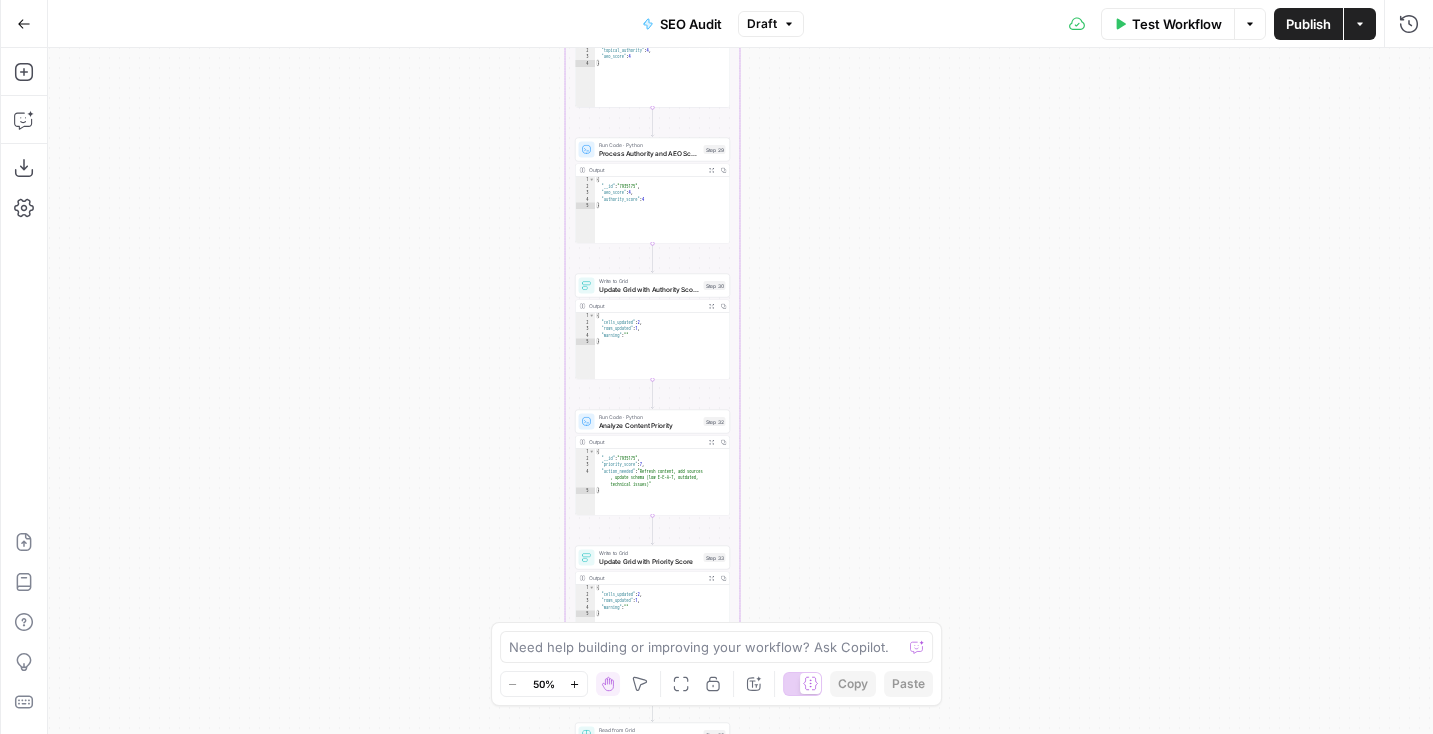 drag, startPoint x: 850, startPoint y: 434, endPoint x: 850, endPoint y: 177, distance: 257 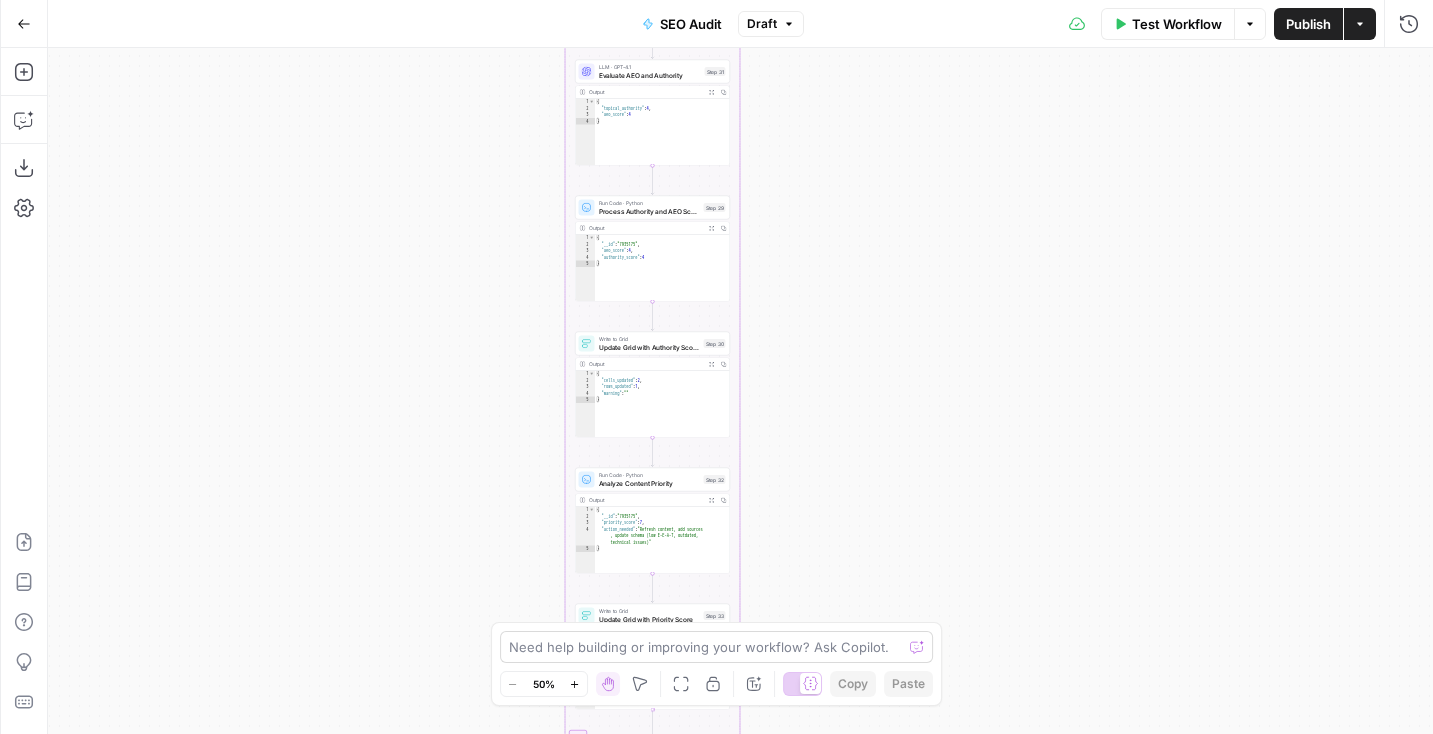 drag, startPoint x: 929, startPoint y: 171, endPoint x: 929, endPoint y: 648, distance: 477 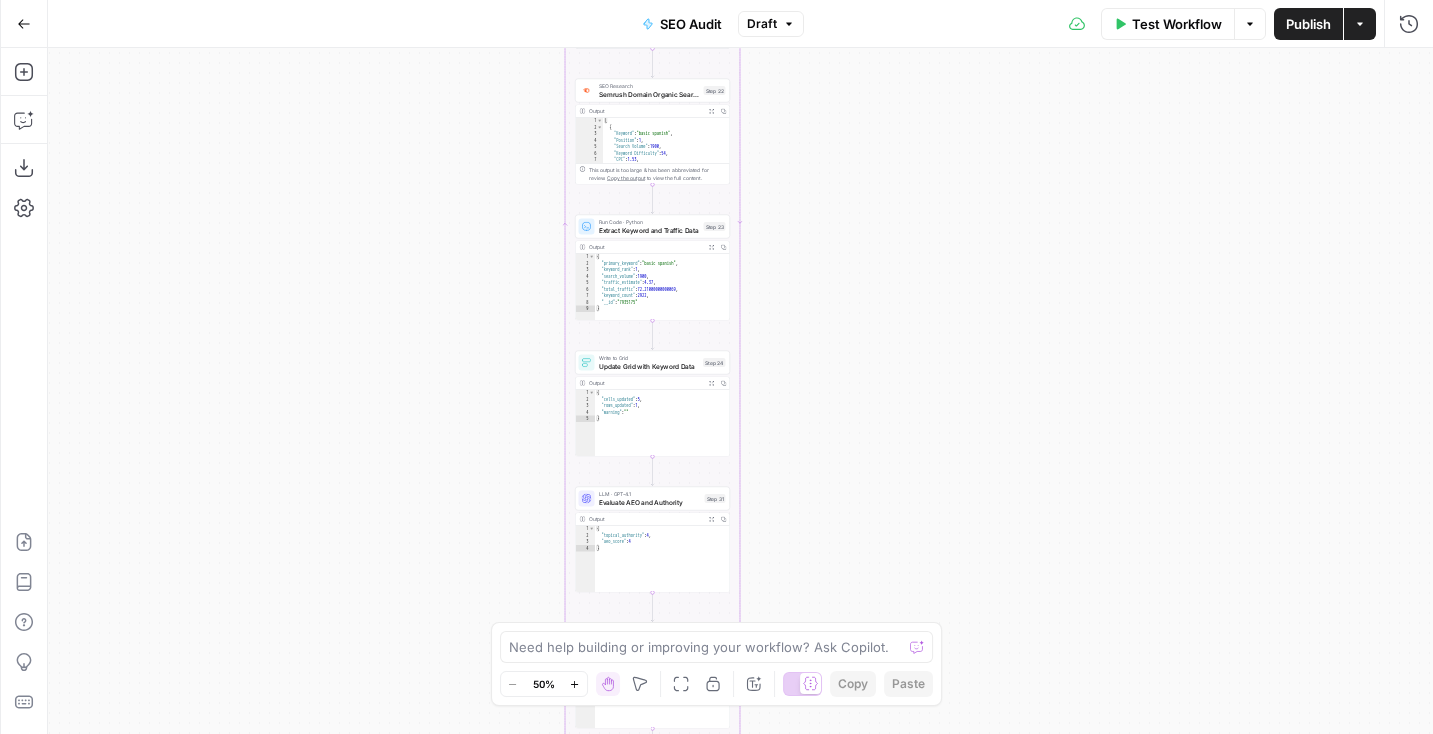 drag, startPoint x: 886, startPoint y: 194, endPoint x: 886, endPoint y: 499, distance: 305 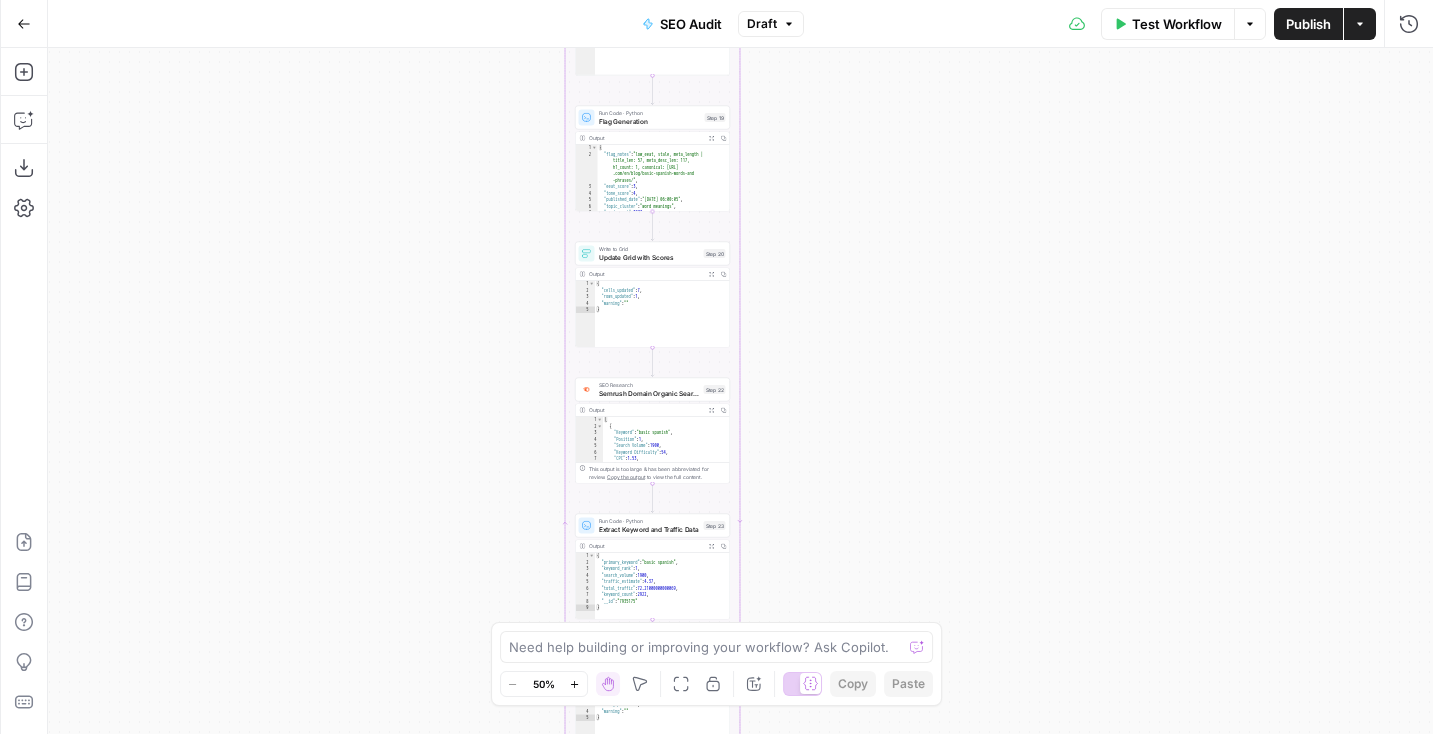 click on "Flag Generation" at bounding box center (650, 121) 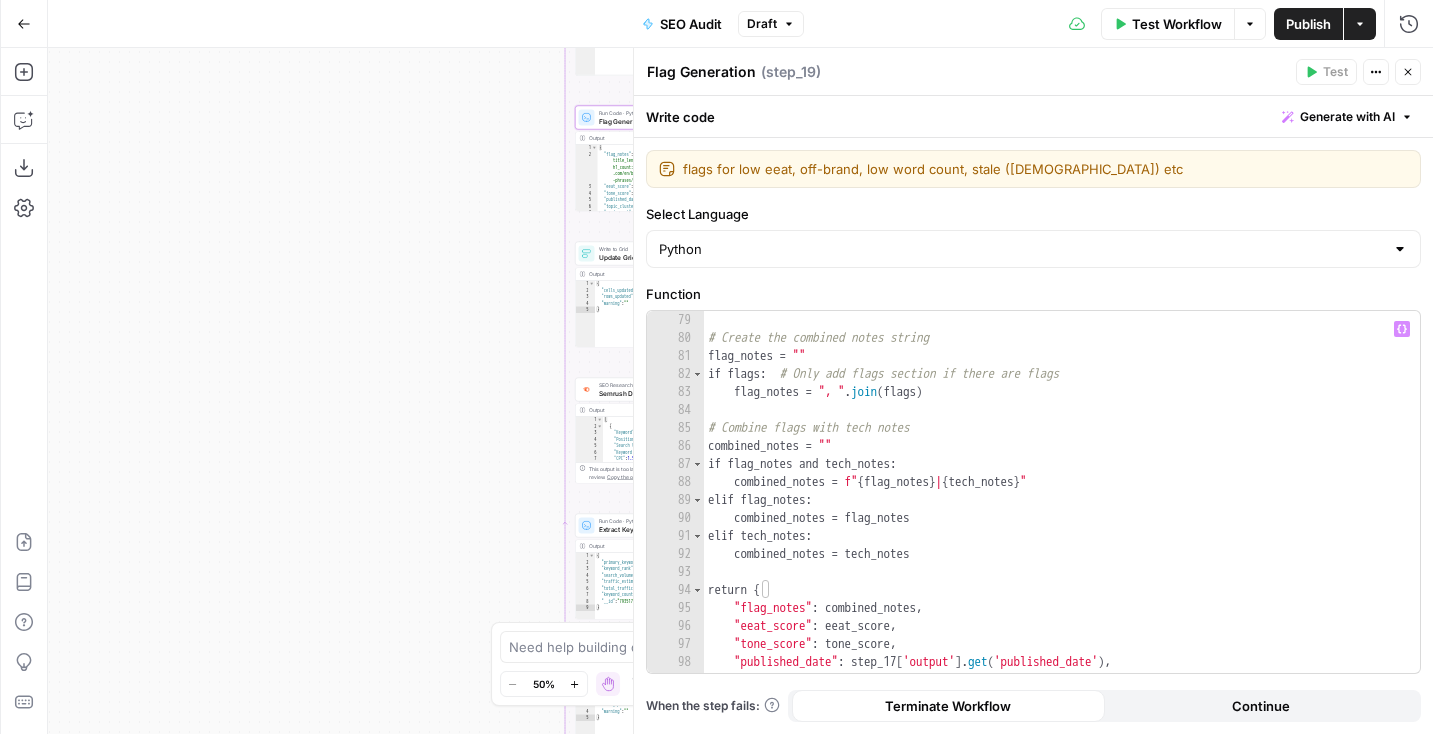 scroll, scrollTop: 1492, scrollLeft: 0, axis: vertical 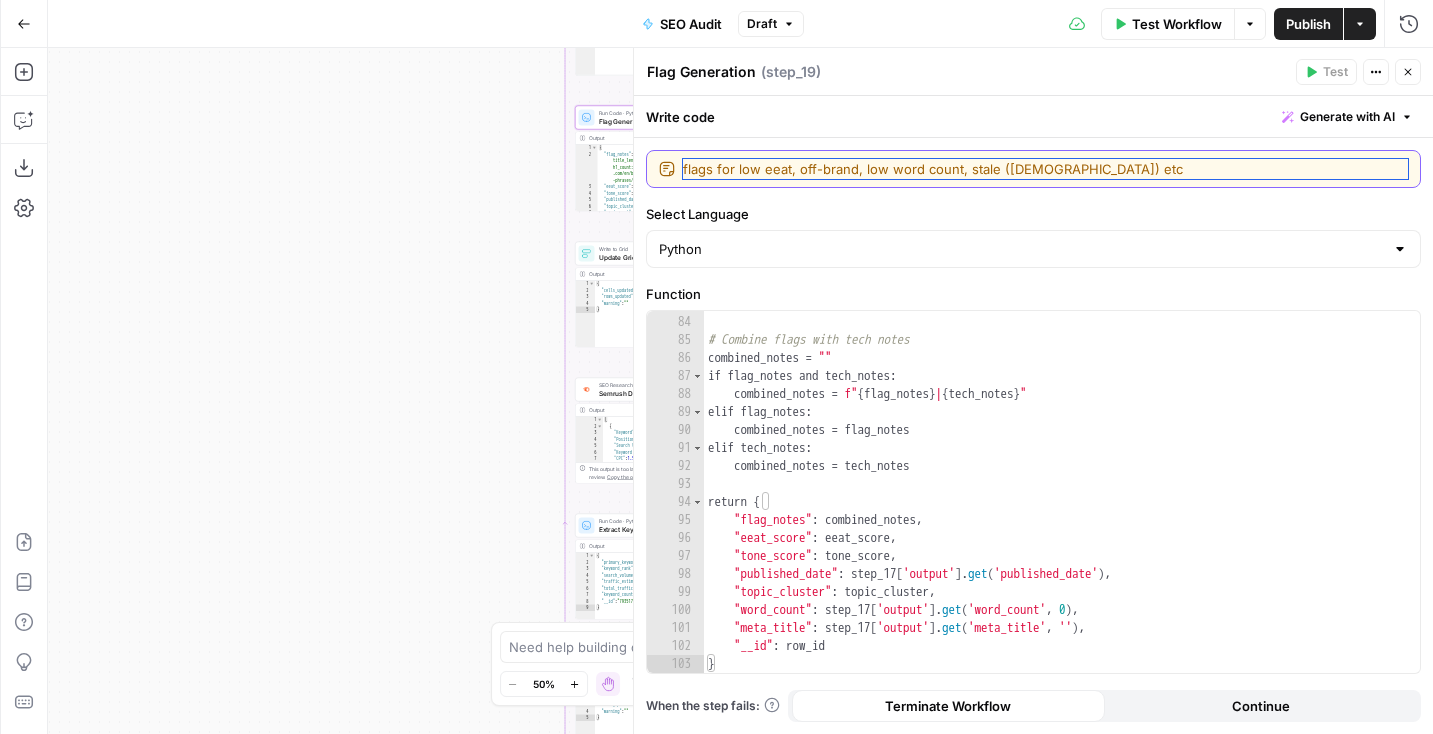 click on "flags for low eeat, off-brand, low word count, stale (18+ months old) etc" at bounding box center [1045, 169] 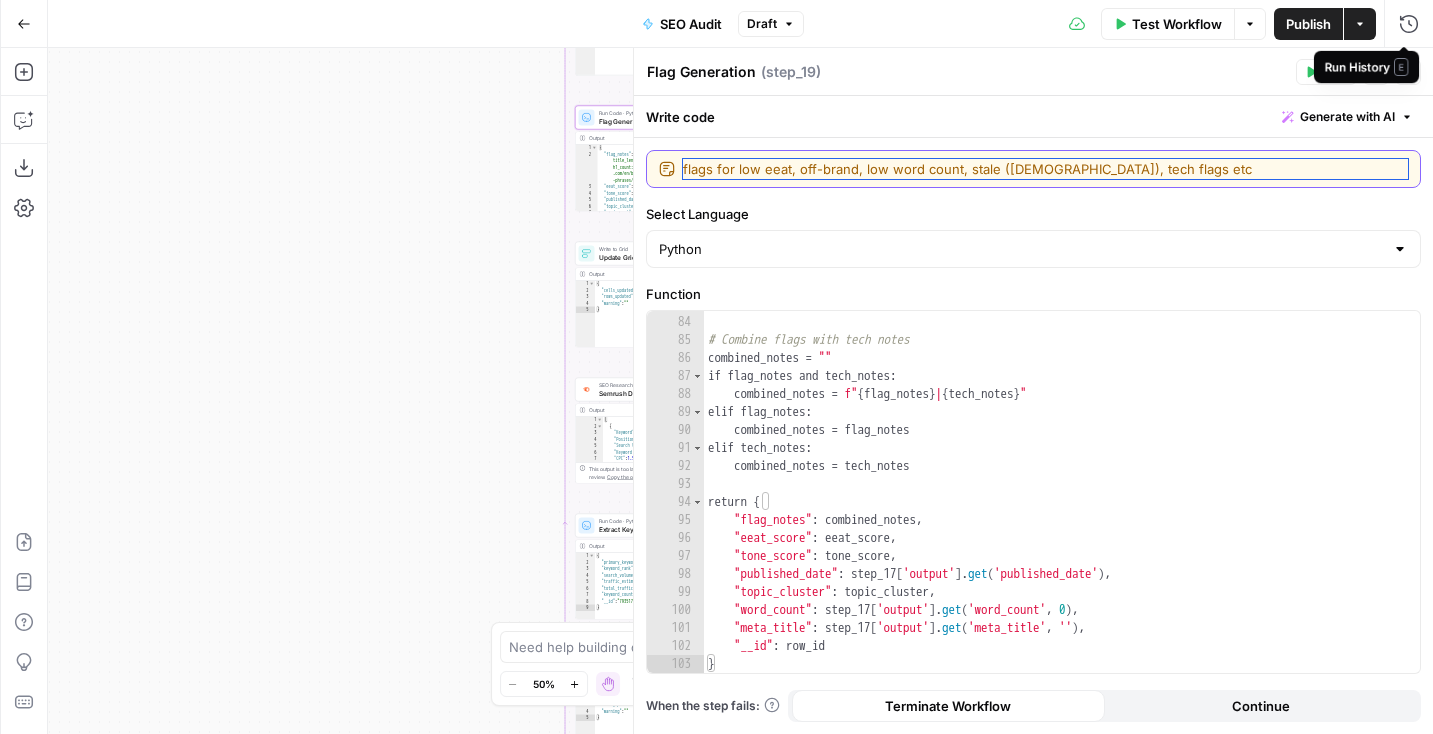 type on "flags for low eeat, off-brand, low word count, stale (18+ months old), tech flags etc" 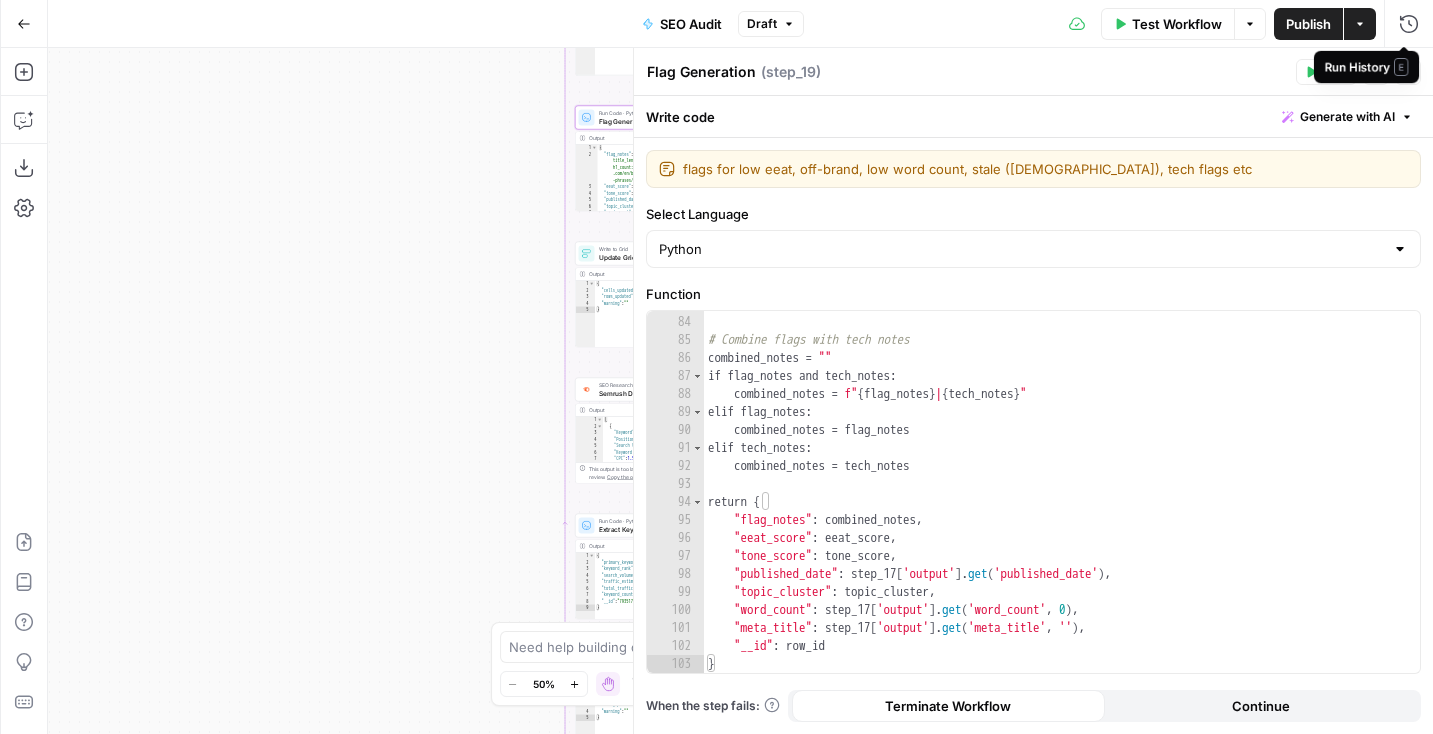 click on "Run History E" at bounding box center (1365, 66) 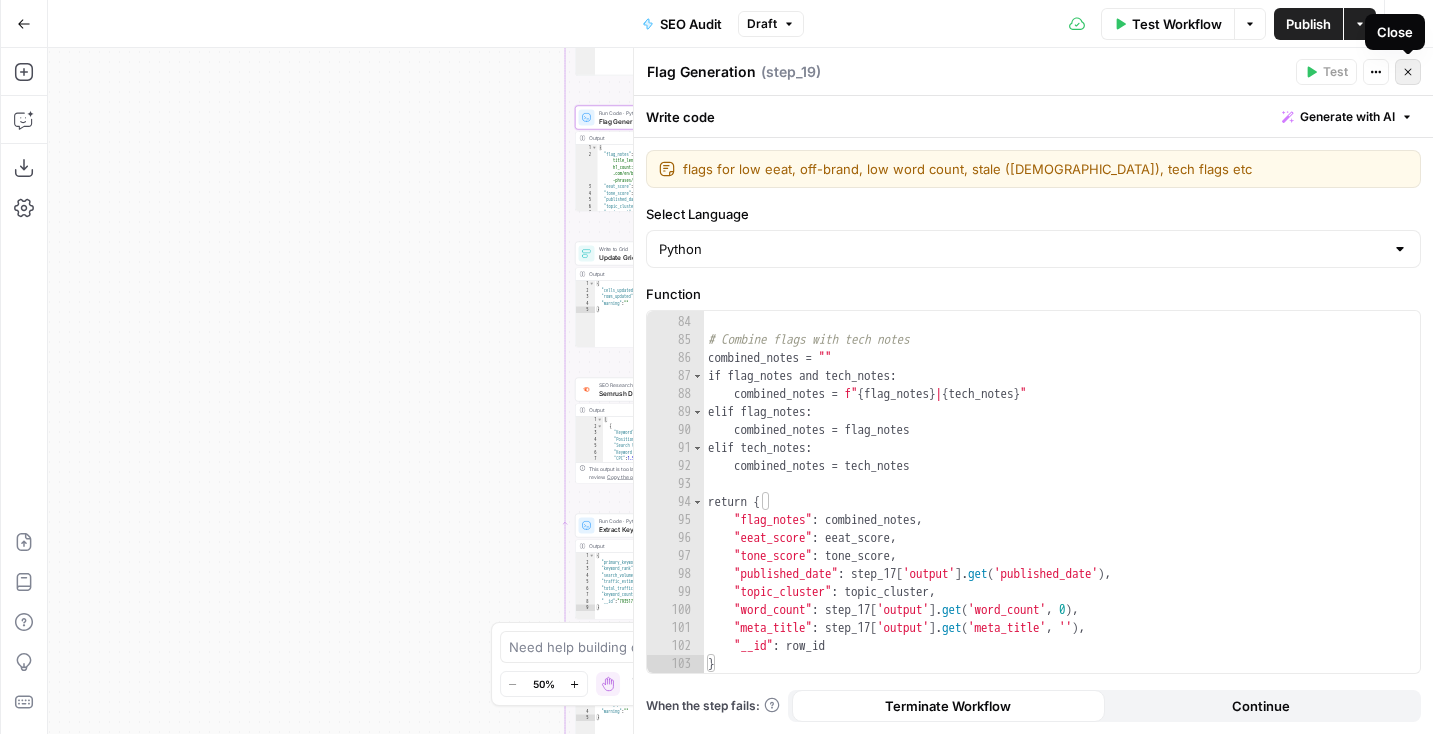 click on "Close" at bounding box center [1408, 72] 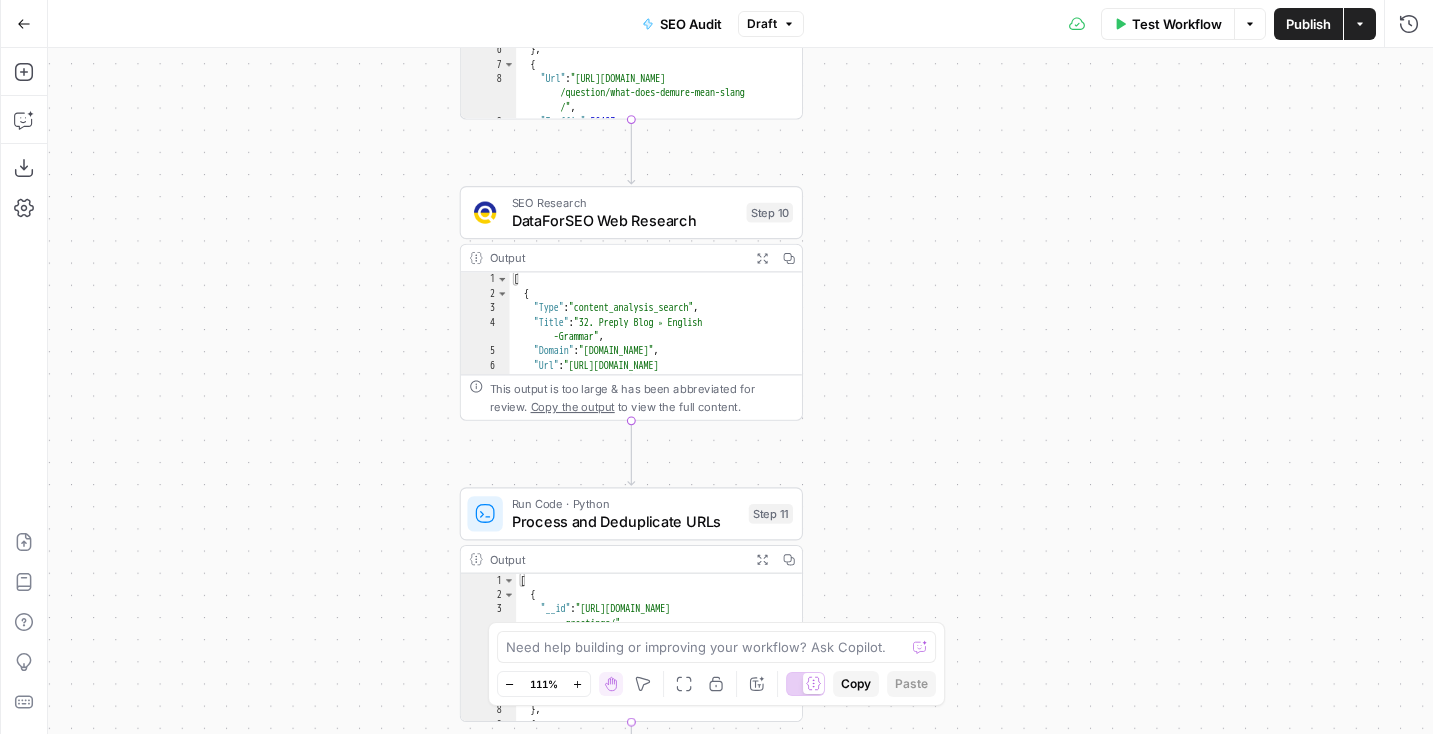 drag, startPoint x: 711, startPoint y: 350, endPoint x: 860, endPoint y: 126, distance: 269.02972 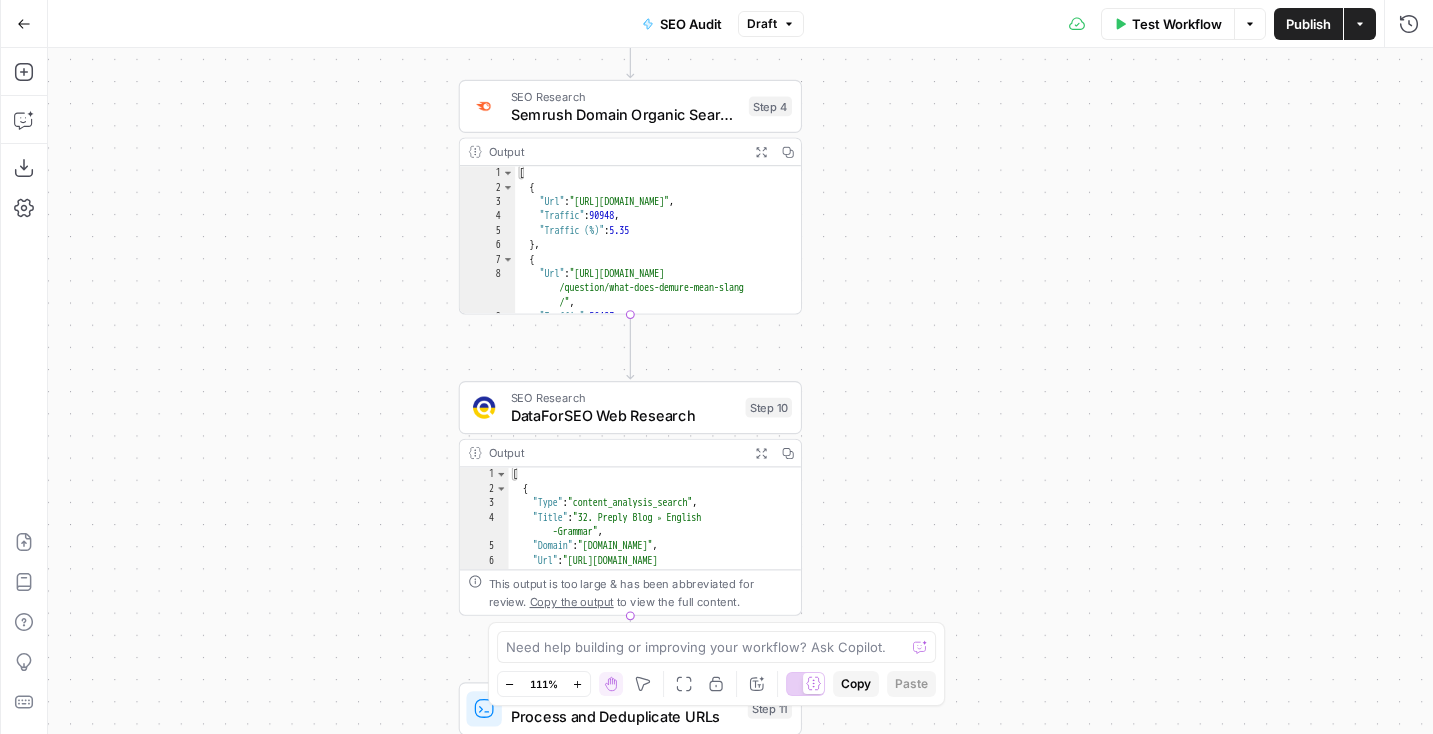 drag, startPoint x: 860, startPoint y: 126, endPoint x: 860, endPoint y: 325, distance: 199 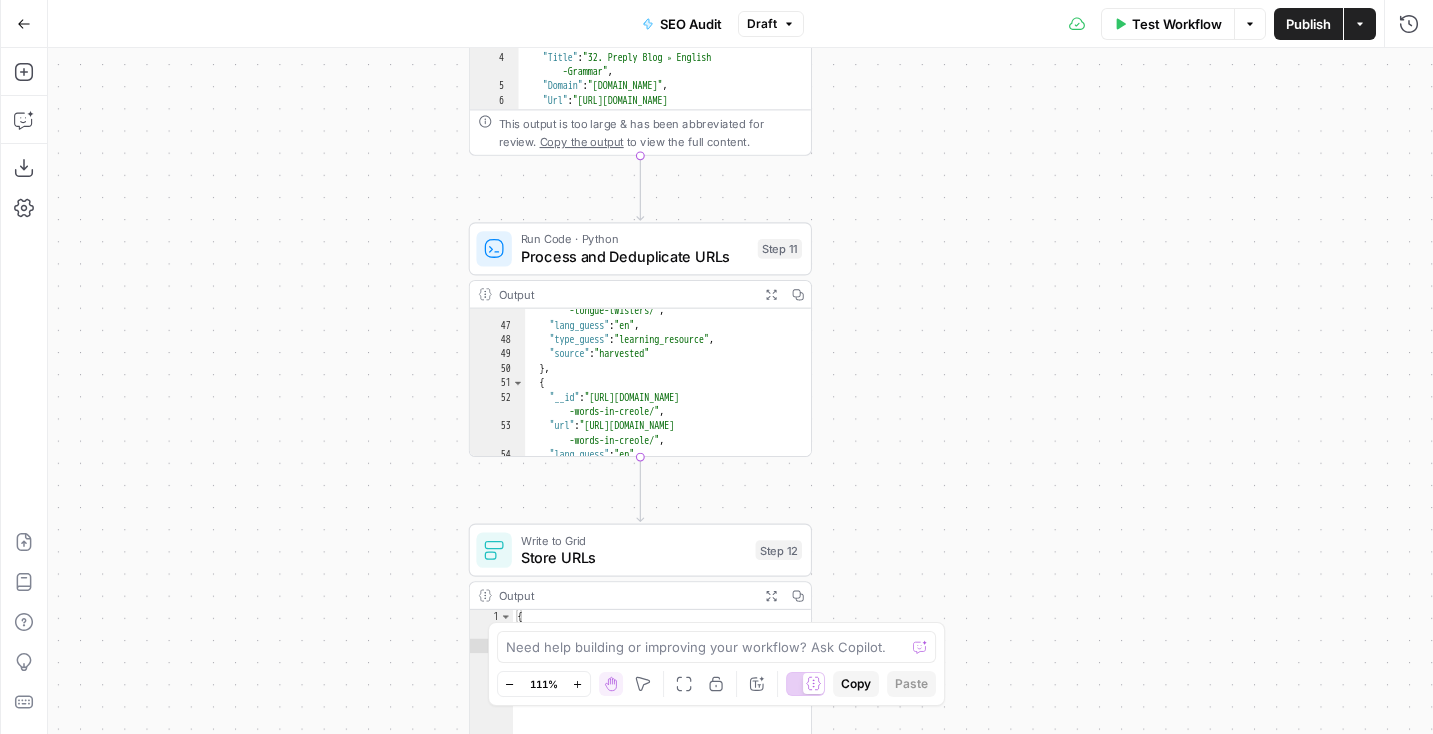 scroll, scrollTop: 828, scrollLeft: 0, axis: vertical 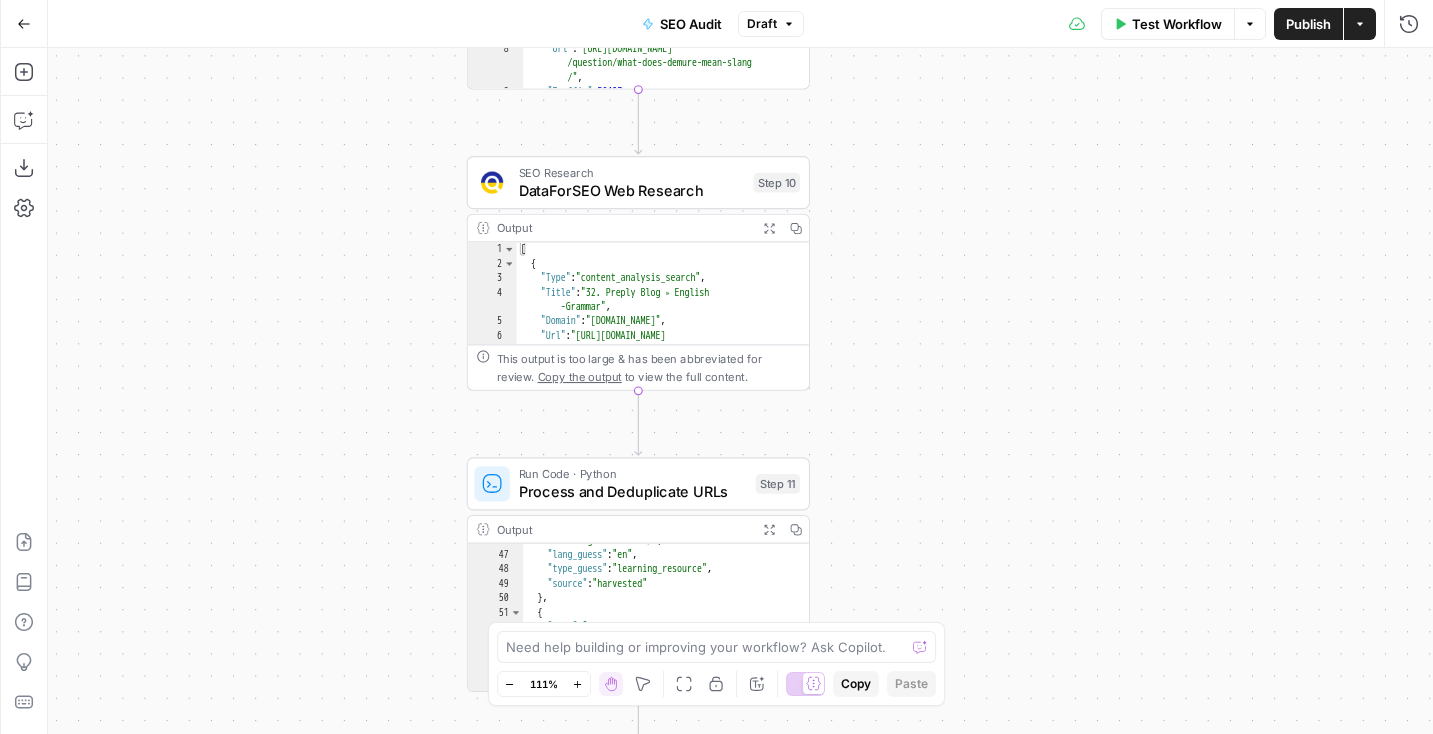 drag, startPoint x: 996, startPoint y: 261, endPoint x: 995, endPoint y: 492, distance: 231.00217 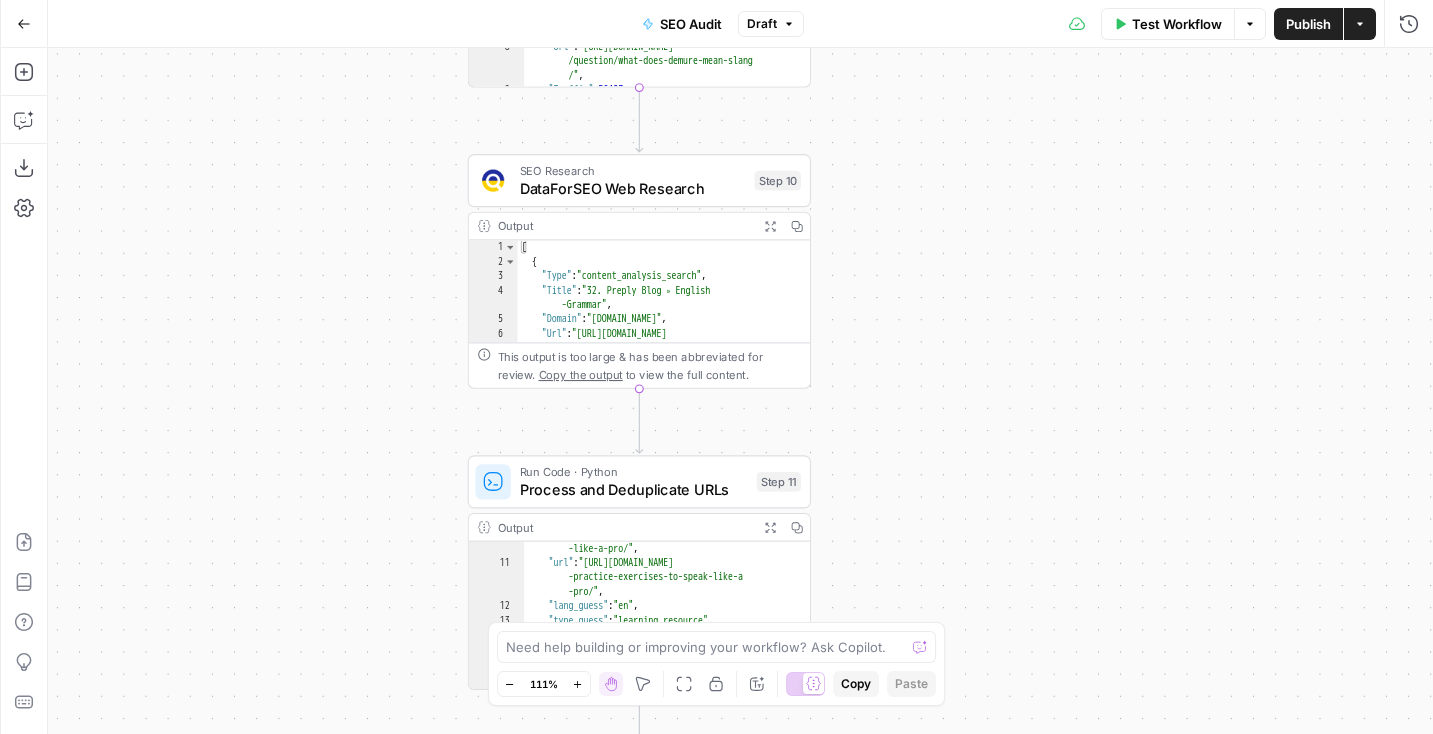 scroll, scrollTop: 0, scrollLeft: 0, axis: both 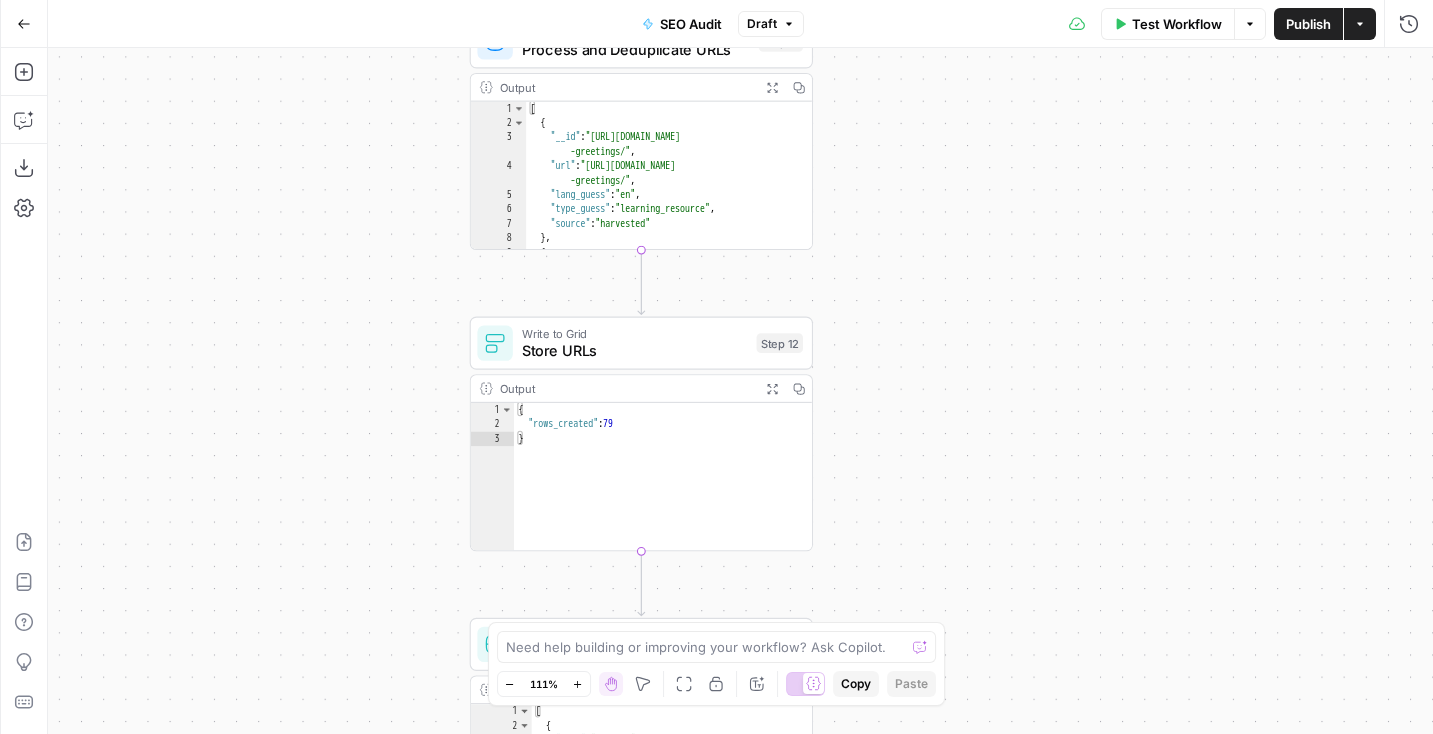 drag, startPoint x: 978, startPoint y: 332, endPoint x: 980, endPoint y: -108, distance: 440.00455 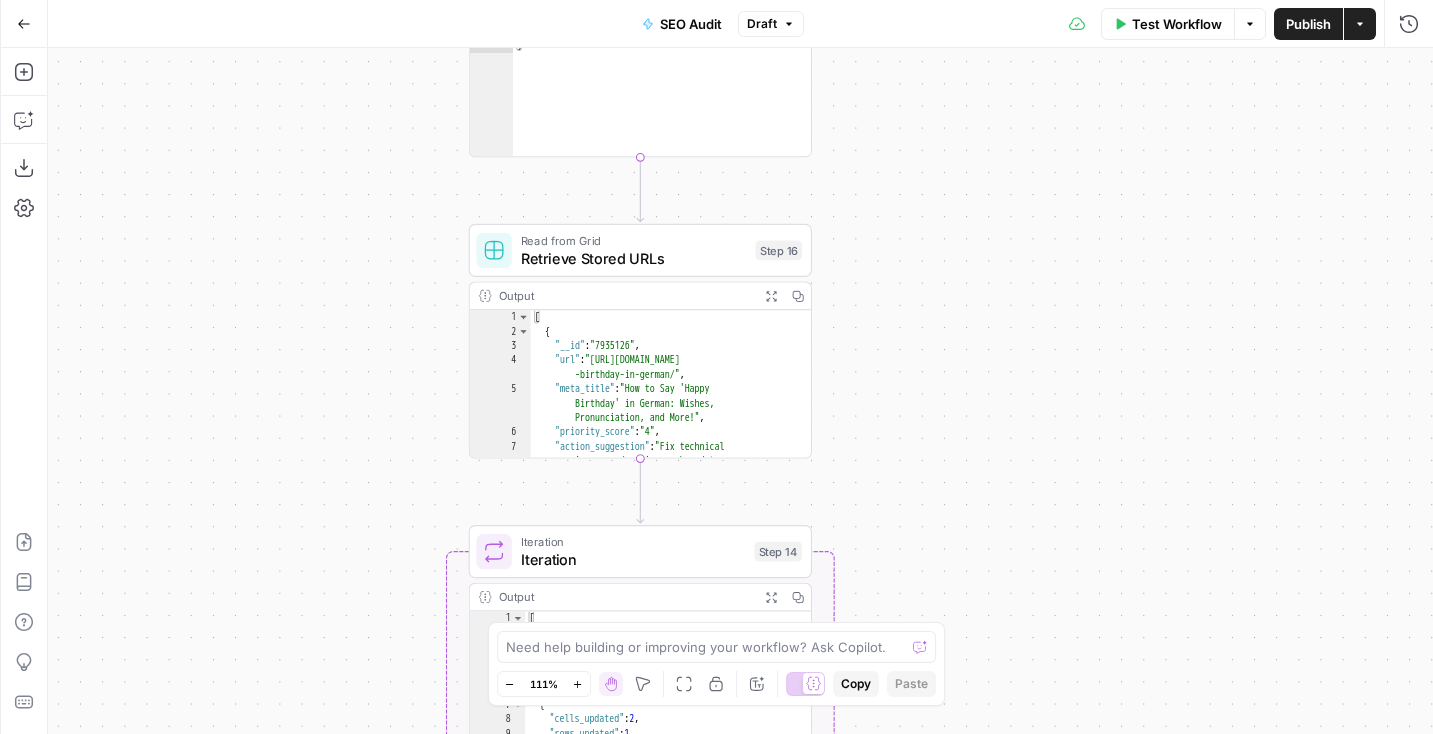 drag, startPoint x: 985, startPoint y: 421, endPoint x: 984, endPoint y: 29, distance: 392.00128 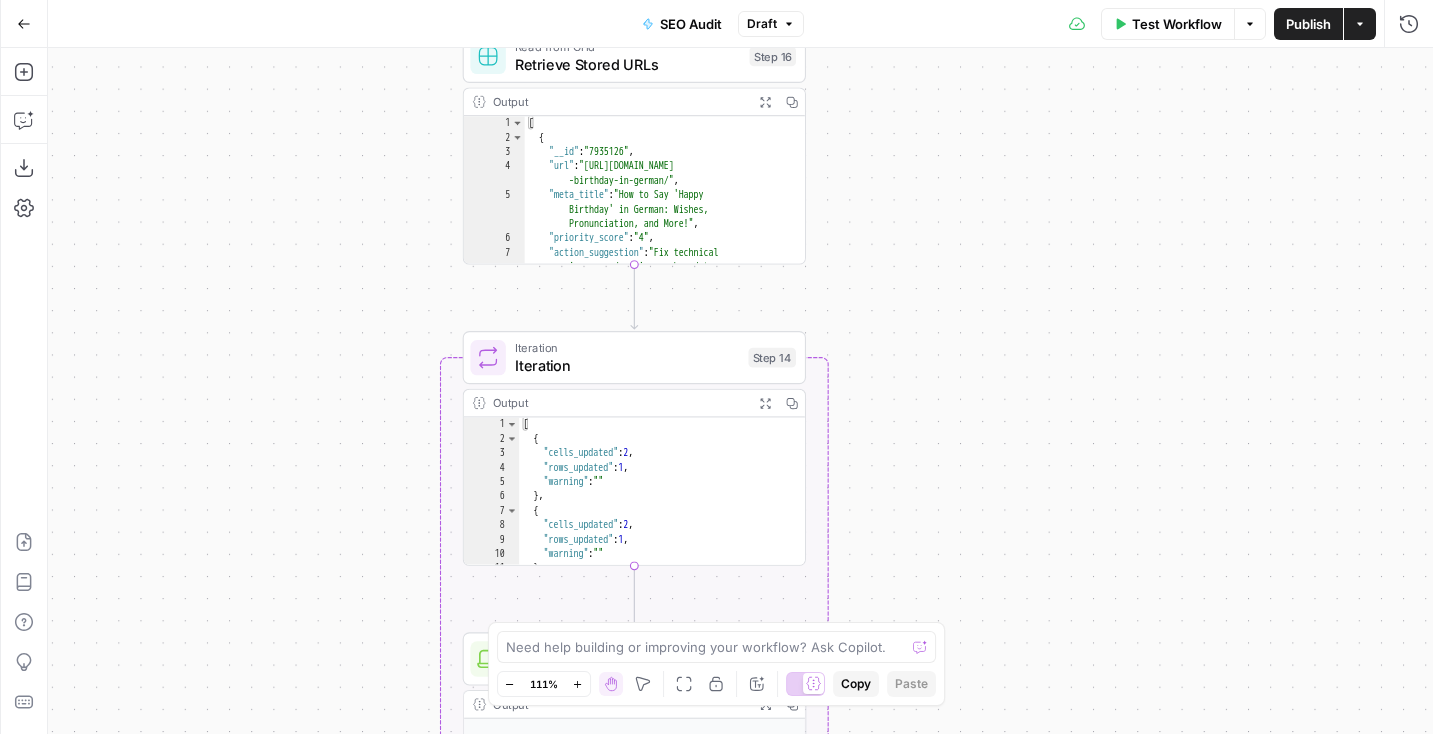 drag, startPoint x: 978, startPoint y: 305, endPoint x: 972, endPoint y: 107, distance: 198.09088 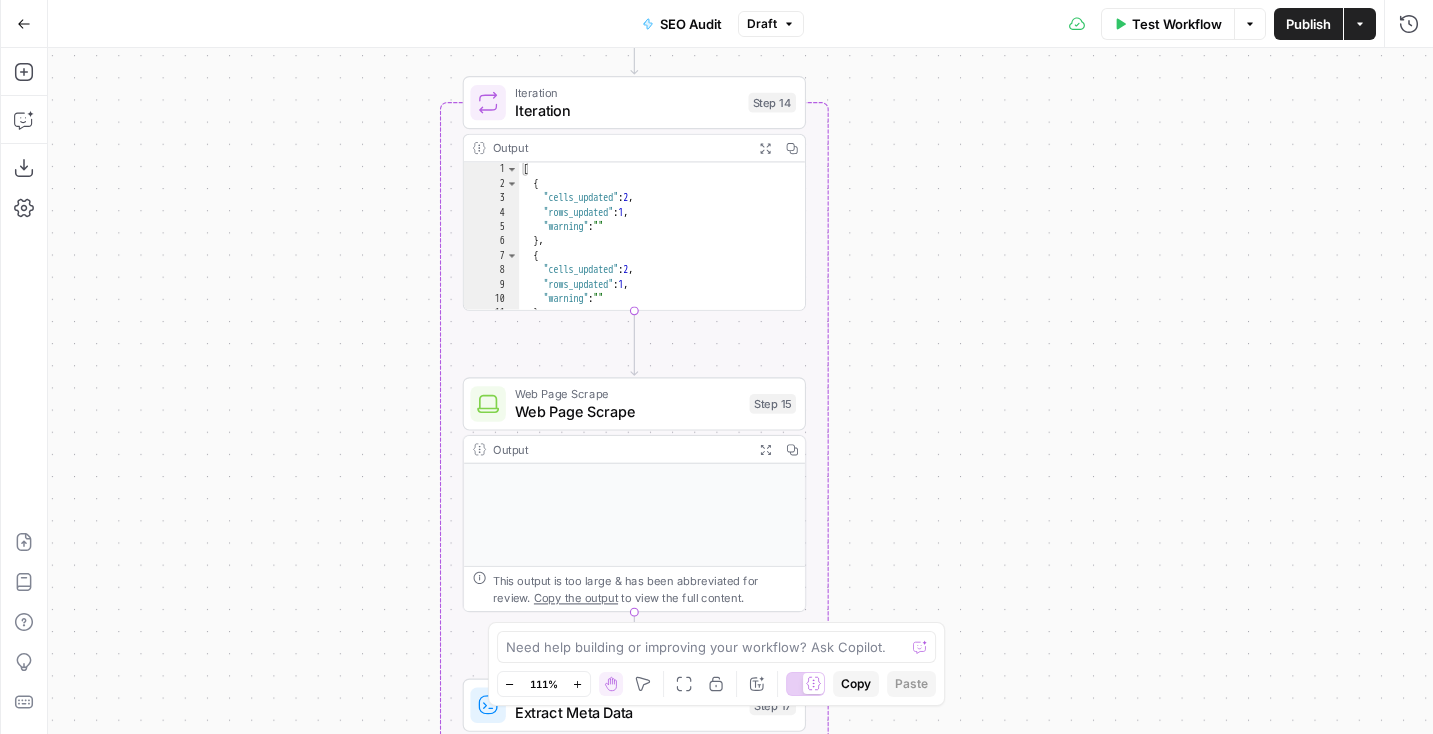 drag, startPoint x: 989, startPoint y: 339, endPoint x: 988, endPoint y: 109, distance: 230.00217 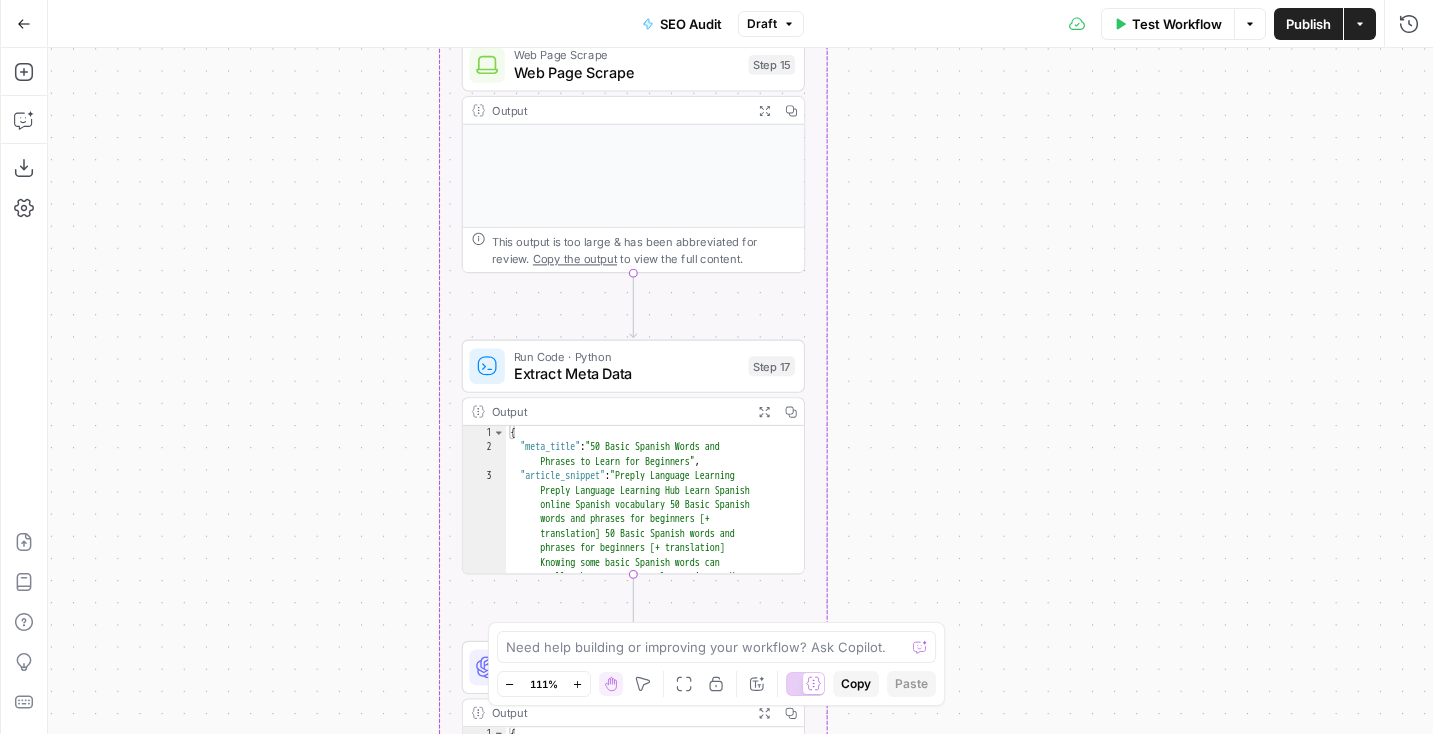 drag, startPoint x: 987, startPoint y: 415, endPoint x: 987, endPoint y: 77, distance: 338 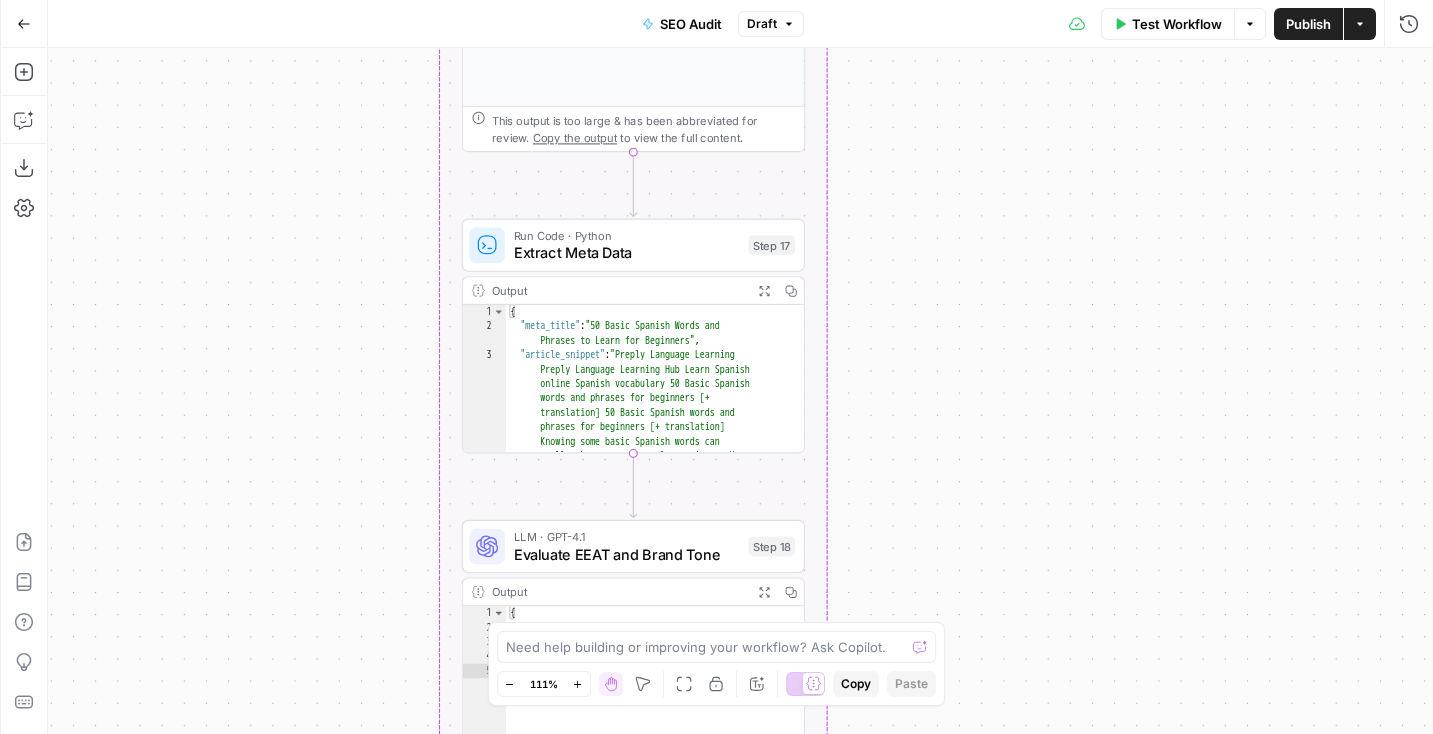 drag, startPoint x: 983, startPoint y: 306, endPoint x: 983, endPoint y: 185, distance: 121 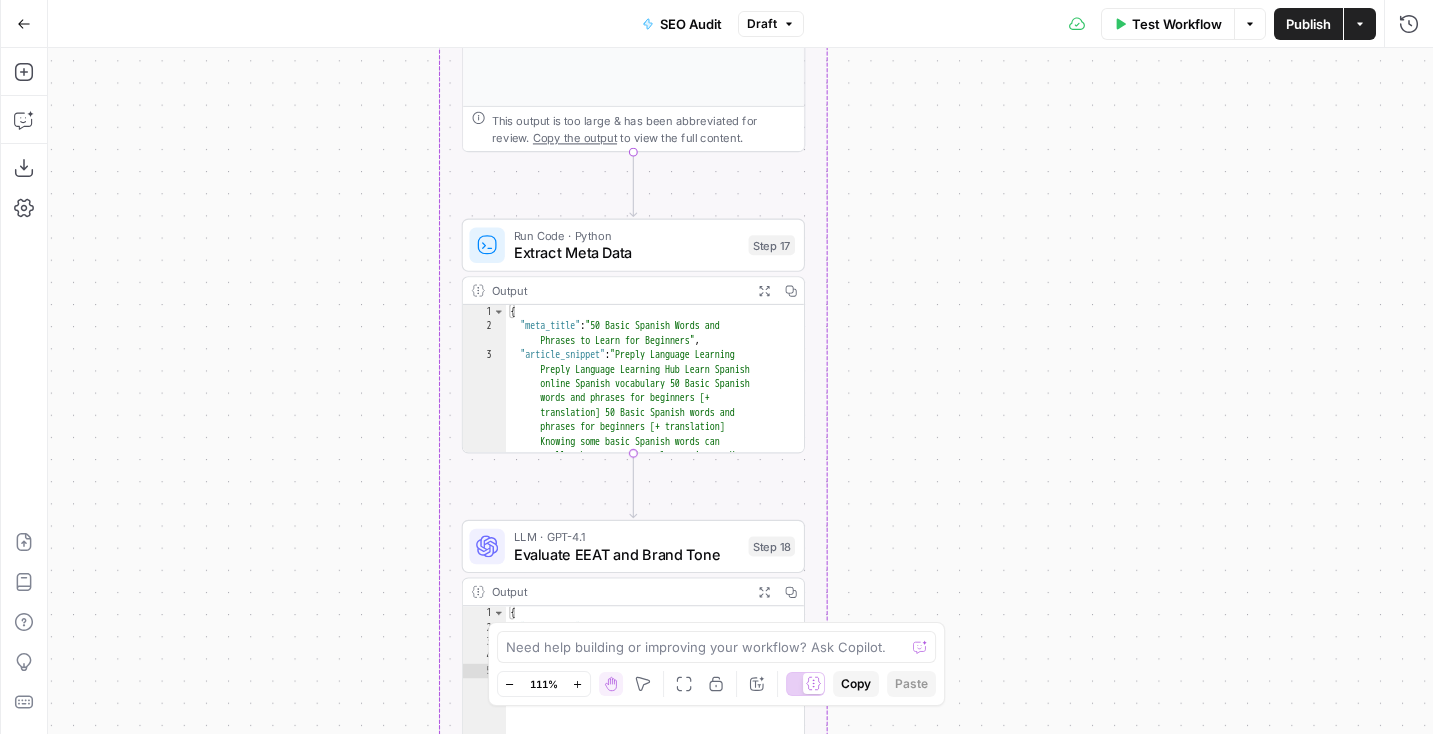 click on "Extract Meta Data" at bounding box center [627, 253] 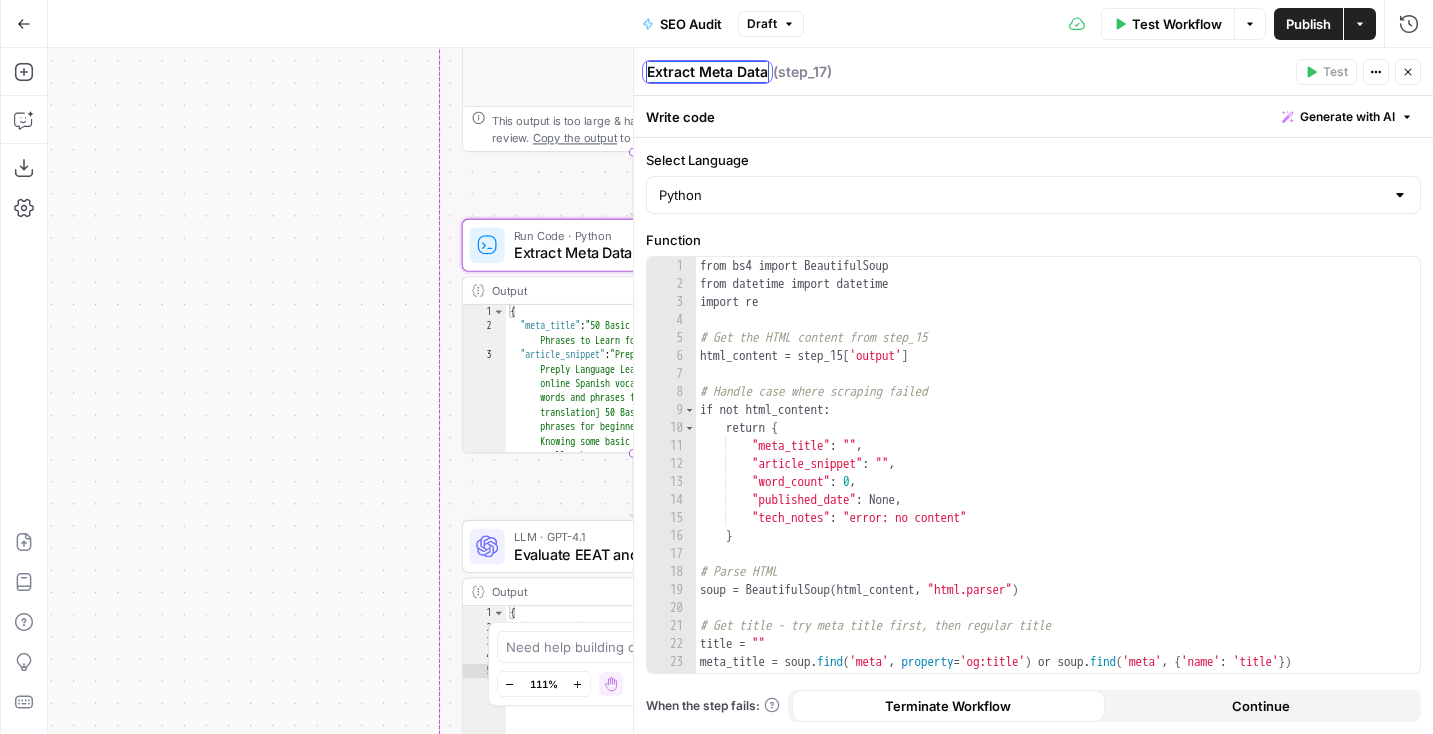 click on "Extract Meta Data" at bounding box center (707, 72) 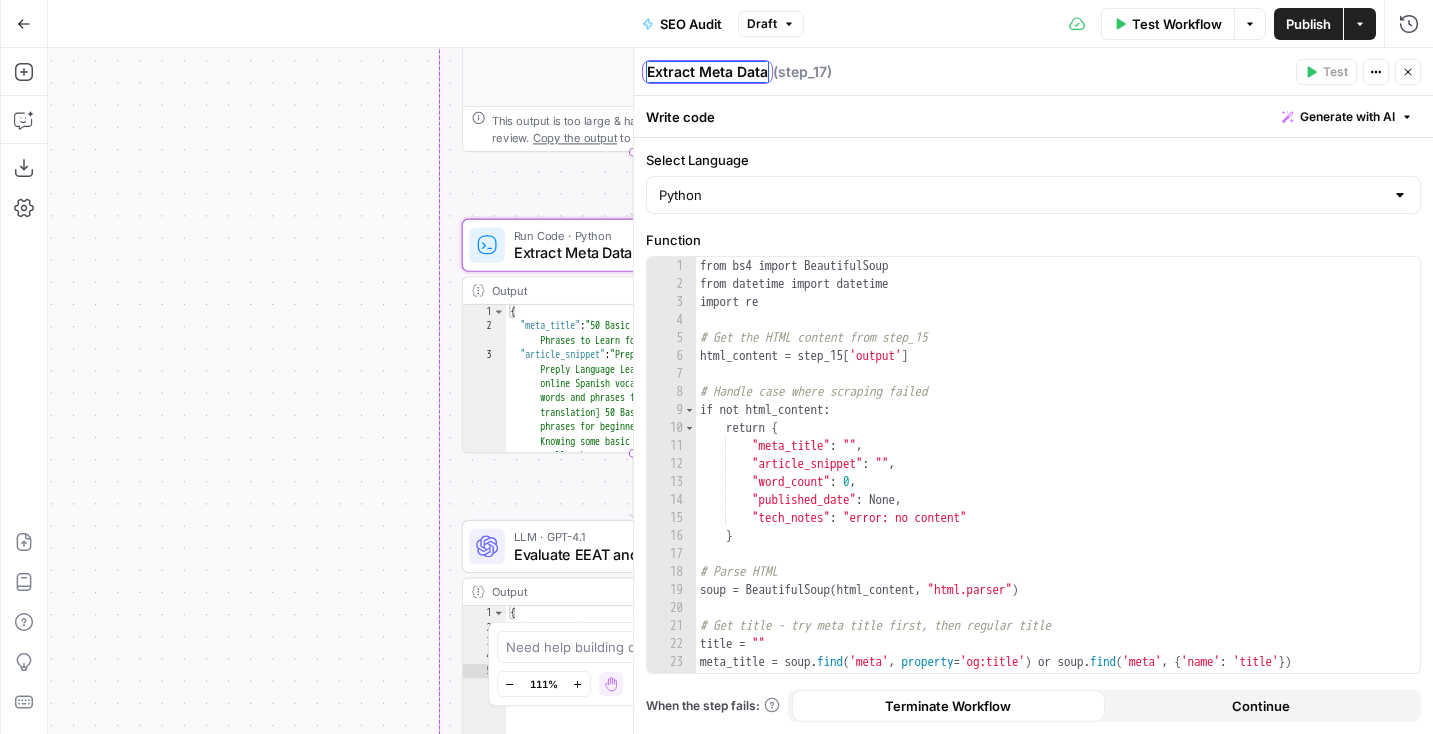 click on "Extract Meta Data" at bounding box center [707, 72] 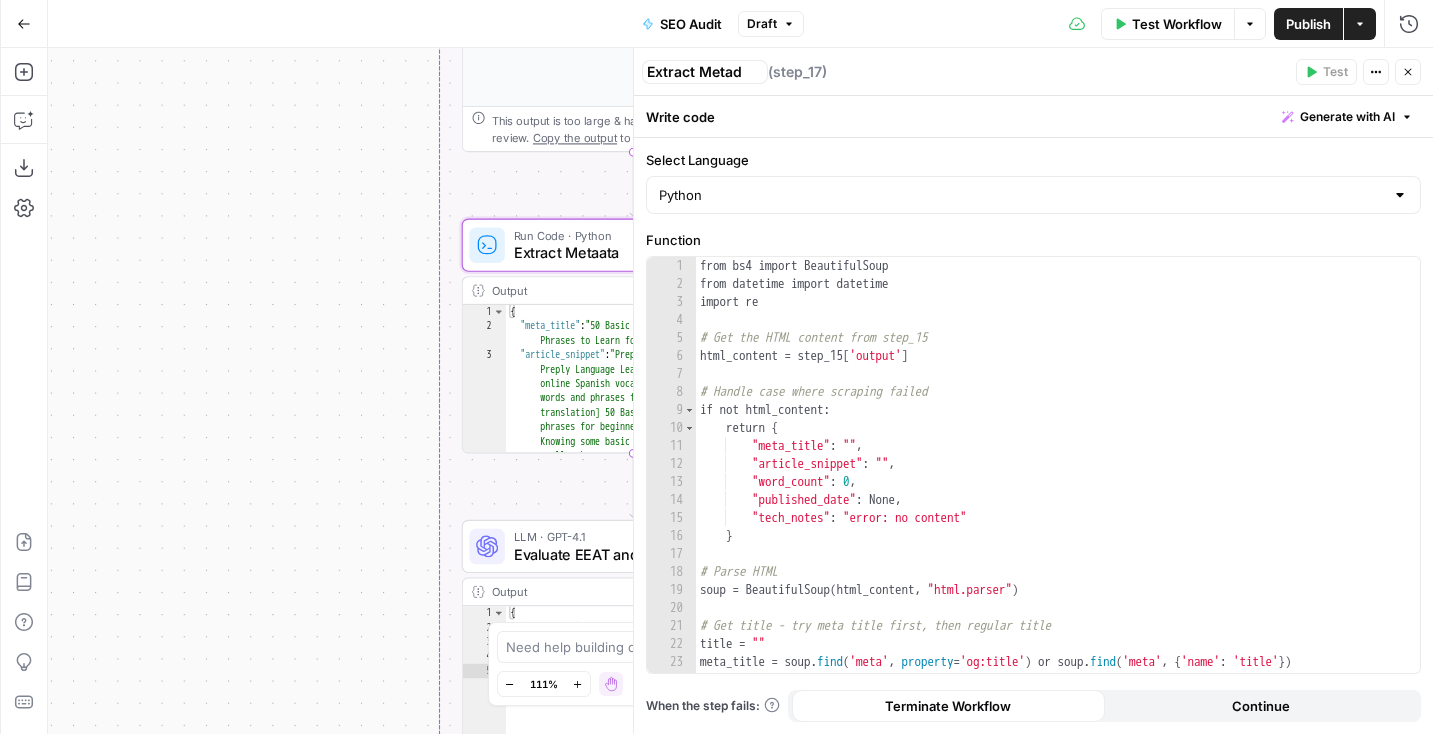 type on "Extract Metadata" 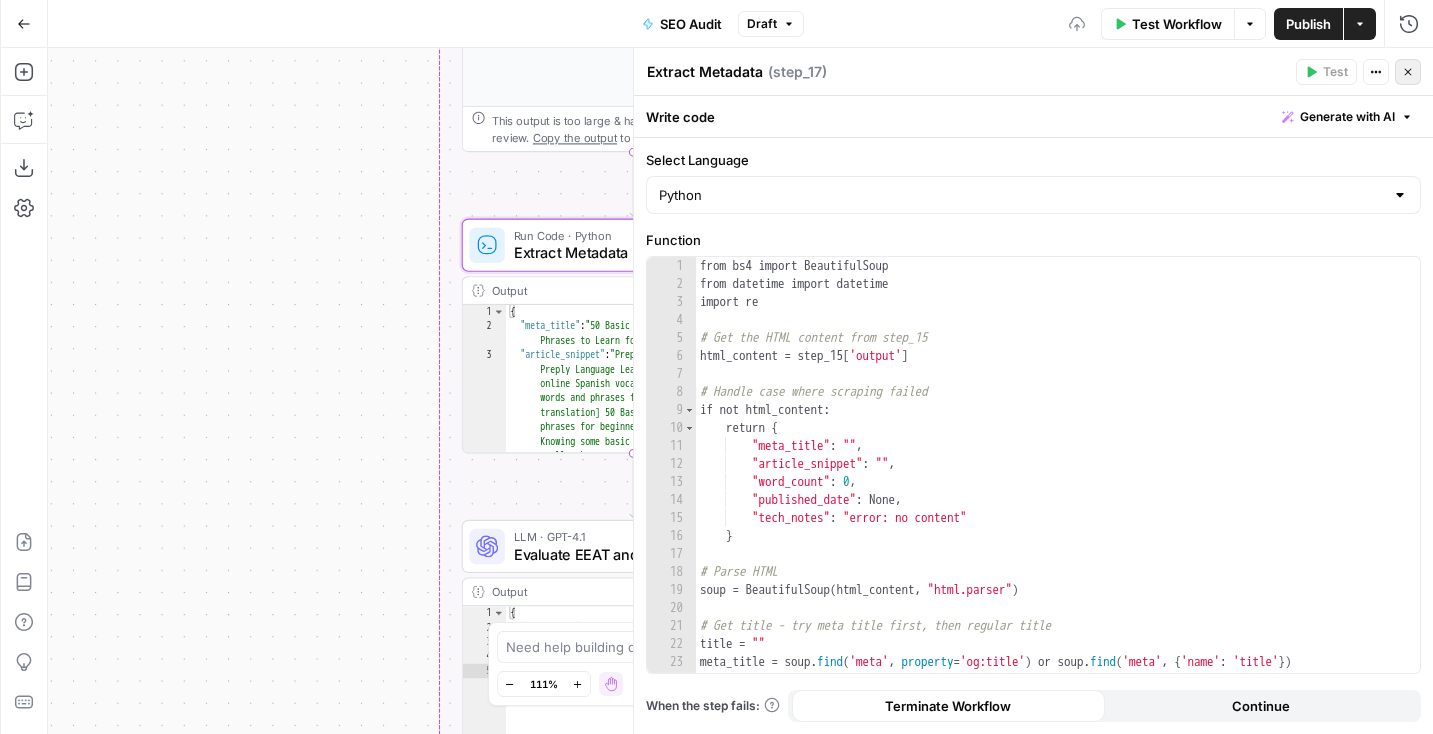 click on "Close" at bounding box center [1408, 72] 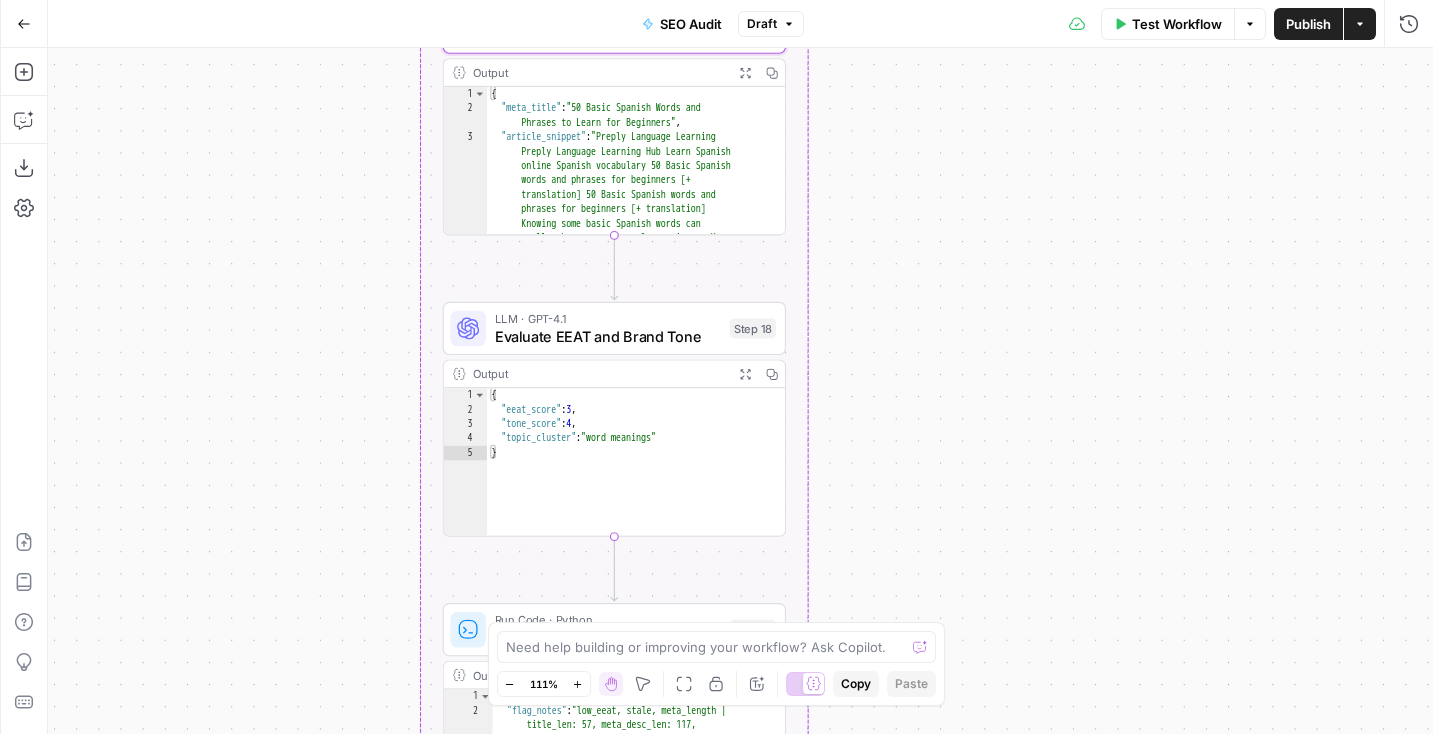 drag, startPoint x: 927, startPoint y: 479, endPoint x: 906, endPoint y: 235, distance: 244.90202 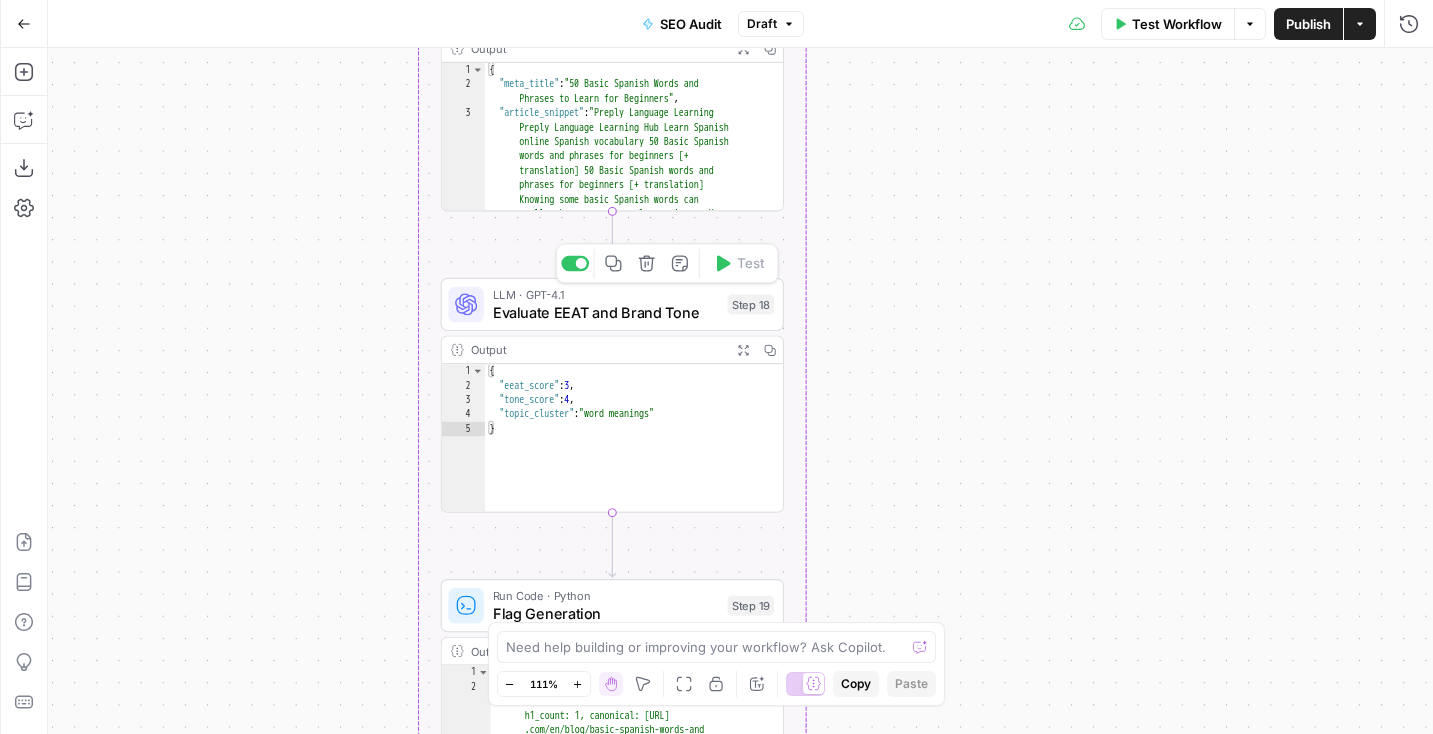 click on "Evaluate EEAT and Brand Tone" at bounding box center [606, 312] 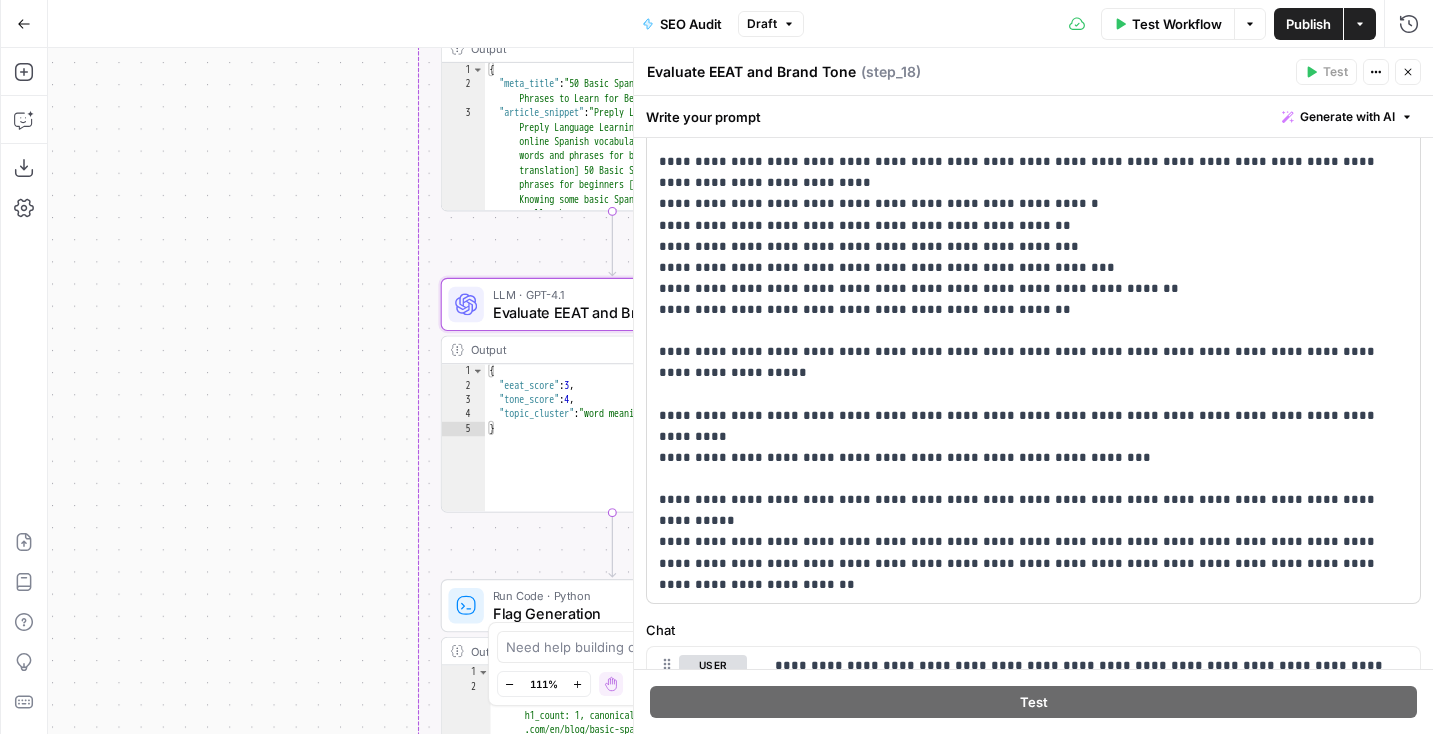 scroll, scrollTop: 615, scrollLeft: 0, axis: vertical 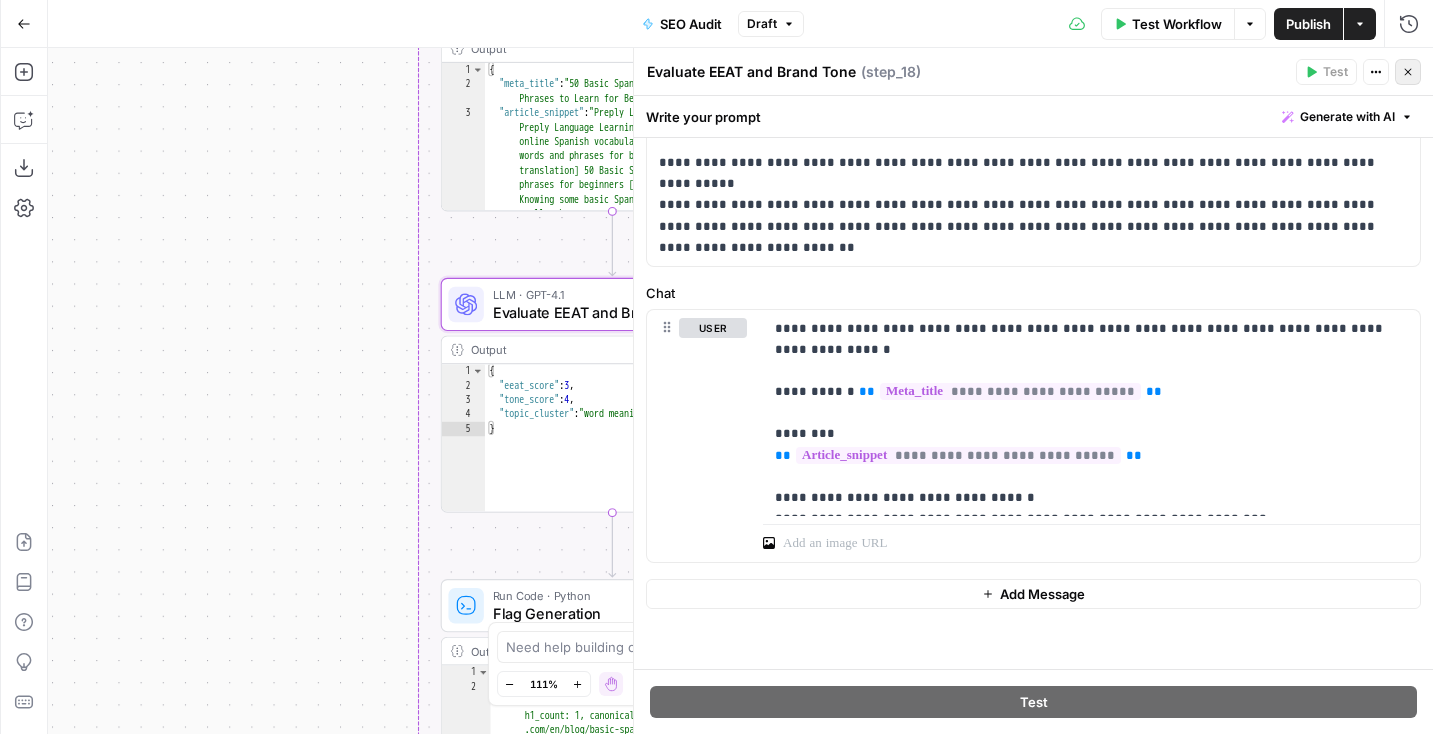 click on "Close" at bounding box center [1408, 72] 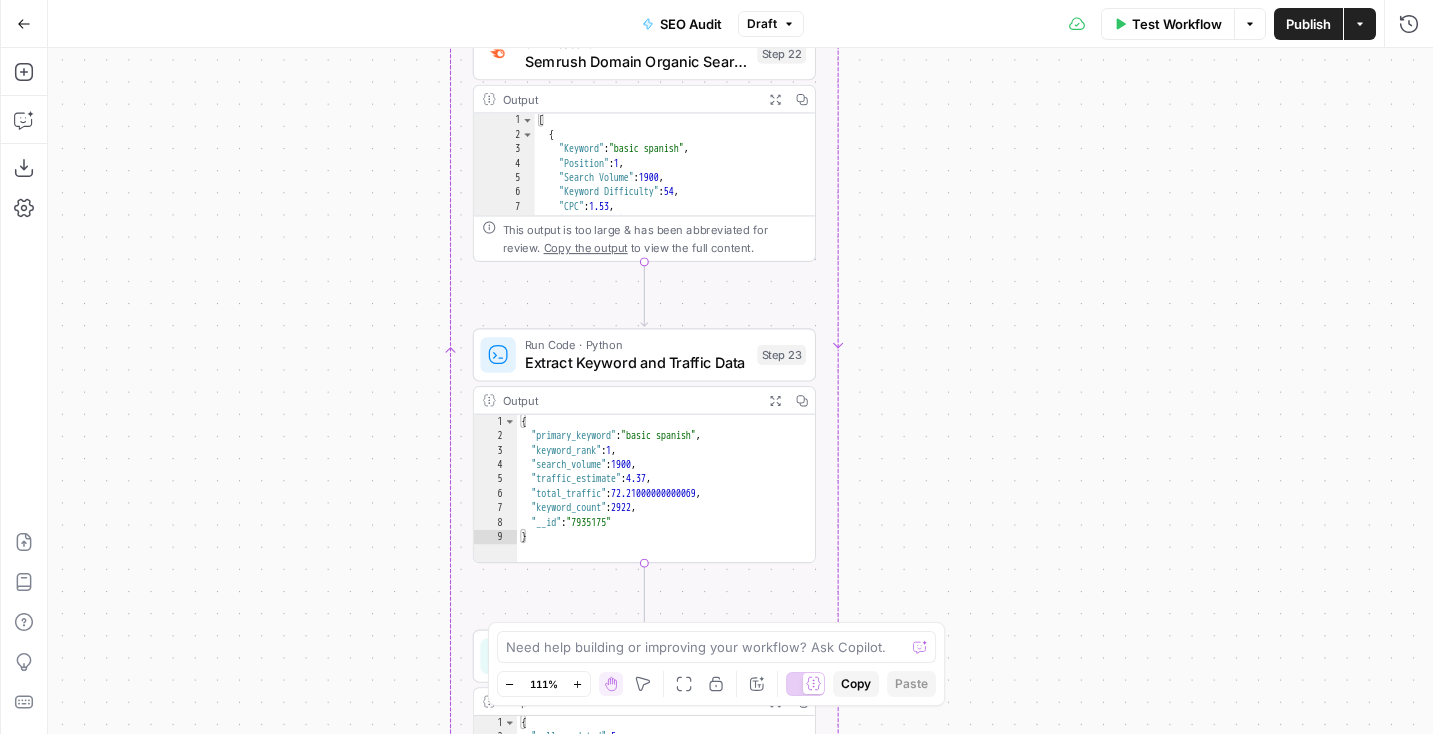 click on "Semrush Domain Organic Search Keywords" at bounding box center (637, 61) 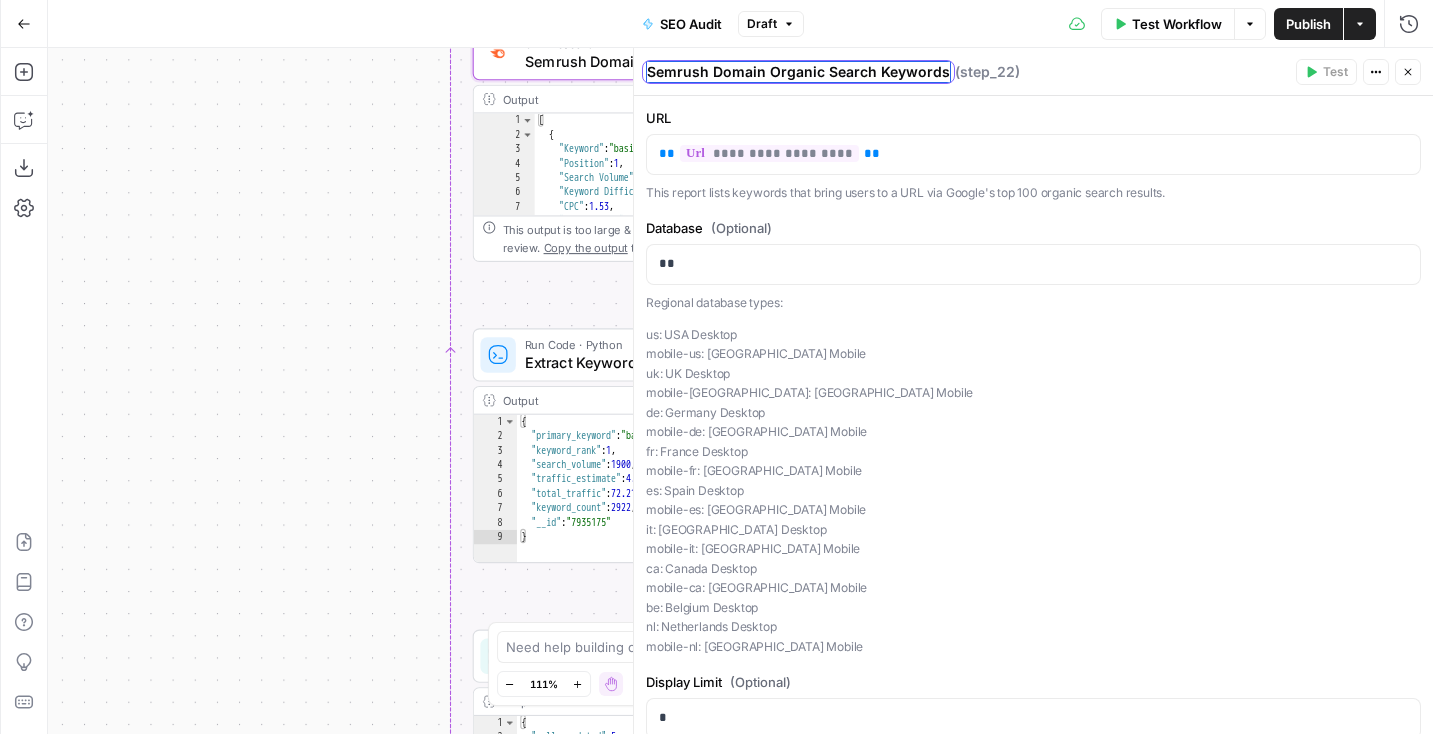 click on "Semrush Domain Organic Search Keywords" at bounding box center (798, 72) 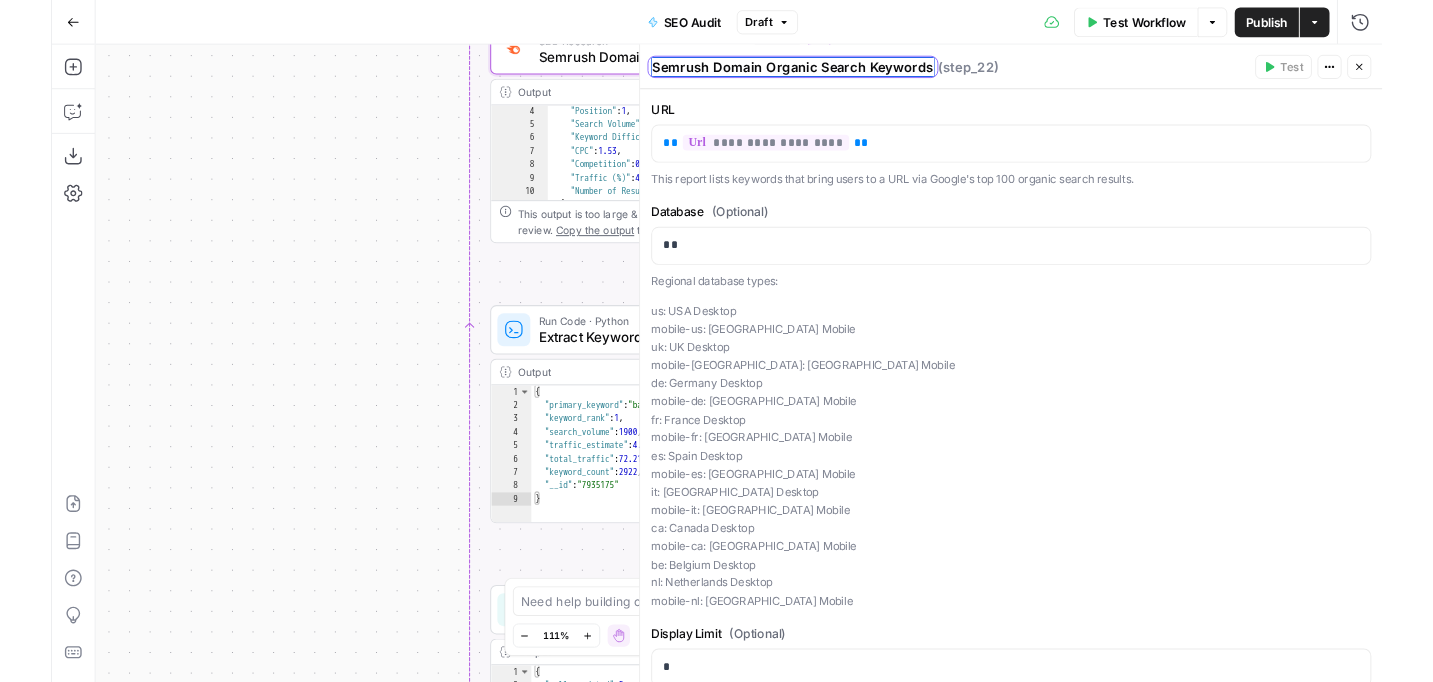 scroll, scrollTop: 31, scrollLeft: 0, axis: vertical 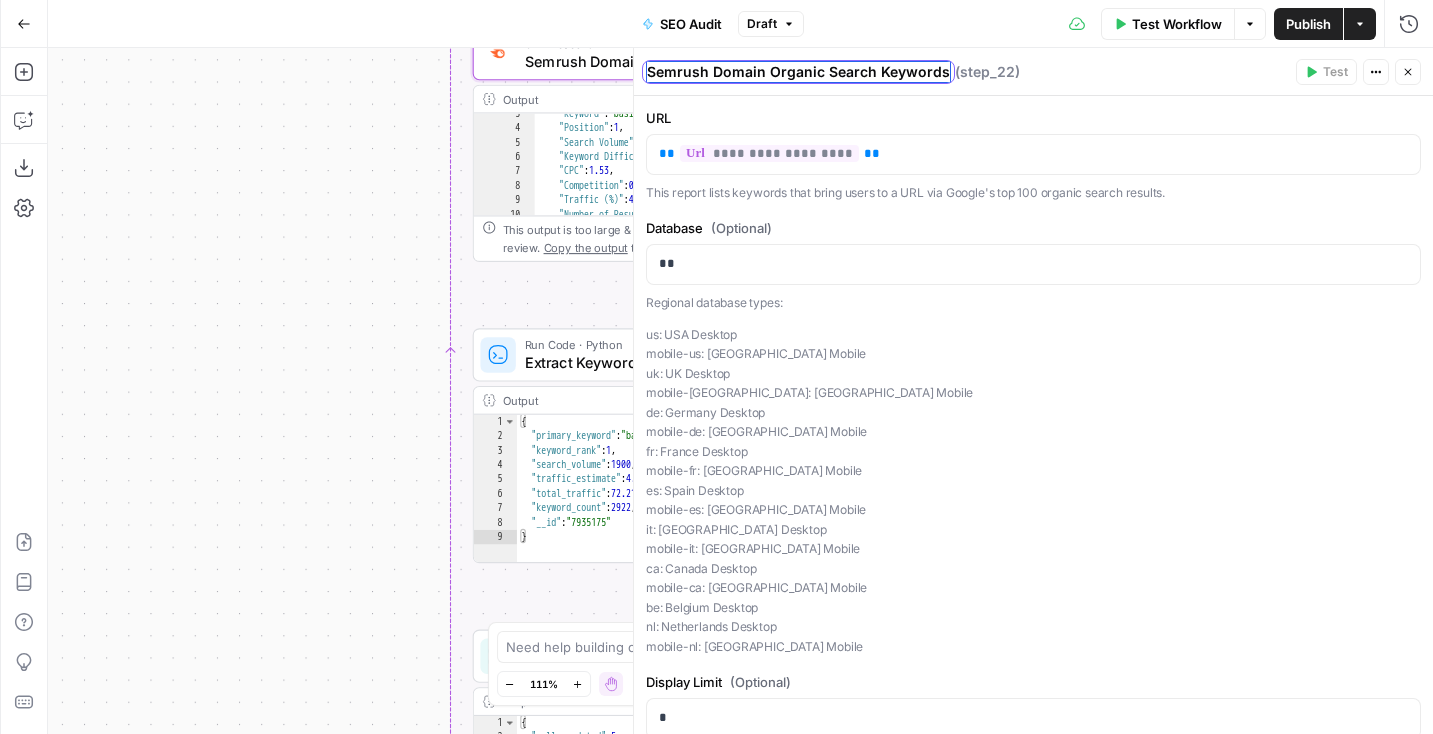 drag, startPoint x: 940, startPoint y: 70, endPoint x: 718, endPoint y: 45, distance: 223.40323 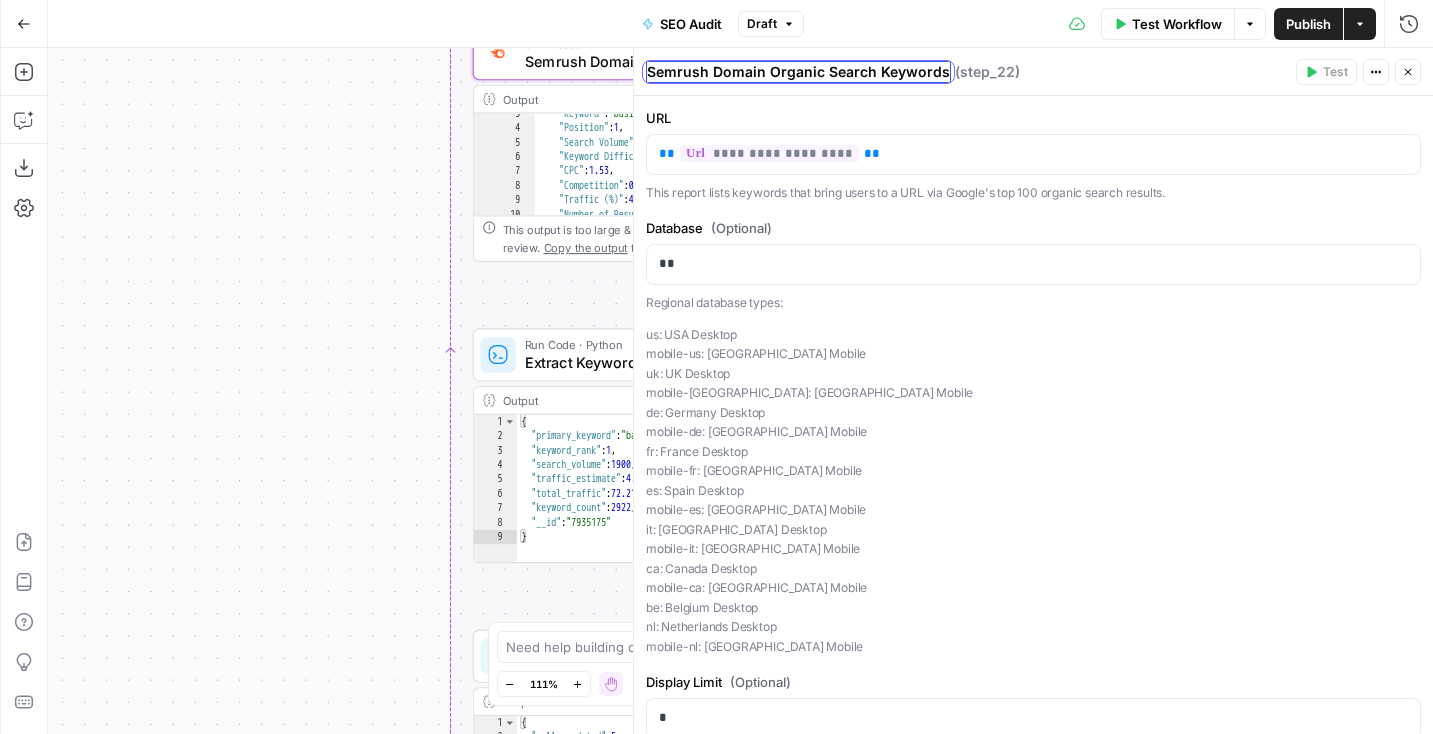 click on "N NidoOps New Home Browse Your Data Monitoring Settings Recent Grids New grid Preply Content Audit Results Preply SEO Audit Recent Workflows New Workflow Keyword to Outline Preply SEO Audit Outline to Article Preply AirOps Academy What's new? Help + Support Go Back SEO Audit Draft Test Workflow Options Publish Actions Run History Add Steps Copilot Download as JSON Settings Import JSON AirOps Academy Help Give Feedback Shortcuts Workflow Set Inputs Inputs SEO Research Semrush Domain Organic Search Pages Step 4 Output Expand Output Copy 1 2 3 4 5 6 7 8 9 10 [    {      "Url" :  "https://preply.com/" ,      "Traffic" :  90948 ,      "Traffic (%)" :  5.35    } ,    {      "Url" :  "https://preply.com/en/blog          /question/what-does-demure-mean-slang          /" ,      "Traffic" :  56497 ,      "Traffic (%)" :  3.32     SEO Research DataForSEO Web Research  Step 10 Output Expand Output Copy 1 2 3 4 5 6 7 [    {      "Type" :  "content_analysis_search" ,      "Title" :  -Grammar" , :" at bounding box center [716, 367] 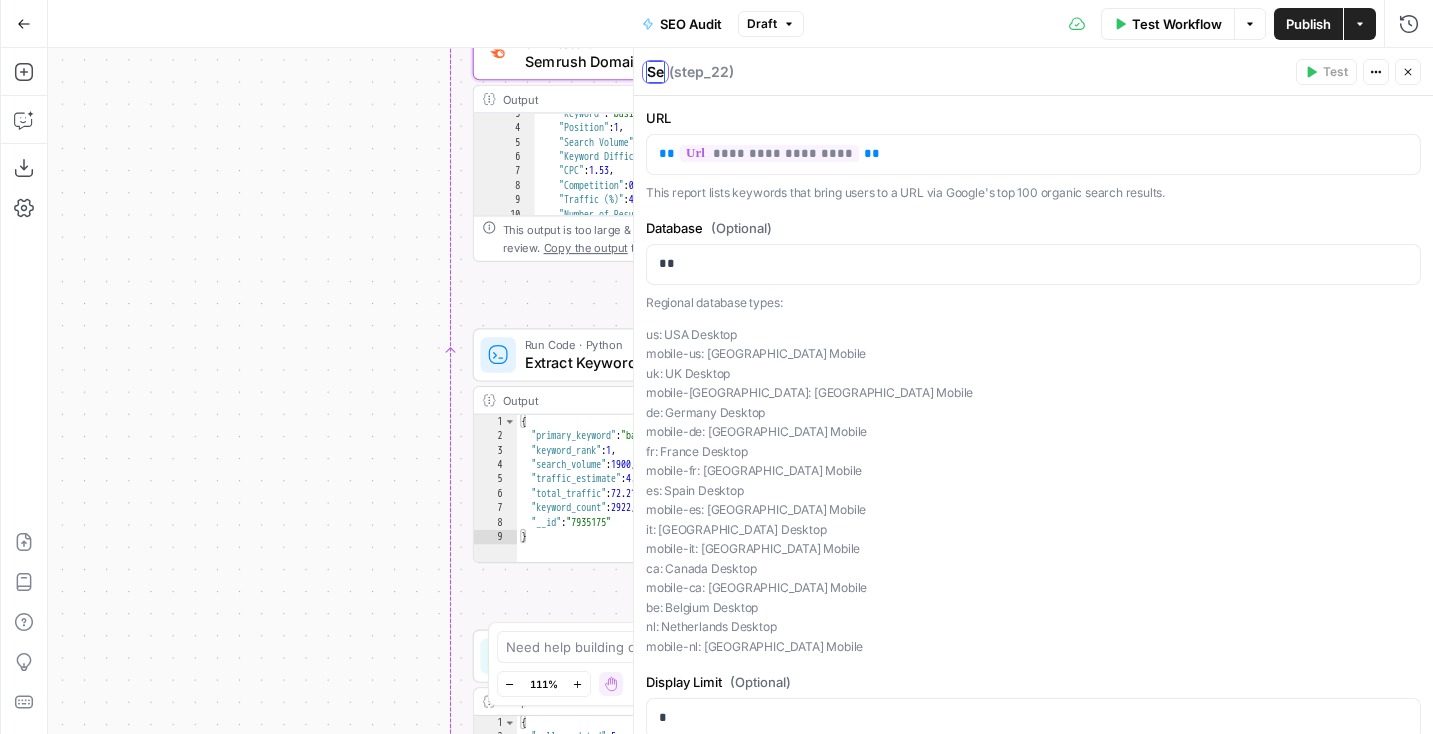 type on "S" 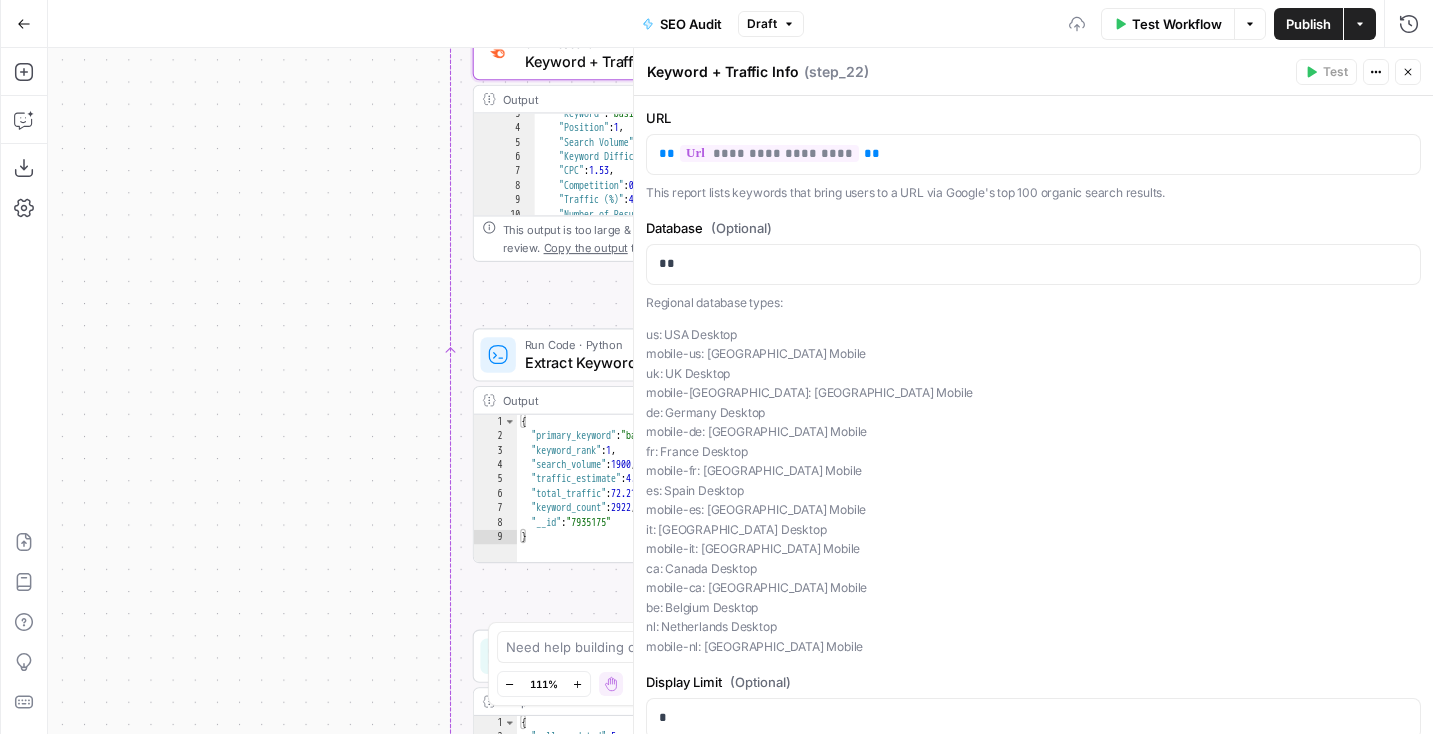 type on "Keyword + Traffic Info" 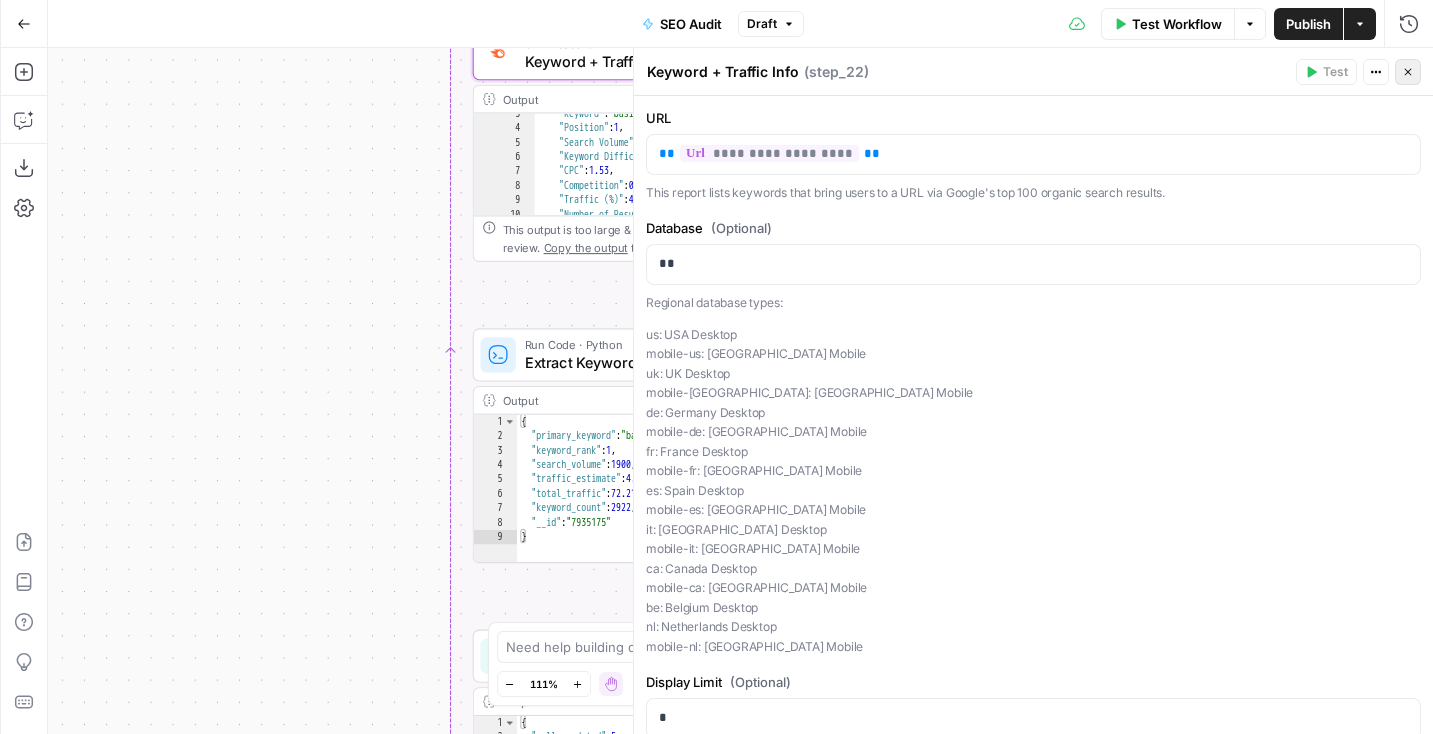 click 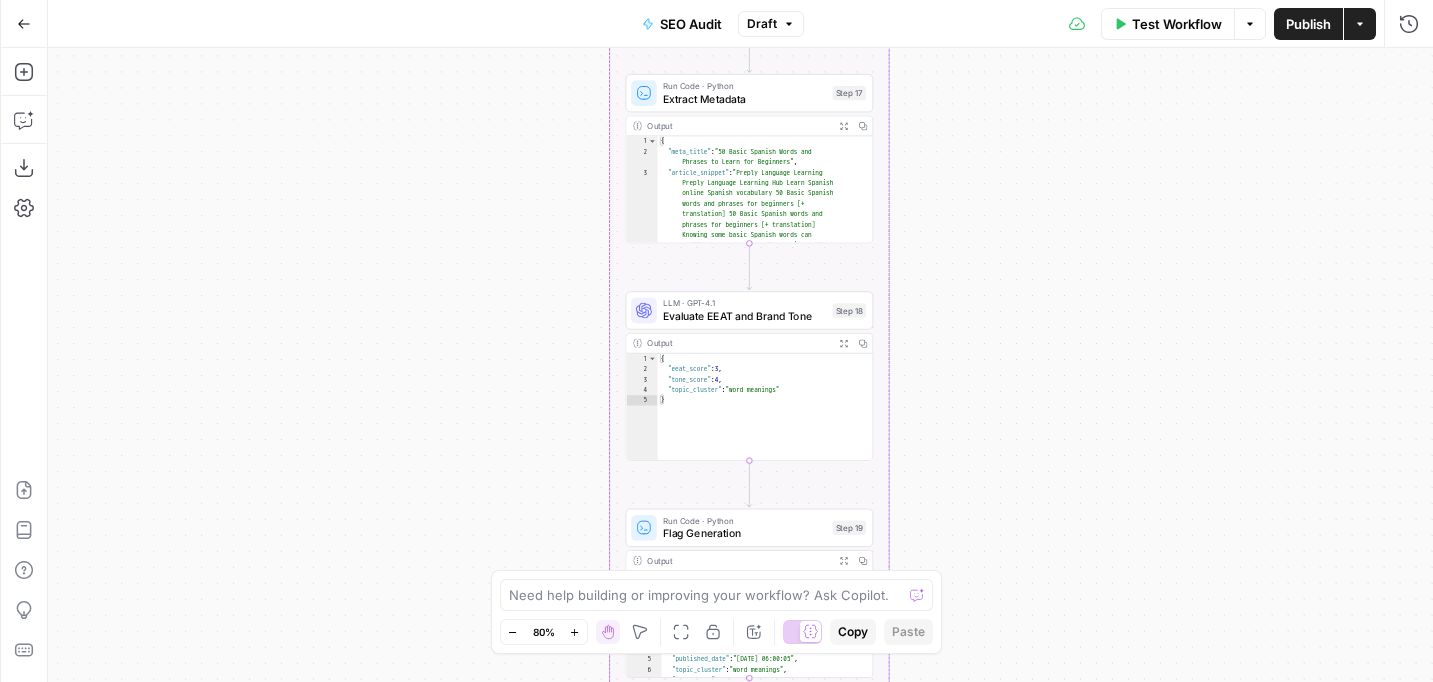 click on "LLM · GPT-4.1 Evaluate EEAT and Brand Tone Step 18 Copy step Delete step Add Note Test" at bounding box center (750, 310) 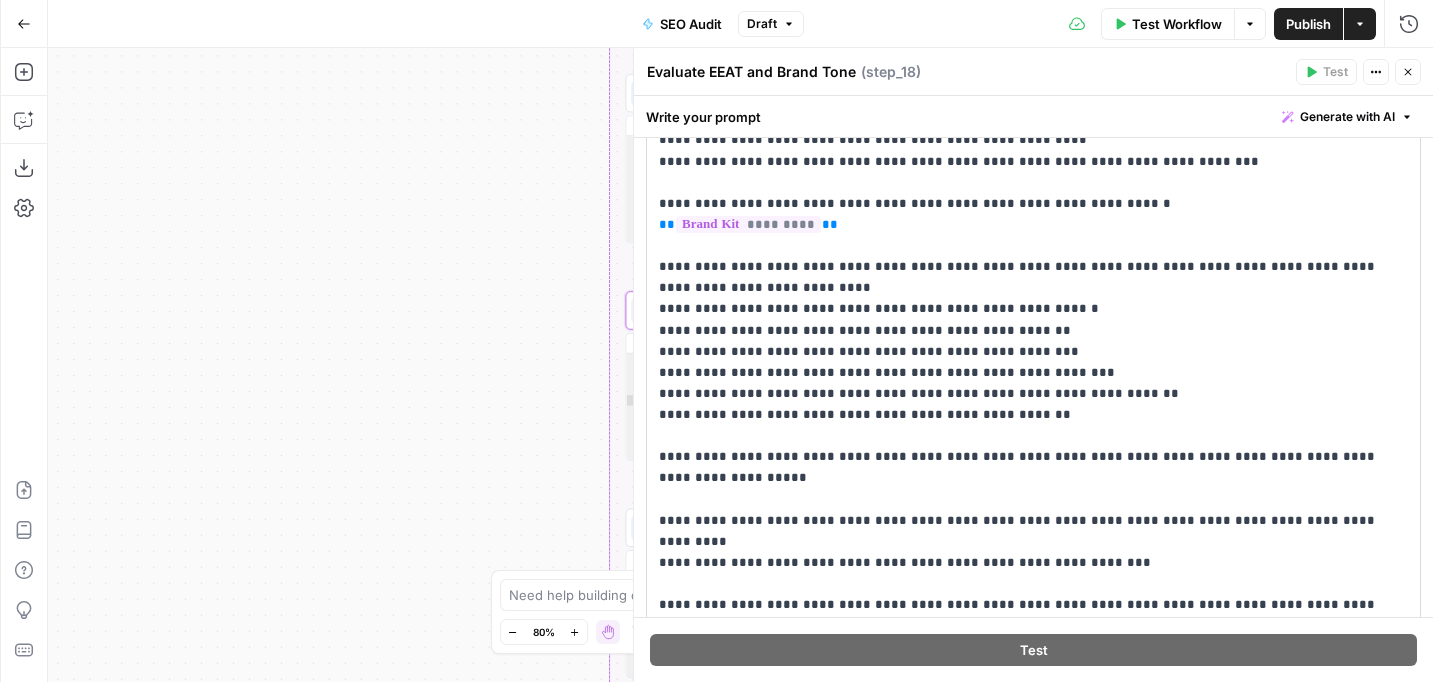 scroll, scrollTop: 186, scrollLeft: 0, axis: vertical 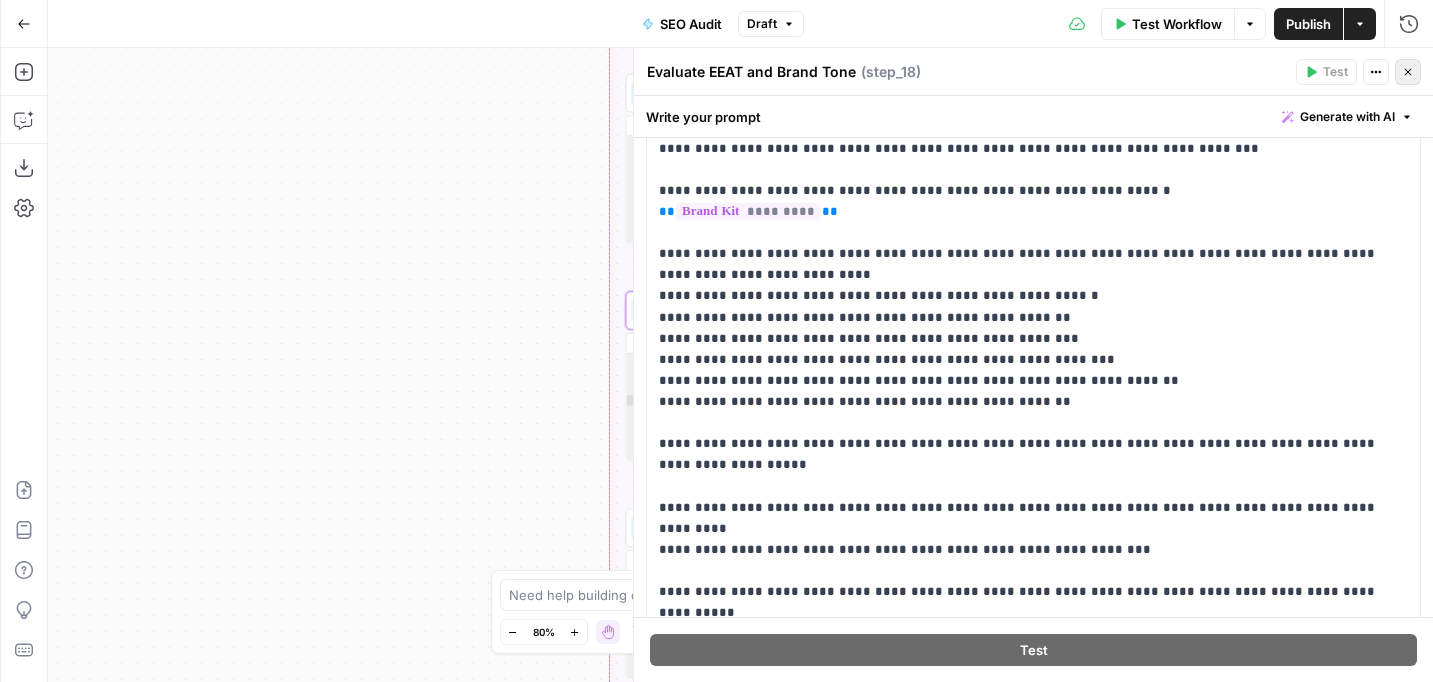 click on "Close" at bounding box center (1408, 72) 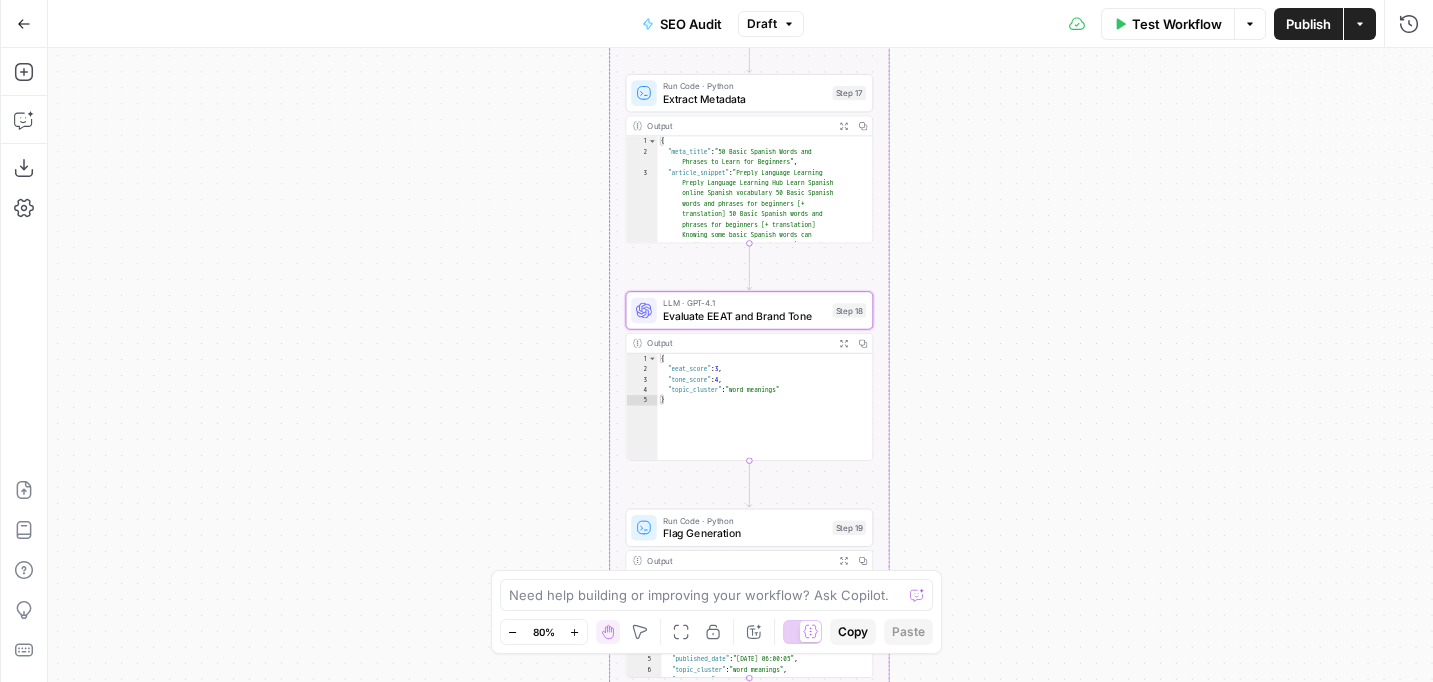 drag, startPoint x: 1032, startPoint y: 148, endPoint x: 1083, endPoint y: 184, distance: 62.425957 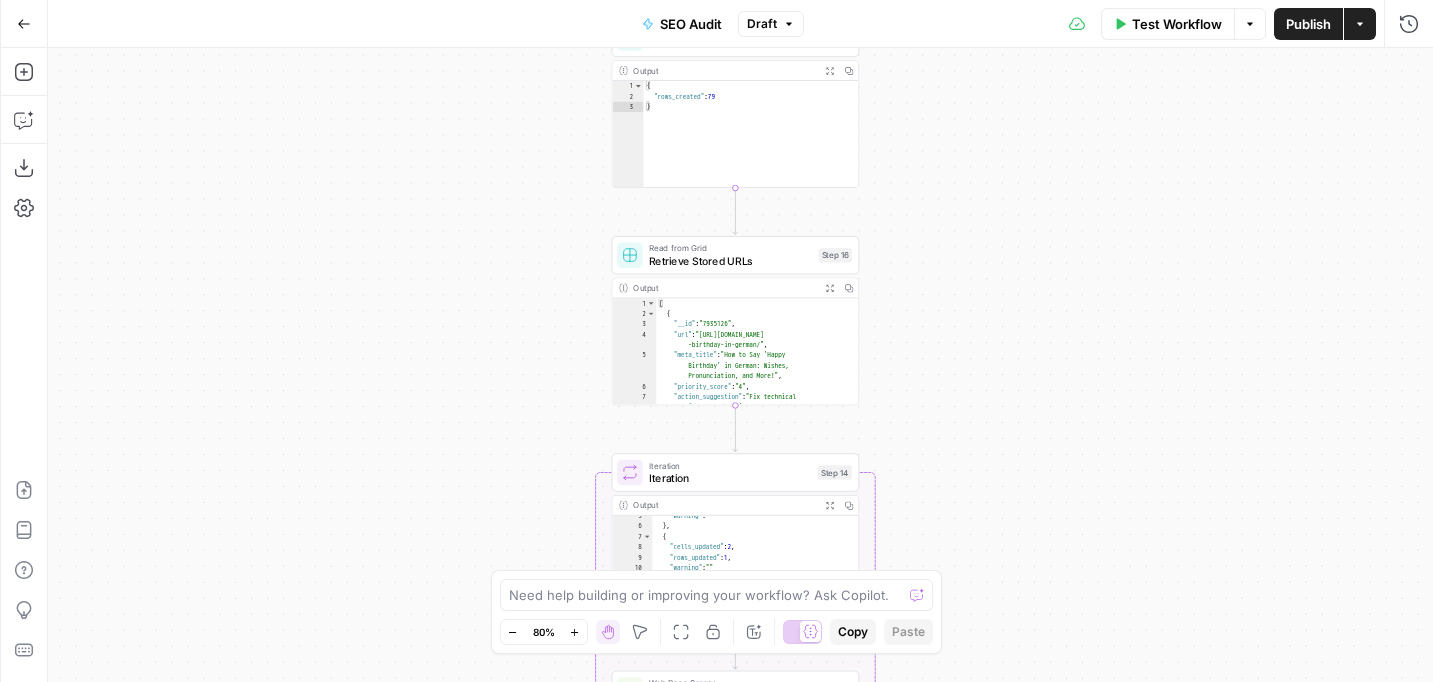 scroll, scrollTop: 128, scrollLeft: 0, axis: vertical 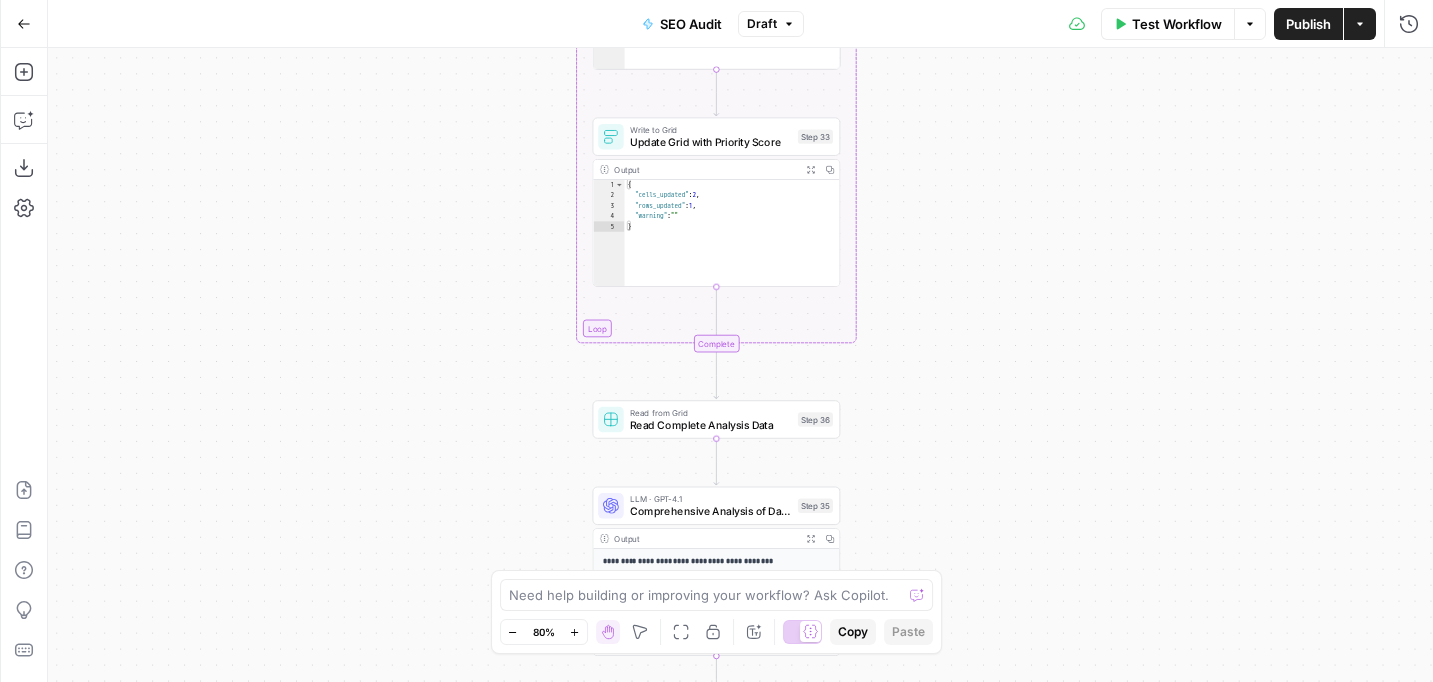 drag, startPoint x: 946, startPoint y: 140, endPoint x: 940, endPoint y: 443, distance: 303.0594 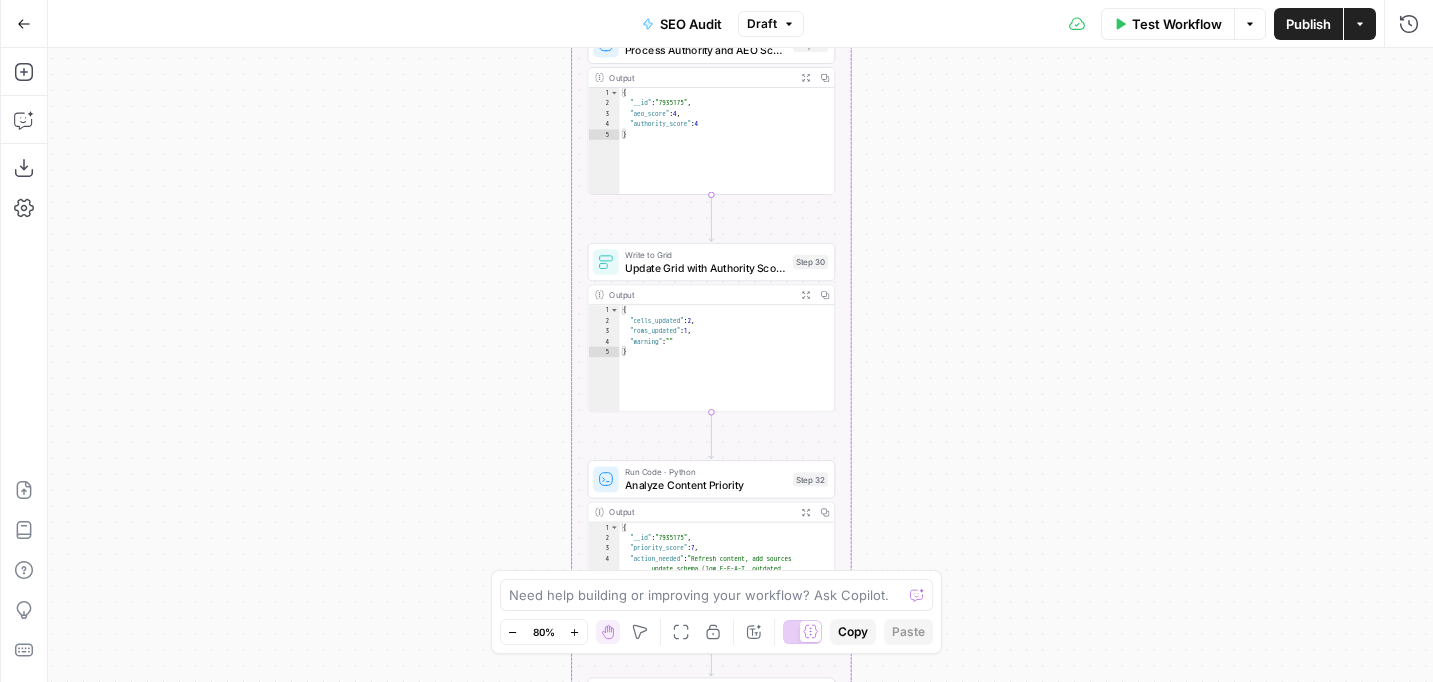 drag, startPoint x: 940, startPoint y: 414, endPoint x: 940, endPoint y: 467, distance: 53 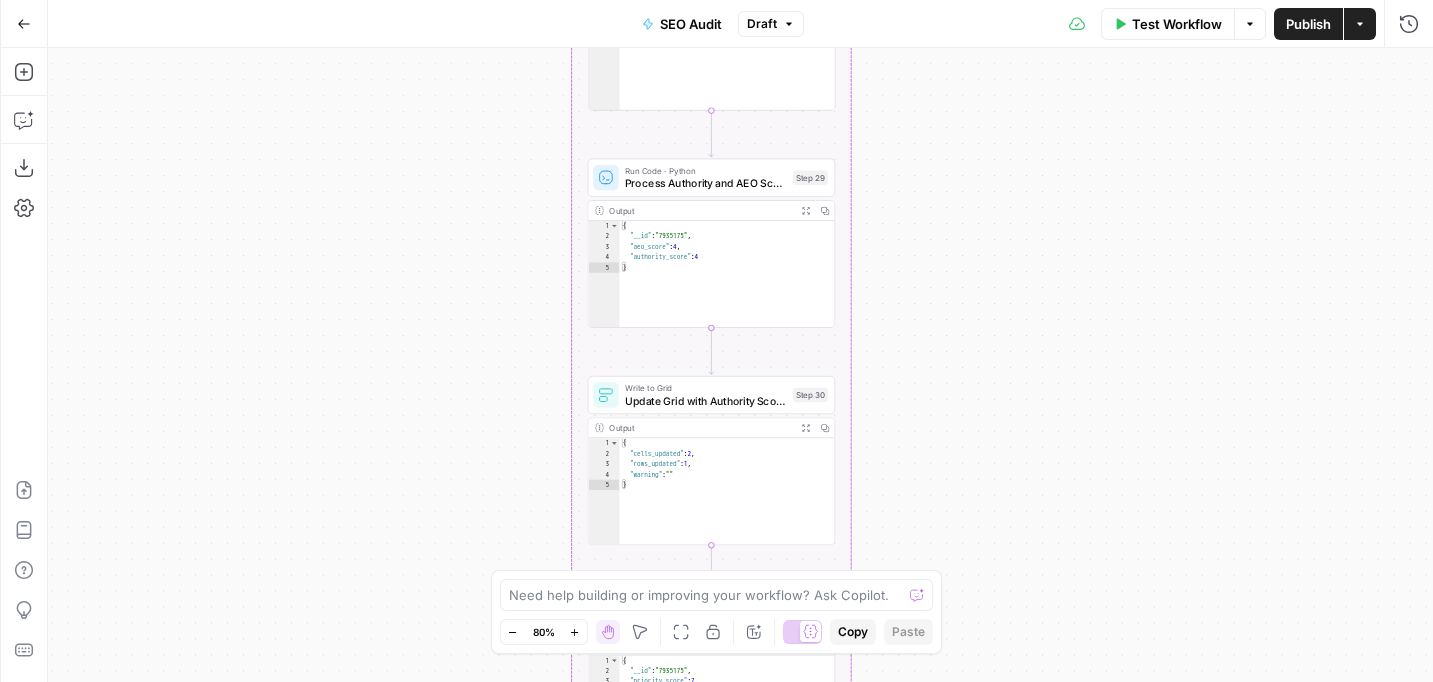 drag, startPoint x: 902, startPoint y: 116, endPoint x: 901, endPoint y: 204, distance: 88.005684 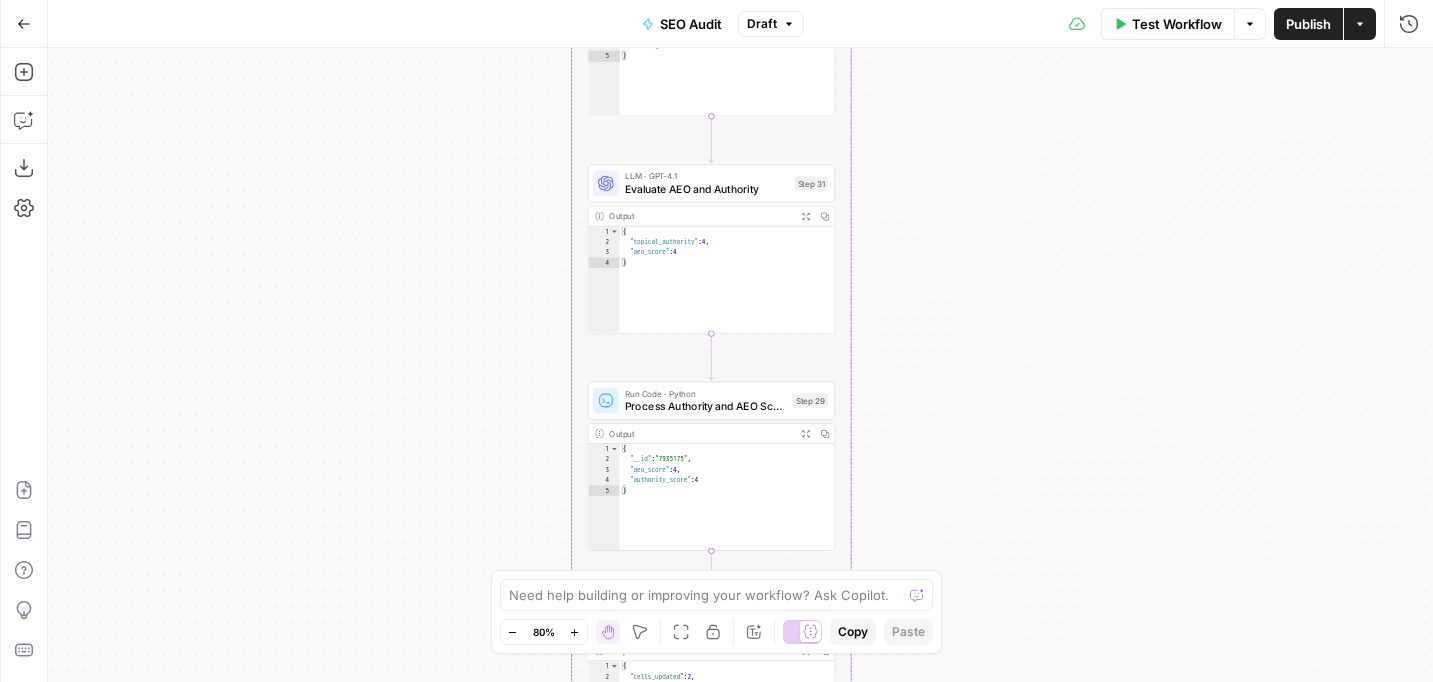 drag, startPoint x: 924, startPoint y: 168, endPoint x: 924, endPoint y: 413, distance: 245 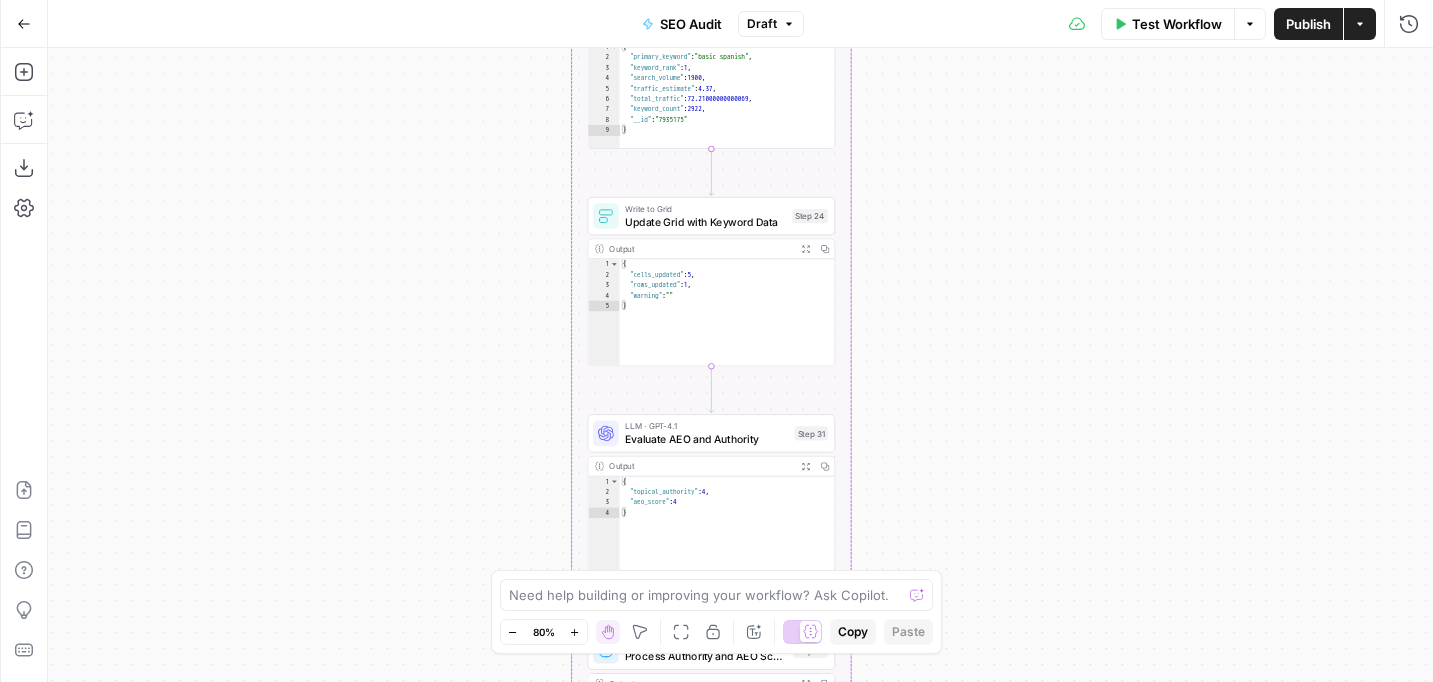 drag, startPoint x: 928, startPoint y: 329, endPoint x: 928, endPoint y: 554, distance: 225 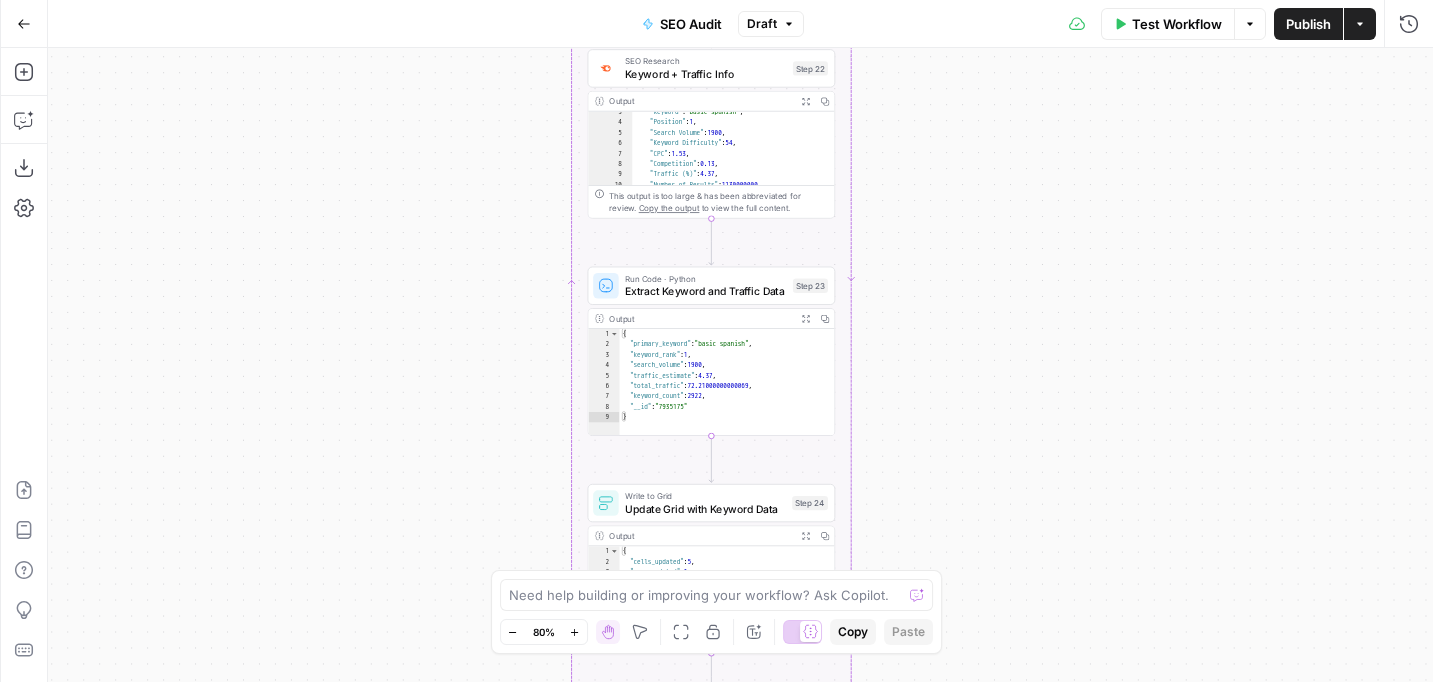 drag, startPoint x: 956, startPoint y: 243, endPoint x: 906, endPoint y: 419, distance: 182.96448 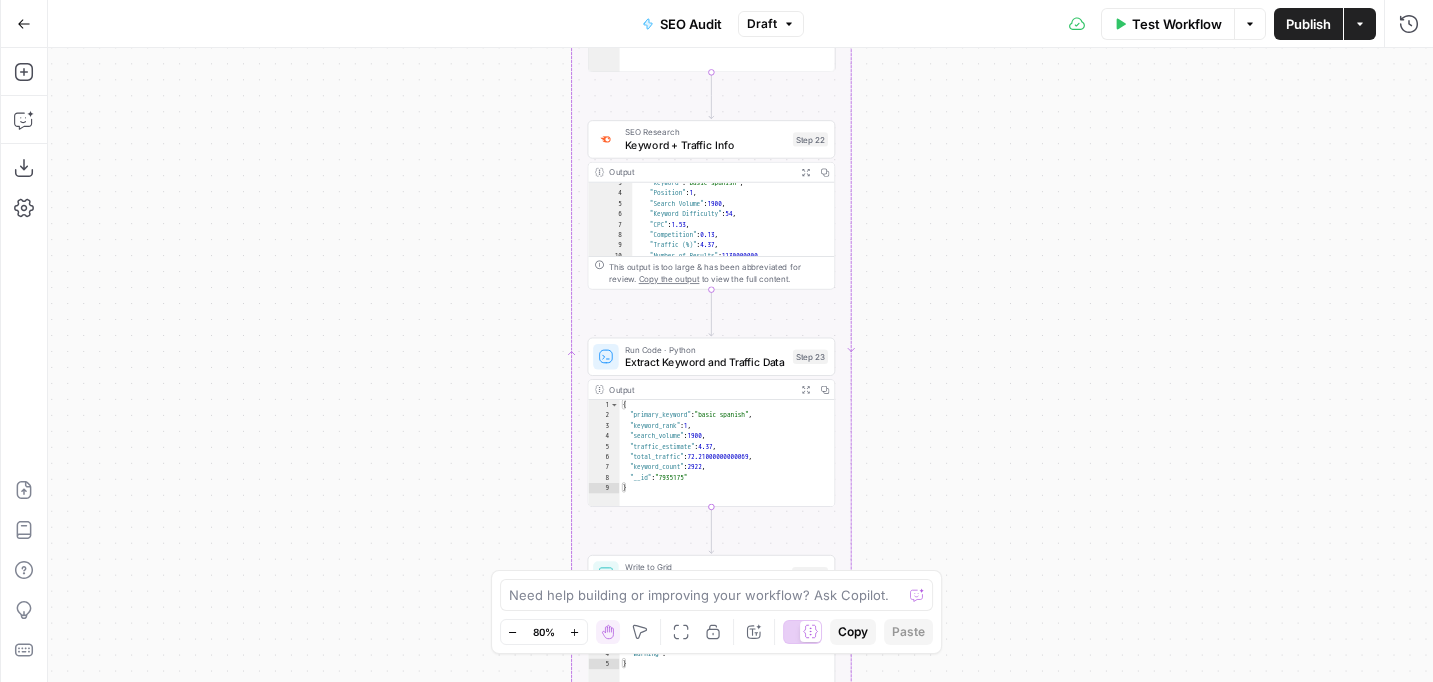 drag, startPoint x: 921, startPoint y: 332, endPoint x: 914, endPoint y: 485, distance: 153.16005 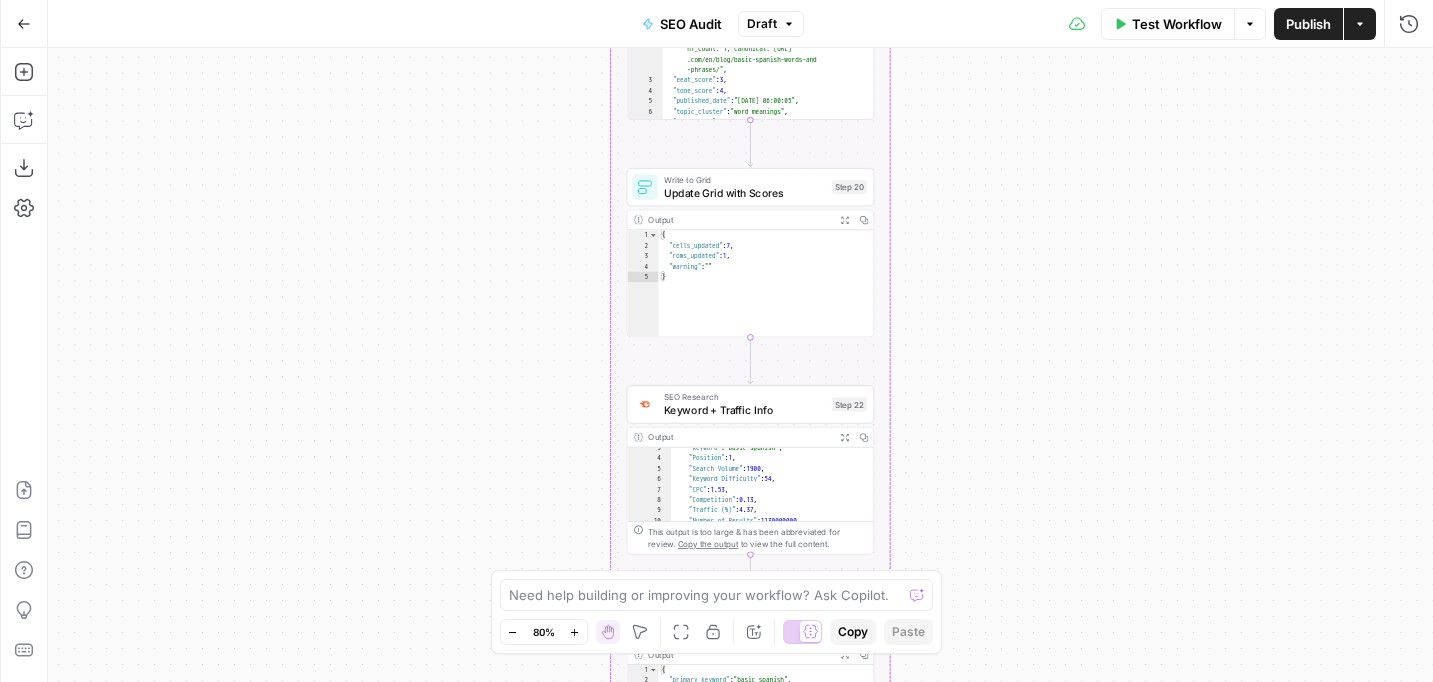 drag, startPoint x: 914, startPoint y: 279, endPoint x: 959, endPoint y: 432, distance: 159.48041 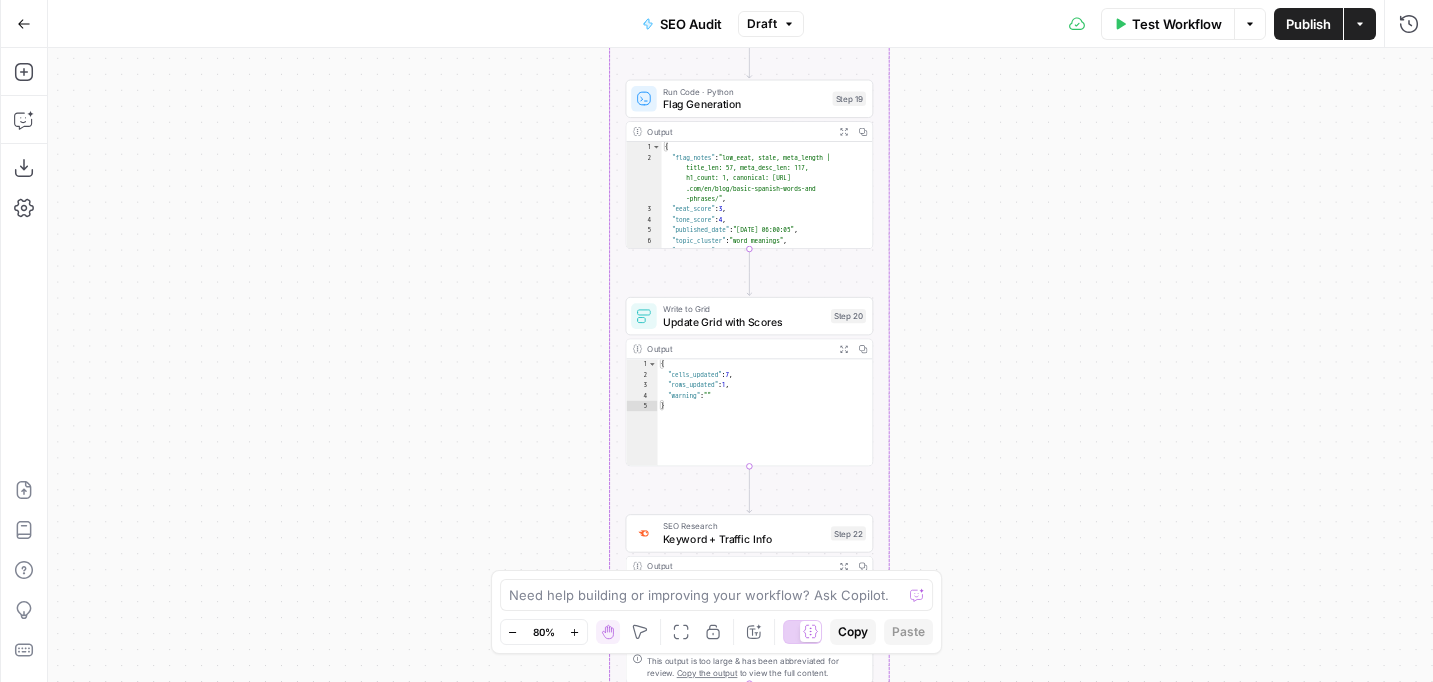 drag, startPoint x: 962, startPoint y: 393, endPoint x: 964, endPoint y: 538, distance: 145.0138 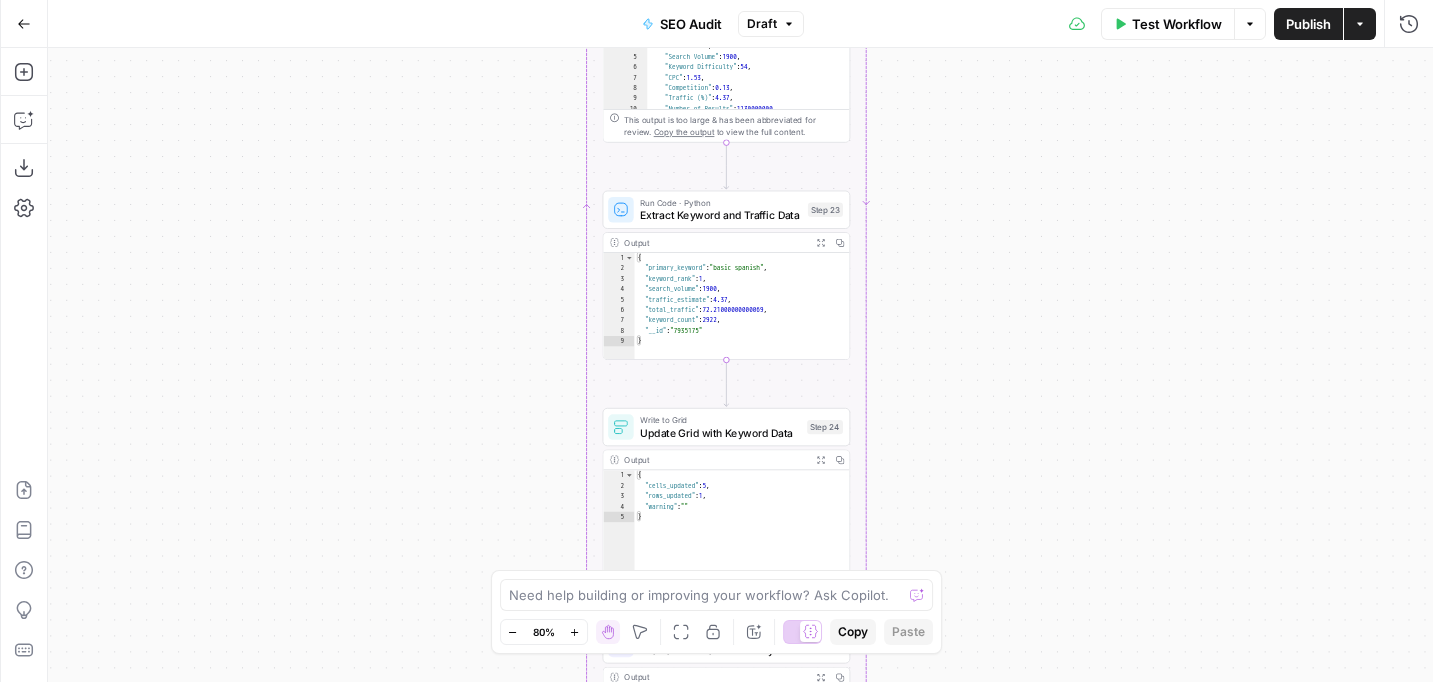 drag, startPoint x: 950, startPoint y: -13, endPoint x: 950, endPoint y: -99, distance: 86 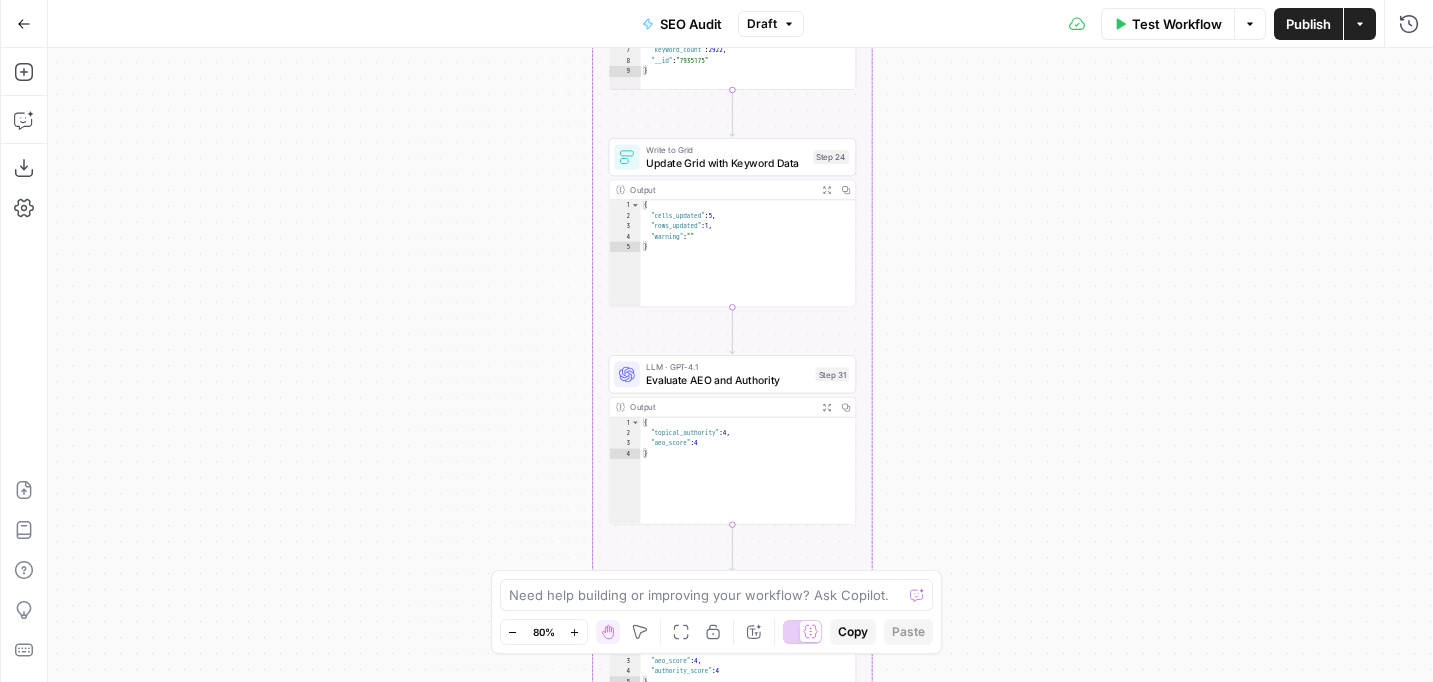 drag, startPoint x: 949, startPoint y: 303, endPoint x: 964, endPoint y: 6, distance: 297.37854 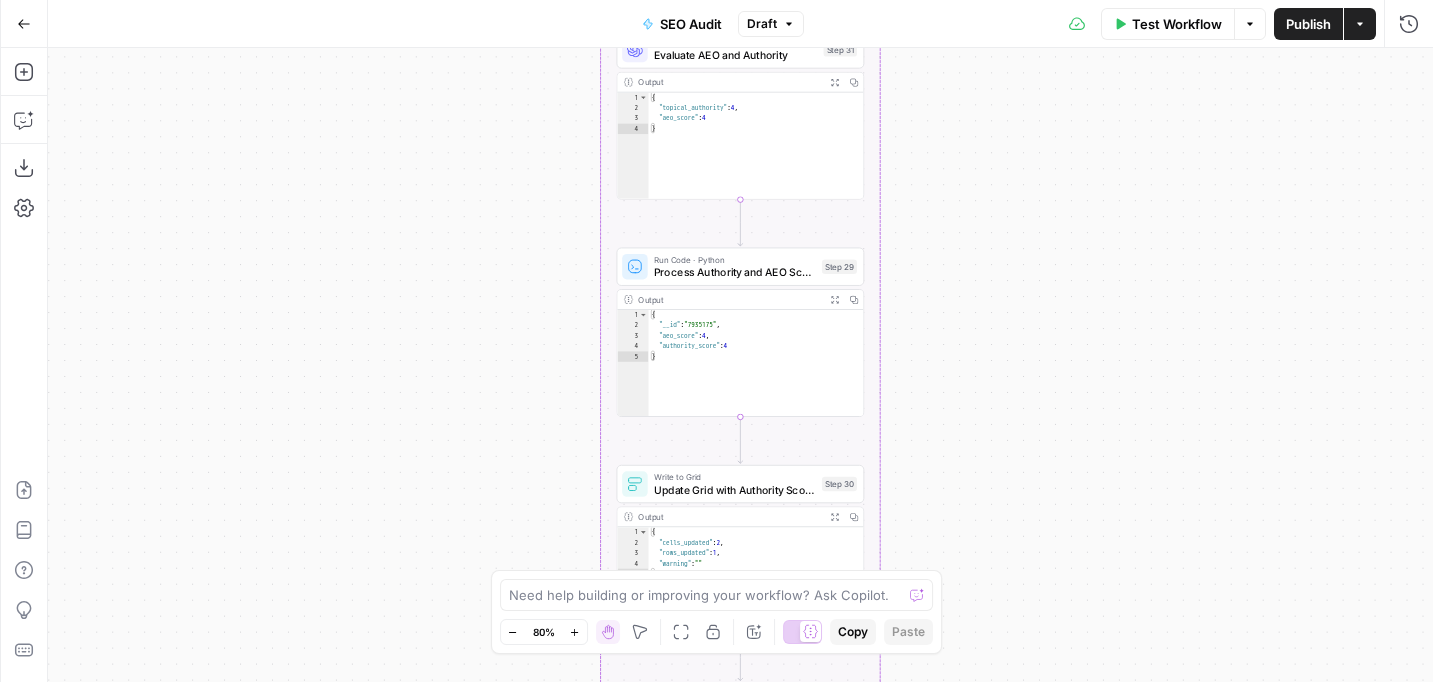 drag, startPoint x: 981, startPoint y: 352, endPoint x: 990, endPoint y: 20, distance: 332.12198 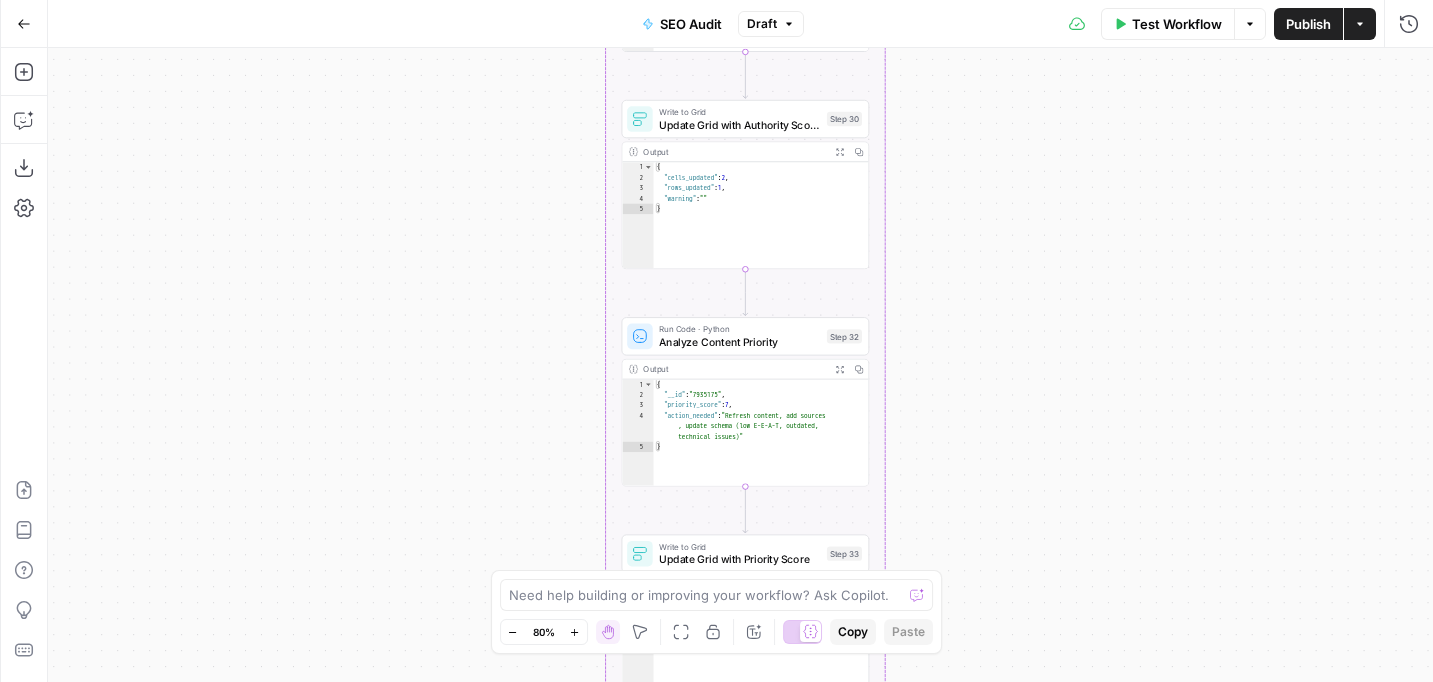 drag, startPoint x: 945, startPoint y: 391, endPoint x: 942, endPoint y: 81, distance: 310.01453 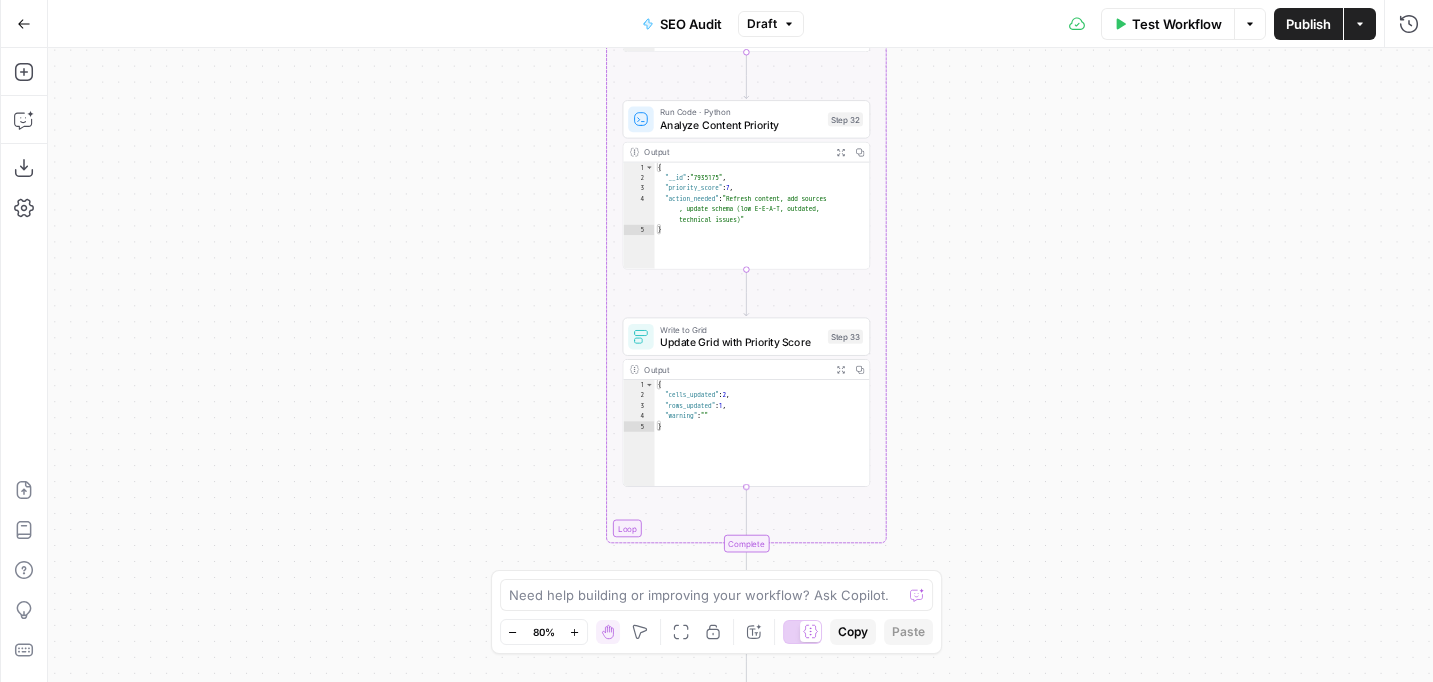 drag, startPoint x: 983, startPoint y: 413, endPoint x: 988, endPoint y: 199, distance: 214.05841 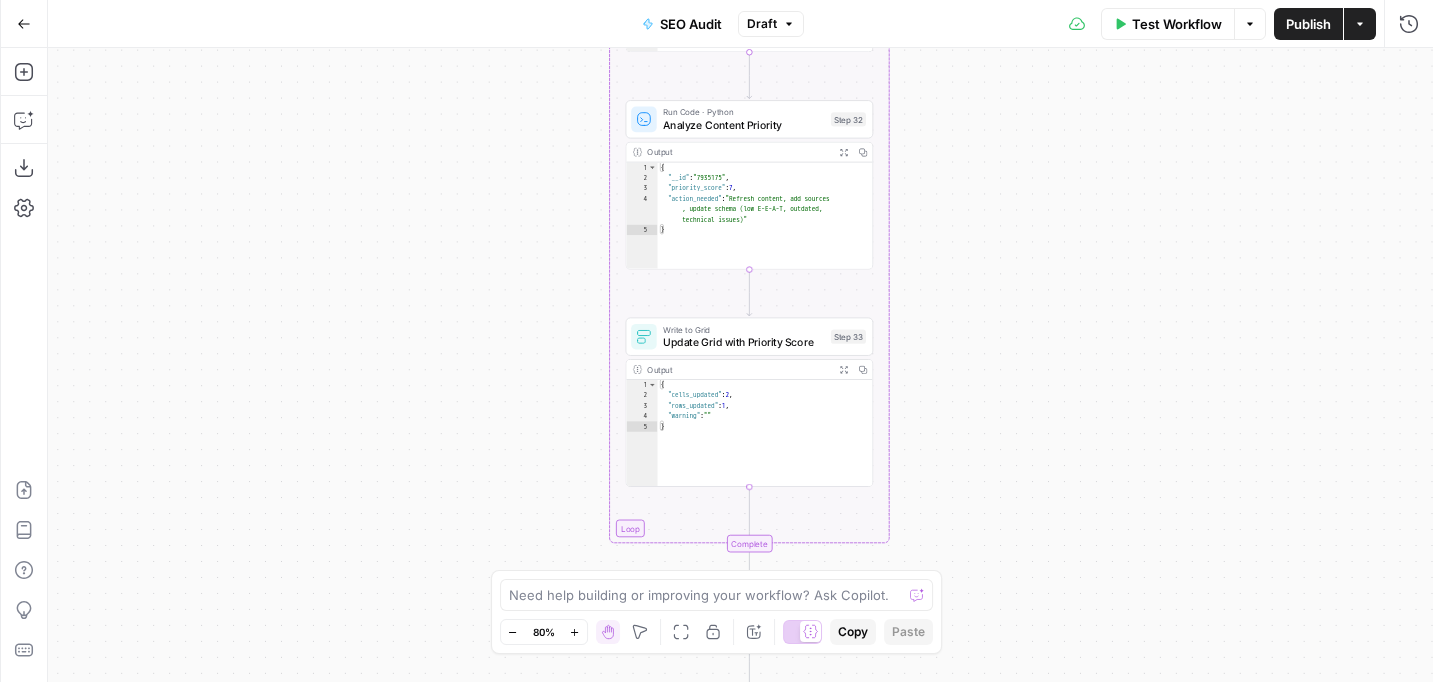 click on "Analyze Content Priority" at bounding box center [743, 125] 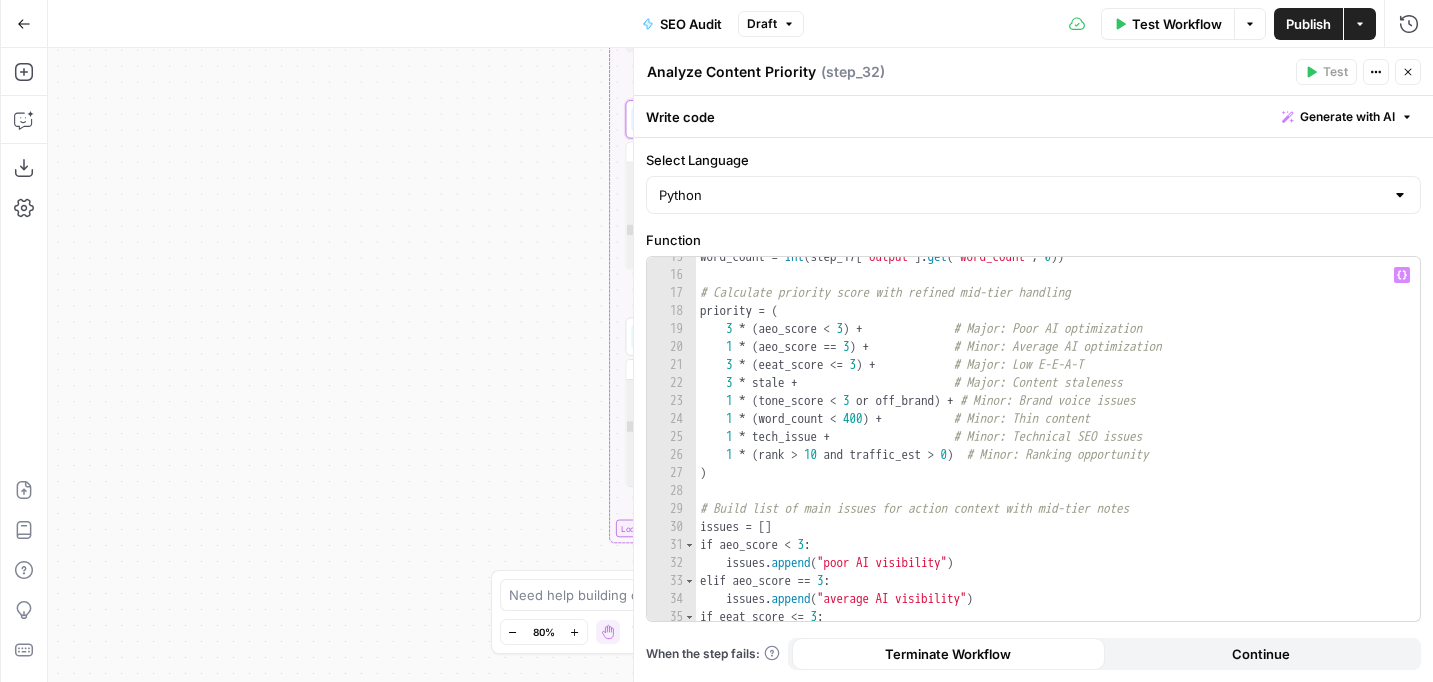 scroll, scrollTop: 332, scrollLeft: 0, axis: vertical 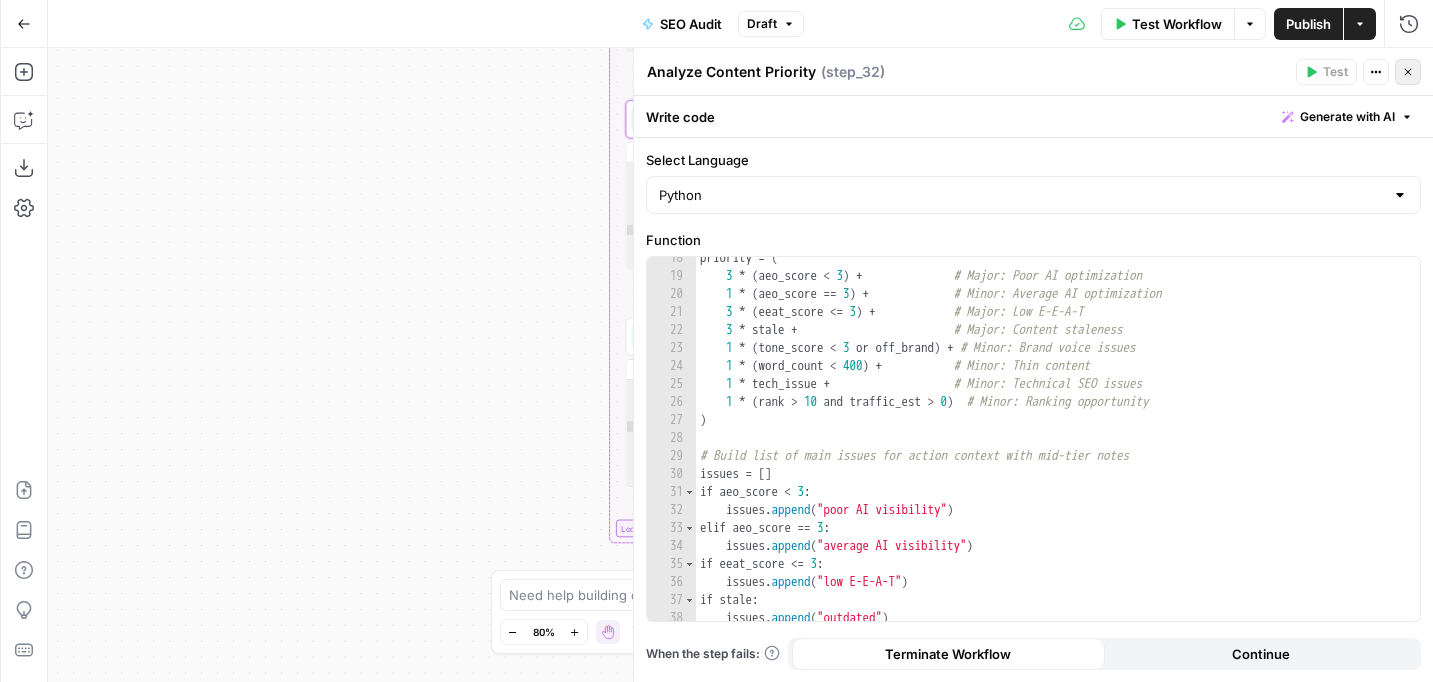 click on "Close" at bounding box center [1408, 72] 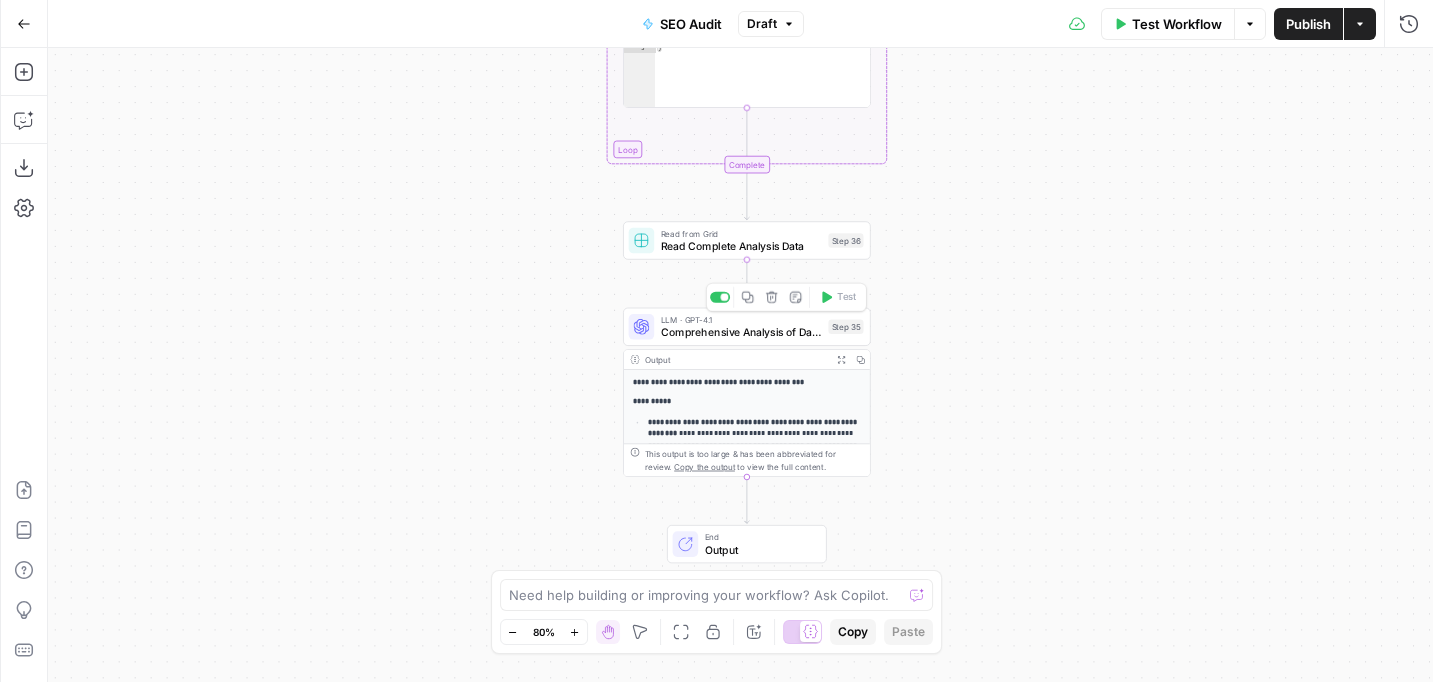 click on "Comprehensive Analysis of Dataset" at bounding box center (741, 332) 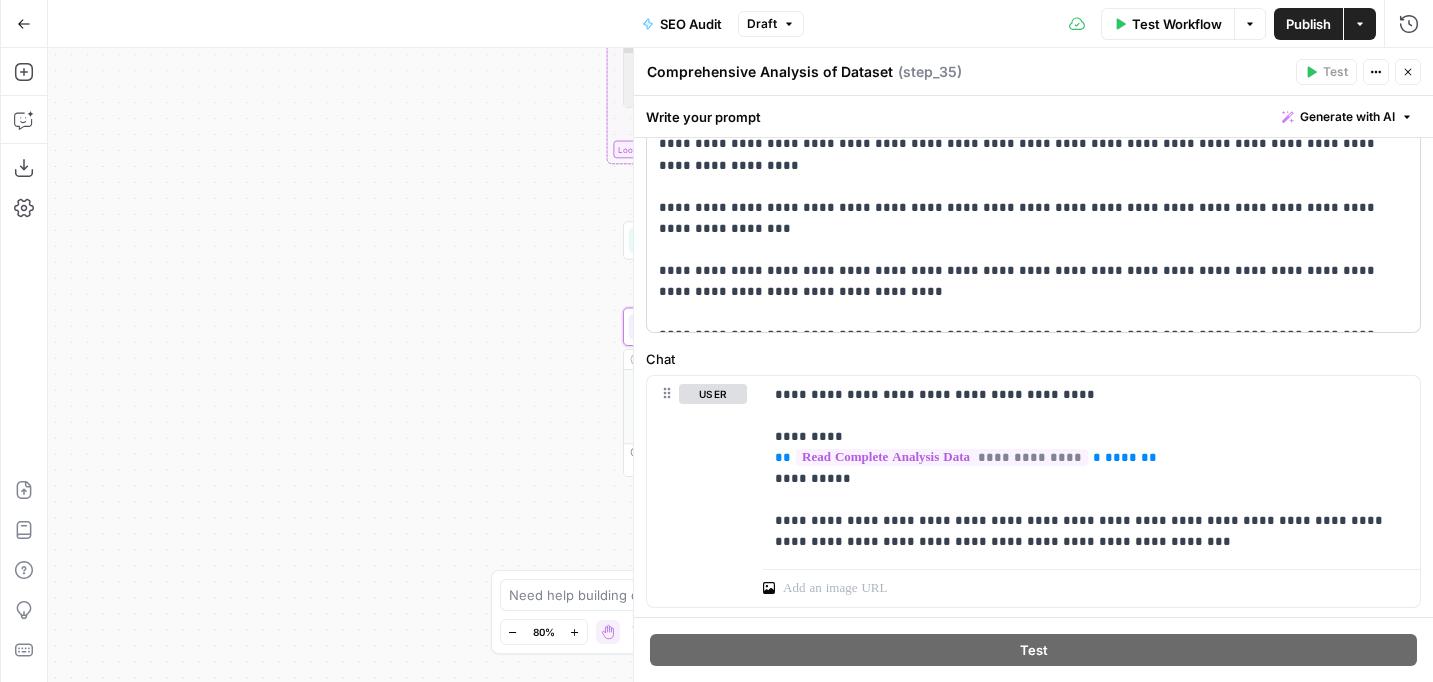 scroll, scrollTop: 359, scrollLeft: 0, axis: vertical 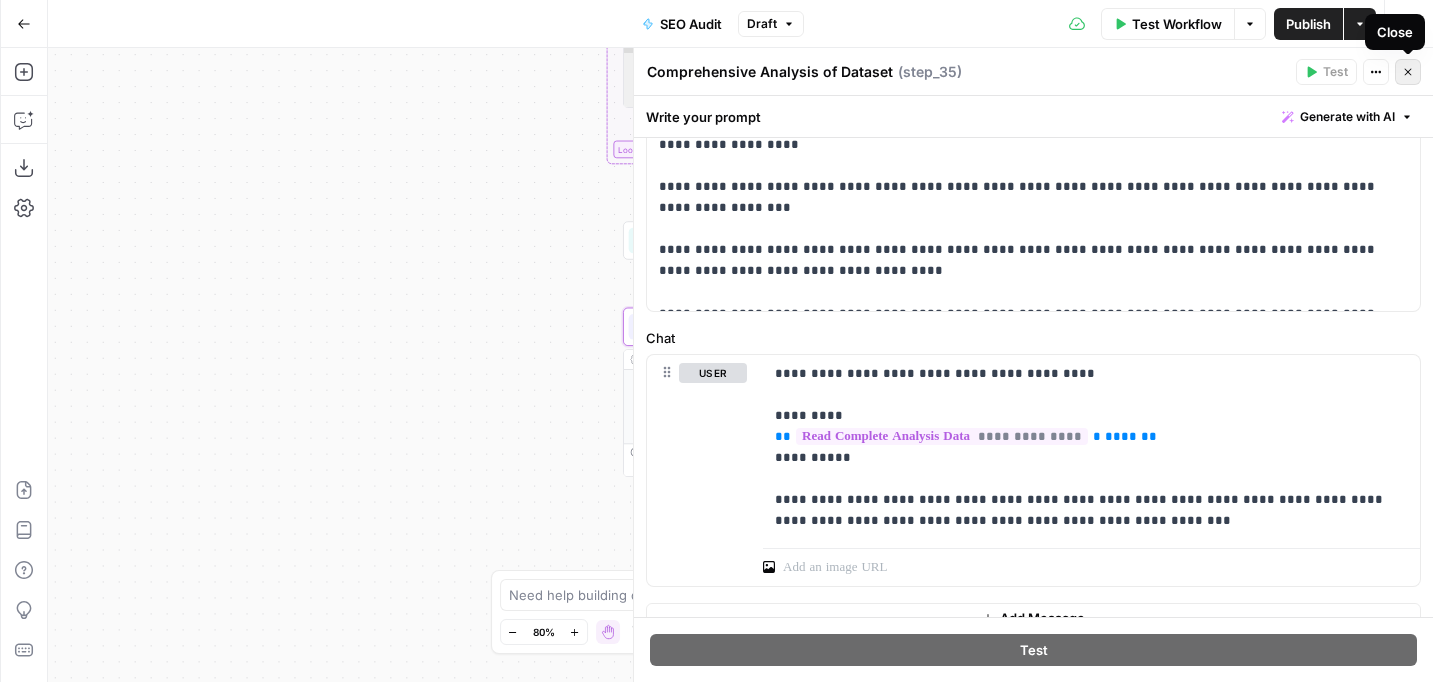 click on "Close" at bounding box center [1408, 72] 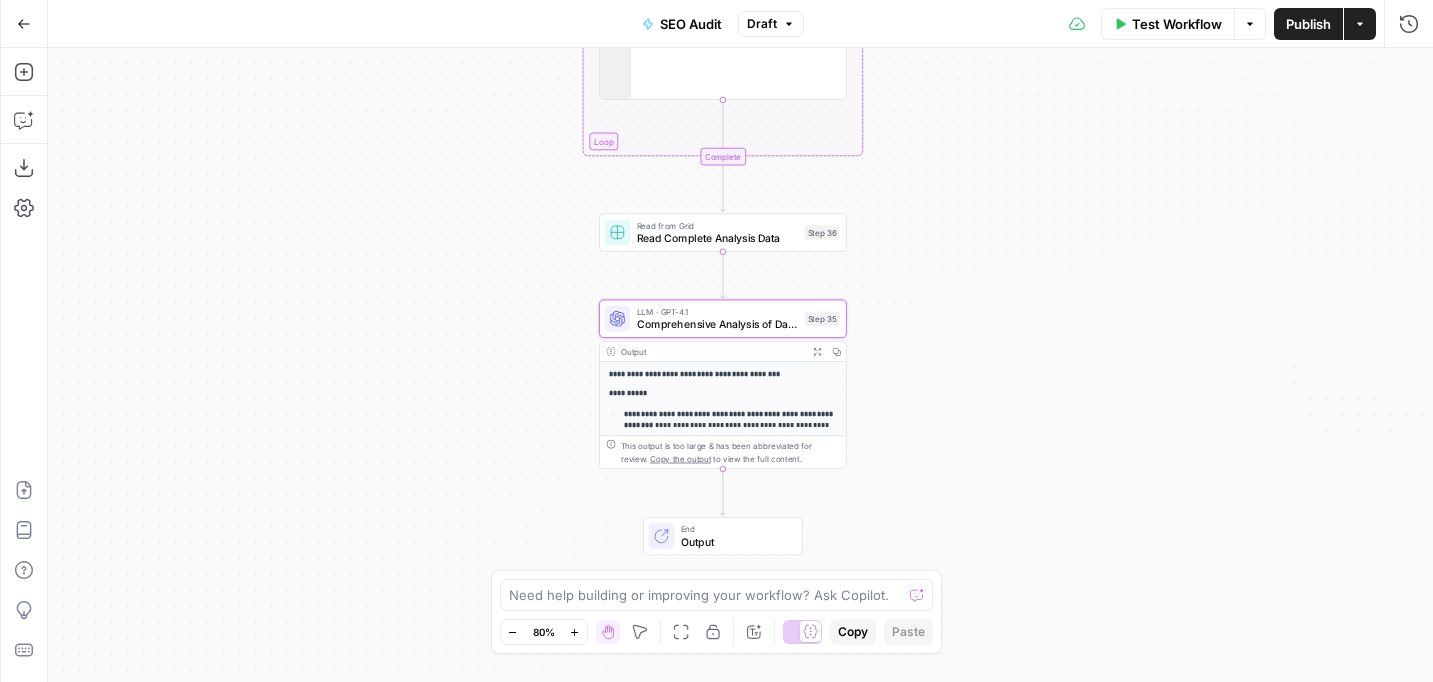 drag, startPoint x: 955, startPoint y: 378, endPoint x: 916, endPoint y: 363, distance: 41.785164 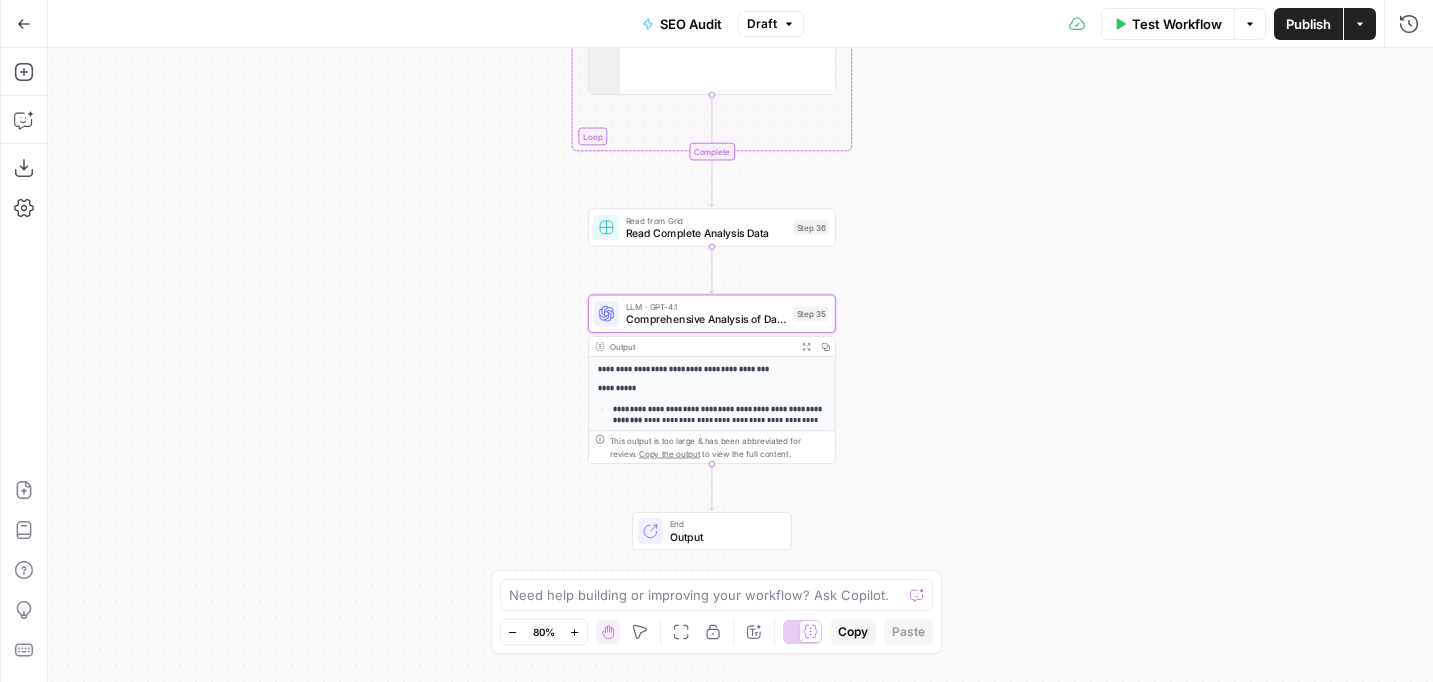 click on "Comprehensive Analysis of Dataset" at bounding box center (706, 319) 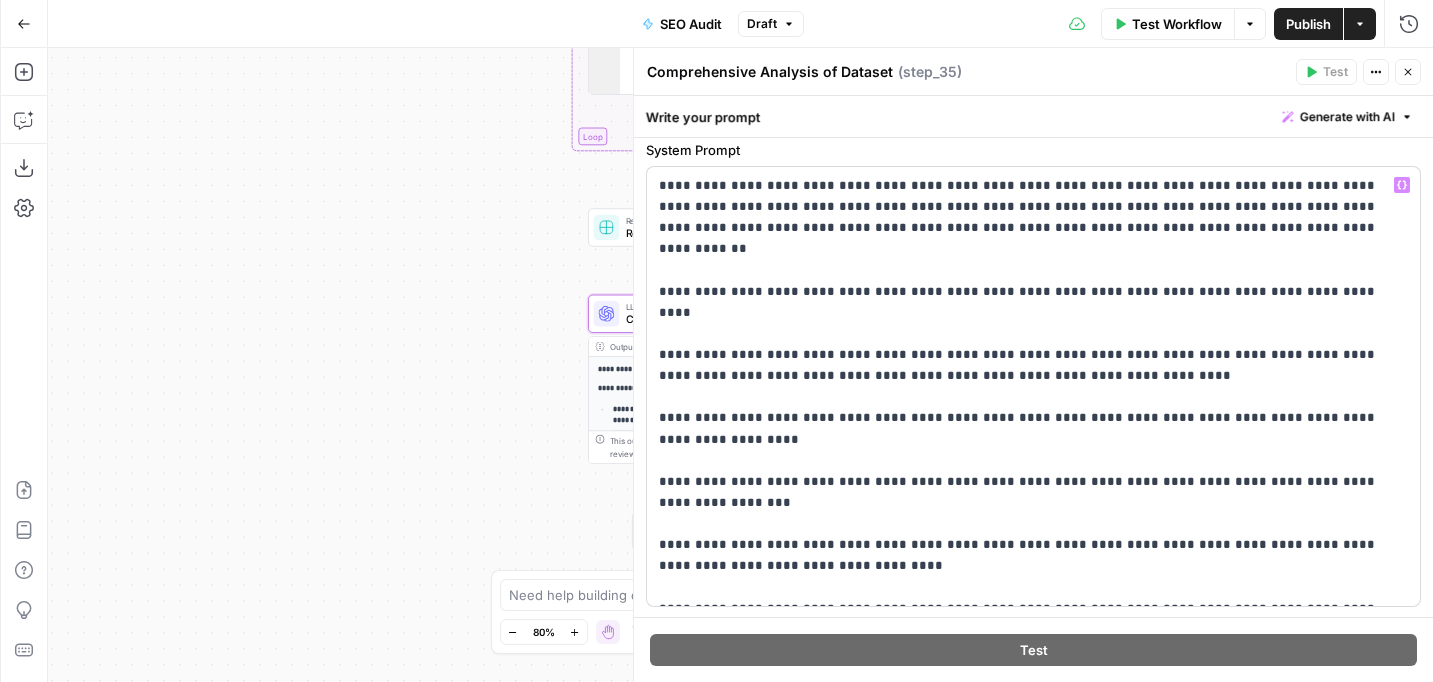scroll, scrollTop: 66, scrollLeft: 0, axis: vertical 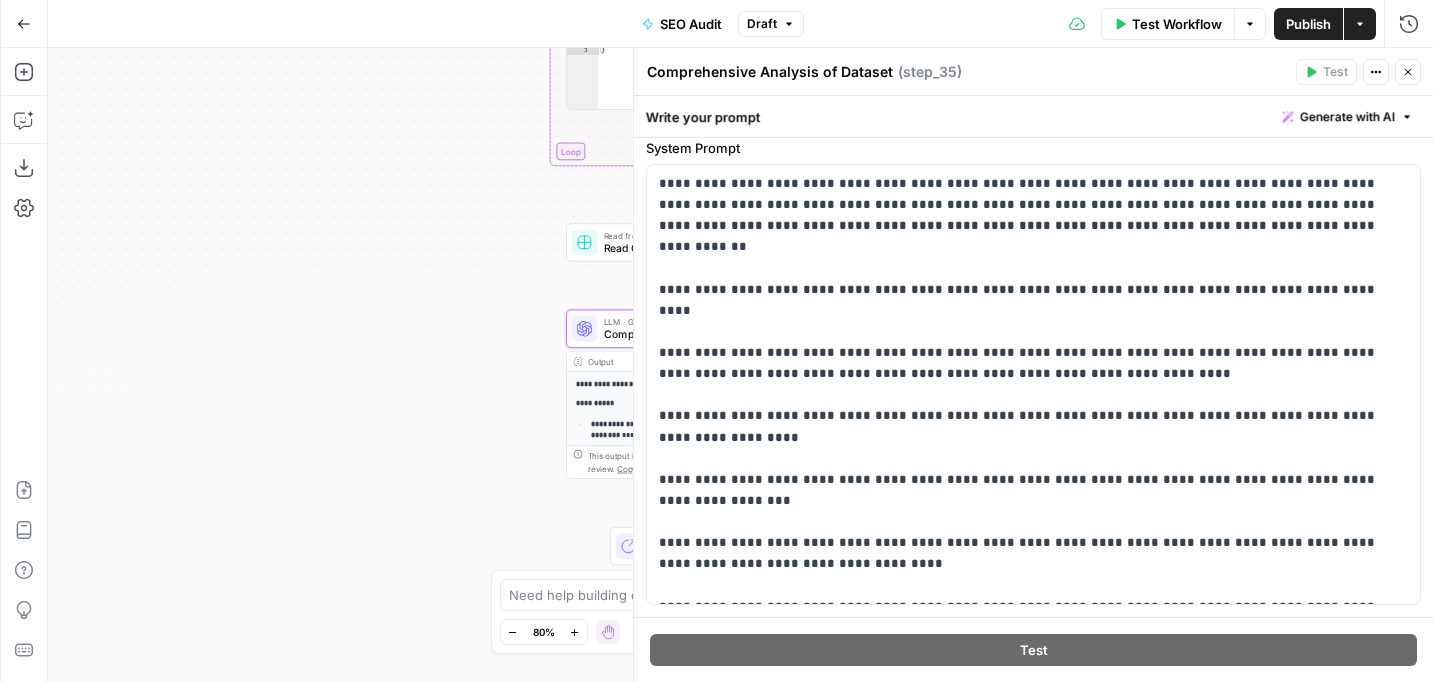 drag, startPoint x: 505, startPoint y: 299, endPoint x: 1058, endPoint y: 84, distance: 593.3245 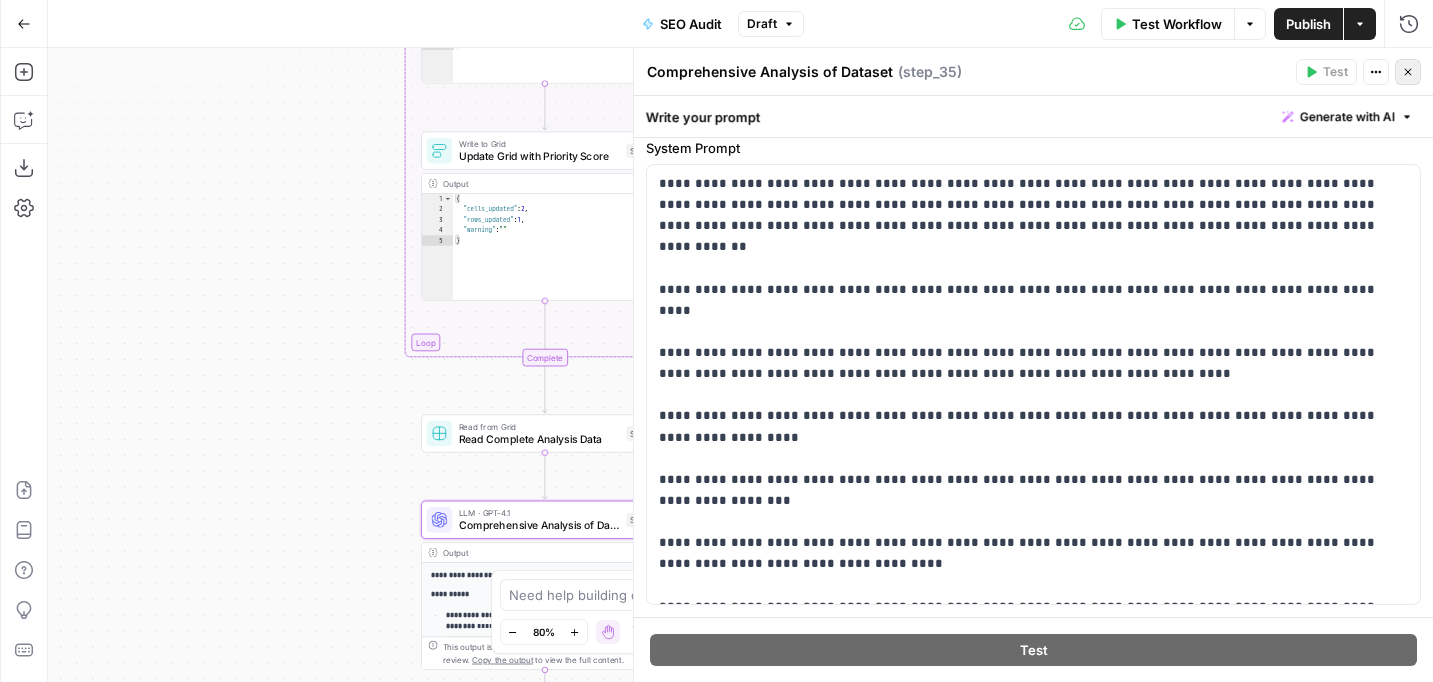 click 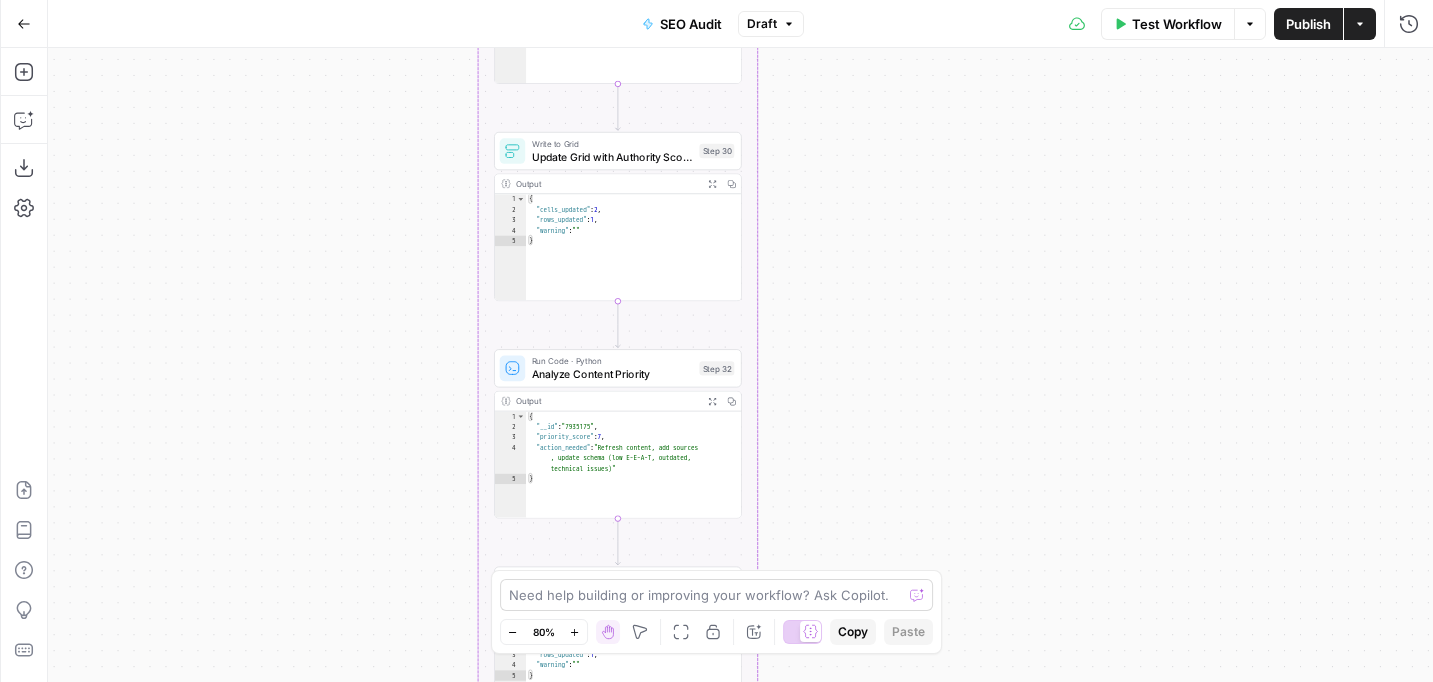 drag, startPoint x: 867, startPoint y: 249, endPoint x: 925, endPoint y: 601, distance: 356.7464 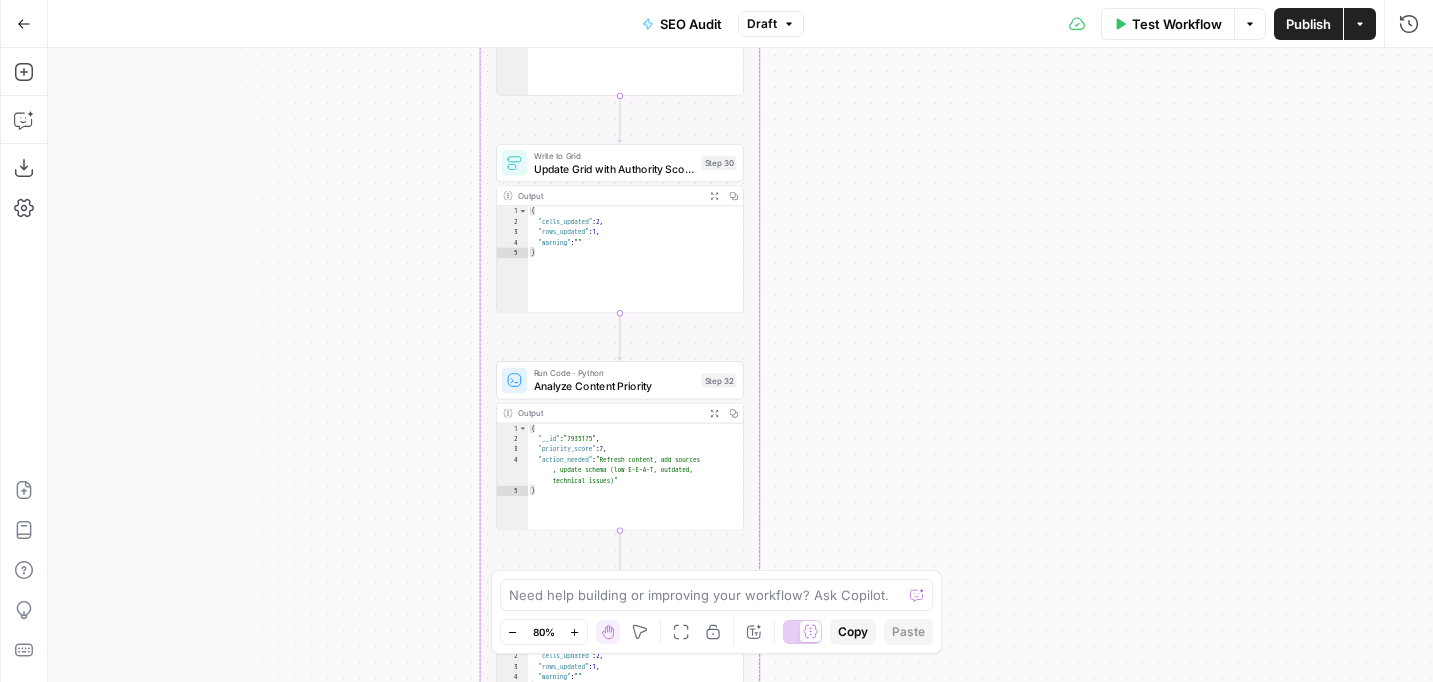 drag, startPoint x: 908, startPoint y: 212, endPoint x: 864, endPoint y: 735, distance: 524.8476 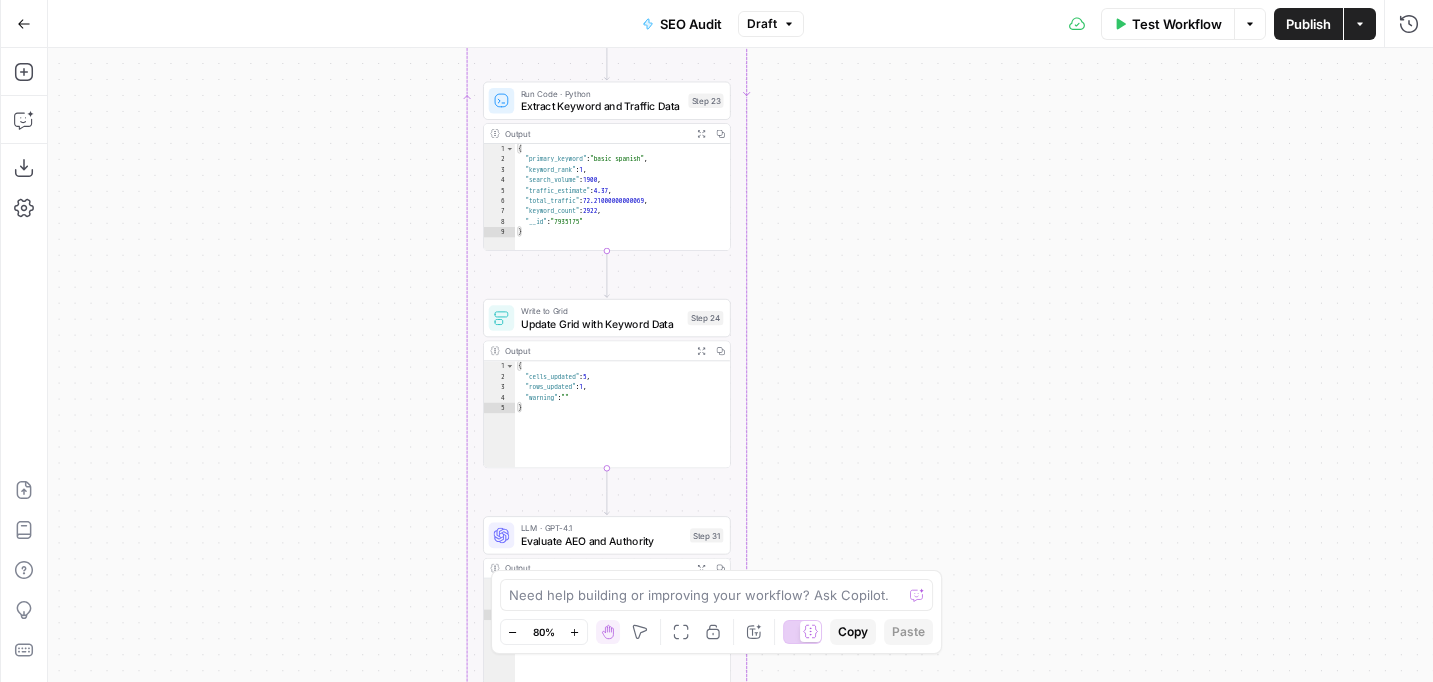 drag, startPoint x: 880, startPoint y: 523, endPoint x: 914, endPoint y: 613, distance: 96.20811 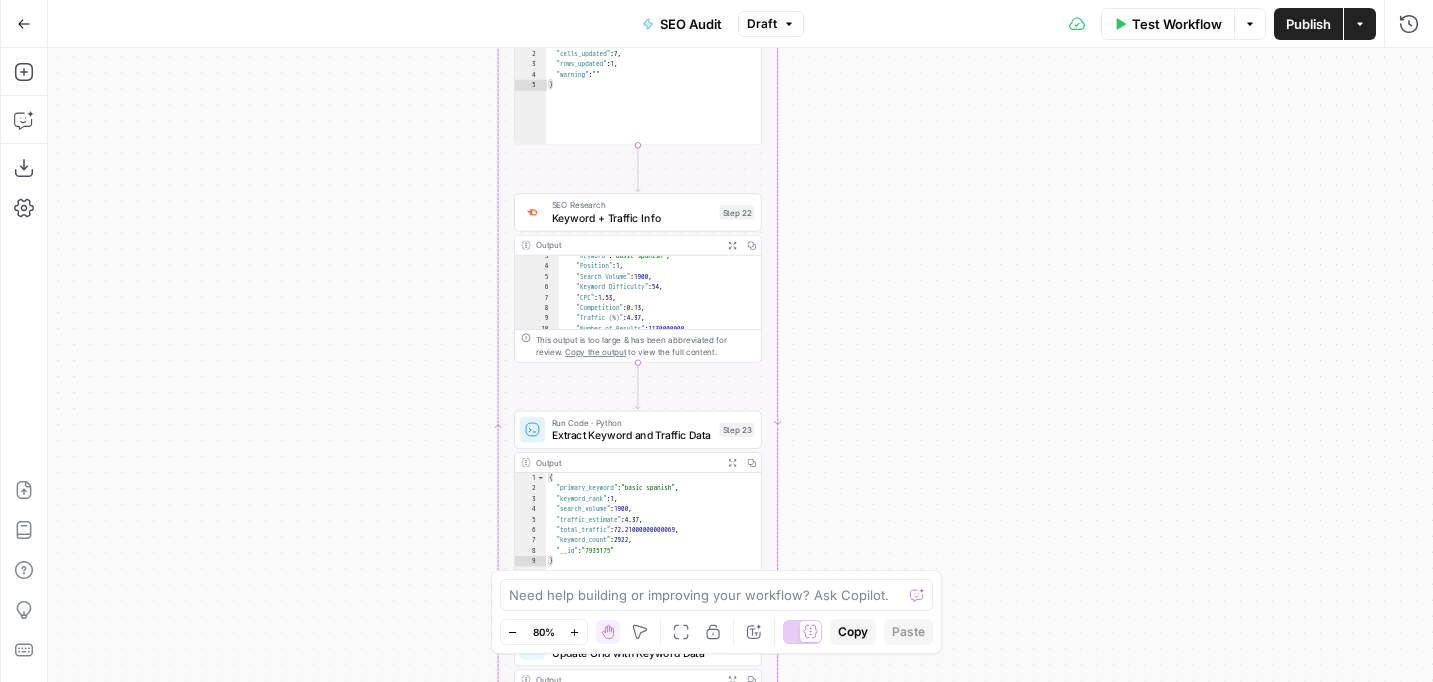 drag, startPoint x: 868, startPoint y: 407, endPoint x: 868, endPoint y: 514, distance: 107 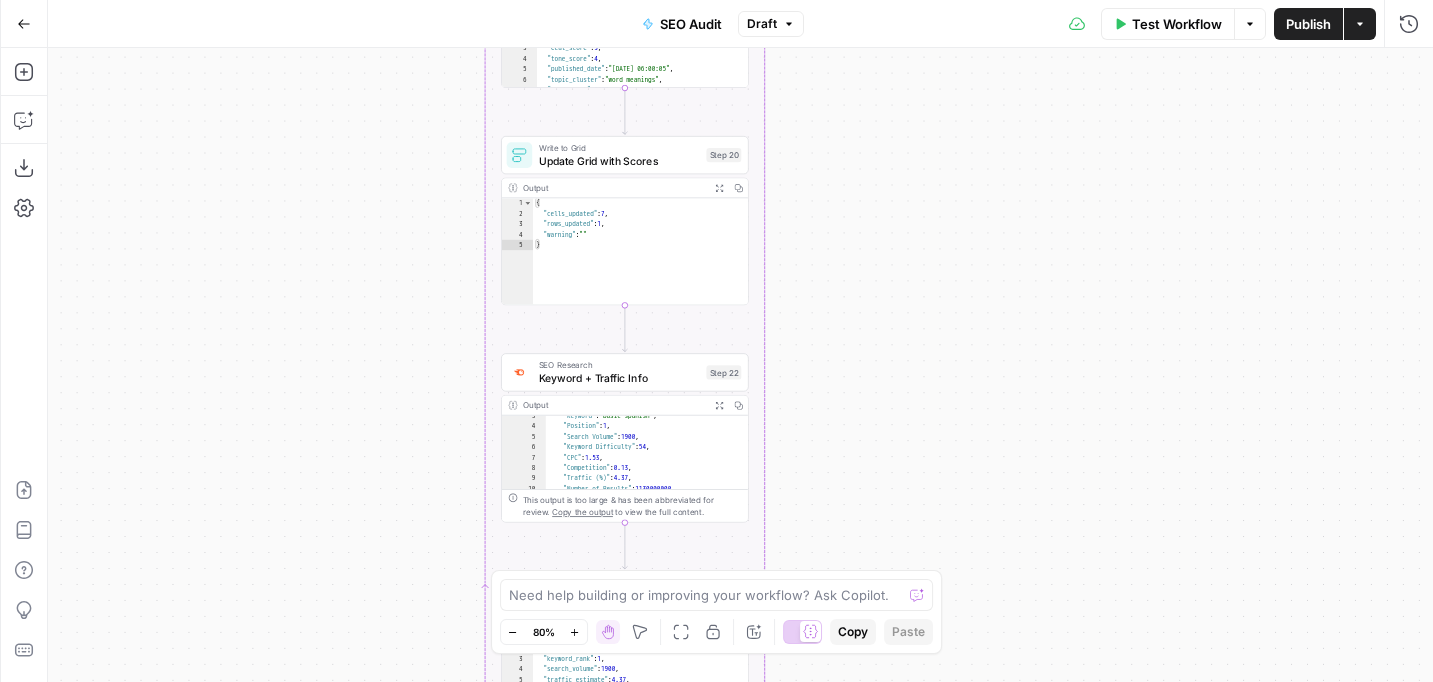 drag, startPoint x: 857, startPoint y: 304, endPoint x: 842, endPoint y: 504, distance: 200.5617 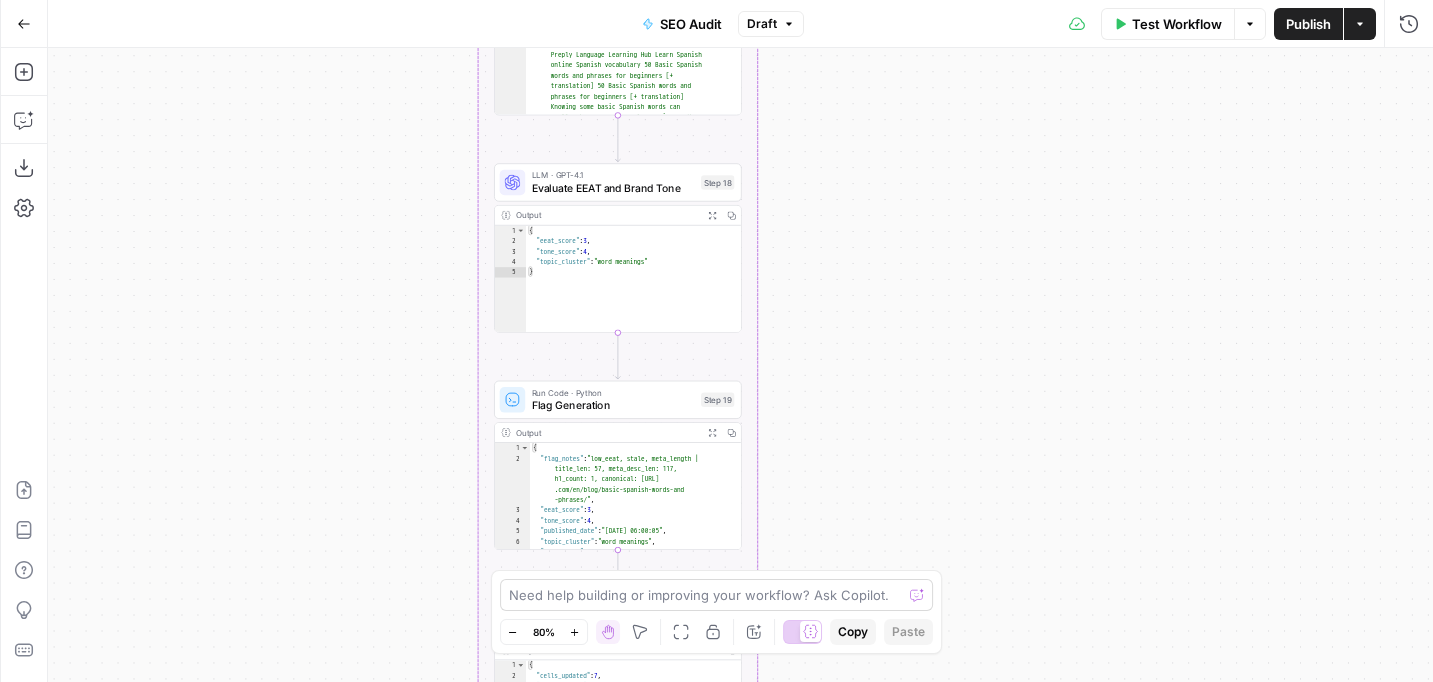 drag, startPoint x: 806, startPoint y: 524, endPoint x: 805, endPoint y: 581, distance: 57.00877 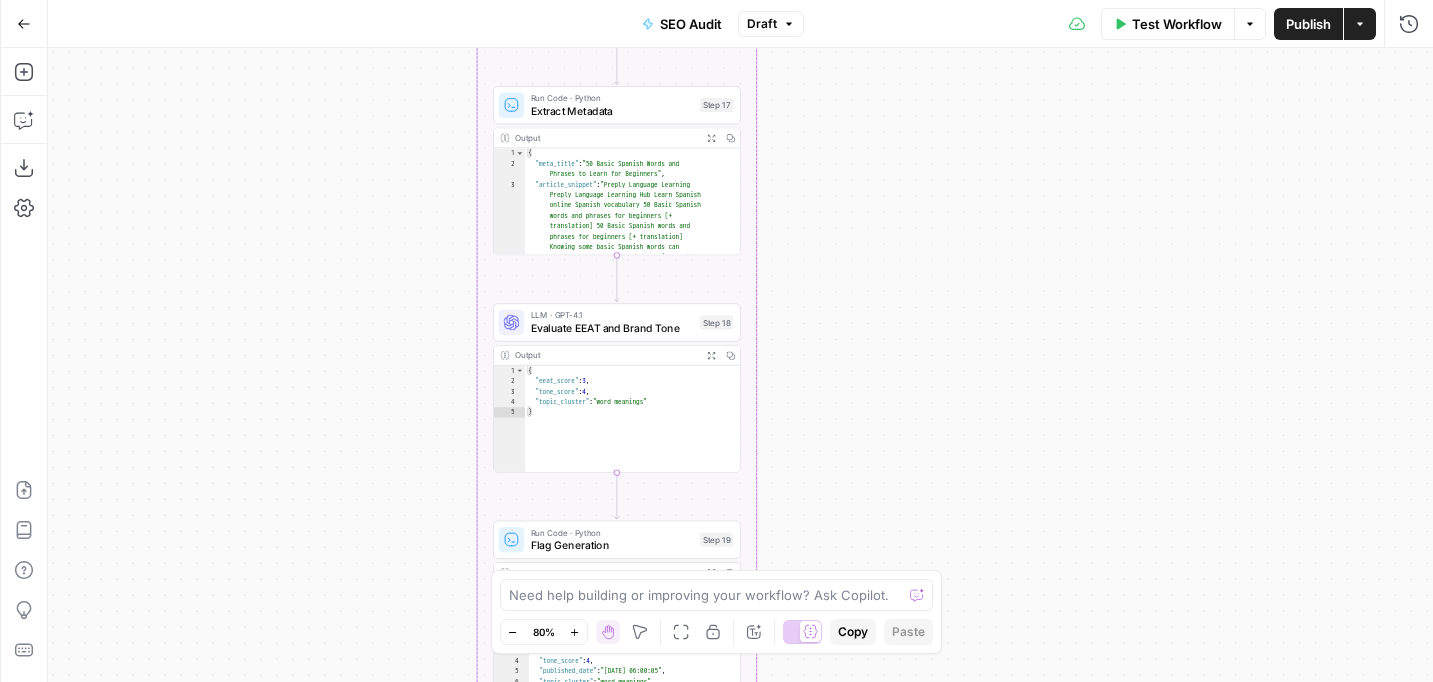 drag, startPoint x: 794, startPoint y: 344, endPoint x: 793, endPoint y: 354, distance: 10.049875 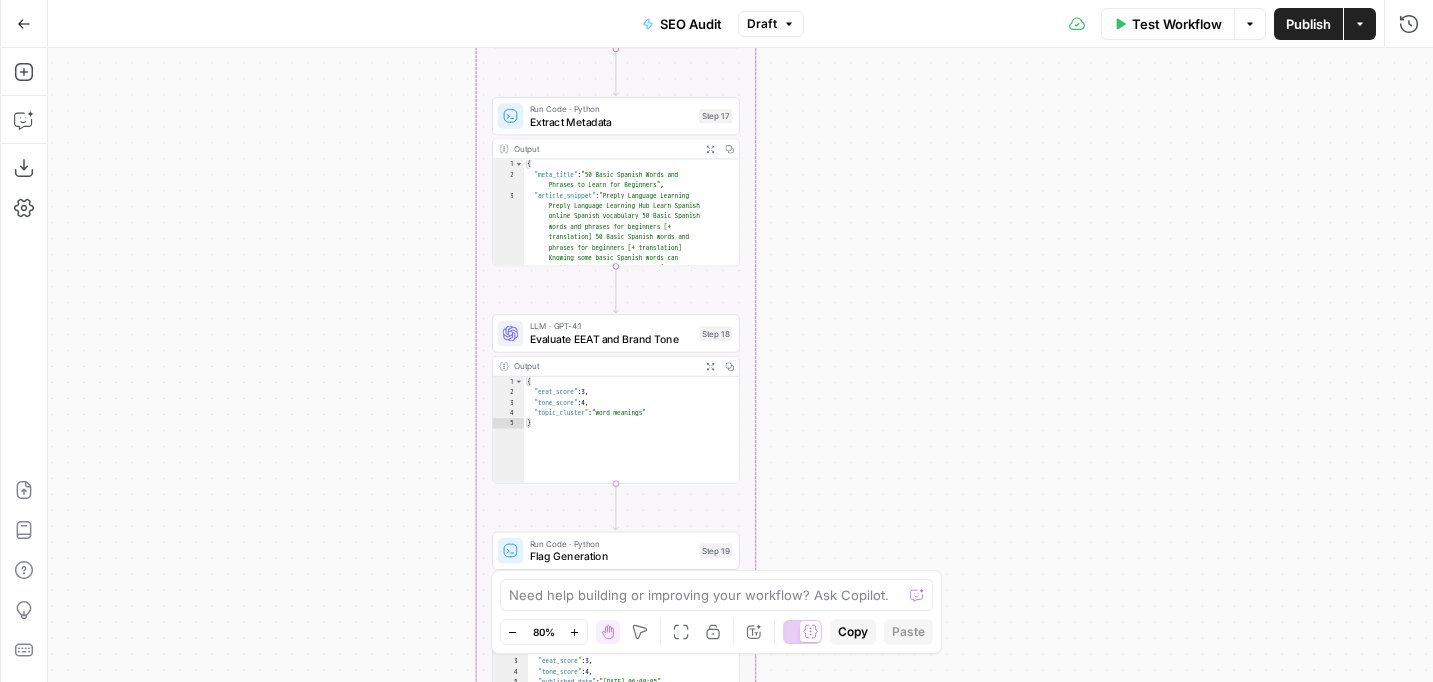 click on "Evaluate EEAT and Brand Tone" at bounding box center [611, 339] 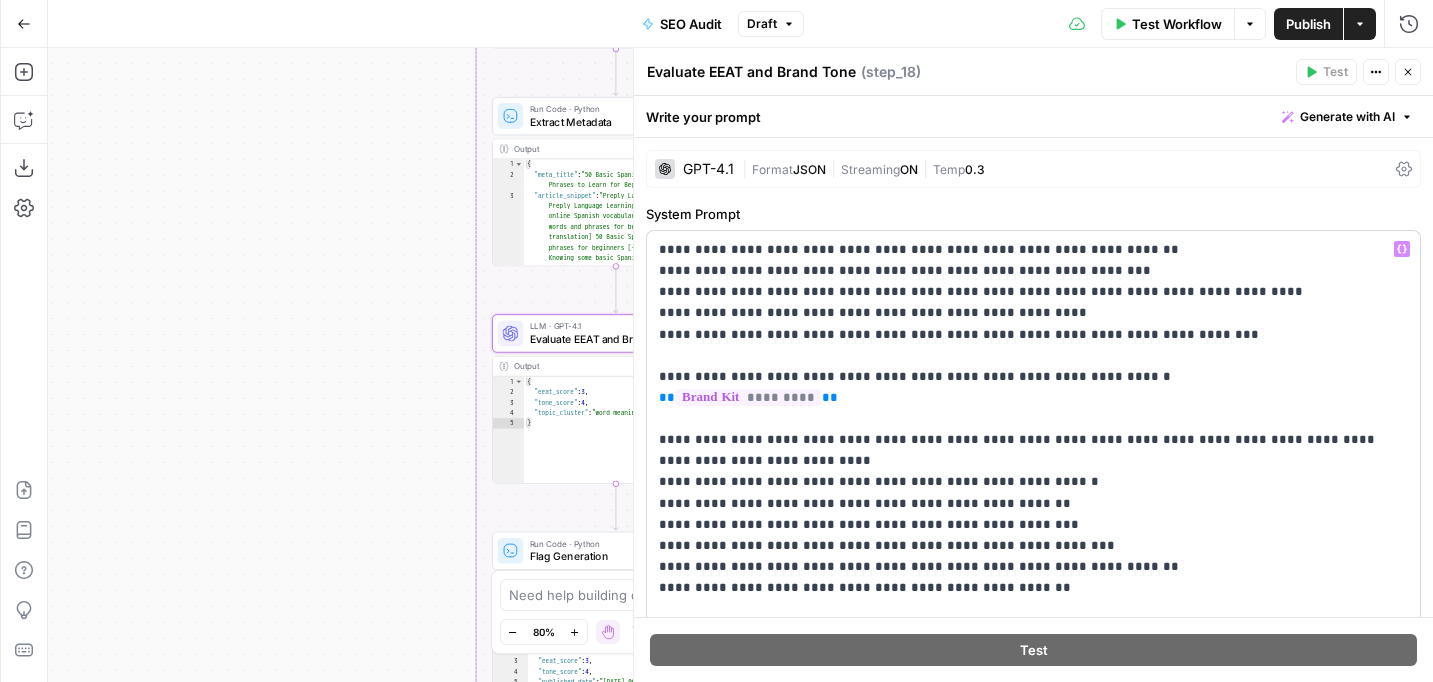 scroll, scrollTop: 187, scrollLeft: 0, axis: vertical 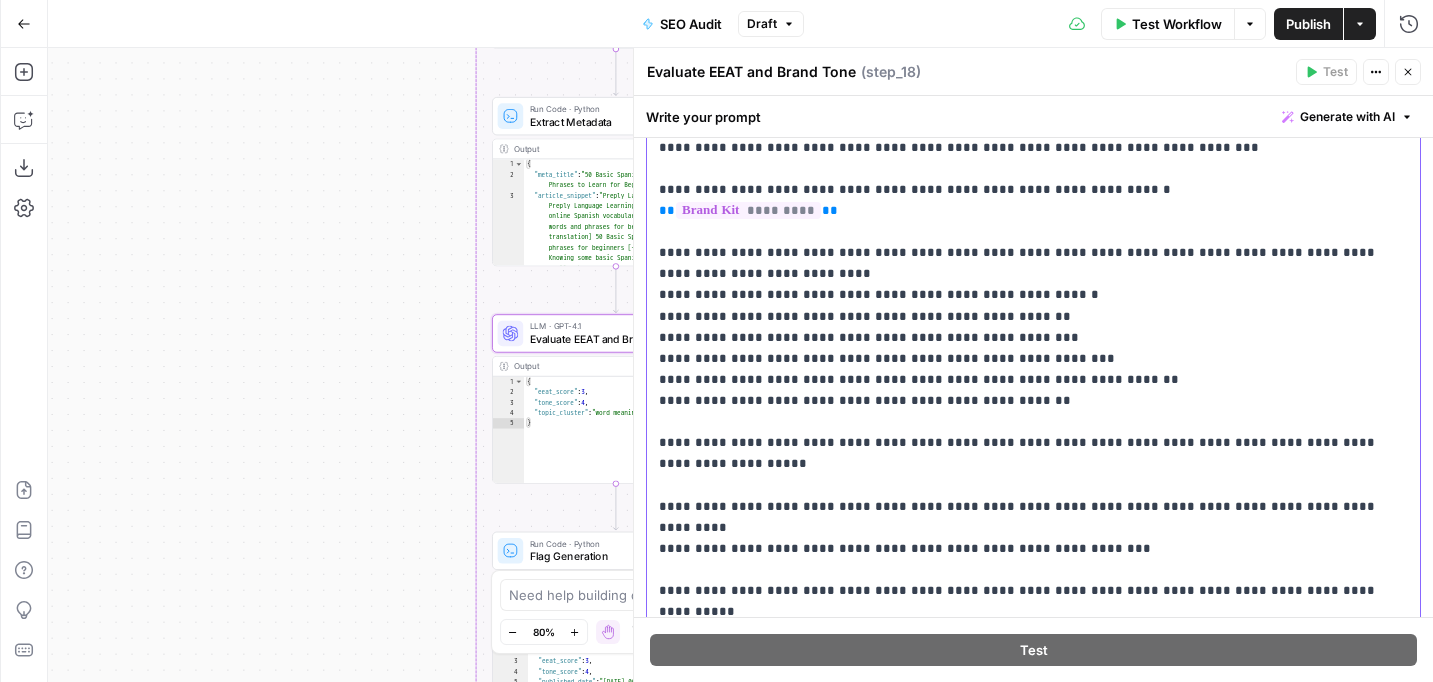 click on "**********" at bounding box center [1033, 369] 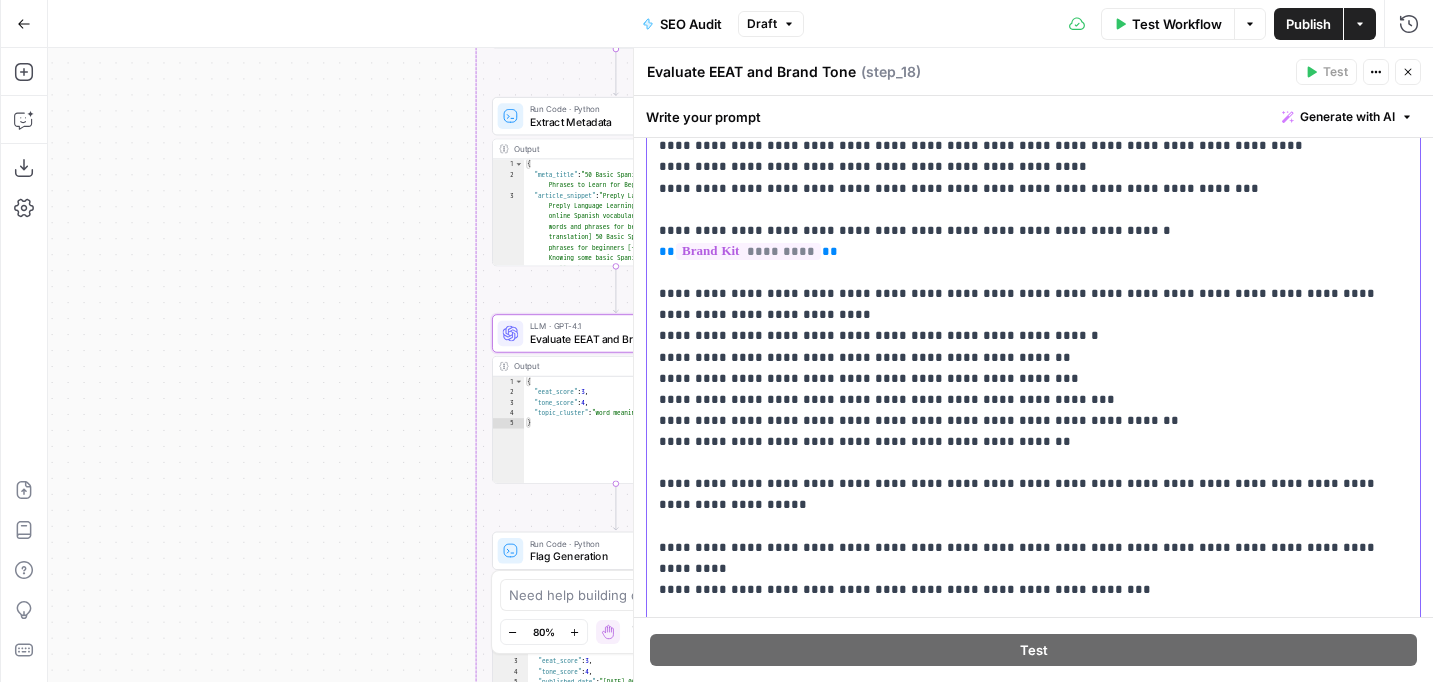 scroll, scrollTop: 148, scrollLeft: 0, axis: vertical 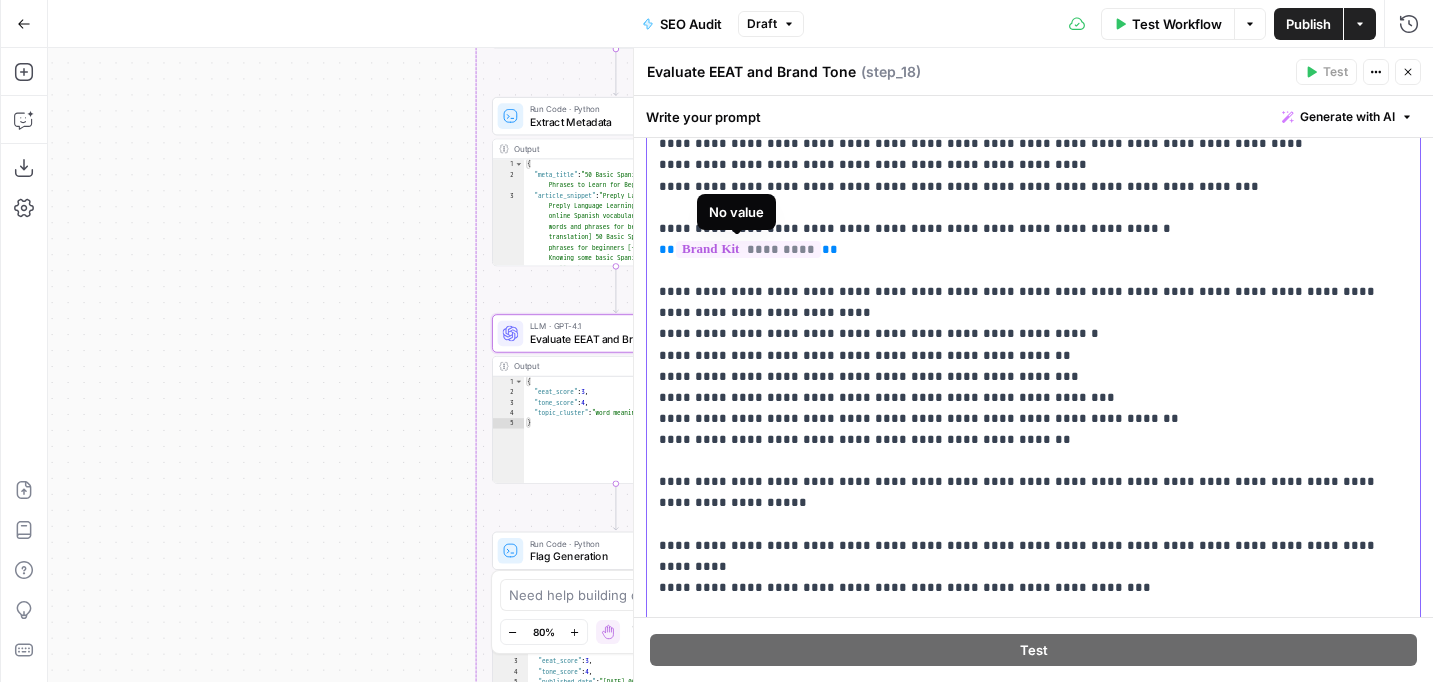 click on "*********" at bounding box center [748, 249] 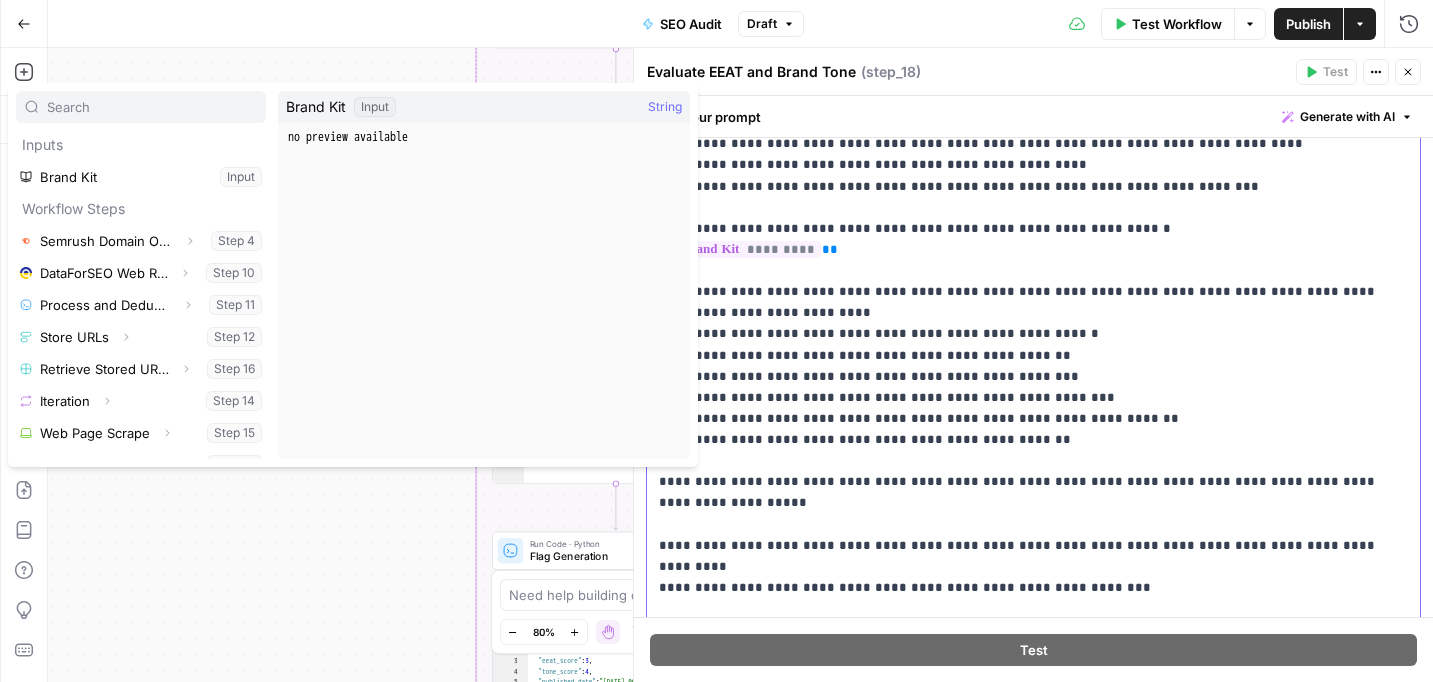 click on "**********" at bounding box center [1033, 408] 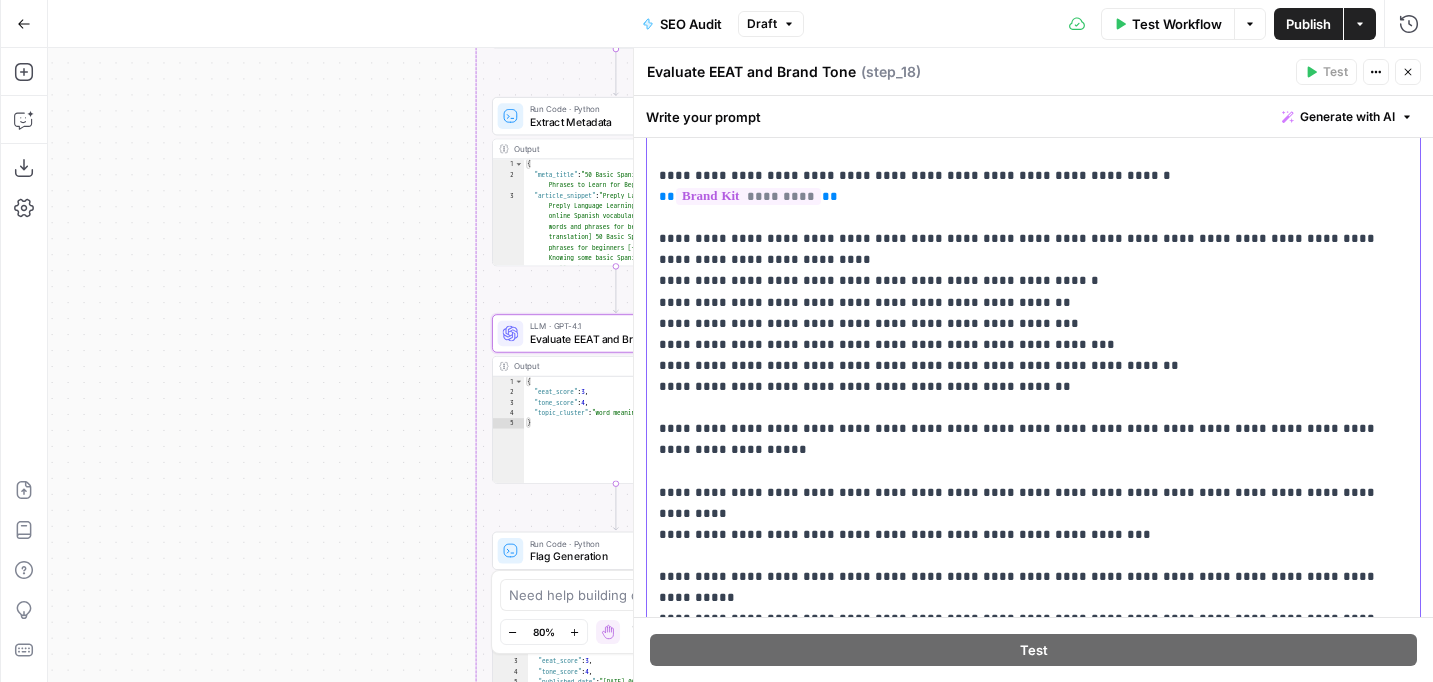 scroll, scrollTop: 0, scrollLeft: 0, axis: both 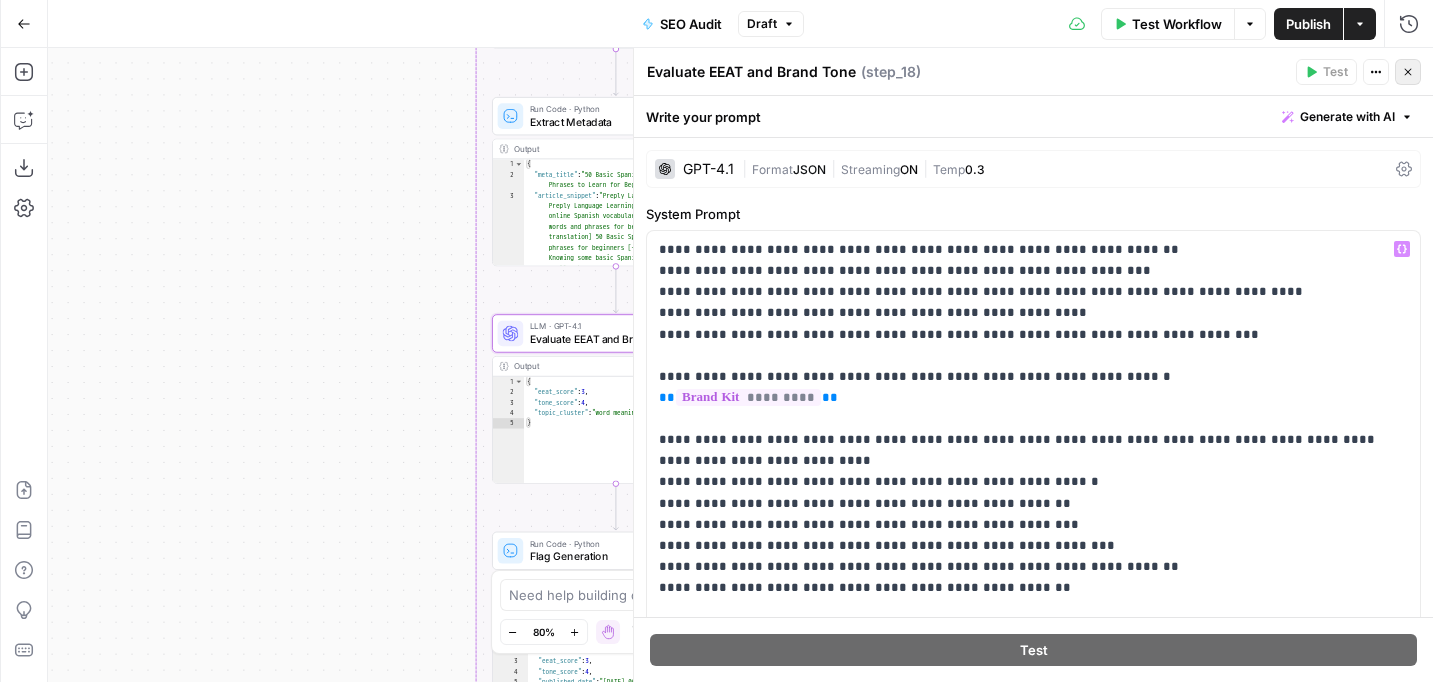 click 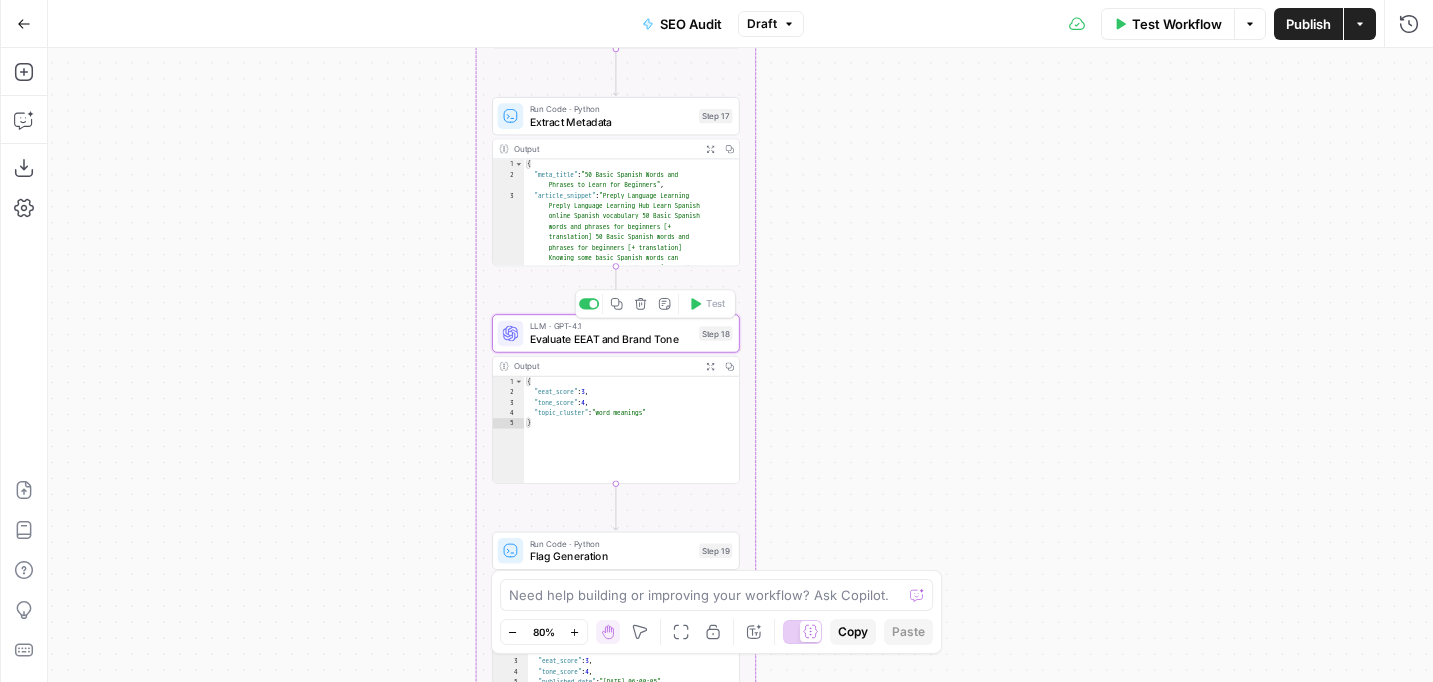 click on "Evaluate EEAT and Brand Tone" at bounding box center (611, 339) 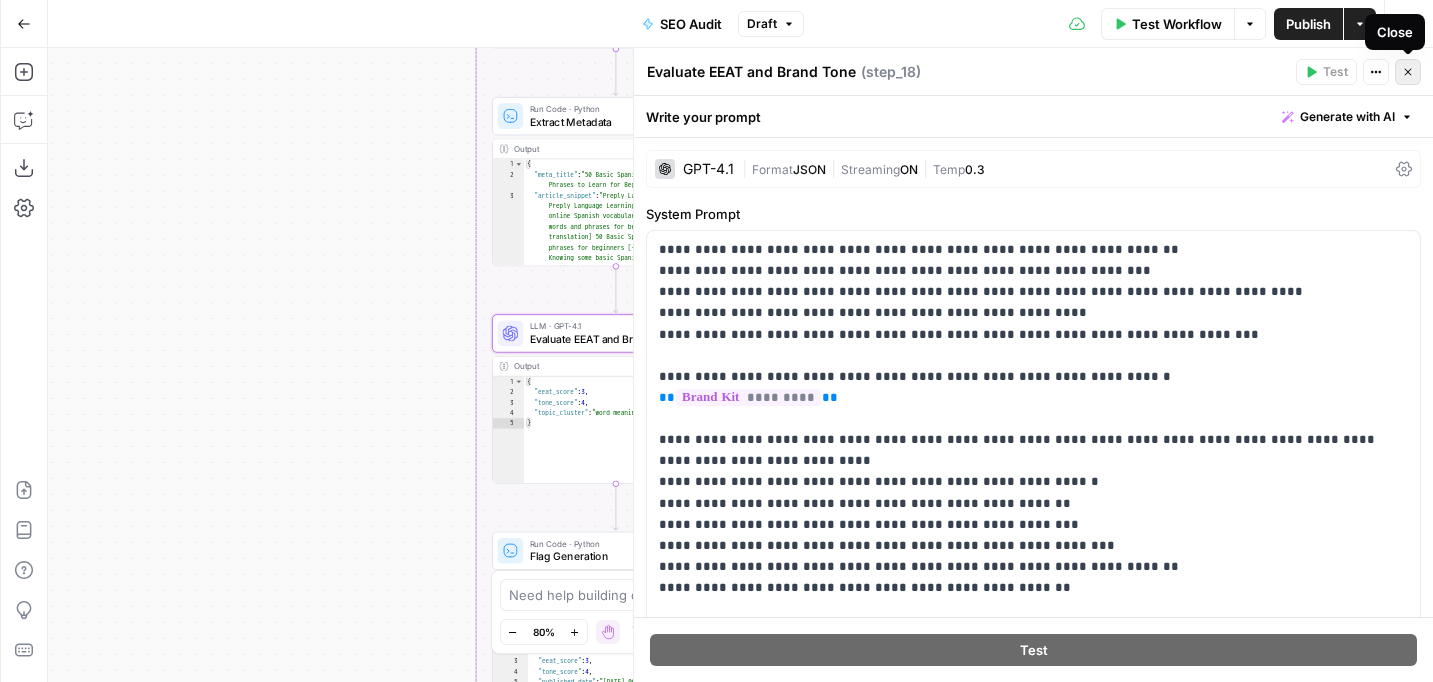 click 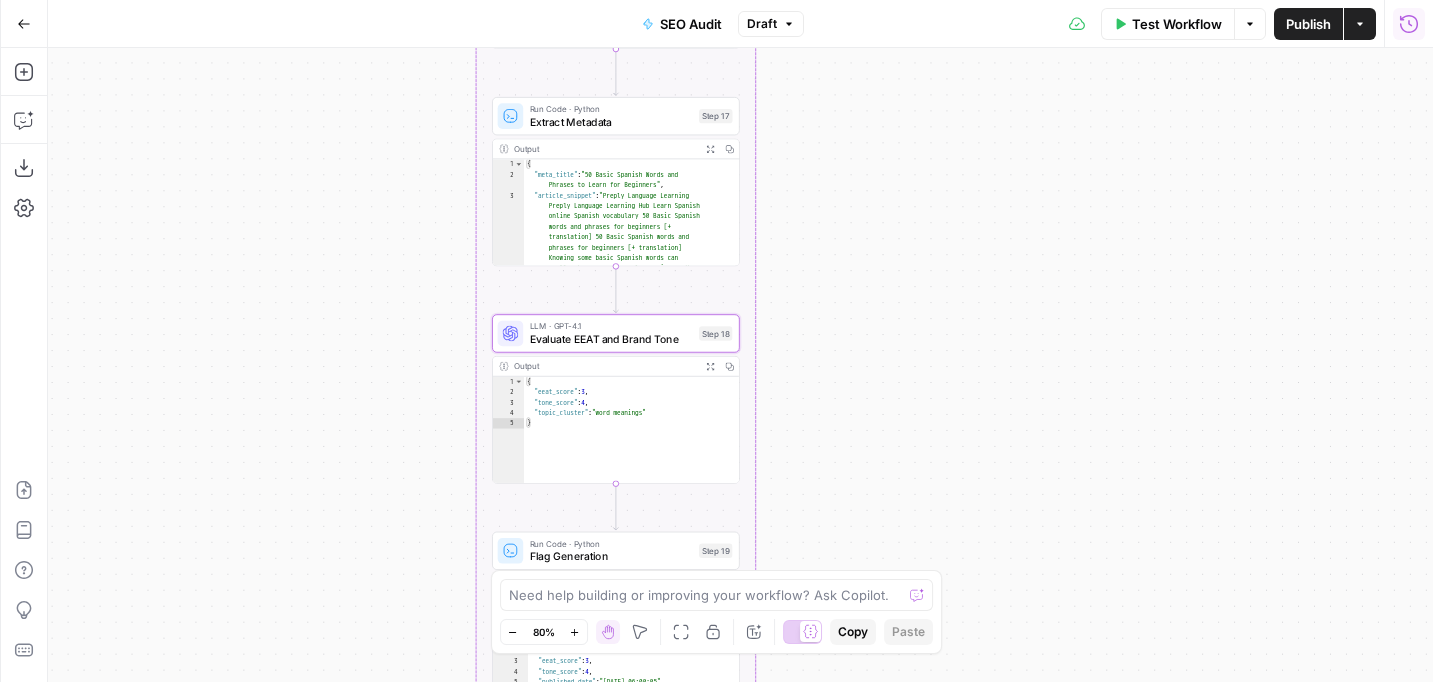 click 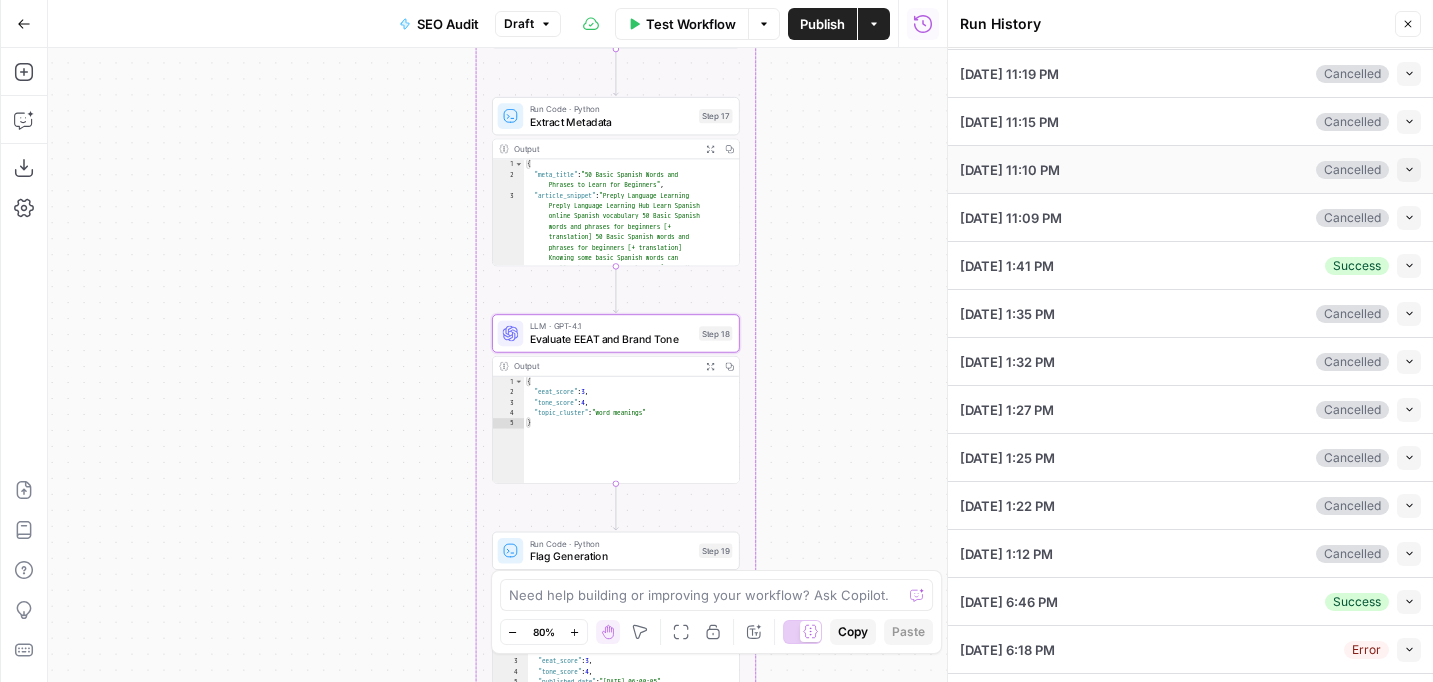 scroll, scrollTop: 0, scrollLeft: 0, axis: both 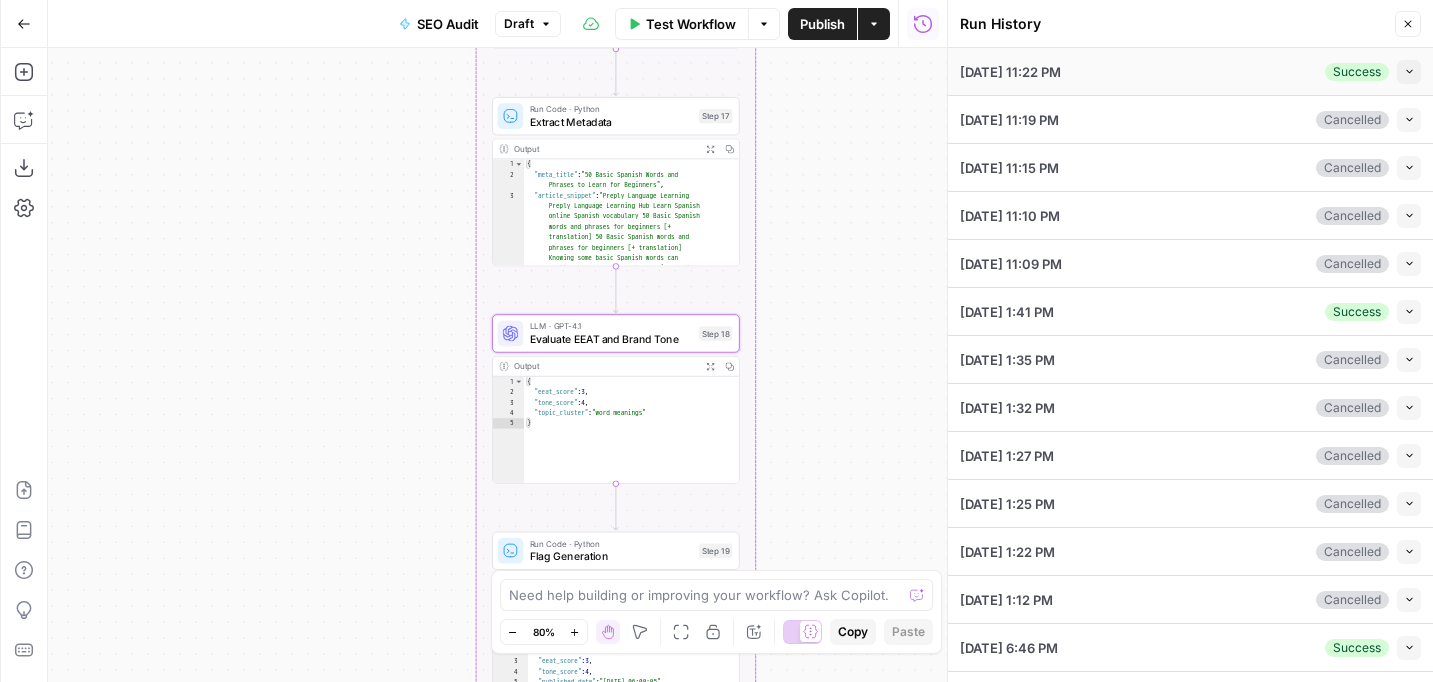 click on "06/29/25 at 11:22 PM Success Collapse" at bounding box center [1190, 71] 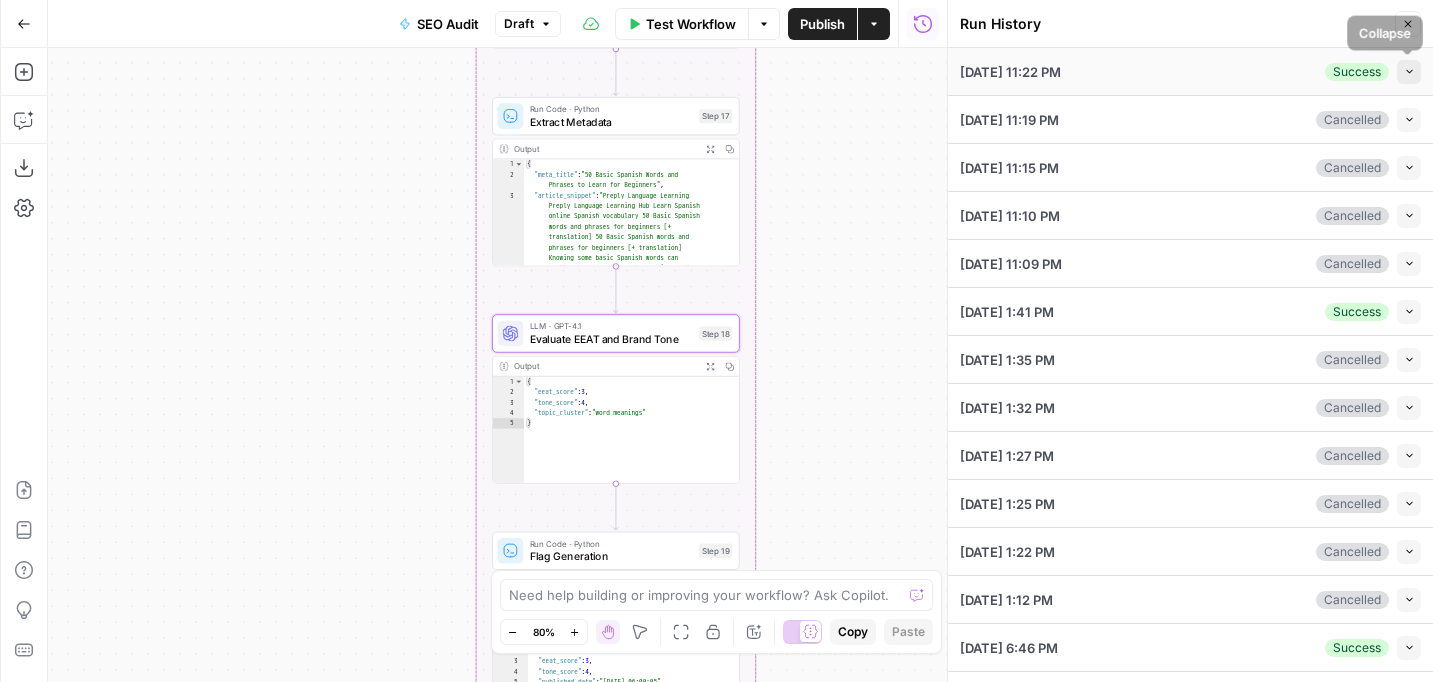 click 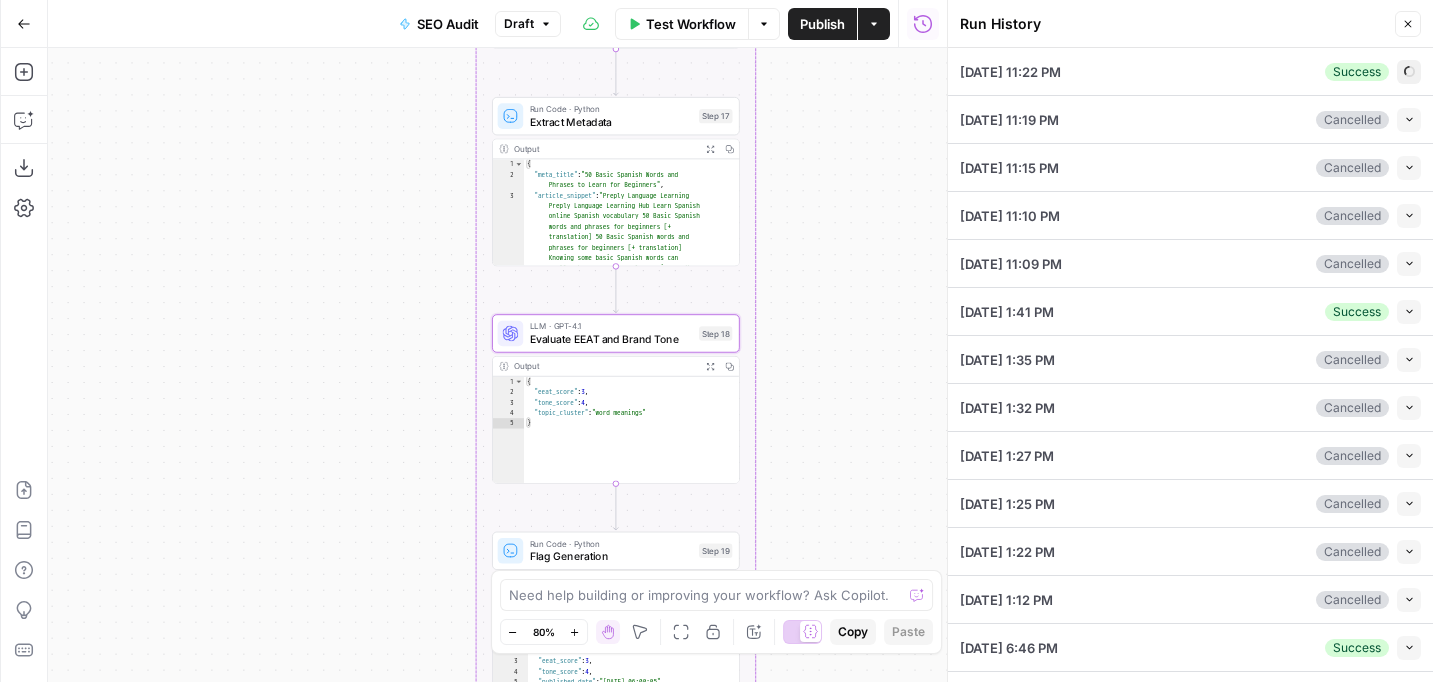 click 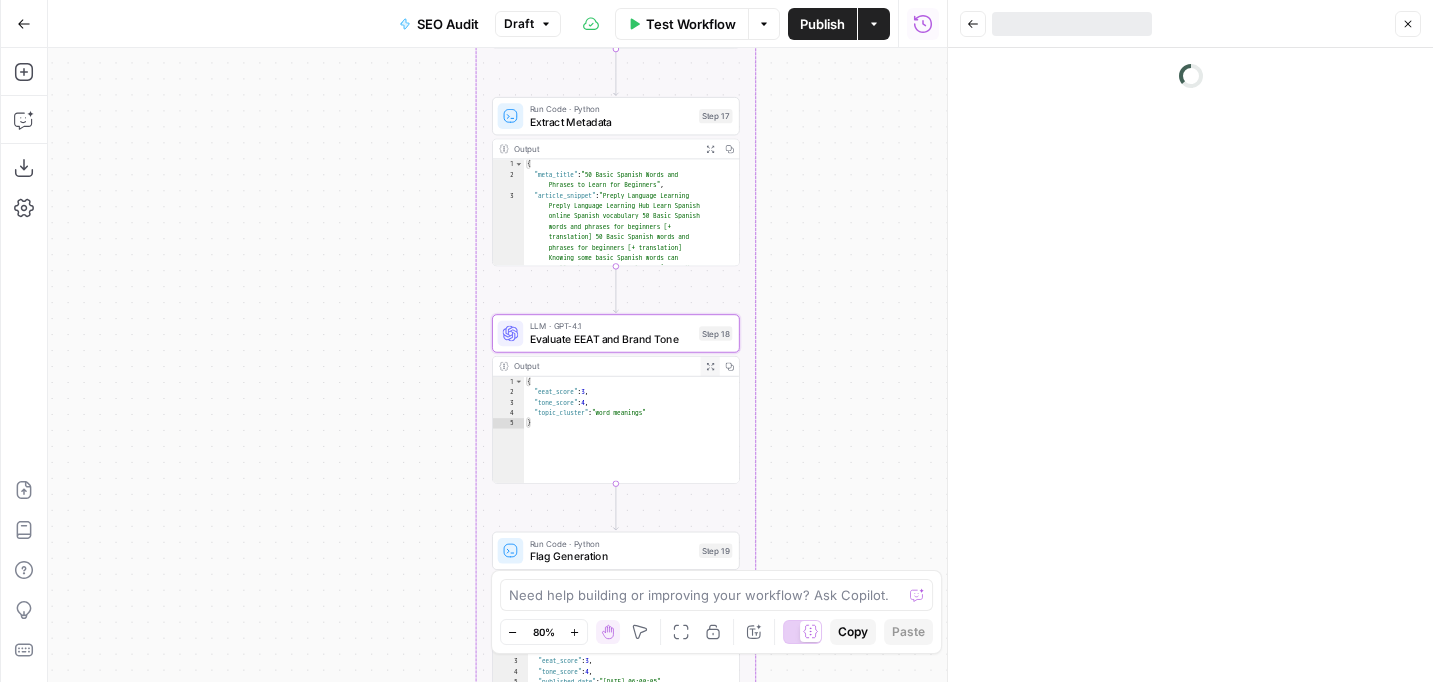 click on "Expand Output" at bounding box center [710, 366] 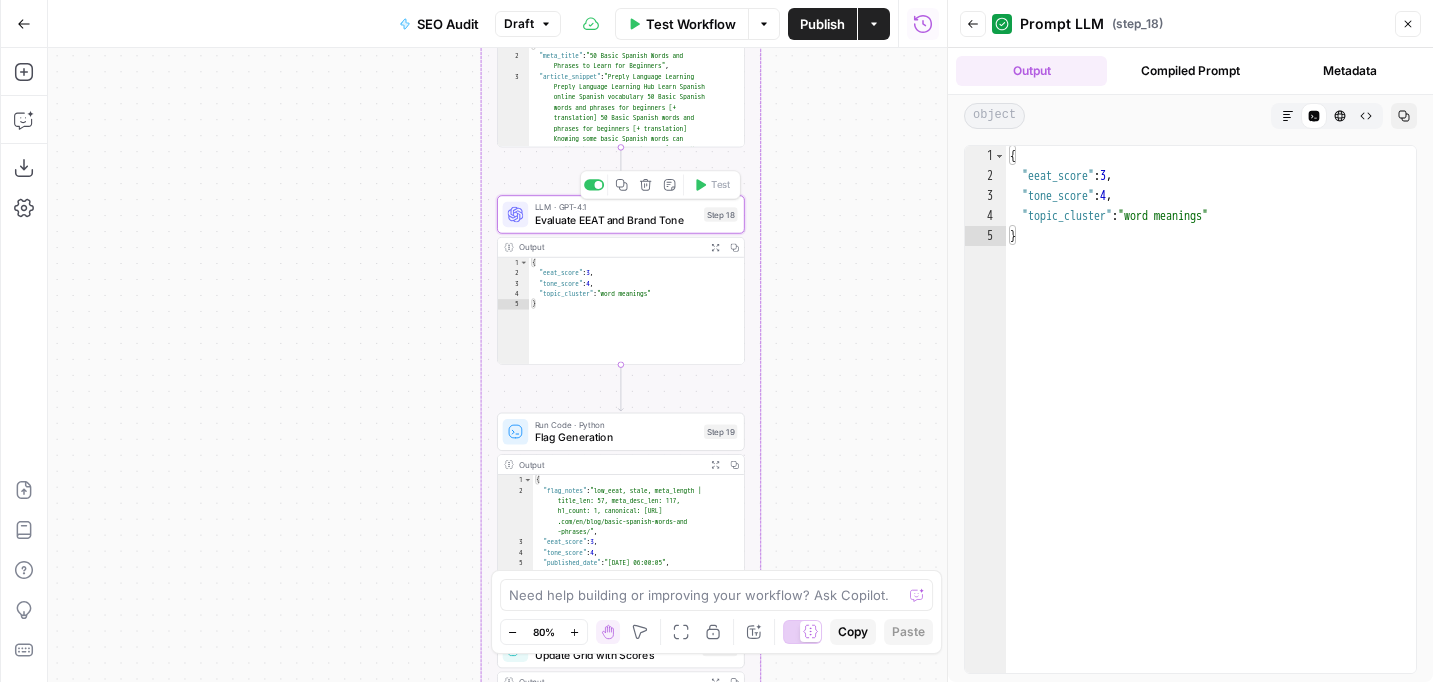 click on "Evaluate EEAT and Brand Tone" at bounding box center (616, 220) 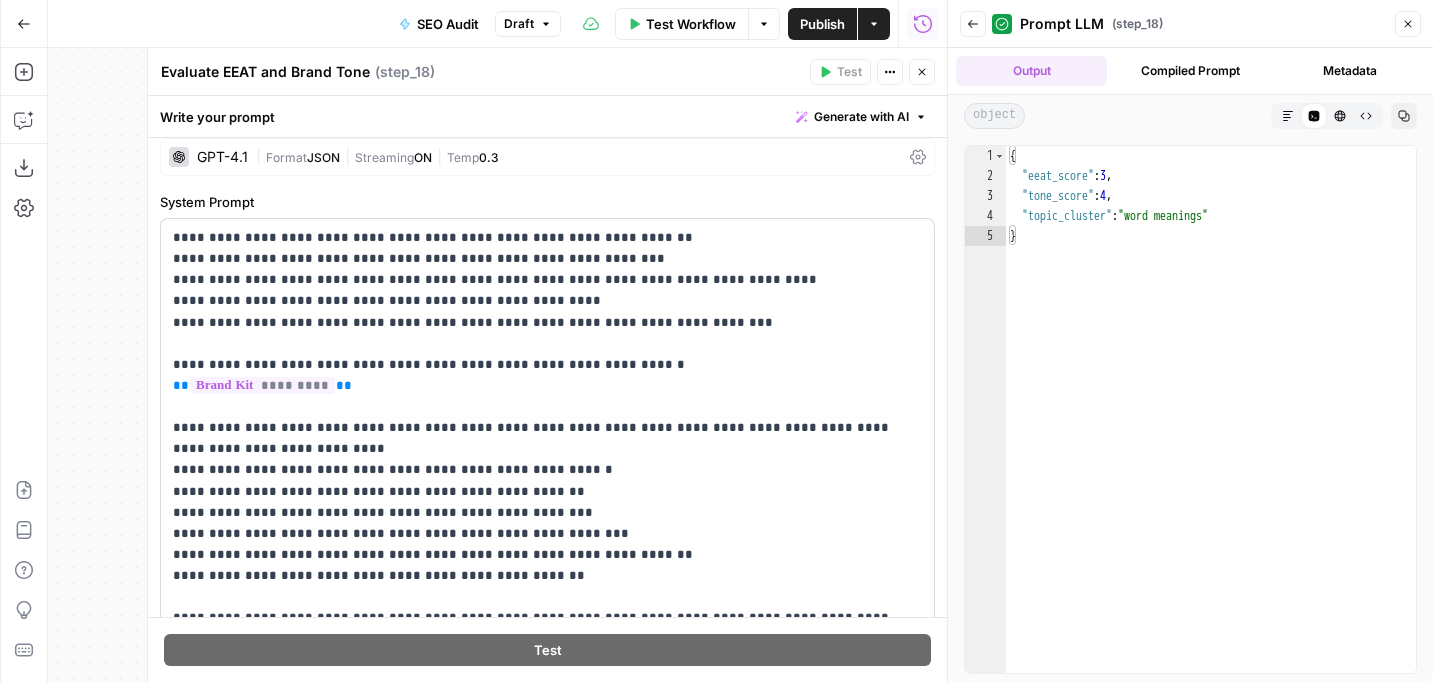 scroll, scrollTop: 28, scrollLeft: 0, axis: vertical 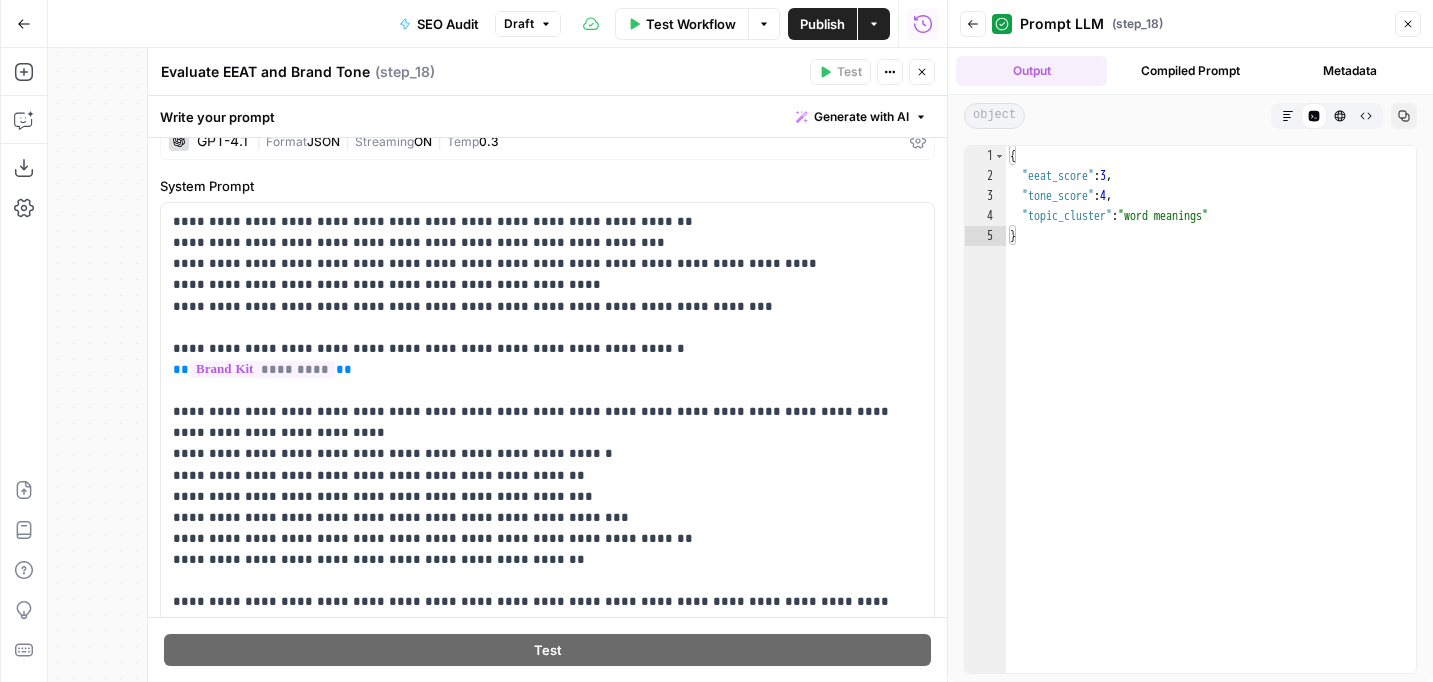 click on "Output Compiled Prompt Metadata" at bounding box center [1190, 71] 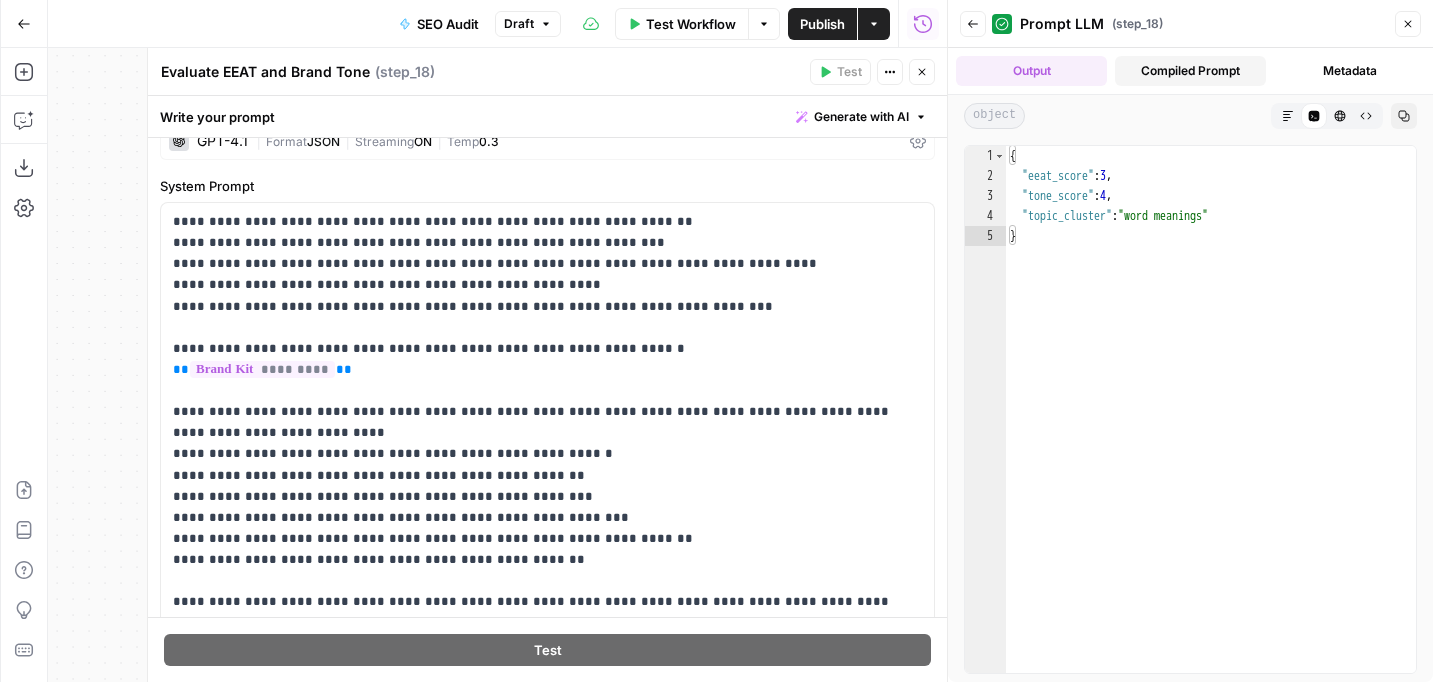 click on "Compiled Prompt" at bounding box center [1190, 71] 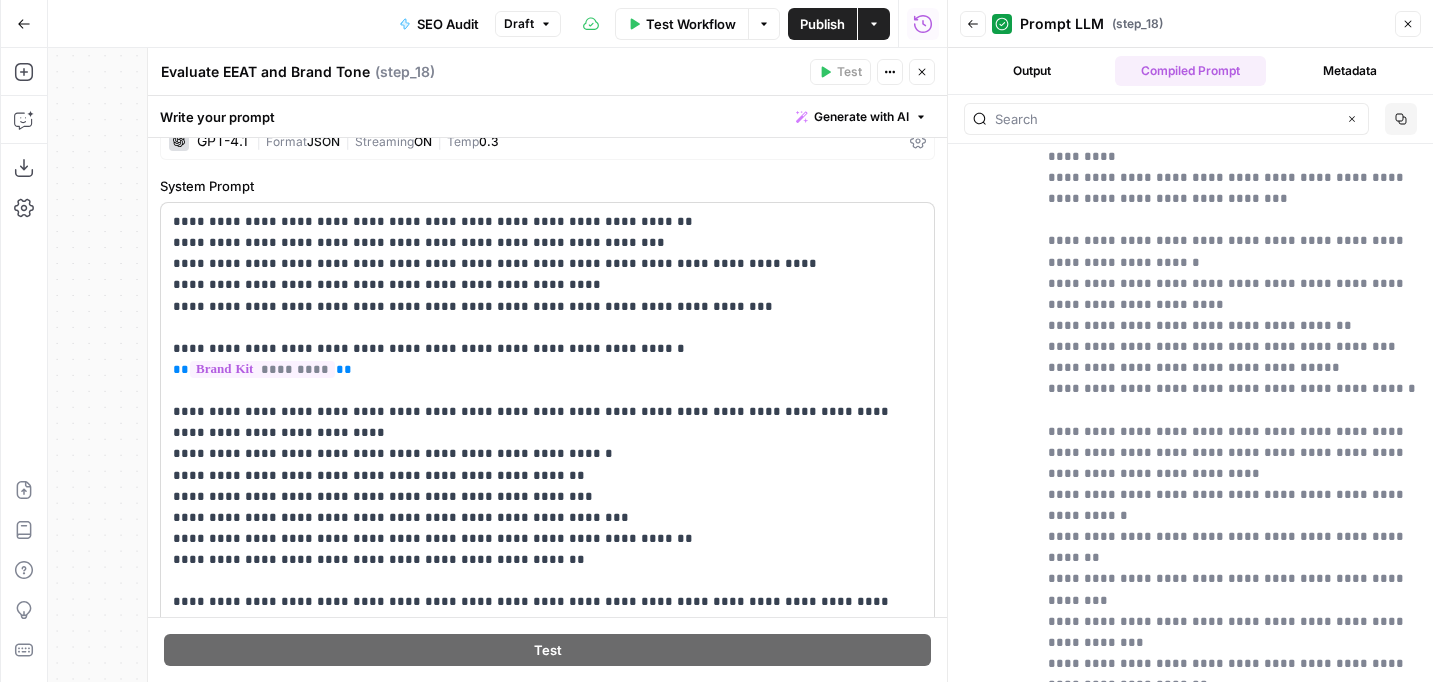 scroll, scrollTop: 142, scrollLeft: 0, axis: vertical 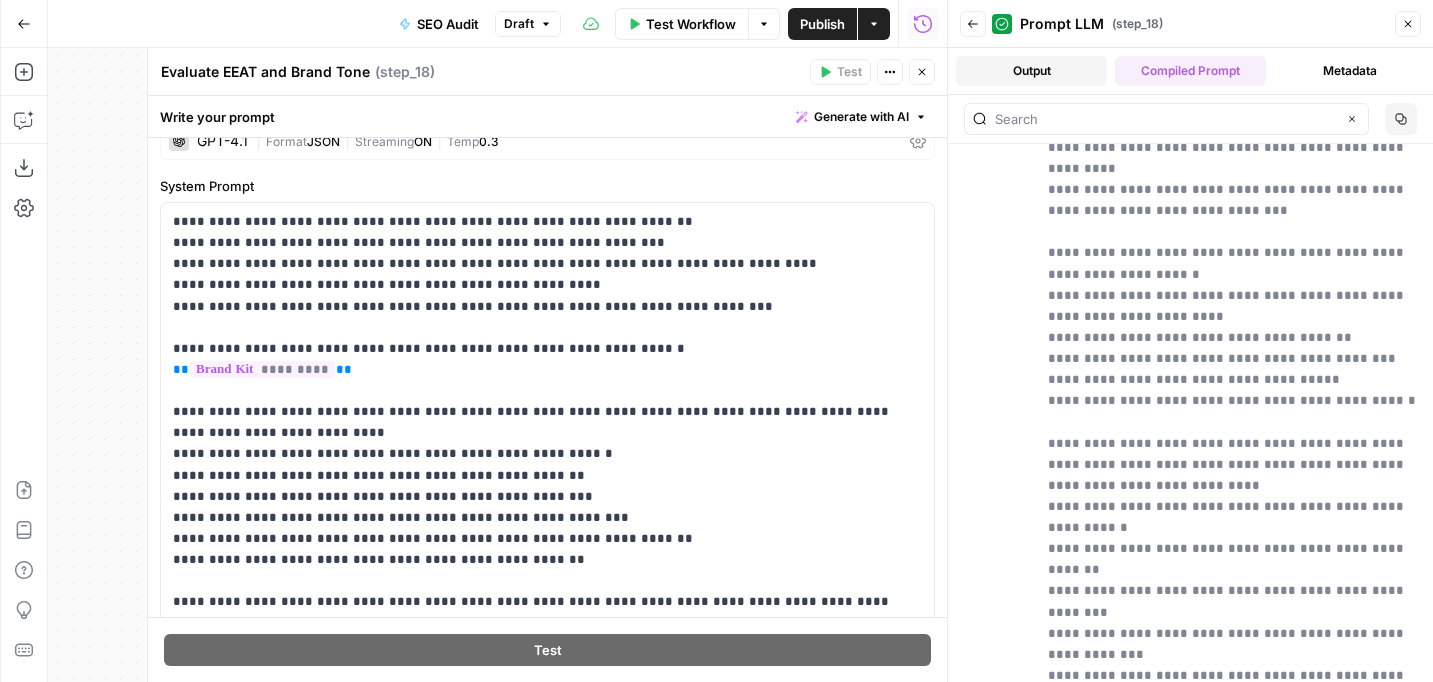 click on "Output" at bounding box center [1031, 71] 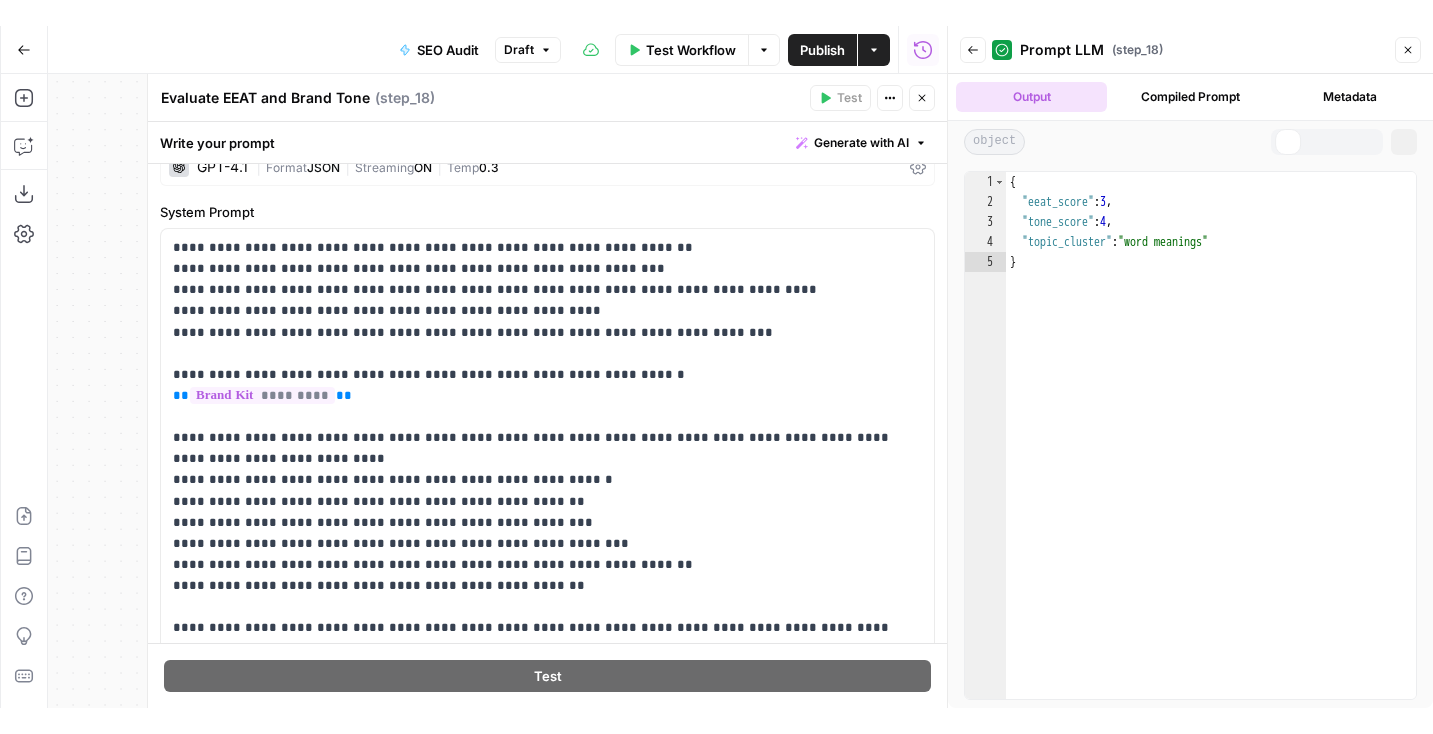 scroll, scrollTop: 0, scrollLeft: 0, axis: both 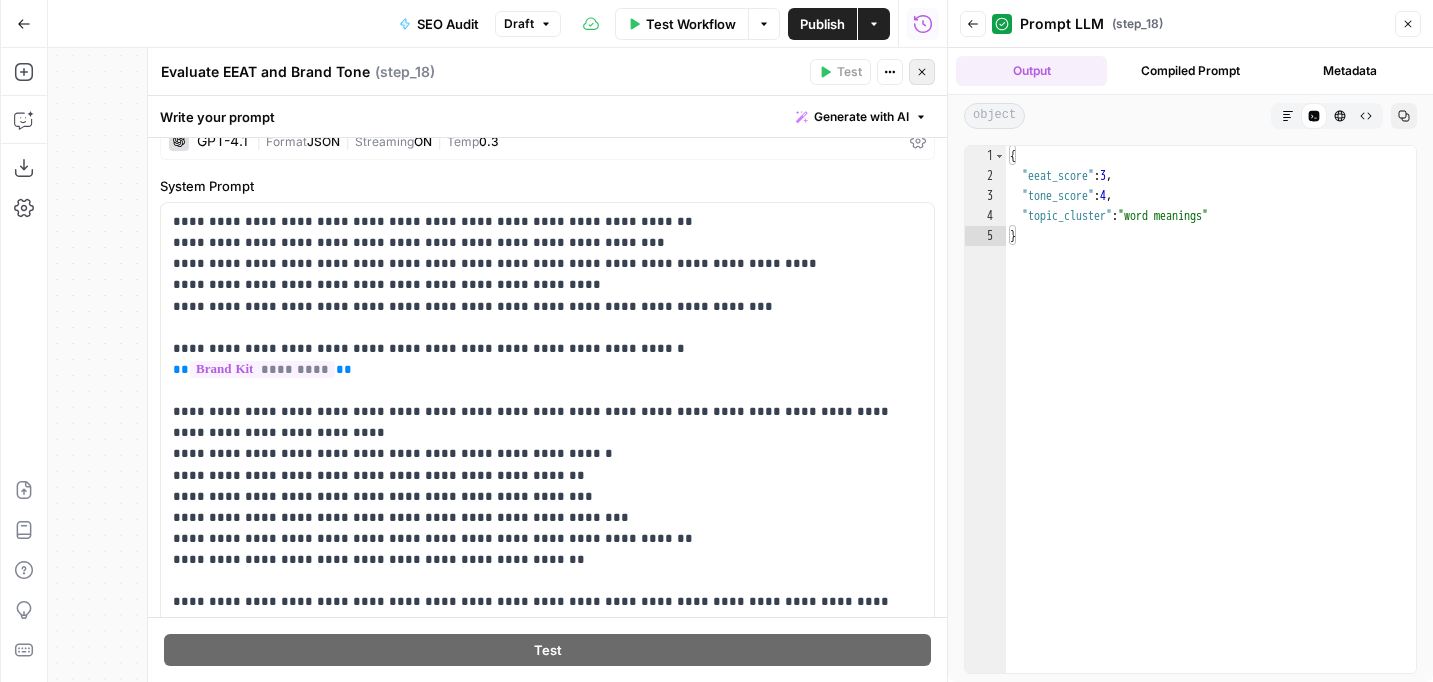 click on "Close" at bounding box center (922, 72) 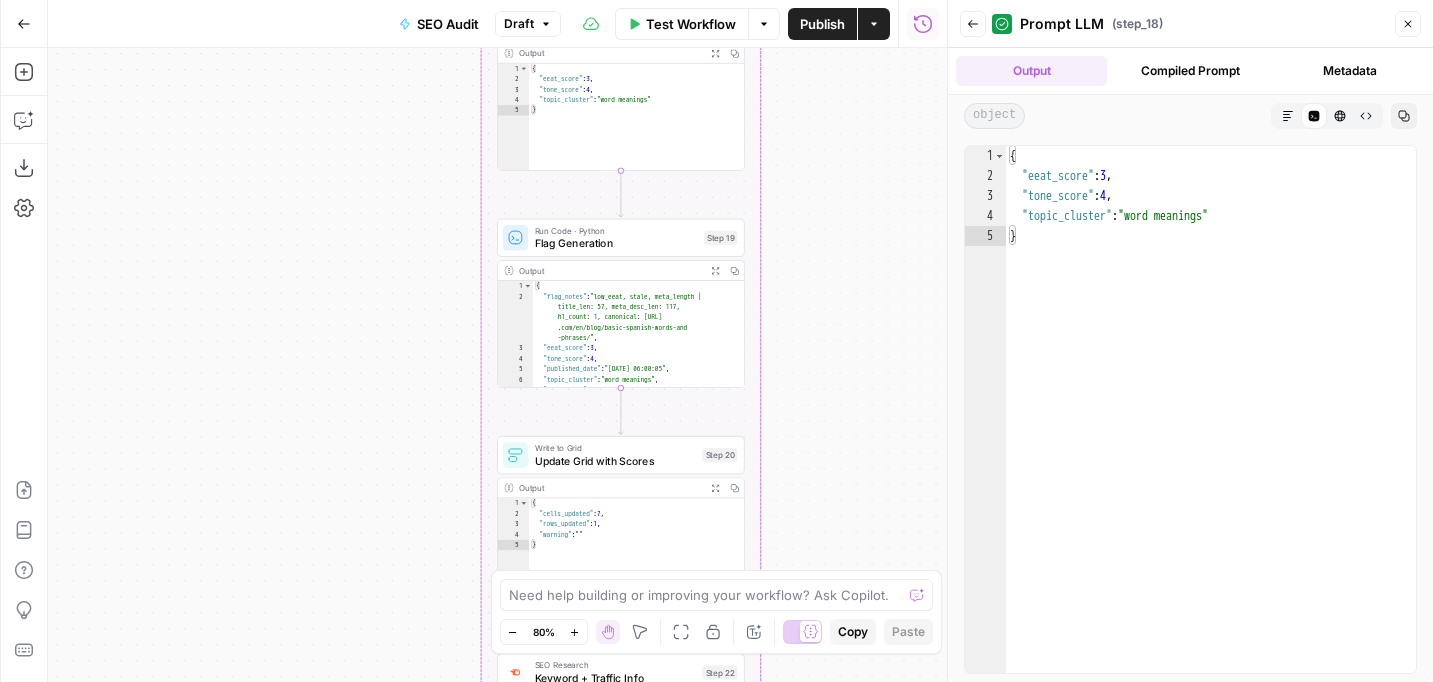 click on "Workflow Set Inputs Inputs SEO Research Semrush Domain Organic Search Pages Step 4 Output Expand Output Copy 1 2 3 4 5 6 7 8 9 10 [    {      "Url" :  "https://preply.com/" ,      "Traffic" :  90948 ,      "Traffic (%)" :  5.35    } ,    {      "Url" :  "https://preply.com/en/blog          /question/what-does-demure-mean-slang          /" ,      "Traffic" :  56497 ,      "Traffic (%)" :  3.32     XXXXXXXXXXXXXXXXXXXXXXXXXXXXXXXXXXXXXXXXXXXXXXXXXXXXXXXXXXXXXXXXXXXXXXXXXXXXXXXXXXXXXXXXXXXXXXXXXXXXXXXXXXXXXXXXXXXXXXXXXXXXXXXXXXXXXXXXXXXXXXXXXXXXXXXXXXXXXXXXXXXXXXXXXXXXXXXXXXXXXXXXXXXXXXXXXXXXXXXXXXXXXXXXXXXXXXXXXXXXXXXXXXXXXXXXXXXXXXXXXXXXXXXXXXXXXXXXXXXXXXXXXXXXXXXXXXXXXXXXXXXXXXXXXXXXXXXXXXXXXXXXXXXXXXXXXXXXXXXXXXXXXXXXXXXXXXXXXXXXXXXXXXXXXXXXXXXXXXXXXXXXXXXXXXXXXXXXXXXXXXXXXXXXXXXXXXXXXXXXXXXXXXXXXXXXXXXXXXXXXXXXXXXXXXXXXXXXXXXXXXXXXXXXXXXXXXXXXXXXXXXXXXXXXXXXXXXXXXXXXXXXXXXXXXXXXXXXXXXXXXXXXXXXXXXX SEO Research DataForSEO Web Research  Step 10 Output Expand Output Copy 1 2 3 4 5 6 7 [    {" at bounding box center (497, 365) 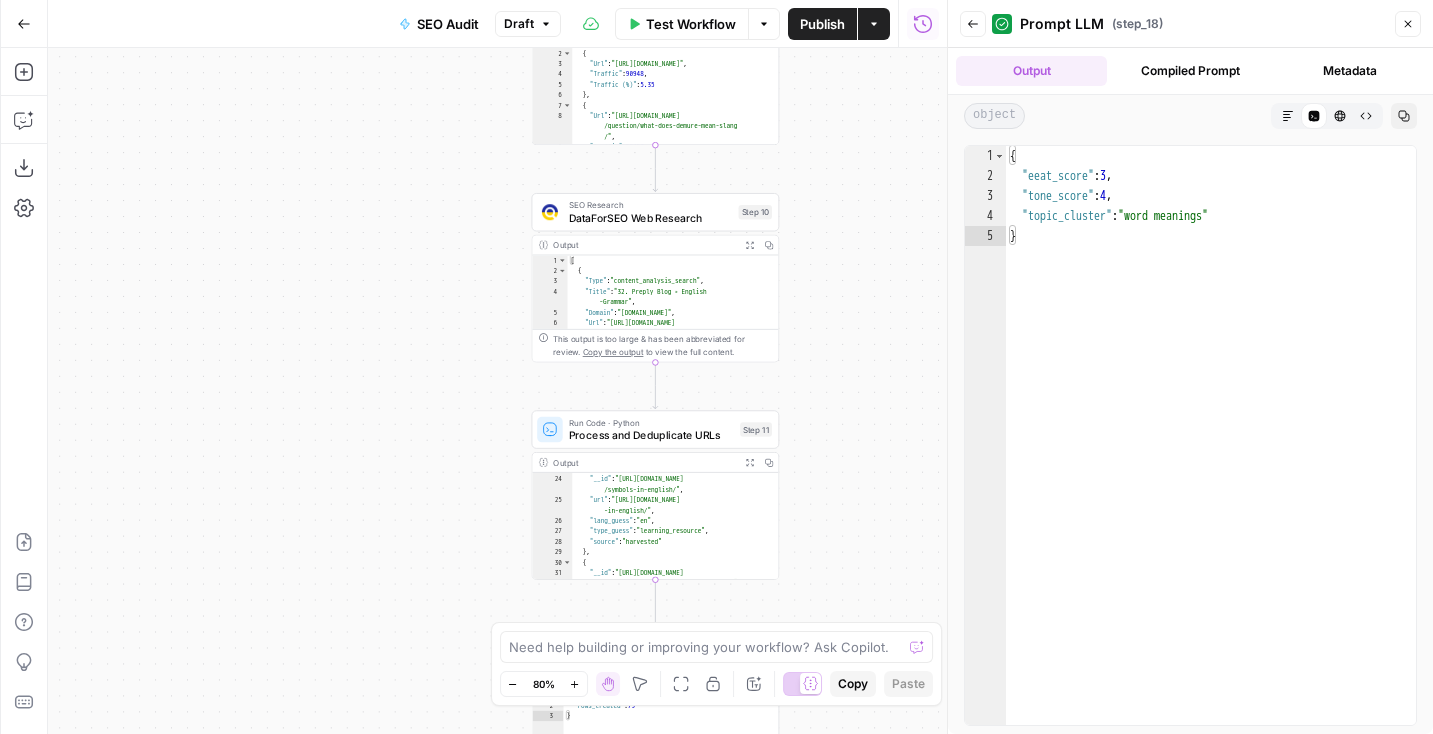 scroll, scrollTop: 401, scrollLeft: 0, axis: vertical 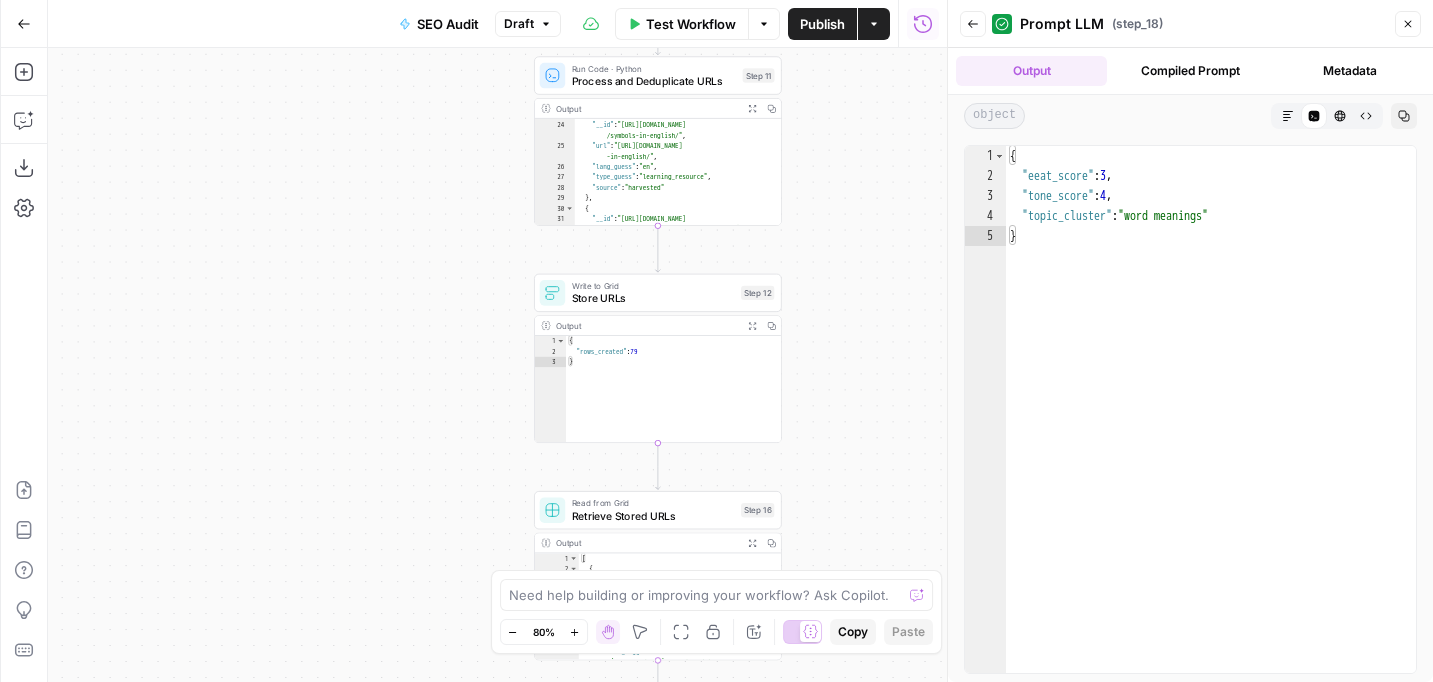 drag, startPoint x: 850, startPoint y: 279, endPoint x: 850, endPoint y: 486, distance: 207 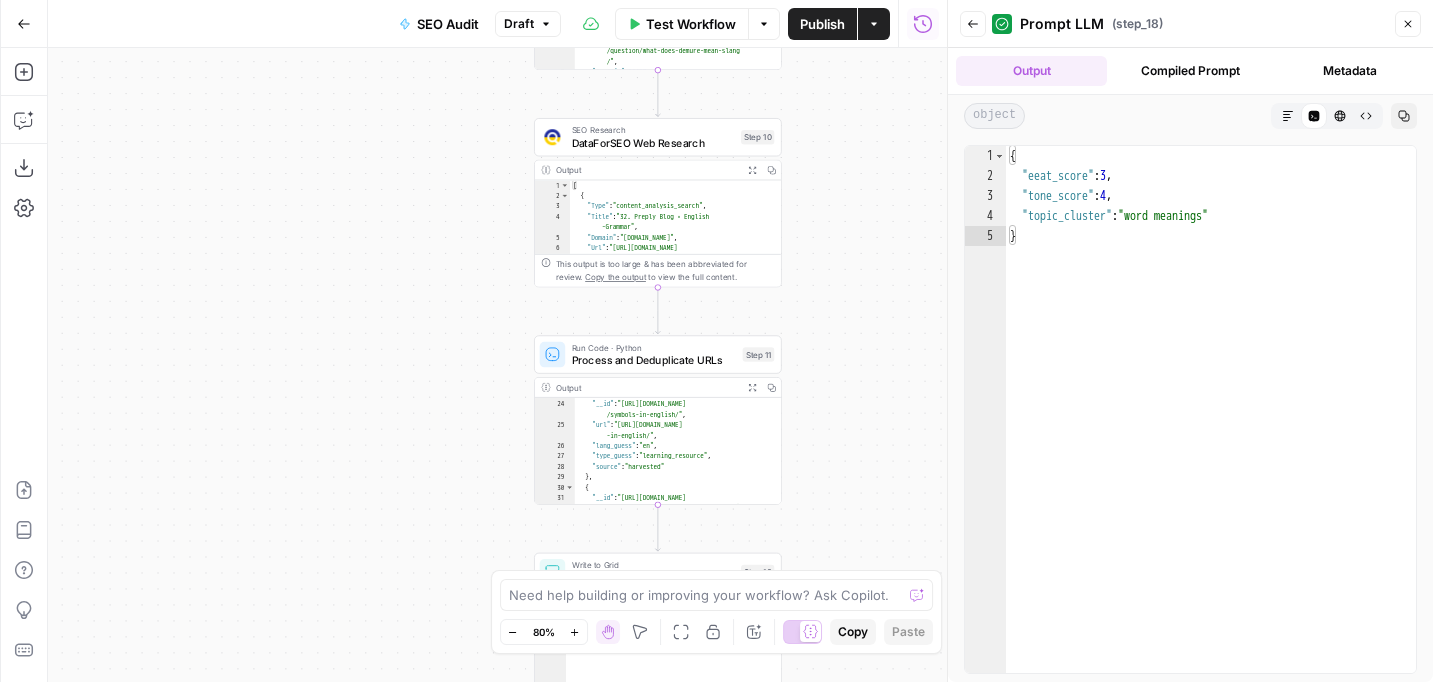 drag, startPoint x: 877, startPoint y: 196, endPoint x: 877, endPoint y: 440, distance: 244 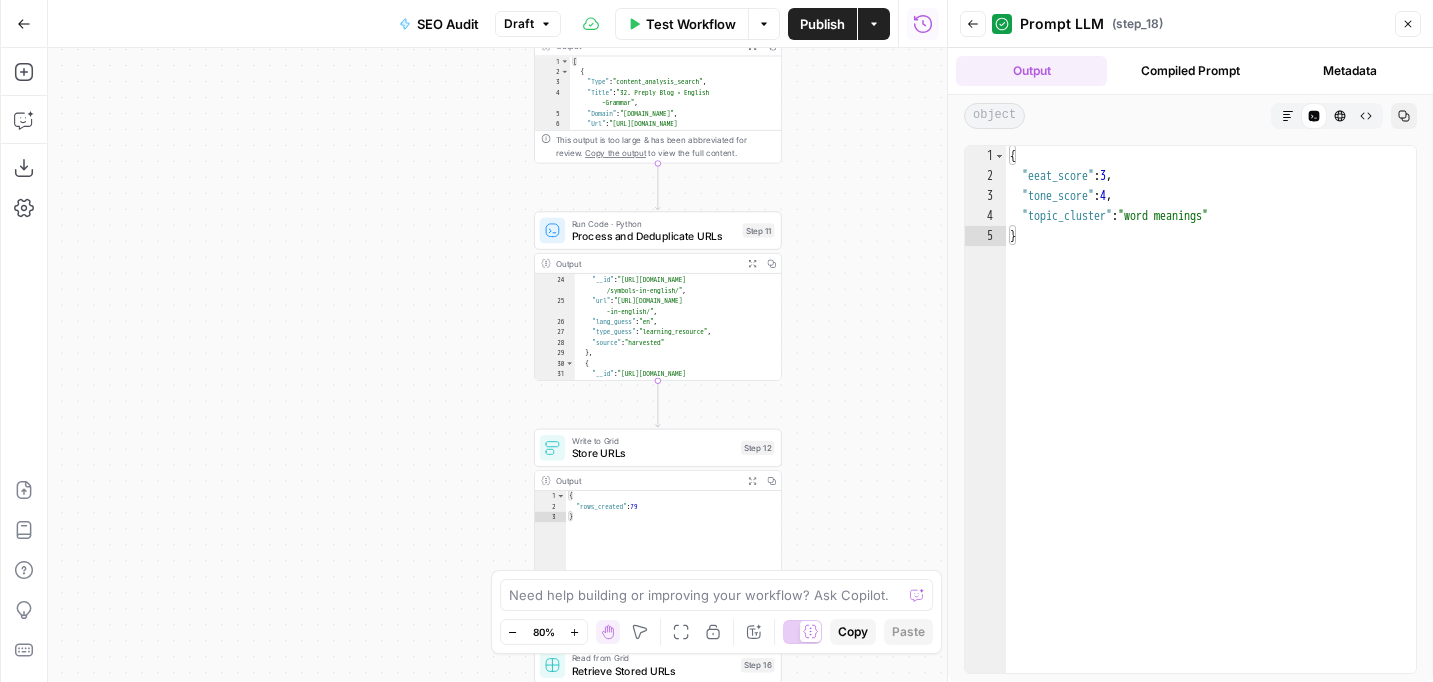 drag, startPoint x: 867, startPoint y: 492, endPoint x: 865, endPoint y: 344, distance: 148.01352 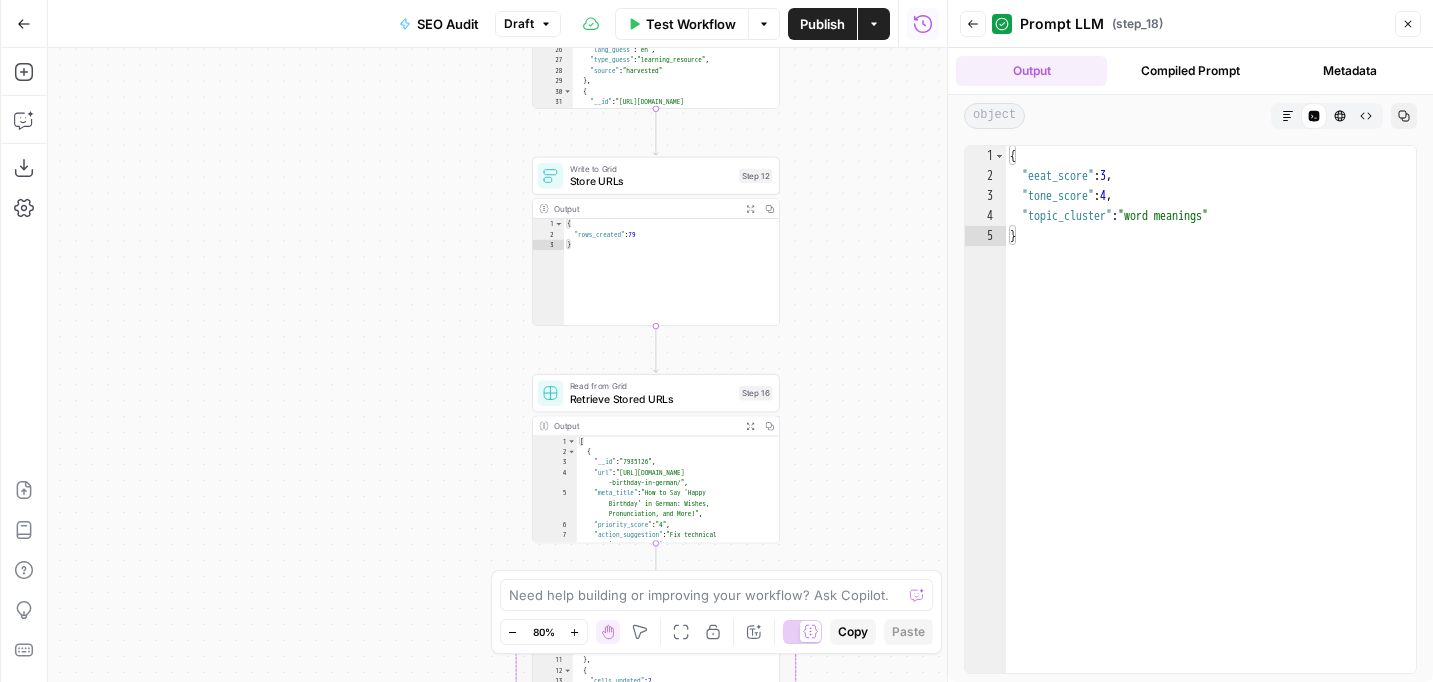 drag, startPoint x: 837, startPoint y: 482, endPoint x: 837, endPoint y: 224, distance: 258 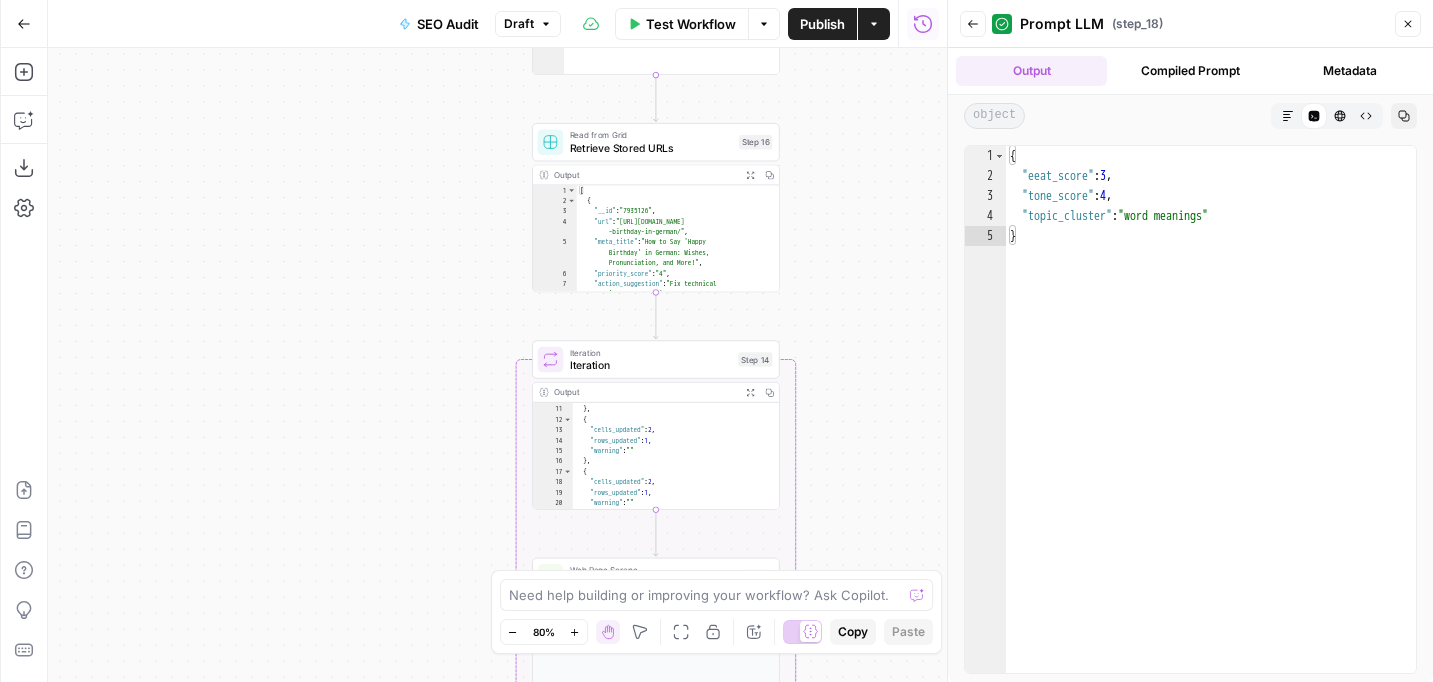 drag, startPoint x: 870, startPoint y: 285, endPoint x: 870, endPoint y: 225, distance: 60 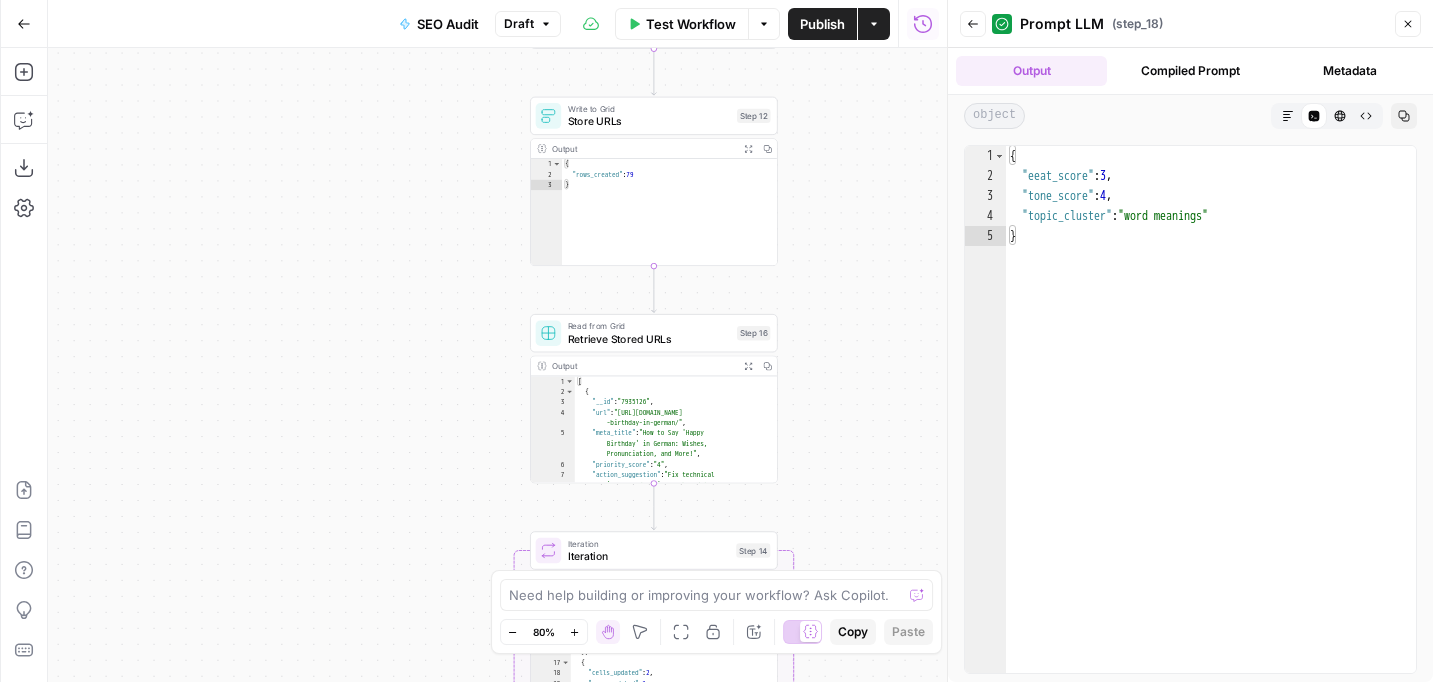 drag, startPoint x: 838, startPoint y: 167, endPoint x: 836, endPoint y: 358, distance: 191.01047 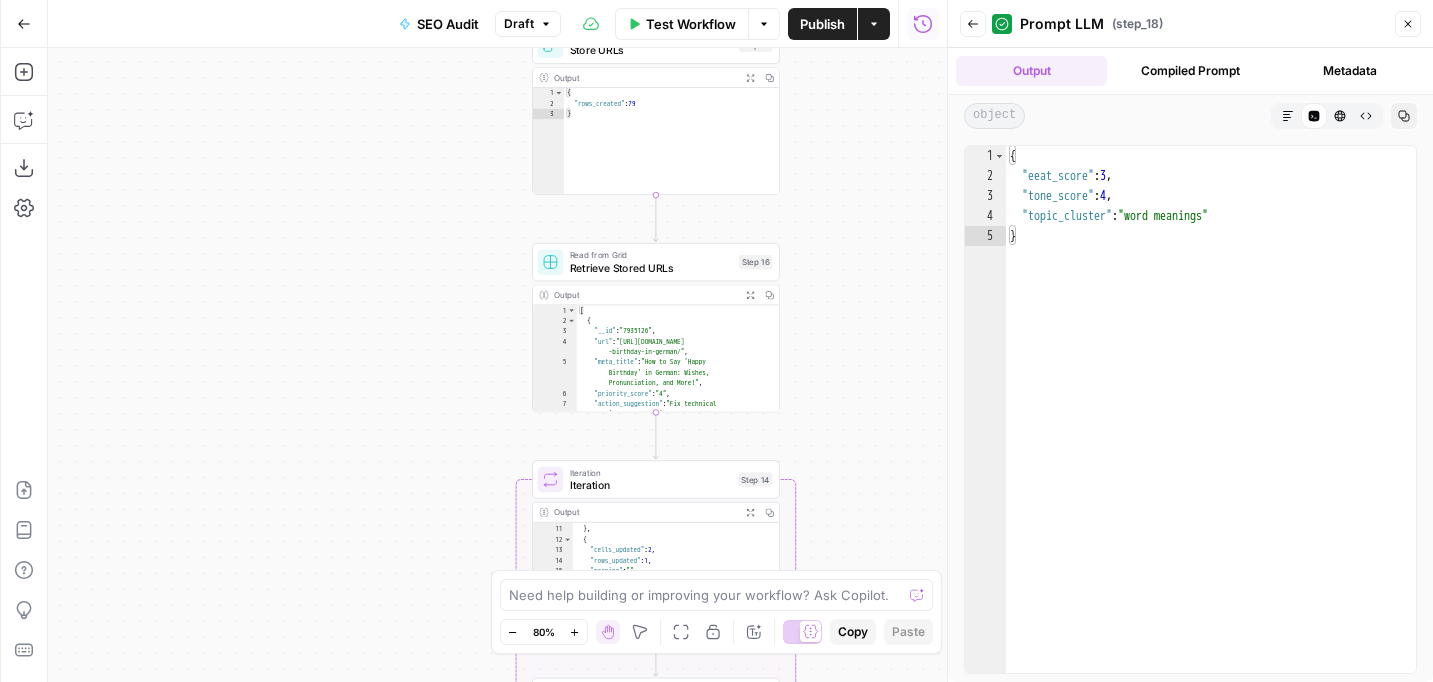drag, startPoint x: 840, startPoint y: 302, endPoint x: 842, endPoint y: 231, distance: 71.02816 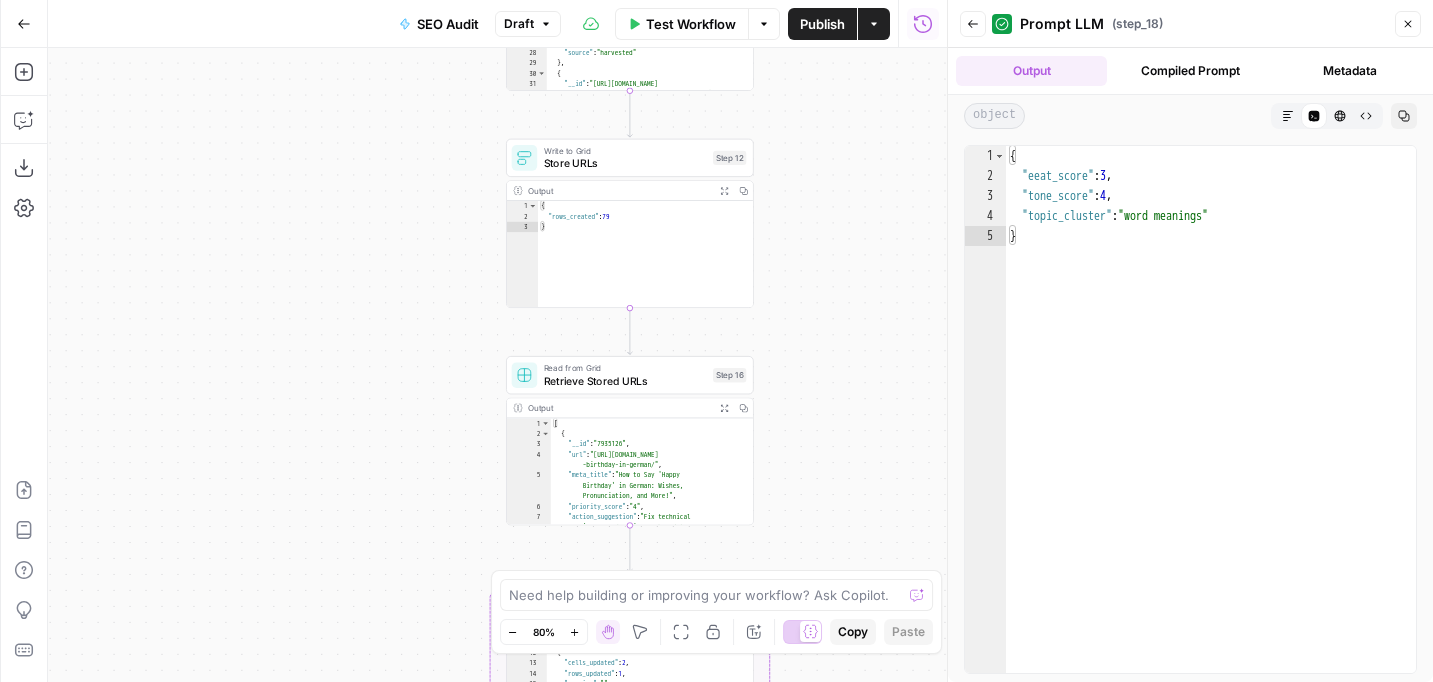 drag, startPoint x: 870, startPoint y: 380, endPoint x: 844, endPoint y: 491, distance: 114.00439 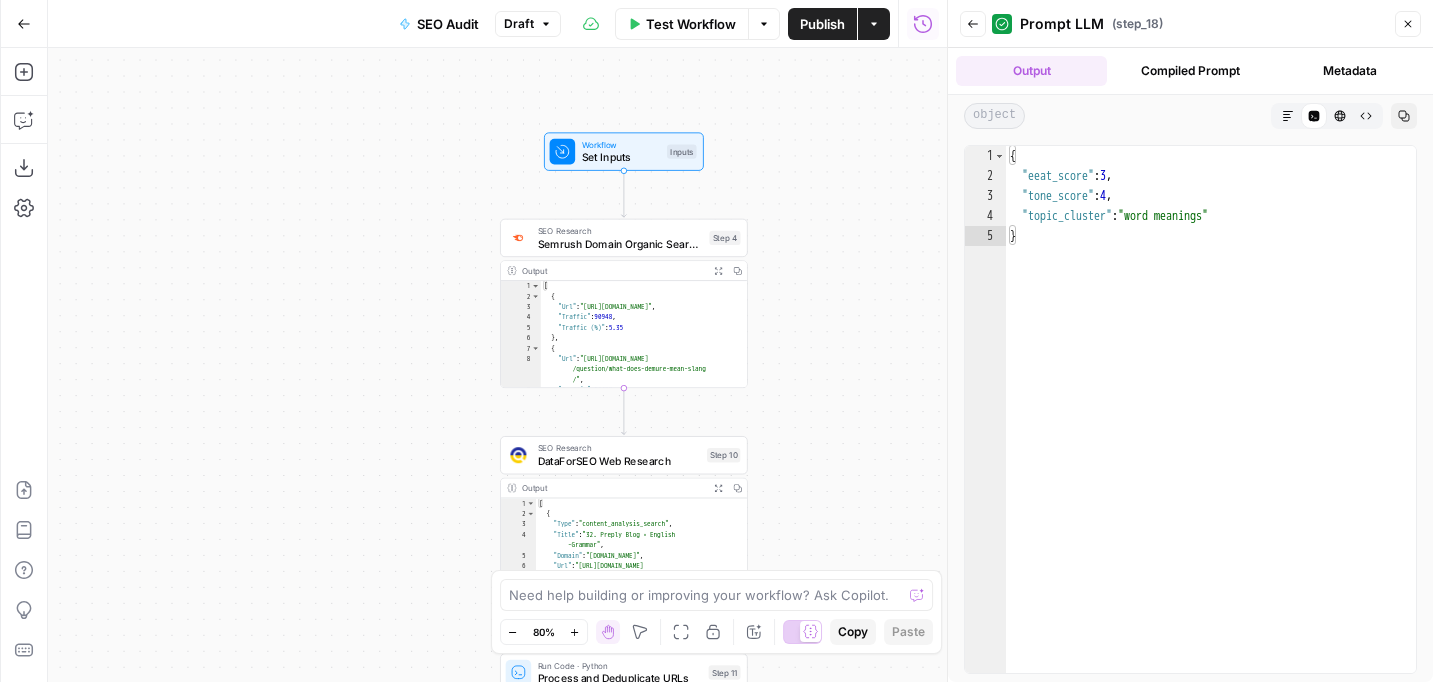 click on "Set Inputs" at bounding box center (621, 157) 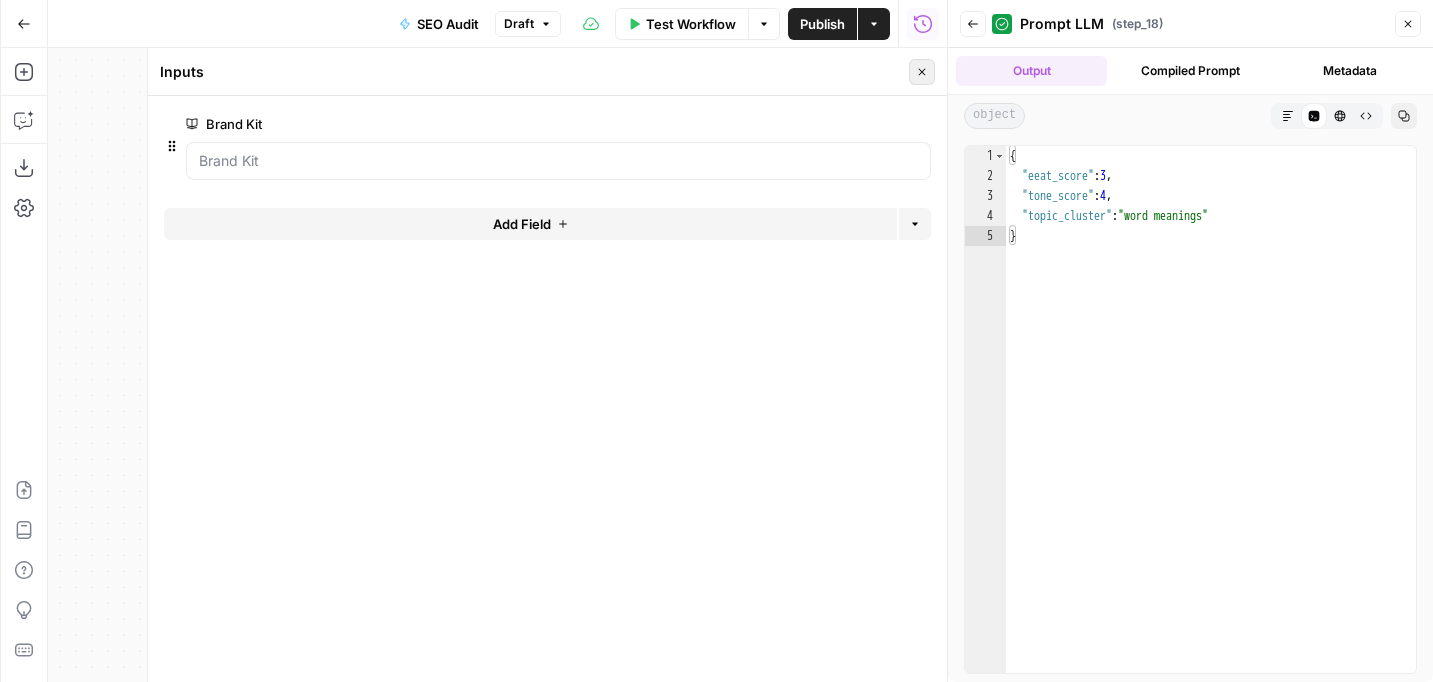 click on "Close" at bounding box center (922, 72) 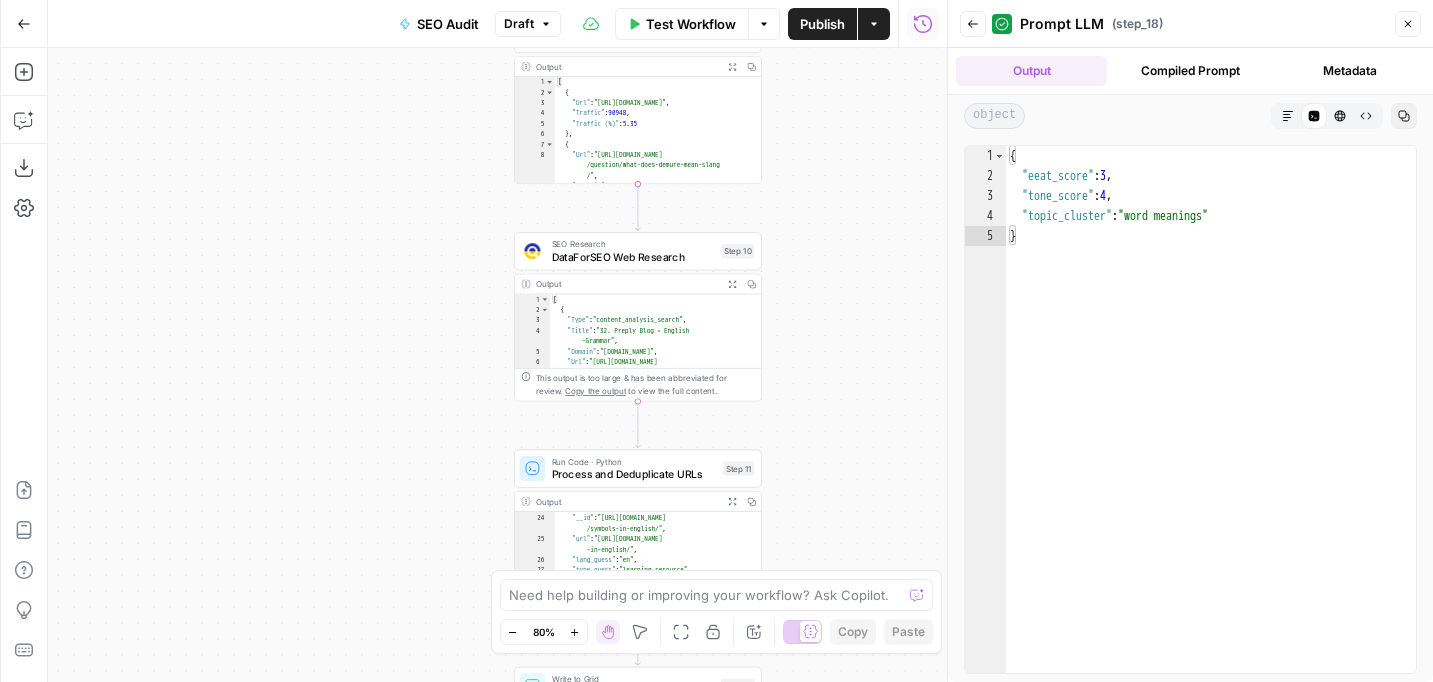 drag, startPoint x: 897, startPoint y: 403, endPoint x: 911, endPoint y: 199, distance: 204.47983 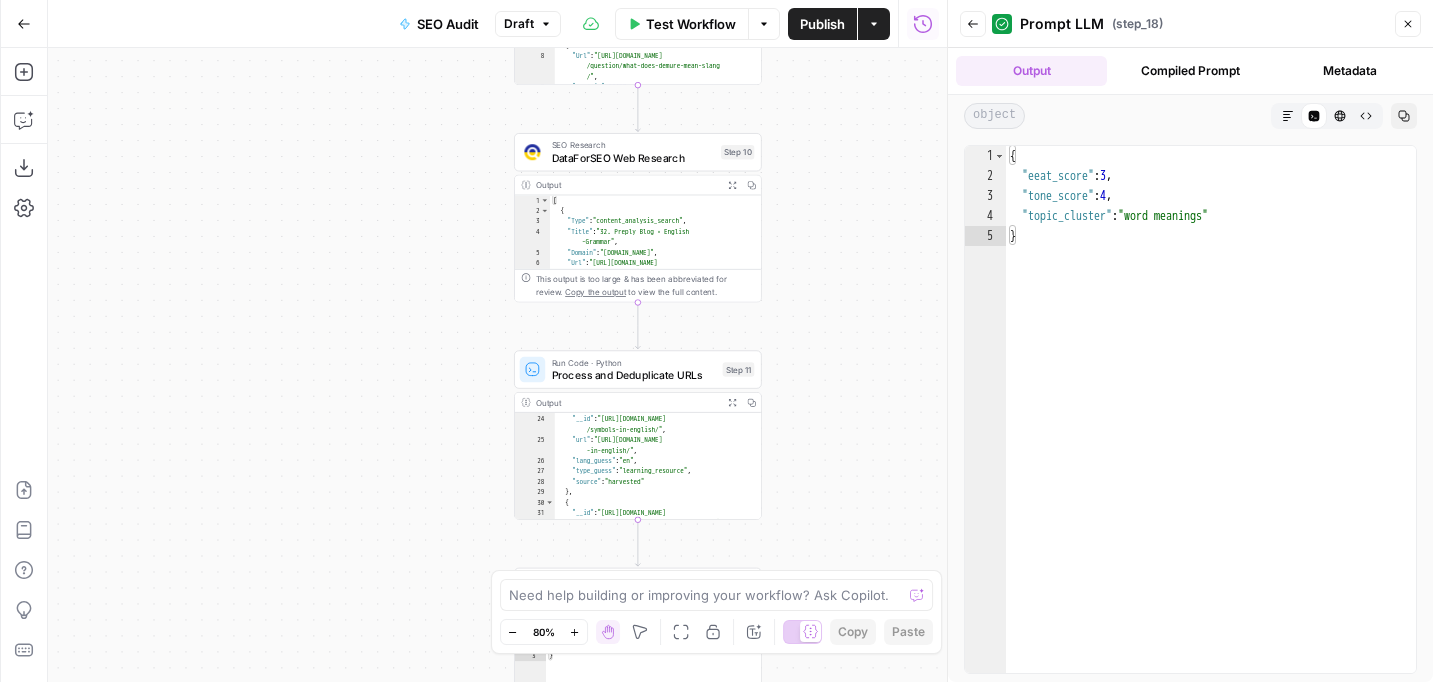 drag, startPoint x: 863, startPoint y: 361, endPoint x: 857, endPoint y: 211, distance: 150.11995 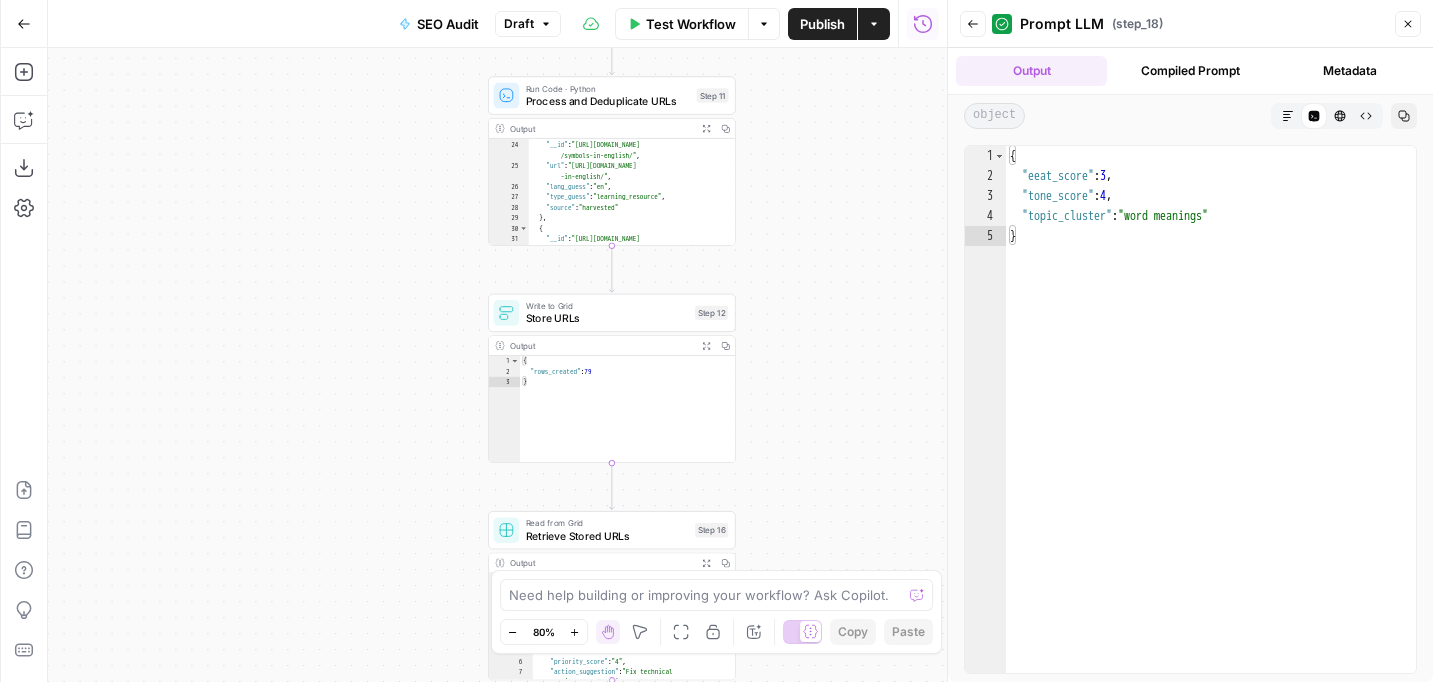 drag, startPoint x: 845, startPoint y: 399, endPoint x: 825, endPoint y: 222, distance: 178.12636 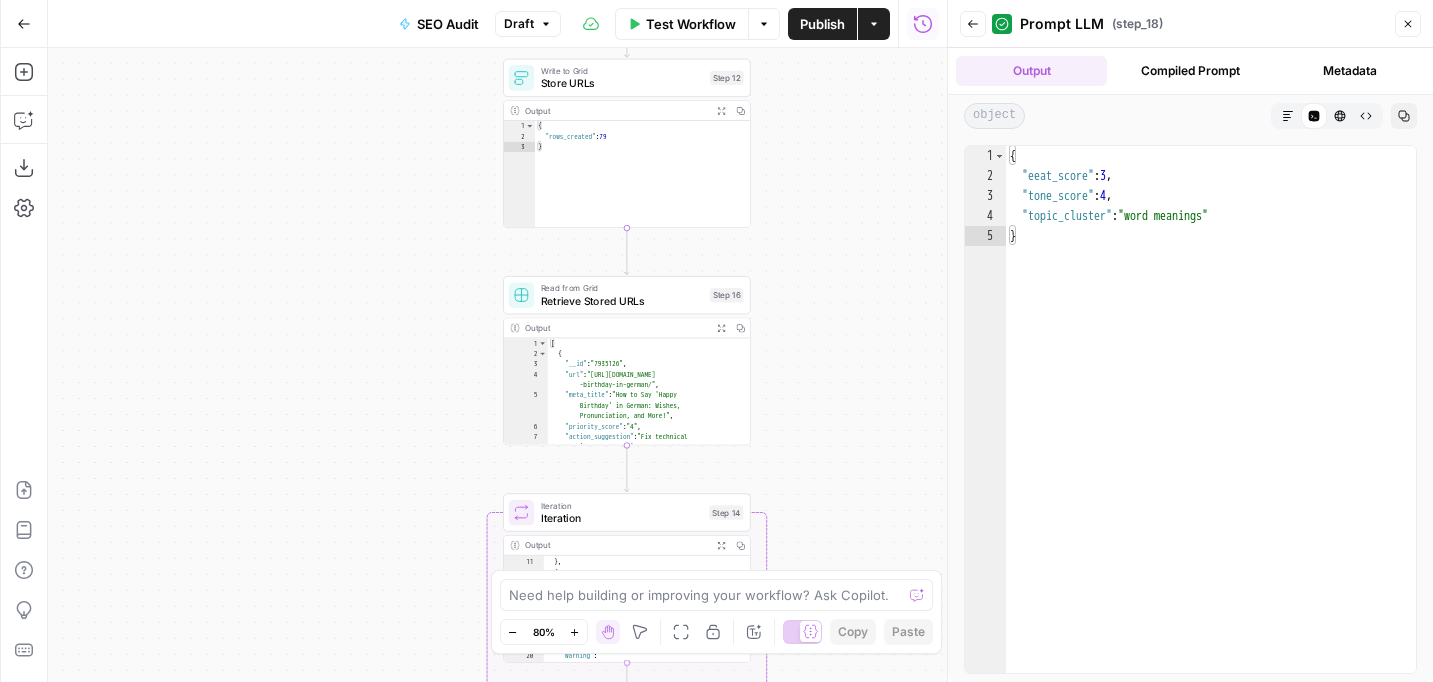 drag, startPoint x: 820, startPoint y: 286, endPoint x: 835, endPoint y: 174, distance: 113 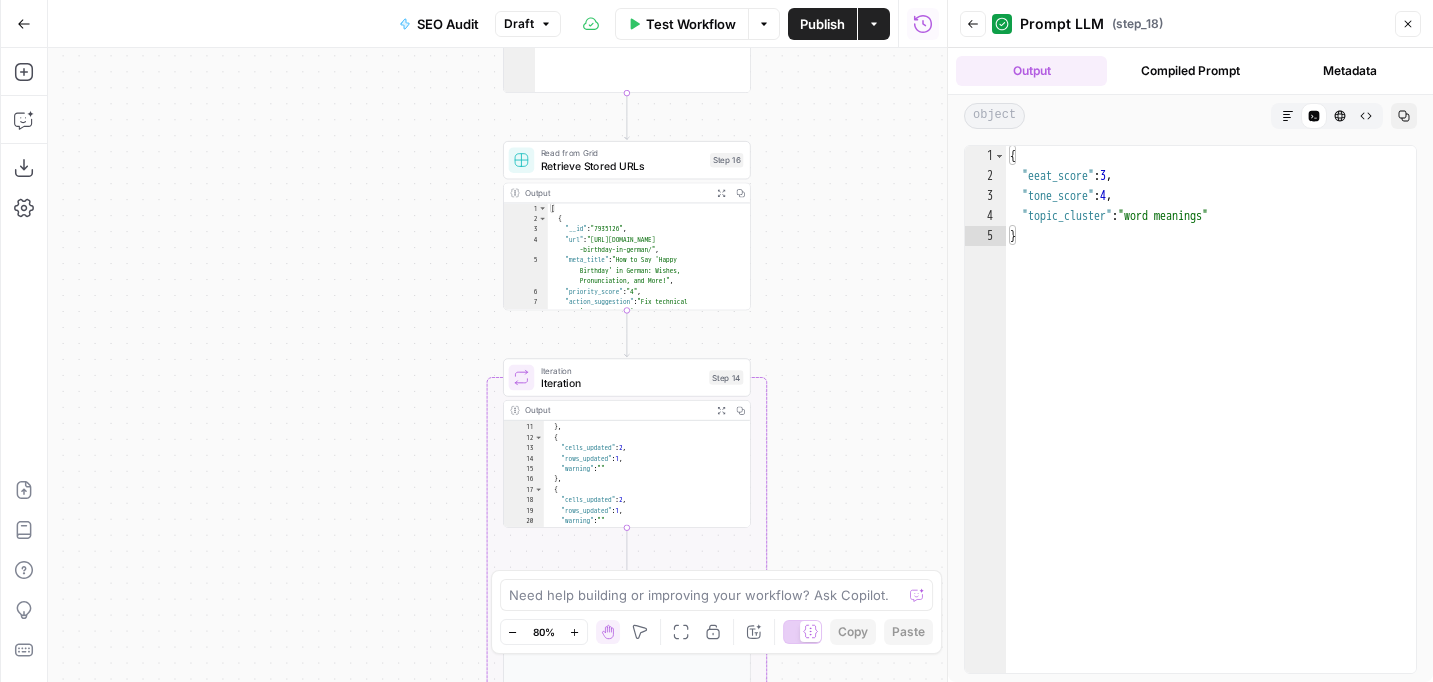 drag, startPoint x: 823, startPoint y: 422, endPoint x: 821, endPoint y: 229, distance: 193.01036 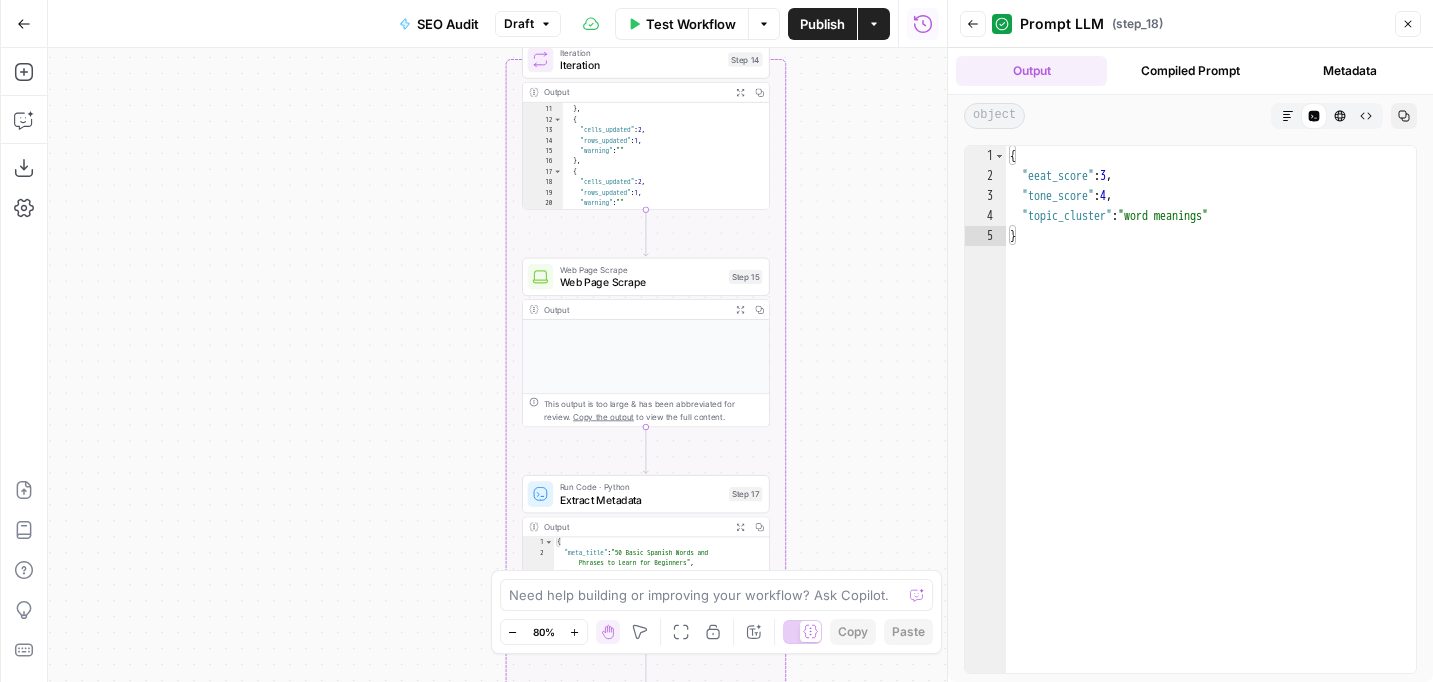 drag, startPoint x: 832, startPoint y: 400, endPoint x: 852, endPoint y: 182, distance: 218.91551 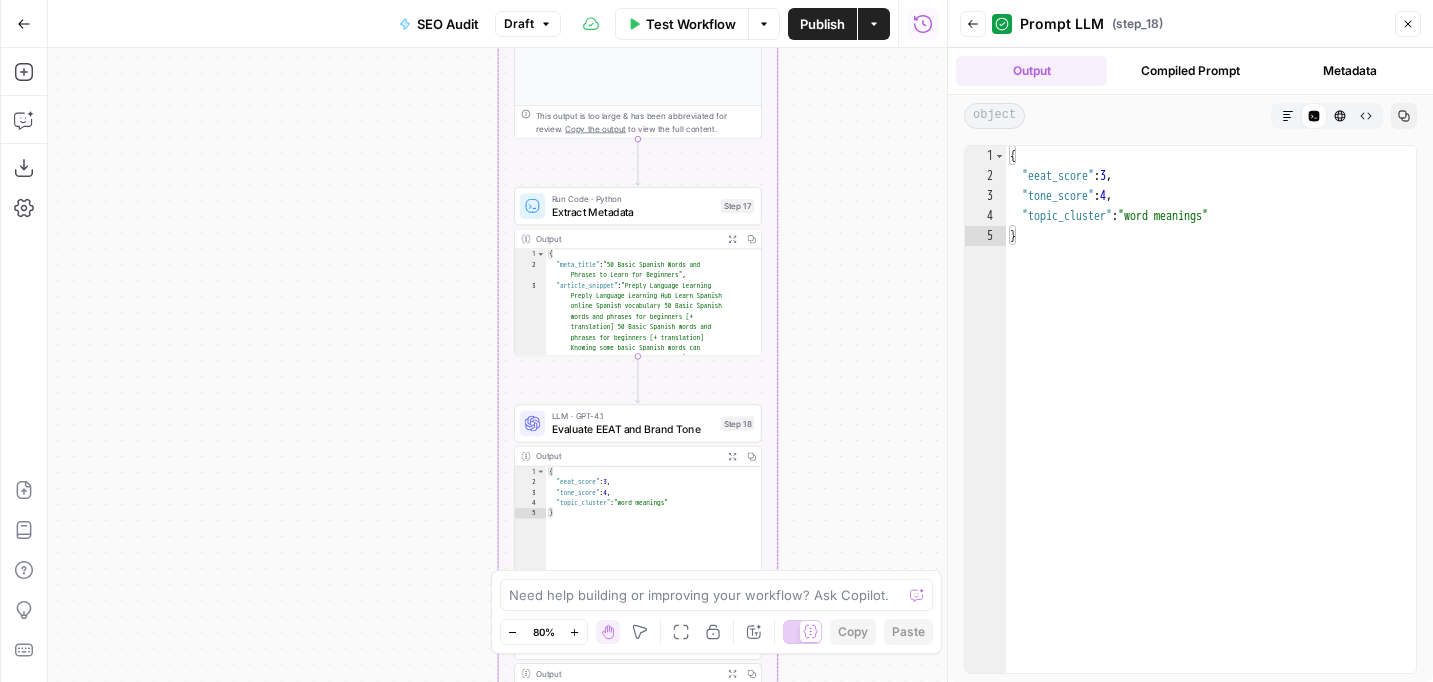 drag, startPoint x: 839, startPoint y: 468, endPoint x: 831, endPoint y: 188, distance: 280.11426 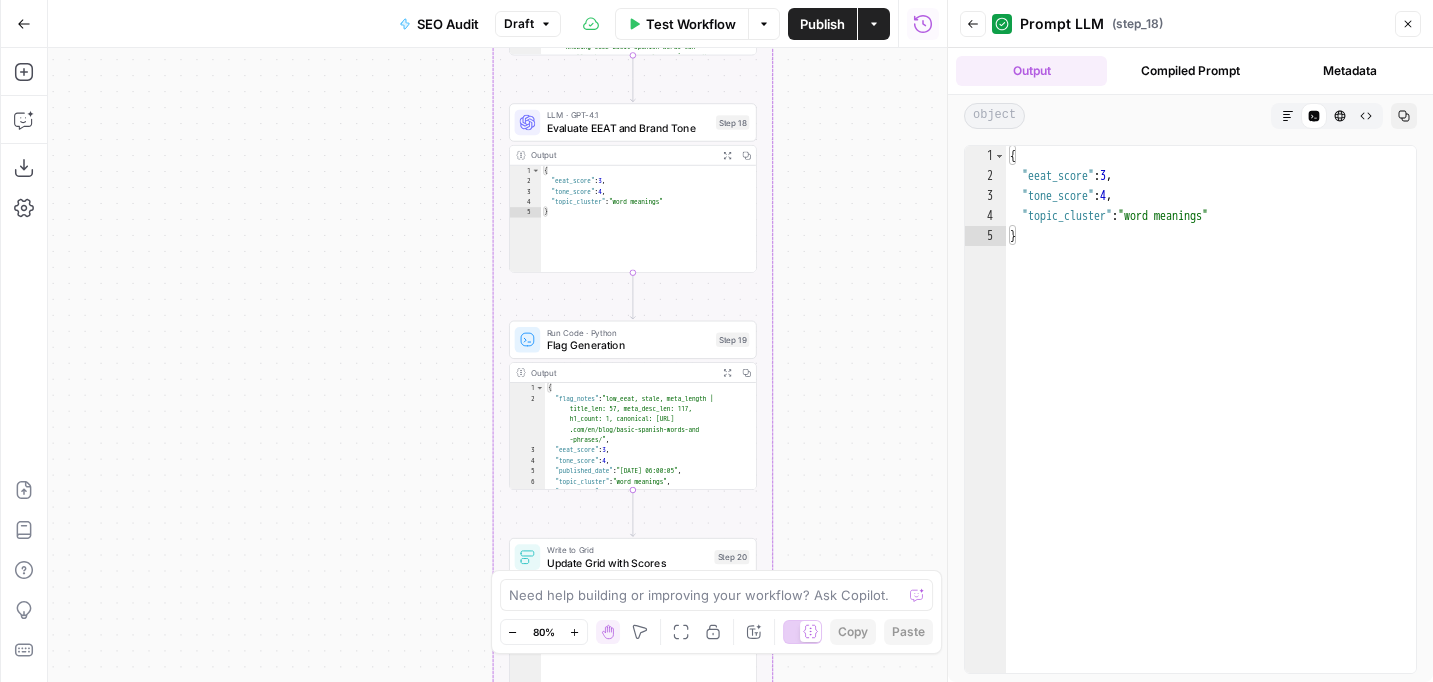 drag, startPoint x: 859, startPoint y: 384, endPoint x: 854, endPoint y: 81, distance: 303.04126 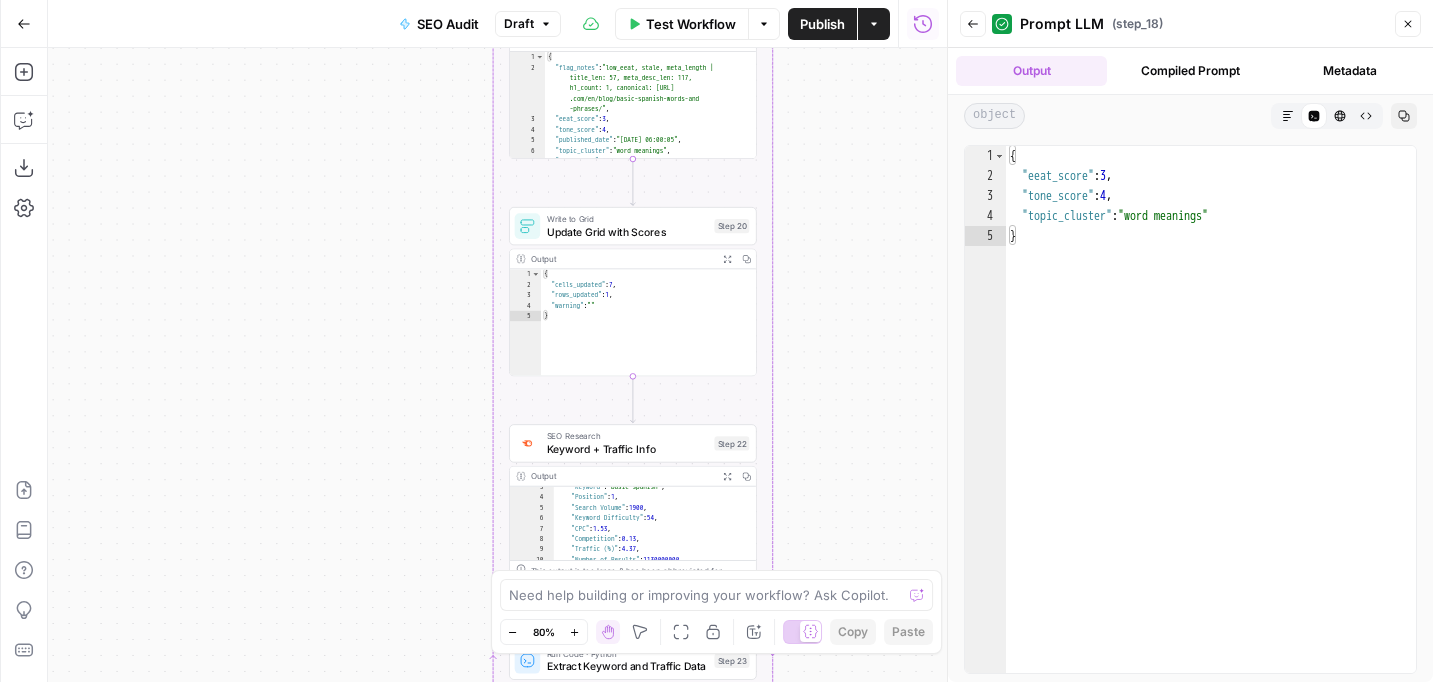 drag, startPoint x: 873, startPoint y: 317, endPoint x: 873, endPoint y: -26, distance: 343 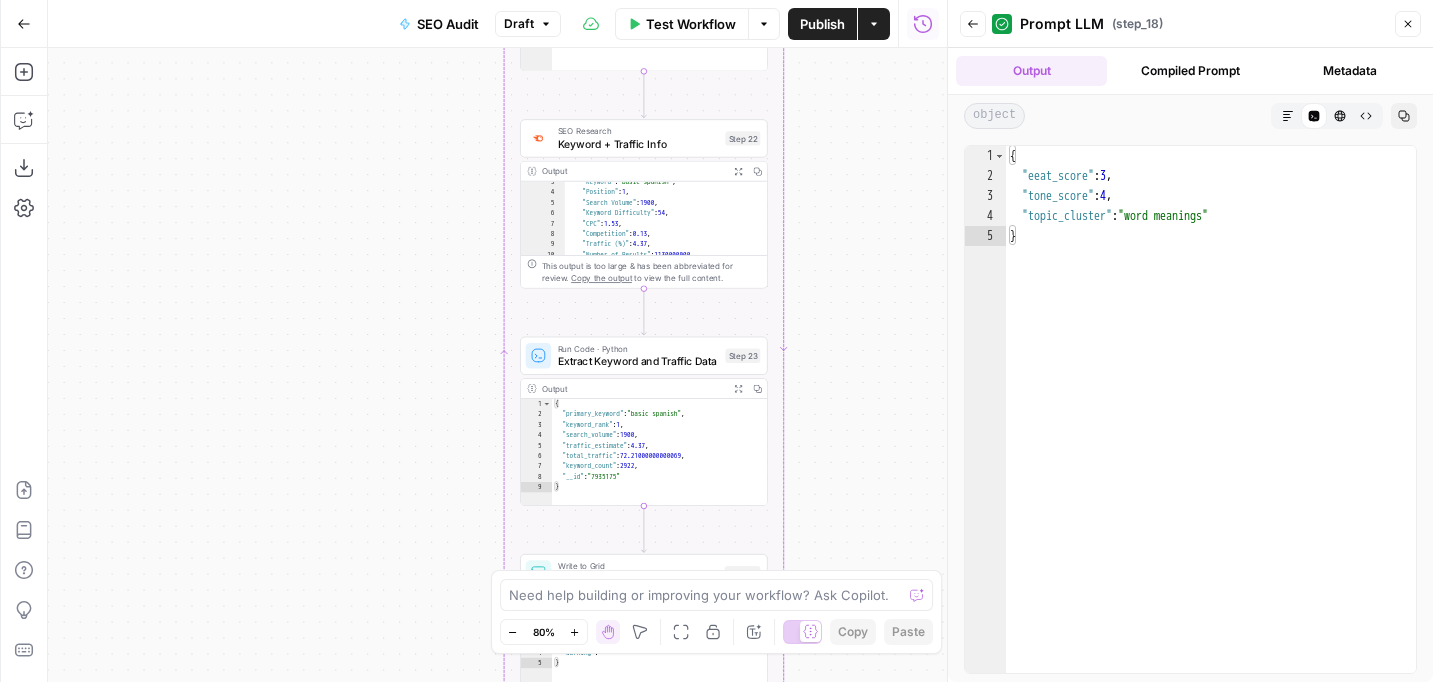 drag, startPoint x: 835, startPoint y: 353, endPoint x: 846, endPoint y: 60, distance: 293.20642 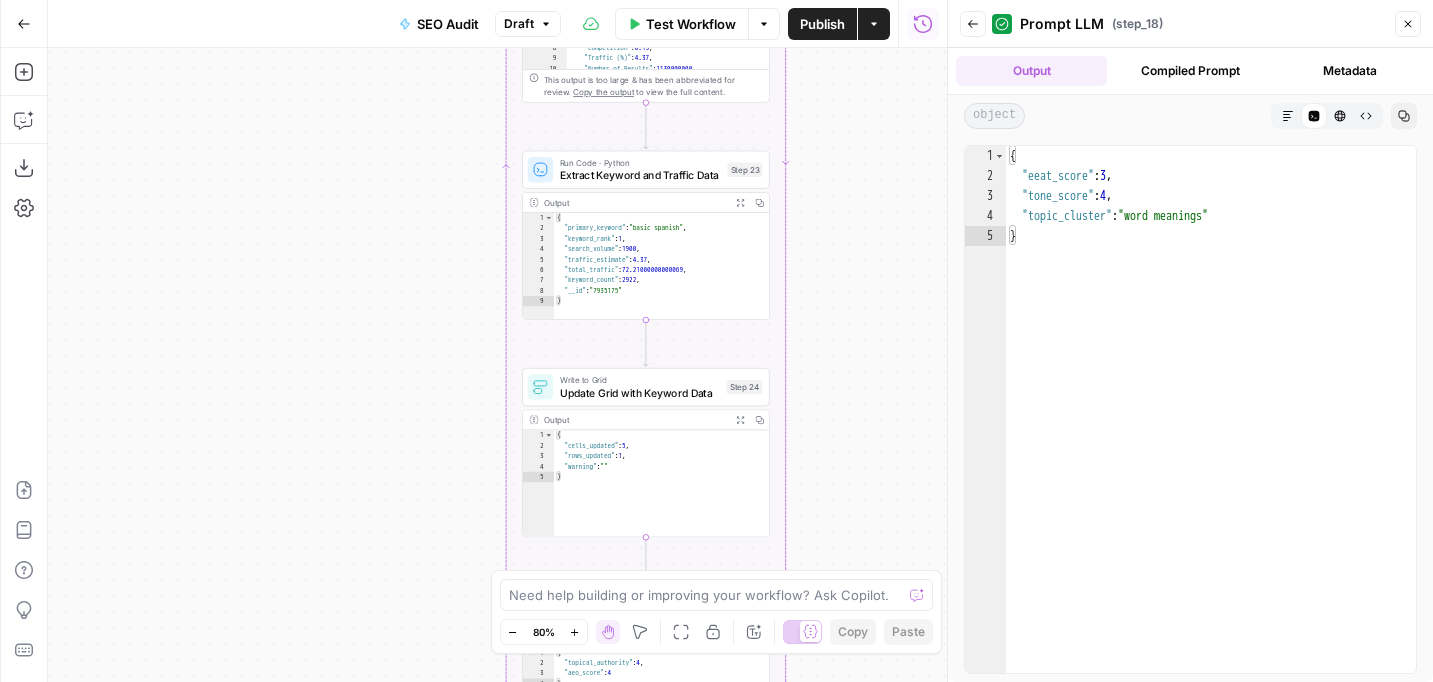 drag, startPoint x: 813, startPoint y: 357, endPoint x: 815, endPoint y: 172, distance: 185.0108 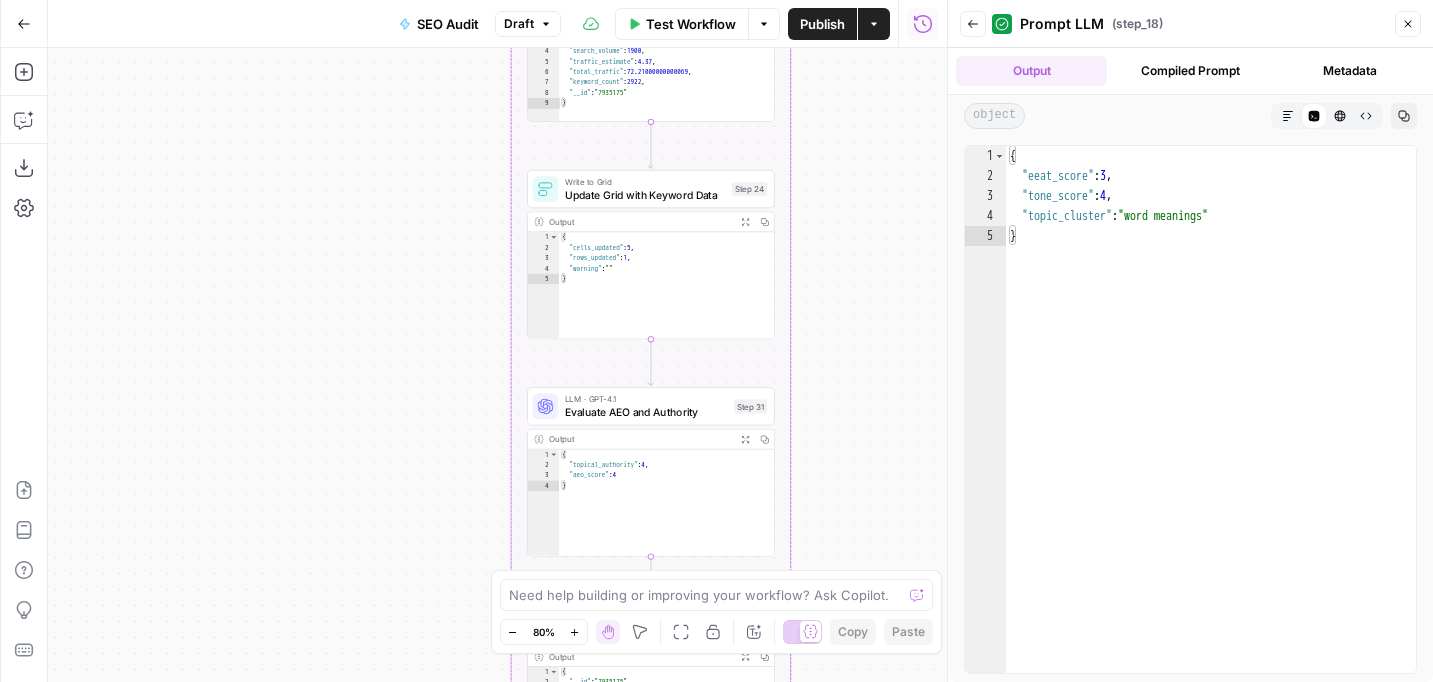 drag, startPoint x: 831, startPoint y: 288, endPoint x: 836, endPoint y: 85, distance: 203.06157 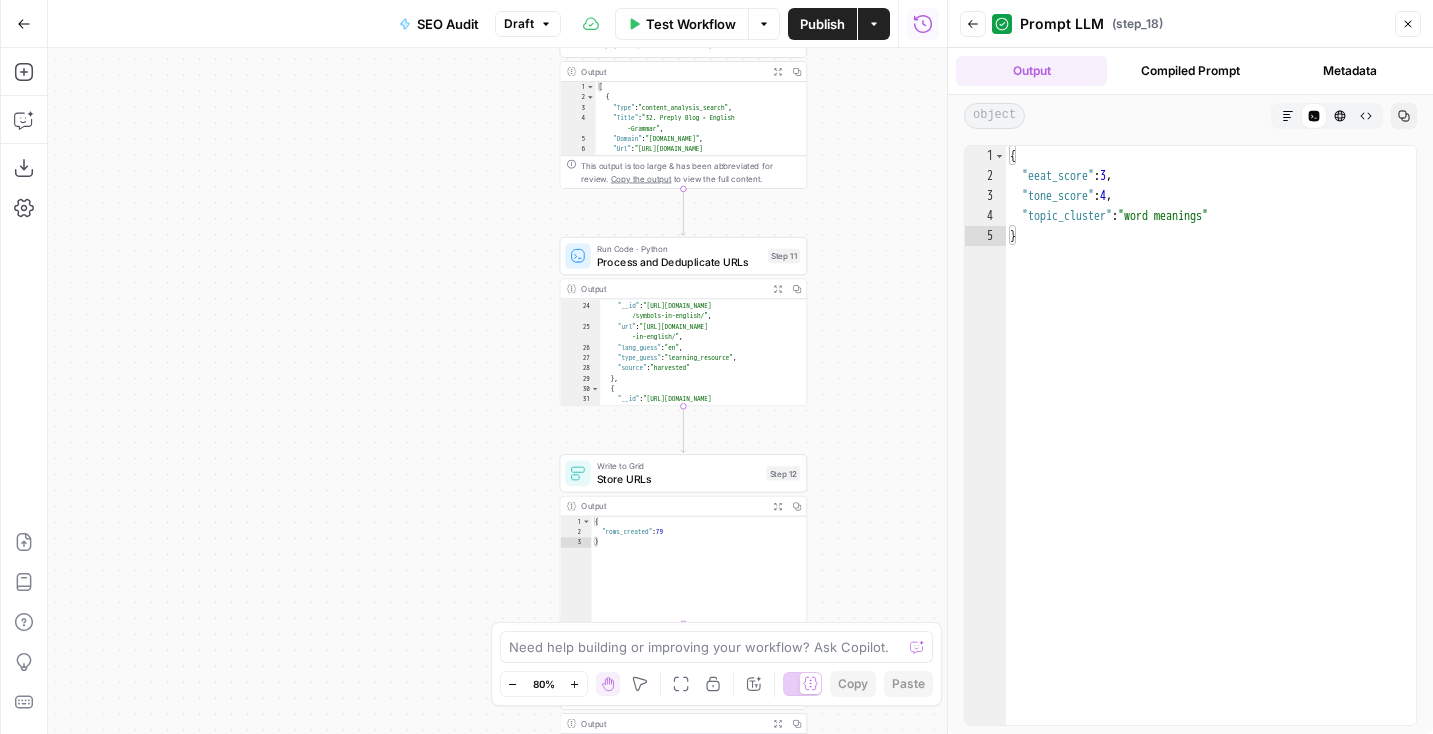 drag, startPoint x: 474, startPoint y: 421, endPoint x: 512, endPoint y: 205, distance: 219.31712 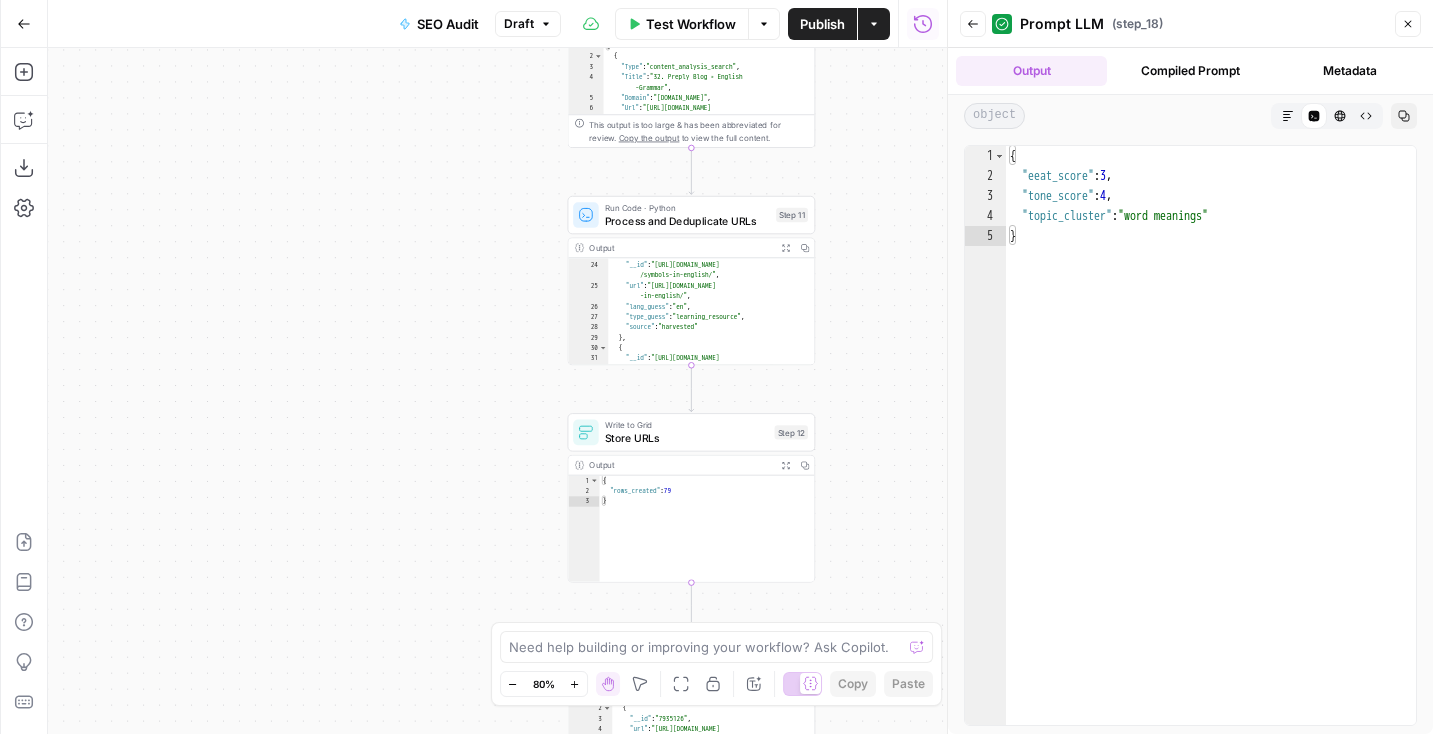 drag, startPoint x: 505, startPoint y: 460, endPoint x: 497, endPoint y: 293, distance: 167.19151 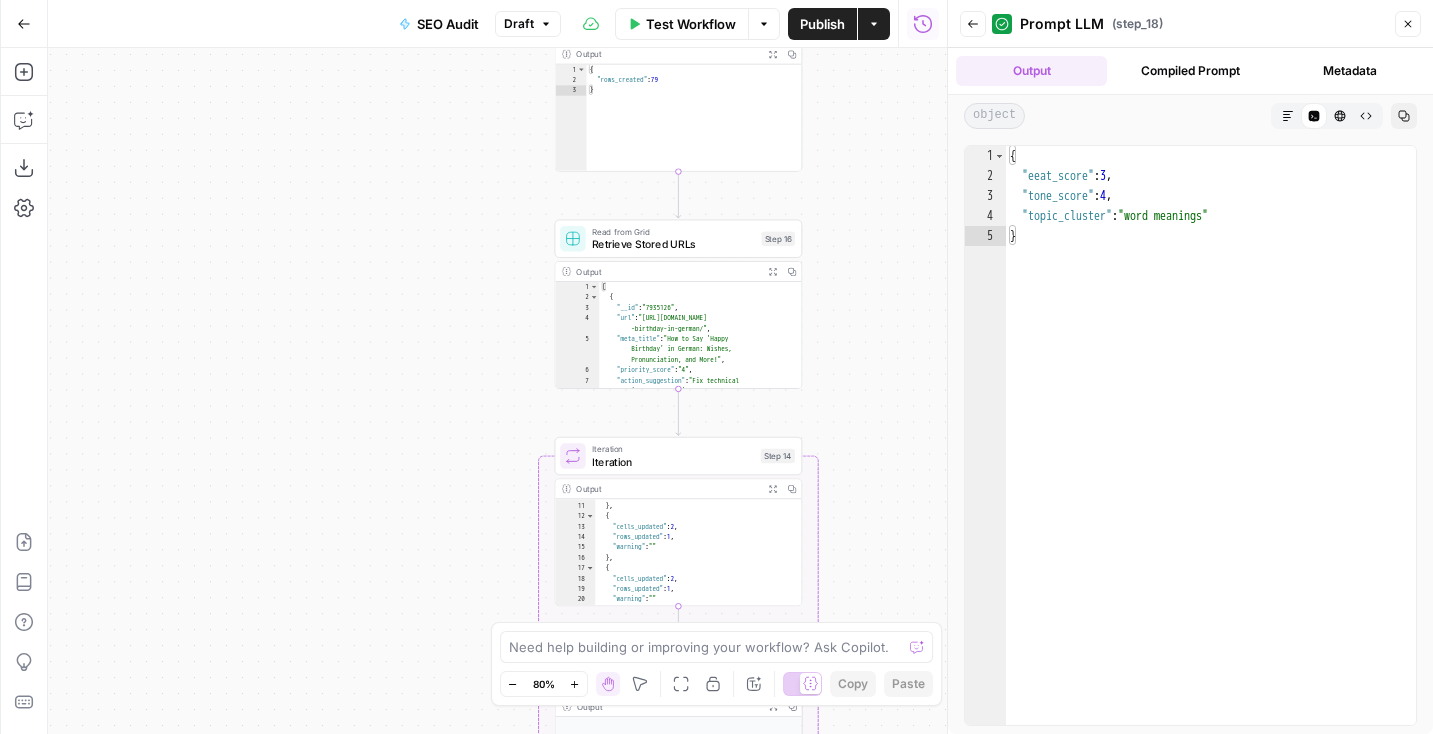 drag, startPoint x: 528, startPoint y: 530, endPoint x: 523, endPoint y: 289, distance: 241.05186 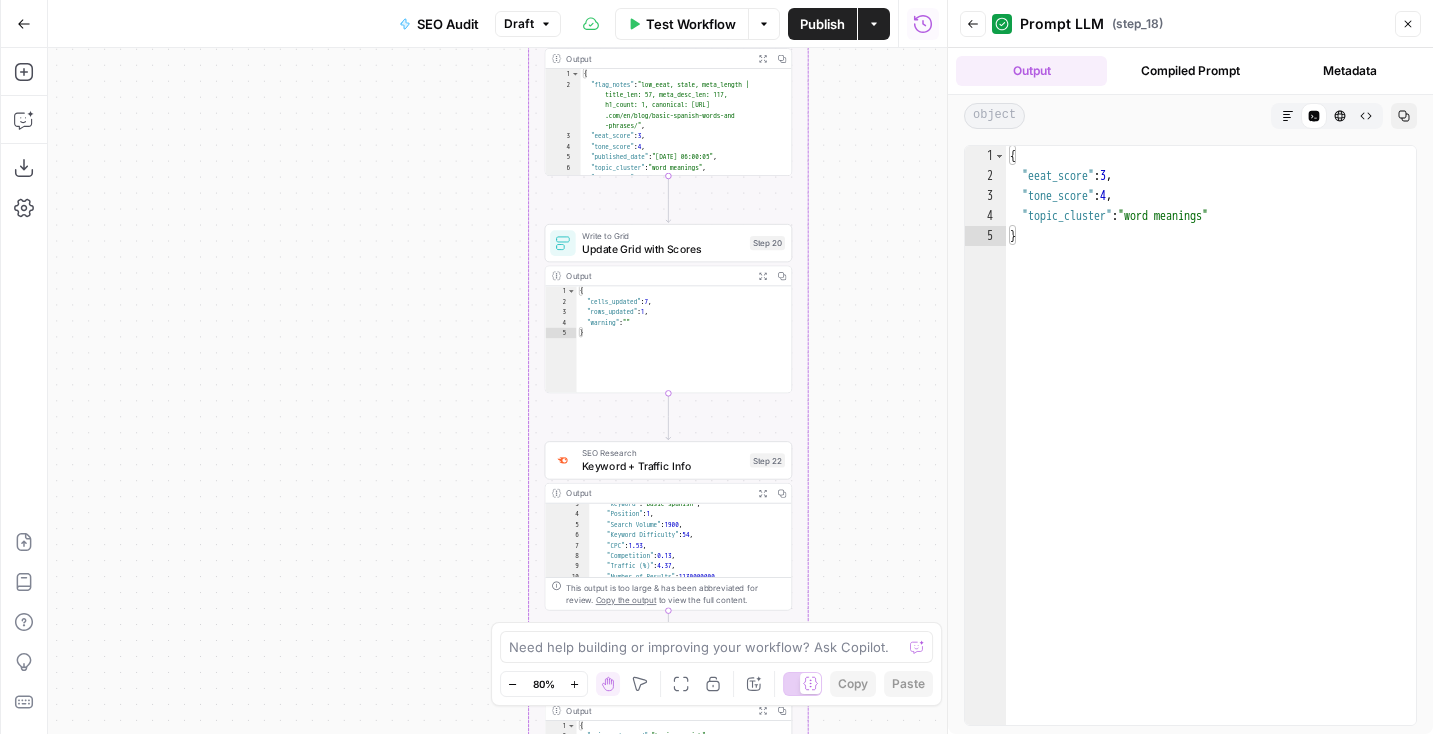 drag, startPoint x: 878, startPoint y: 361, endPoint x: 826, endPoint y: 492, distance: 140.94325 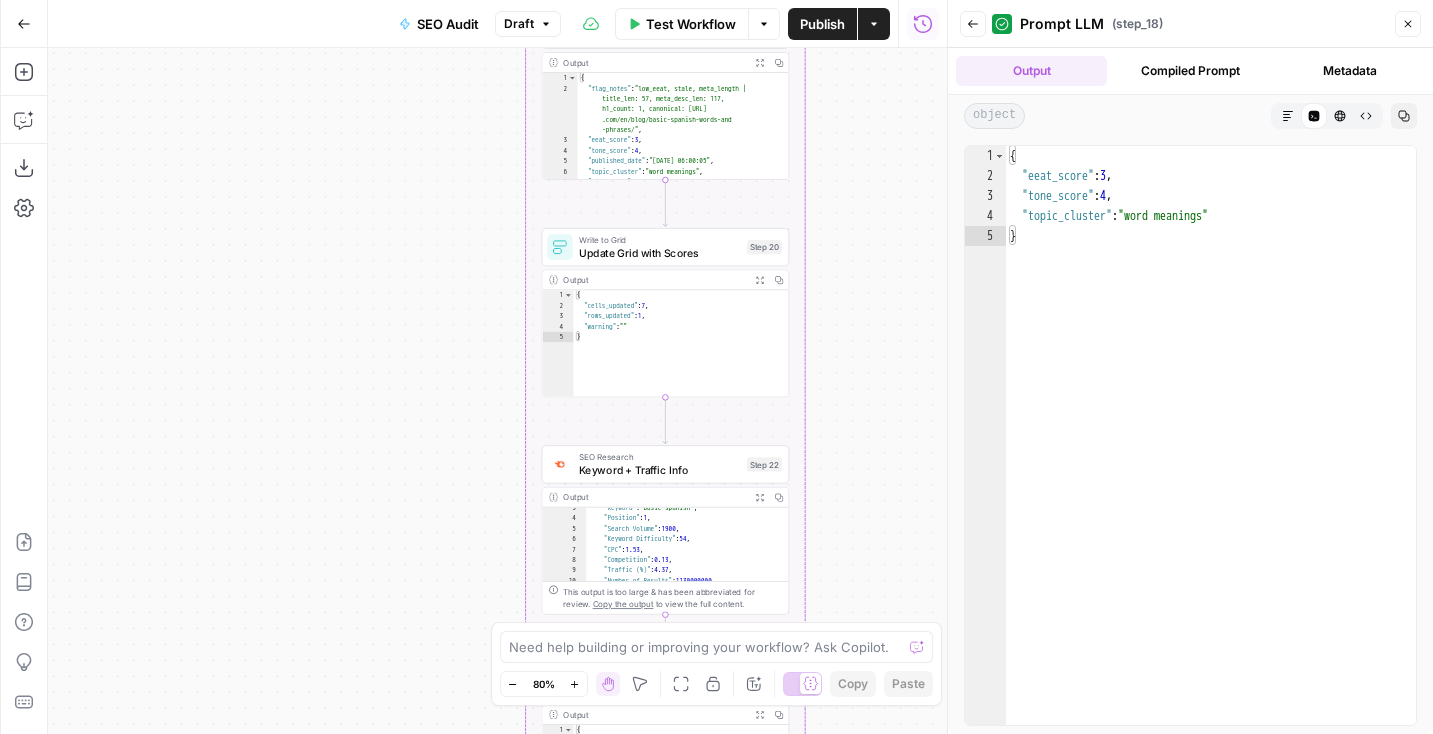 drag, startPoint x: 839, startPoint y: 242, endPoint x: 859, endPoint y: 713, distance: 471.42444 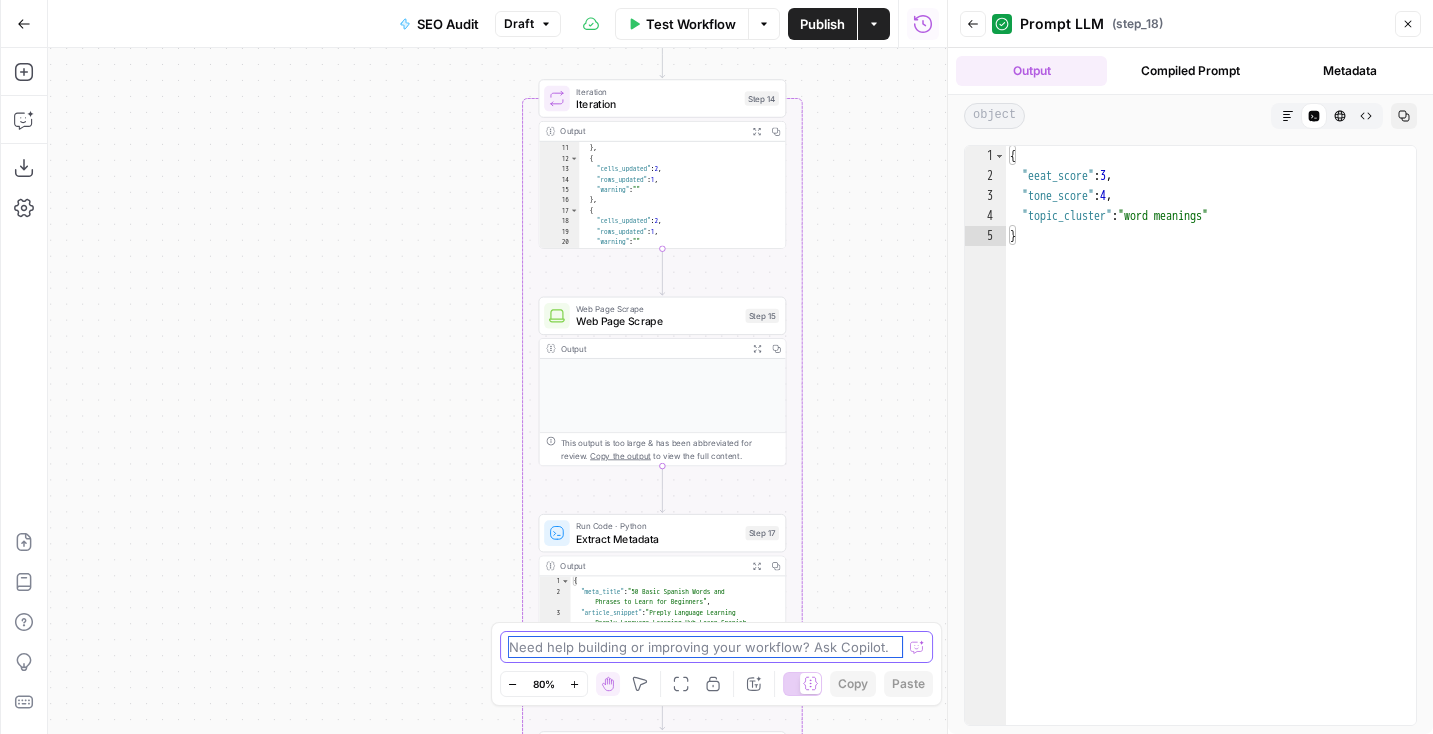 drag, startPoint x: 862, startPoint y: 204, endPoint x: 839, endPoint y: 666, distance: 462.57214 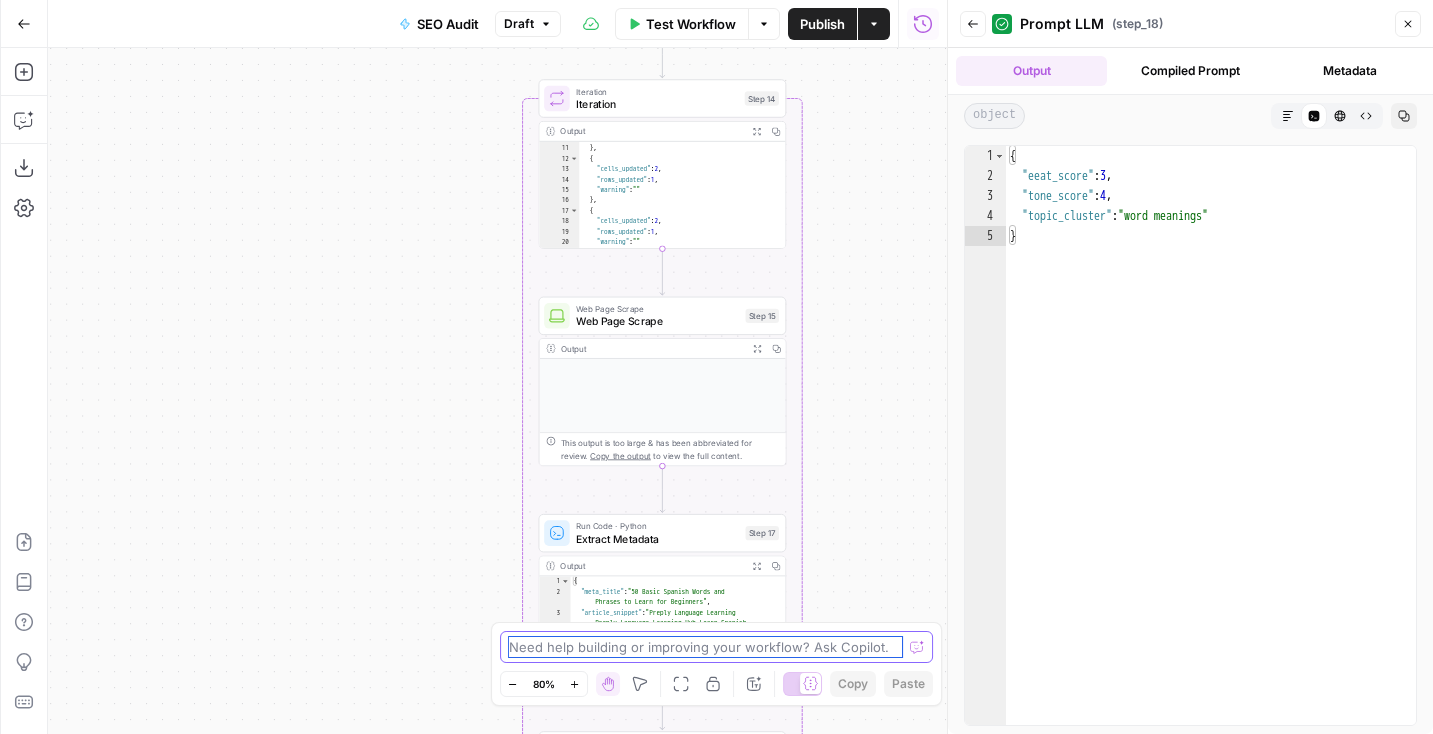 click on "N NidoOps New Home Browse Your Data Monitoring Settings Recent Grids New grid Preply Content Audit Results Preply SEO Audit Recent Workflows New Workflow SEO Audit Keyword to Outline Preply Outline to Article Preply AirOps Academy What's new? Help + Support Go Back SEO Audit Draft Test Workflow Options Publish Actions Run History Add Steps Copilot Download as JSON Settings Import JSON AirOps Academy Help Give Feedback Shortcuts Workflow Set Inputs Inputs SEO Research Semrush Domain Organic Search Pages Step 4 Output Expand Output Copy 1 2 3 4 5 6 7 8 9 10 [    {      "Url" :  "https://preply.com/" ,      "Traffic" :  90948 ,      "Traffic (%)" :  5.35    } ,    {      "Url" :  "https://preply.com/en/blog          /question/what-does-demure-mean-slang          /" ,      "Traffic" :  56497 ,      "Traffic (%)" :  3.32     SEO Research DataForSEO Web Research  Step 10 Output Expand Output Copy 1 2 3 4 5 6 7 [    {      "Type" :  "content_analysis_search" ,      "Title" :  -Grammar" , :" at bounding box center (716, 367) 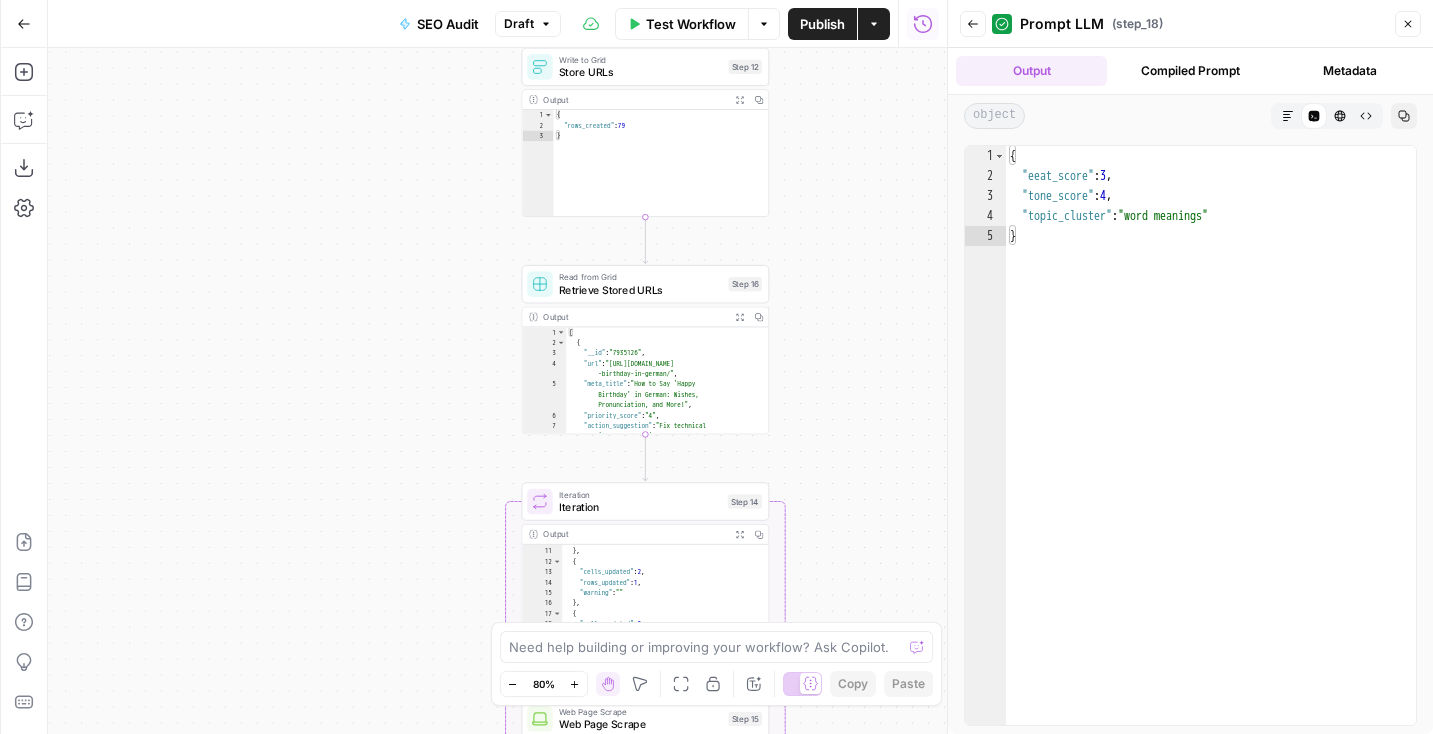 drag, startPoint x: 904, startPoint y: 176, endPoint x: 887, endPoint y: 573, distance: 397.3638 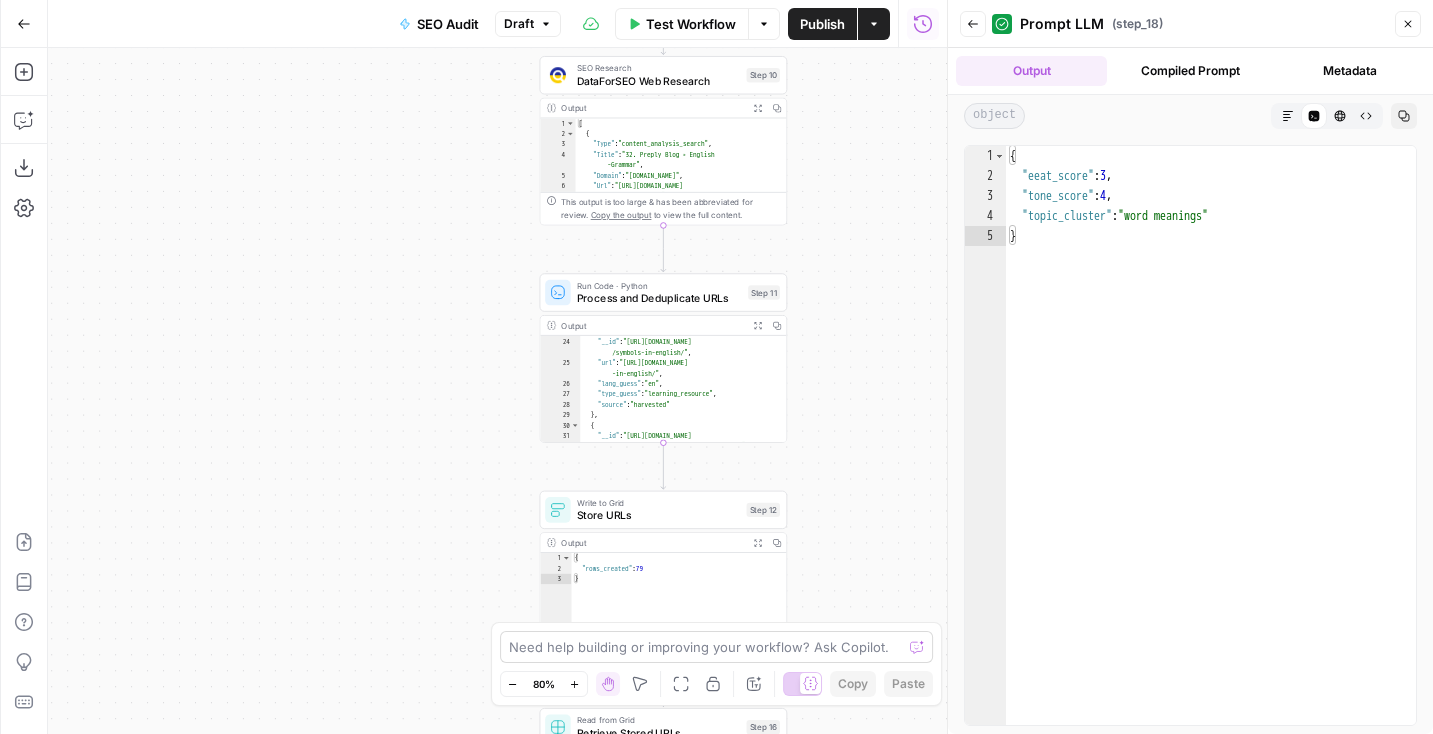 drag, startPoint x: 896, startPoint y: 220, endPoint x: 913, endPoint y: 644, distance: 424.34067 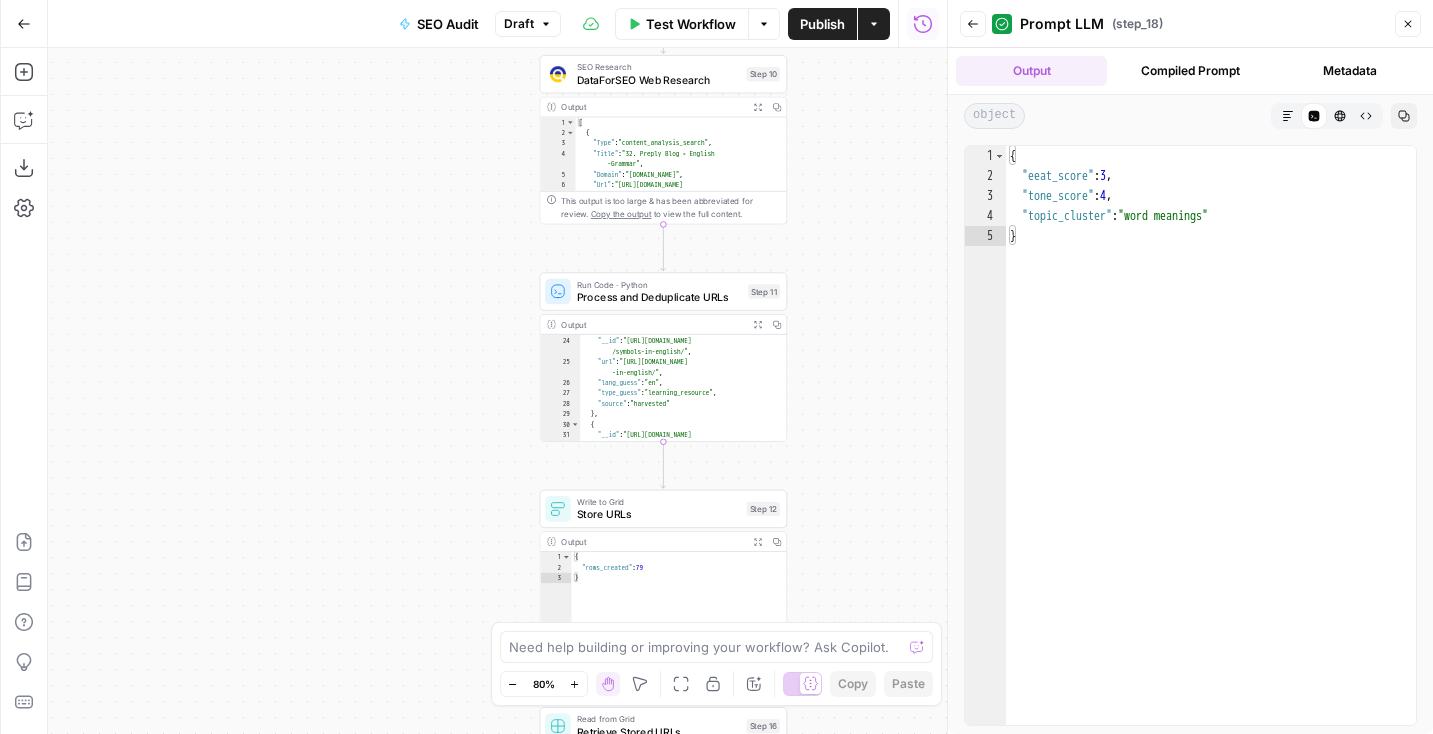 drag, startPoint x: 872, startPoint y: 376, endPoint x: 883, endPoint y: 85, distance: 291.20782 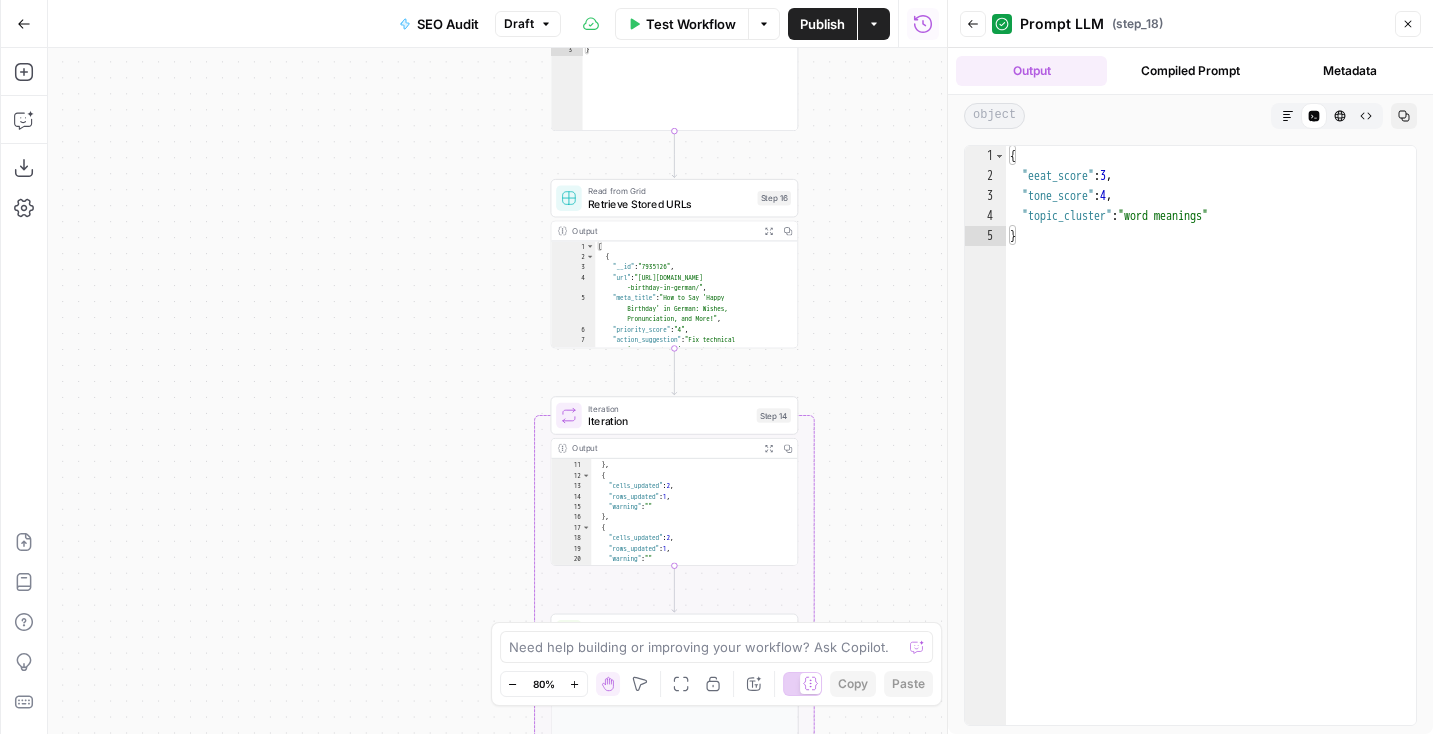 drag, startPoint x: 837, startPoint y: 424, endPoint x: 837, endPoint y: 160, distance: 264 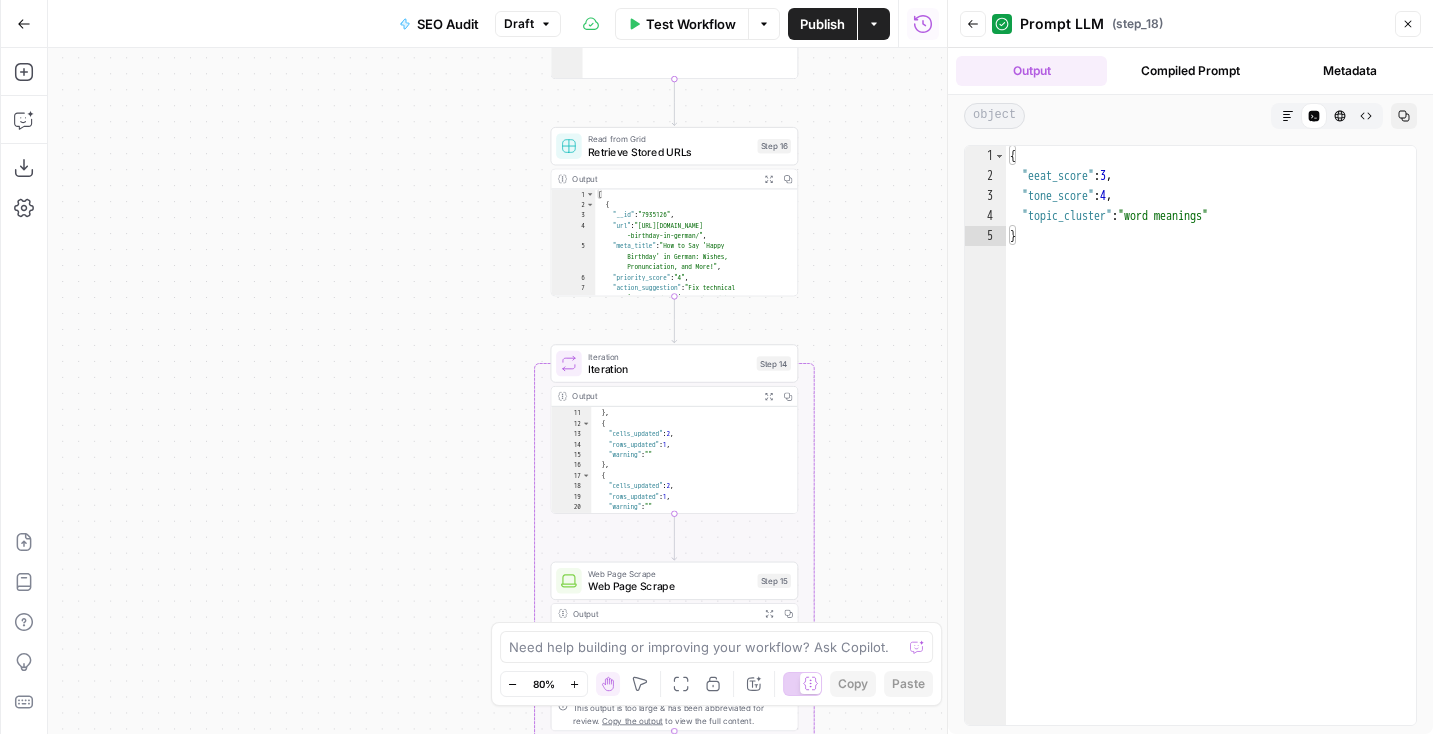 drag, startPoint x: 848, startPoint y: 389, endPoint x: 852, endPoint y: 107, distance: 282.02838 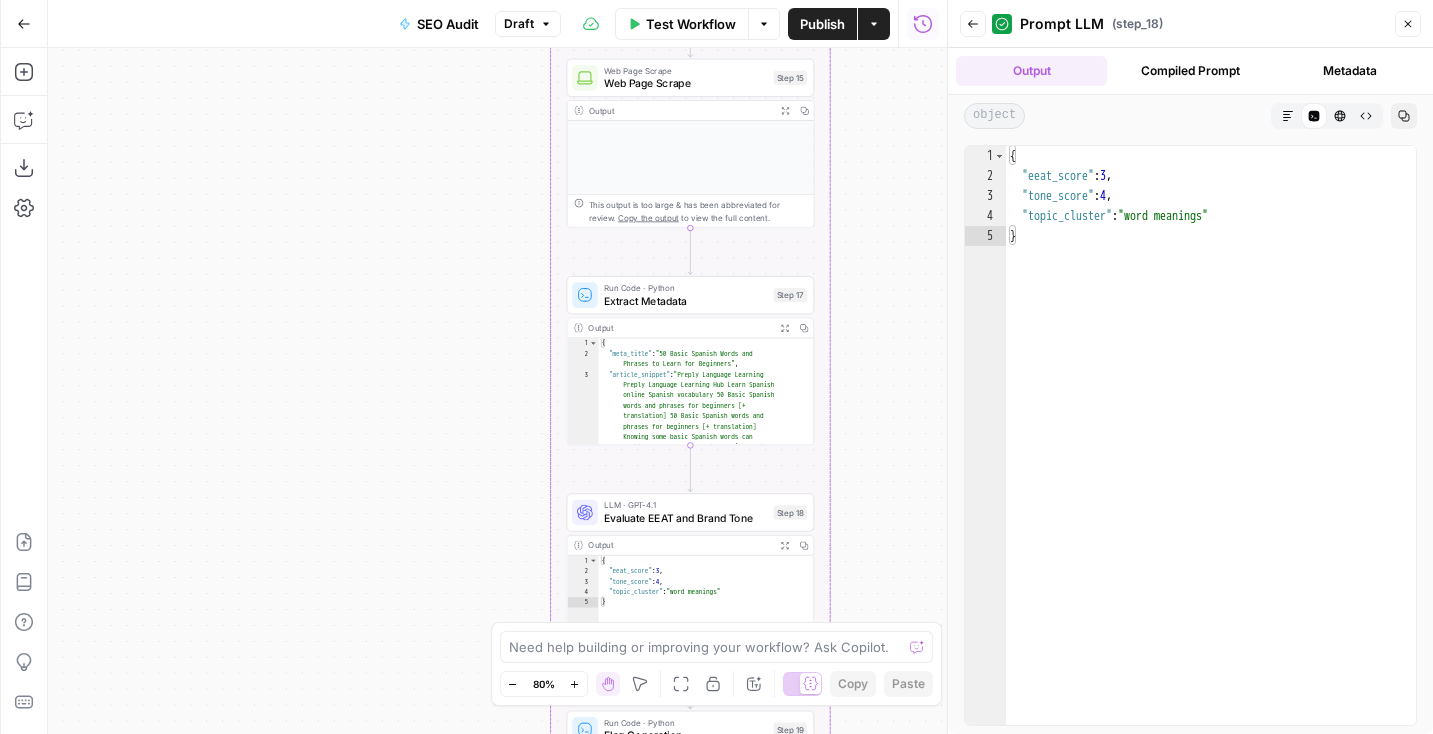 drag, startPoint x: 870, startPoint y: 368, endPoint x: 882, endPoint y: 123, distance: 245.2937 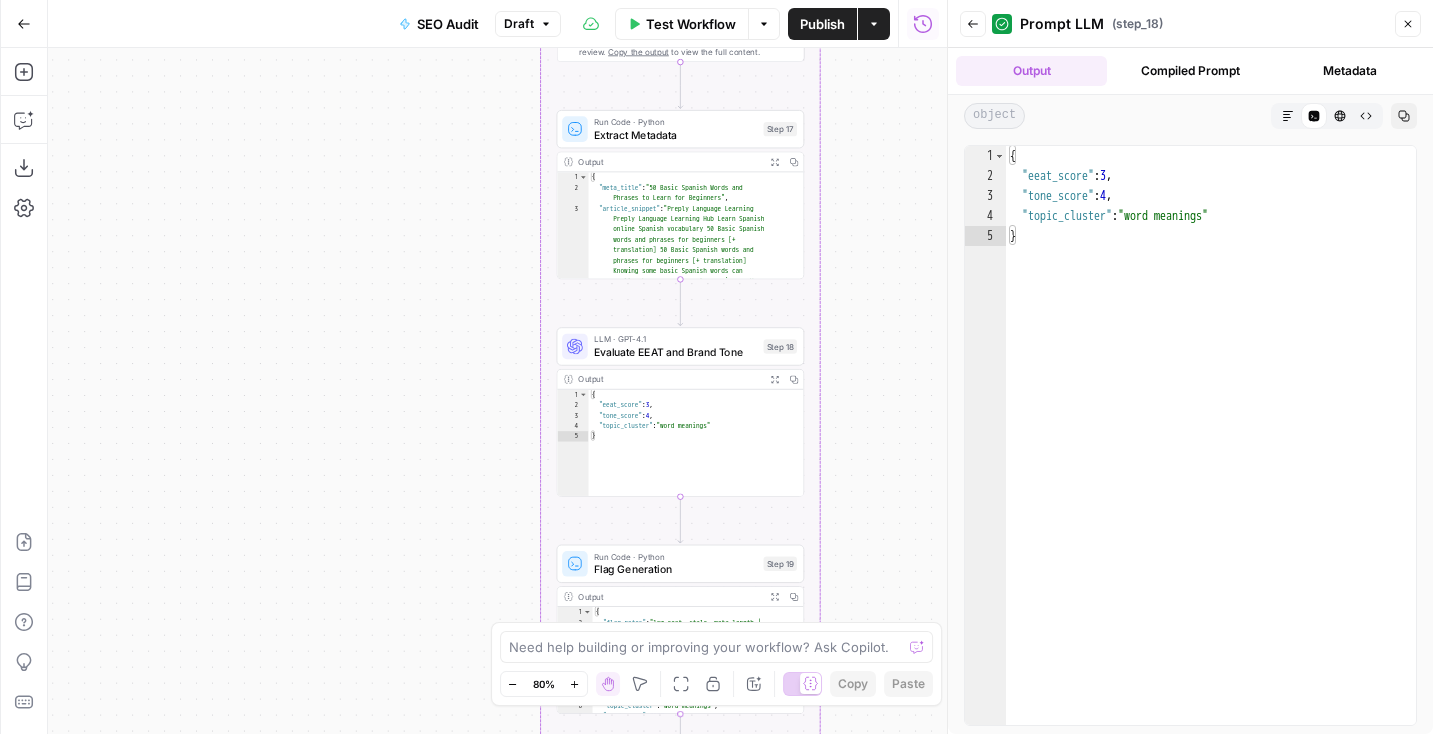 drag, startPoint x: 881, startPoint y: 379, endPoint x: 871, endPoint y: 213, distance: 166.30093 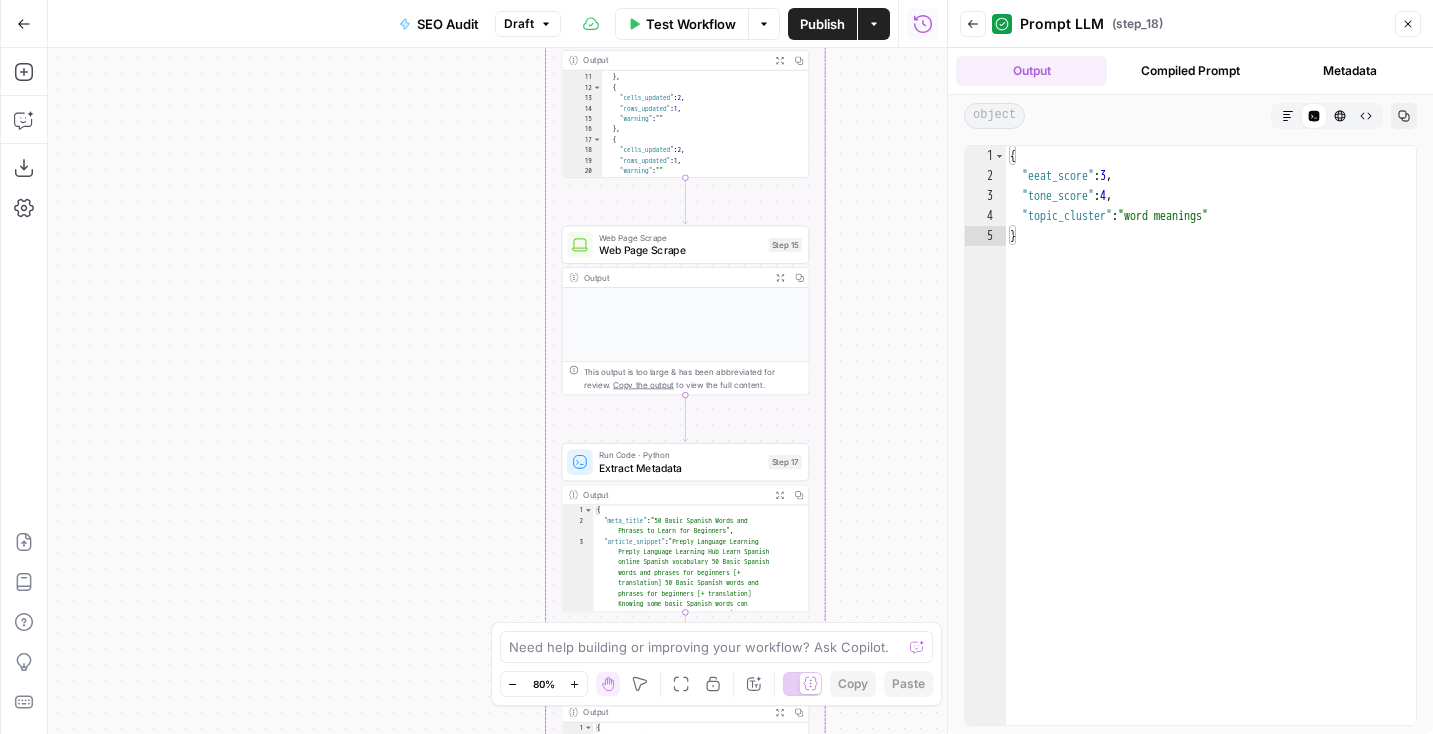 drag, startPoint x: 871, startPoint y: 214, endPoint x: 892, endPoint y: 663, distance: 449.4908 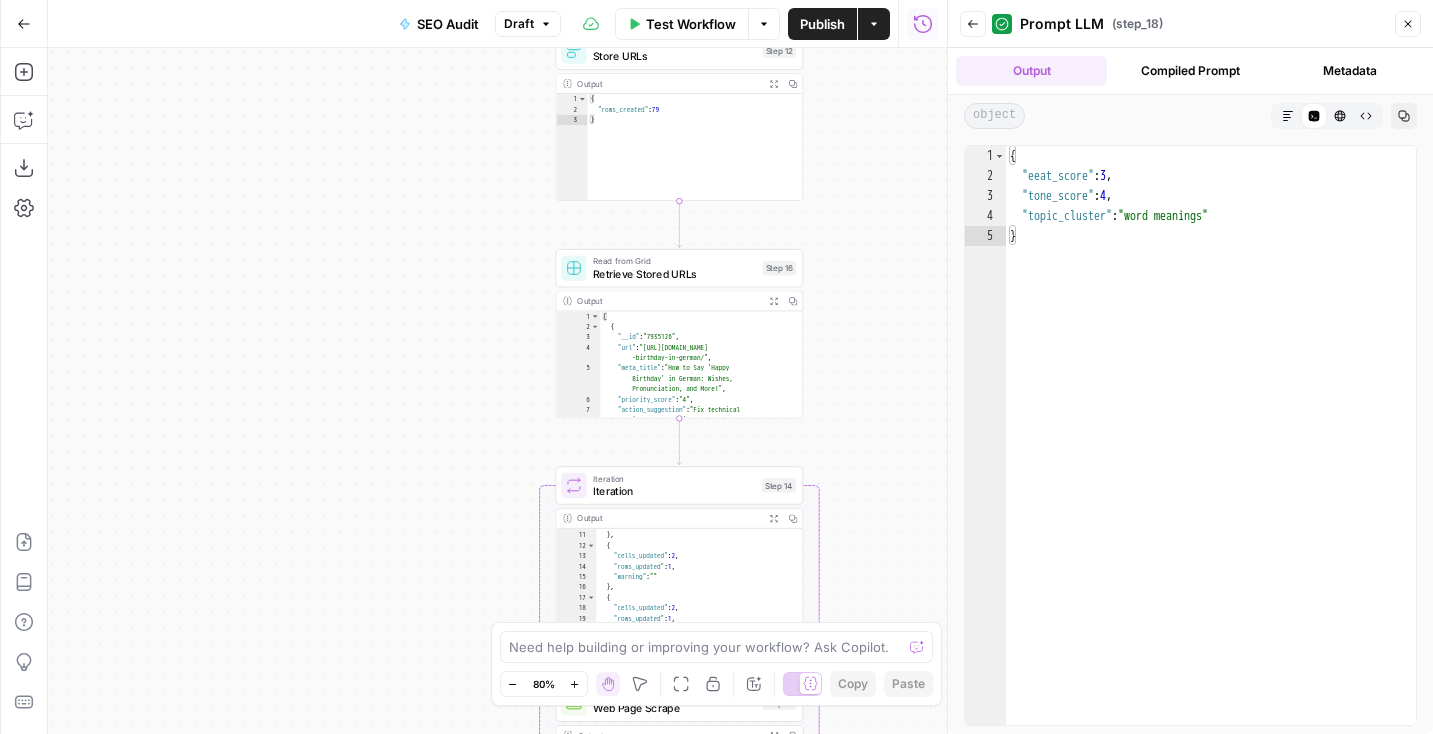 drag, startPoint x: 879, startPoint y: 253, endPoint x: 861, endPoint y: 766, distance: 513.3157 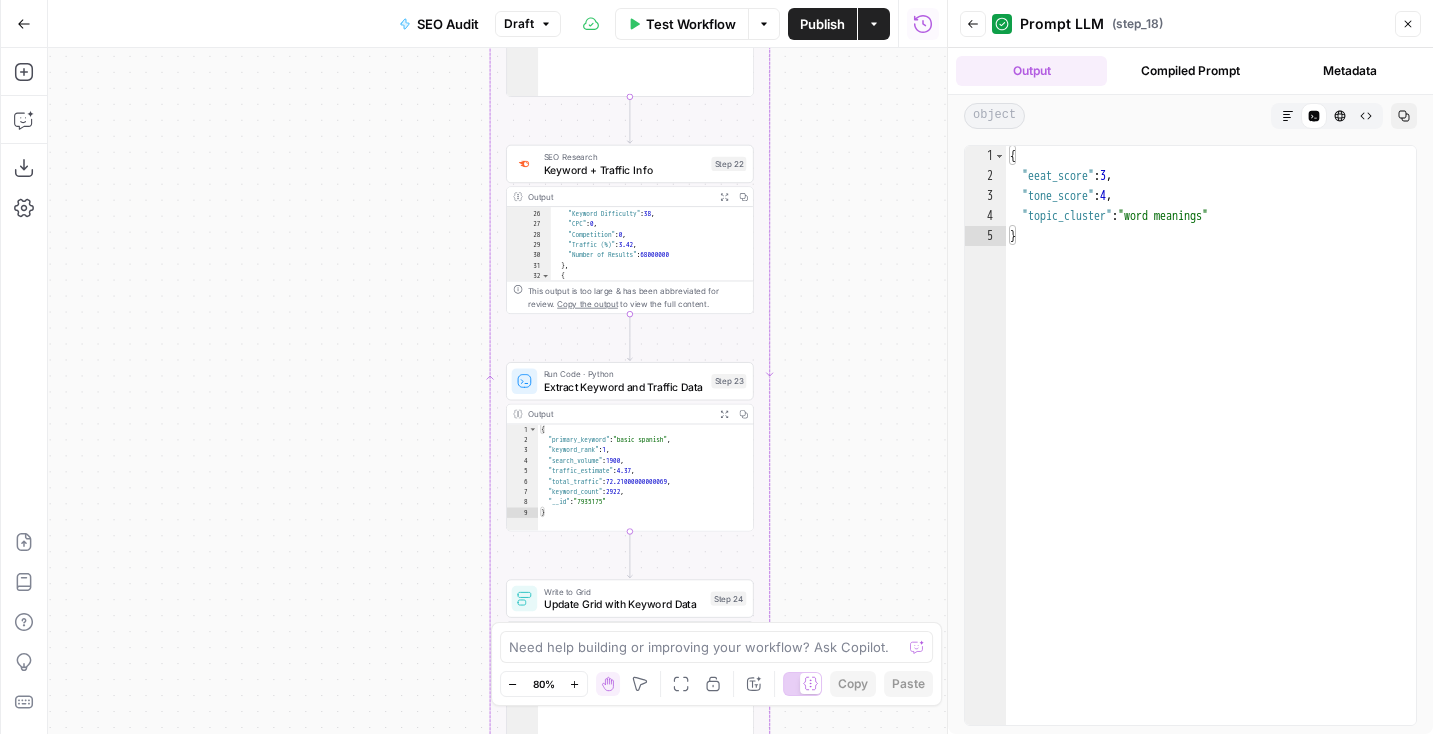 scroll, scrollTop: 332, scrollLeft: 0, axis: vertical 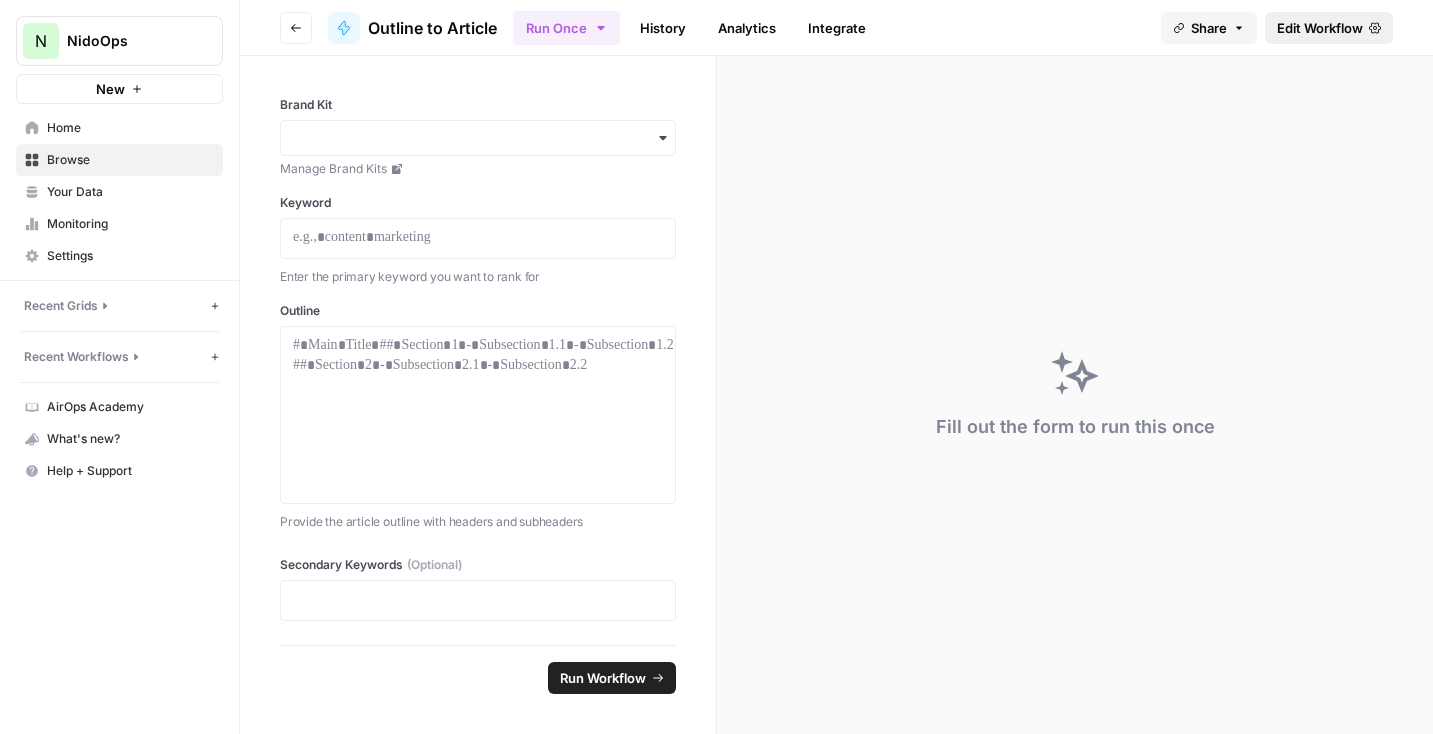 click on "Edit Workflow" at bounding box center [1320, 28] 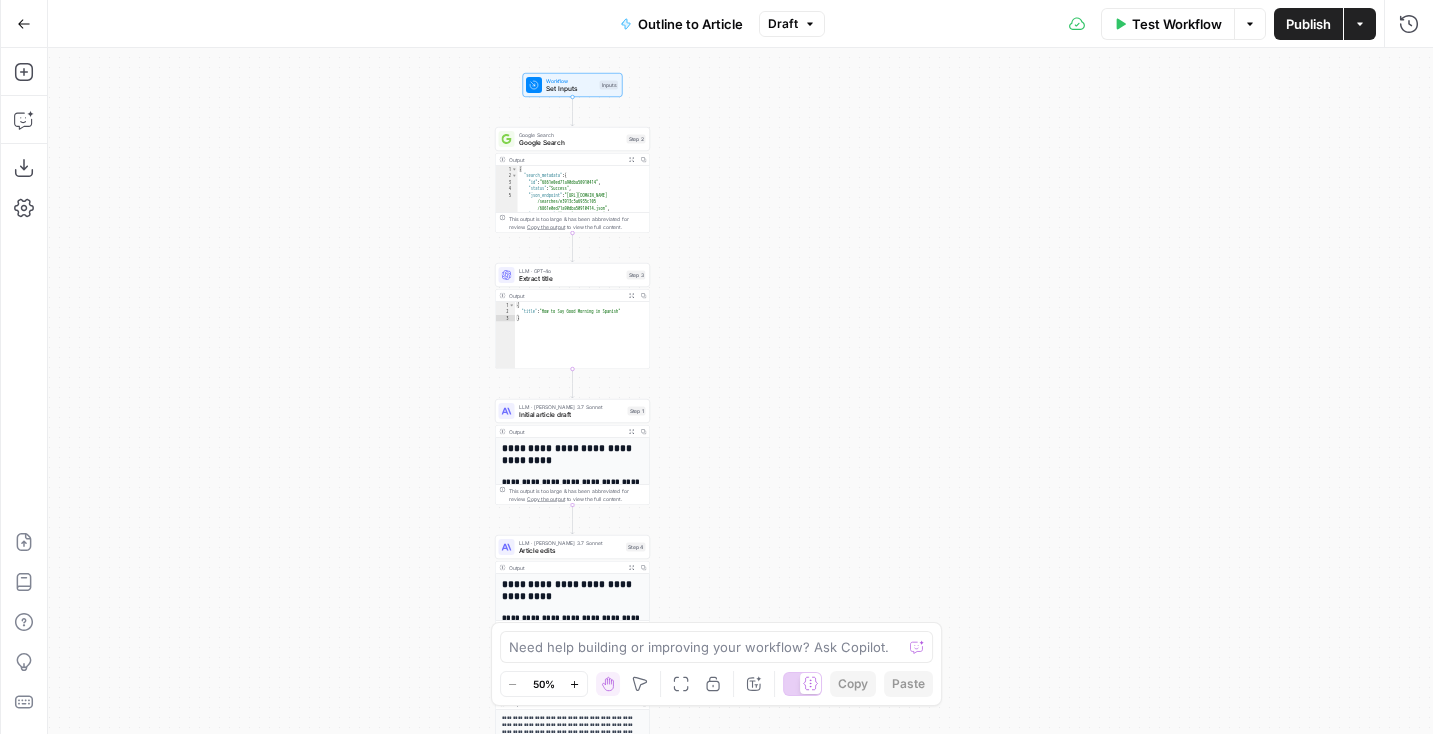 drag, startPoint x: 584, startPoint y: 207, endPoint x: 402, endPoint y: 483, distance: 330.6055 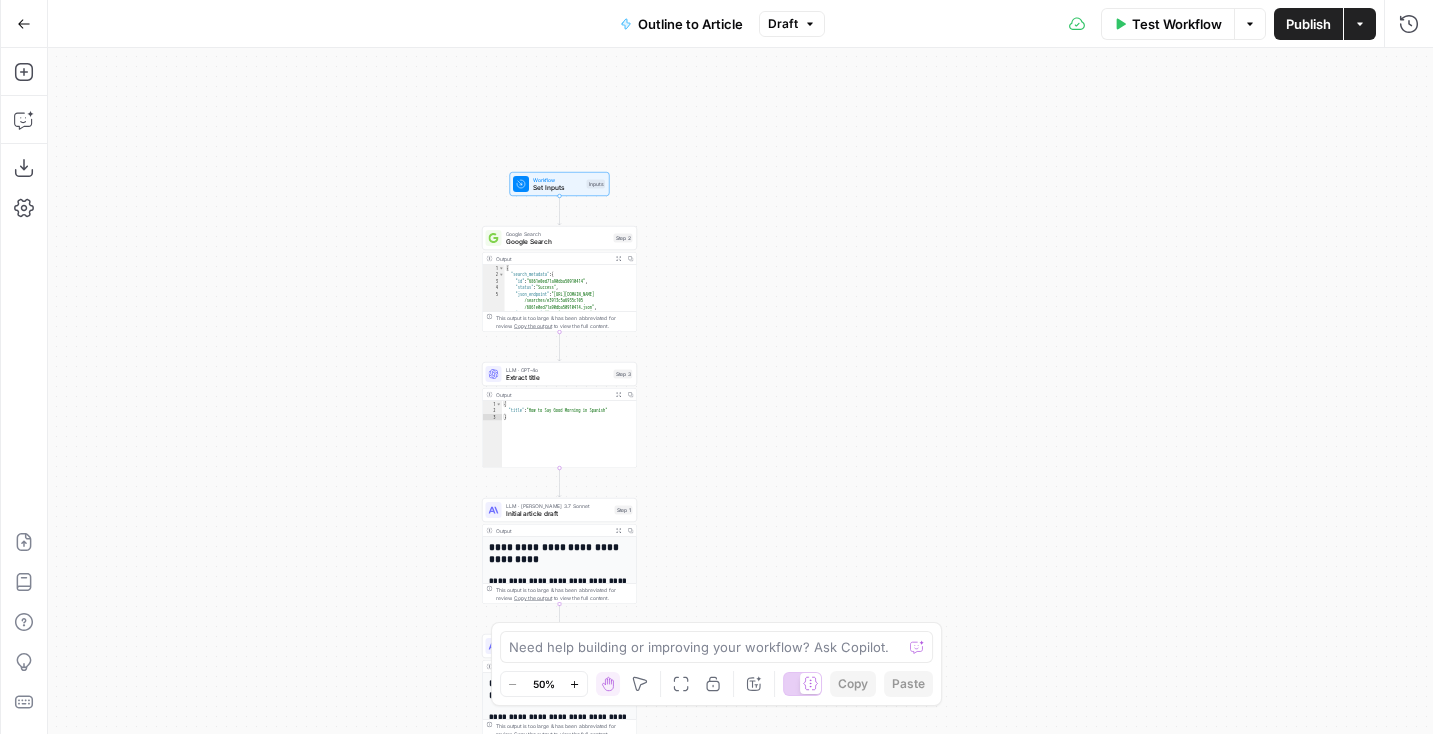 drag, startPoint x: 723, startPoint y: 288, endPoint x: 723, endPoint y: 374, distance: 86 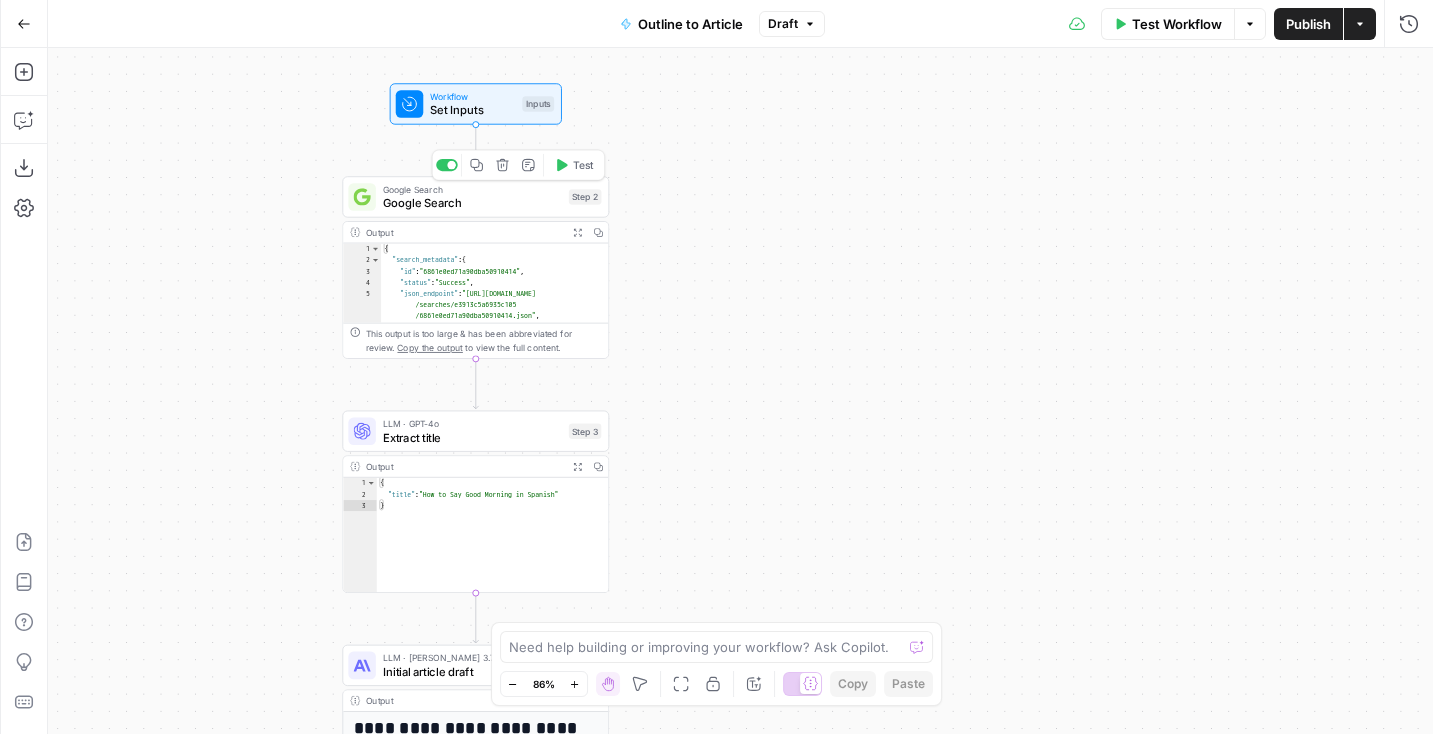 click on "Google Search" at bounding box center (472, 202) 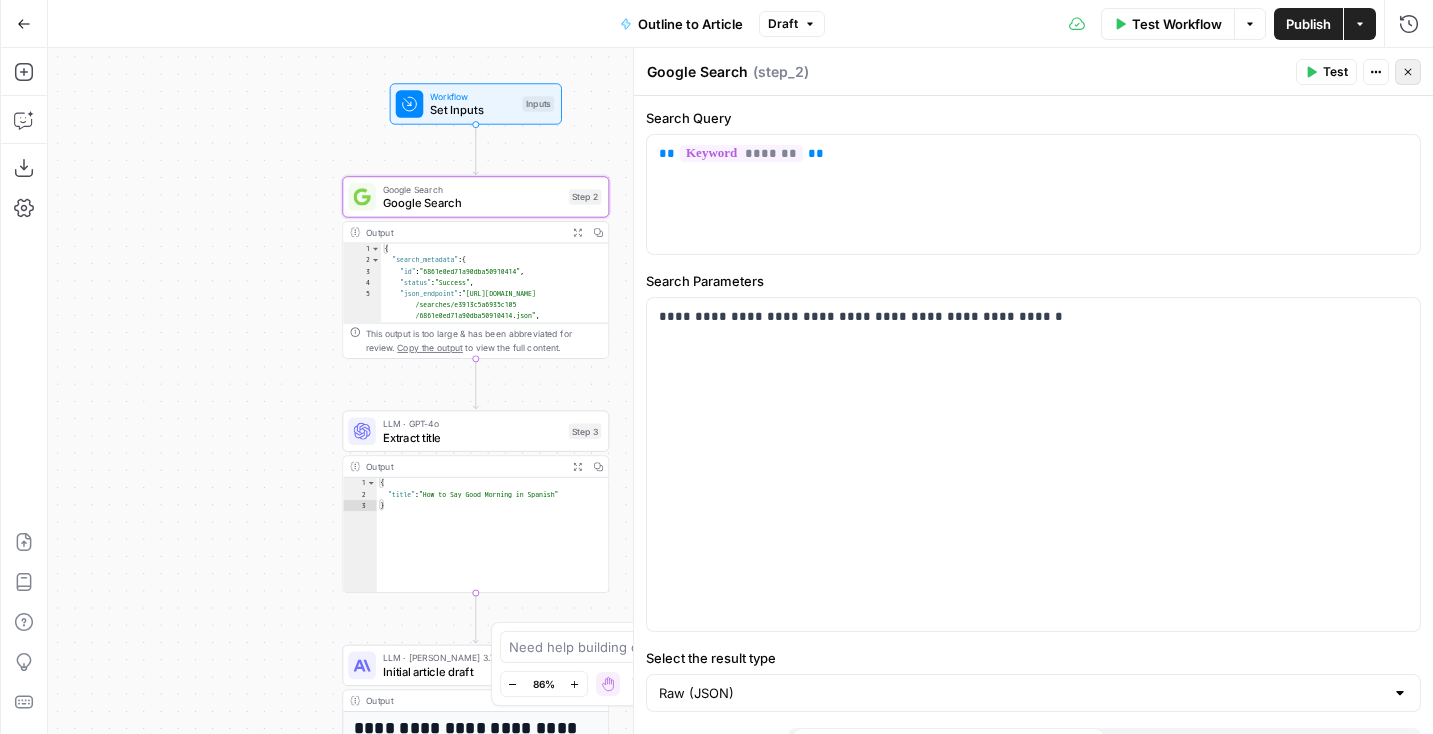 click 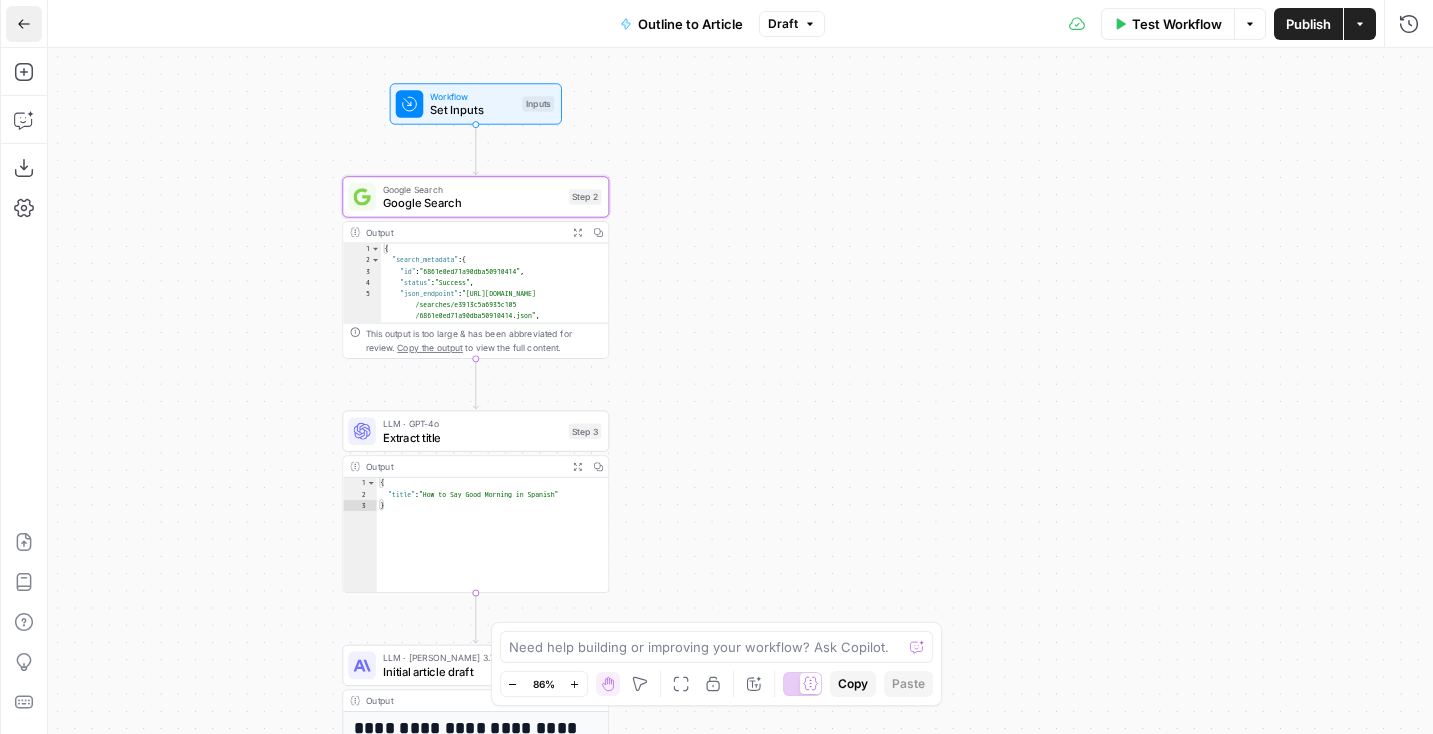 click 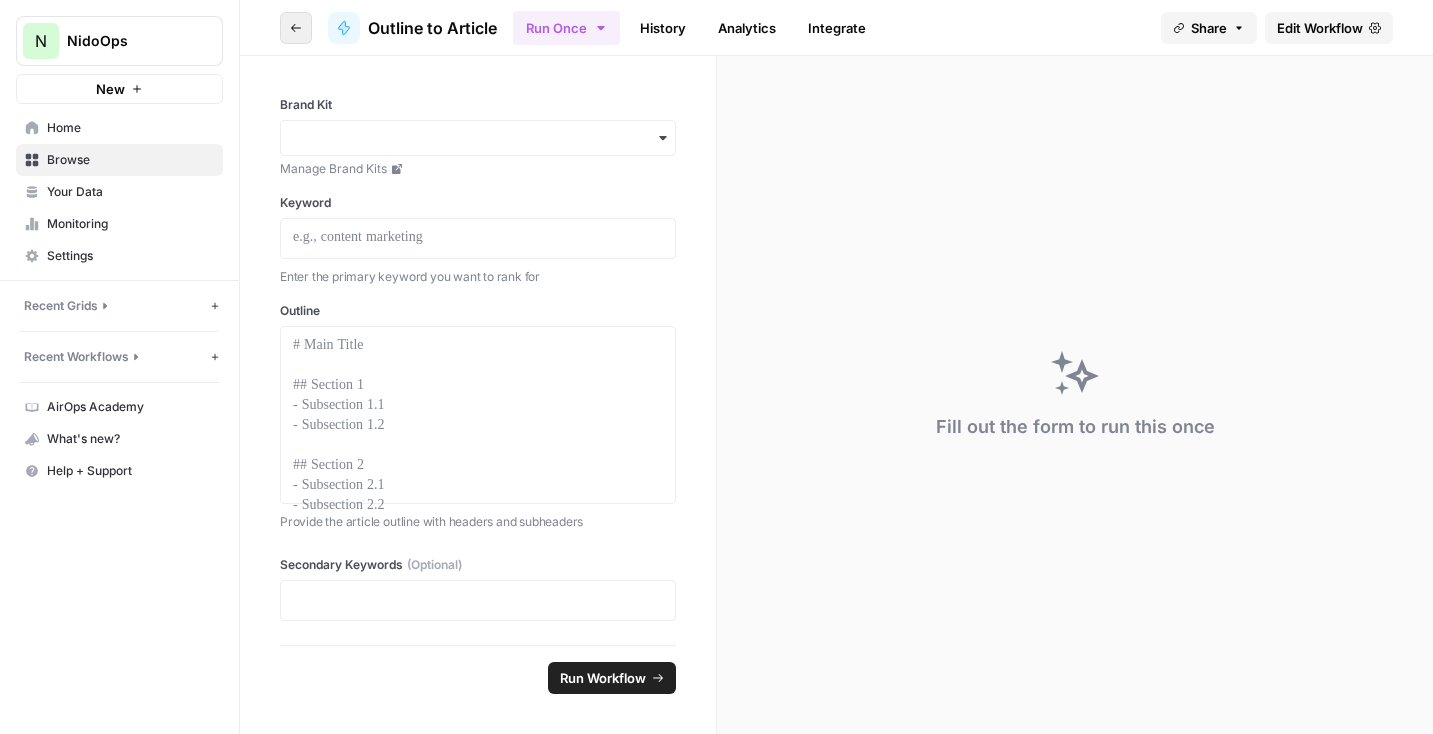 click 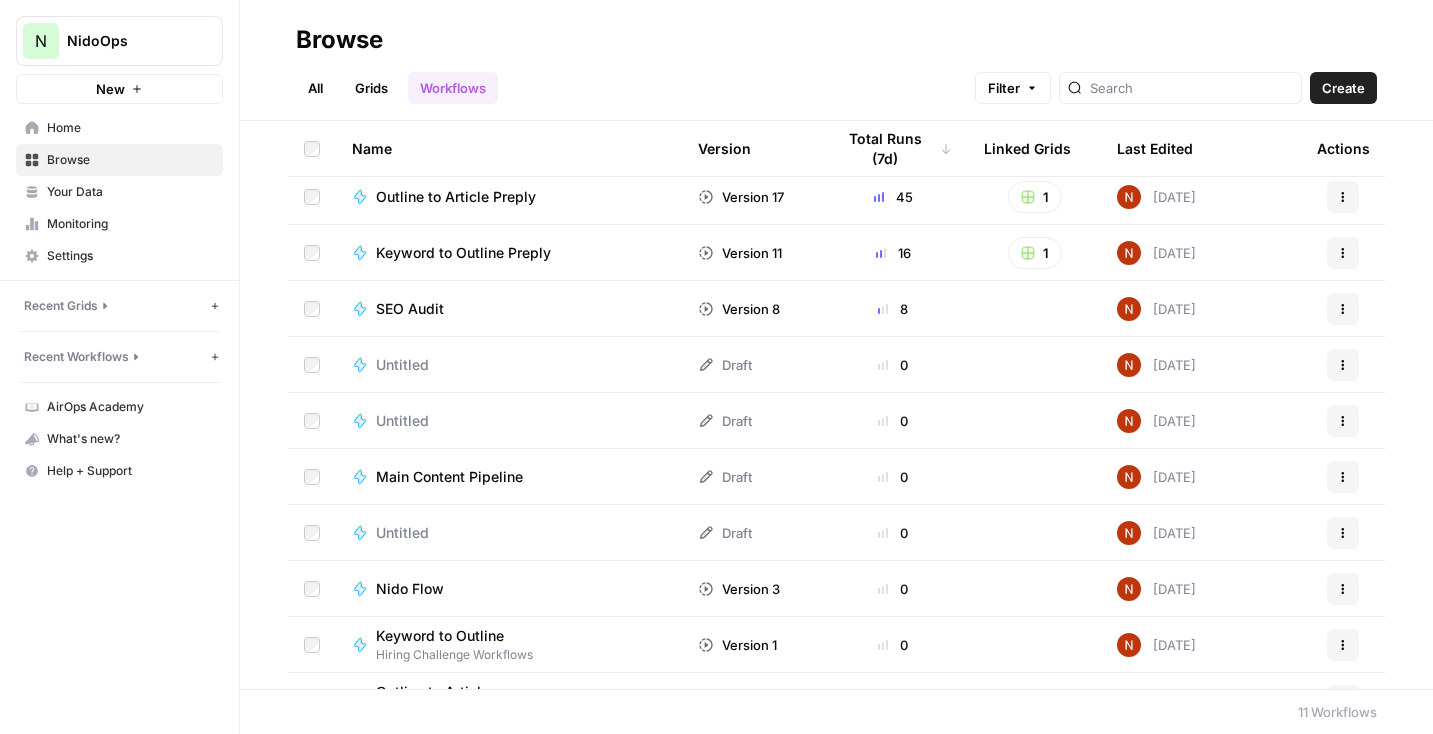 scroll, scrollTop: 0, scrollLeft: 0, axis: both 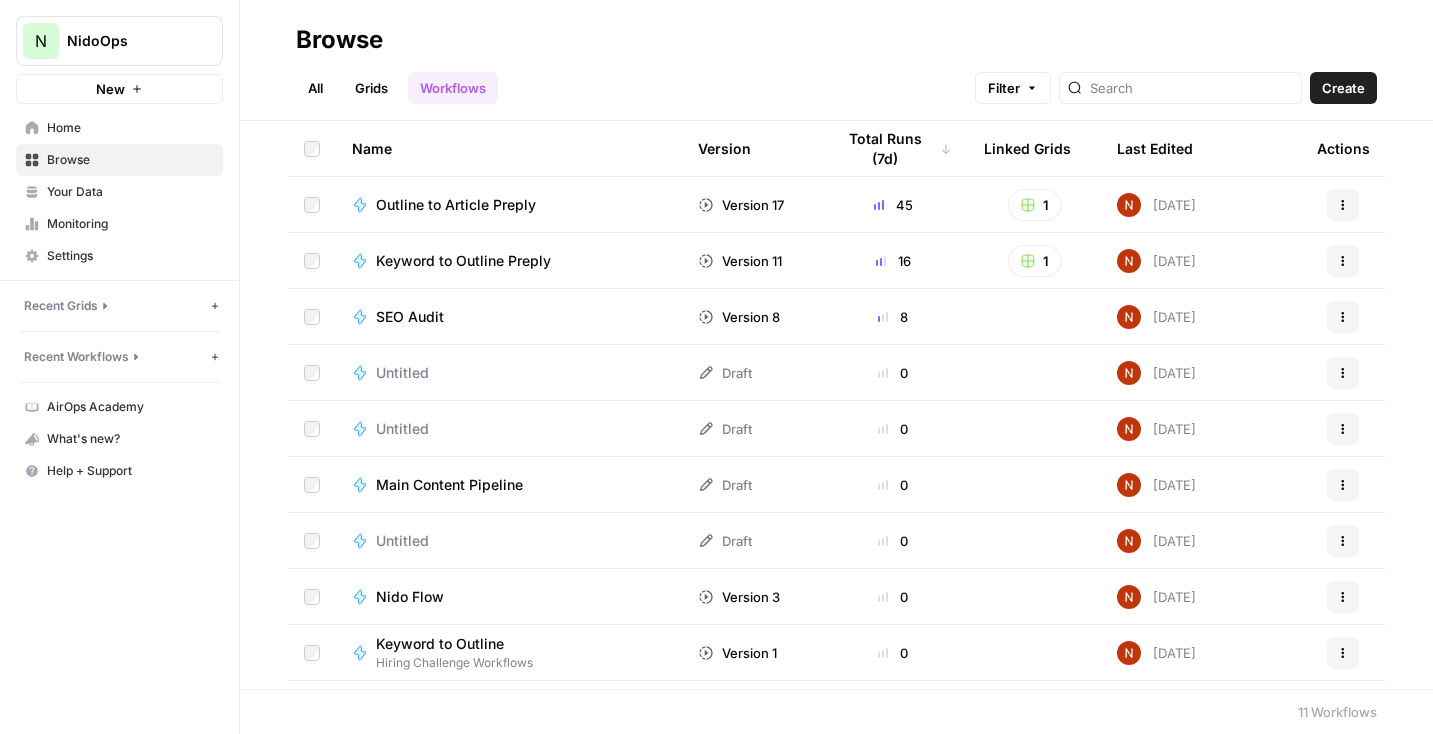 click on "Outline to Article Preply" at bounding box center (456, 205) 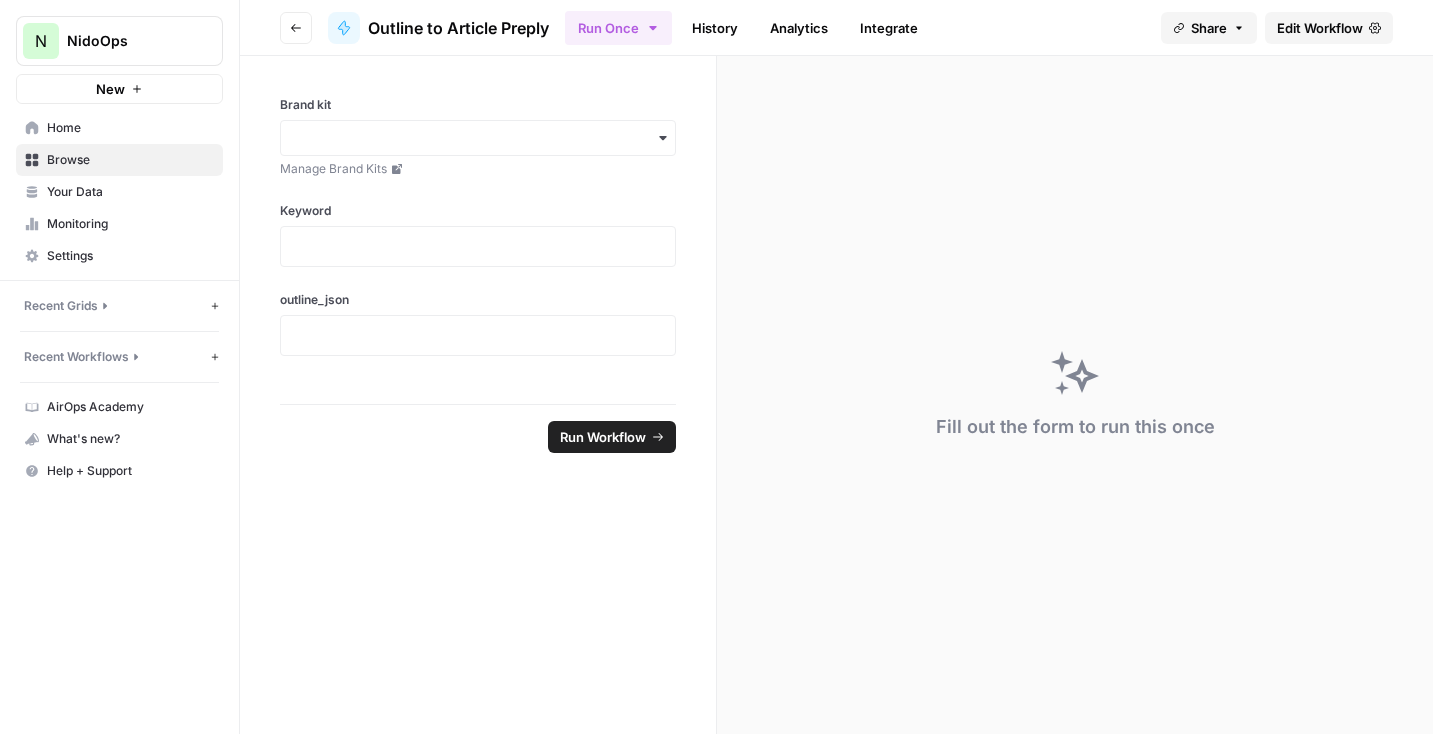 click on "Go back Outline to Article Preply Run Once History Analytics Integrate Share Edit Workflow" at bounding box center [836, 28] 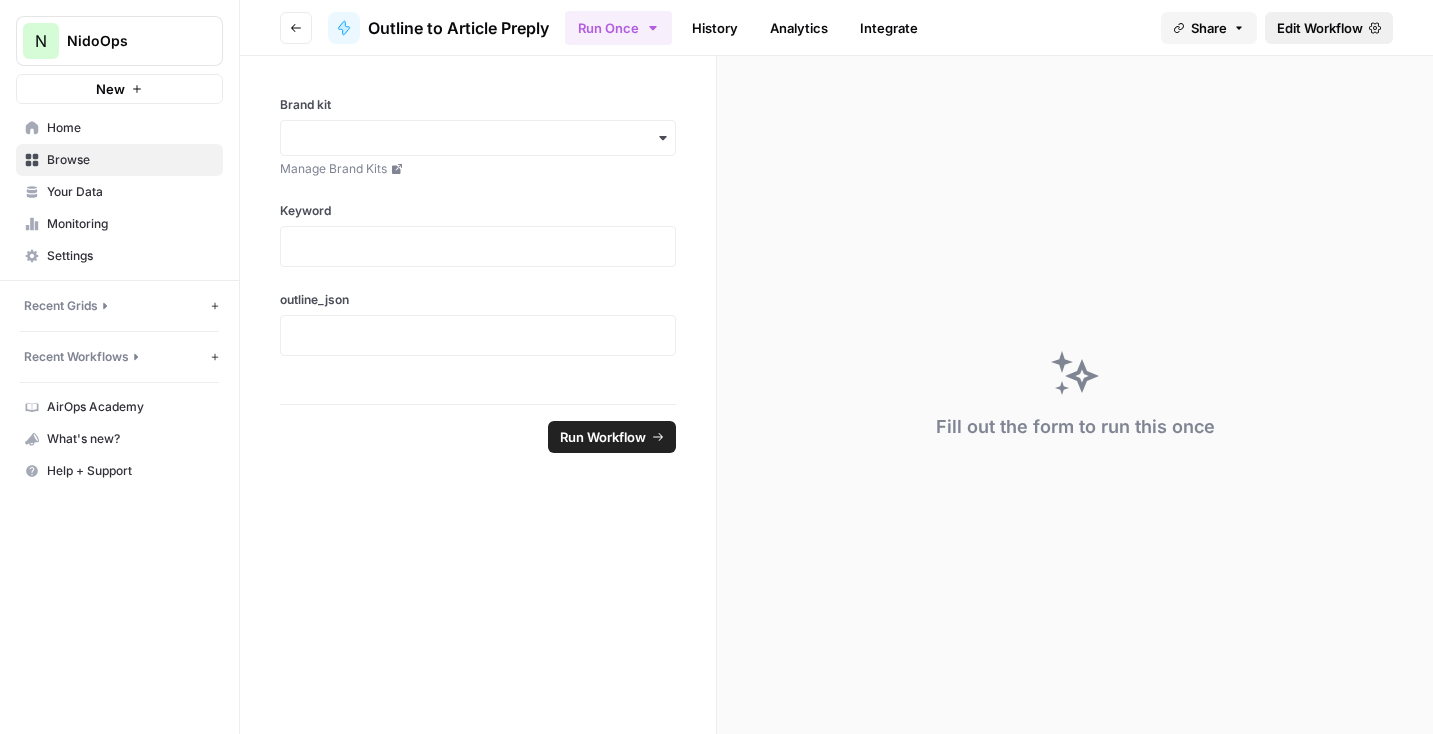 click on "Edit Workflow" at bounding box center [1320, 28] 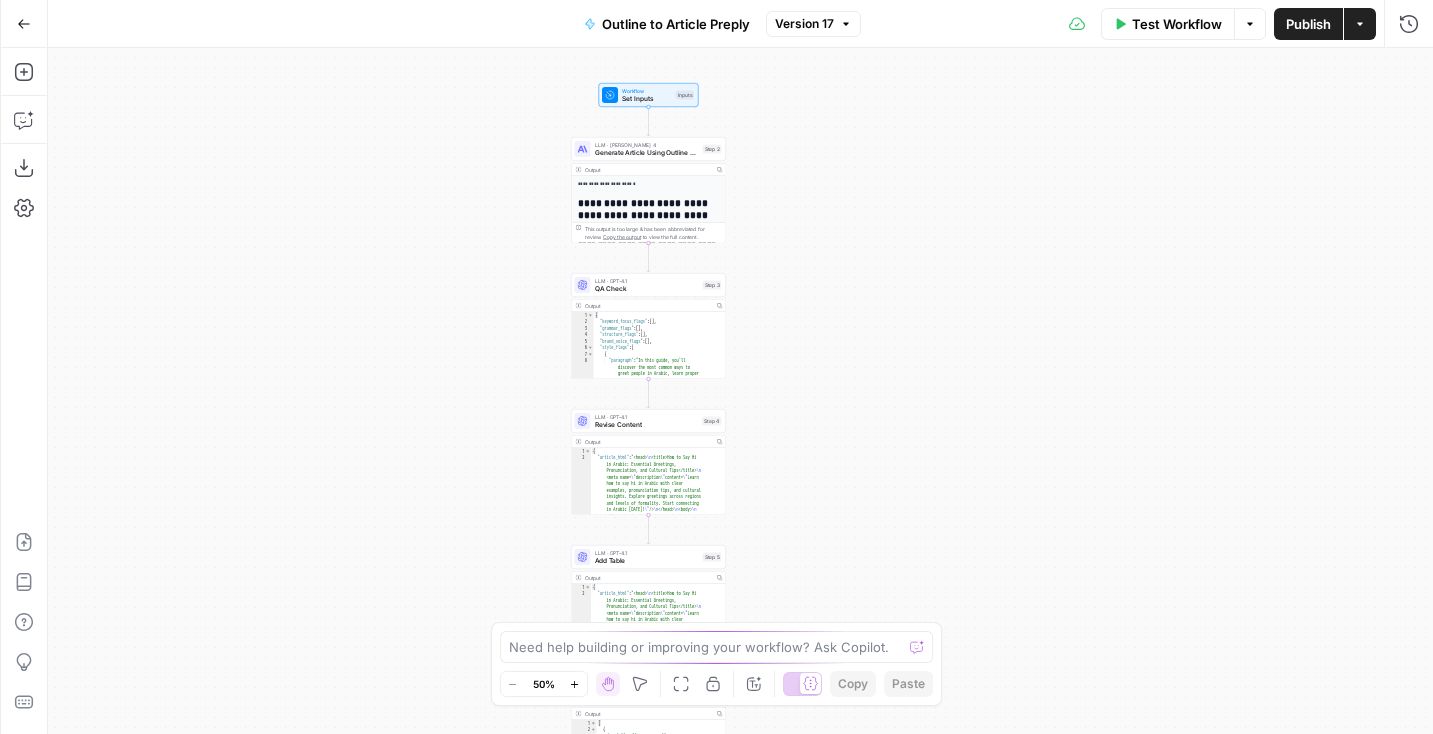 drag, startPoint x: 1198, startPoint y: 104, endPoint x: 1106, endPoint y: 379, distance: 289.98105 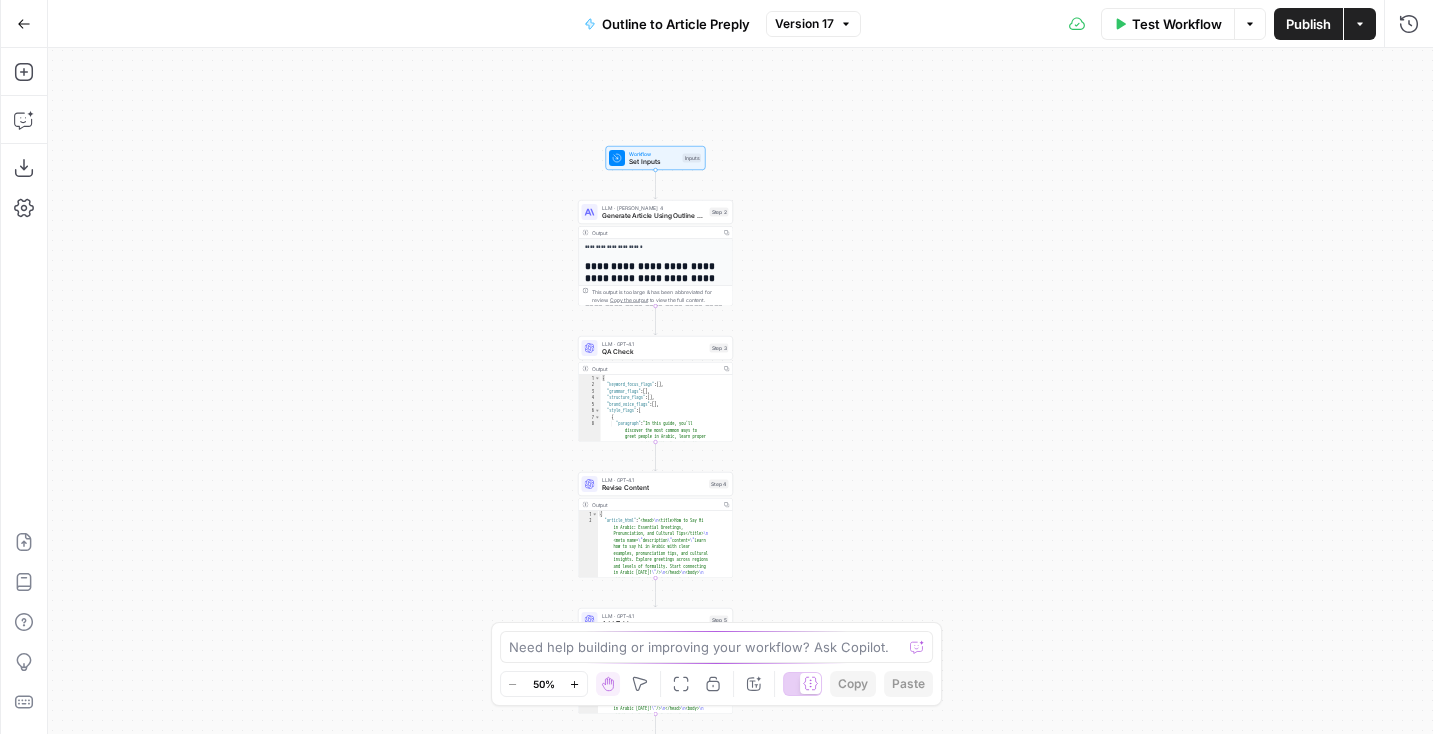 drag, startPoint x: 1242, startPoint y: 183, endPoint x: 1257, endPoint y: 210, distance: 30.88689 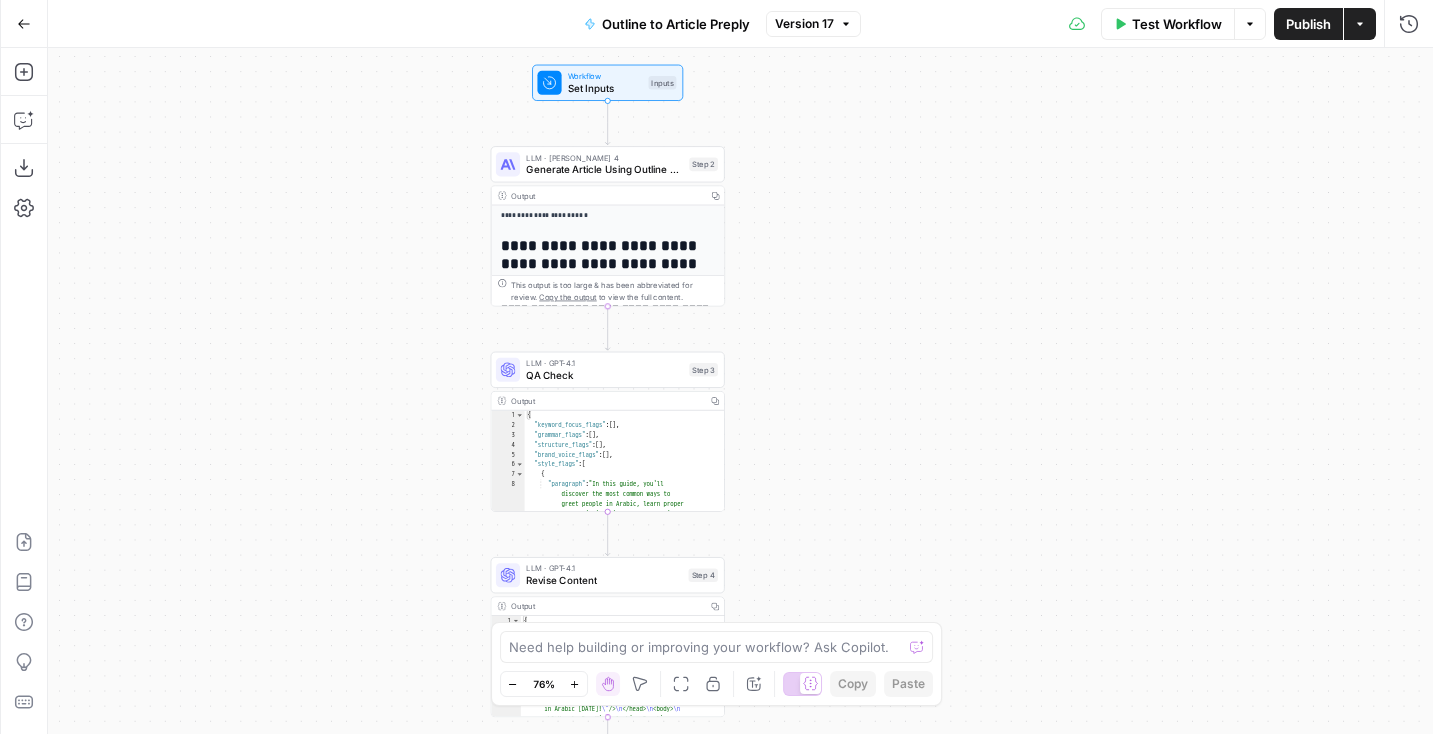 click on "Generate Article Using Outline and Keyword" at bounding box center [604, 169] 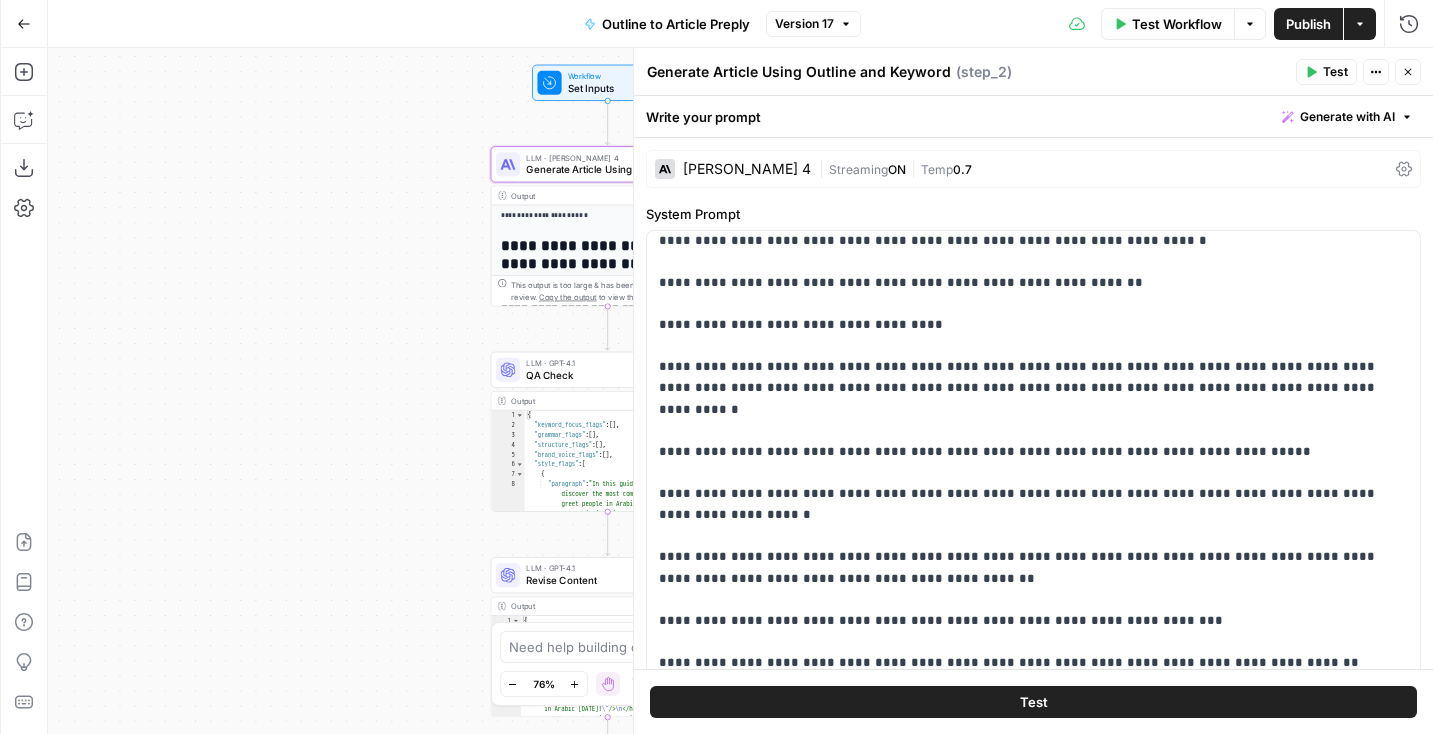 scroll, scrollTop: 849, scrollLeft: 0, axis: vertical 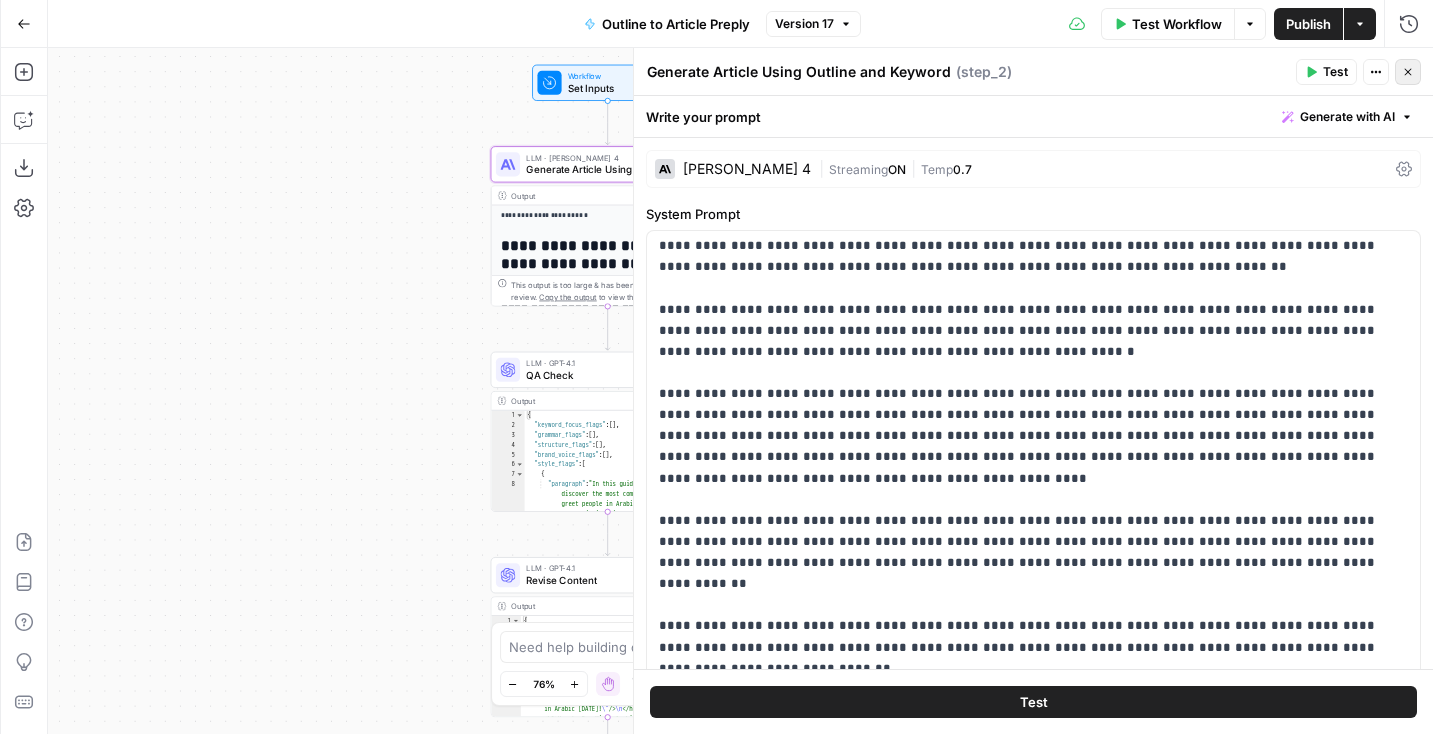 click 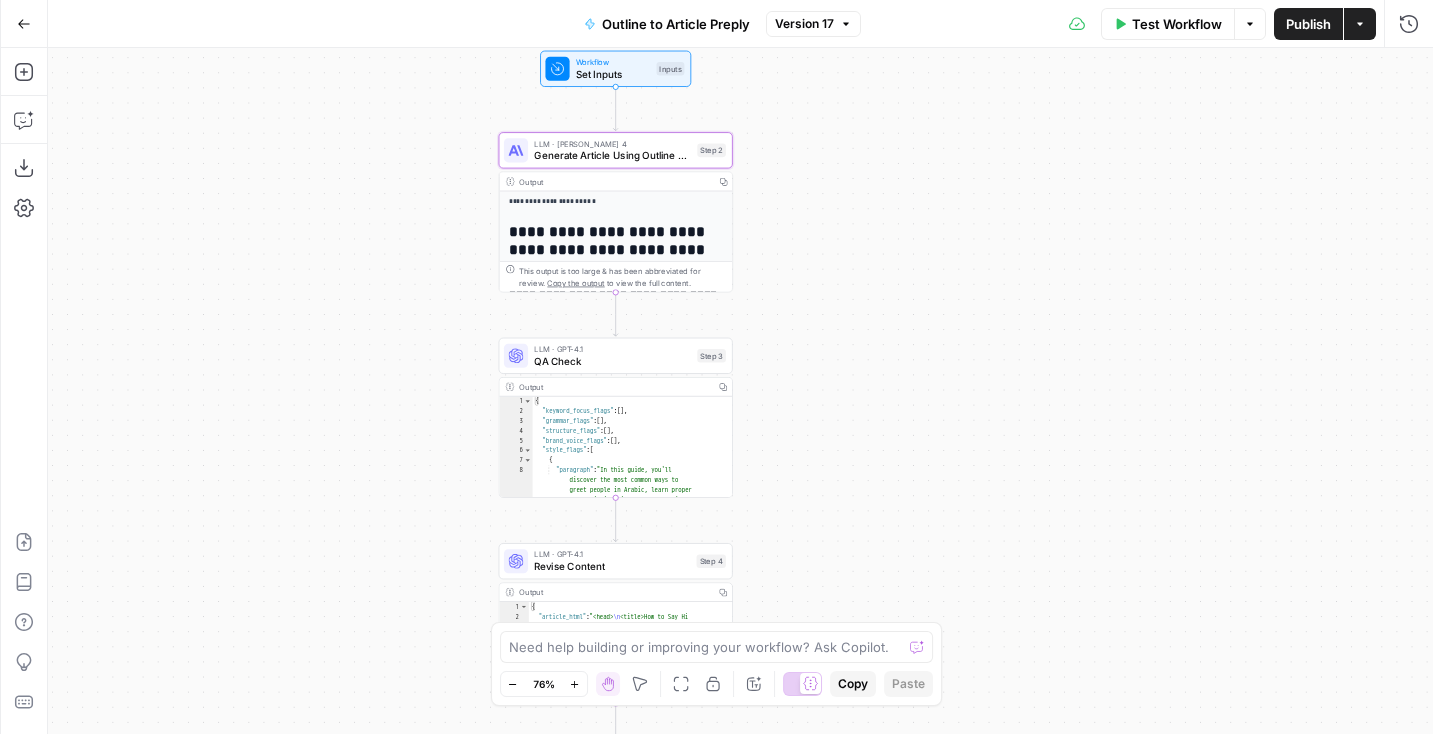 drag, startPoint x: 777, startPoint y: 262, endPoint x: 857, endPoint y: 153, distance: 135.20724 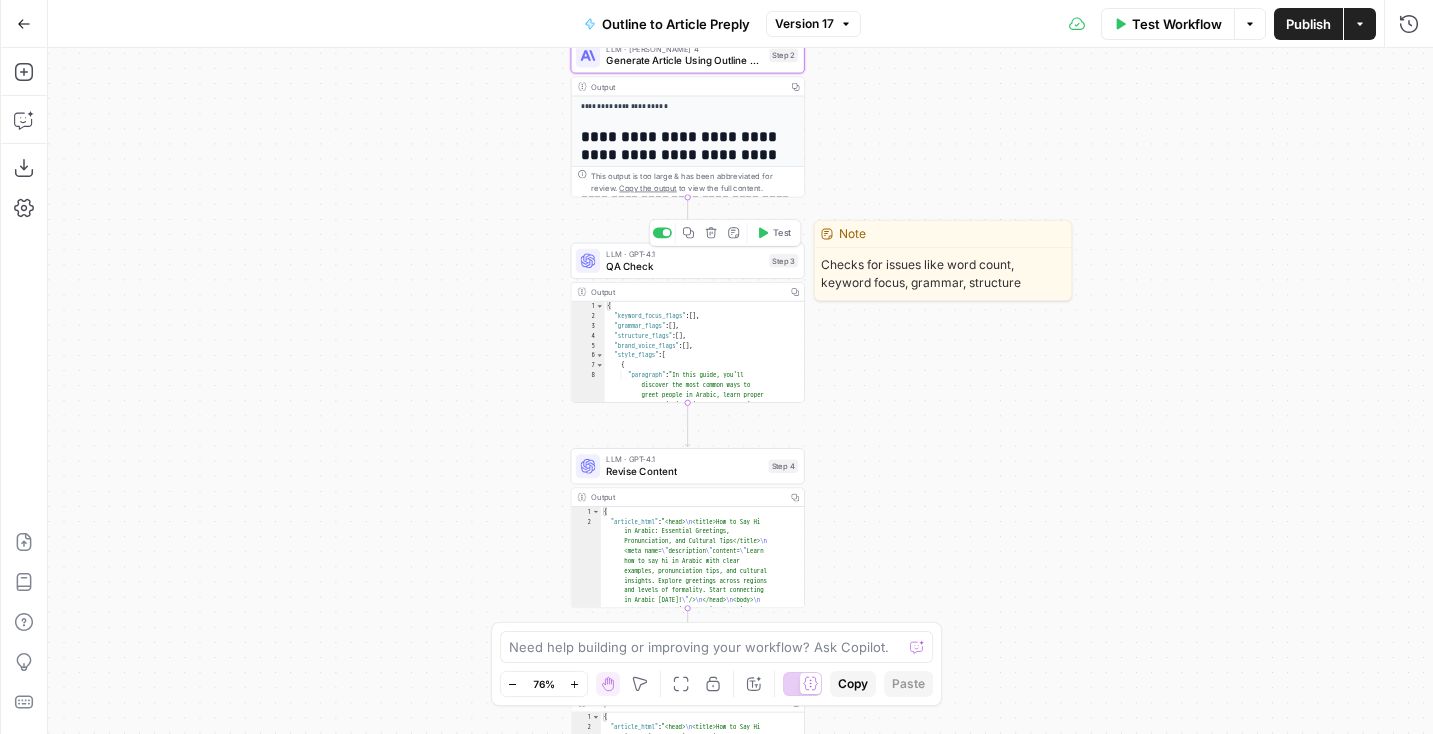 click on "QA Check" at bounding box center (684, 266) 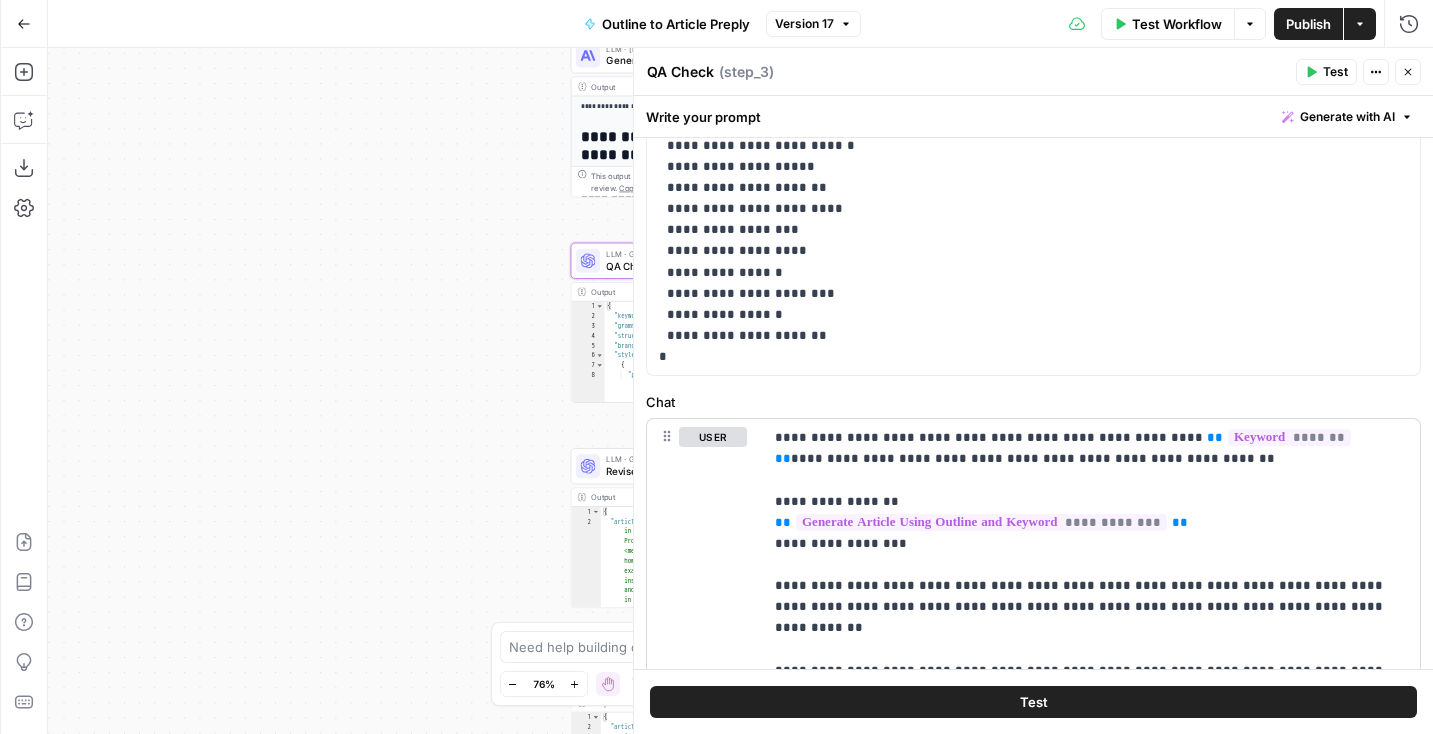 scroll, scrollTop: 790, scrollLeft: 0, axis: vertical 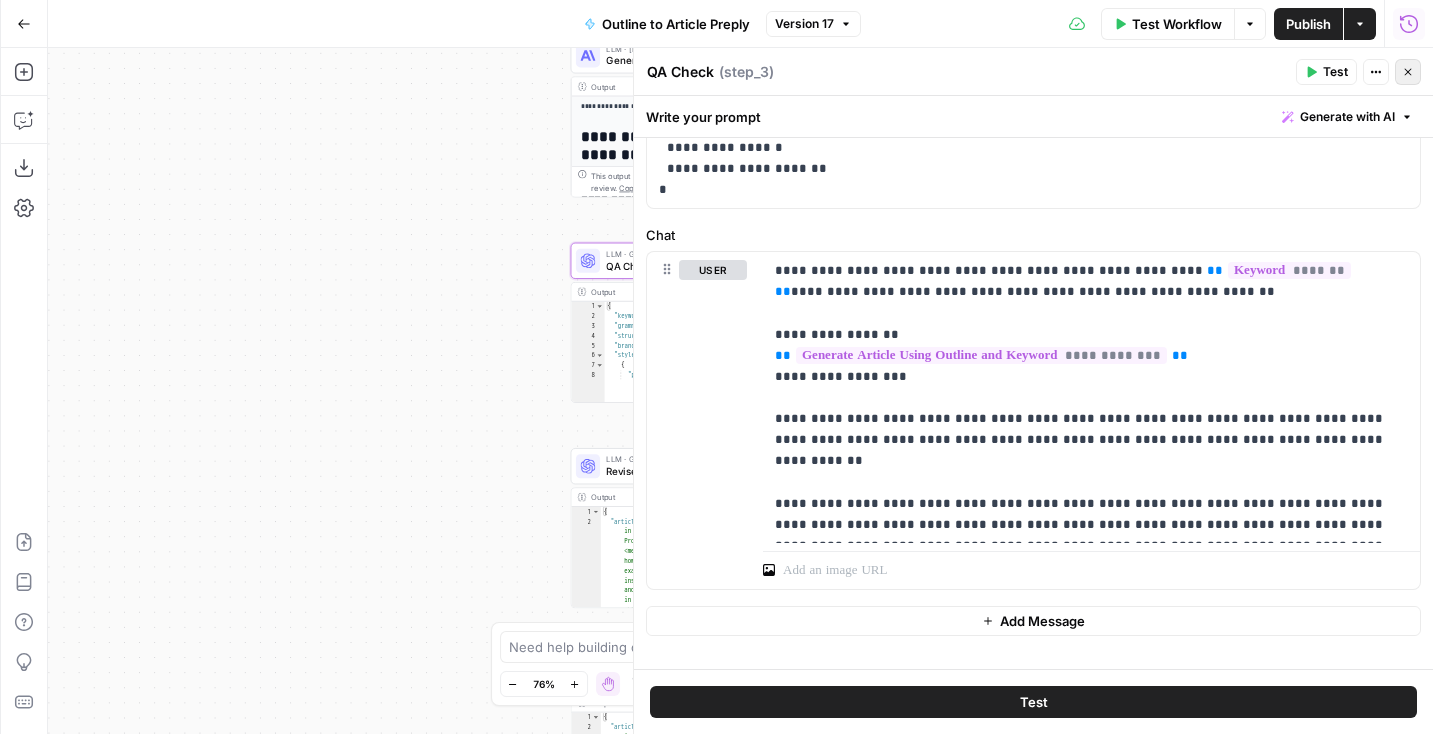 click on "Close" at bounding box center [1408, 72] 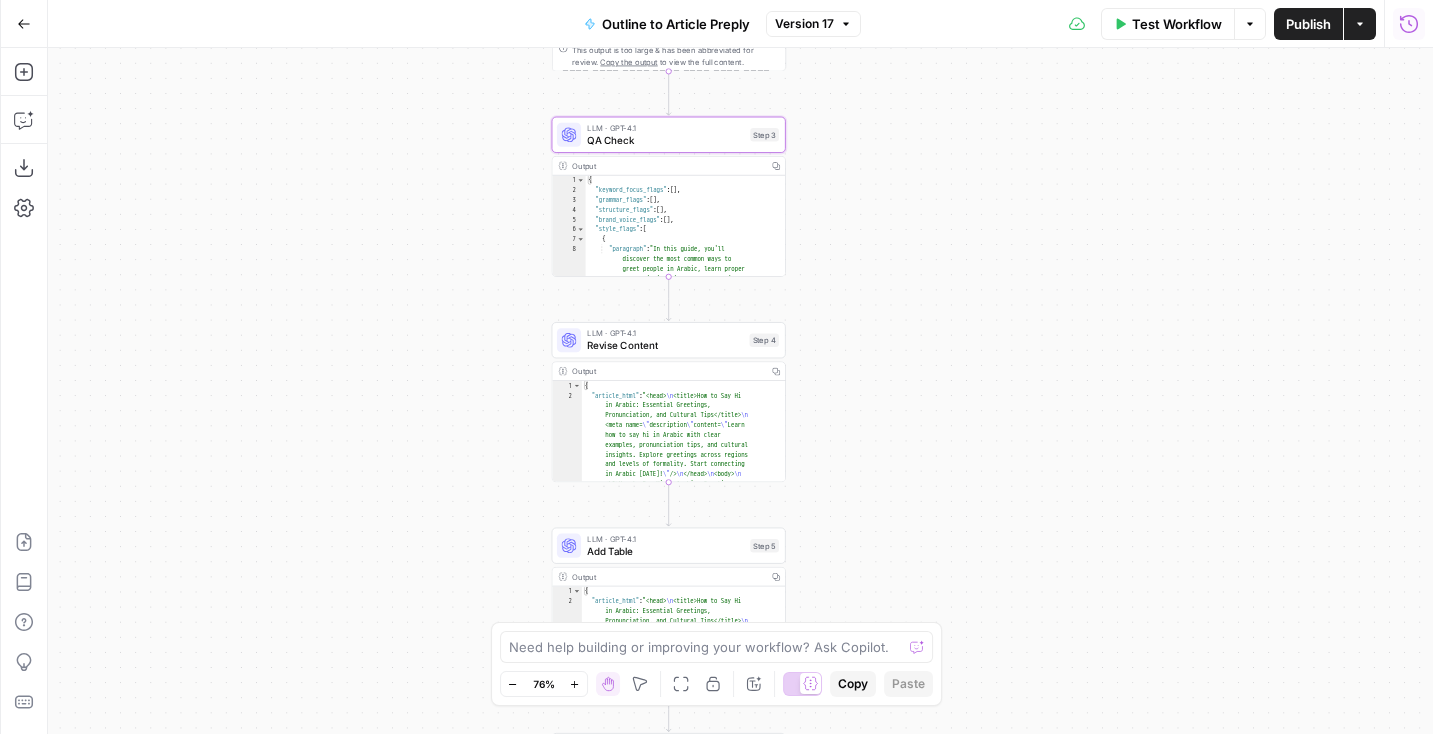 drag, startPoint x: 994, startPoint y: 364, endPoint x: 970, endPoint y: 235, distance: 131.21356 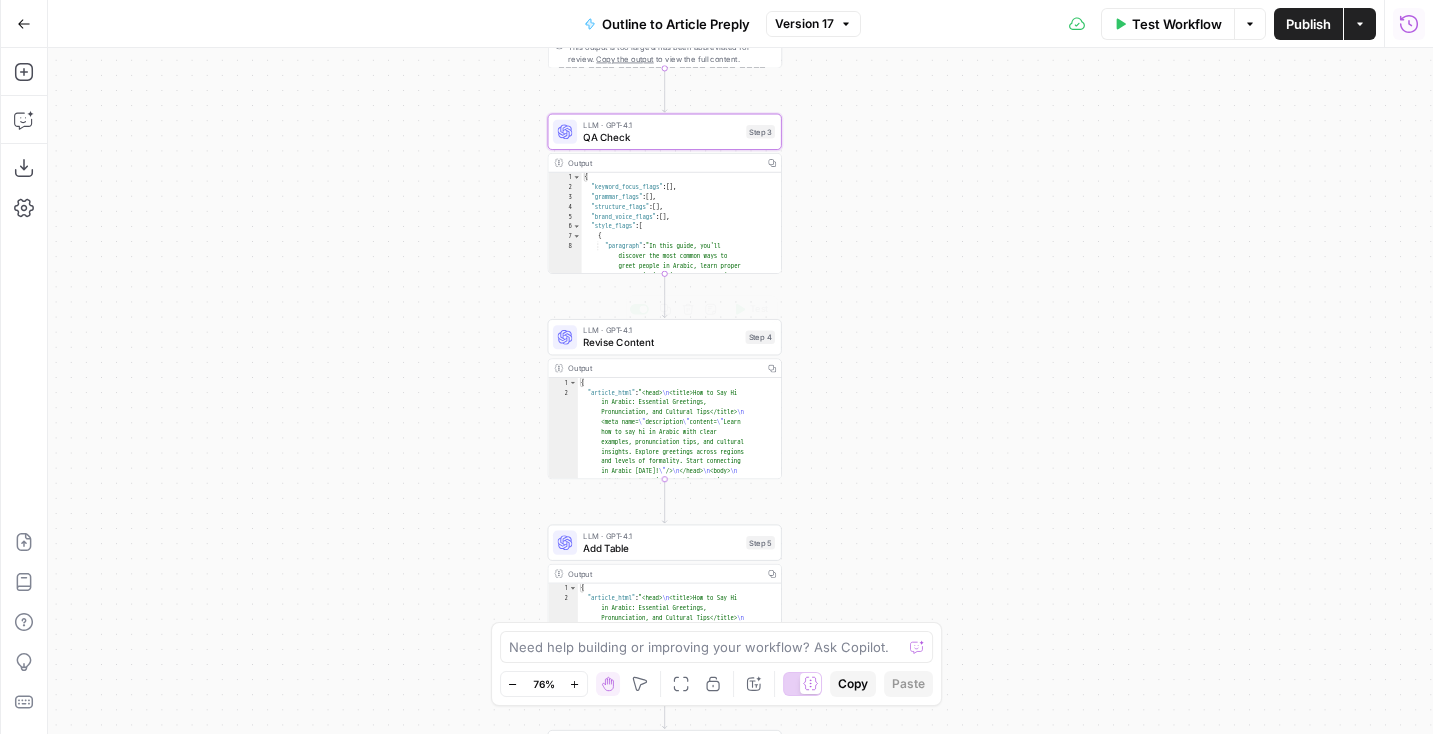 click on "Revise Content" at bounding box center (661, 342) 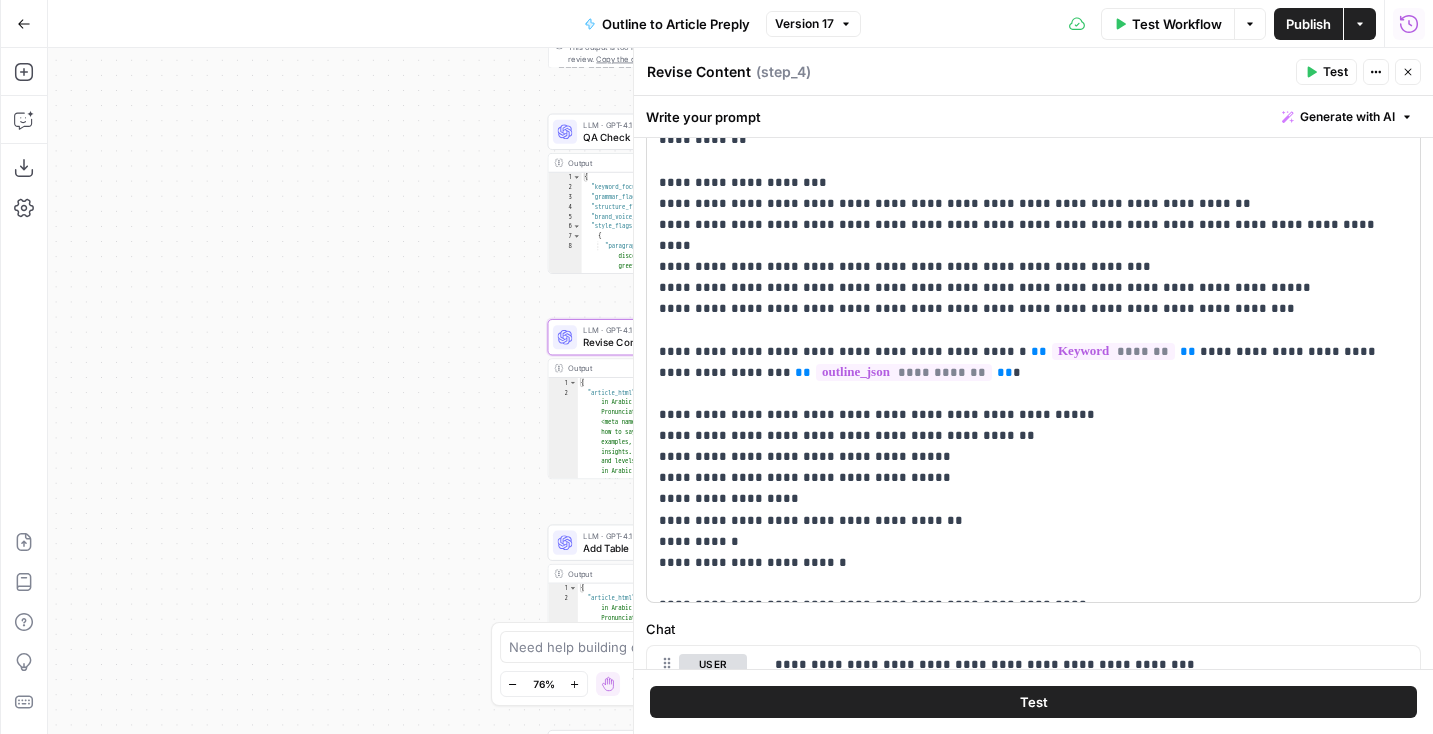 scroll, scrollTop: 264, scrollLeft: 0, axis: vertical 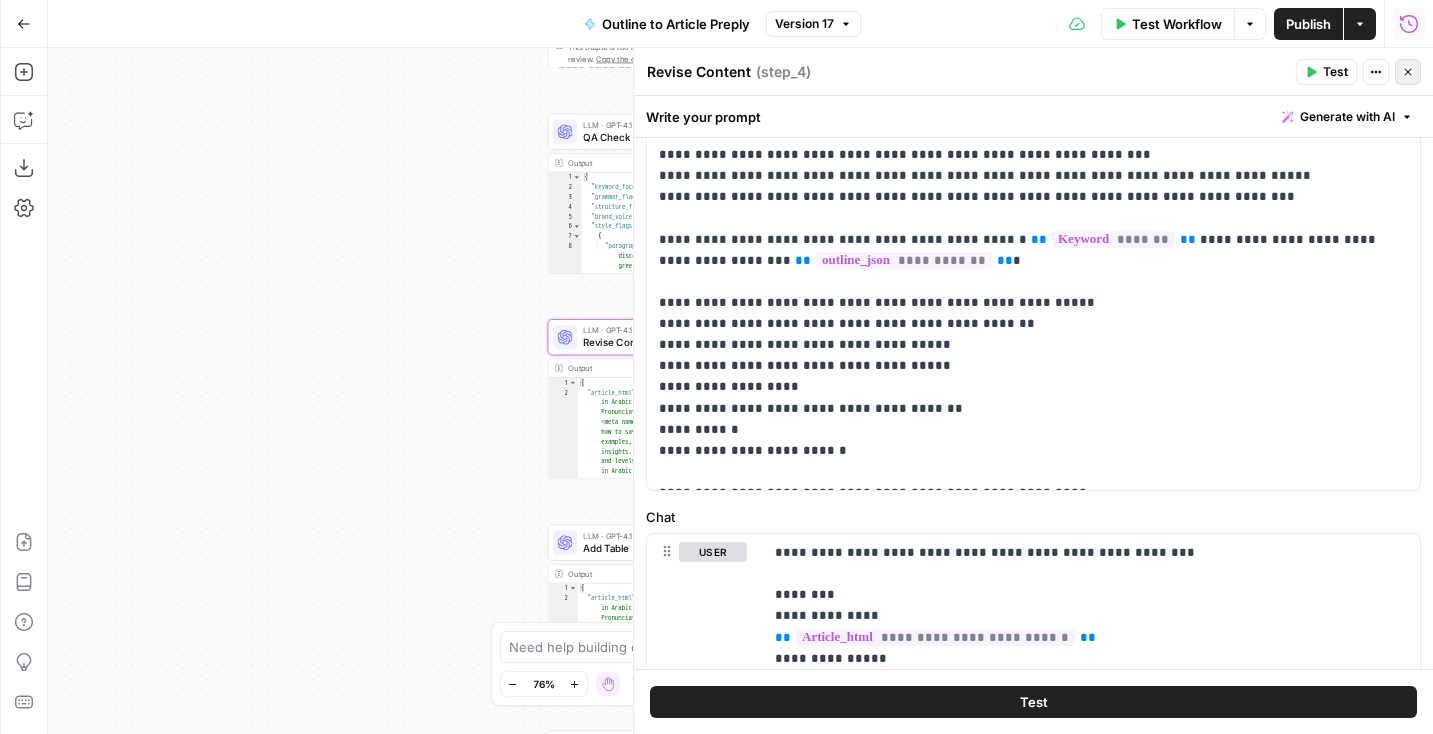 click on "Close" at bounding box center (1408, 72) 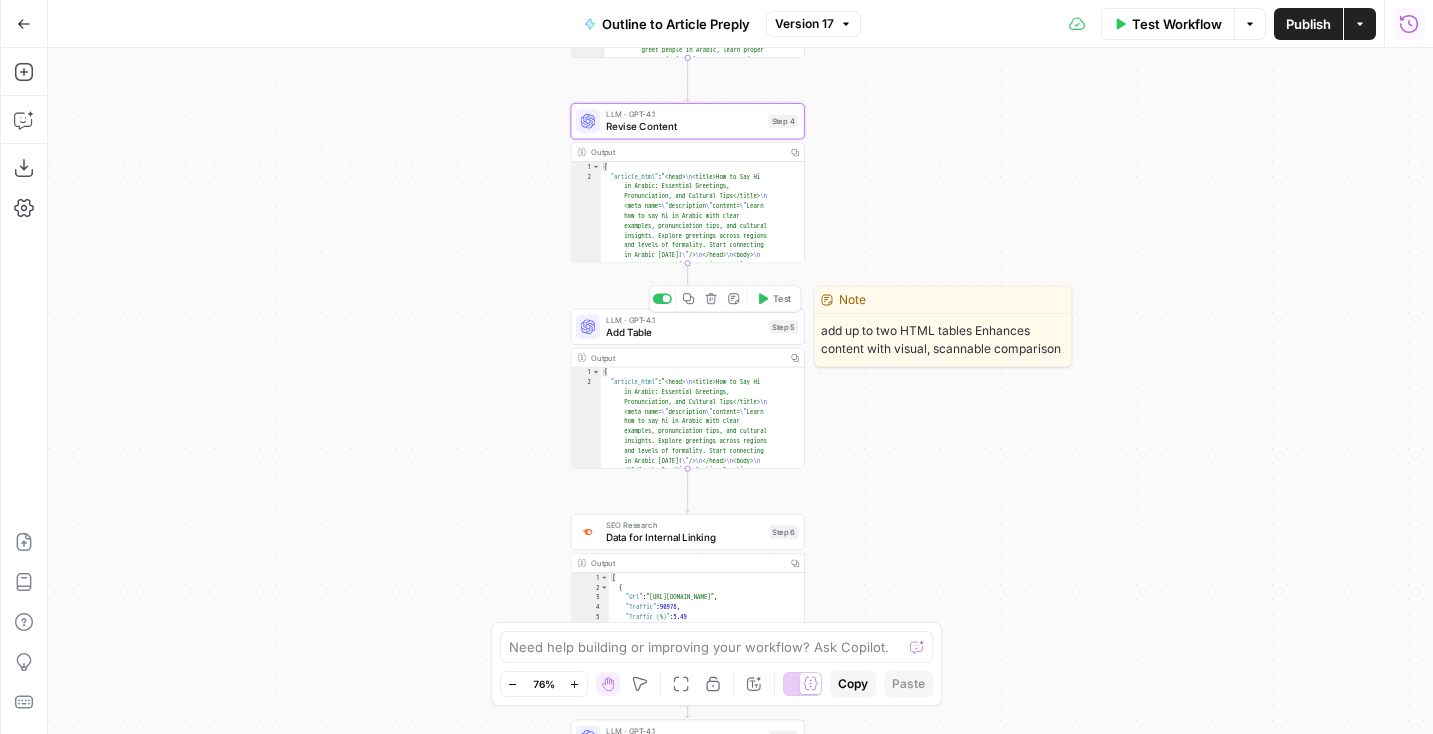click on "LLM · GPT-4.1 Add Table Step 5 Copy step Delete step Edit Note Test" at bounding box center [688, 327] 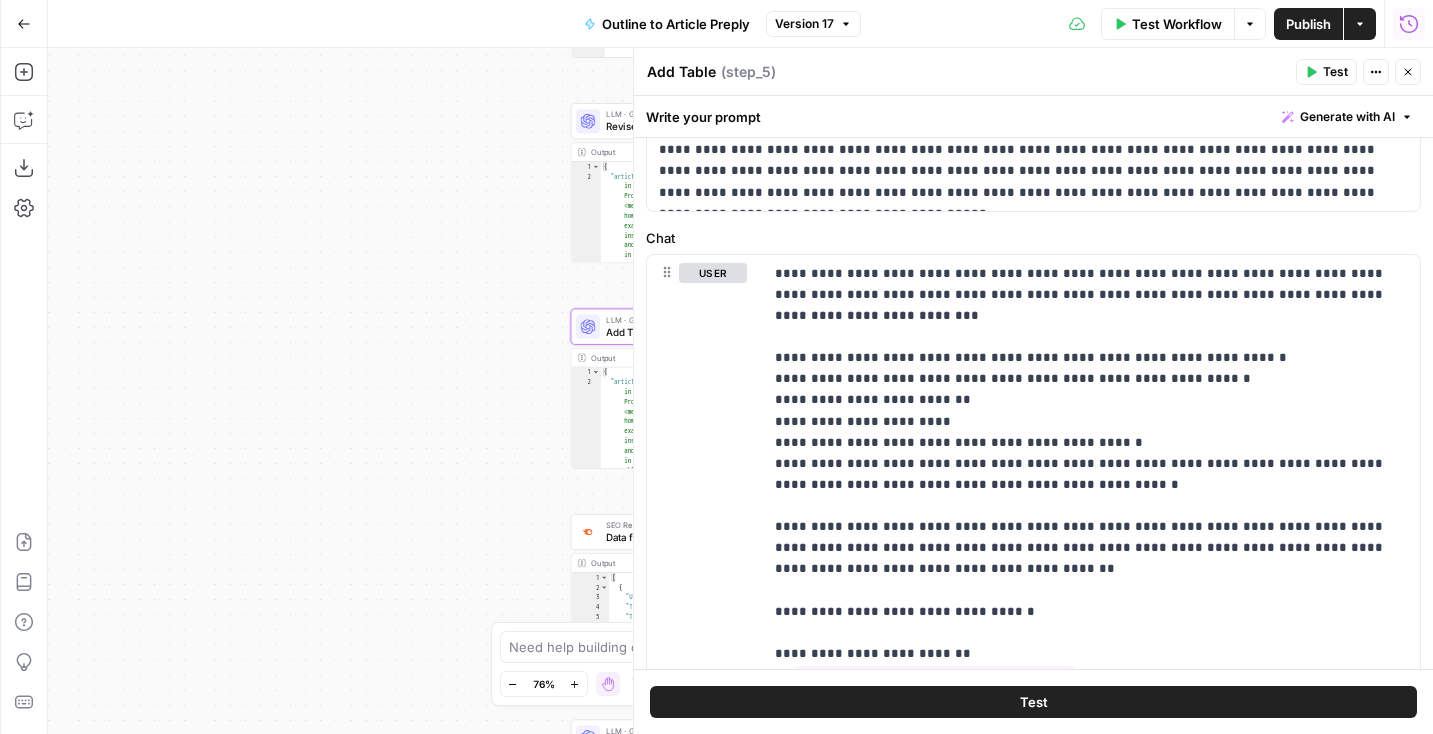 scroll, scrollTop: 262, scrollLeft: 0, axis: vertical 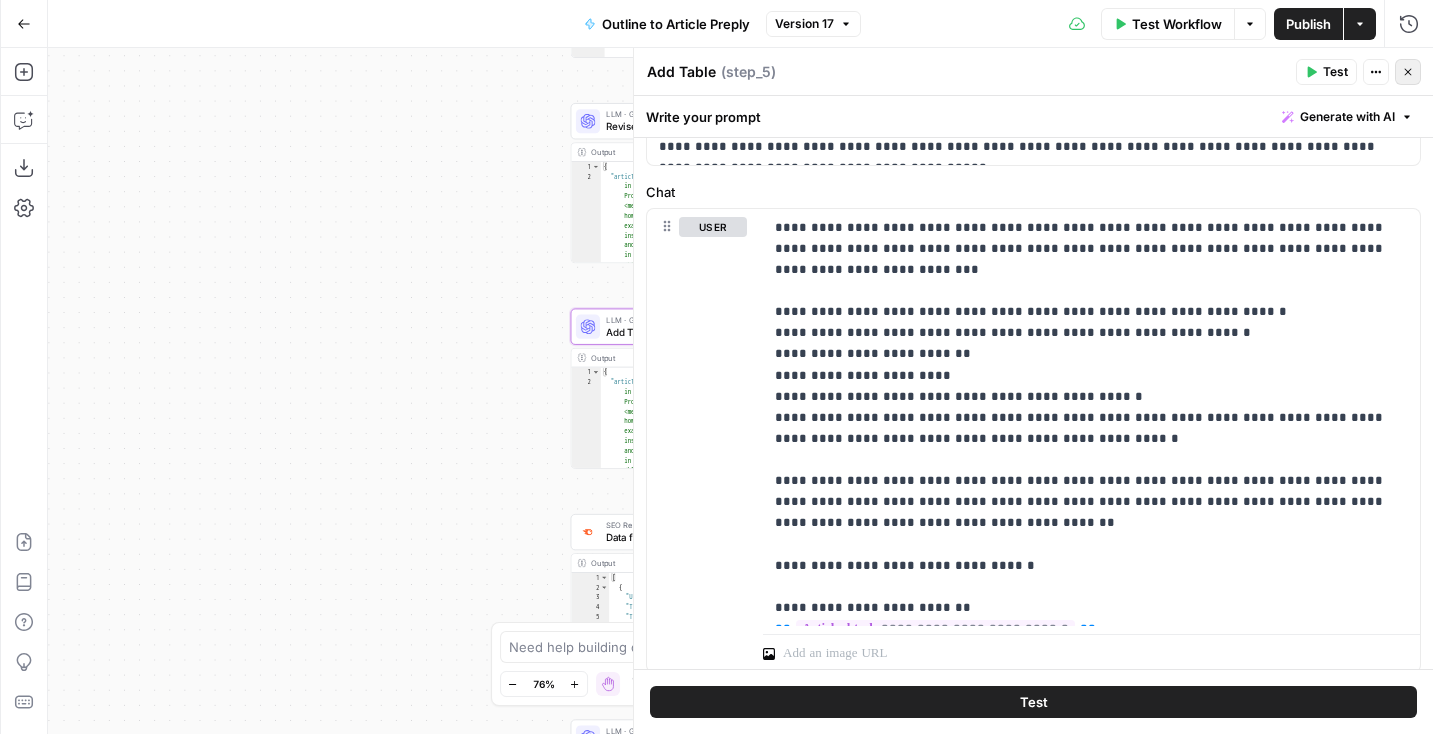 click 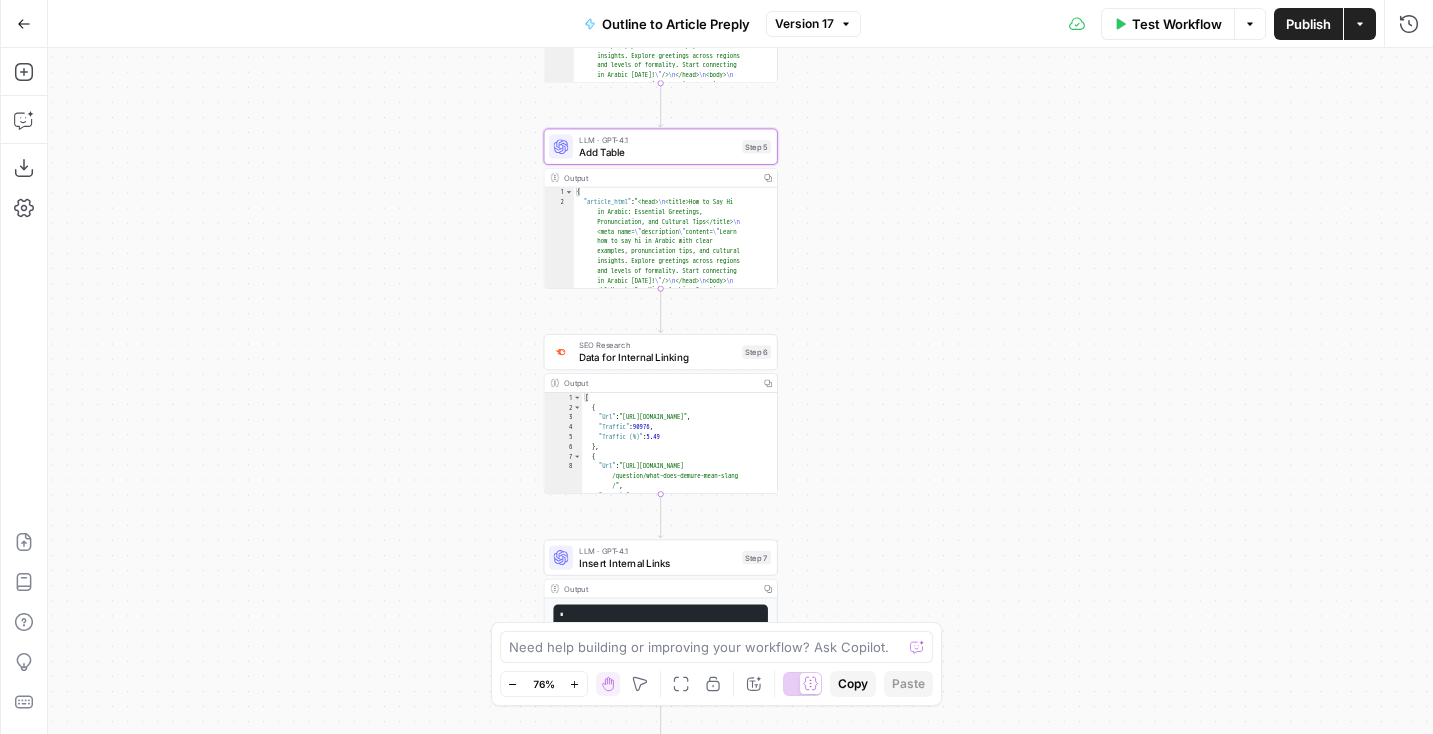 drag, startPoint x: 1138, startPoint y: 333, endPoint x: 1110, endPoint y: 153, distance: 182.16476 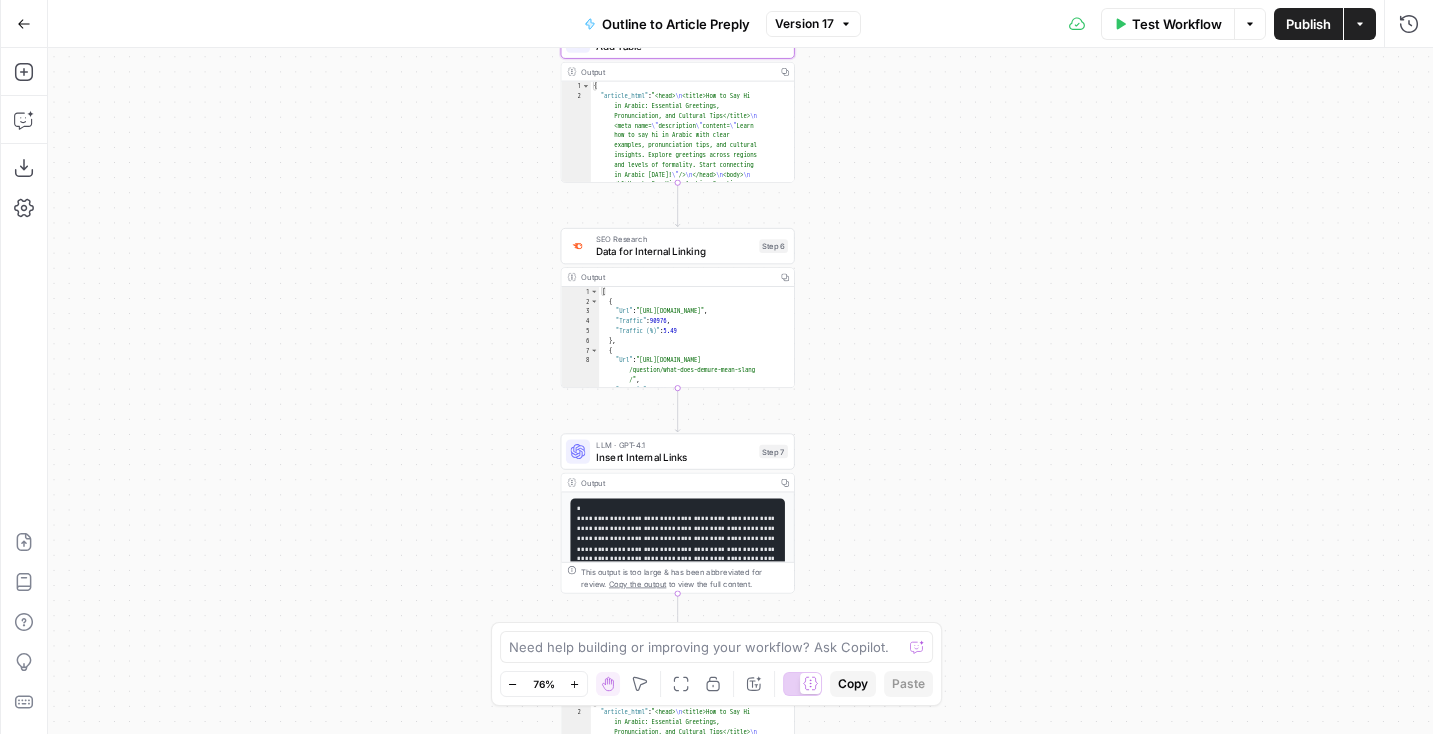 drag, startPoint x: 999, startPoint y: 296, endPoint x: 1036, endPoint y: 164, distance: 137.08757 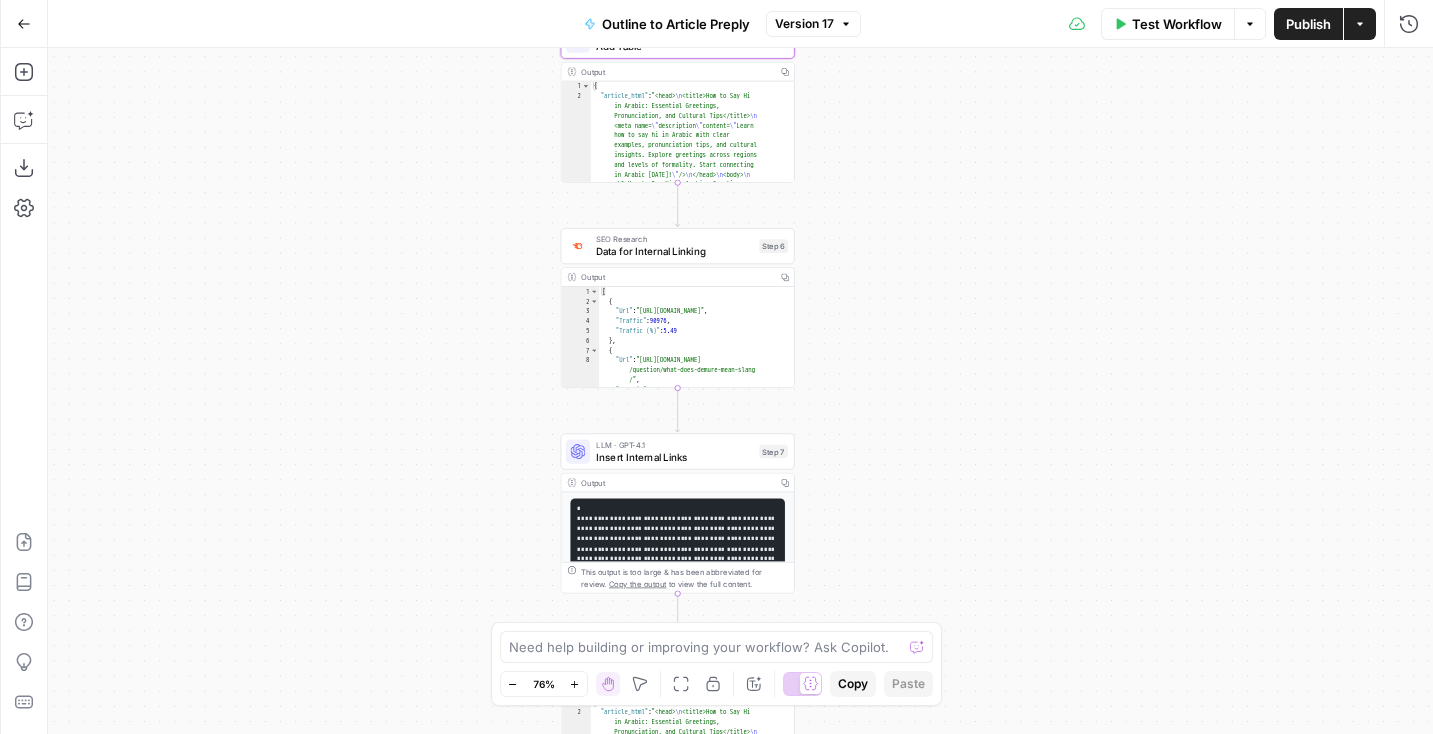 click on "**********" at bounding box center [740, 391] 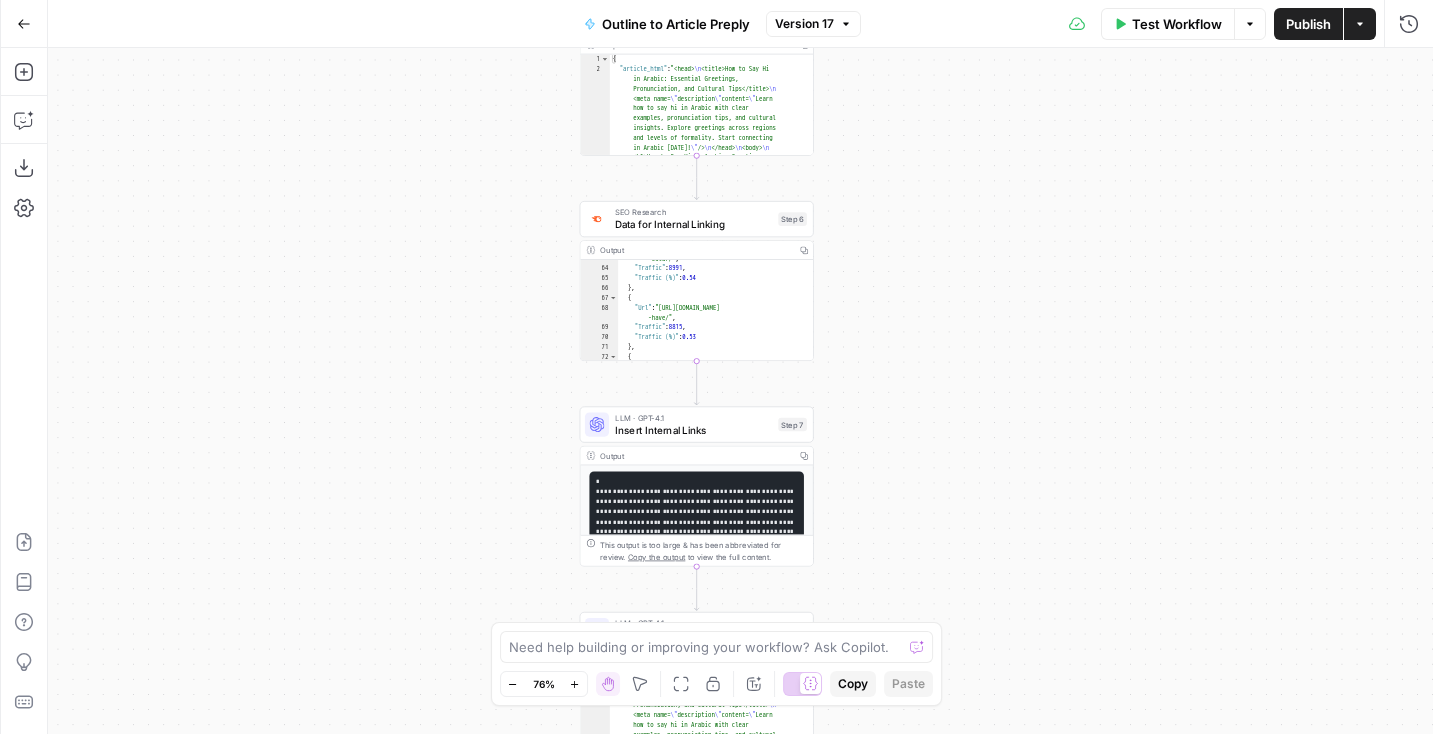scroll, scrollTop: 1018, scrollLeft: 0, axis: vertical 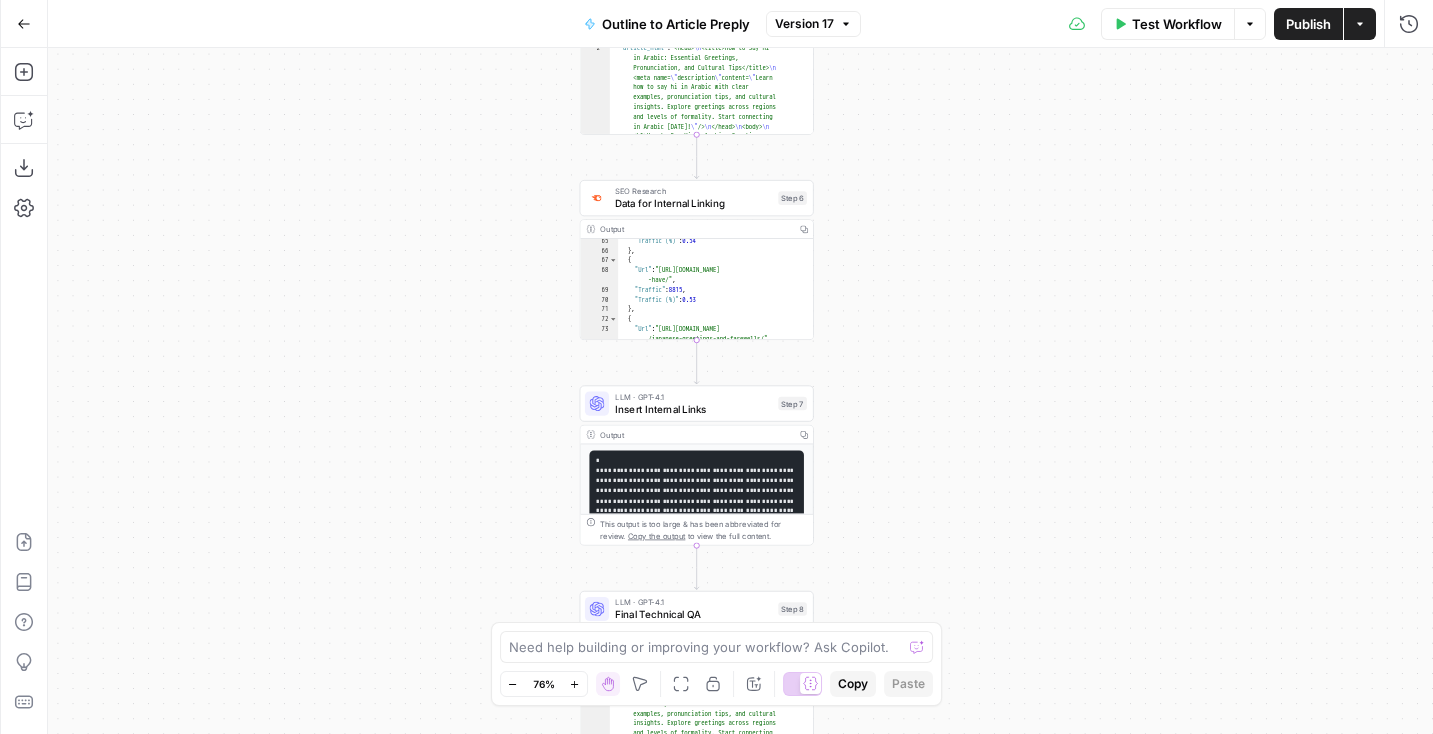 drag, startPoint x: 938, startPoint y: 493, endPoint x: 913, endPoint y: 375, distance: 120.61923 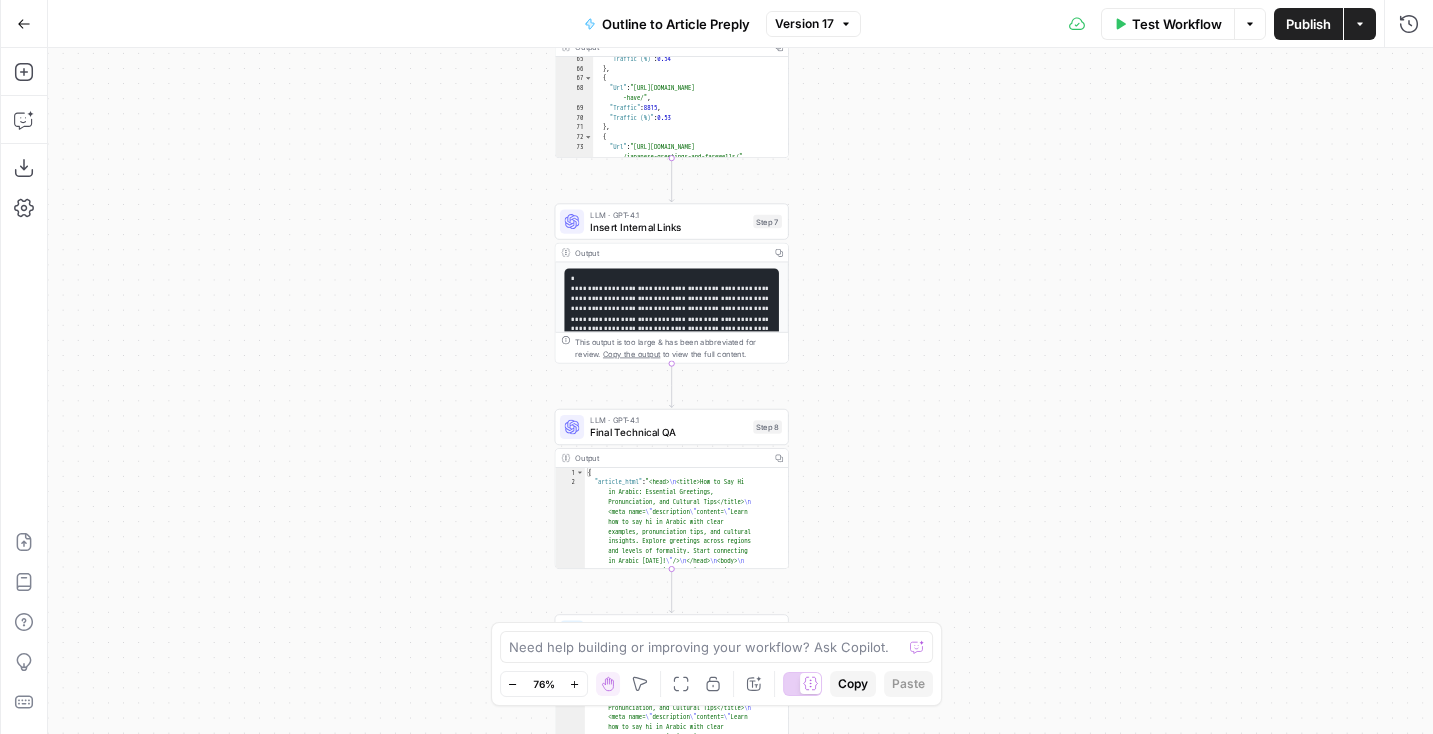 drag, startPoint x: 904, startPoint y: 472, endPoint x: 893, endPoint y: 364, distance: 108.55874 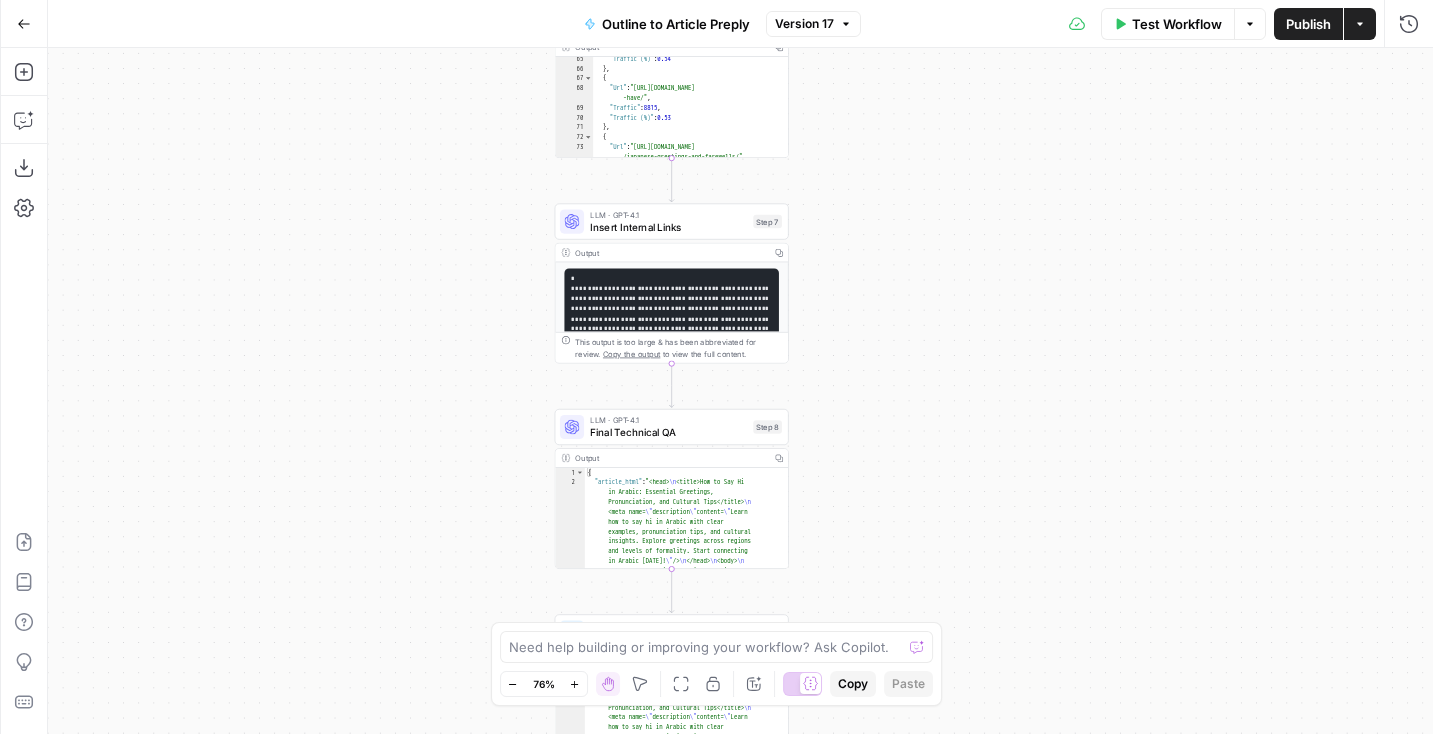 click on "**********" at bounding box center (740, 391) 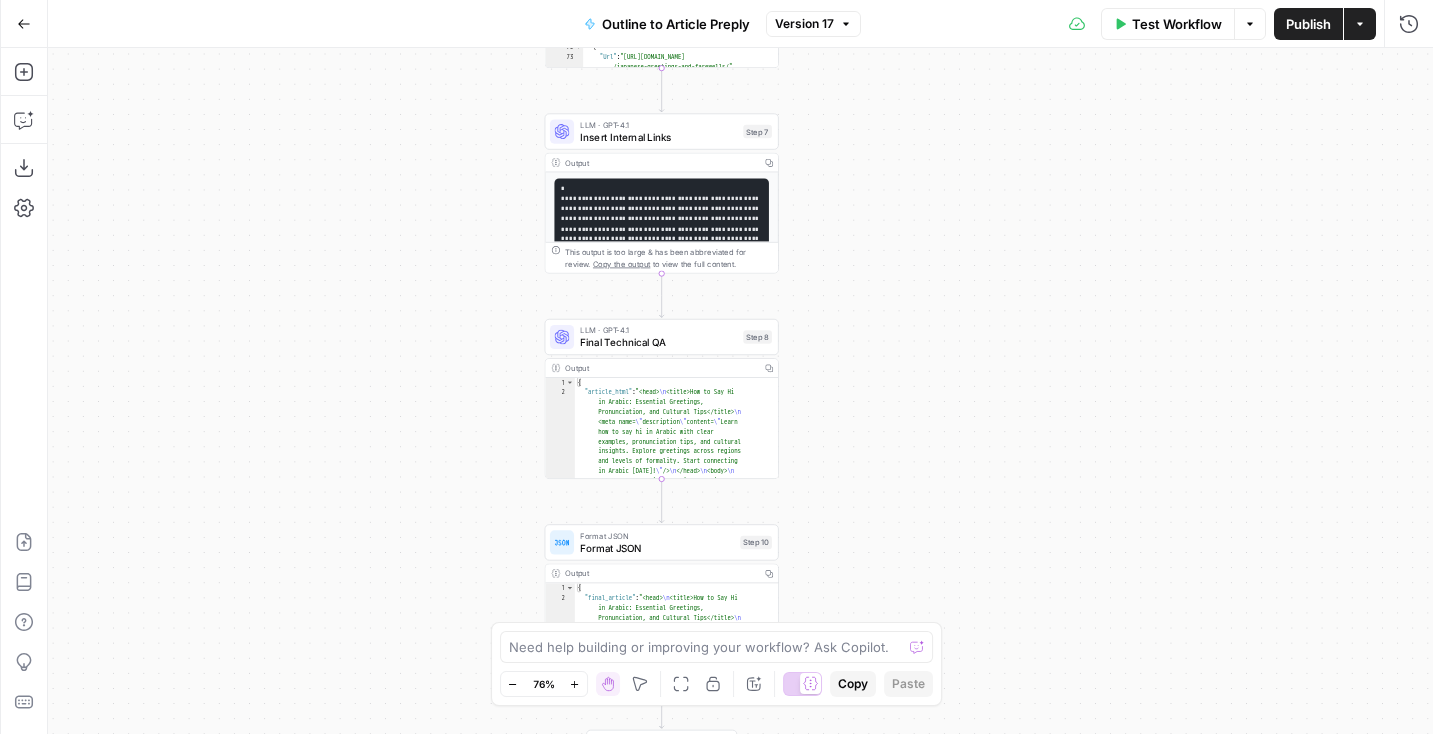 drag, startPoint x: 911, startPoint y: 529, endPoint x: 913, endPoint y: 401, distance: 128.01562 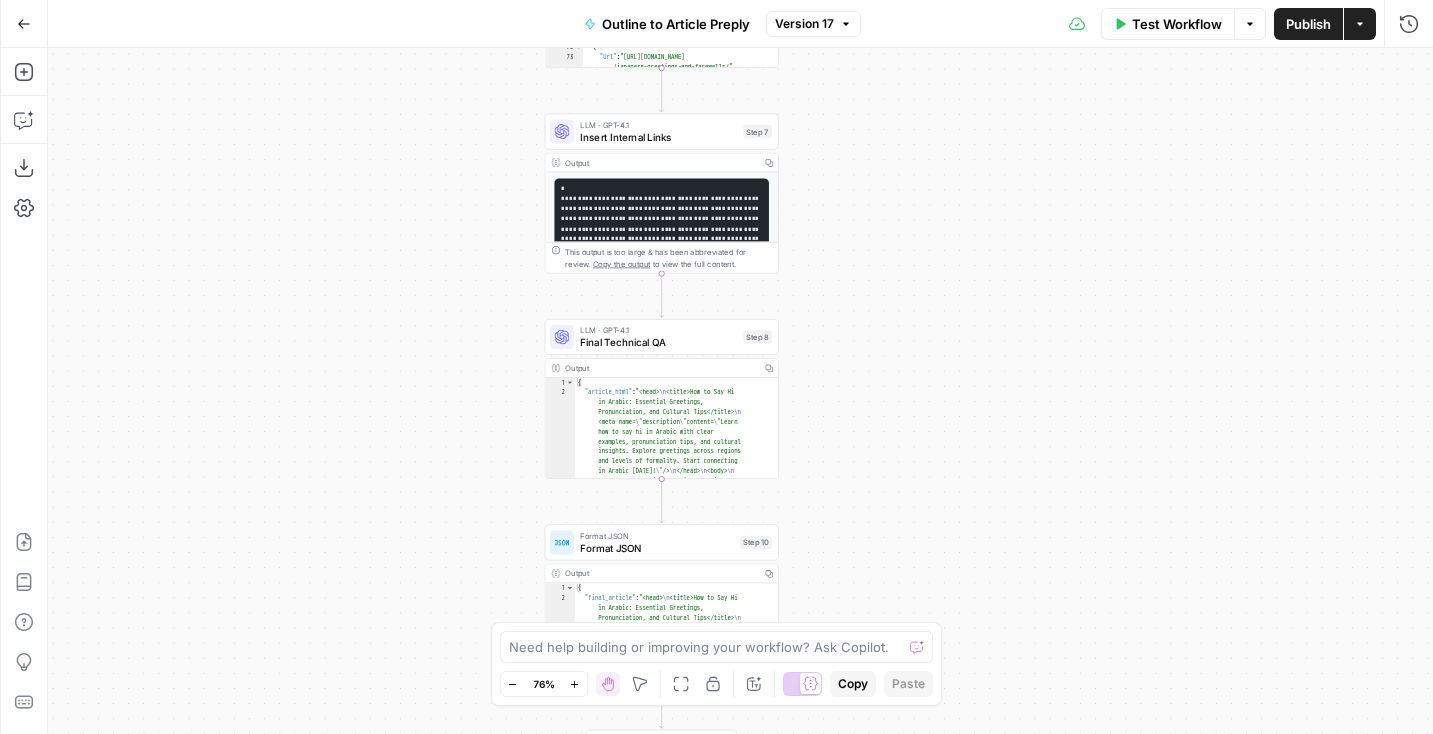 click on "**********" at bounding box center [740, 391] 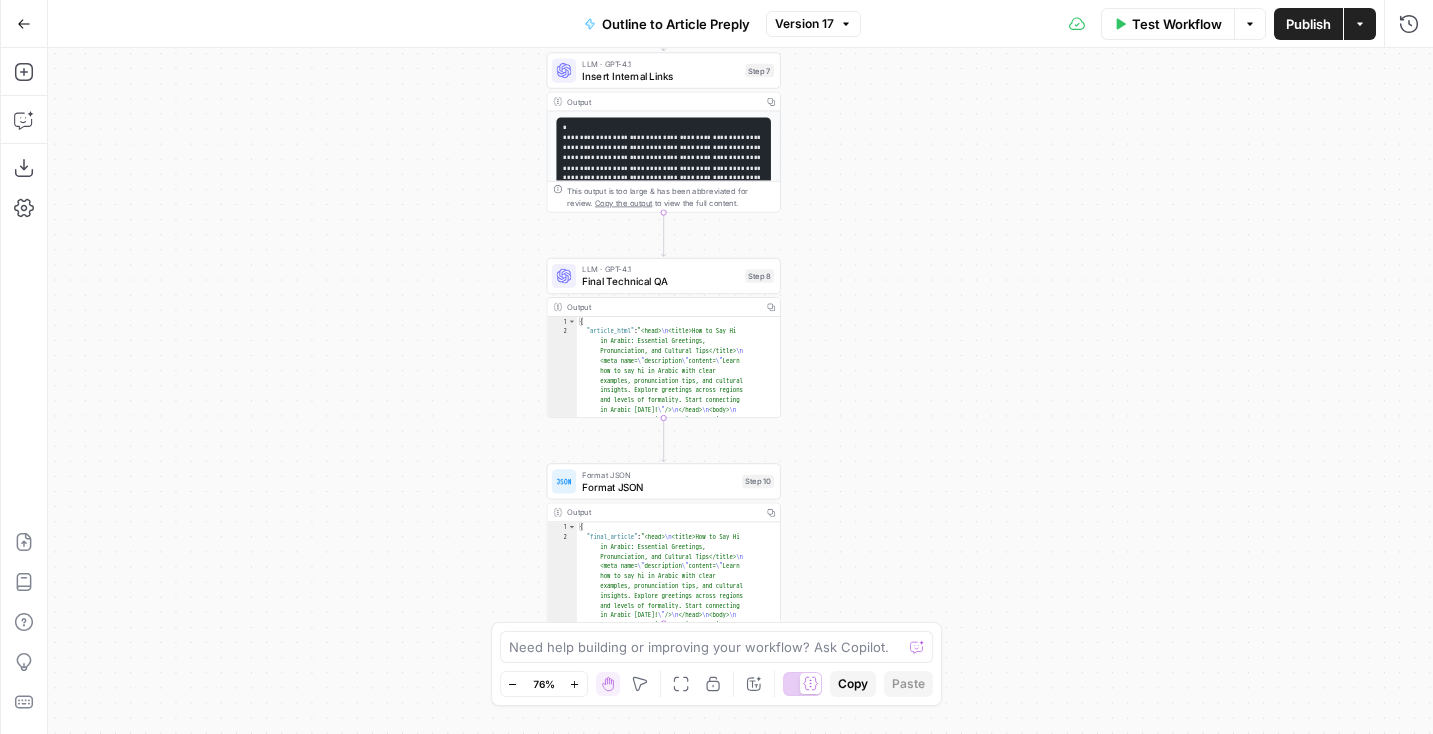 click on "**********" at bounding box center (740, 391) 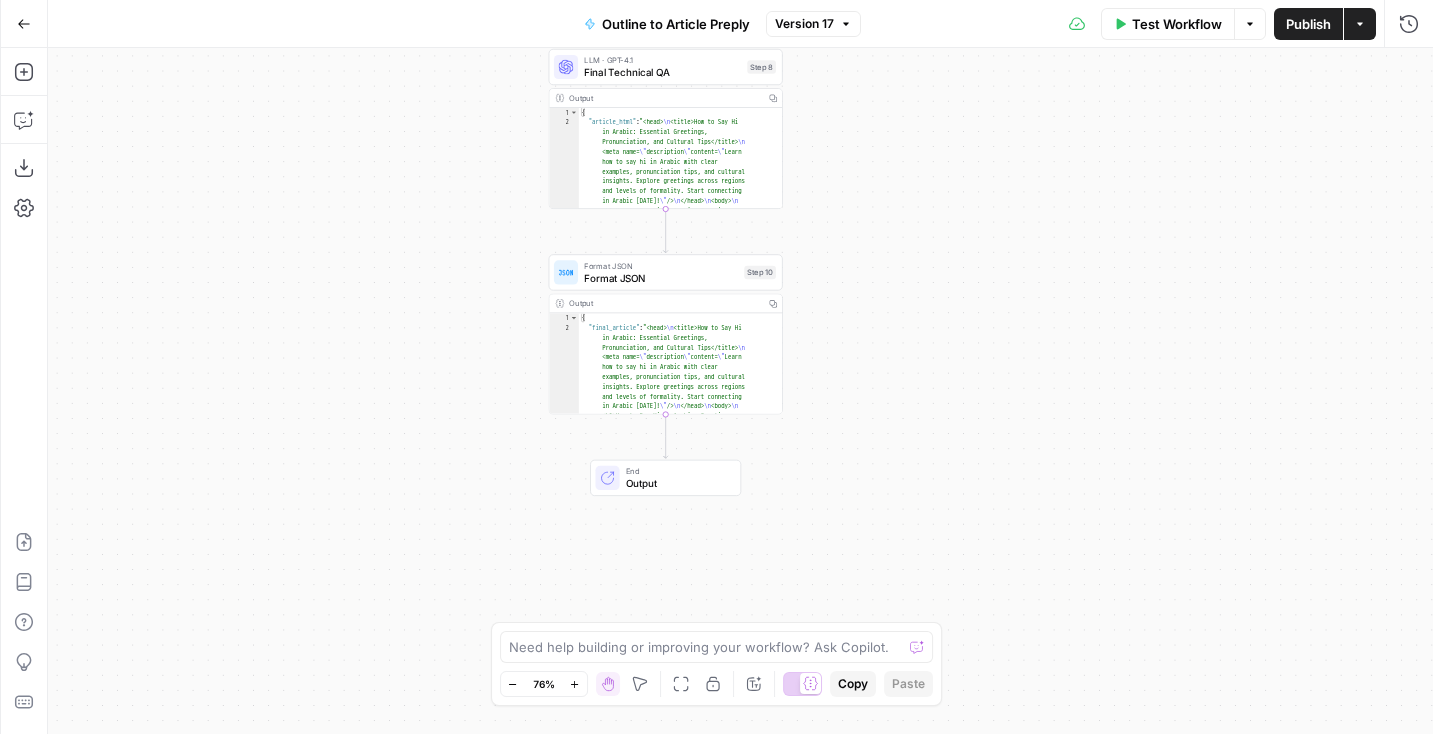 drag, startPoint x: 948, startPoint y: 318, endPoint x: 950, endPoint y: 121, distance: 197.01015 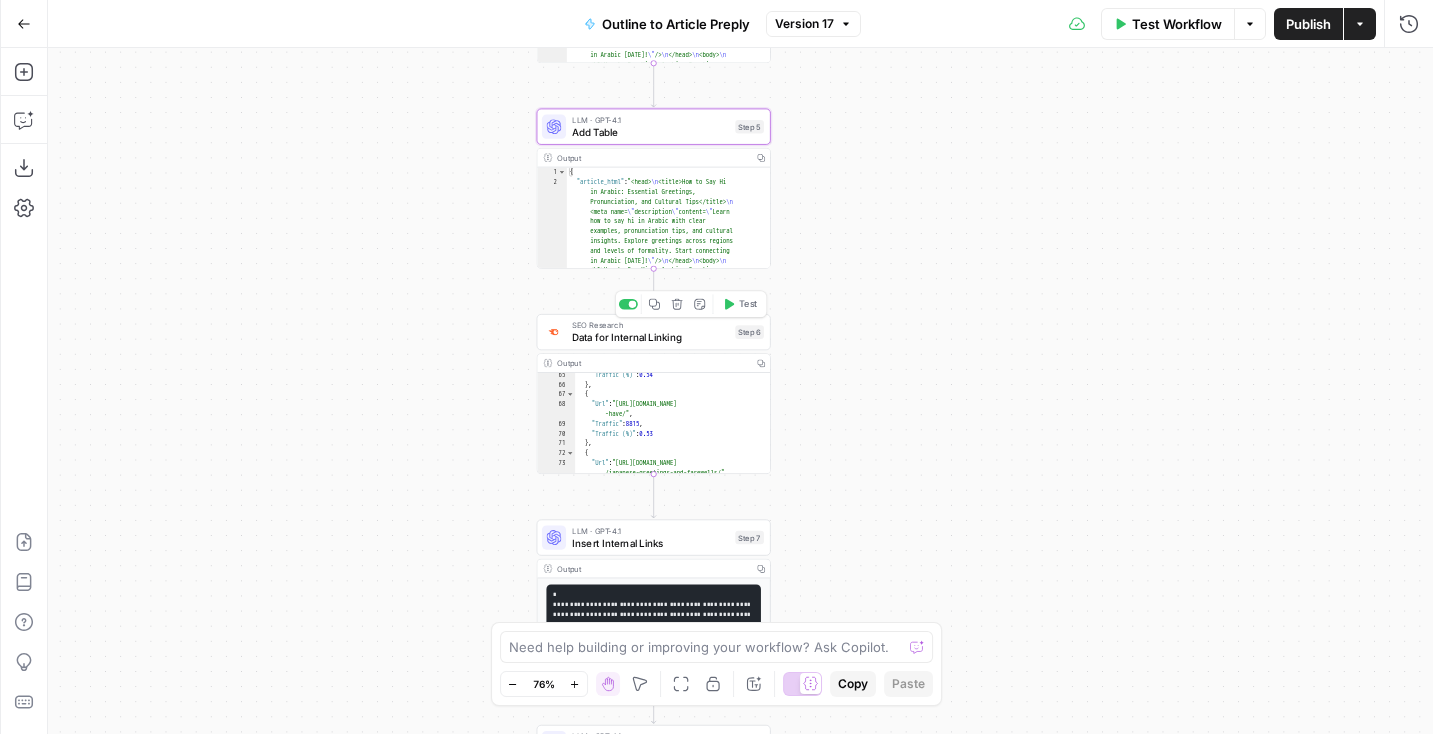 click on "Data for Internal Linking" at bounding box center (650, 337) 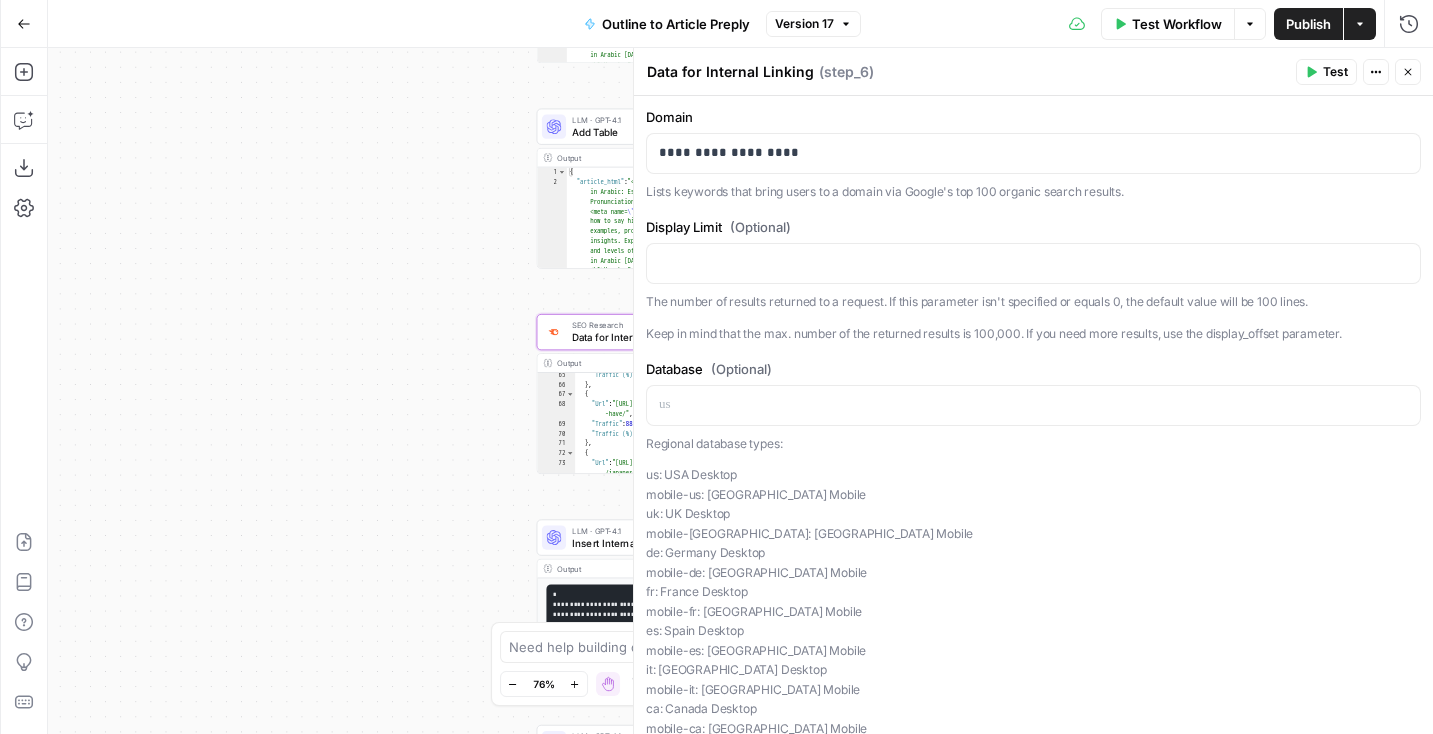 scroll, scrollTop: 0, scrollLeft: 0, axis: both 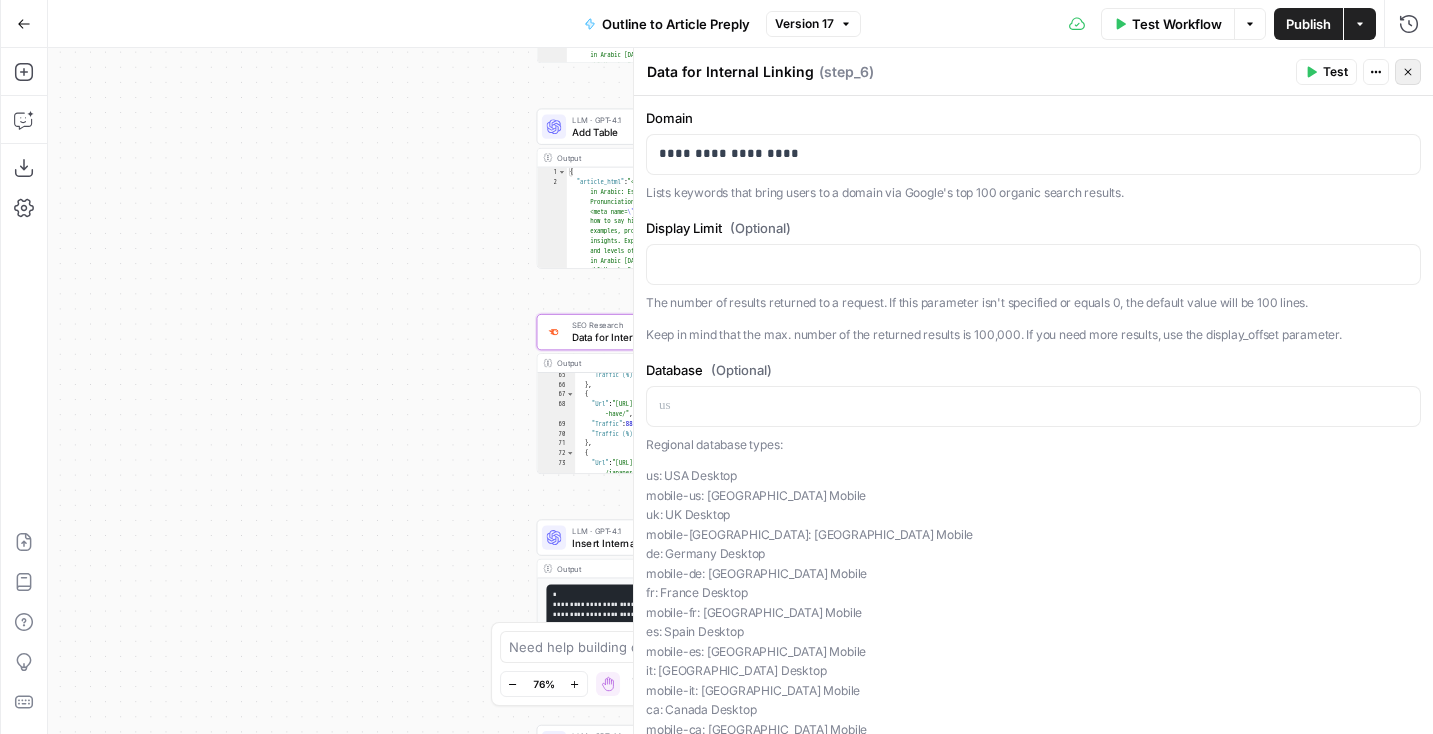 click on "Close" at bounding box center (1408, 72) 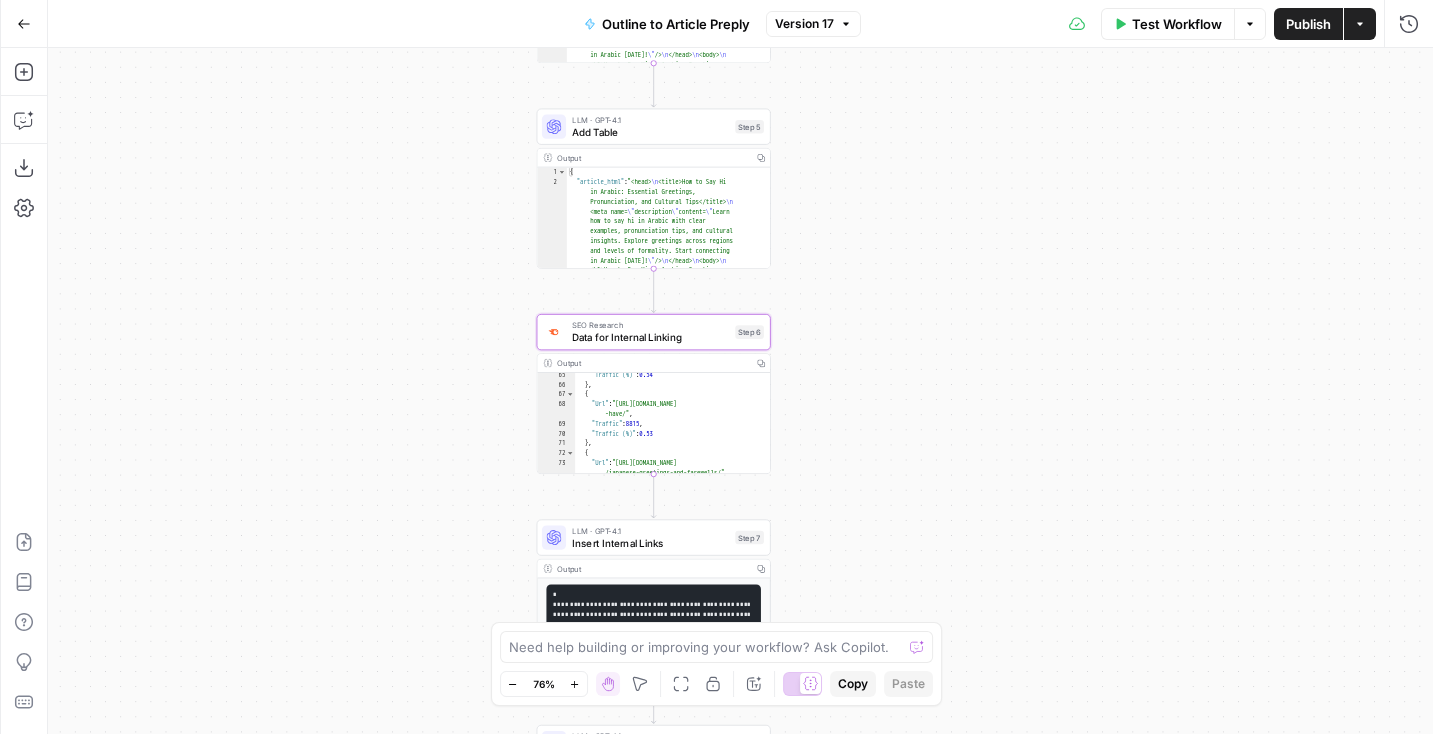 click on "Output" at bounding box center (652, 363) 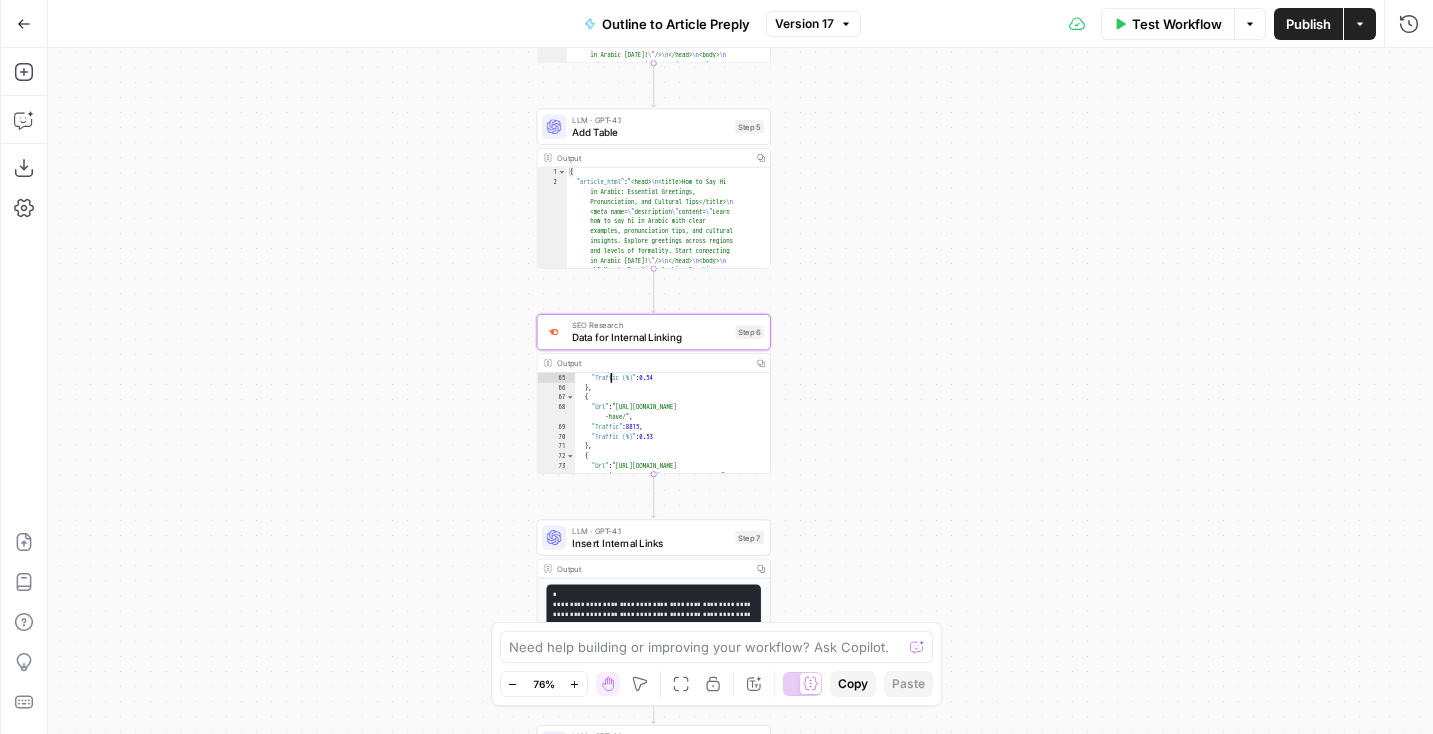 click on "SEO Research Data for Internal Linking Step 6" at bounding box center [654, 332] 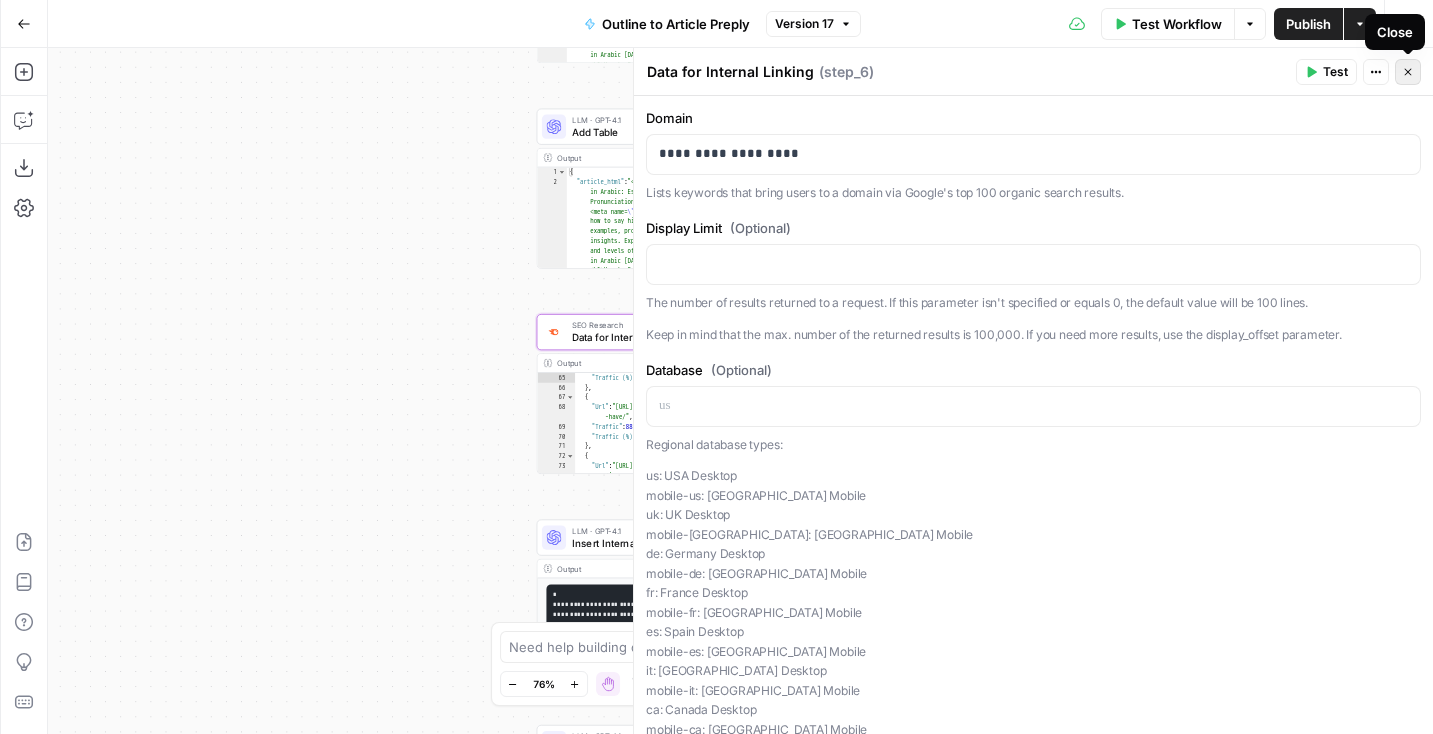 click 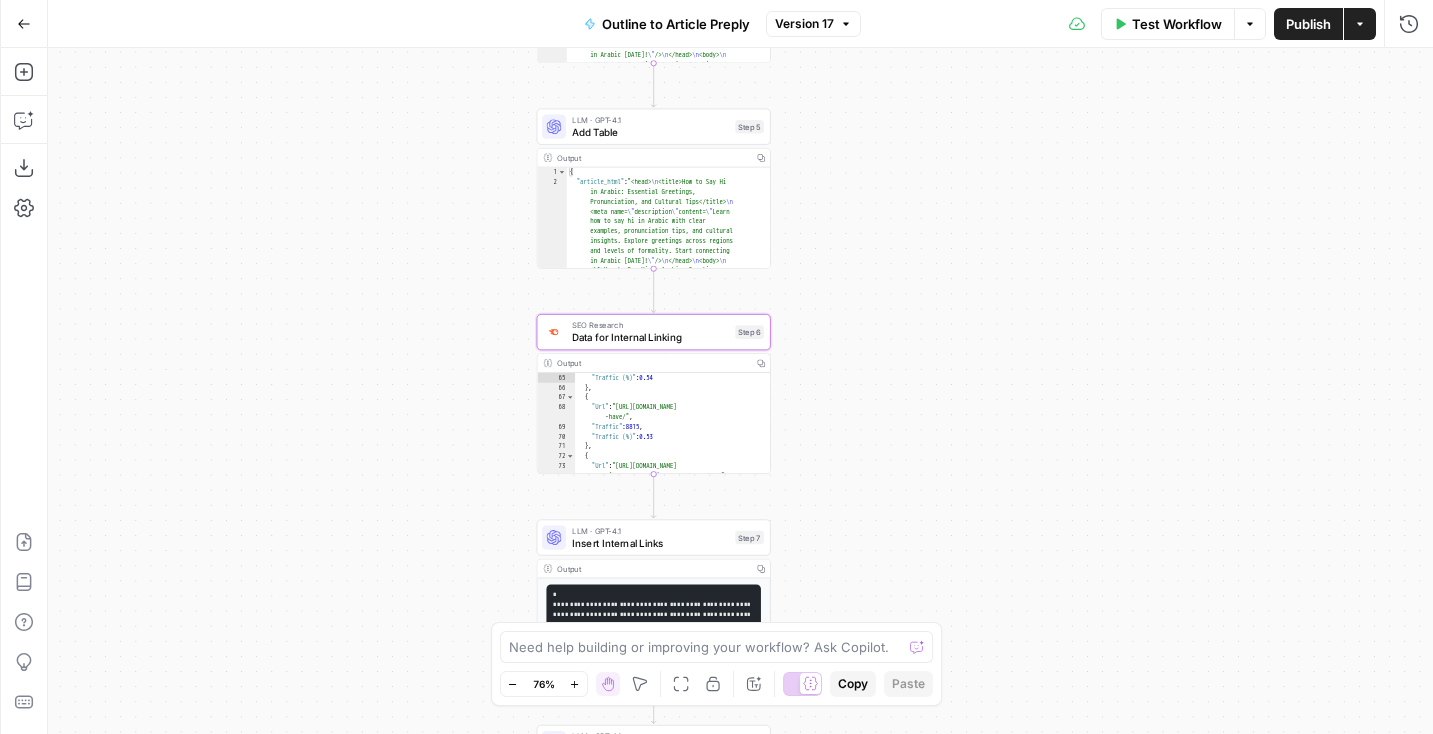 click on "Output" at bounding box center (652, 363) 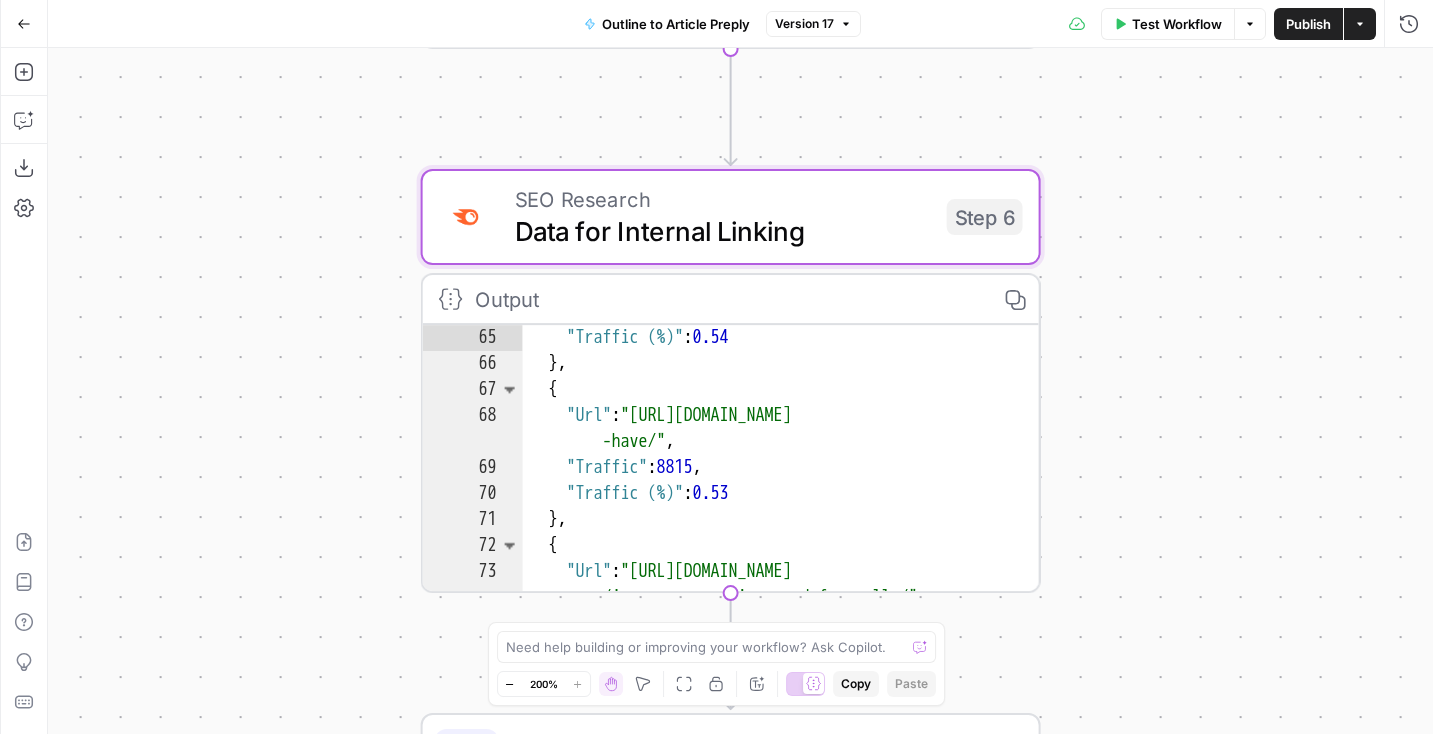 drag, startPoint x: 893, startPoint y: 406, endPoint x: 1155, endPoint y: 367, distance: 264.88678 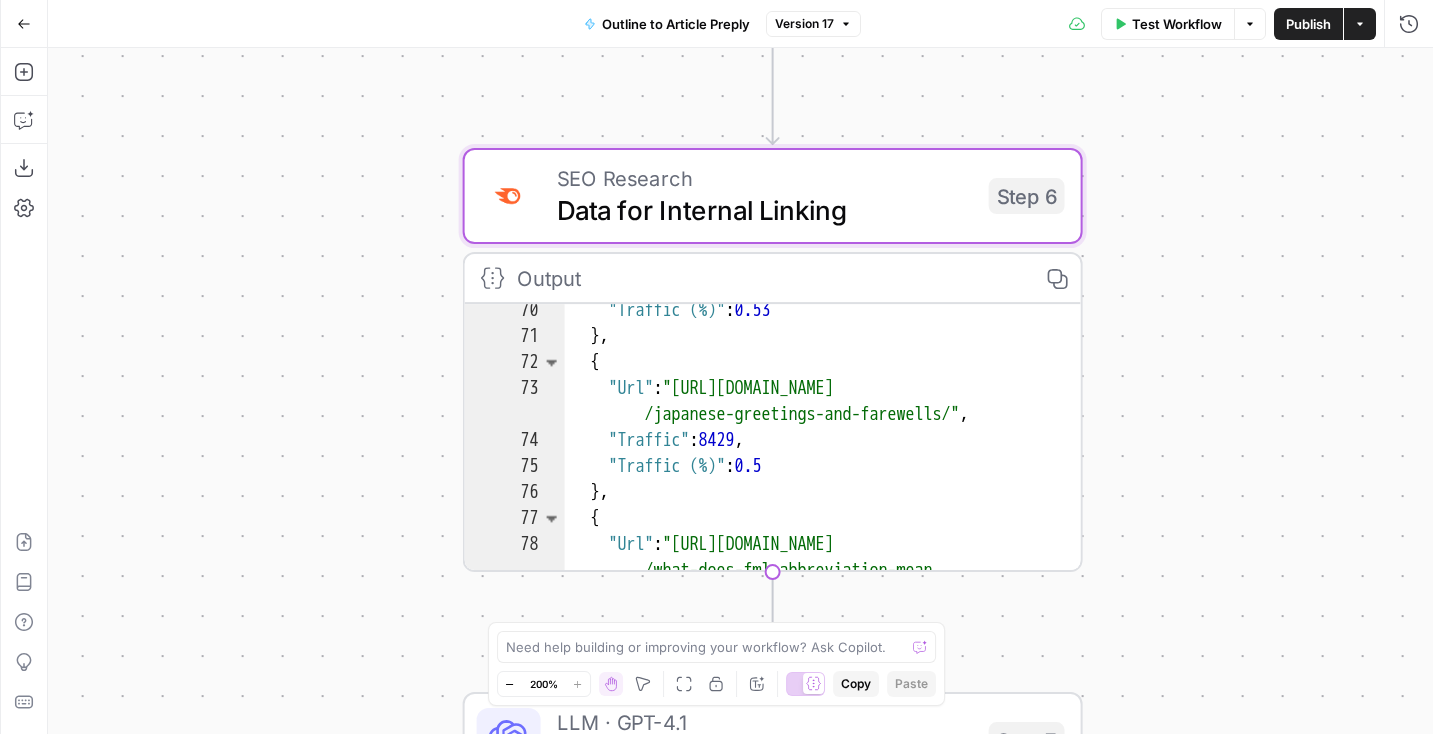 scroll, scrollTop: 1095, scrollLeft: 0, axis: vertical 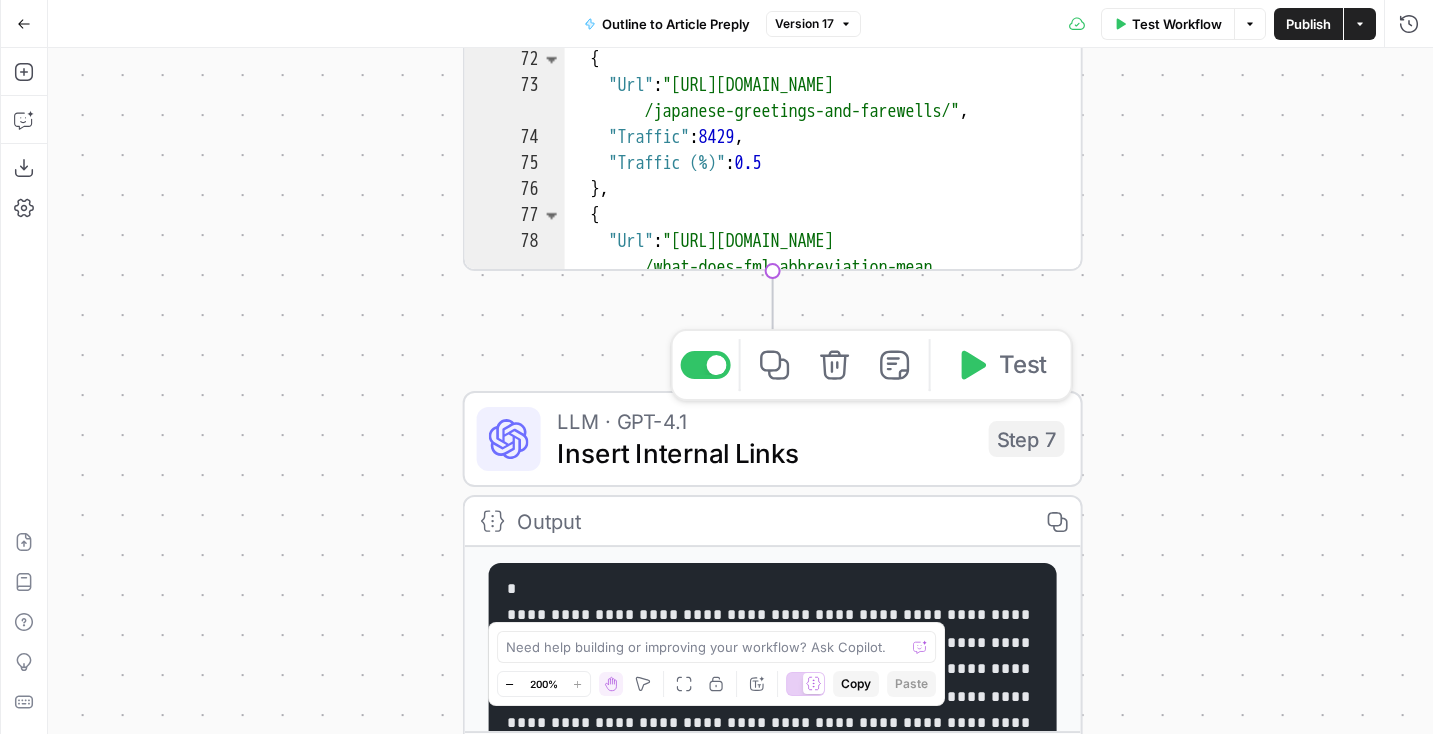 click on "Insert Internal Links" at bounding box center [765, 453] 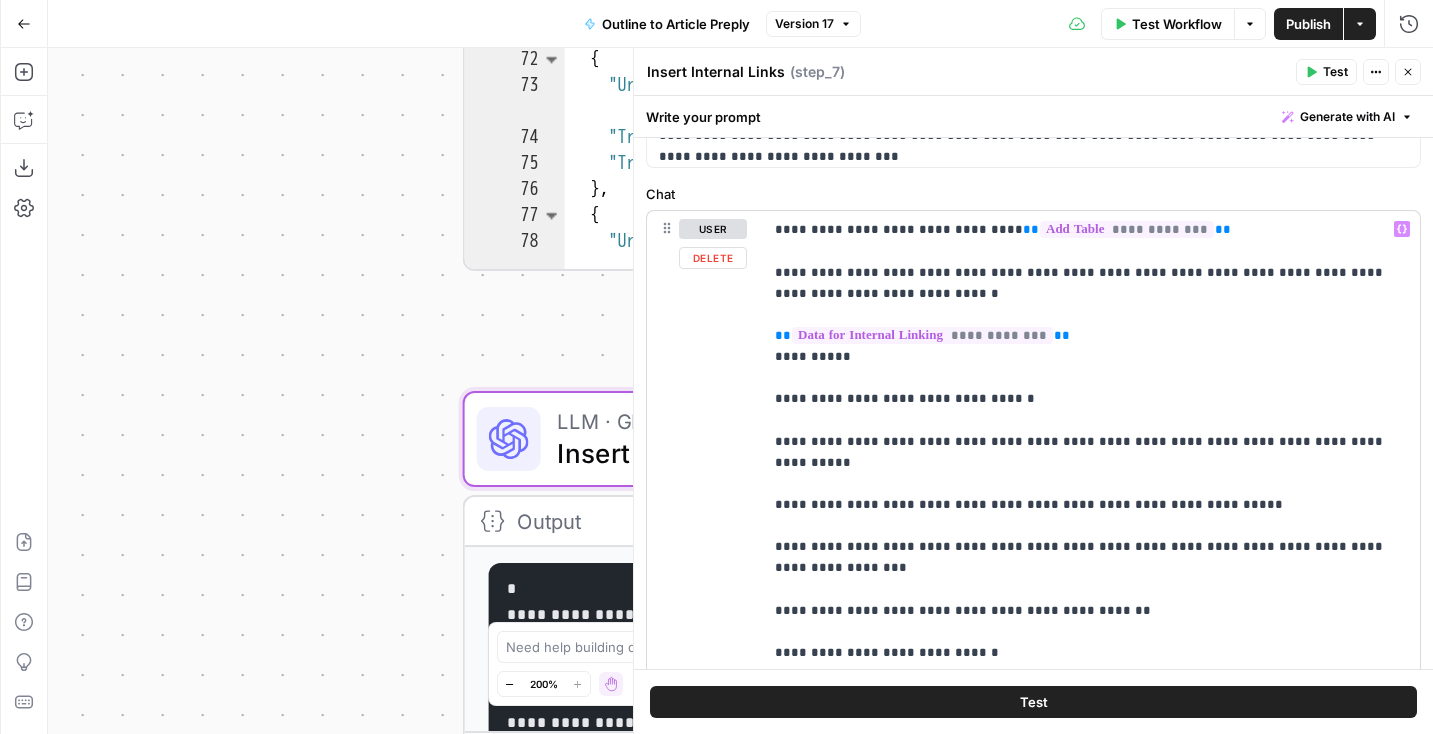 scroll, scrollTop: 240, scrollLeft: 0, axis: vertical 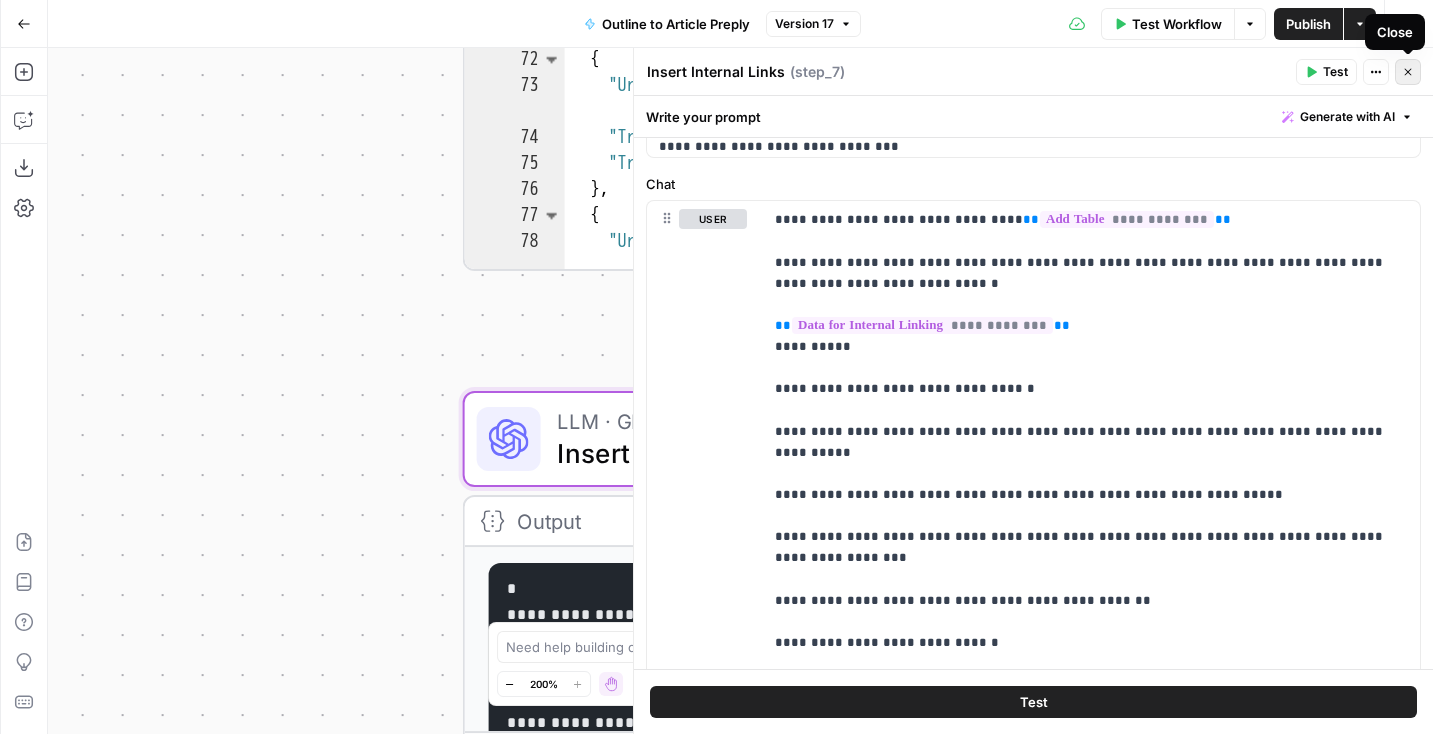 click on "Close" at bounding box center (1408, 72) 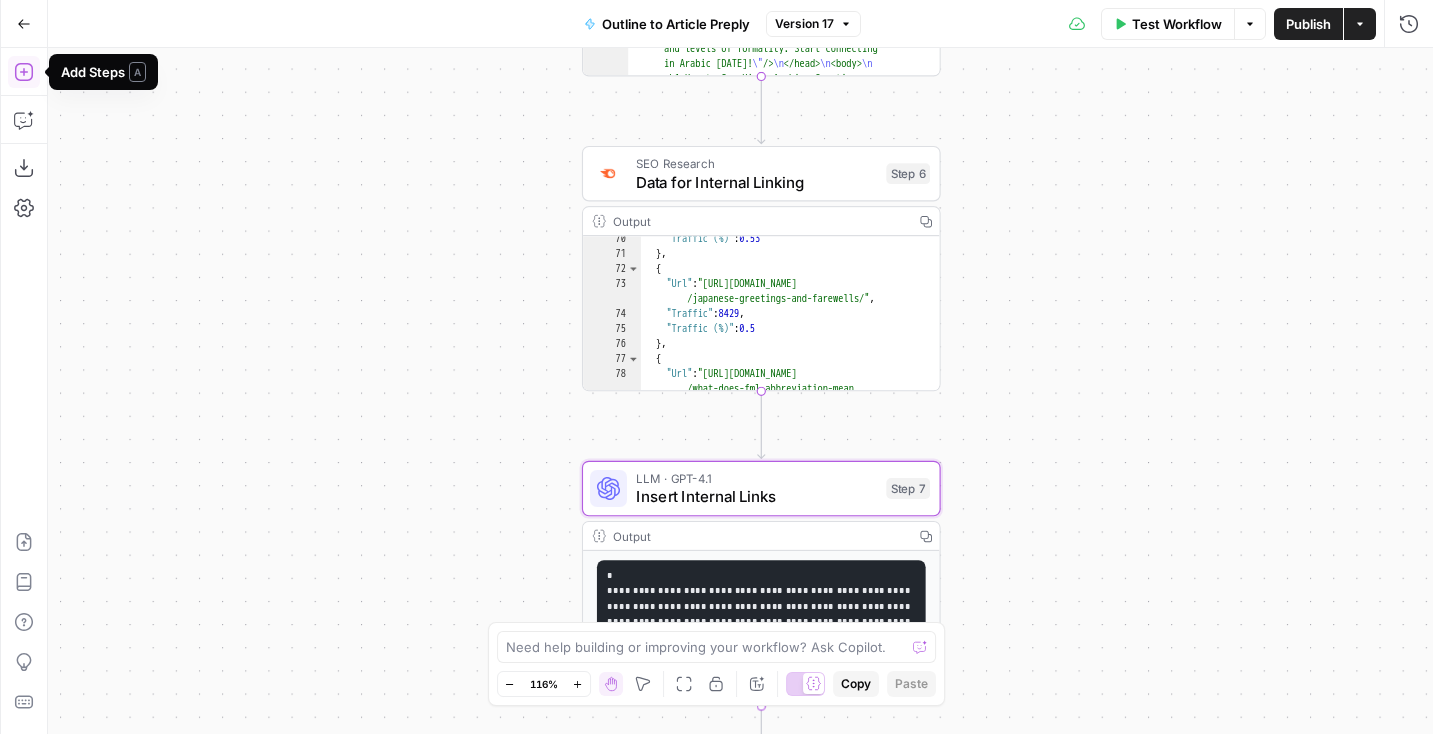 click 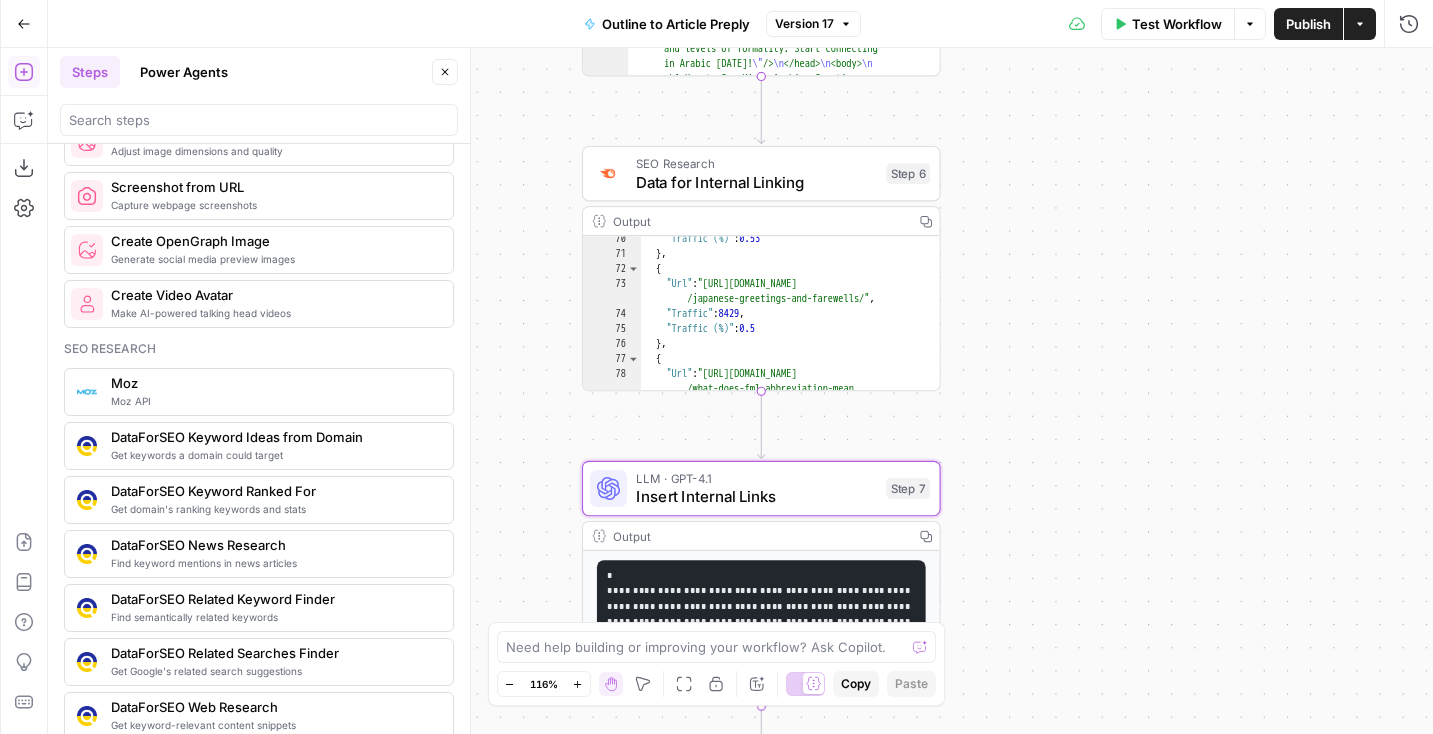 scroll, scrollTop: 1551, scrollLeft: 0, axis: vertical 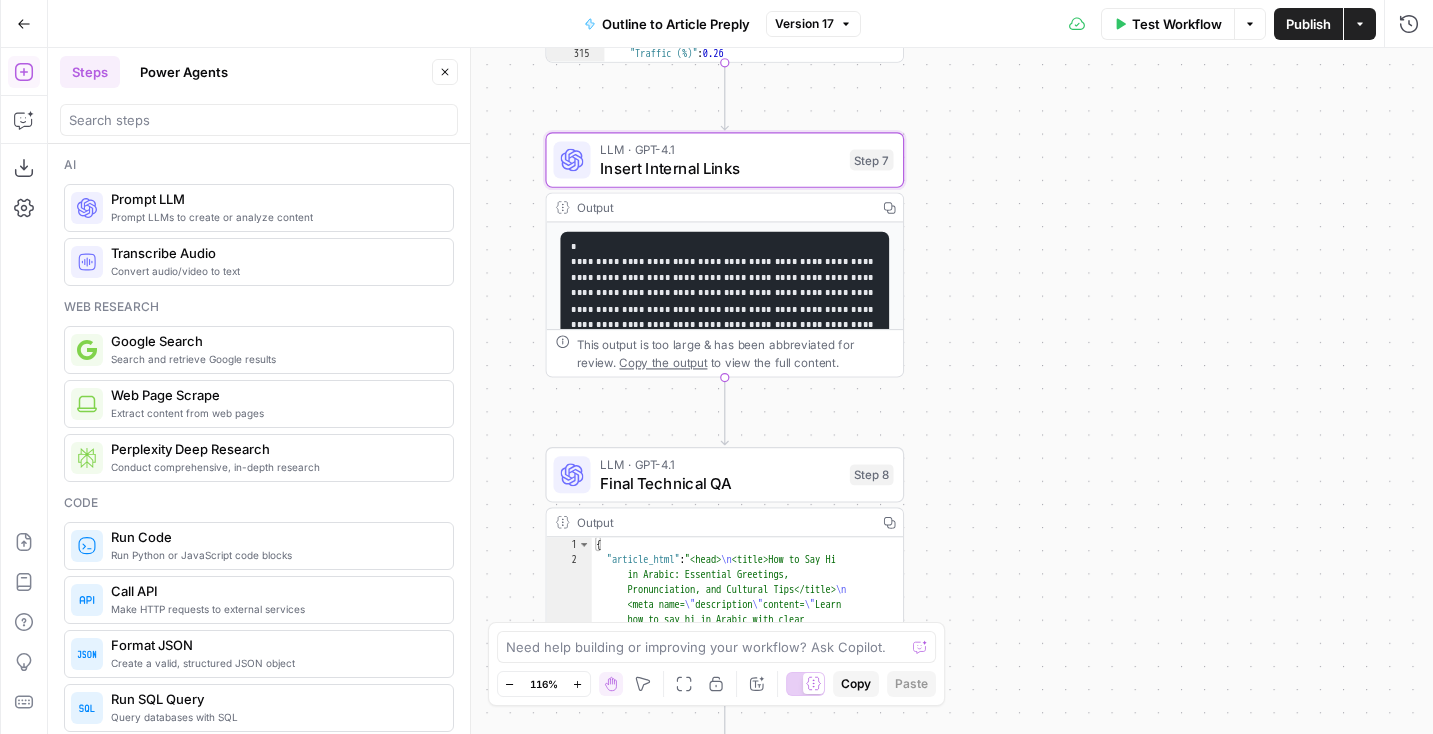 drag, startPoint x: 1001, startPoint y: 591, endPoint x: 956, endPoint y: 361, distance: 234.36084 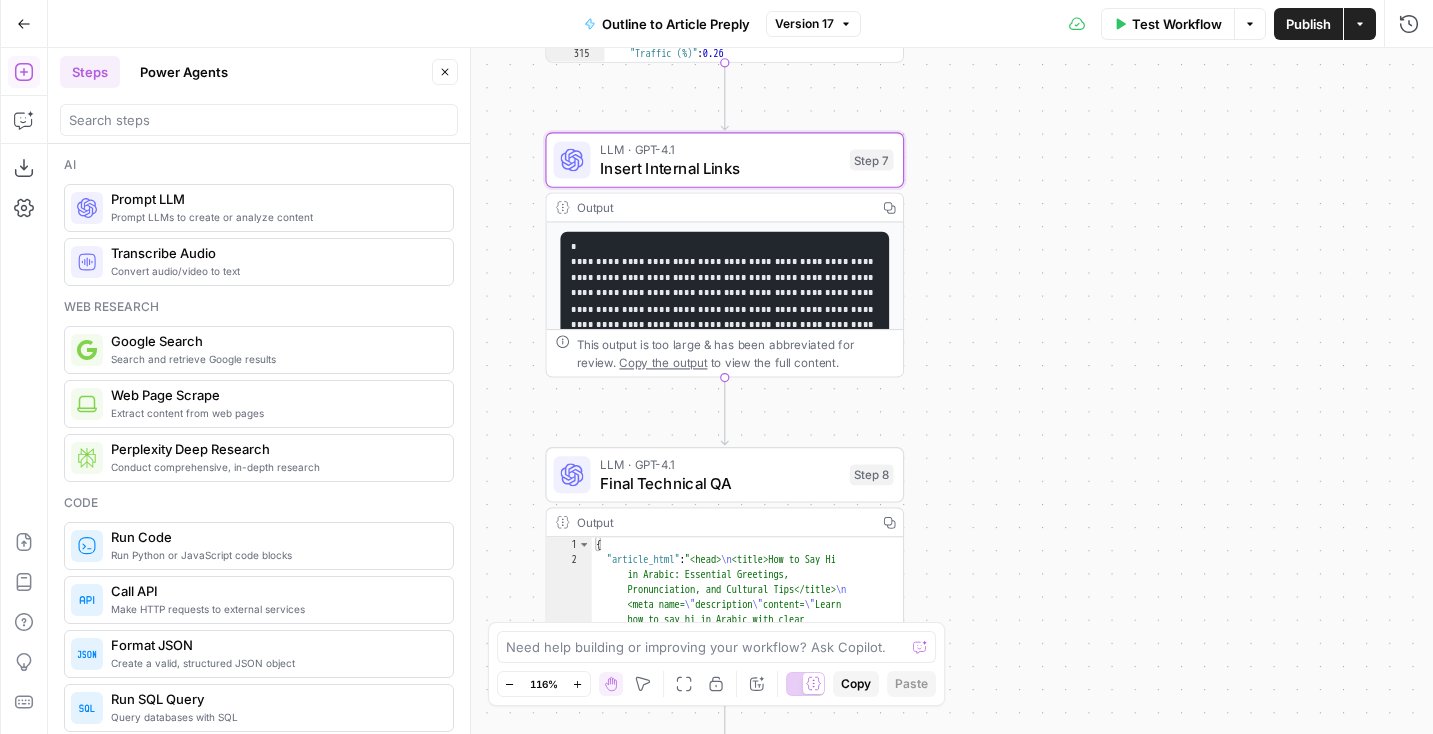 click on "**********" at bounding box center (740, 391) 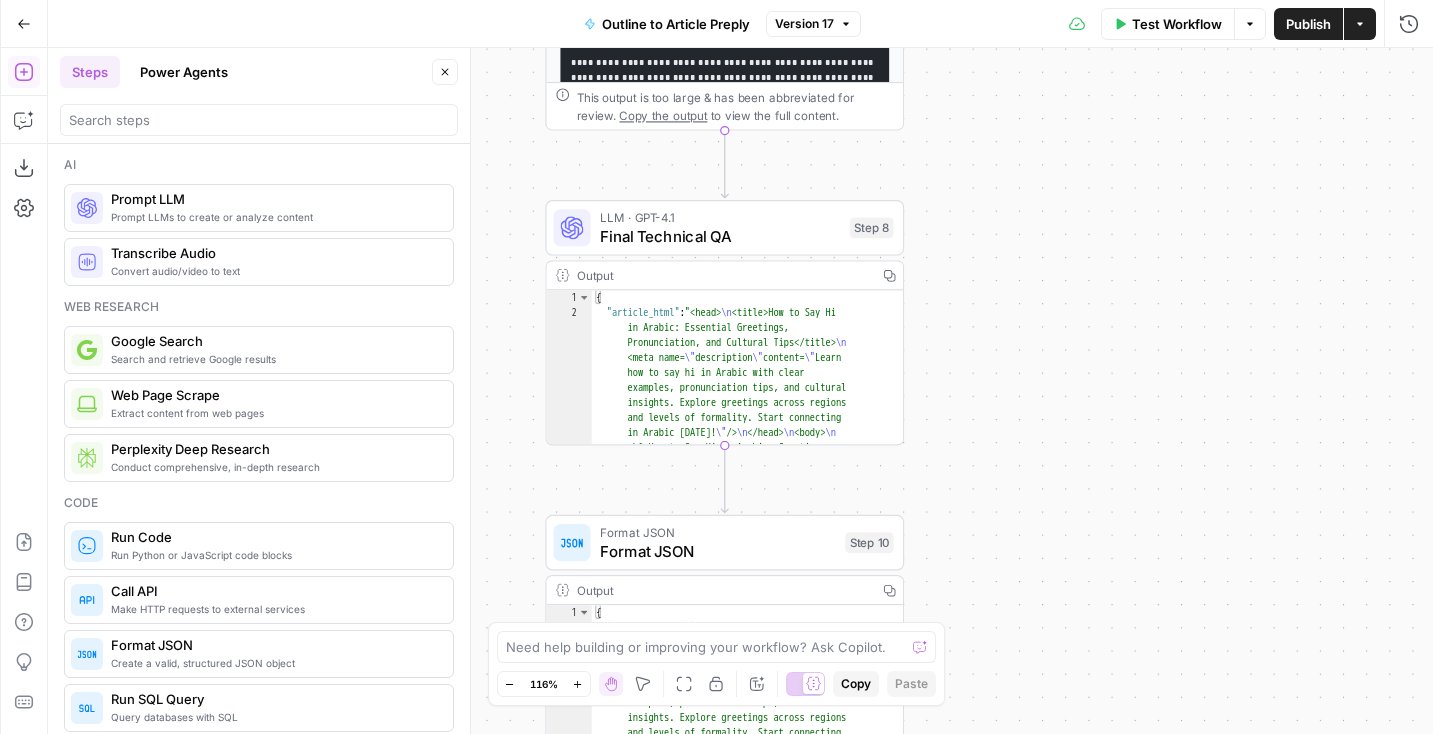 drag, startPoint x: 959, startPoint y: 471, endPoint x: 959, endPoint y: 225, distance: 246 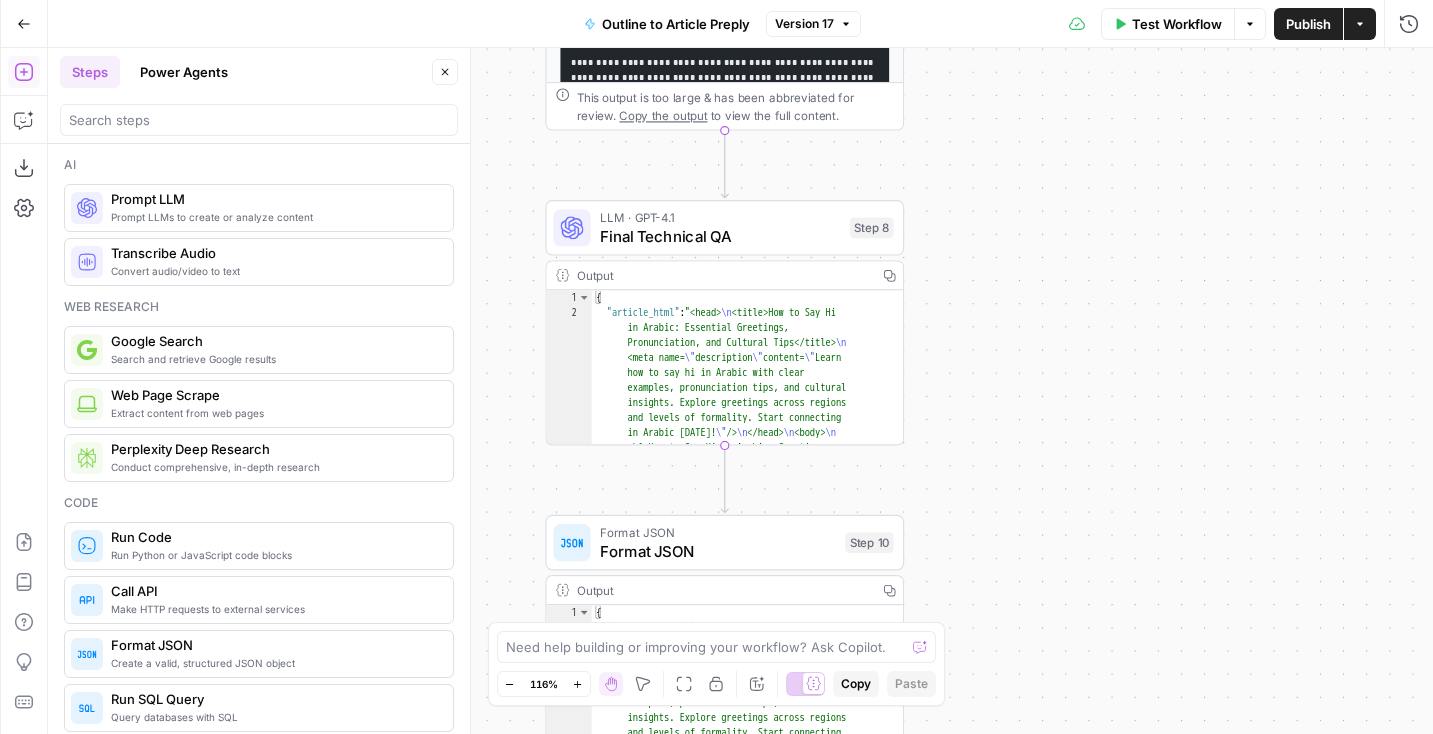 click on "**********" at bounding box center [740, 391] 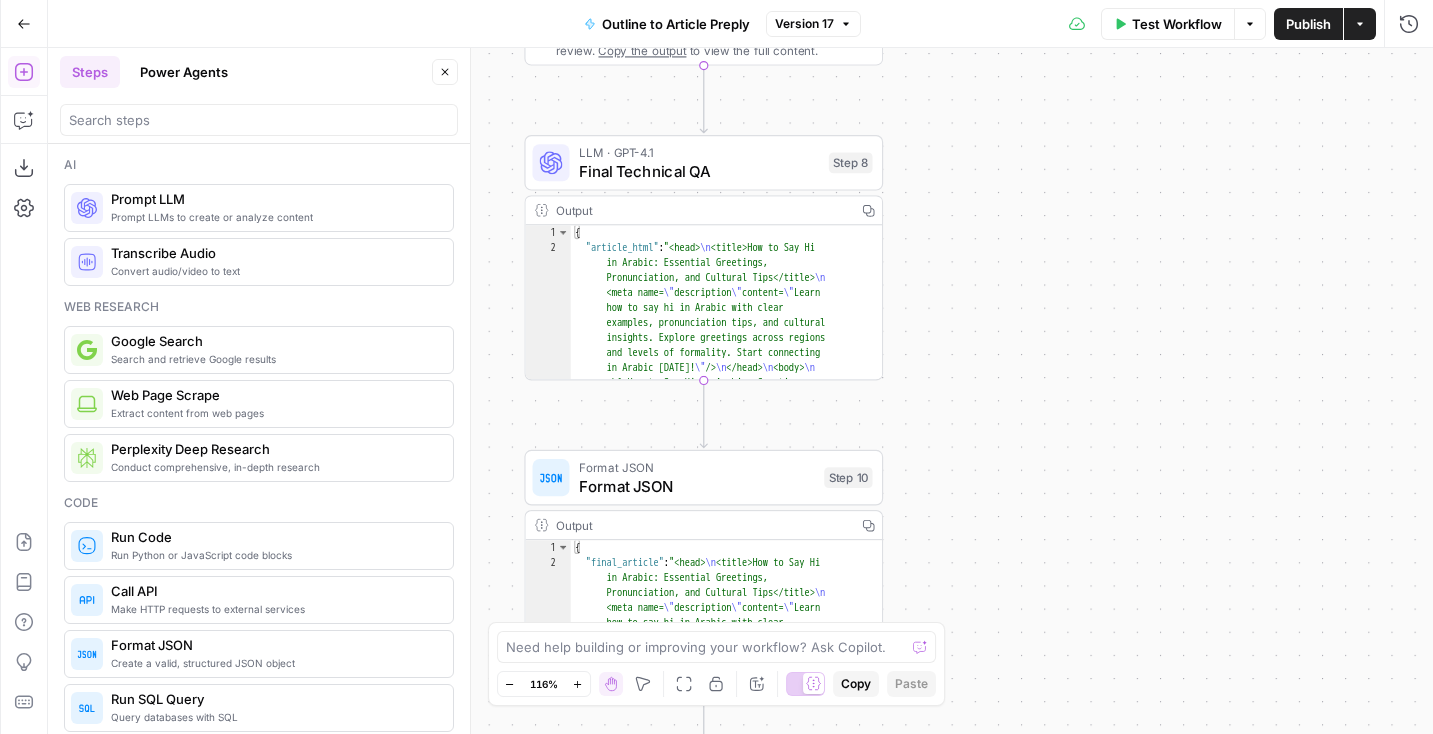 drag, startPoint x: 1023, startPoint y: 645, endPoint x: 1002, endPoint y: 580, distance: 68.30813 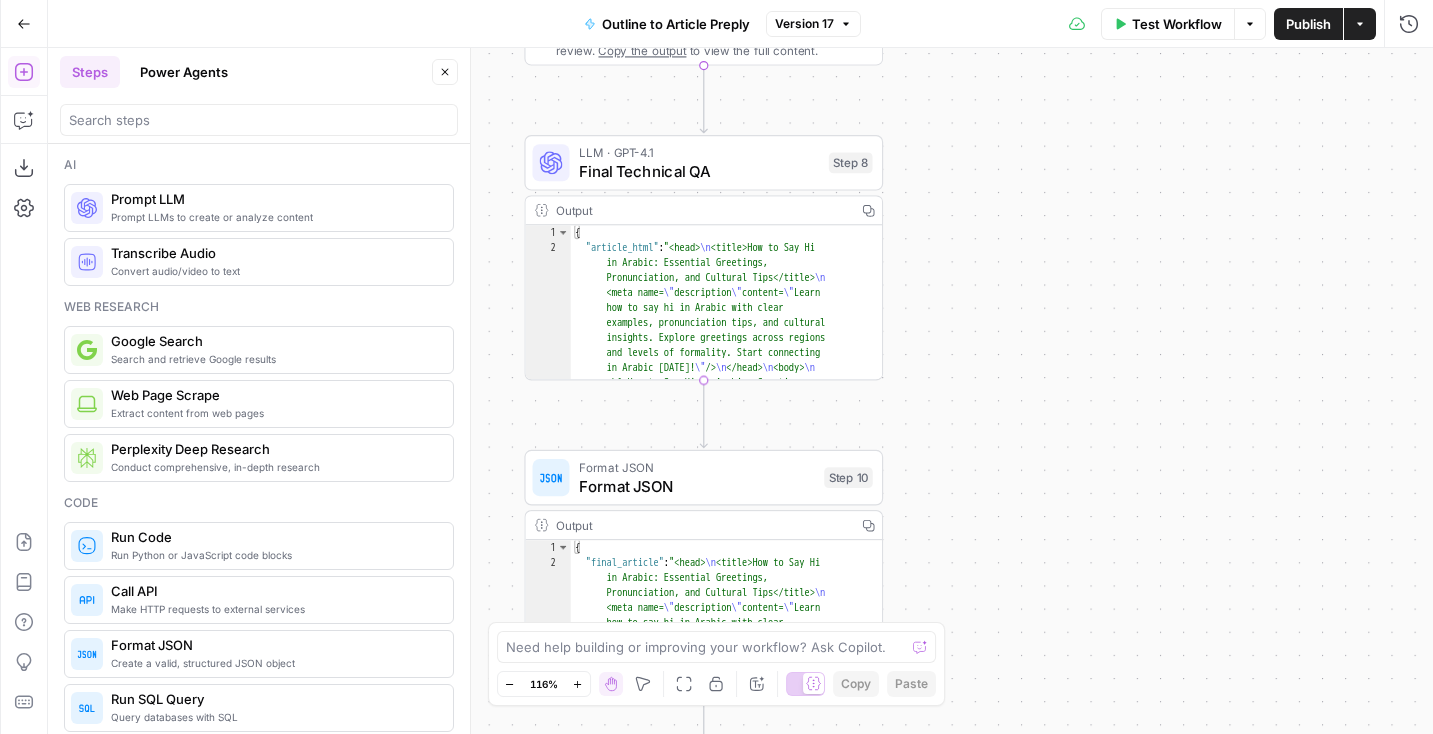 click on "Final Technical QA" at bounding box center (699, 170) 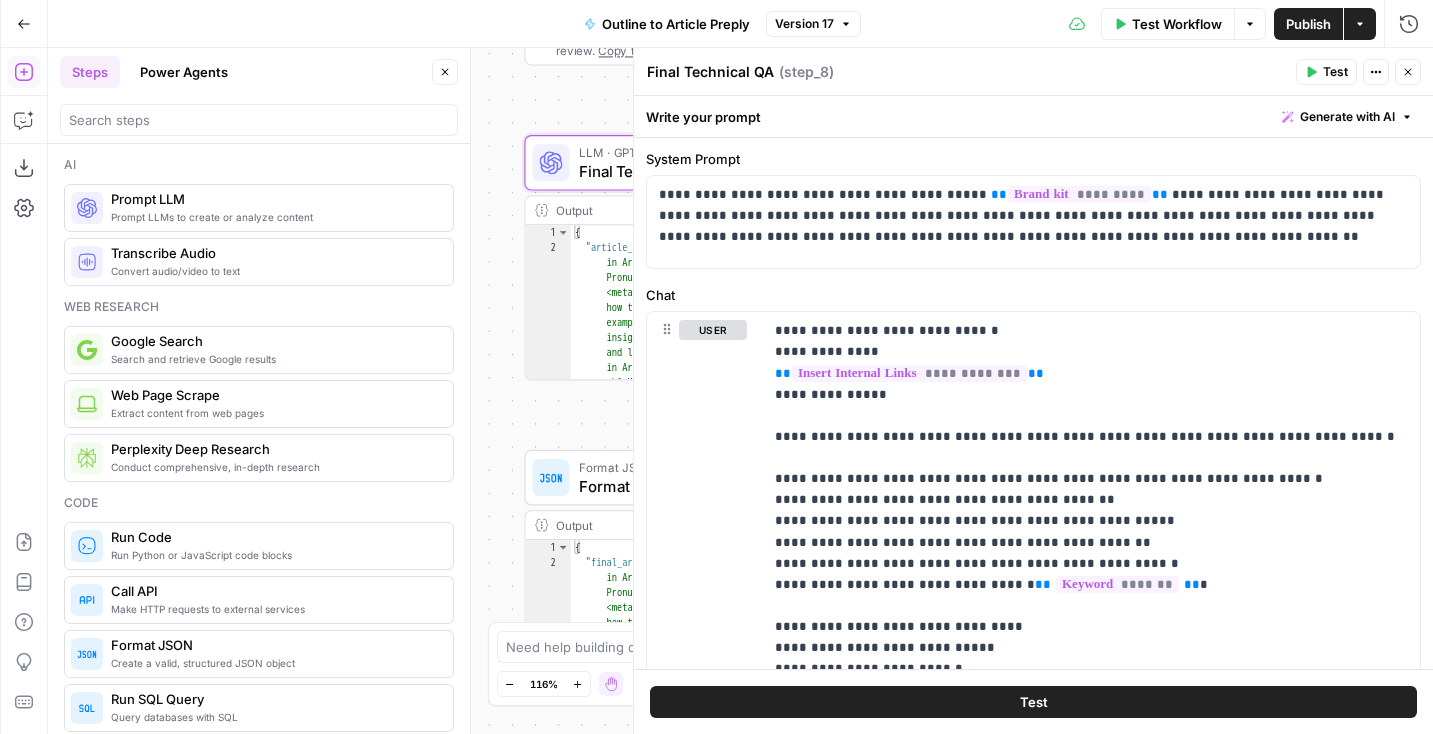 scroll, scrollTop: 0, scrollLeft: 0, axis: both 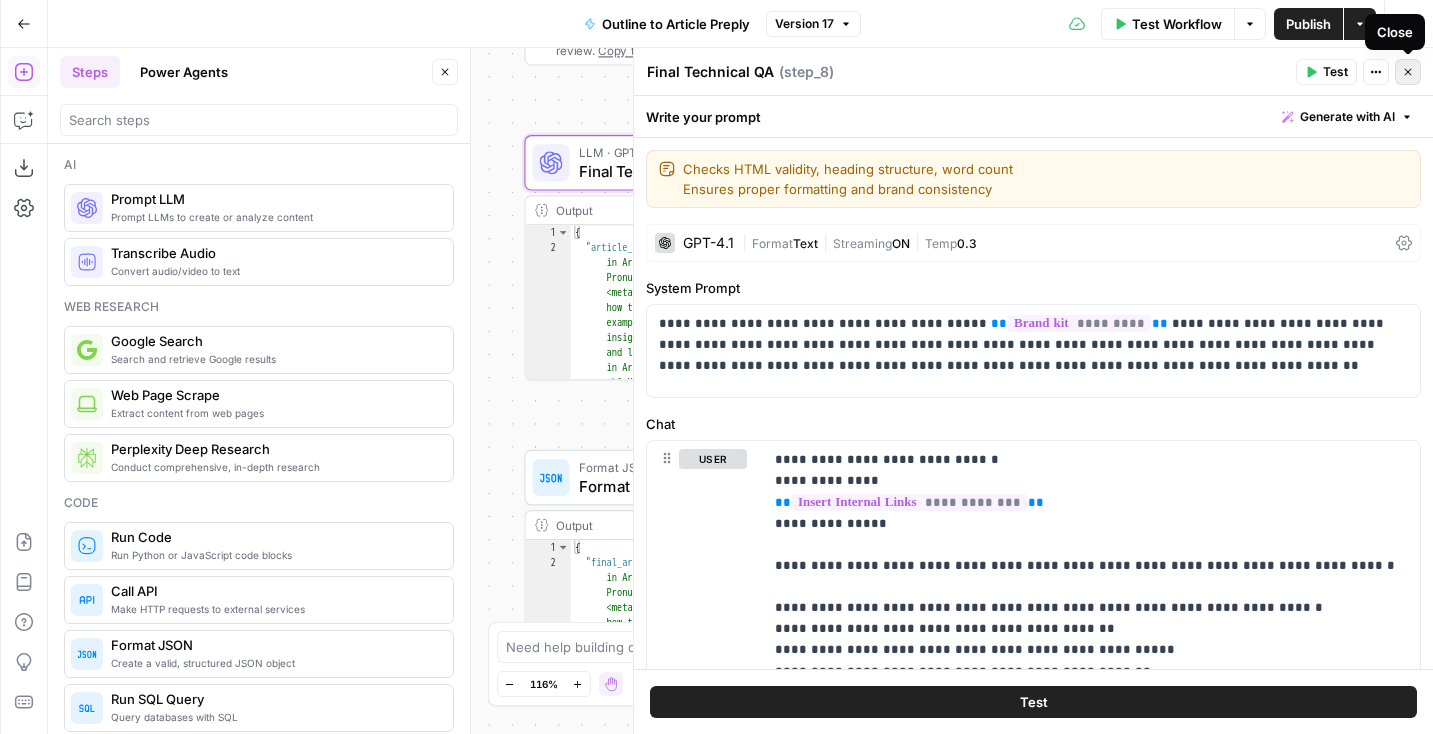 click 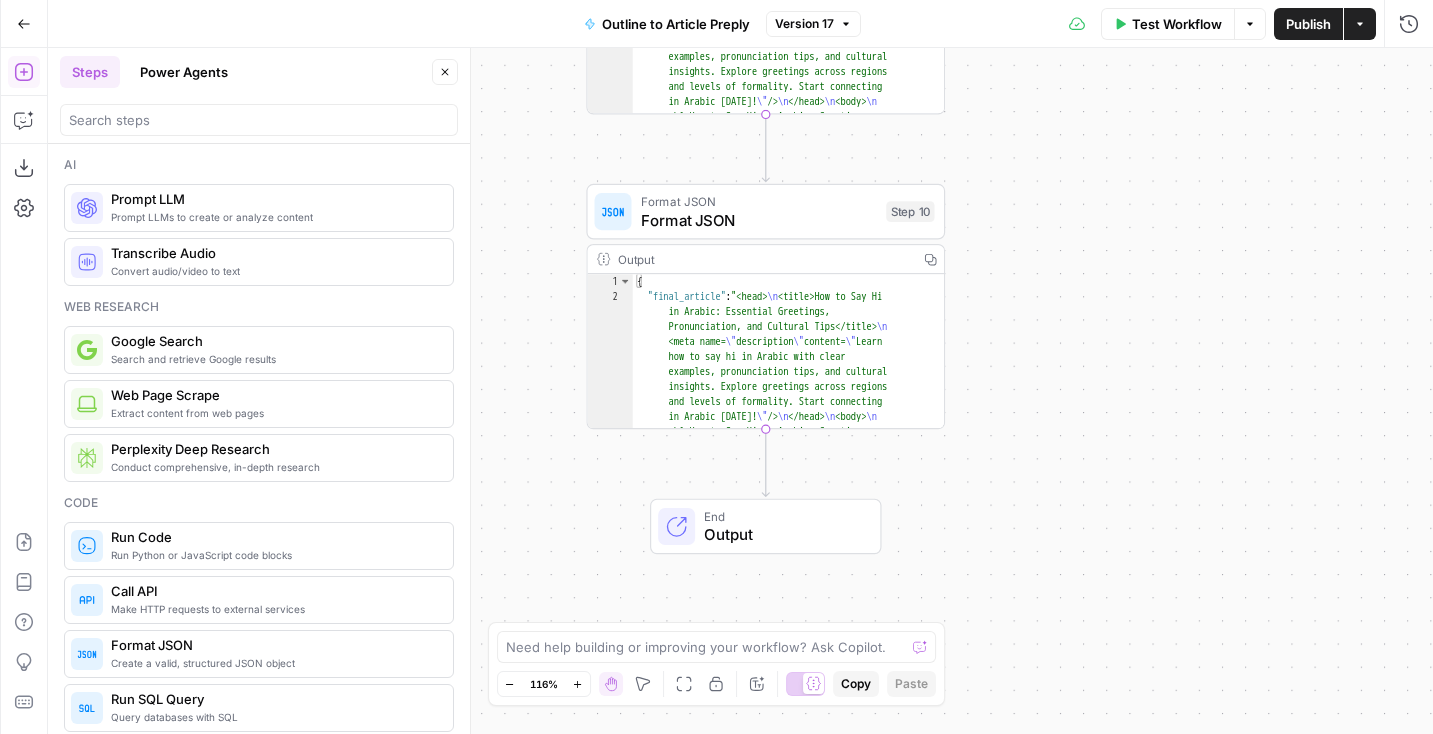 drag, startPoint x: 1077, startPoint y: 318, endPoint x: 1135, endPoint y: 52, distance: 272.24988 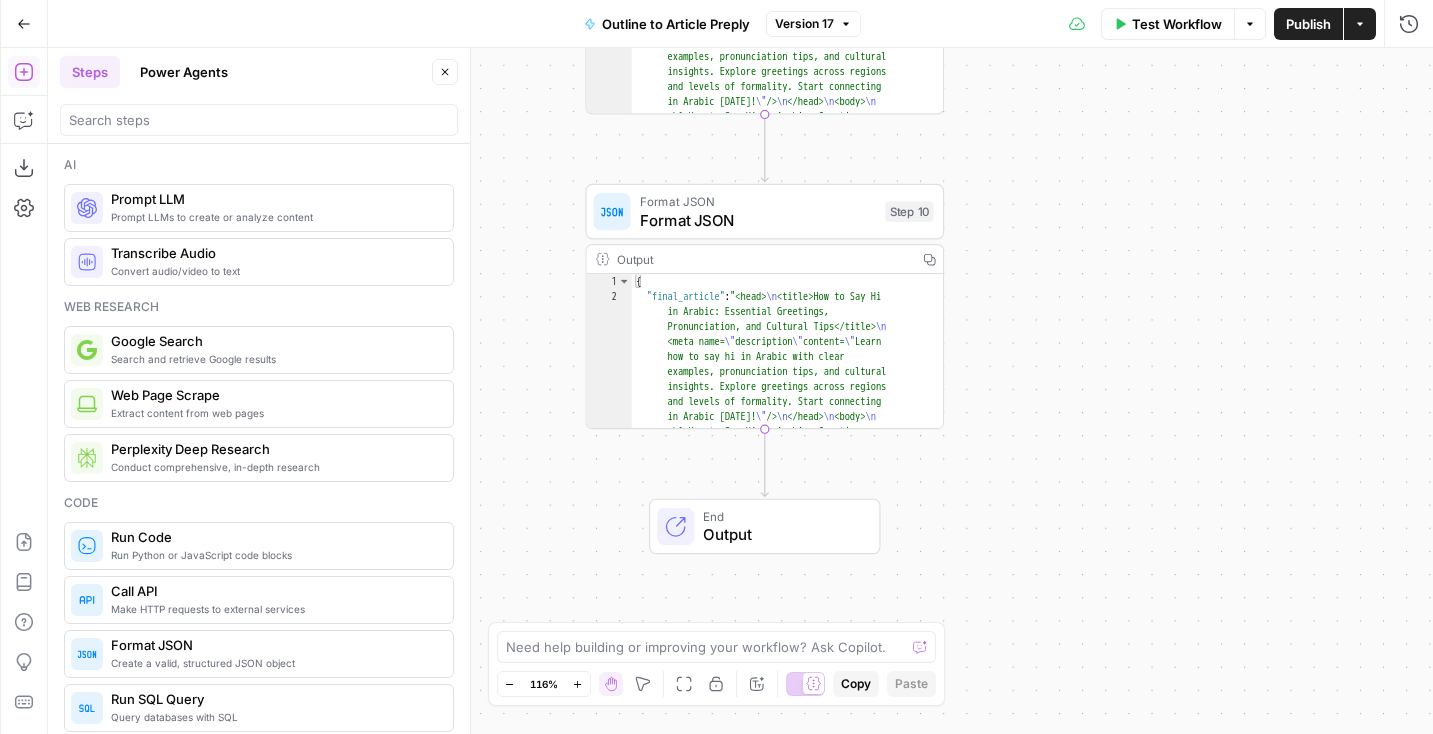 drag, startPoint x: 1094, startPoint y: 155, endPoint x: 1094, endPoint y: 509, distance: 354 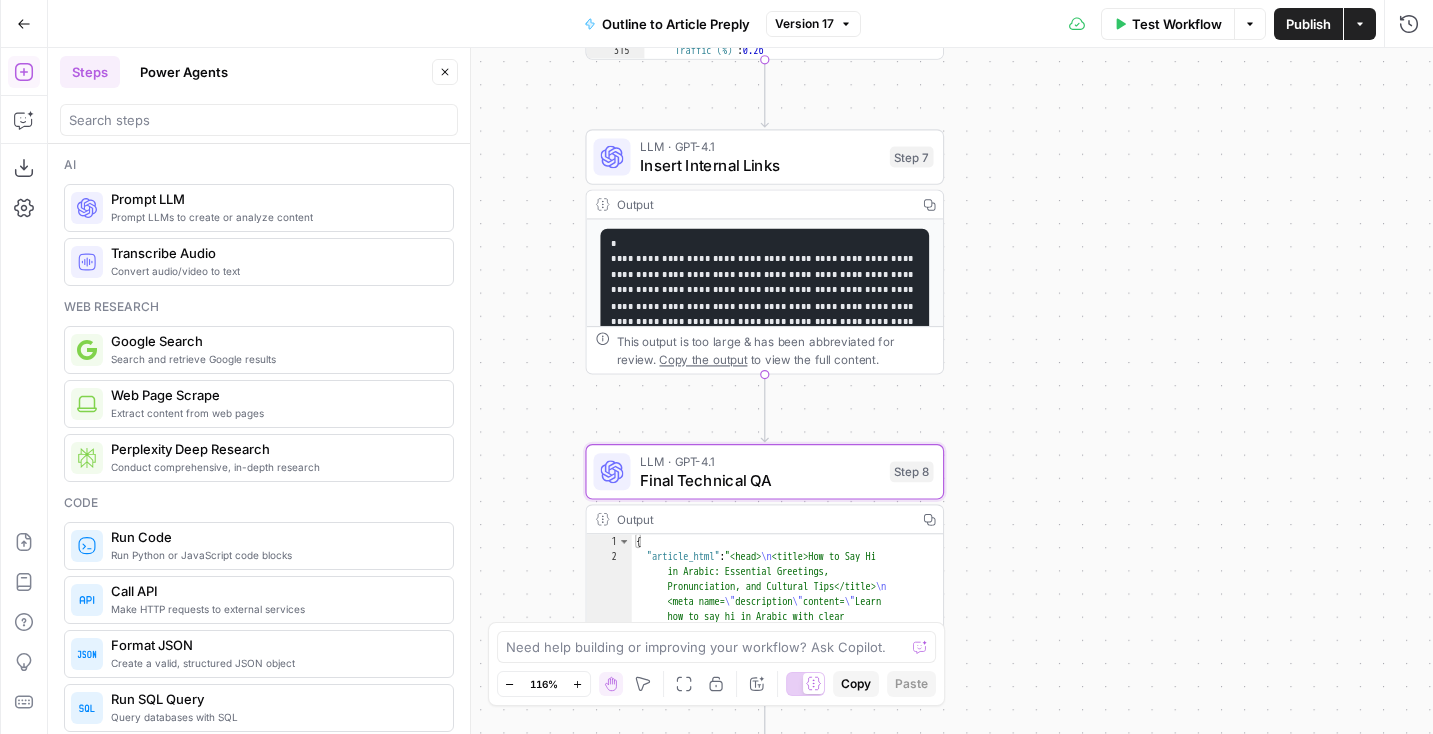 drag, startPoint x: 1069, startPoint y: 154, endPoint x: 1071, endPoint y: 452, distance: 298.0067 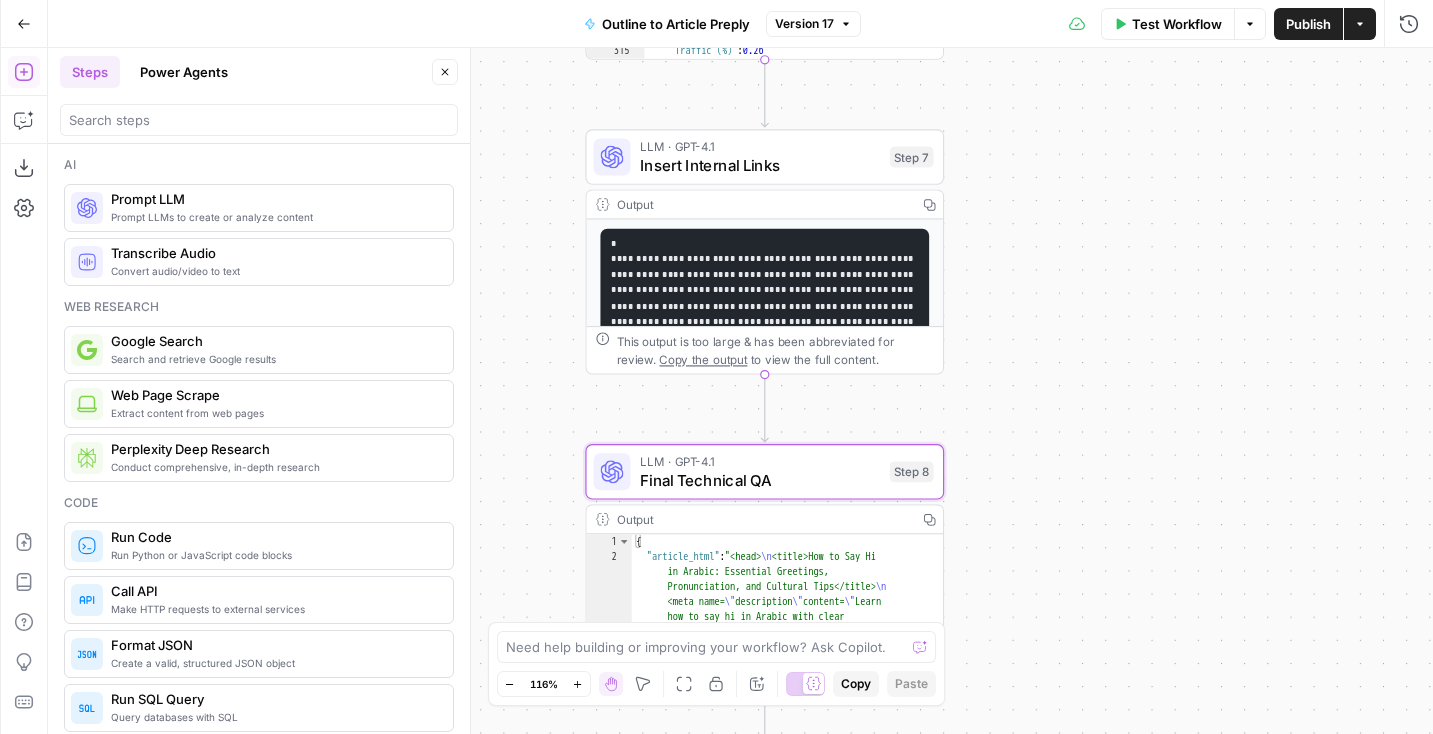 click on "**********" at bounding box center [740, 391] 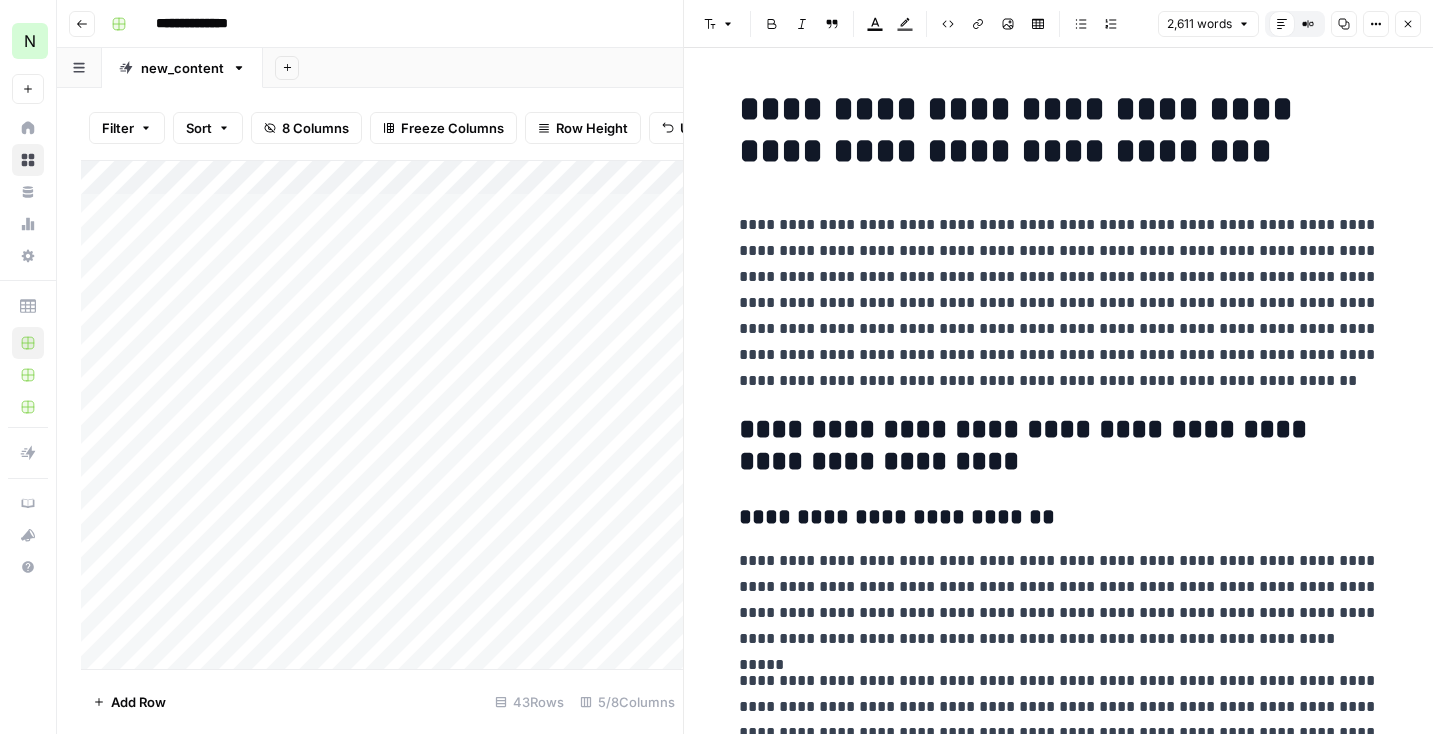 scroll, scrollTop: 0, scrollLeft: 0, axis: both 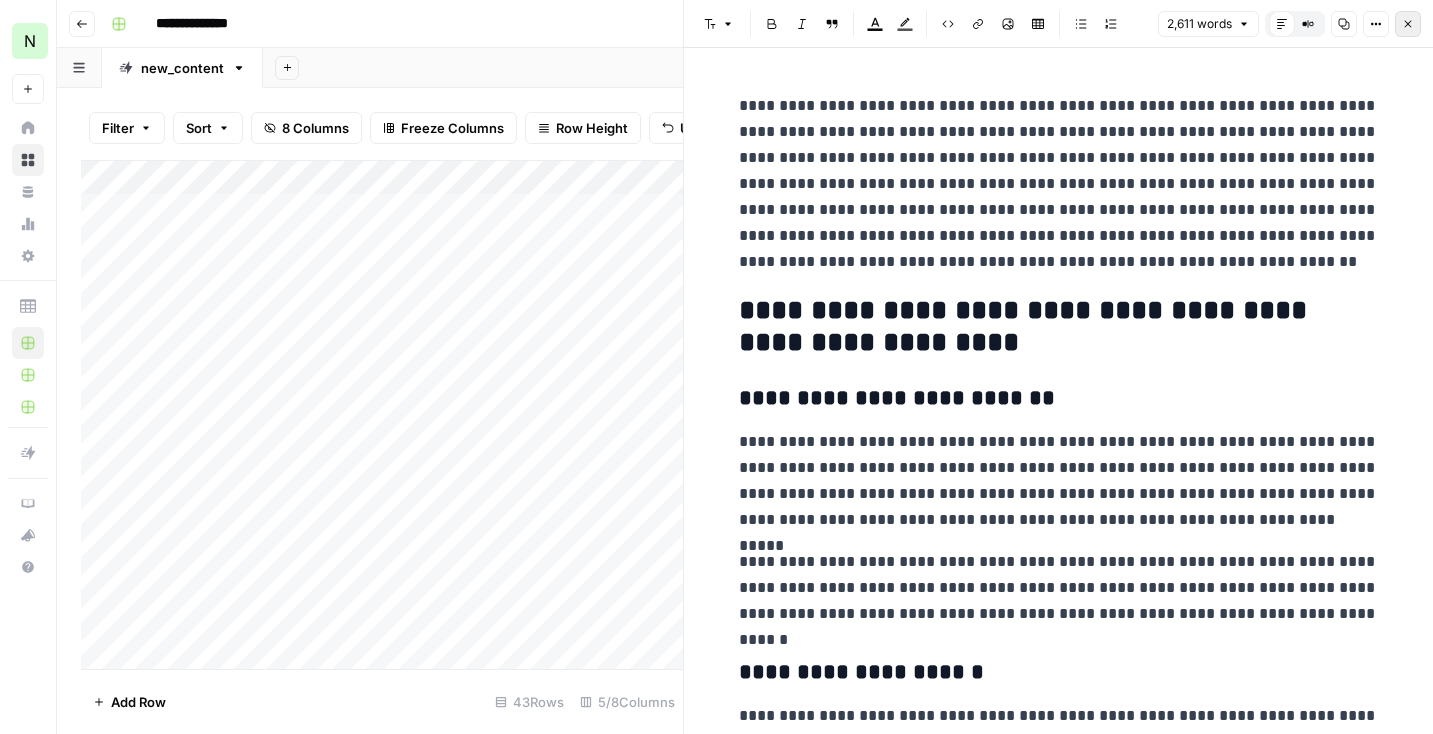 click on "Close" at bounding box center (1408, 24) 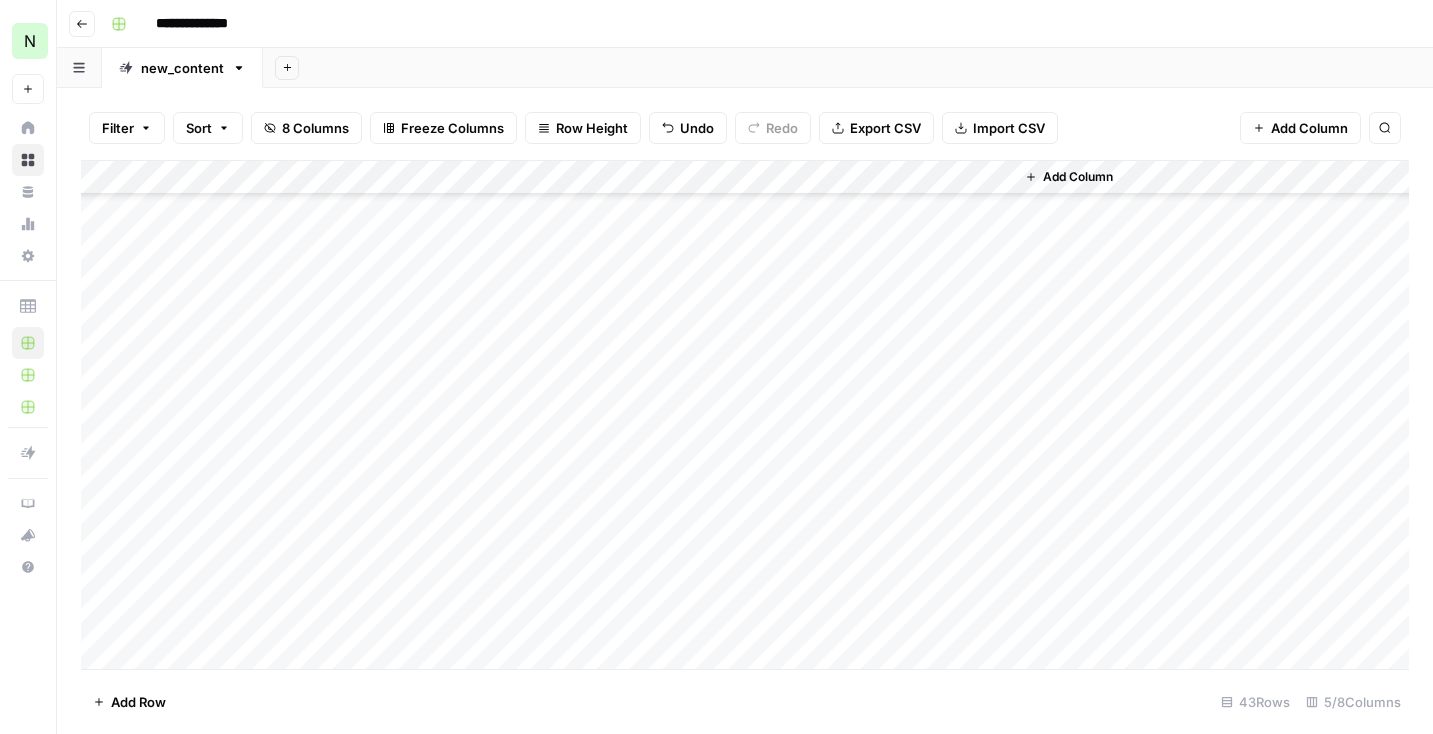 scroll, scrollTop: 1020, scrollLeft: 0, axis: vertical 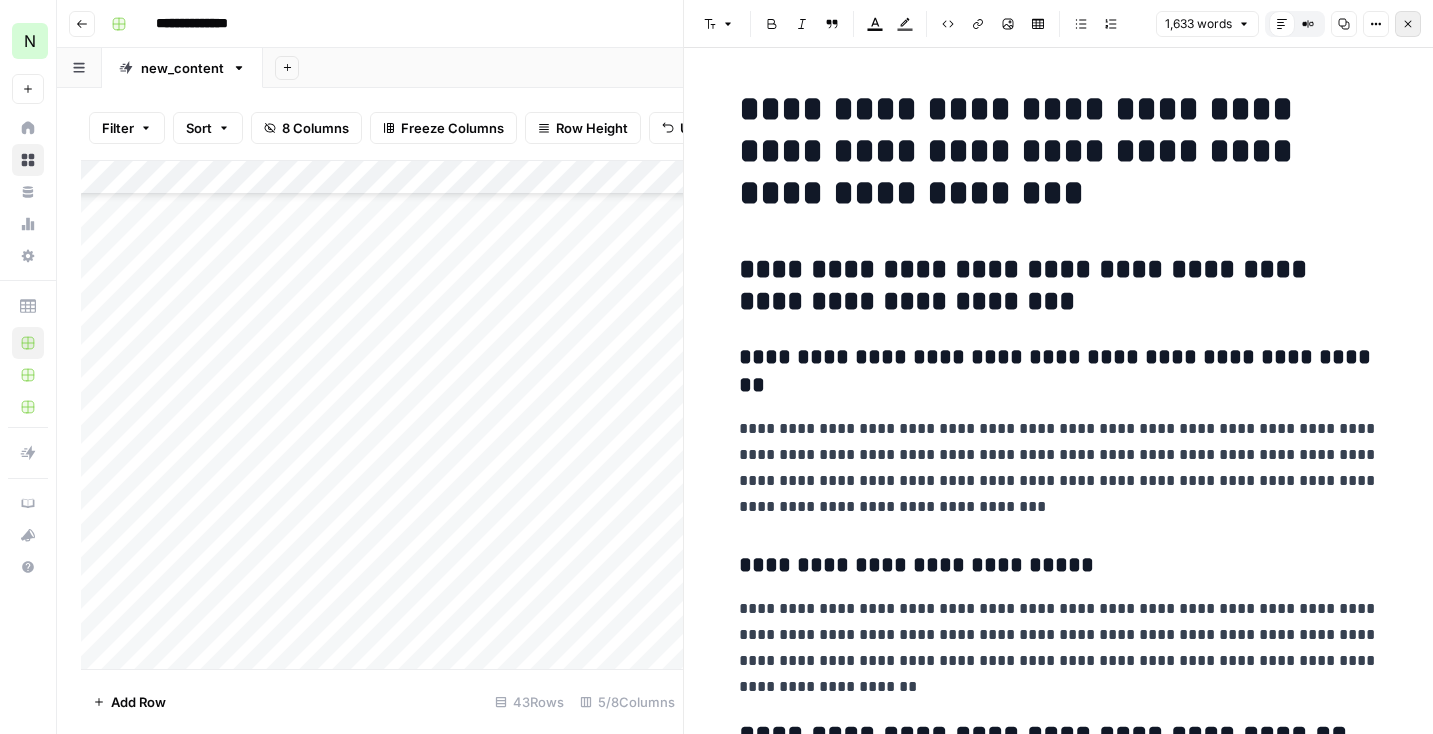 click 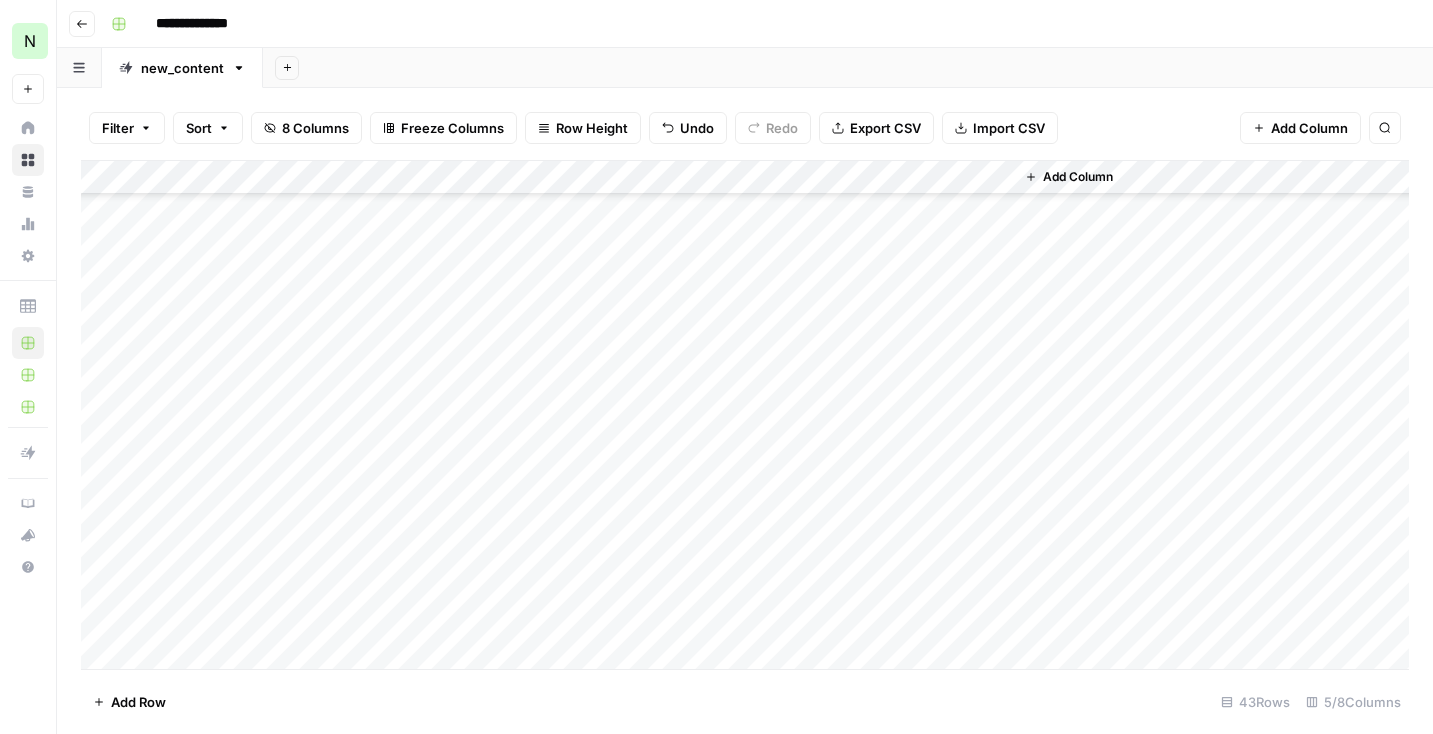 click on "Add Column" at bounding box center (745, 415) 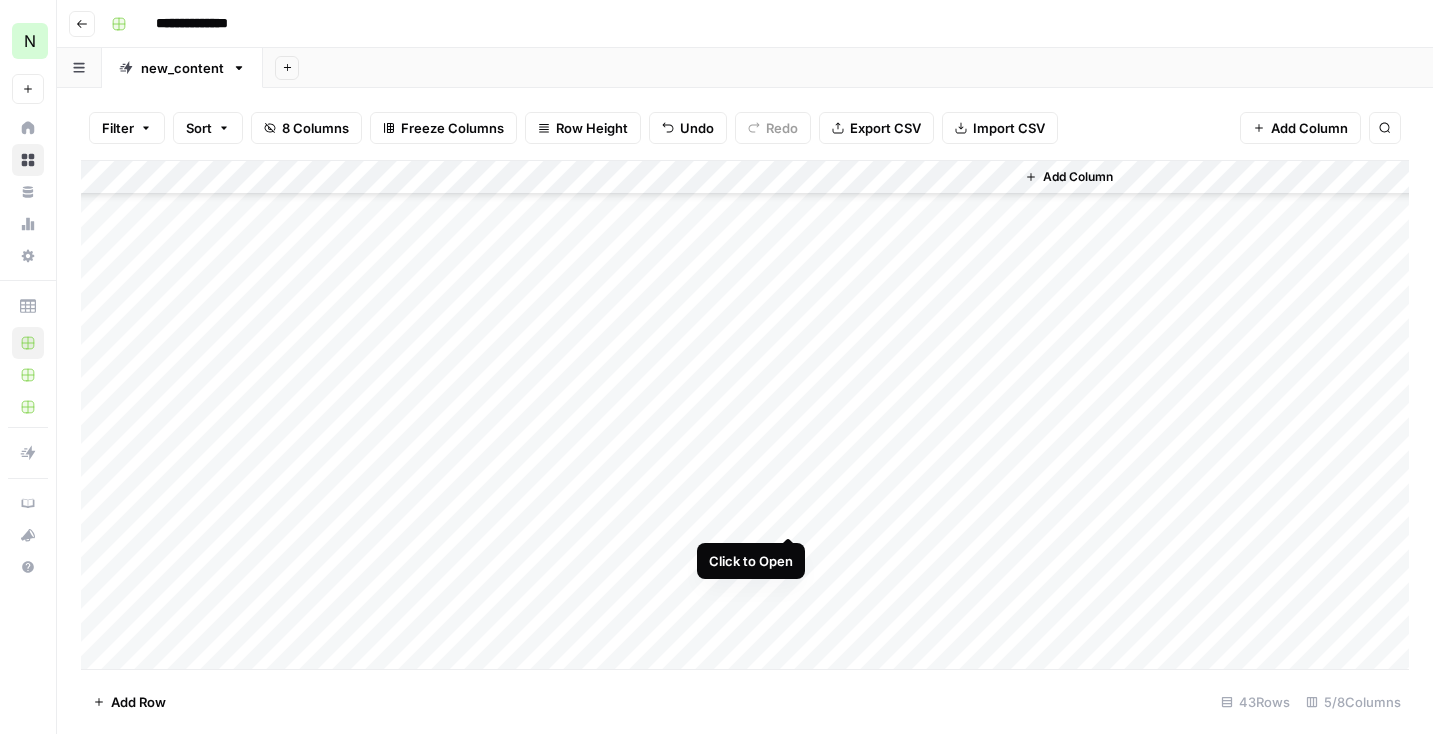 click on "Add Column" at bounding box center [745, 415] 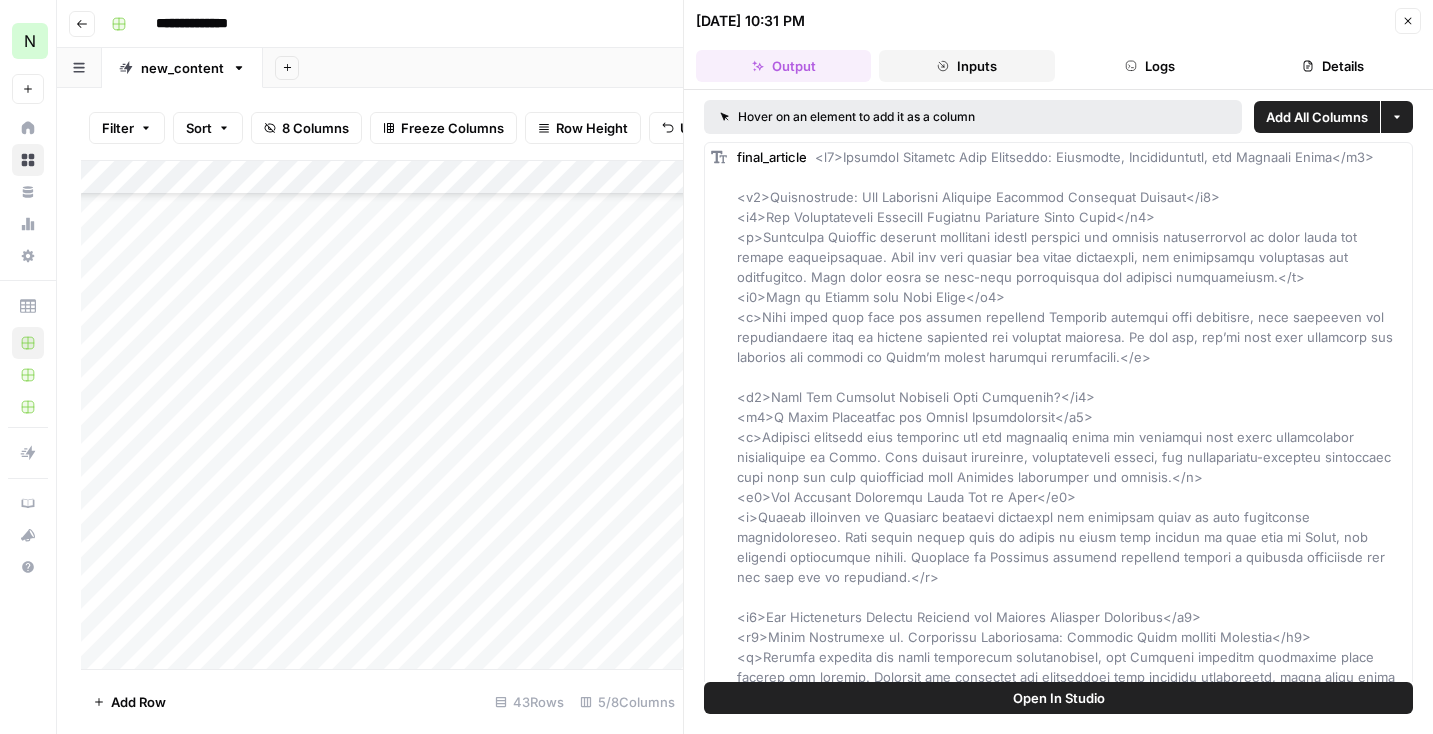 click on "Inputs" at bounding box center [966, 66] 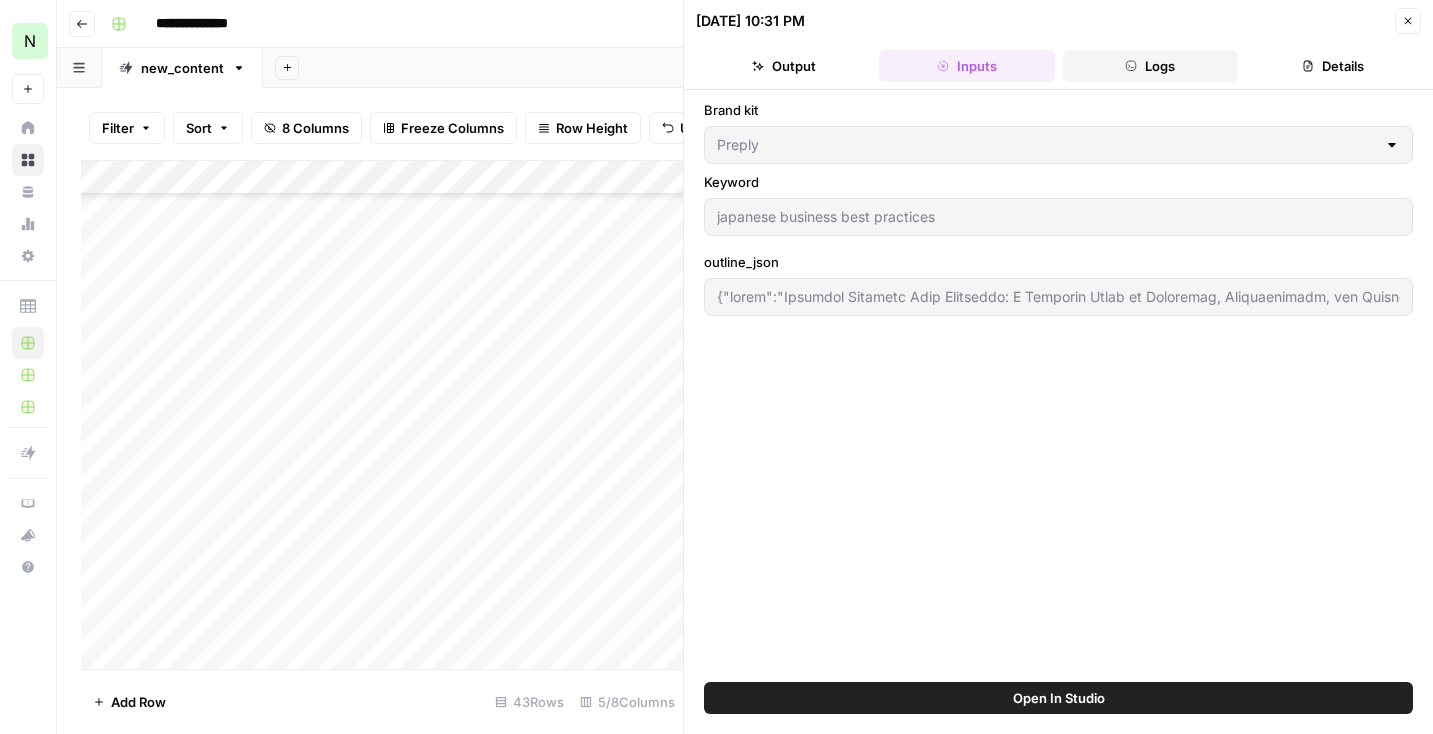 click on "Logs" at bounding box center (1150, 66) 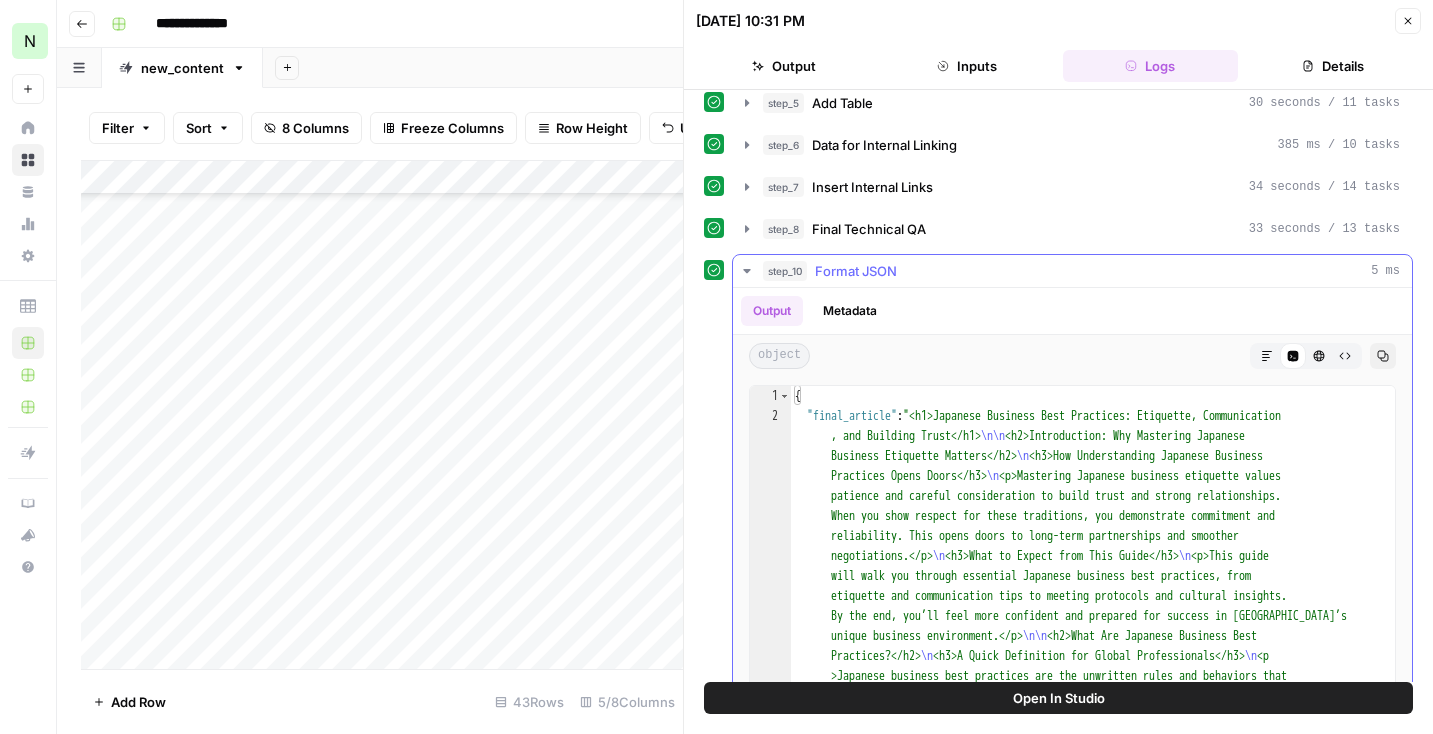 scroll, scrollTop: 163, scrollLeft: 0, axis: vertical 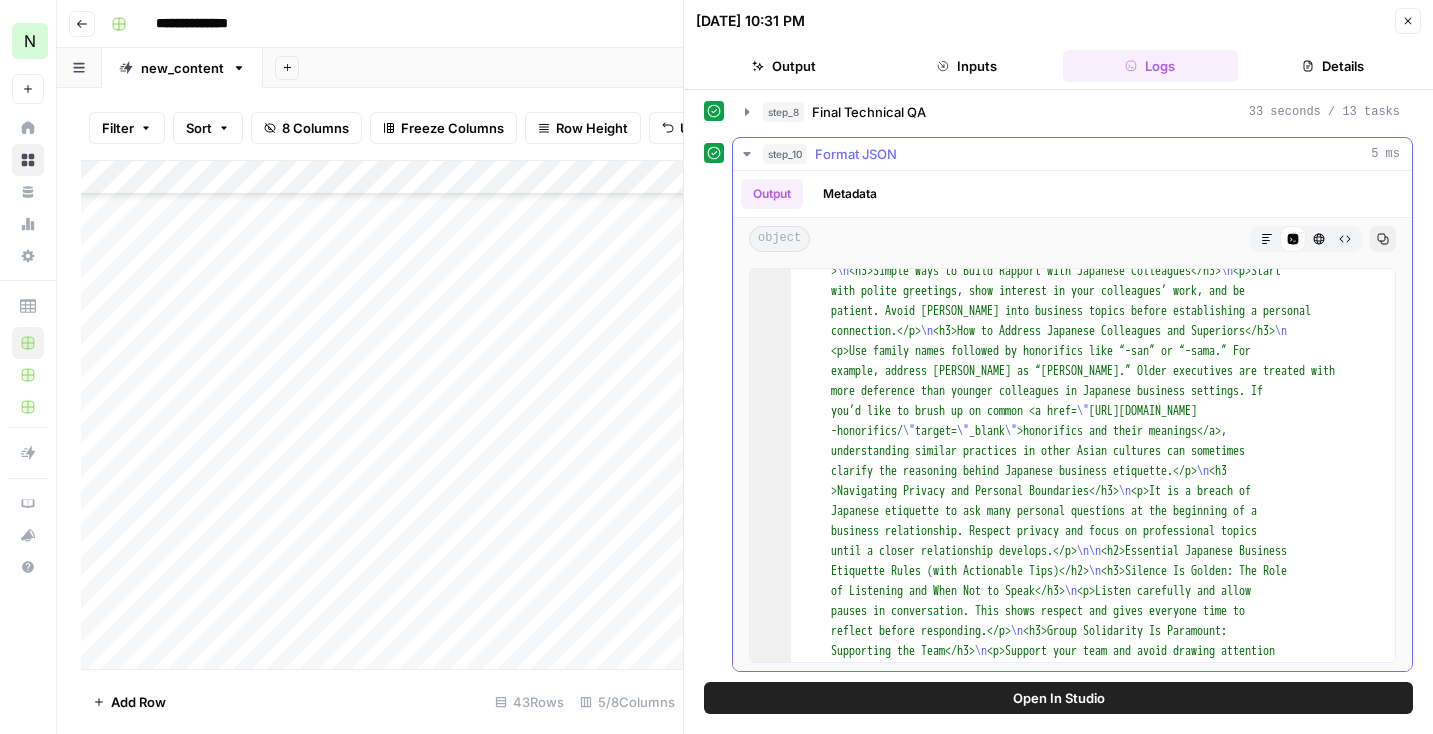 click on "Format JSON" at bounding box center [856, 154] 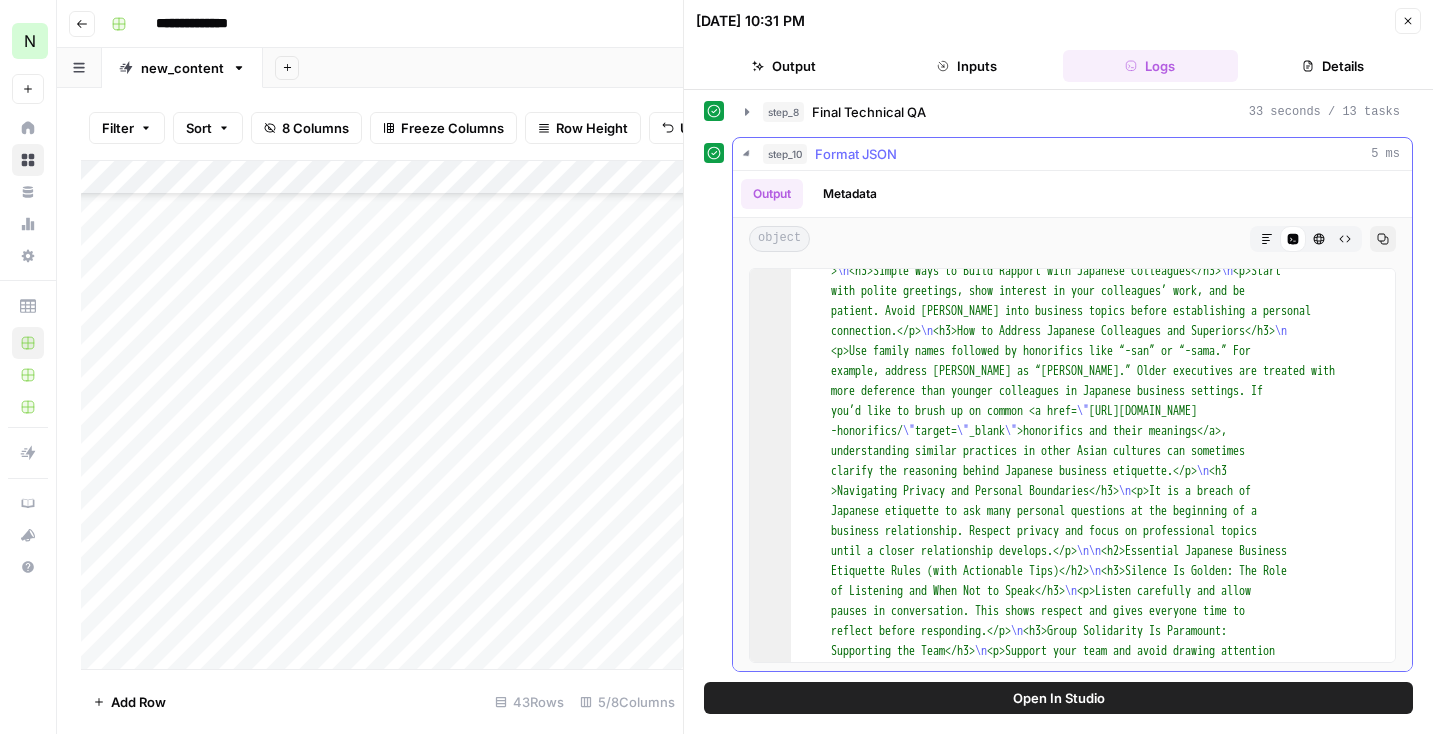 scroll, scrollTop: 0, scrollLeft: 0, axis: both 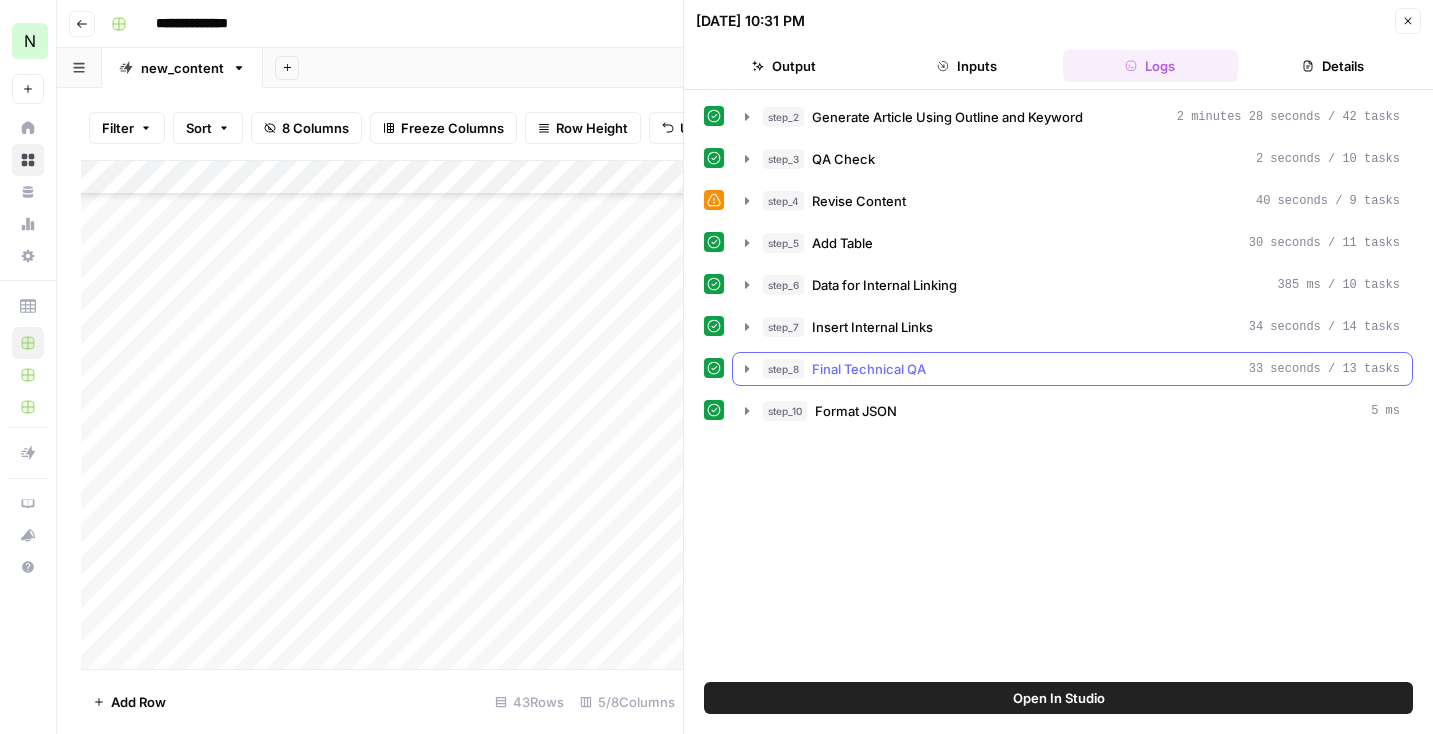 click on "Final Technical QA" at bounding box center (869, 369) 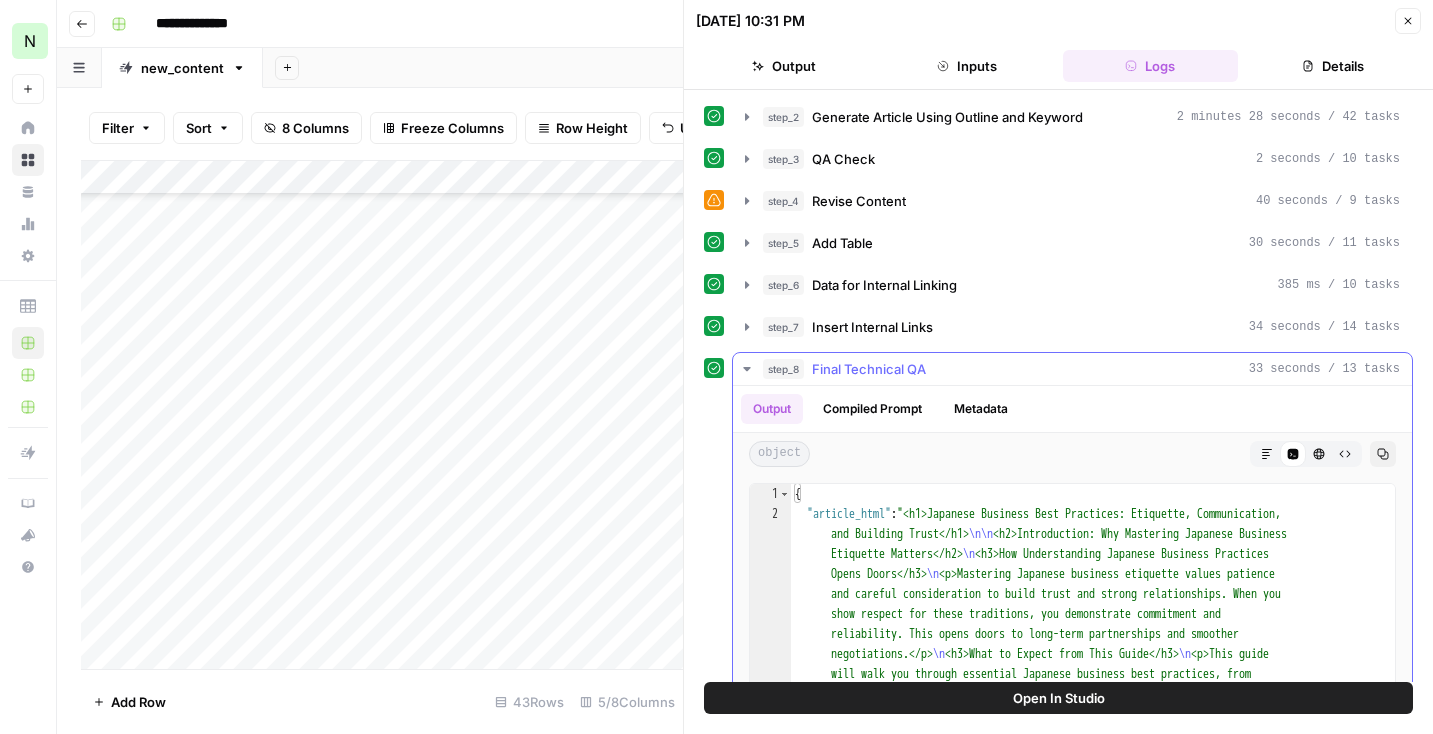 click on "Final Technical QA" at bounding box center (869, 369) 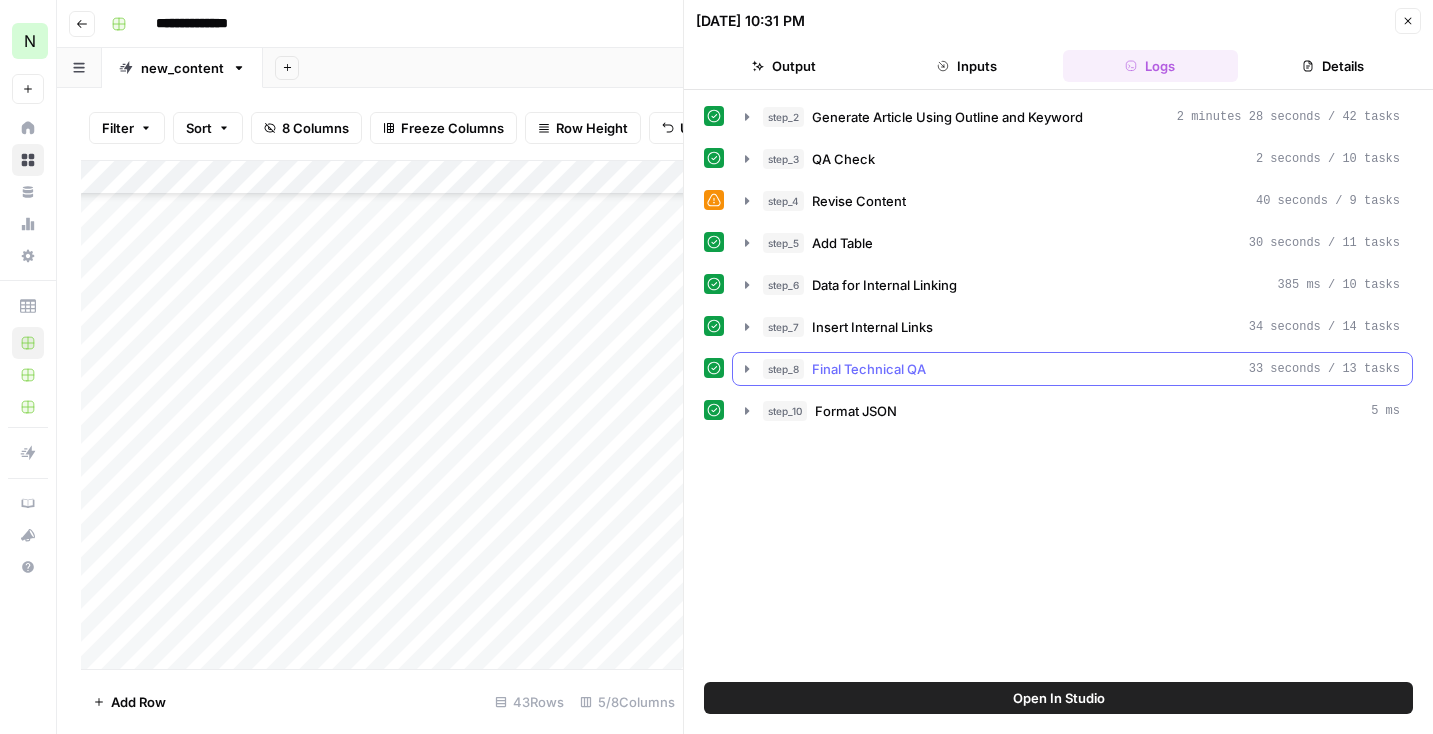 click on "Final Technical QA" at bounding box center [869, 369] 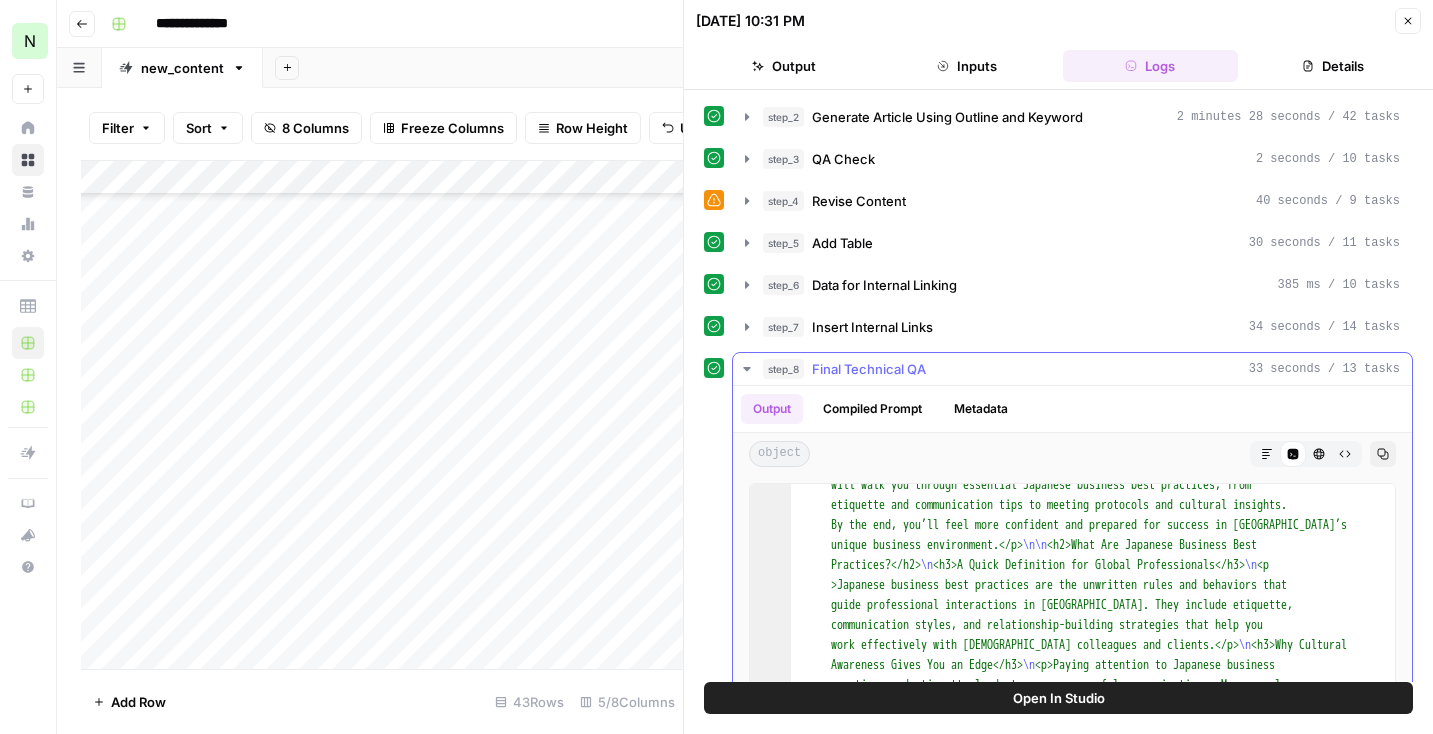 scroll, scrollTop: 217, scrollLeft: 0, axis: vertical 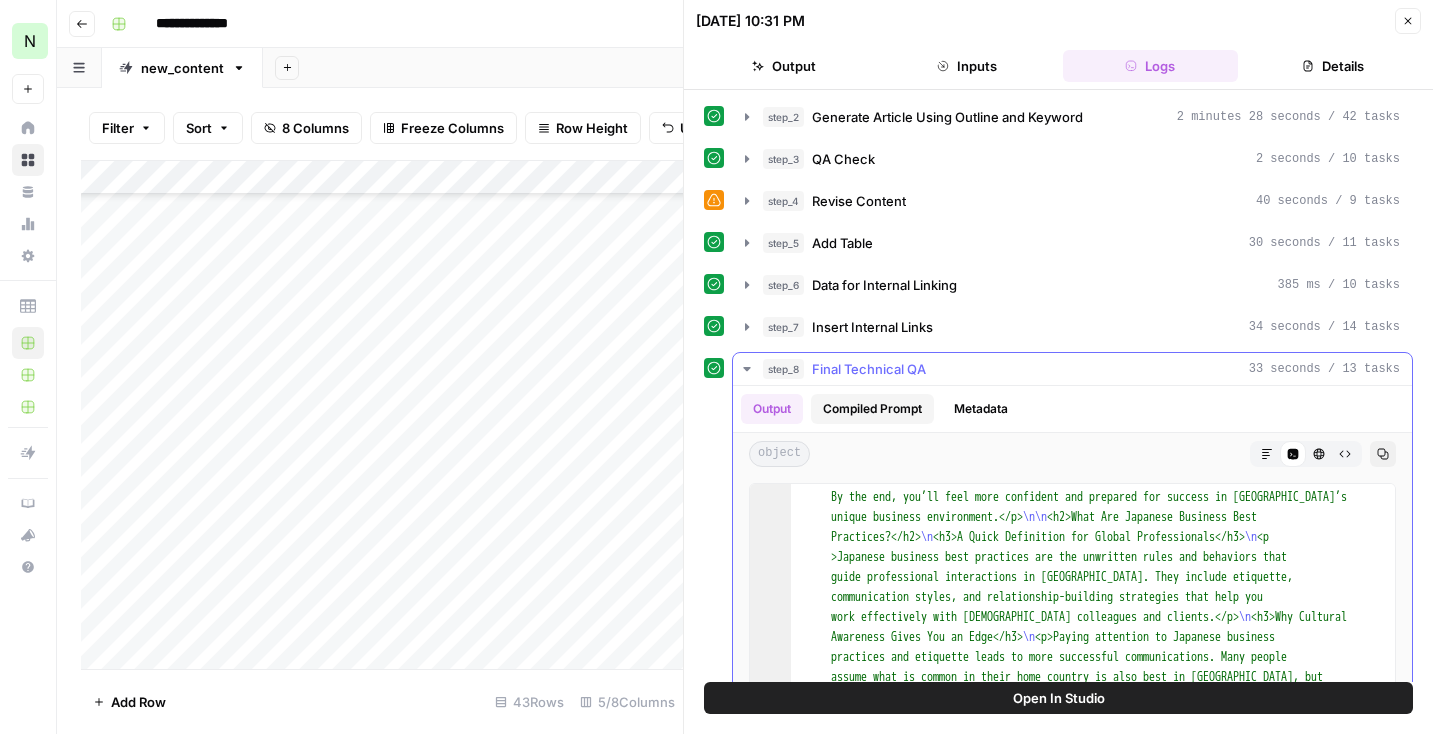 click on "Output Compiled Prompt Metadata" at bounding box center (1072, 409) 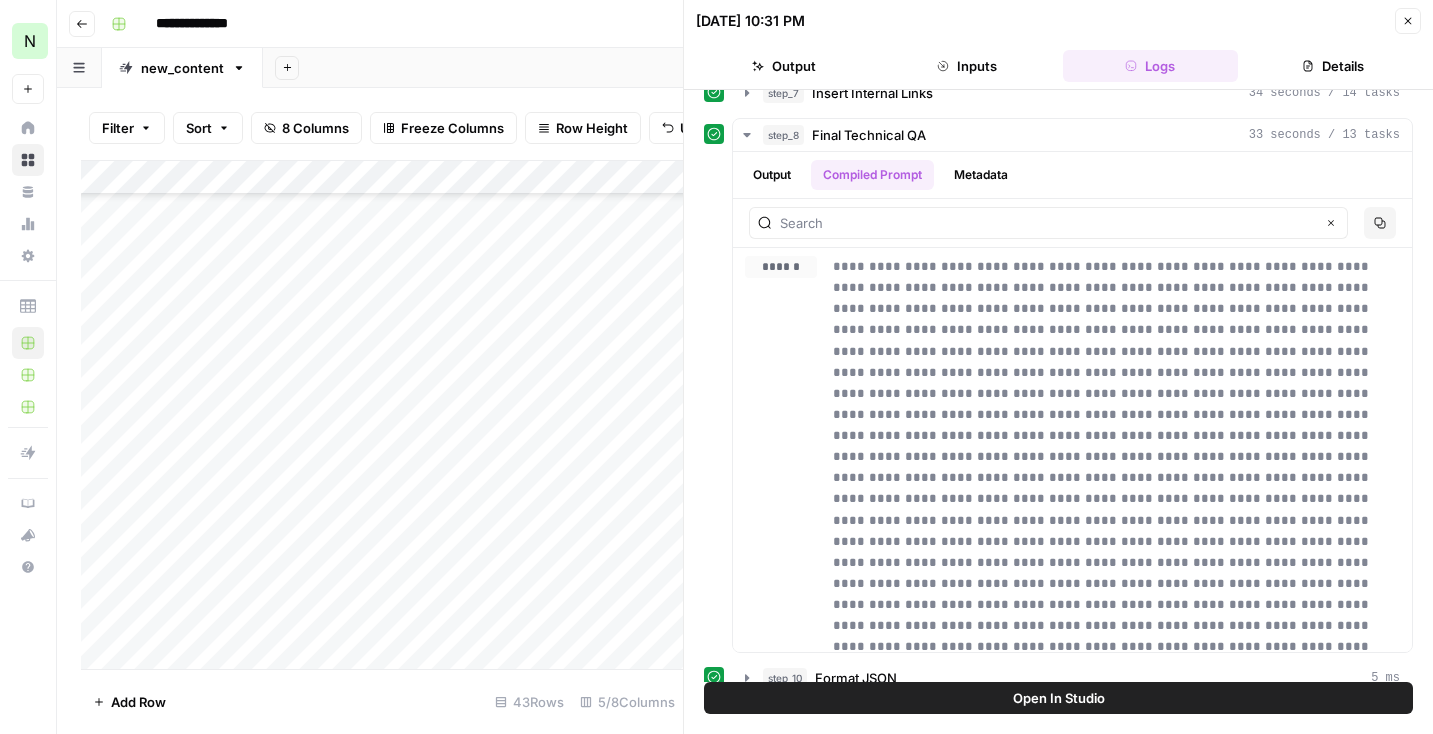 scroll, scrollTop: 257, scrollLeft: 0, axis: vertical 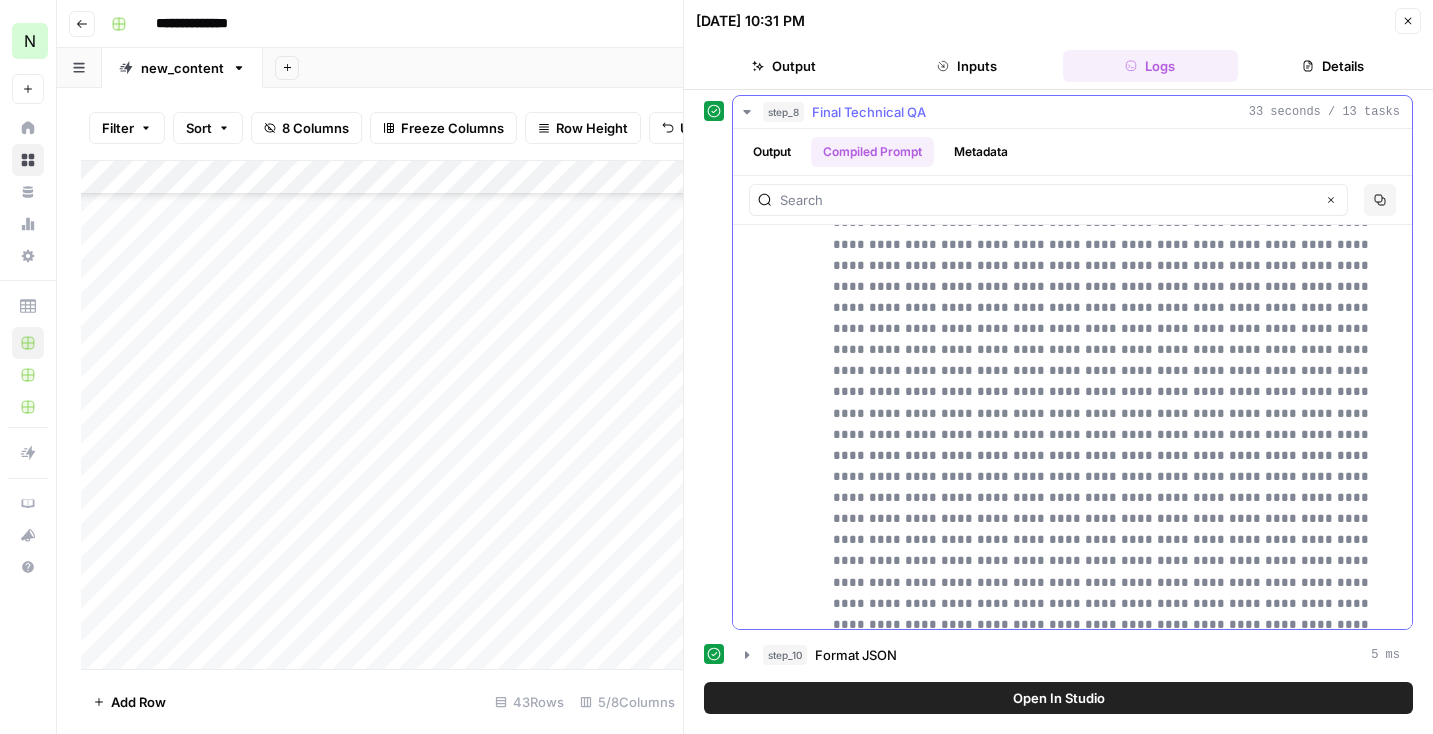 click at bounding box center [1072, 128] 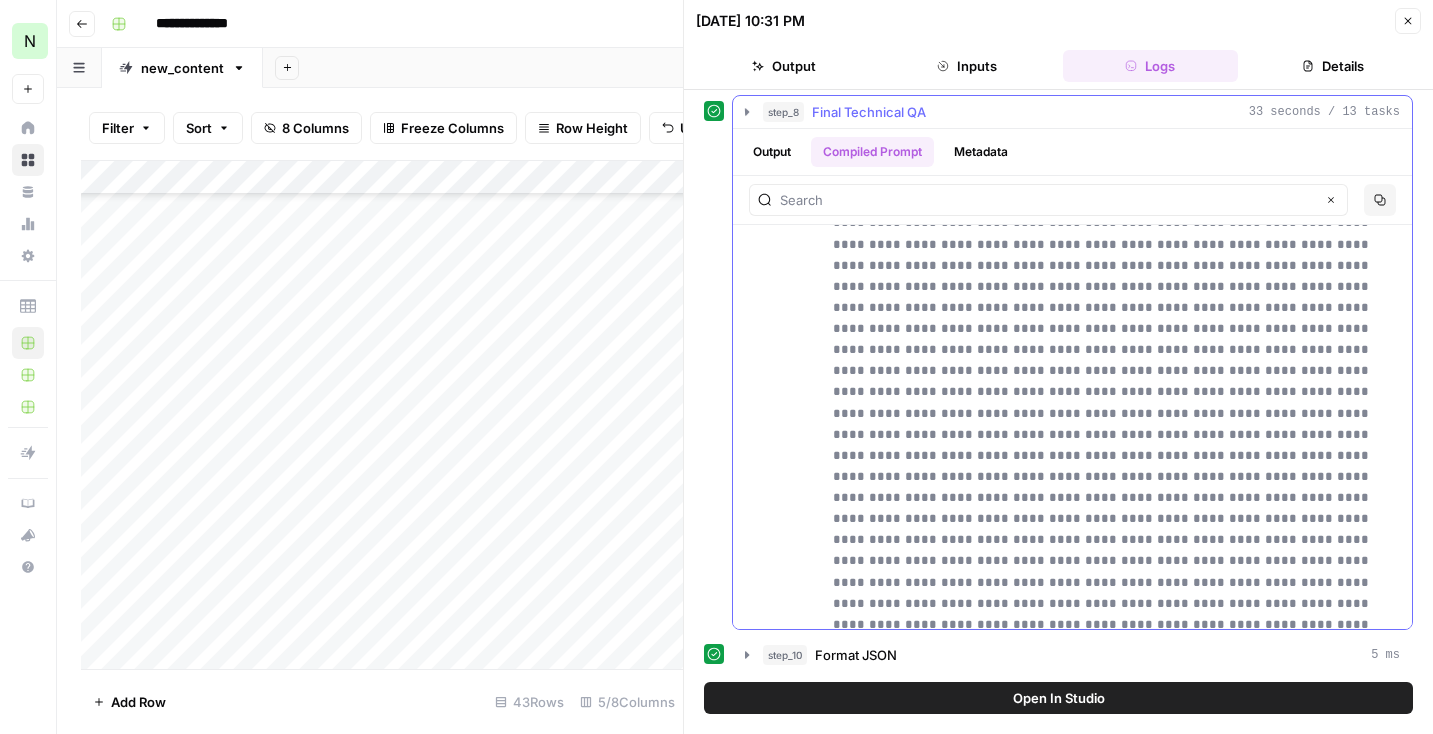 scroll, scrollTop: 0, scrollLeft: 0, axis: both 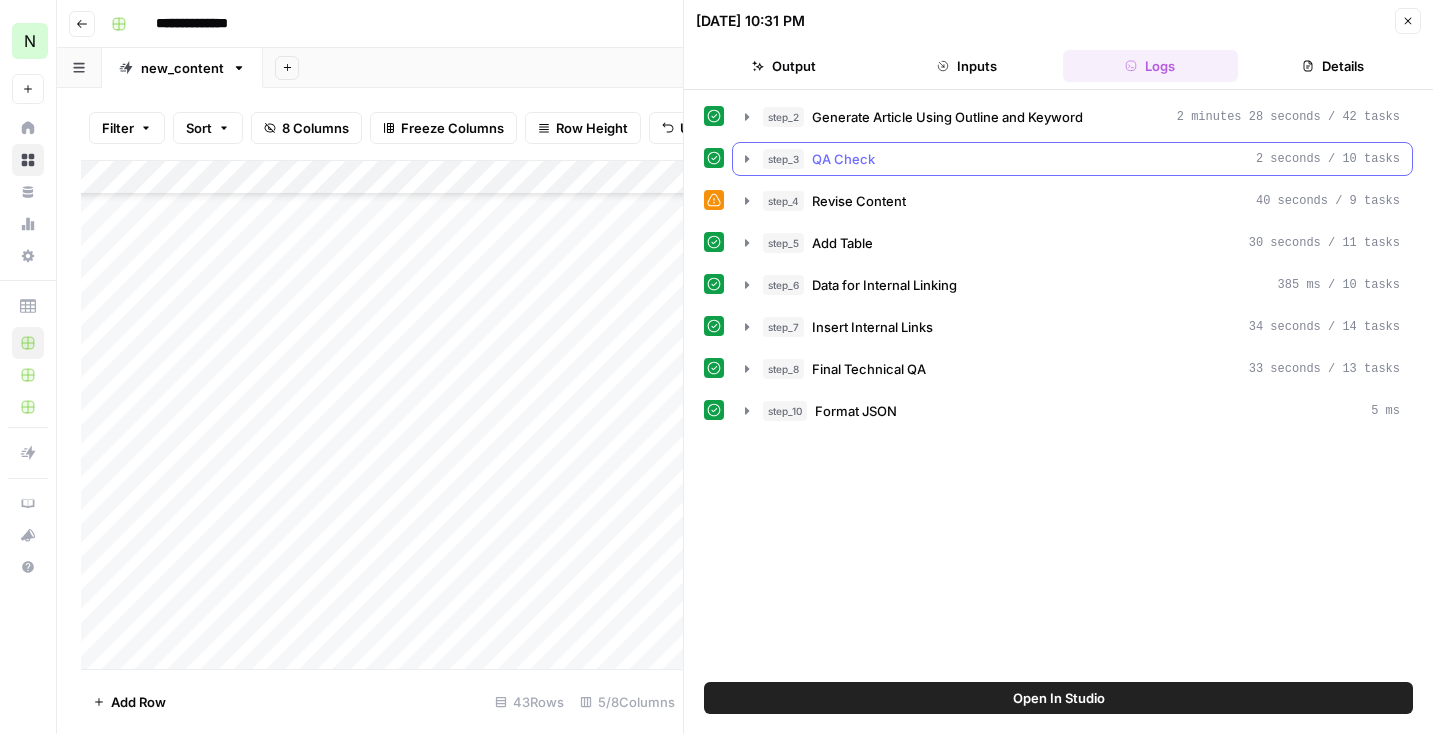 click on "step_3 QA Check 2 seconds / 10 tasks" at bounding box center (1081, 159) 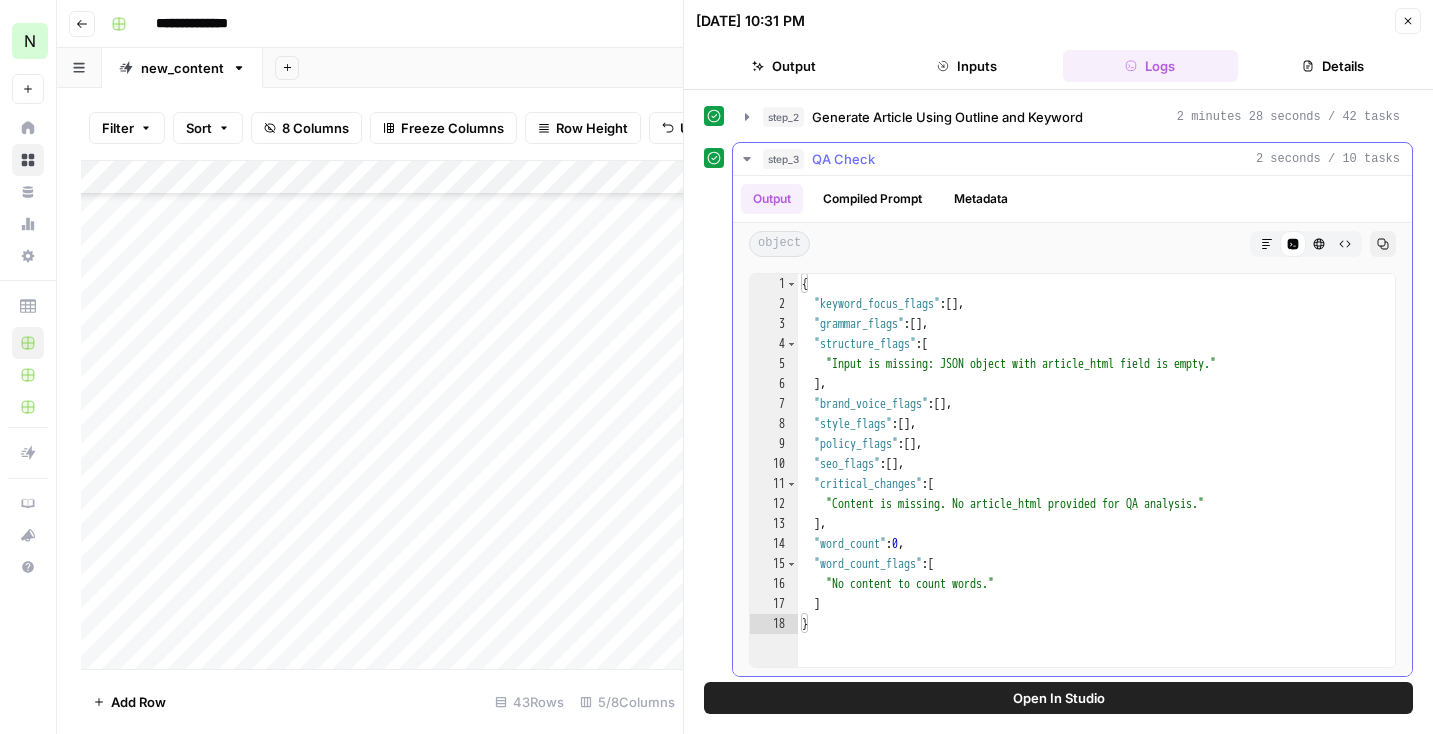 click on "step_3 QA Check 2 seconds / 10 tasks" at bounding box center (1081, 159) 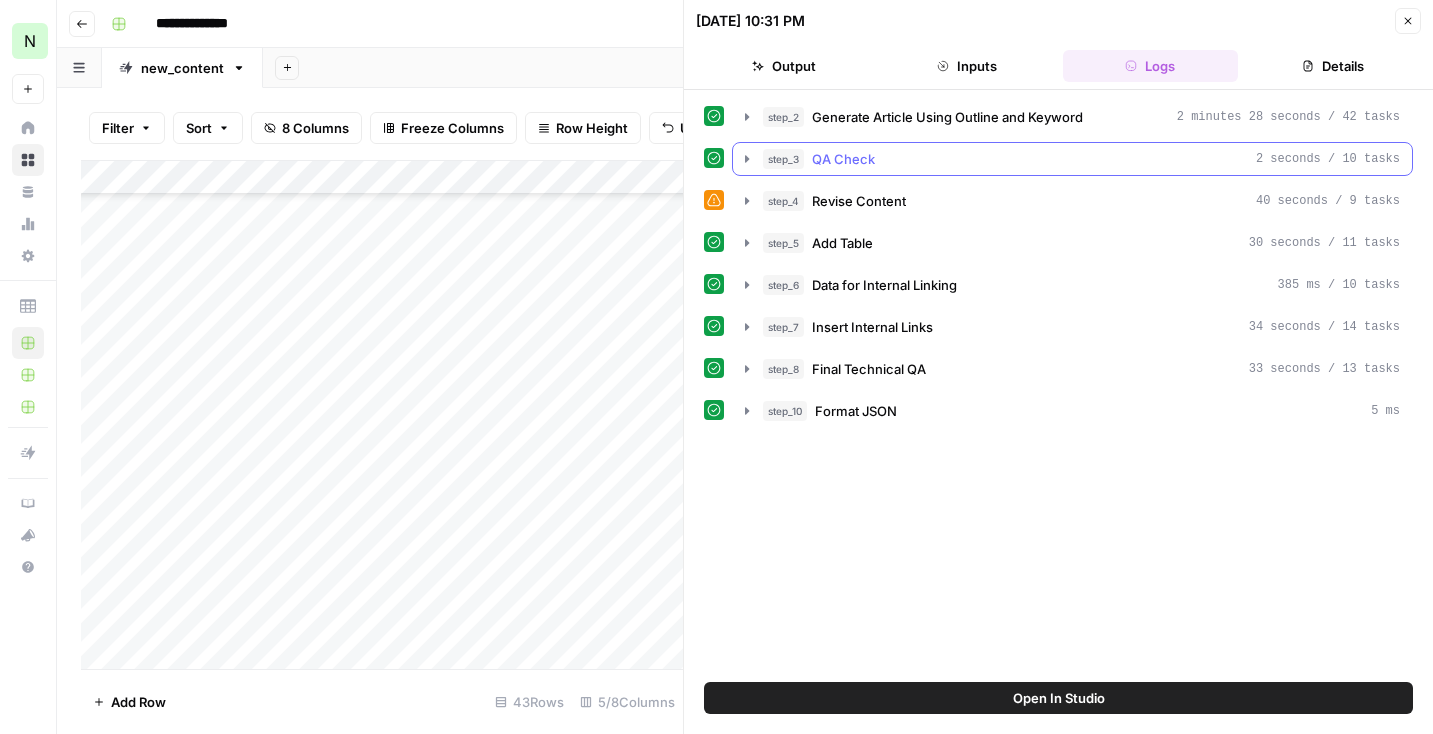 click on "step_3 QA Check 2 seconds / 10 tasks" at bounding box center (1081, 159) 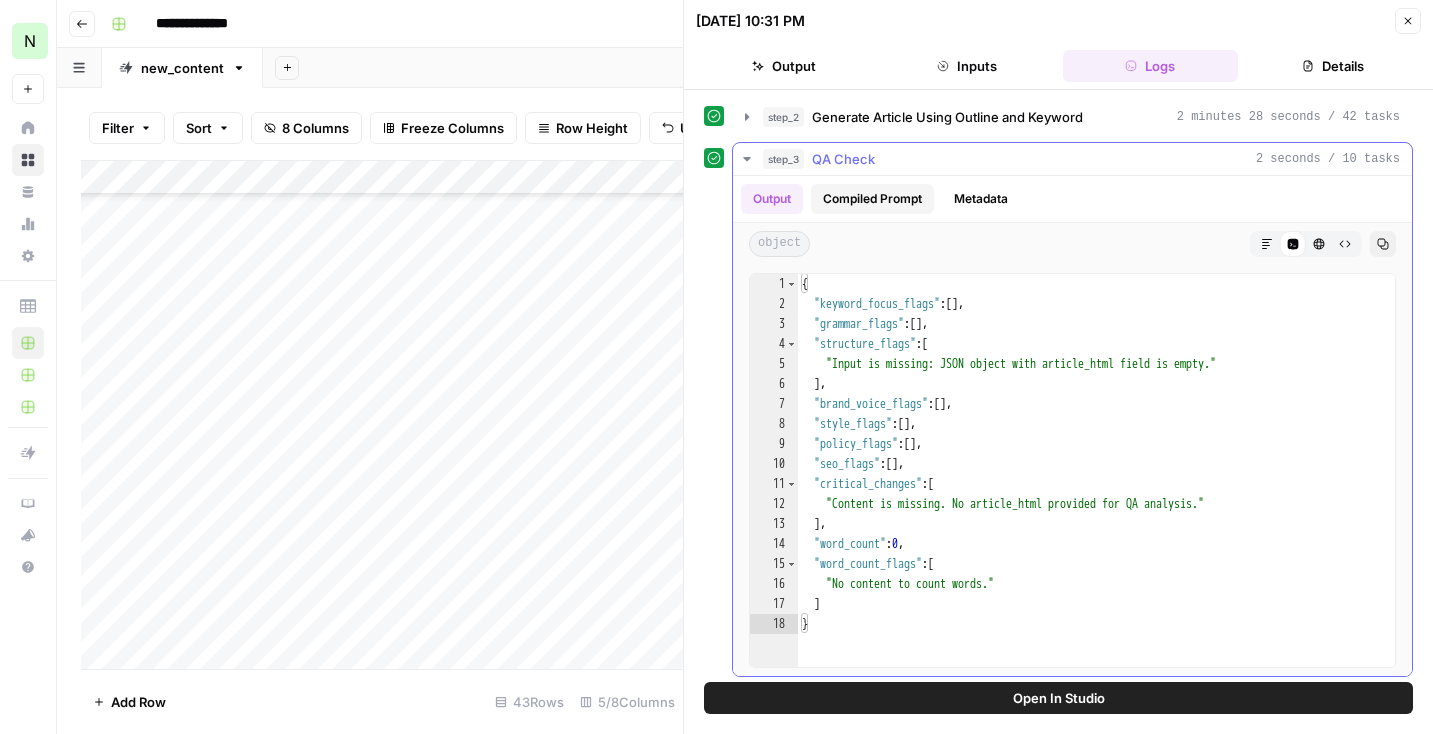click on "Compiled Prompt" at bounding box center [872, 199] 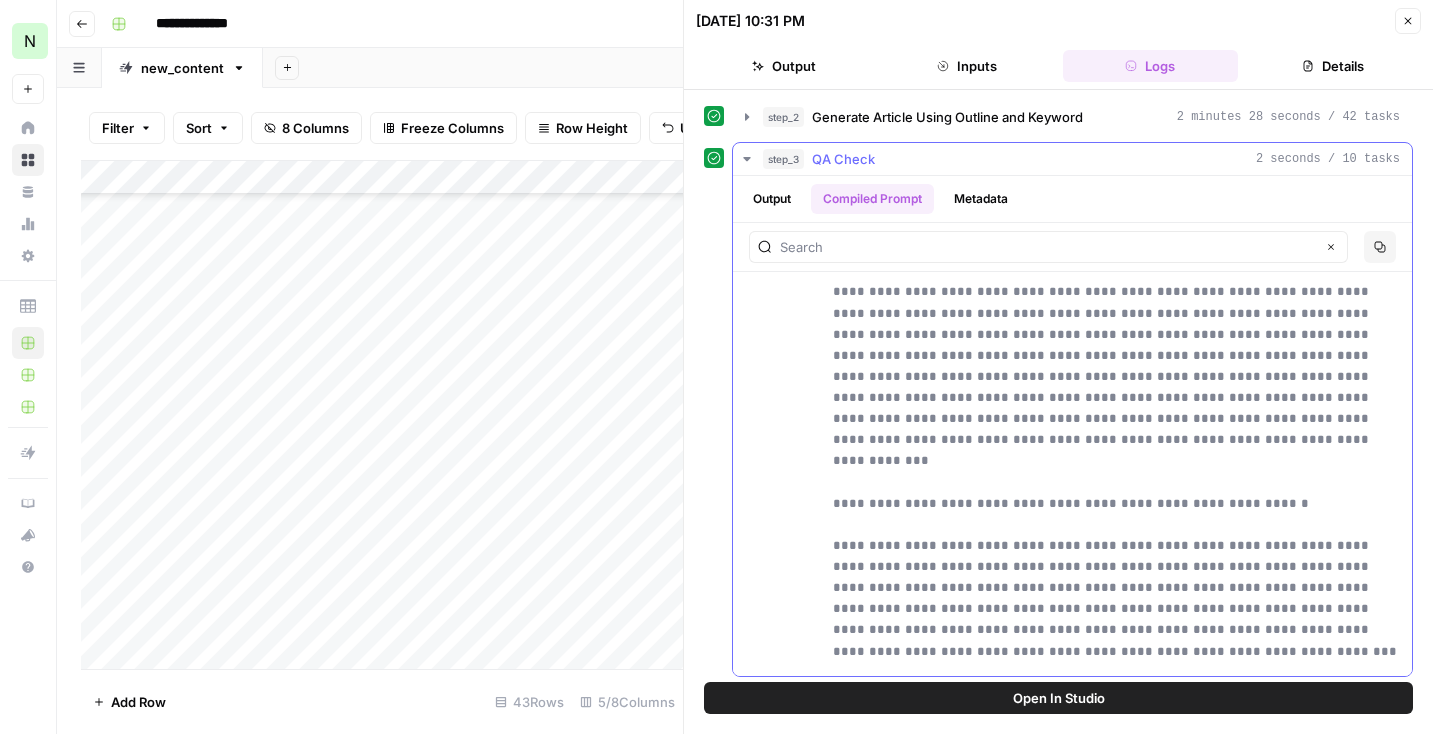 scroll, scrollTop: 900, scrollLeft: 0, axis: vertical 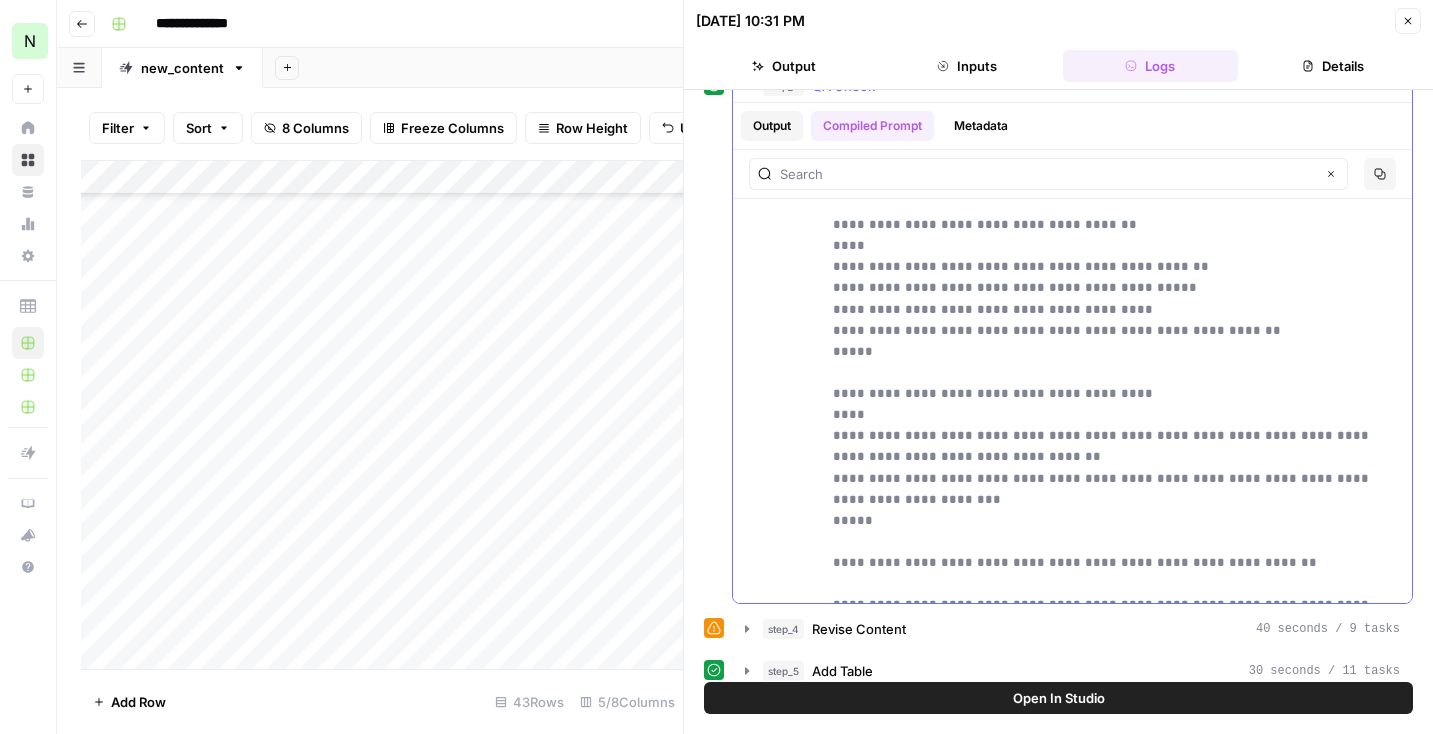 click on "Output" at bounding box center [772, 126] 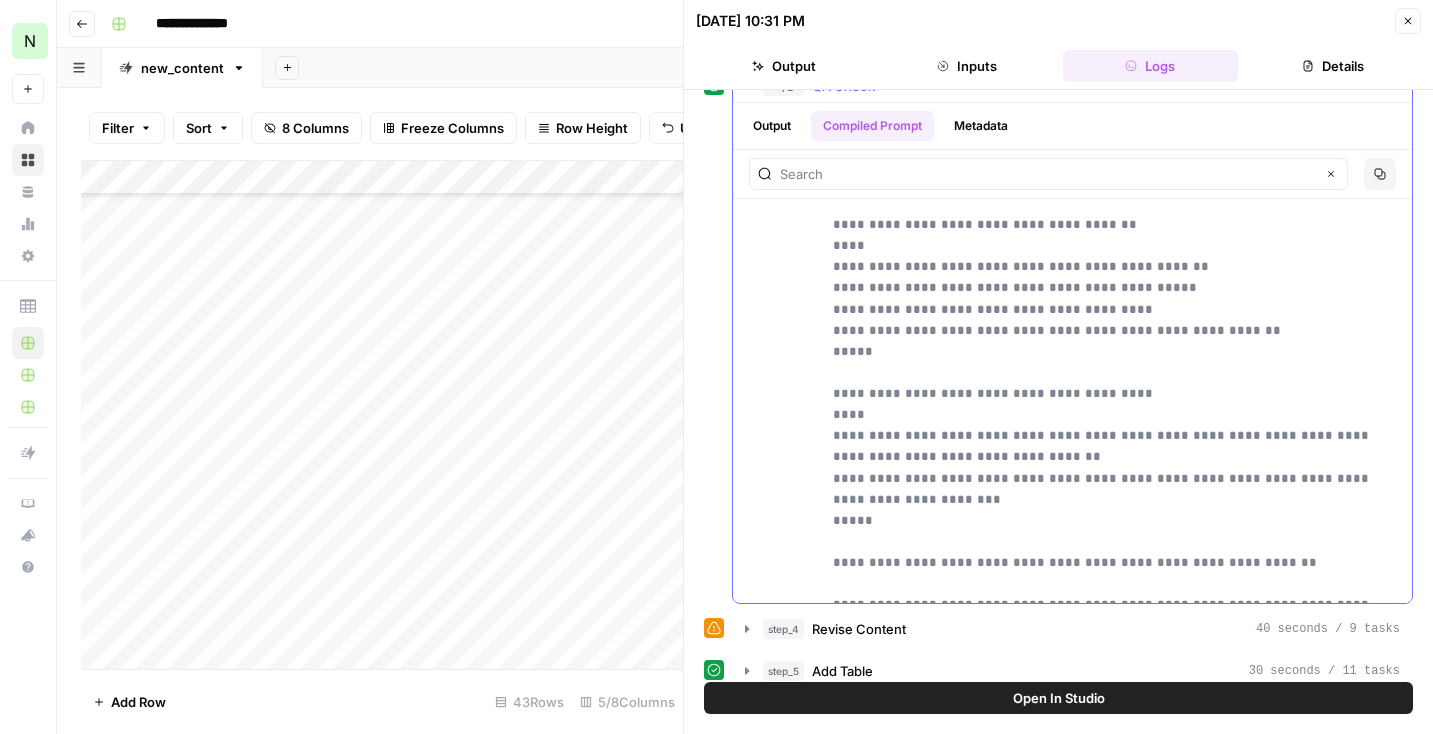 scroll, scrollTop: 0, scrollLeft: 0, axis: both 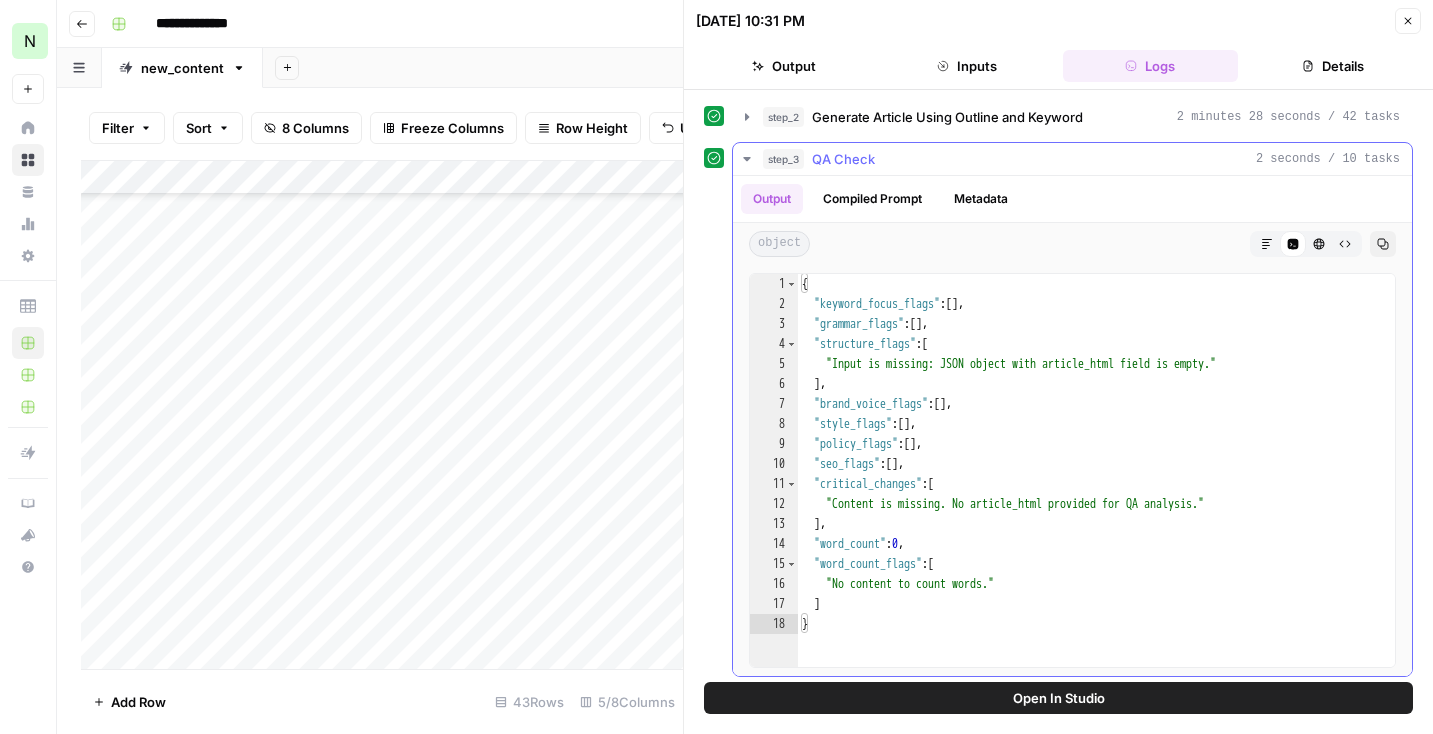 click on "QA Check" at bounding box center (843, 159) 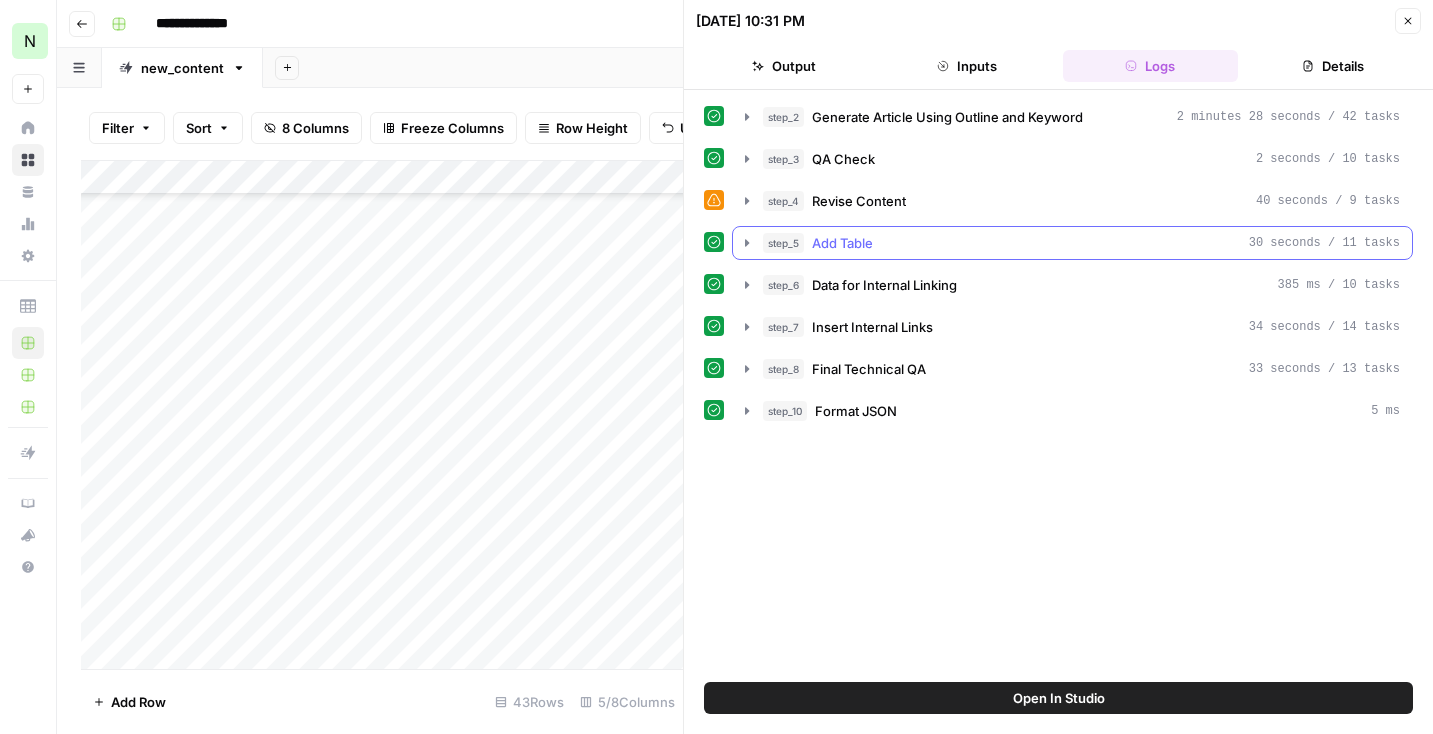 click on "step_5 Add Table 30 seconds / 11 tasks" at bounding box center (1072, 243) 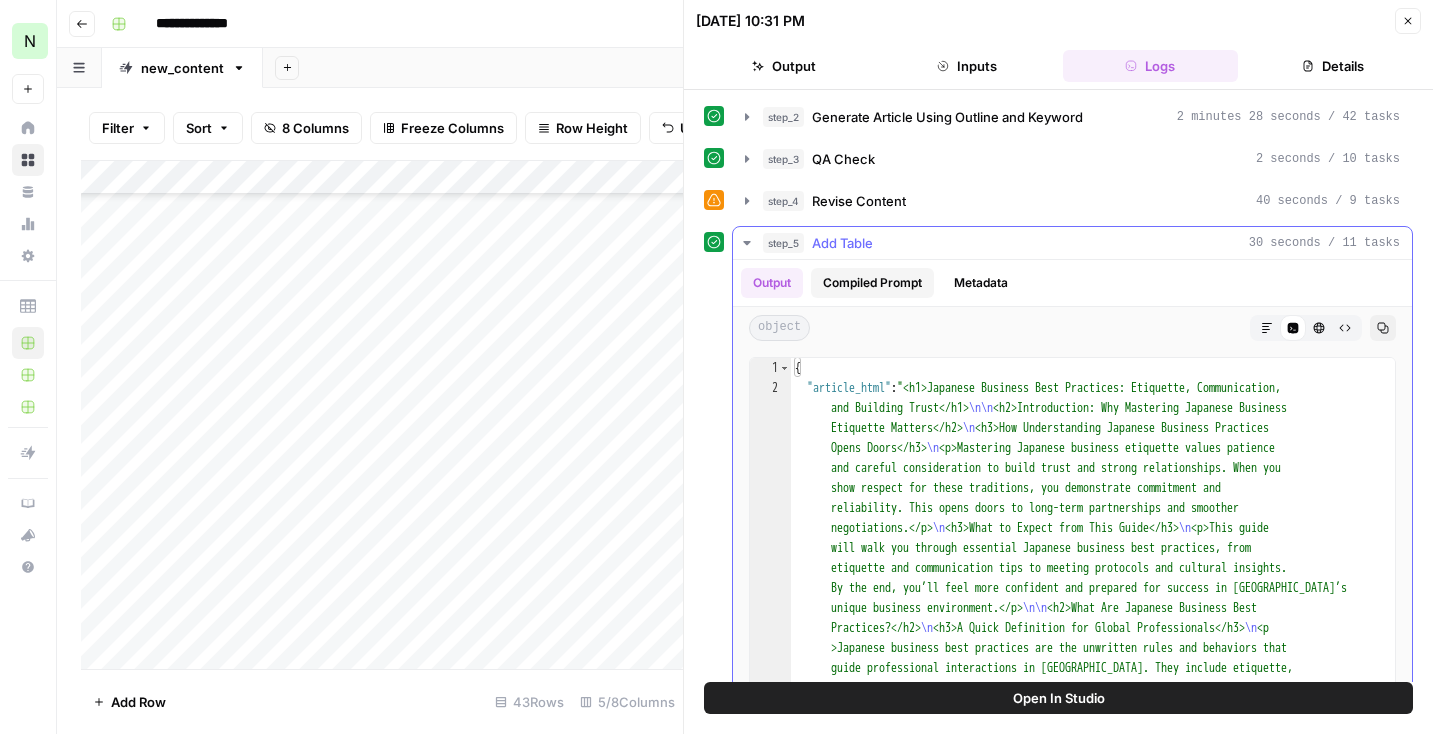click on "Compiled Prompt" at bounding box center [872, 283] 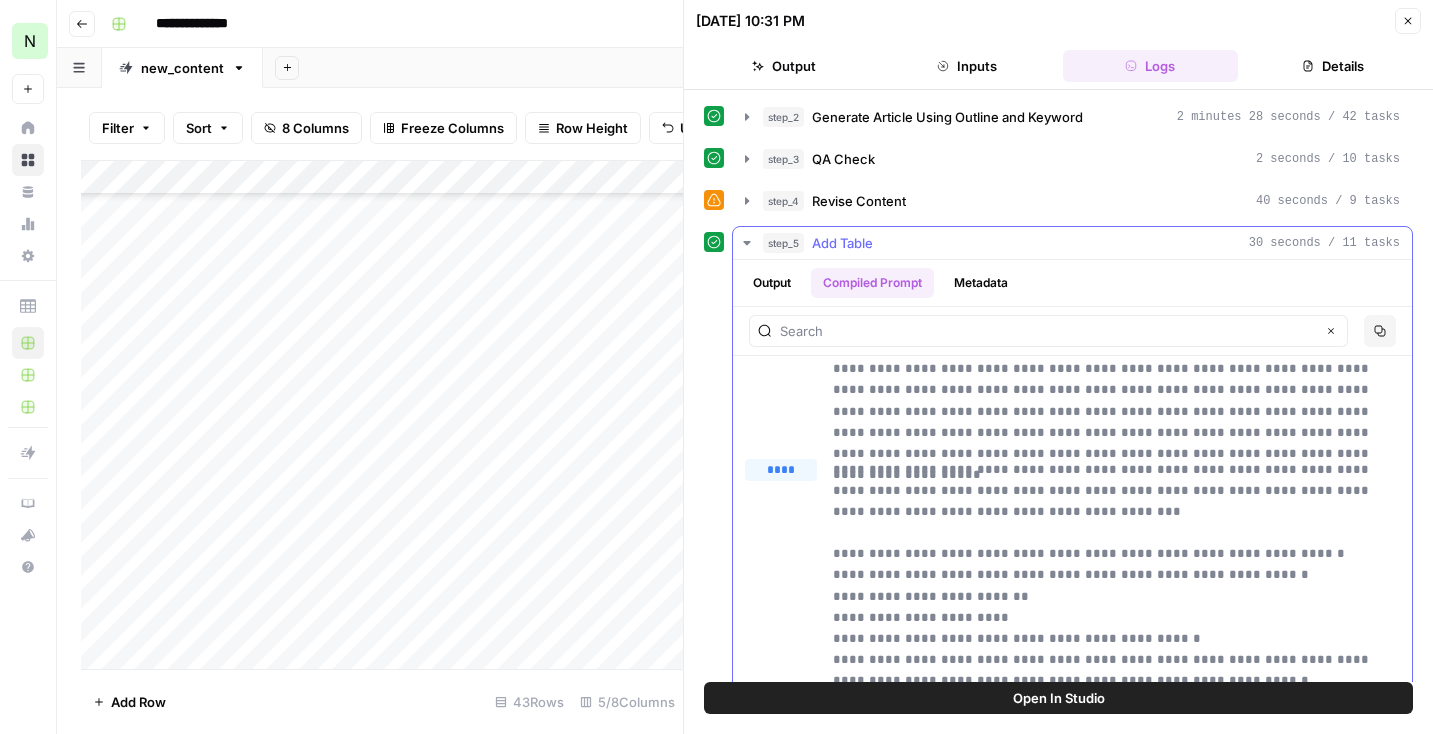 scroll, scrollTop: 63, scrollLeft: 0, axis: vertical 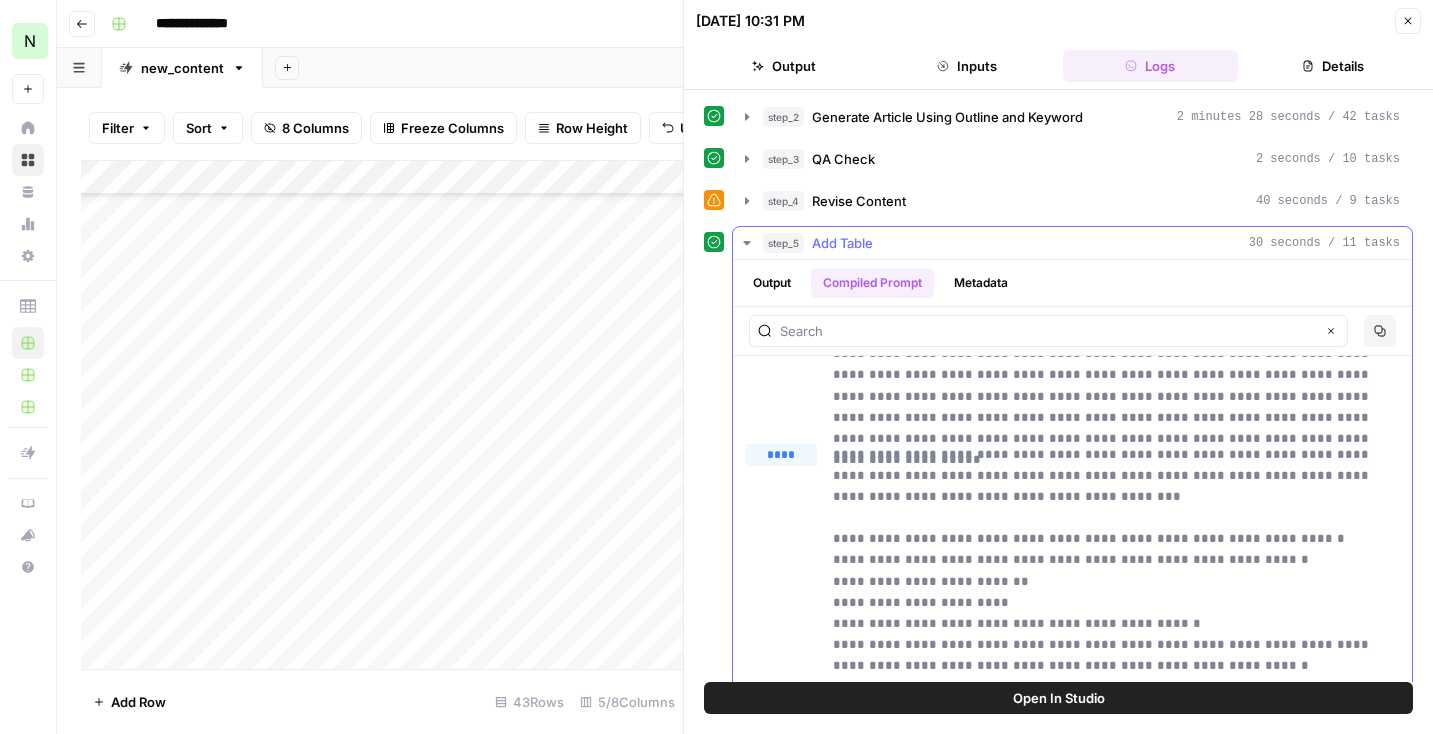 click on "Output Compiled Prompt Metadata" at bounding box center [1072, 283] 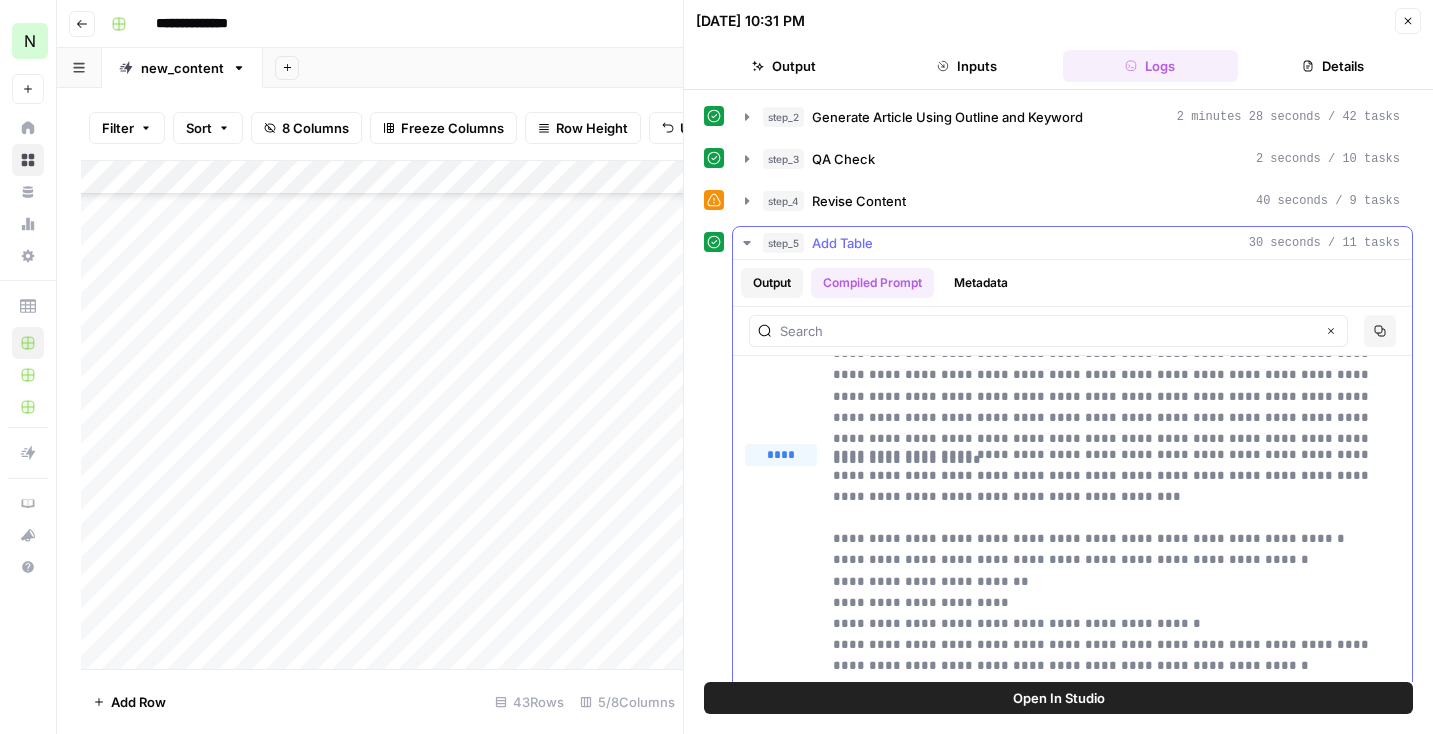 click on "Output" at bounding box center (772, 283) 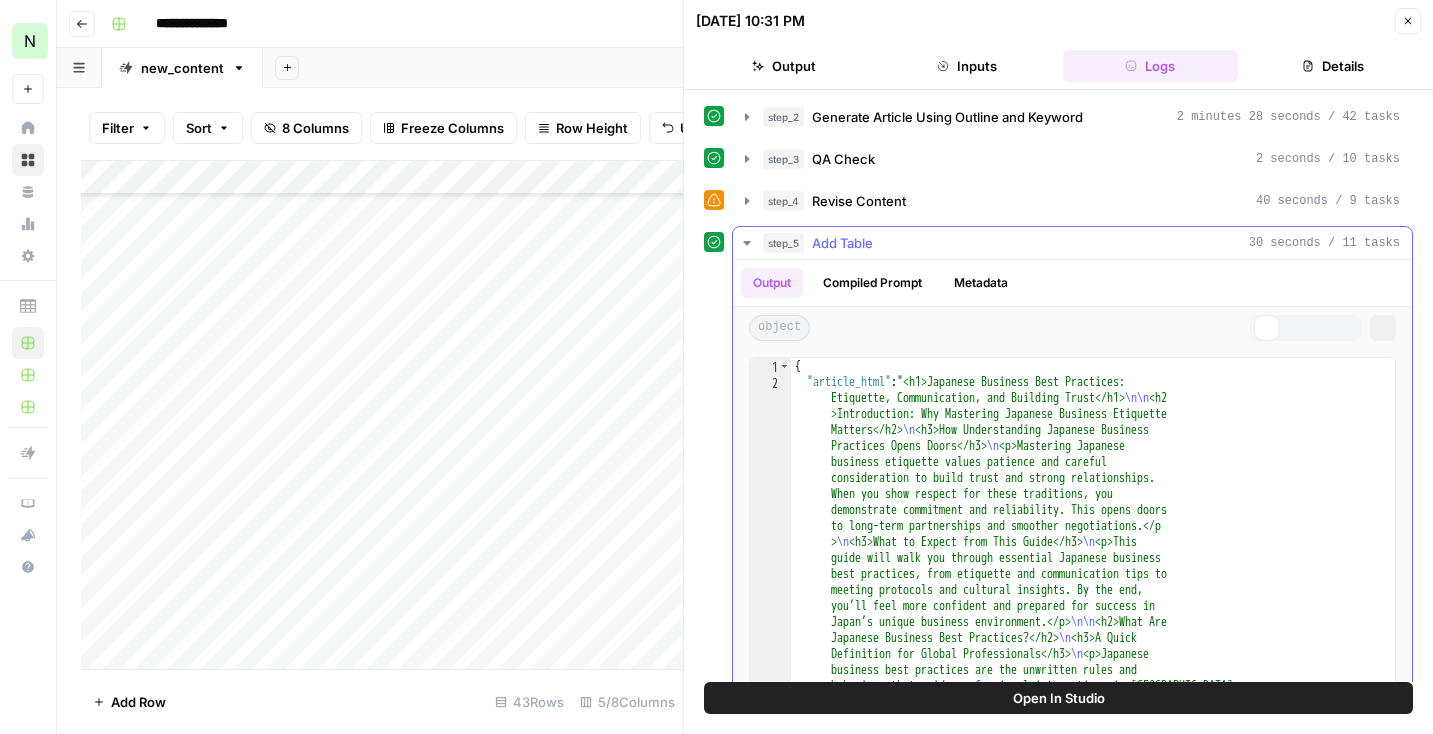 scroll, scrollTop: 0, scrollLeft: 0, axis: both 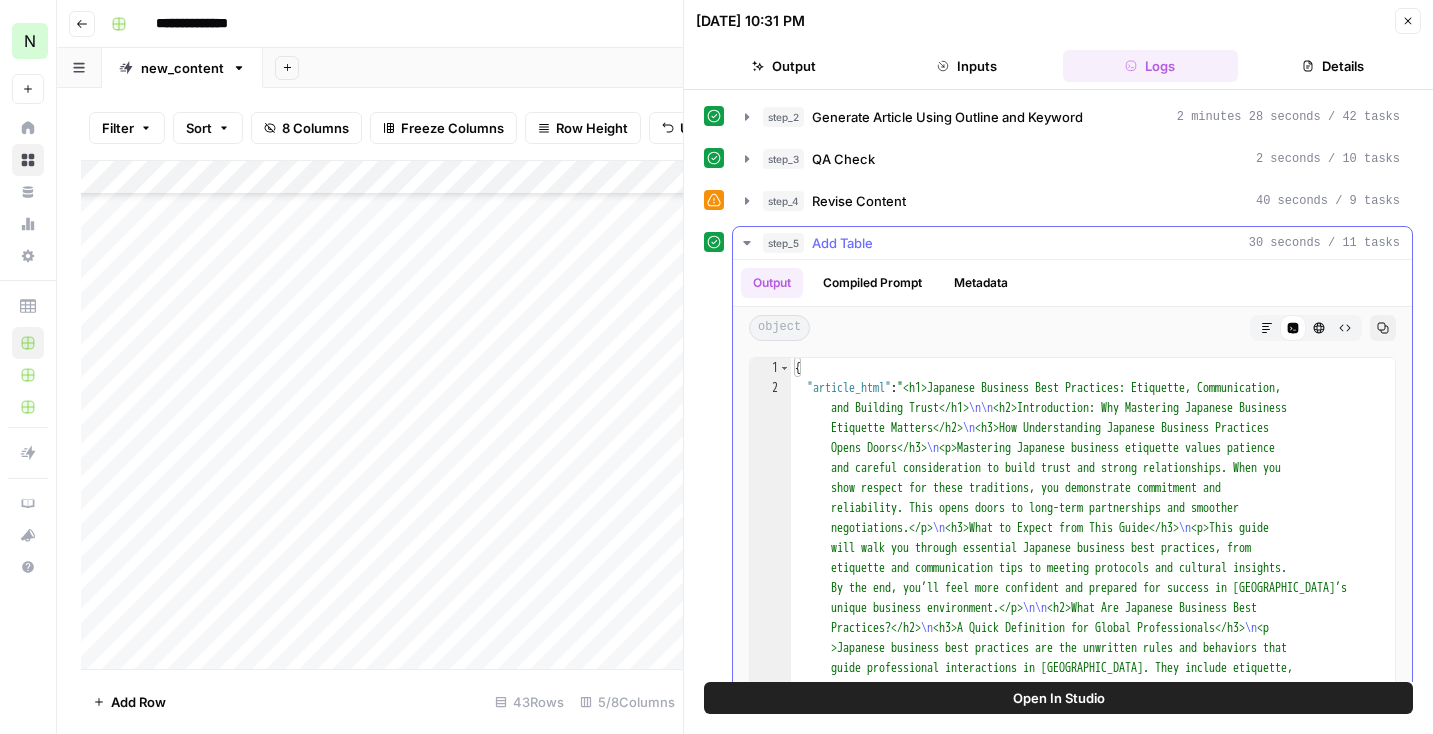 click on "Add Table" at bounding box center (842, 243) 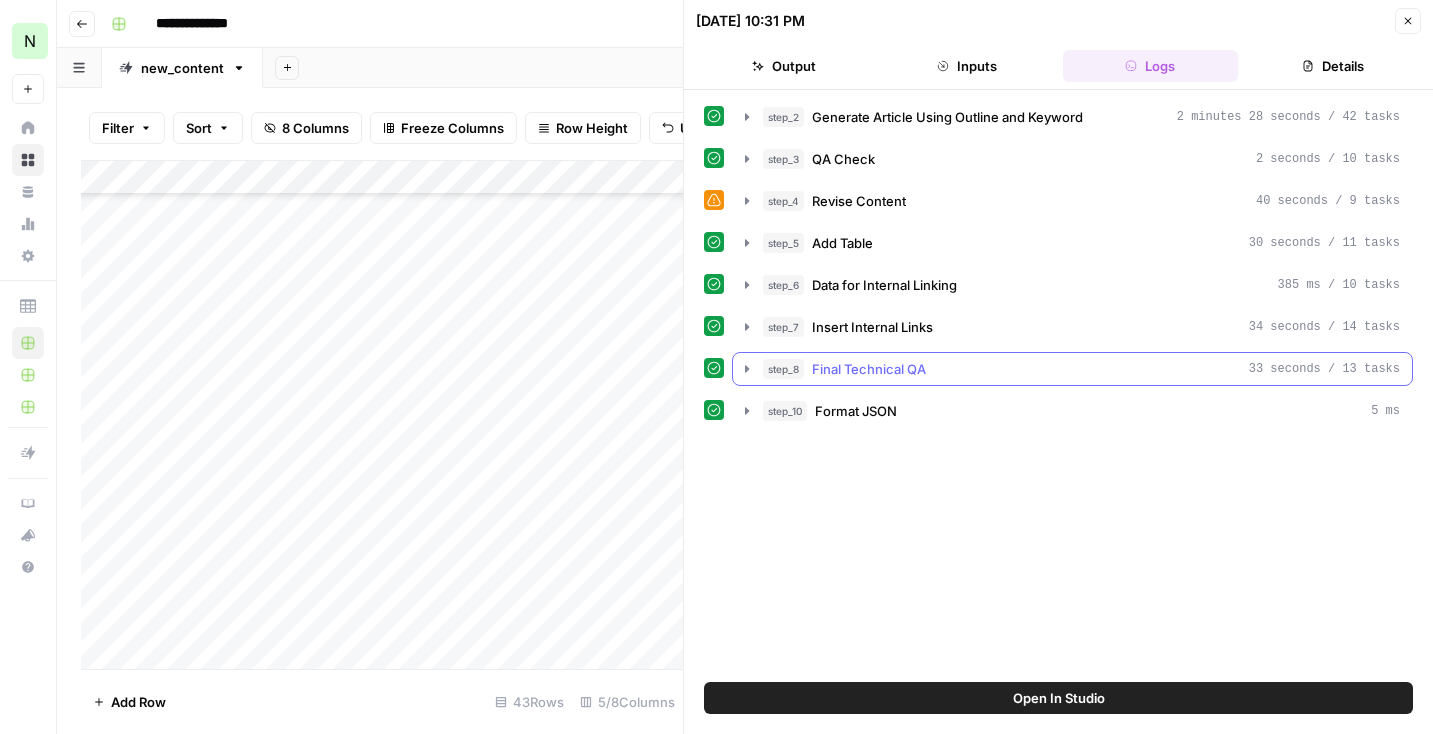 click on "step_8 Final Technical QA 33 seconds / 13 tasks" at bounding box center (1072, 369) 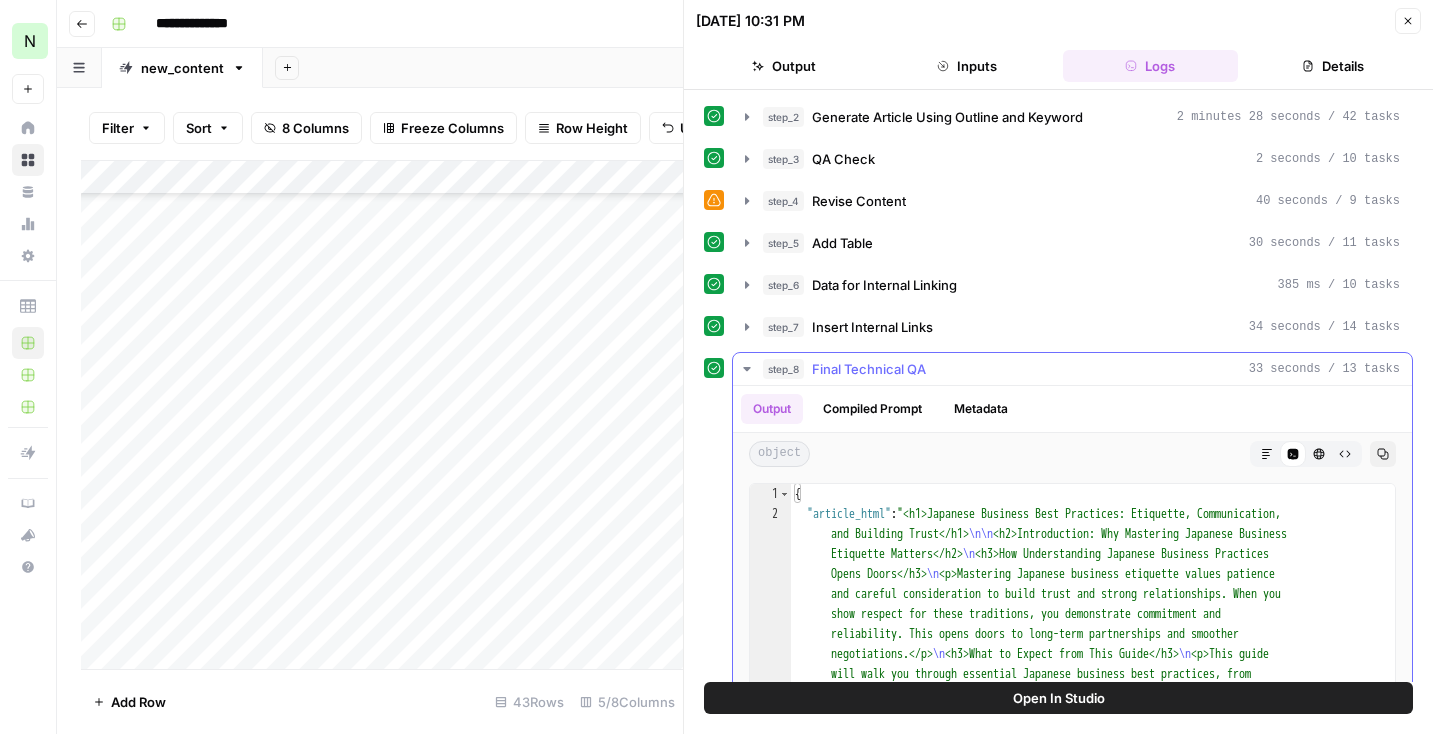 click on "step_8 Final Technical QA 33 seconds / 13 tasks" at bounding box center [1072, 369] 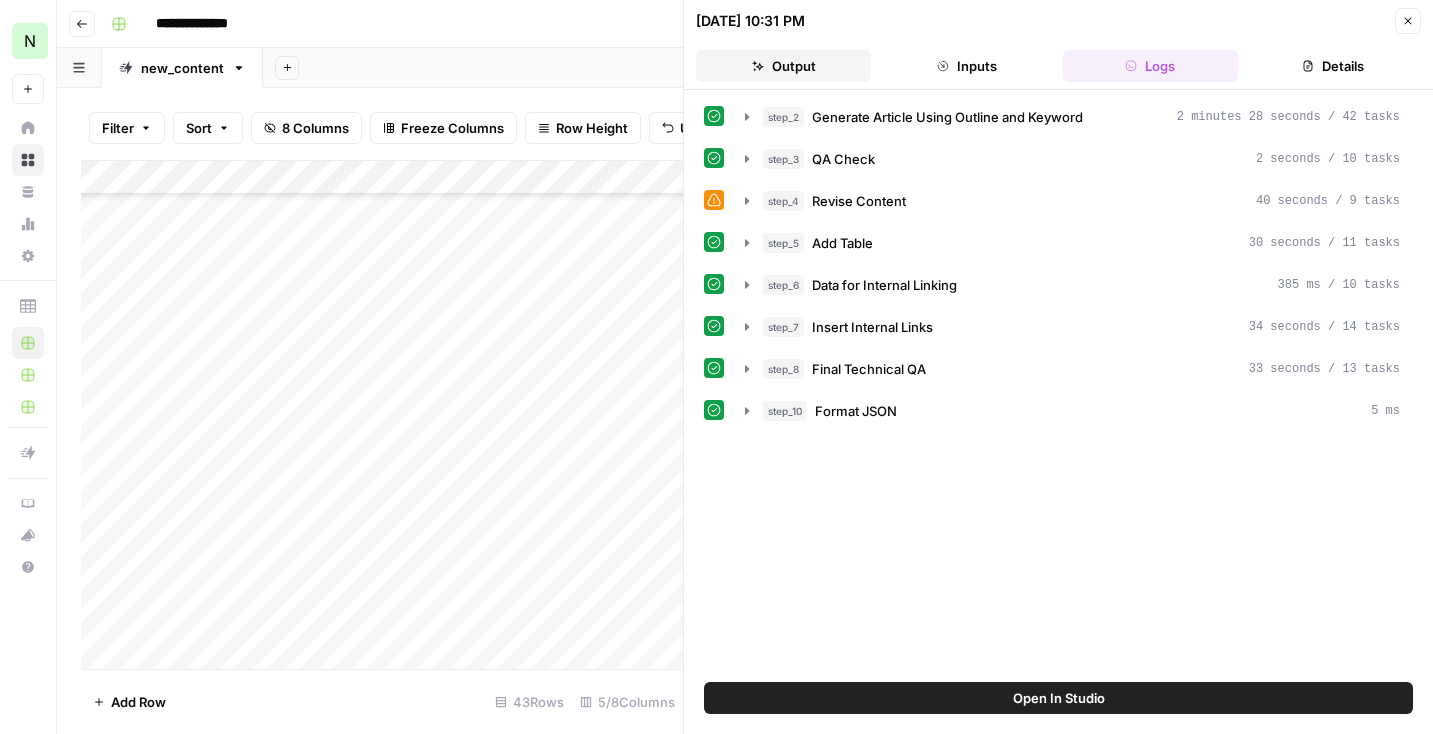 click on "Output" at bounding box center [783, 66] 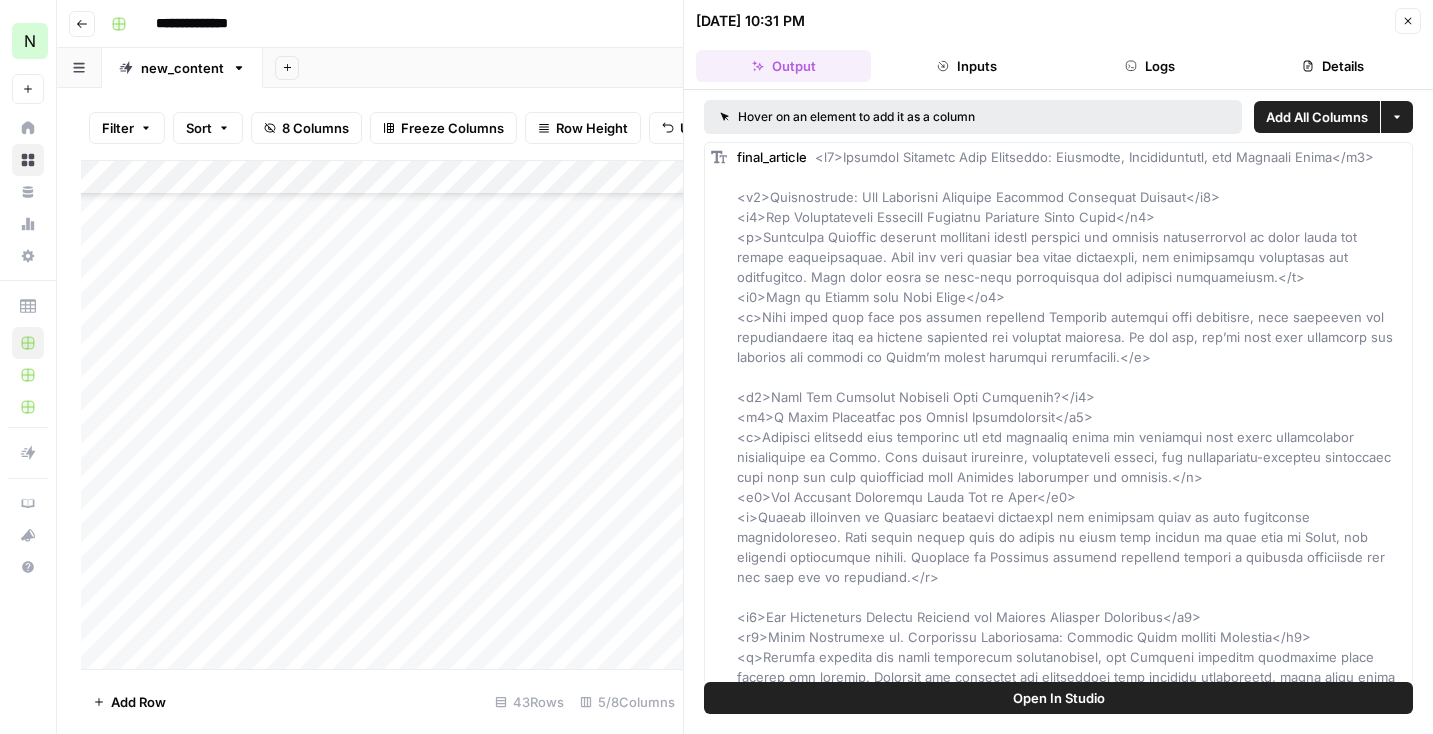 click on "[DATE] 10:31 PM Close Output Inputs Logs Details" at bounding box center [1058, 45] 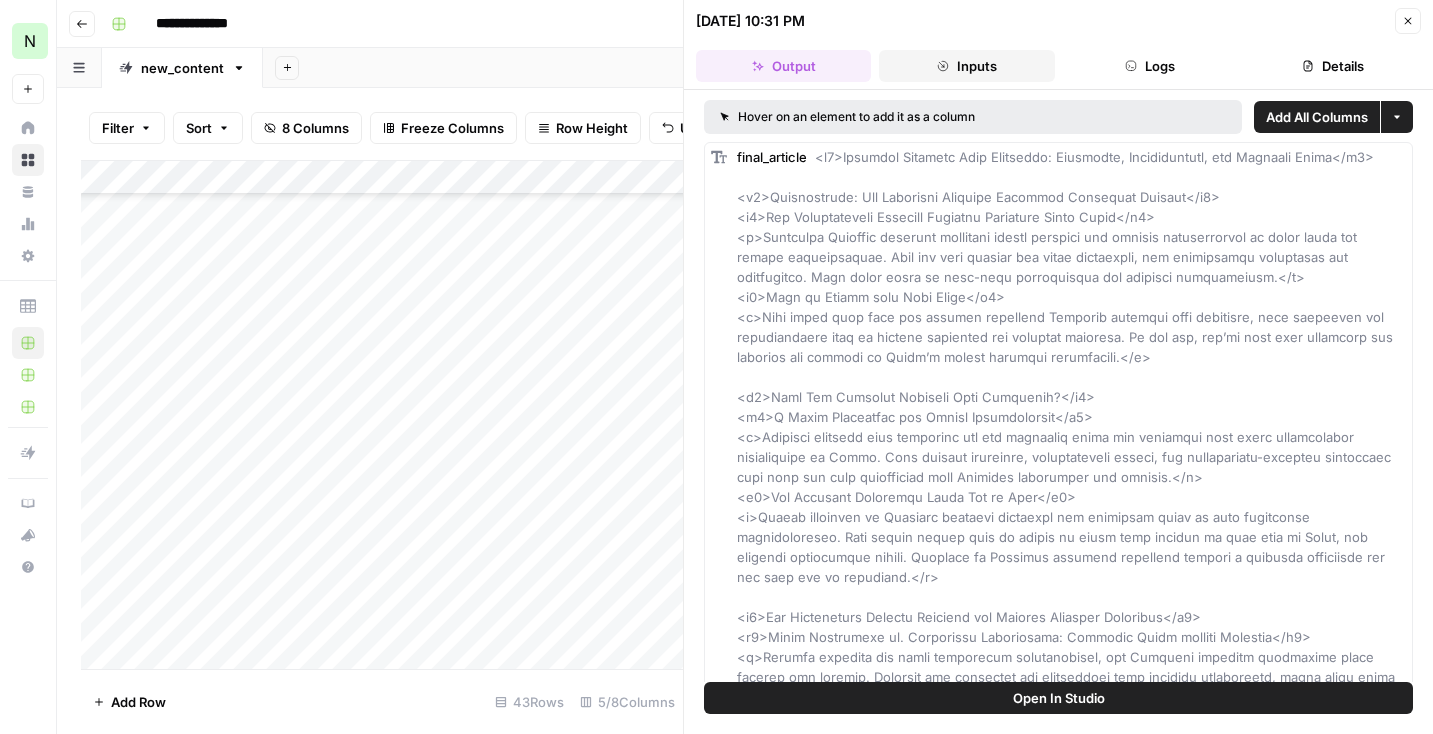 click on "Inputs" at bounding box center [966, 66] 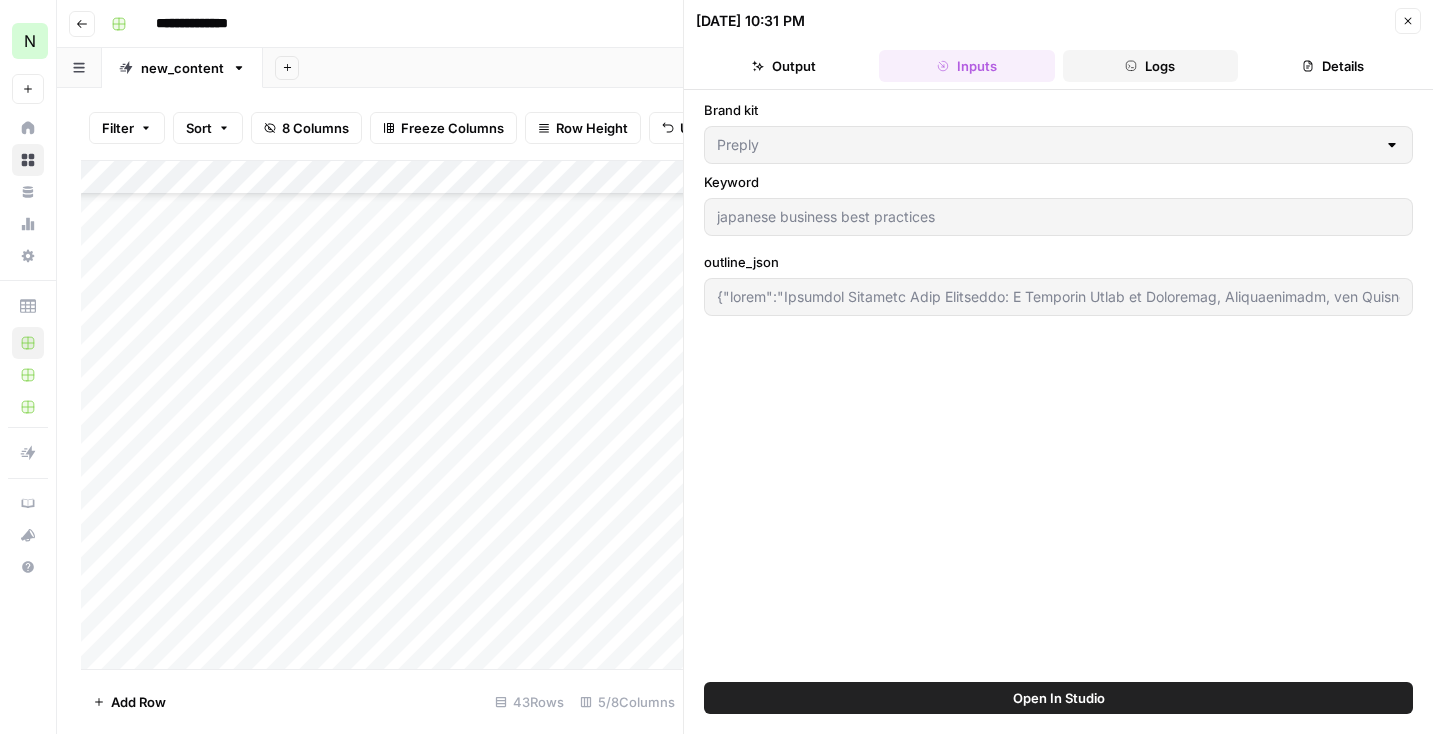 click on "Logs" at bounding box center [1150, 66] 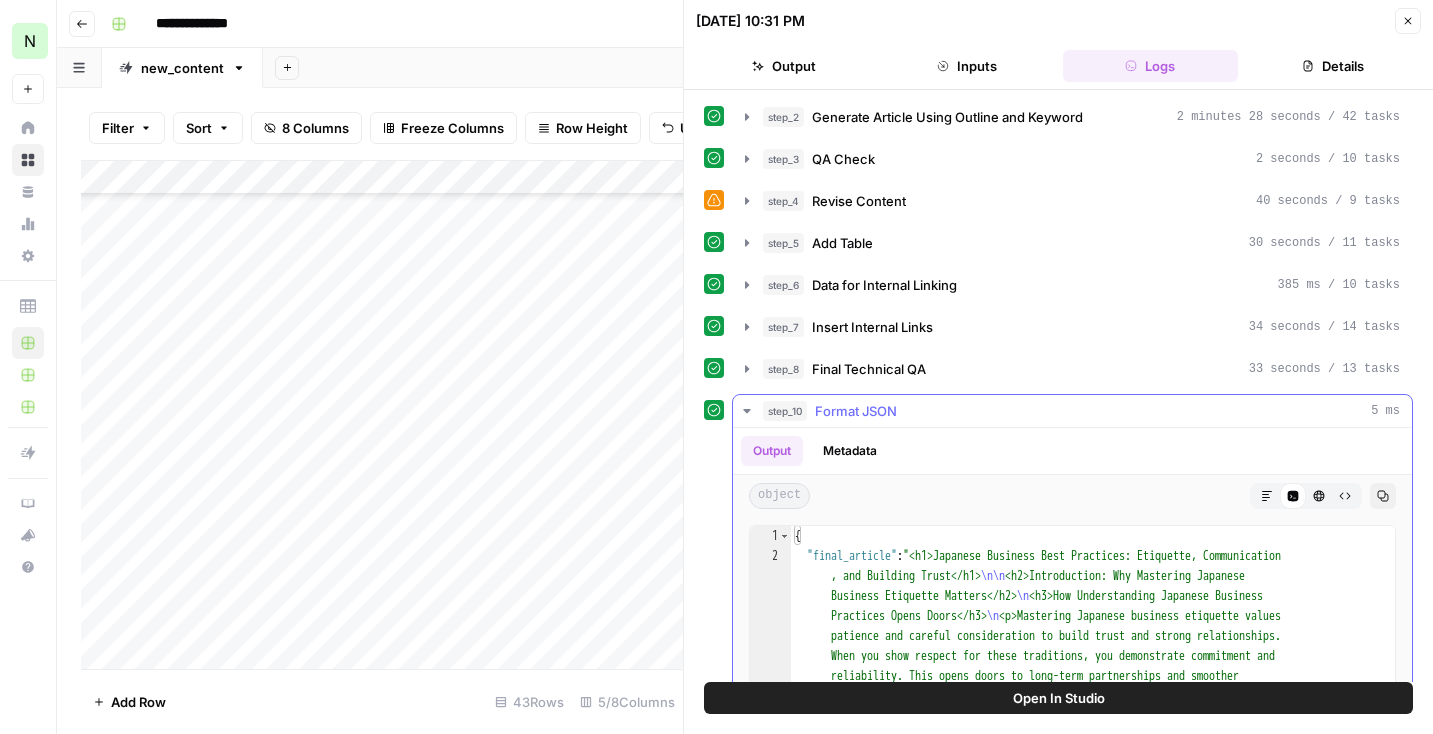 click on "step_10 Format JSON 5 ms" at bounding box center (1072, 411) 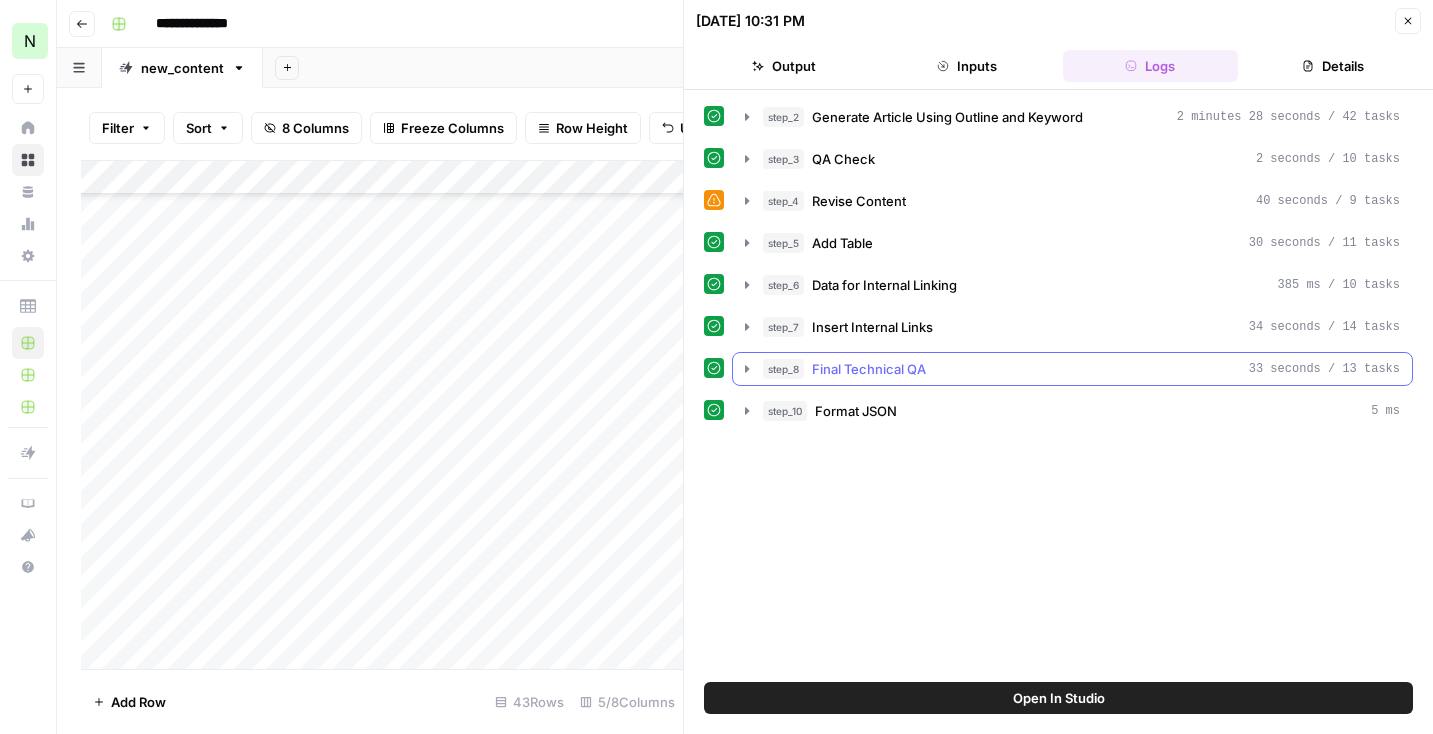 click on "step_8 Final Technical QA 33 seconds / 13 tasks" at bounding box center (1072, 369) 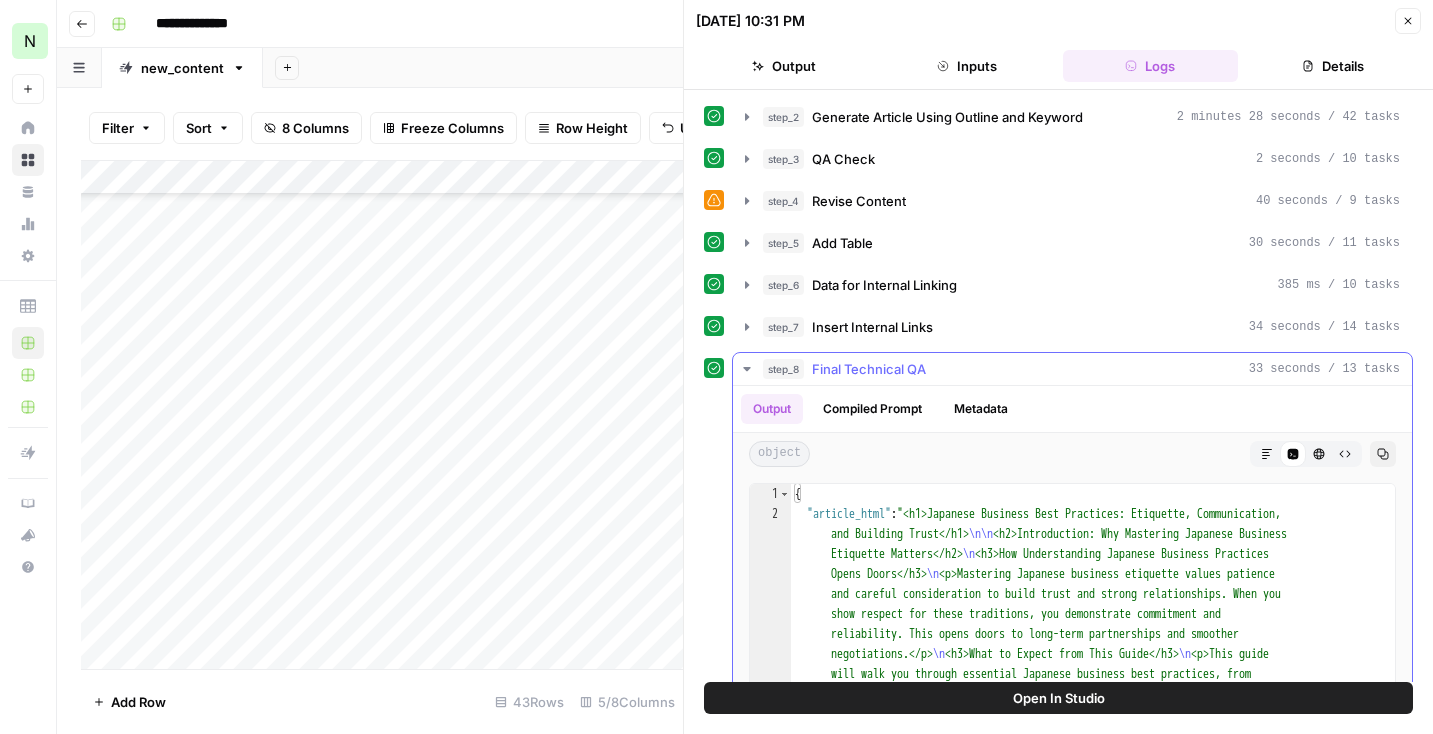 click on "step_8 Final Technical QA 33 seconds / 13 tasks" at bounding box center [1072, 369] 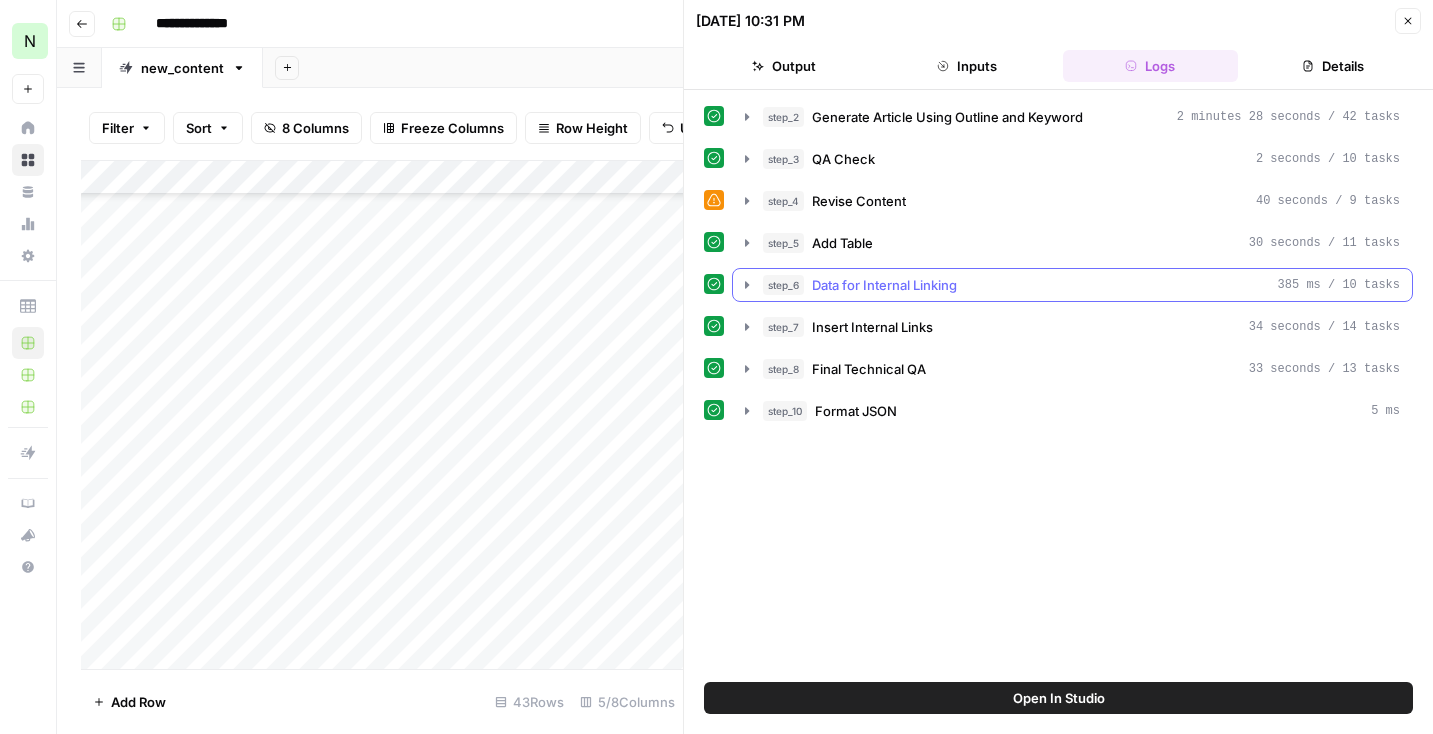 click on "step_6 Data for Internal Linking 385 ms / 10 tasks" at bounding box center [1072, 285] 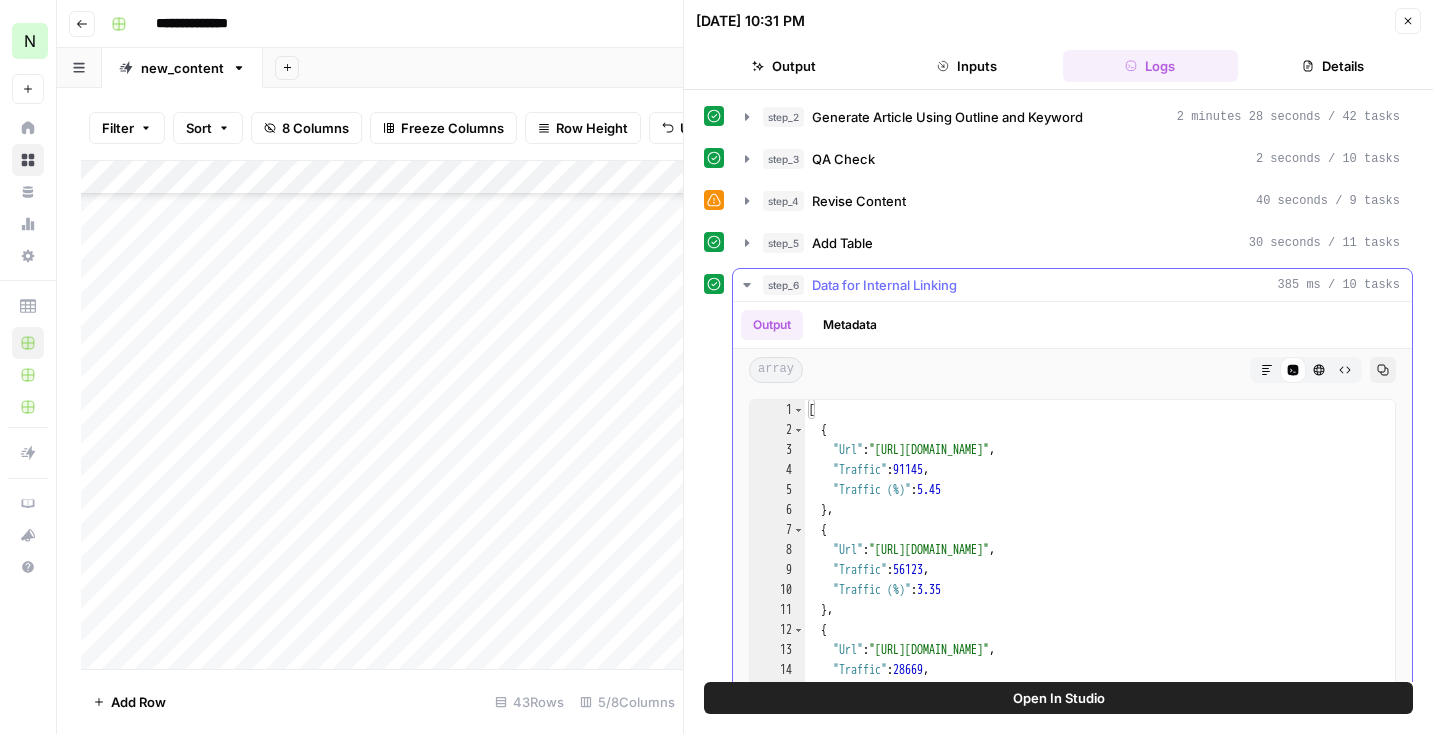 click at bounding box center [1072, 301] 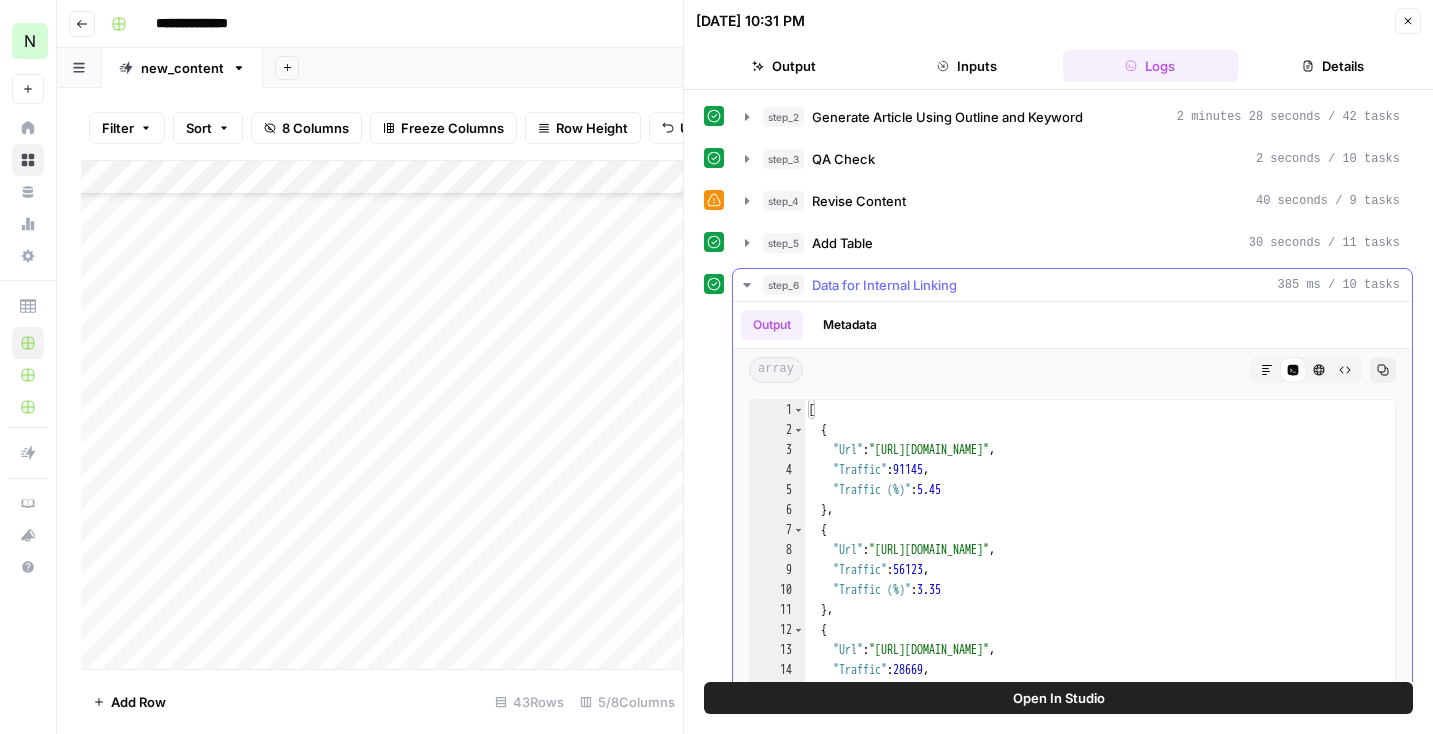 click on "step_6 Data for Internal Linking 385 ms / 10 tasks" at bounding box center (1081, 285) 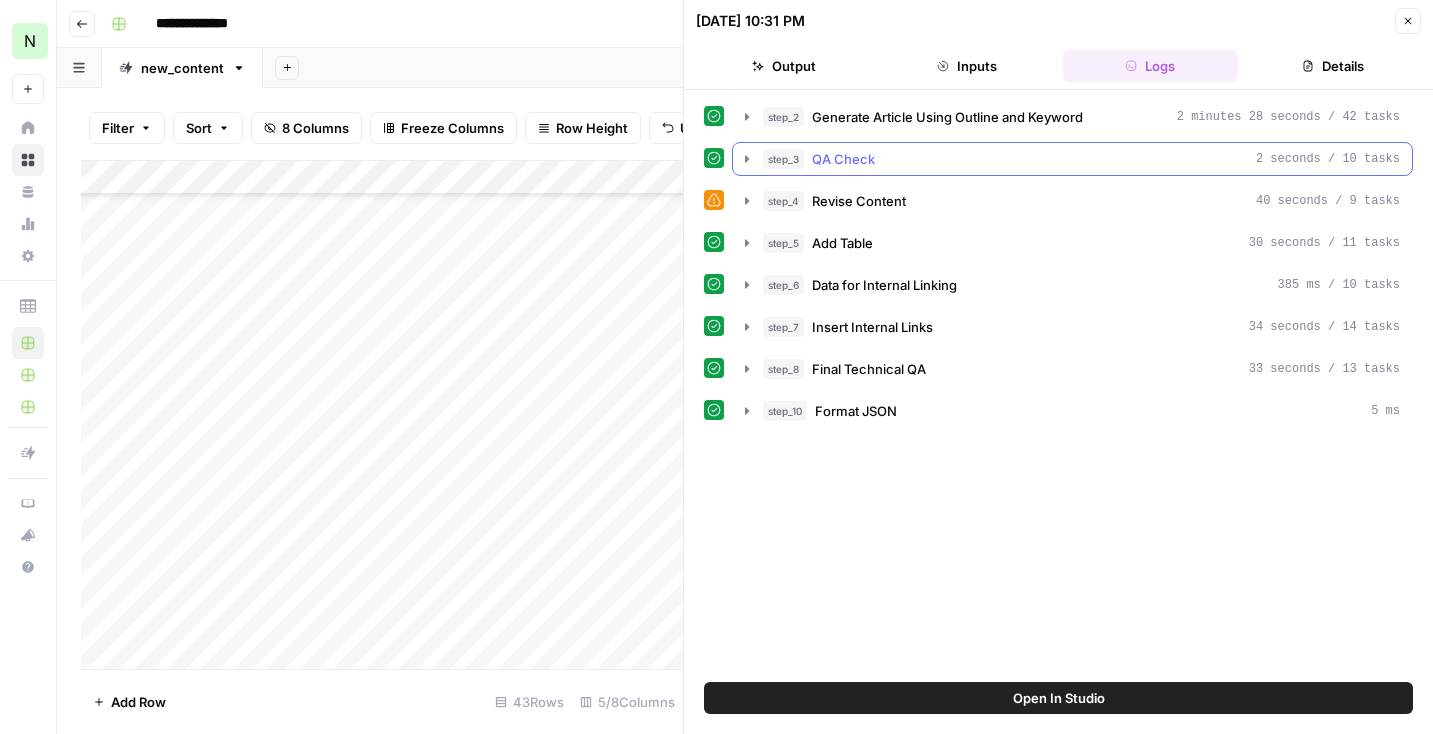 click on "step_3 QA Check 2 seconds / 10 tasks" at bounding box center (1081, 159) 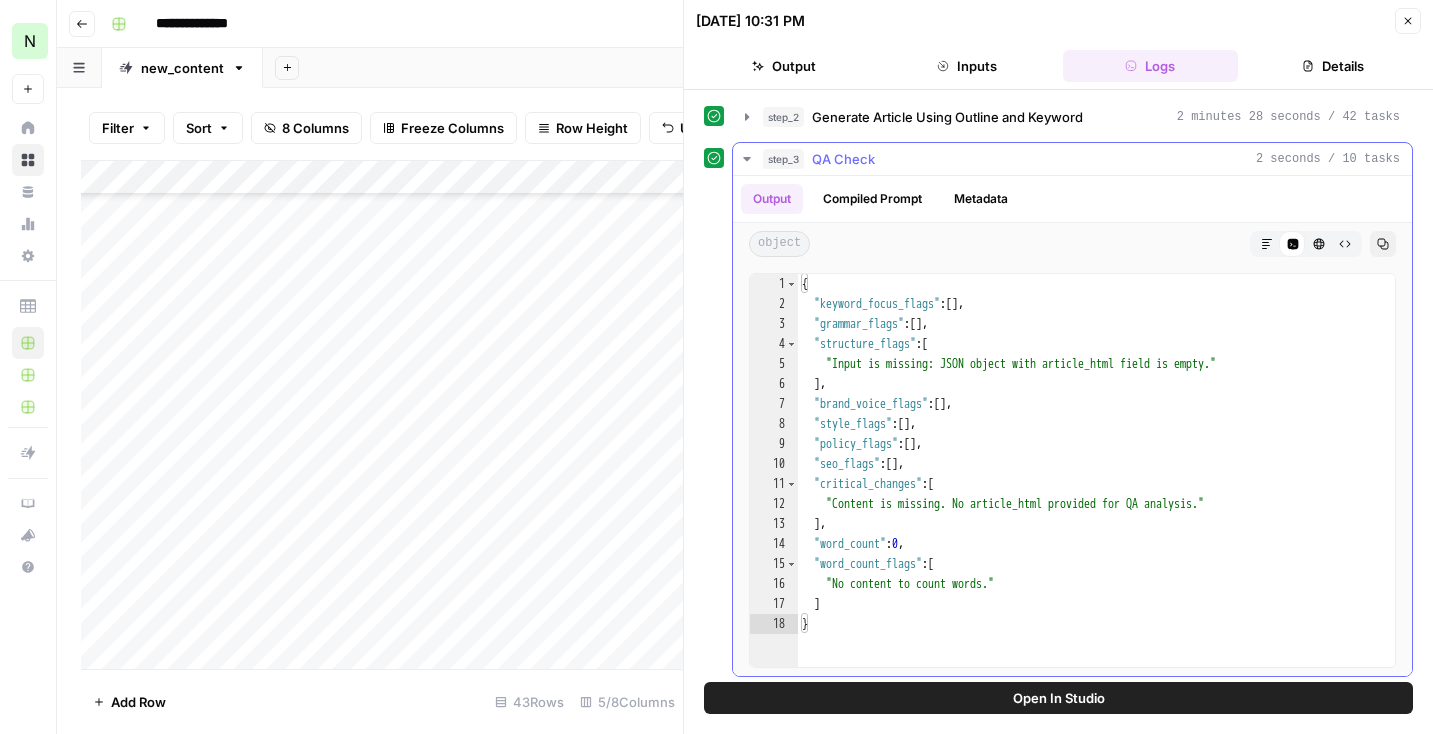 click on "step_3 QA Check 2 seconds / 10 tasks" at bounding box center [1081, 159] 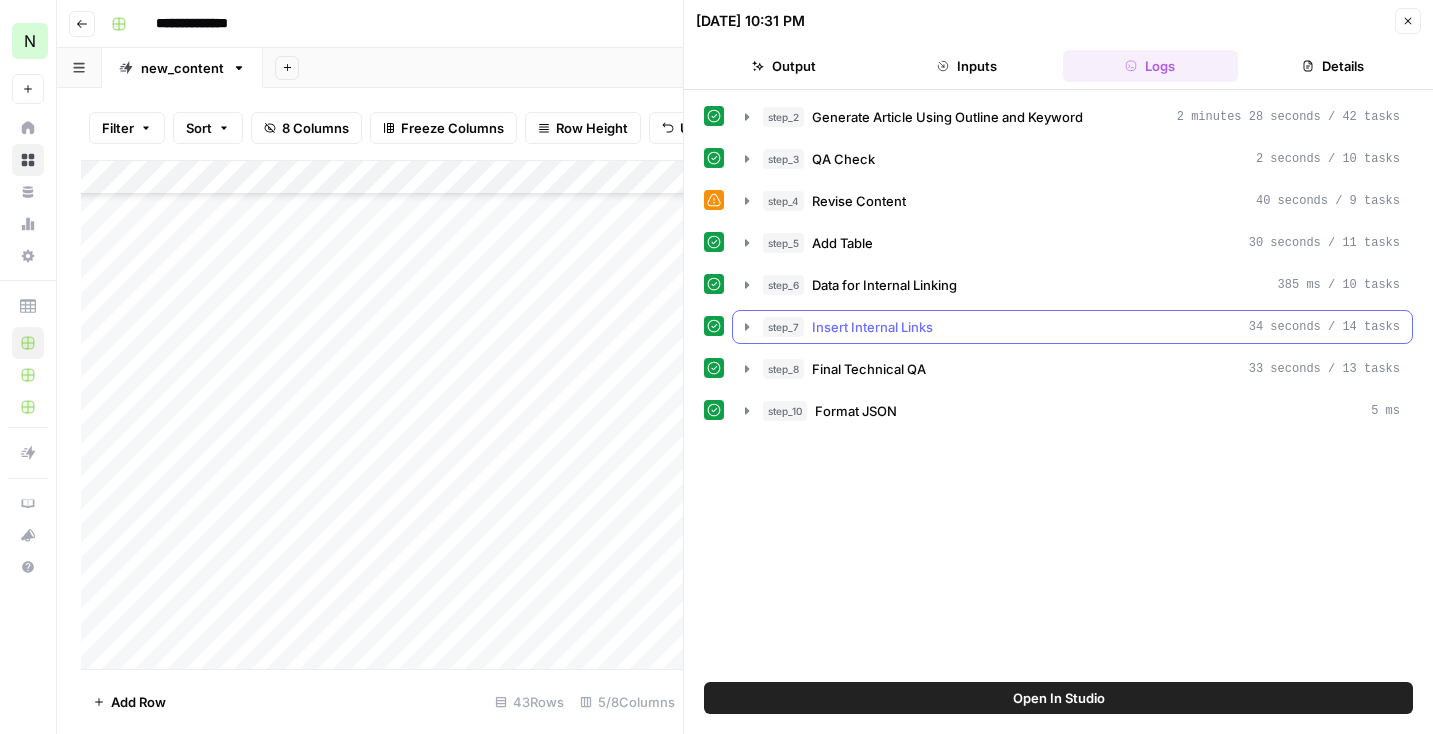 click on "step_7 Insert Internal Links 34 seconds / 14 tasks" at bounding box center [1072, 327] 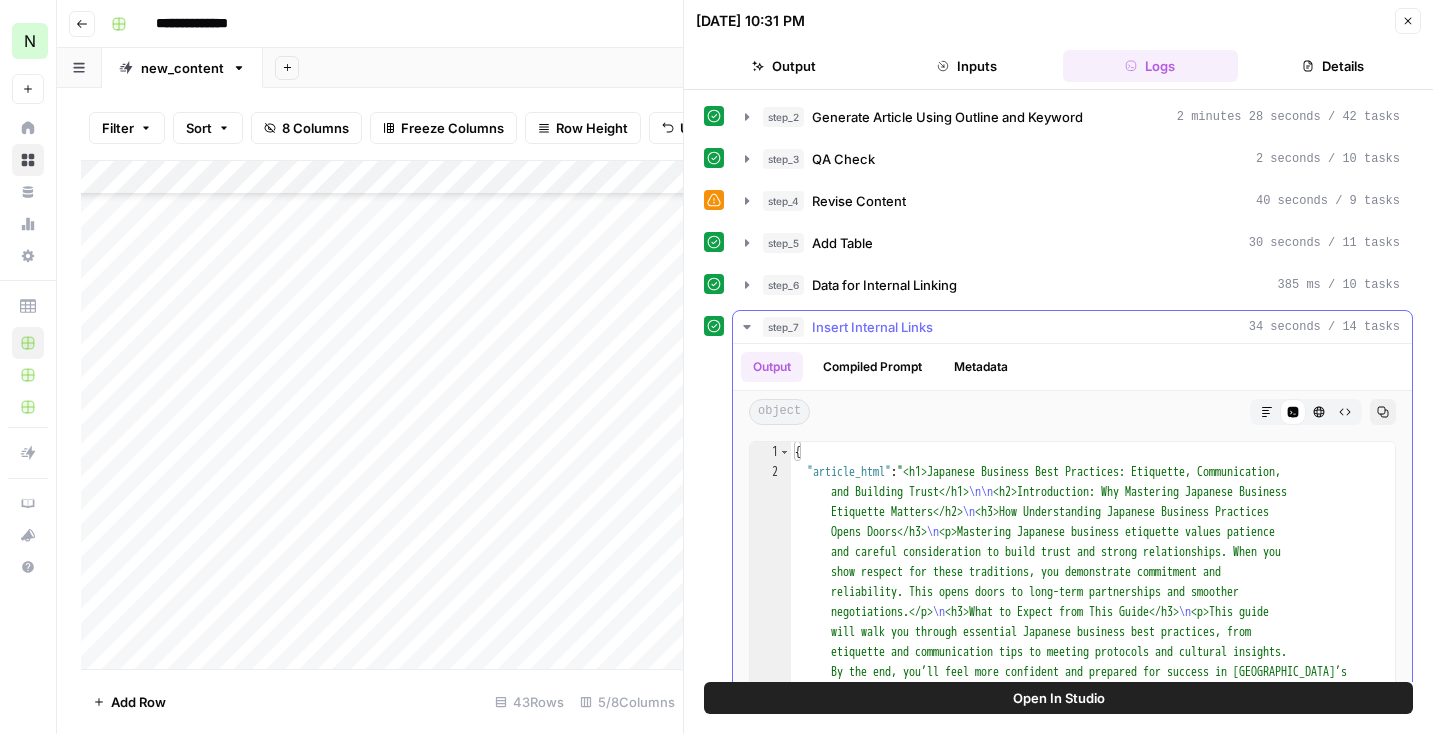 click on "Insert Internal Links" at bounding box center [872, 327] 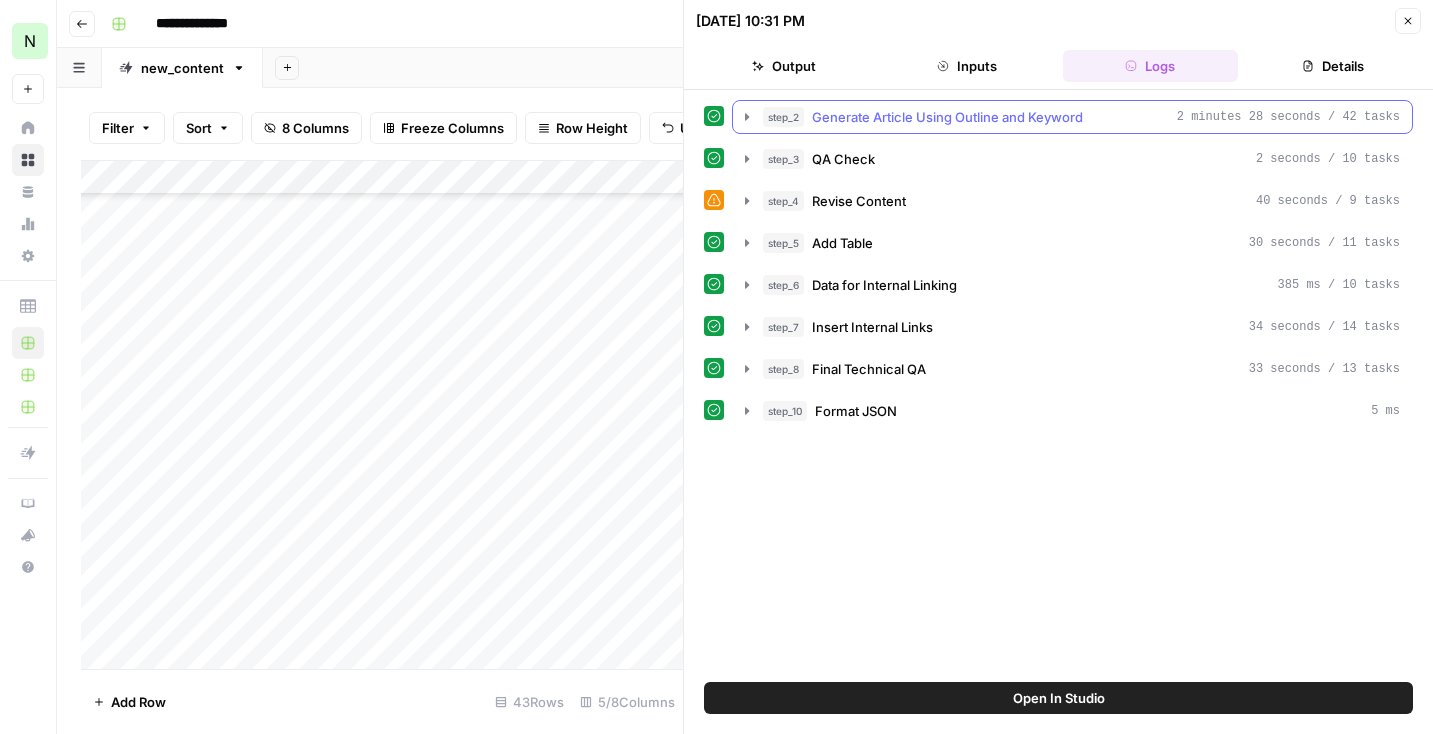 click on "step_2 Generate Article Using Outline and Keyword 2 minutes 28 seconds / 42 tasks" at bounding box center (1072, 117) 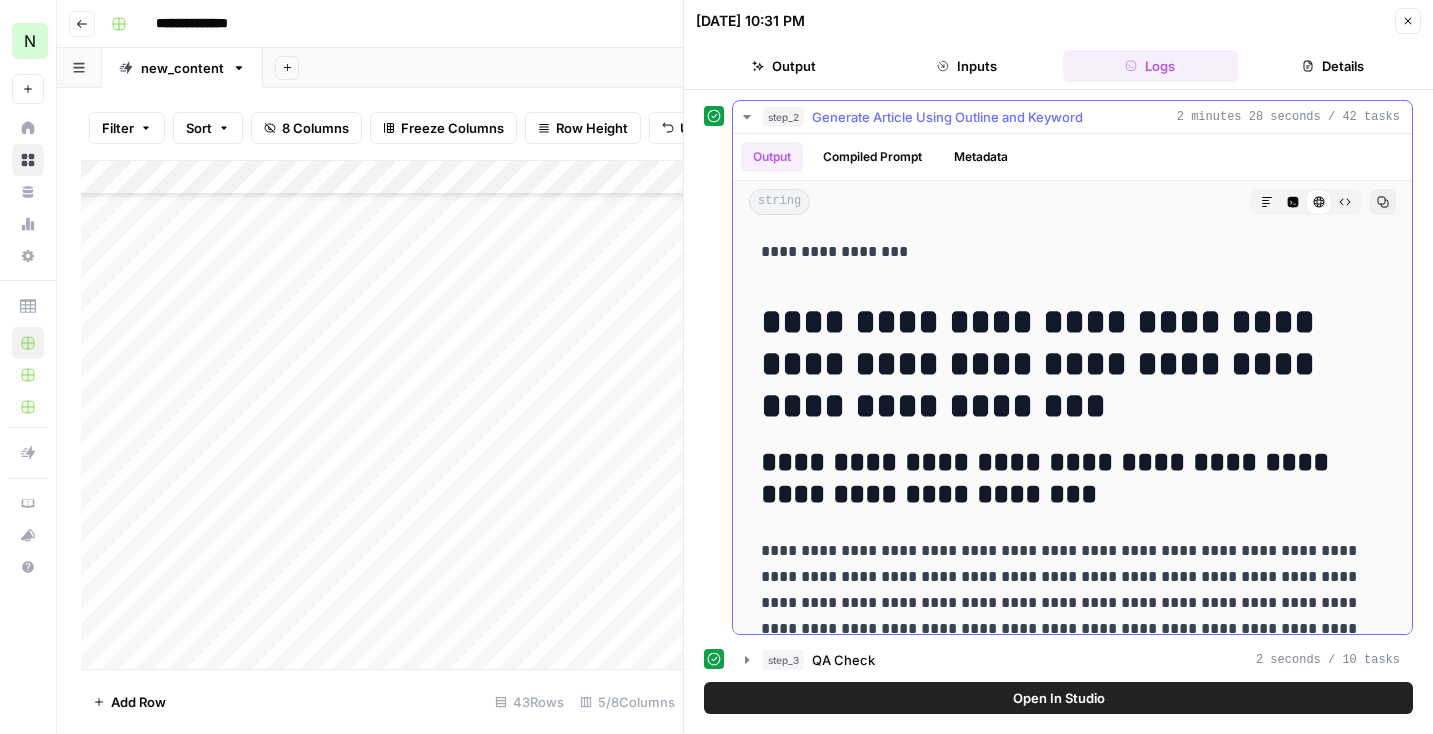 click on "step_2 Generate Article Using Outline and Keyword 2 minutes 28 seconds / 42 tasks" at bounding box center (1072, 117) 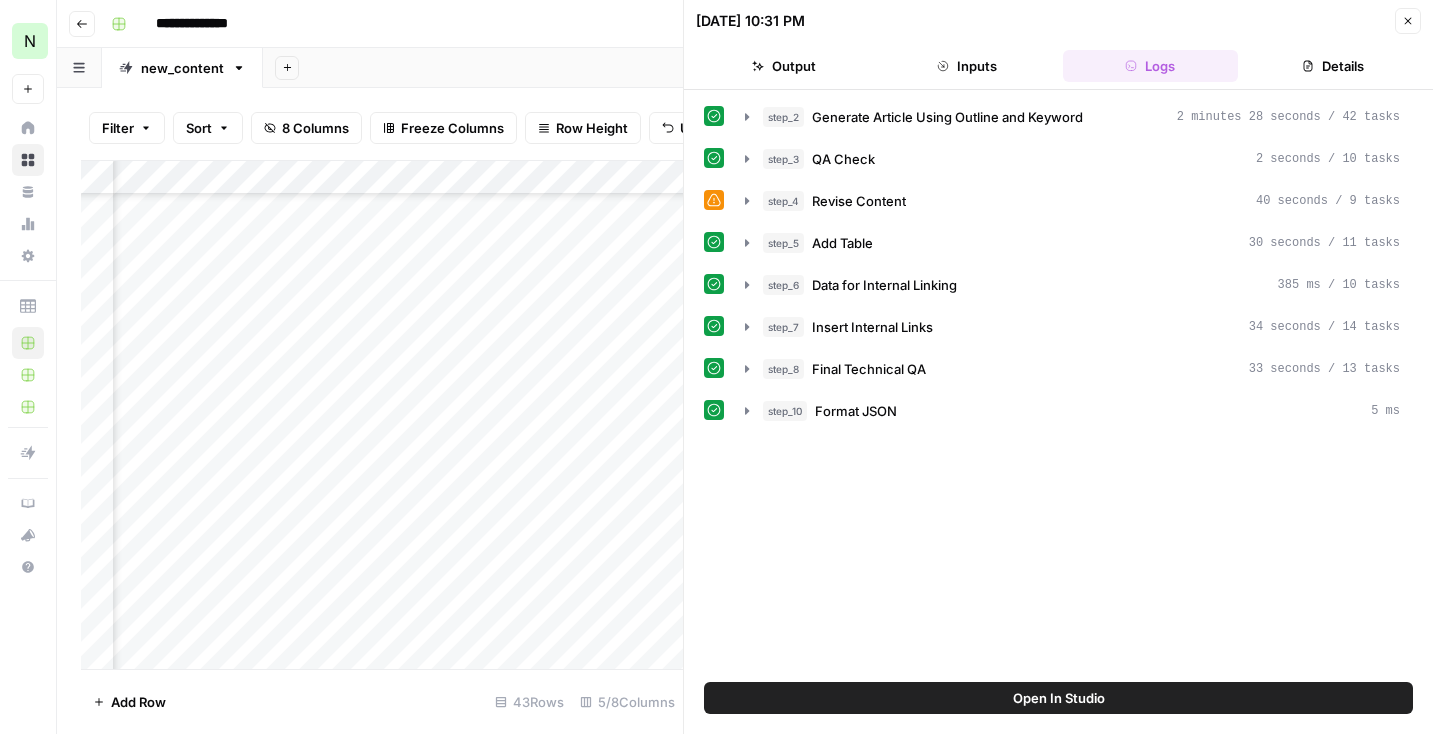 scroll, scrollTop: 1020, scrollLeft: 266, axis: both 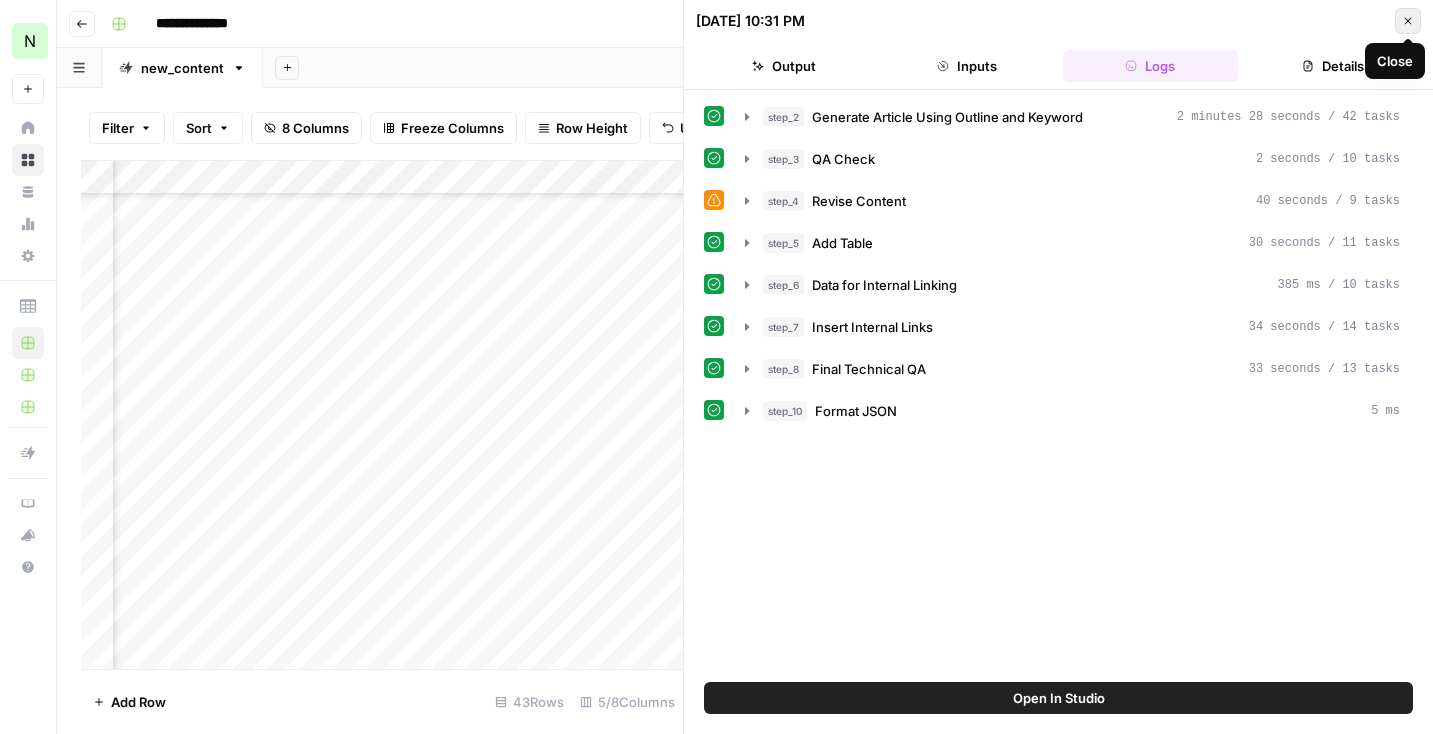 click on "Close" at bounding box center [1408, 21] 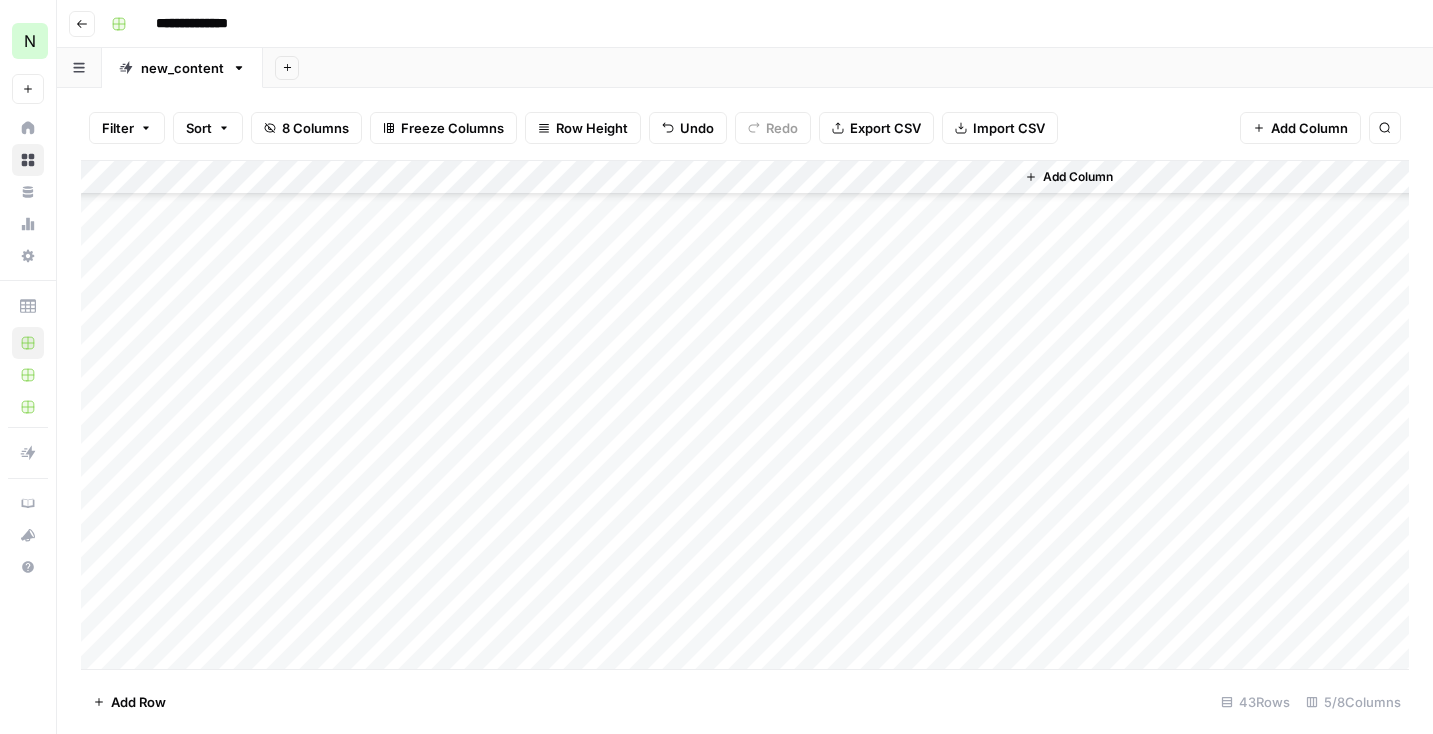 scroll, scrollTop: 1020, scrollLeft: 0, axis: vertical 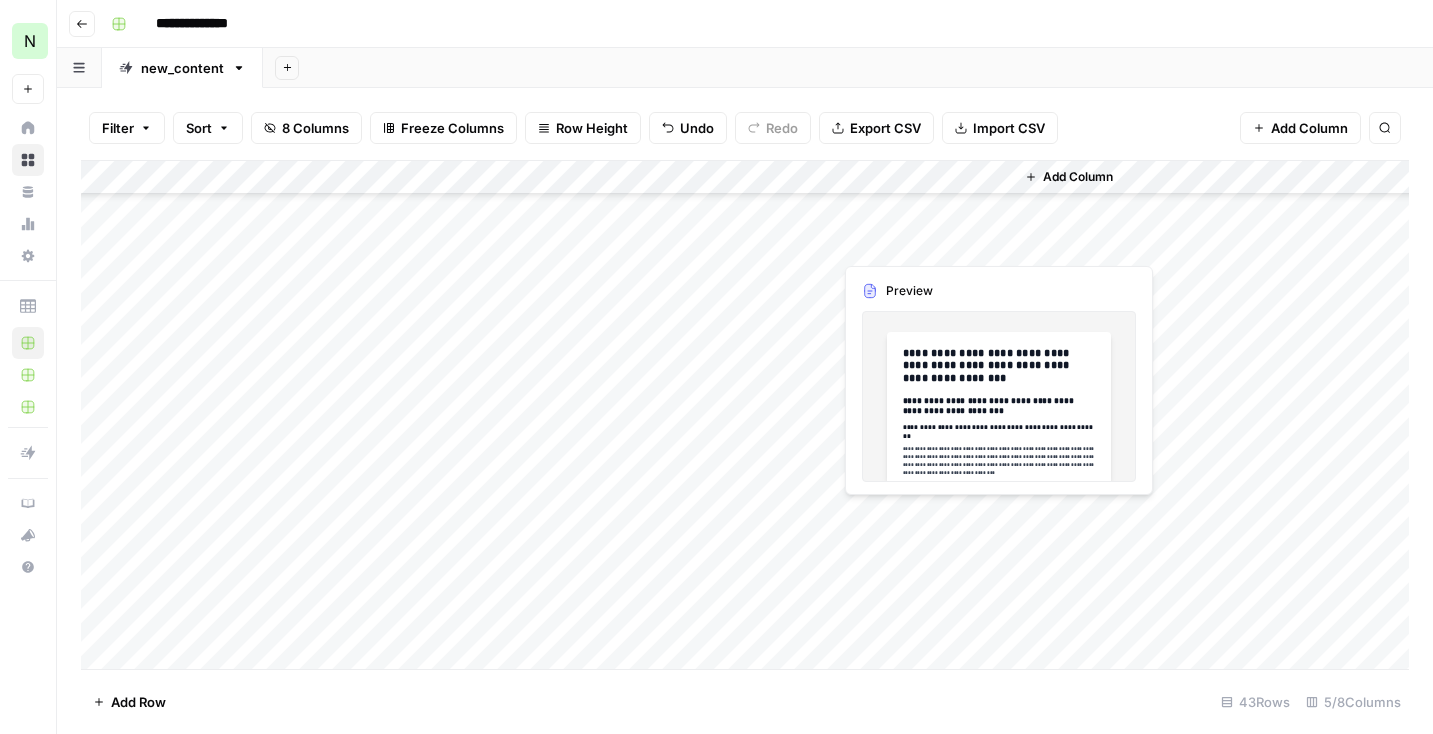 click on "Add Column" at bounding box center (745, 415) 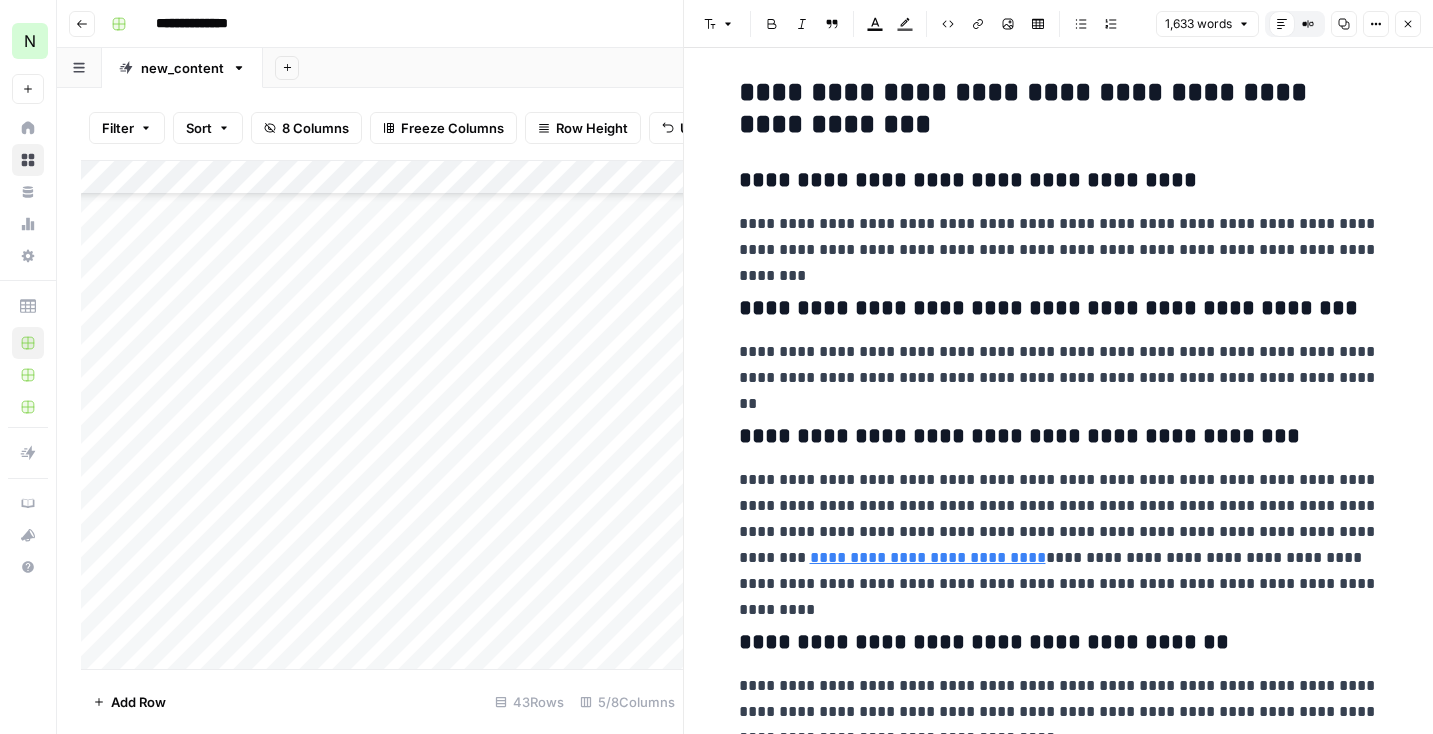 scroll, scrollTop: 1920, scrollLeft: 0, axis: vertical 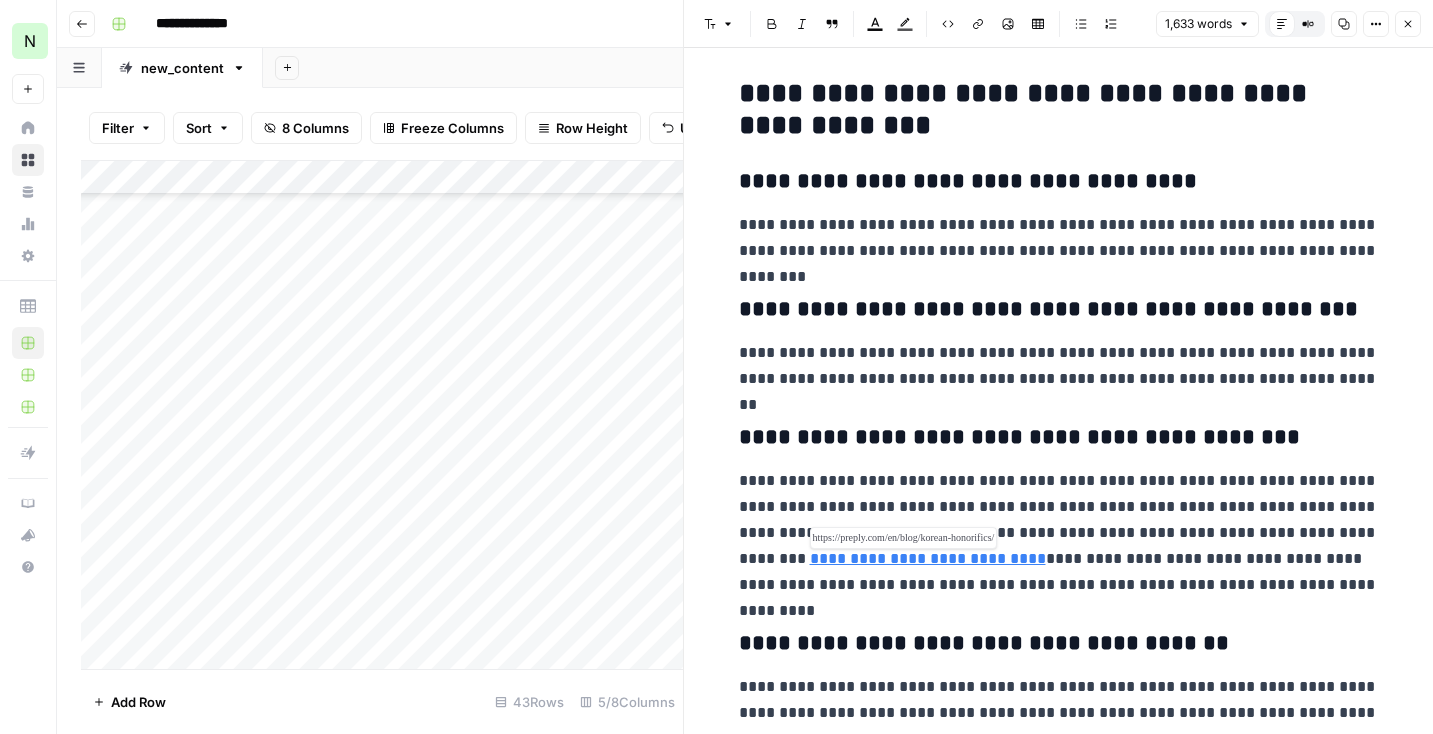 click on "**********" at bounding box center [928, 558] 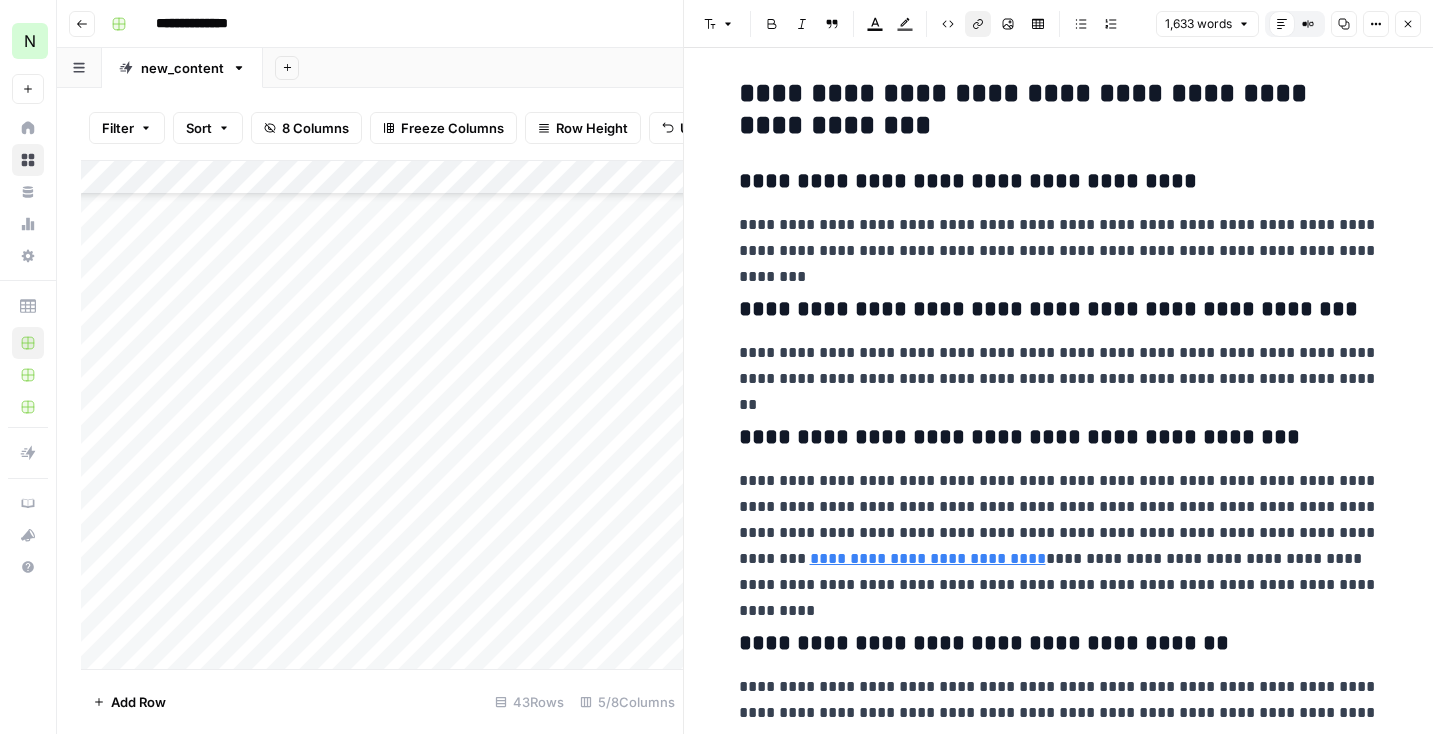 scroll, scrollTop: 1947, scrollLeft: 0, axis: vertical 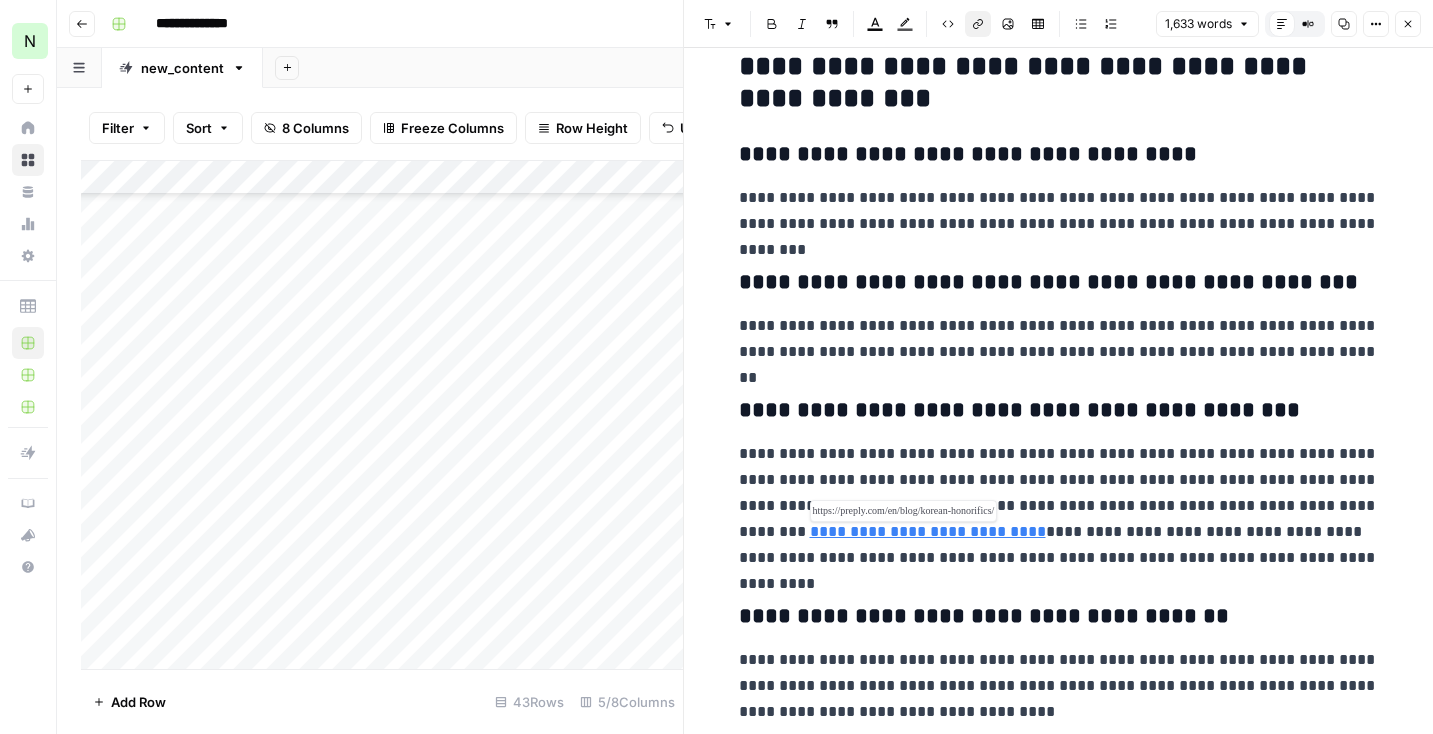 click on "**********" at bounding box center (928, 531) 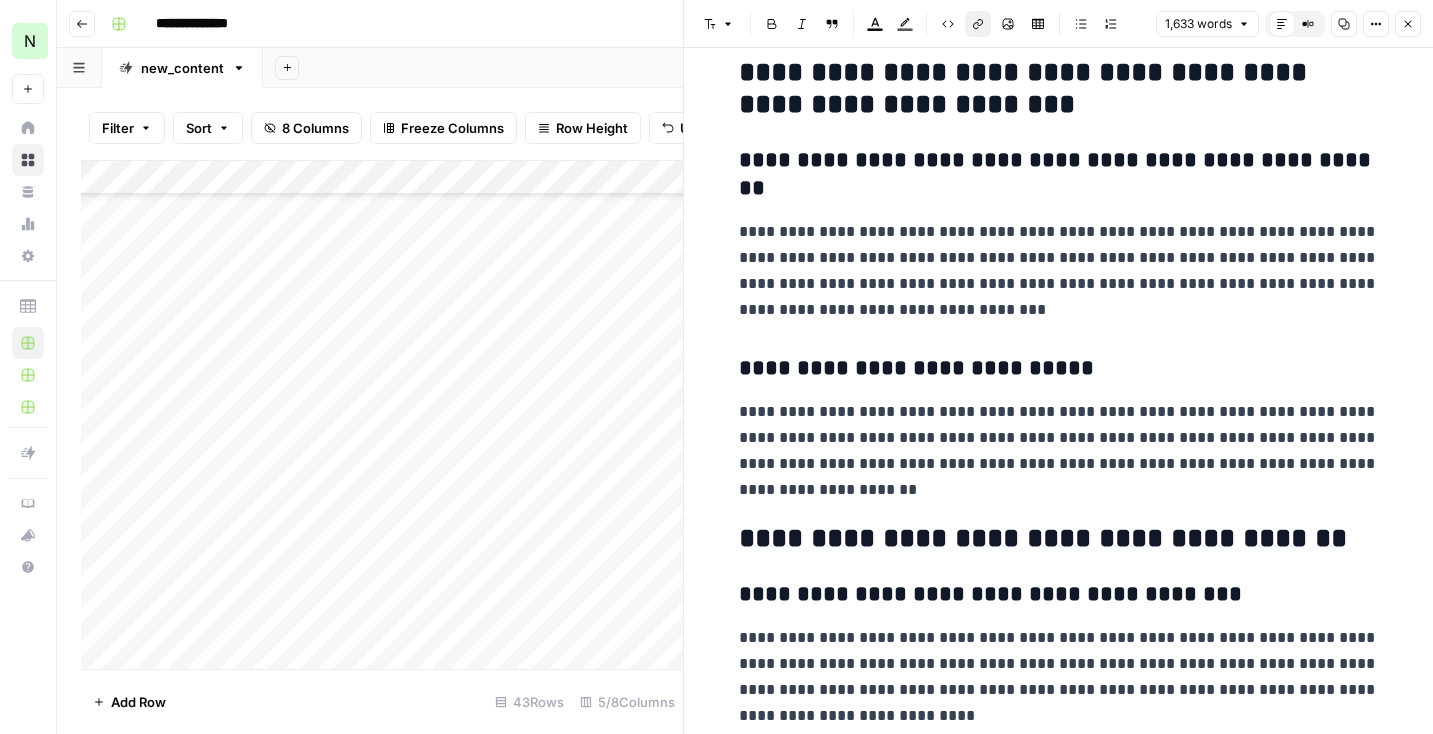 scroll, scrollTop: 0, scrollLeft: 0, axis: both 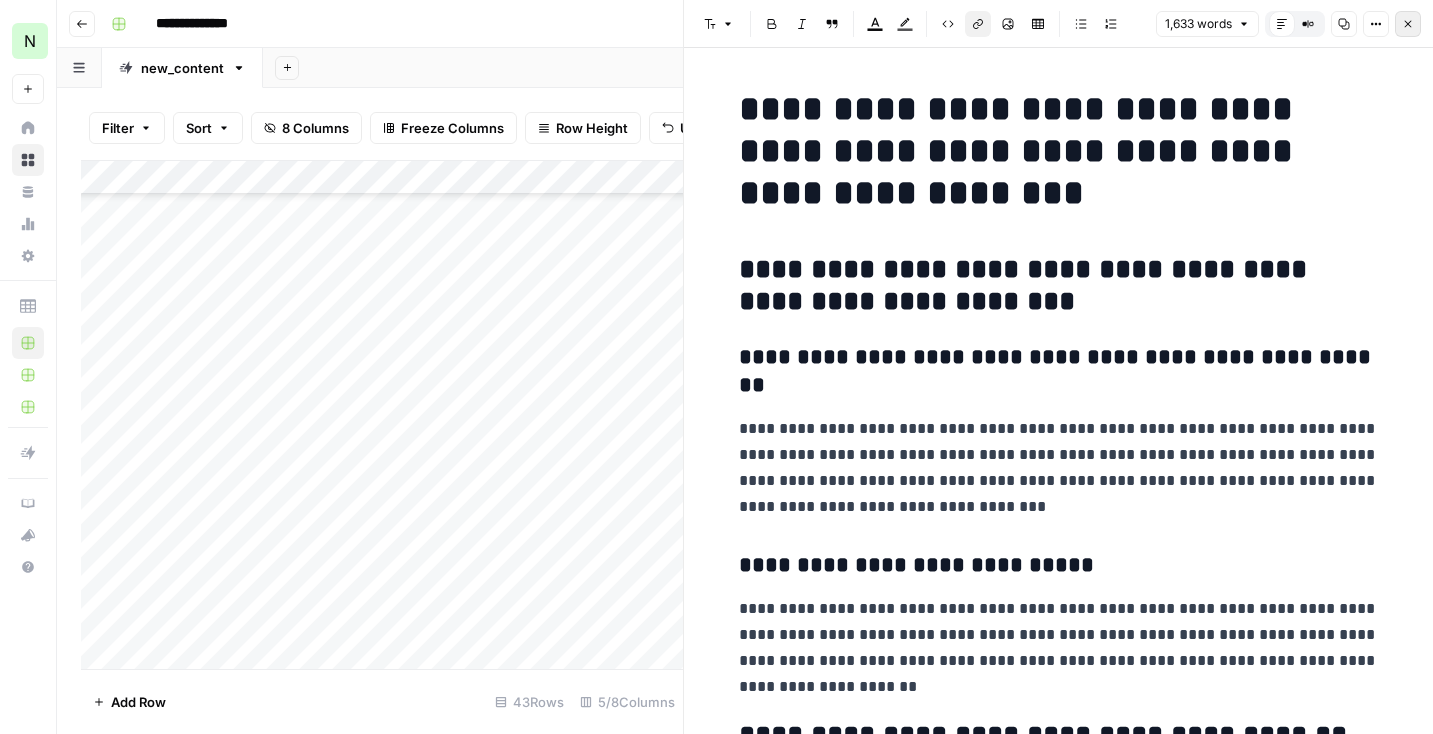 click 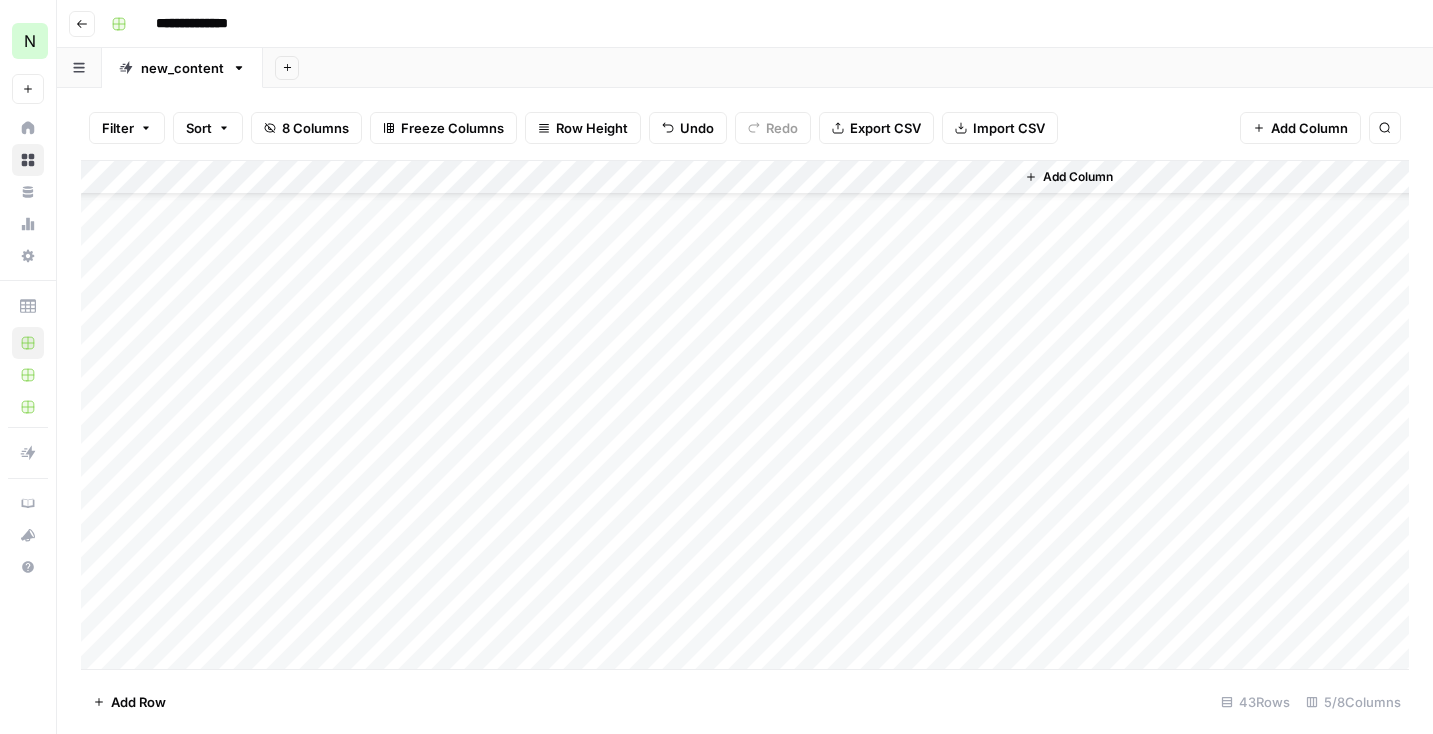 scroll, scrollTop: 0, scrollLeft: 0, axis: both 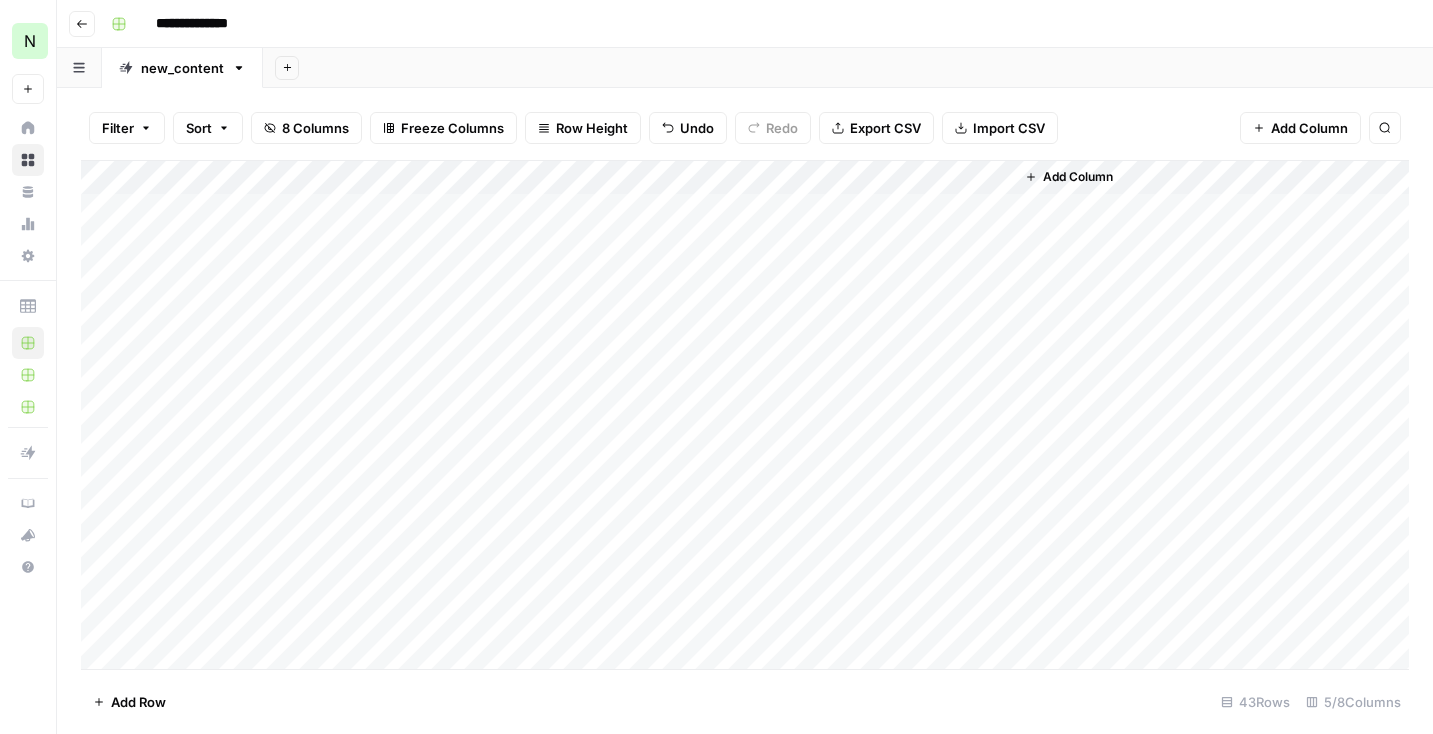 click on "Add Column" at bounding box center (745, 415) 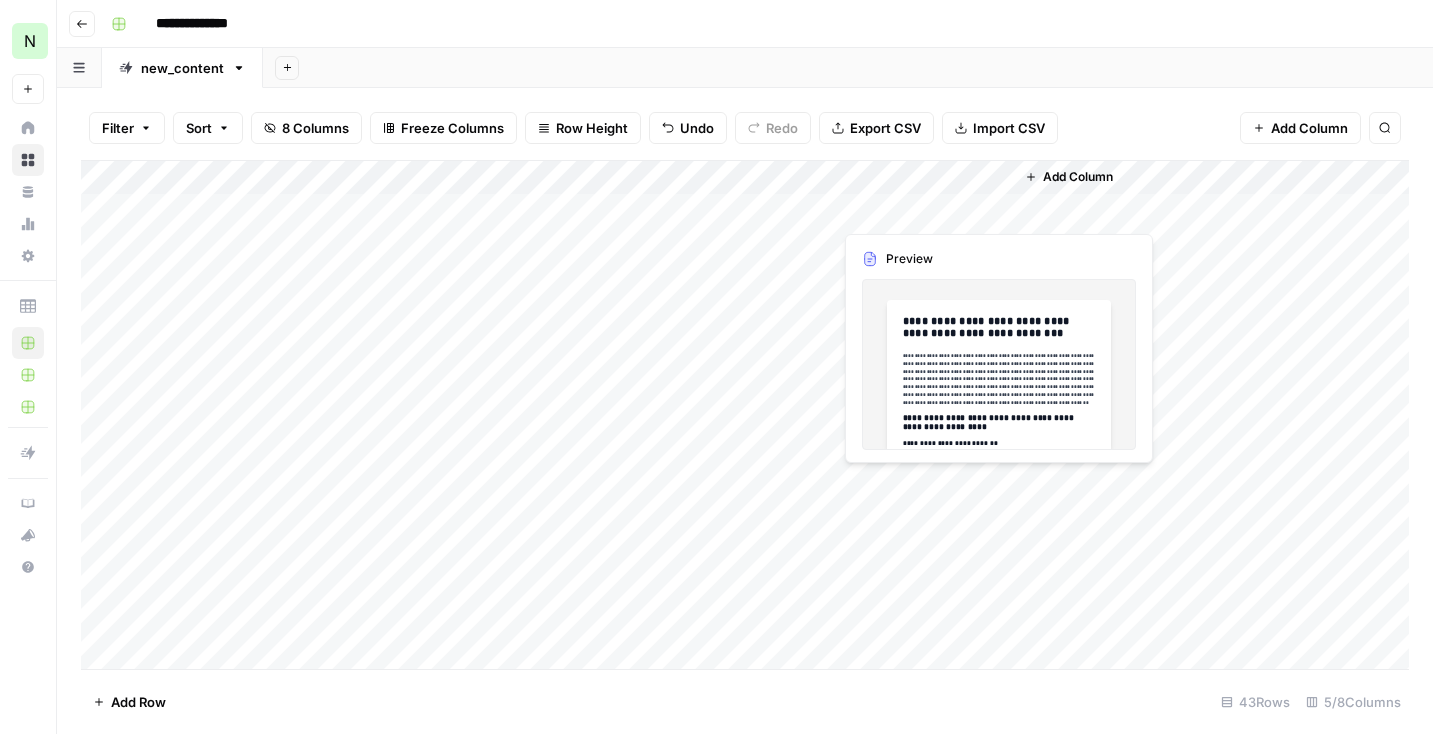 click on "Add Column" at bounding box center [745, 415] 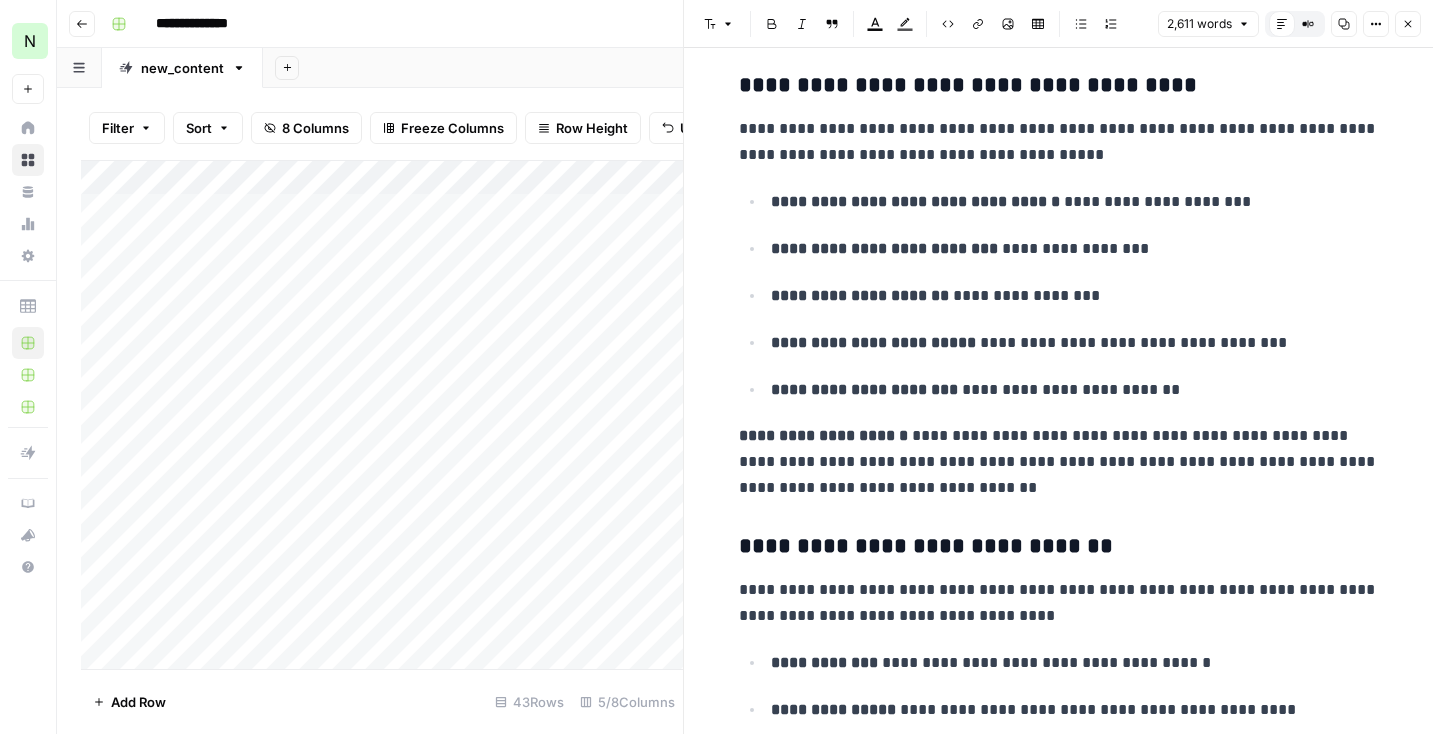 scroll, scrollTop: 4181, scrollLeft: 0, axis: vertical 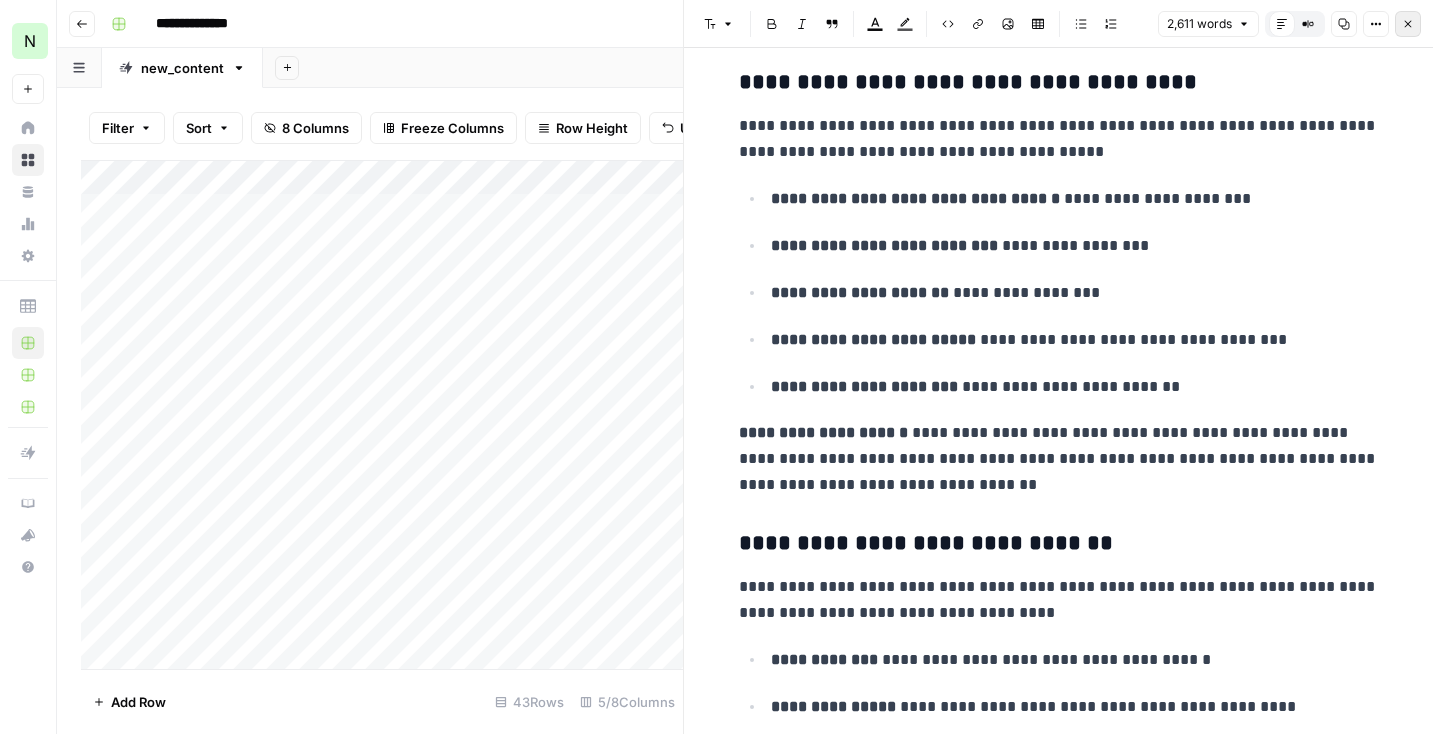 click on "Close" at bounding box center (1408, 24) 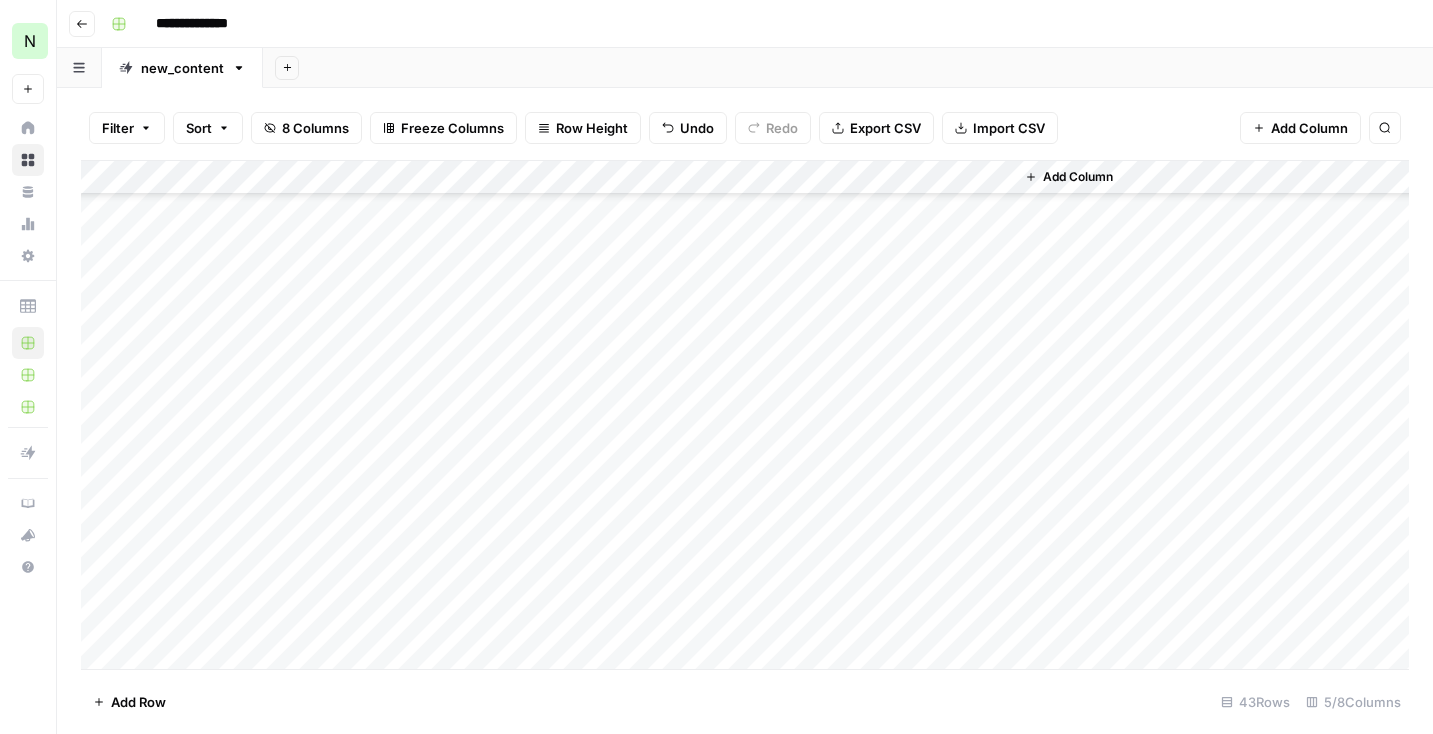 scroll, scrollTop: 880, scrollLeft: 0, axis: vertical 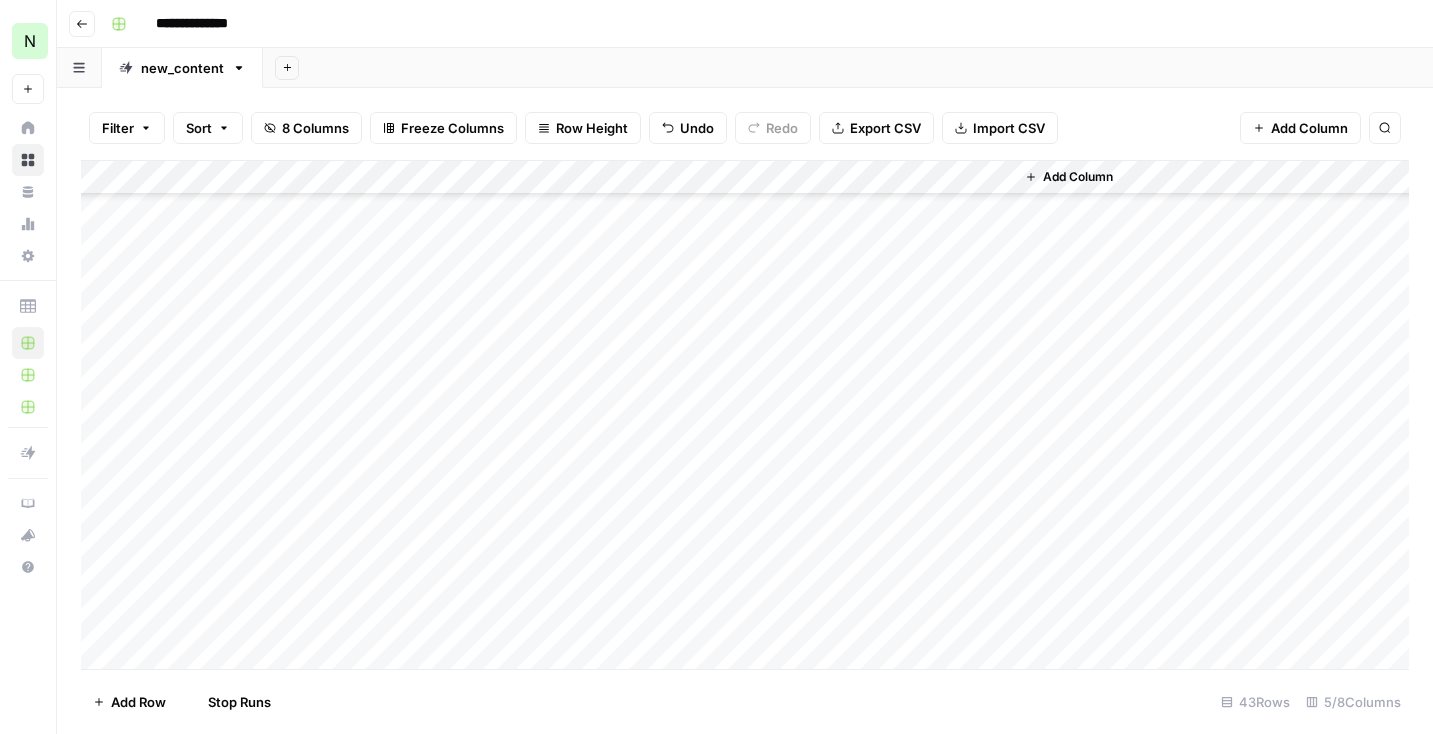 click on "Add Column" at bounding box center [745, 415] 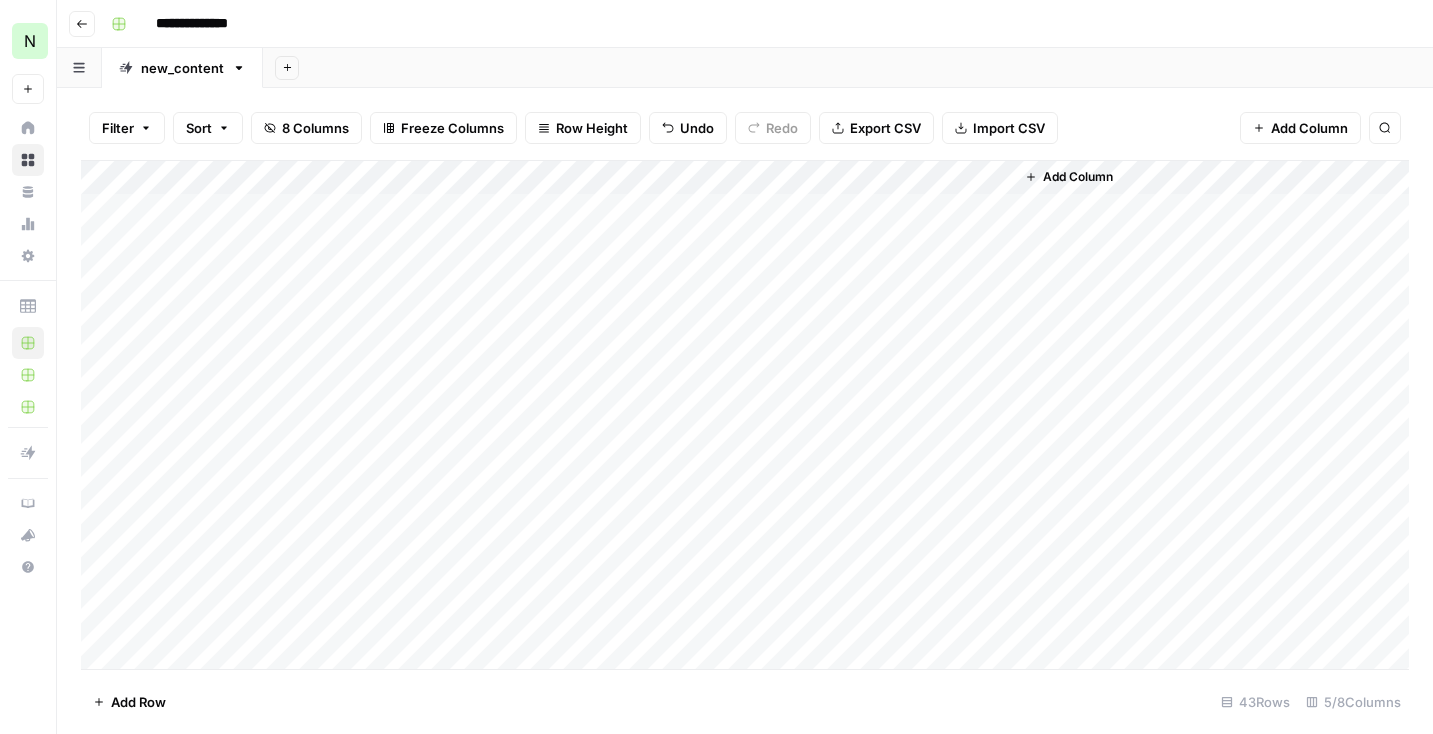 scroll, scrollTop: 0, scrollLeft: 0, axis: both 